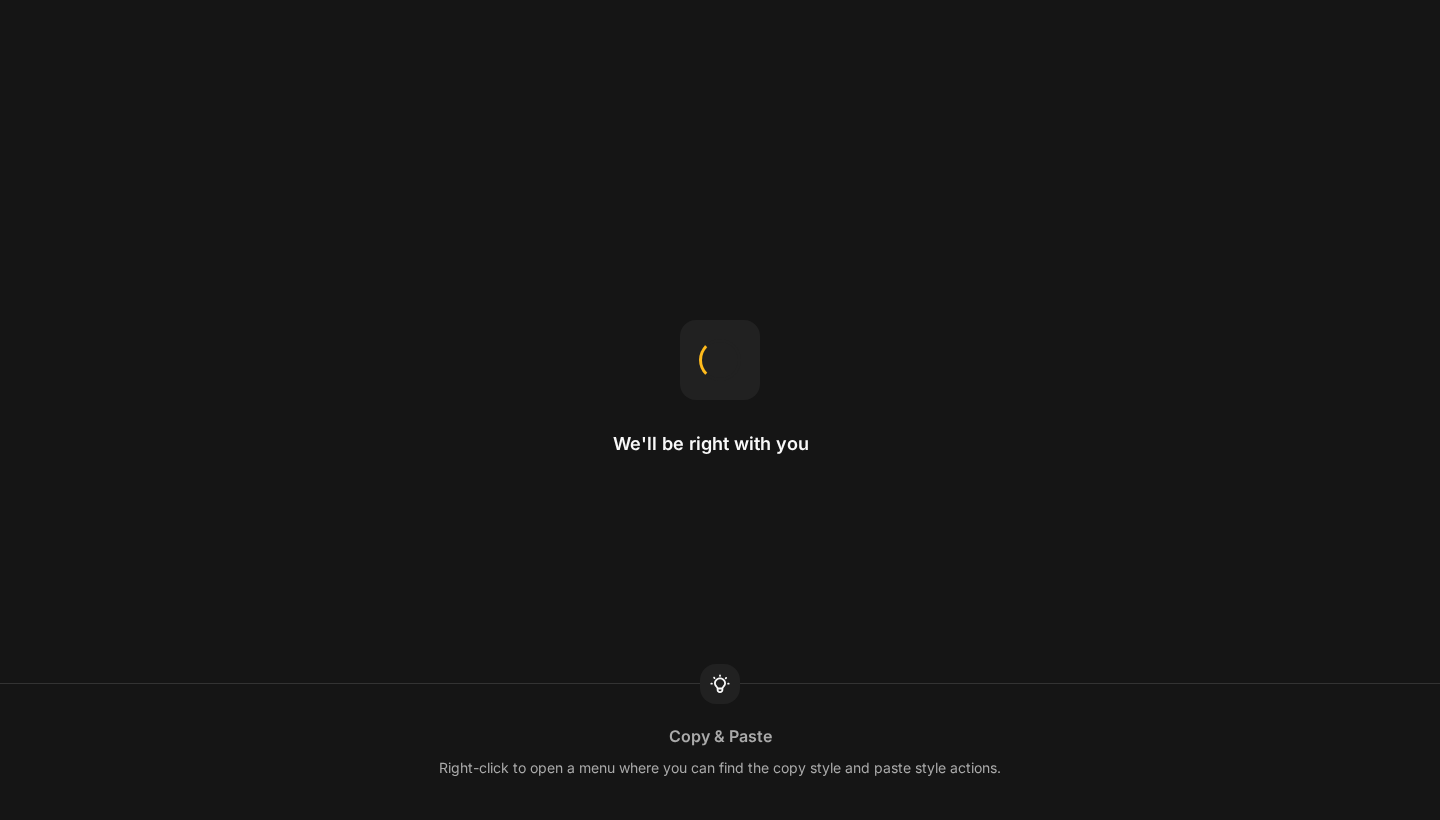scroll, scrollTop: 0, scrollLeft: 0, axis: both 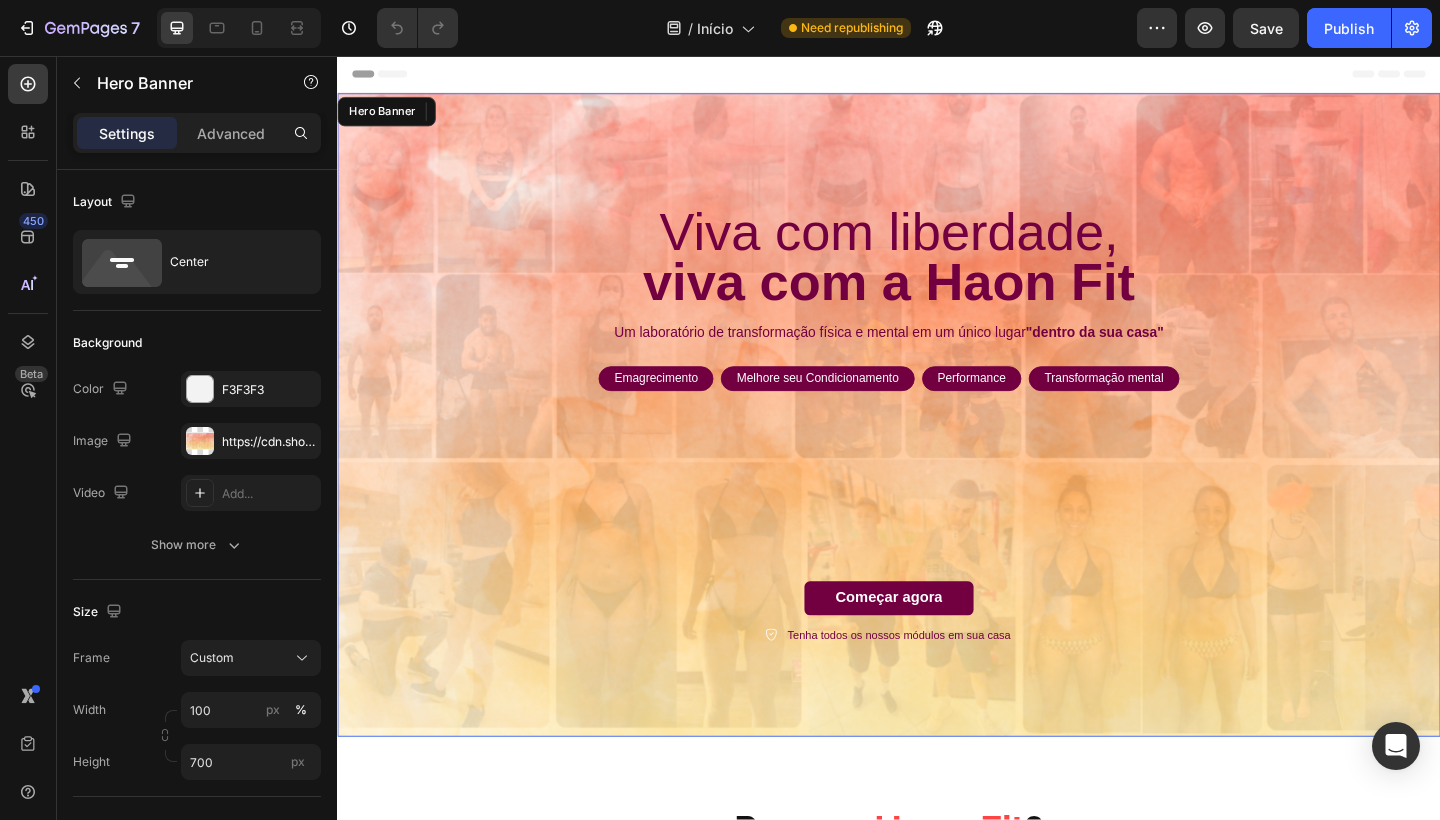 click at bounding box center (937, 447) 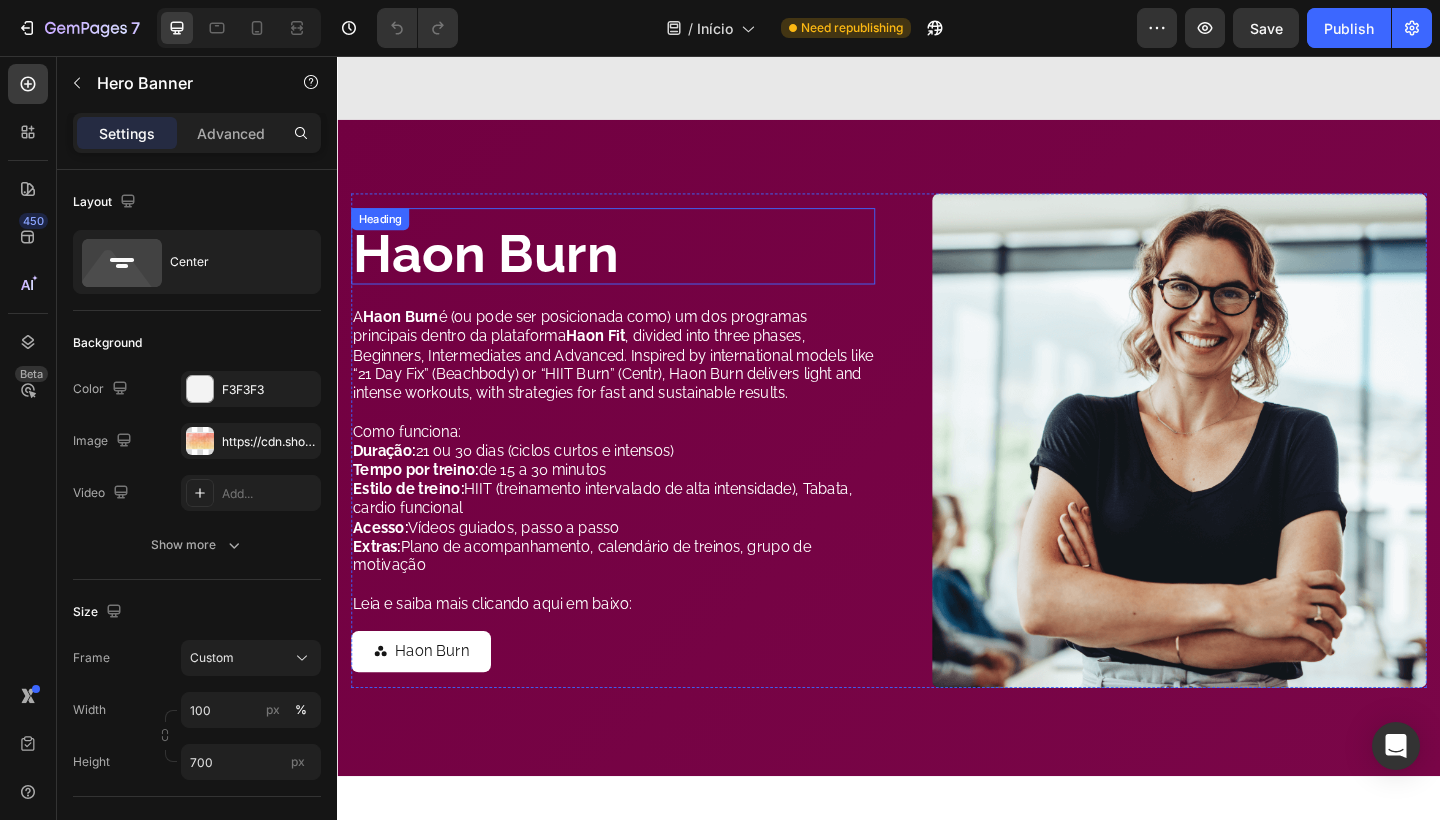 scroll, scrollTop: 1792, scrollLeft: 0, axis: vertical 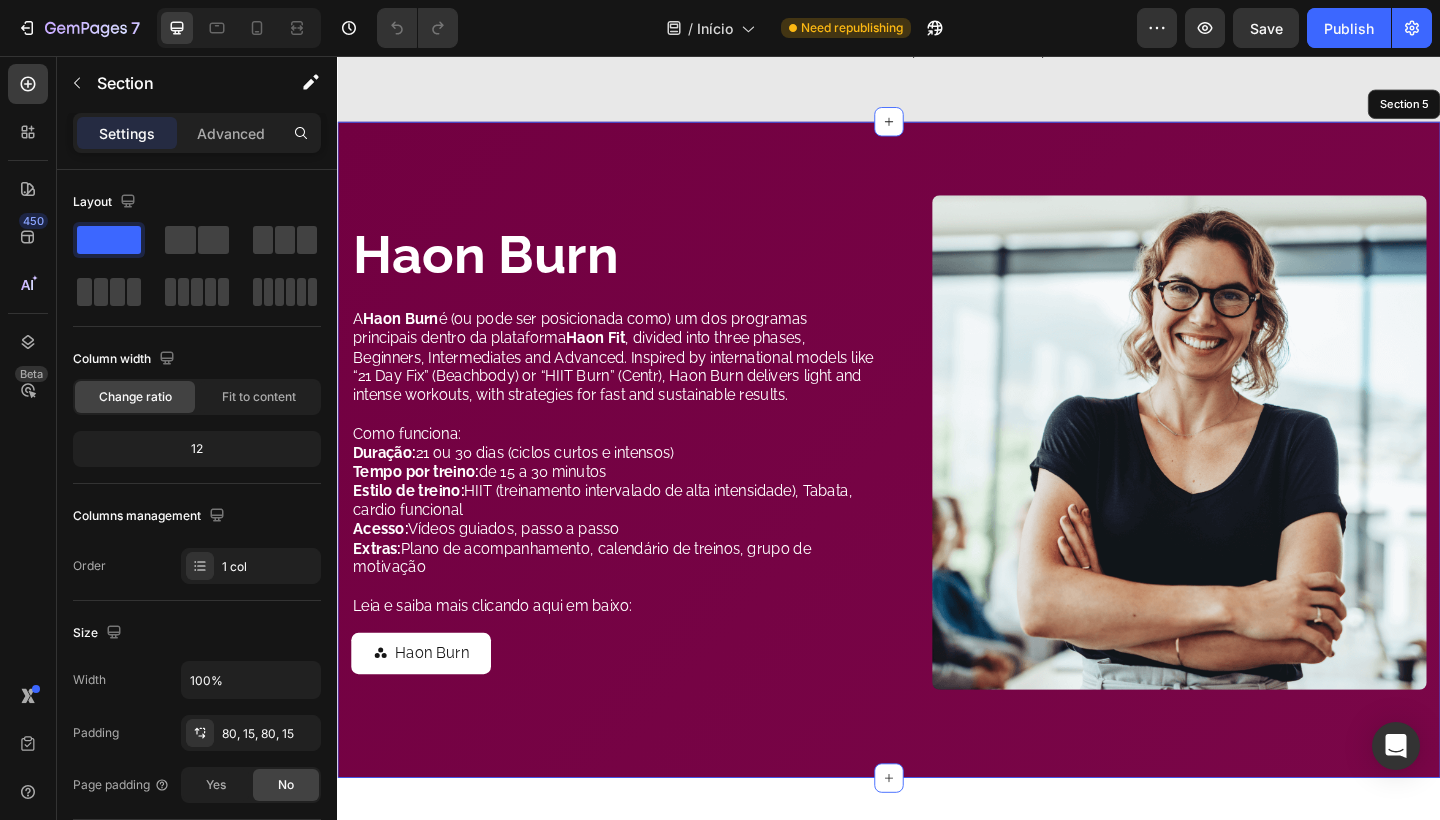 click on "Haon Burn Heading A  Haon Burn  é (ou pode ser posicionada como) um dos programas principais dentro da plataforma  Haon Fit , dividido em três fases, Iniciantes, Intermediarios e Avançado. Inspirado em modelos internacionais como “21 Day Fix” (Beachbody) ou “HIIT Burn” (Centr), o Haon Burn entrega treinos leves e intensos, com estratégias para resultados rápidos e sustentáveis.   Como funciona: Duração:  21 ou 30 dias (ciclos curtos e intensos) Tempo por treino:  de 15 a 30 minutos Estilo de treino:  HIIT (treinamento intervalado de alta intensidade), Tabata, cardio funcional Acesso:  Vídeos guiados, passo a passo Extras:  Plano de acompanhamento, calendário de treinos, grupo de motivação   Leia e saiba mais clicando aqui em baixo: Text Block
Haon Burn Button Image Row Section 5" at bounding box center (937, 485) 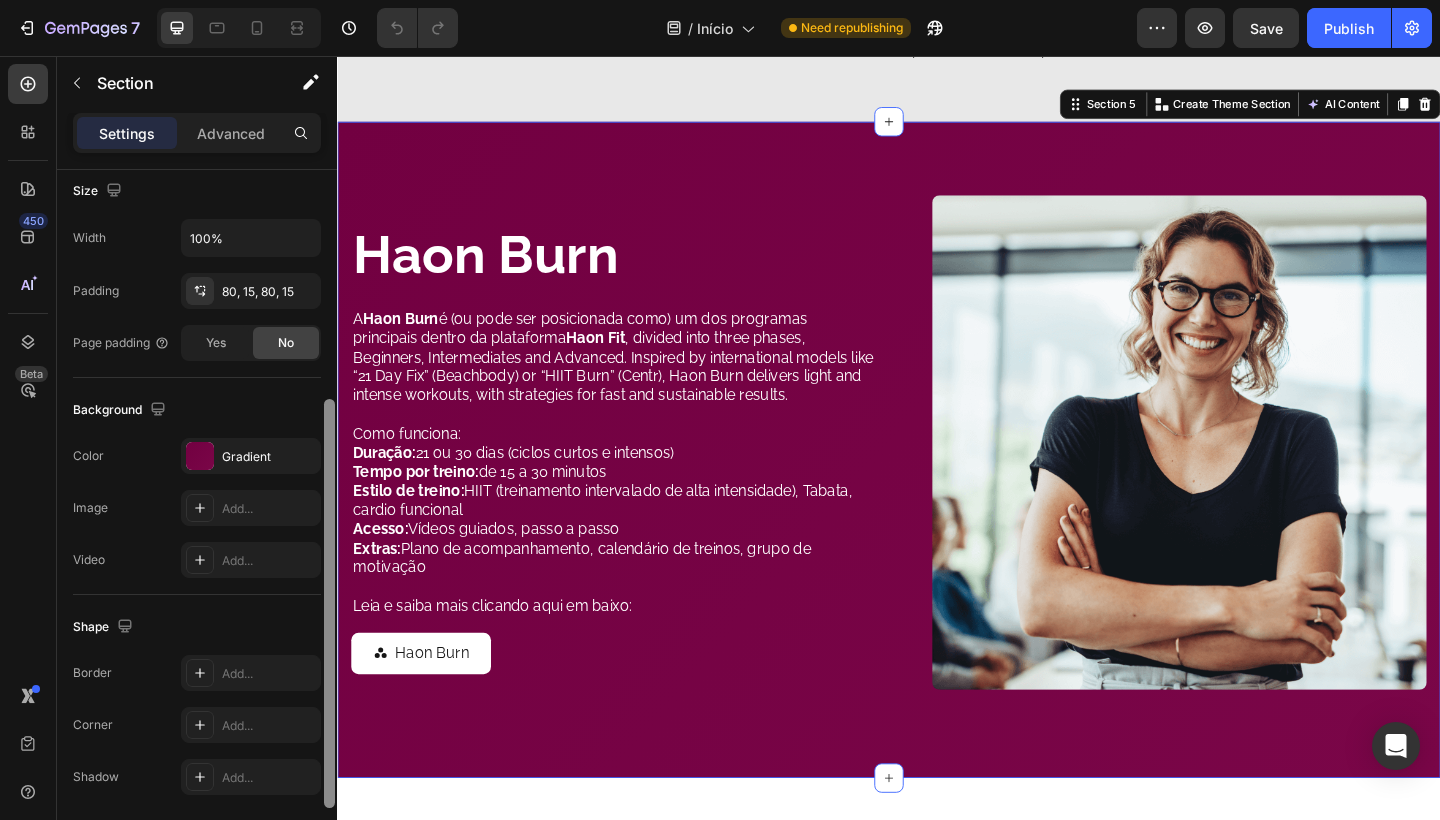 drag, startPoint x: 331, startPoint y: 547, endPoint x: 321, endPoint y: 803, distance: 256.19525 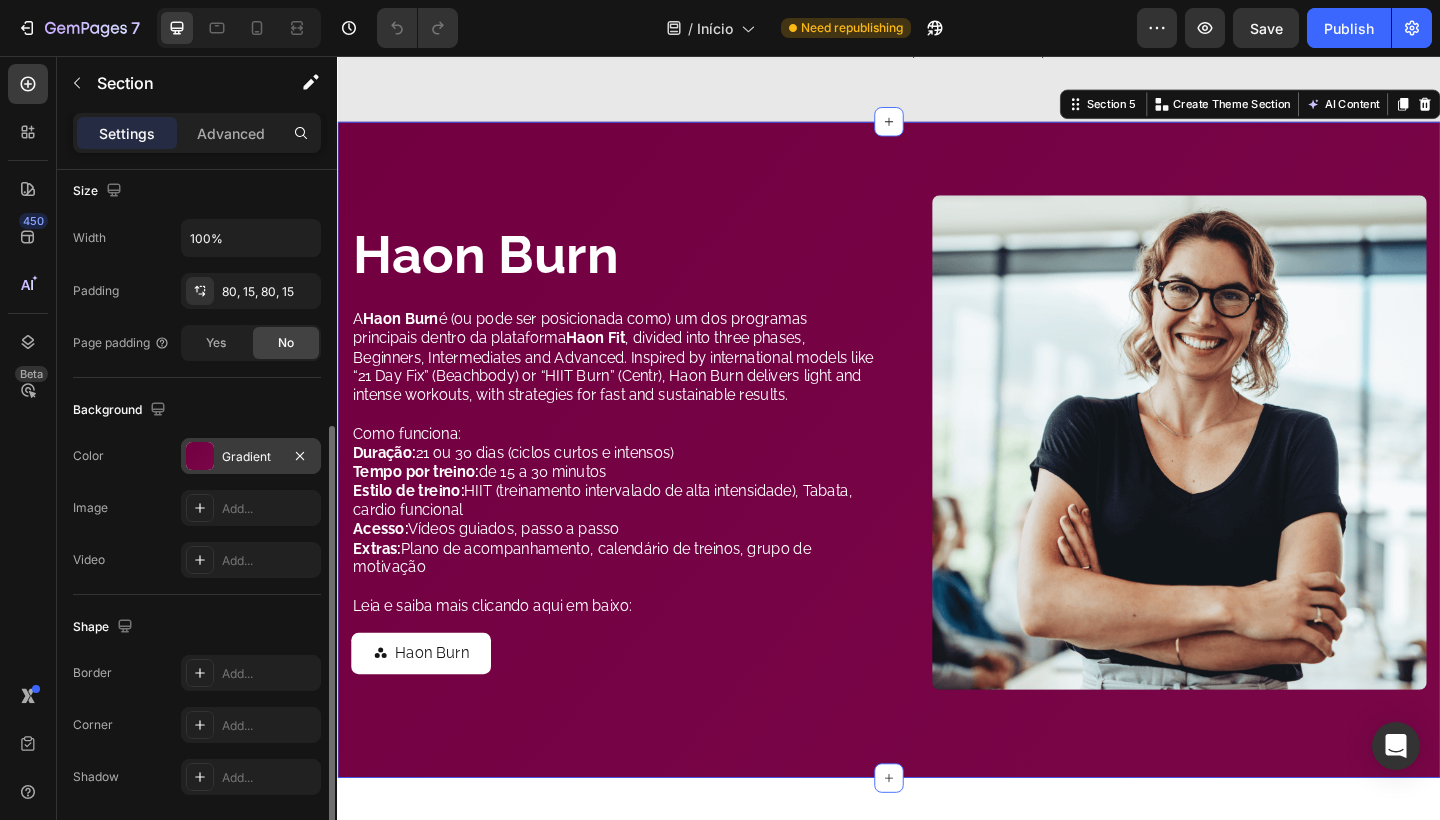 click on "Gradient" at bounding box center (251, 457) 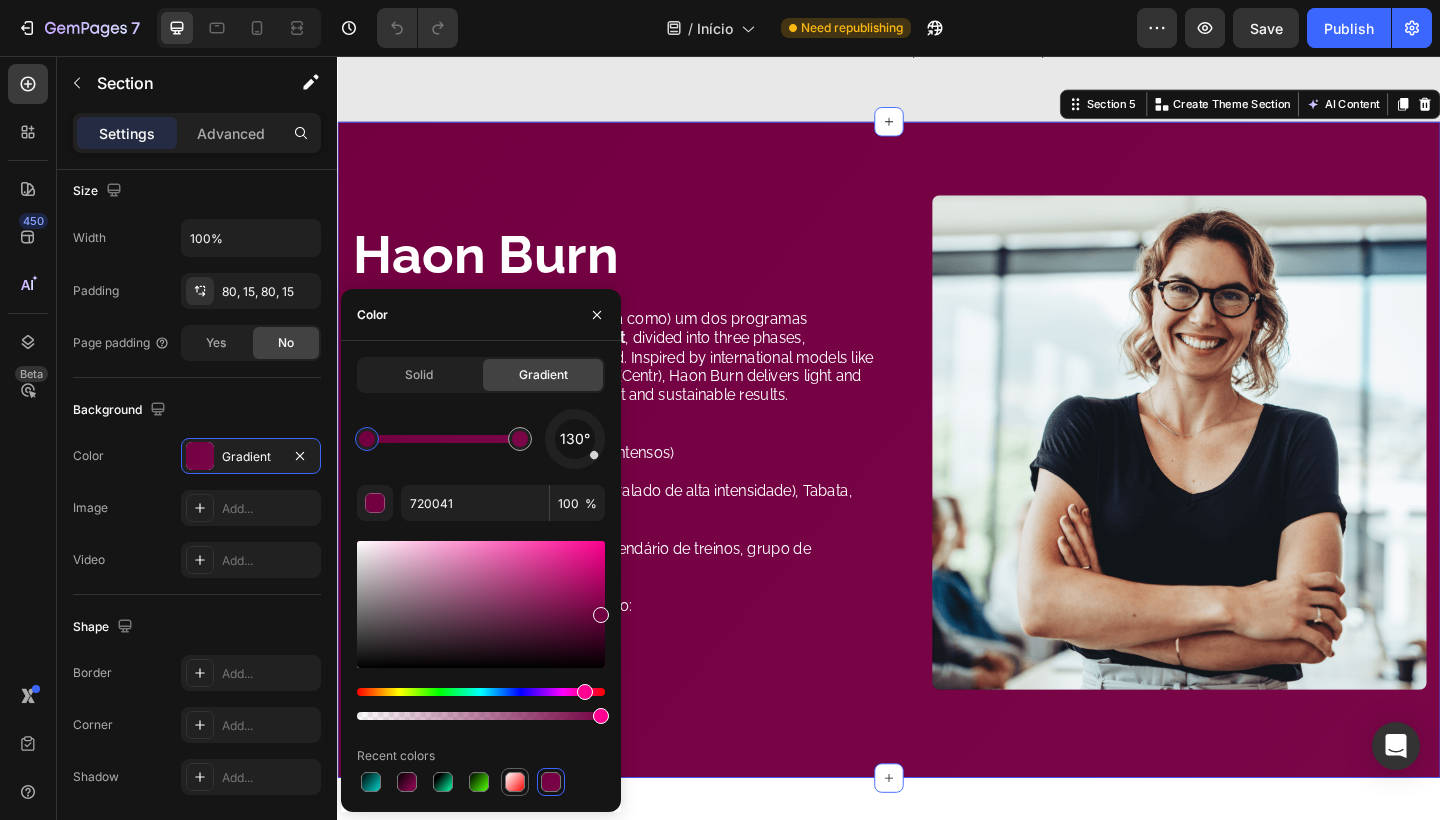 click at bounding box center [515, 782] 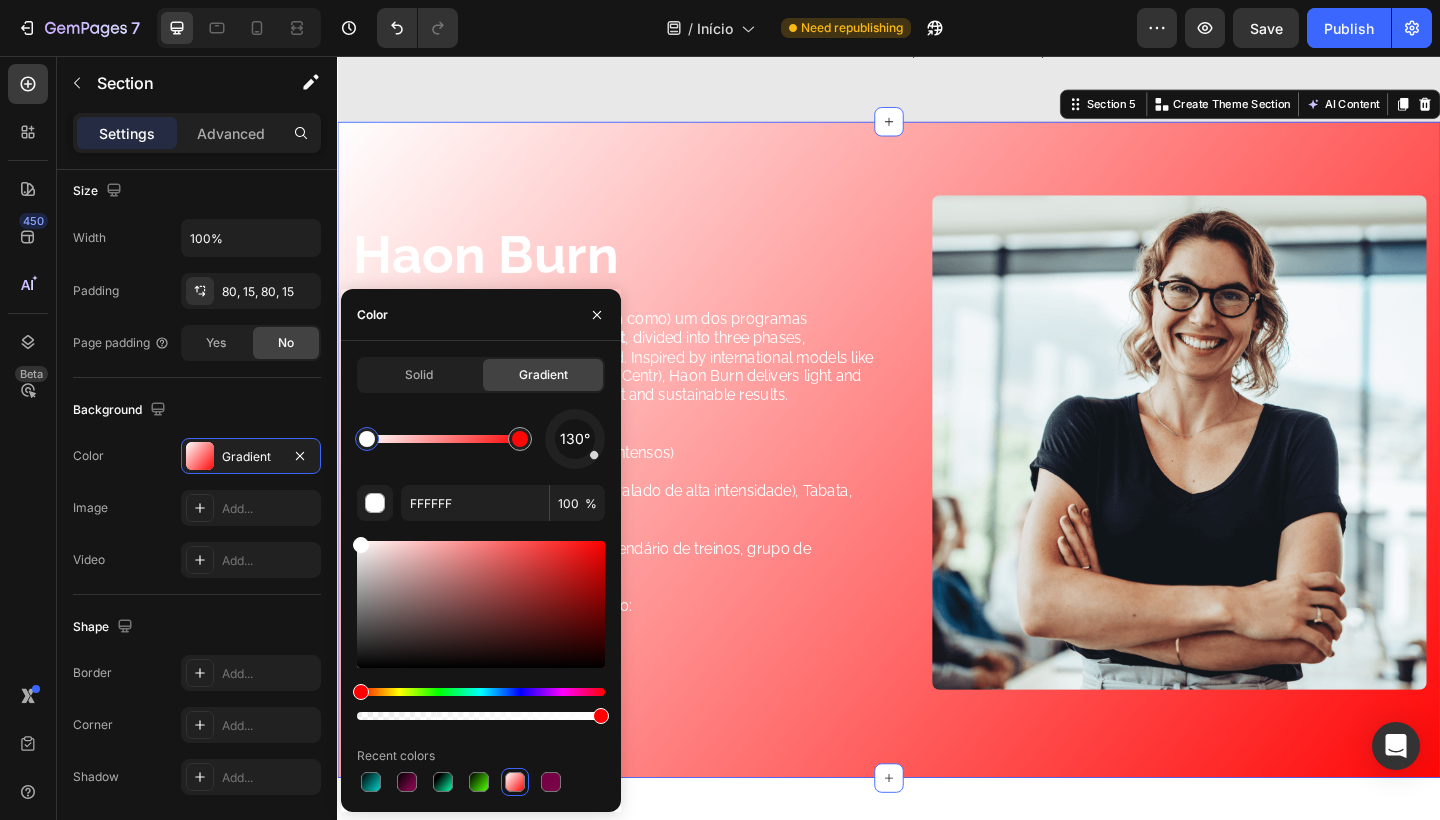 click on "Recent colors" at bounding box center [396, 756] 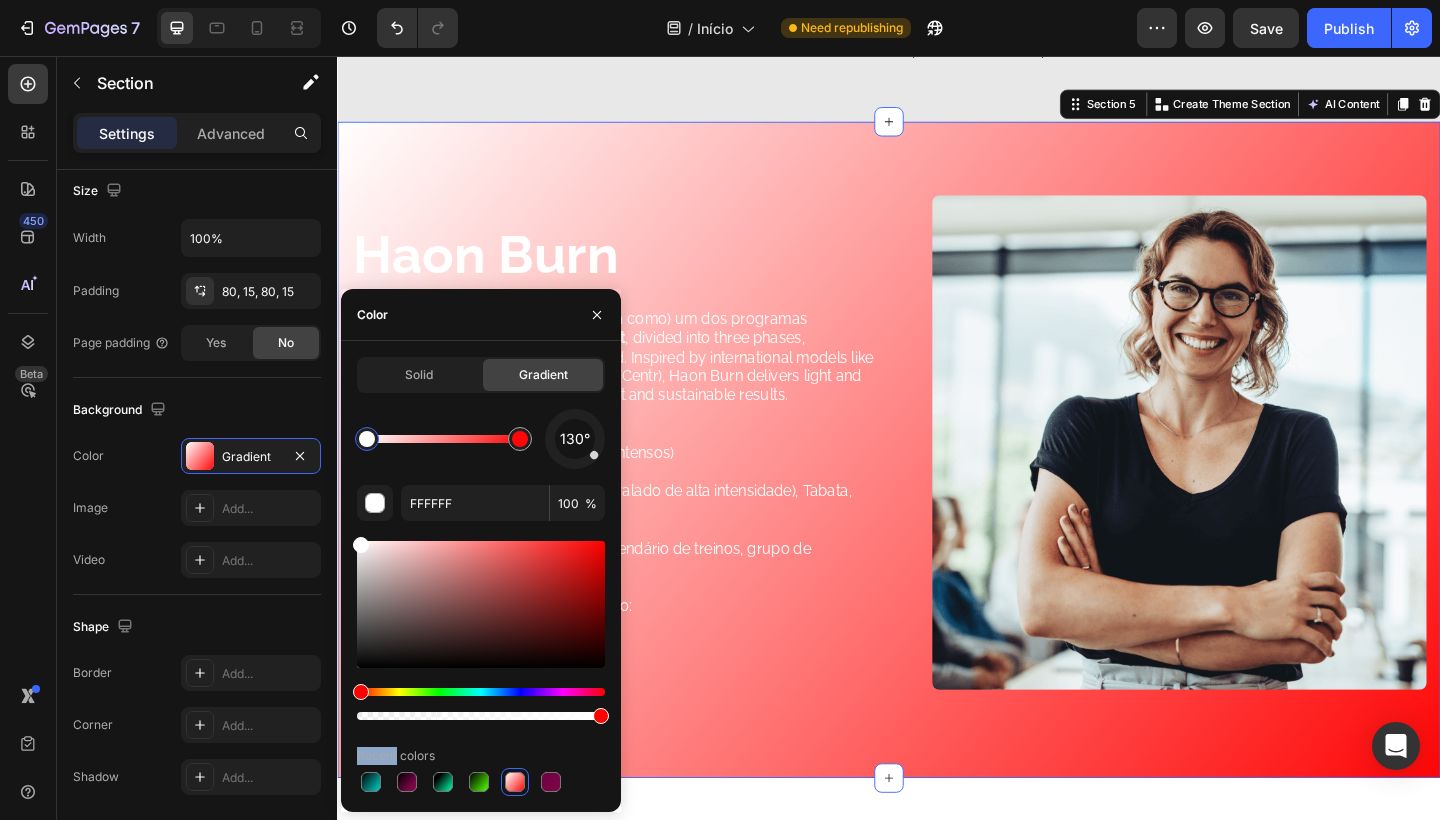 click on "Recent colors" at bounding box center [396, 756] 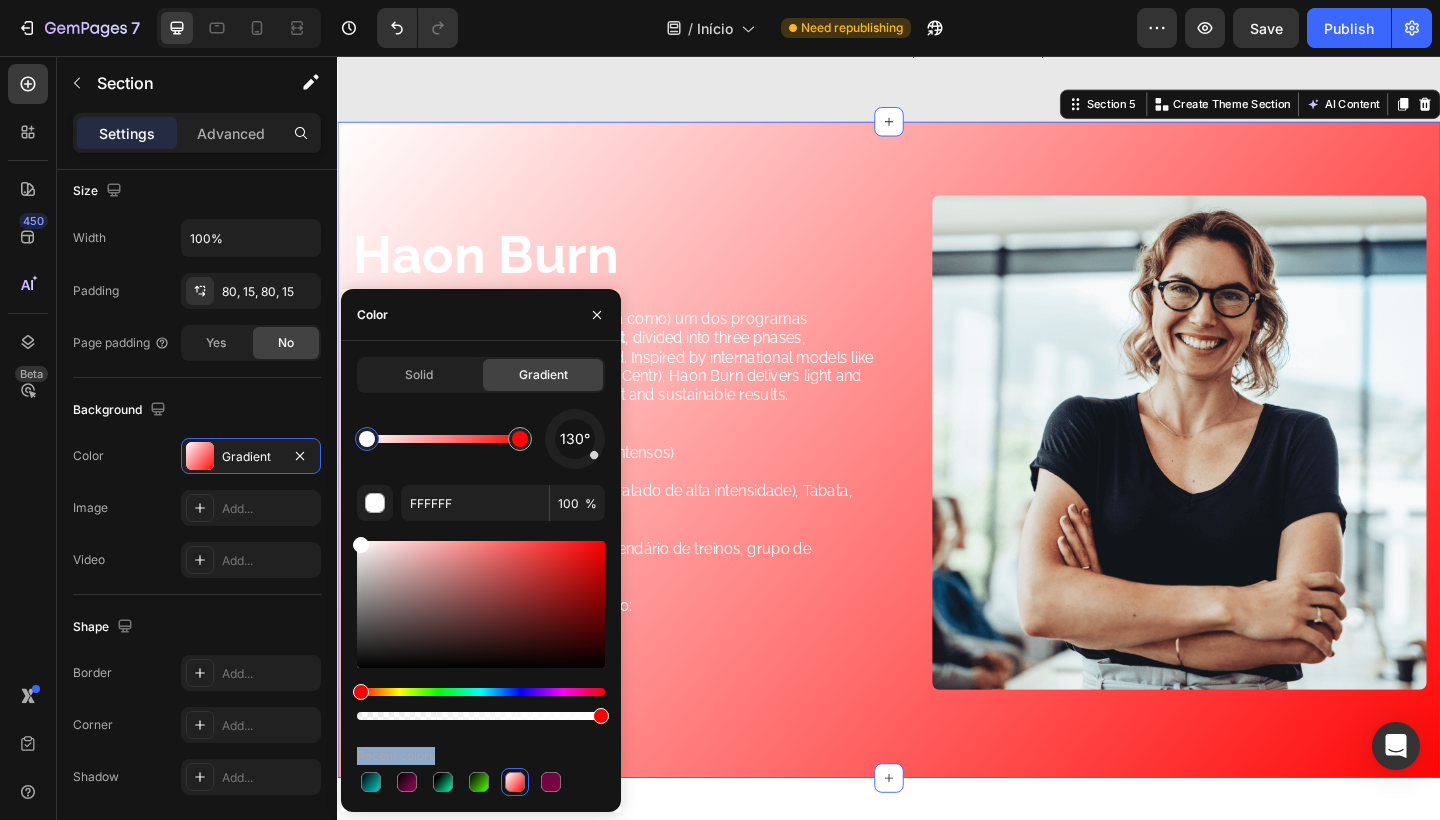 click on "Recent colors" at bounding box center [396, 756] 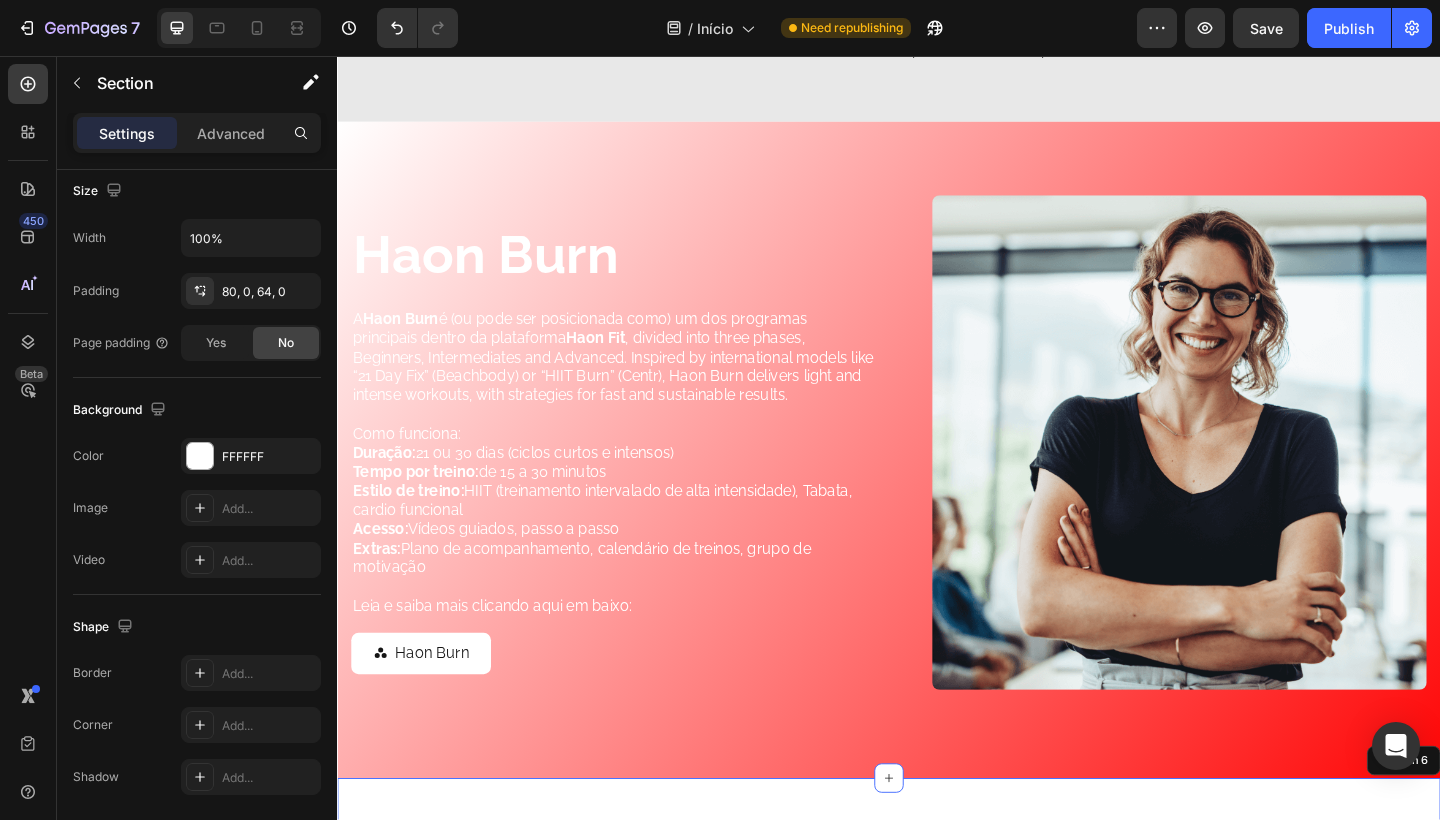click on "Mom Fit Heading Image Mom Fit  é um  programa exclusivo da Haon Fit  criado para  mães que querem ter uma gestação ainda mais tranquila e logo após que querem voltar à forma , ganhar energia e cuidar do próprio corpo —  sem precisar sair de casa , mesmo com uma rotina corrida e filhos pequenos.   Esse programa foi Inspirado em modelos de sucesso como o “Sweat with Kayla – Post Pregnancy” ou “FitMom Program” (EUA), o  Mom Fit  entrega treinos inteligentes, curtos e eficazes, respeitando o corpo da mulher e seu tempo.   Como funciona: Duração:  Ciclos de 4 a 8 semanas Tempo por treino:  10 a 30 minutos Intensidade:  Progressiva, segura e pensada para mulheres em fase pós-parto (liberação médica recomendada) Estilo de treino:  Treino funcional, fortalecimento de core, mobilidade, cardio leve a moderado Acesso:  Aulas guiadas, calendário de treinos e grupo de apoio   Leia e saiba mais clicando aqui em baixo: Text Block
Mom Fit Button Row Image Text Block Row Section 6" at bounding box center (937, 1178) 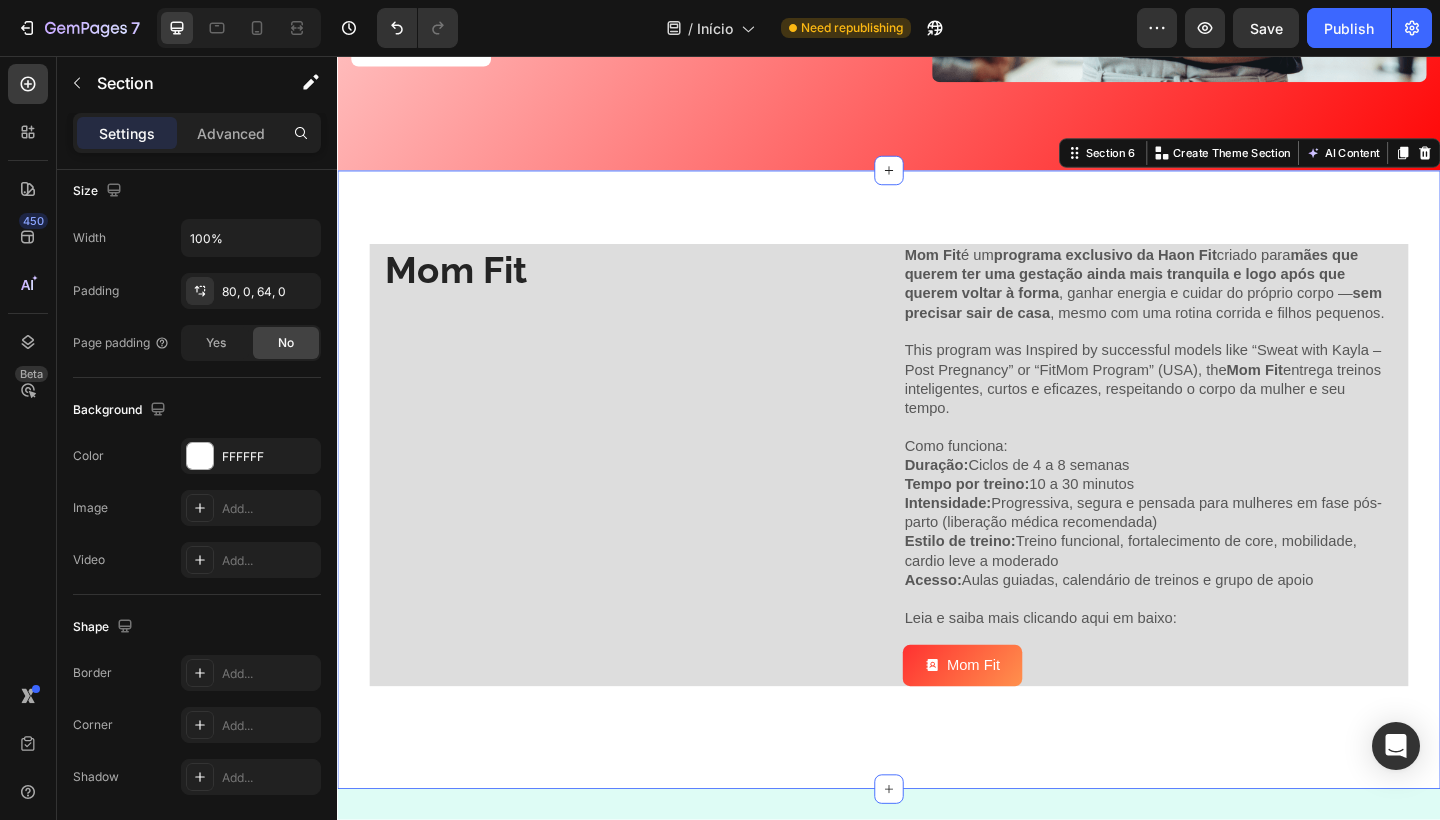 scroll, scrollTop: 2480, scrollLeft: 0, axis: vertical 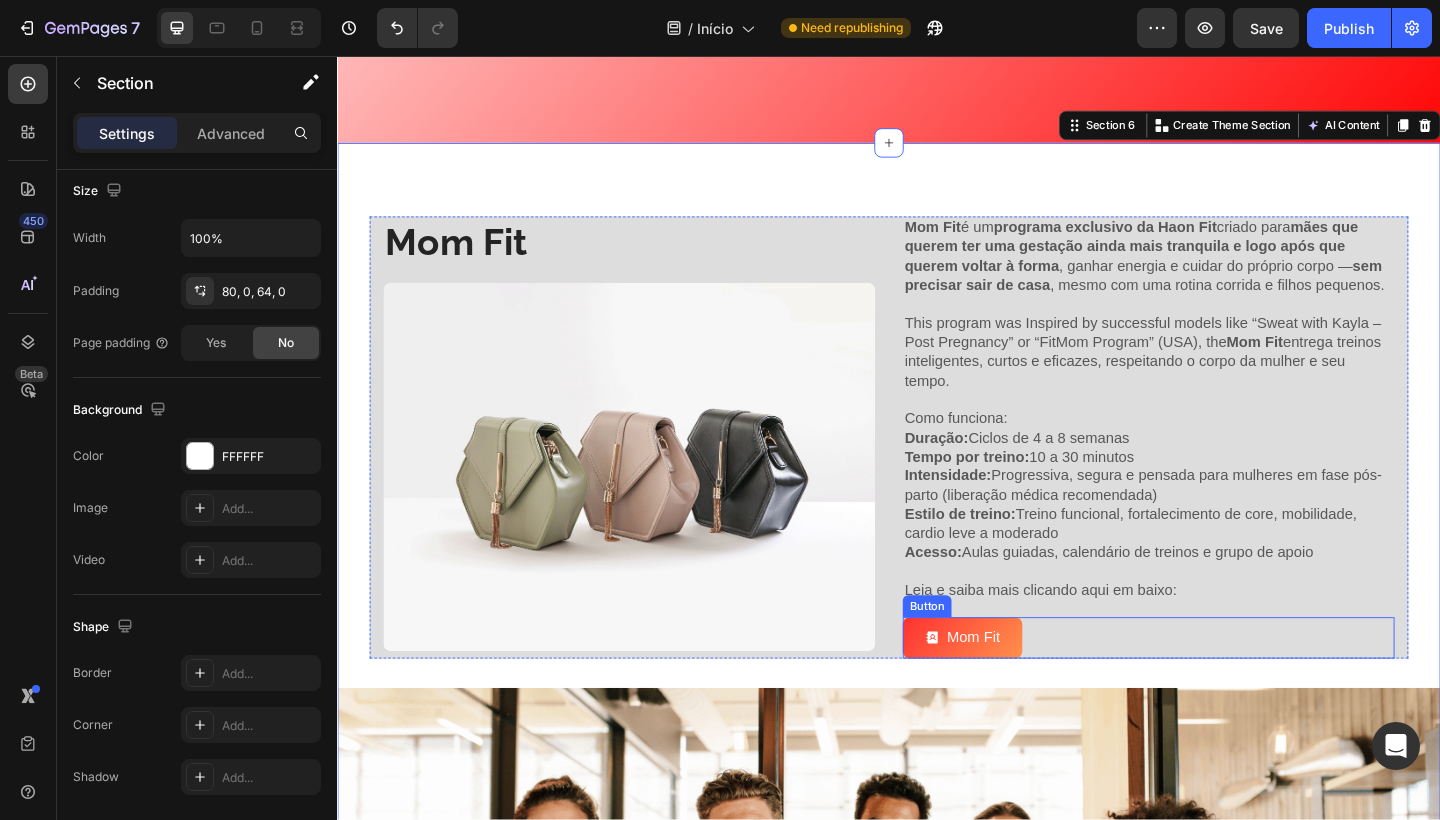 click on "Mom Fit Button" at bounding box center [1219, 689] 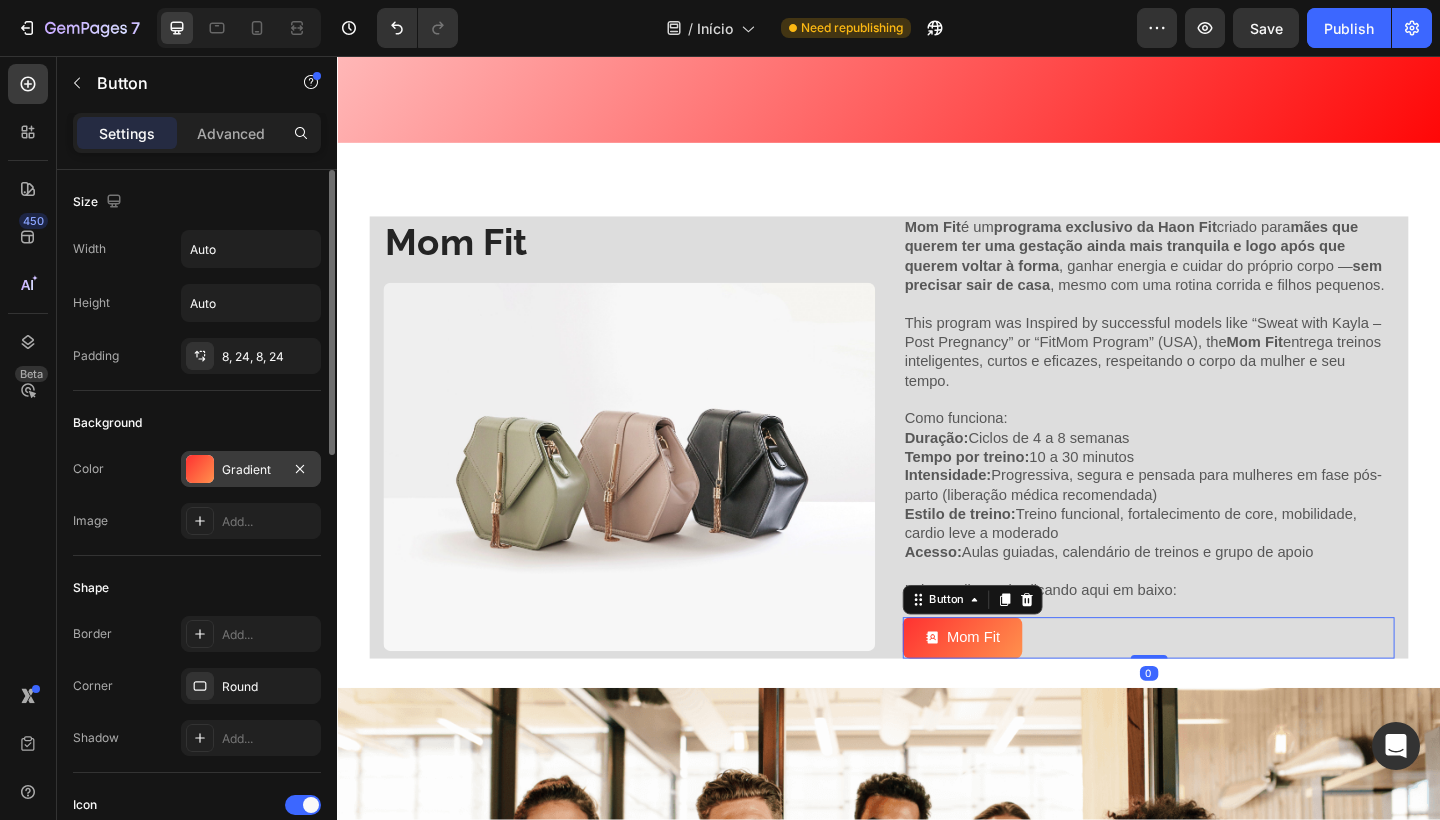 click on "Gradient" at bounding box center [251, 470] 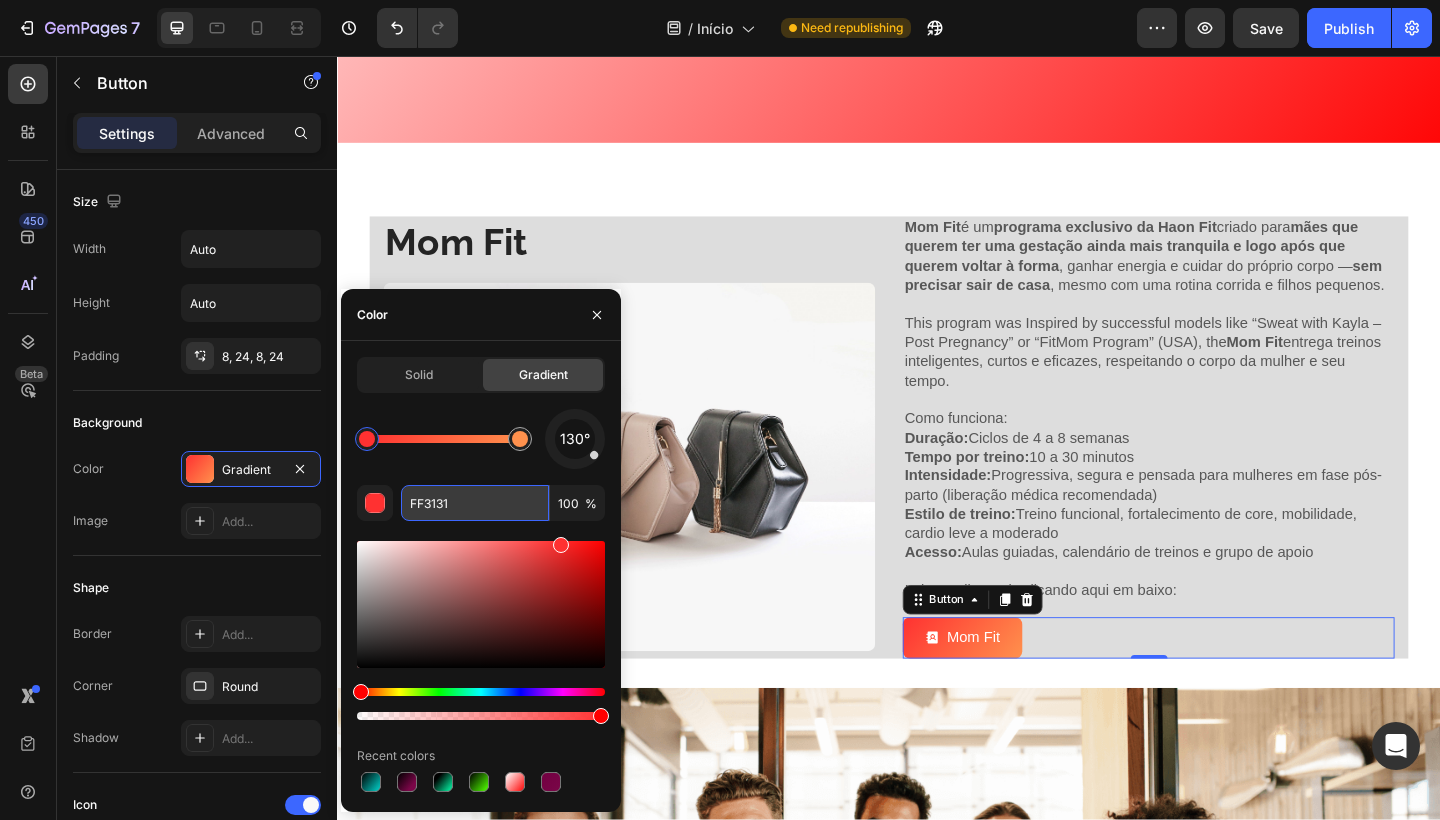 click on "FF3131" at bounding box center (475, 503) 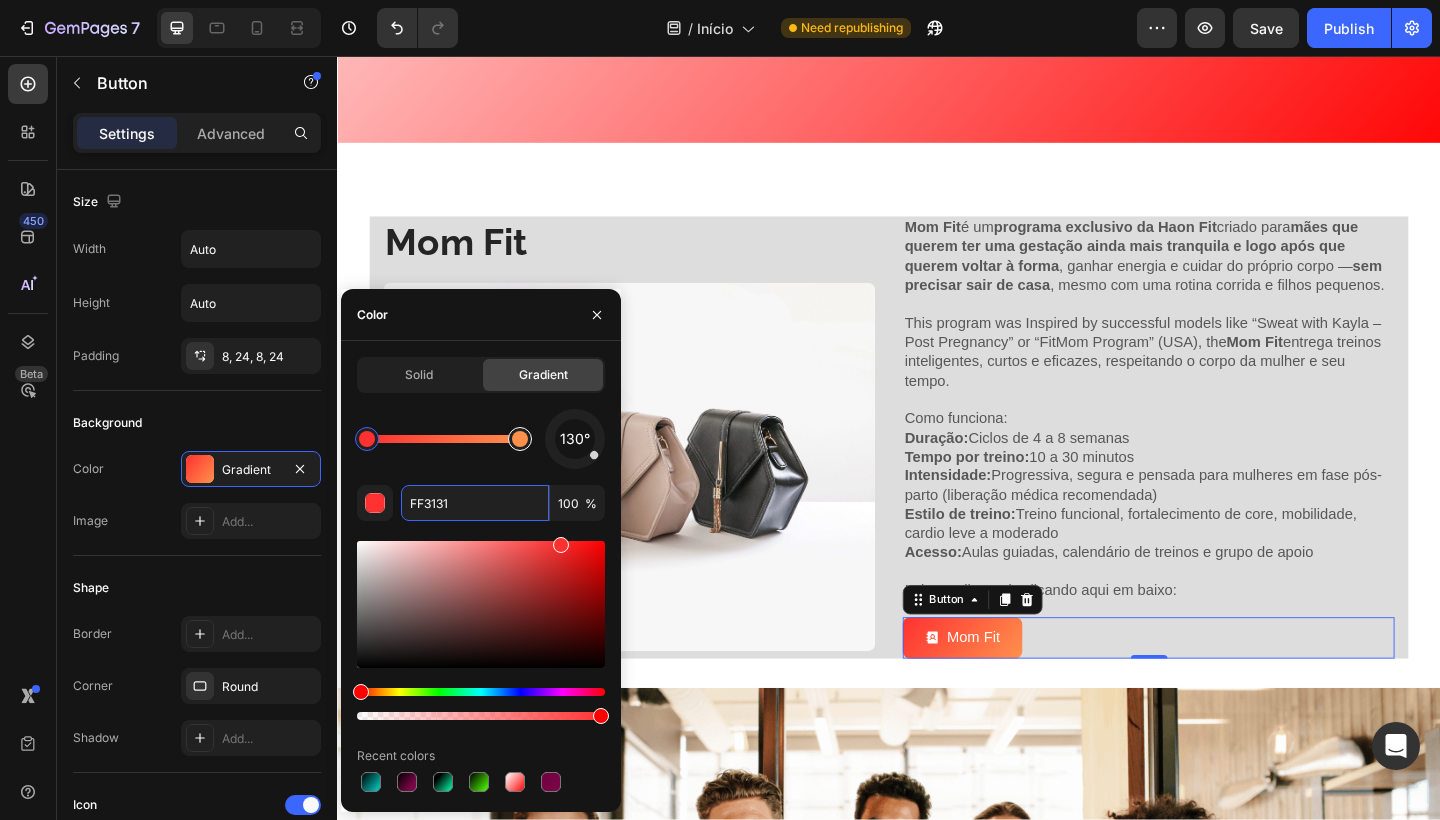type on "FF914D" 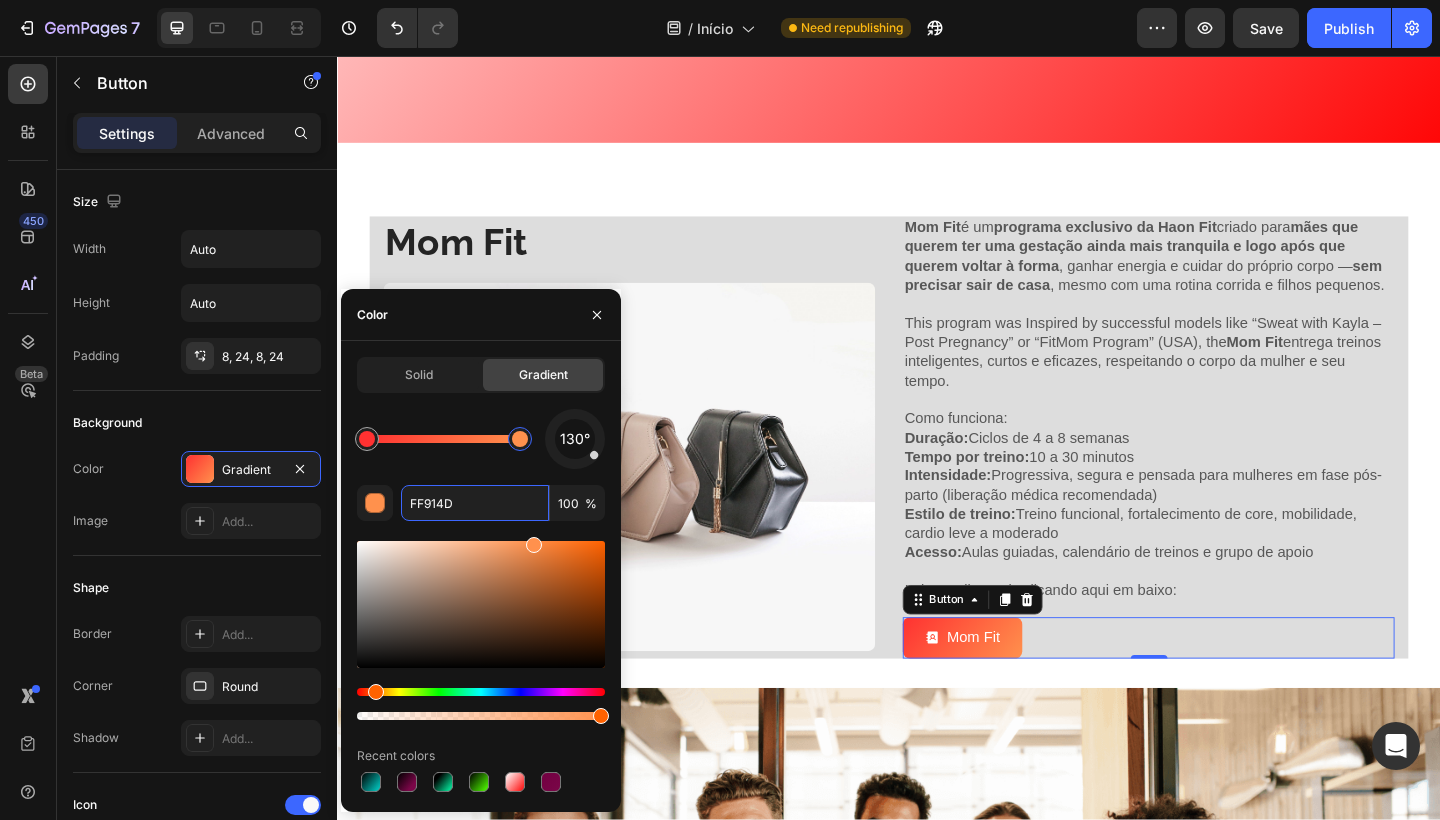 click at bounding box center (520, 439) 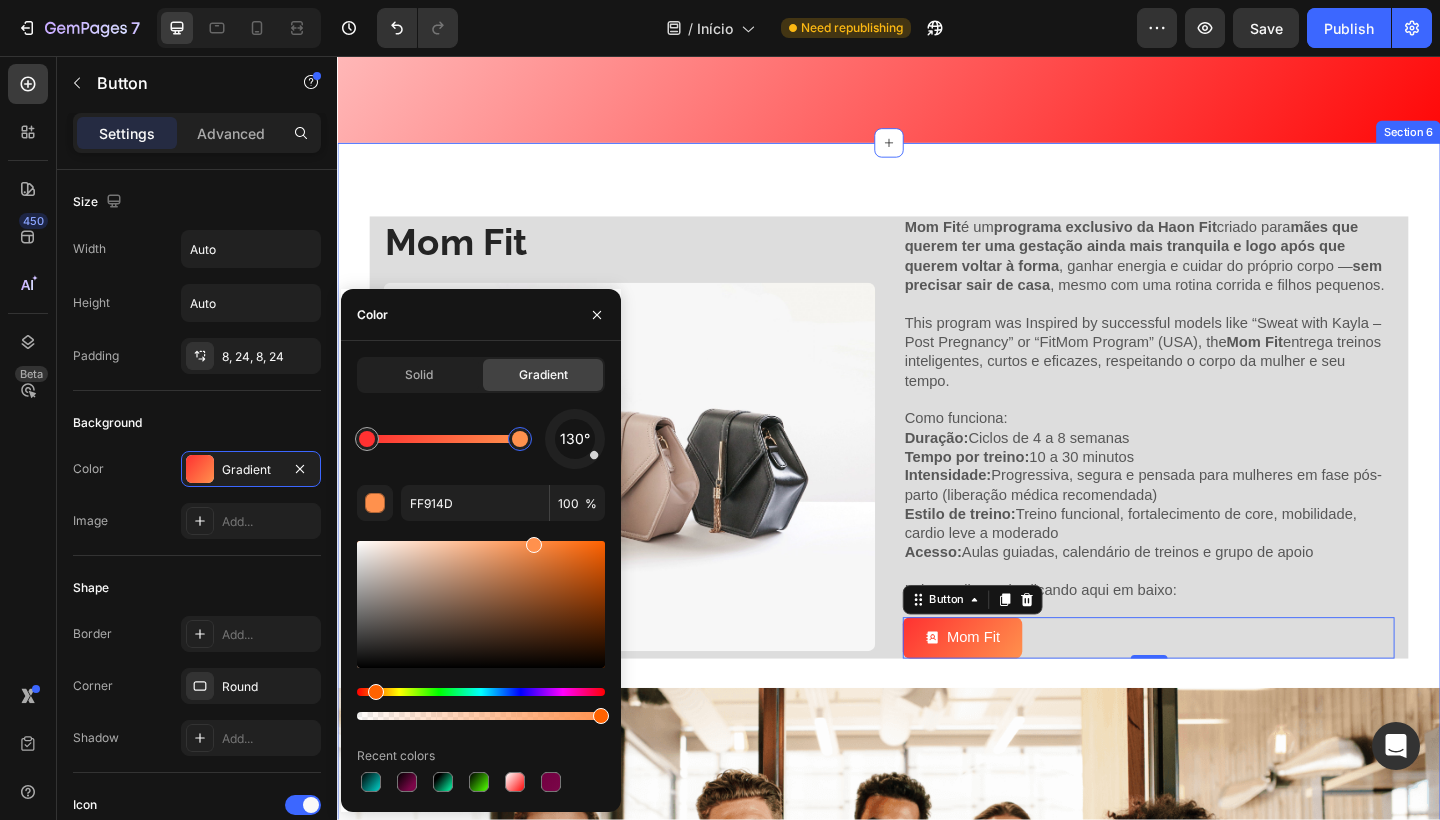 click on "Mom Fit Heading Image Mom Fit  é um  programa exclusivo da Haon Fit  criado para  mães que querem ter uma gestação ainda mais tranquila e logo após que querem voltar à forma , ganhar energia e cuidar do próprio corpo —  sem precisar sair de casa , mesmo com uma rotina corrida e filhos pequenos.   Esse programa foi Inspirado em modelos de sucesso como o “Sweat with Kayla – Post Pregnancy” ou “FitMom Program” (EUA), o  Mom Fit  entrega treinos inteligentes, curtos e eficazes, respeitando o corpo da mulher e seu tempo.   Como funciona: Duração:  Ciclos de 4 a 8 semanas Tempo por treino:  10 a 30 minutos Intensidade:  Progressiva, segura e pensada para mulheres em fase pós-parto (liberação médica recomendada) Estilo de treino:  Treino funcional, fortalecimento de core, mobilidade, cardio leve a moderado Acesso:  Aulas guiadas, calendário de treinos e grupo de apoio   Leia e saiba mais clicando aqui em baixo: Text Block
Mom Fit Button   0 Row Image Text Block Row" at bounding box center [937, 744] 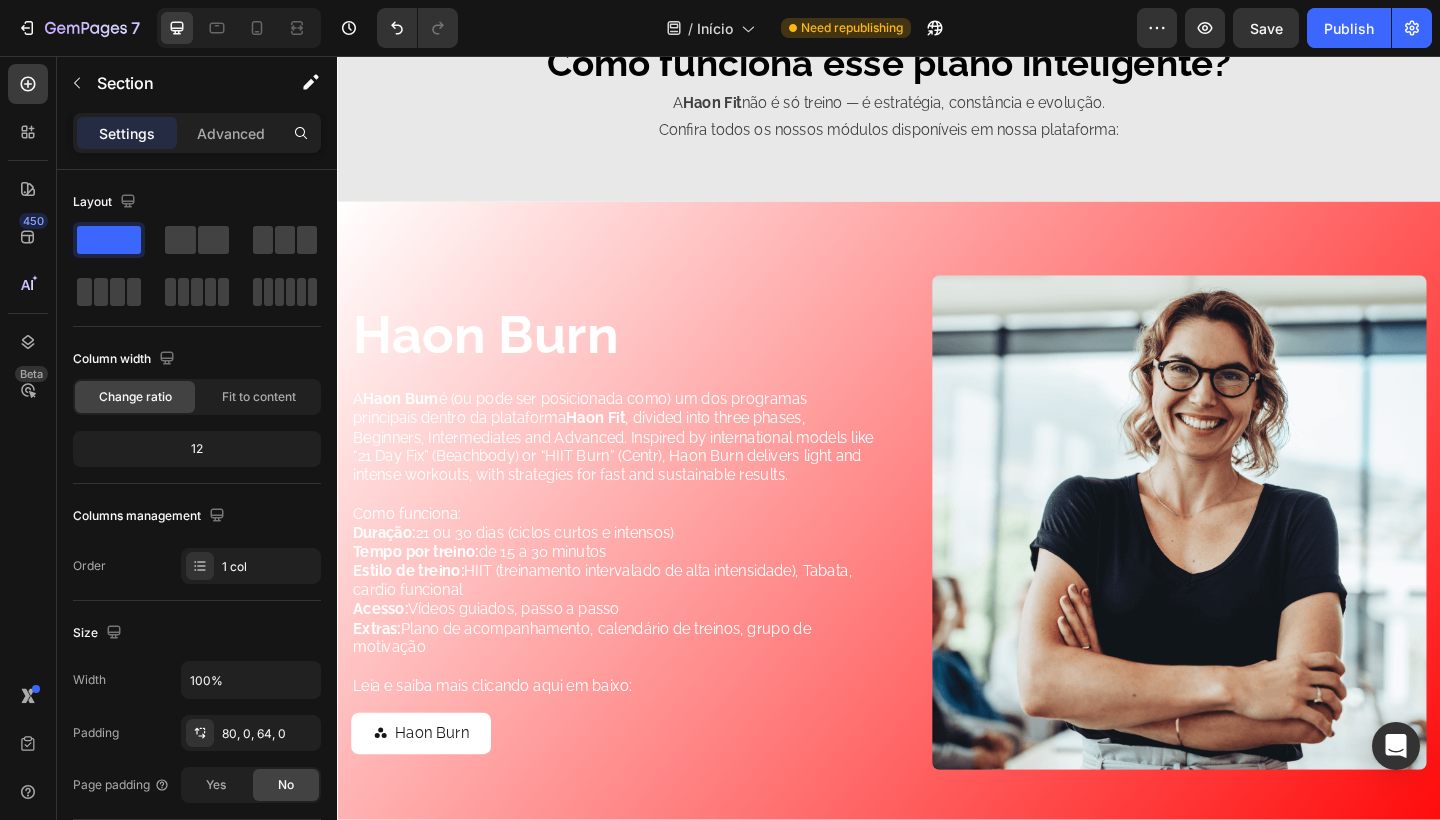 scroll, scrollTop: 1681, scrollLeft: 0, axis: vertical 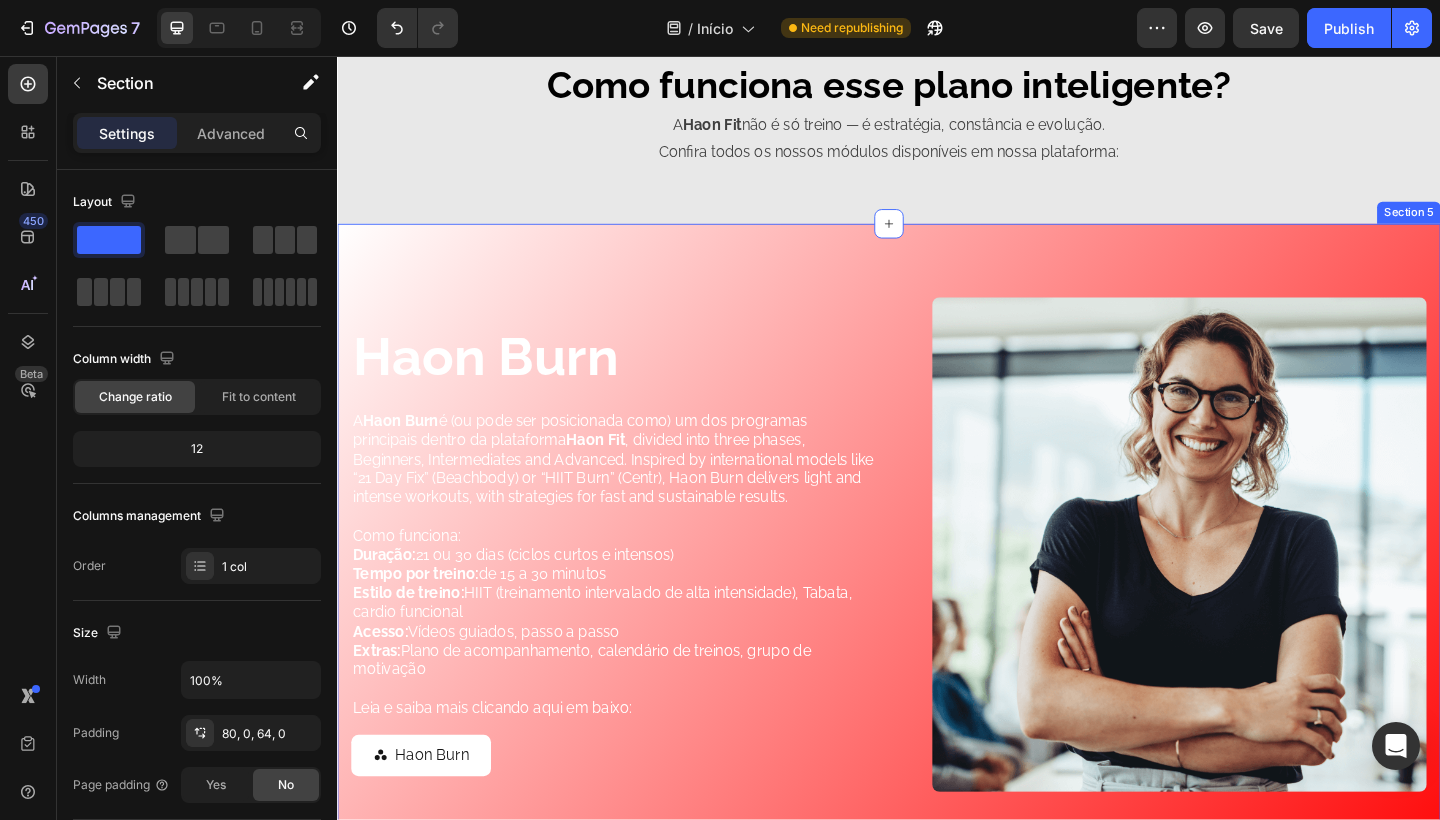 click on "Haon Burn Heading A  Haon Burn  é (ou pode ser posicionada como) um dos programas principais dentro da plataforma  Haon Fit , dividido em três fases, Iniciantes, Intermediarios e Avançado. Inspirado em modelos internacionais como “21 Day Fix” (Beachbody) ou “HIIT Burn” (Centr), o Haon Burn entrega treinos leves e intensos, com estratégias para resultados rápidos e sustentáveis.   Como funciona: Duração:  21 ou 30 dias (ciclos curtos e intensos) Tempo por treino:  de 15 a 30 minutos Estilo de treino:  HIIT (treinamento intervalado de alta intensidade), Tabata, cardio funcional Acesso:  Vídeos guiados, passo a passo Extras:  Plano de acompanhamento, calendário de treinos, grupo de motivação   Leia e saiba mais clicando aqui em baixo: Text Block
Haon Burn Button Image Row Section 5" at bounding box center (937, 596) 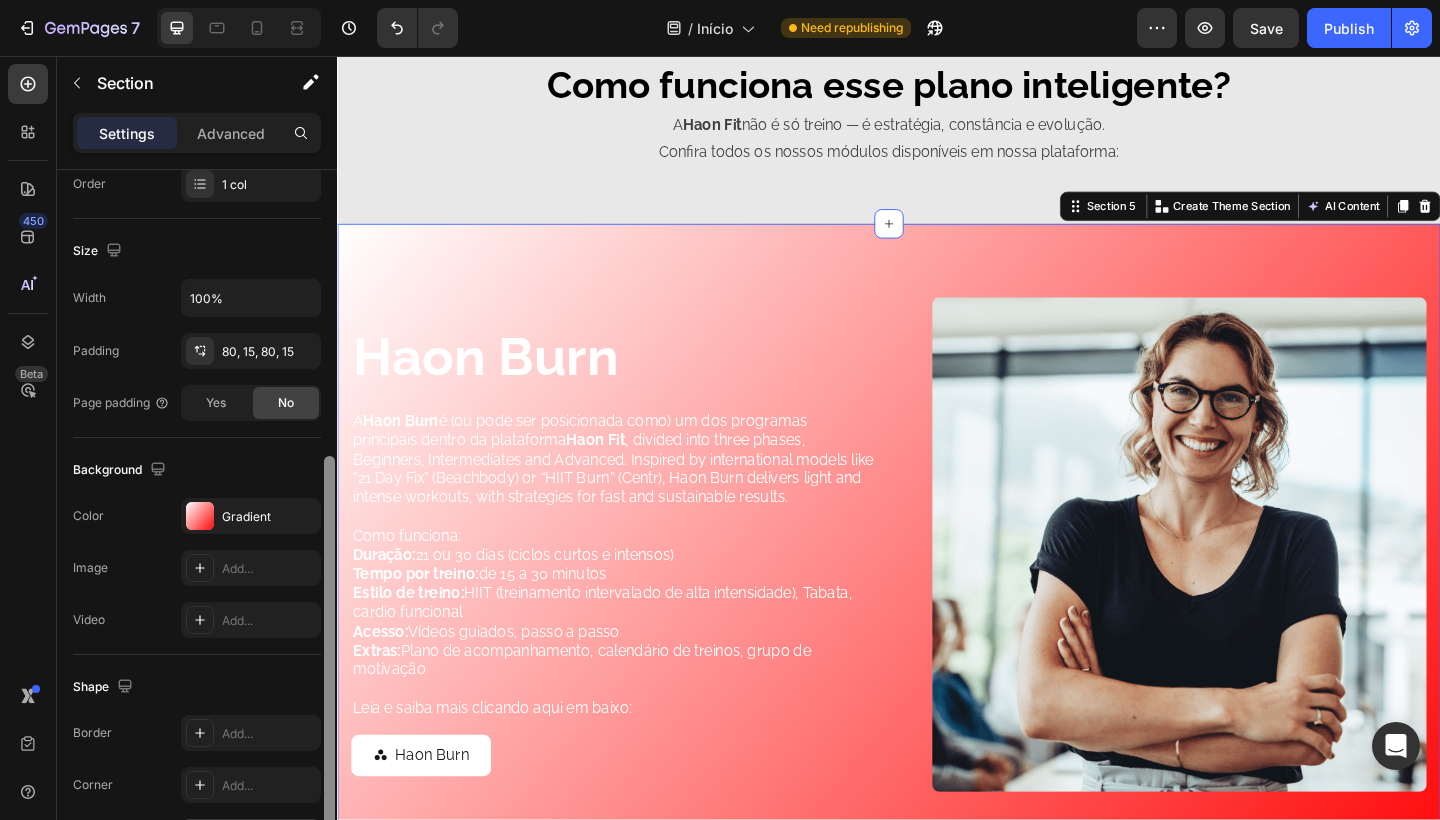 scroll, scrollTop: 430, scrollLeft: 0, axis: vertical 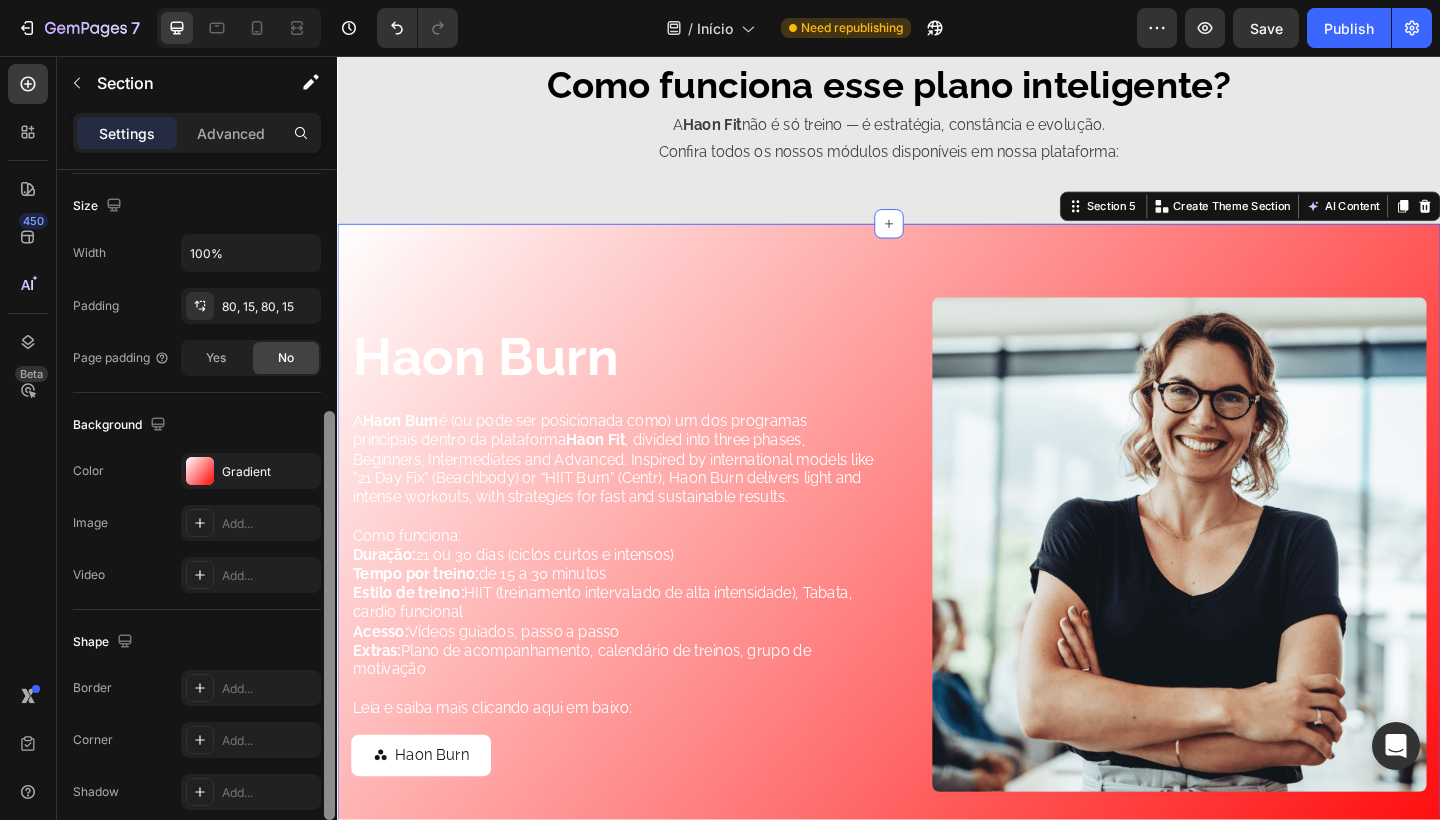 drag, startPoint x: 329, startPoint y: 565, endPoint x: 315, endPoint y: 815, distance: 250.3917 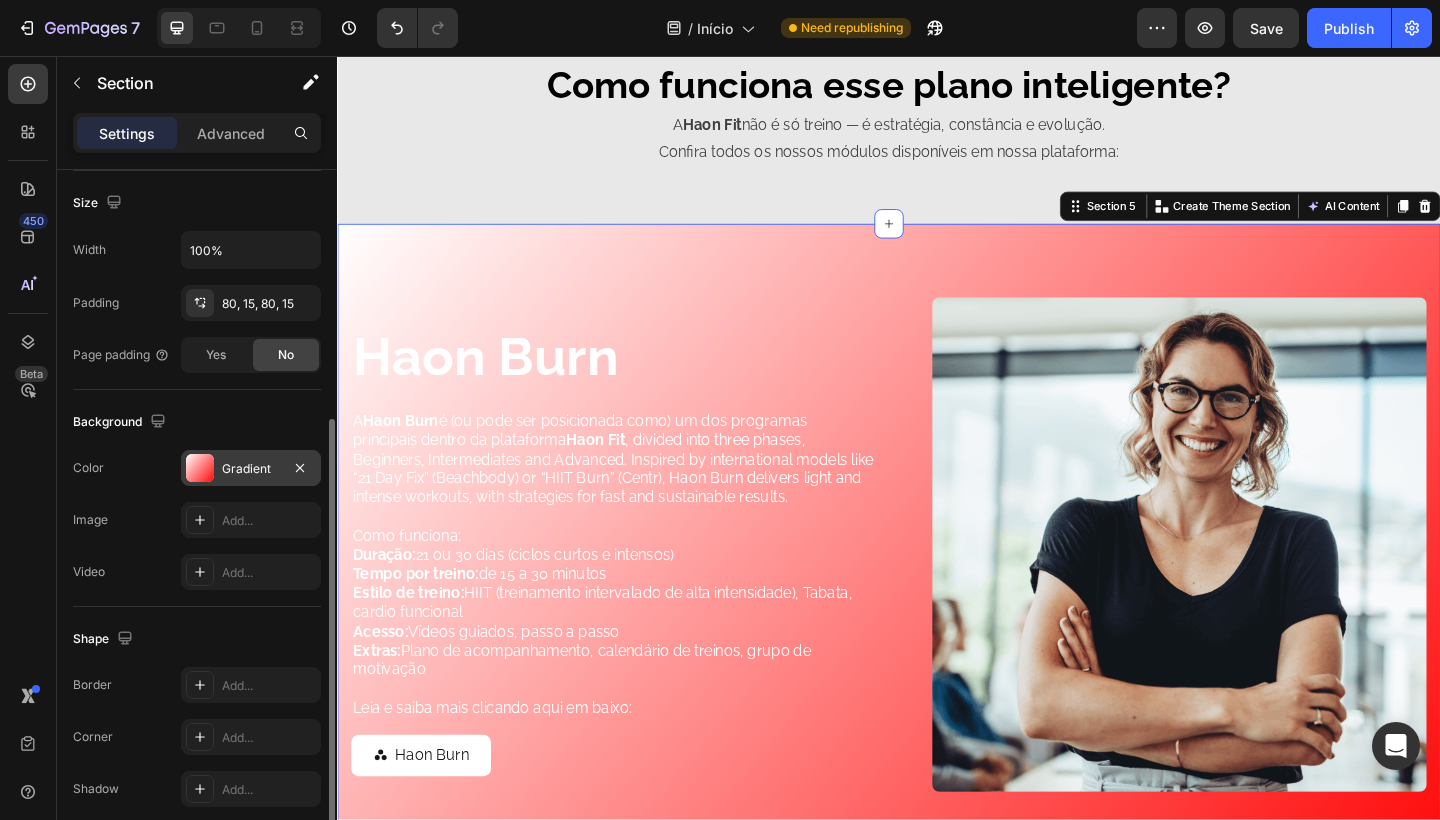 click on "Gradient" at bounding box center [251, 469] 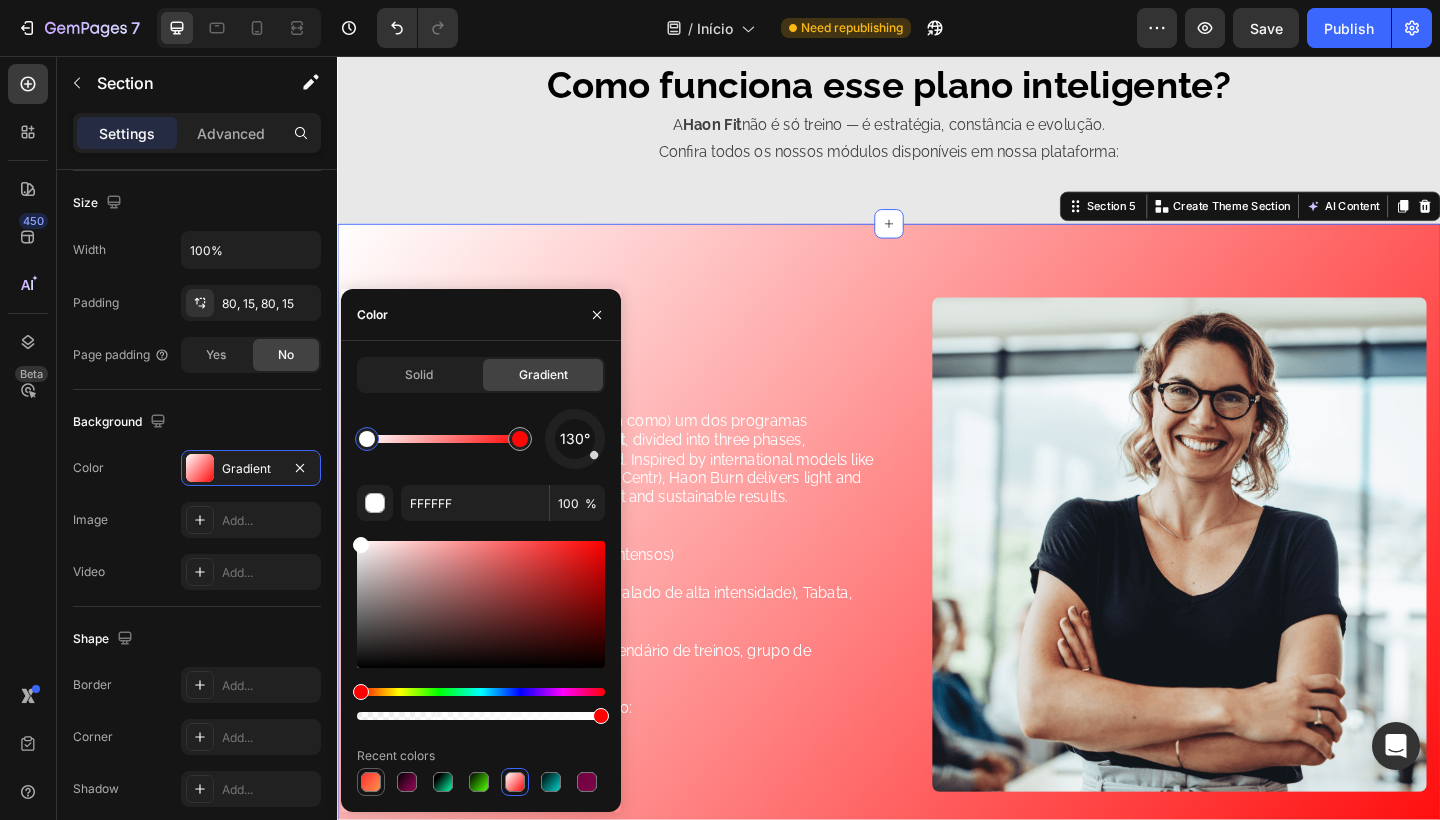 click at bounding box center (371, 782) 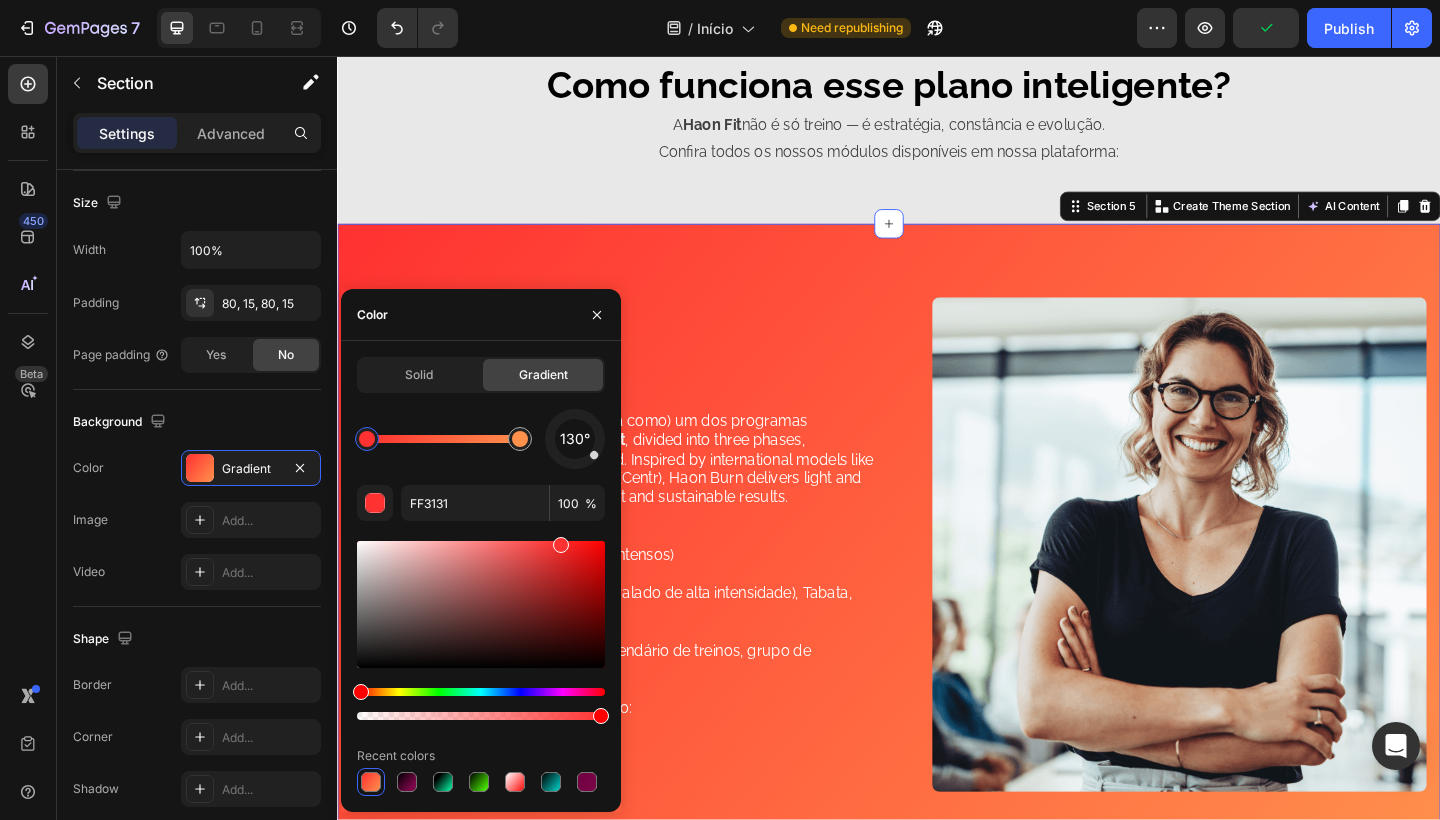 click on "Como funciona esse plano inteligente? Heading A  Haon Fit  não é só treino — é estratégia, constância e evolução. Confira todos os nossos módulos disponíveis em nossa plataforma:   Text Block Section 4" at bounding box center (937, 133) 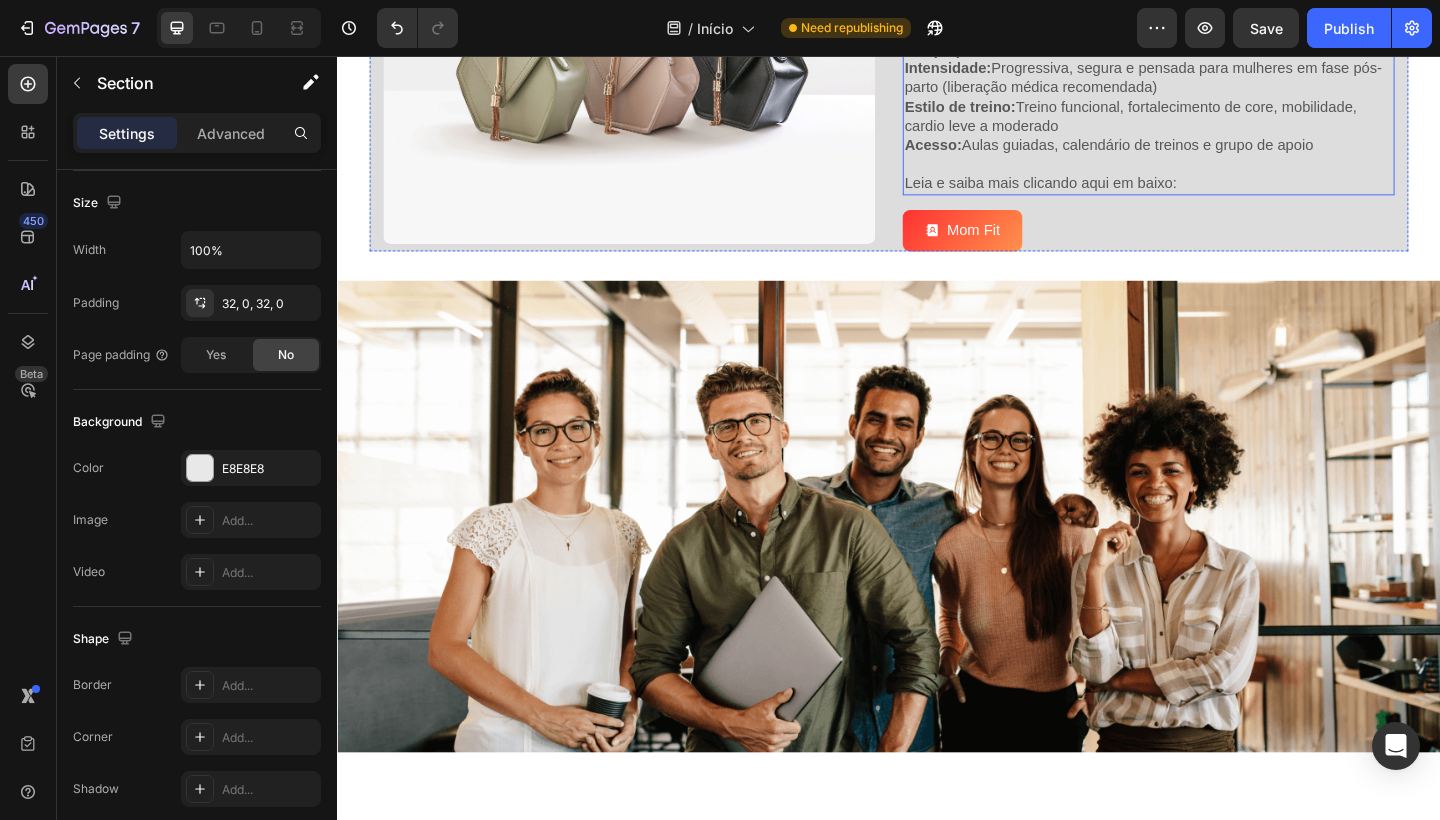 scroll, scrollTop: 3001, scrollLeft: 0, axis: vertical 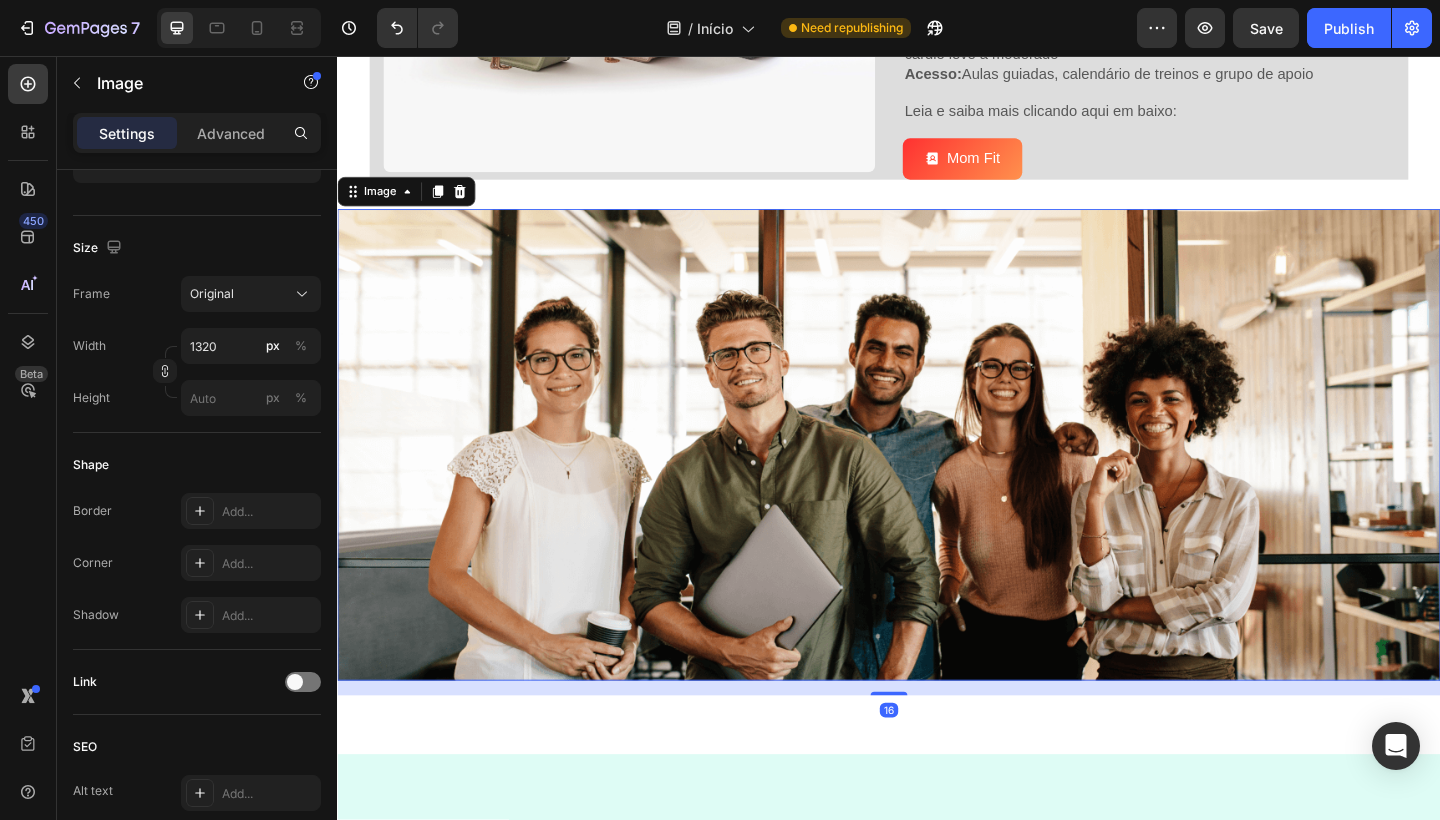 click at bounding box center [937, 480] 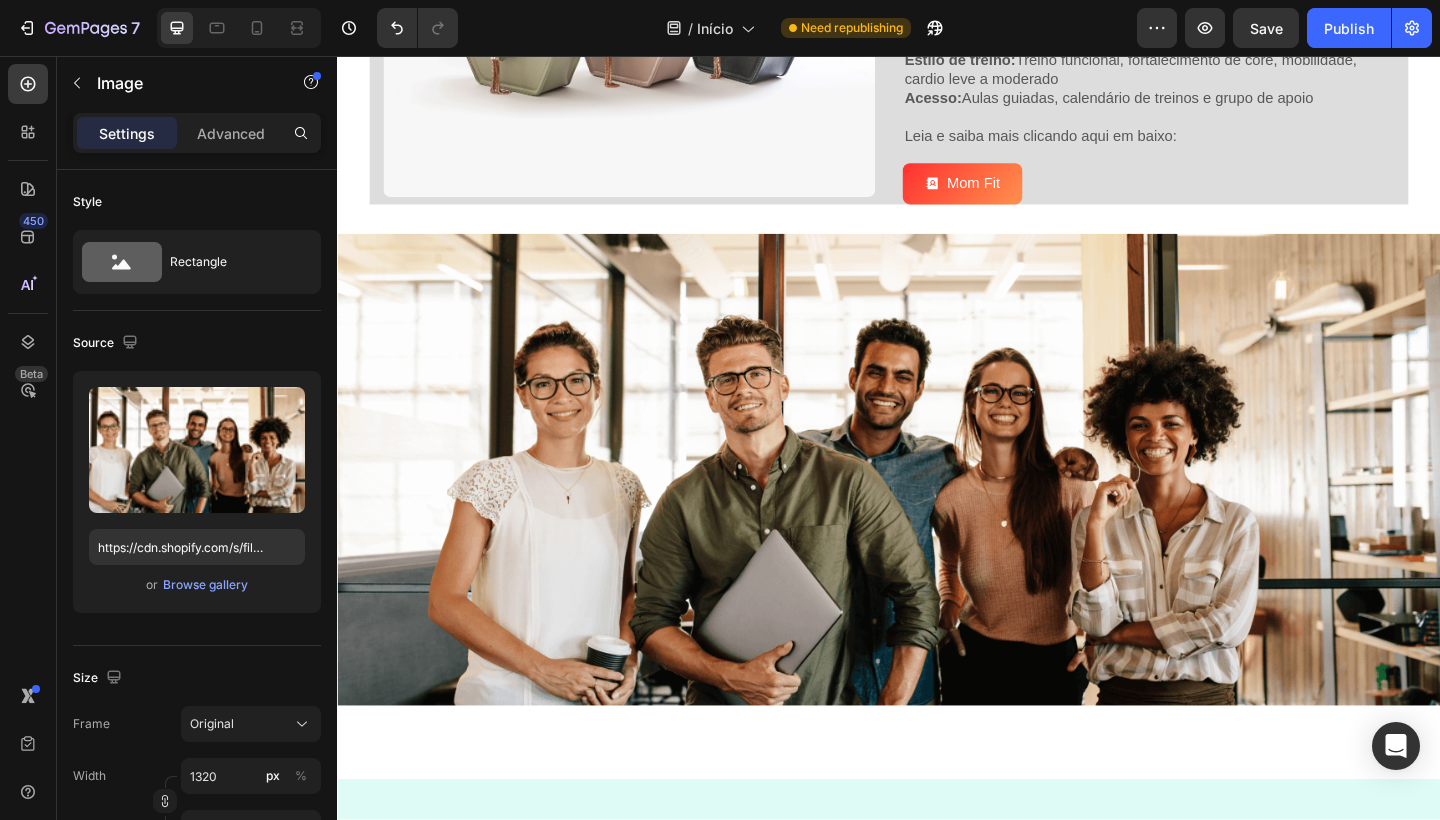scroll, scrollTop: 2977, scrollLeft: 0, axis: vertical 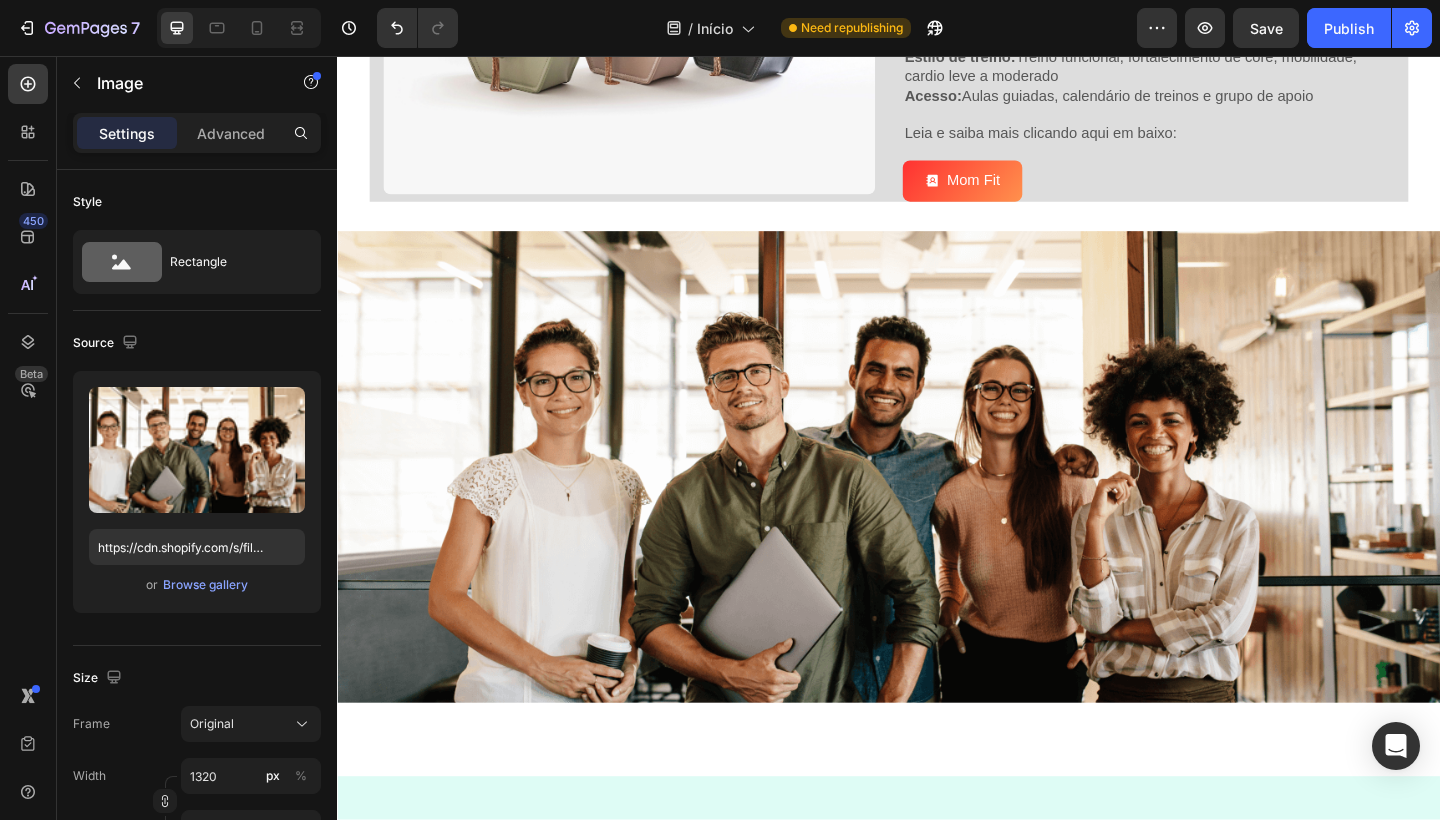 click at bounding box center [937, 504] 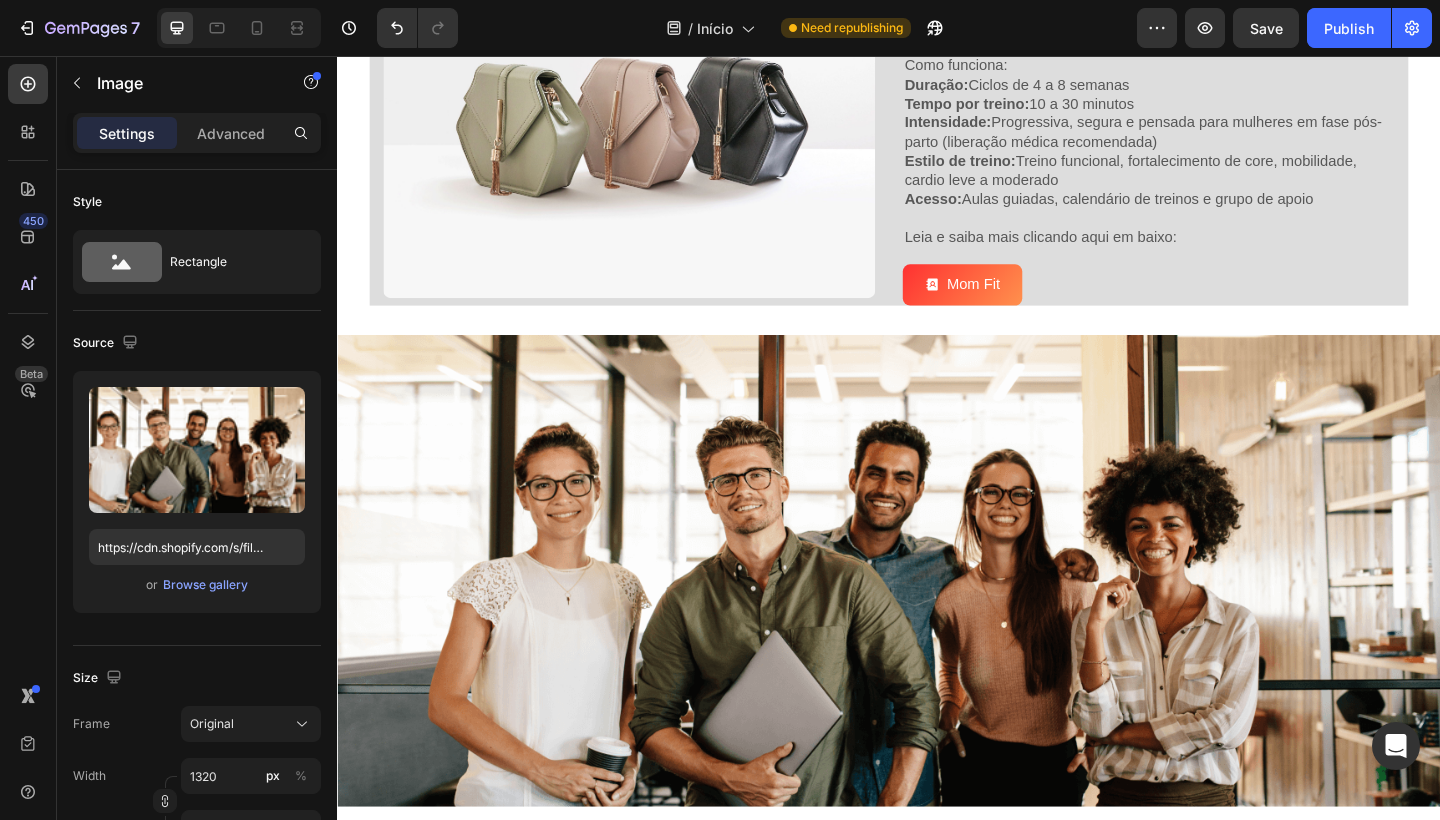scroll, scrollTop: 2840, scrollLeft: 0, axis: vertical 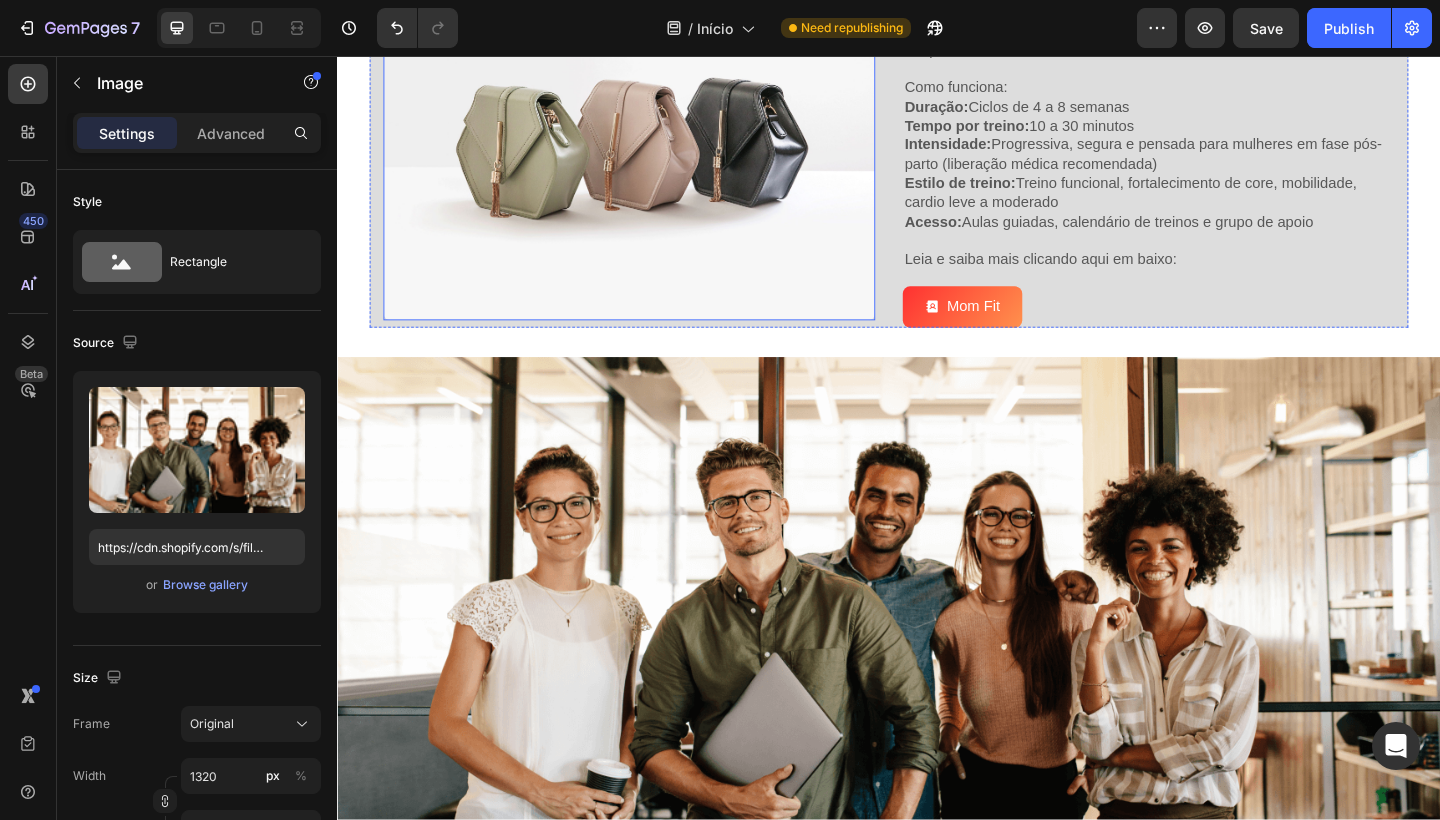 click at bounding box center (654, 143) 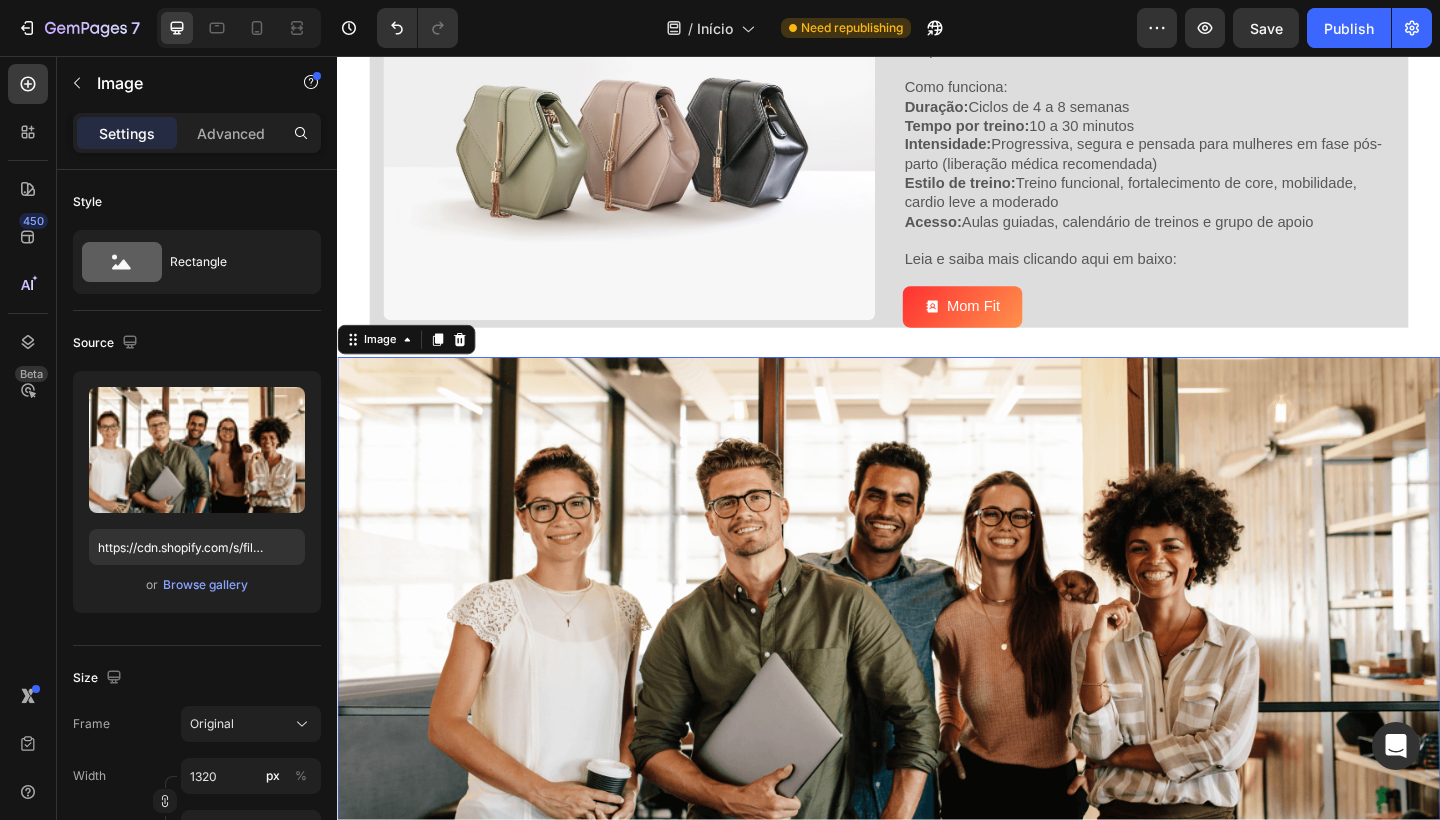 click at bounding box center [937, 641] 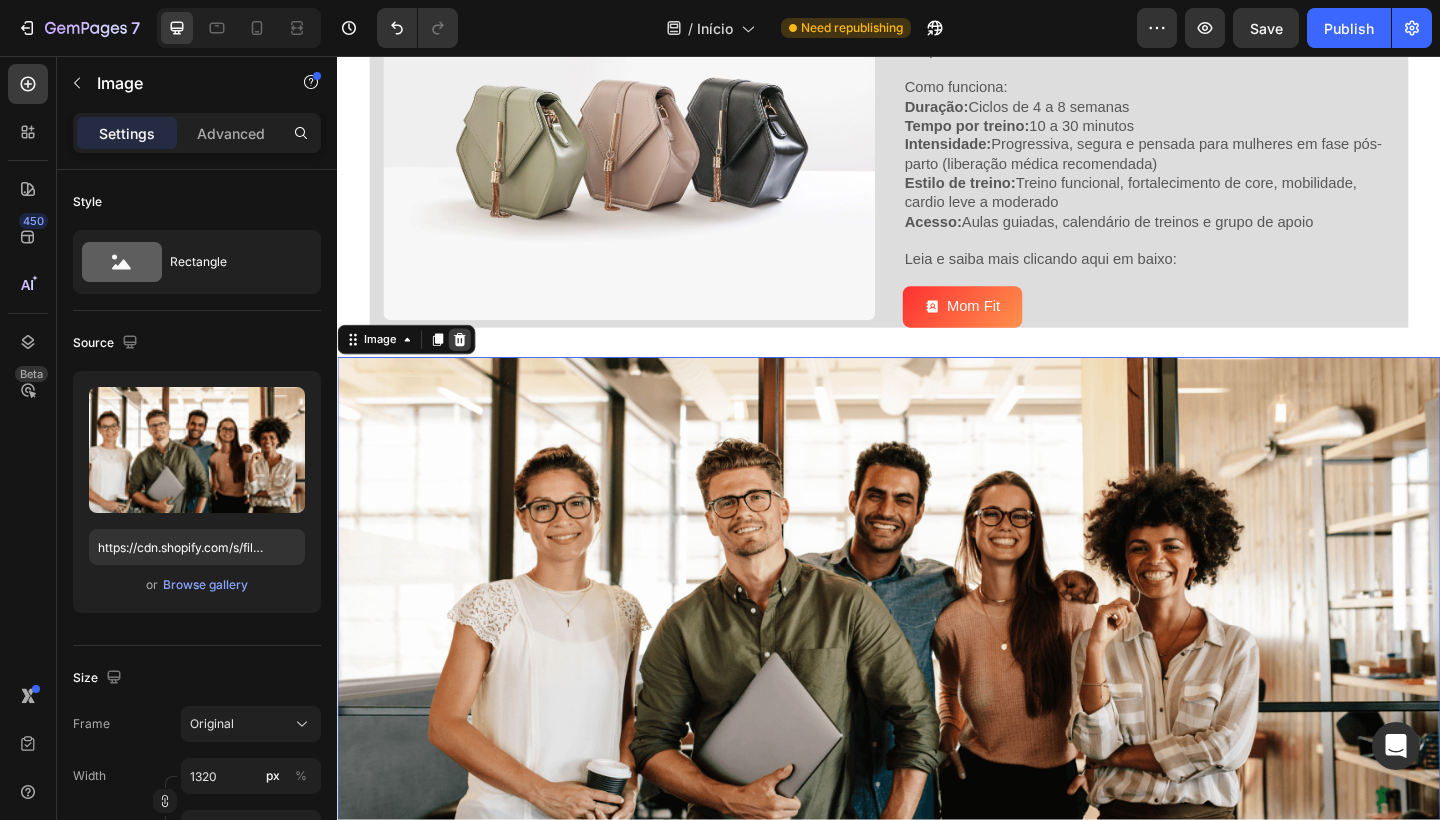 click 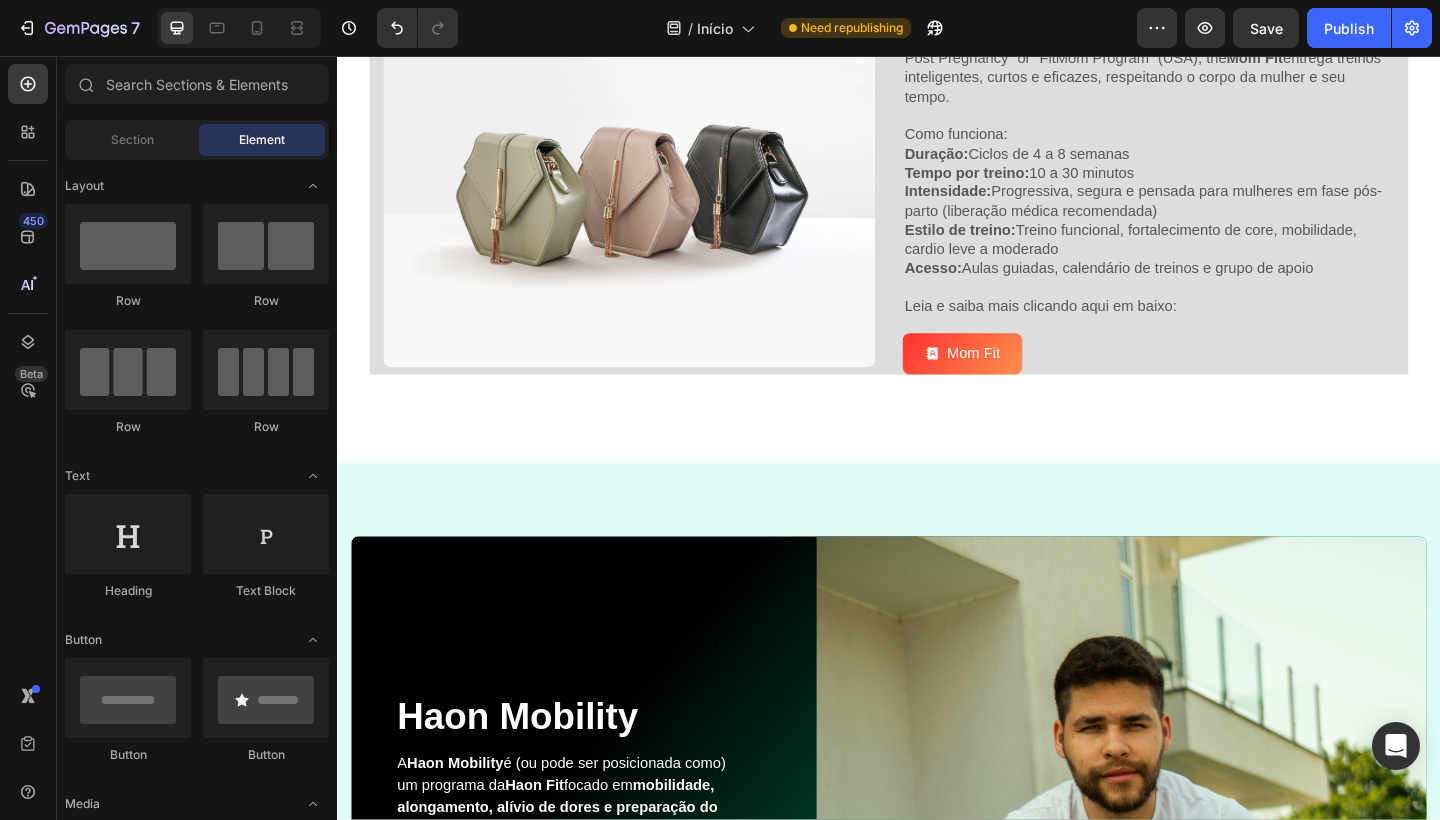 scroll, scrollTop: 2784, scrollLeft: 0, axis: vertical 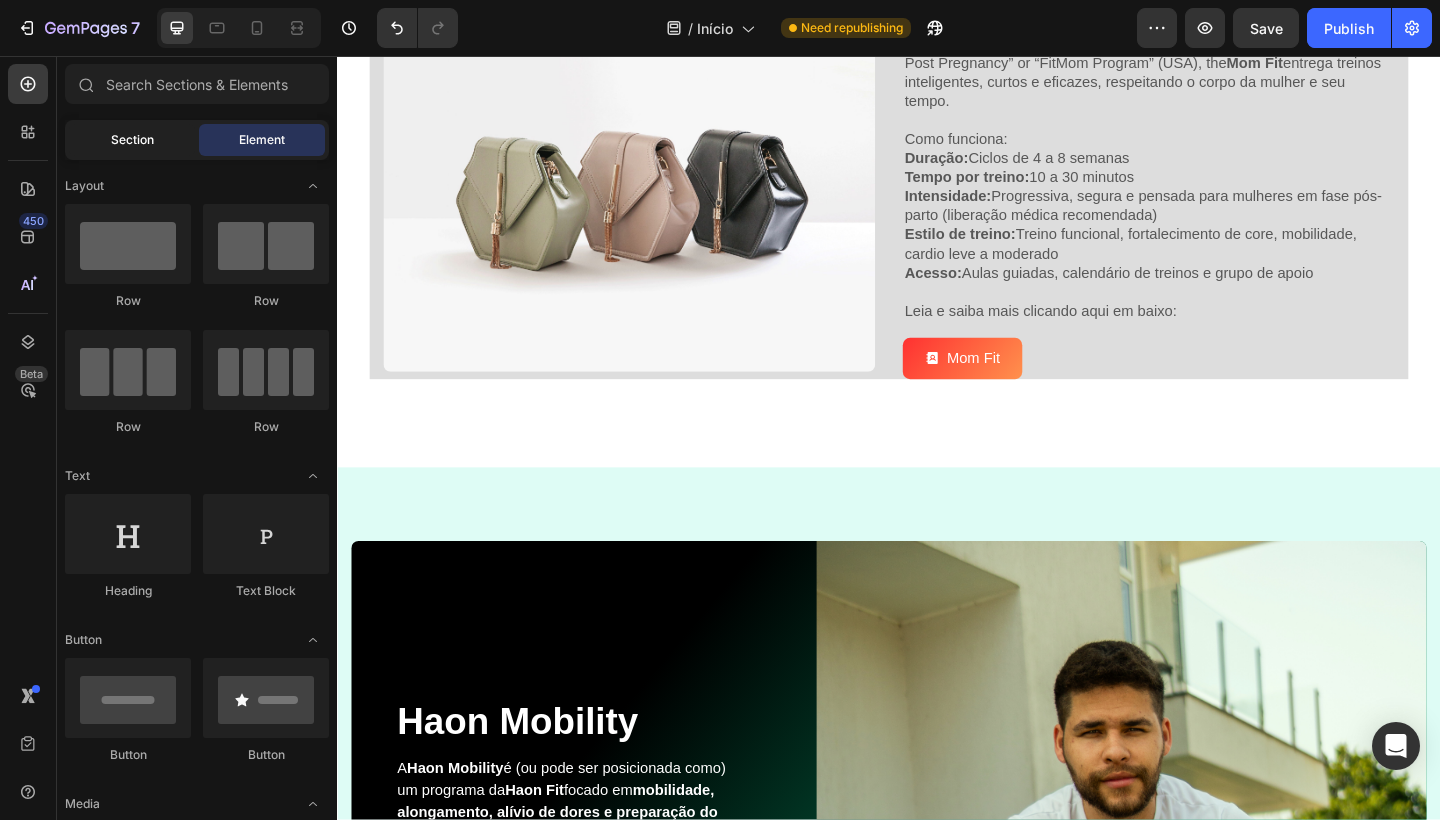click on "Section" at bounding box center [132, 140] 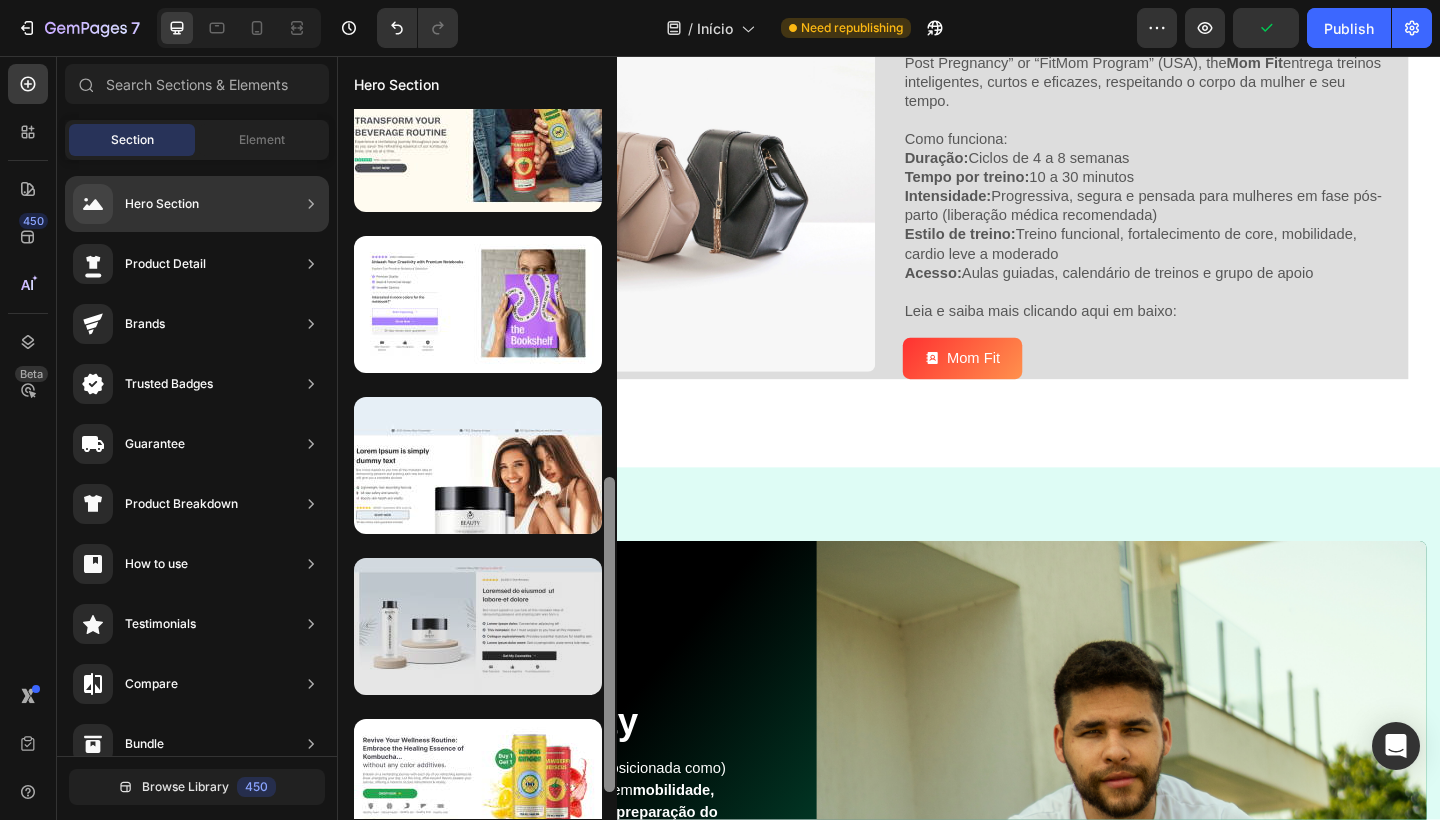scroll, scrollTop: 849, scrollLeft: 0, axis: vertical 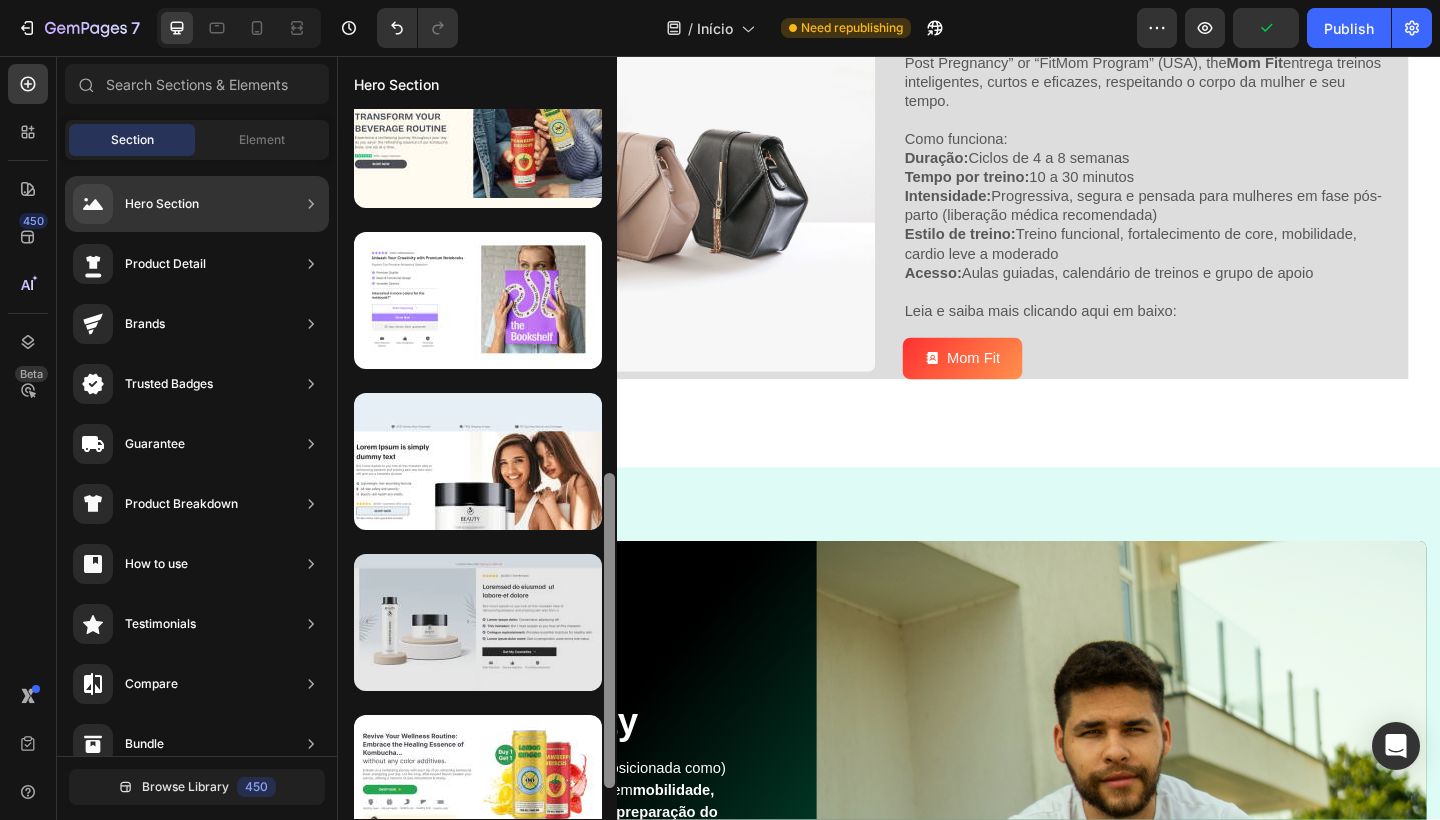 drag, startPoint x: 608, startPoint y: 219, endPoint x: 550, endPoint y: 597, distance: 382.42386 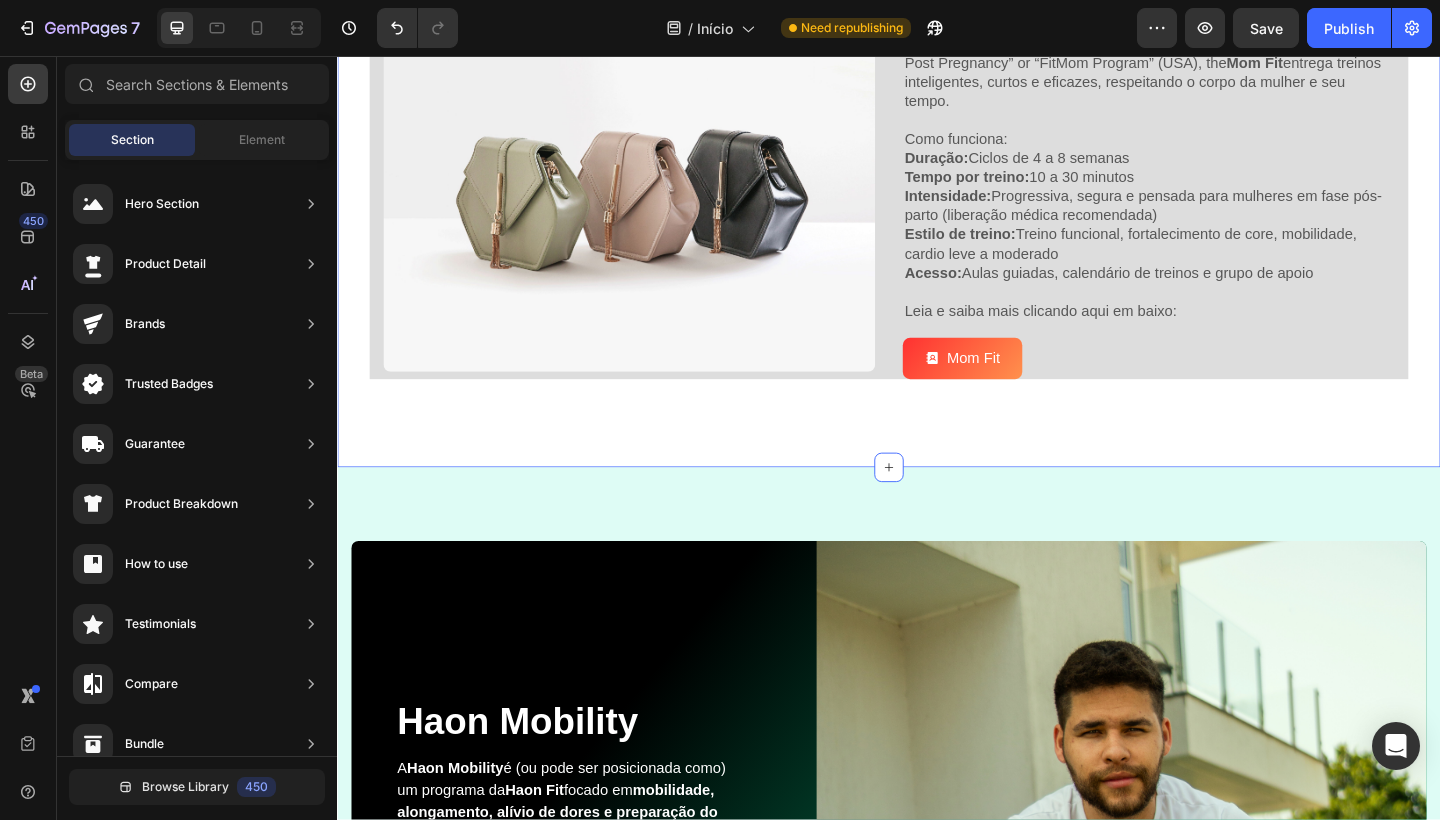 scroll, scrollTop: 83, scrollLeft: 0, axis: vertical 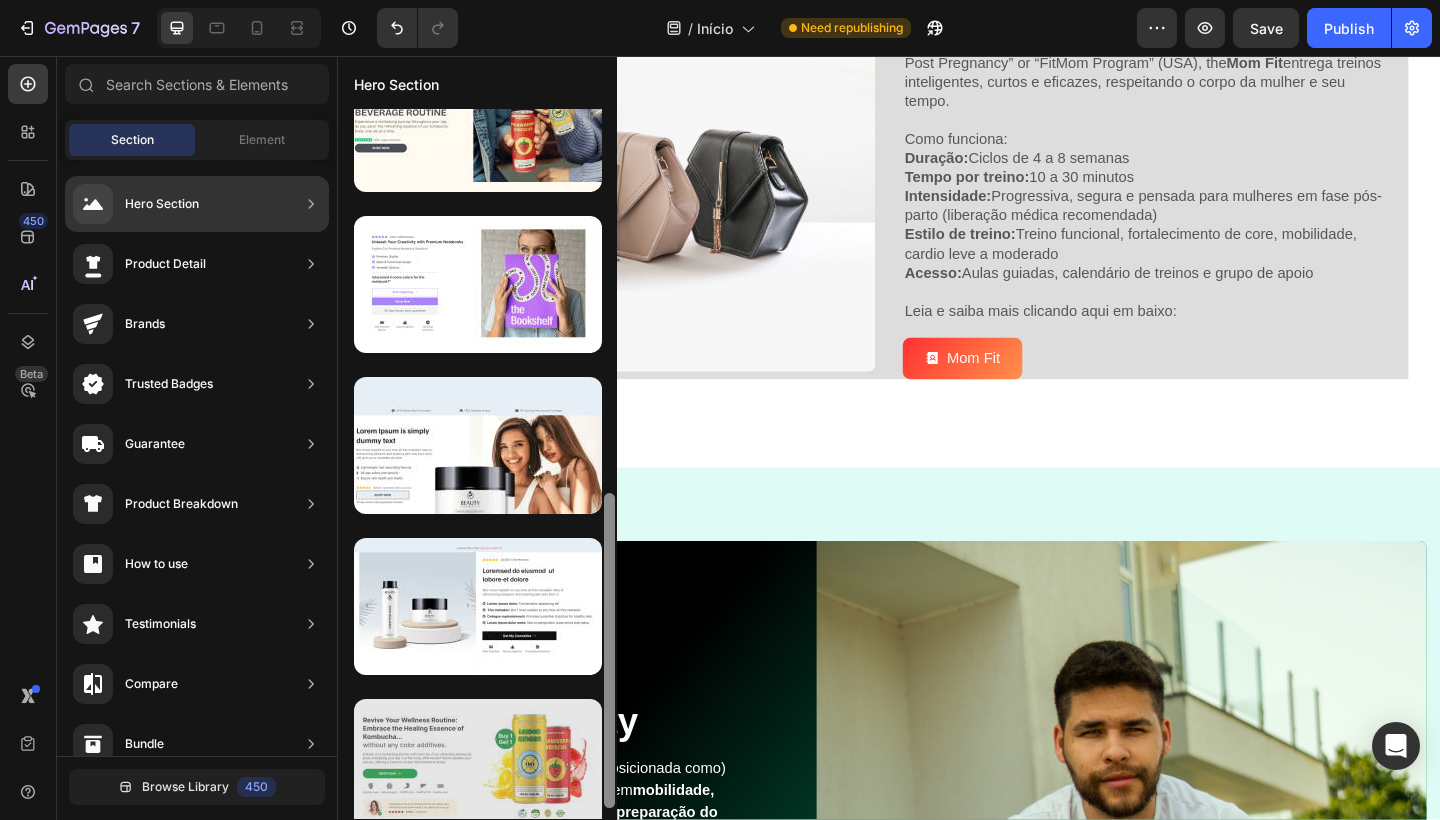 drag, startPoint x: 609, startPoint y: 357, endPoint x: 596, endPoint y: 705, distance: 348.24274 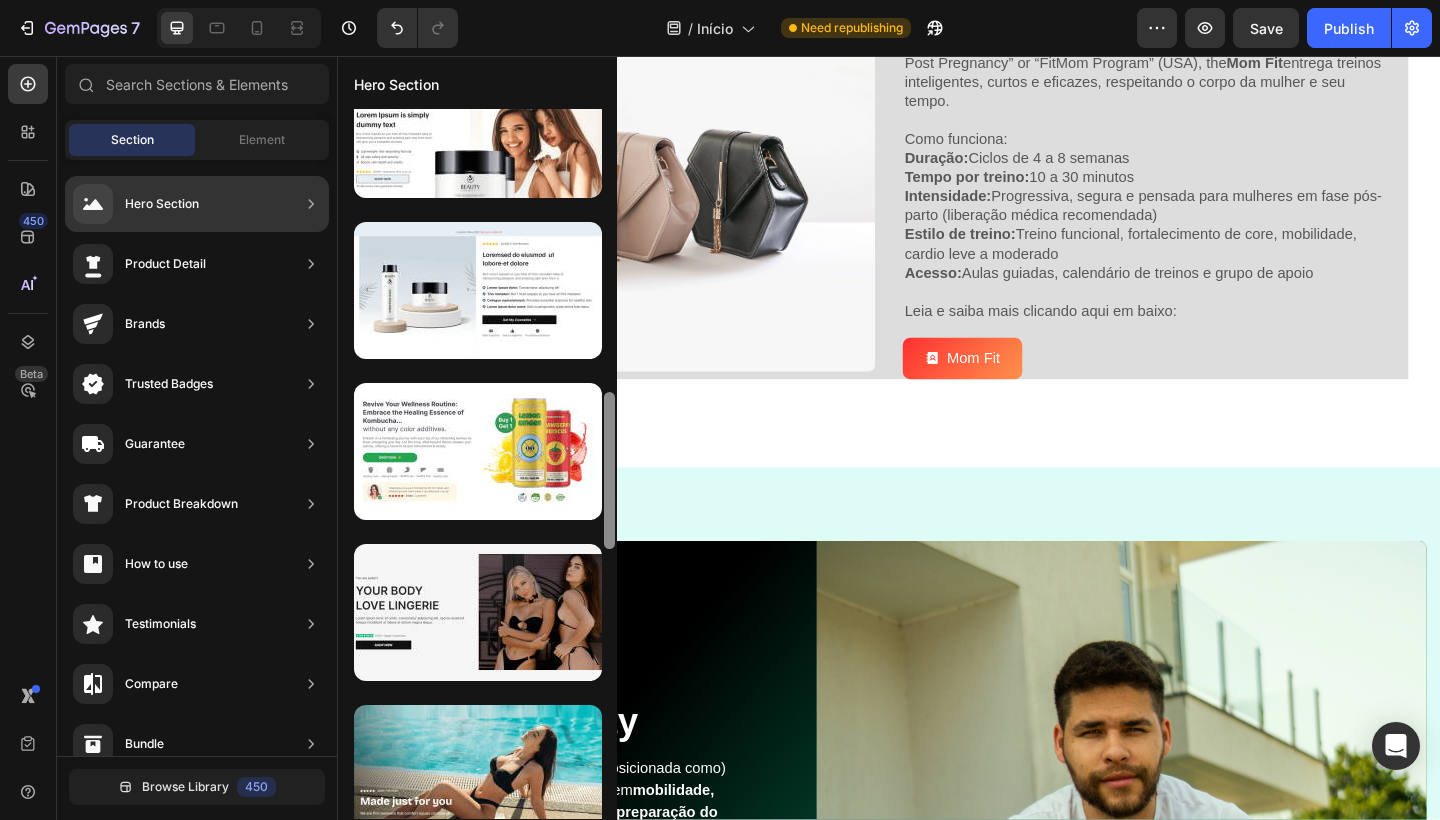 scroll, scrollTop: 1202, scrollLeft: 0, axis: vertical 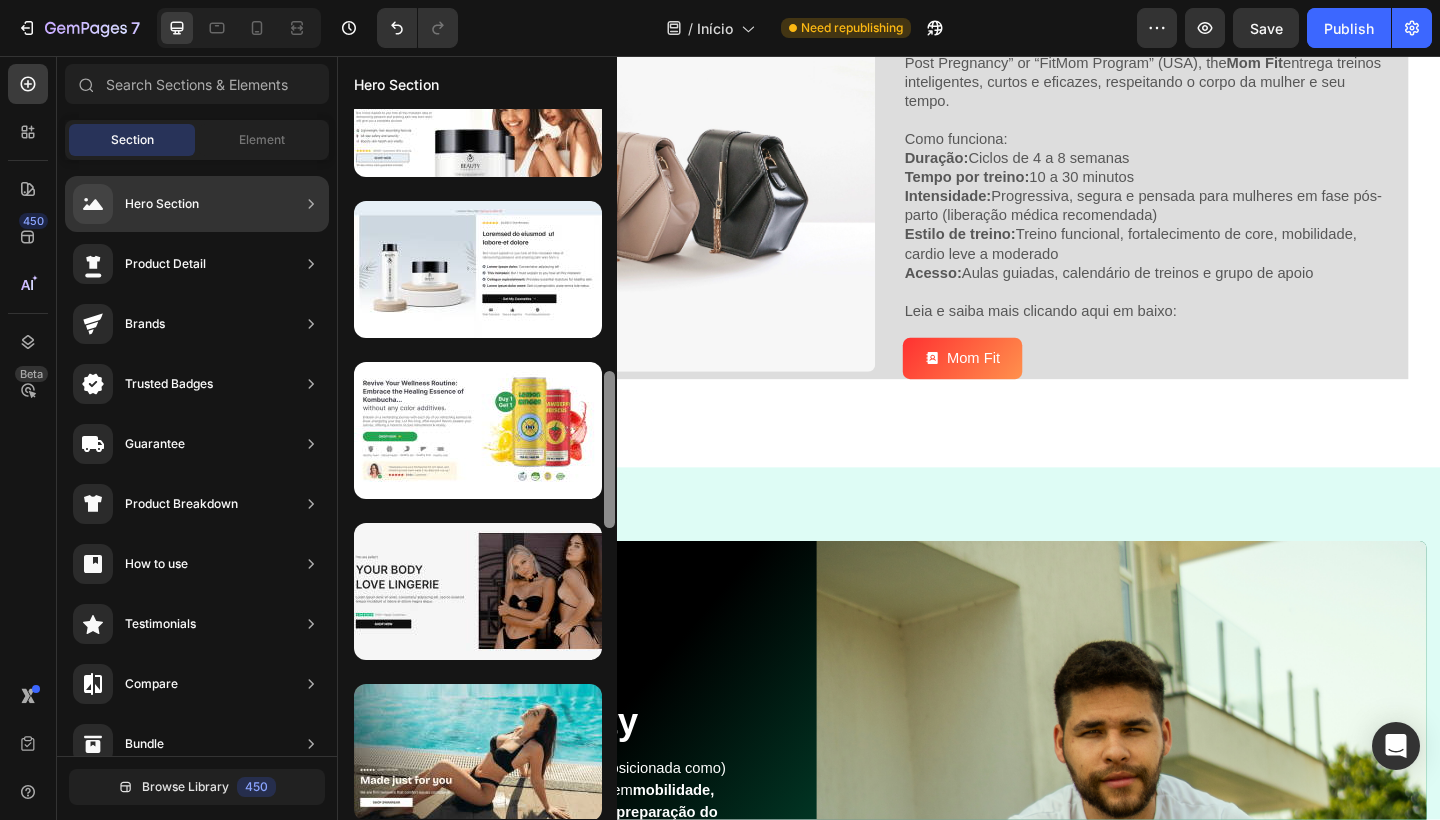 drag, startPoint x: 609, startPoint y: 666, endPoint x: 608, endPoint y: 816, distance: 150.00333 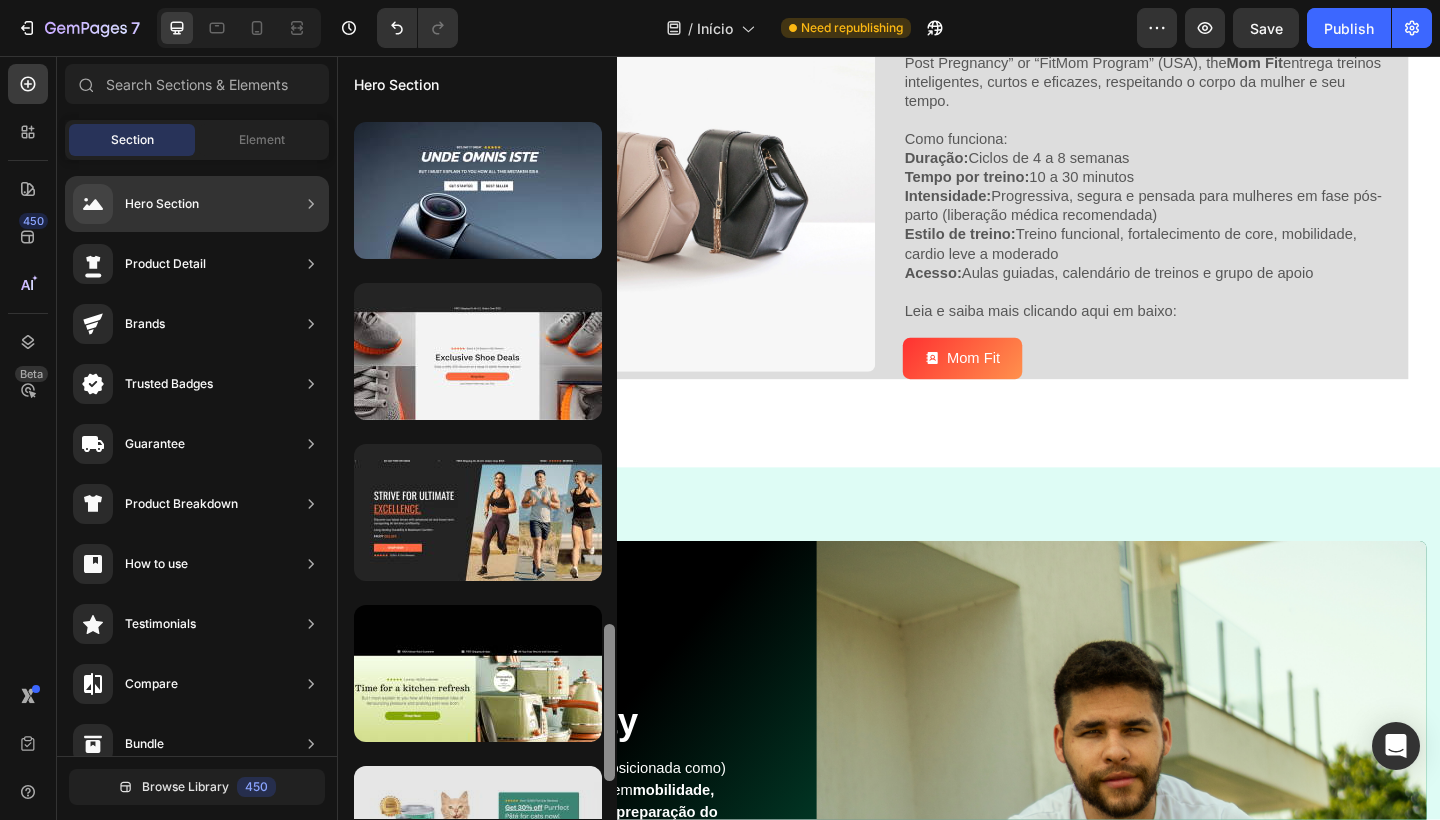 scroll, scrollTop: 2417, scrollLeft: 0, axis: vertical 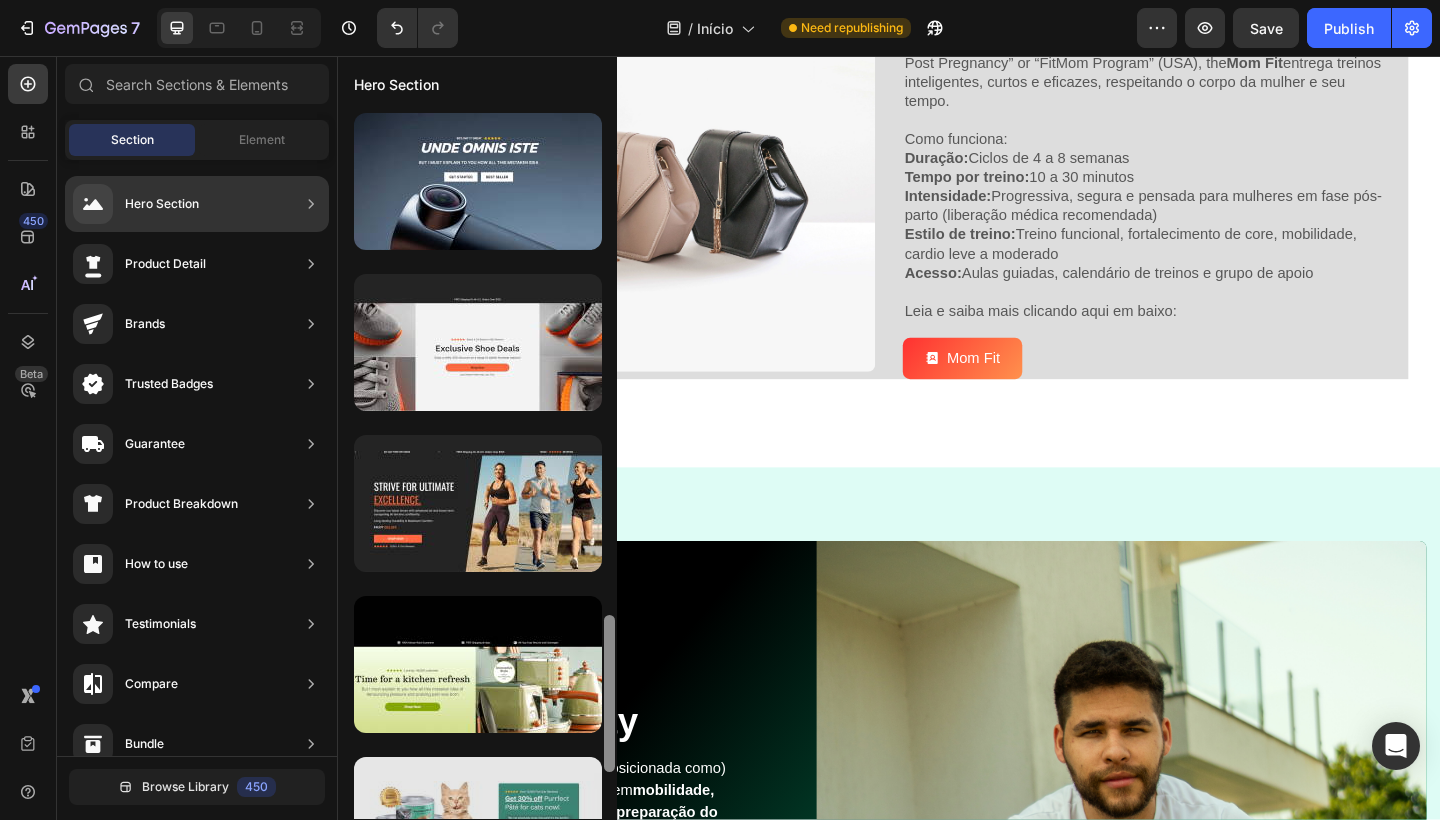 drag, startPoint x: 609, startPoint y: 499, endPoint x: 580, endPoint y: 768, distance: 270.5587 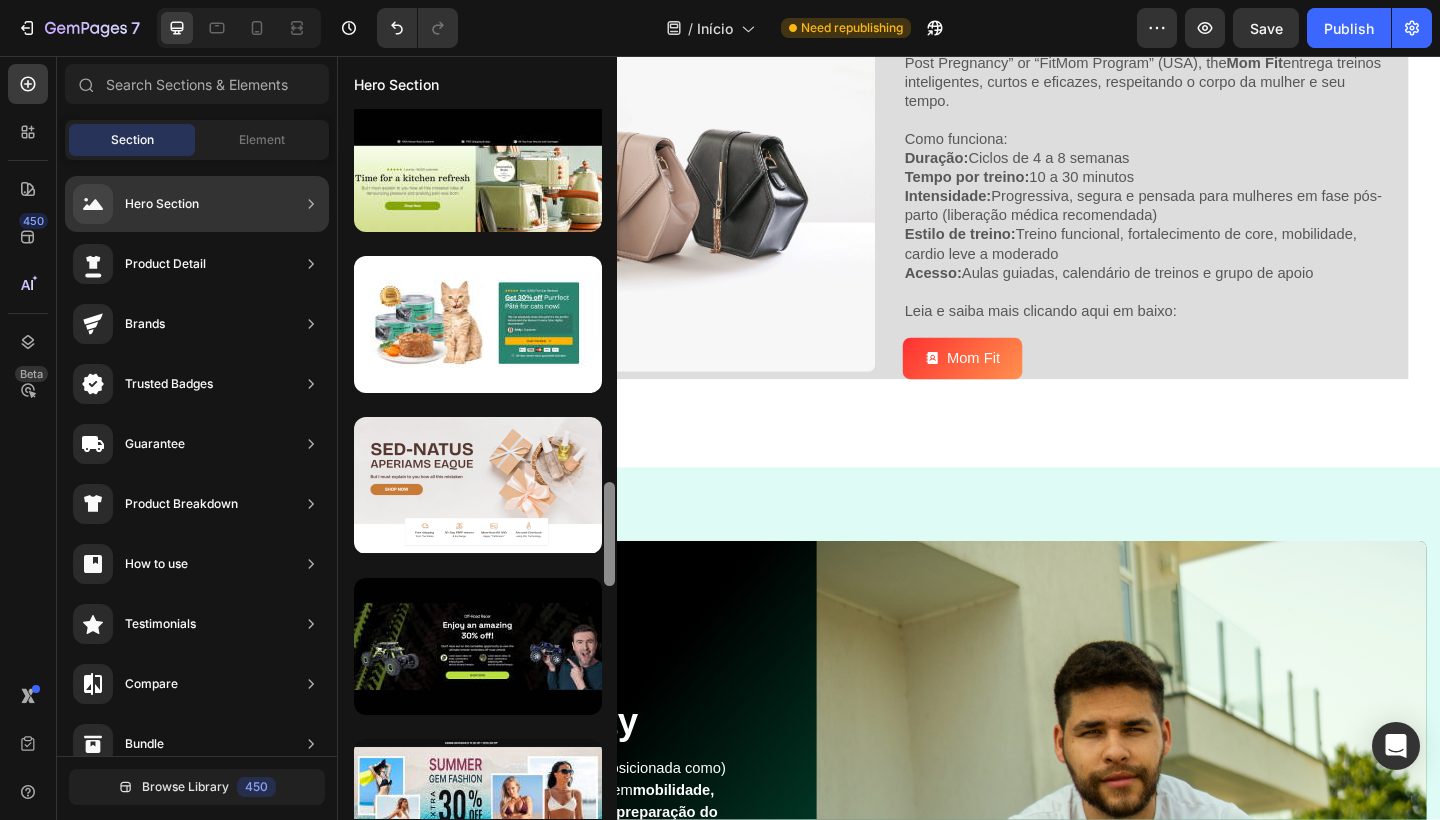 scroll, scrollTop: 2931, scrollLeft: 0, axis: vertical 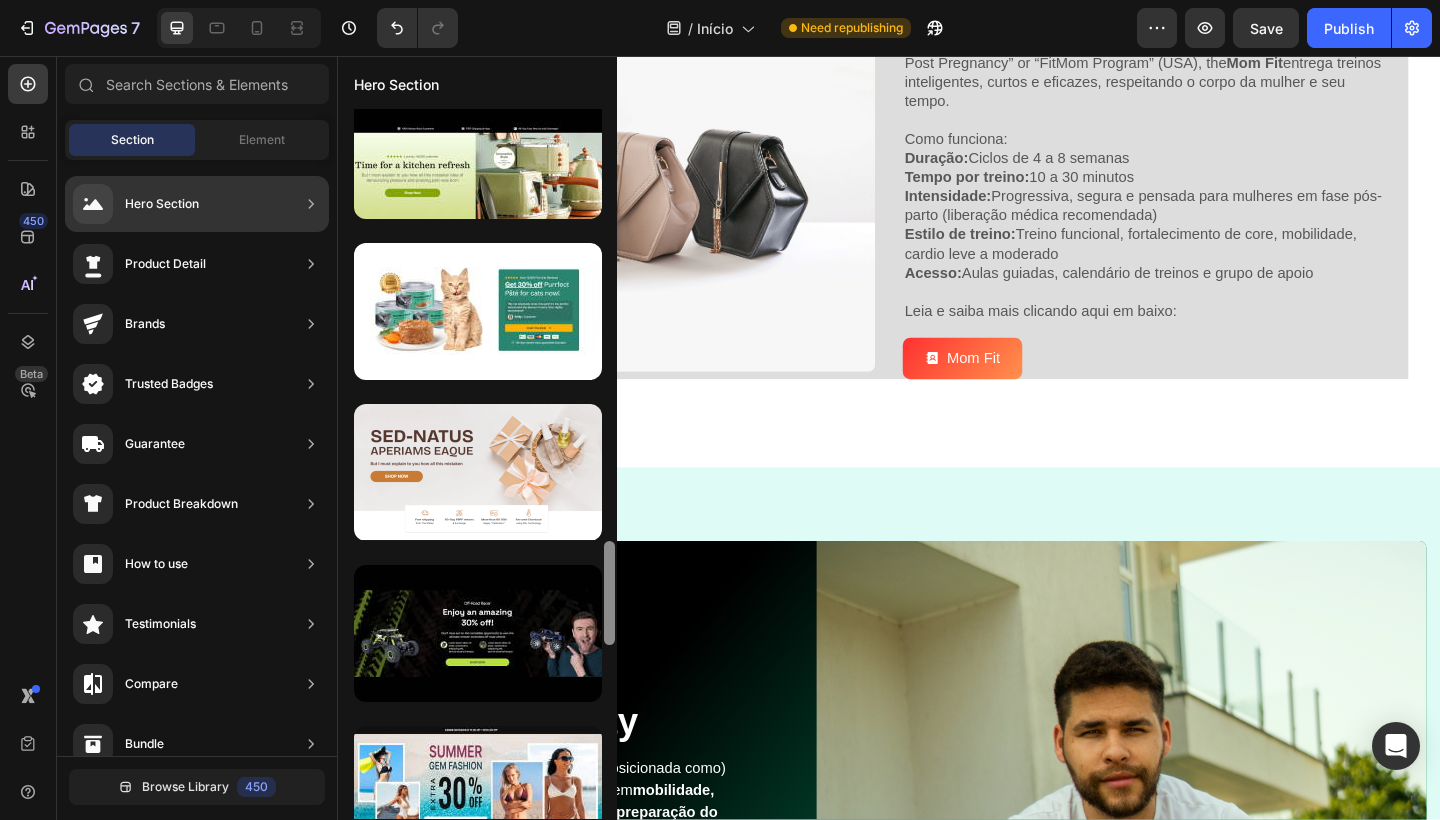 drag, startPoint x: 611, startPoint y: 694, endPoint x: 612, endPoint y: 808, distance: 114.00439 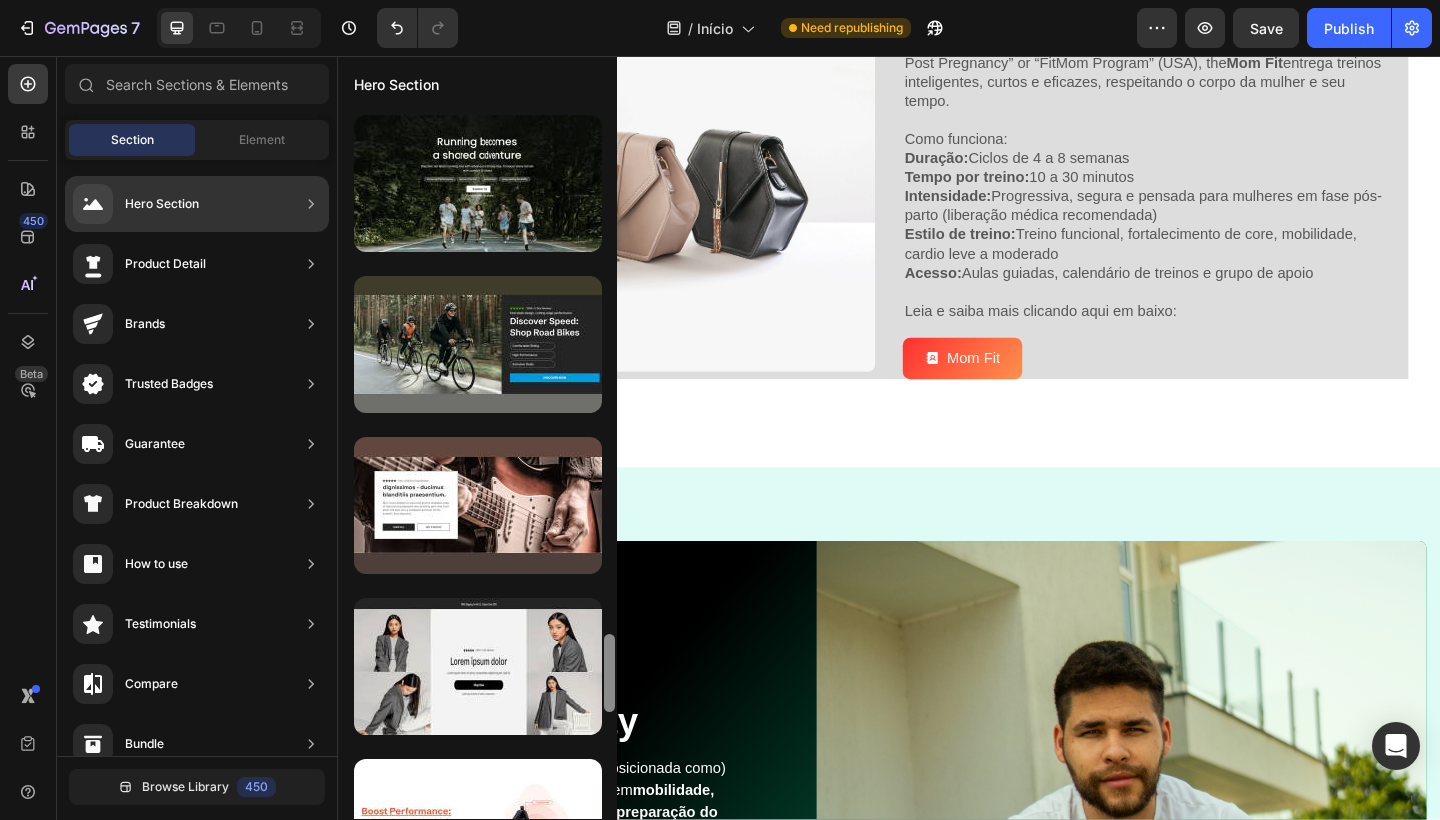 scroll, scrollTop: 4388, scrollLeft: 0, axis: vertical 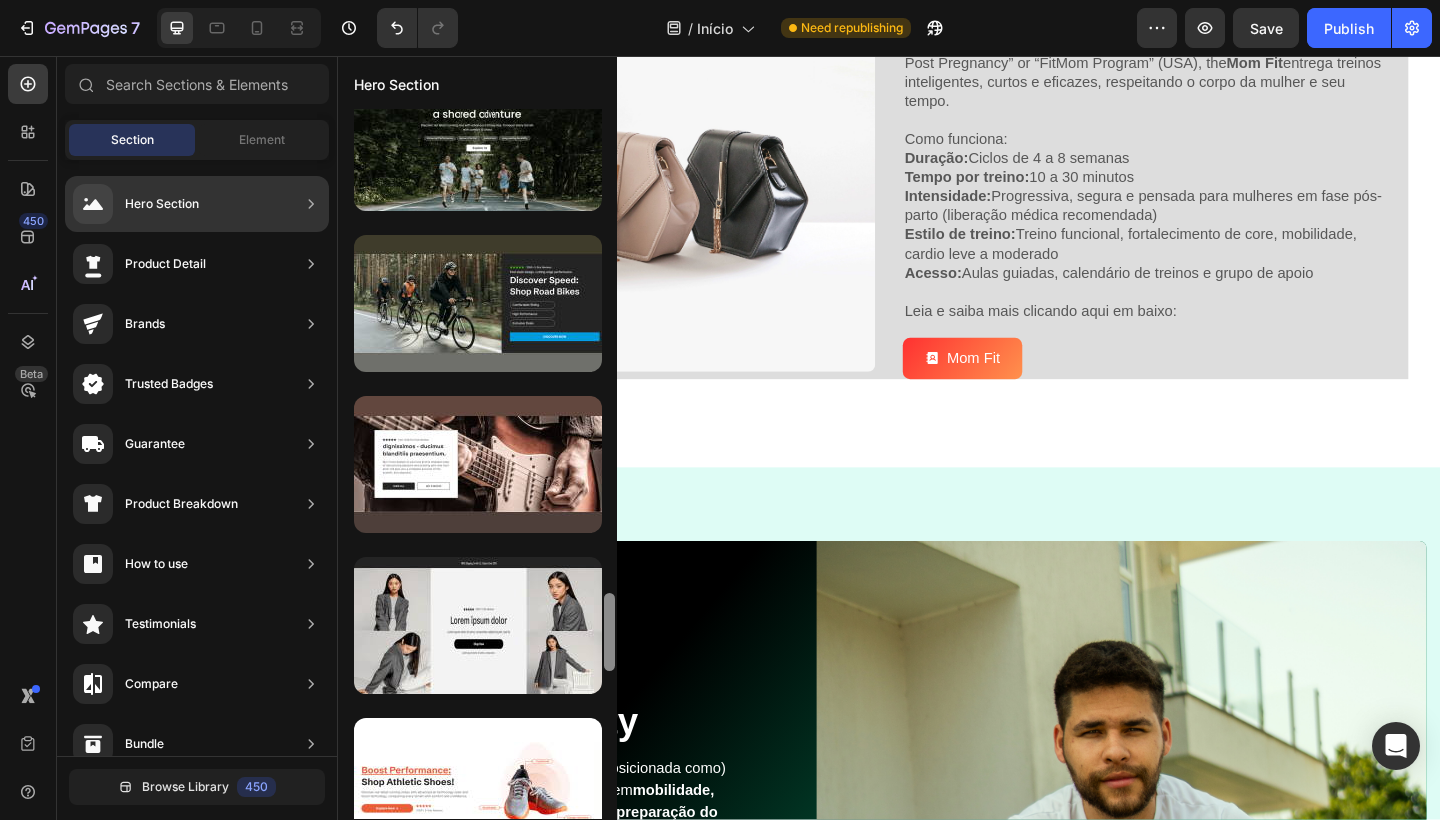 drag, startPoint x: 607, startPoint y: 604, endPoint x: 587, endPoint y: 819, distance: 215.92822 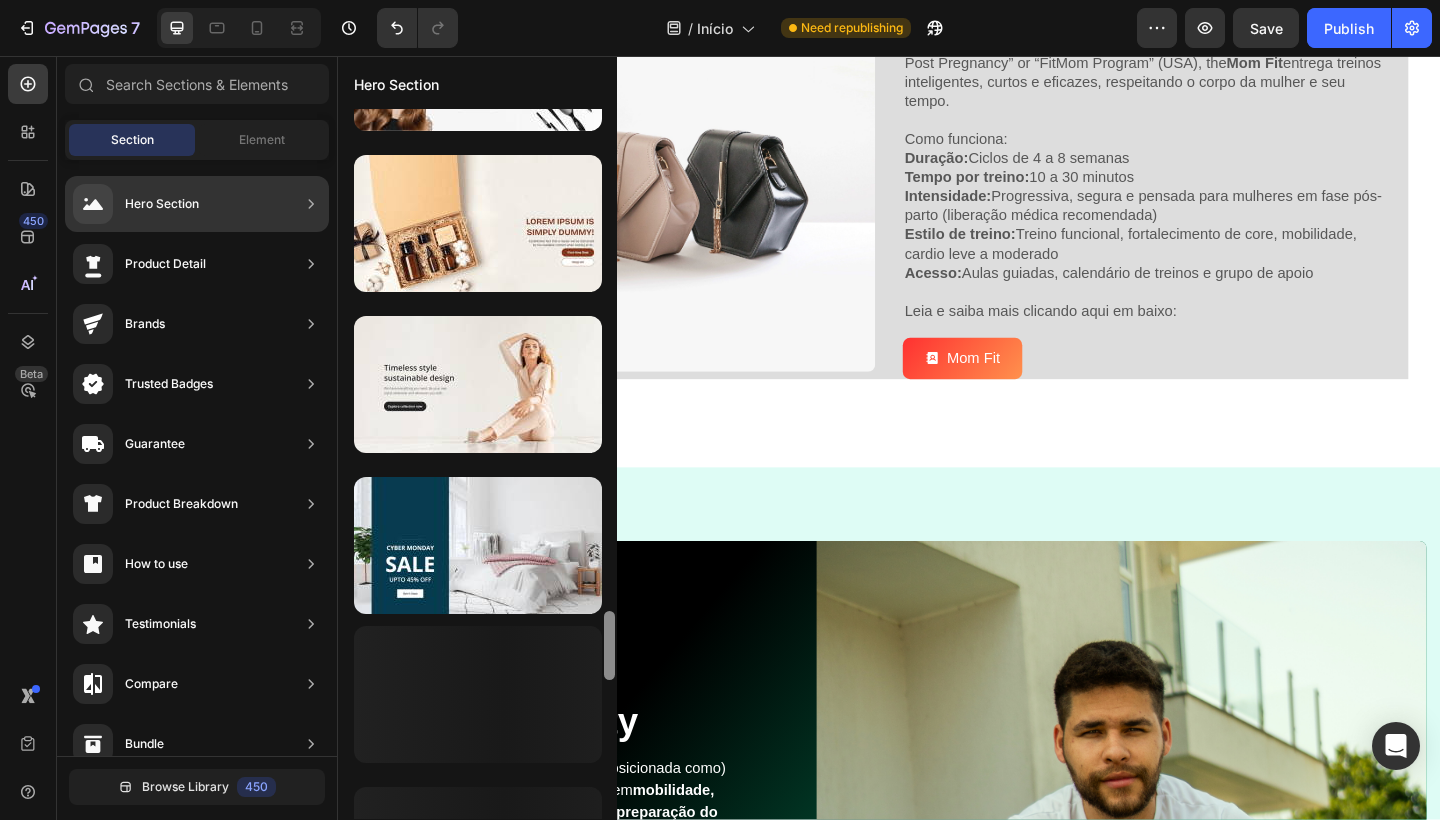 scroll, scrollTop: 5926, scrollLeft: 0, axis: vertical 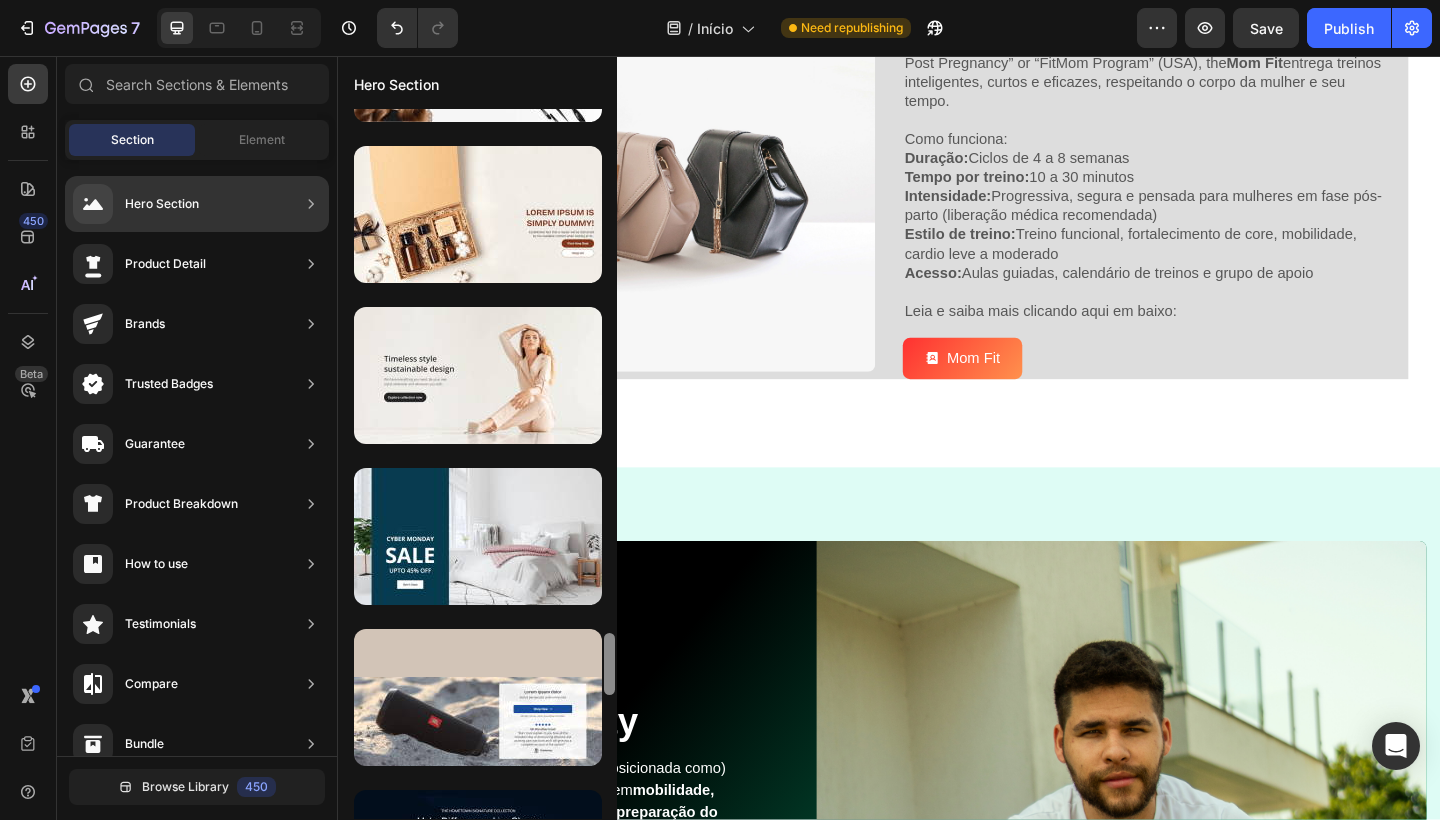 drag, startPoint x: 608, startPoint y: 649, endPoint x: 600, endPoint y: 819, distance: 170.18813 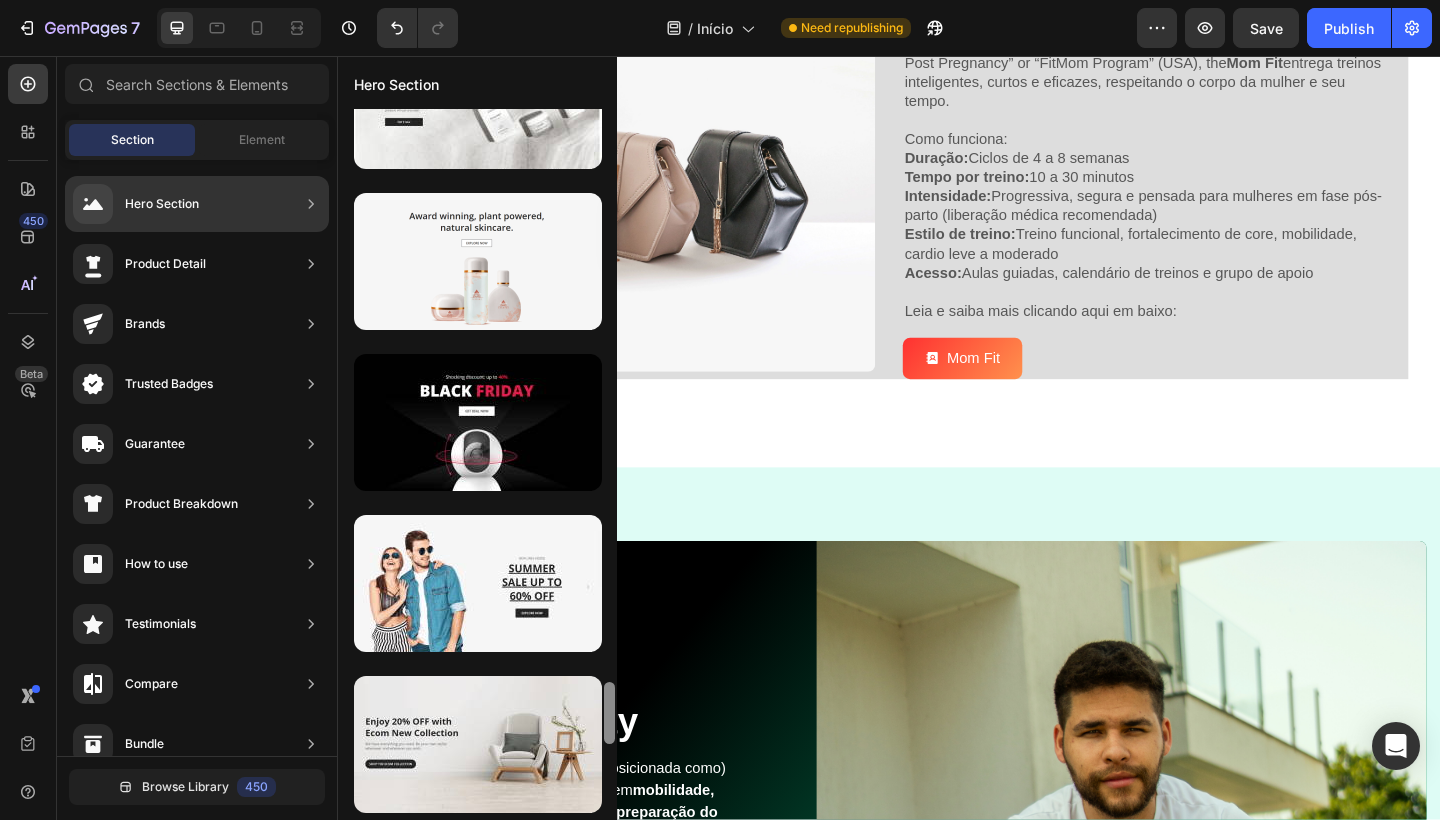 scroll, scrollTop: 7678, scrollLeft: 0, axis: vertical 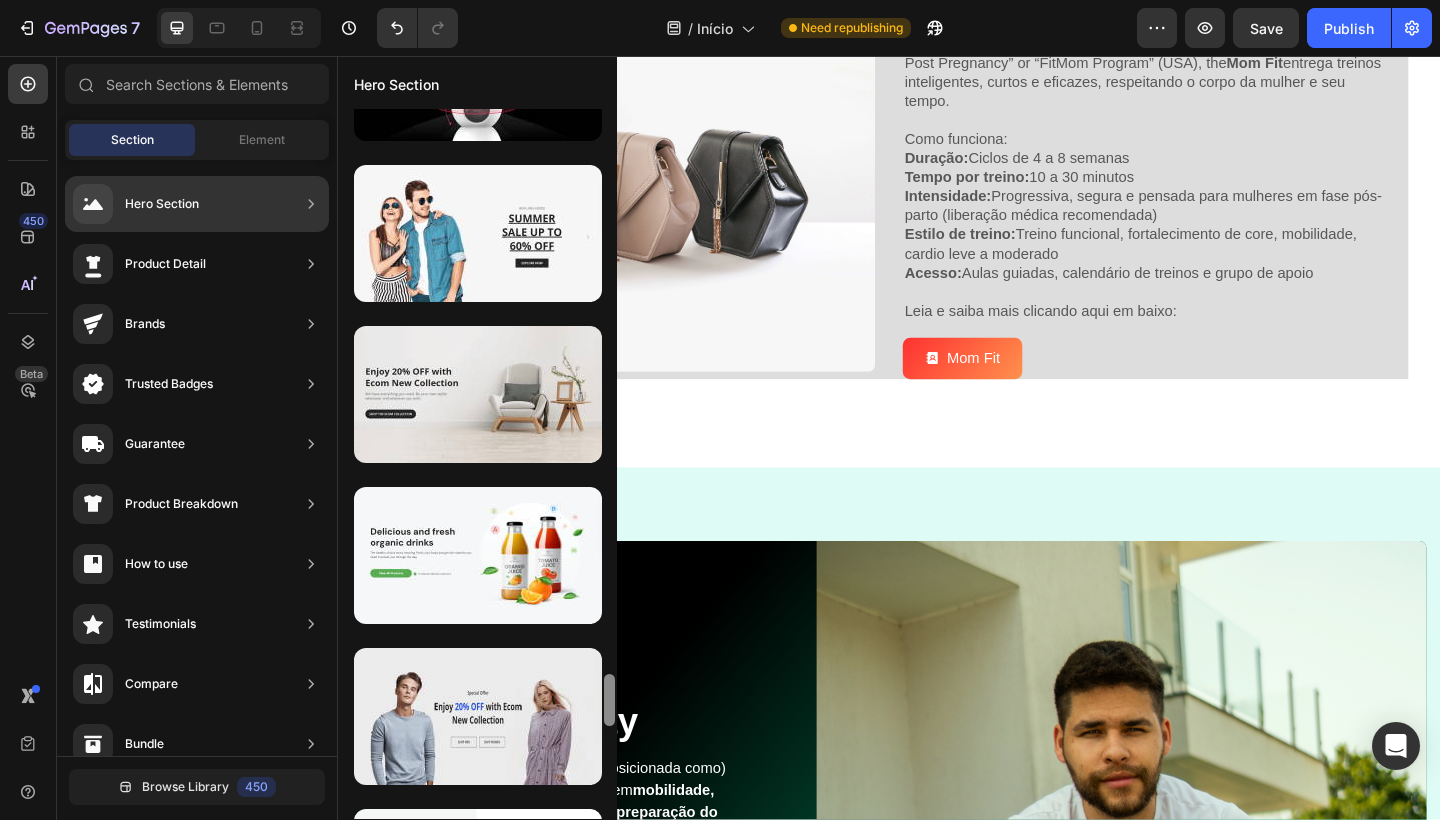 drag, startPoint x: 607, startPoint y: 664, endPoint x: 587, endPoint y: 819, distance: 156.285 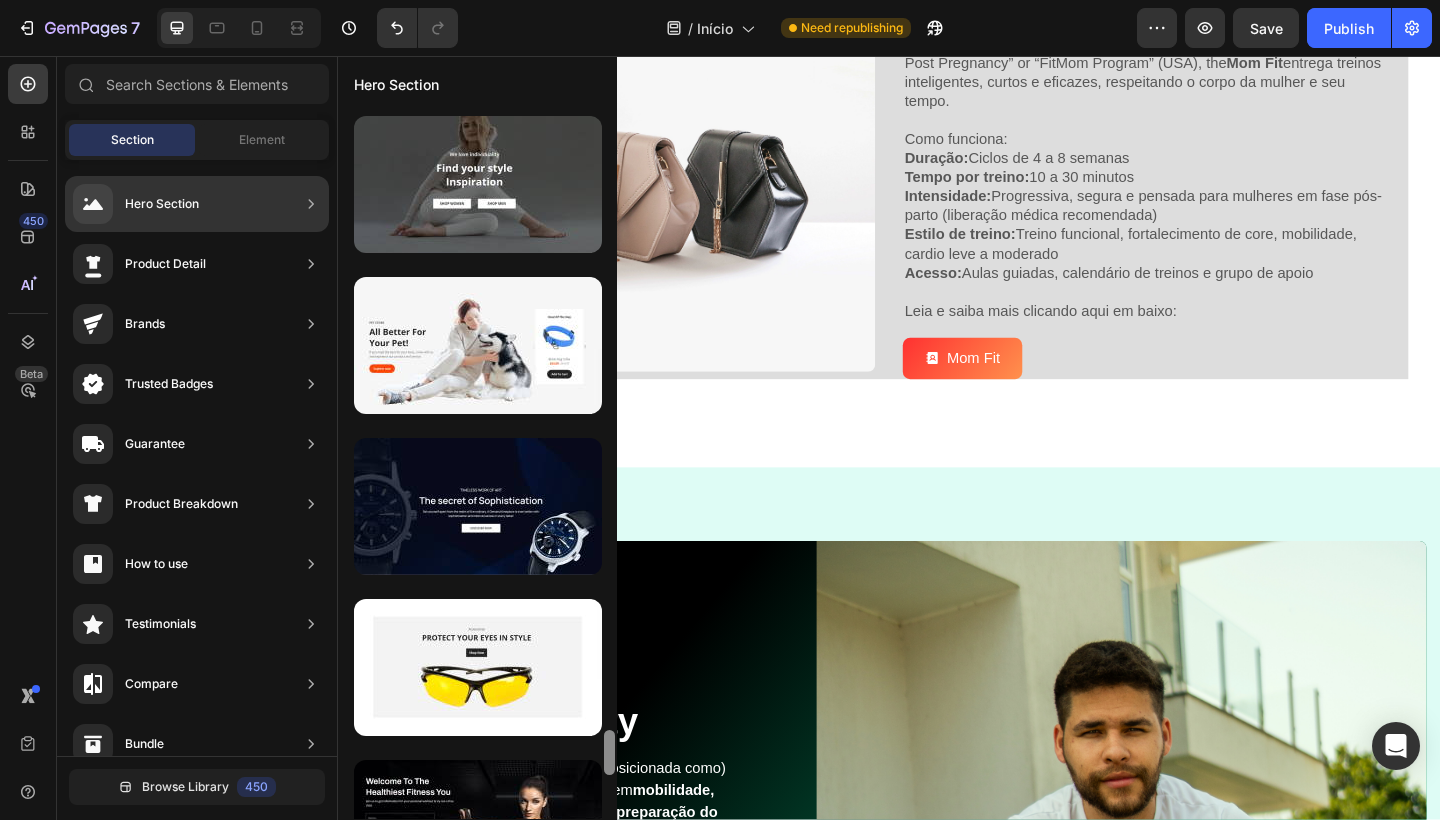 scroll, scrollTop: 9511, scrollLeft: 0, axis: vertical 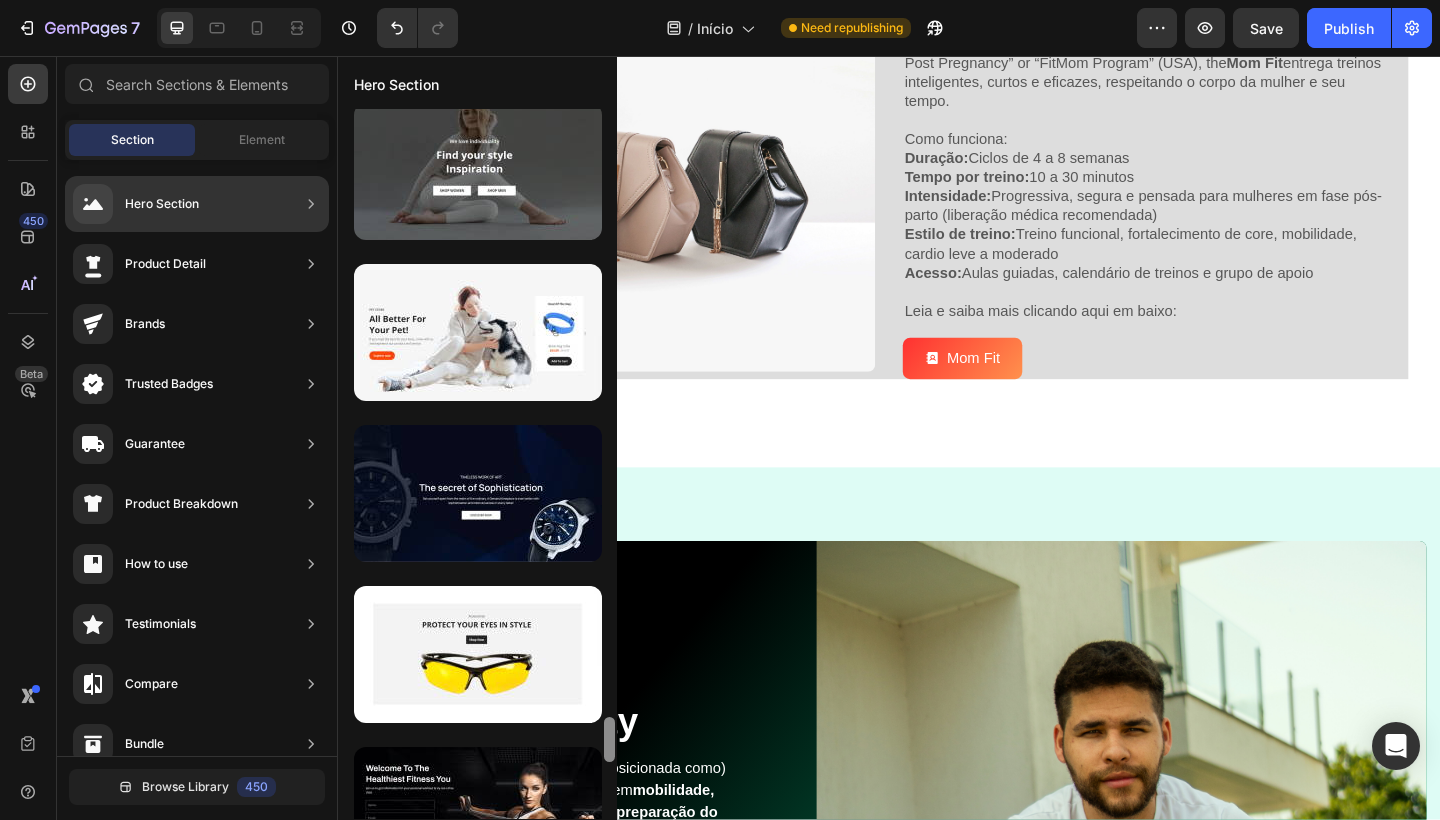 drag, startPoint x: 612, startPoint y: 684, endPoint x: 596, endPoint y: 819, distance: 135.94484 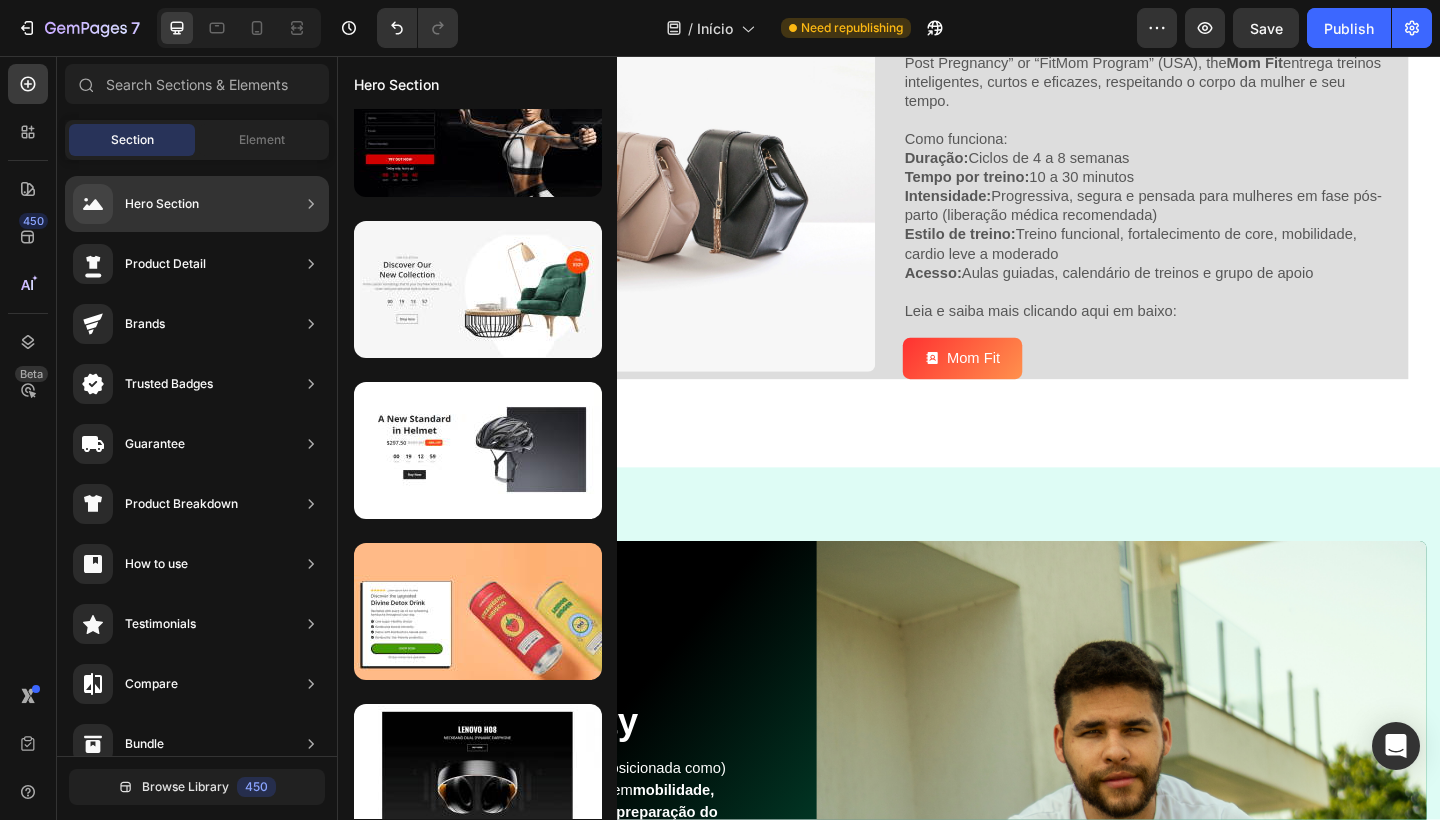 scroll, scrollTop: 10387, scrollLeft: 0, axis: vertical 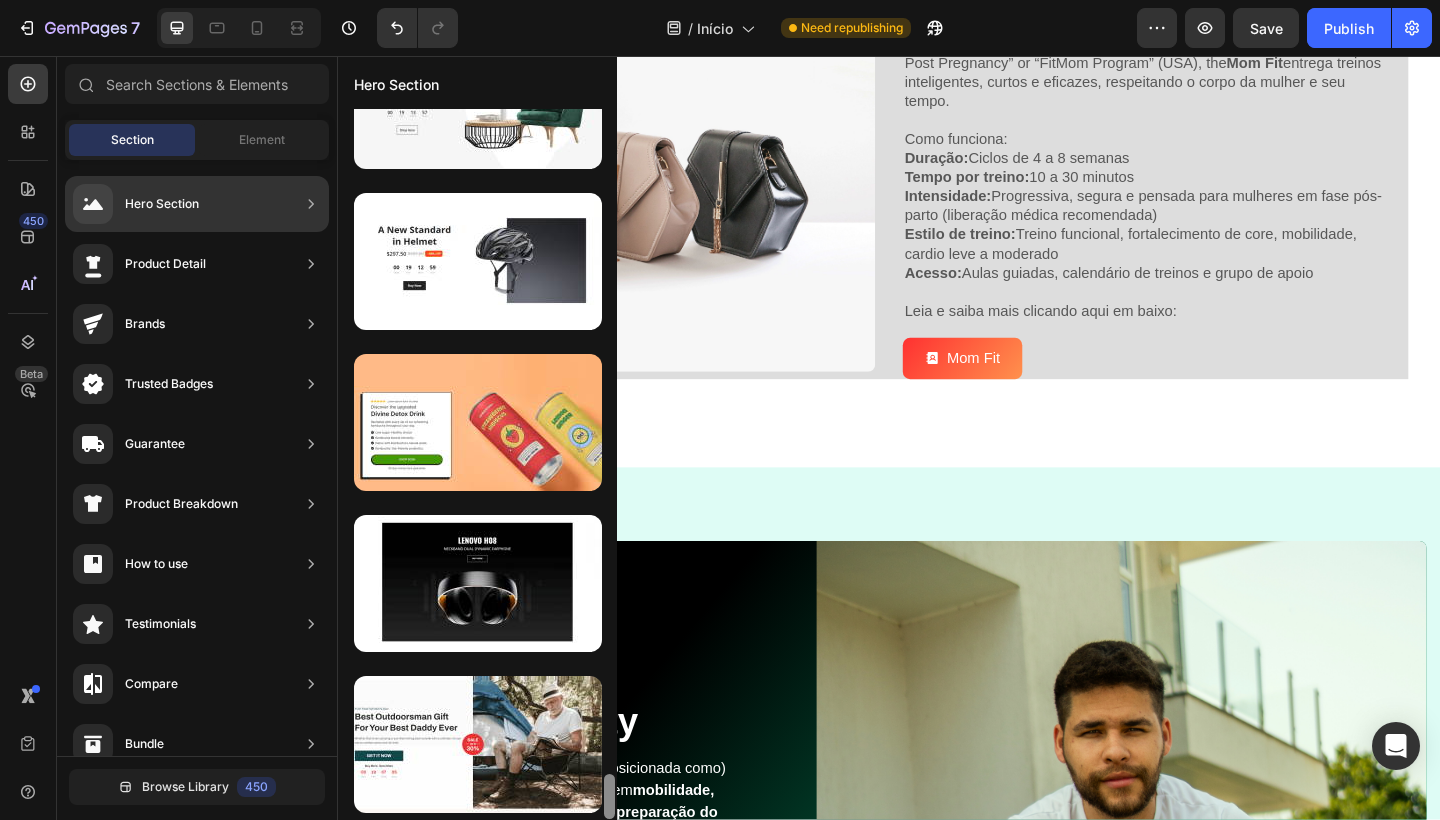 drag, startPoint x: 609, startPoint y: 736, endPoint x: 598, endPoint y: 819, distance: 83.725746 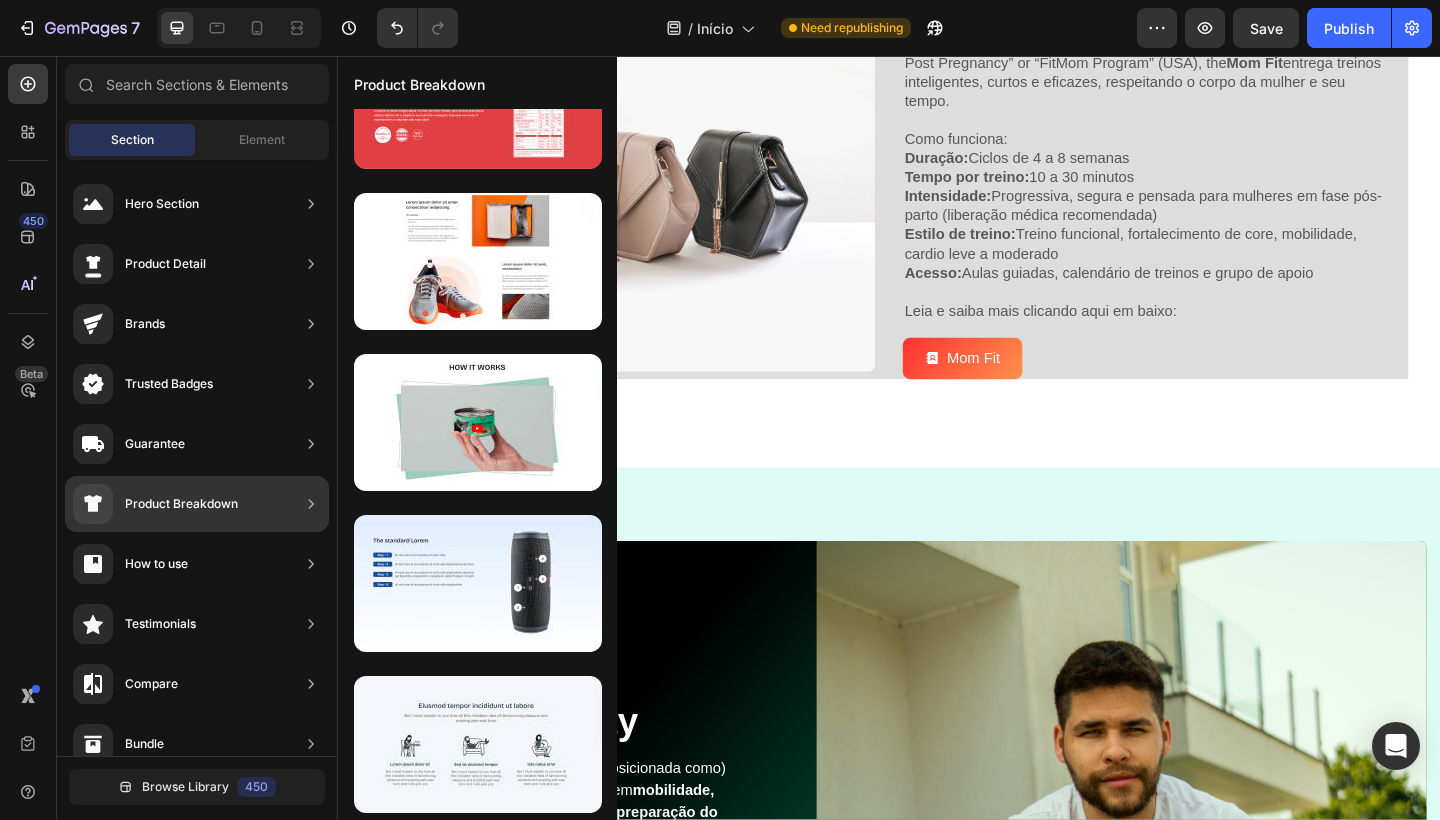 scroll, scrollTop: 0, scrollLeft: 0, axis: both 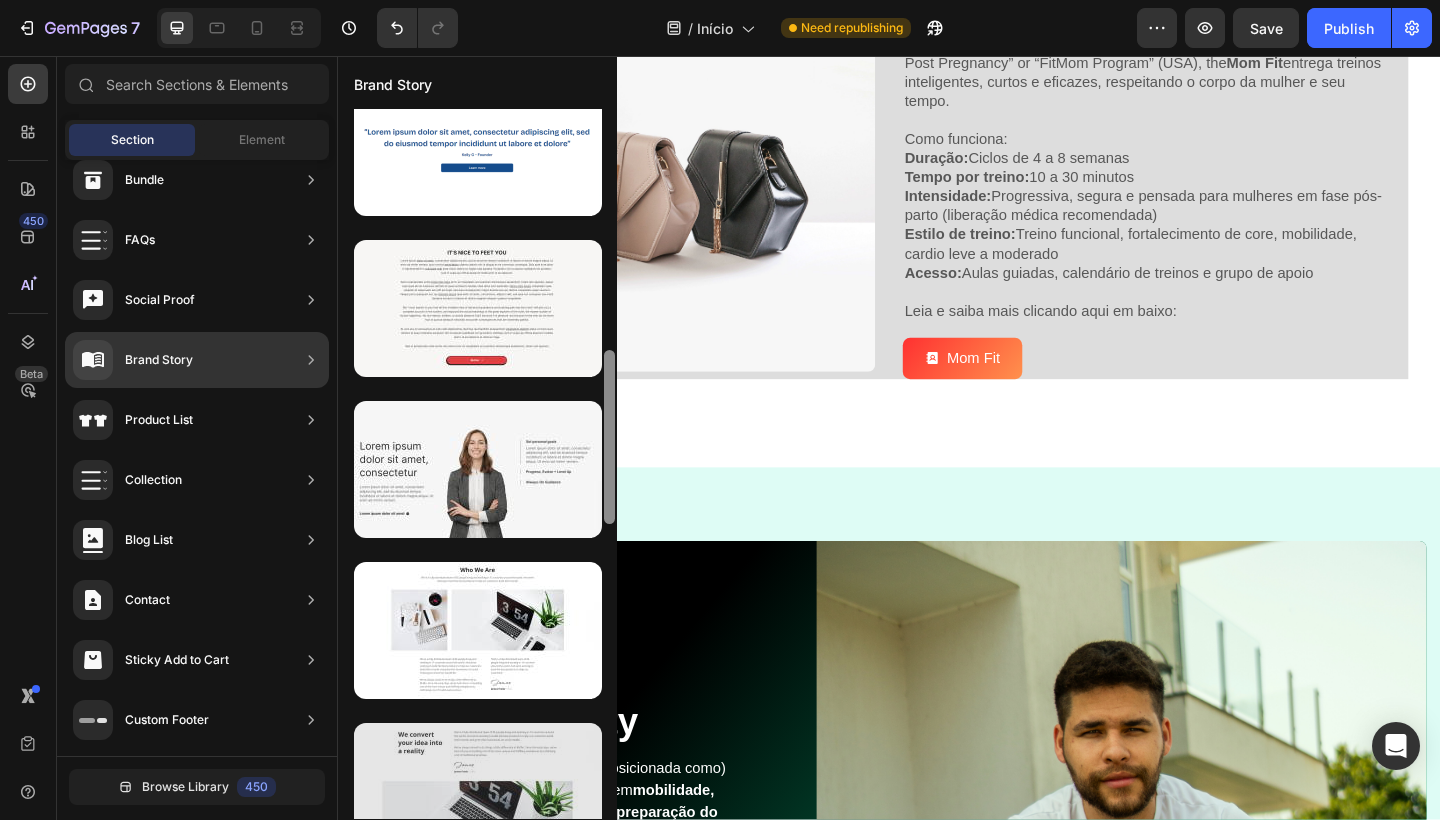 drag, startPoint x: 609, startPoint y: 278, endPoint x: 501, endPoint y: 724, distance: 458.88995 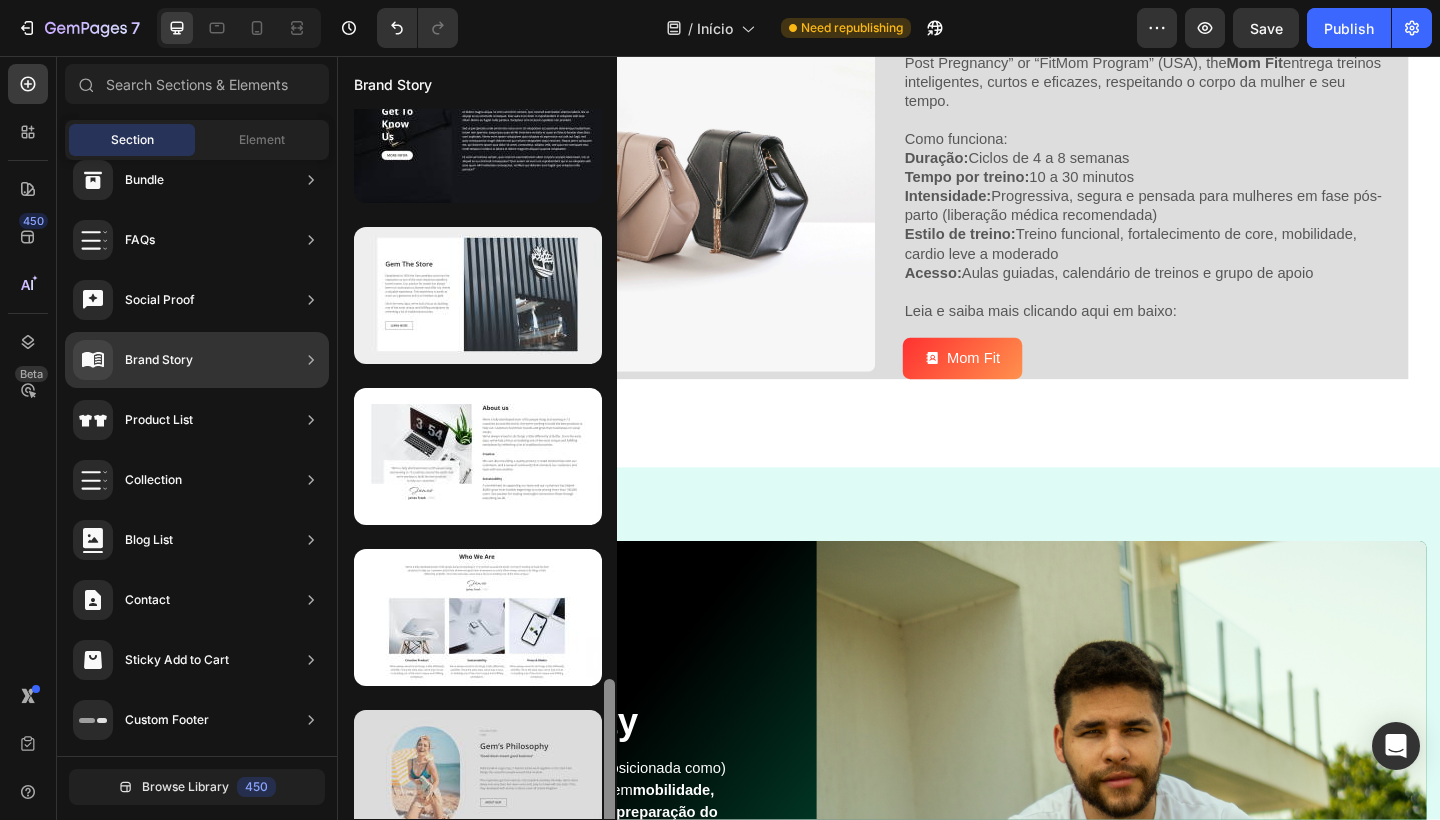 scroll, scrollTop: 2176, scrollLeft: 0, axis: vertical 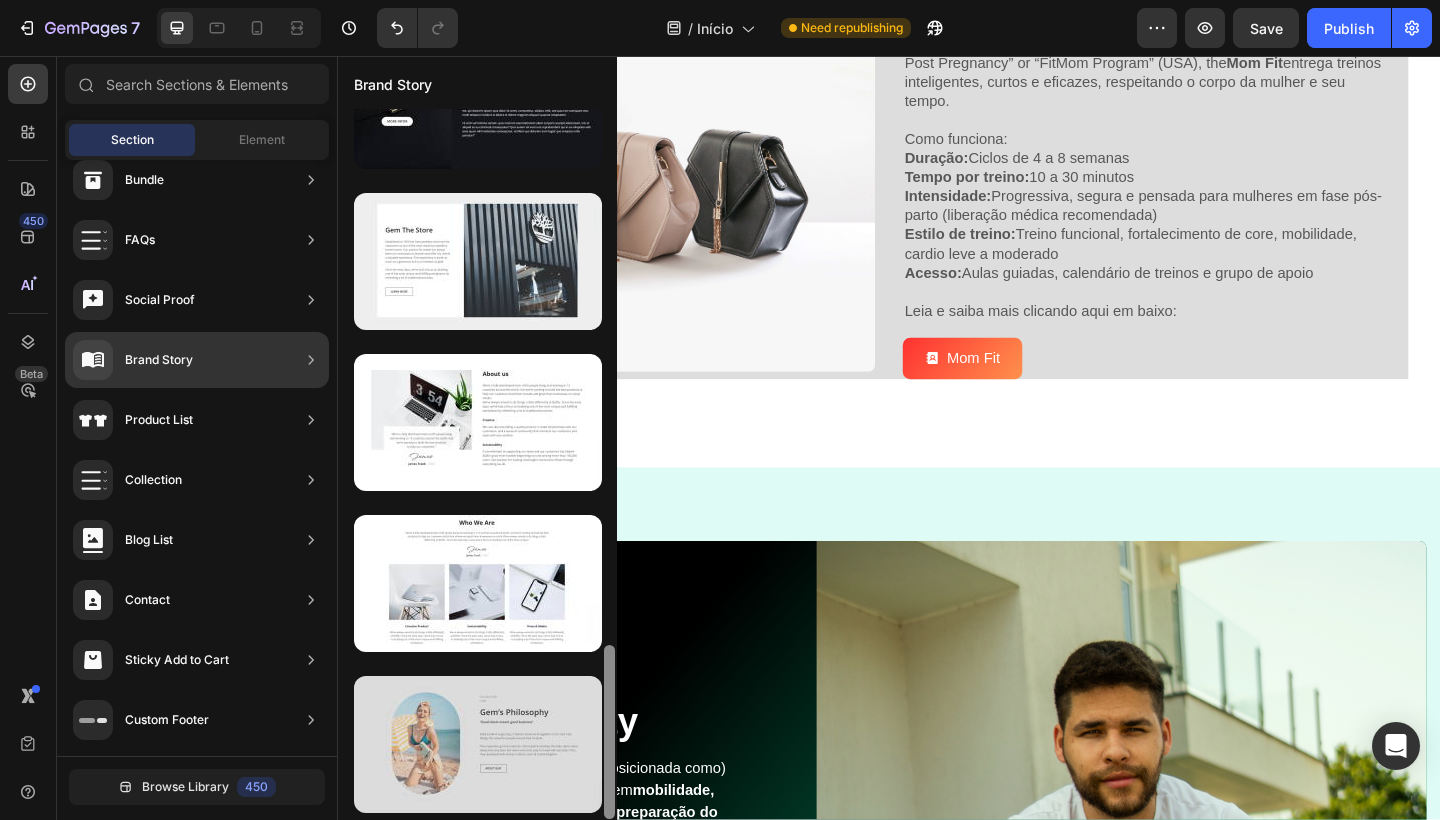 drag, startPoint x: 609, startPoint y: 502, endPoint x: 560, endPoint y: 807, distance: 308.91098 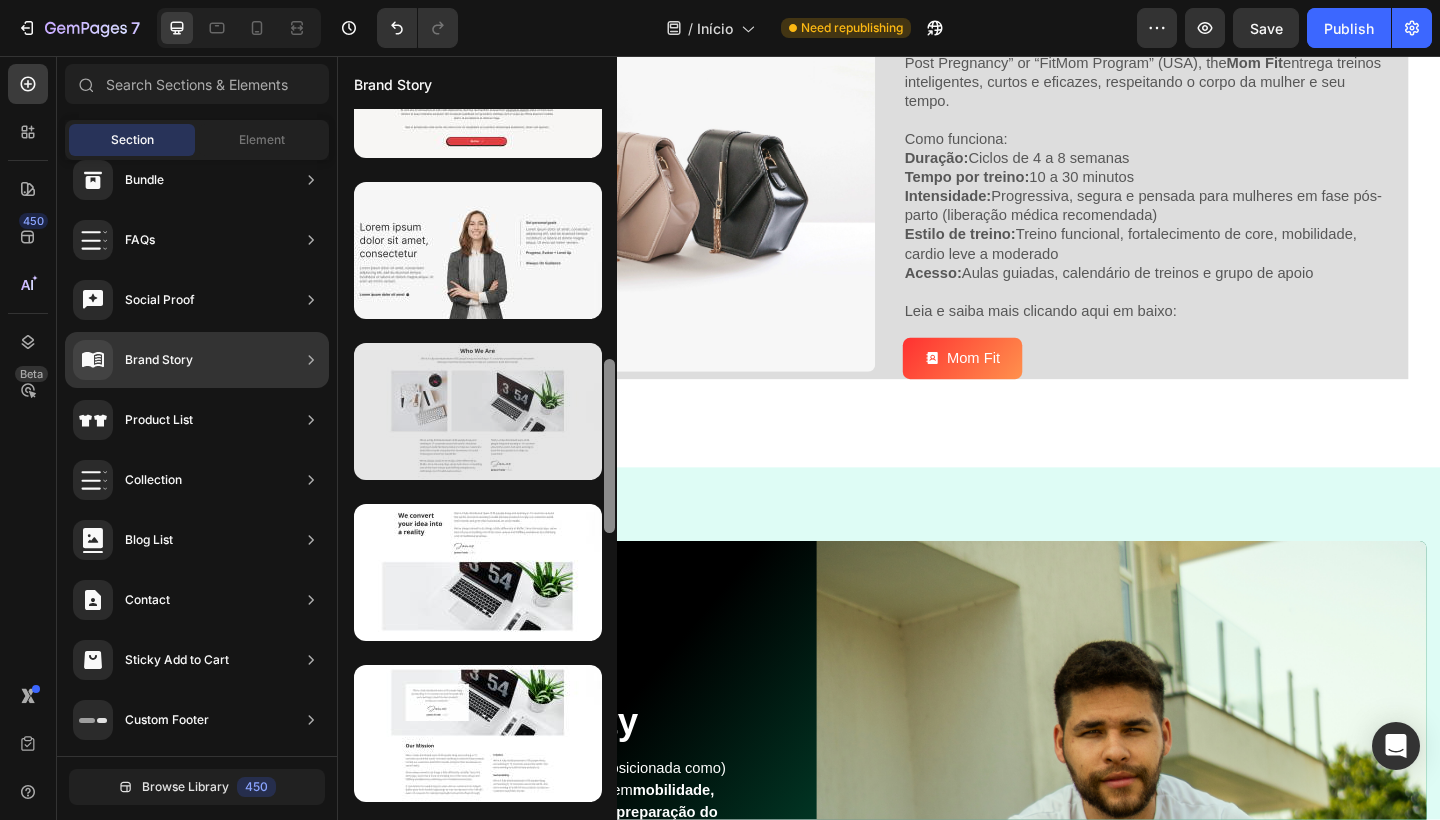 scroll, scrollTop: 1181, scrollLeft: 0, axis: vertical 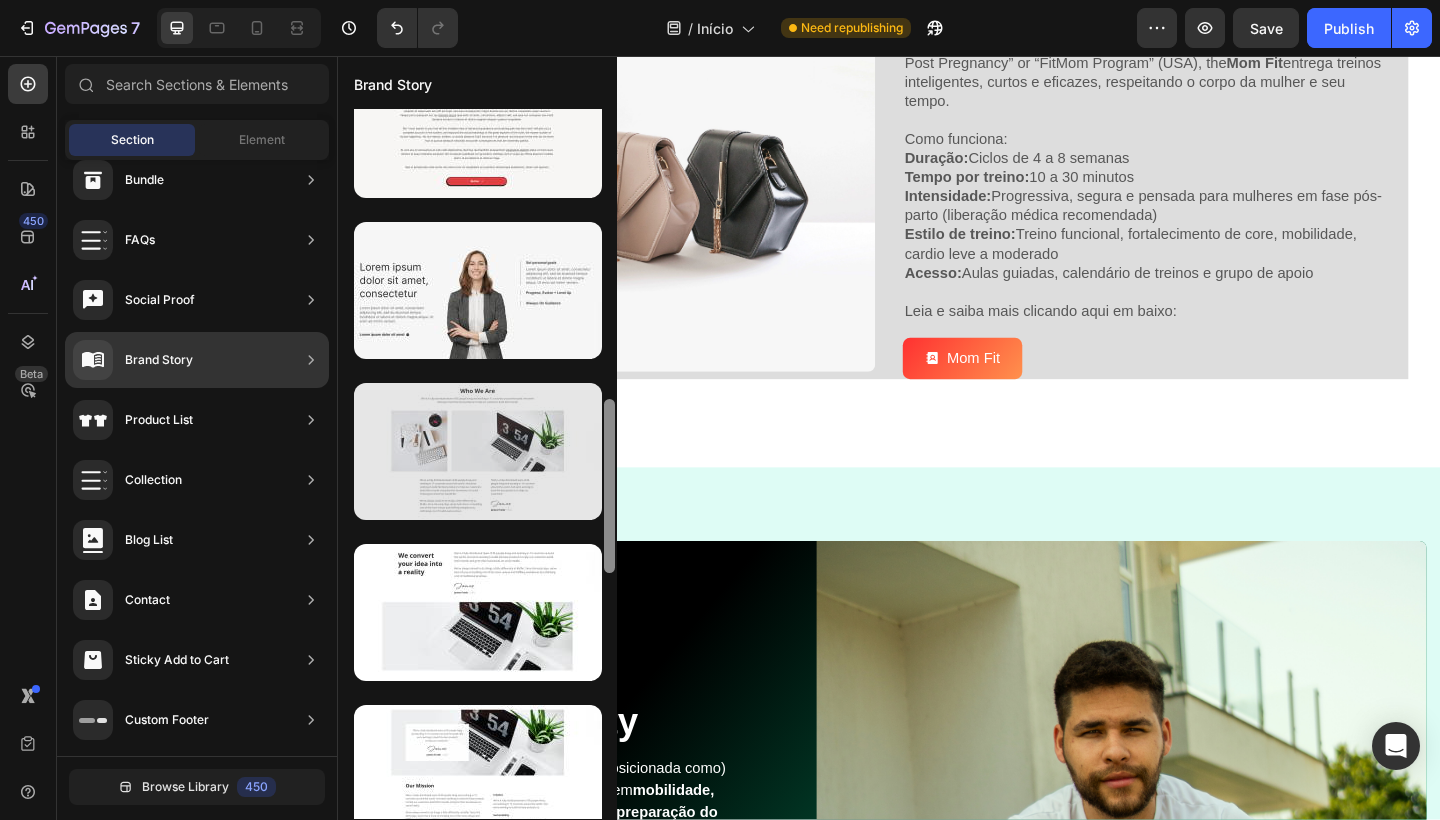 drag, startPoint x: 606, startPoint y: 728, endPoint x: 580, endPoint y: 483, distance: 246.37573 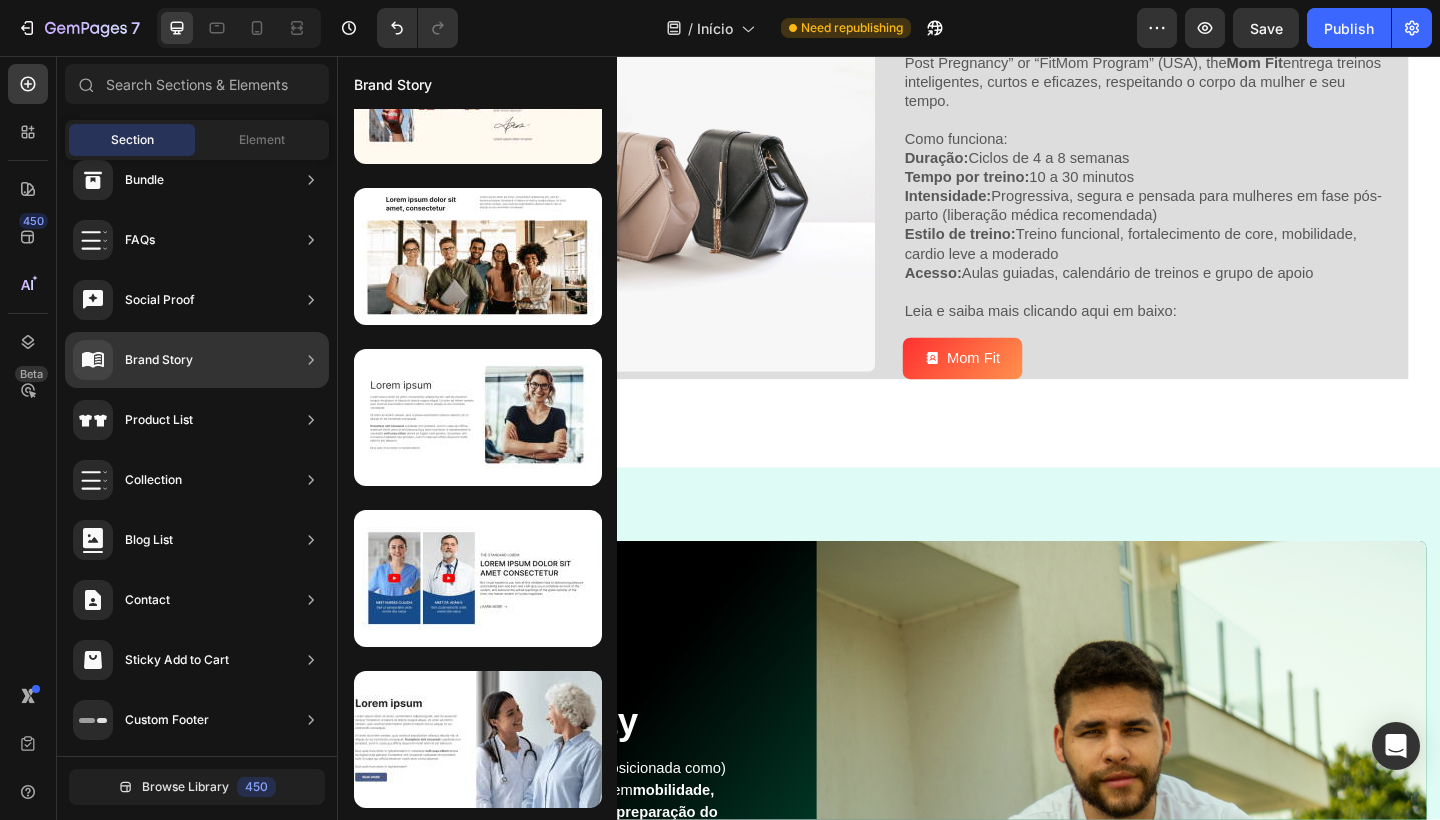 scroll, scrollTop: 0, scrollLeft: 0, axis: both 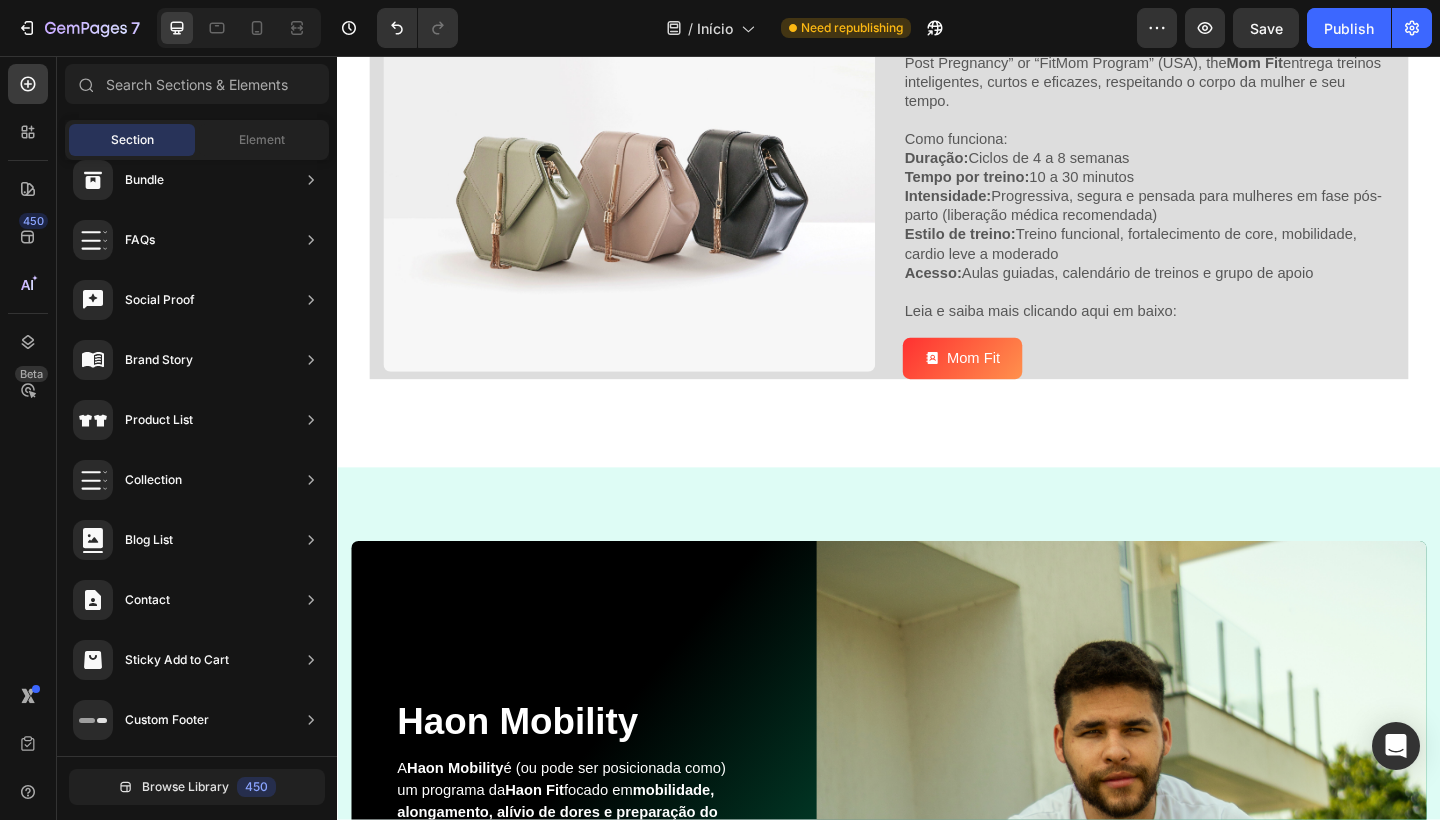 drag, startPoint x: 609, startPoint y: 446, endPoint x: 590, endPoint y: 49, distance: 397.4544 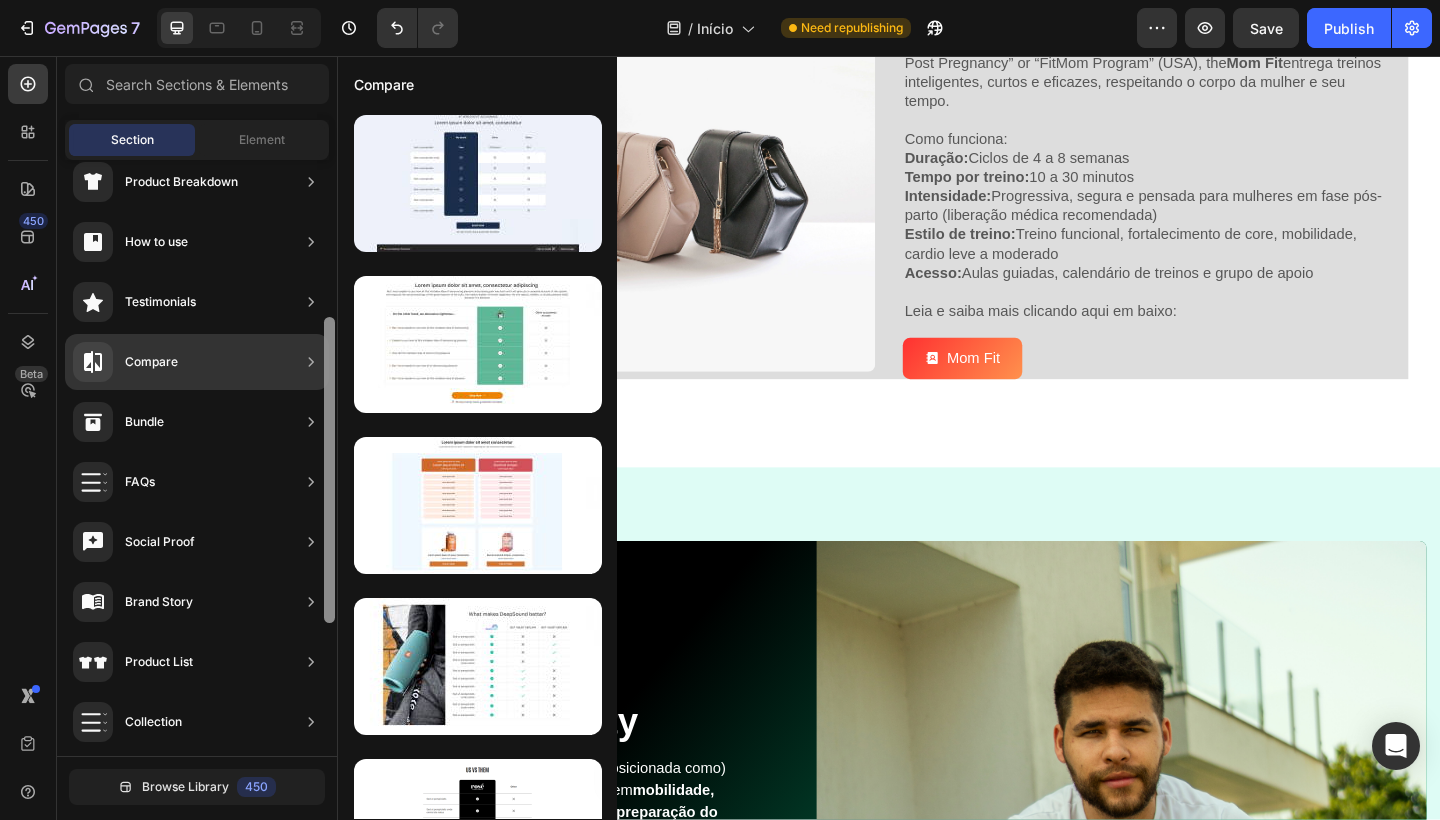 drag, startPoint x: 326, startPoint y: 463, endPoint x: 315, endPoint y: 336, distance: 127.47549 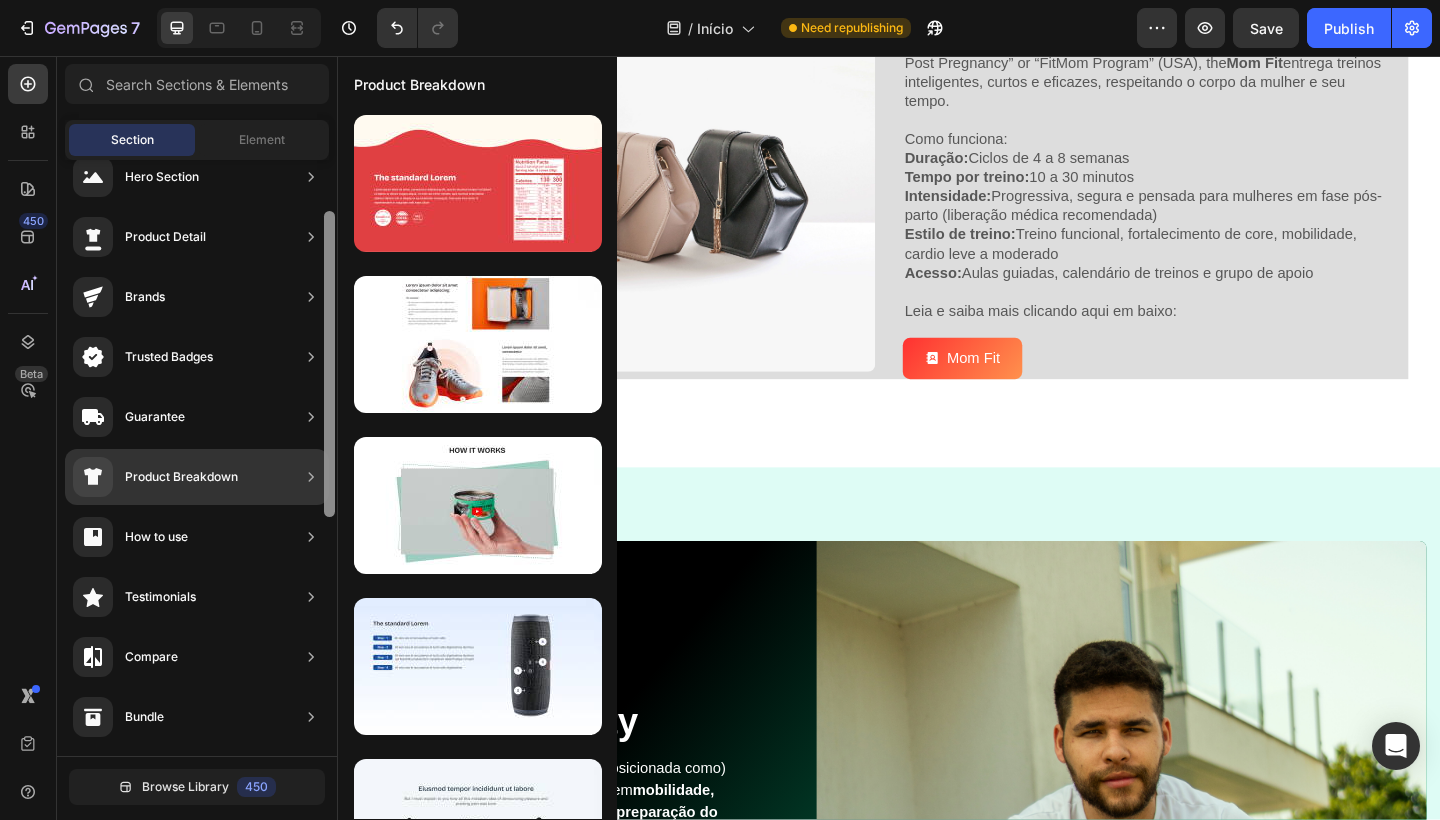 scroll, scrollTop: 15, scrollLeft: 0, axis: vertical 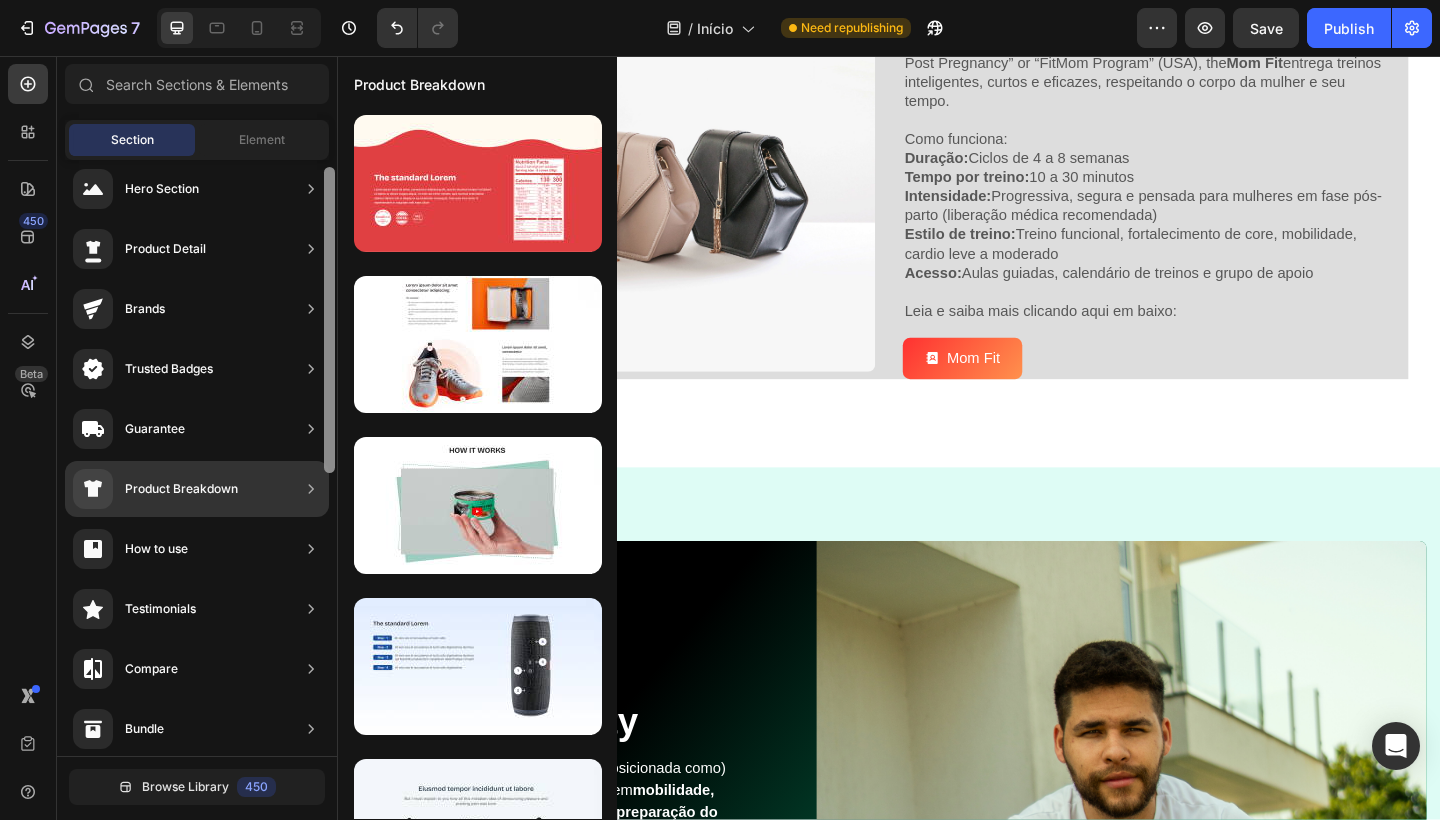 drag, startPoint x: 328, startPoint y: 349, endPoint x: 326, endPoint y: 194, distance: 155.01291 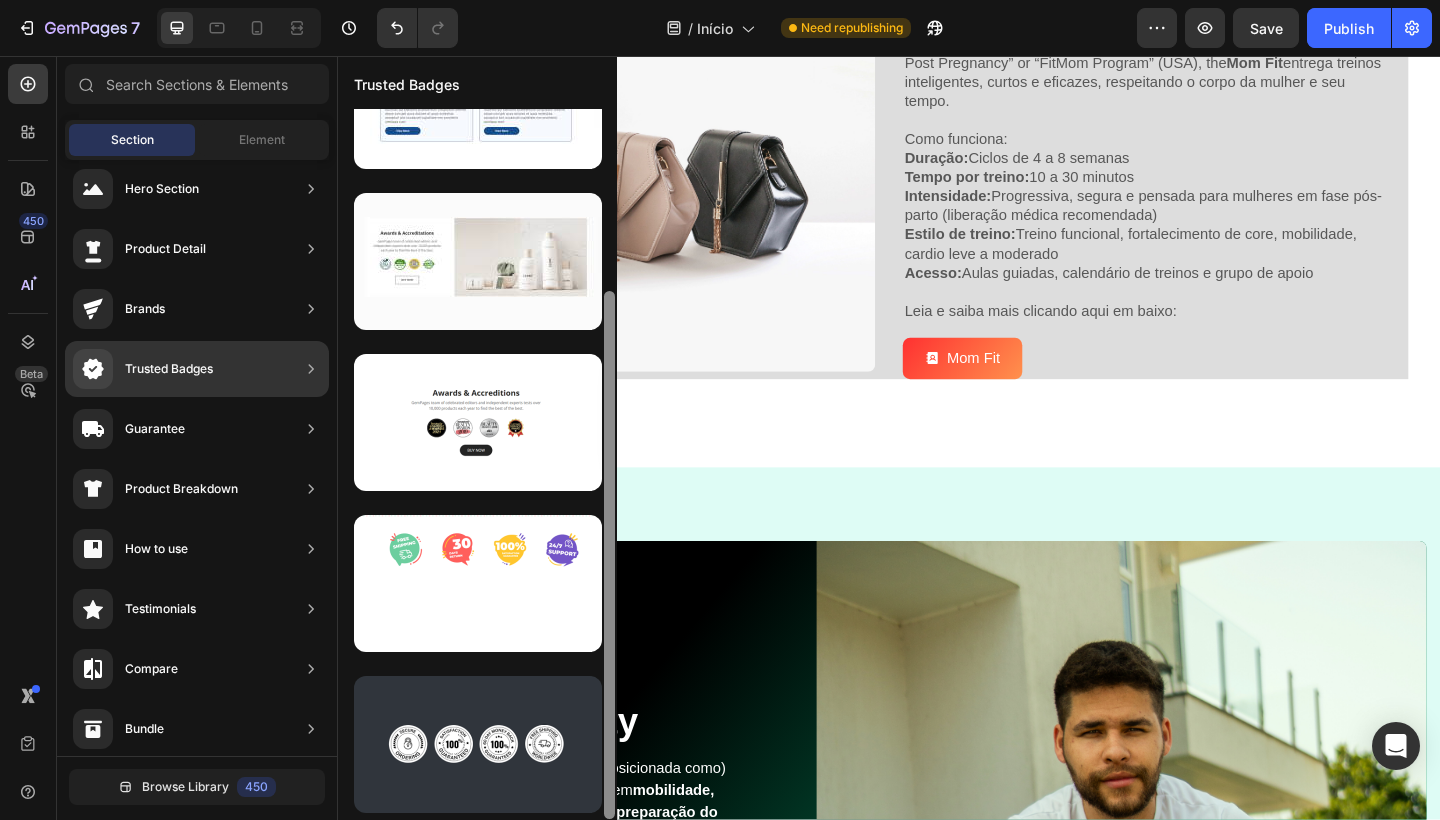 scroll, scrollTop: 244, scrollLeft: 0, axis: vertical 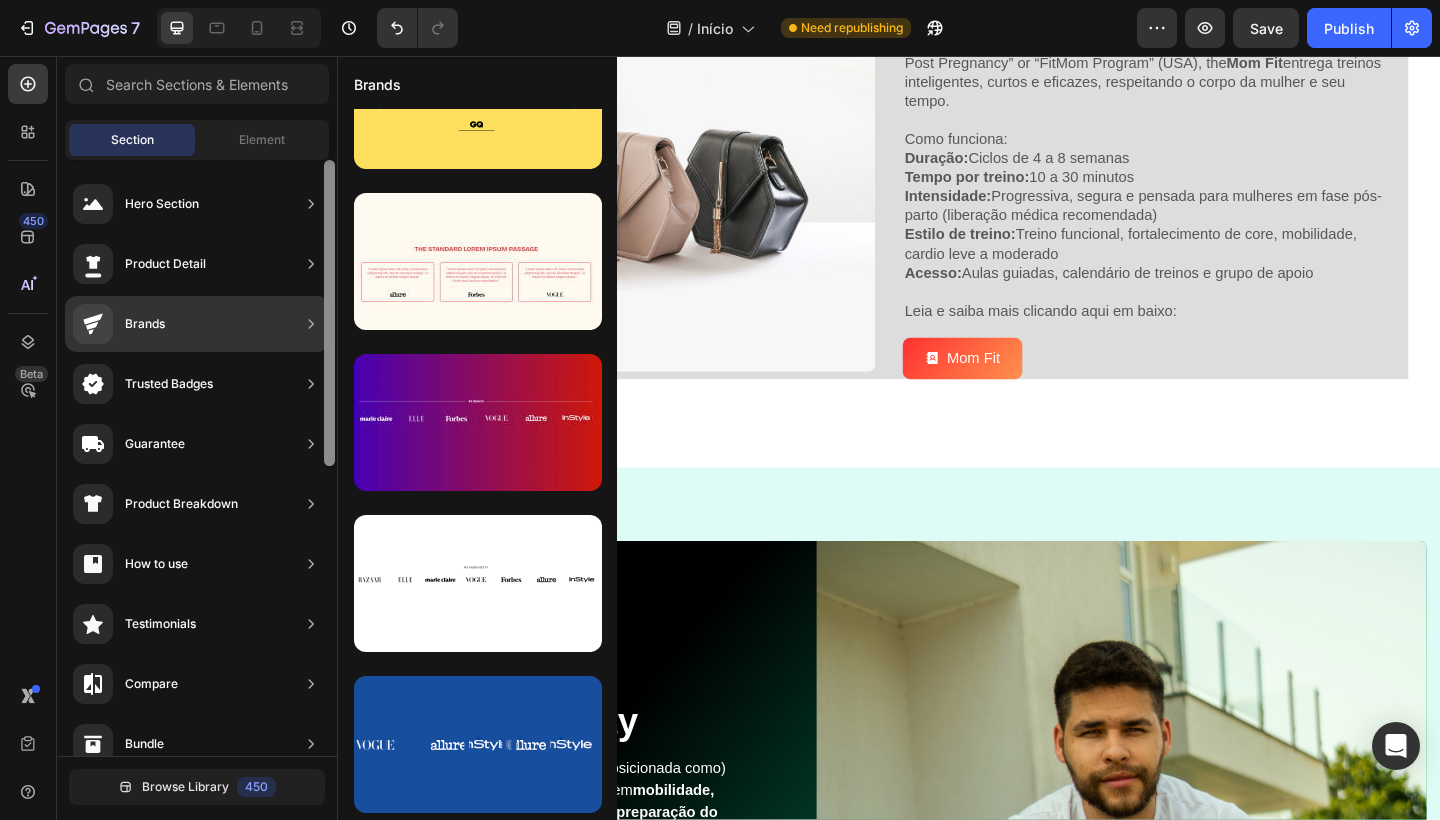 drag, startPoint x: 326, startPoint y: 250, endPoint x: 324, endPoint y: 175, distance: 75.026665 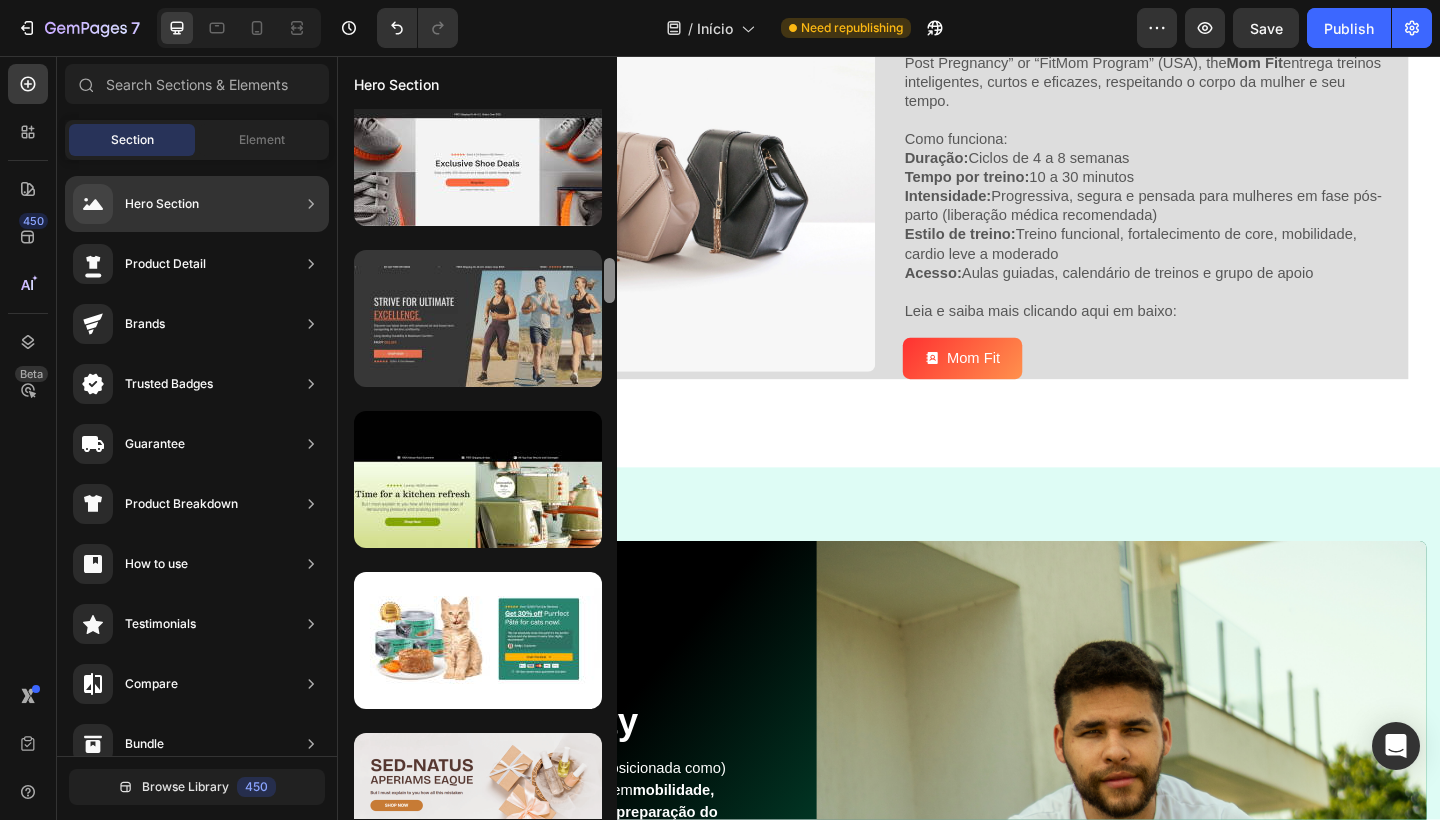 scroll, scrollTop: 2618, scrollLeft: 0, axis: vertical 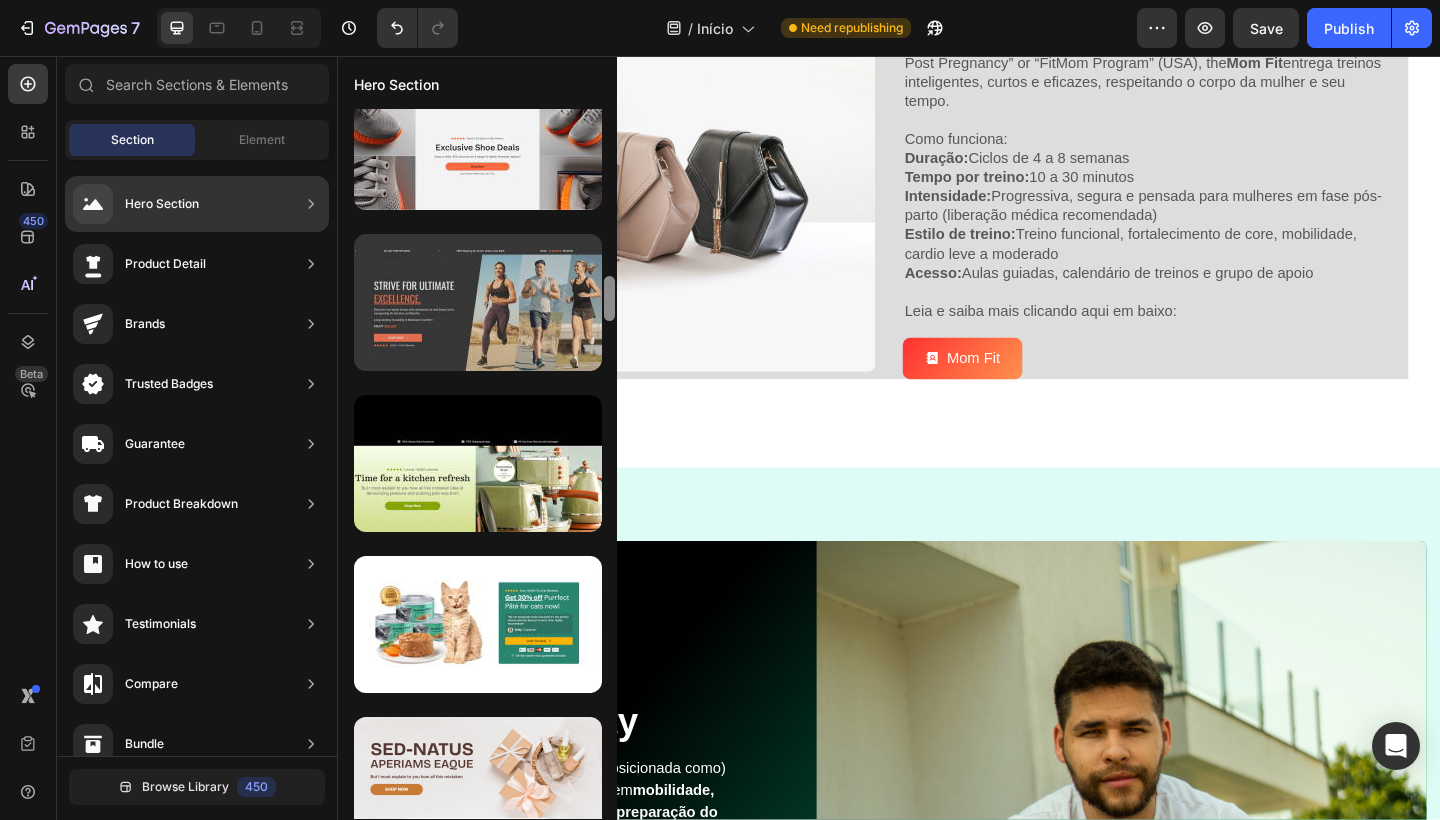 drag, startPoint x: 610, startPoint y: 156, endPoint x: 580, endPoint y: 308, distance: 154.93224 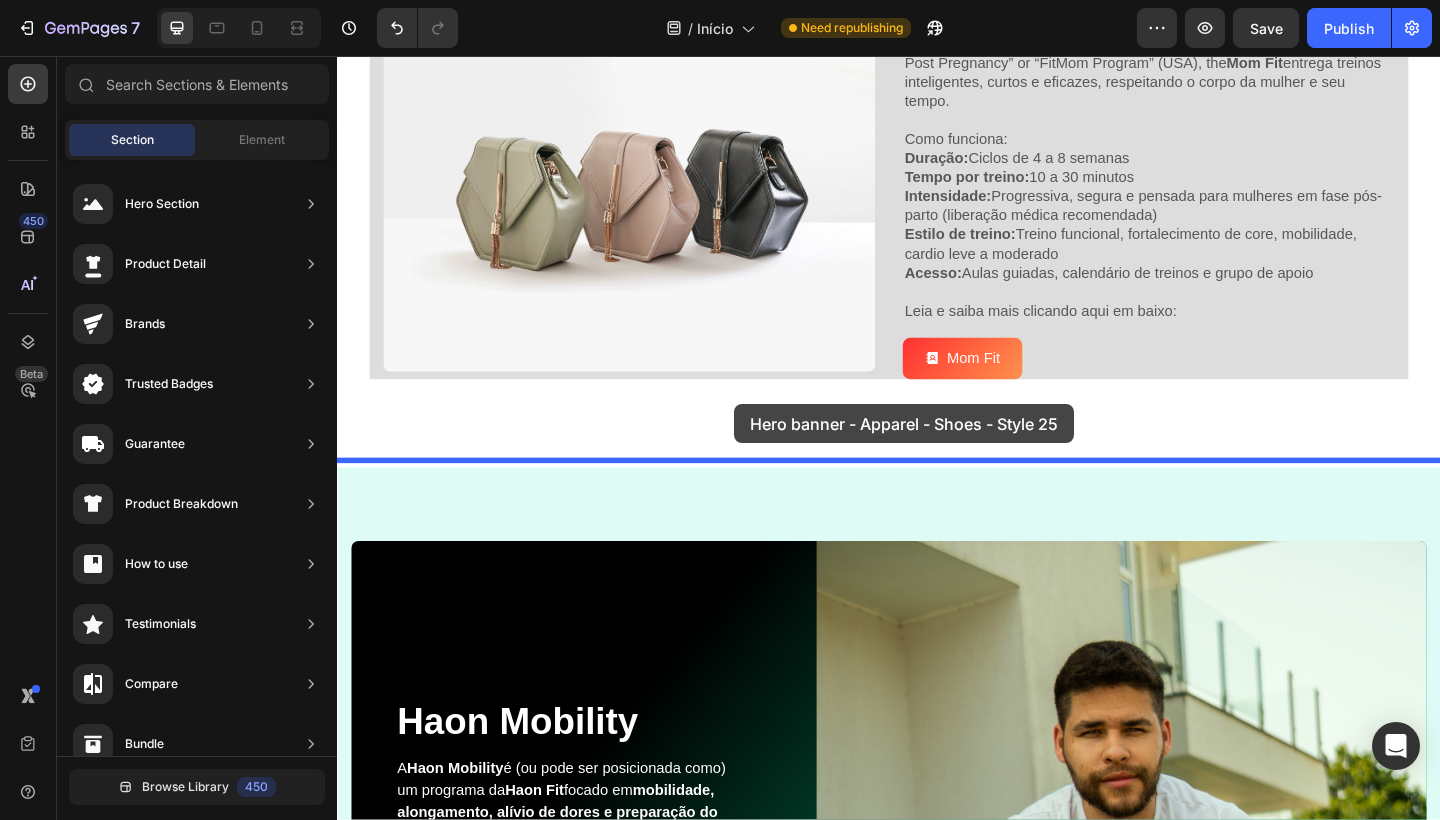 drag, startPoint x: 810, startPoint y: 377, endPoint x: 769, endPoint y: 435, distance: 71.02816 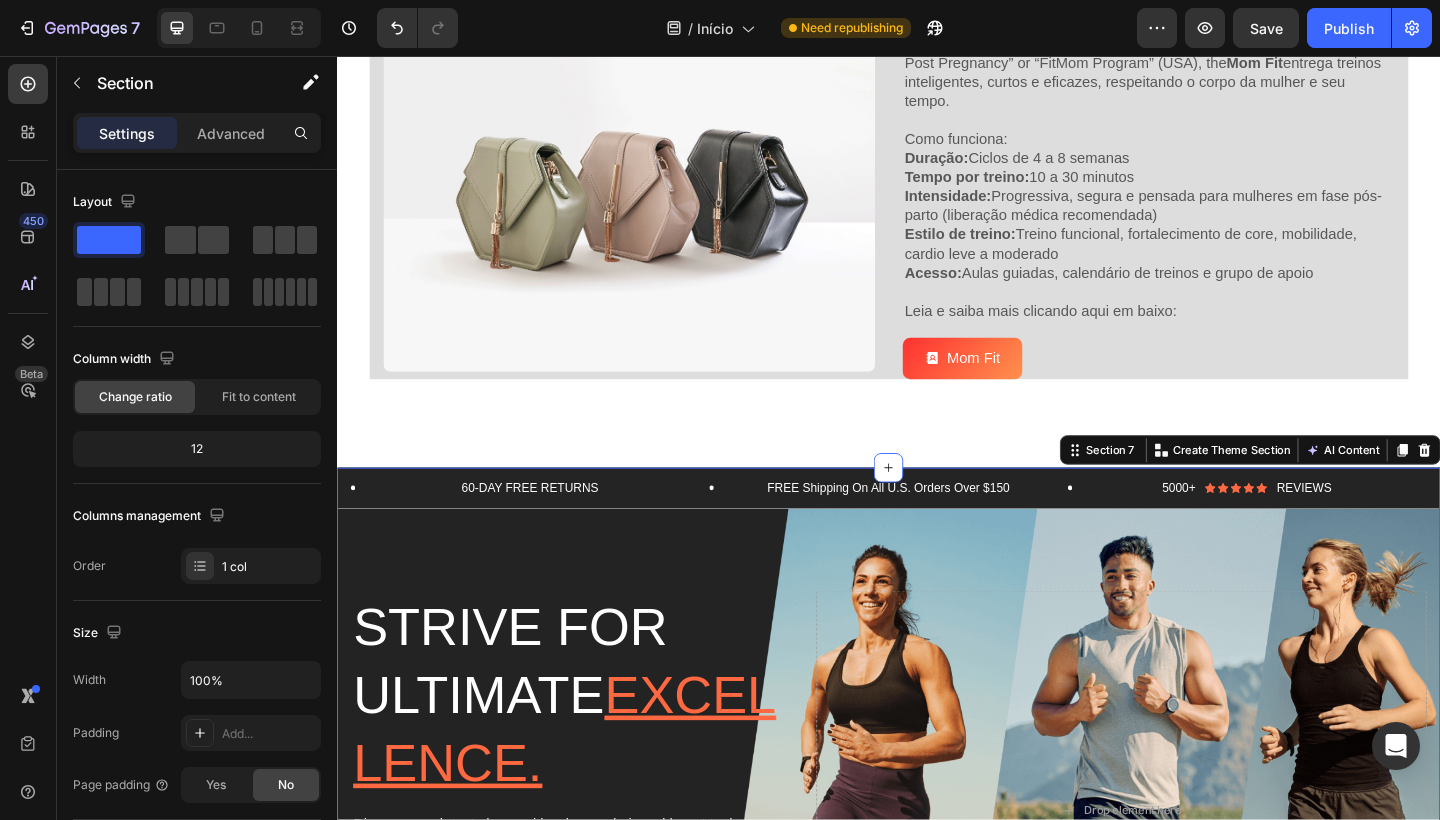 scroll, scrollTop: 3154, scrollLeft: 0, axis: vertical 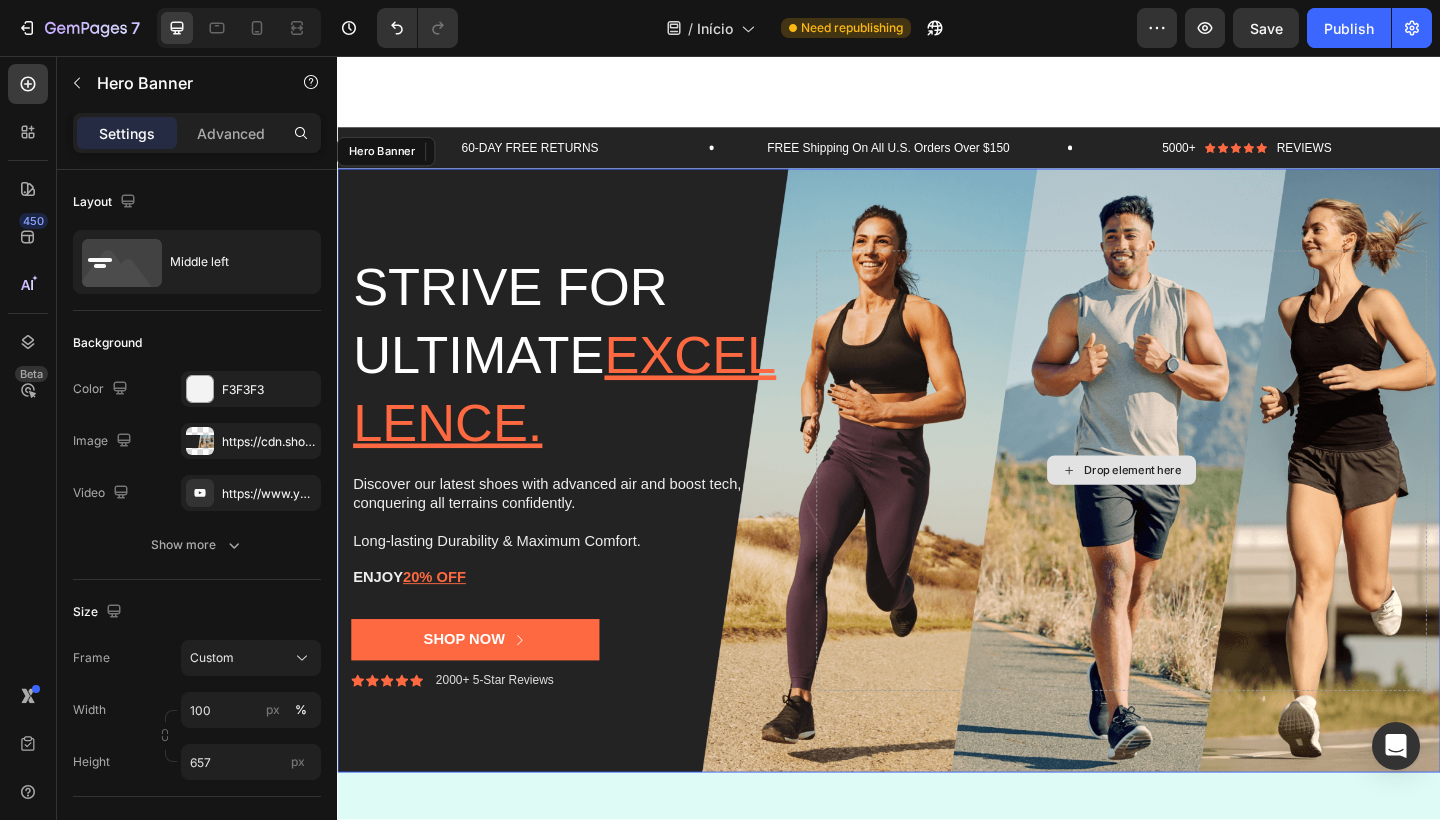 click on "Drop element here" at bounding box center (1190, 507) 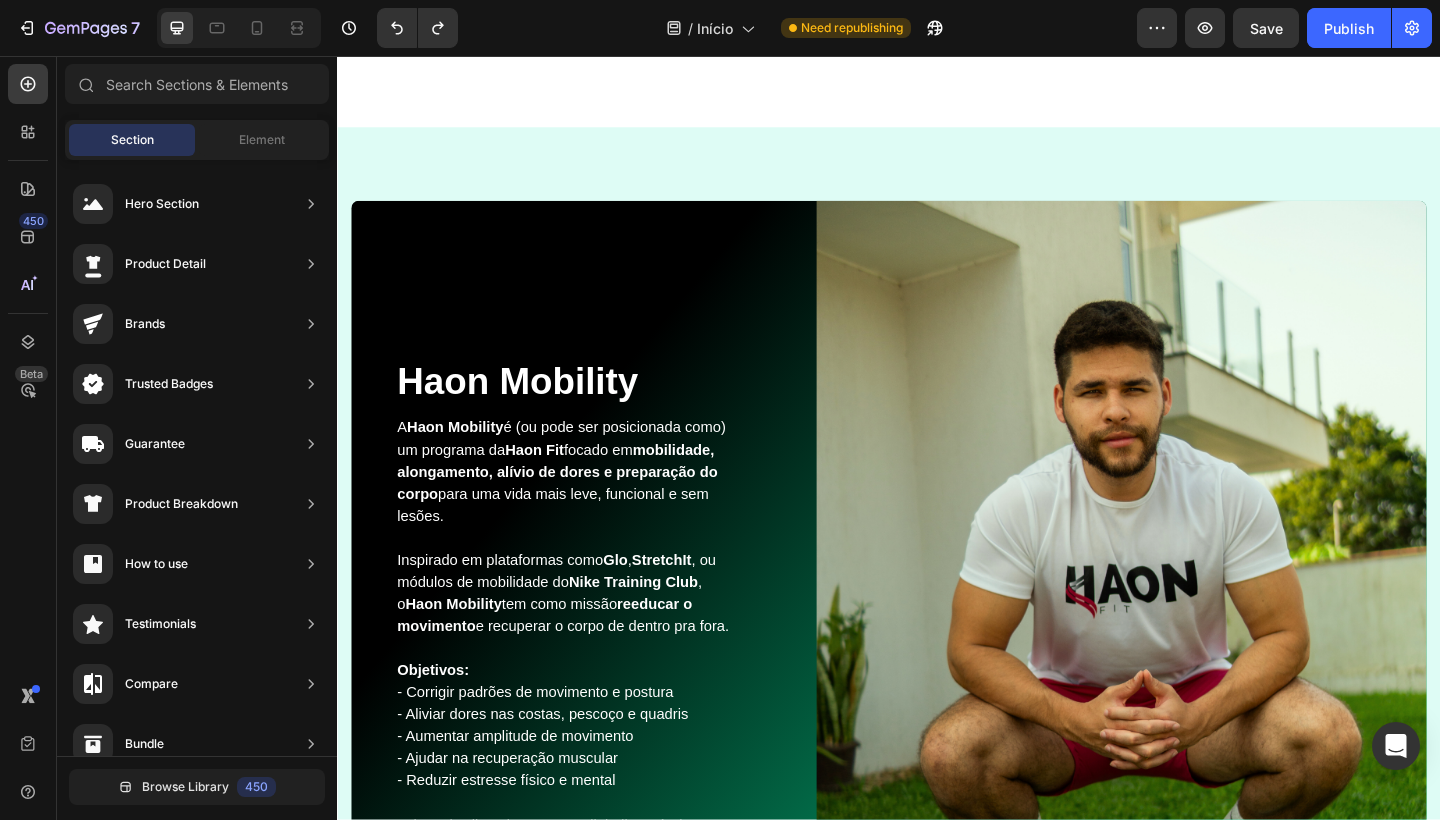 drag, startPoint x: 920, startPoint y: 300, endPoint x: 1046, endPoint y: 103, distance: 233.84824 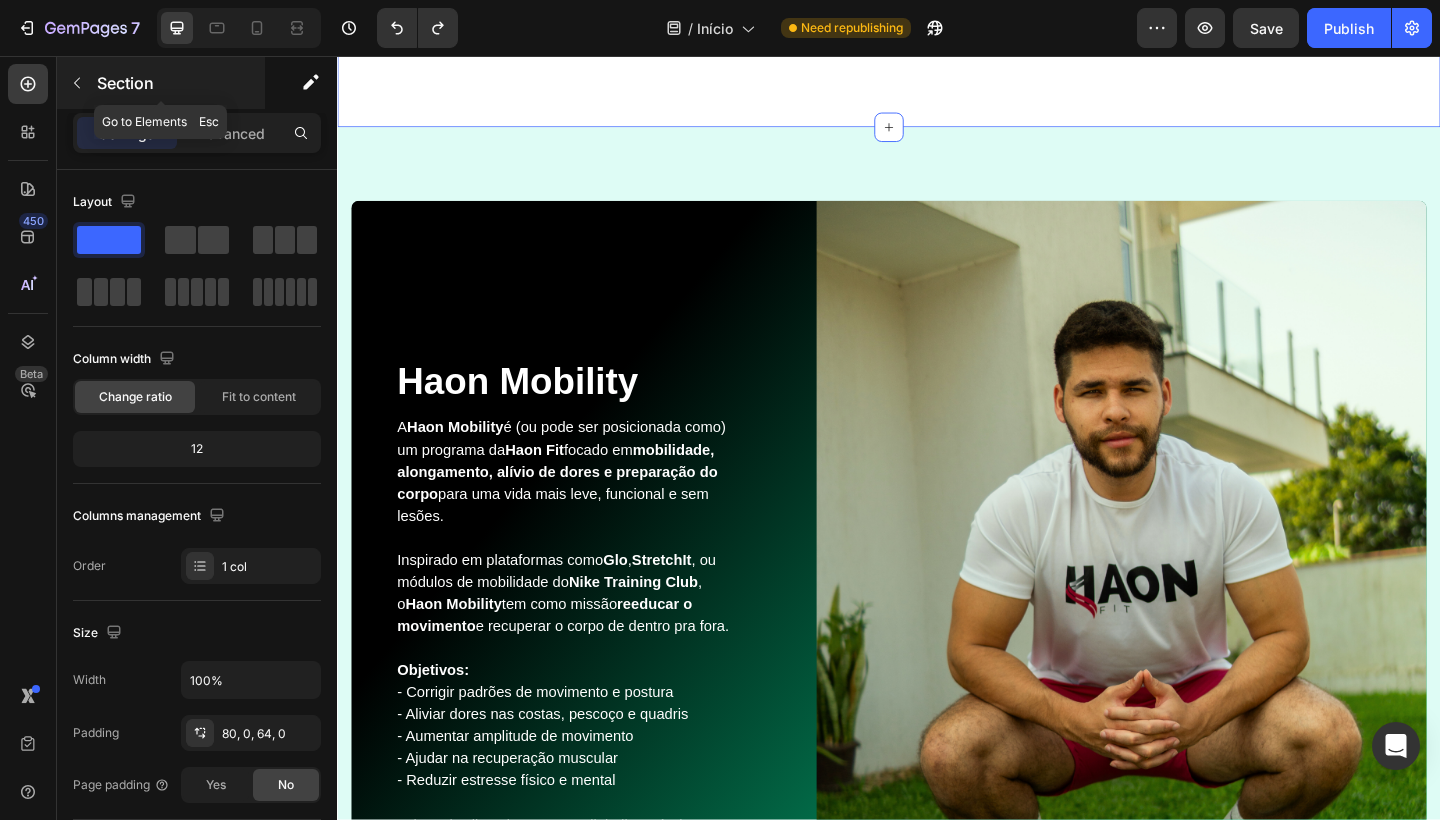 click at bounding box center (77, 83) 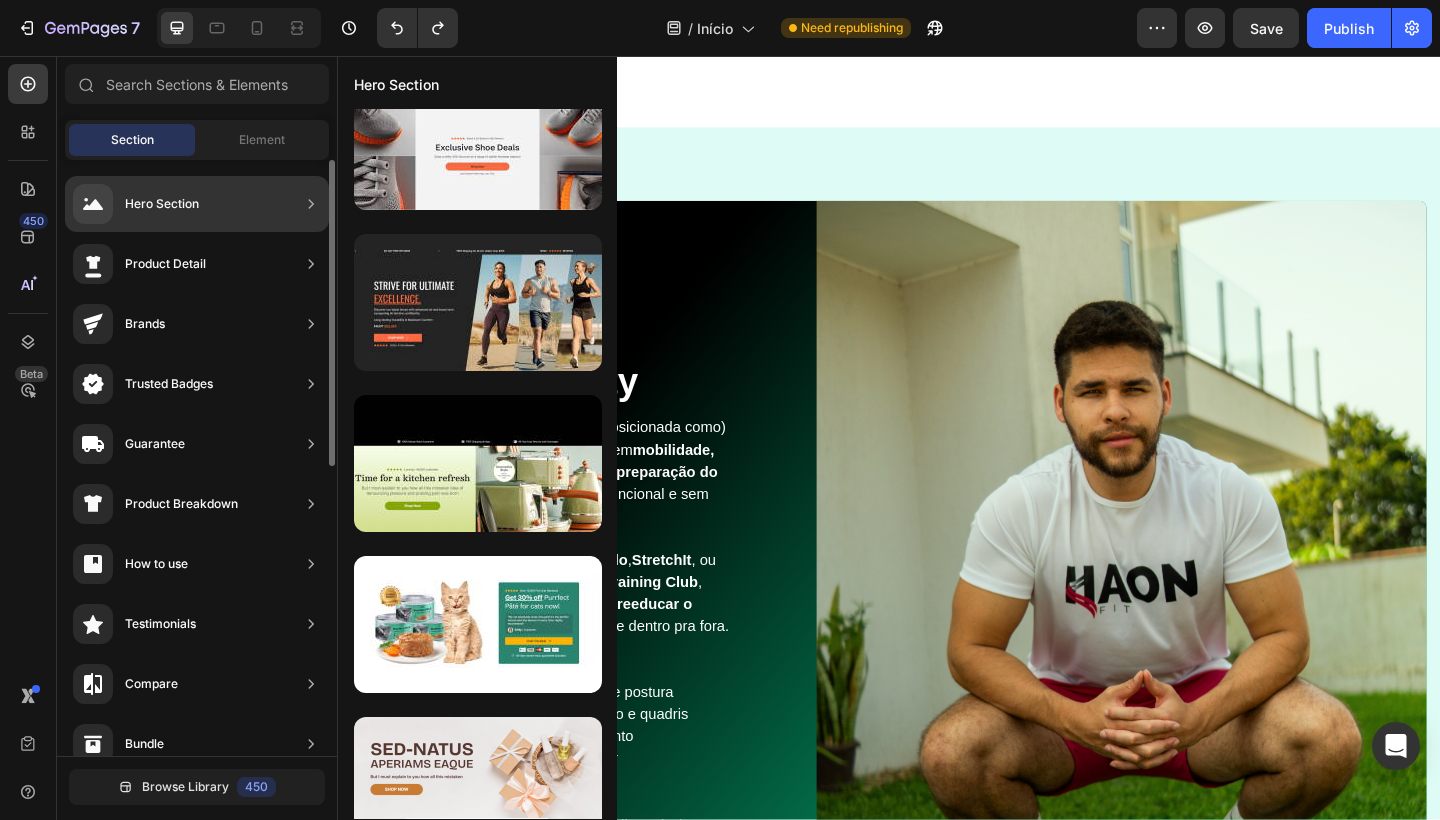 click on "Hero Section" 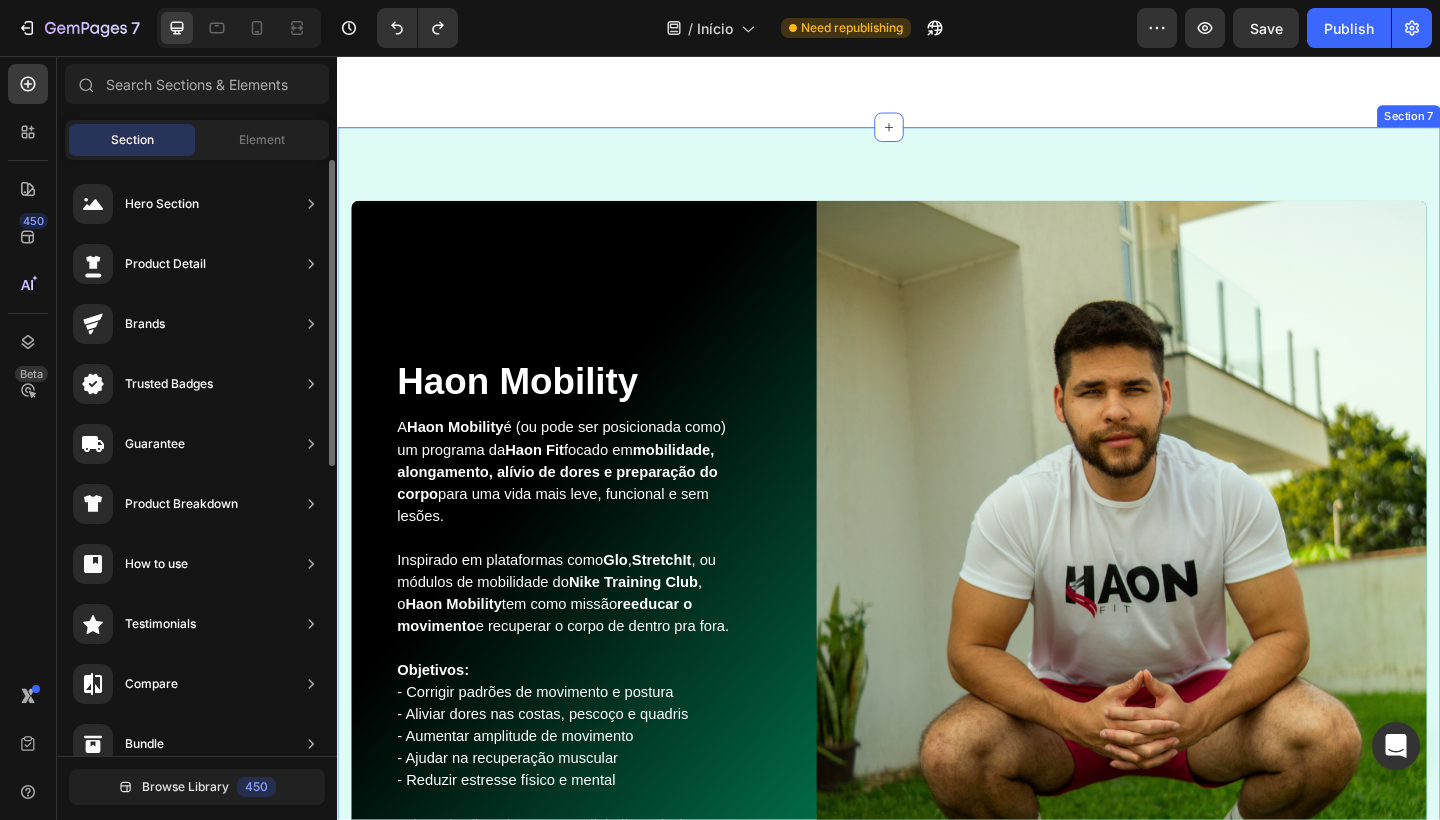 scroll, scrollTop: 888, scrollLeft: 0, axis: vertical 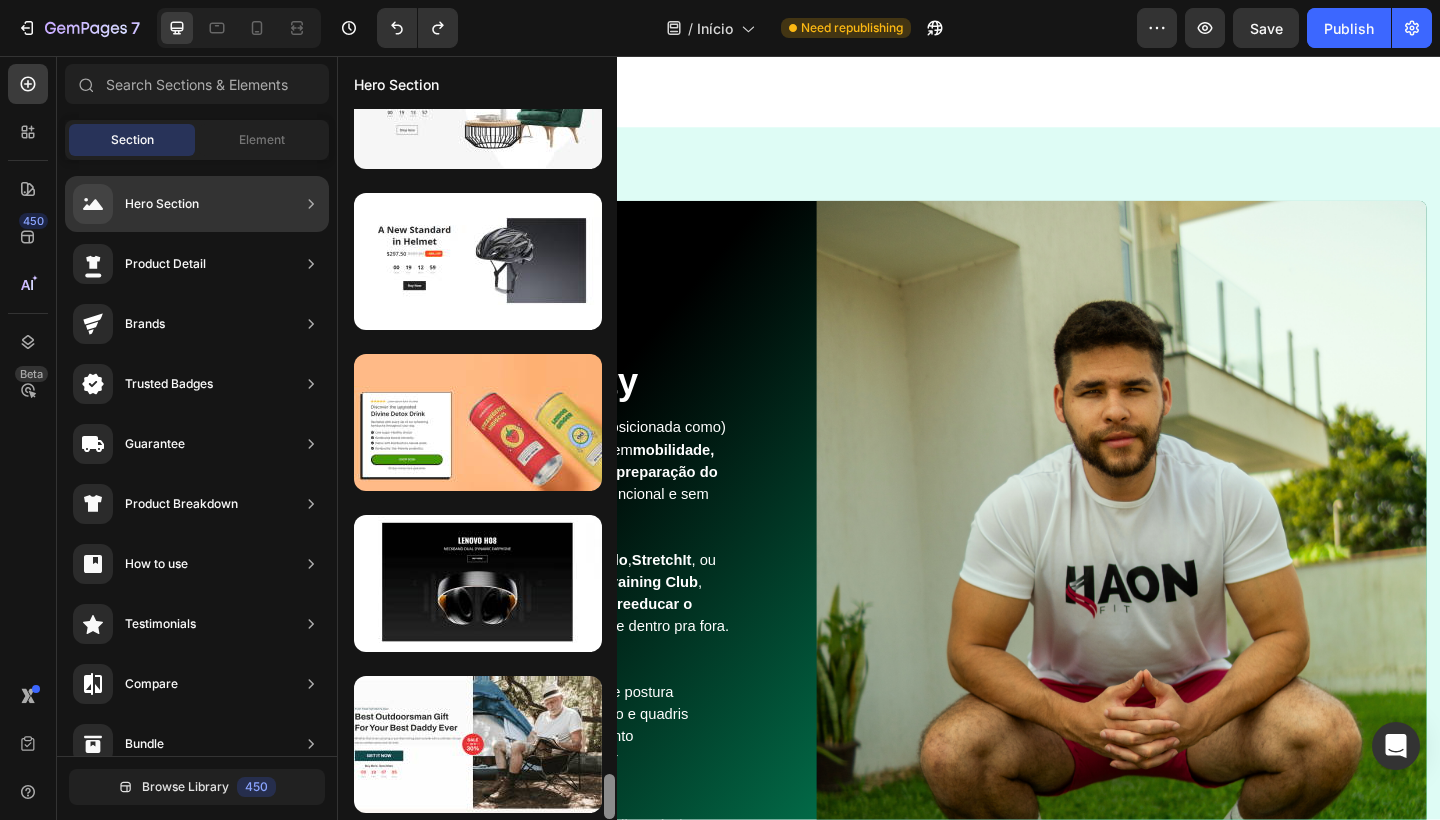 drag, startPoint x: 607, startPoint y: 195, endPoint x: 431, endPoint y: 819, distance: 648.3456 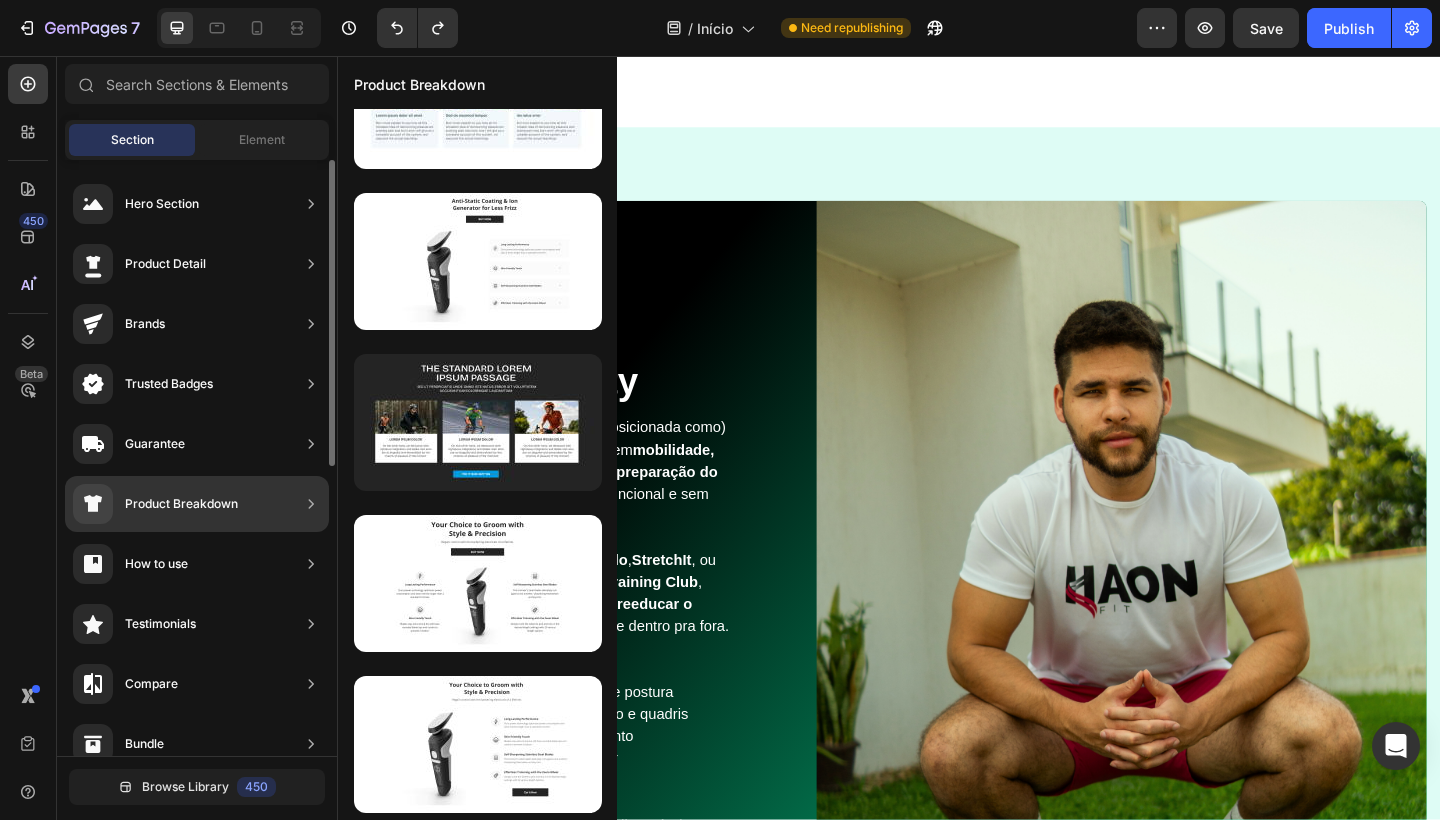 scroll, scrollTop: 0, scrollLeft: 0, axis: both 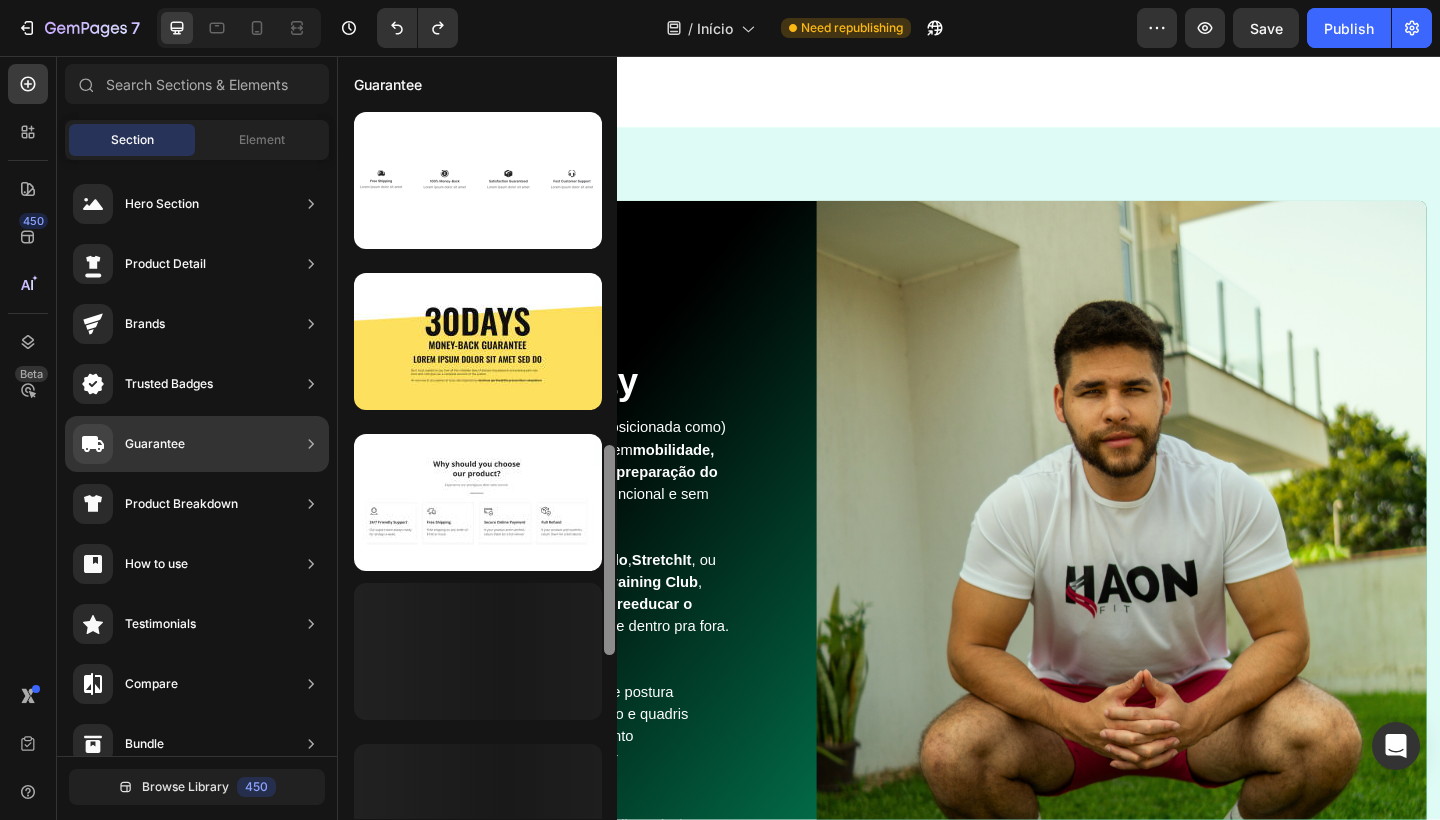 drag, startPoint x: 609, startPoint y: 316, endPoint x: 522, endPoint y: 819, distance: 510.4684 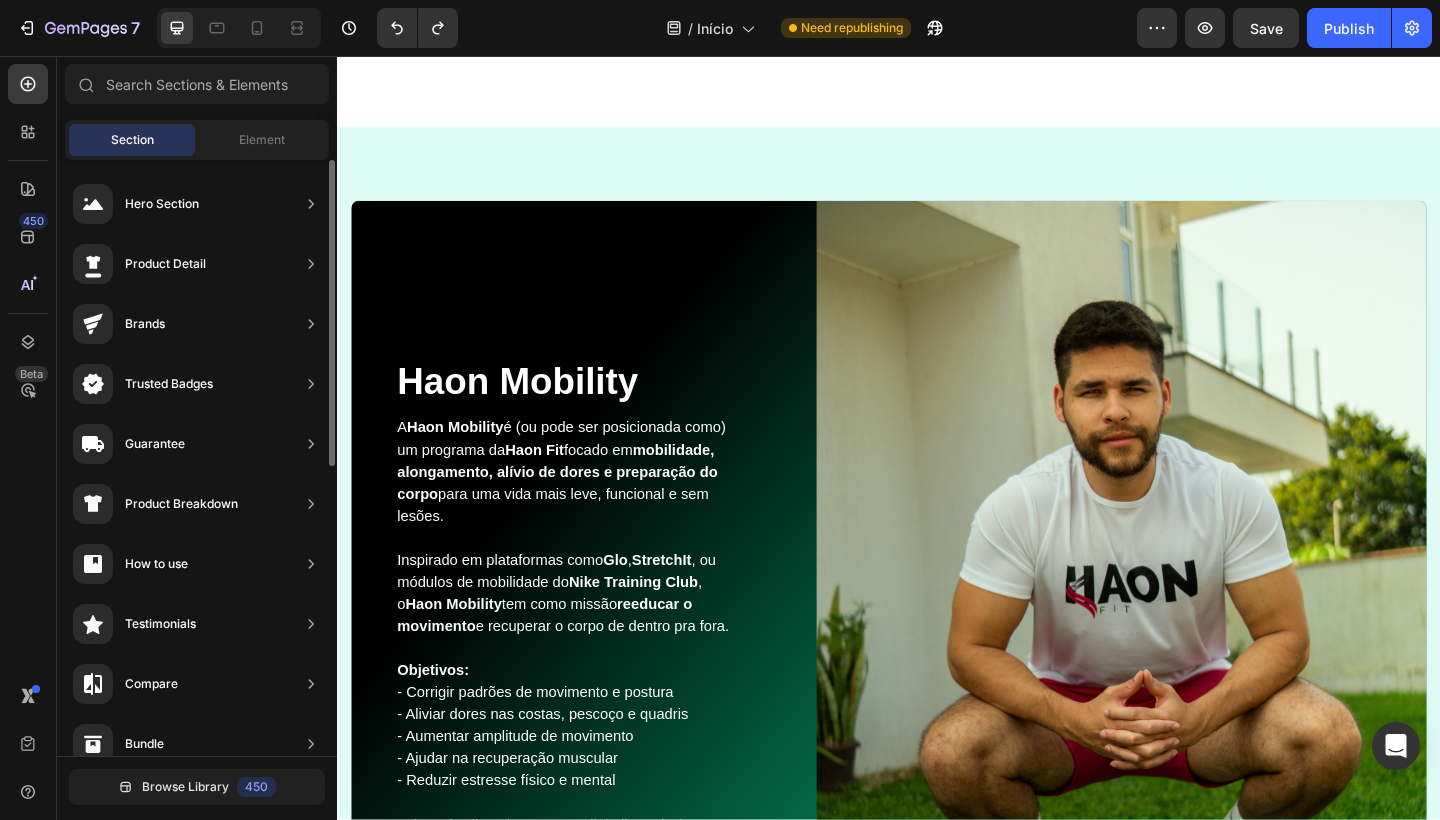 scroll, scrollTop: 244, scrollLeft: 0, axis: vertical 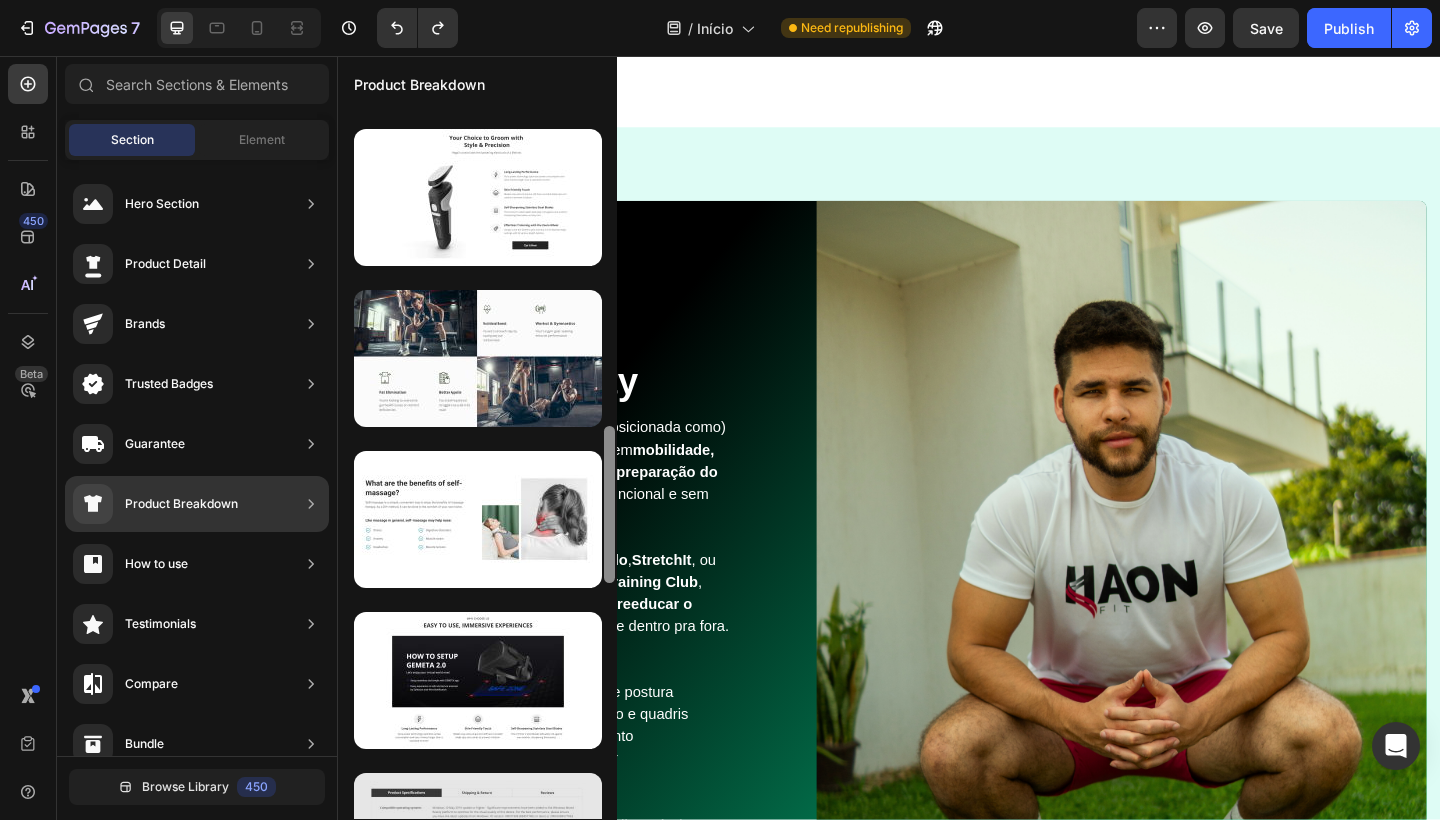 drag, startPoint x: 605, startPoint y: 274, endPoint x: 453, endPoint y: 804, distance: 551.3656 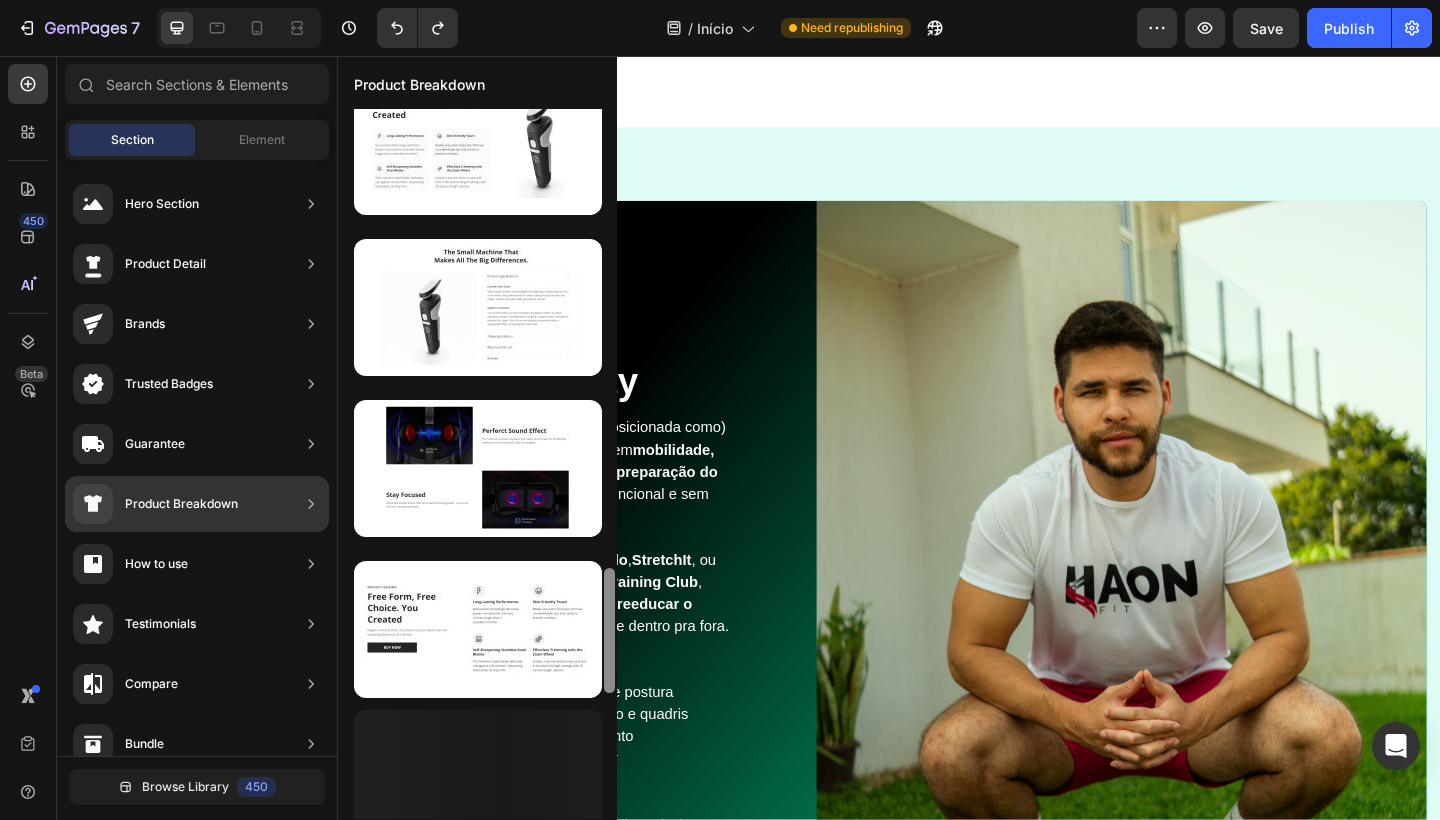 scroll, scrollTop: 2618, scrollLeft: 0, axis: vertical 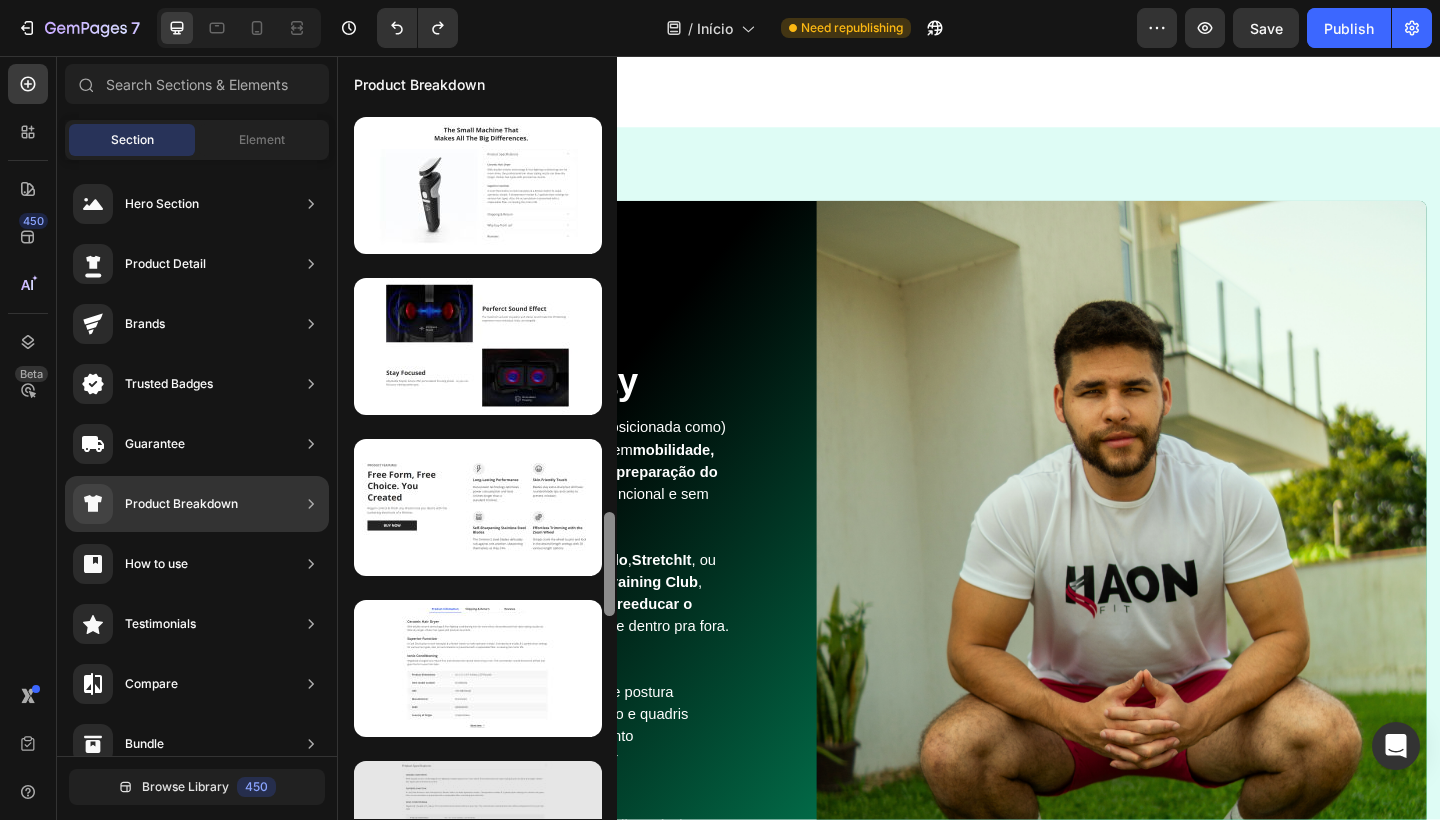 drag, startPoint x: 605, startPoint y: 531, endPoint x: 515, endPoint y: 816, distance: 298.8729 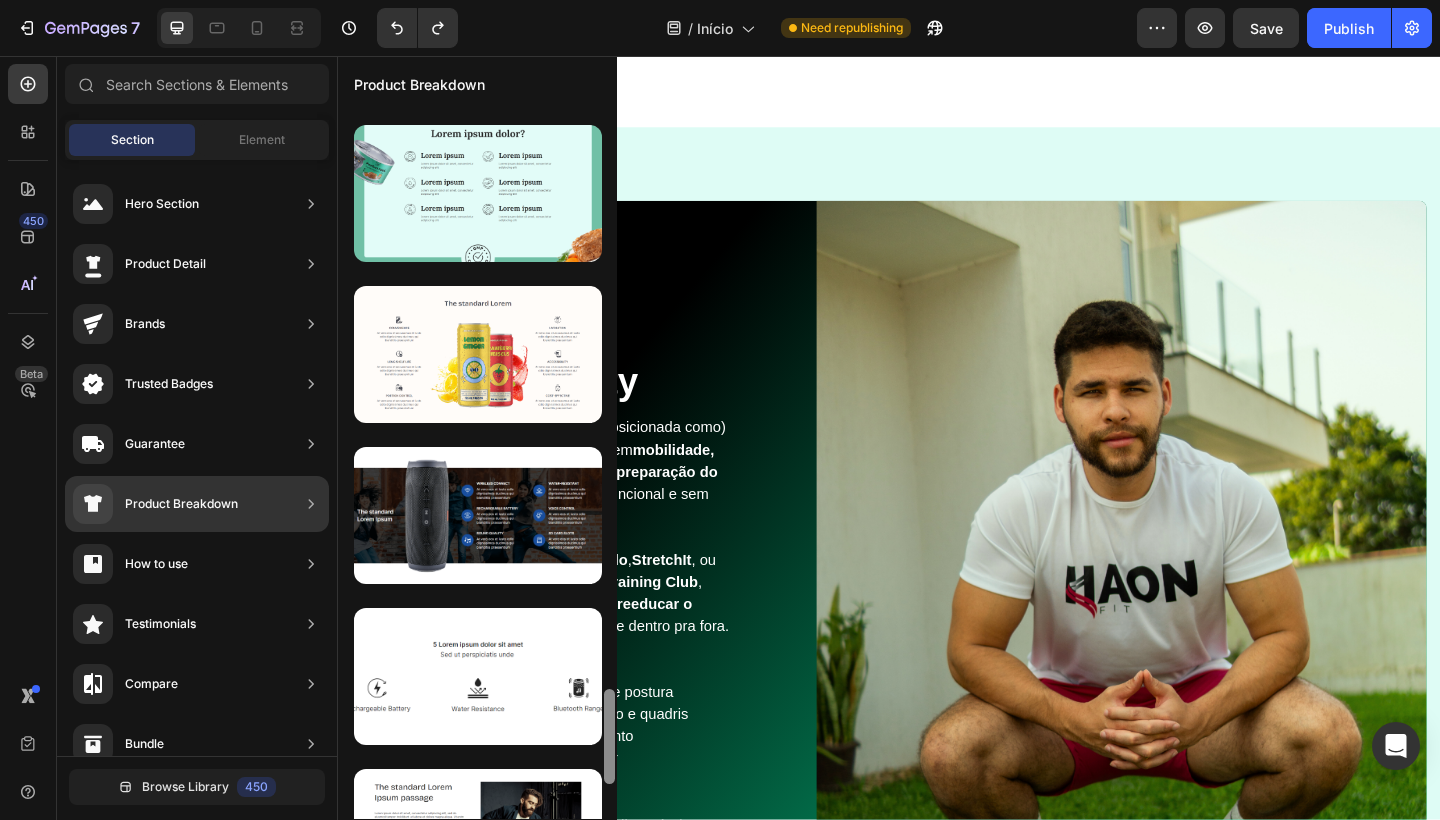 scroll, scrollTop: 4337, scrollLeft: 0, axis: vertical 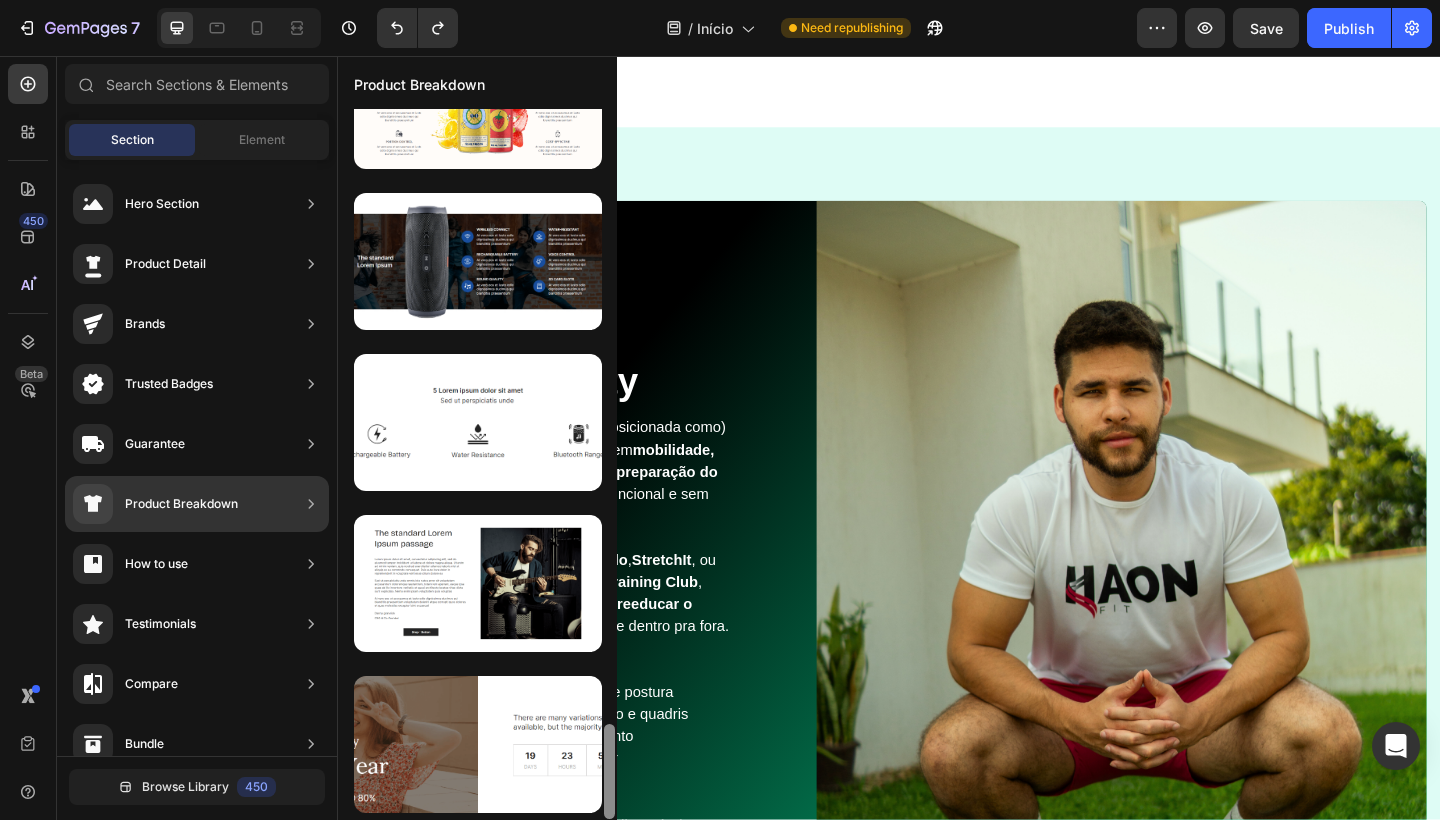 drag, startPoint x: 606, startPoint y: 704, endPoint x: 604, endPoint y: 805, distance: 101.0198 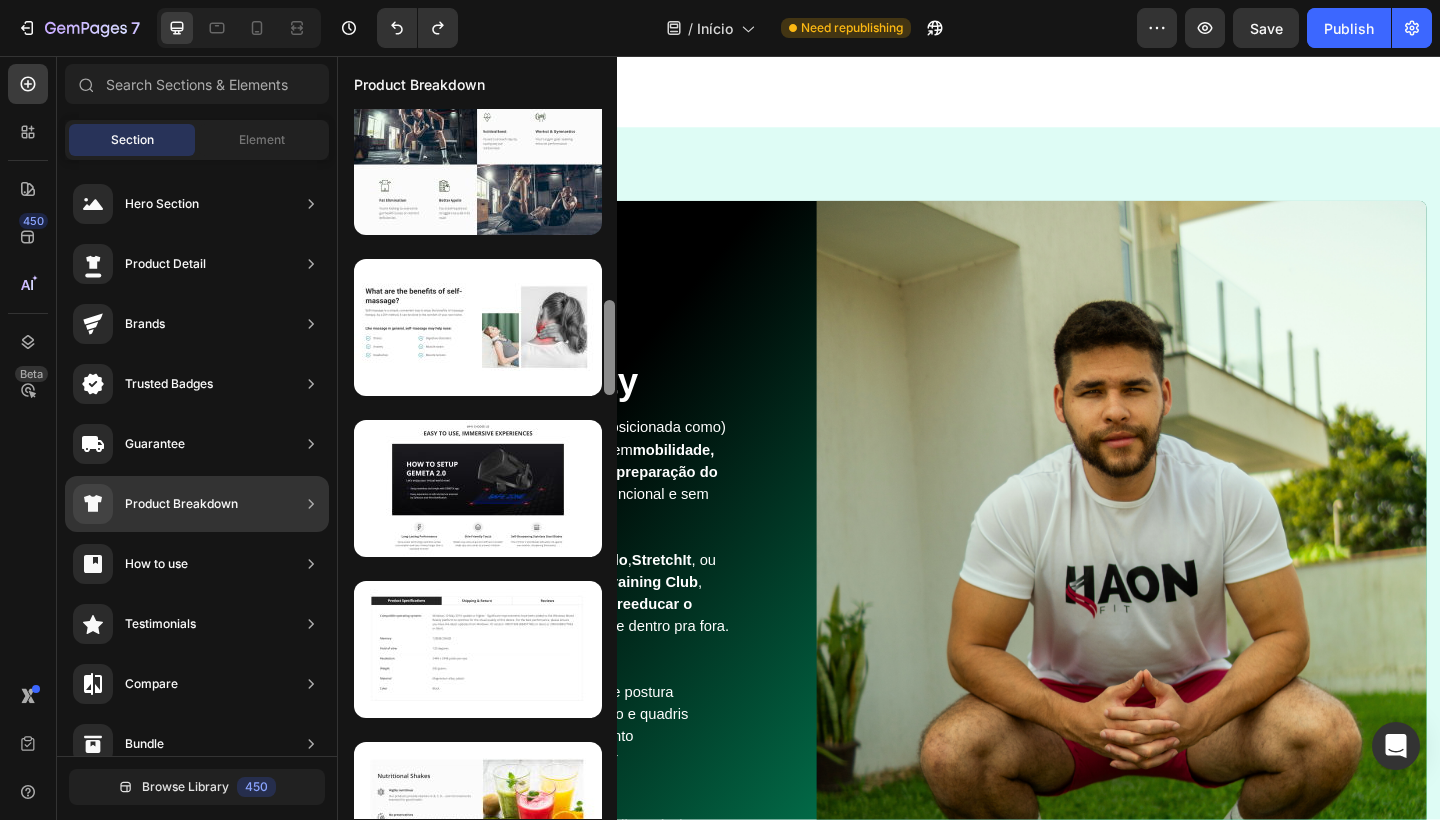 scroll, scrollTop: 1604, scrollLeft: 0, axis: vertical 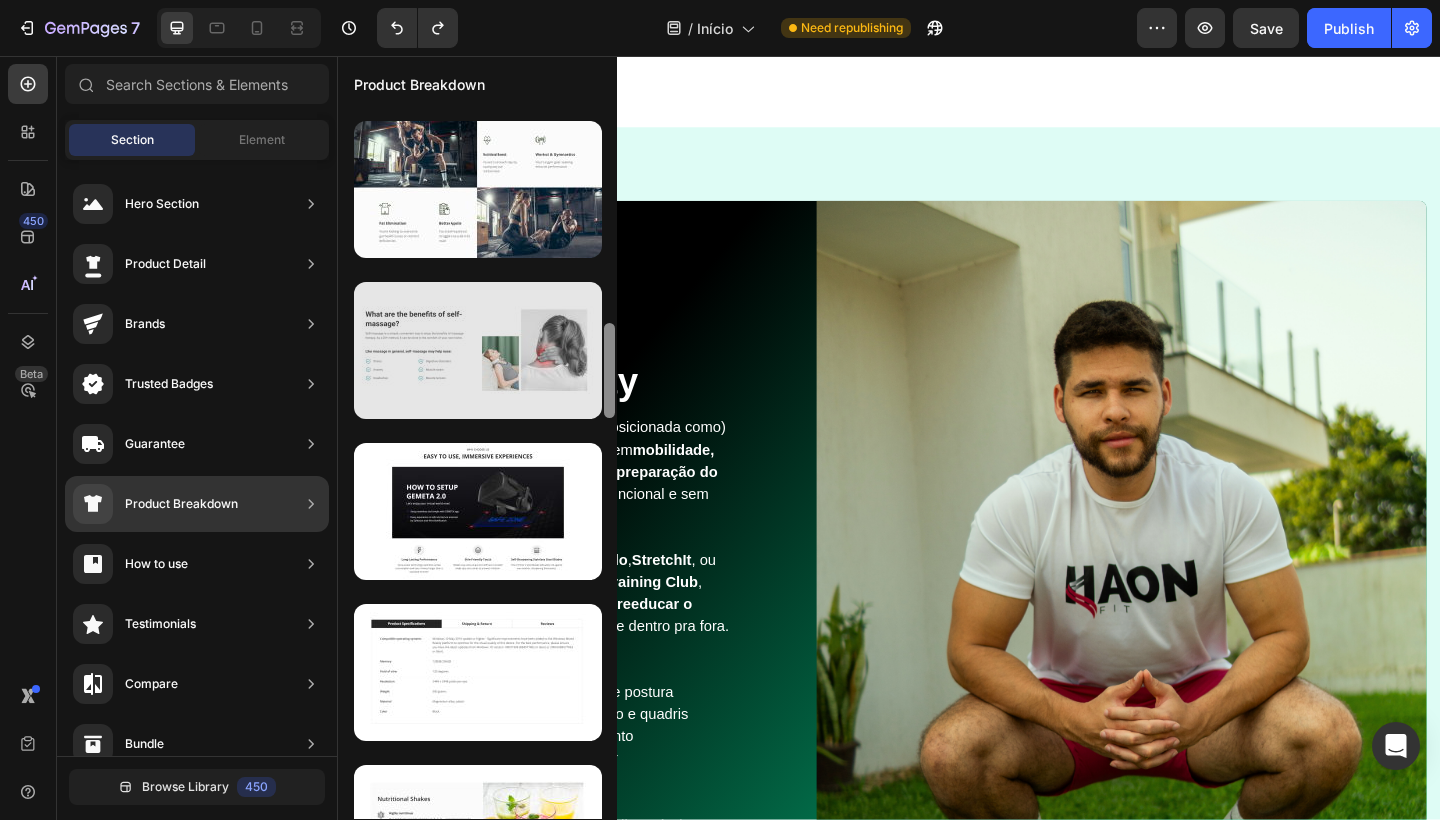 drag, startPoint x: 605, startPoint y: 763, endPoint x: 598, endPoint y: 363, distance: 400.06125 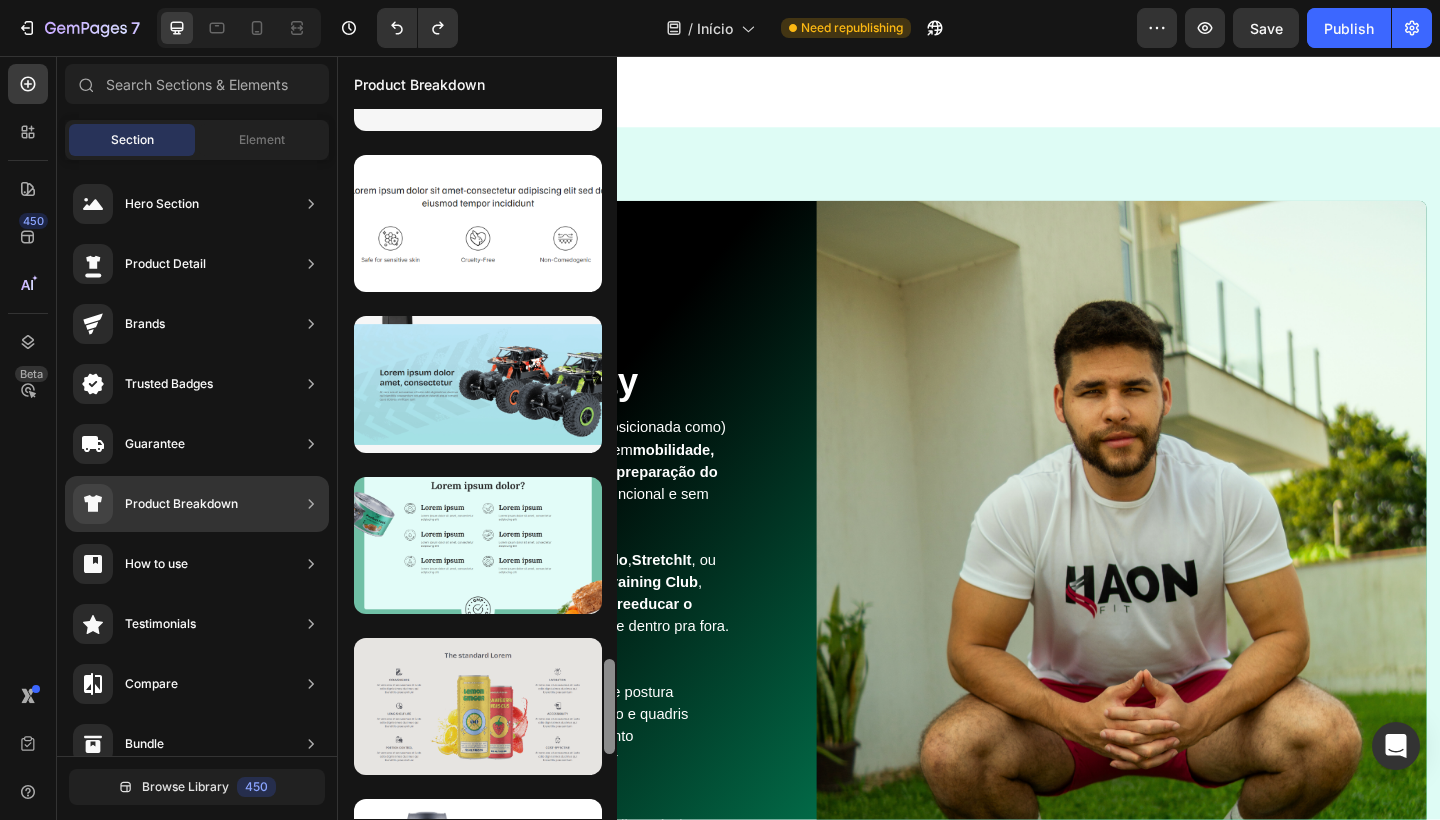 scroll, scrollTop: 4000, scrollLeft: 0, axis: vertical 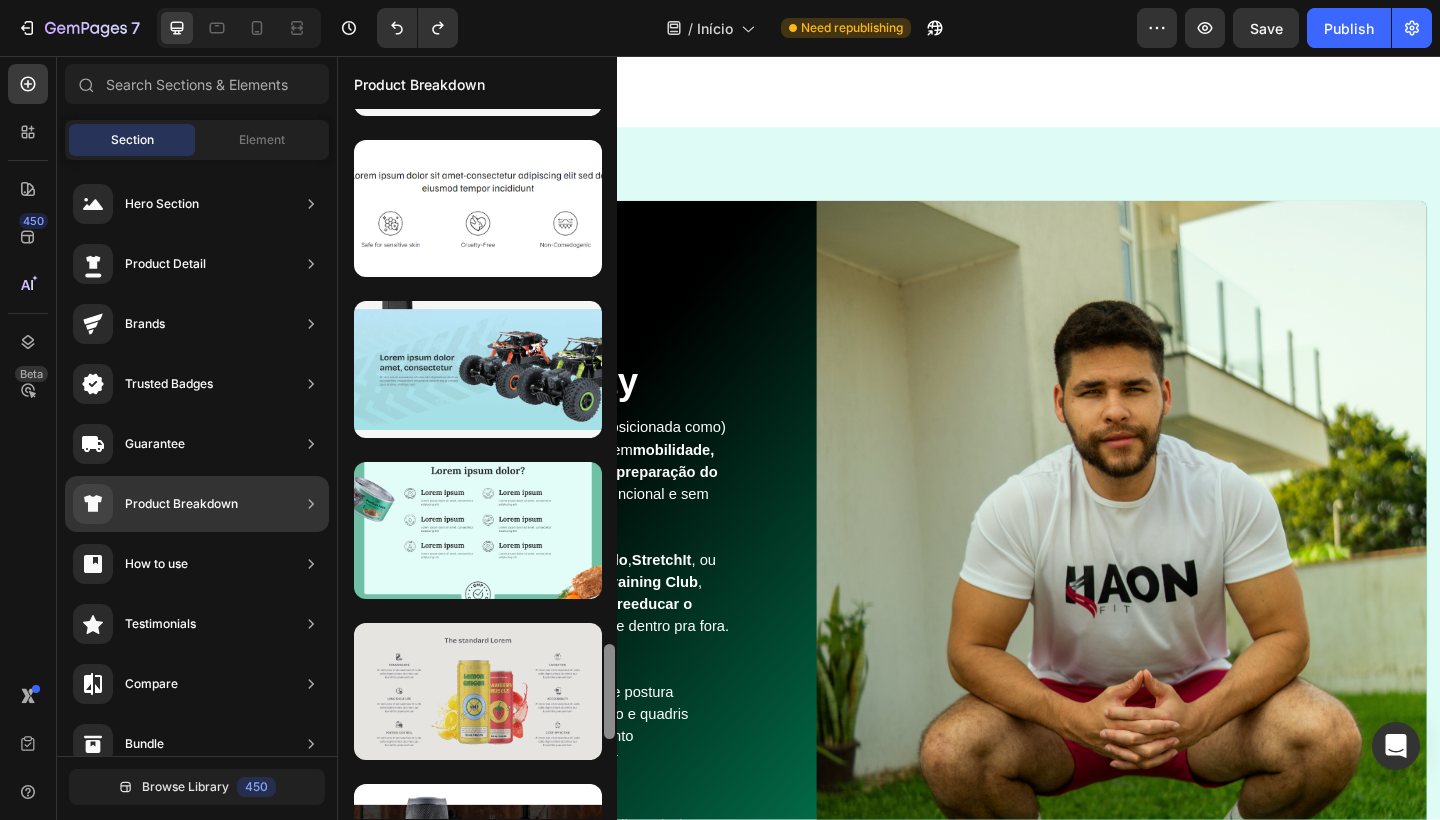 drag, startPoint x: 607, startPoint y: 358, endPoint x: 530, endPoint y: 679, distance: 330.10605 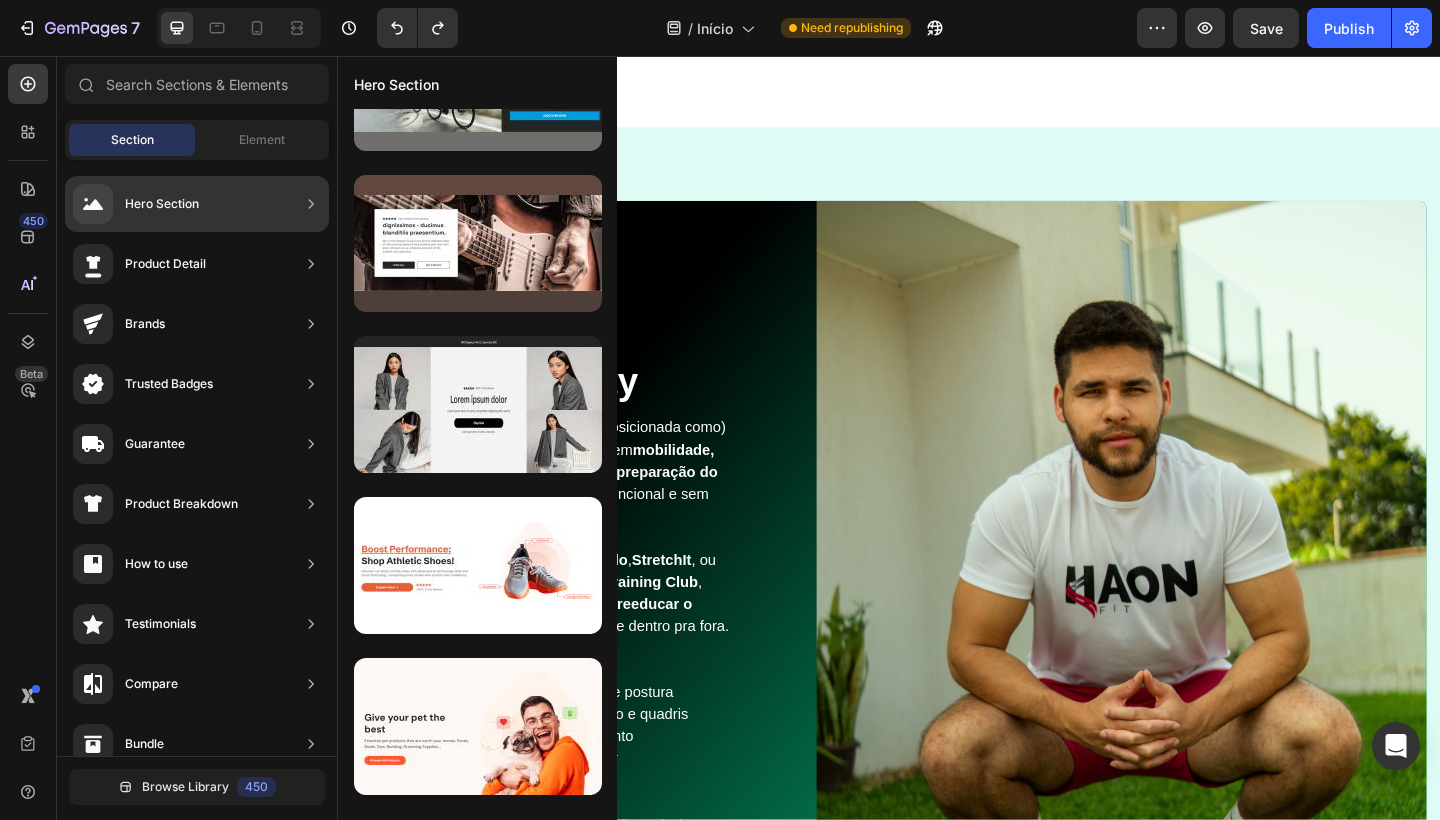 scroll, scrollTop: 0, scrollLeft: 0, axis: both 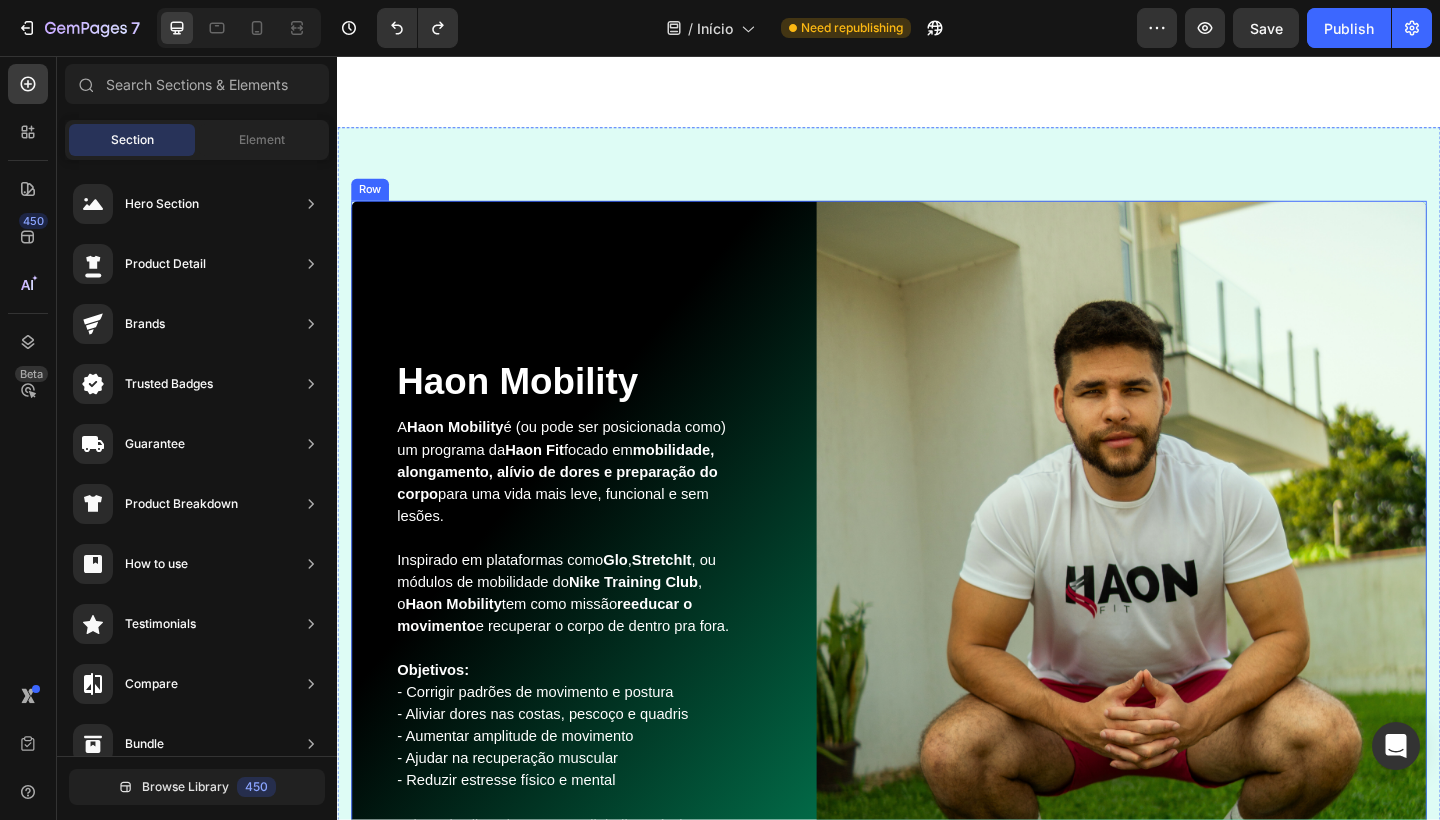 drag, startPoint x: 944, startPoint y: 440, endPoint x: 662, endPoint y: 366, distance: 291.5476 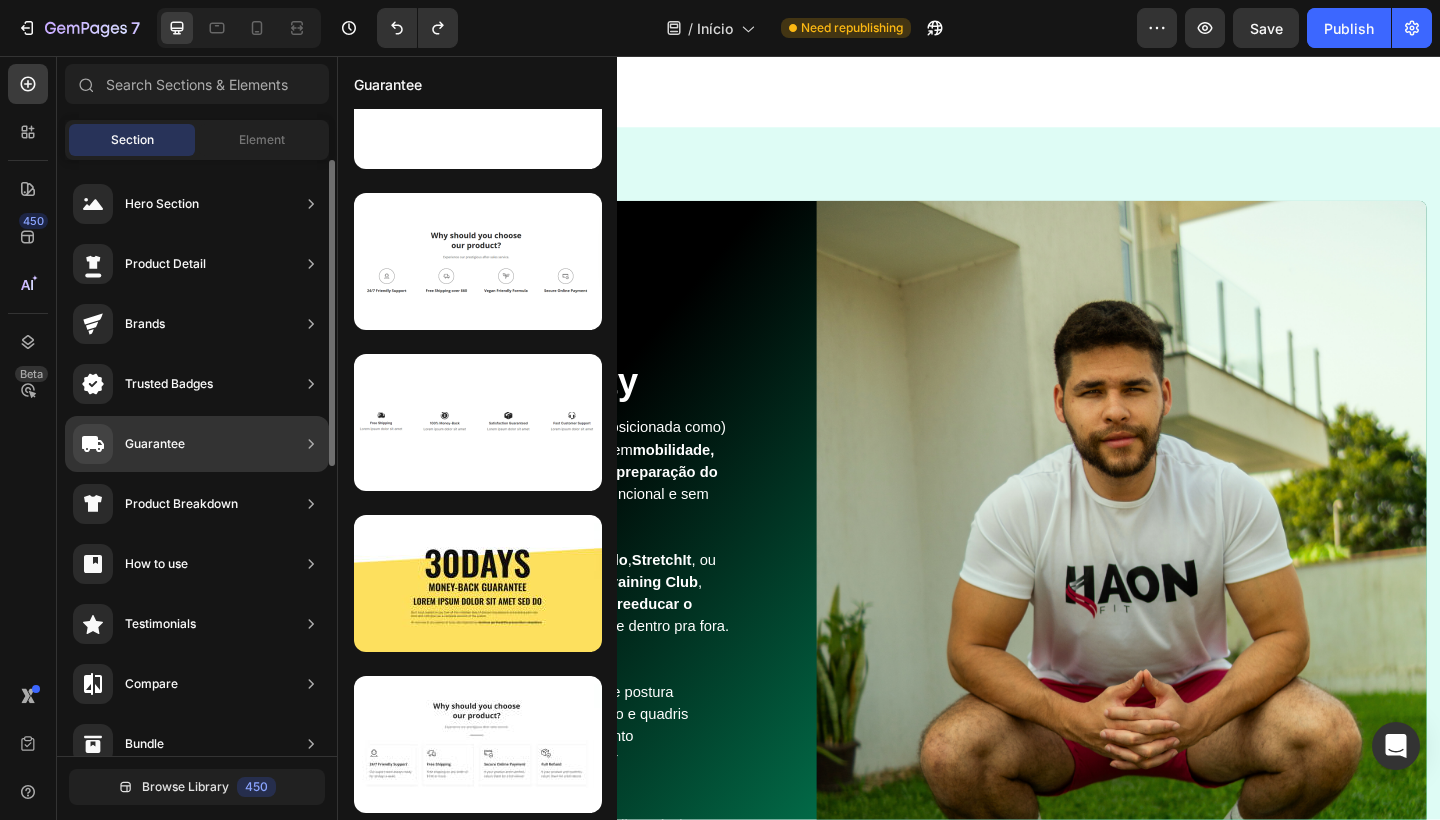 scroll, scrollTop: 2498, scrollLeft: 0, axis: vertical 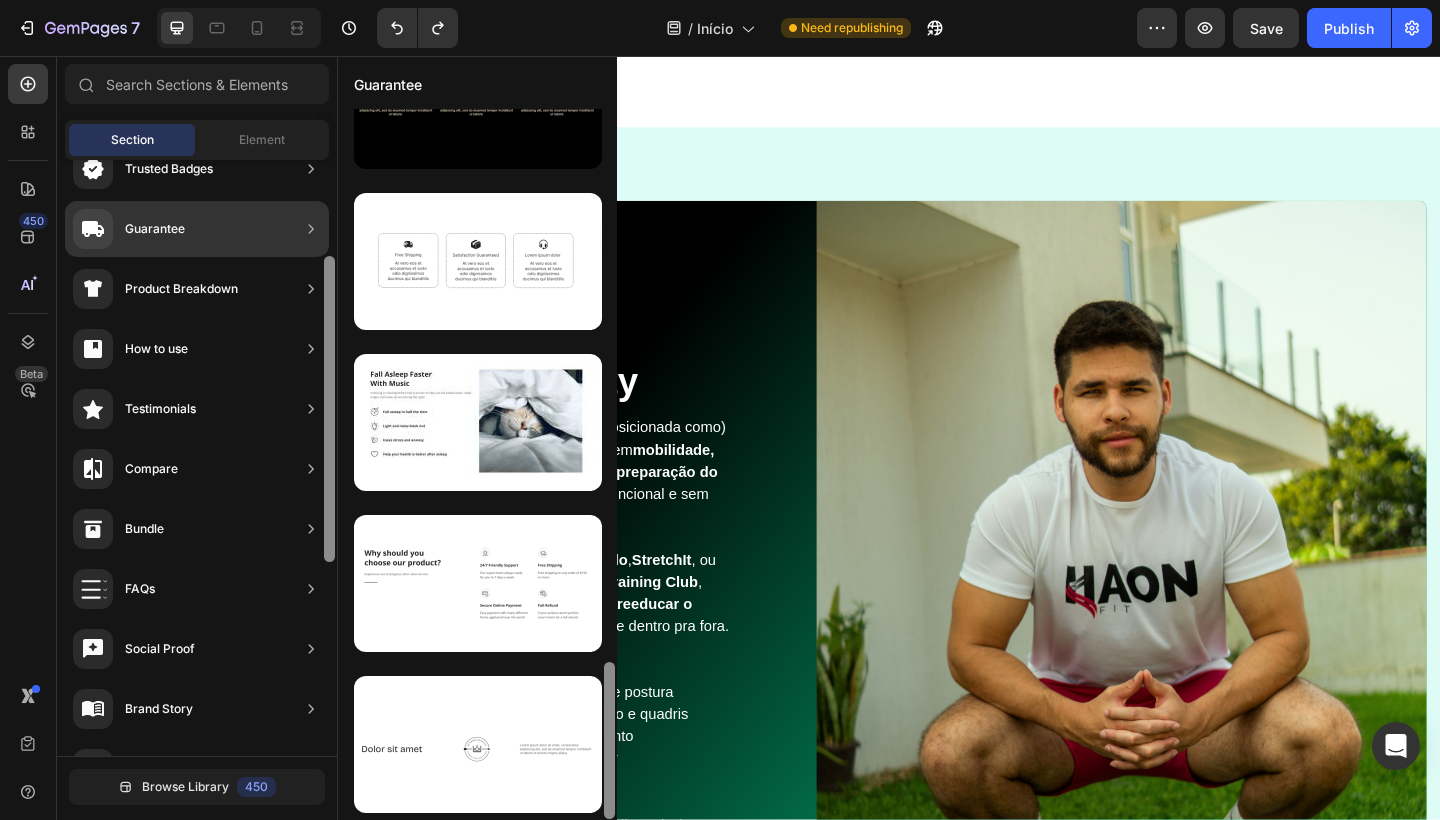 drag, startPoint x: 329, startPoint y: 382, endPoint x: 322, endPoint y: 494, distance: 112.21854 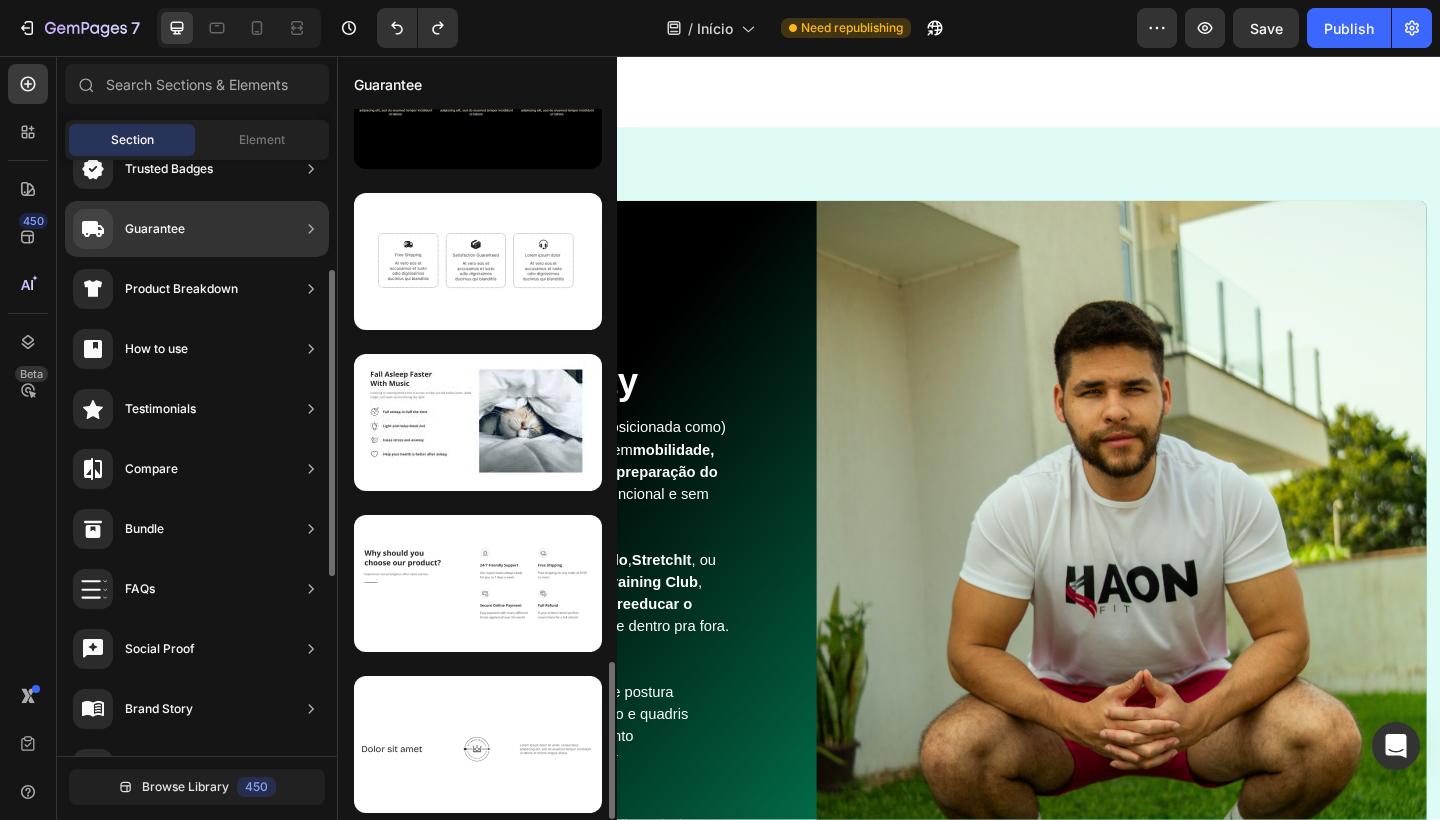 scroll, scrollTop: 888, scrollLeft: 0, axis: vertical 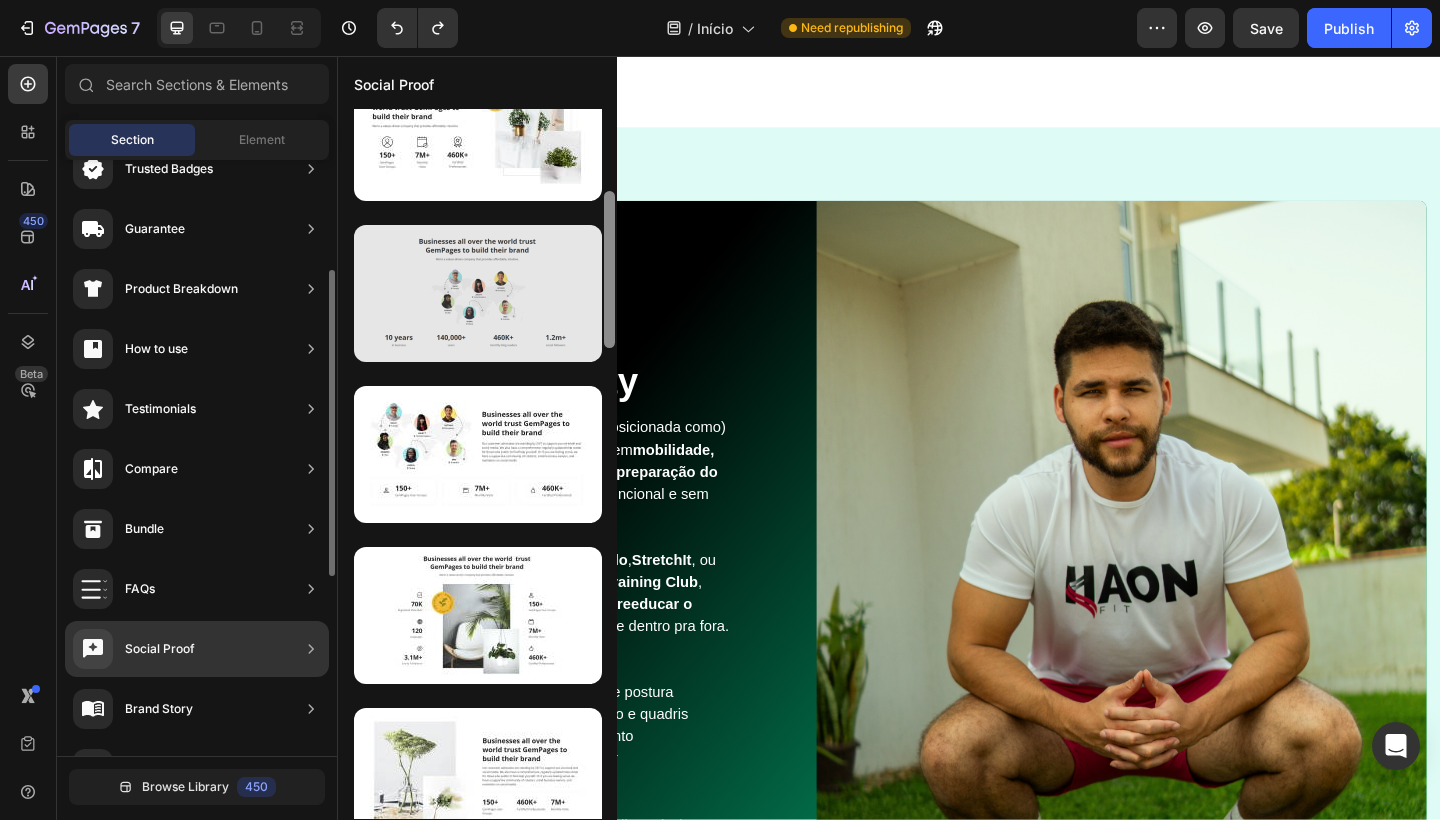 drag, startPoint x: 606, startPoint y: 529, endPoint x: 589, endPoint y: 300, distance: 229.63014 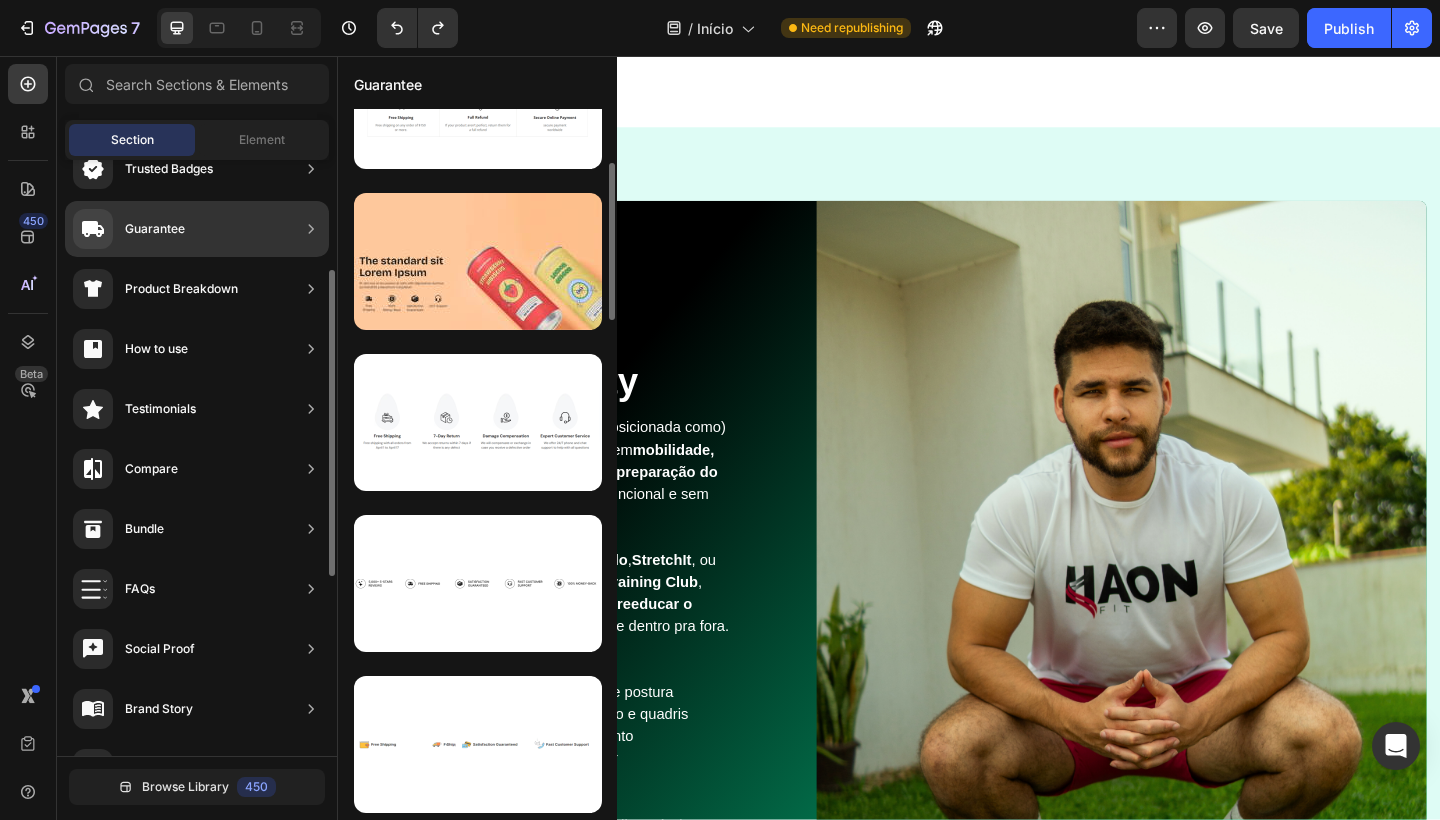 scroll, scrollTop: 0, scrollLeft: 0, axis: both 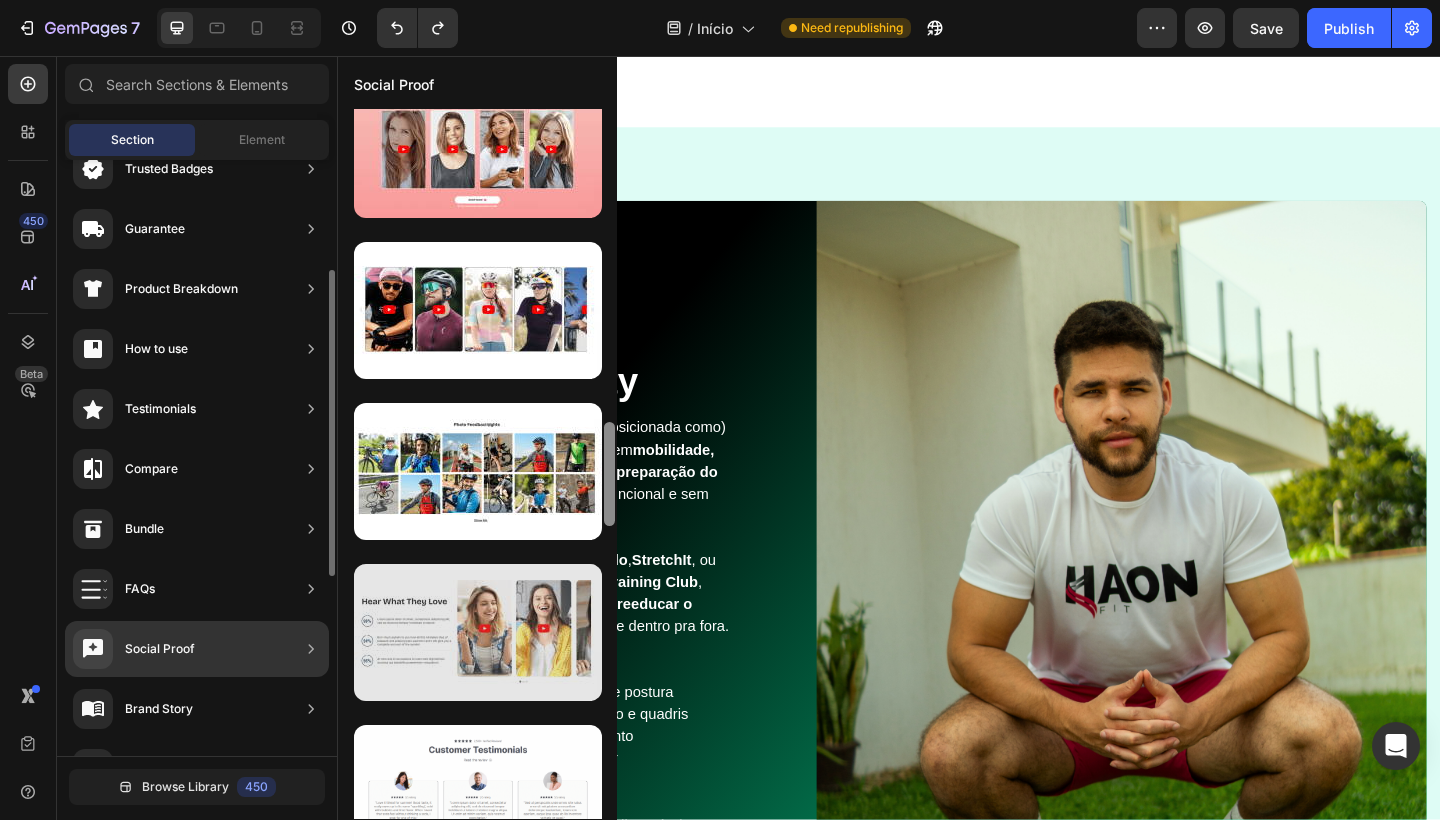 drag, startPoint x: 606, startPoint y: 226, endPoint x: 474, endPoint y: 697, distance: 489.14722 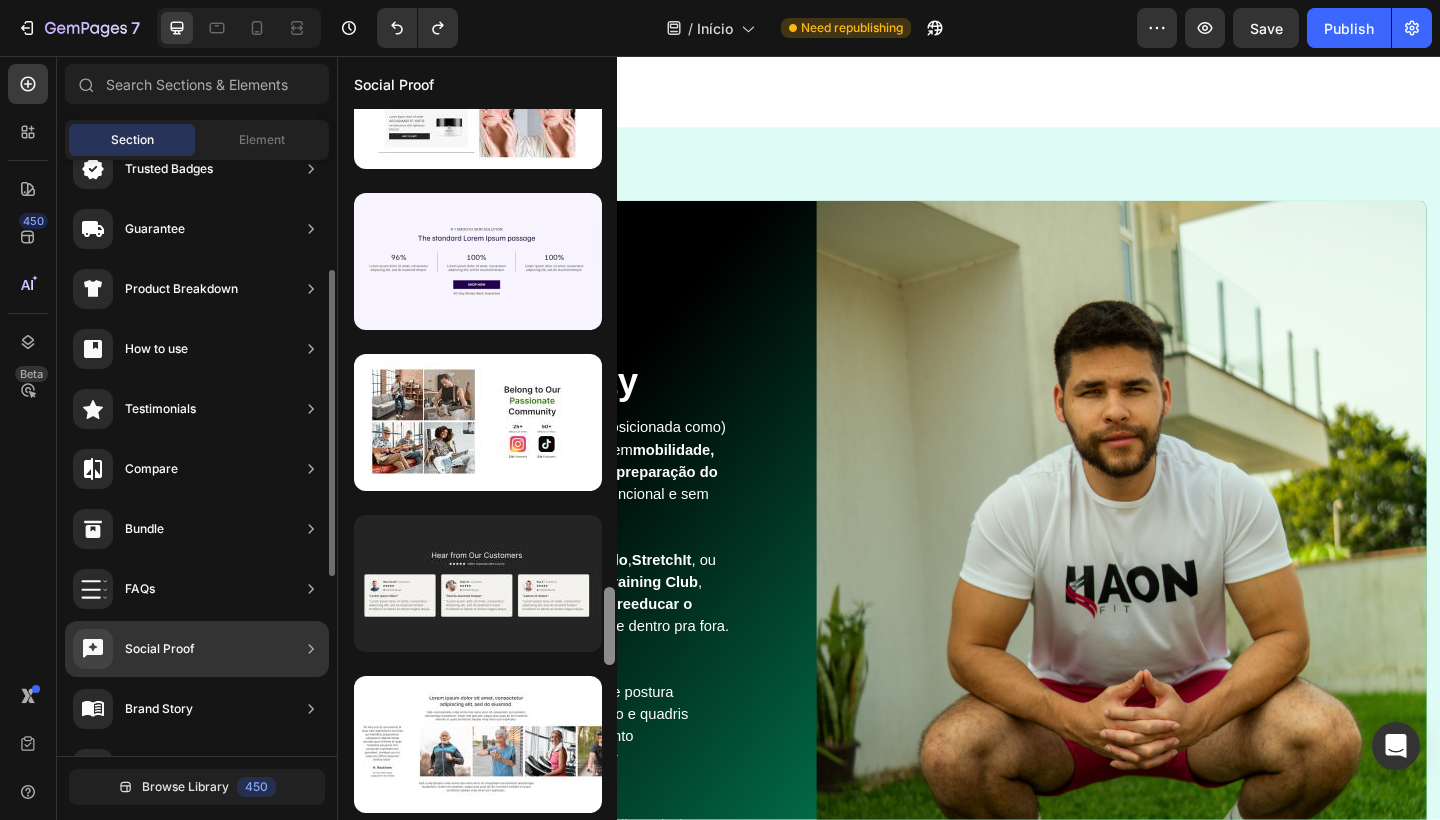 scroll, scrollTop: 4275, scrollLeft: 0, axis: vertical 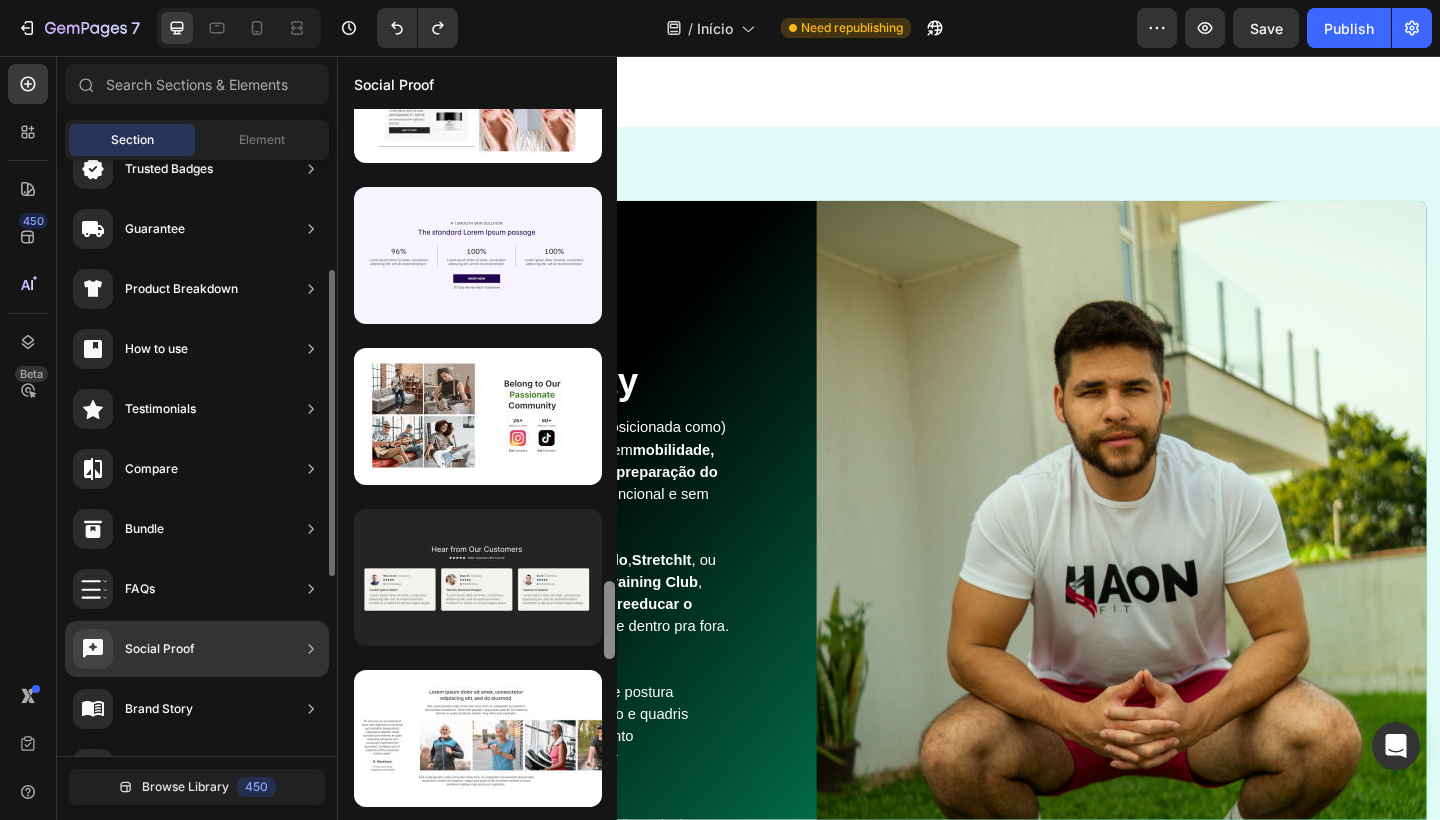 drag, startPoint x: 608, startPoint y: 488, endPoint x: 561, endPoint y: 805, distance: 320.4653 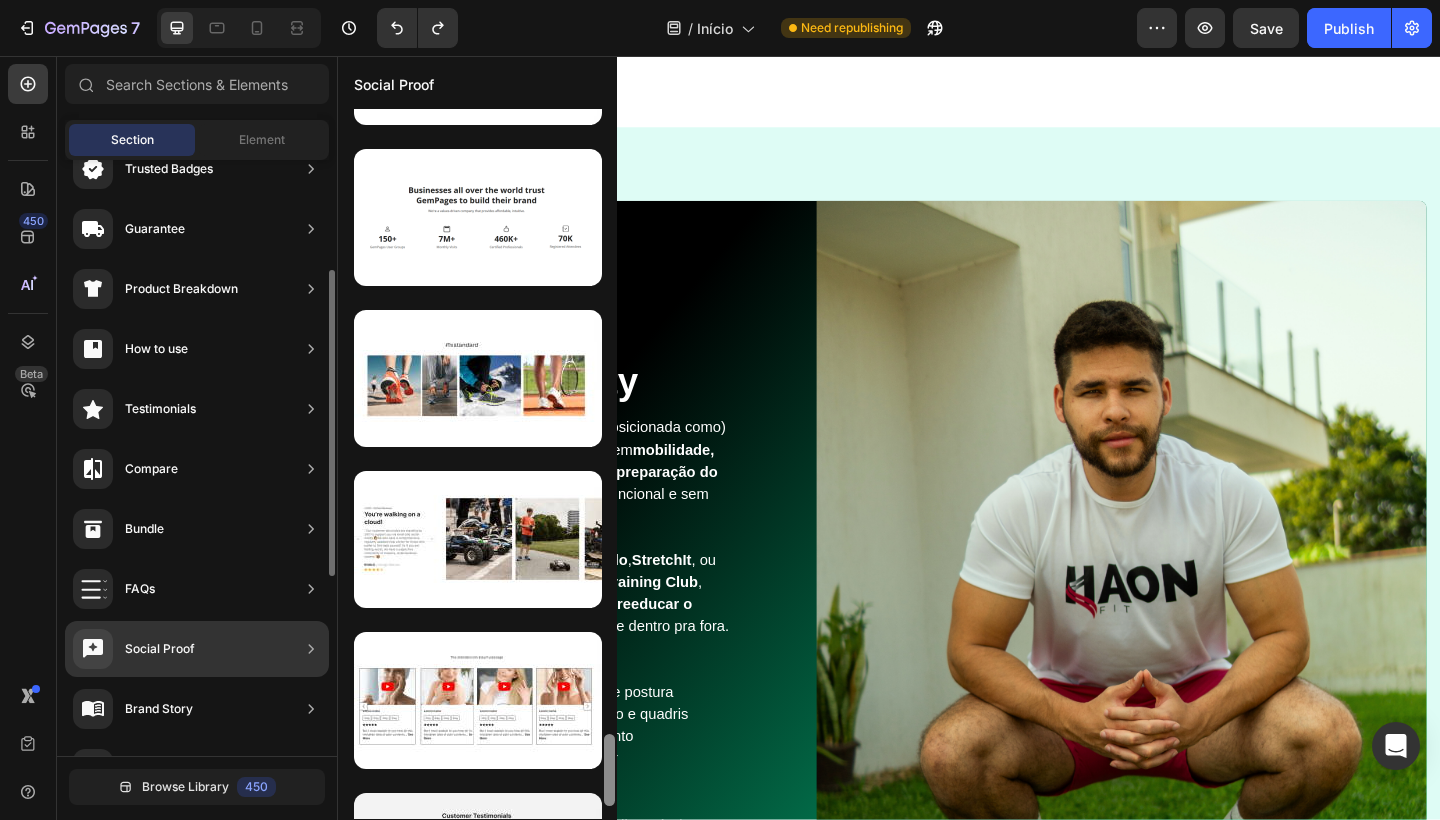 scroll, scrollTop: 6111, scrollLeft: 0, axis: vertical 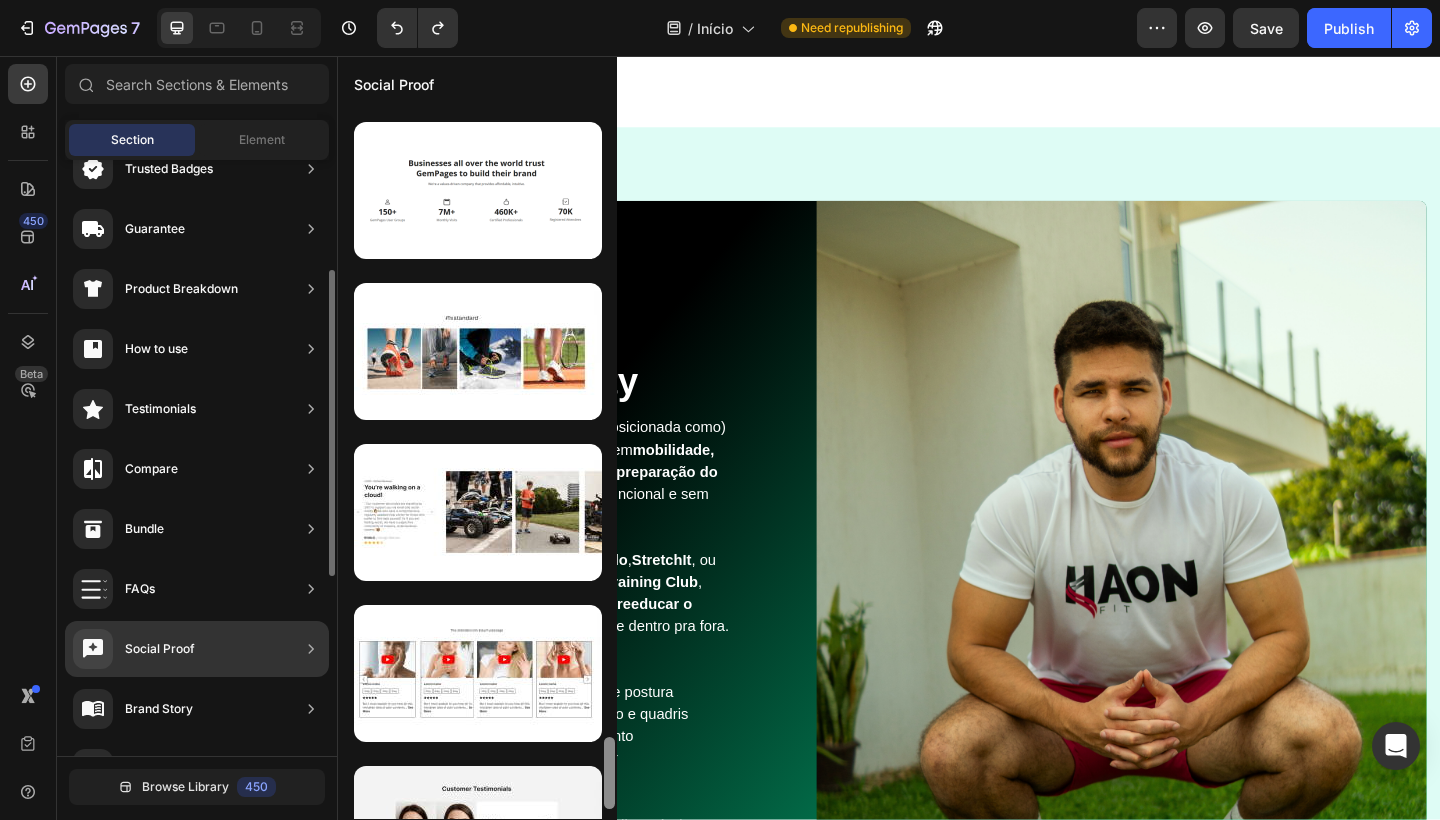 drag, startPoint x: 607, startPoint y: 616, endPoint x: 574, endPoint y: 819, distance: 205.66478 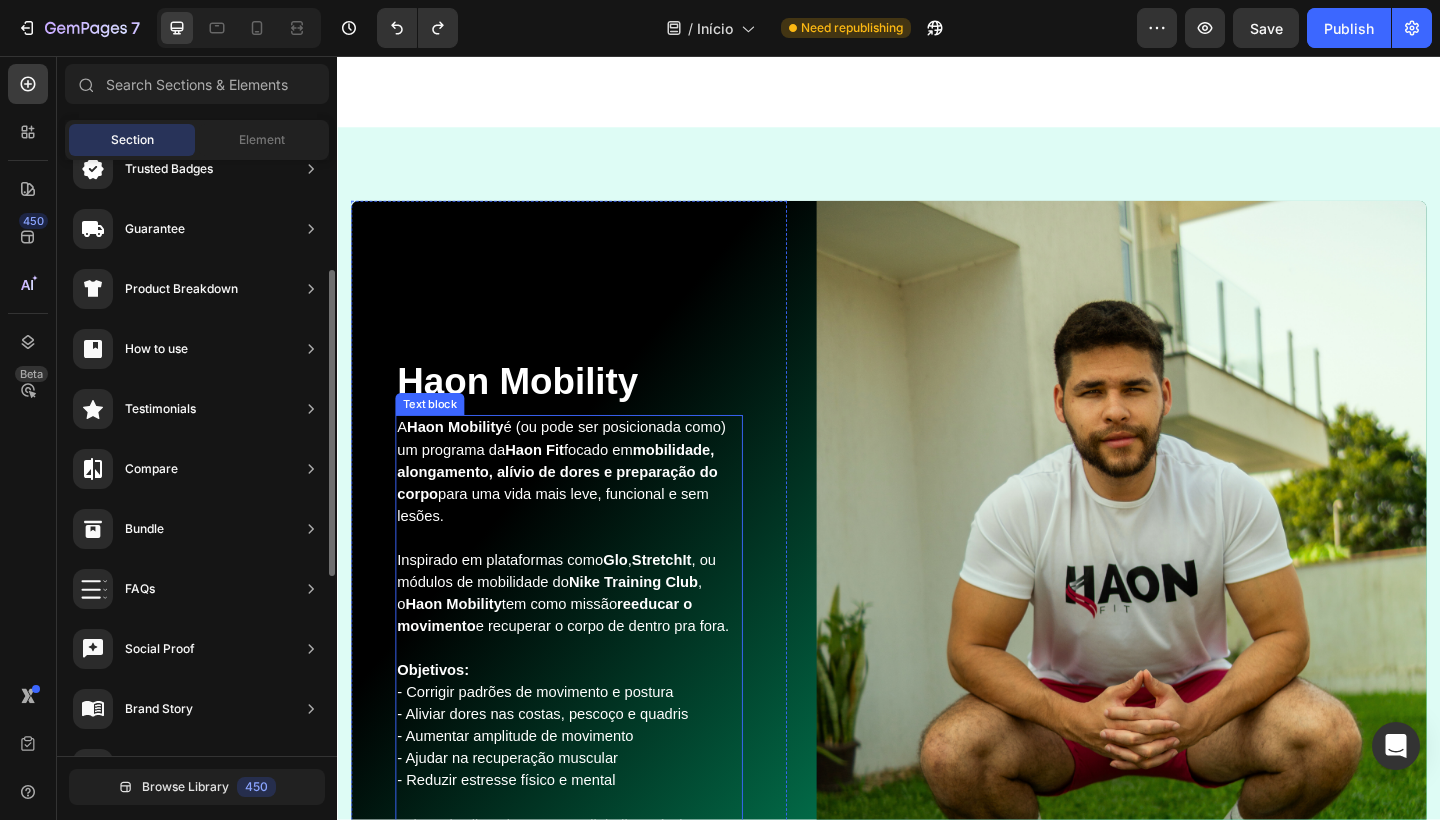 scroll, scrollTop: 888, scrollLeft: 0, axis: vertical 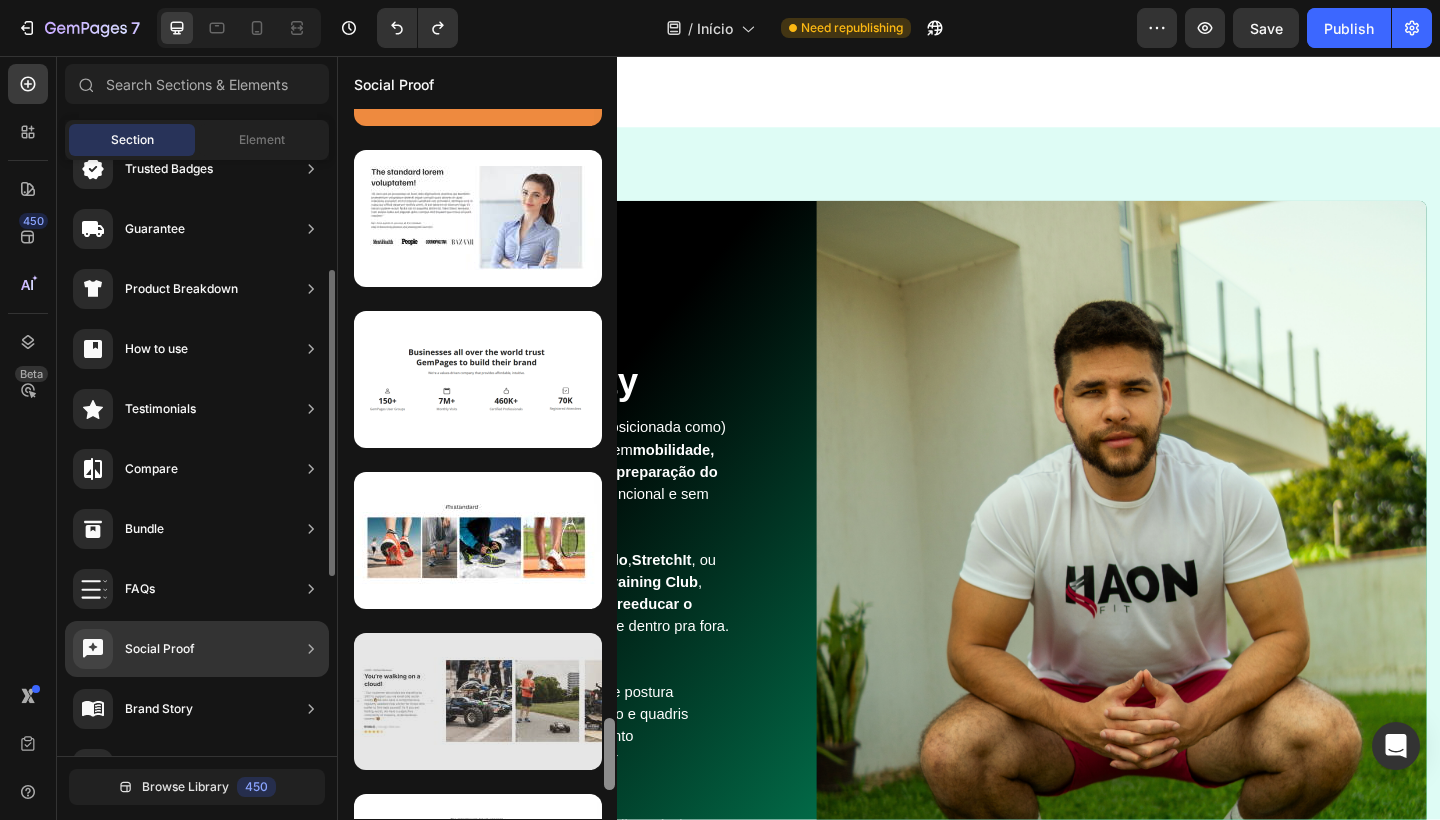 drag, startPoint x: 607, startPoint y: 234, endPoint x: 498, endPoint y: 752, distance: 529.34393 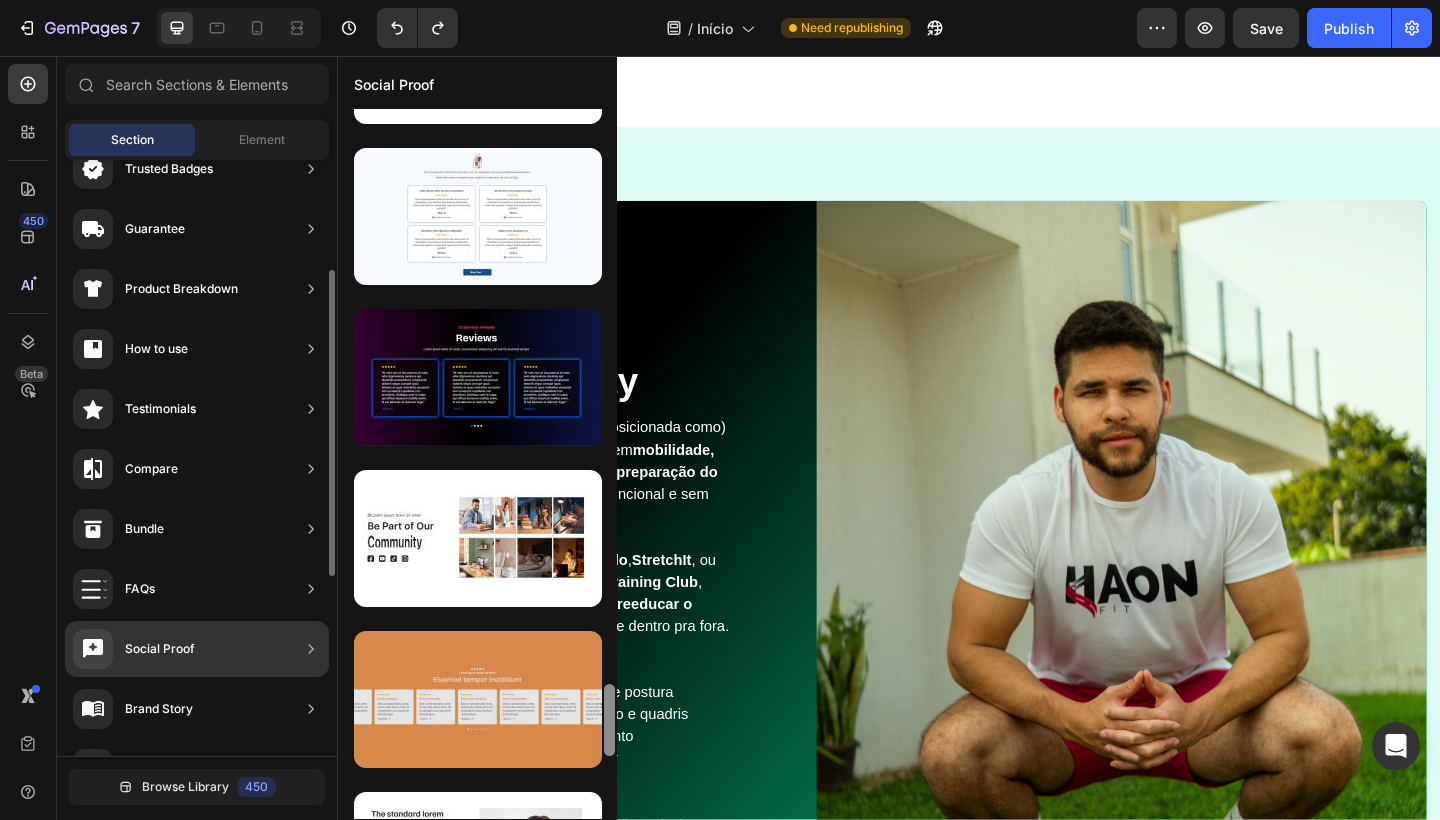 scroll, scrollTop: 5241, scrollLeft: 0, axis: vertical 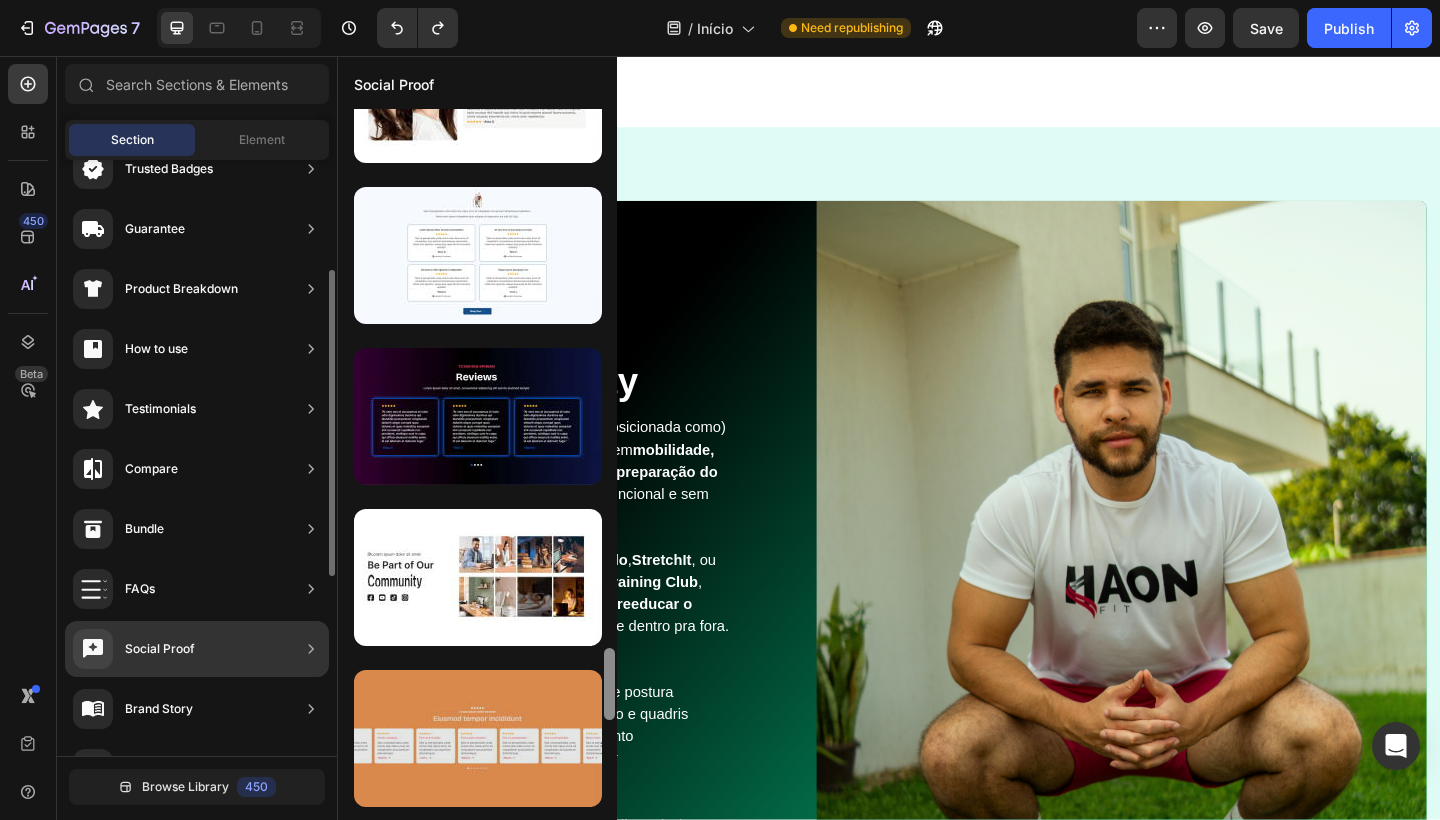 drag, startPoint x: 611, startPoint y: 742, endPoint x: 596, endPoint y: 672, distance: 71.5891 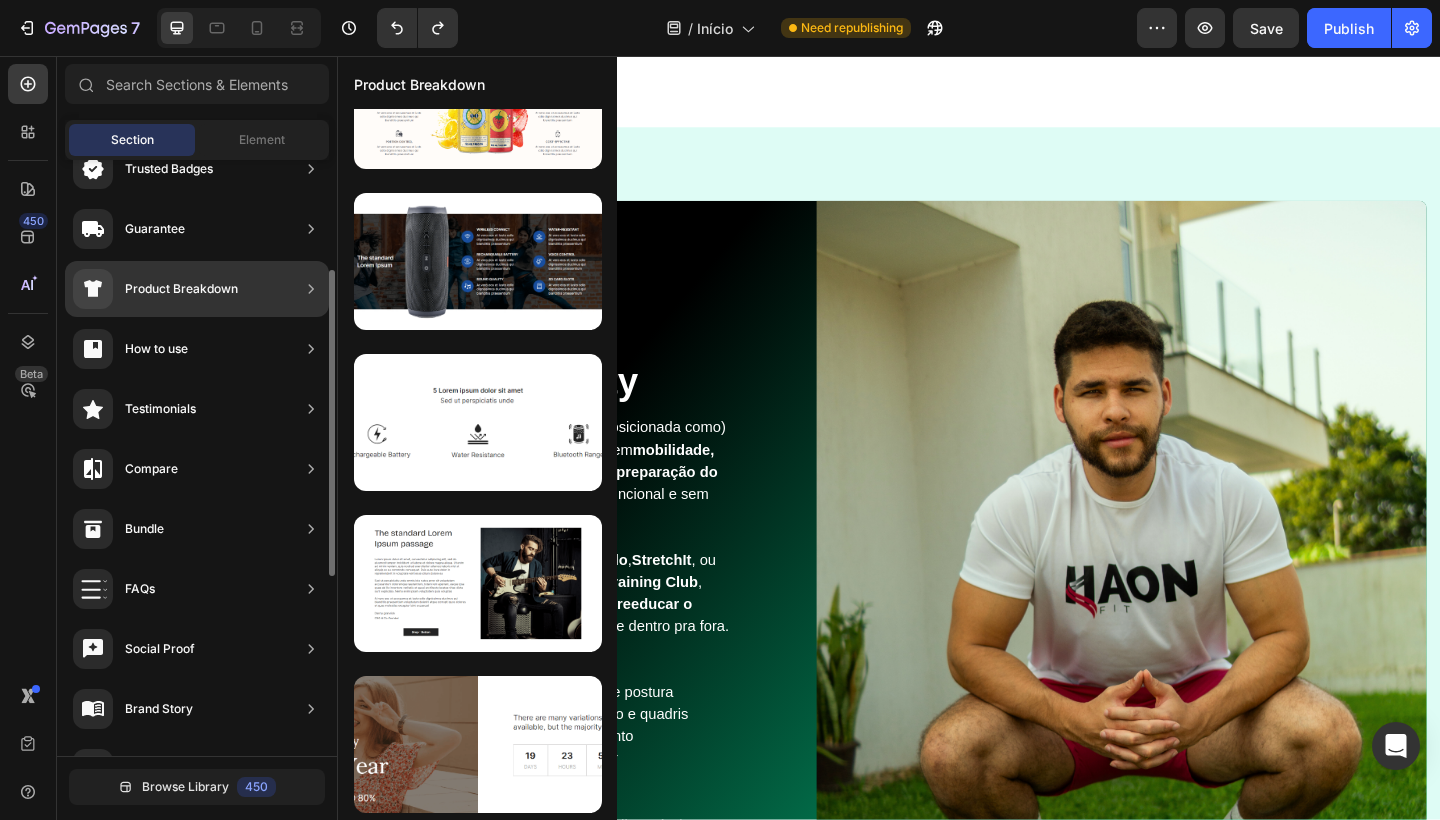 scroll, scrollTop: 0, scrollLeft: 0, axis: both 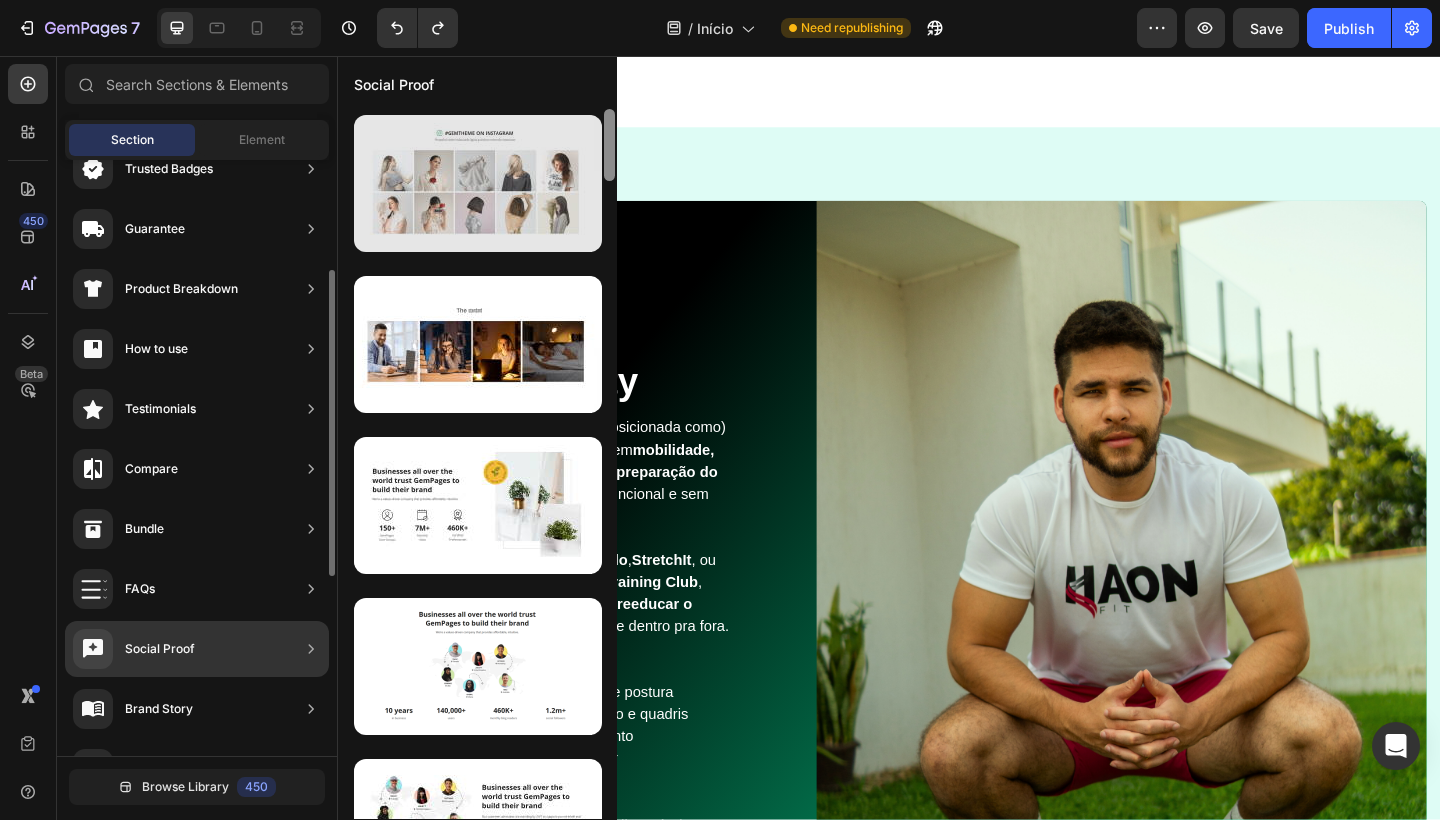 drag, startPoint x: 610, startPoint y: 137, endPoint x: 485, endPoint y: 117, distance: 126.58989 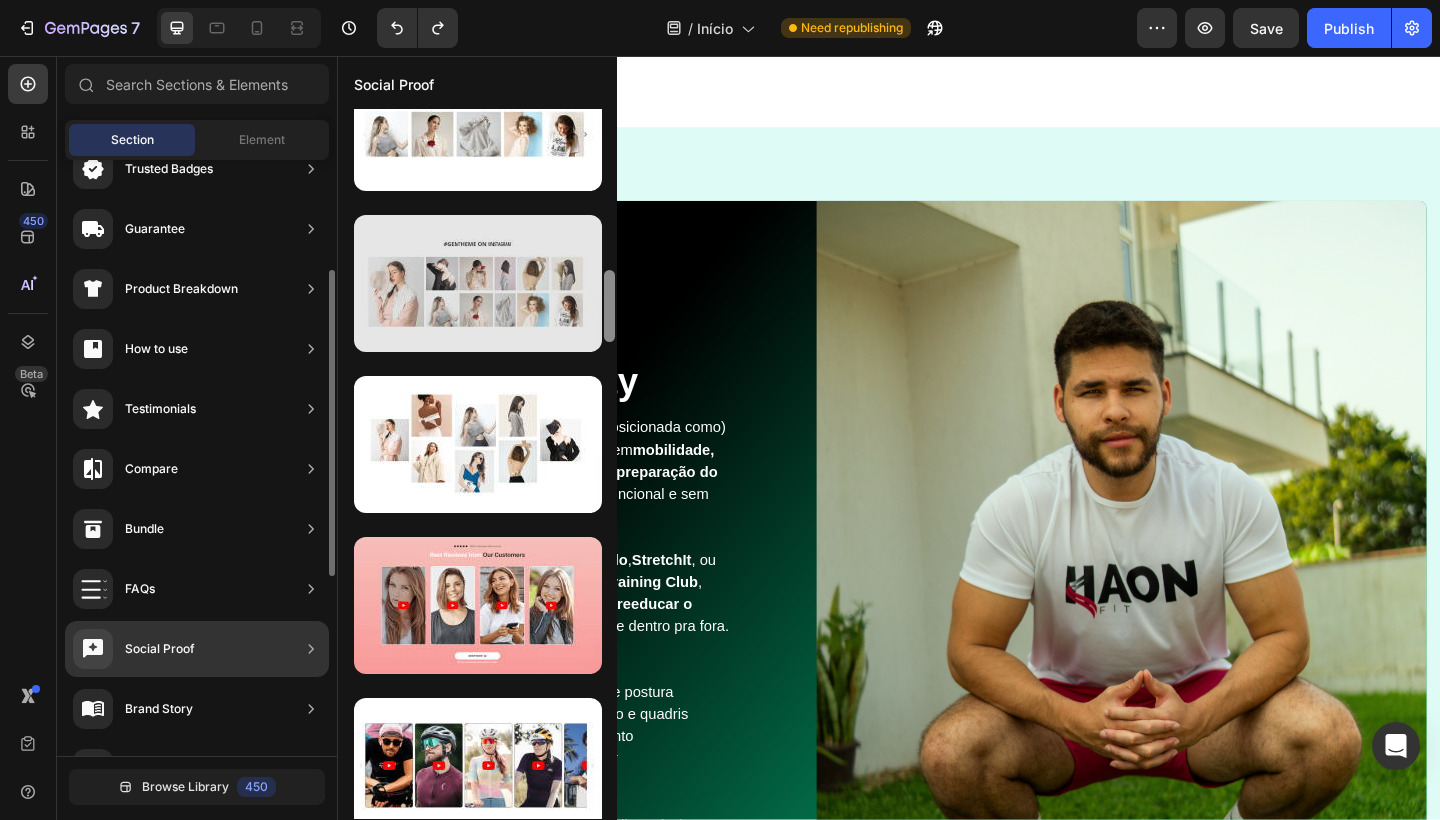 scroll, scrollTop: 1662, scrollLeft: 0, axis: vertical 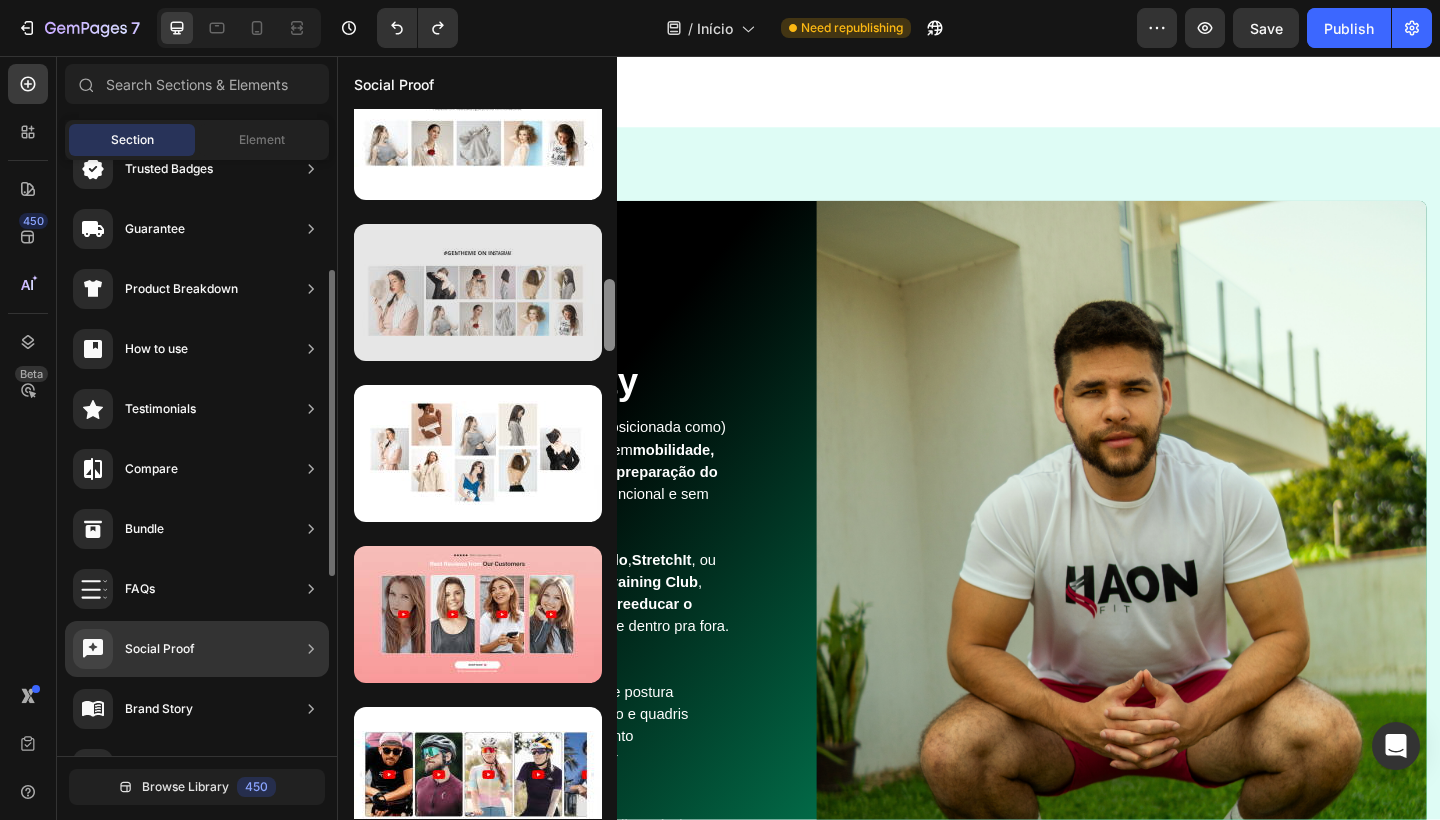drag, startPoint x: 608, startPoint y: 147, endPoint x: 598, endPoint y: 318, distance: 171.29214 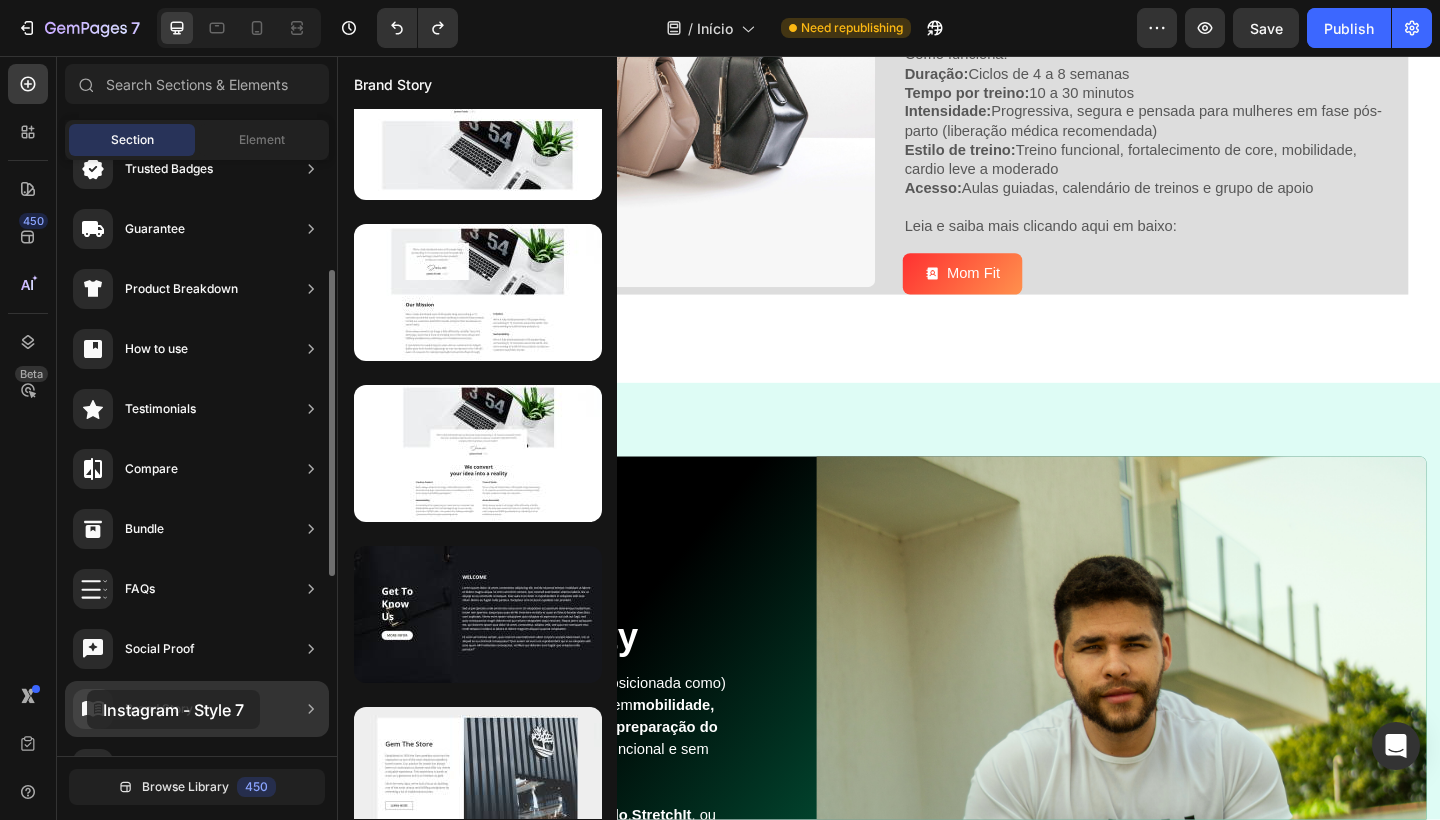 scroll, scrollTop: 2891, scrollLeft: 0, axis: vertical 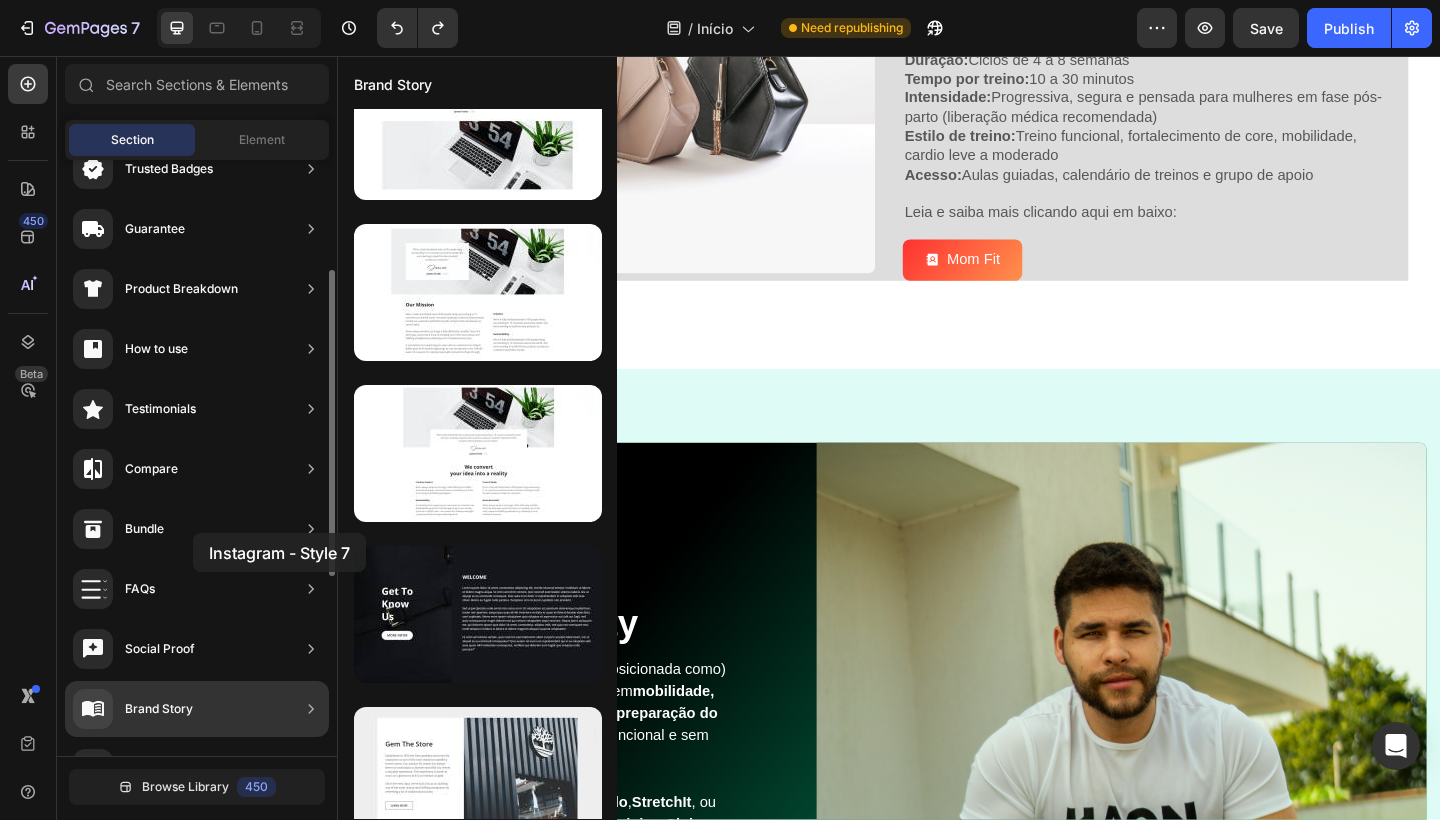drag, startPoint x: 454, startPoint y: 431, endPoint x: 193, endPoint y: 533, distance: 280.2231 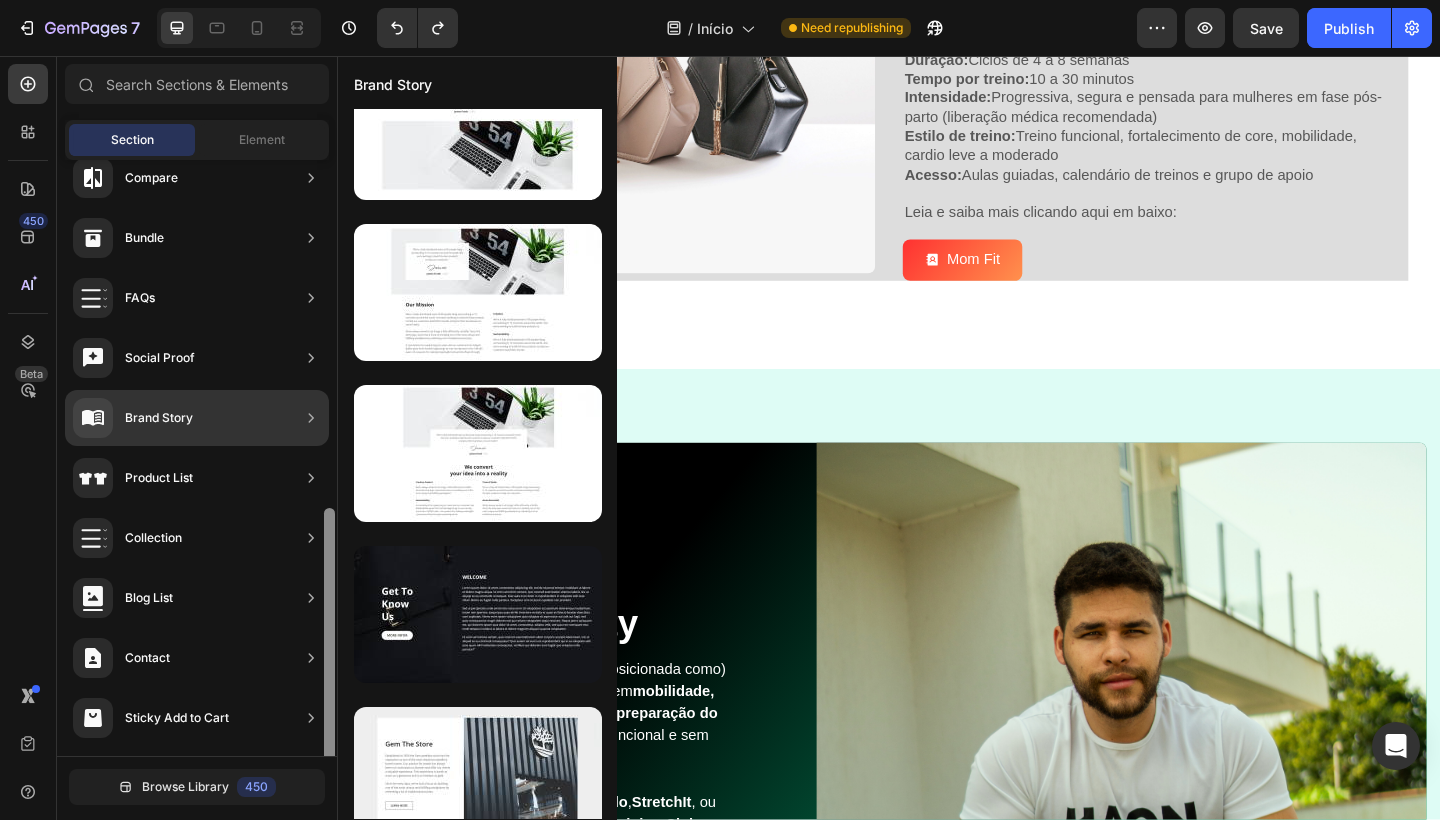 scroll, scrollTop: 564, scrollLeft: 0, axis: vertical 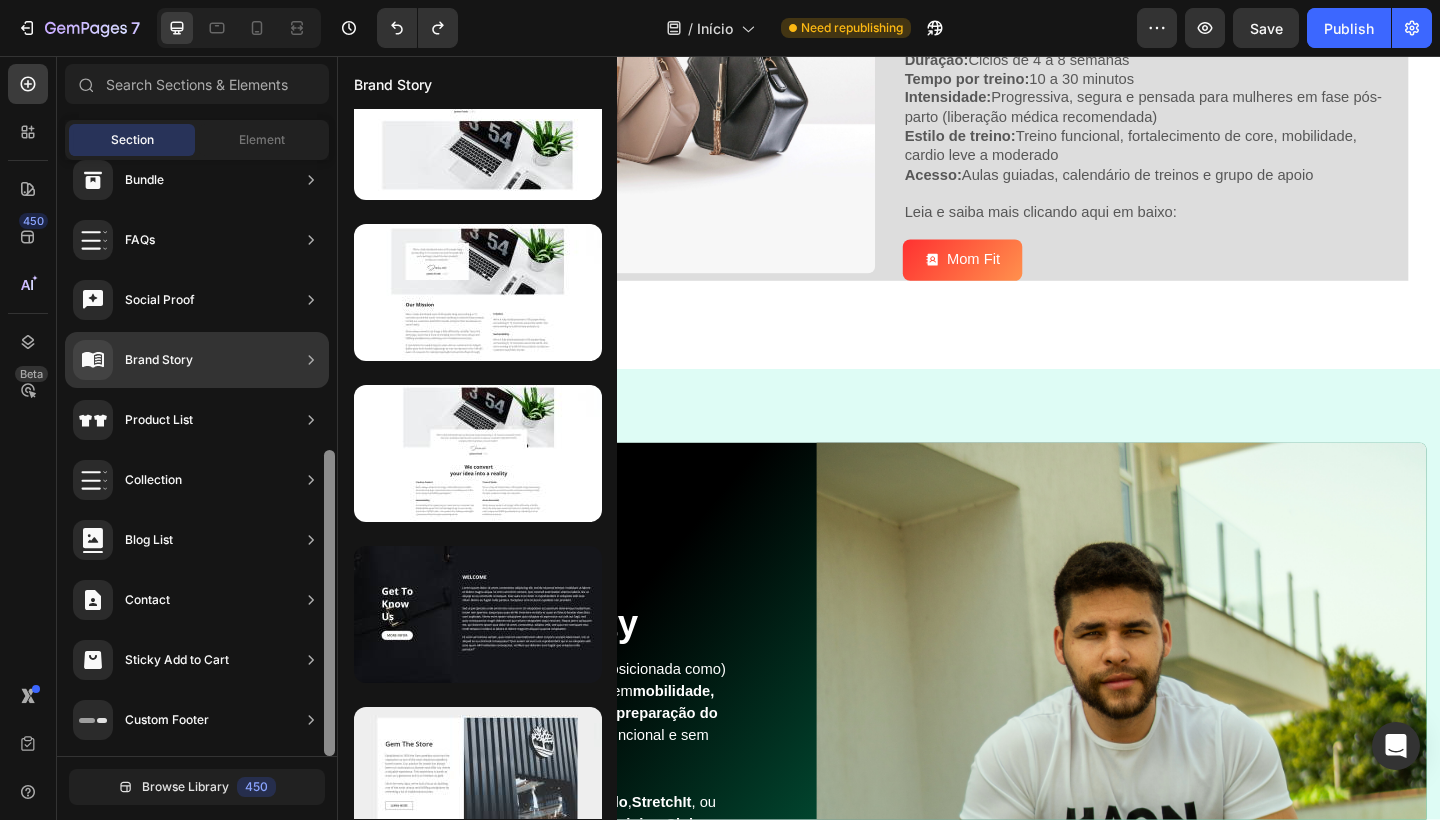 drag, startPoint x: 329, startPoint y: 491, endPoint x: 310, endPoint y: 736, distance: 245.73563 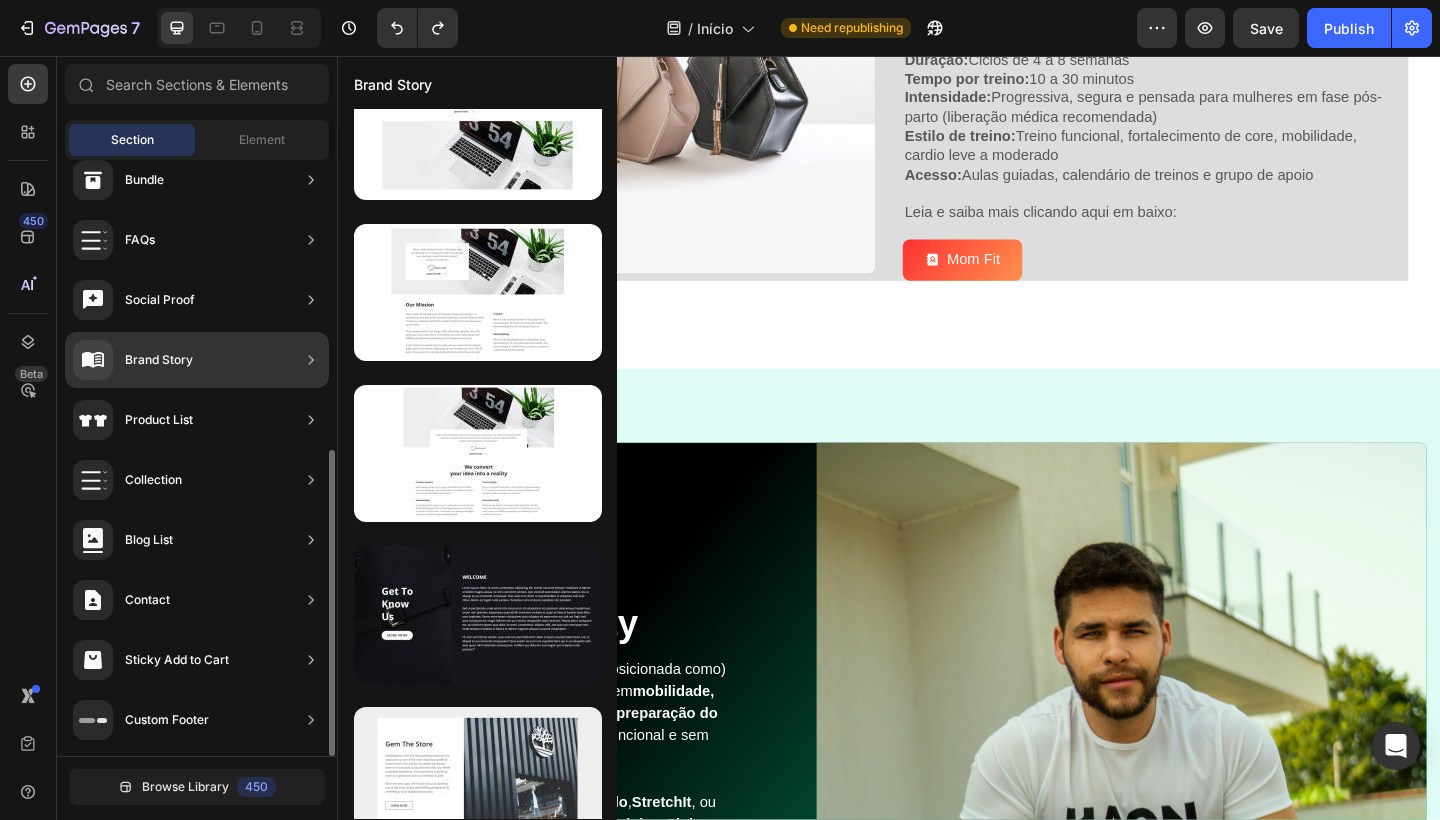 click on "Custom Footer" 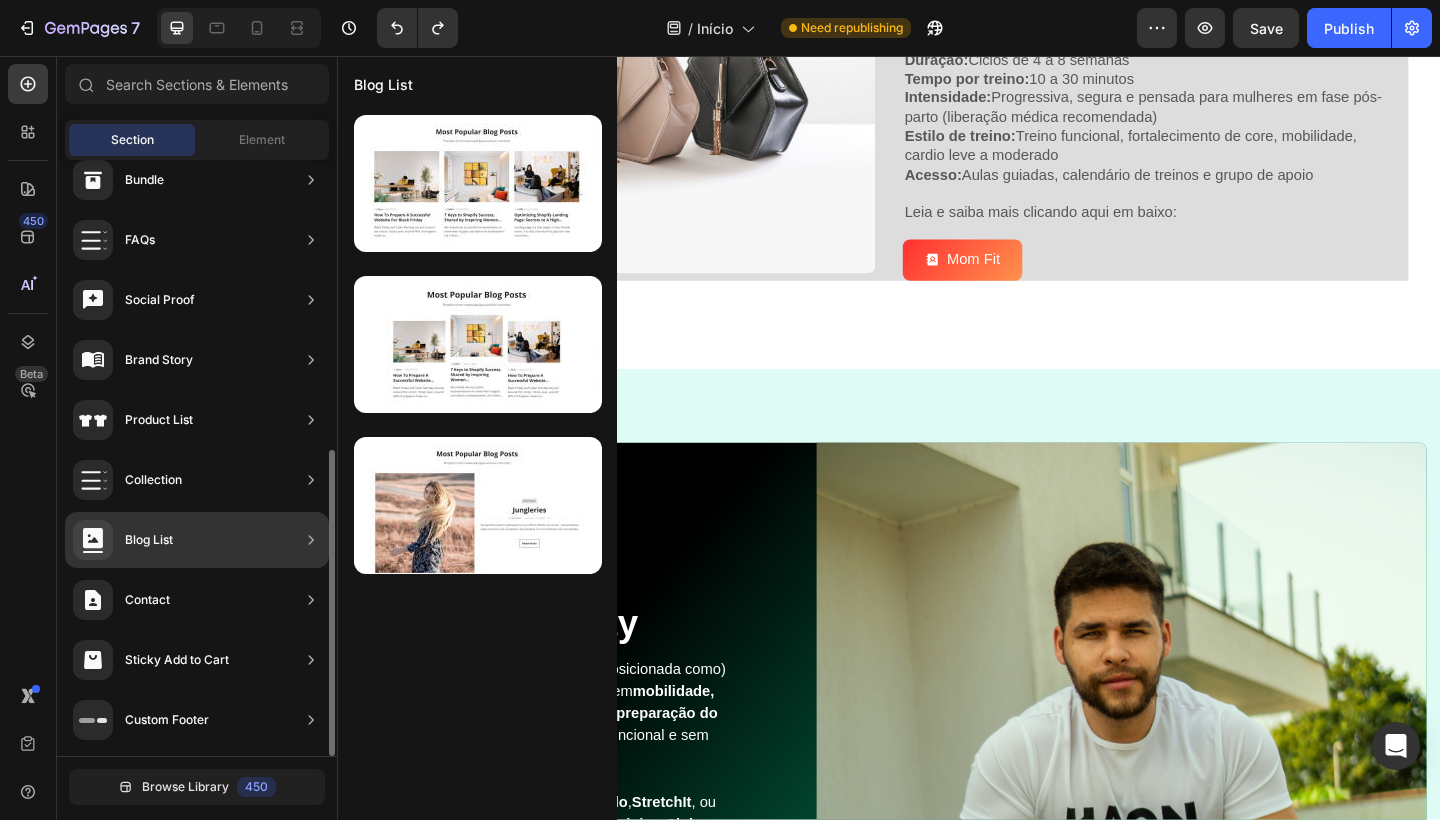scroll, scrollTop: 0, scrollLeft: 0, axis: both 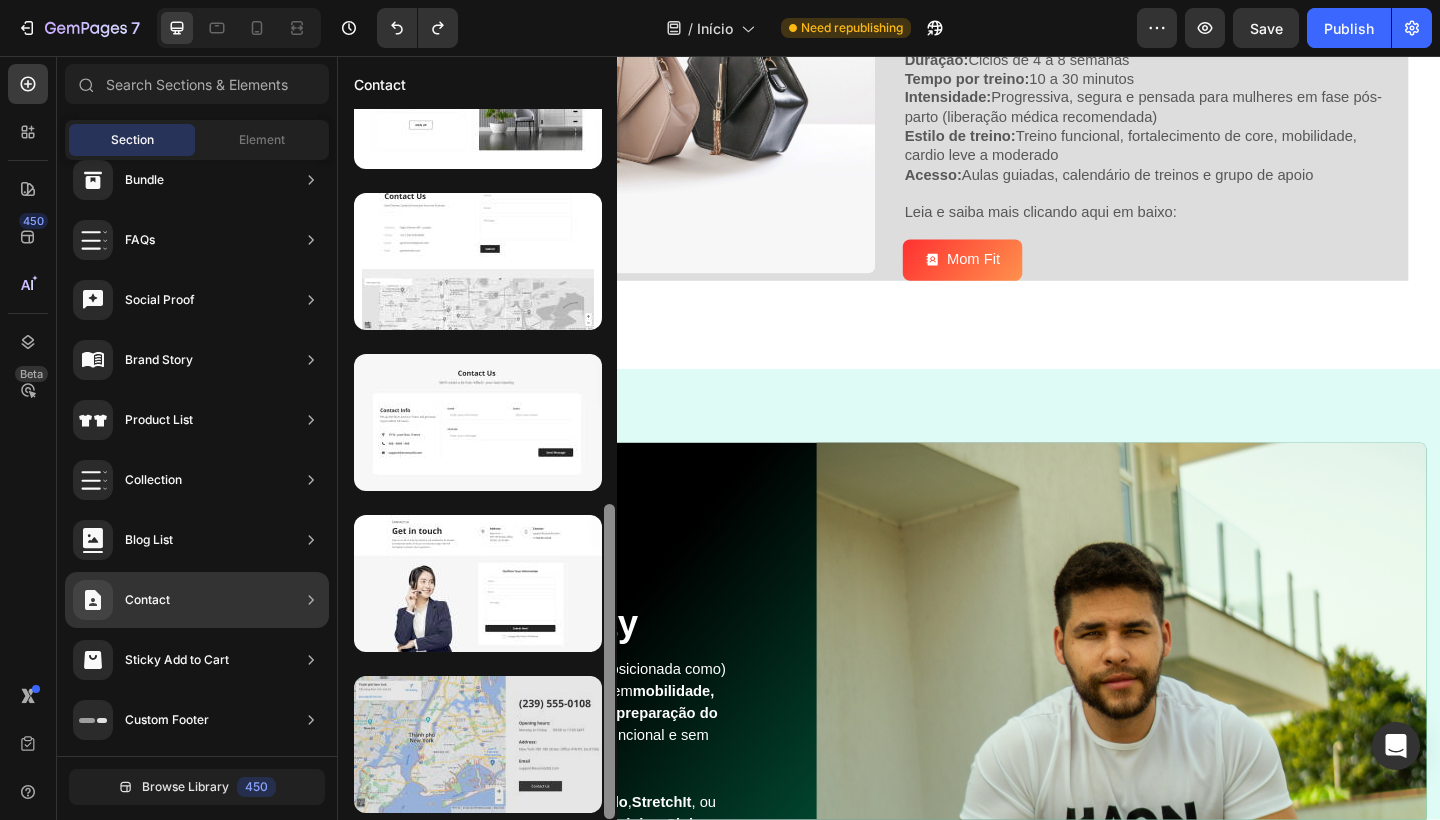 drag, startPoint x: 608, startPoint y: 295, endPoint x: 566, endPoint y: 777, distance: 483.82642 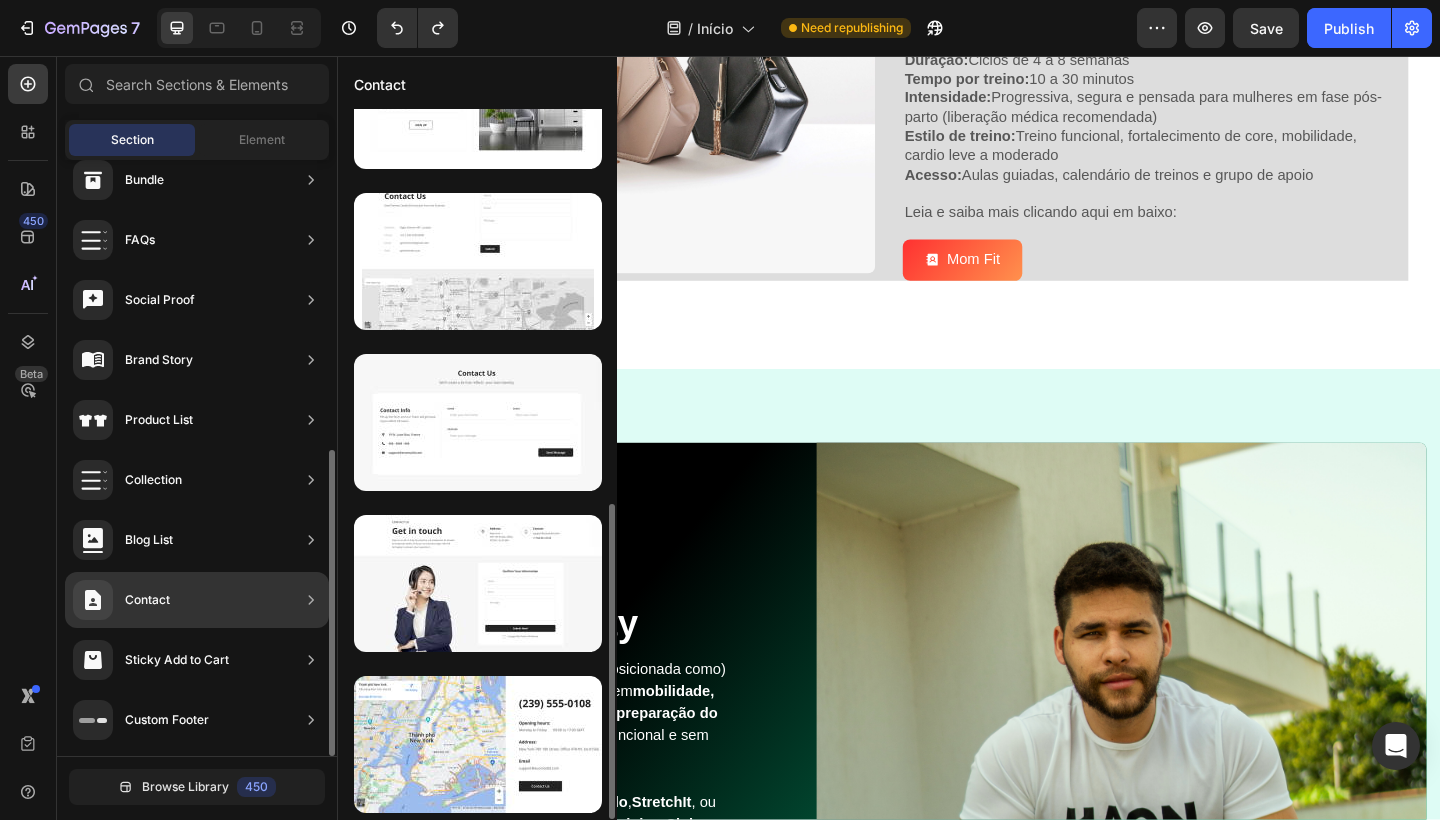 scroll, scrollTop: 0, scrollLeft: 0, axis: both 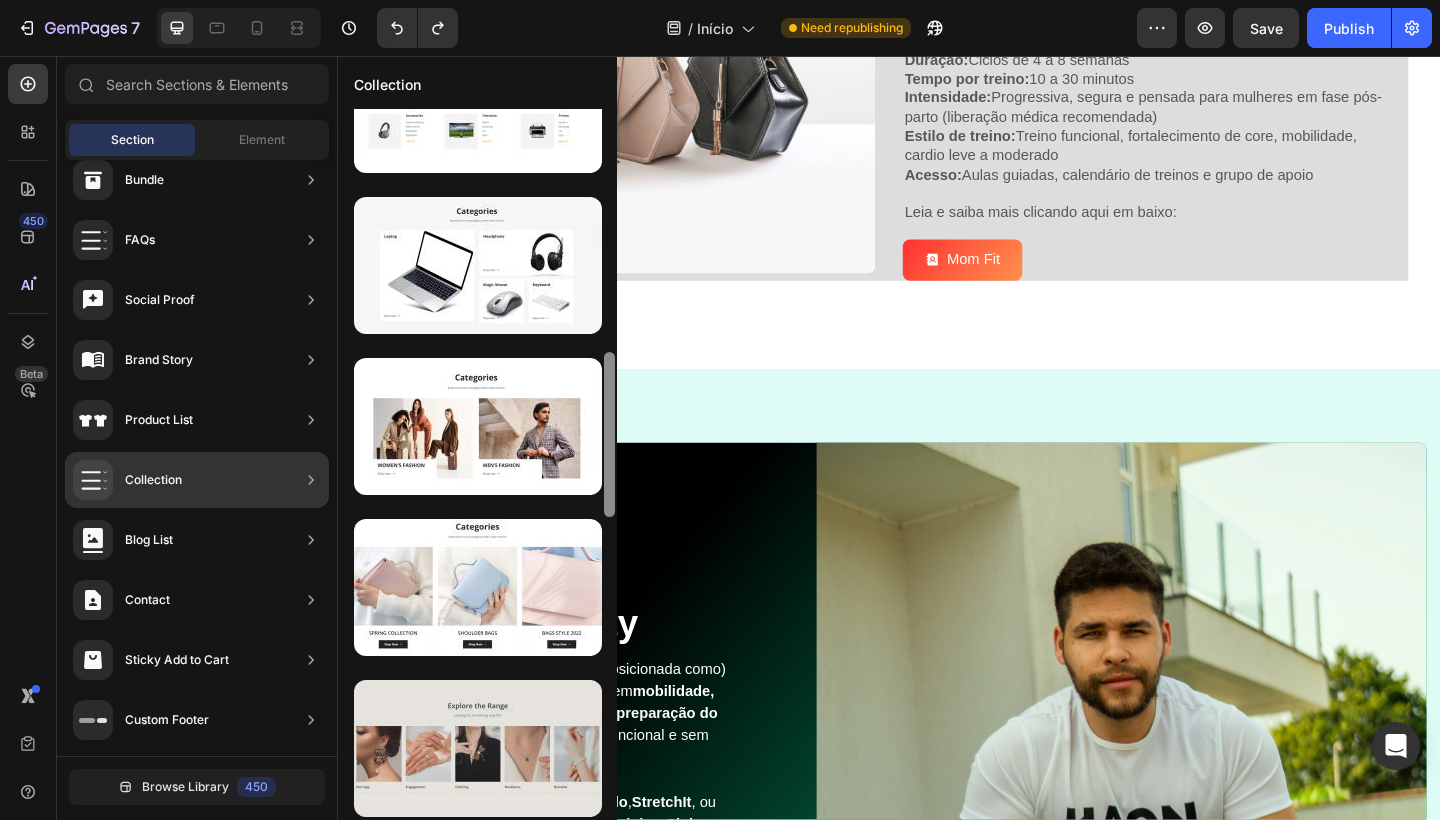 drag, startPoint x: 609, startPoint y: 247, endPoint x: 574, endPoint y: 710, distance: 464.321 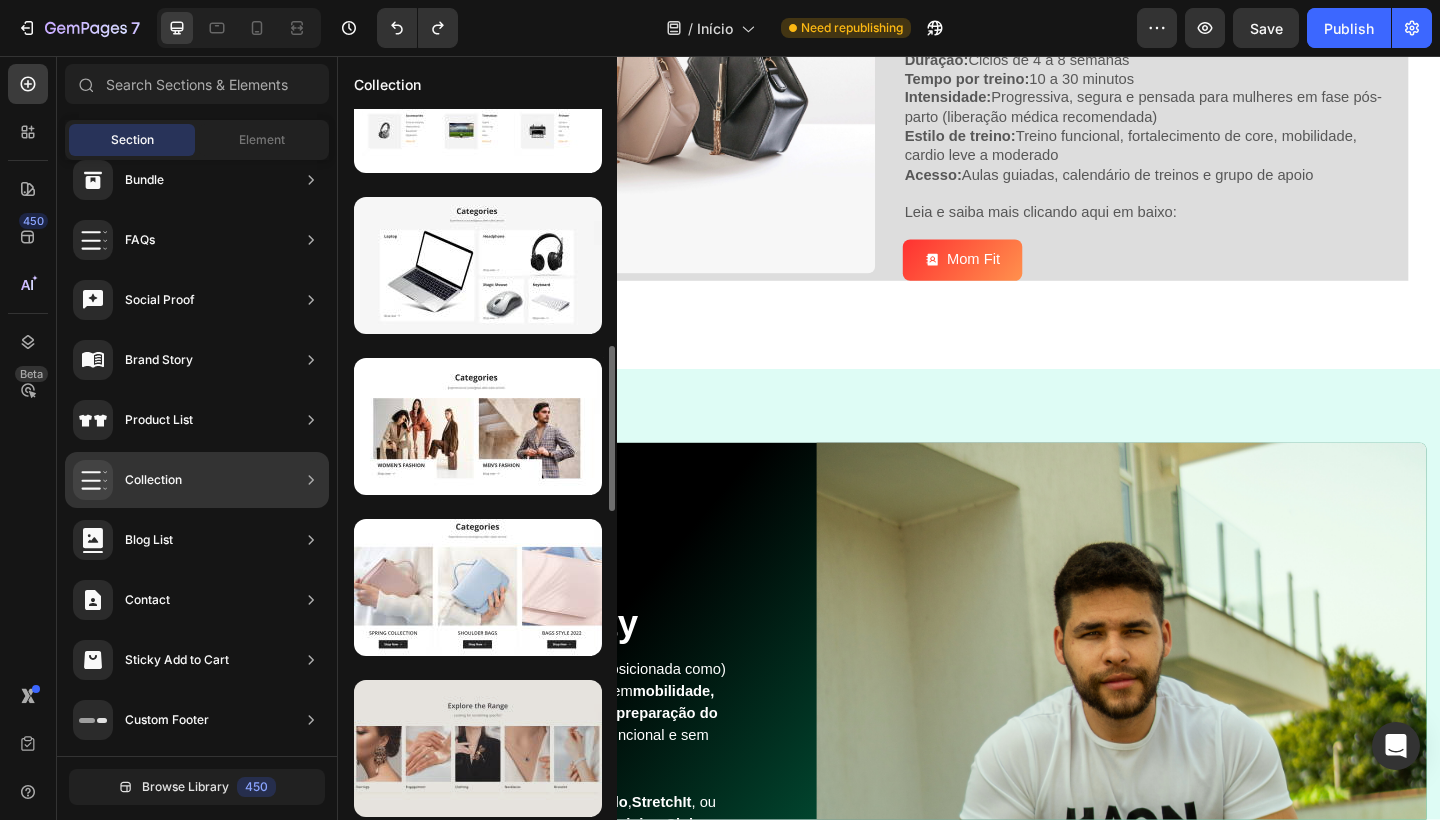 scroll, scrollTop: 1040, scrollLeft: 0, axis: vertical 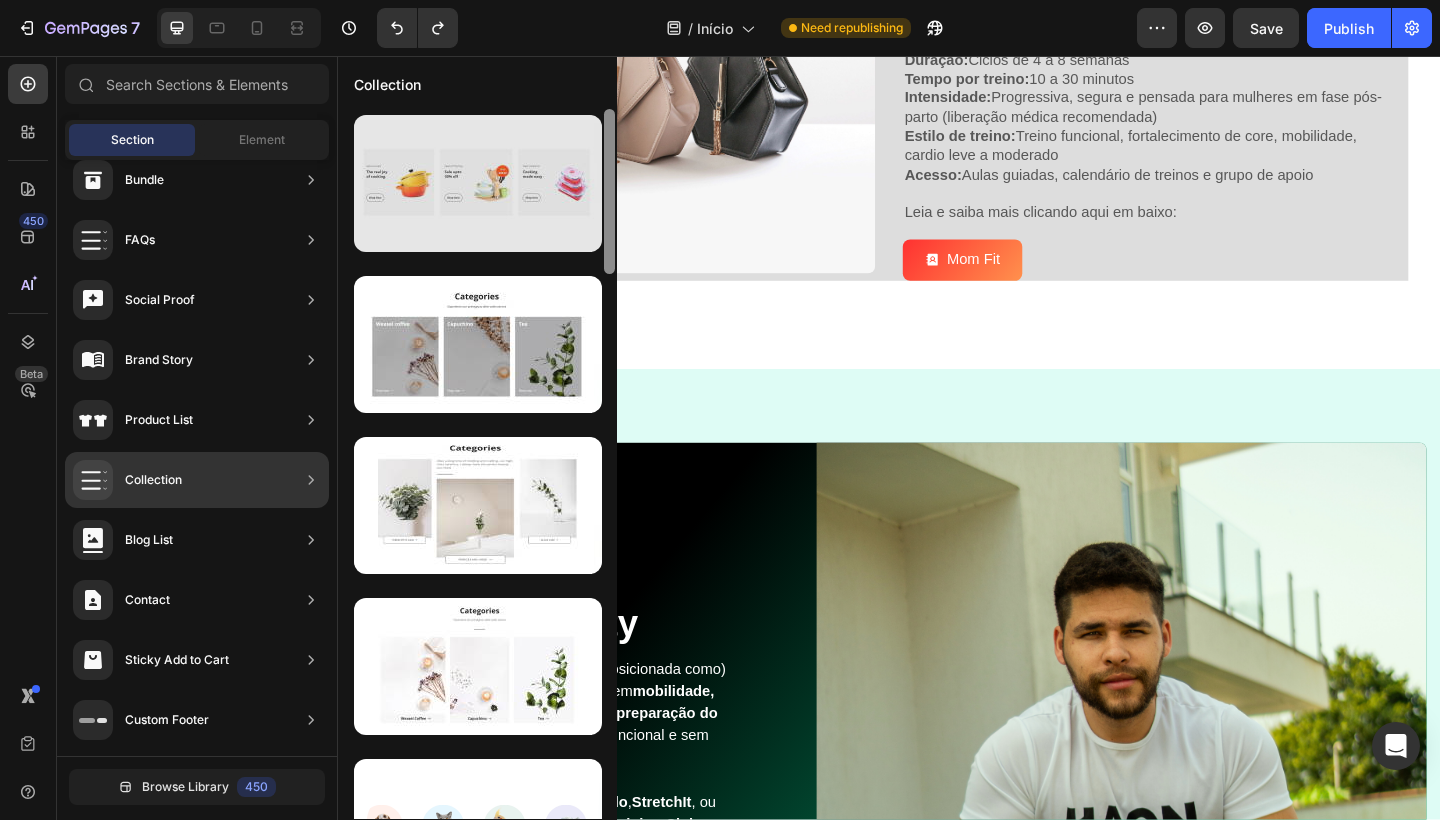 drag, startPoint x: 605, startPoint y: 471, endPoint x: 524, endPoint y: 188, distance: 294.3637 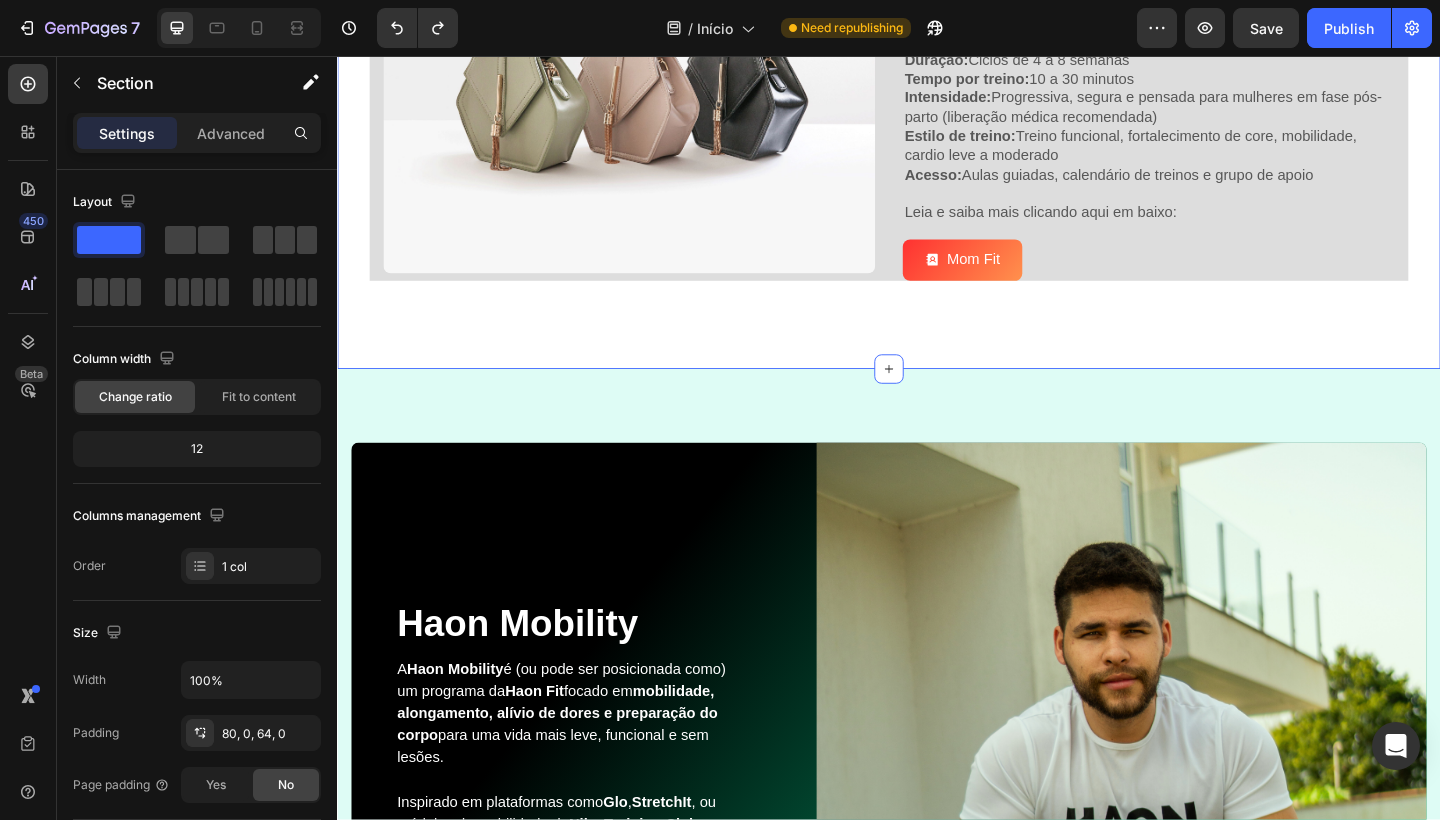 click on "Mom Fit Heading Image Mom Fit  é um  programa exclusivo da Haon Fit  criado para  mães que querem ter uma gestação ainda mais tranquila e logo após que querem voltar à forma , ganhar energia e cuidar do próprio corpo —  sem precisar sair de casa , mesmo com uma rotina corrida e filhos pequenos.   Esse programa foi Inspirado em modelos de sucesso como o “Sweat with Kayla – Post Pregnancy” ou “FitMom Program” (EUA), o  Mom Fit  entrega treinos inteligentes, curtos e eficazes, respeitando o corpo da mulher e seu tempo.   Como funciona: Duração:  Ciclos de 4 a 8 semanas Tempo por treino:  10 a 30 minutos Intensidade:  Progressiva, segura e pensada para mulheres em fase pós-parto (liberação médica recomendada) Estilo de treino:  Treino funcional, fortalecimento de core, mobilidade, cardio leve a moderado Acesso:  Aulas guiadas, calendário de treinos e grupo de apoio   Leia e saiba mais clicando aqui em baixo: Text Block
Mom Fit Button Row Text Block Row Section 6" at bounding box center (937, 68) 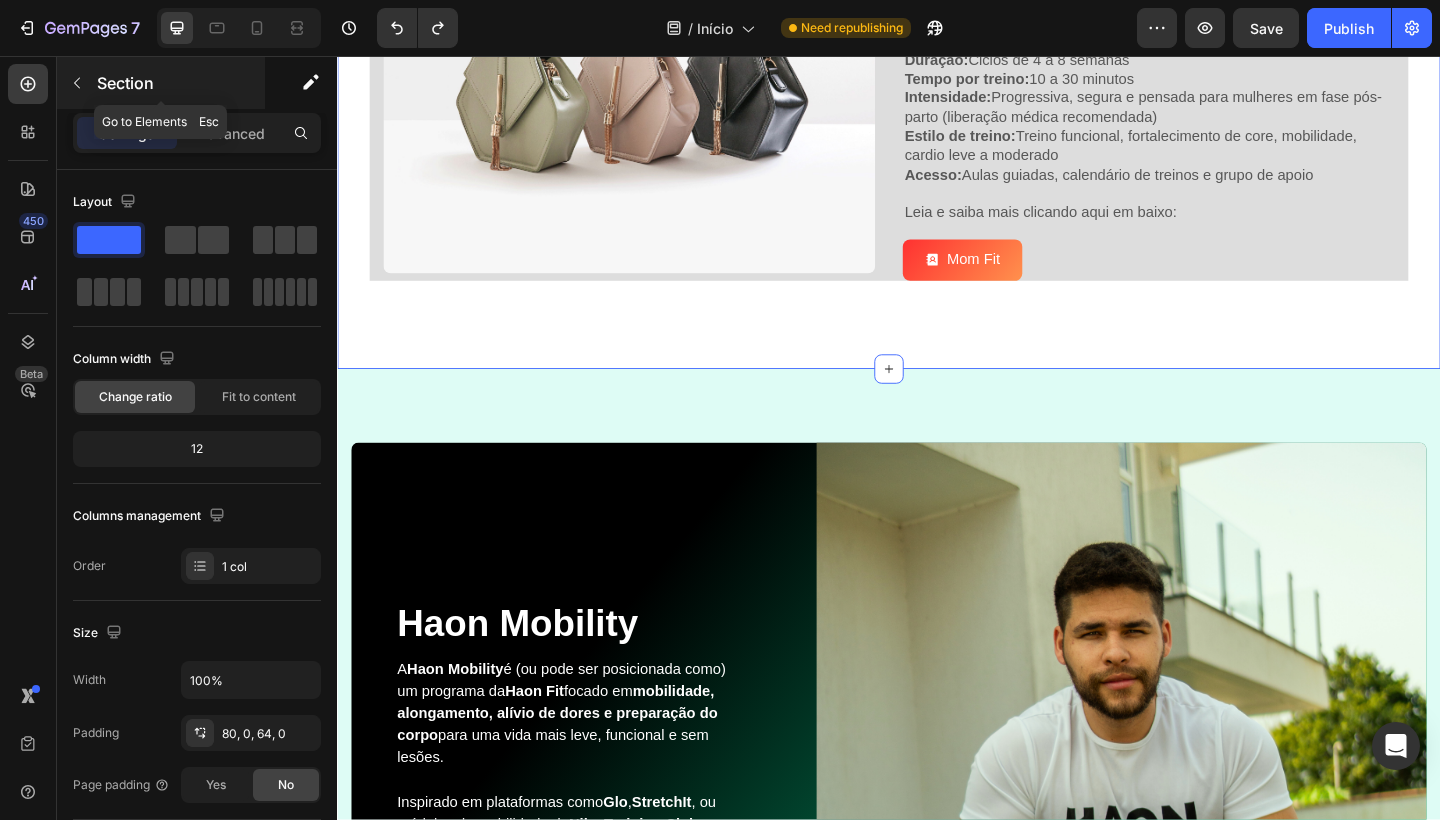 click 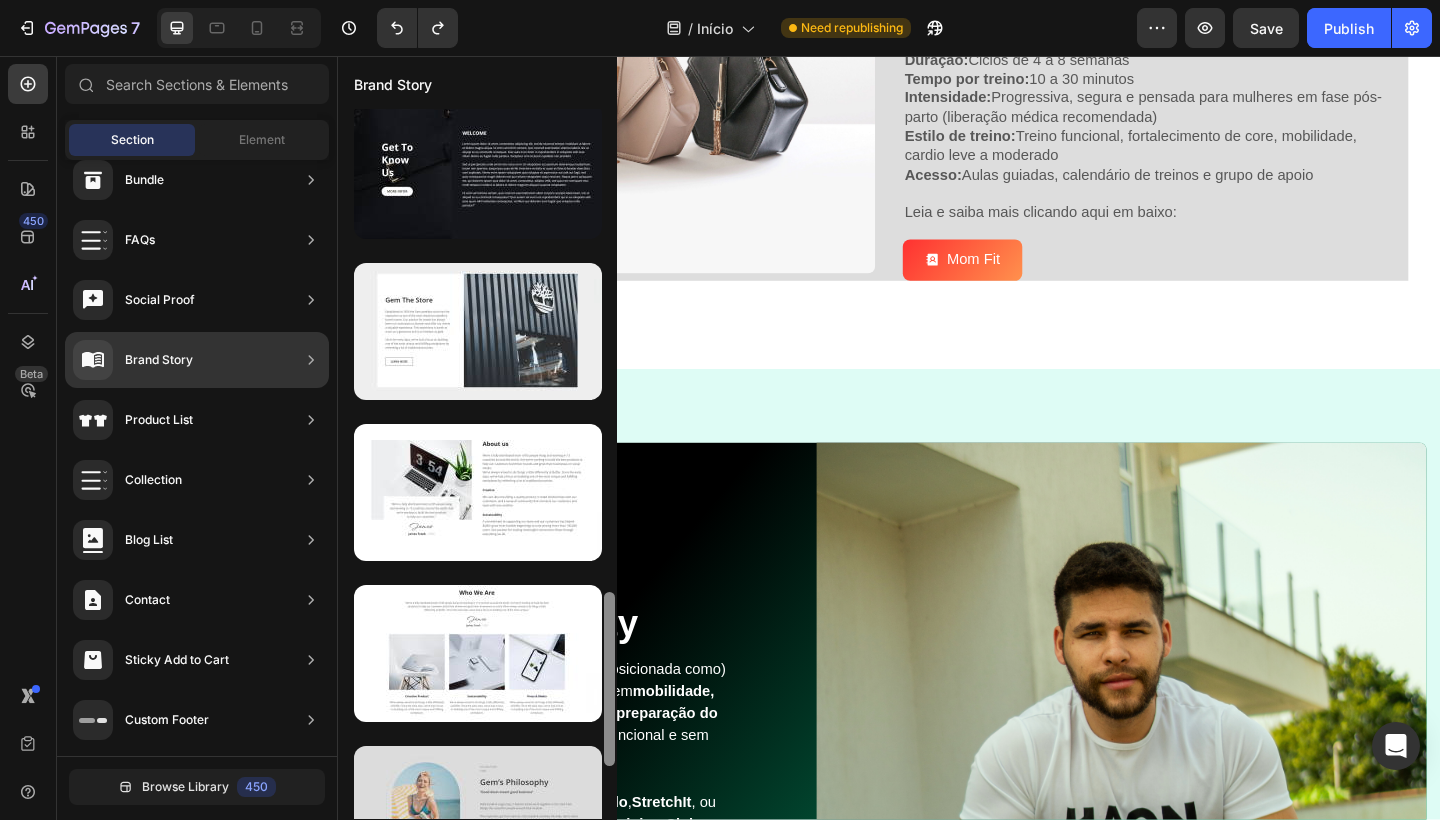 scroll, scrollTop: 2176, scrollLeft: 0, axis: vertical 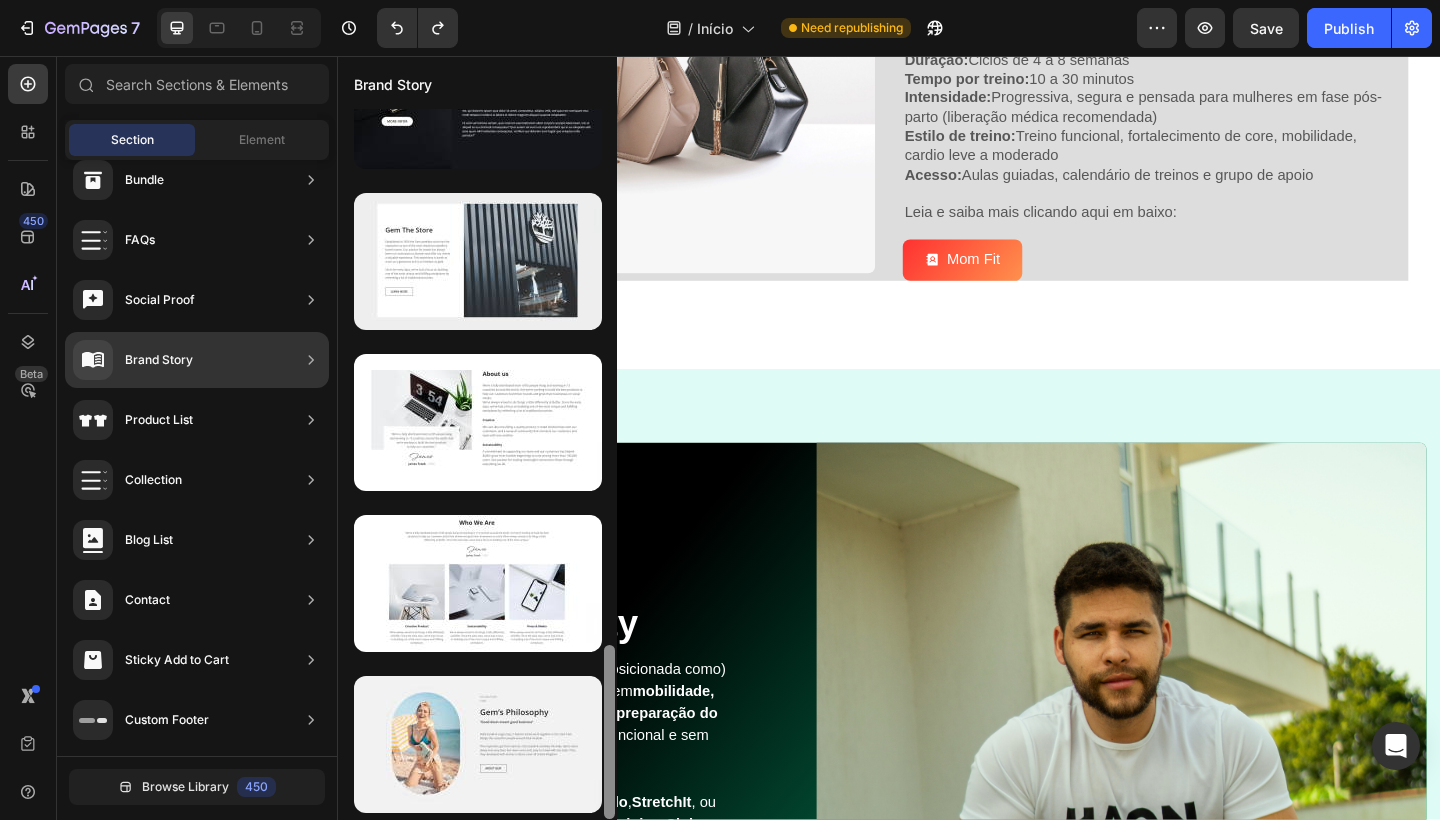 drag, startPoint x: 609, startPoint y: 251, endPoint x: 545, endPoint y: 819, distance: 571.59424 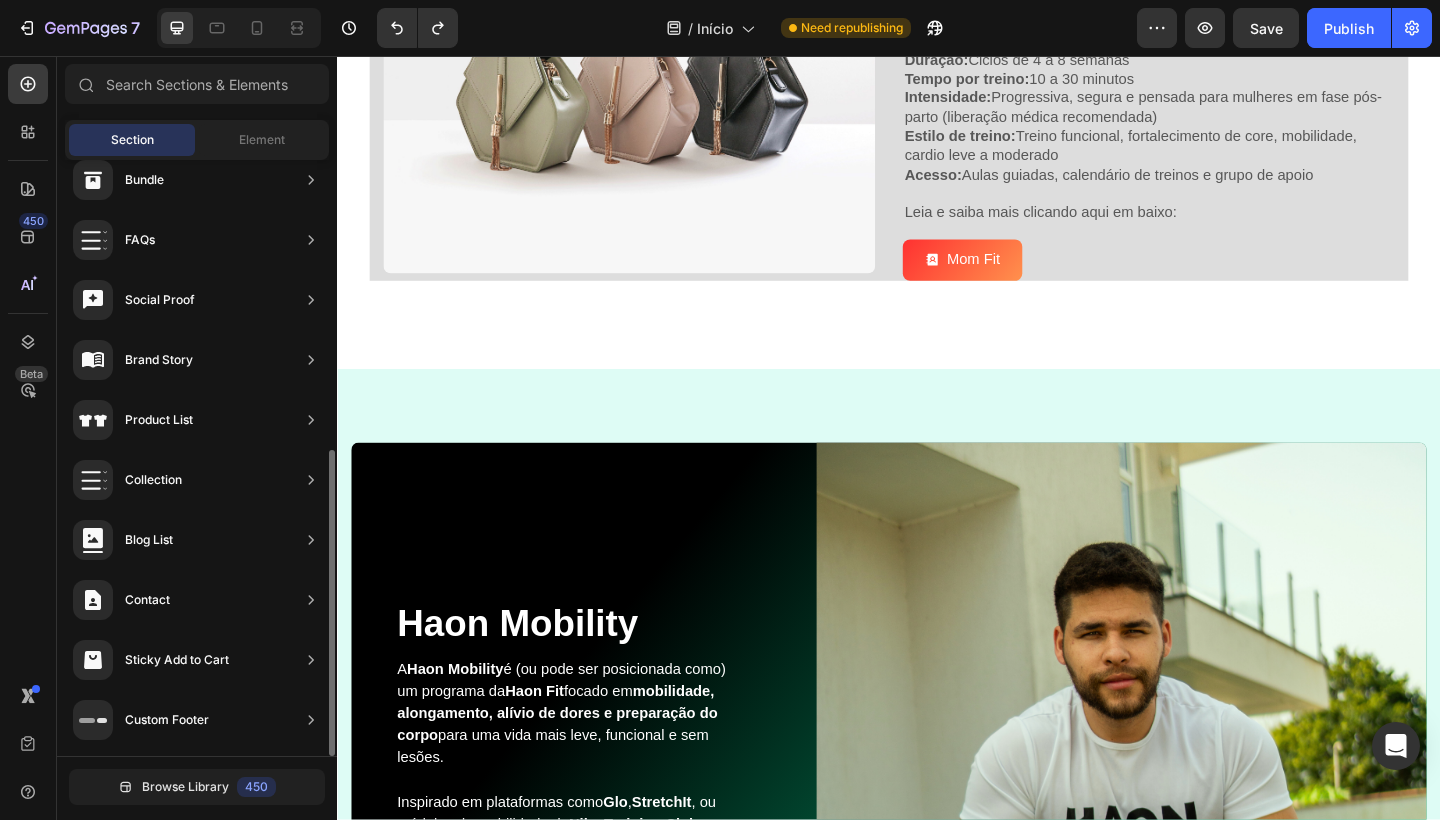 scroll, scrollTop: 888, scrollLeft: 0, axis: vertical 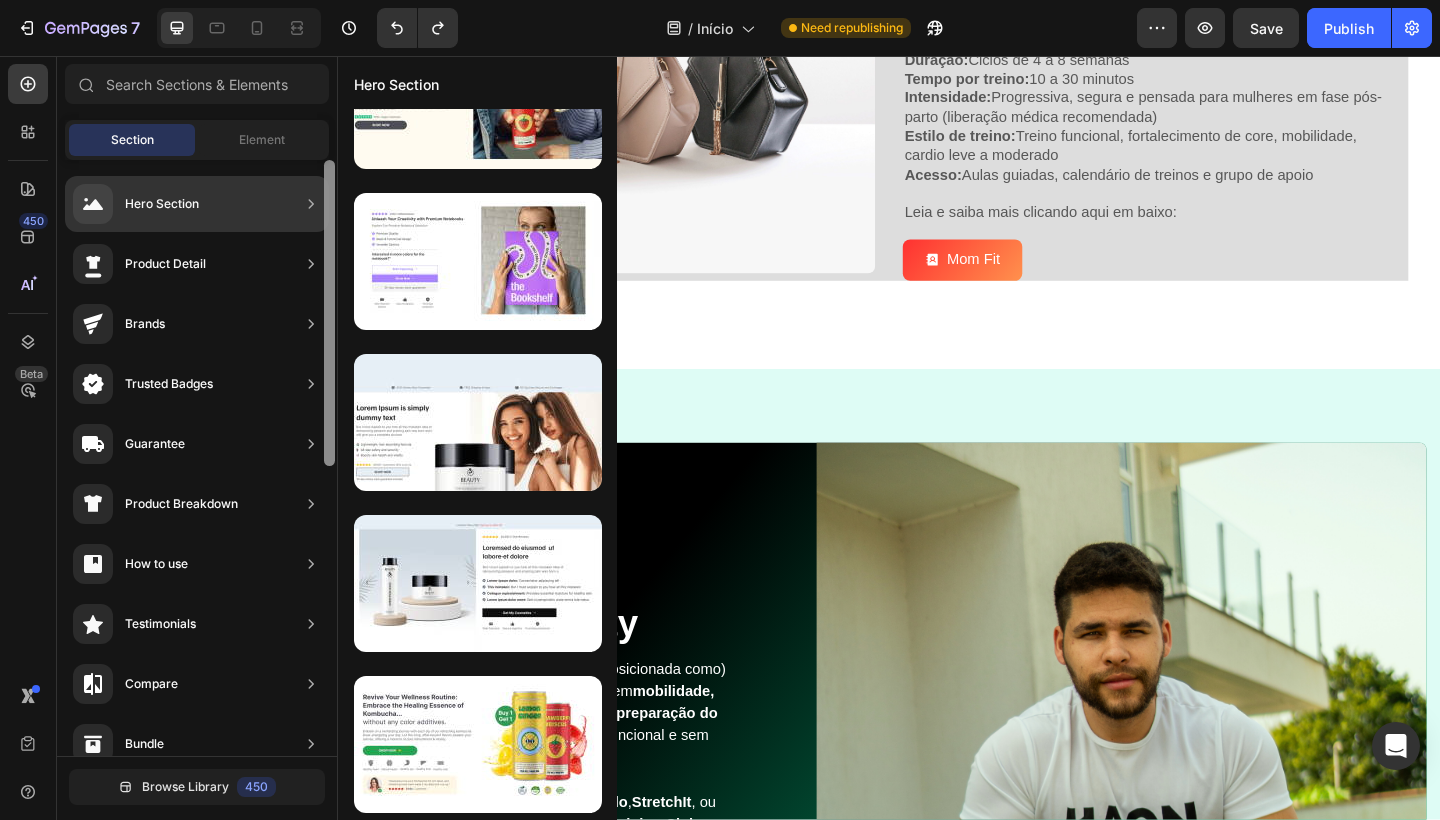 drag, startPoint x: 326, startPoint y: 483, endPoint x: 316, endPoint y: 161, distance: 322.15524 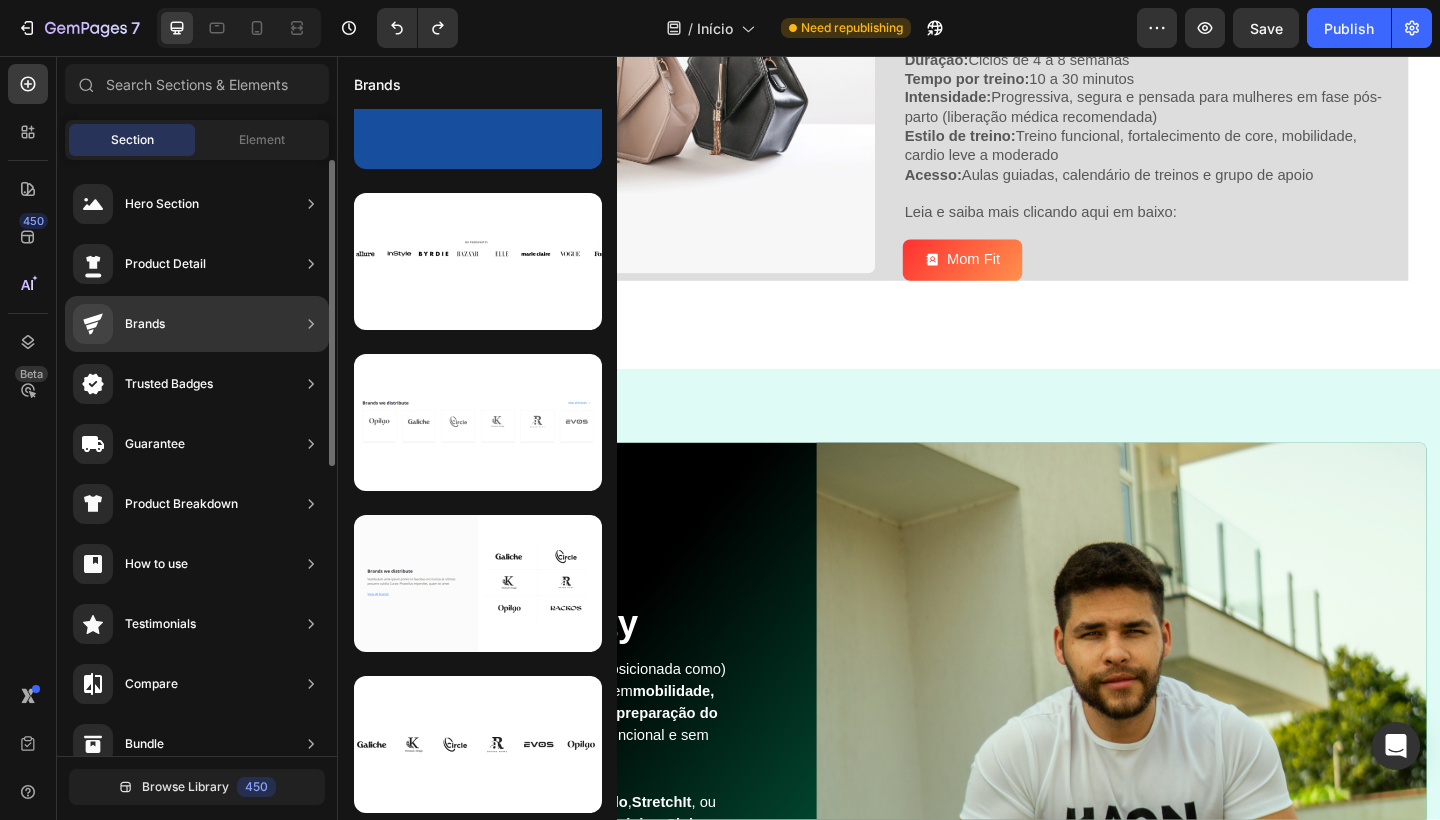 scroll, scrollTop: 0, scrollLeft: 0, axis: both 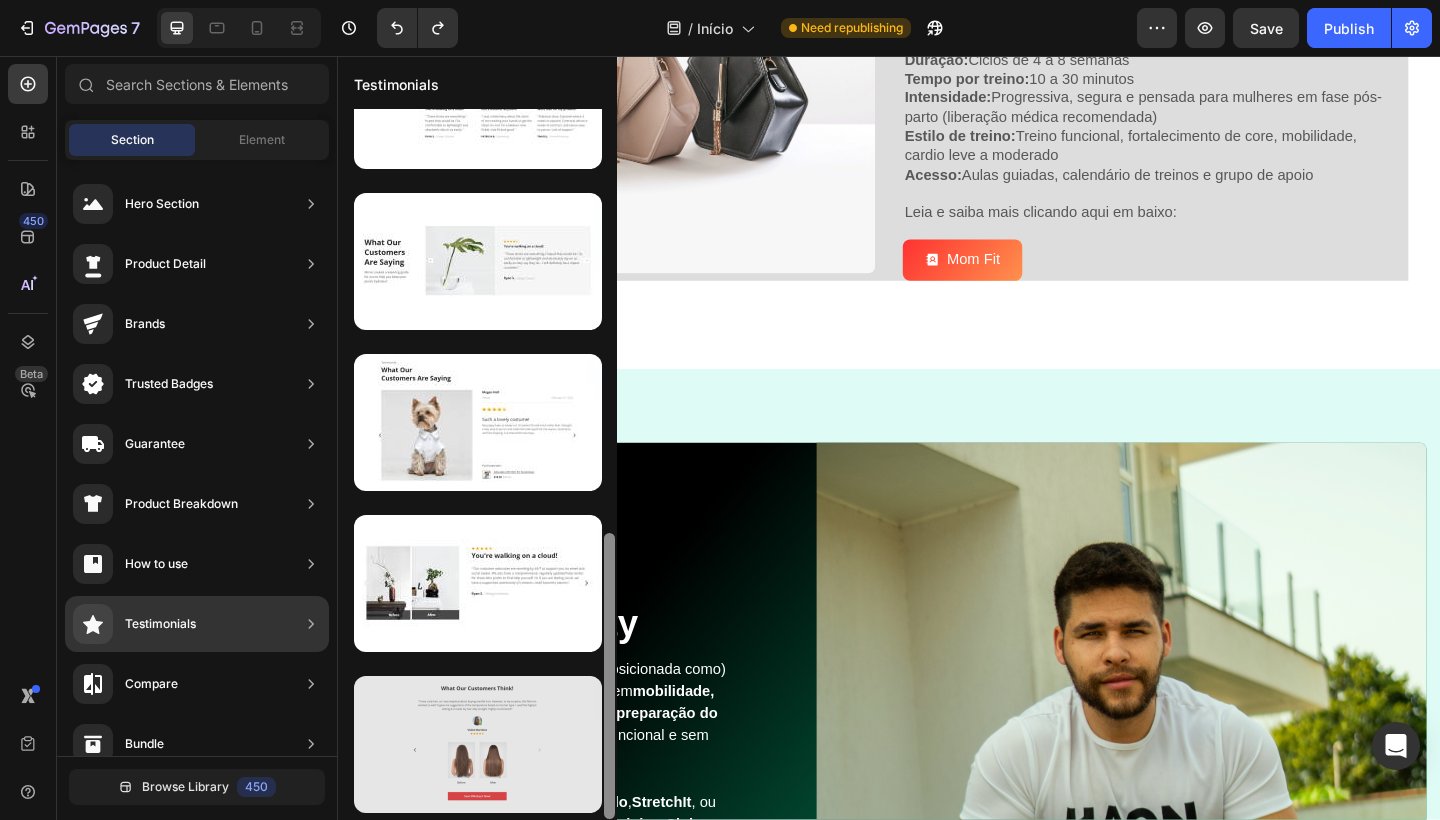 drag, startPoint x: 609, startPoint y: 292, endPoint x: 561, endPoint y: 803, distance: 513.24945 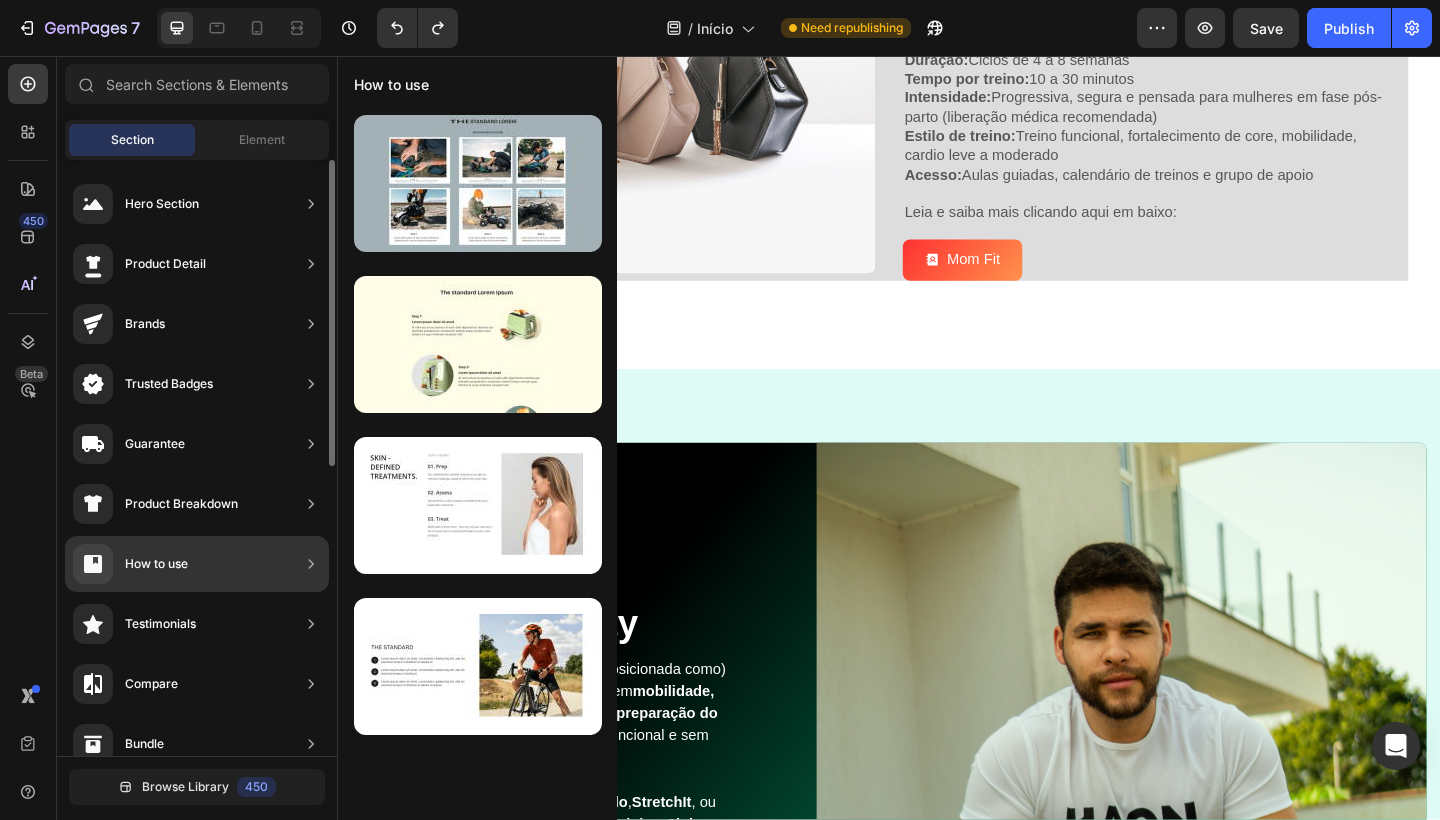 scroll, scrollTop: 0, scrollLeft: 0, axis: both 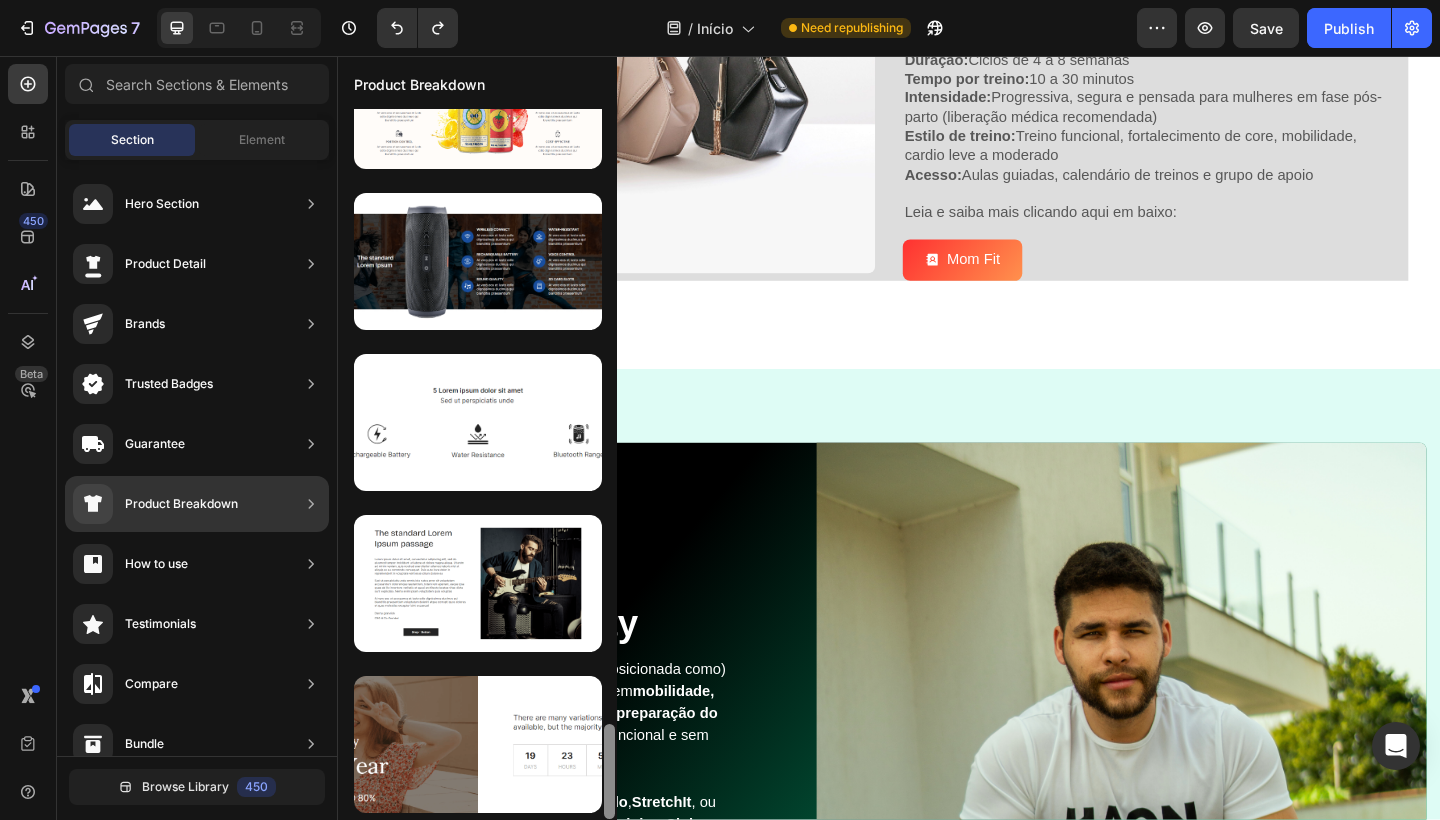 drag, startPoint x: 610, startPoint y: 175, endPoint x: 522, endPoint y: 819, distance: 649.9846 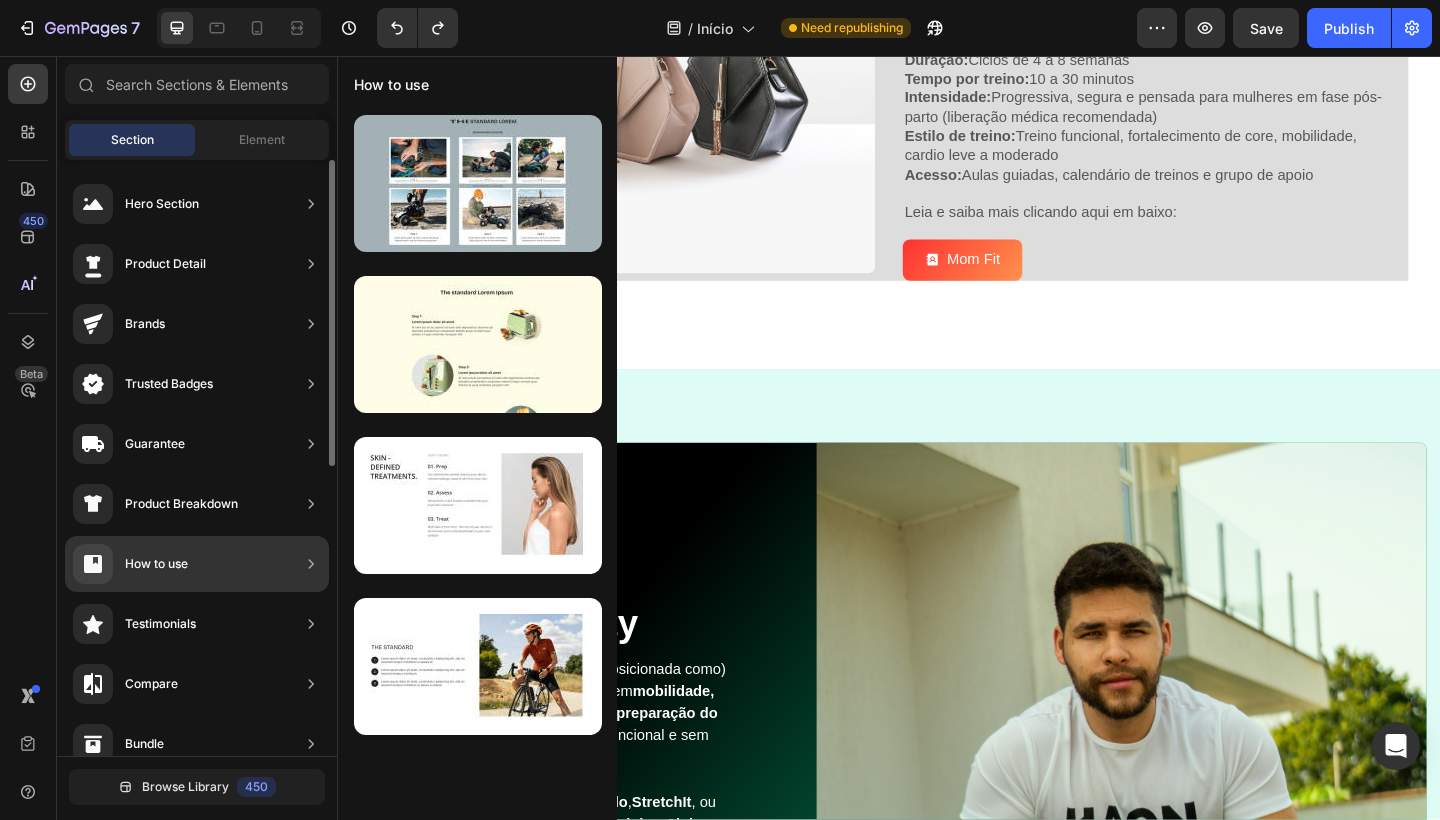 scroll, scrollTop: 0, scrollLeft: 0, axis: both 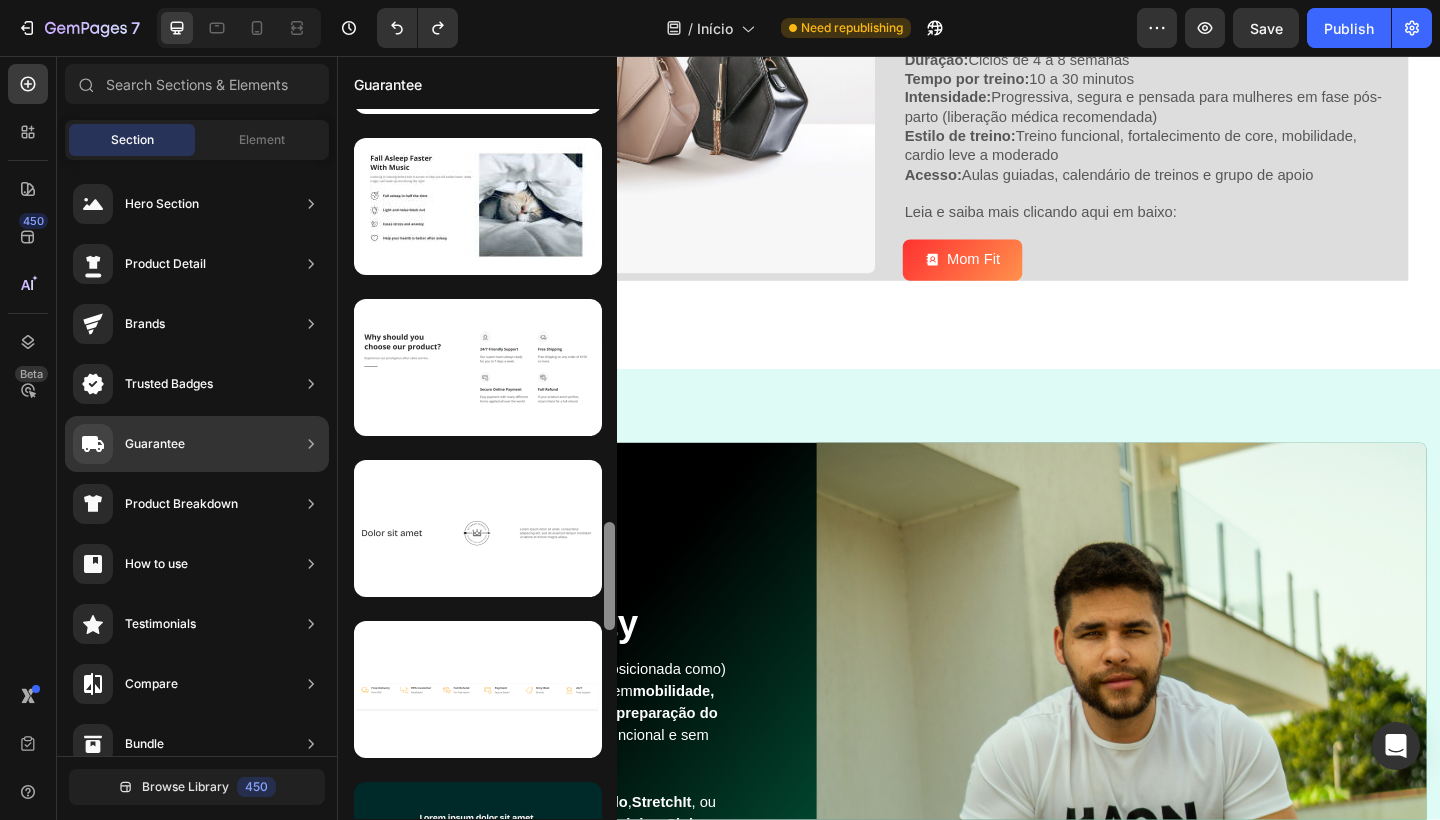 drag, startPoint x: 608, startPoint y: 218, endPoint x: 505, endPoint y: 819, distance: 609.76227 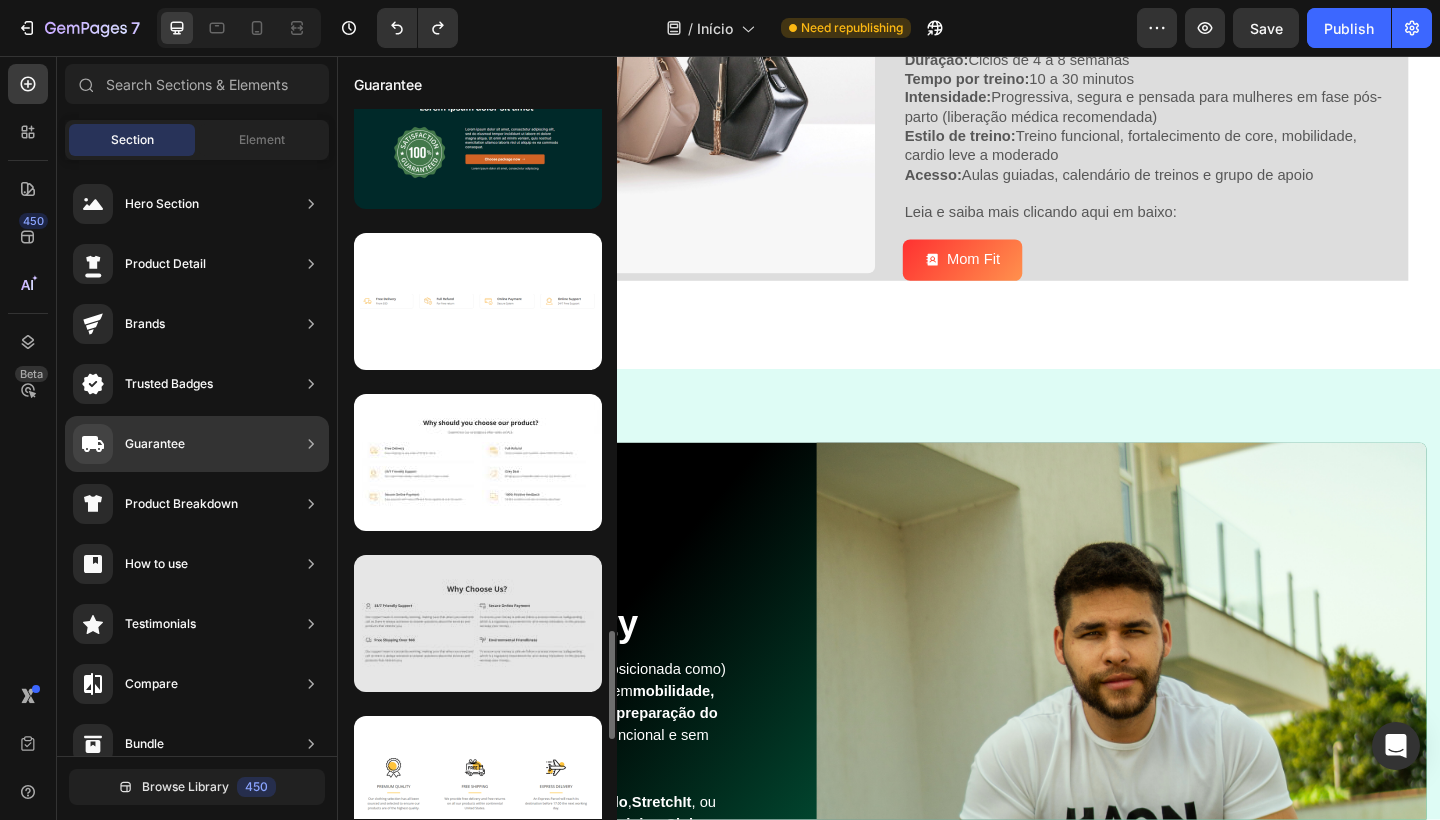 drag, startPoint x: 602, startPoint y: 574, endPoint x: 593, endPoint y: 677, distance: 103.392456 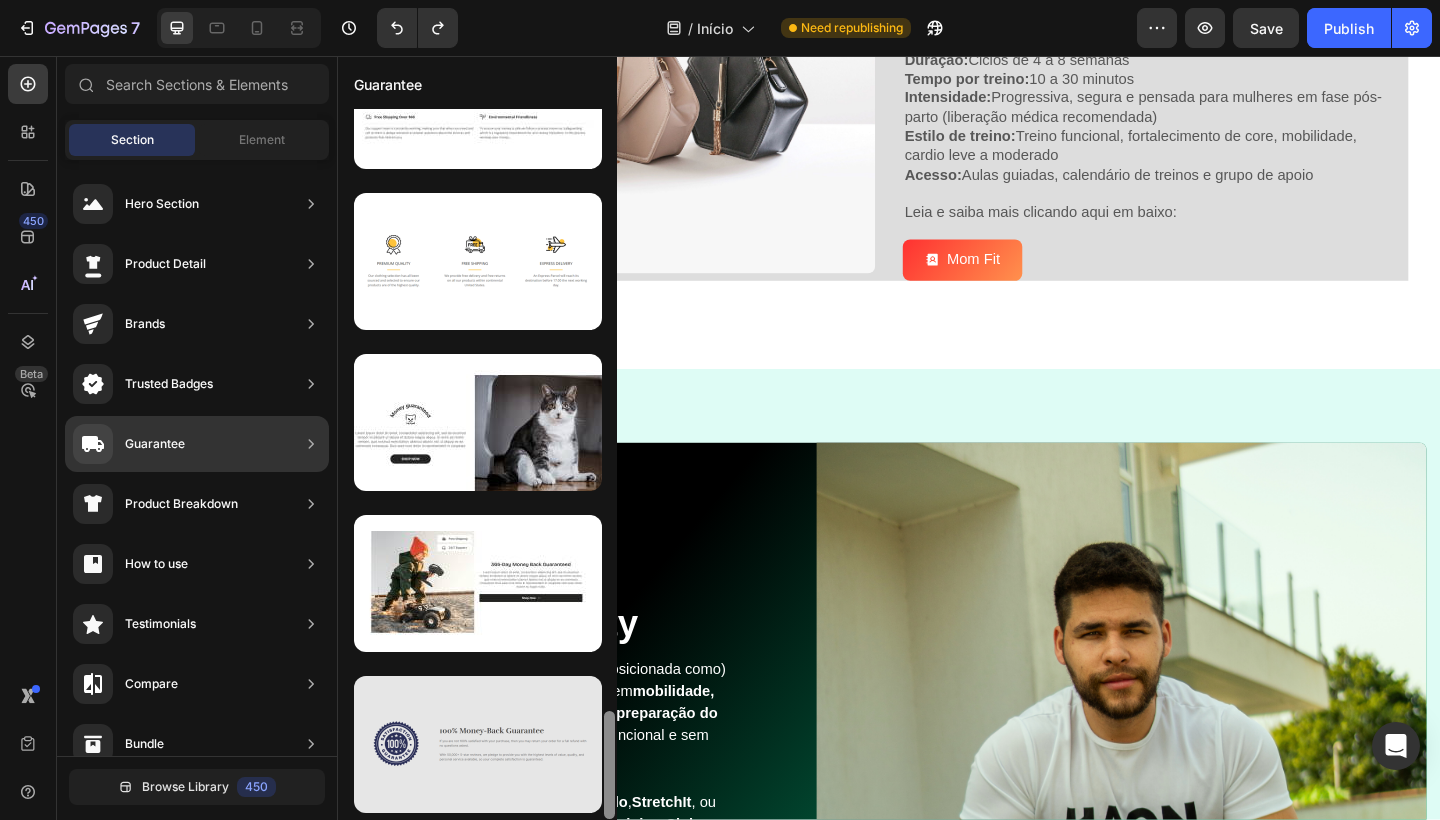 scroll, scrollTop: 3947, scrollLeft: 0, axis: vertical 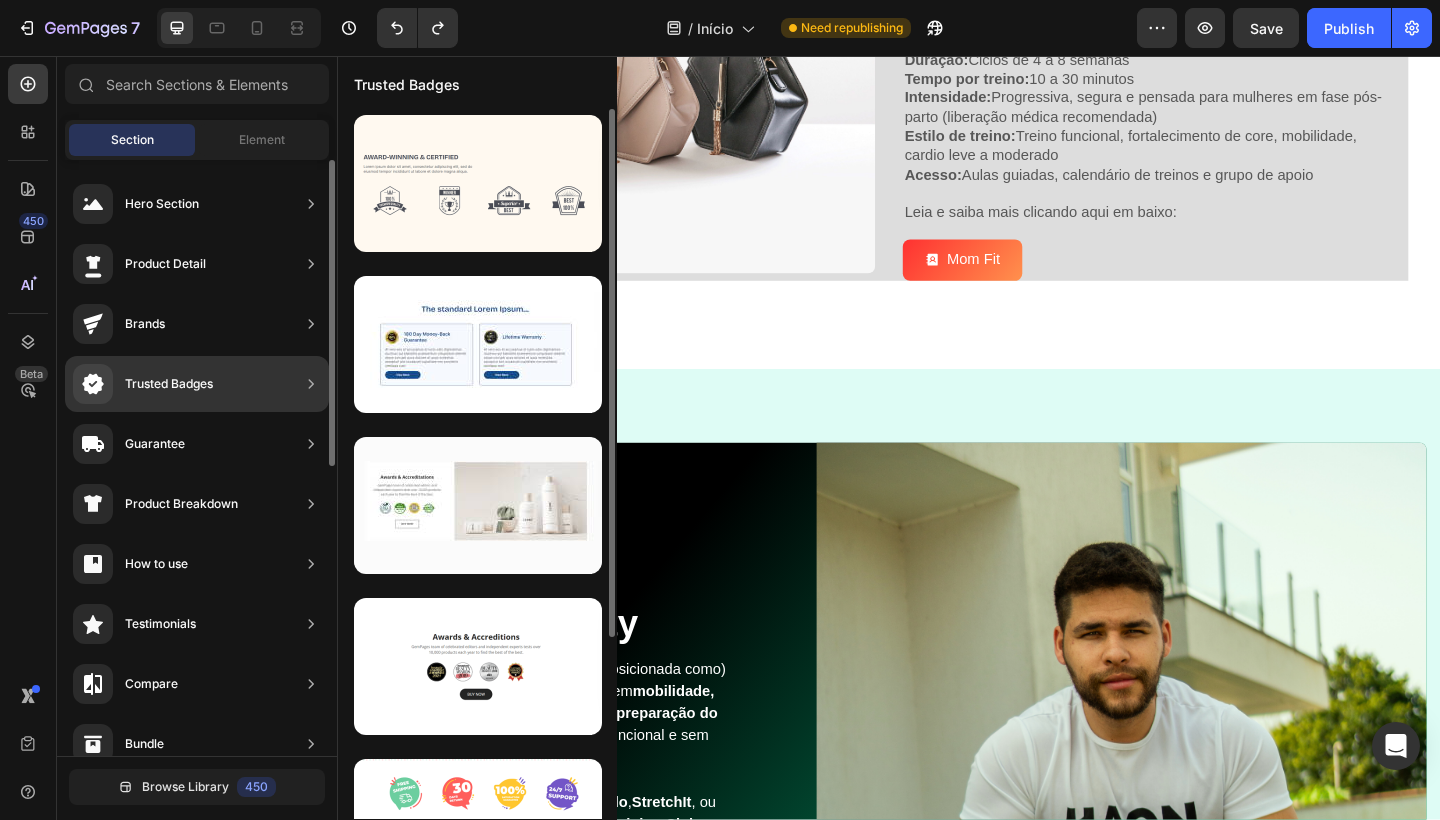 click on "Trusted Badges" at bounding box center [143, 384] 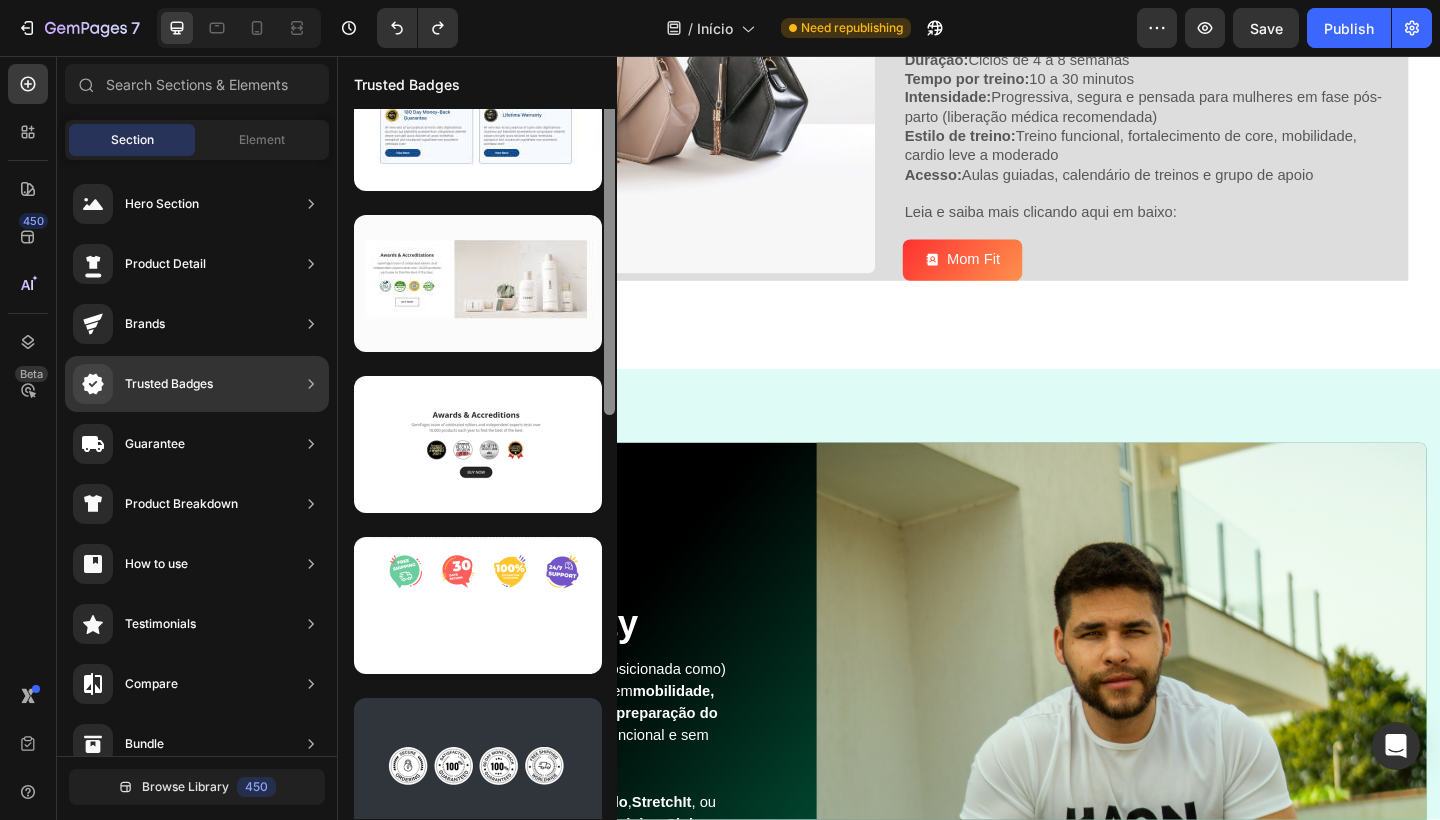 scroll, scrollTop: 244, scrollLeft: 0, axis: vertical 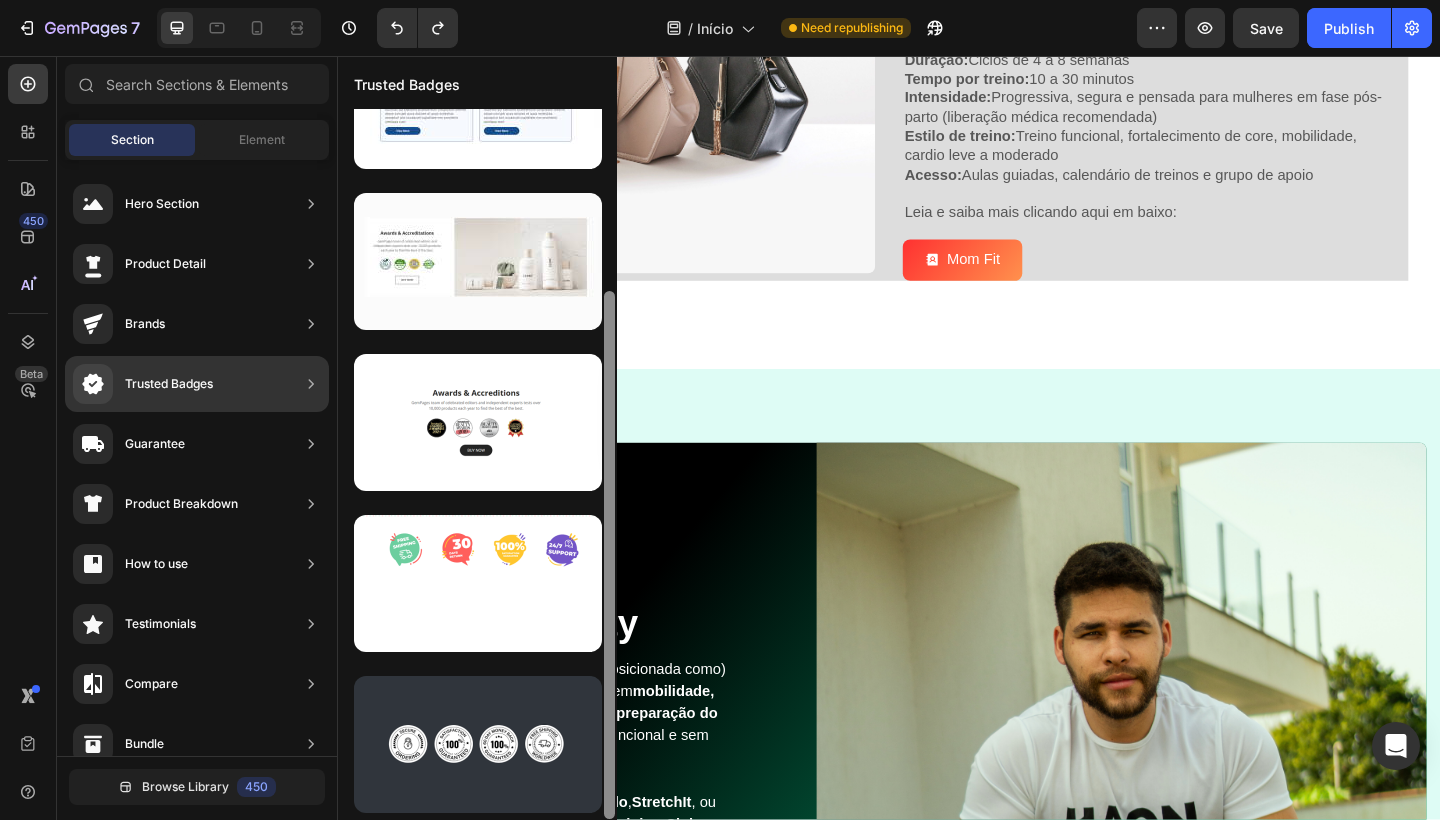 drag, startPoint x: 605, startPoint y: 201, endPoint x: 594, endPoint y: 500, distance: 299.20227 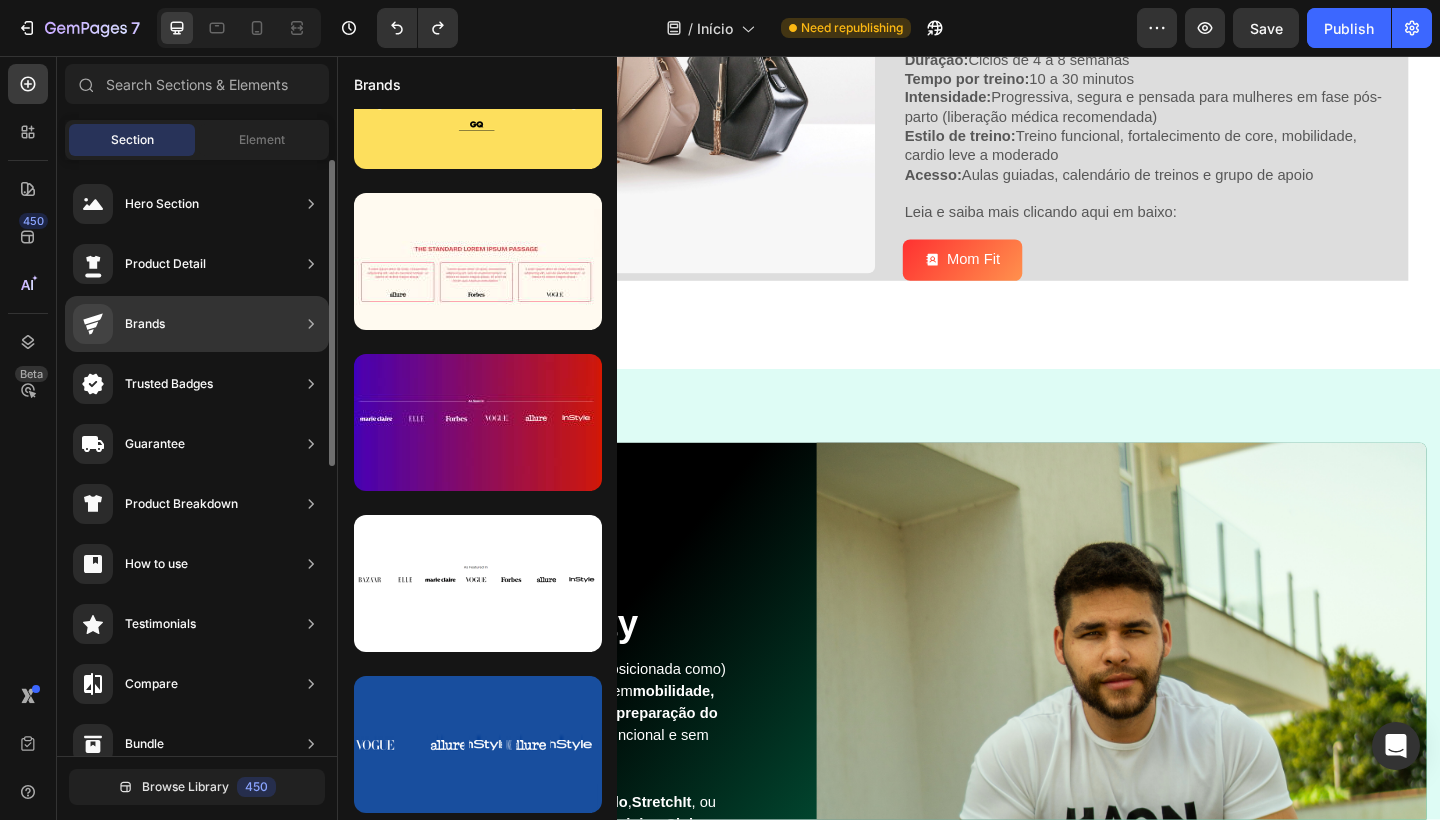 click on "Brands" 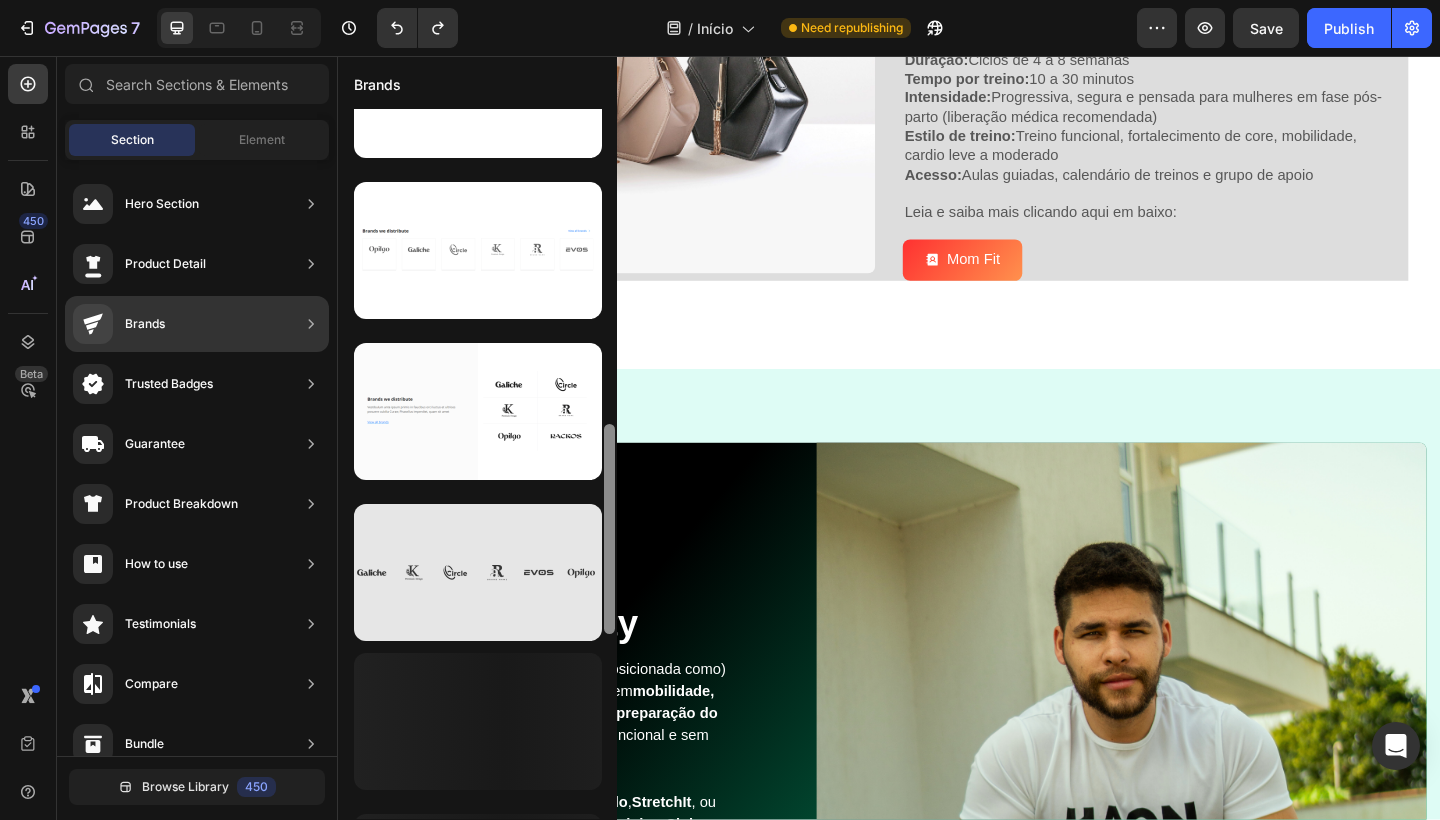 scroll, scrollTop: 1049, scrollLeft: 0, axis: vertical 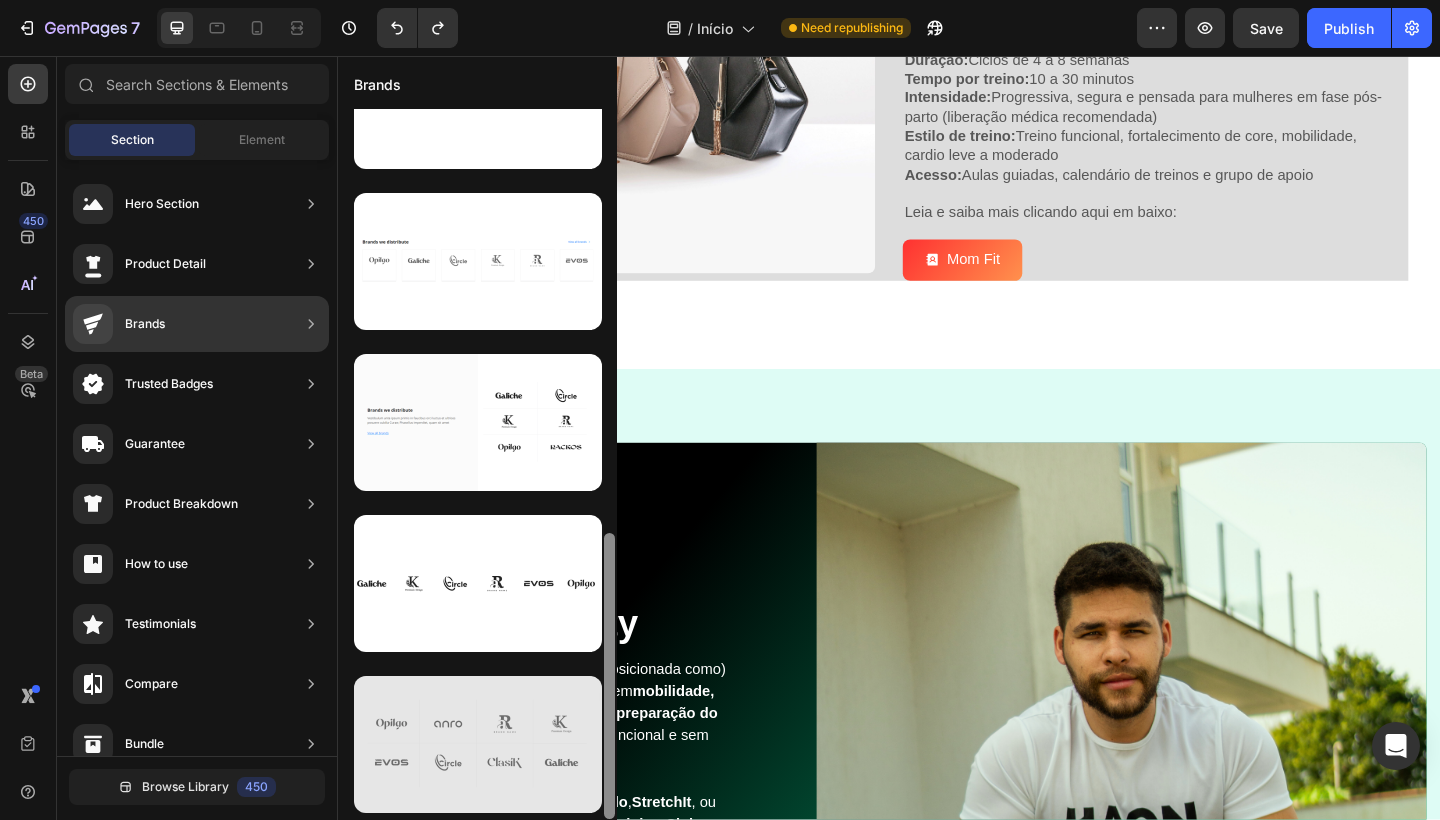drag, startPoint x: 610, startPoint y: 268, endPoint x: 579, endPoint y: 709, distance: 442.08823 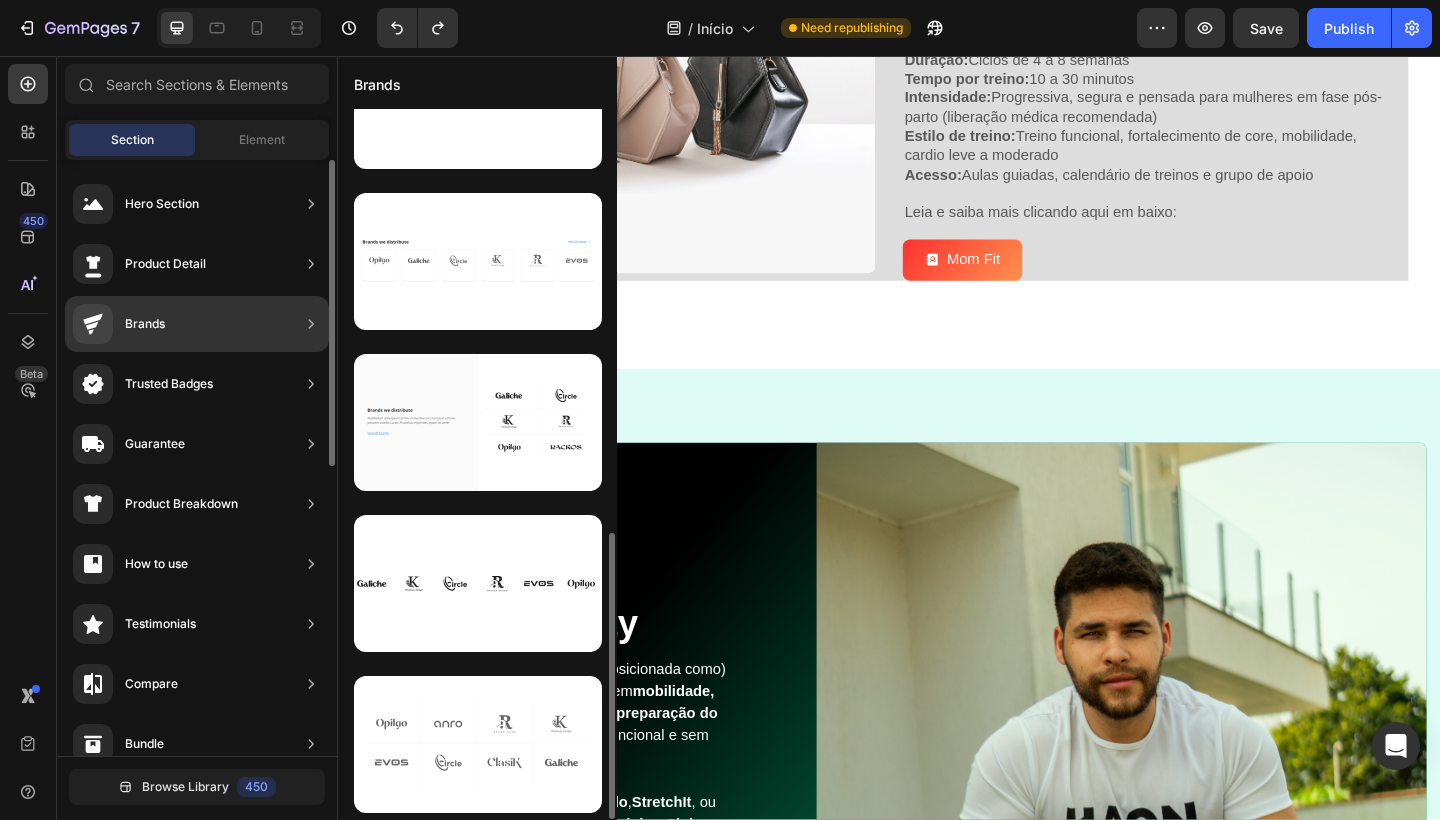 scroll, scrollTop: 244, scrollLeft: 0, axis: vertical 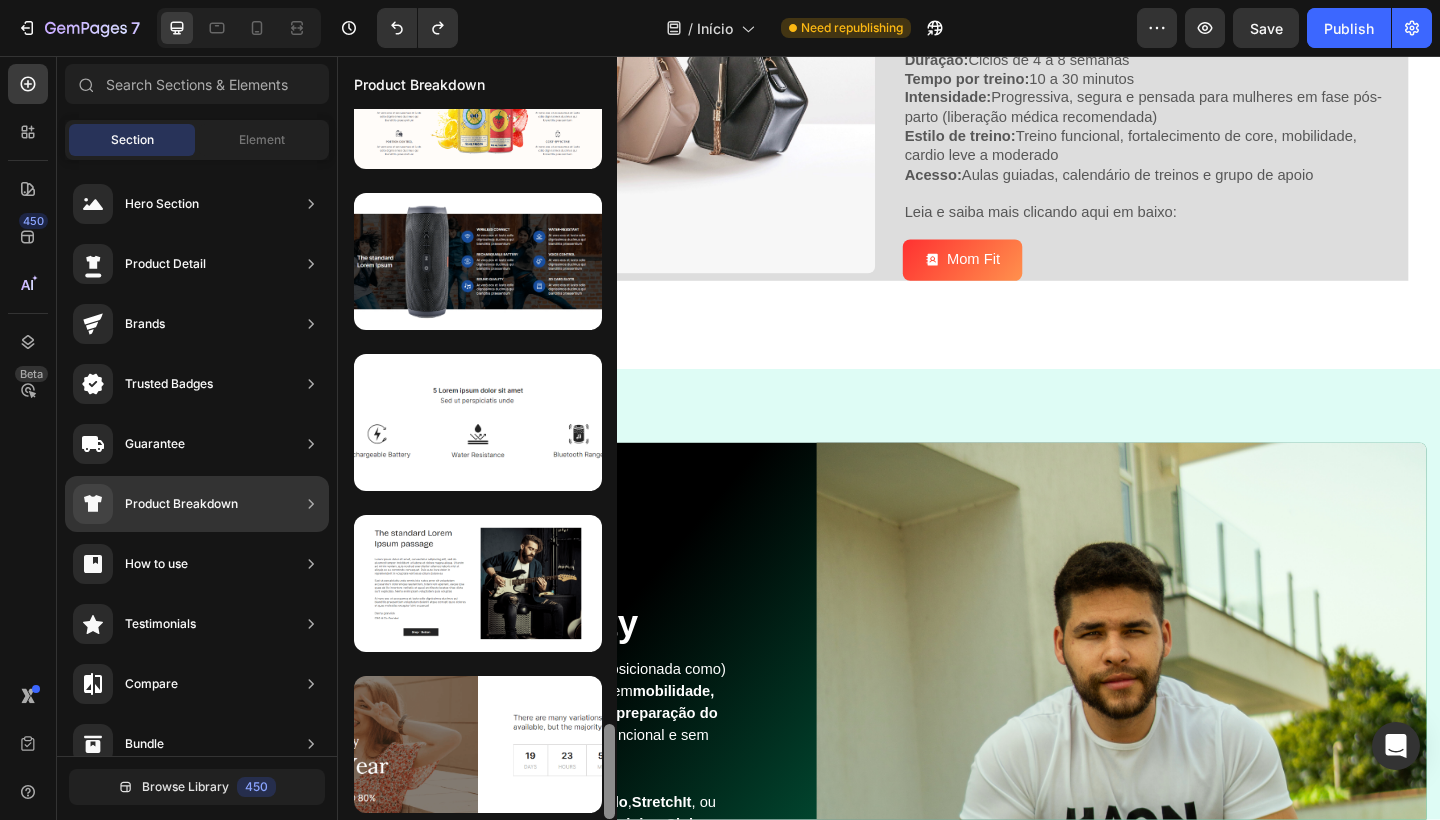 drag, startPoint x: 605, startPoint y: 191, endPoint x: 499, endPoint y: 813, distance: 630.9675 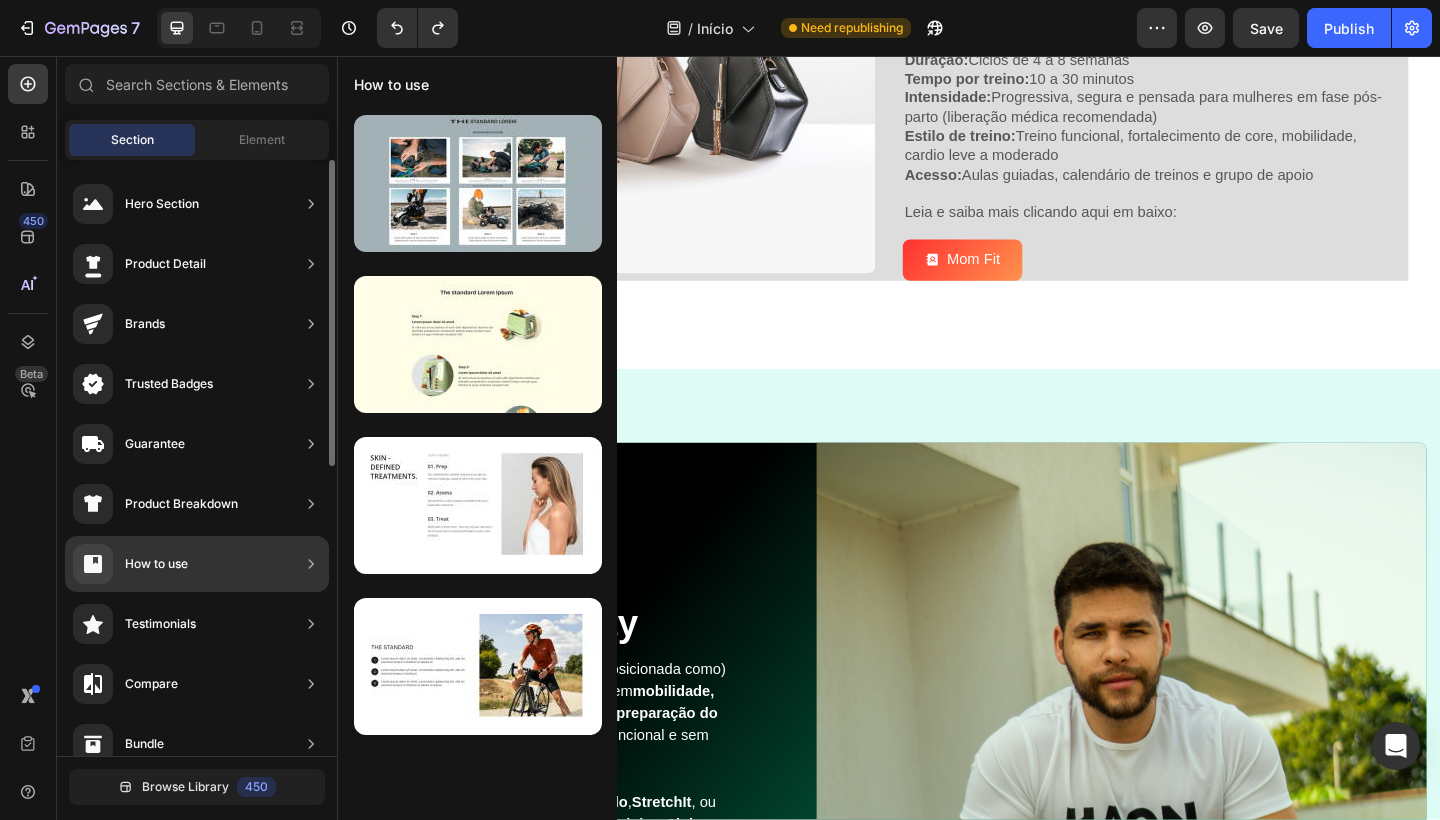 scroll, scrollTop: 0, scrollLeft: 0, axis: both 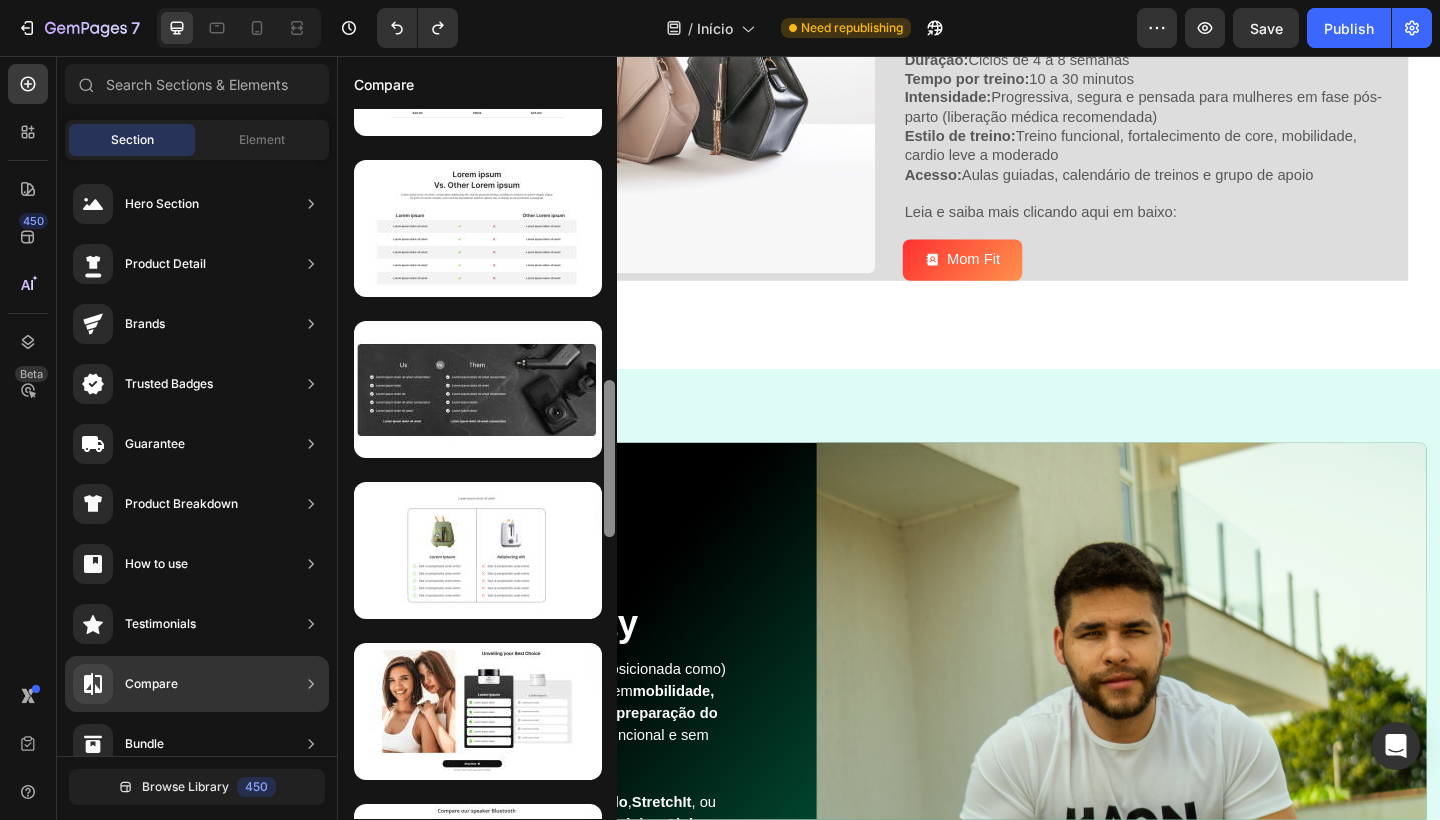 drag, startPoint x: 607, startPoint y: 266, endPoint x: 544, endPoint y: 819, distance: 556.577 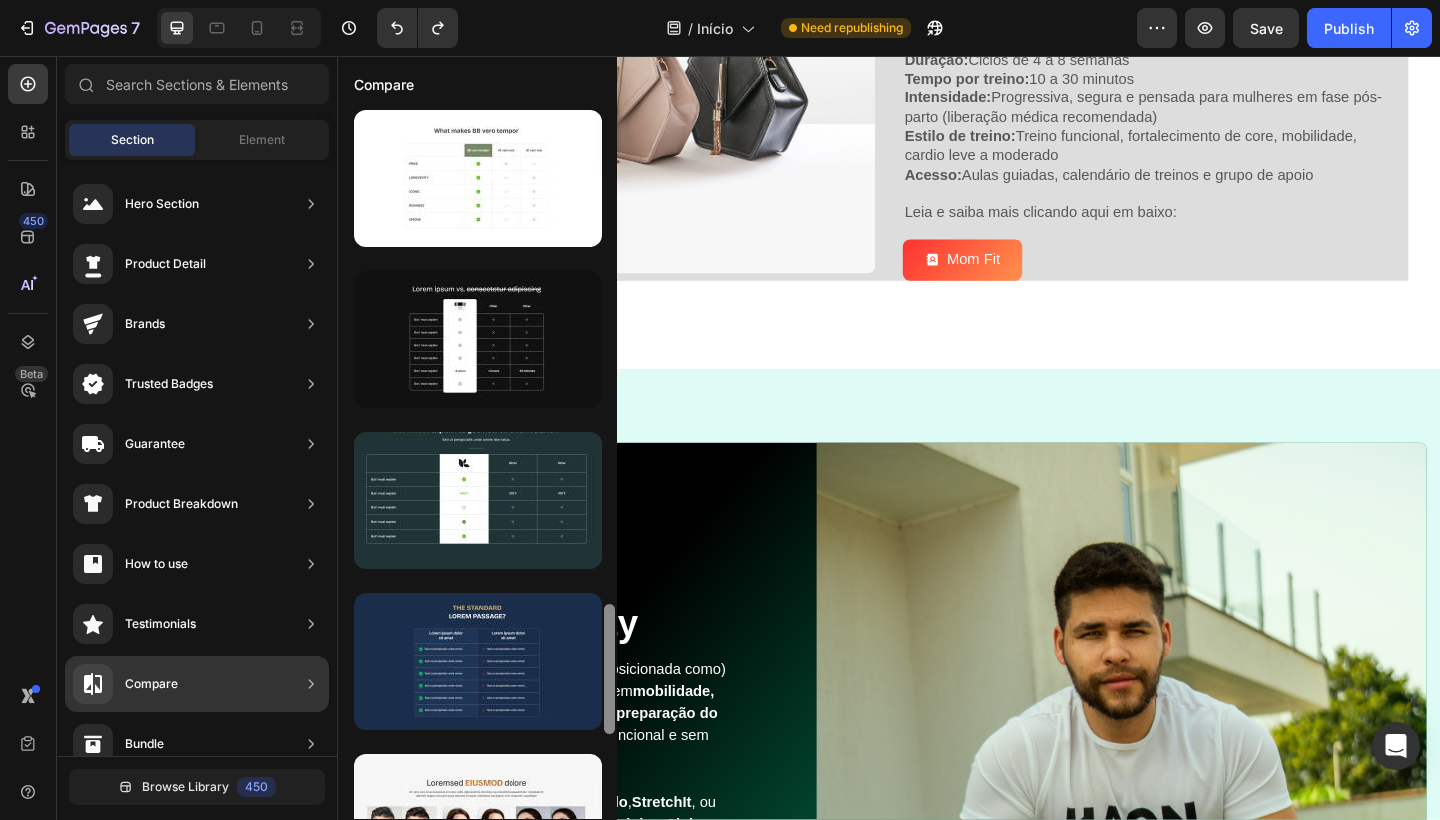 scroll, scrollTop: 2792, scrollLeft: 0, axis: vertical 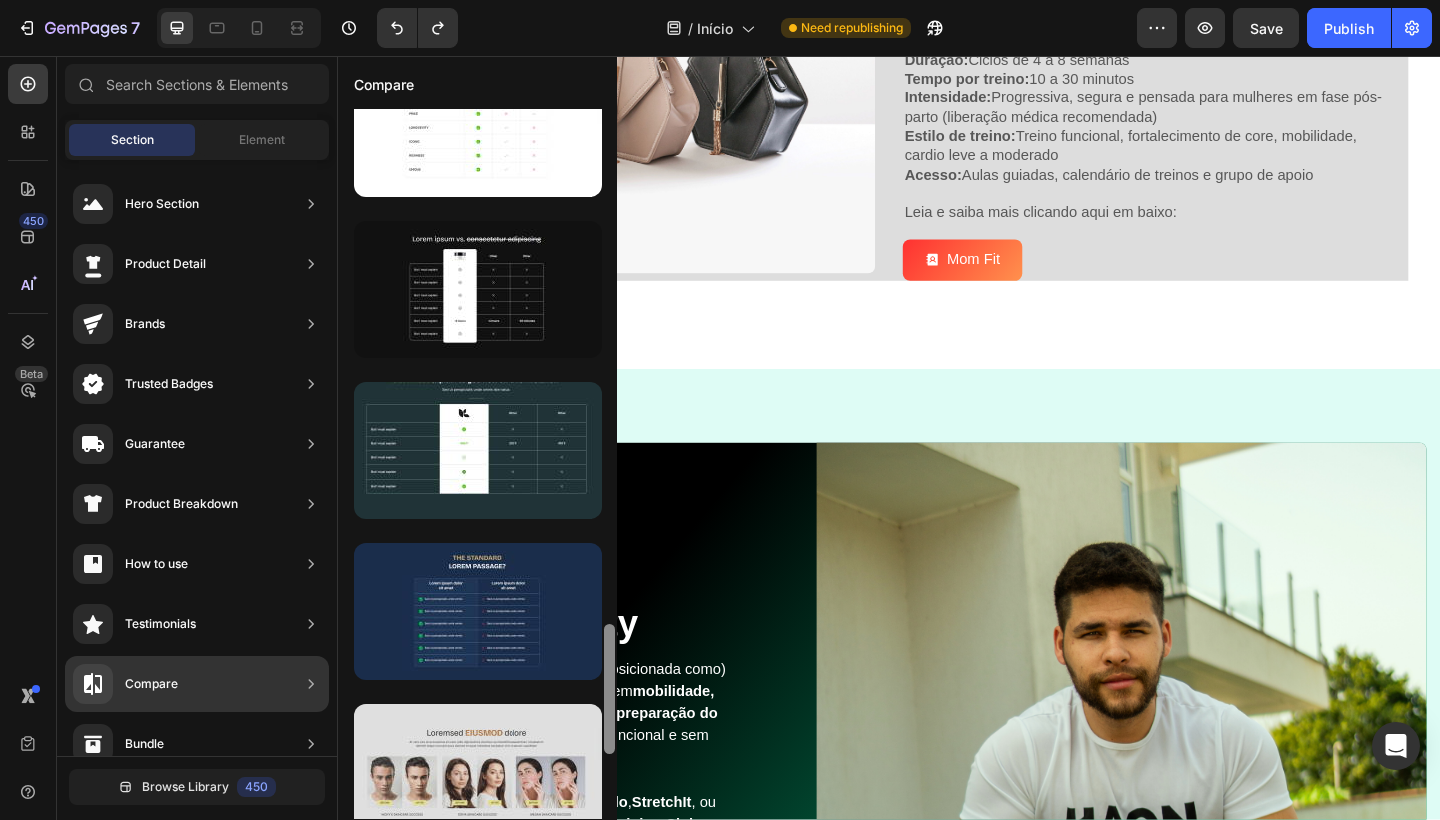 drag, startPoint x: 605, startPoint y: 476, endPoint x: 560, endPoint y: 818, distance: 344.9478 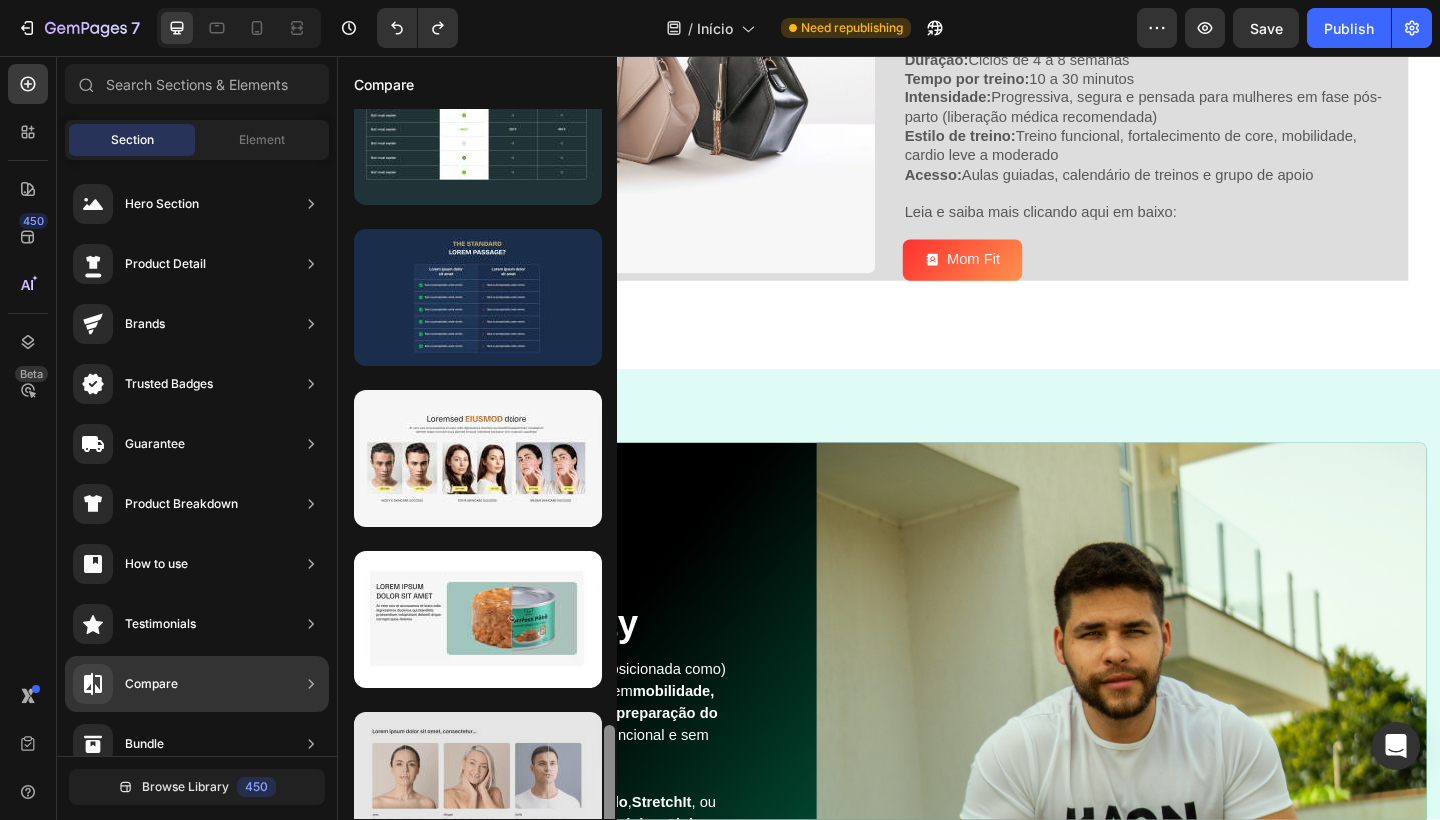 scroll, scrollTop: 3142, scrollLeft: 0, axis: vertical 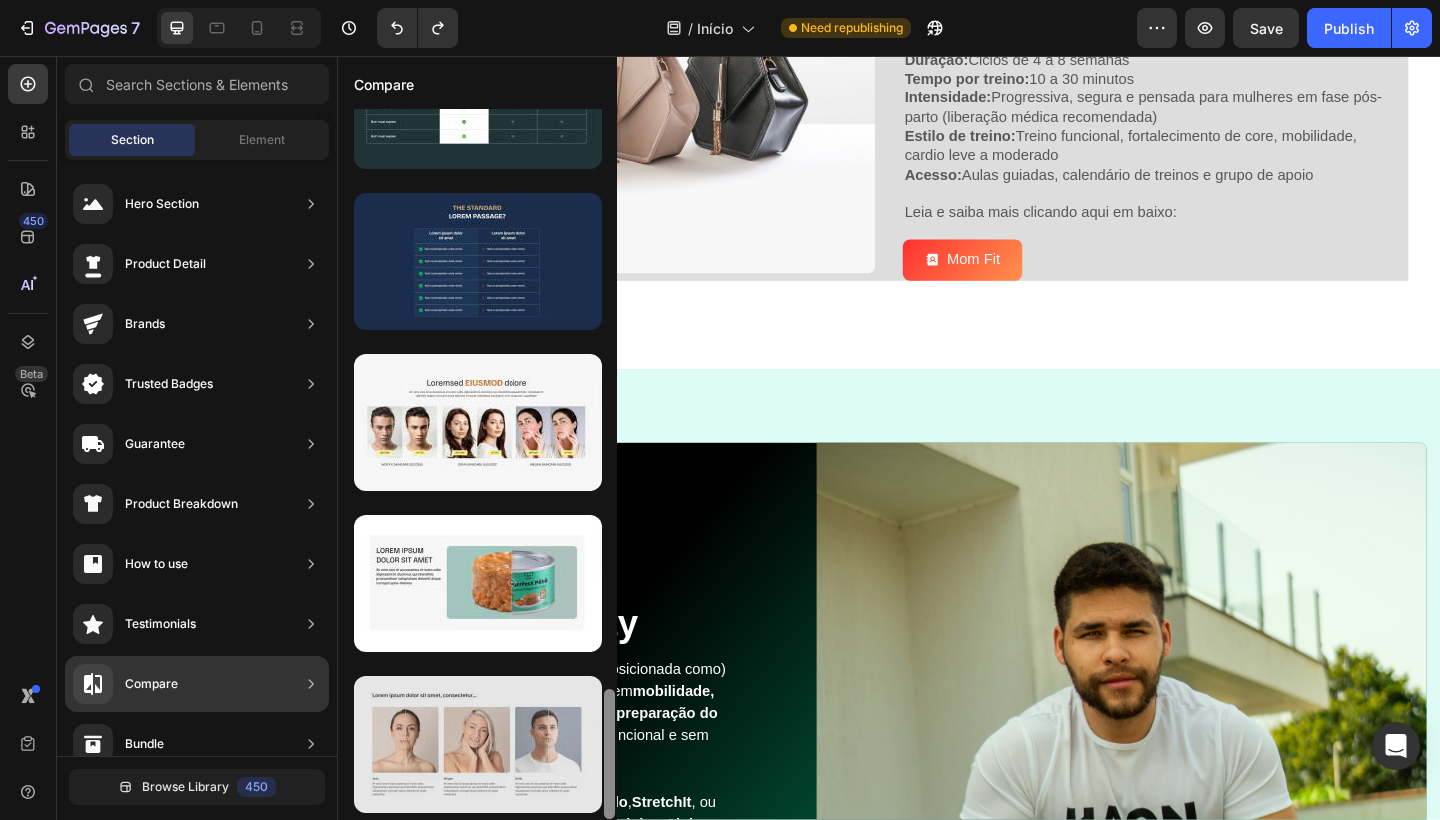 drag, startPoint x: 605, startPoint y: 661, endPoint x: 587, endPoint y: 795, distance: 135.20355 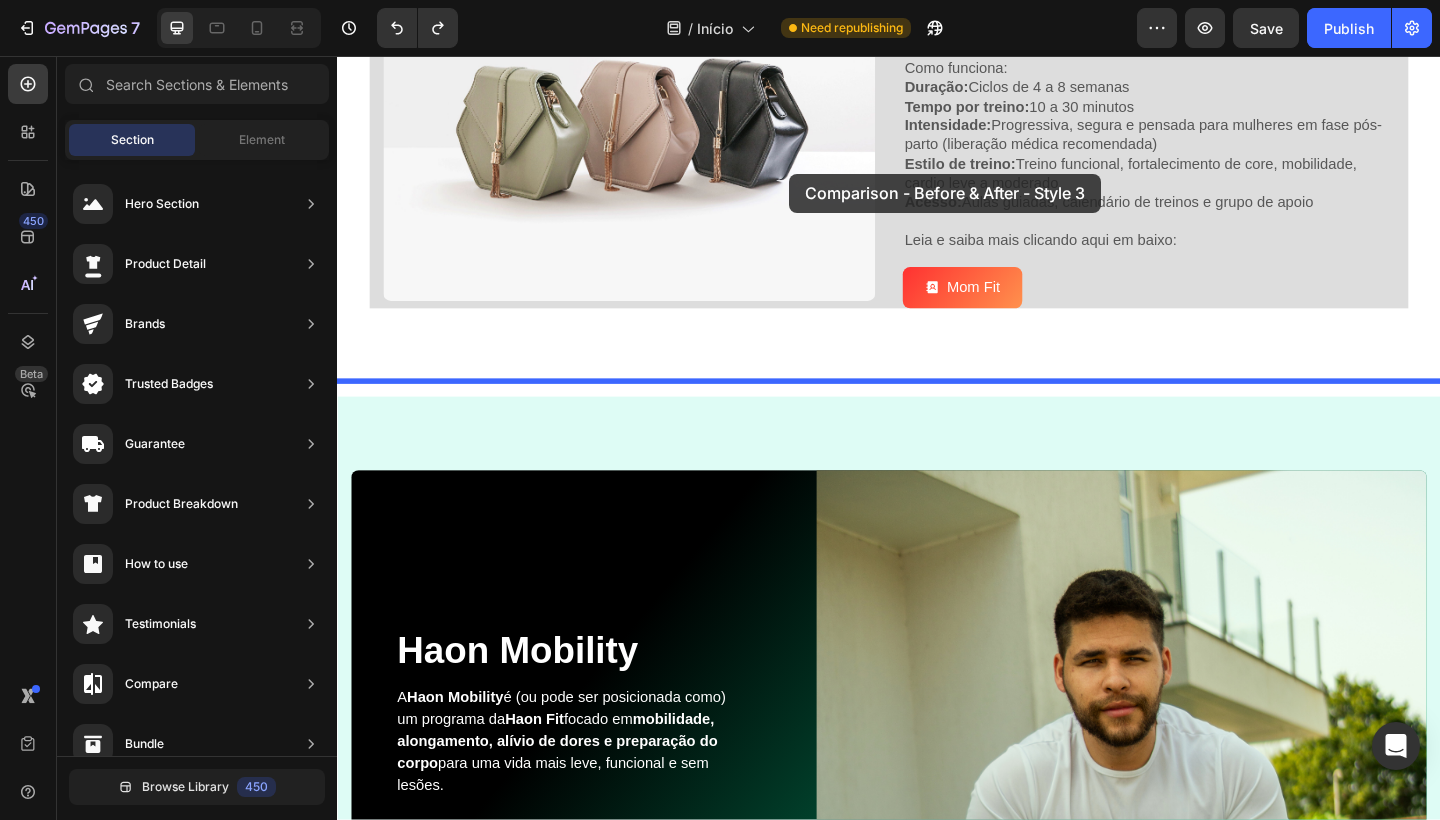 scroll, scrollTop: 2827, scrollLeft: 0, axis: vertical 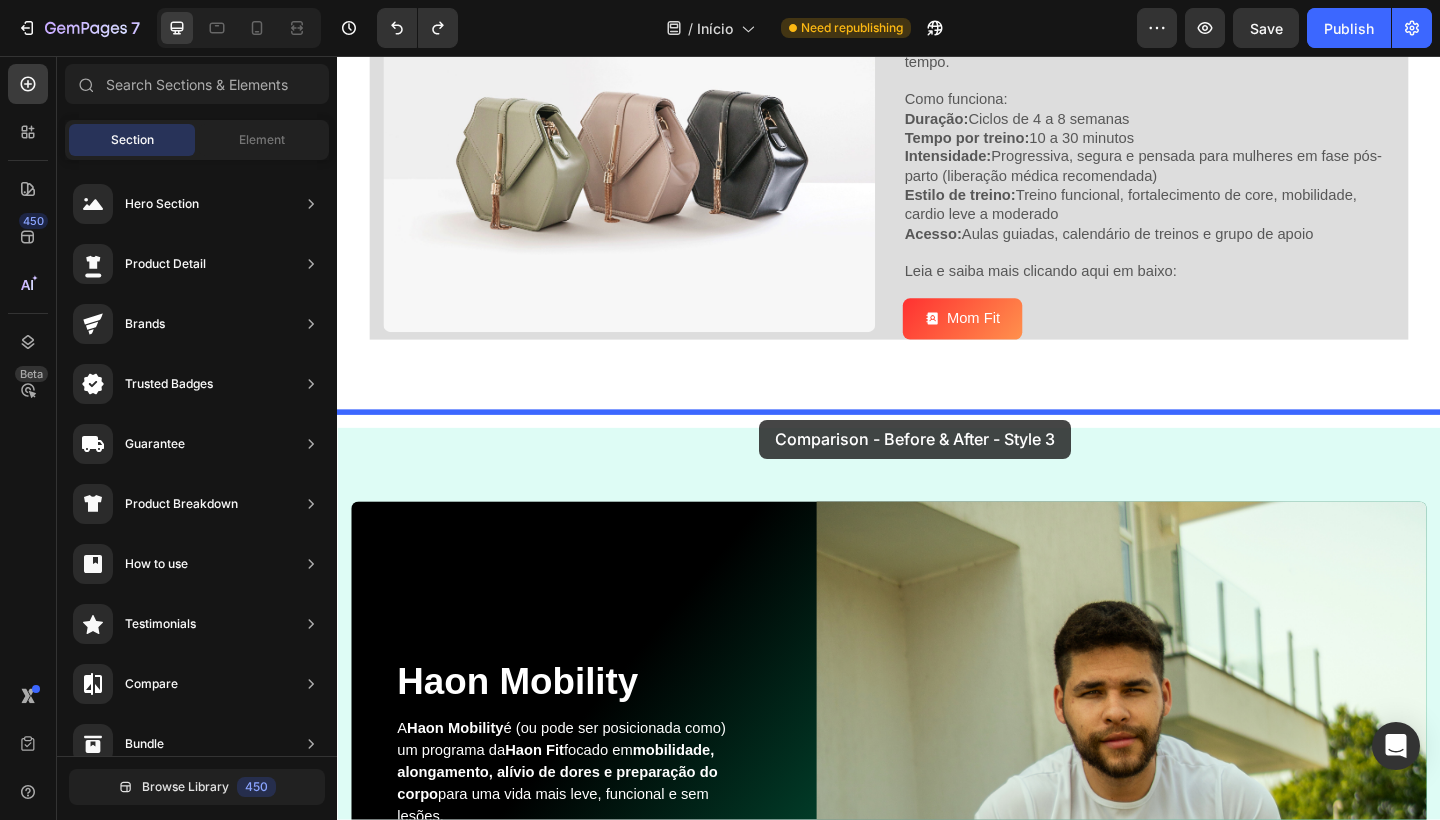 drag, startPoint x: 798, startPoint y: 808, endPoint x: 796, endPoint y: 452, distance: 356.0056 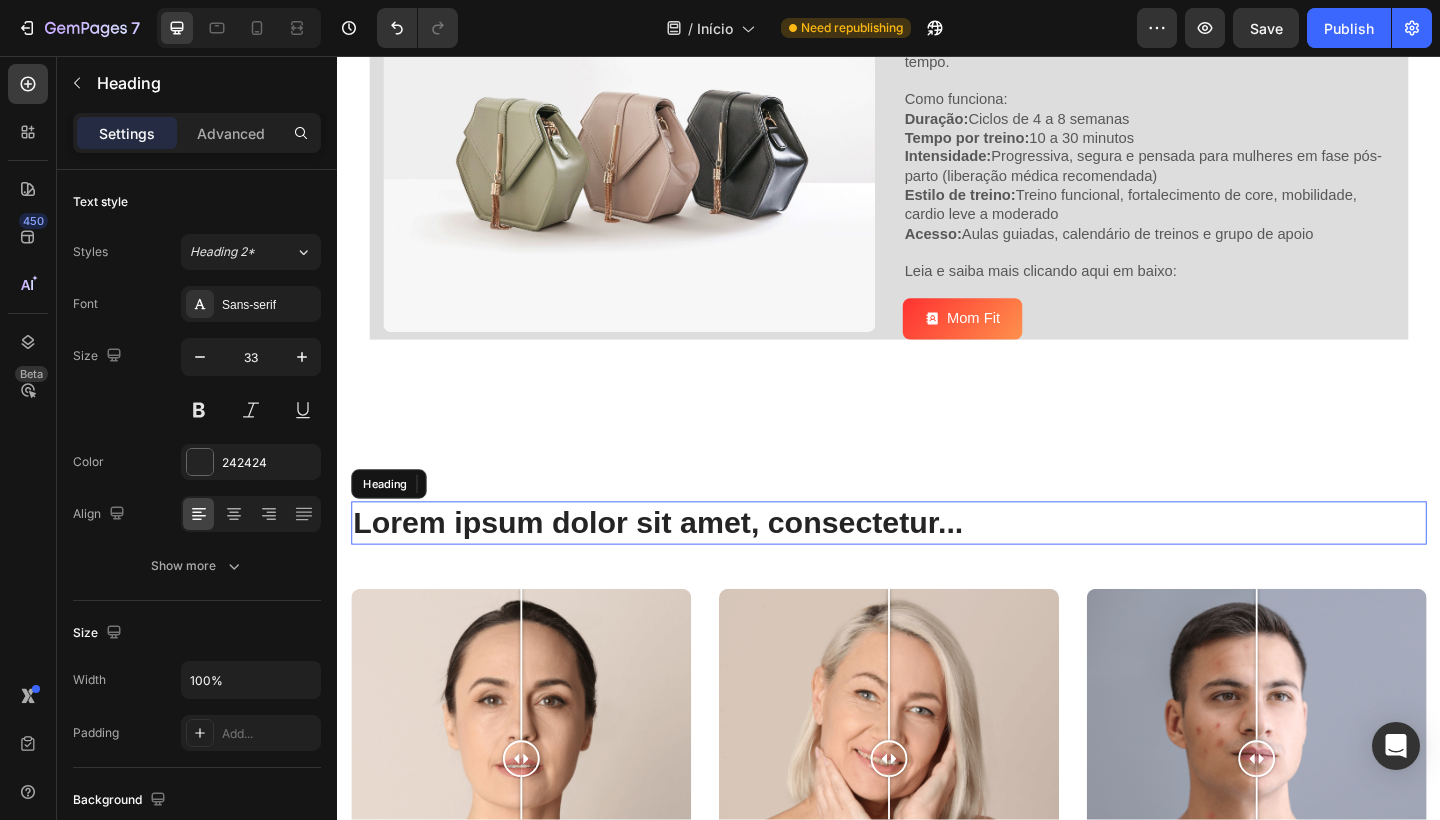 click on "Lorem ipsum dolor sit amet, consectetur..." at bounding box center [937, 564] 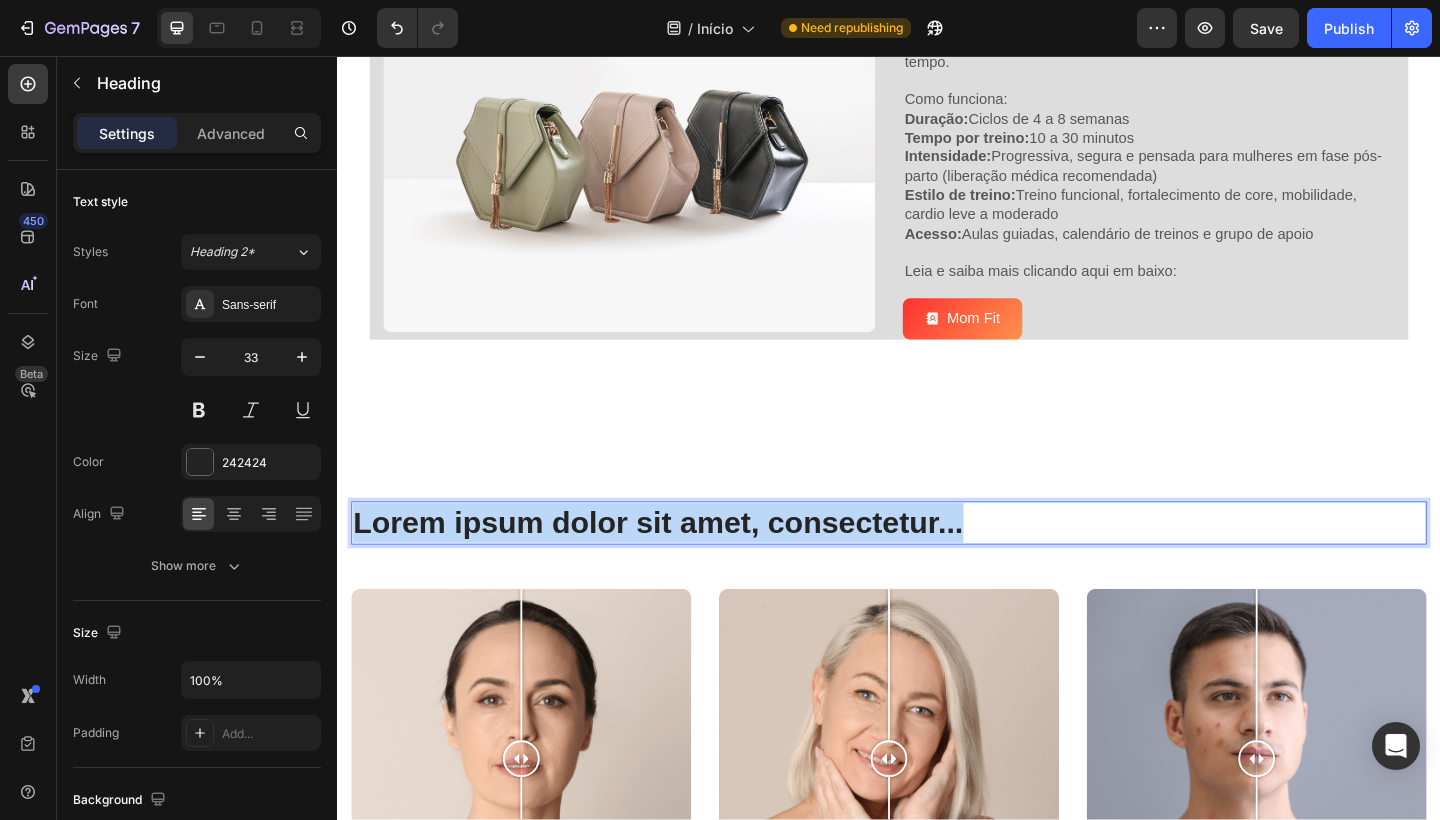 click on "Lorem ipsum dolor sit amet, consectetur..." at bounding box center [937, 564] 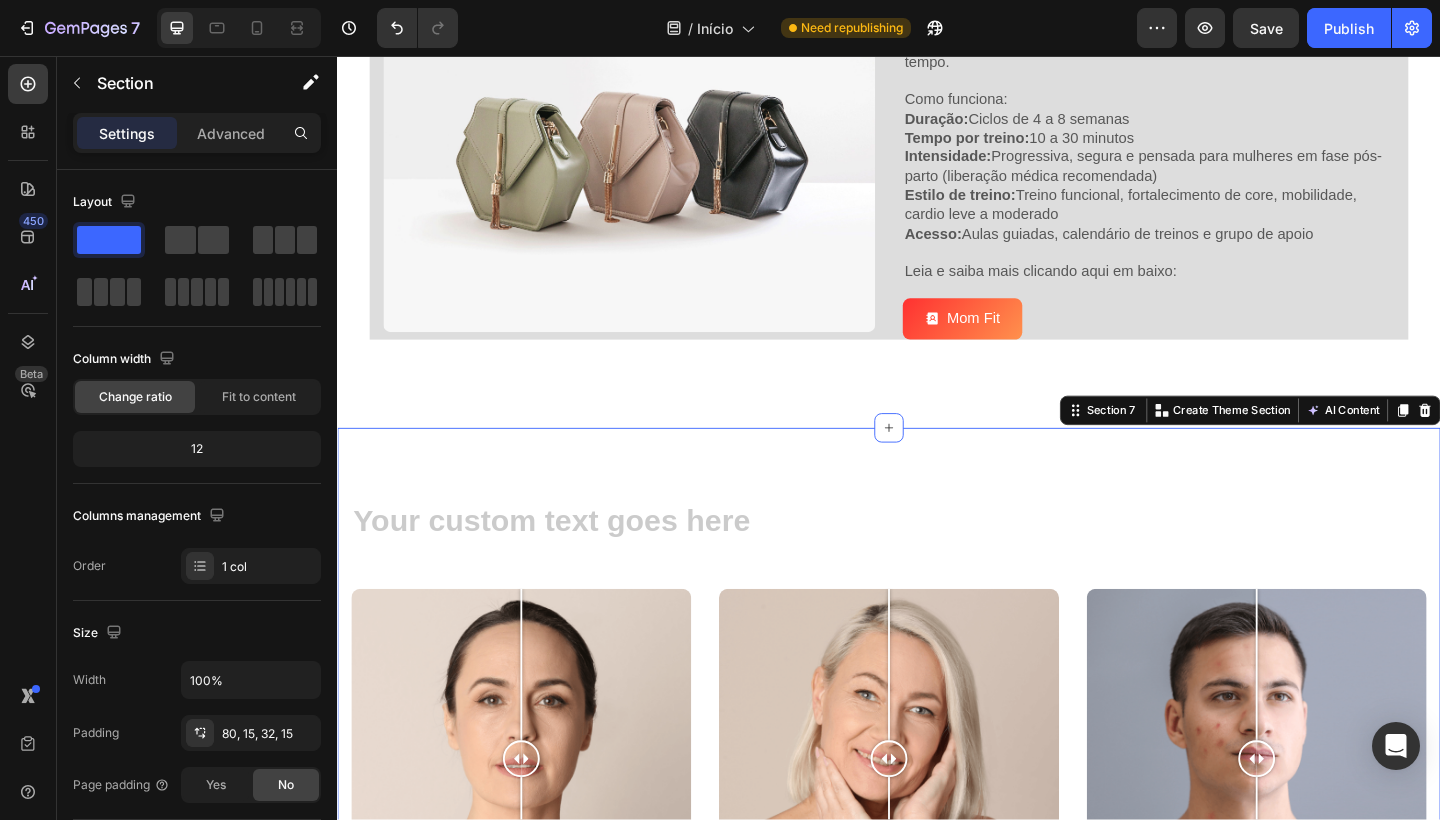 click on "Heading Row Image Comparison Jess Text Block At vero eos et accusamus et iusto odio dignissimos ducimus qui blanditiis praesentium voluptatum corrupti quos dolores et quas molestias Text Block Image Comparison Megan Text Block At vero eos et accusamus et iusto odio dignissimos ducimus qui blanditiis praesentium voluptatum corrupti quos dolores et quas molestias Text Block Image Comparison Sofia Text Block At vero eos et accusamus et iusto odio dignissimos ducimus qui blanditiis praesentium voluptatum corrupti quos dolores et quas molestias Text Block Row Section 7   You can create reusable sections Create Theme Section AI Content Write with GemAI What would you like to describe here? Tone and Voice Persuasive Product Plano Anual Show more Generate" at bounding box center [937, 835] 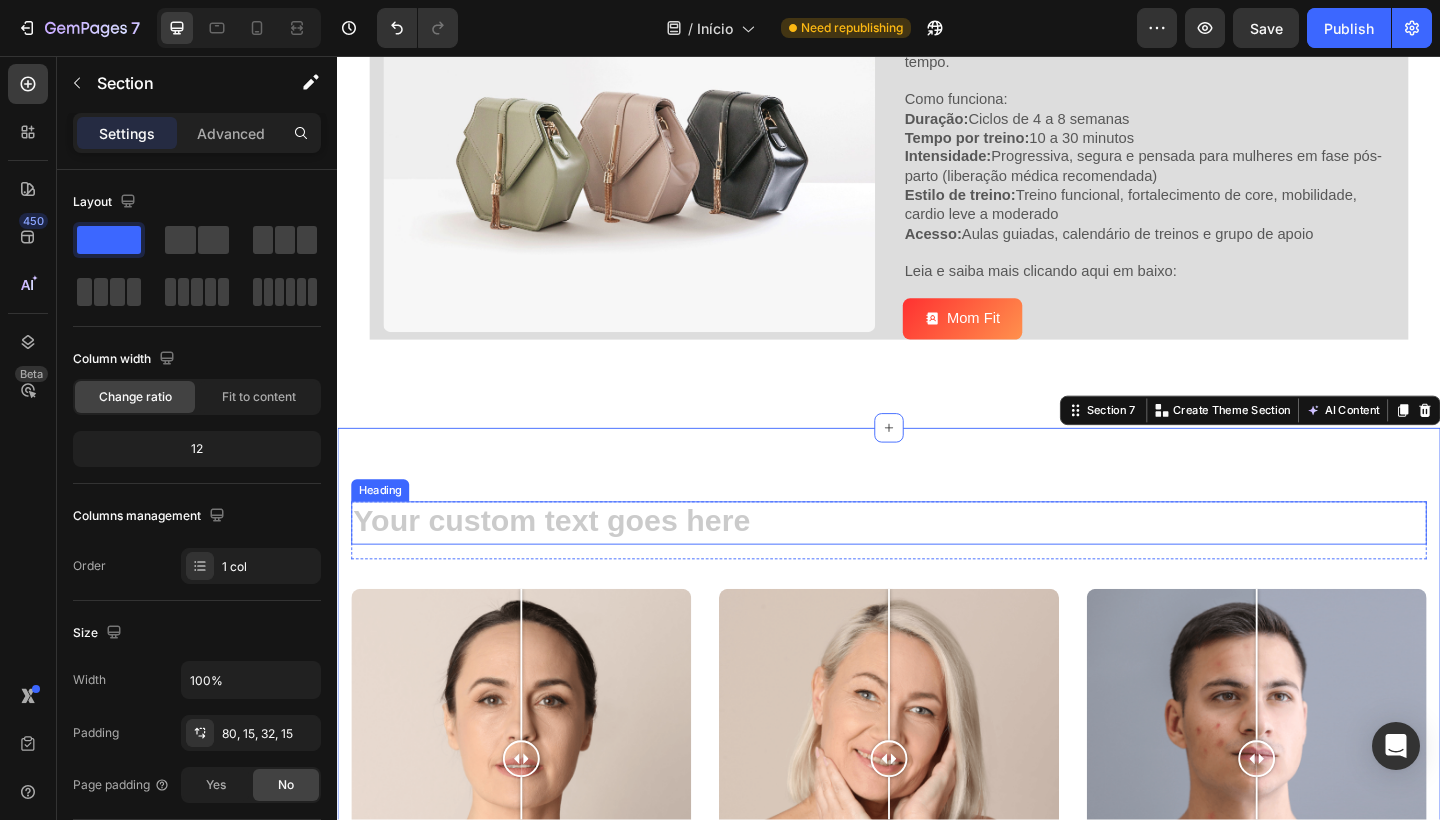 click at bounding box center [937, 564] 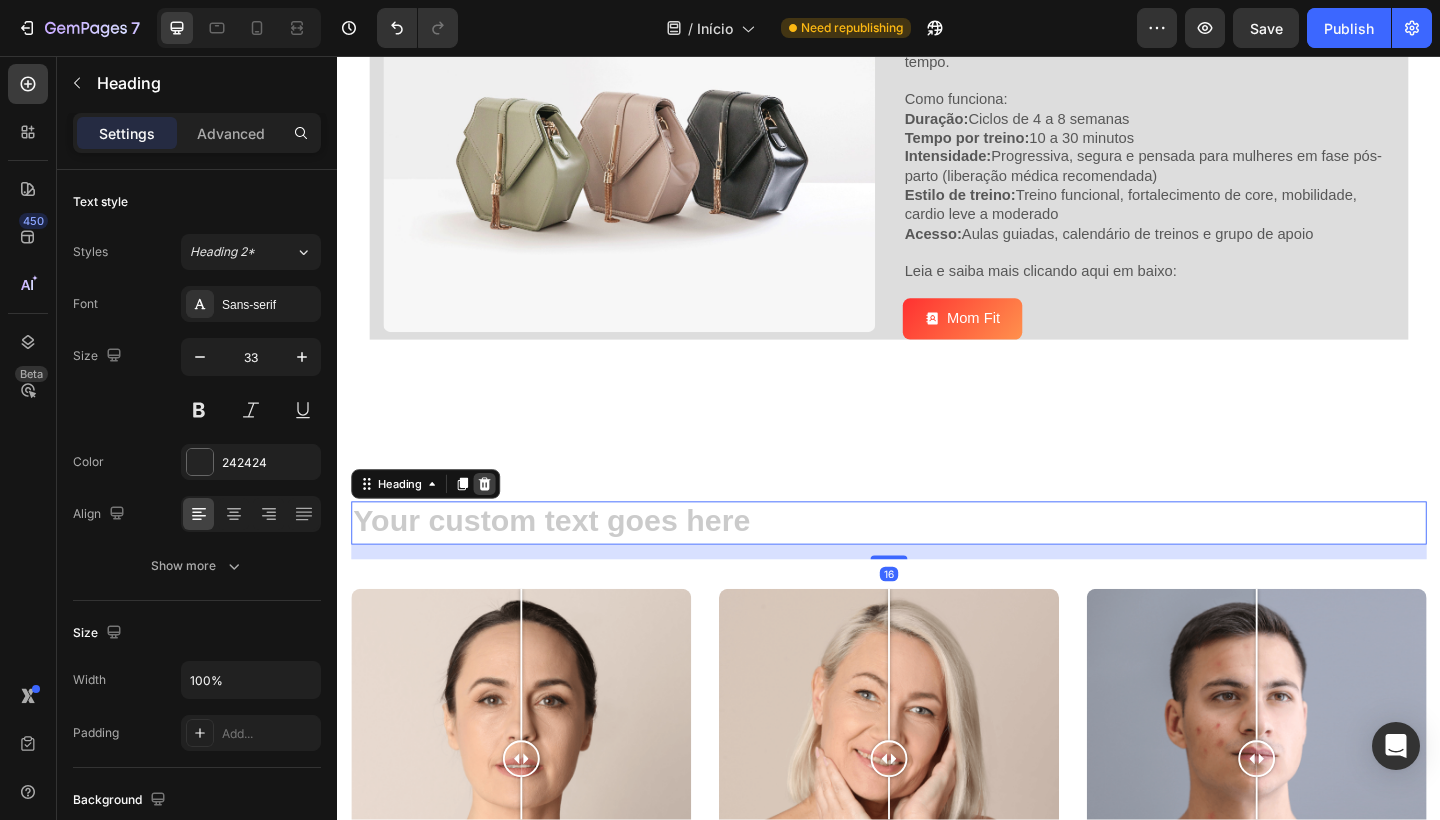 click 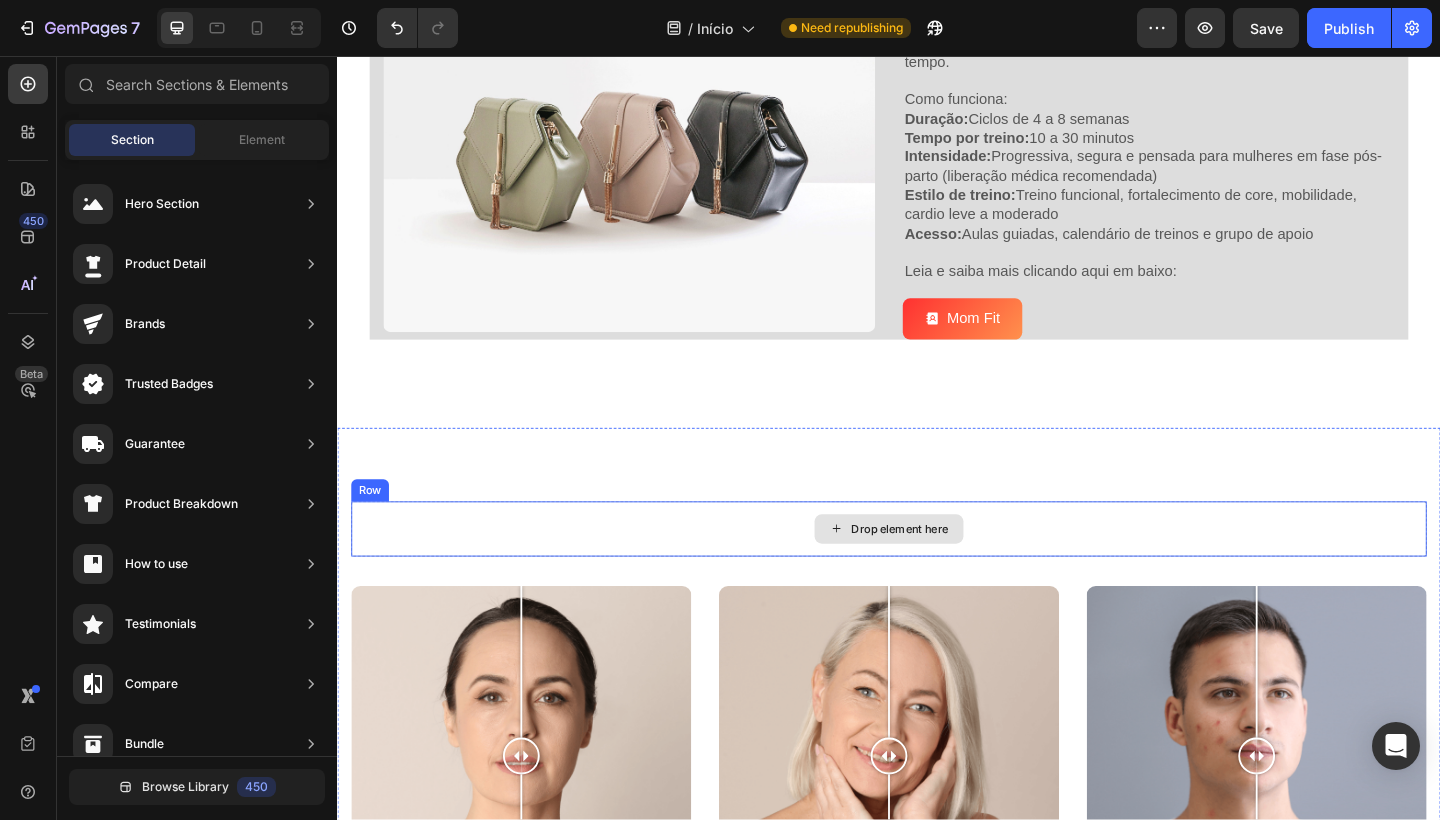 click on "Drop element here" at bounding box center [937, 571] 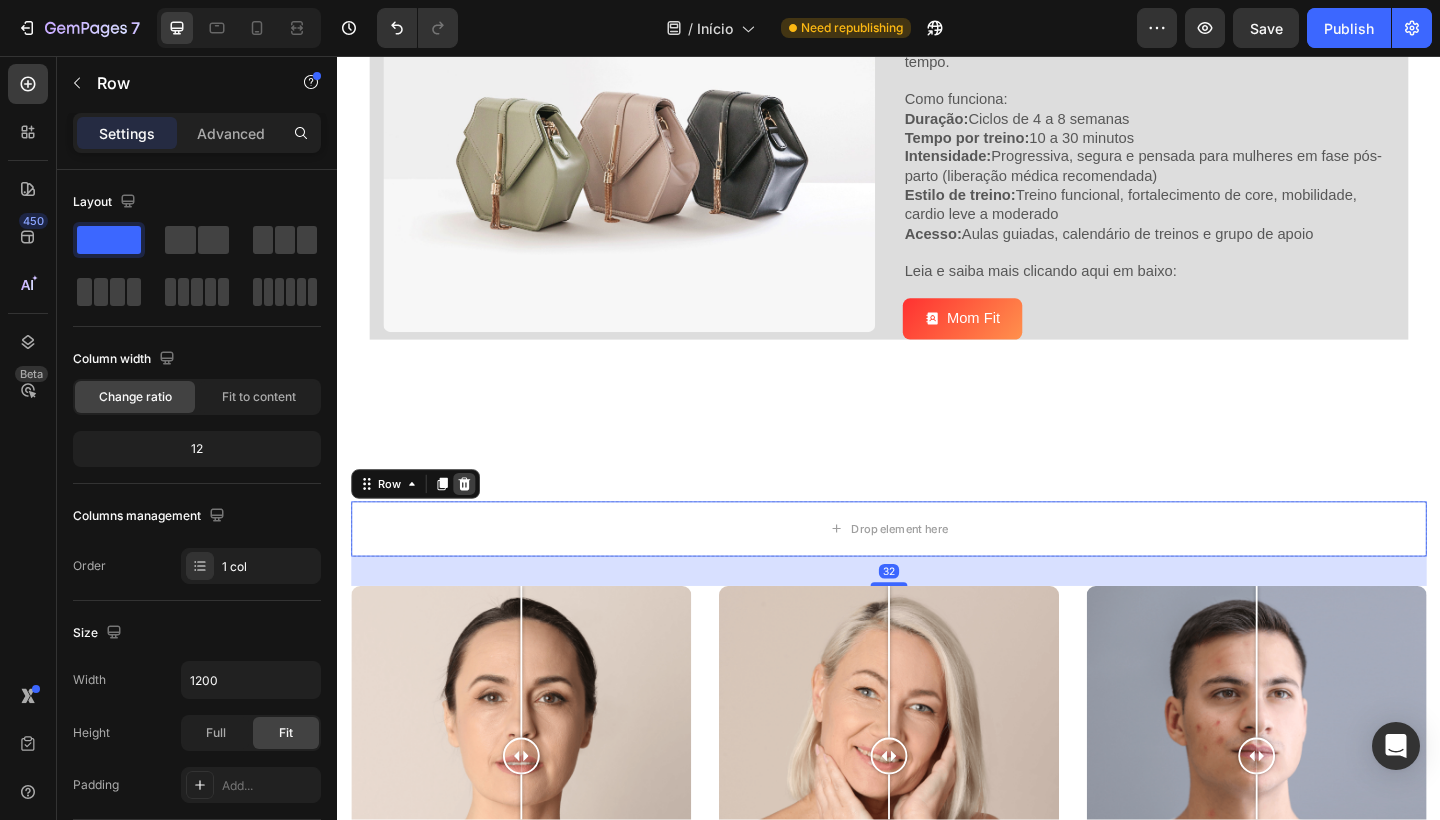 click 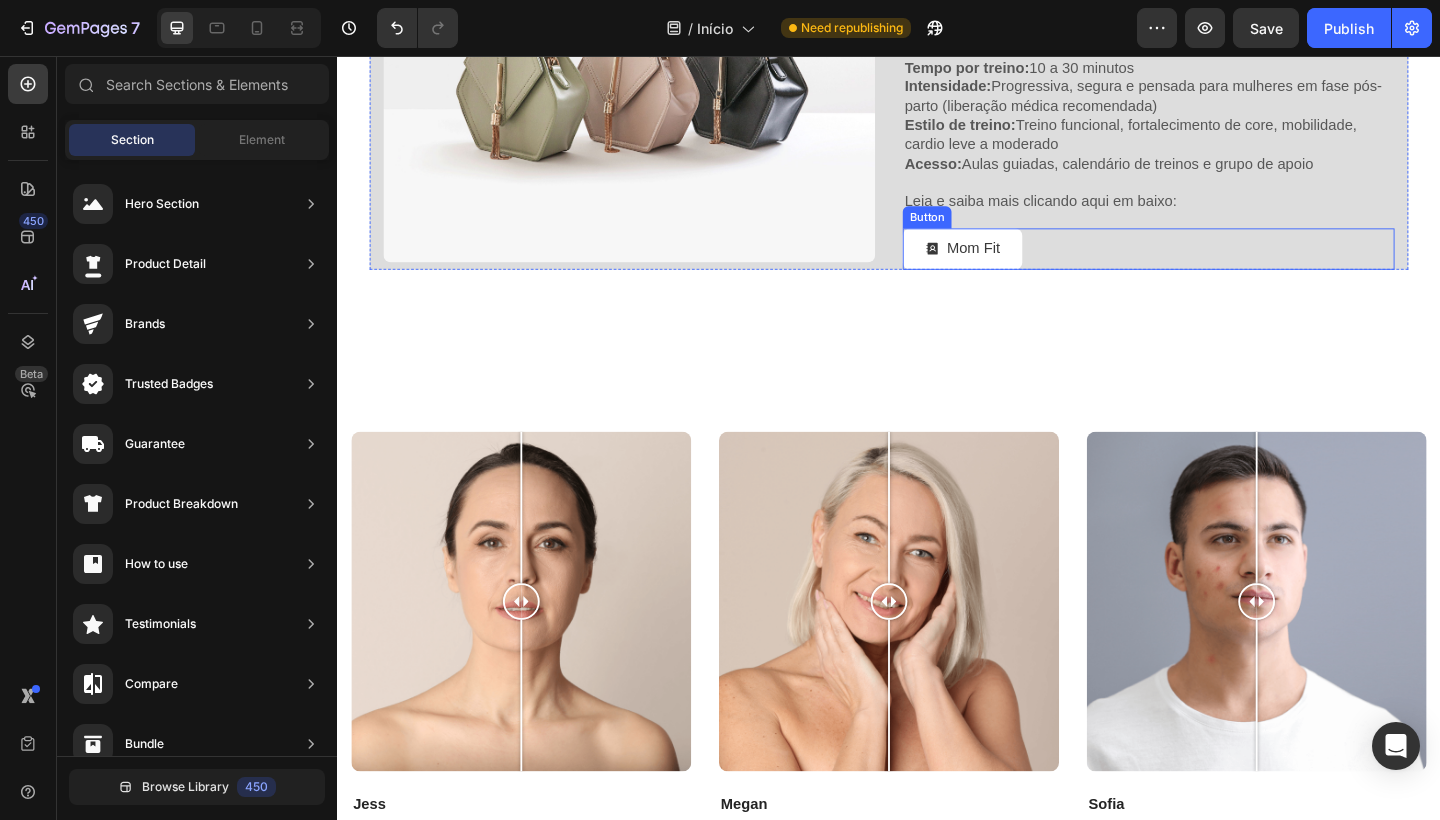 scroll, scrollTop: 2911, scrollLeft: 0, axis: vertical 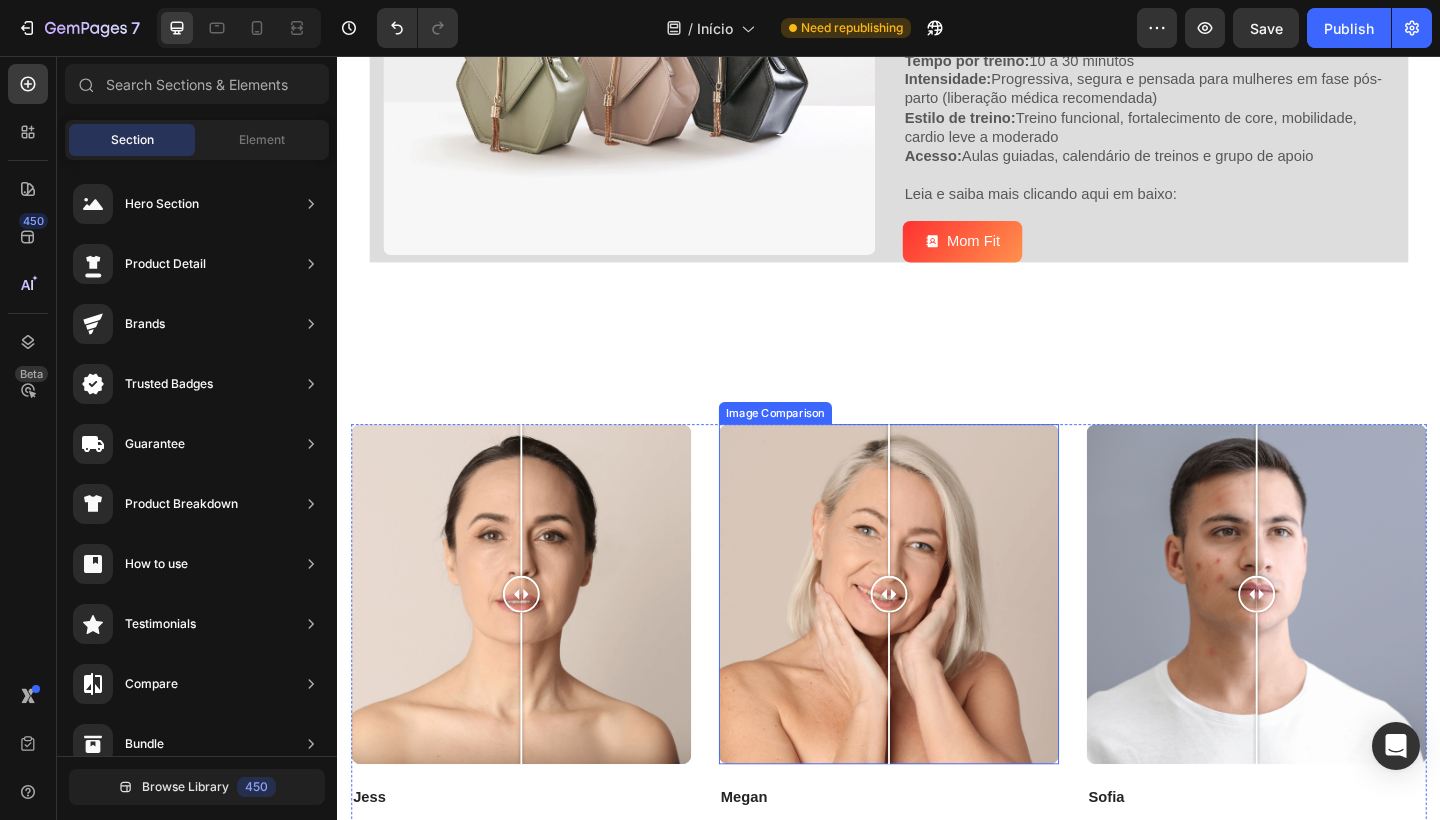 click at bounding box center (937, 642) 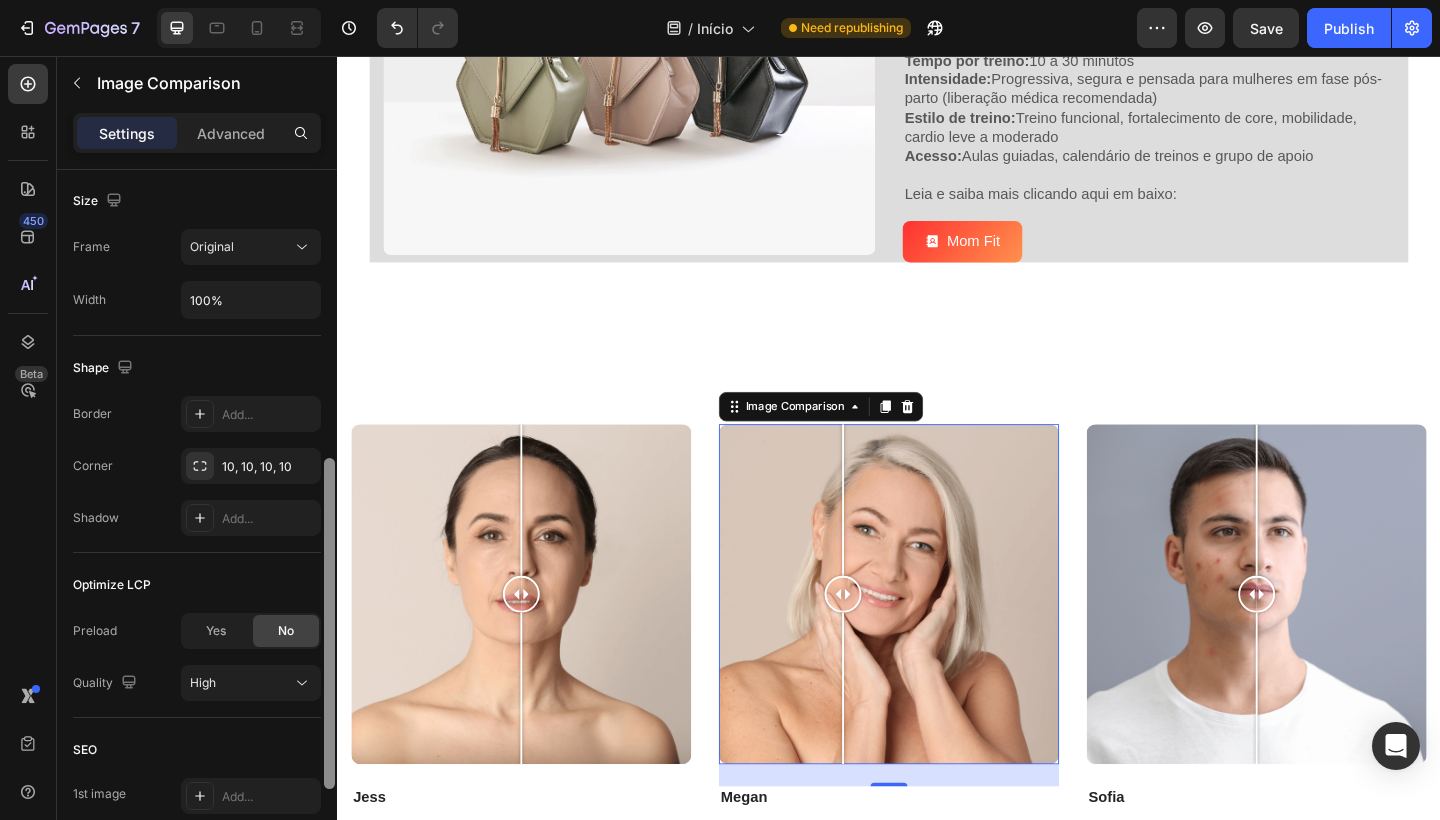 drag, startPoint x: 325, startPoint y: 355, endPoint x: 304, endPoint y: 632, distance: 277.7949 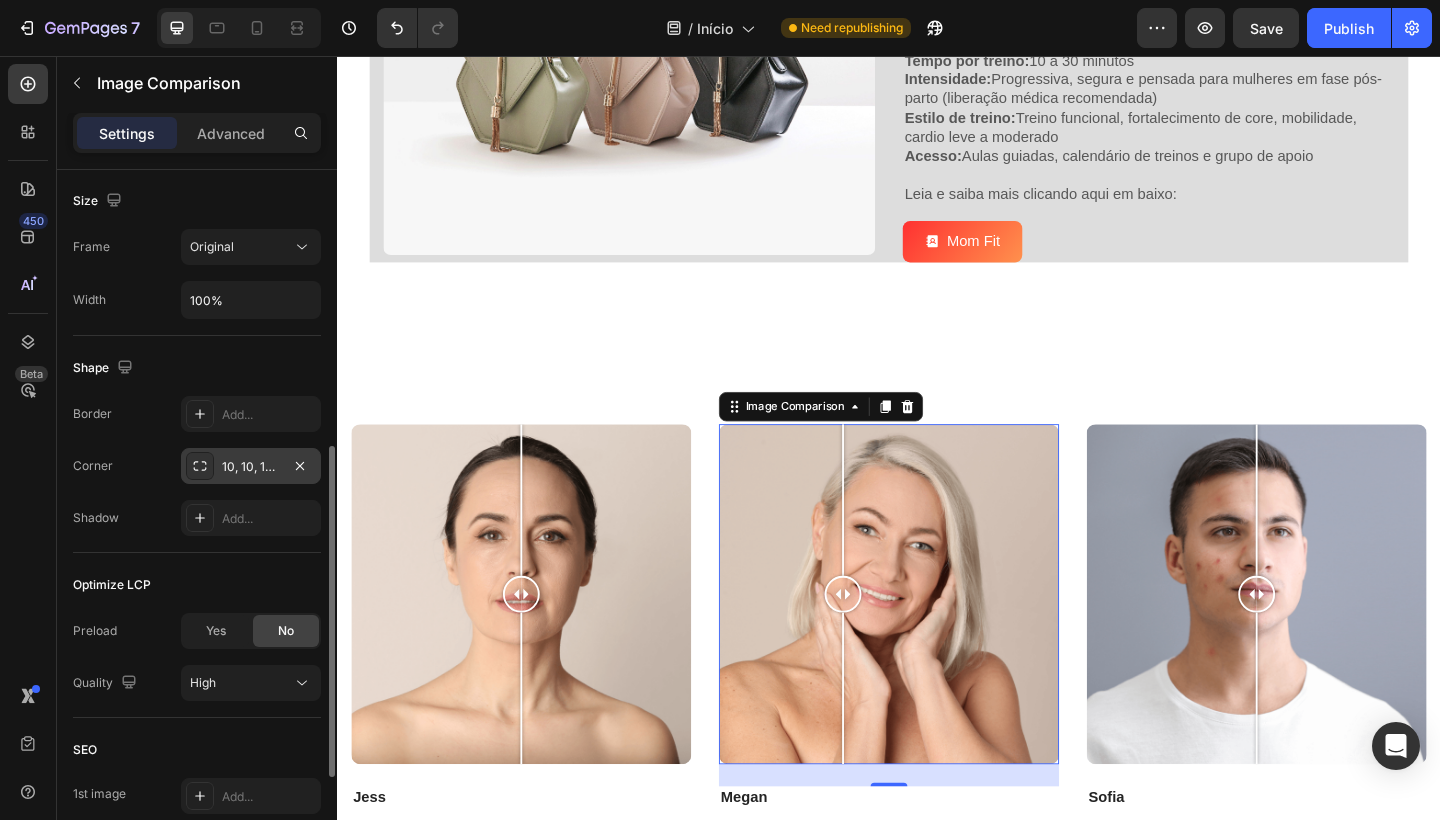 click on "10, 10, 10, 10" at bounding box center (251, 467) 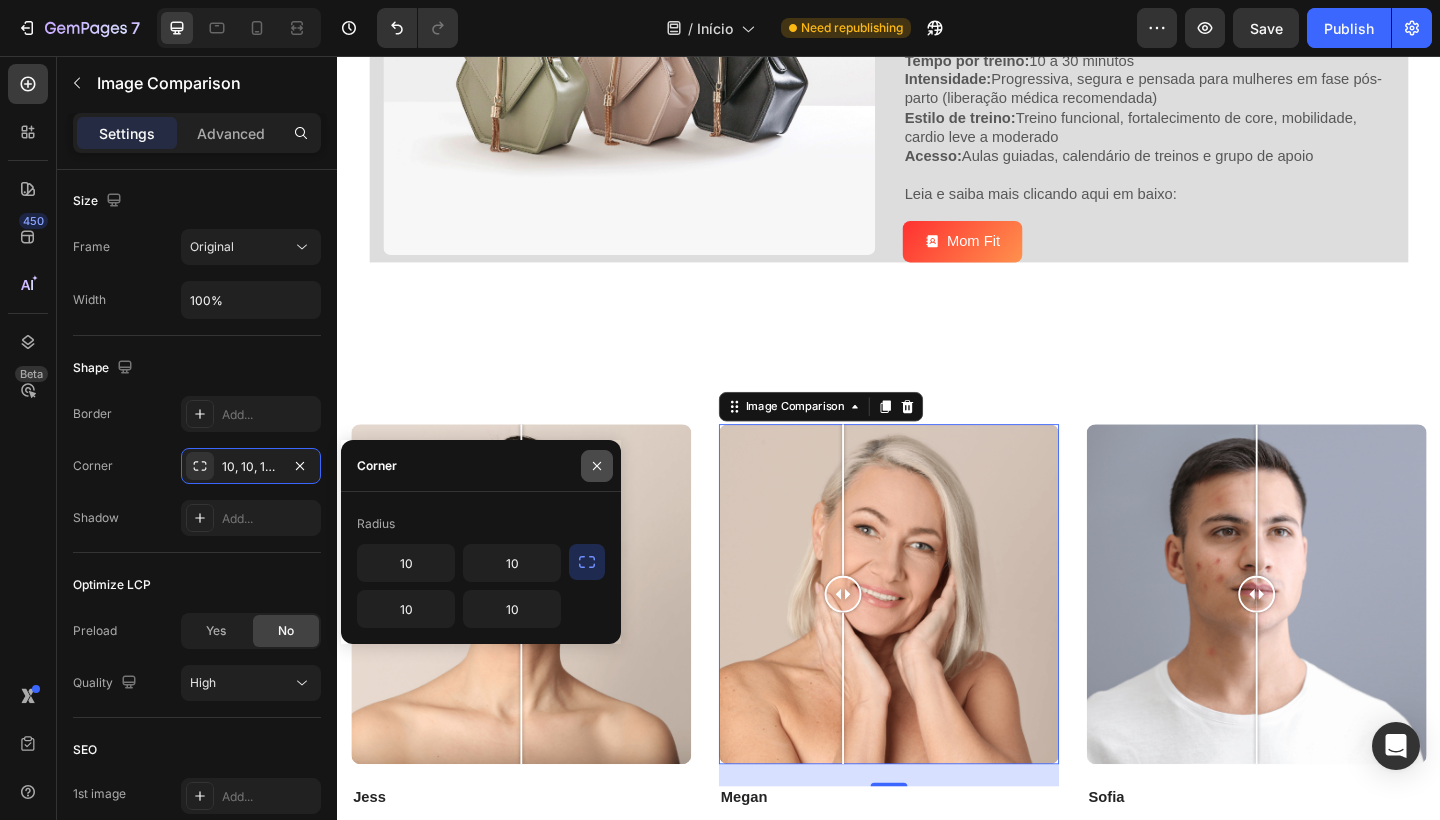 click at bounding box center [597, 466] 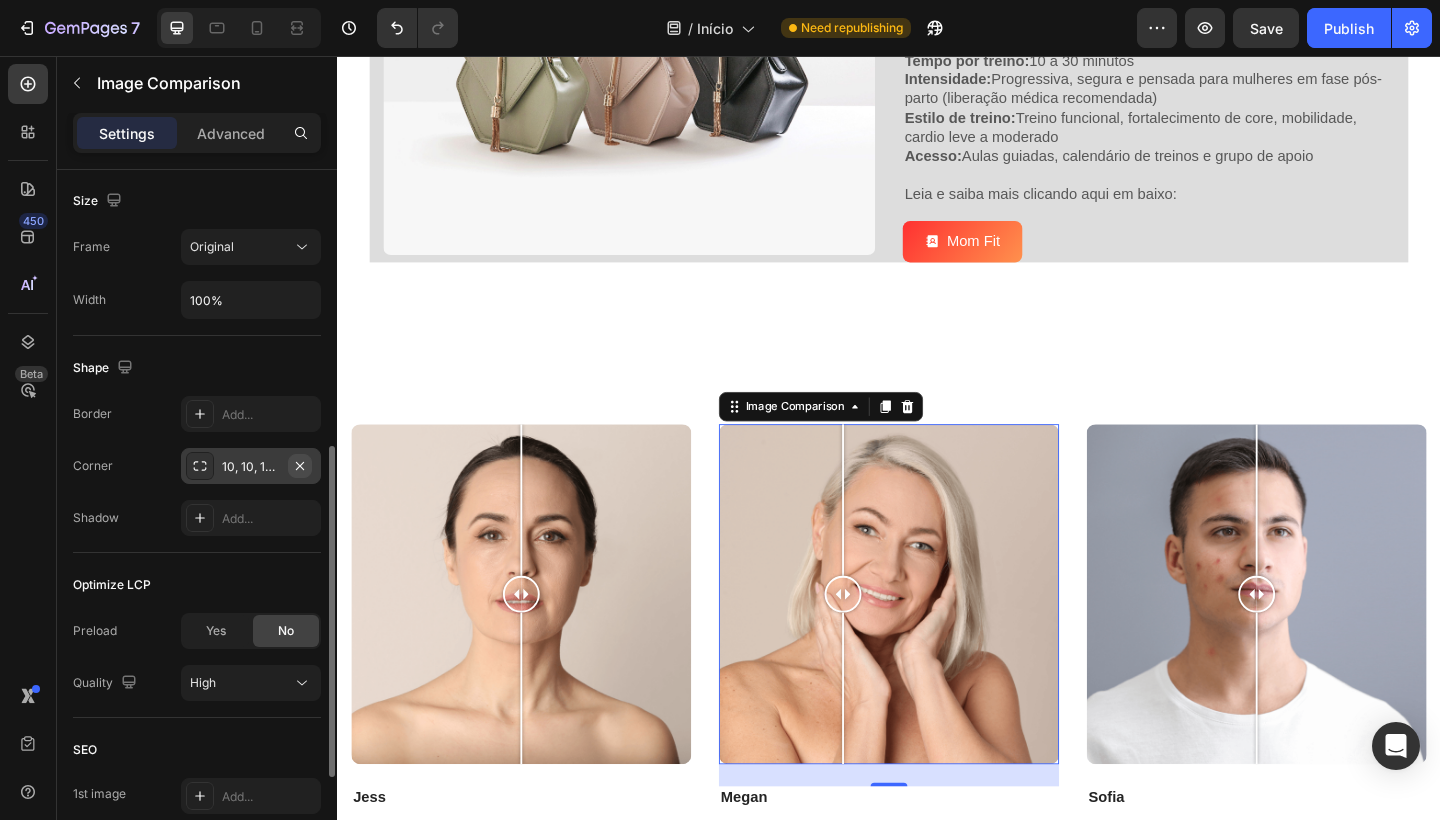 click 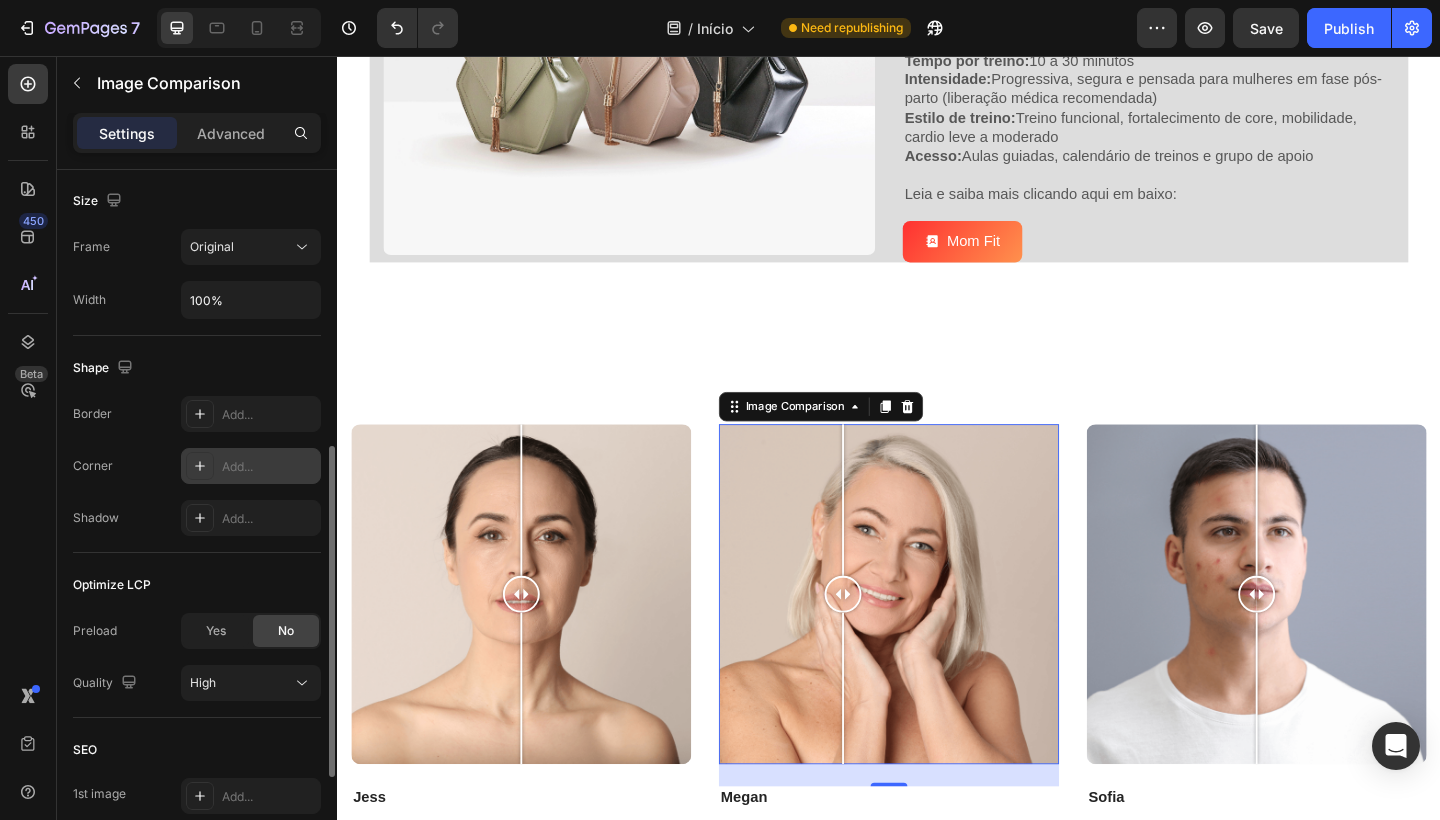 click on "Add..." at bounding box center [269, 467] 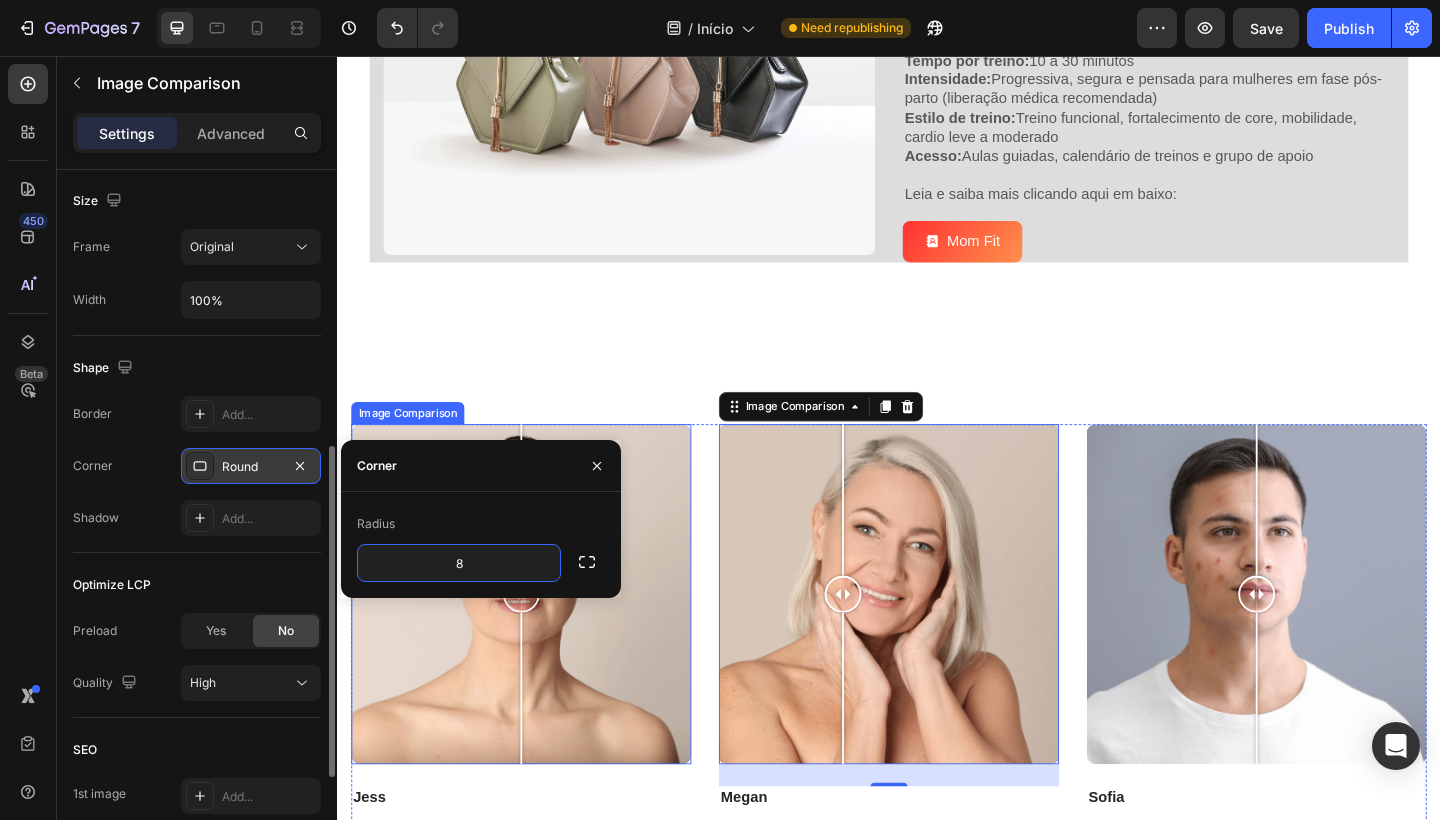 click at bounding box center (537, 642) 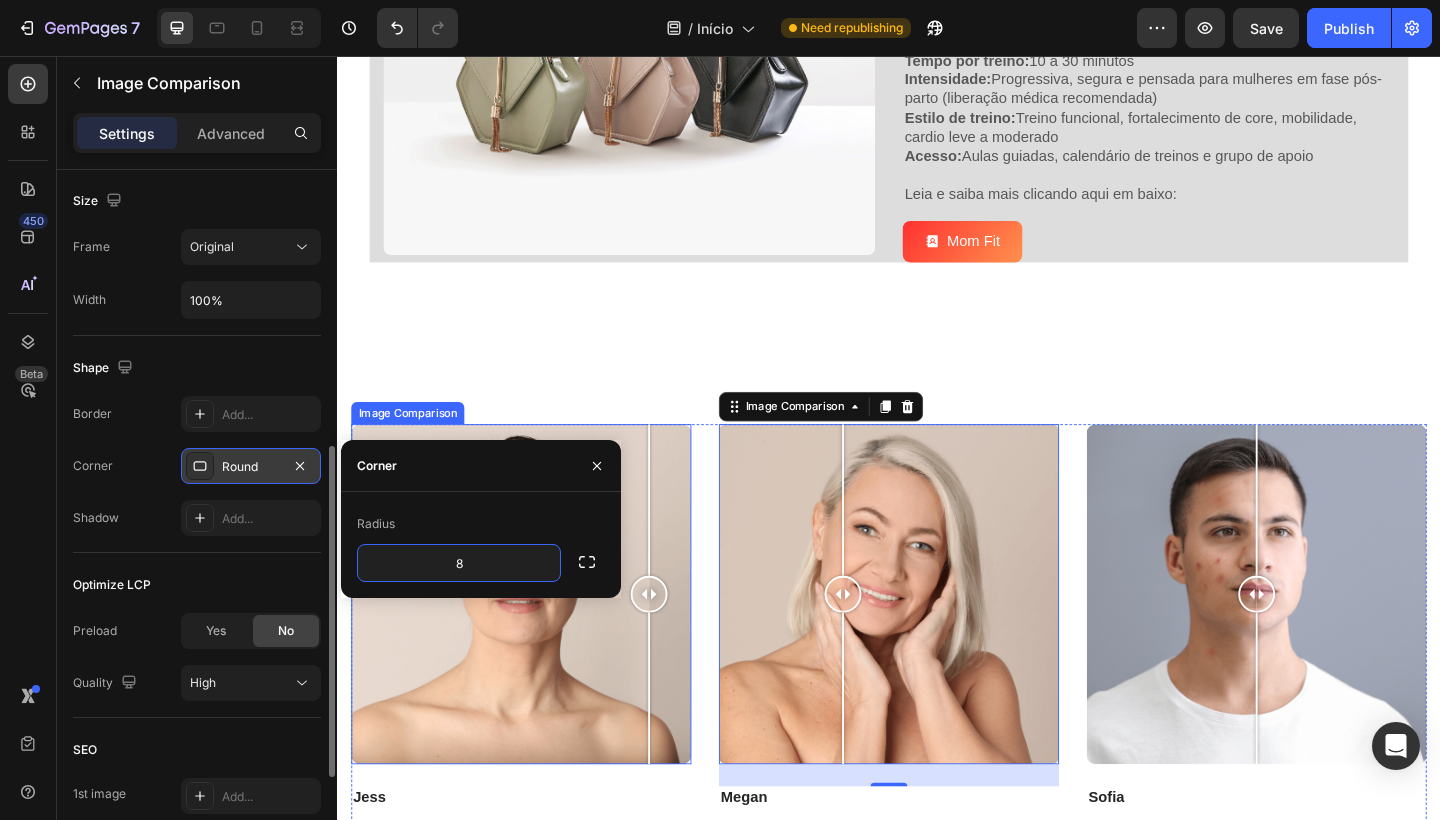 click at bounding box center [537, 642] 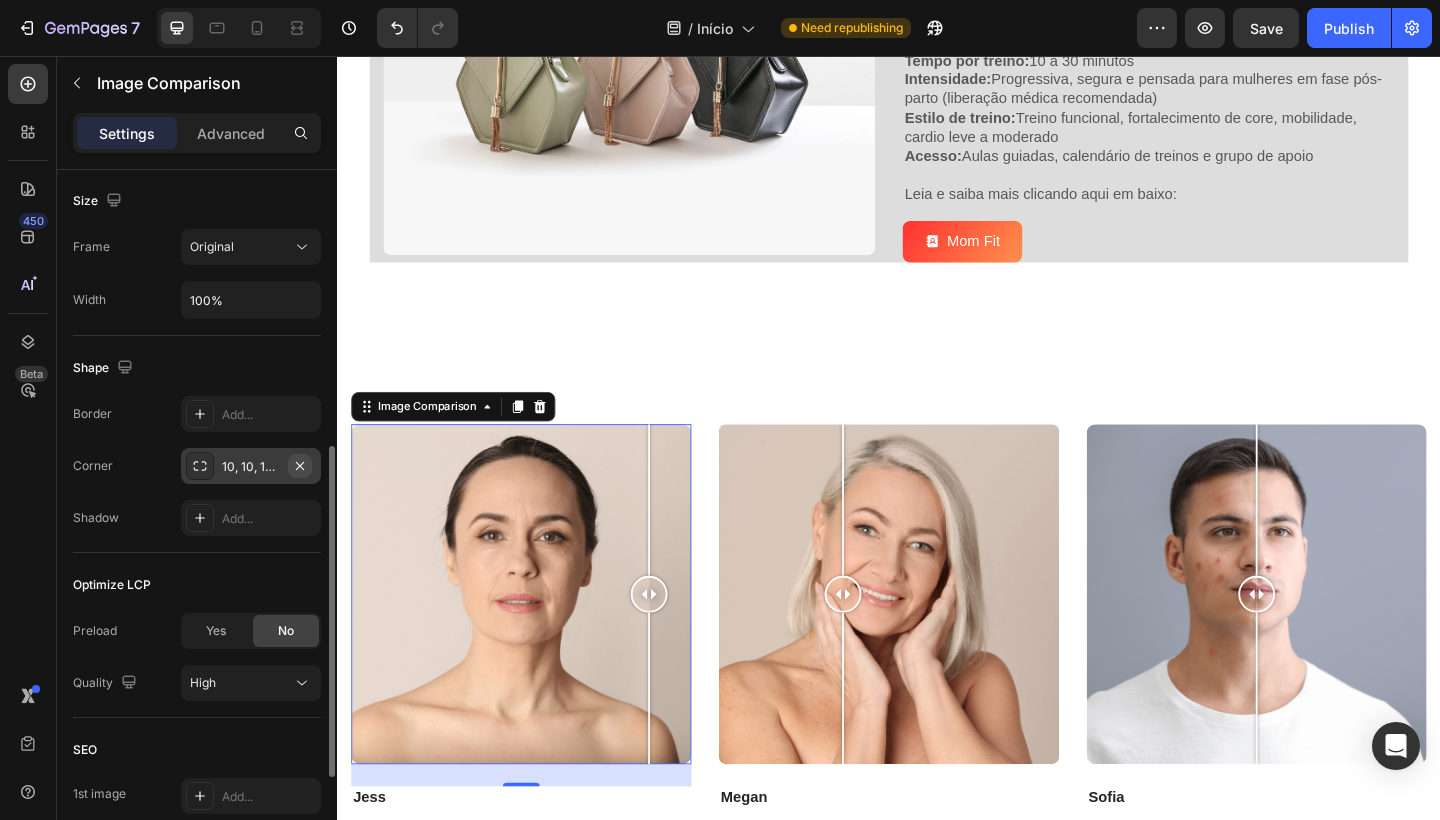 click 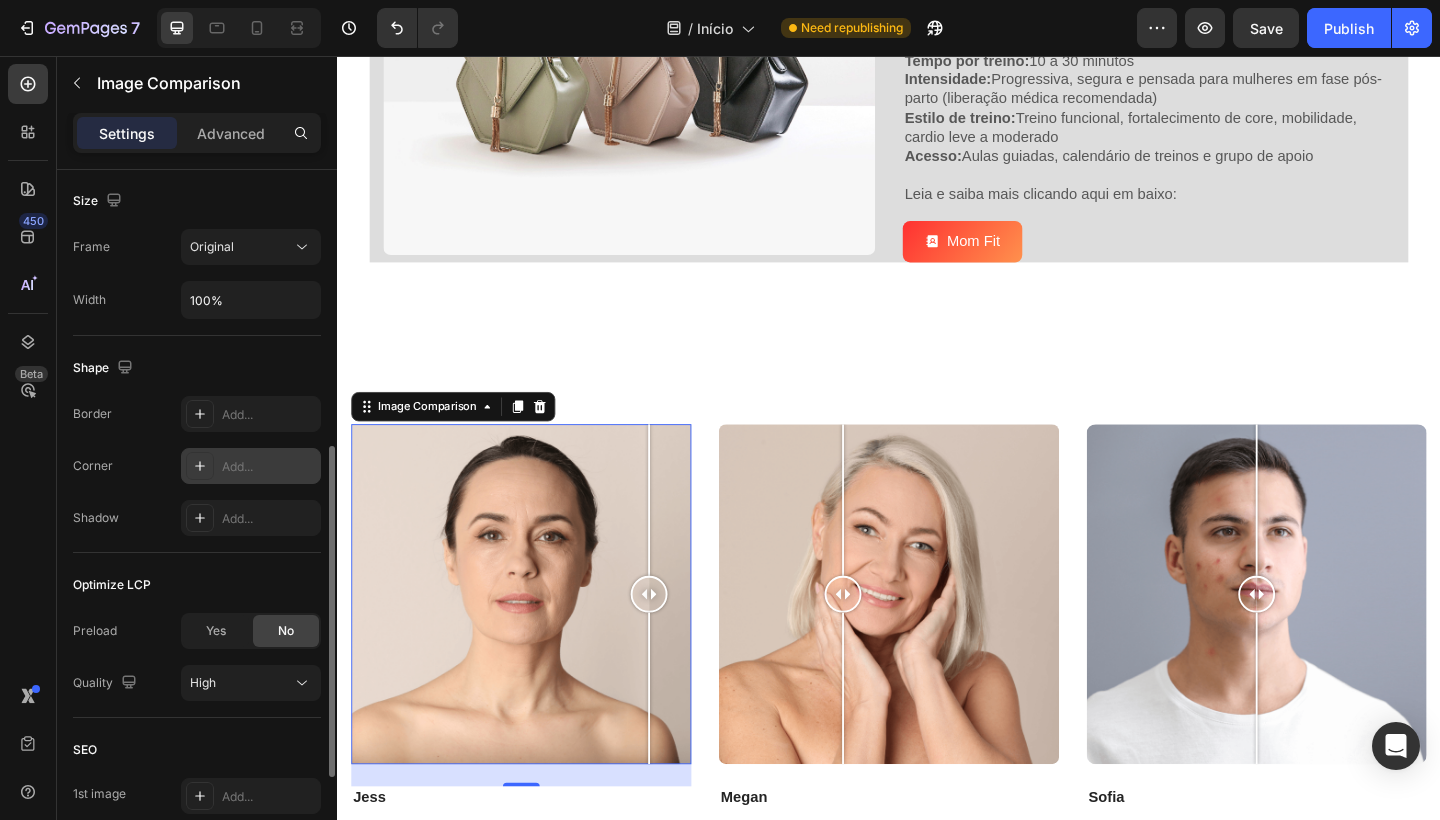 click on "Add..." at bounding box center (269, 467) 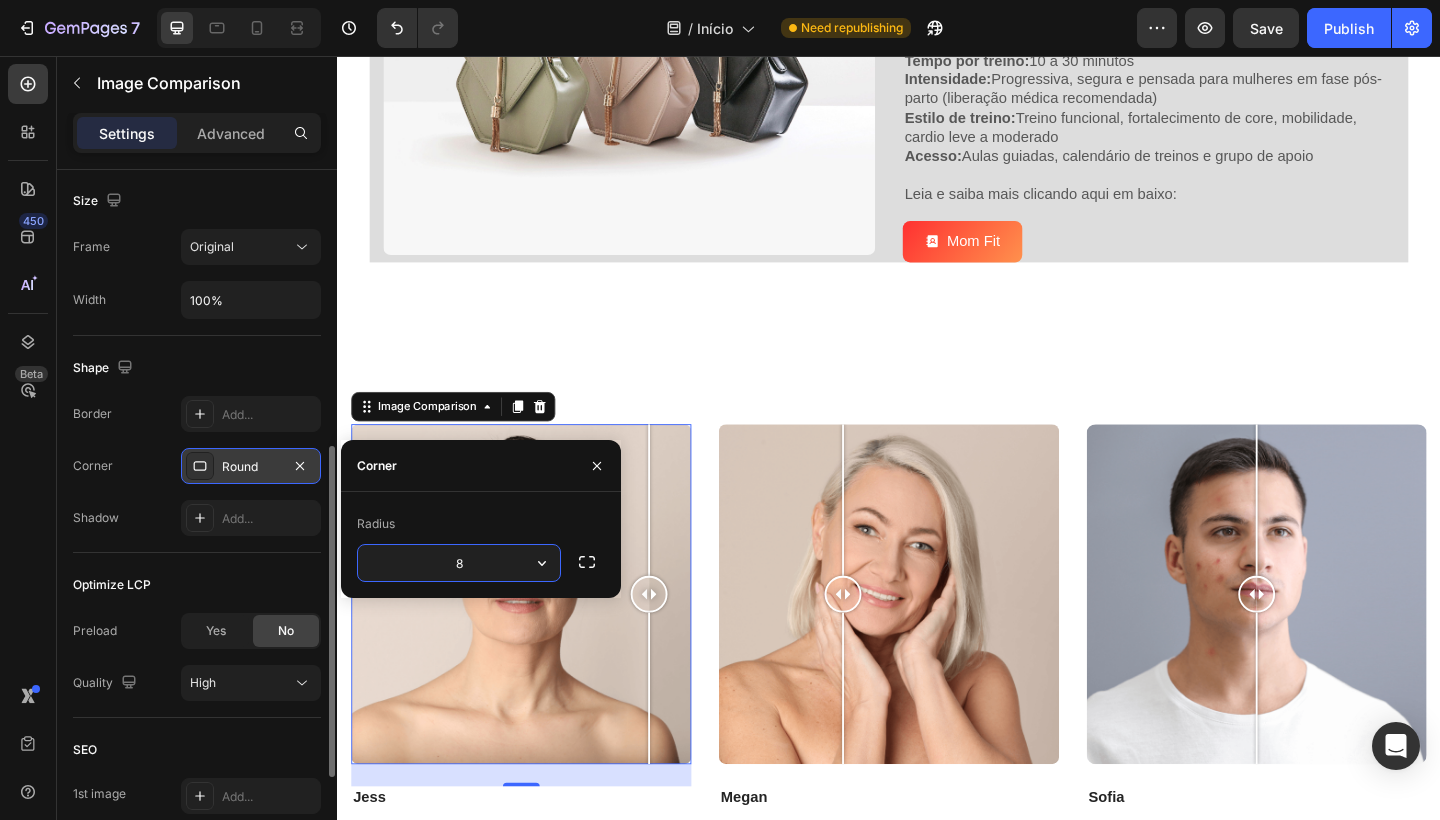 drag, startPoint x: 1008, startPoint y: 488, endPoint x: 700, endPoint y: 465, distance: 308.85757 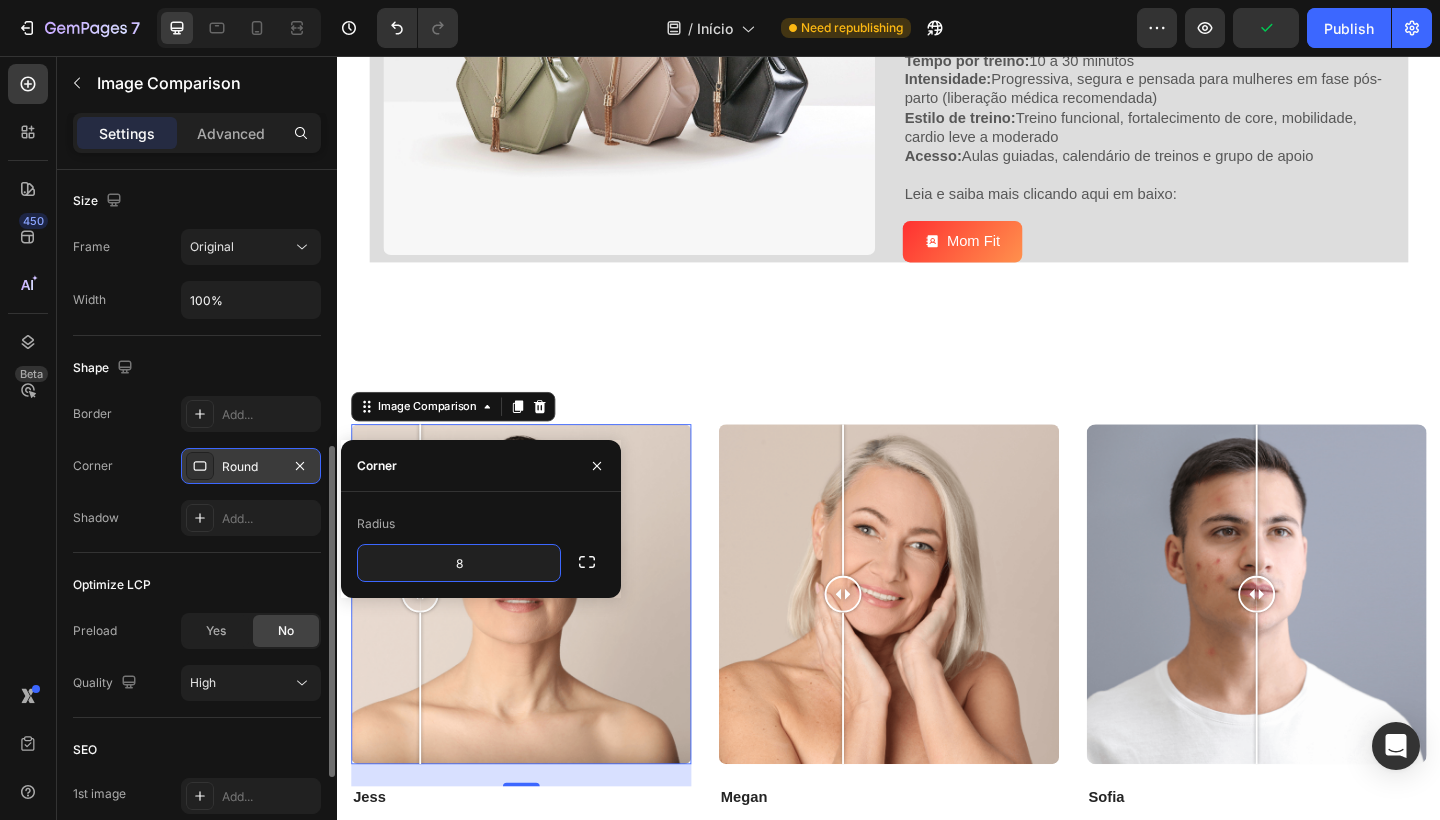 click at bounding box center [537, 642] 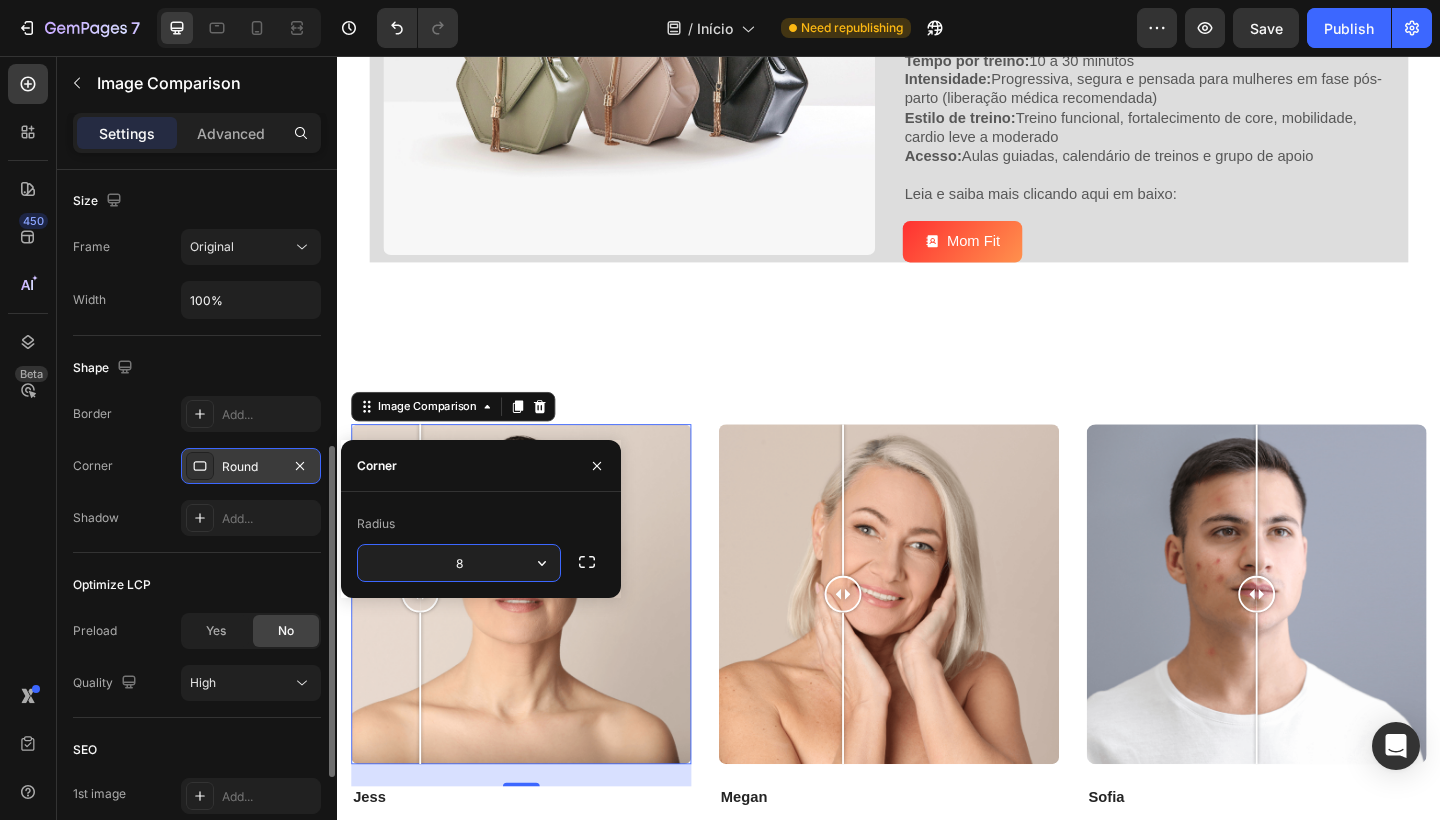 click on "8" at bounding box center (459, 563) 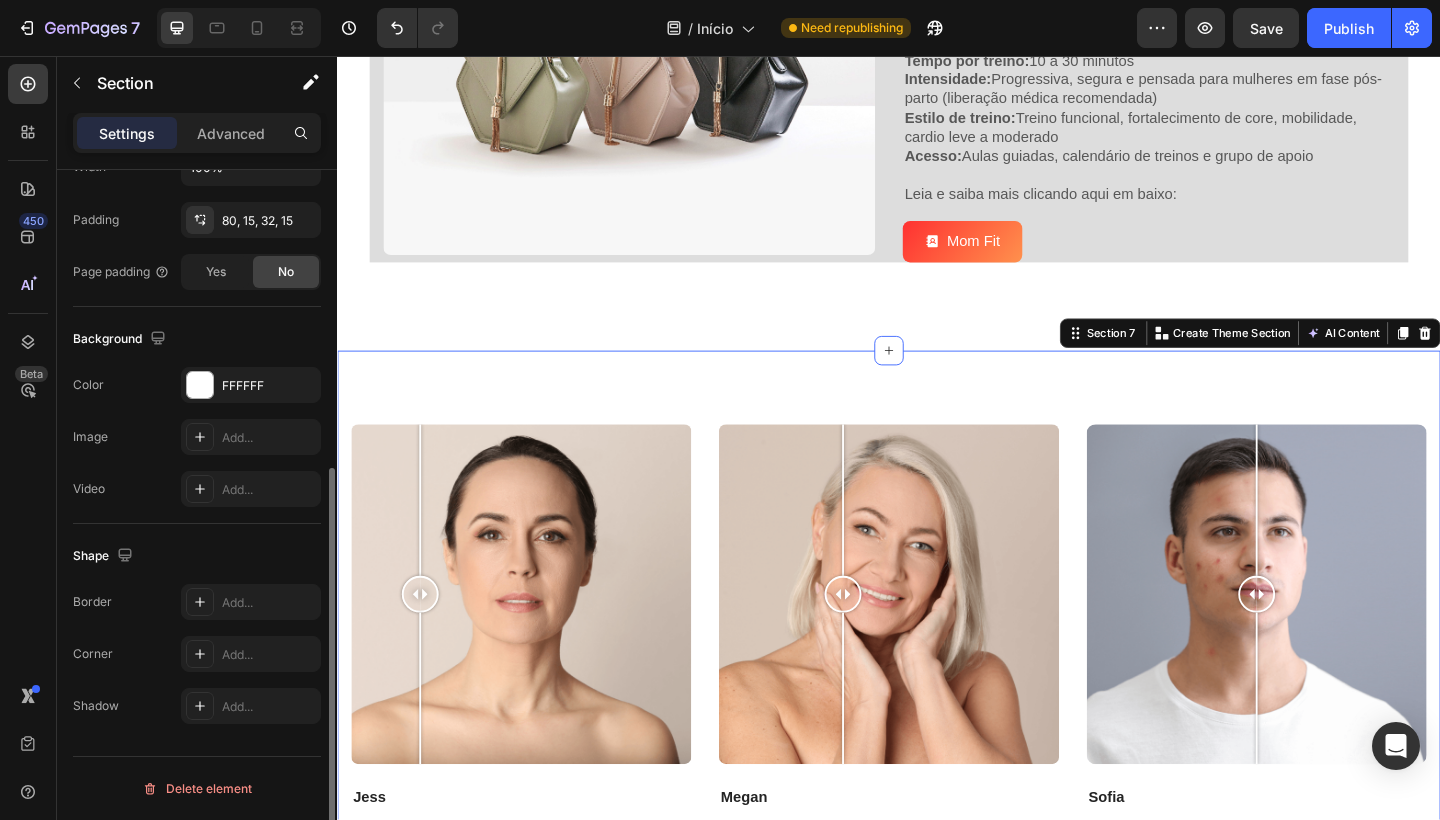click on "Image Comparison Jess Text Block At vero eos et accusamus et iusto odio dignissimos ducimus qui blanditiis praesentium voluptatum corrupti quos dolores et quas molestias Text Block Image Comparison Megan Text Block At vero eos et accusamus et iusto odio dignissimos ducimus qui blanditiis praesentium voluptatum corrupti quos dolores et quas molestias Text Block Image Comparison Sofia Text Block At vero eos et accusamus et iusto odio dignissimos ducimus qui blanditiis praesentium voluptatum corrupti quos dolores et quas molestias Text Block Row Section 7   You can create reusable sections Create Theme Section AI Content Write with GemAI What would you like to describe here? Tone and Voice Persuasive Product Plano Anual Show more Generate" at bounding box center (937, 703) 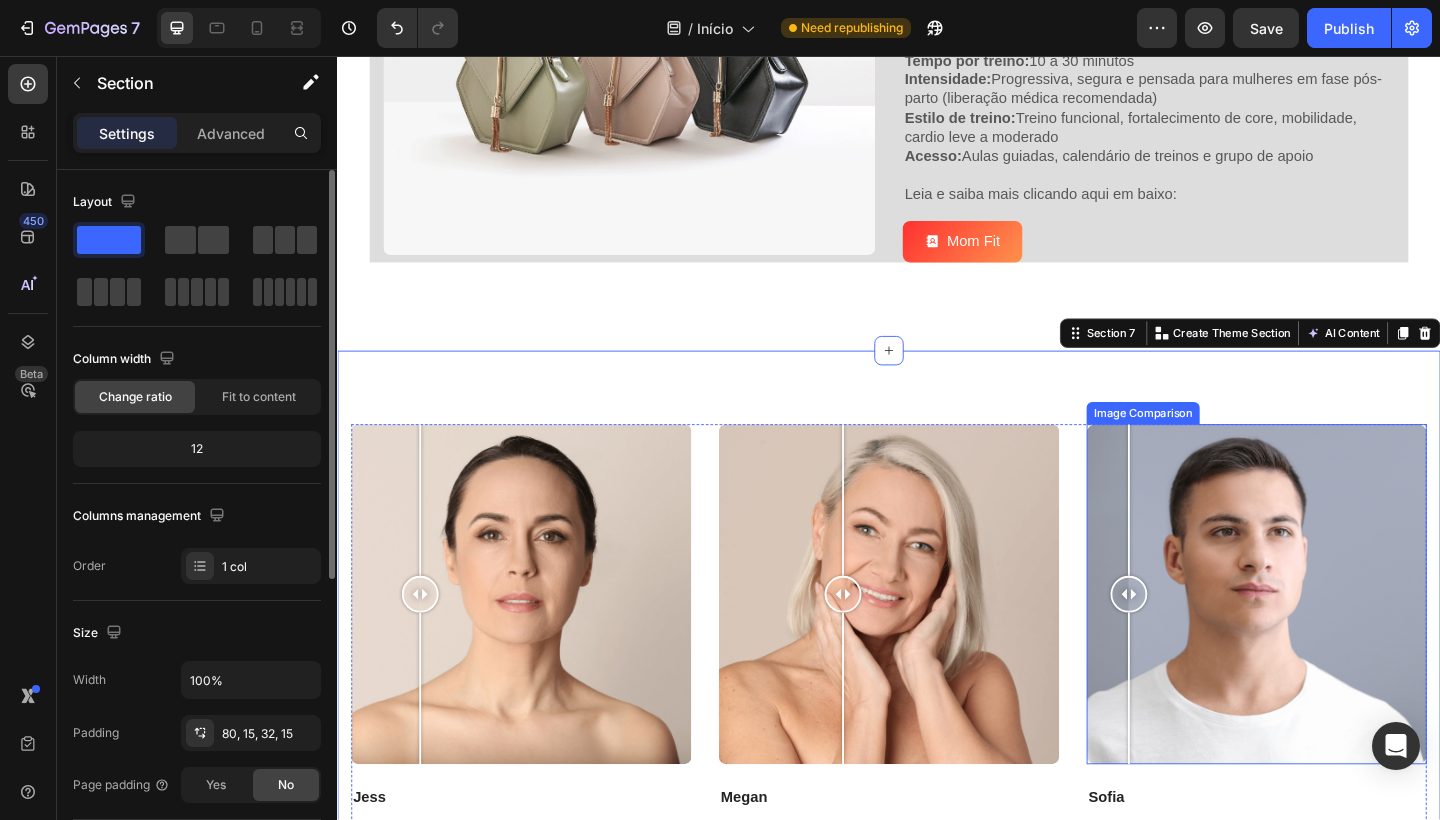 click at bounding box center [1337, 642] 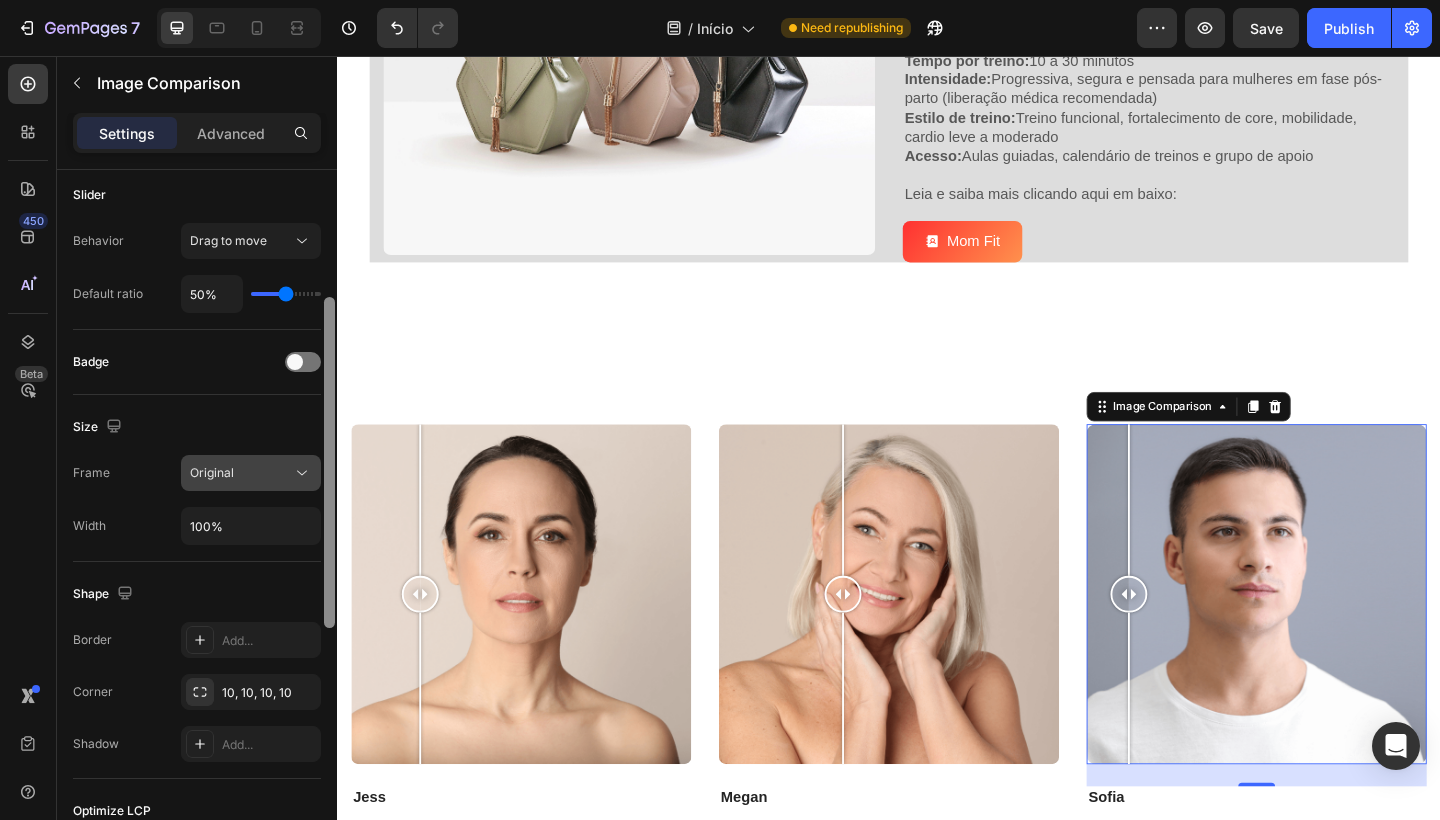 drag, startPoint x: 329, startPoint y: 313, endPoint x: 311, endPoint y: 483, distance: 170.95029 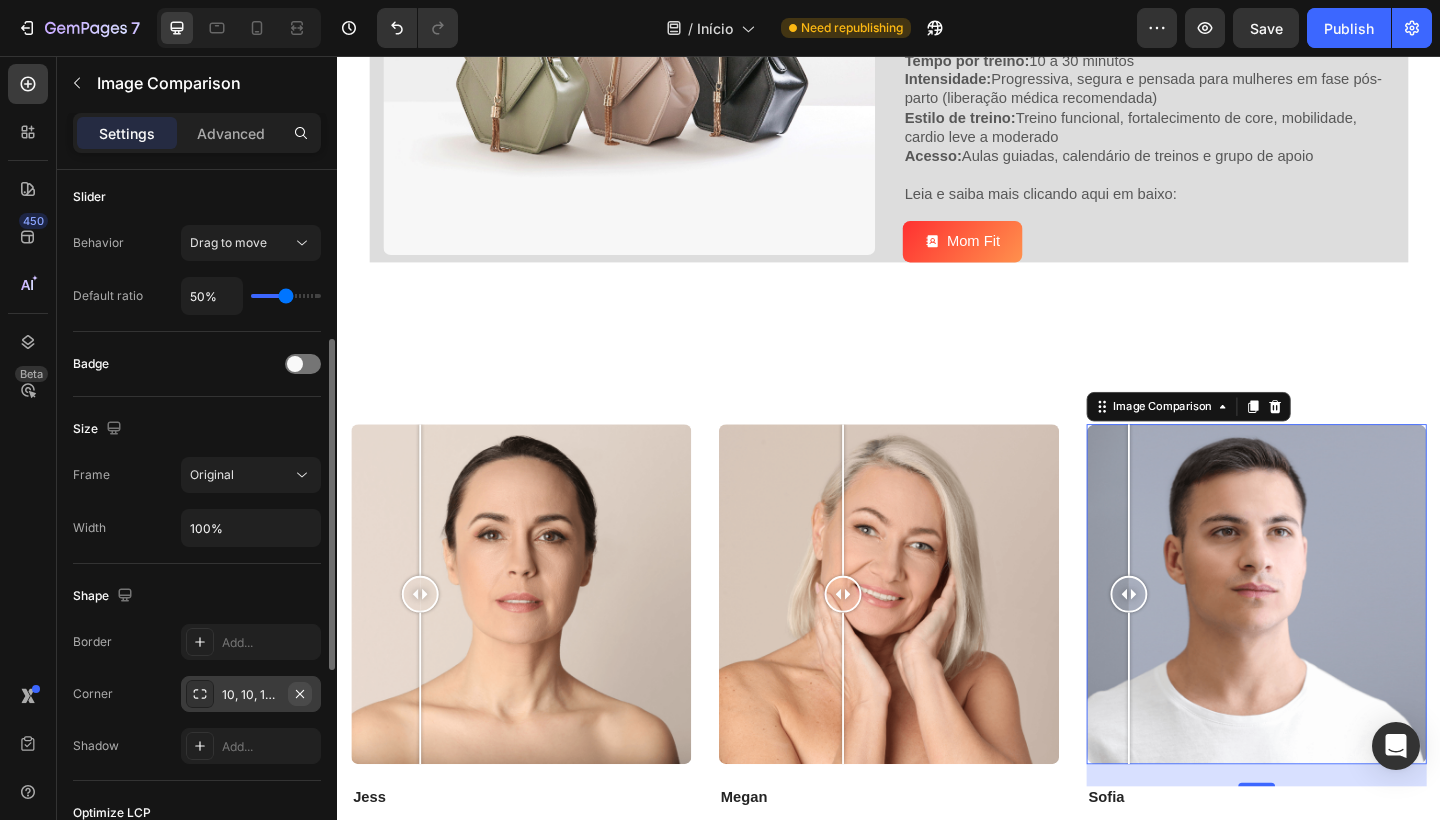 click 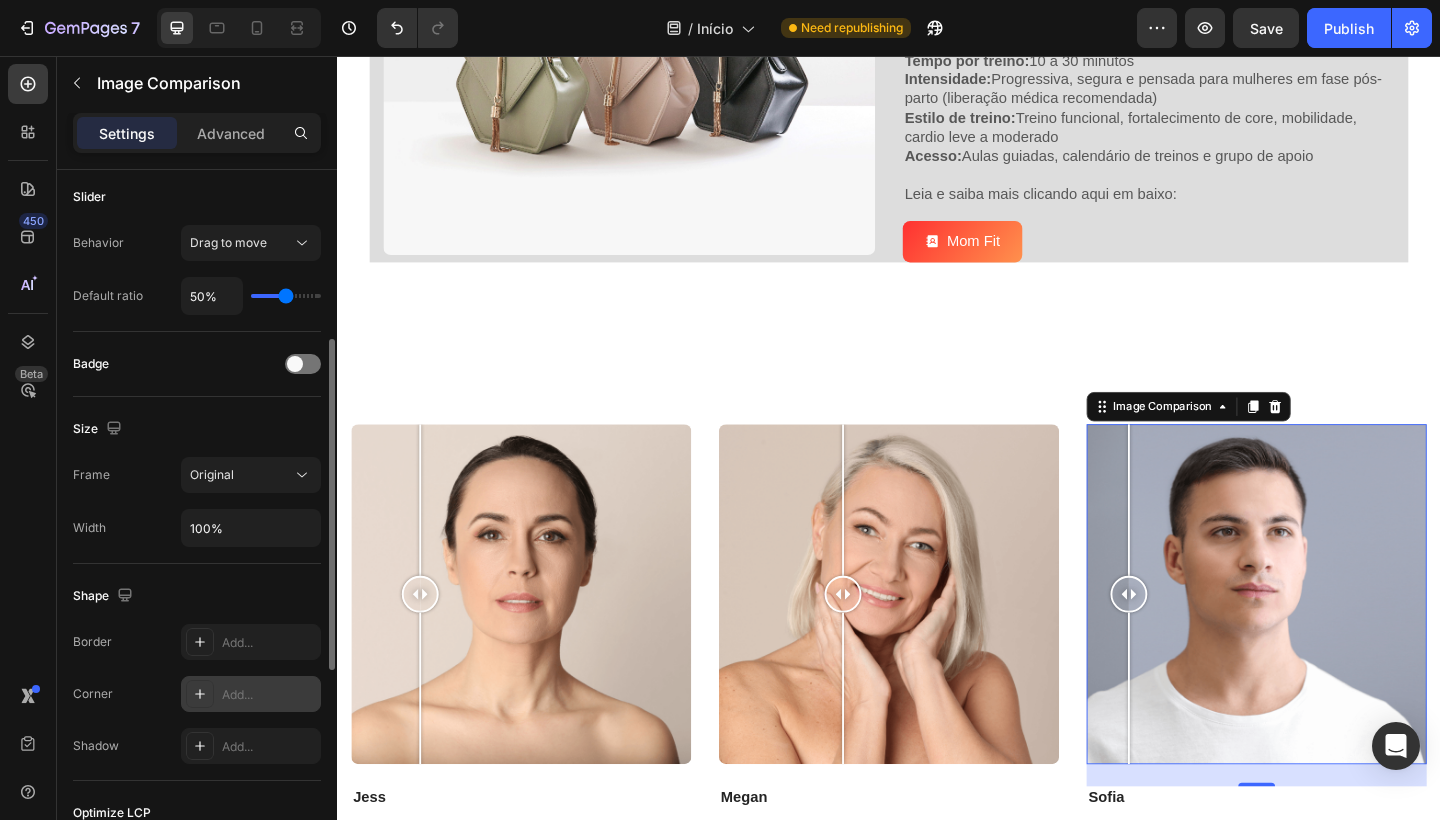 click on "Add..." at bounding box center [269, 695] 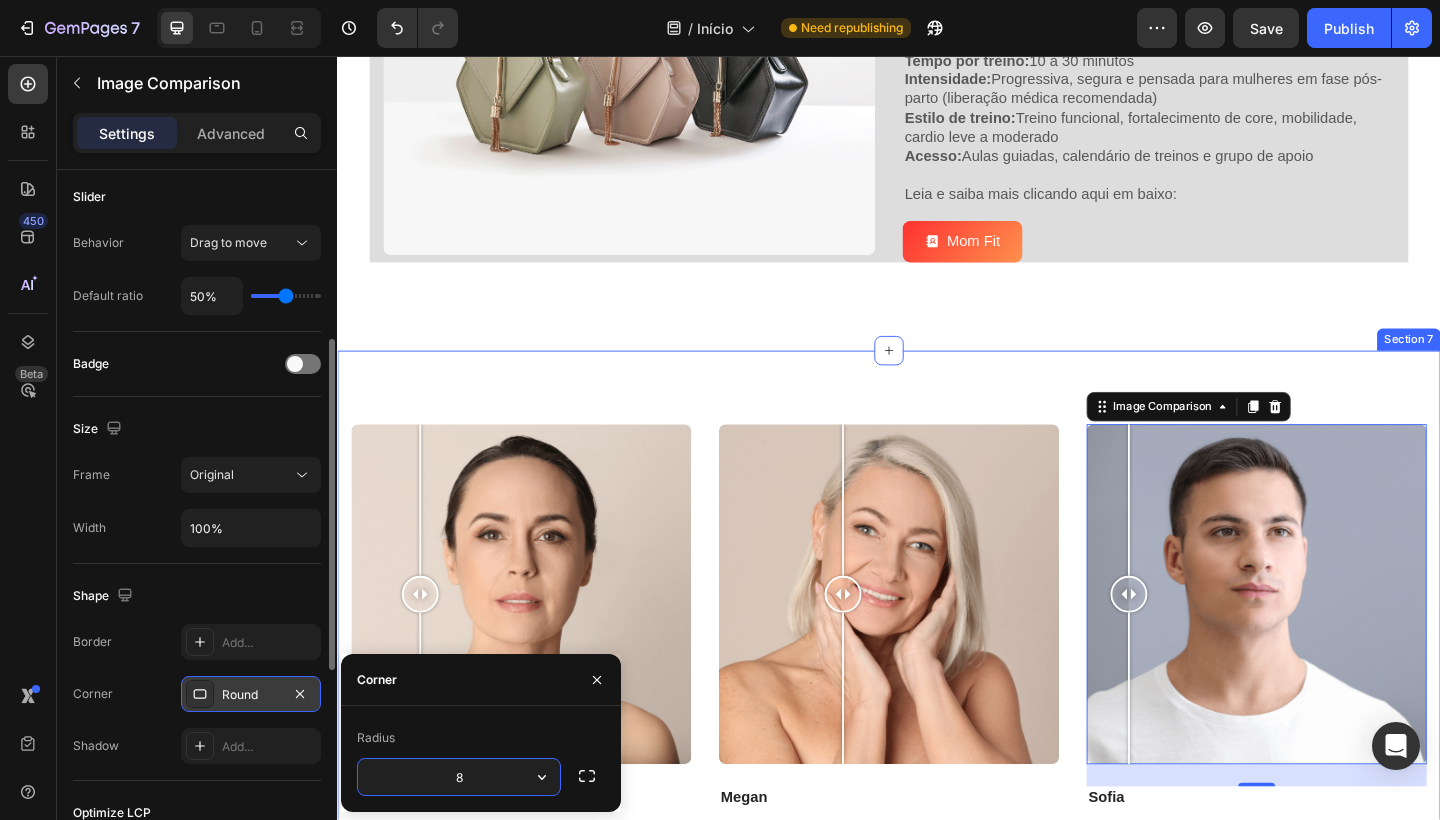 click on "Image Comparison Jess Text Block At vero eos et accusamus et iusto odio dignissimos ducimus qui blanditiis praesentium voluptatum corrupti quos dolores et quas molestias Text Block Image Comparison Megan Text Block At vero eos et accusamus et iusto odio dignissimos ducimus qui blanditiis praesentium voluptatum corrupti quos dolores et quas molestias Text Block Image Comparison   24 Sofia Text Block At vero eos et accusamus et iusto odio dignissimos ducimus qui blanditiis praesentium voluptatum corrupti quos dolores et quas molestias Text Block Row Section 7" at bounding box center (937, 703) 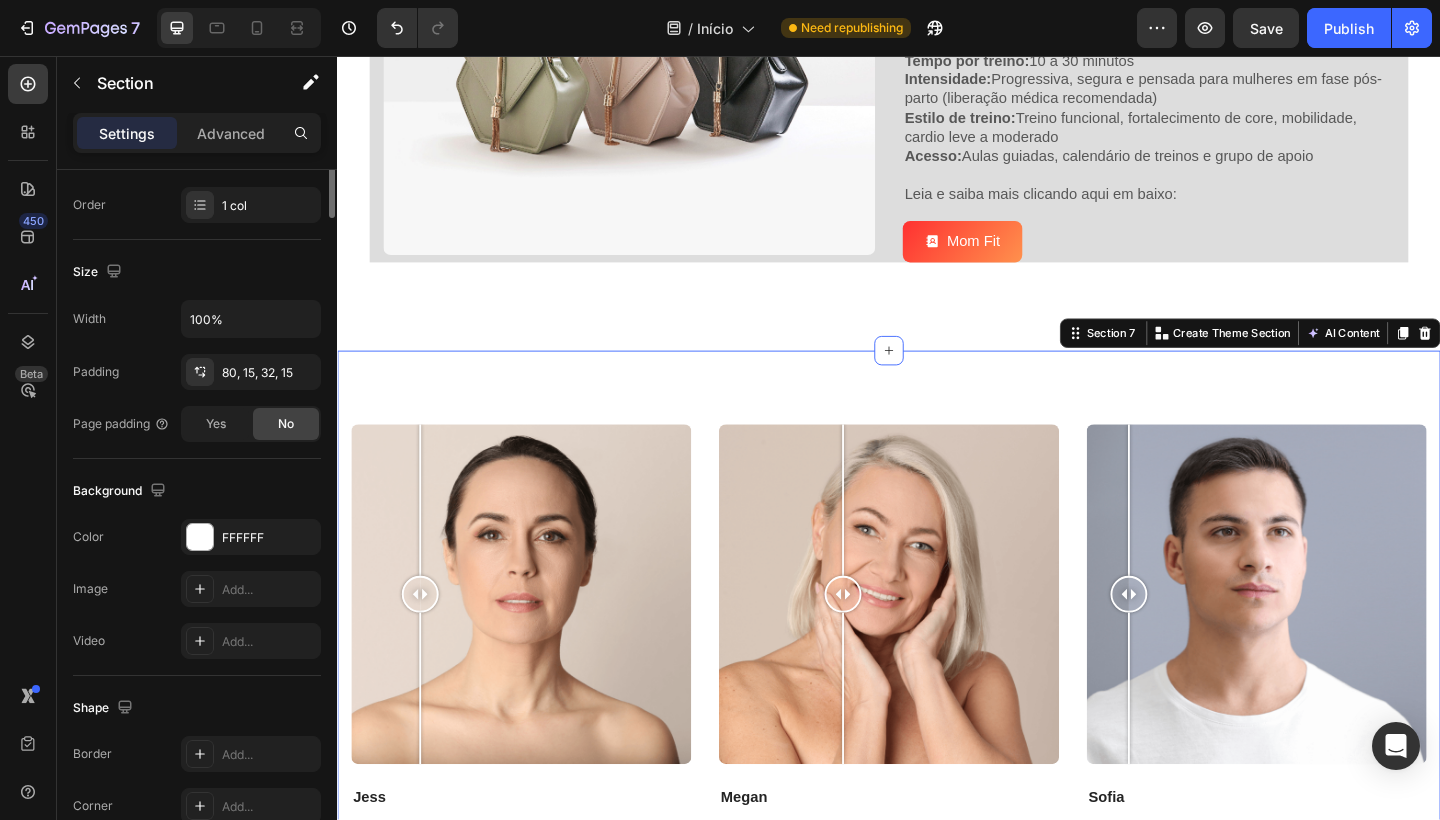 scroll, scrollTop: 0, scrollLeft: 0, axis: both 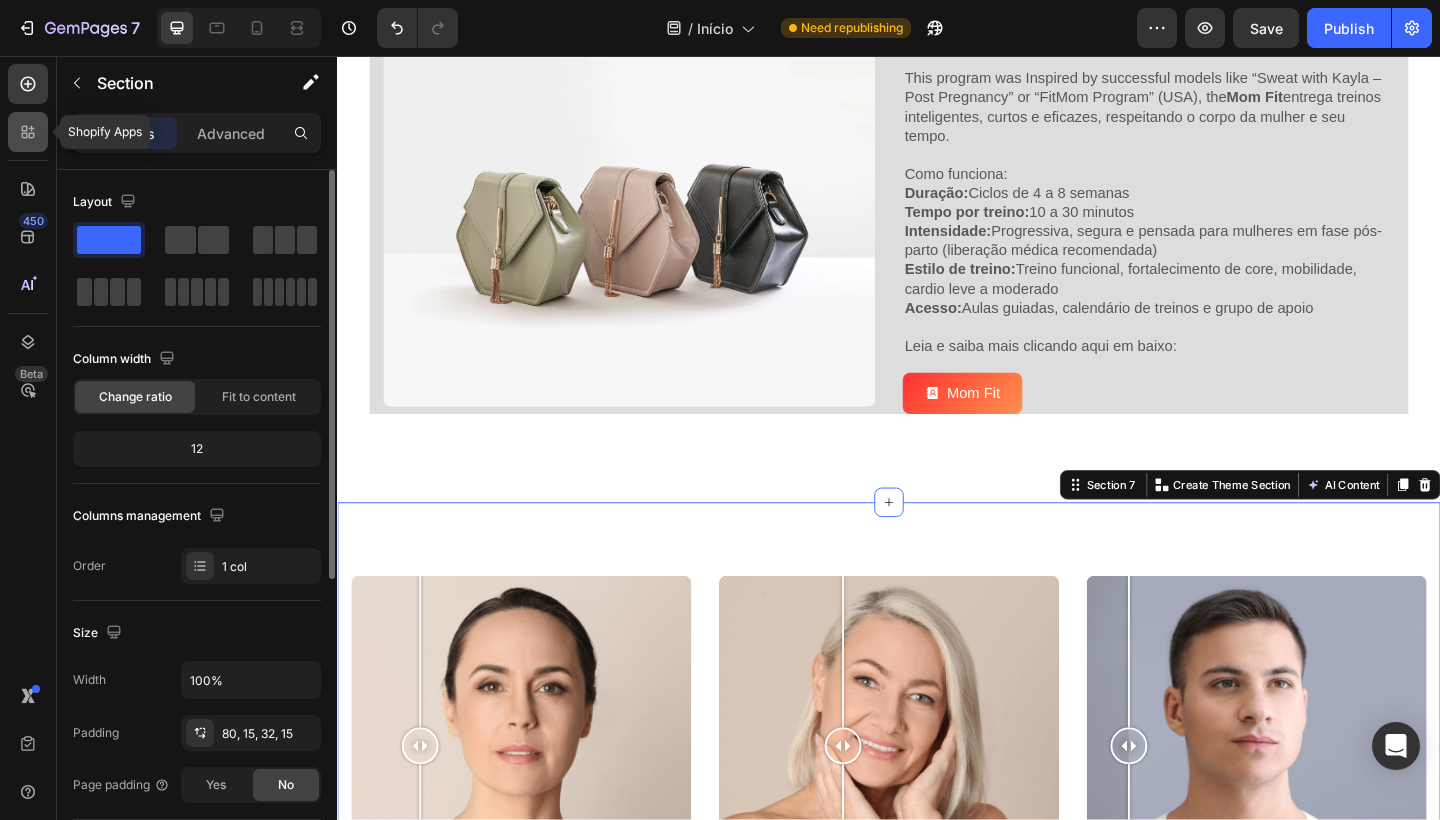 click 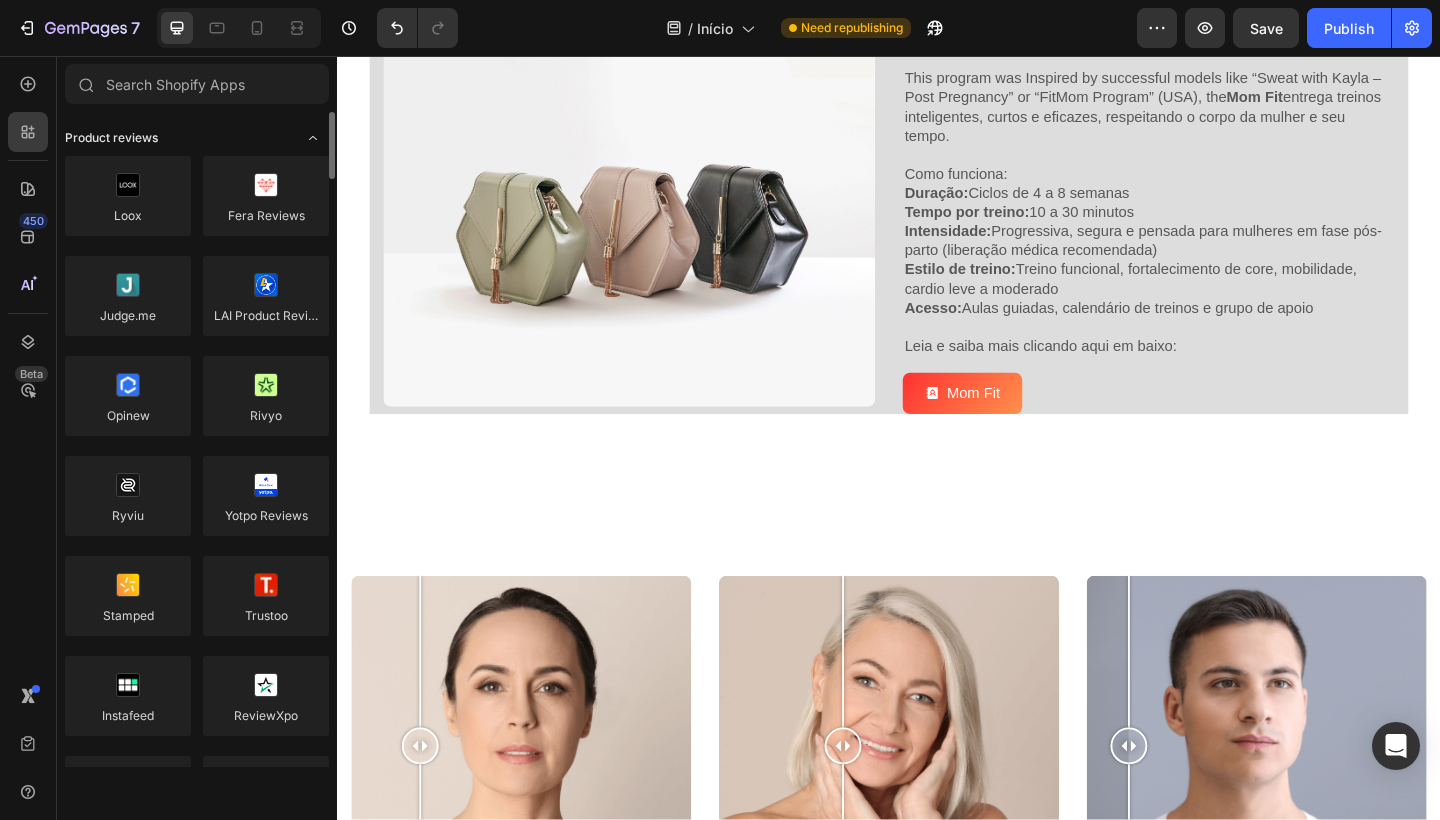 click 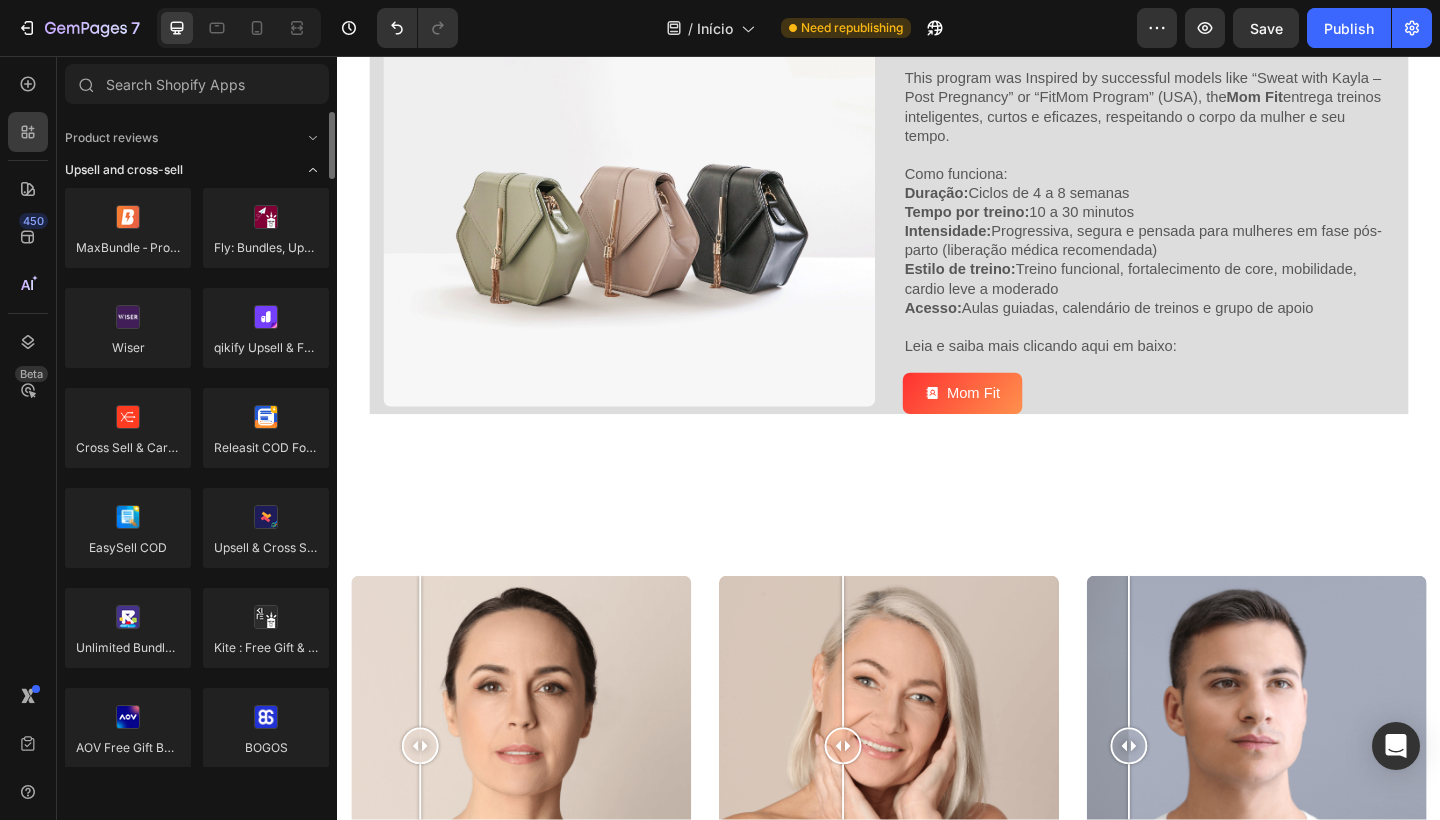 click 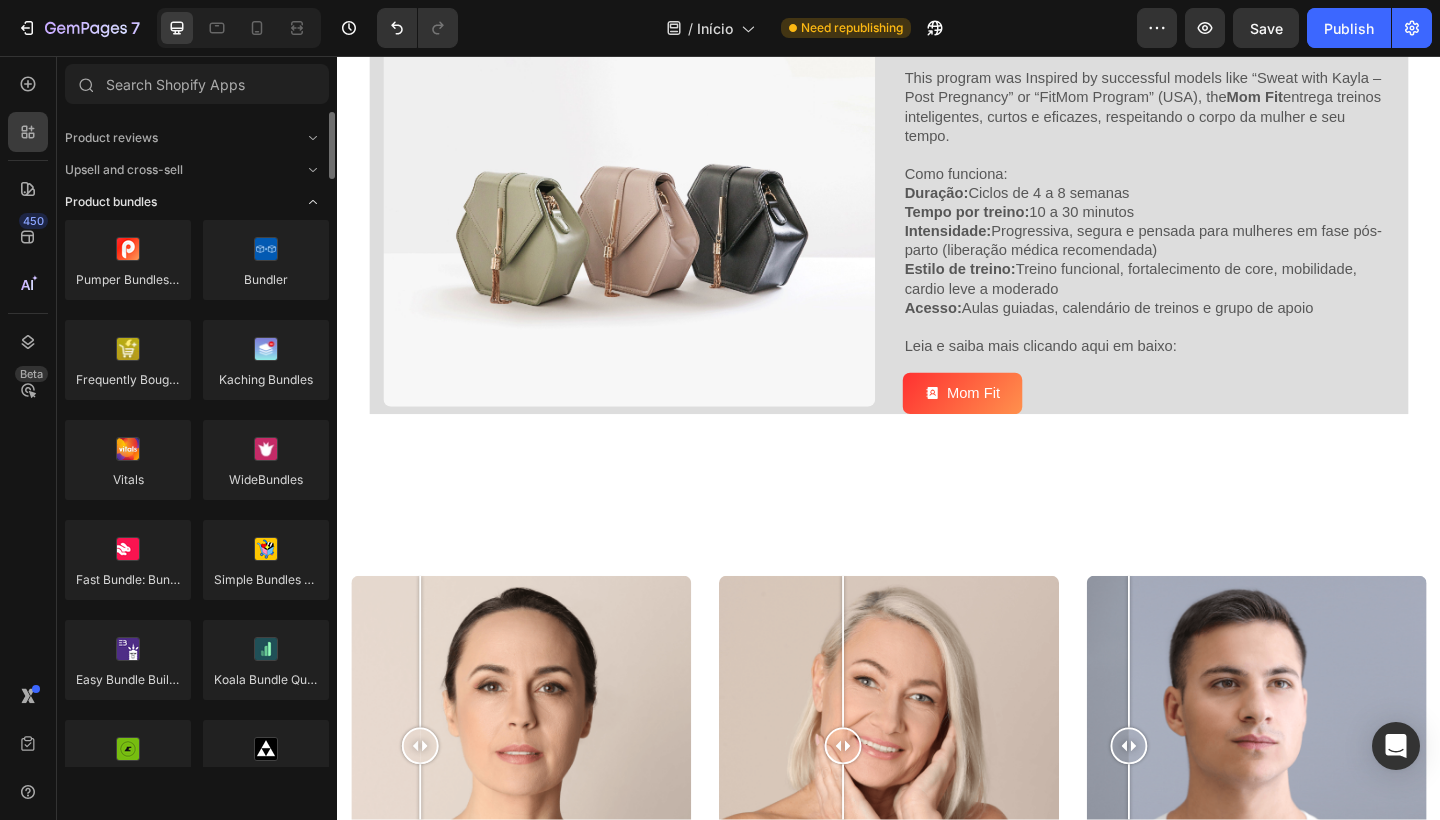 click 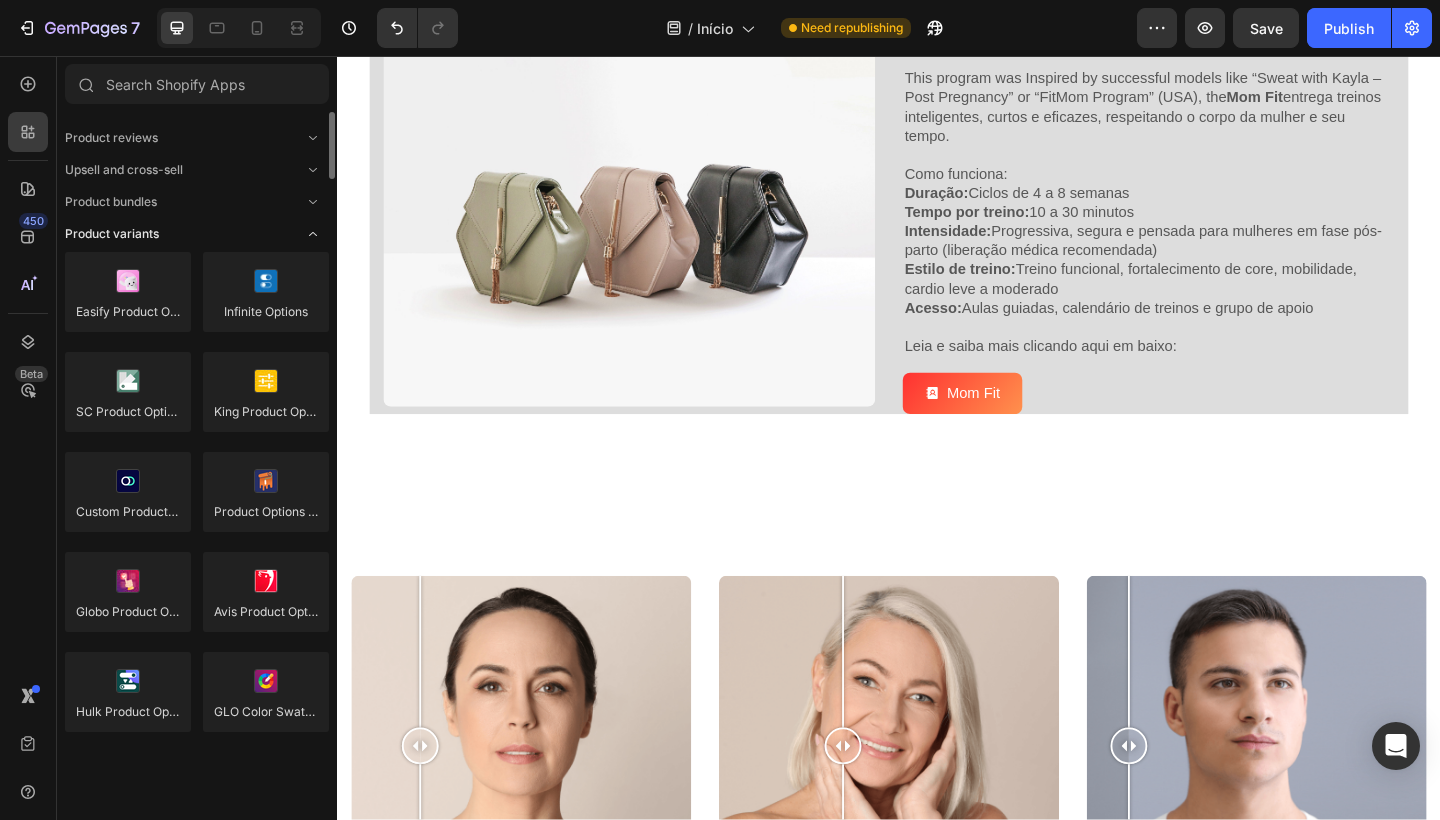 click 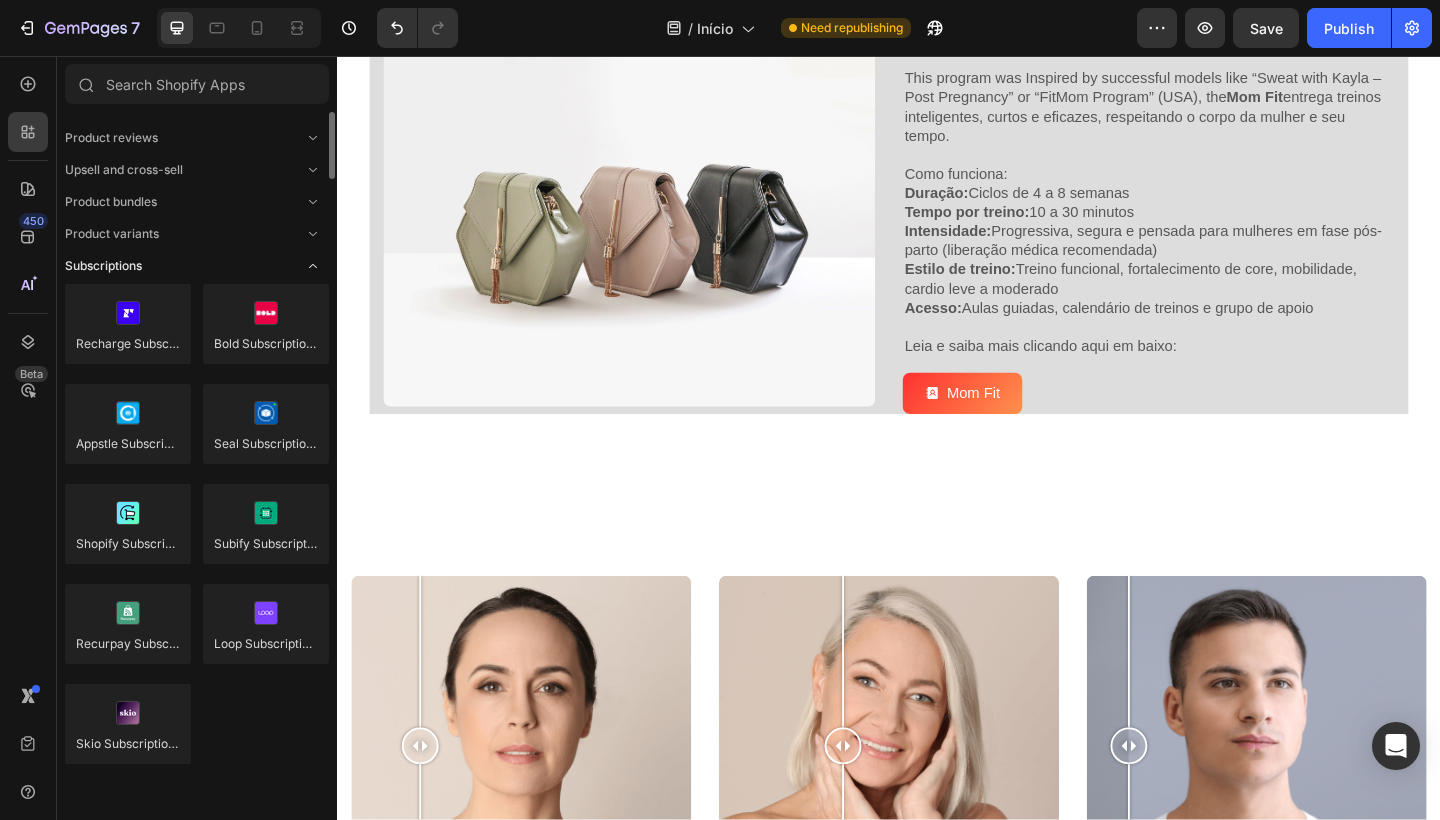click 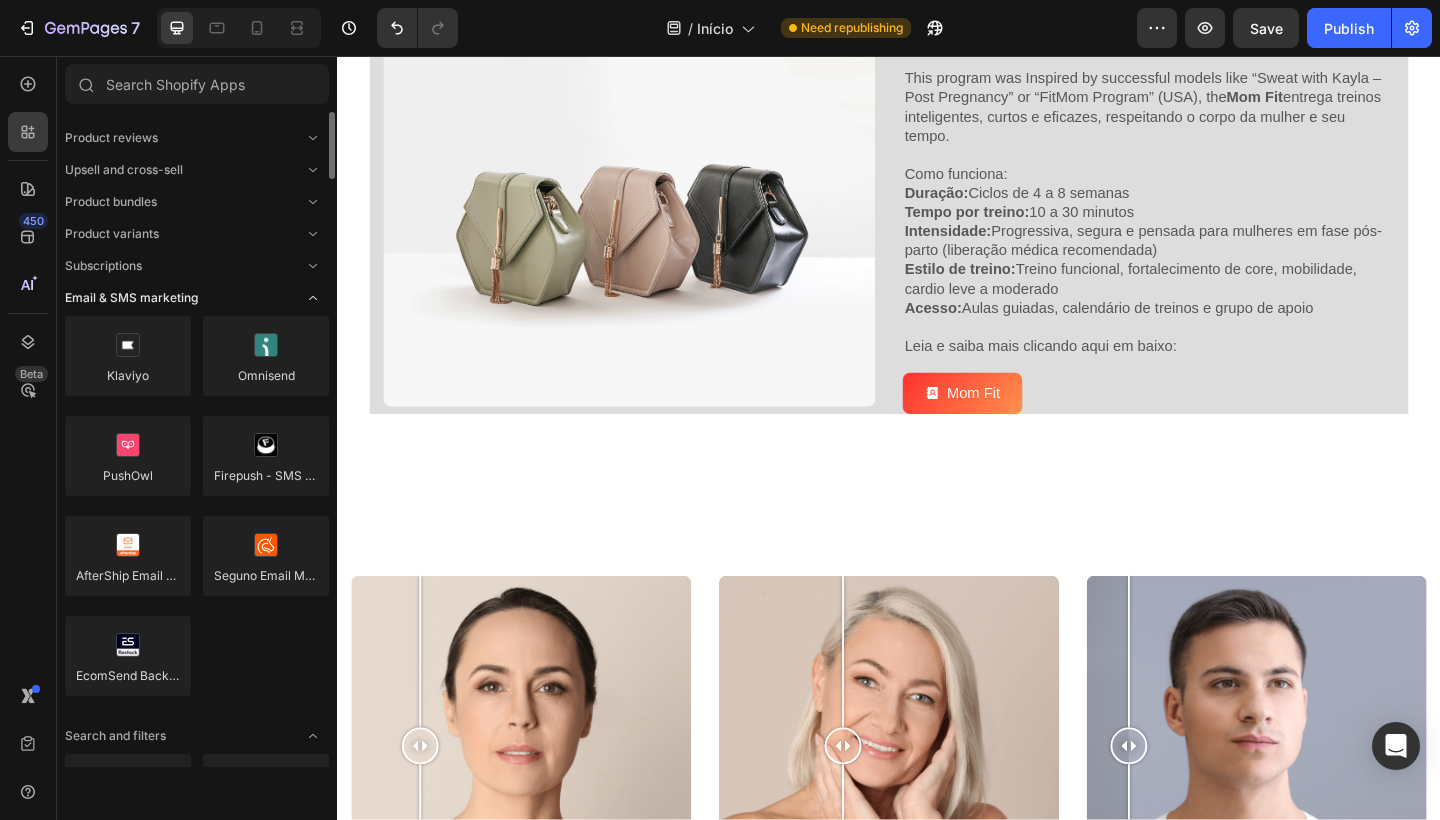 click 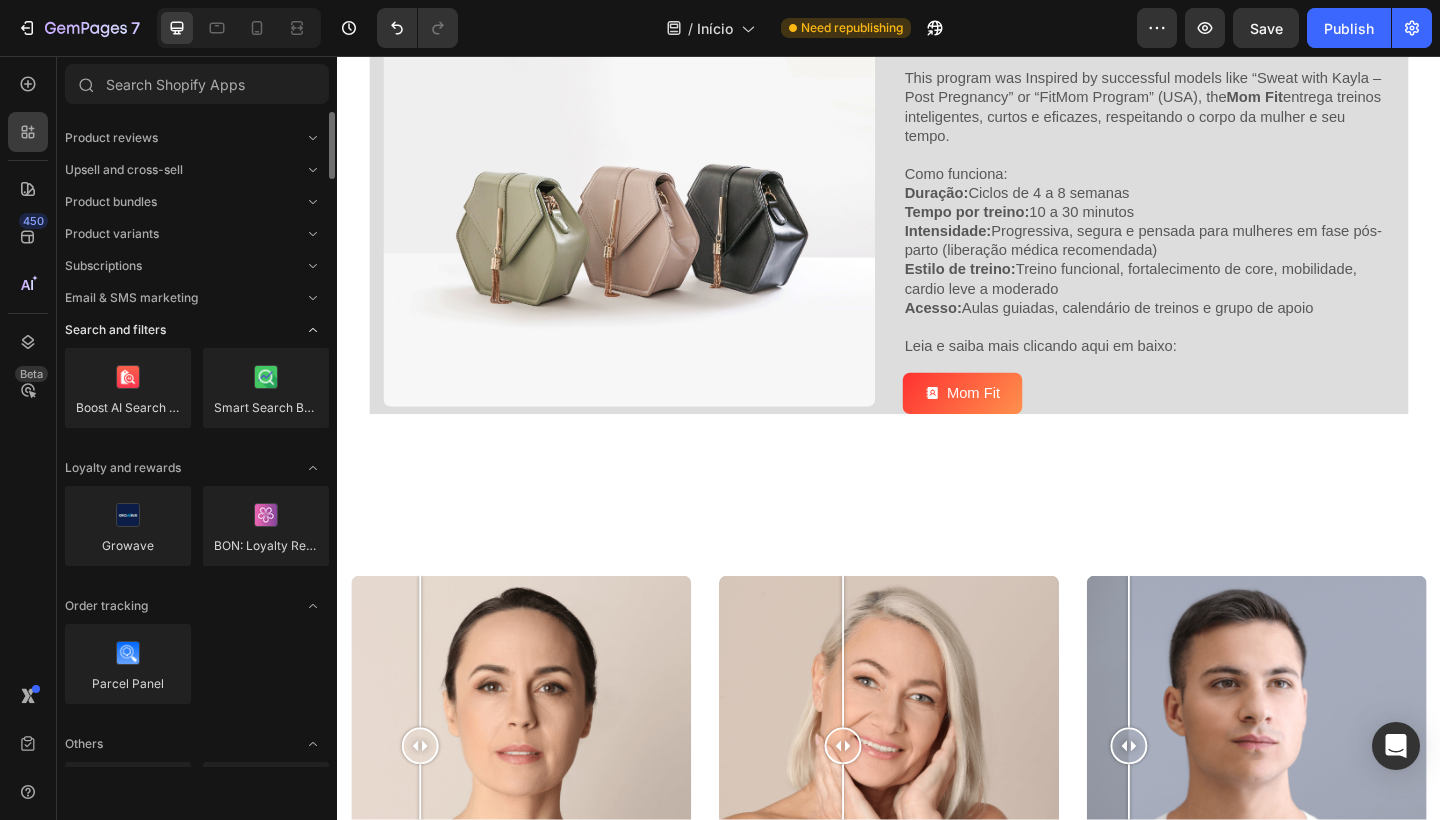 click 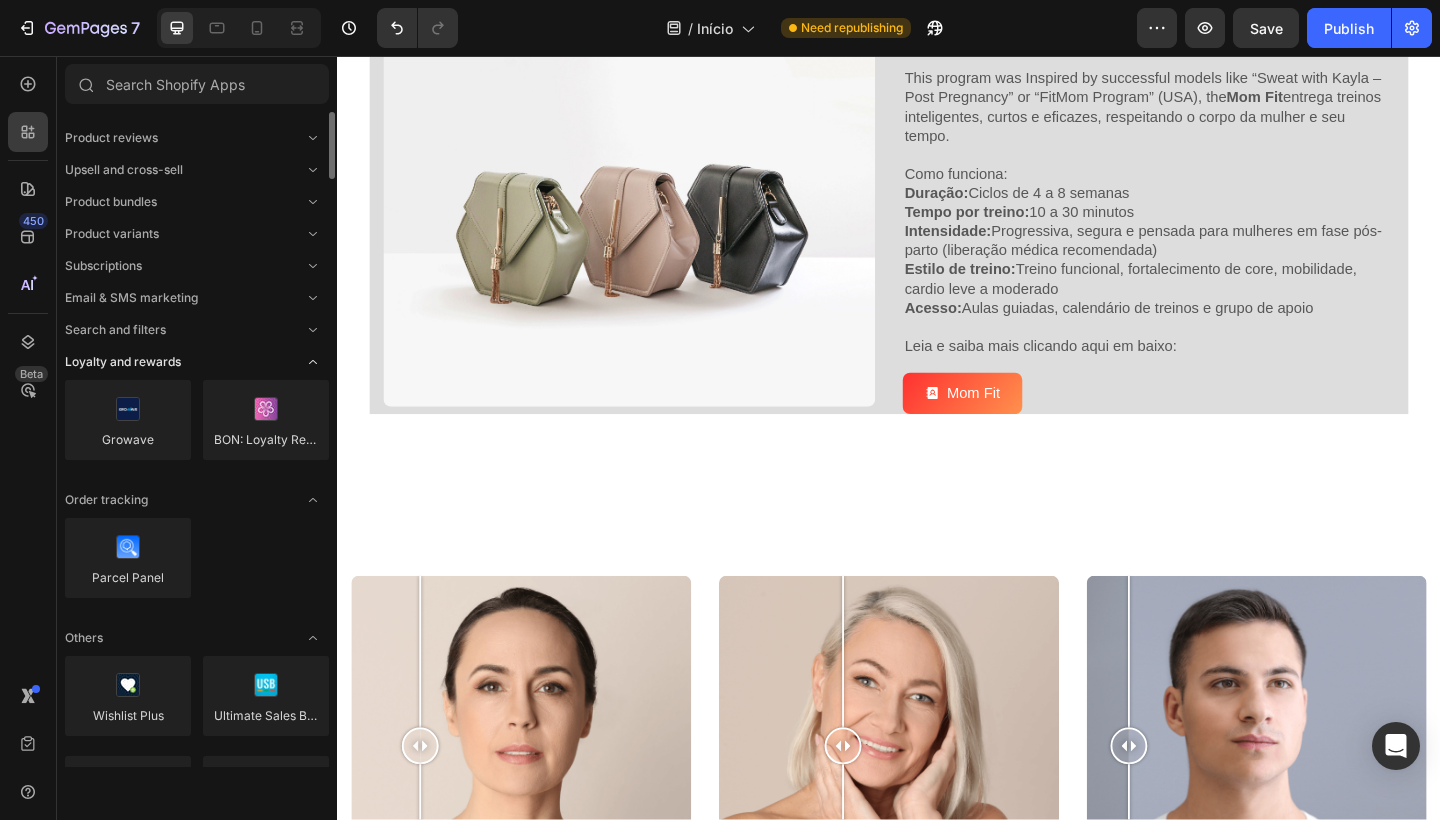 click at bounding box center (313, 362) 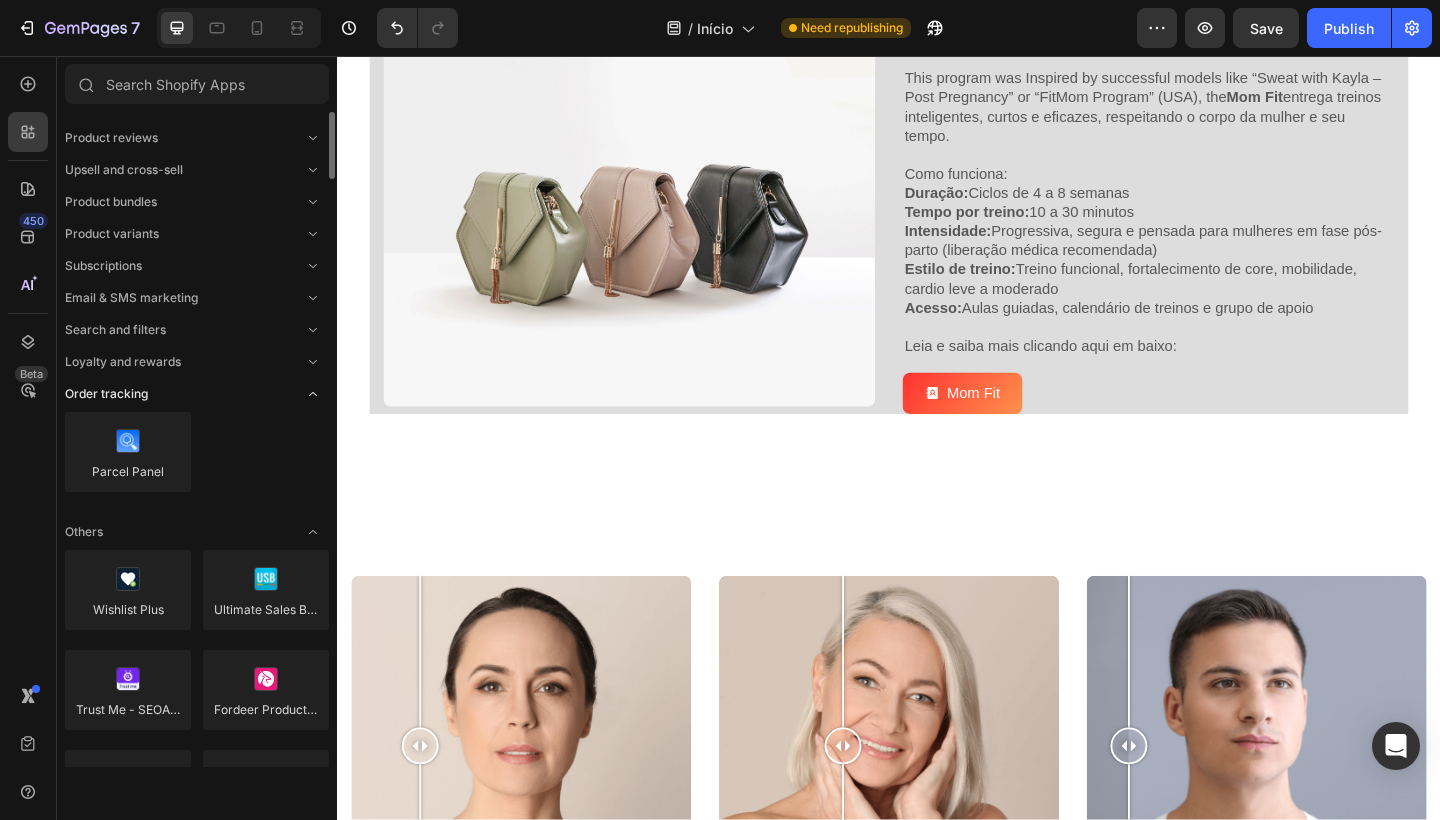 click 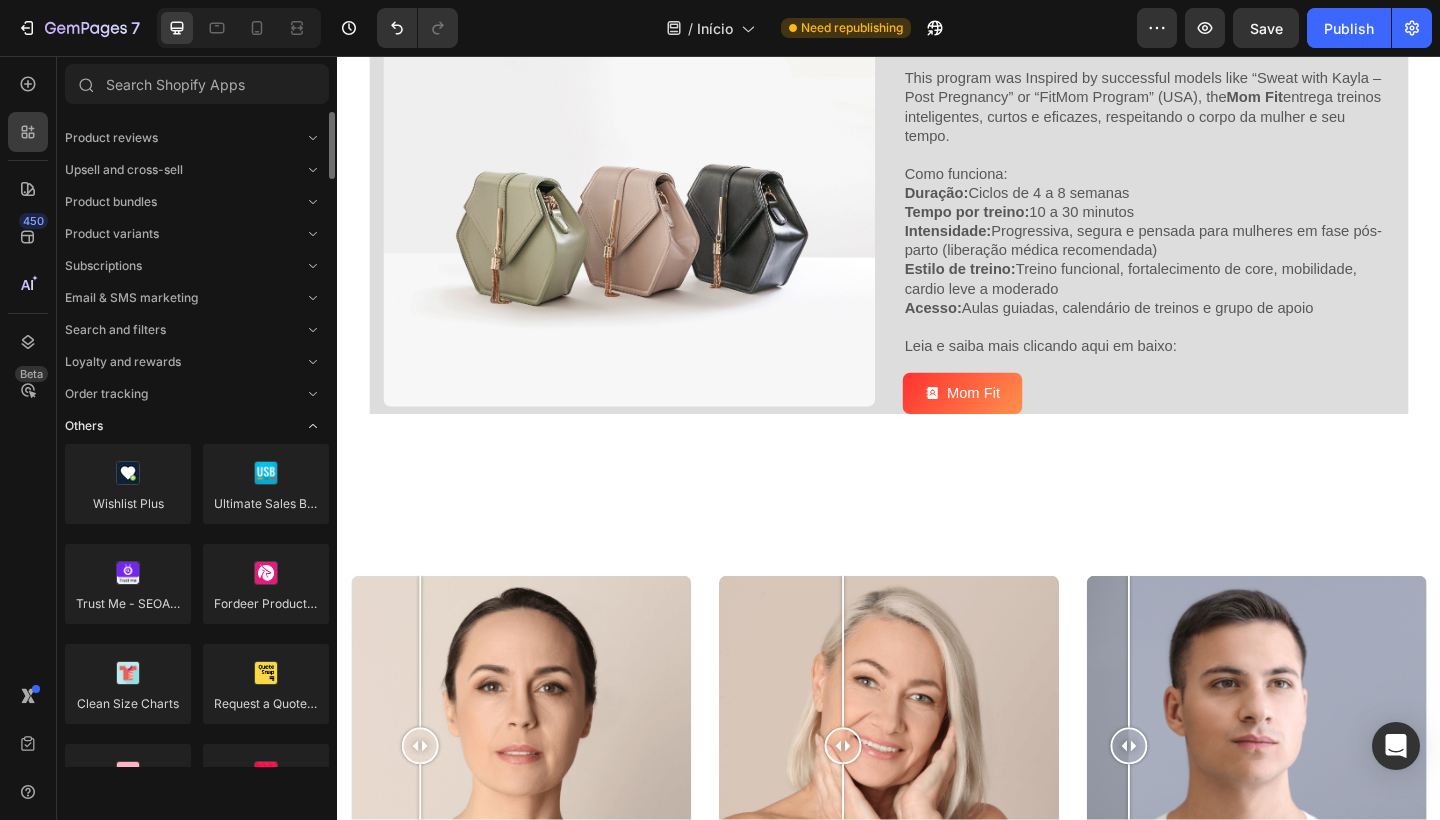 click 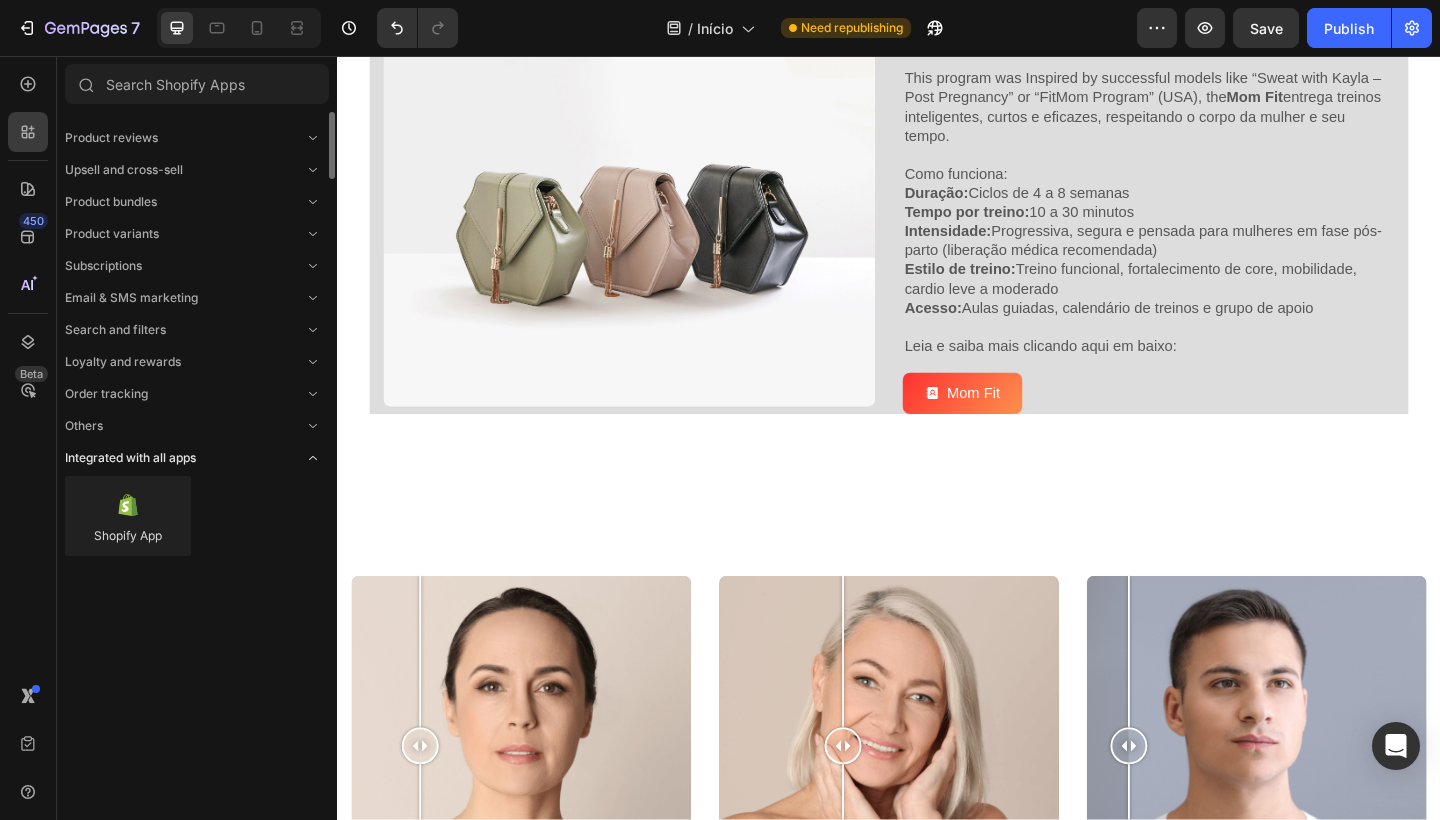 click 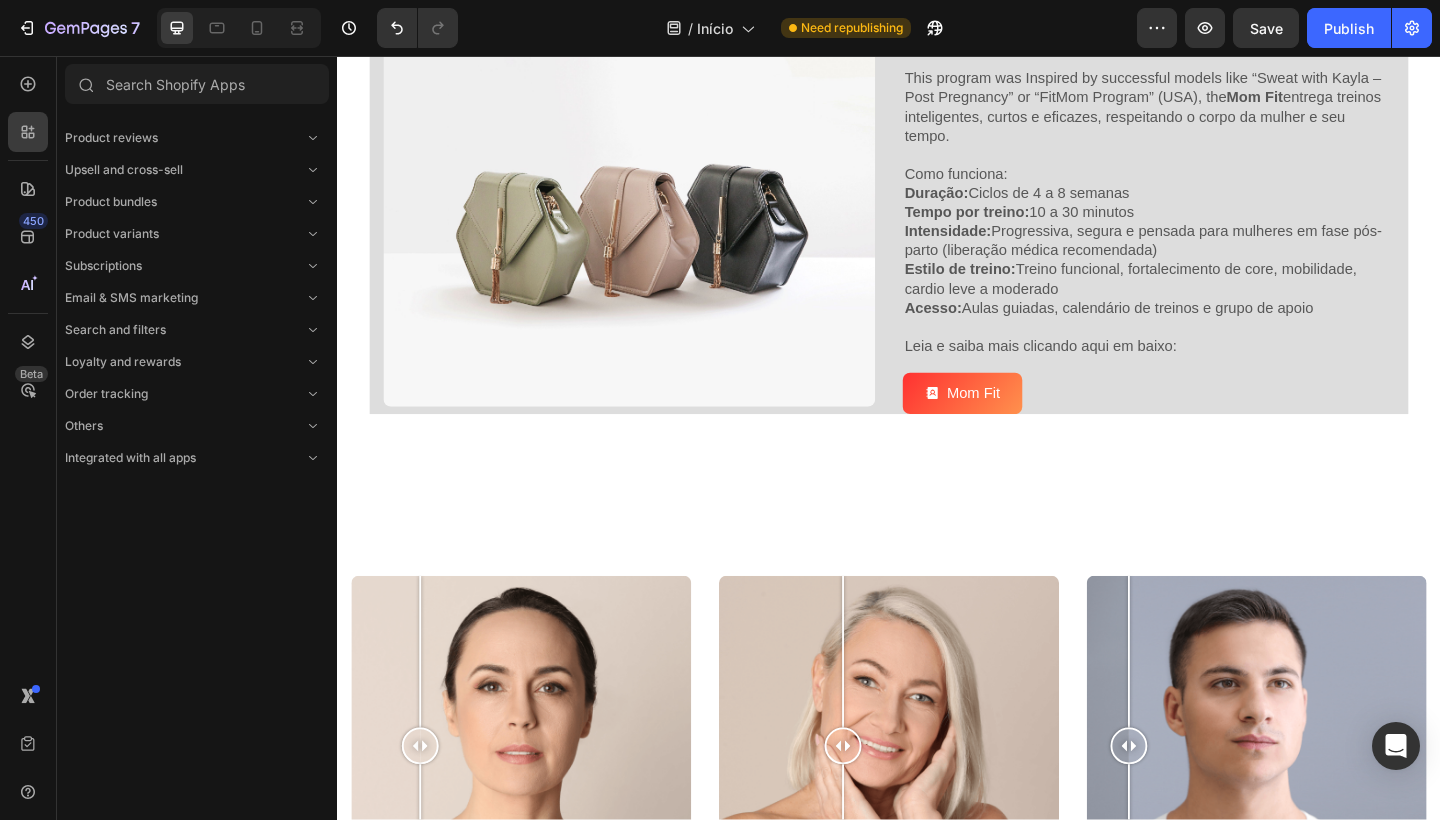 click at bounding box center (654, 237) 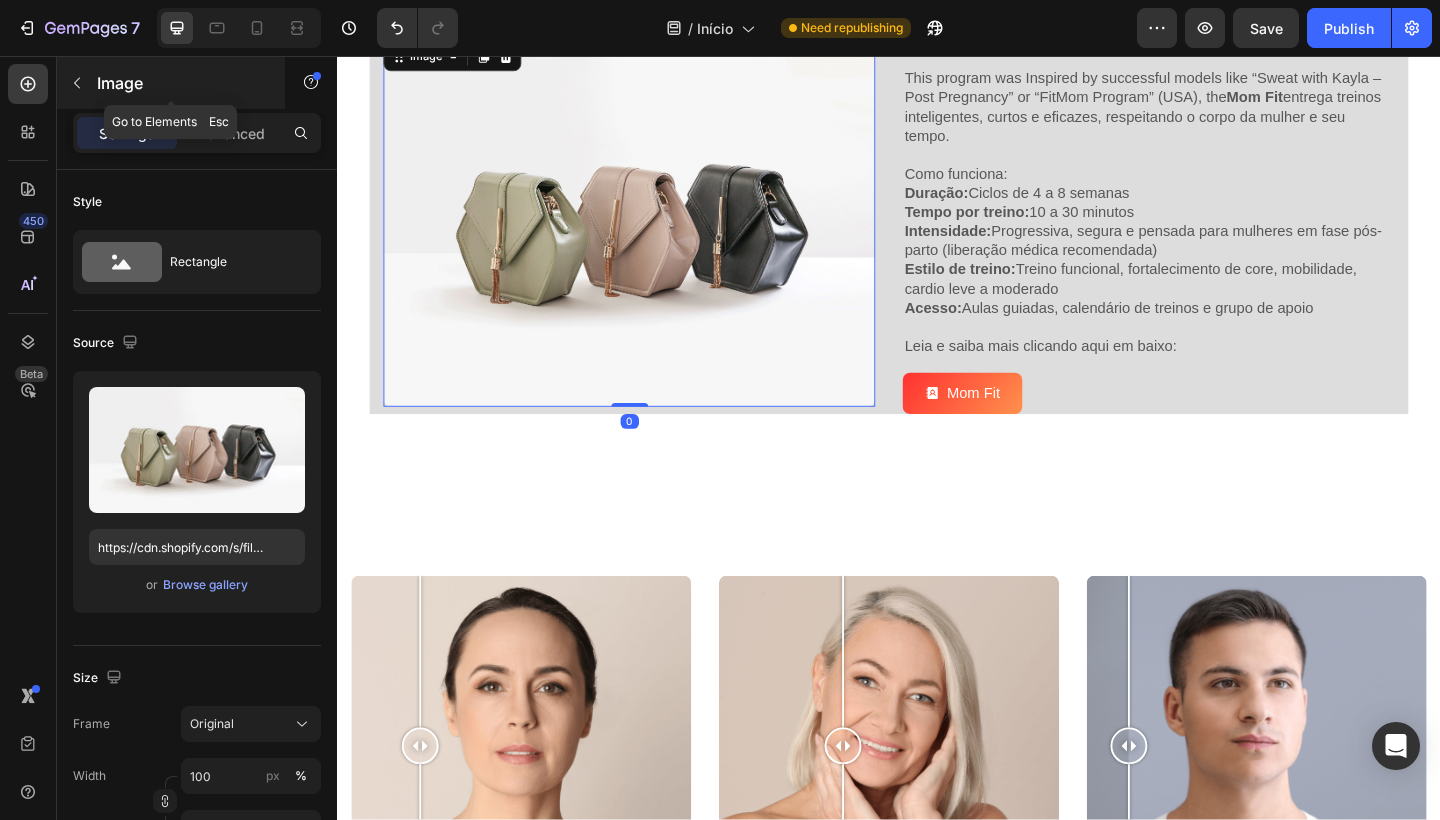 click 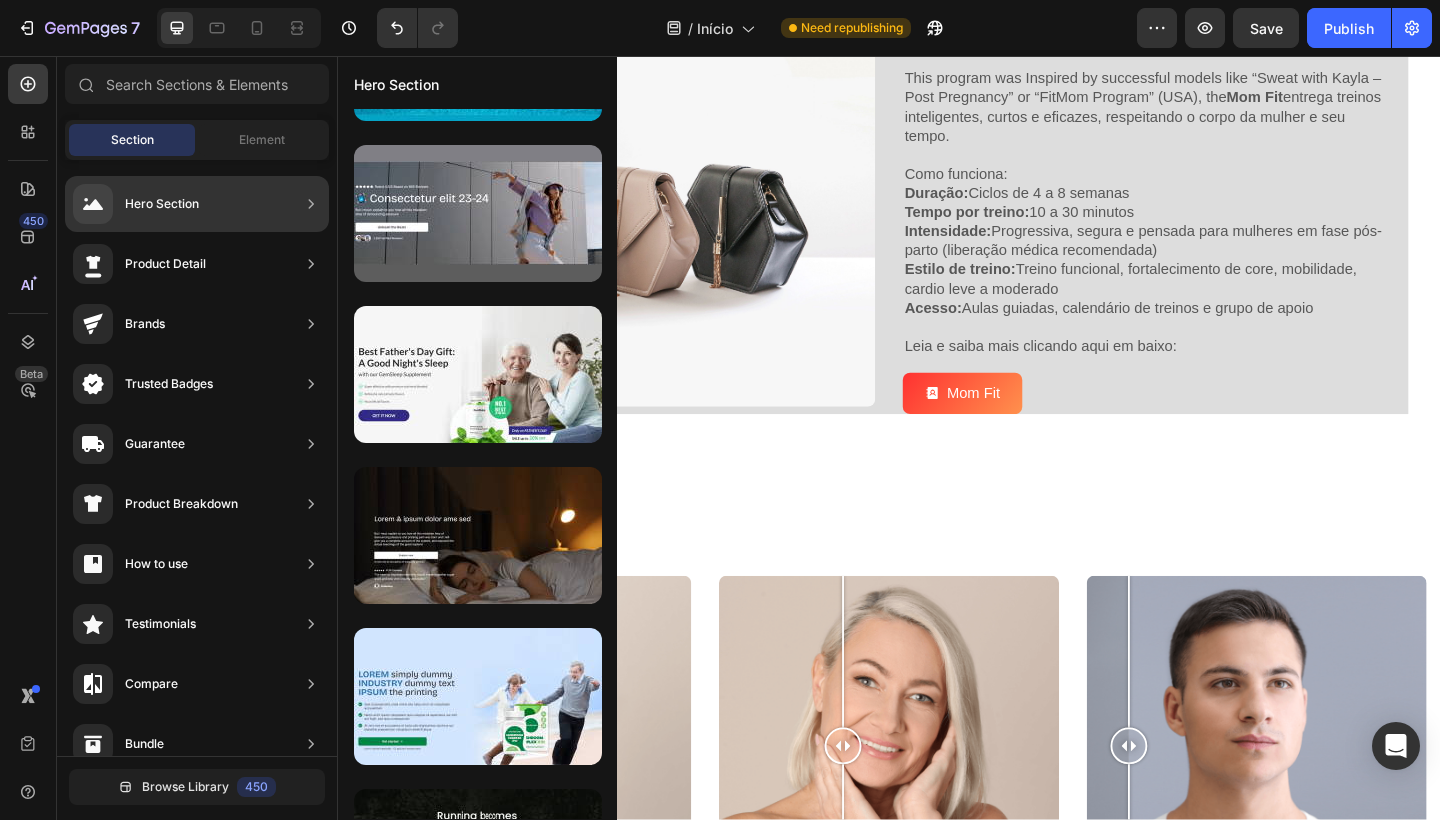 scroll, scrollTop: 3829, scrollLeft: 0, axis: vertical 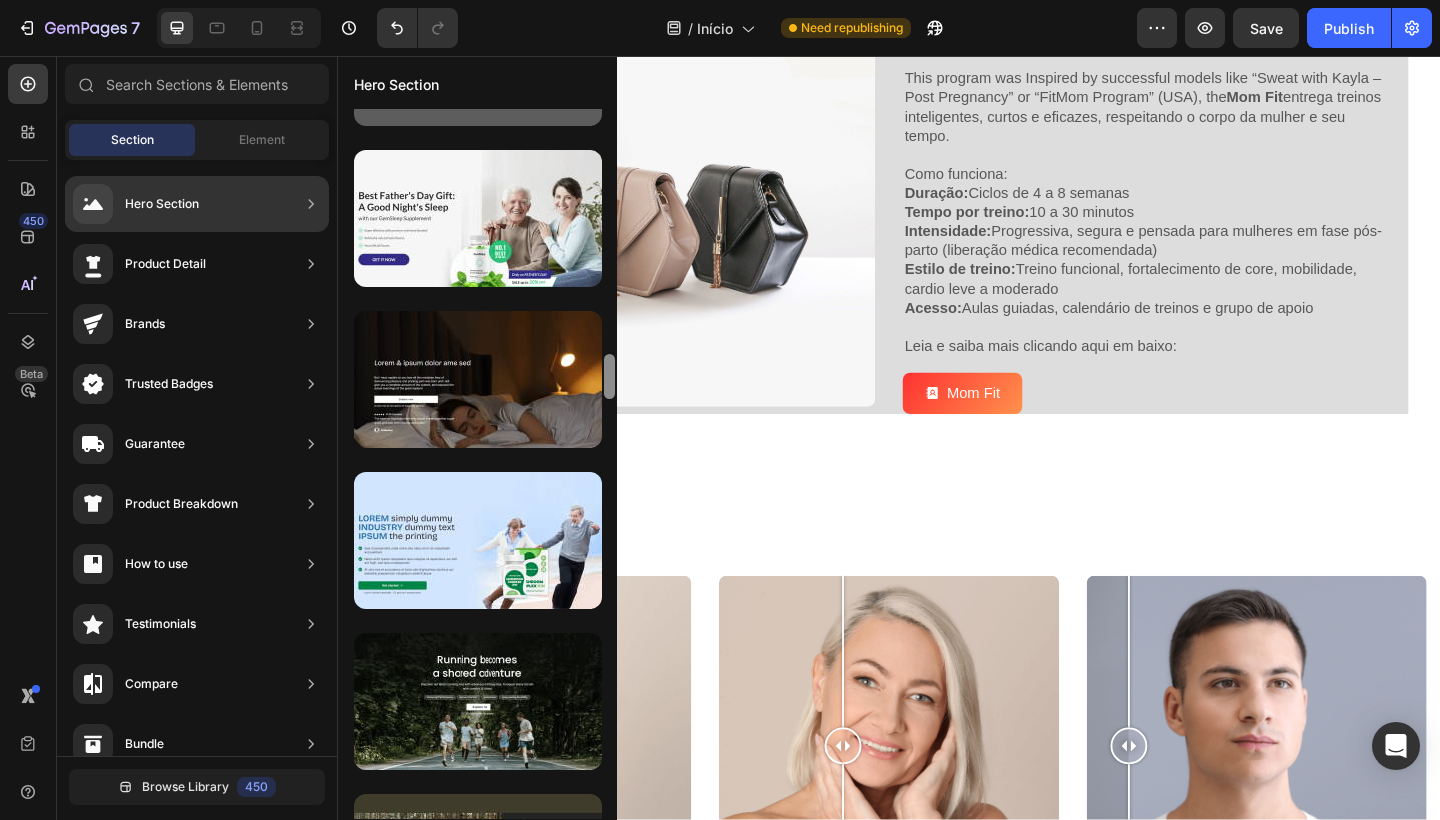drag, startPoint x: 608, startPoint y: 327, endPoint x: 607, endPoint y: 371, distance: 44.011364 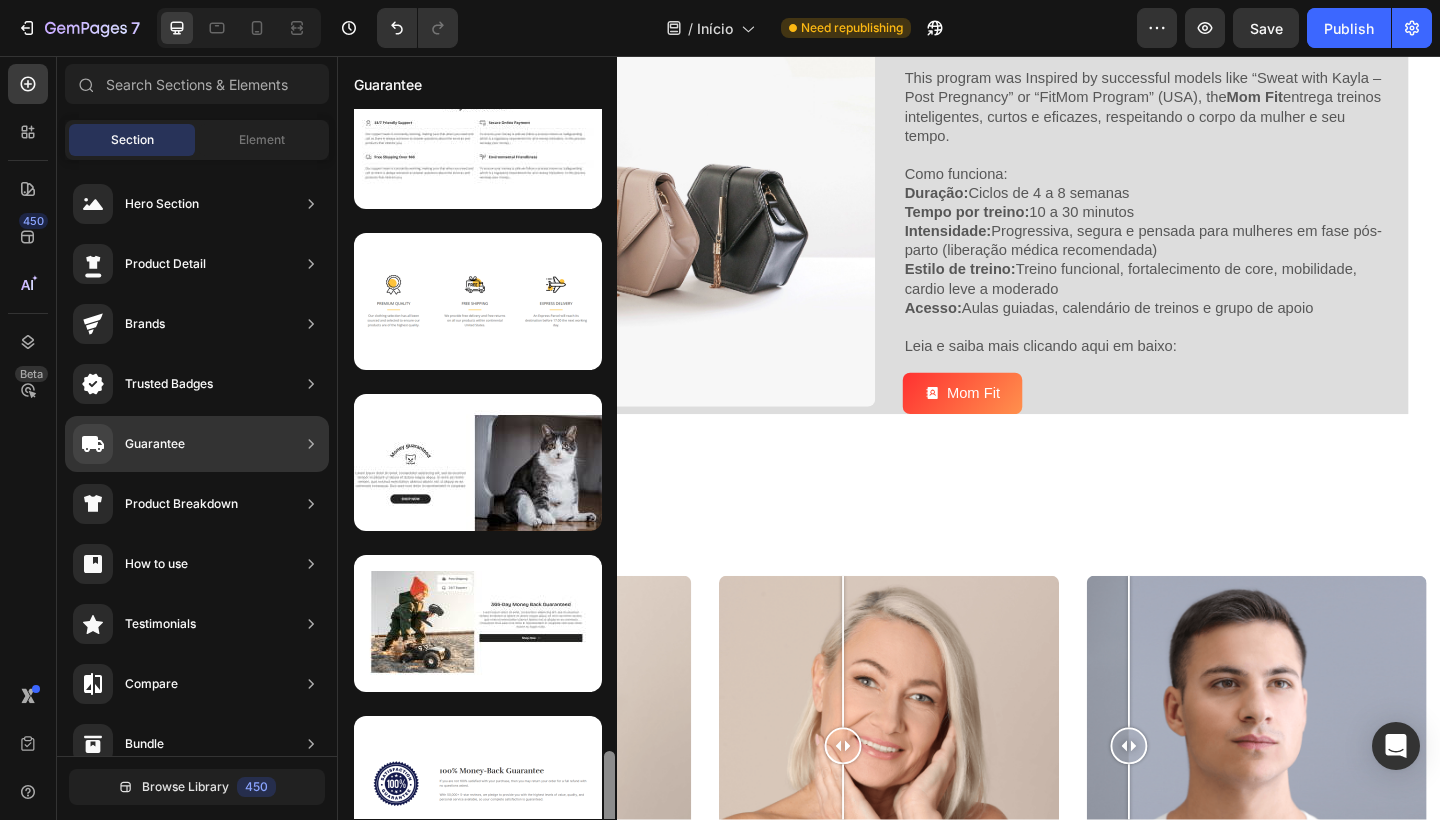 scroll, scrollTop: 3947, scrollLeft: 0, axis: vertical 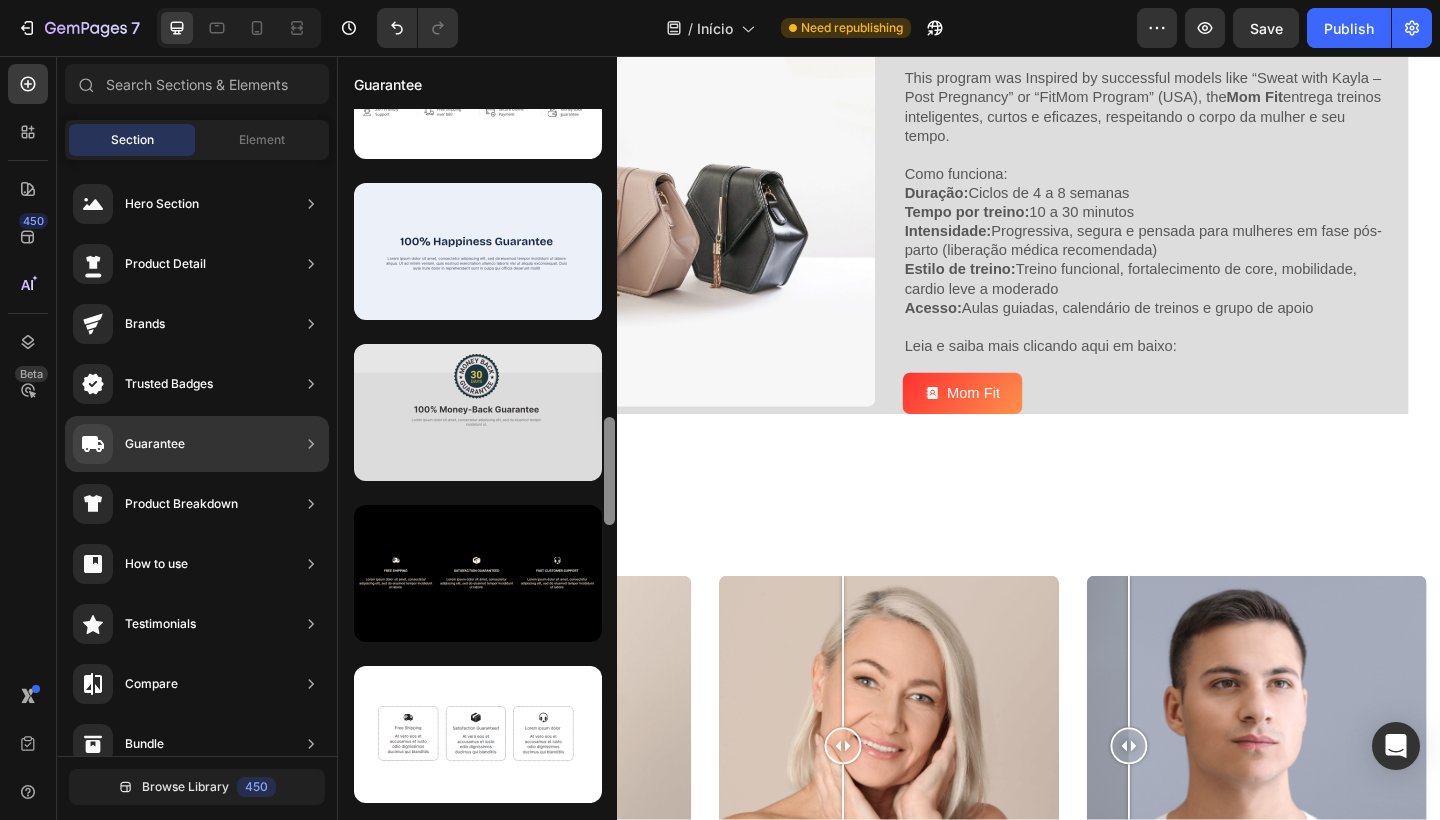 drag, startPoint x: 608, startPoint y: 711, endPoint x: 582, endPoint y: 435, distance: 277.22192 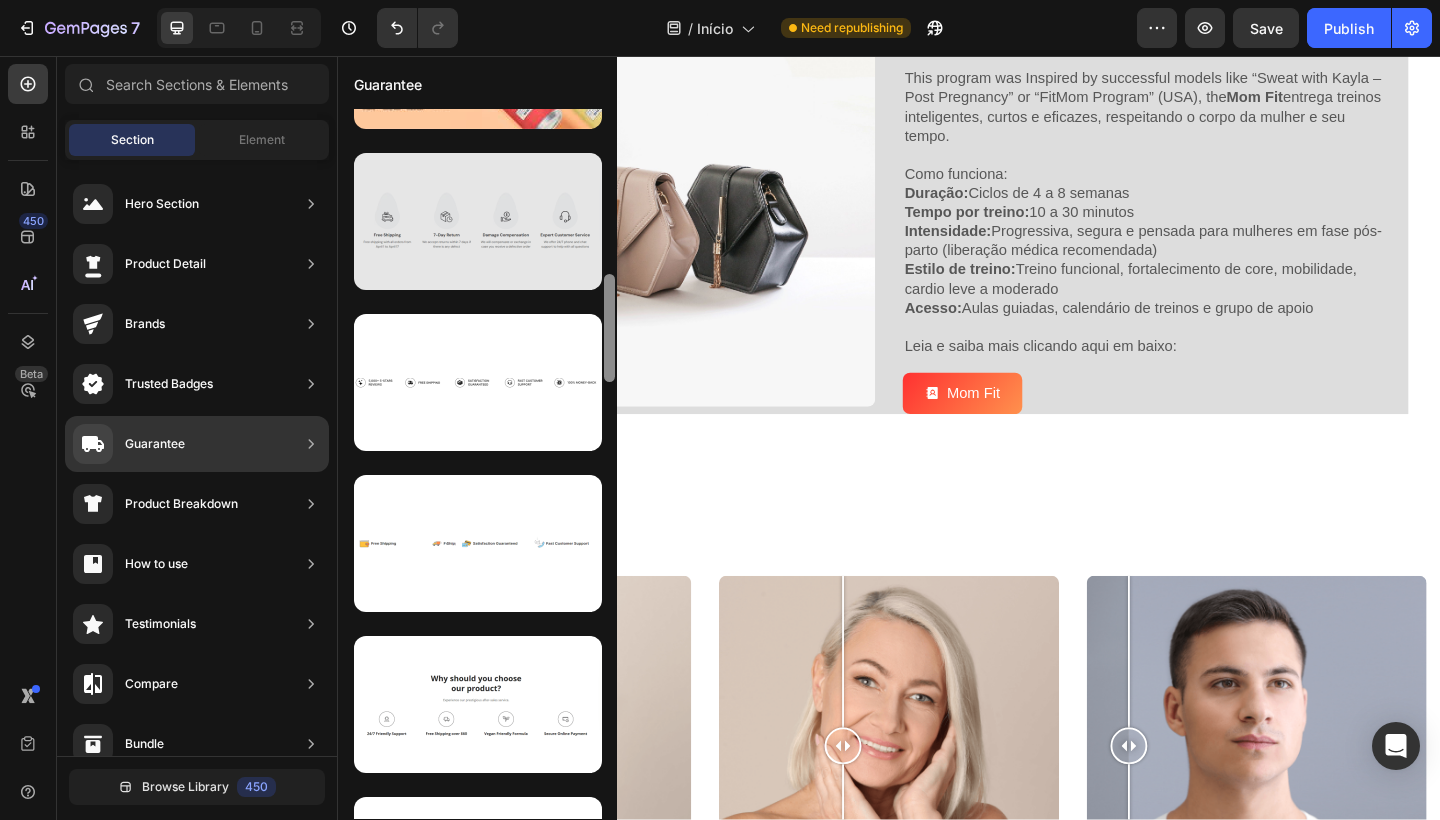 scroll, scrollTop: 425, scrollLeft: 0, axis: vertical 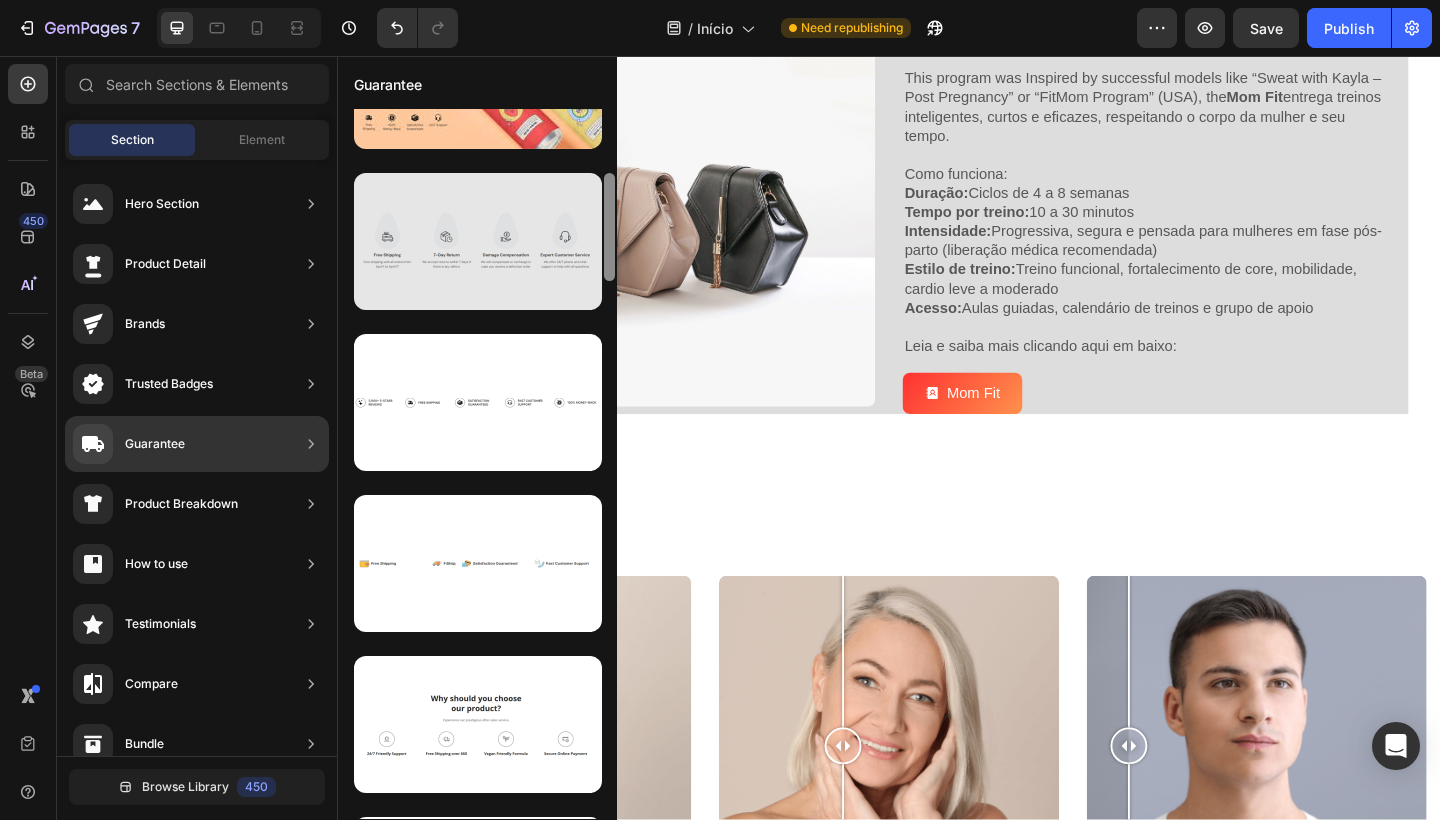 drag, startPoint x: 605, startPoint y: 453, endPoint x: 588, endPoint y: 210, distance: 243.59392 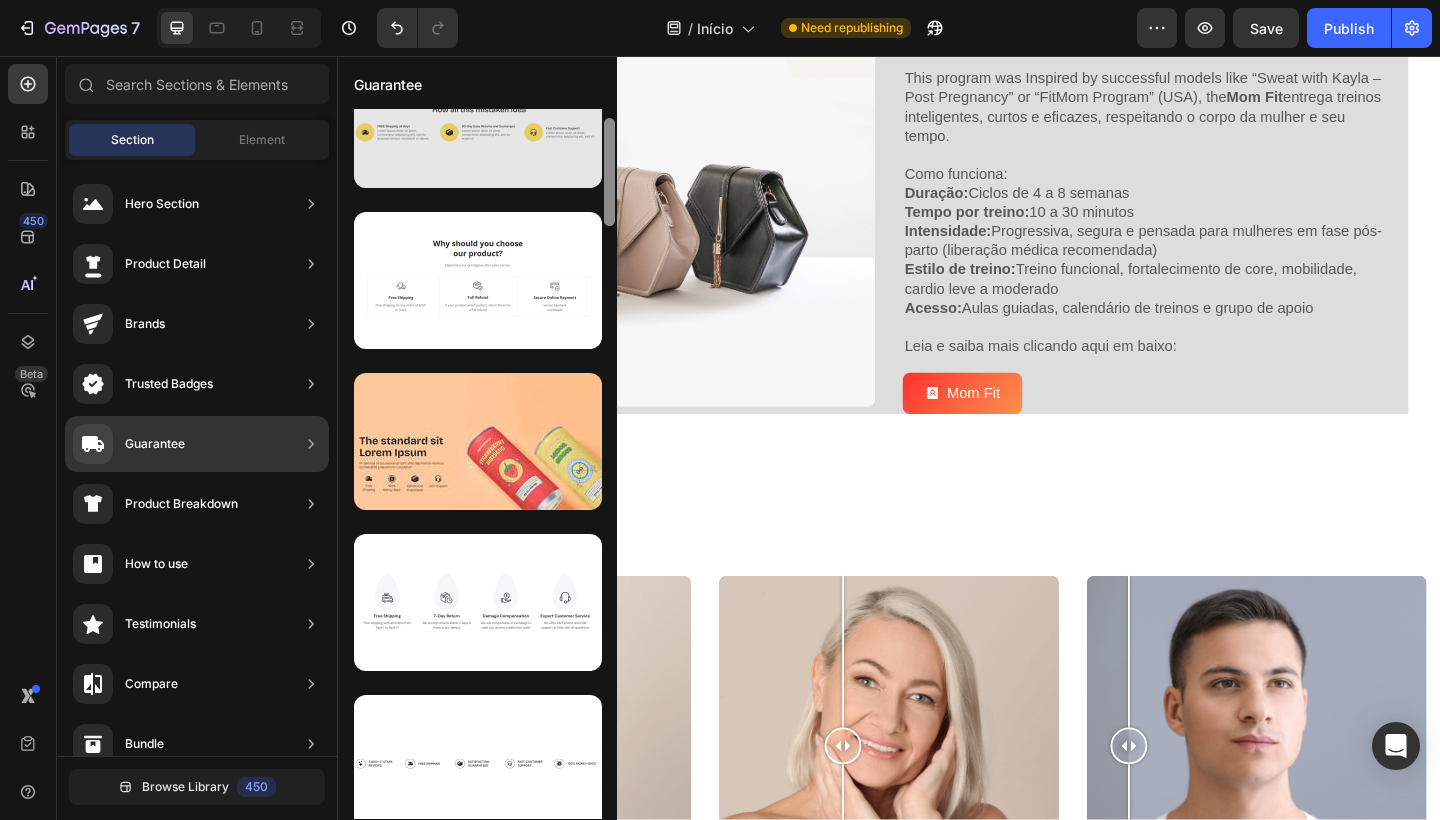 scroll, scrollTop: 0, scrollLeft: 0, axis: both 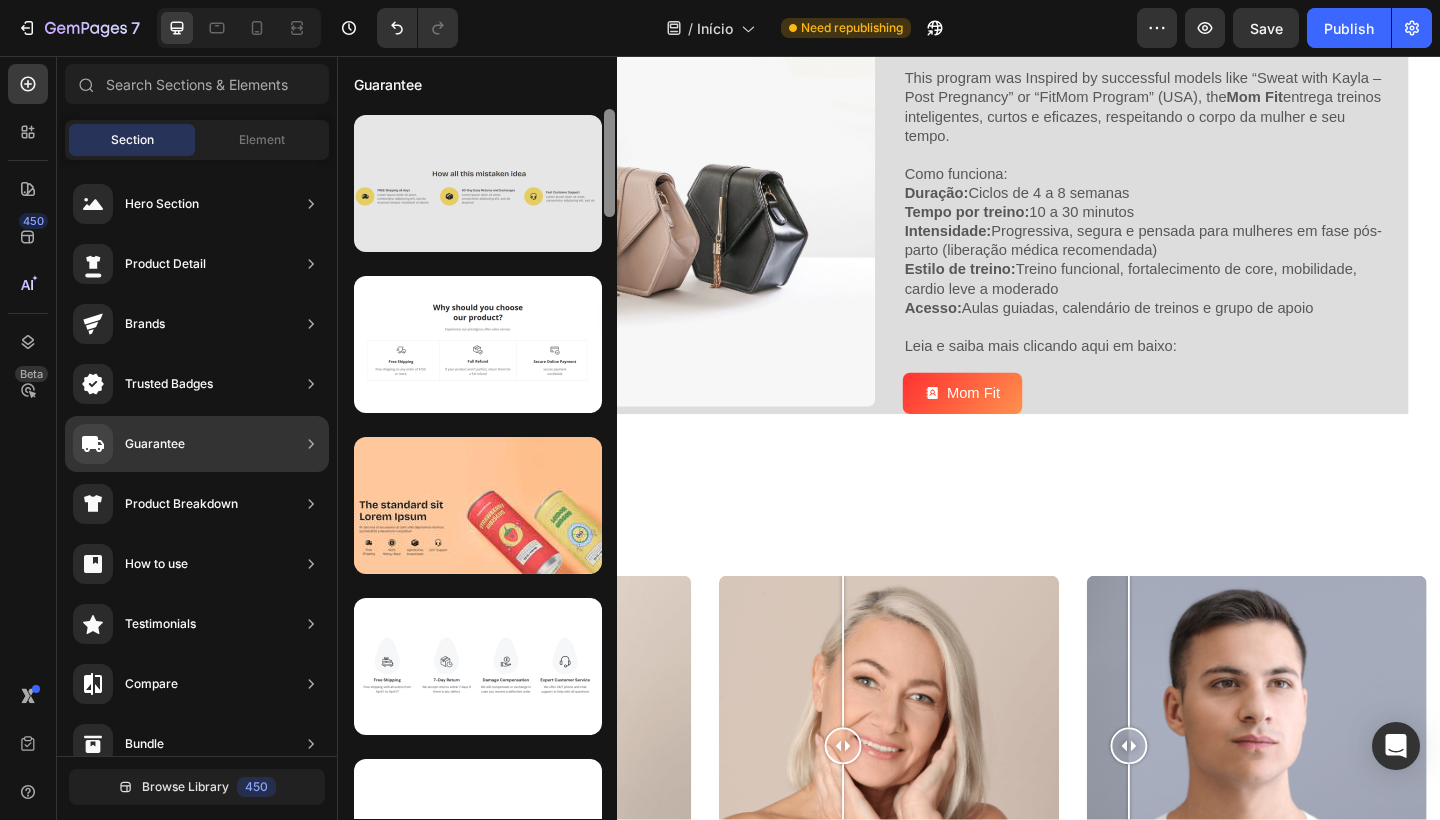 drag, startPoint x: 604, startPoint y: 229, endPoint x: 588, endPoint y: 119, distance: 111.15755 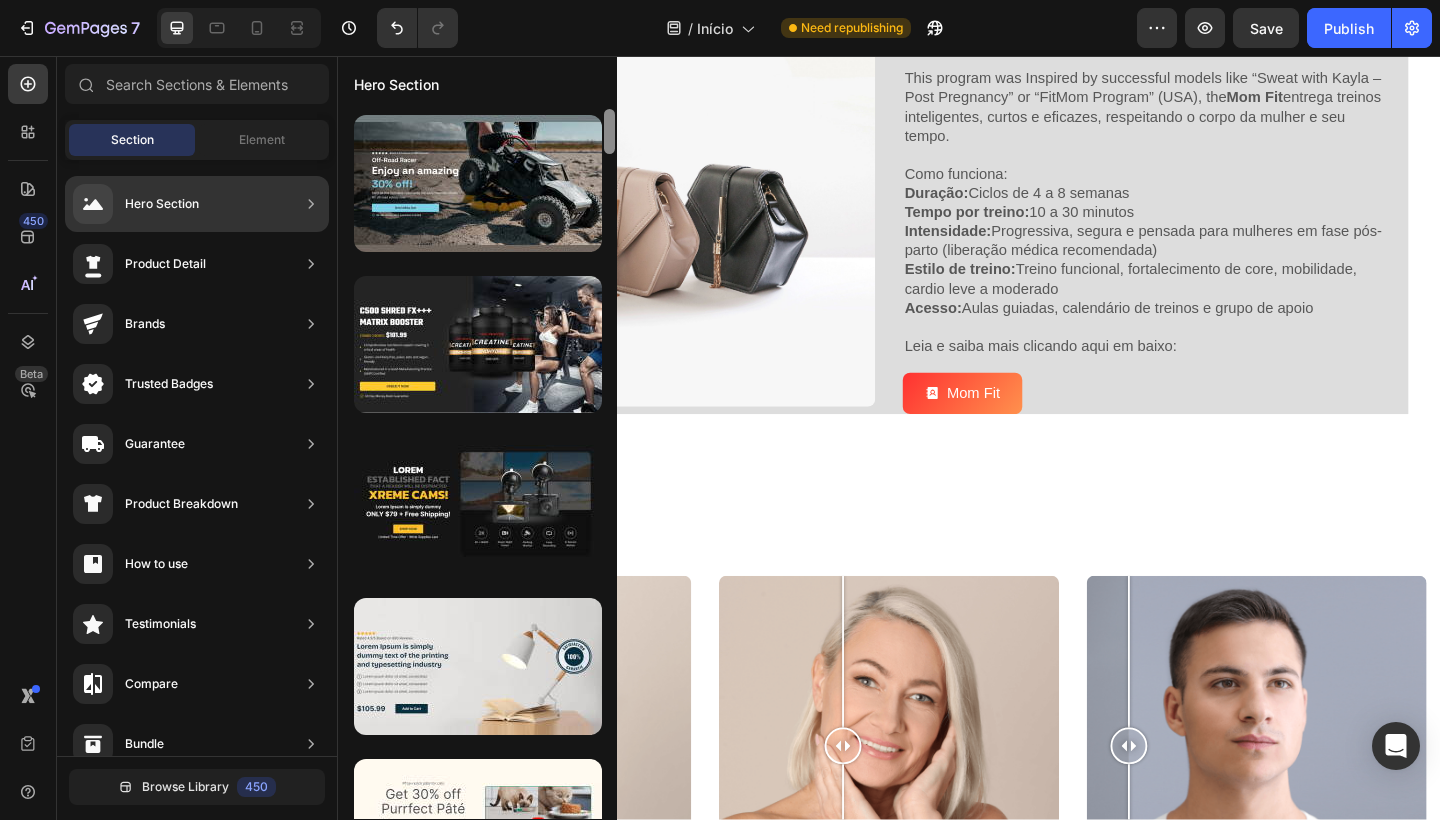scroll, scrollTop: 0, scrollLeft: 0, axis: both 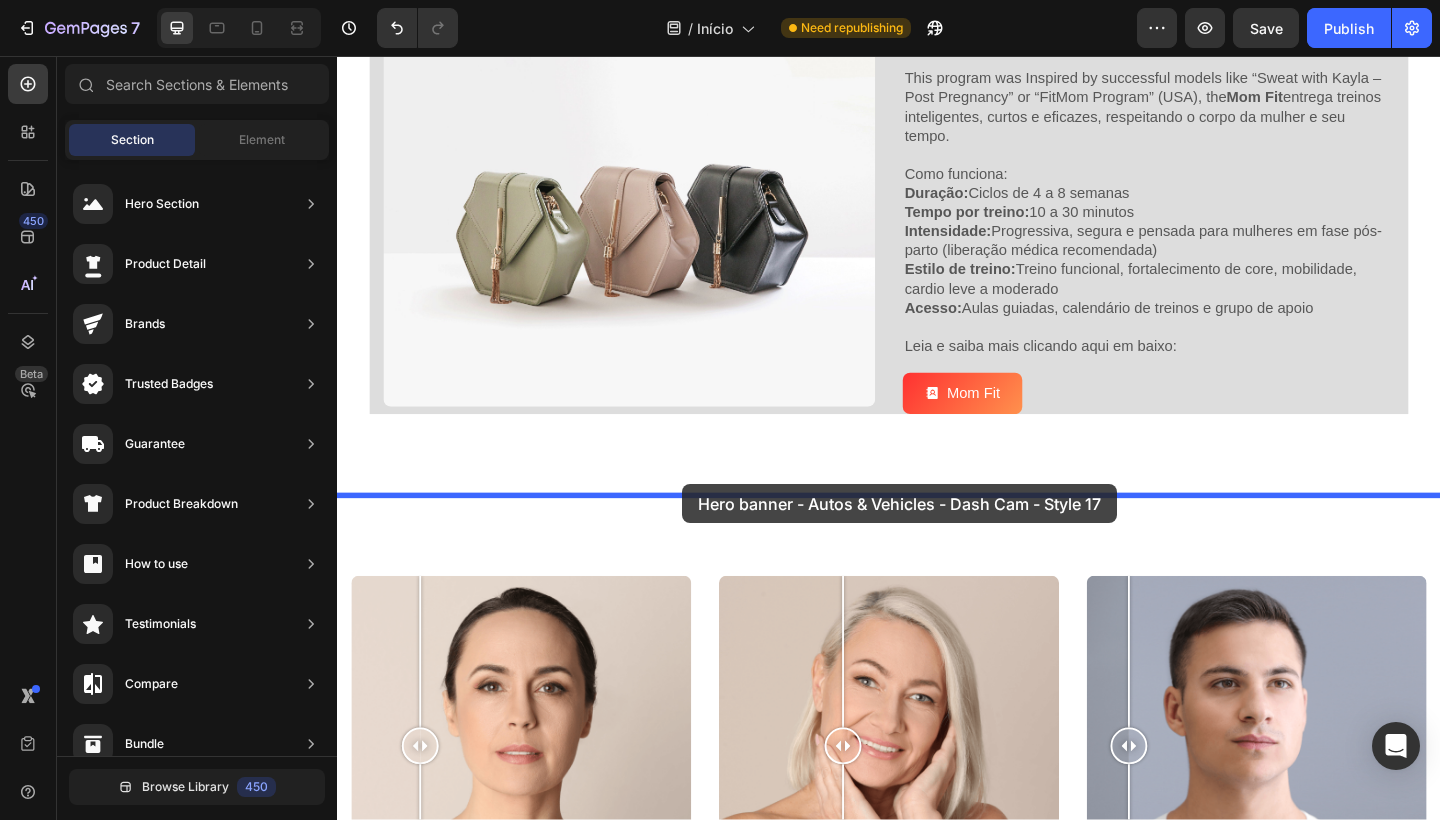 drag, startPoint x: 779, startPoint y: 561, endPoint x: 709, endPoint y: 522, distance: 80.13114 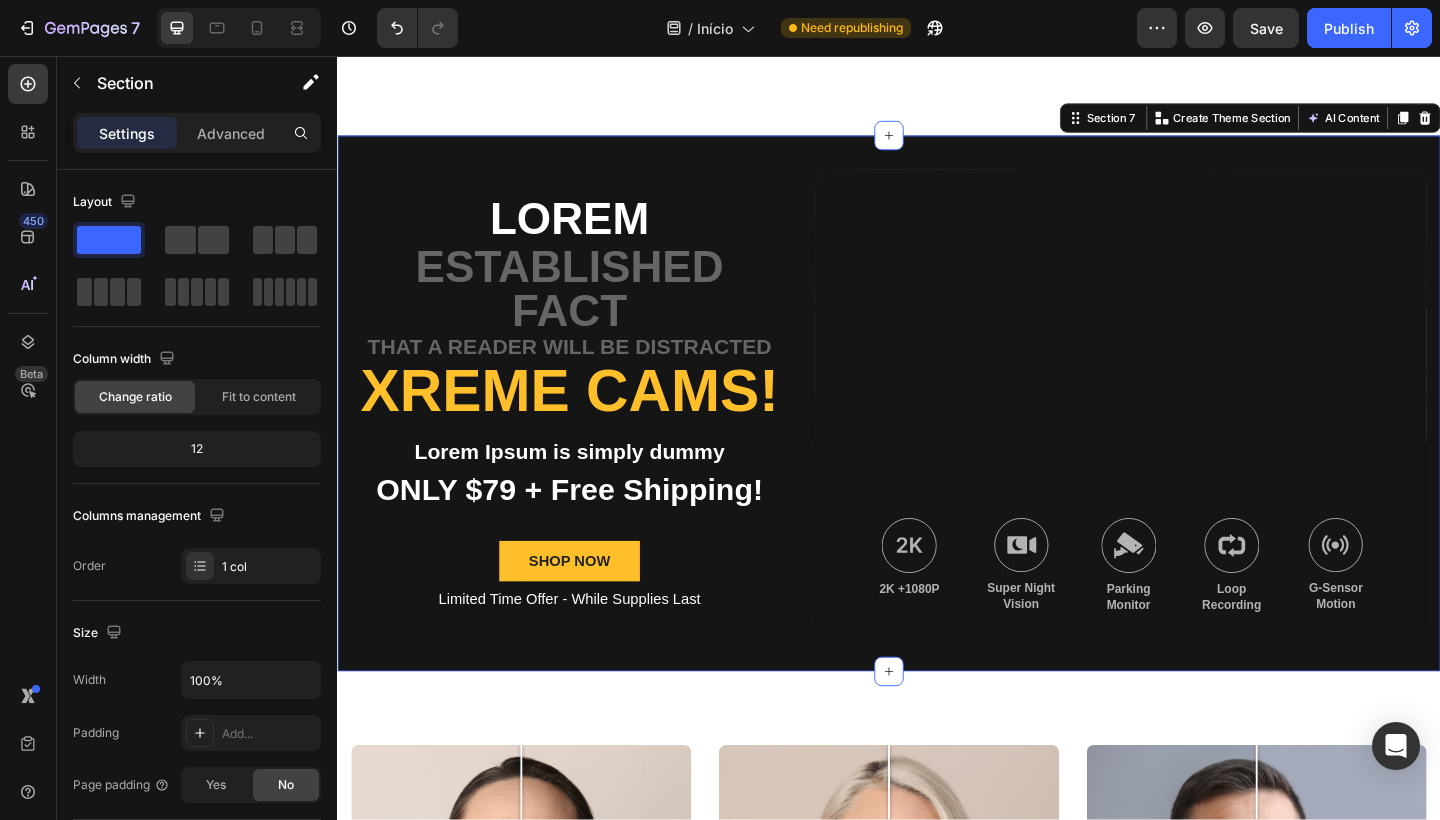 scroll, scrollTop: 3154, scrollLeft: 0, axis: vertical 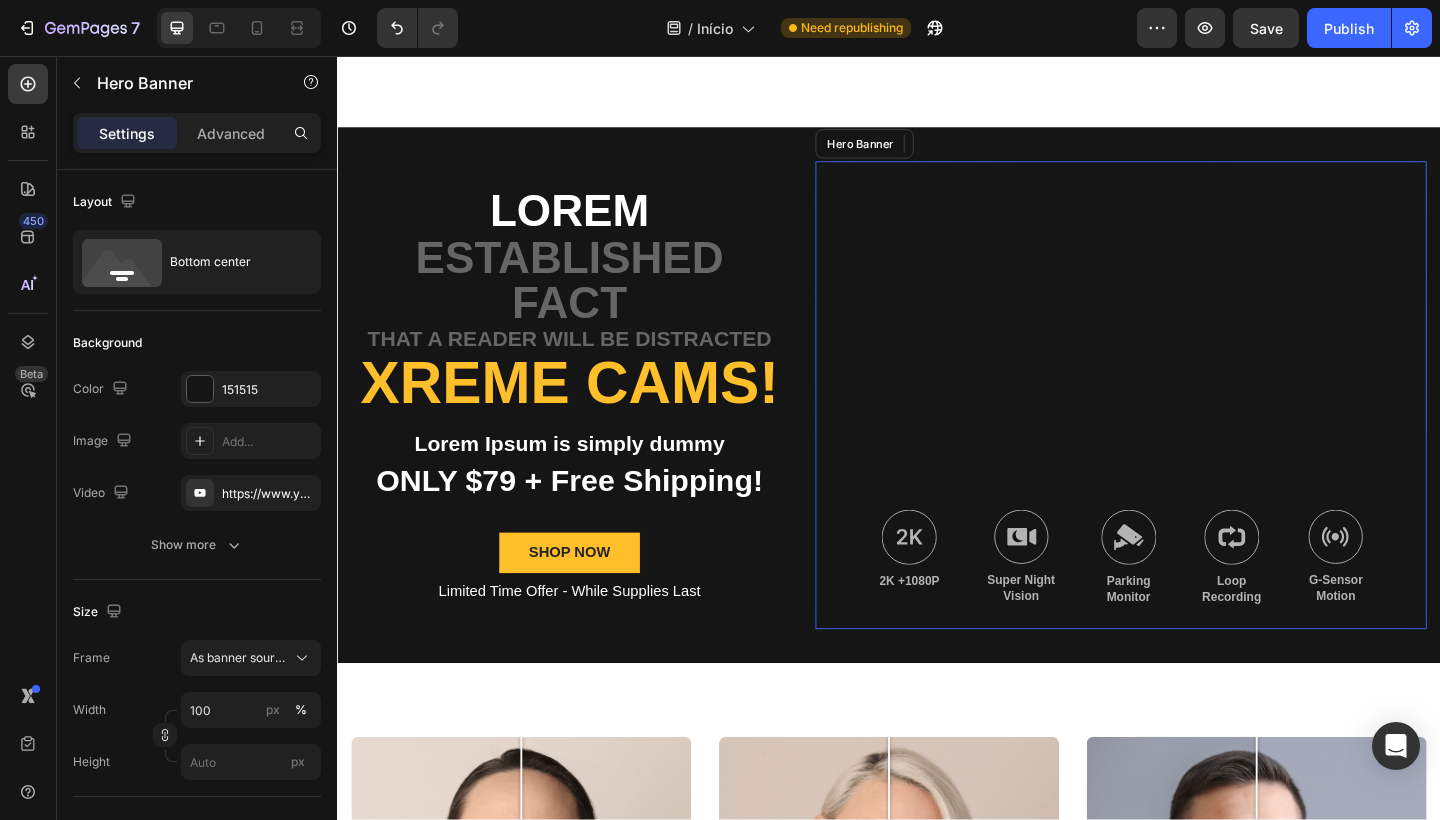 click at bounding box center [1189, 425] 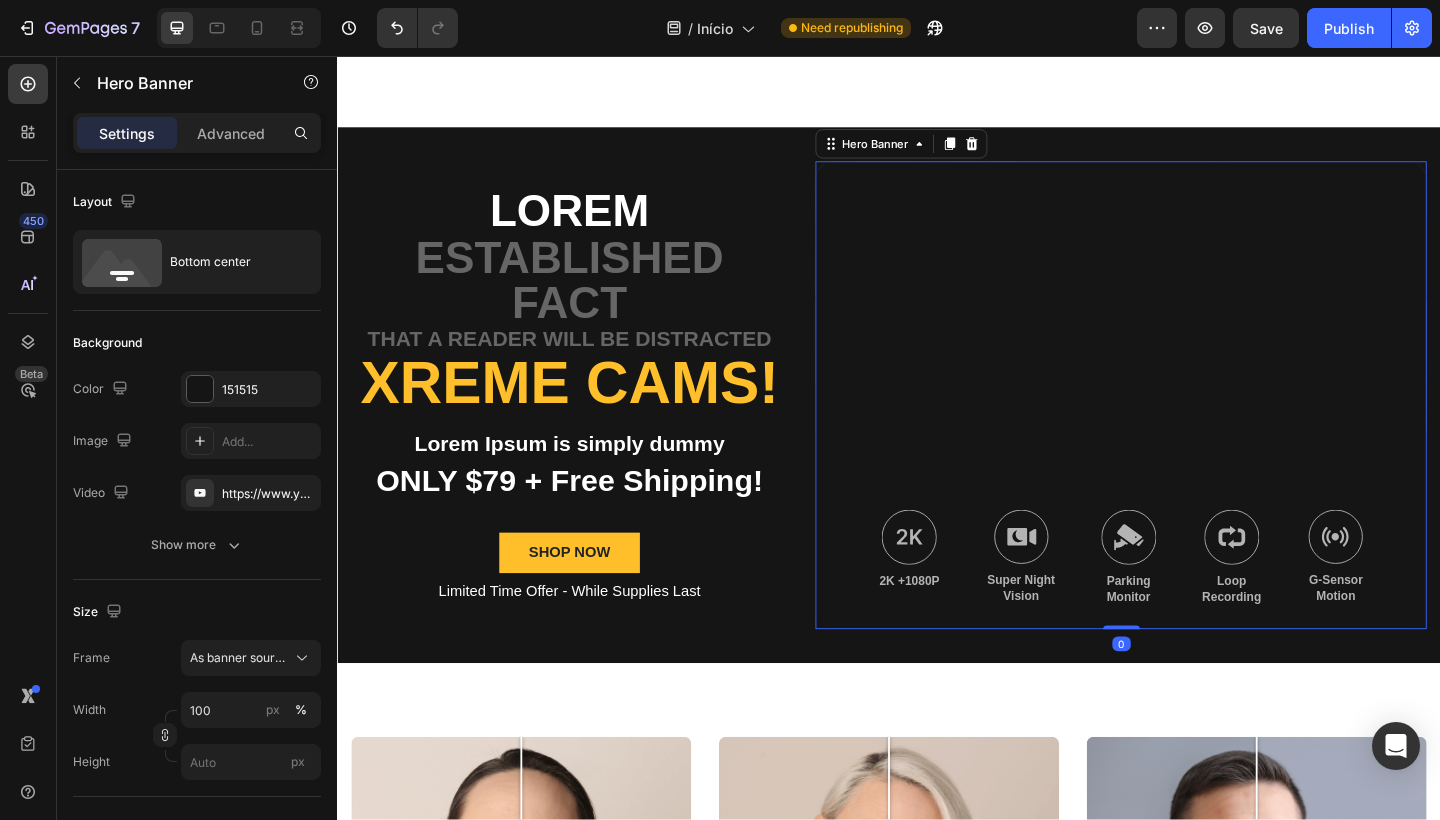 click at bounding box center [1189, 425] 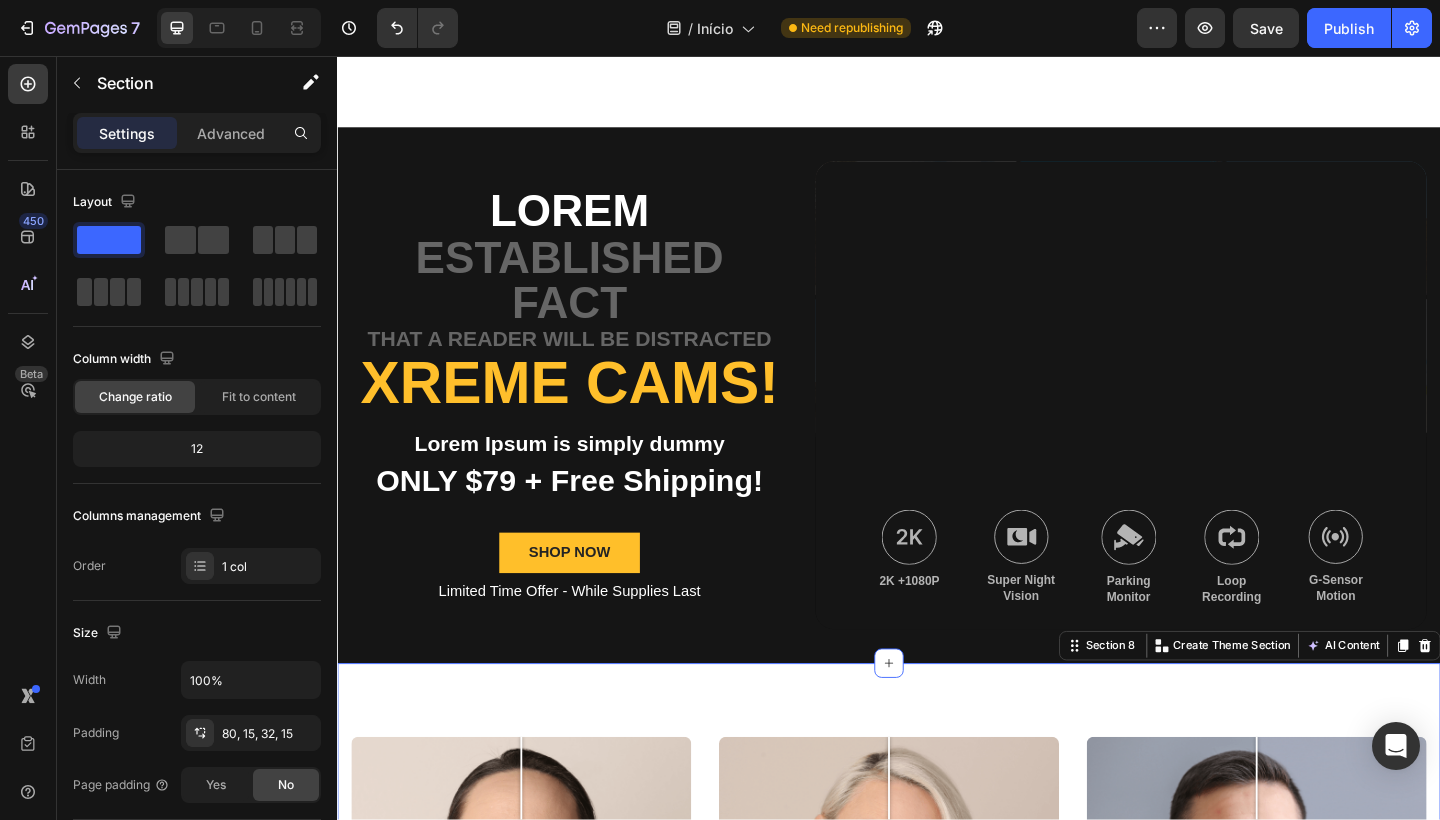 click on "Image Comparison Jess Text Block At vero eos et accusamus et iusto odio dignissimos ducimus qui blanditiis praesentium voluptatum corrupti quos dolores et quas molestias Text Block Image Comparison Megan Text Block At vero eos et accusamus et iusto odio dignissimos ducimus qui blanditiis praesentium voluptatum corrupti quos dolores et quas molestias Text Block Image Comparison Sofia Text Block At vero eos et accusamus et iusto odio dignissimos ducimus qui blanditiis praesentium voluptatum corrupti quos dolores et quas molestias Text Block Row Section 8   You can create reusable sections Create Theme Section AI Content Write with GemAI What would you like to describe here? Tone and Voice Persuasive Product Plano Anual Show more Generate" at bounding box center [937, 1043] 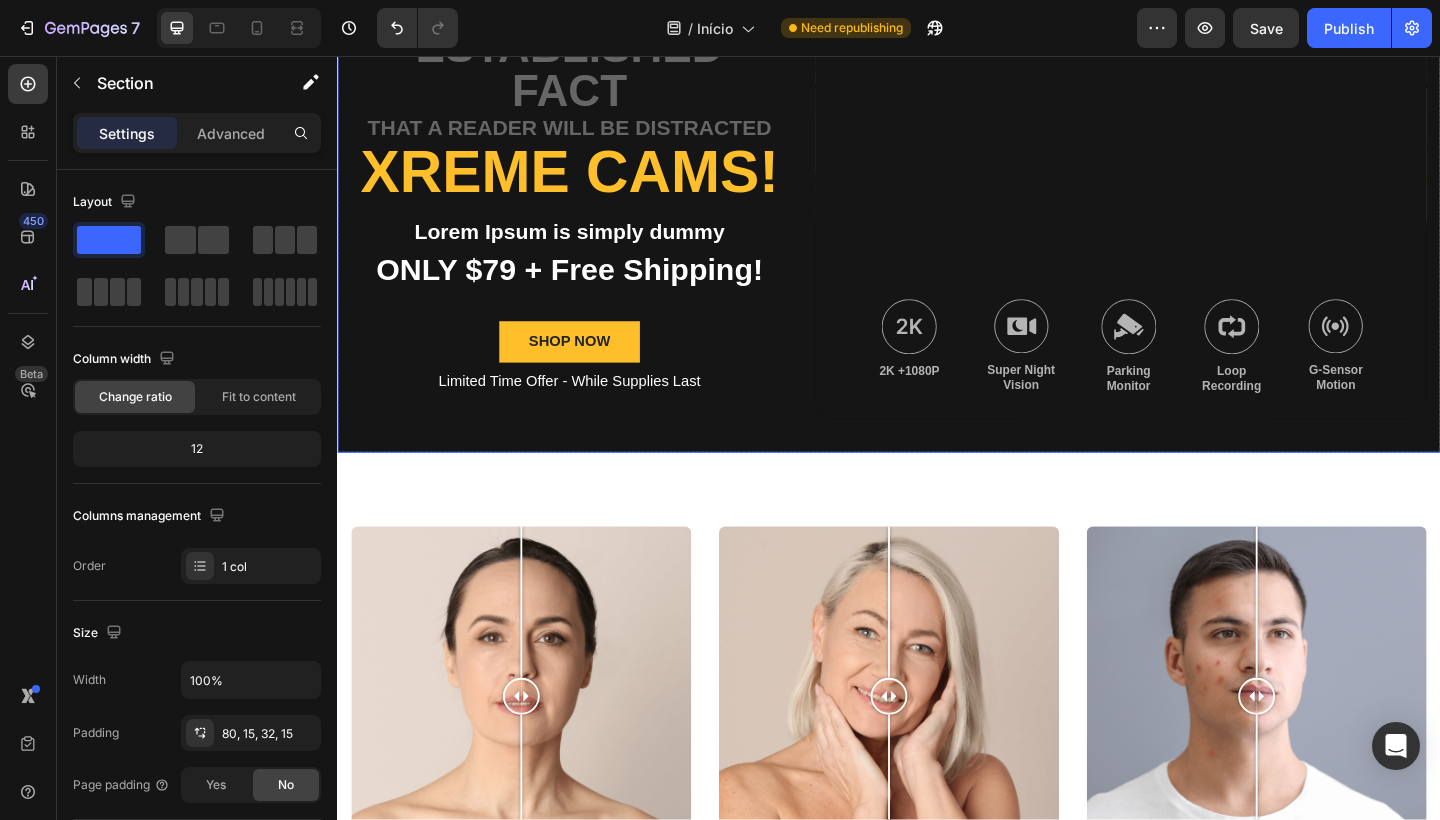 scroll, scrollTop: 3393, scrollLeft: 0, axis: vertical 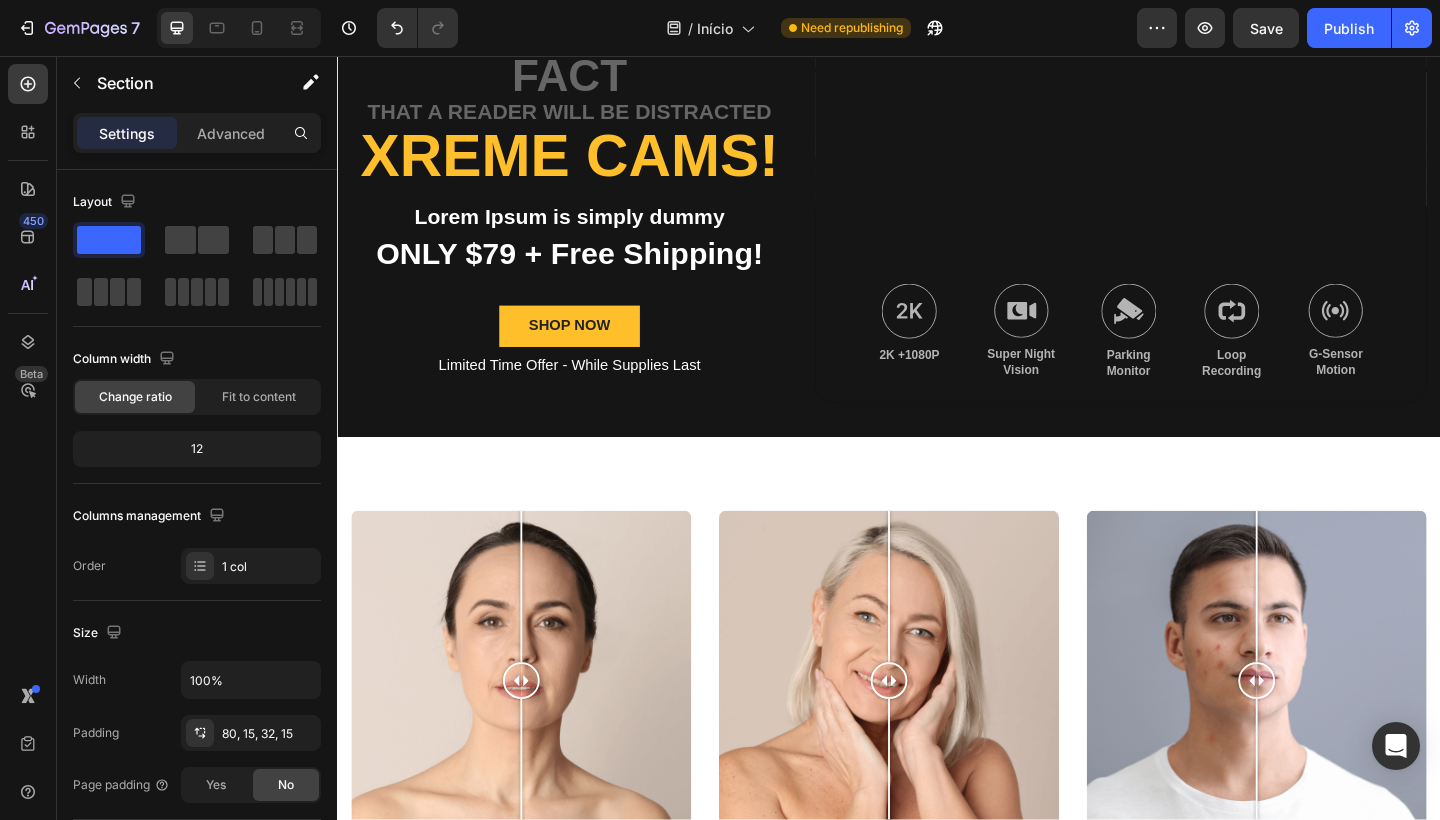click on "Image Comparison Jess Text Block At vero eos et accusamus et iusto odio dignissimos ducimus qui blanditiis praesentium voluptatum corrupti quos dolores et quas molestias Text Block Image Comparison Megan Text Block At vero eos et accusamus et iusto odio dignissimos ducimus qui blanditiis praesentium voluptatum corrupti quos dolores et quas molestias Text Block Image Comparison Sofia Text Block At vero eos et accusamus et iusto odio dignissimos ducimus qui blanditiis praesentium voluptatum corrupti quos dolores et quas molestias Text Block Row Section 8" at bounding box center [937, 797] 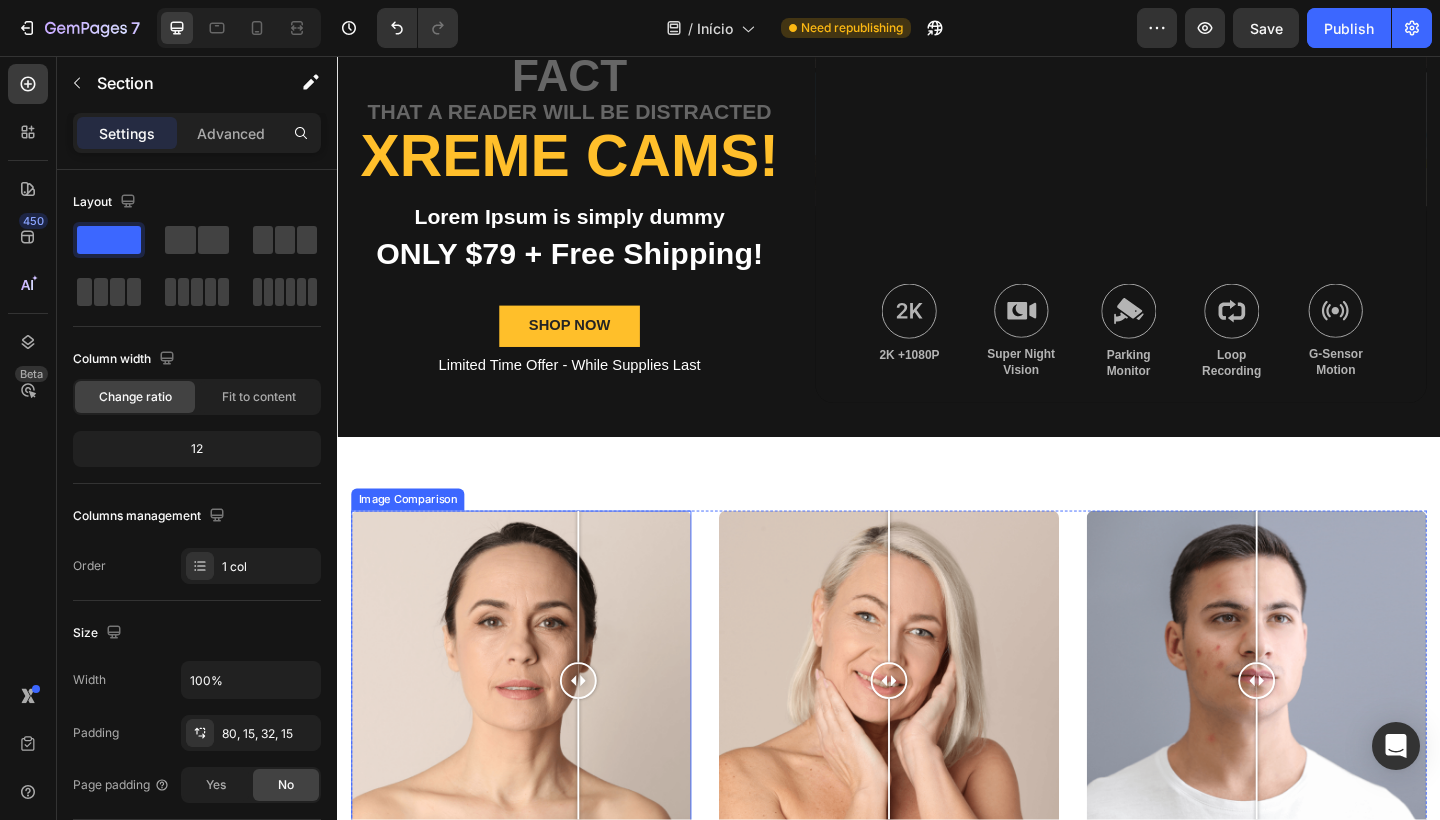 click at bounding box center [537, 736] 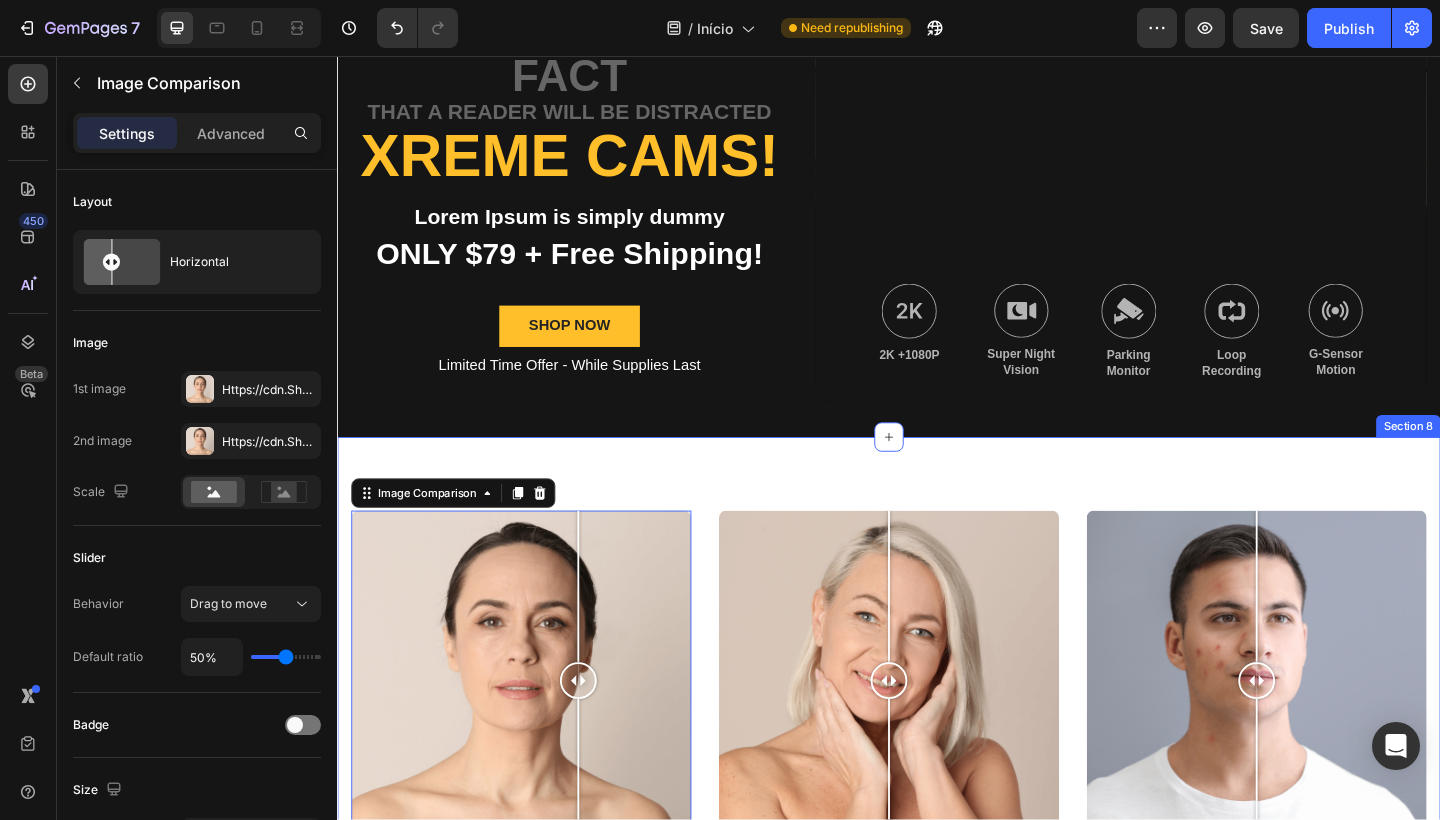 click on "Image Comparison   24 Jess Text Block At vero eos et accusamus et iusto odio dignissimos ducimus qui blanditiis praesentium voluptatum corrupti quos dolores et quas molestias Text Block Image Comparison Megan Text Block At vero eos et accusamus et iusto odio dignissimos ducimus qui blanditiis praesentium voluptatum corrupti quos dolores et quas molestias Text Block Image Comparison Sofia Text Block At vero eos et accusamus et iusto odio dignissimos ducimus qui blanditiis praesentium voluptatum corrupti quos dolores et quas molestias Text Block Row Section 8" at bounding box center [937, 797] 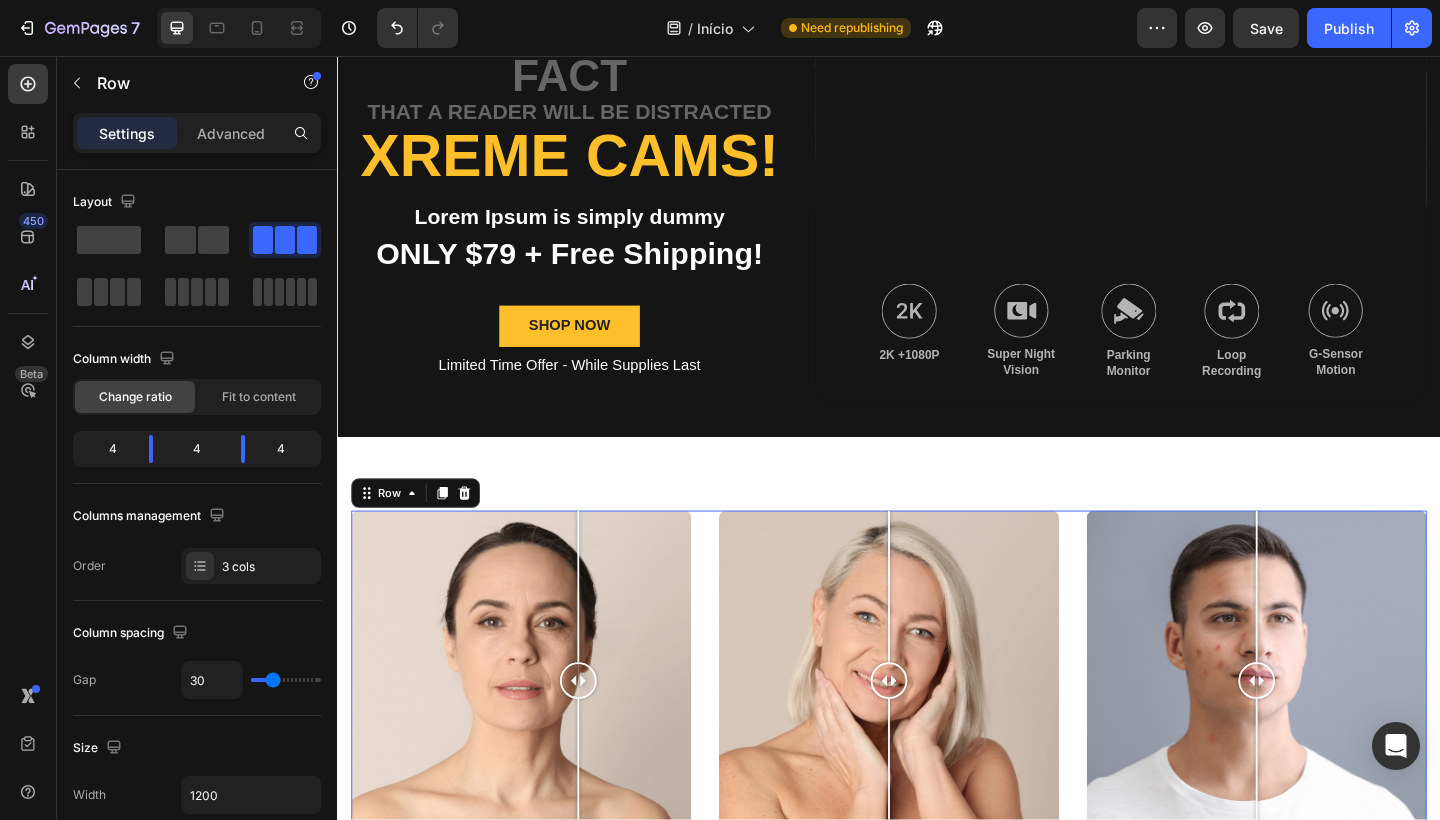 click on "Image Comparison Jess Text Block At vero eos et accusamus et iusto odio dignissimos ducimus qui blanditiis praesentium voluptatum corrupti quos dolores et quas molestias Text Block Image Comparison Megan Text Block At vero eos et accusamus et iusto odio dignissimos ducimus qui blanditiis praesentium voluptatum corrupti quos dolores et quas molestias Text Block Image Comparison Sofia Text Block At vero eos et accusamus et iusto odio dignissimos ducimus qui blanditiis praesentium voluptatum corrupti quos dolores et quas molestias Text Block Row   16" at bounding box center [937, 813] 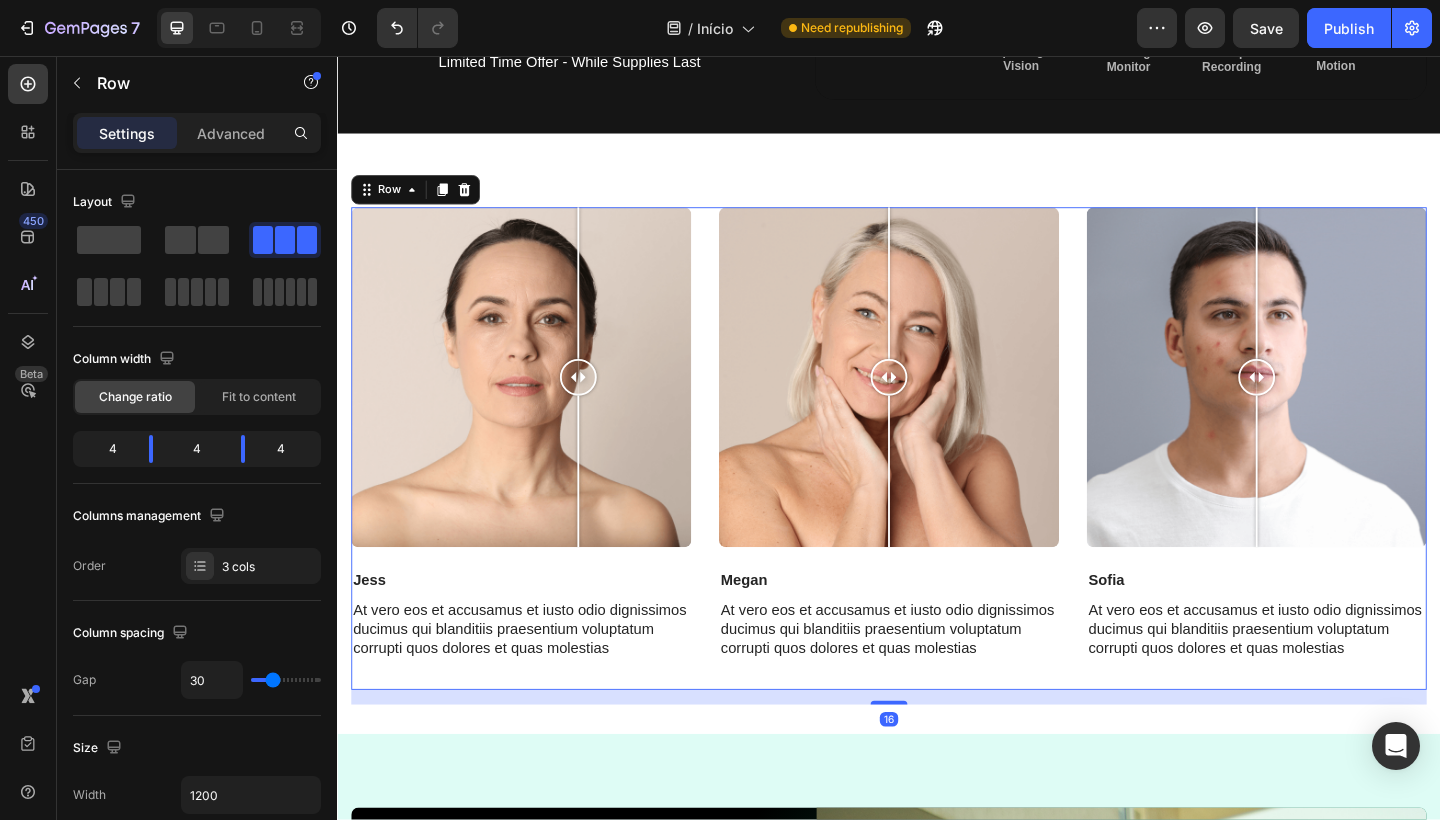 scroll, scrollTop: 3724, scrollLeft: 0, axis: vertical 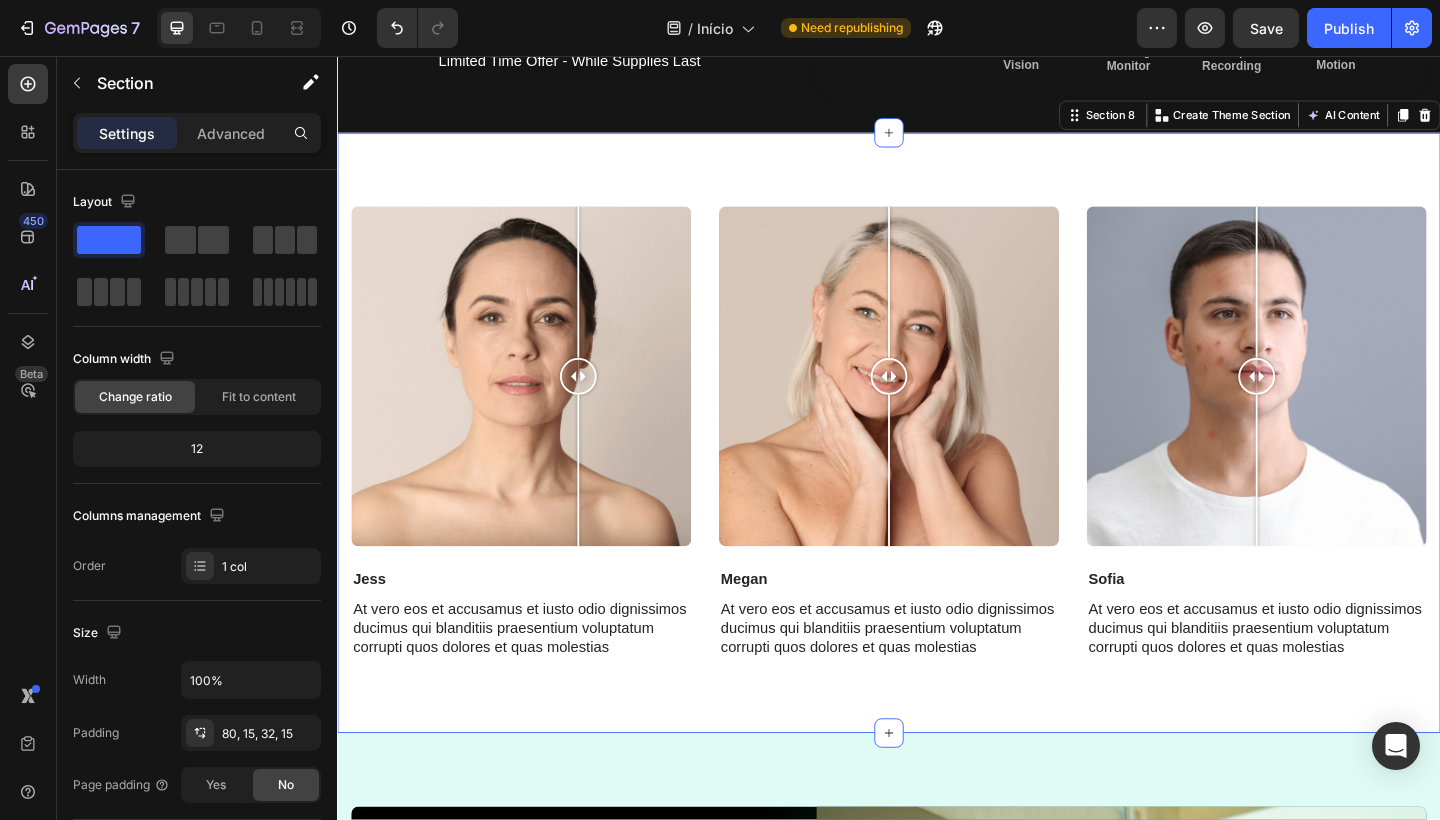 click on "Image Comparison Jess Text Block At vero eos et accusamus et iusto odio dignissimos ducimus qui blanditiis praesentium voluptatum corrupti quos dolores et quas molestias Text Block Image Comparison Megan Text Block At vero eos et accusamus et iusto odio dignissimos ducimus qui blanditiis praesentium voluptatum corrupti quos dolores et quas molestias Text Block Image Comparison Sofia Text Block At vero eos et accusamus et iusto odio dignissimos ducimus qui blanditiis praesentium voluptatum corrupti quos dolores et quas molestias Text Block Row Section 8   You can create reusable sections Create Theme Section AI Content Write with GemAI What would you like to describe here? Tone and Voice Persuasive Product Plano Anual Show more Generate" at bounding box center [937, 466] 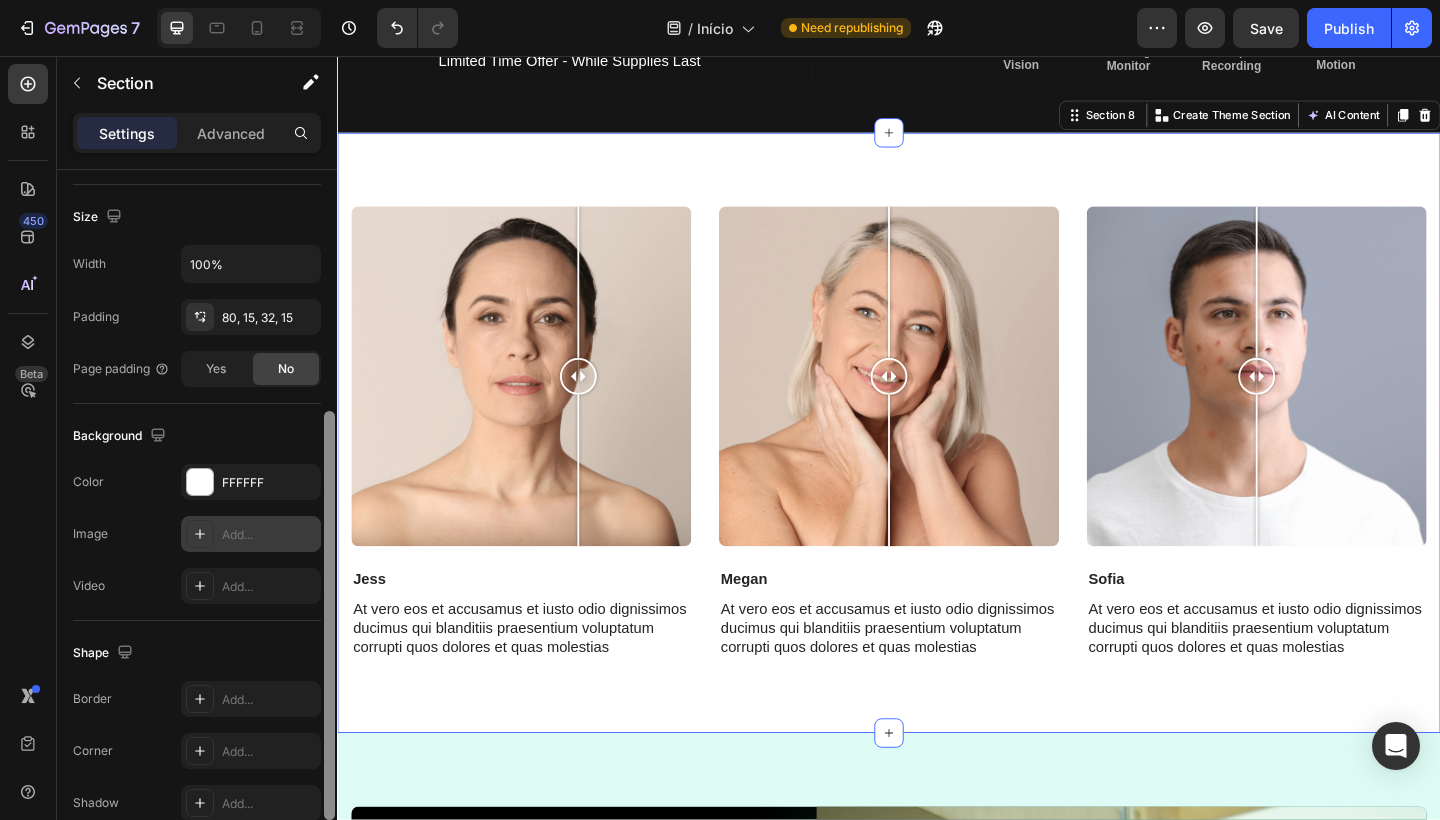 drag, startPoint x: 328, startPoint y: 306, endPoint x: 299, endPoint y: 547, distance: 242.73854 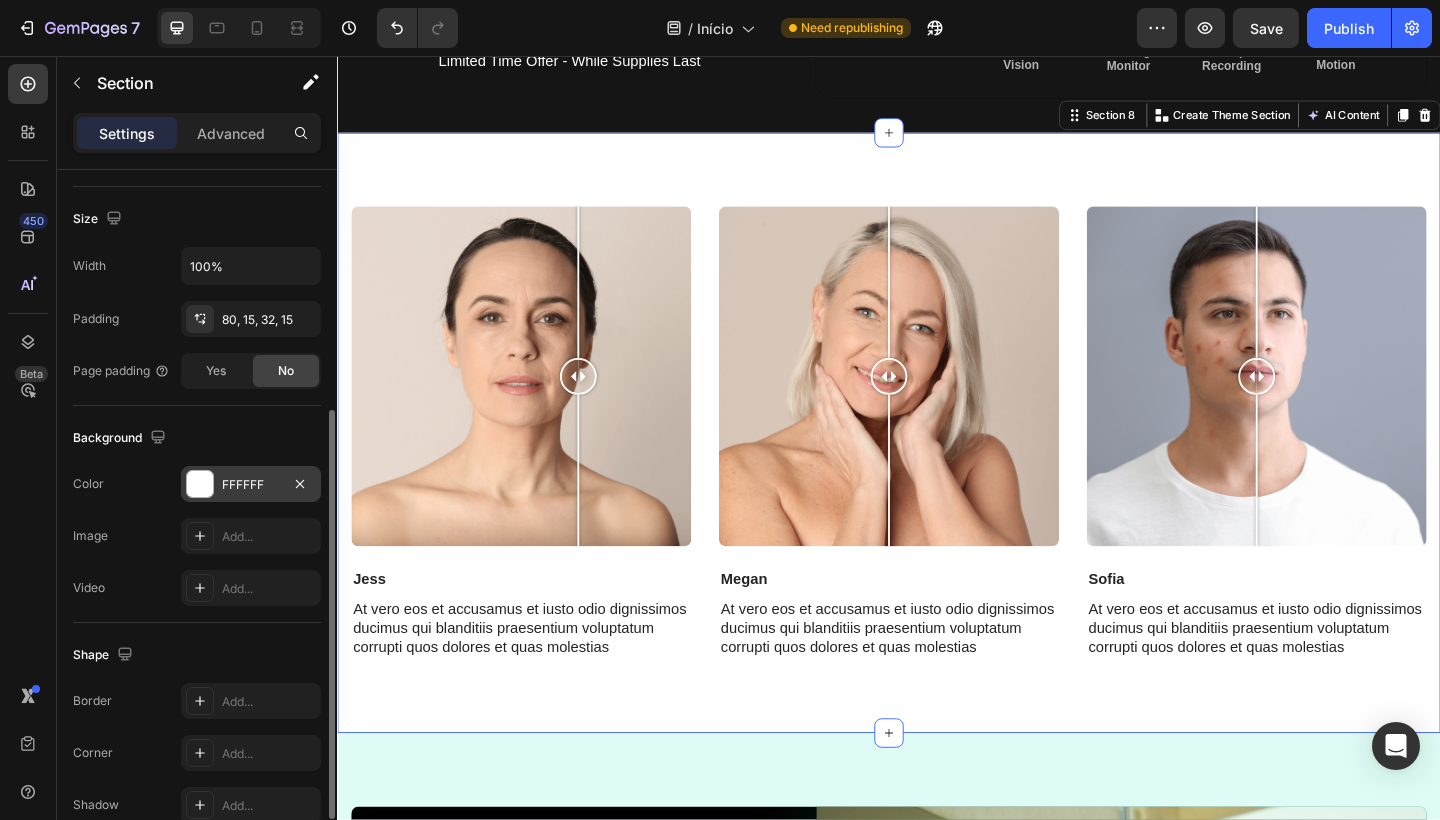click on "FFFFFF" at bounding box center [251, 485] 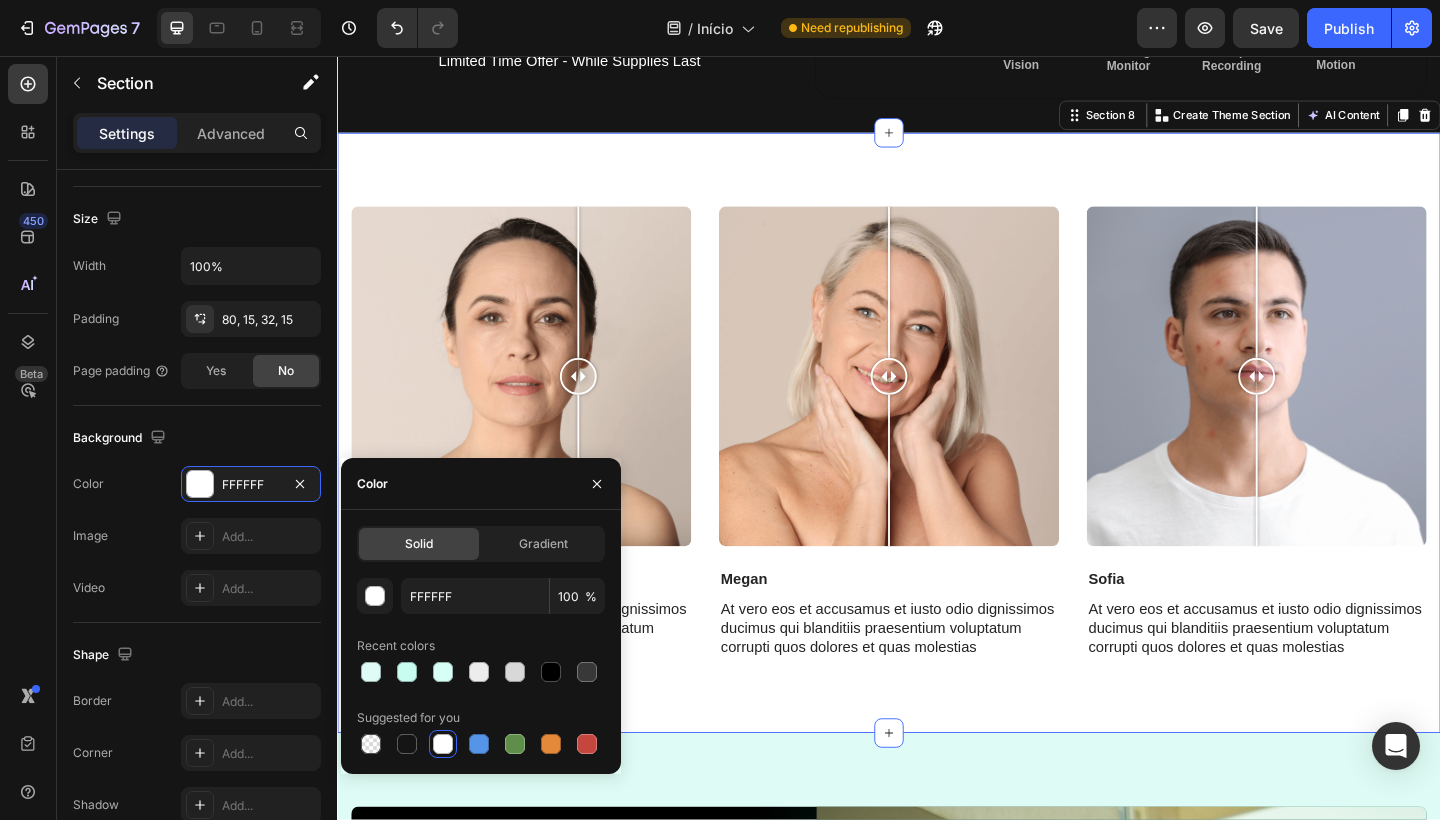 click 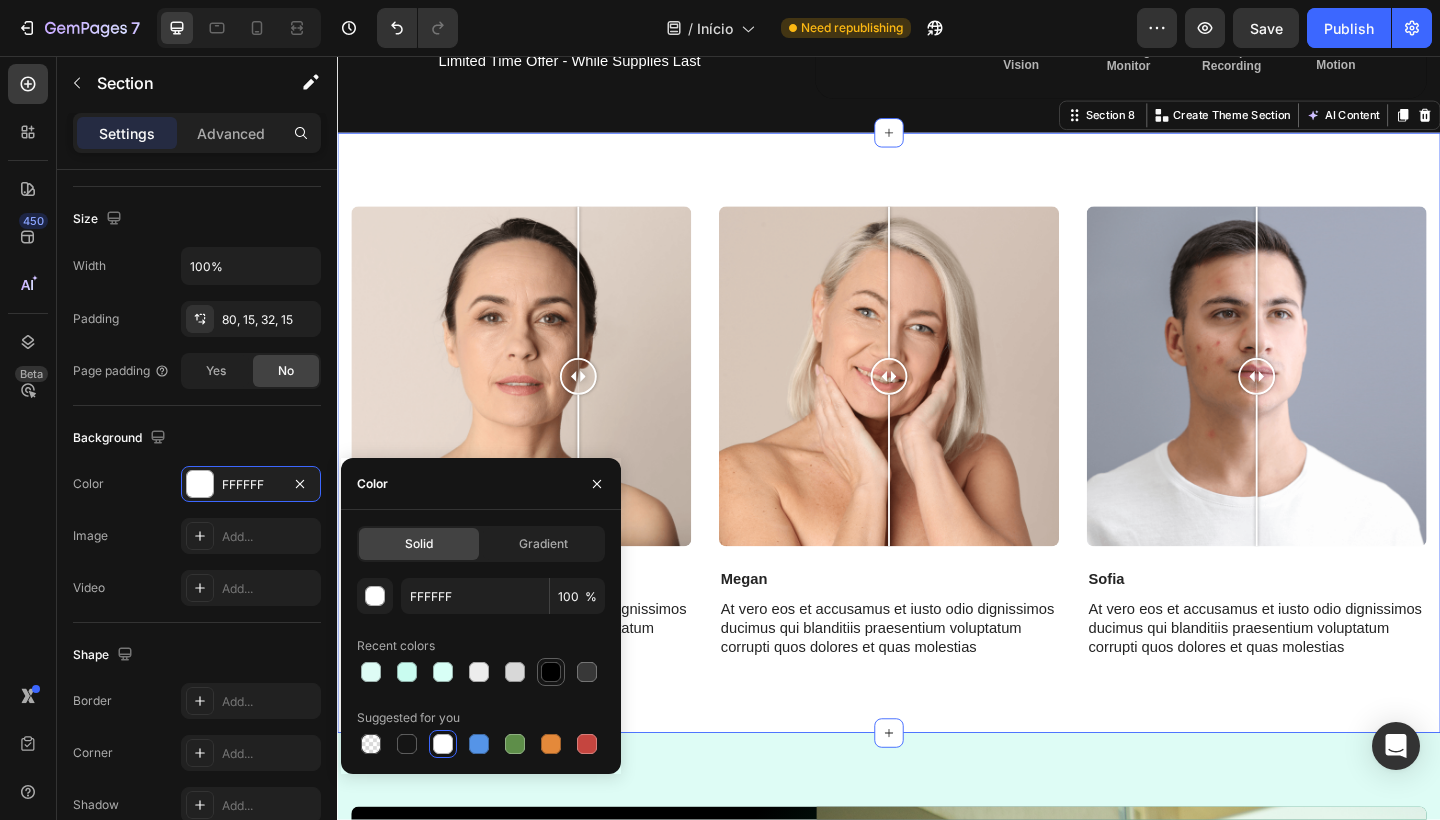 click at bounding box center (551, 672) 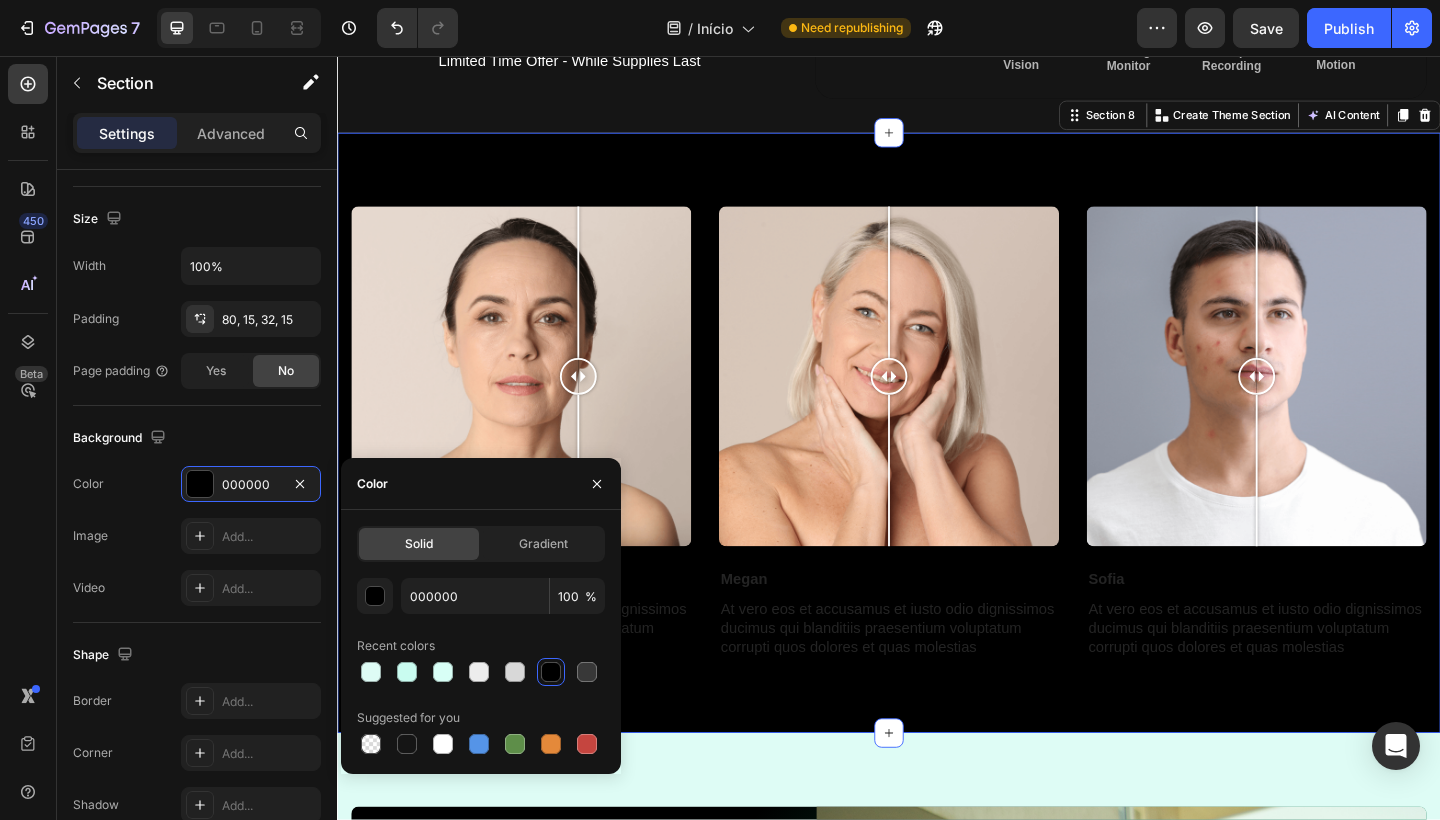 click on "At vero eos et accusamus et iusto odio dignissimos ducimus qui blanditiis praesentium voluptatum corrupti quos dolores et quas molestias" at bounding box center [937, 680] 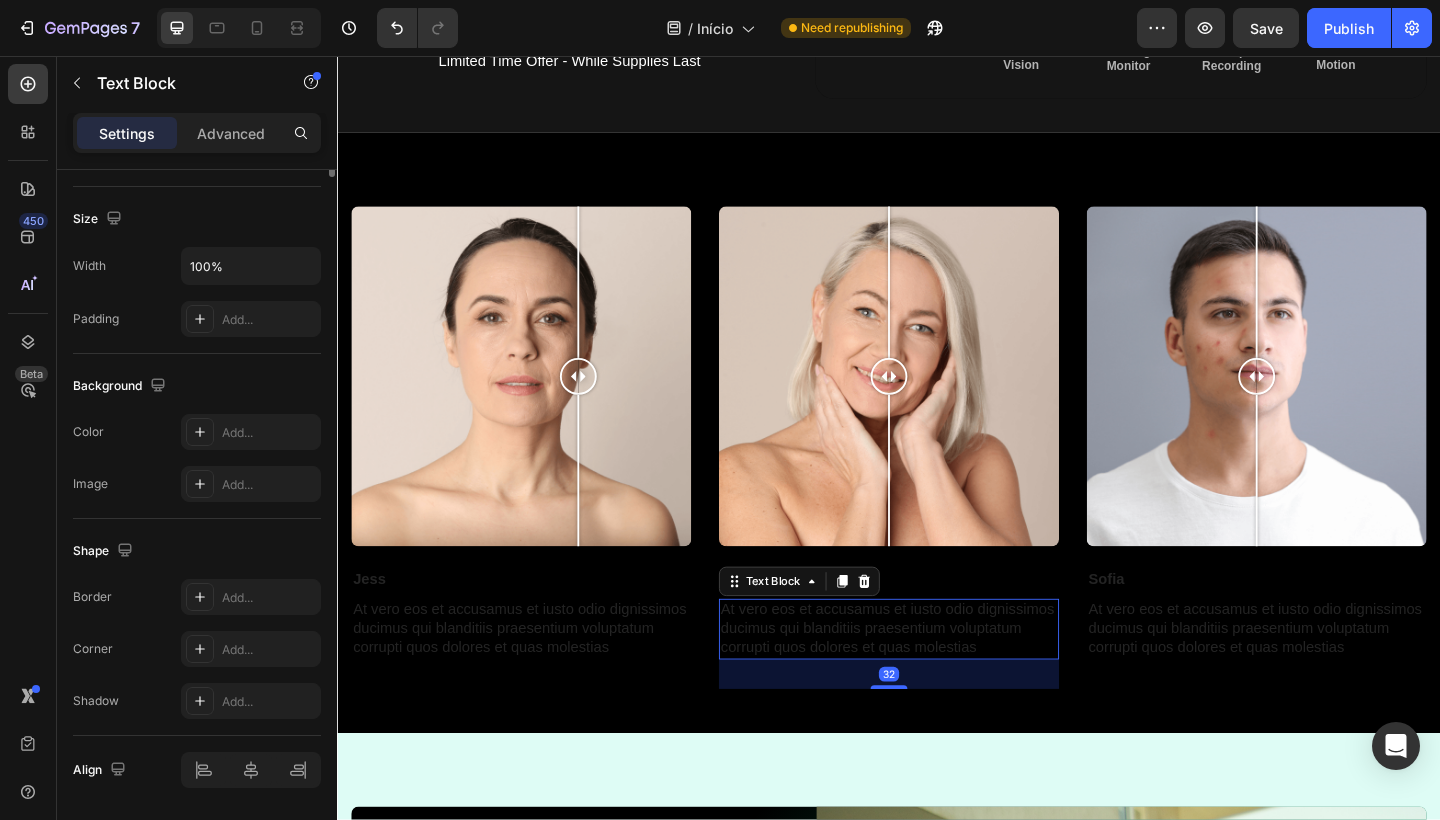 scroll, scrollTop: 0, scrollLeft: 0, axis: both 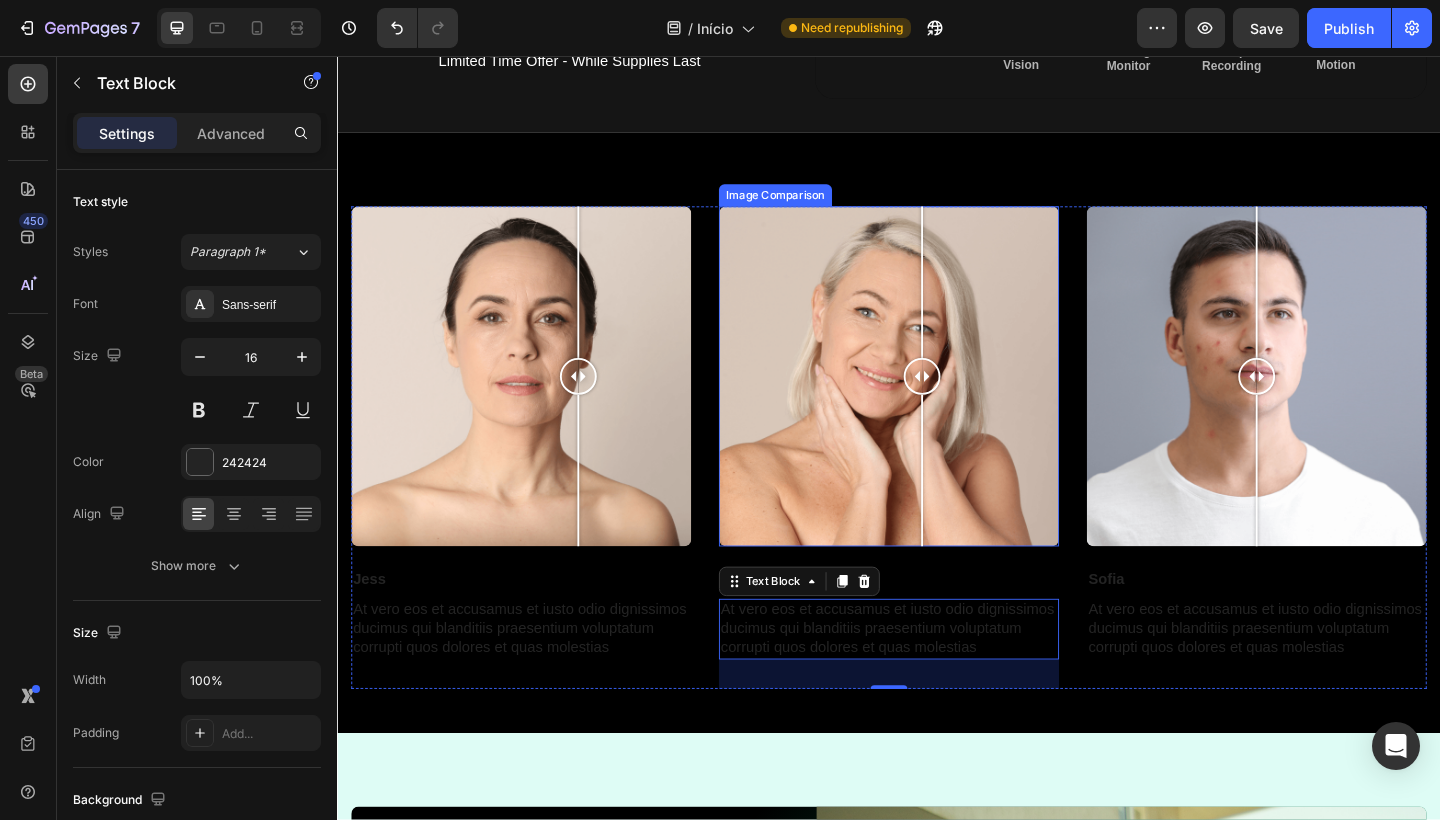 click at bounding box center (973, 405) 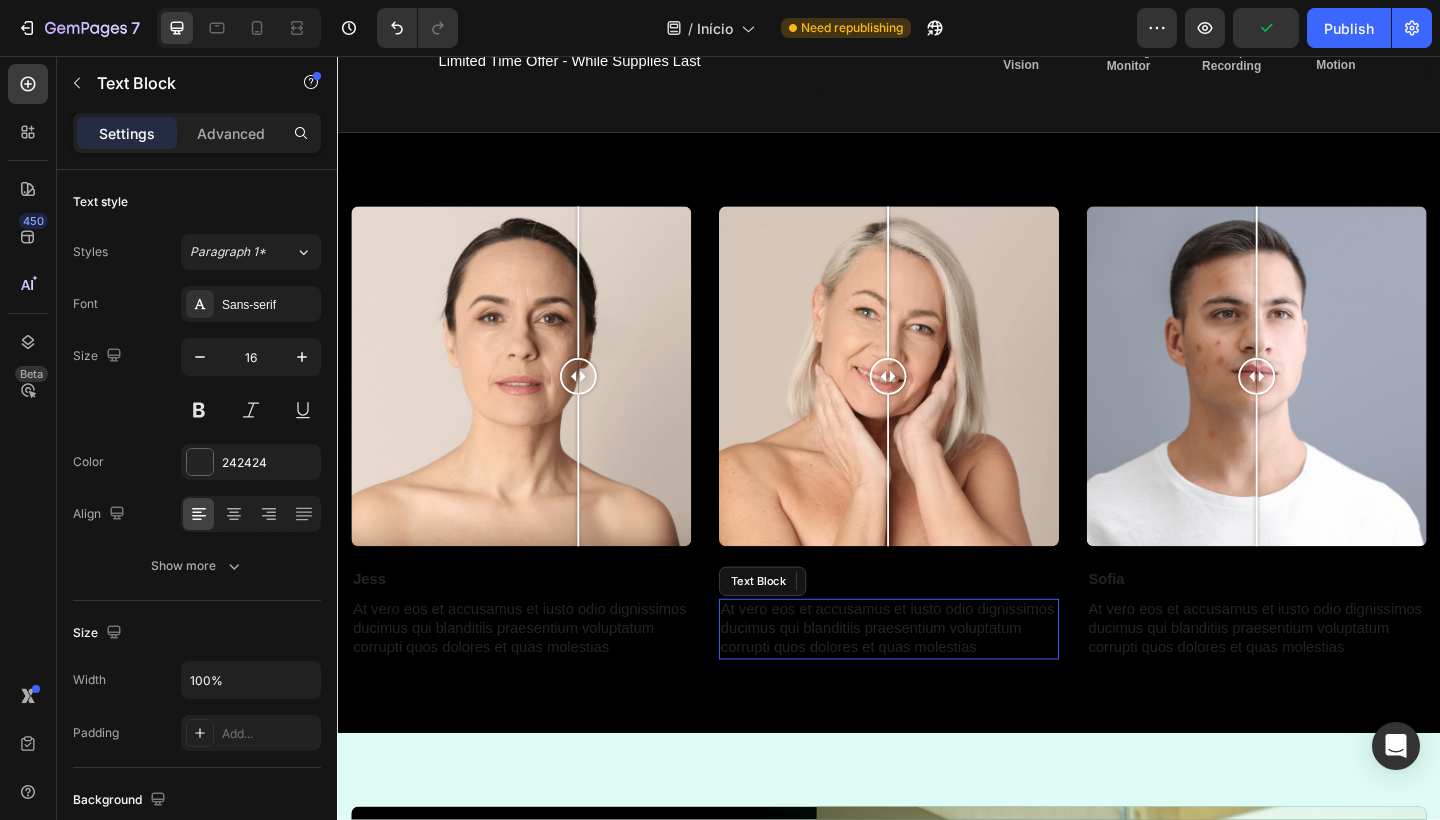 click on "At vero eos et accusamus et iusto odio dignissimos ducimus qui blanditiis praesentium voluptatum corrupti quos dolores et quas molestias" at bounding box center [937, 680] 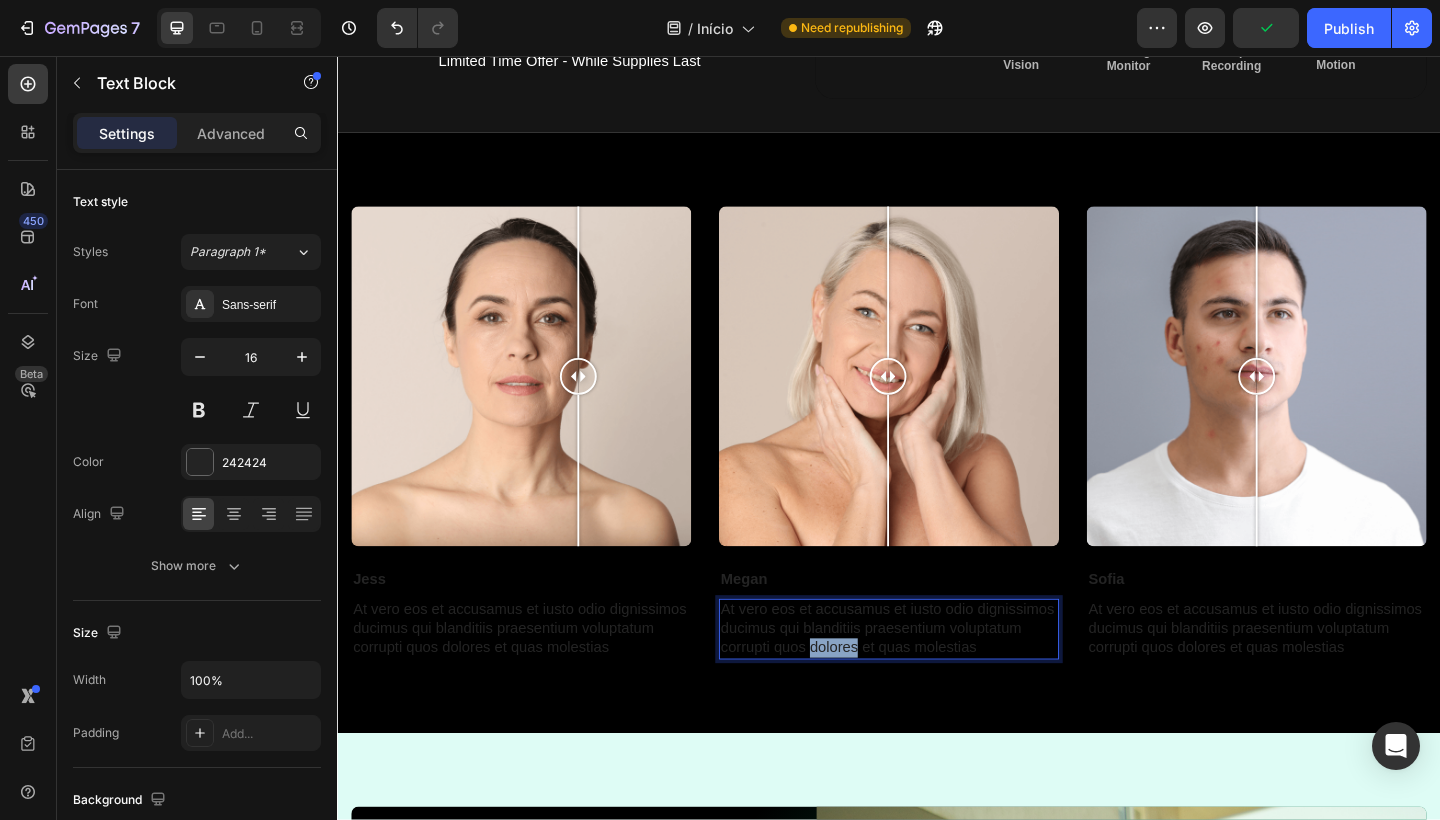 click on "At vero eos et accusamus et iusto odio dignissimos ducimus qui blanditiis praesentium voluptatum corrupti quos dolores et quas molestias" at bounding box center [937, 680] 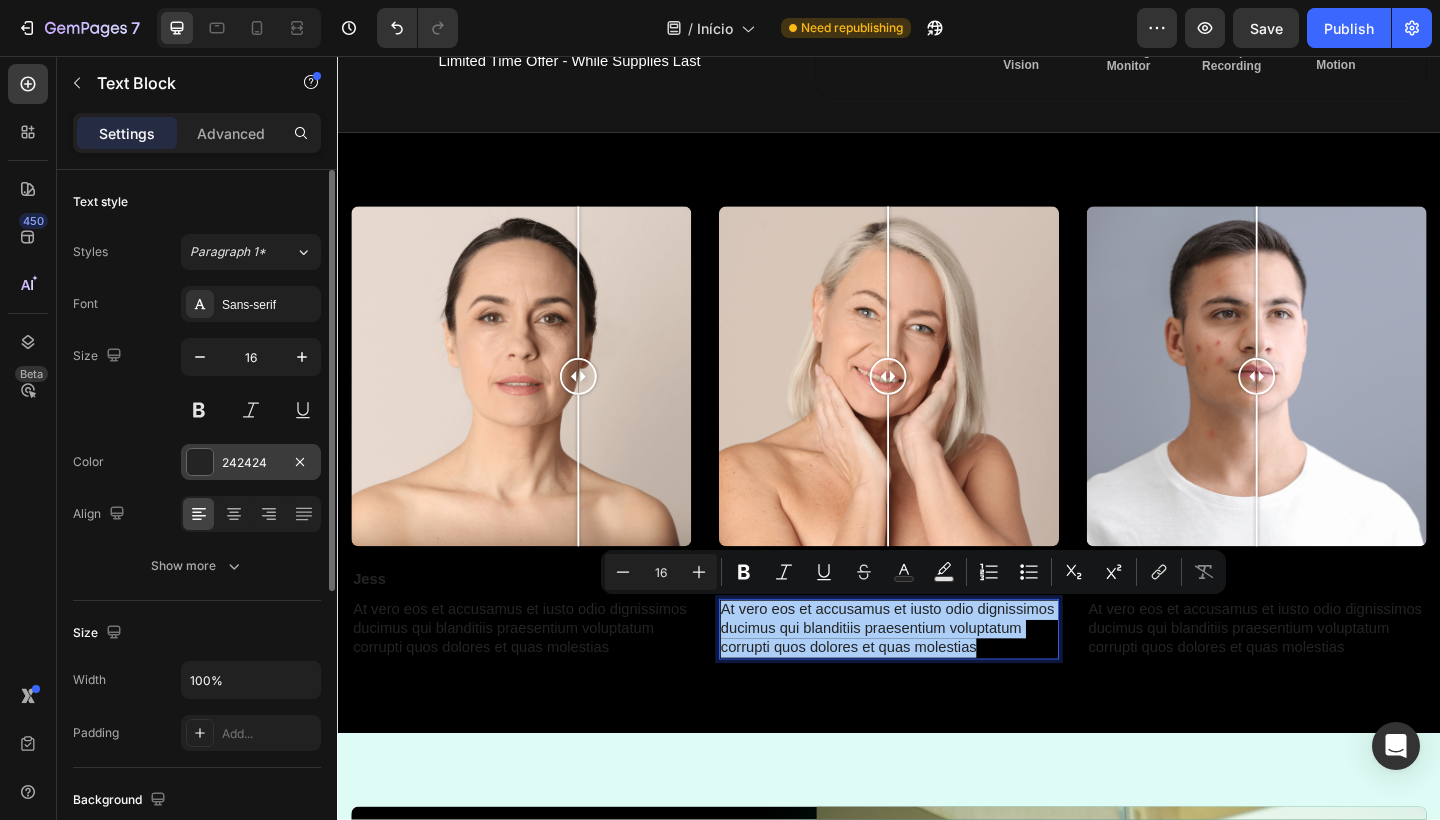 click on "242424" at bounding box center (251, 463) 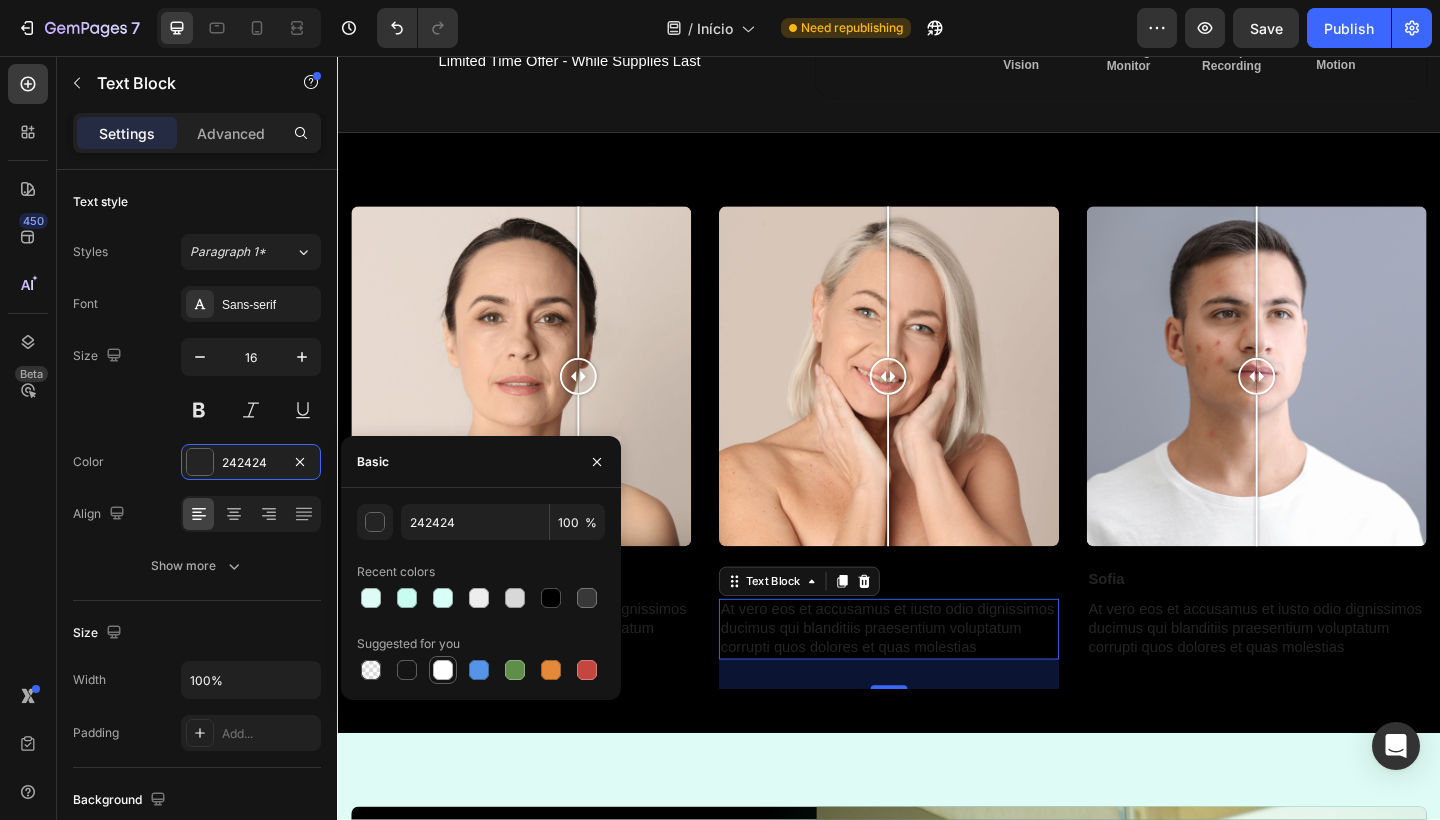 click at bounding box center (443, 670) 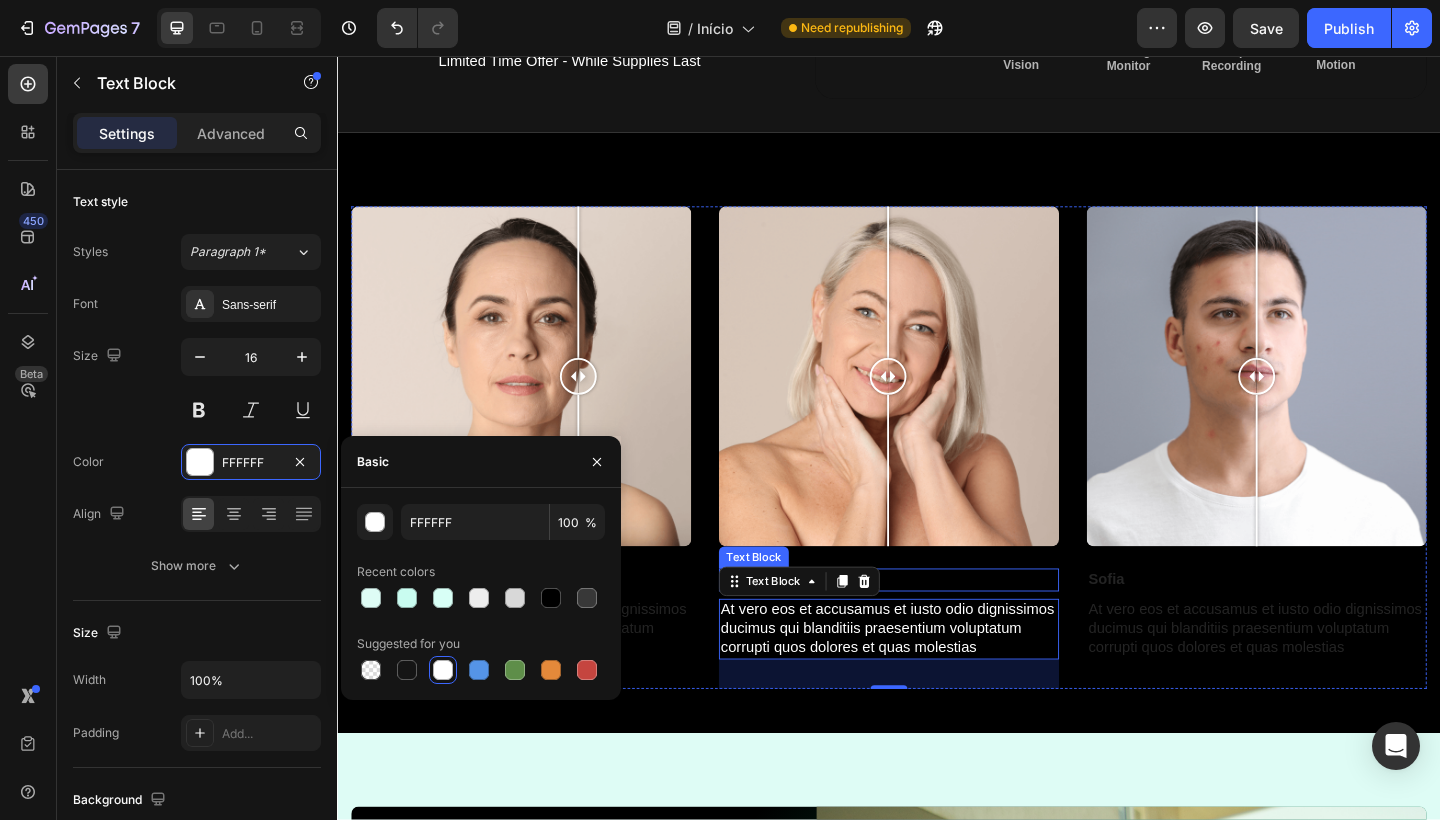 click on "Megan" at bounding box center (937, 626) 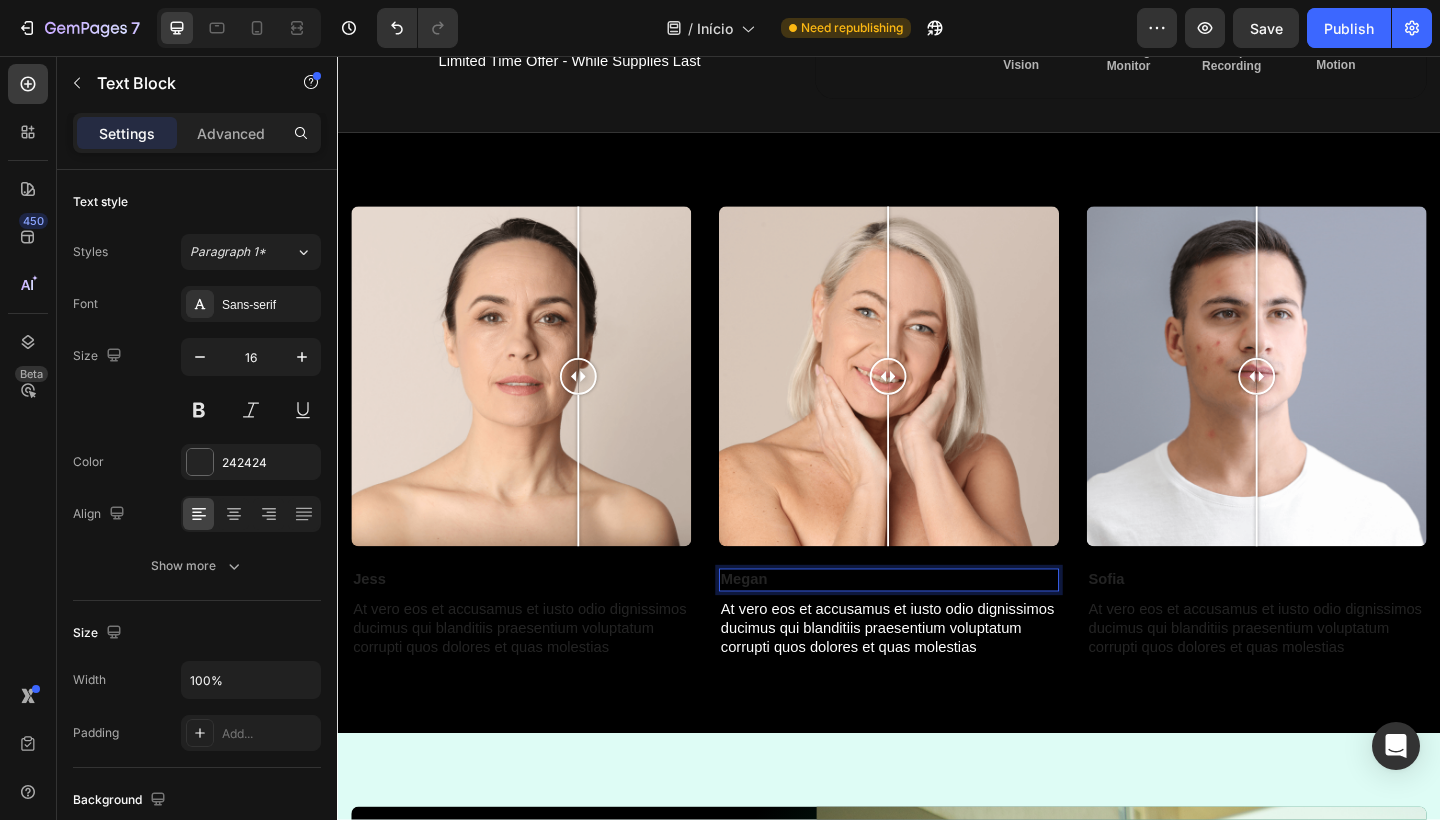 click on "Megan" at bounding box center [937, 626] 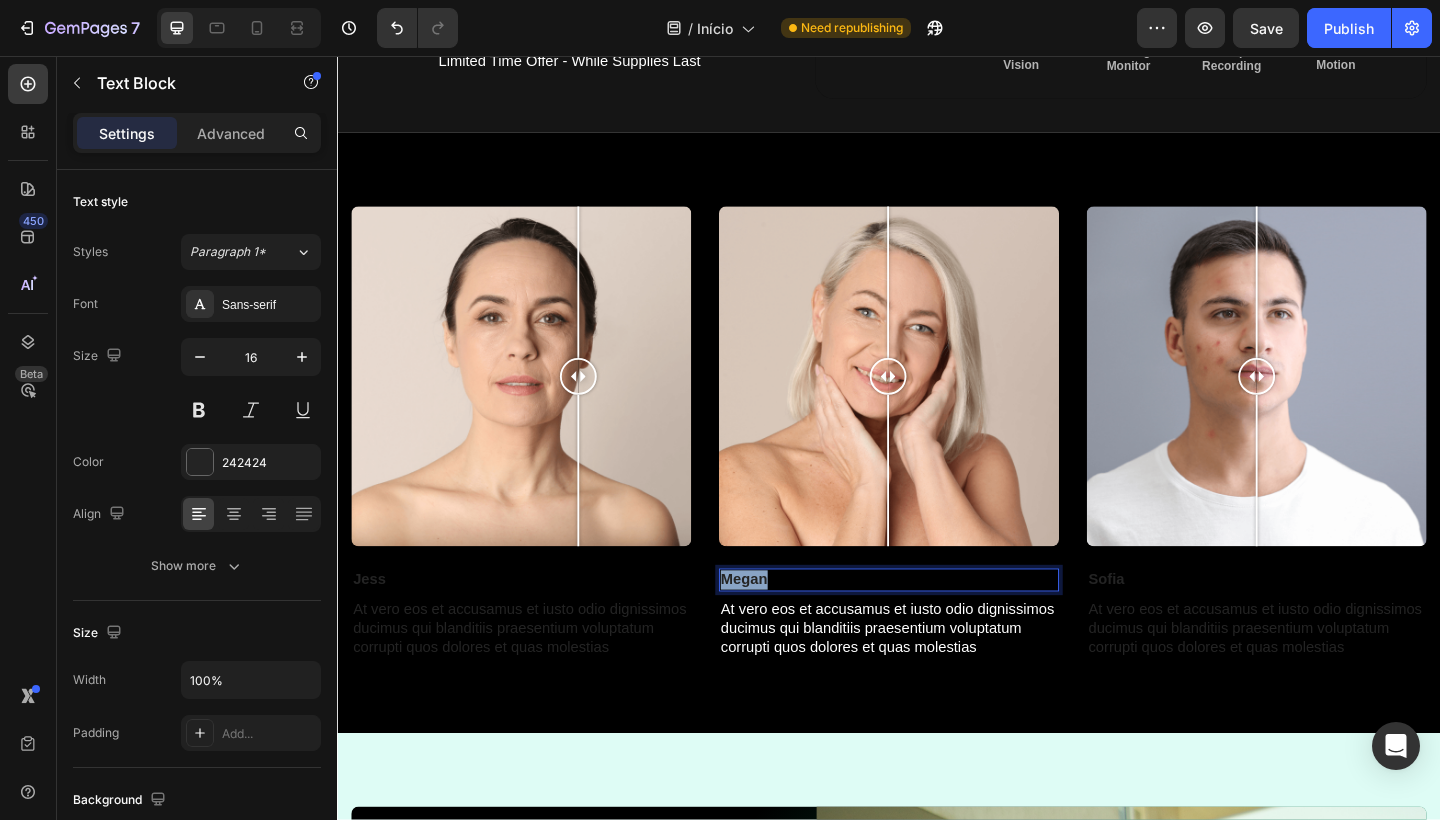 click on "Megan" at bounding box center (937, 626) 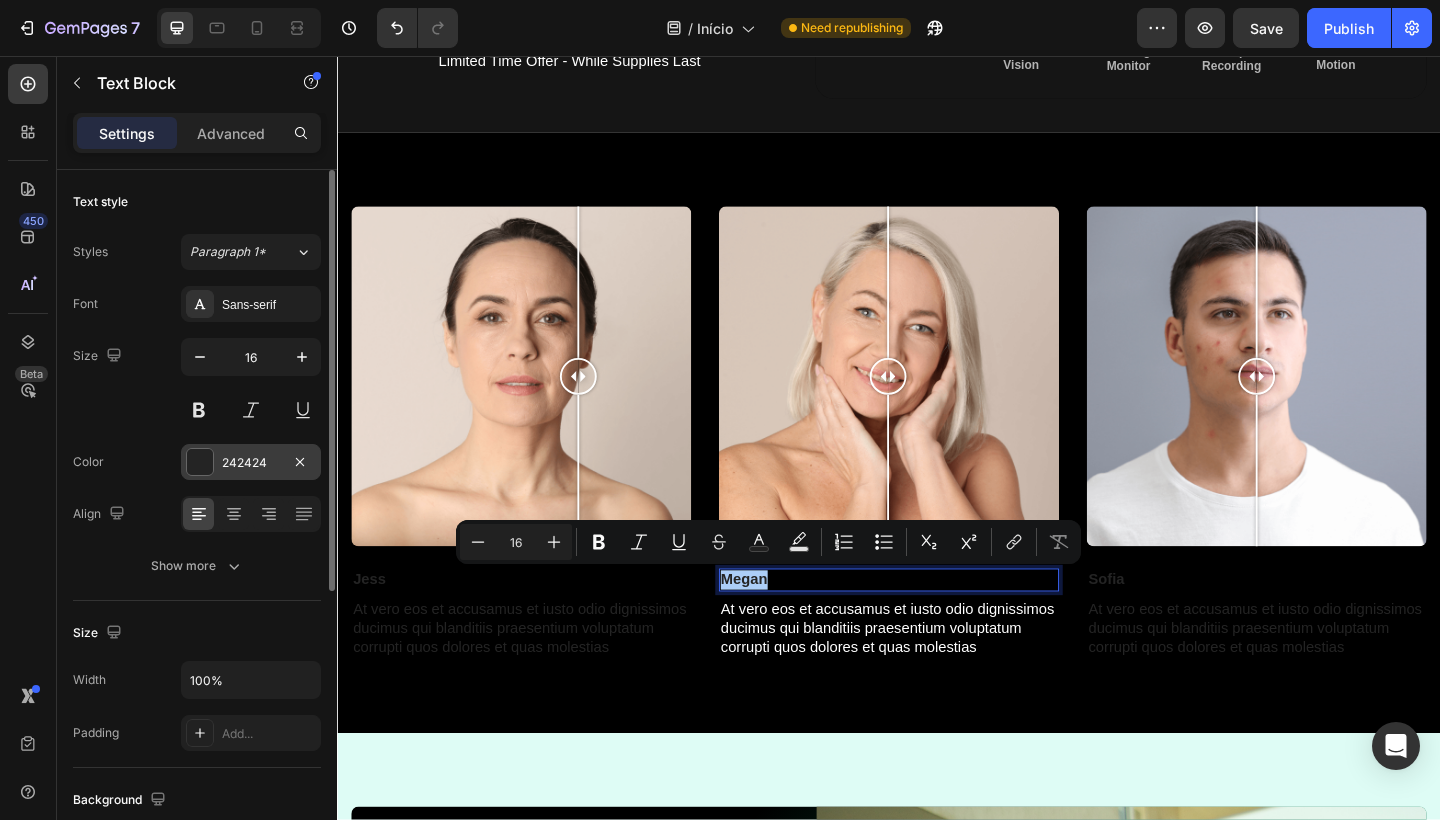 click on "242424" at bounding box center (251, 462) 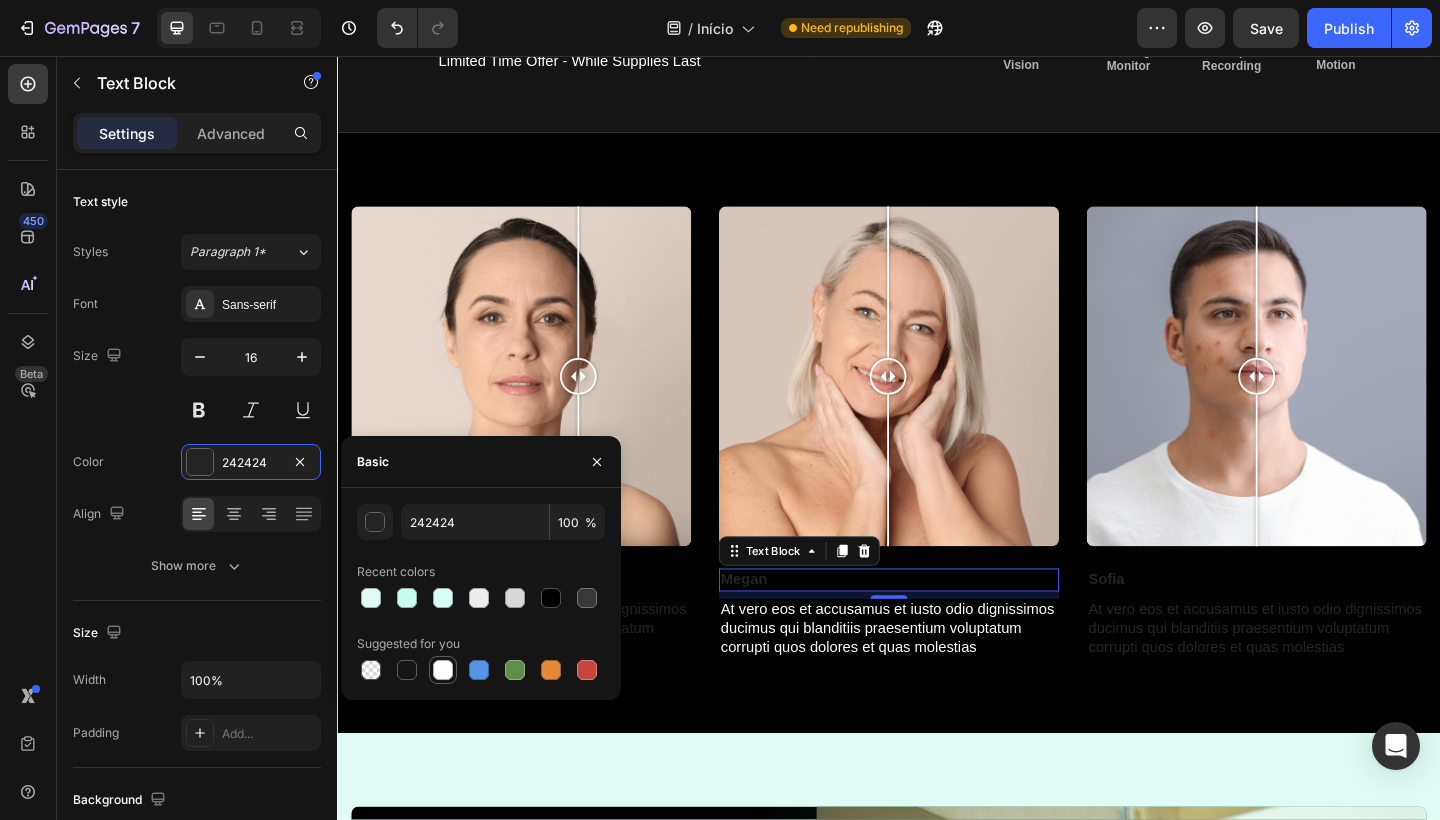 click at bounding box center [443, 670] 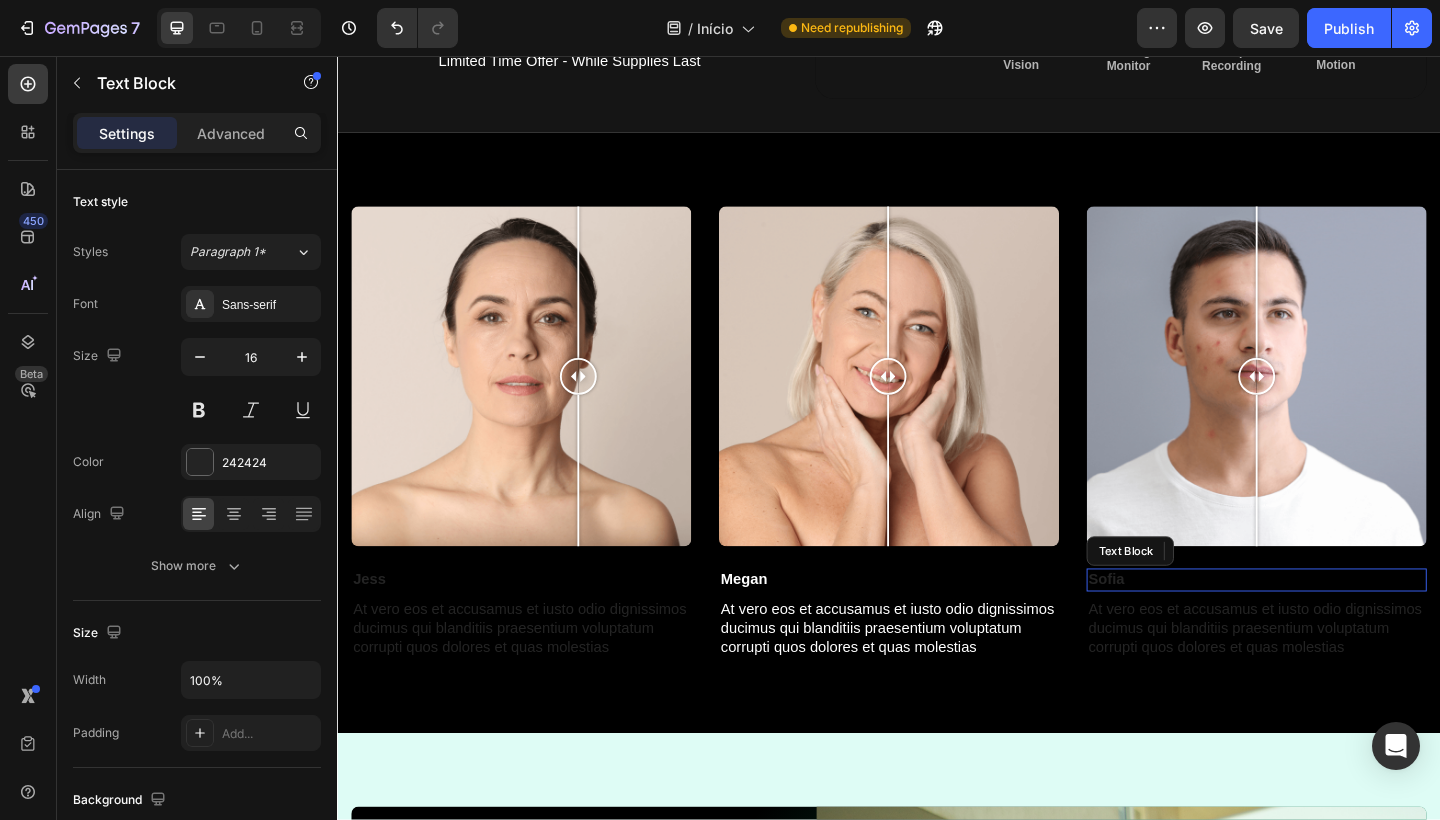 click on "Sofia" at bounding box center [1337, 626] 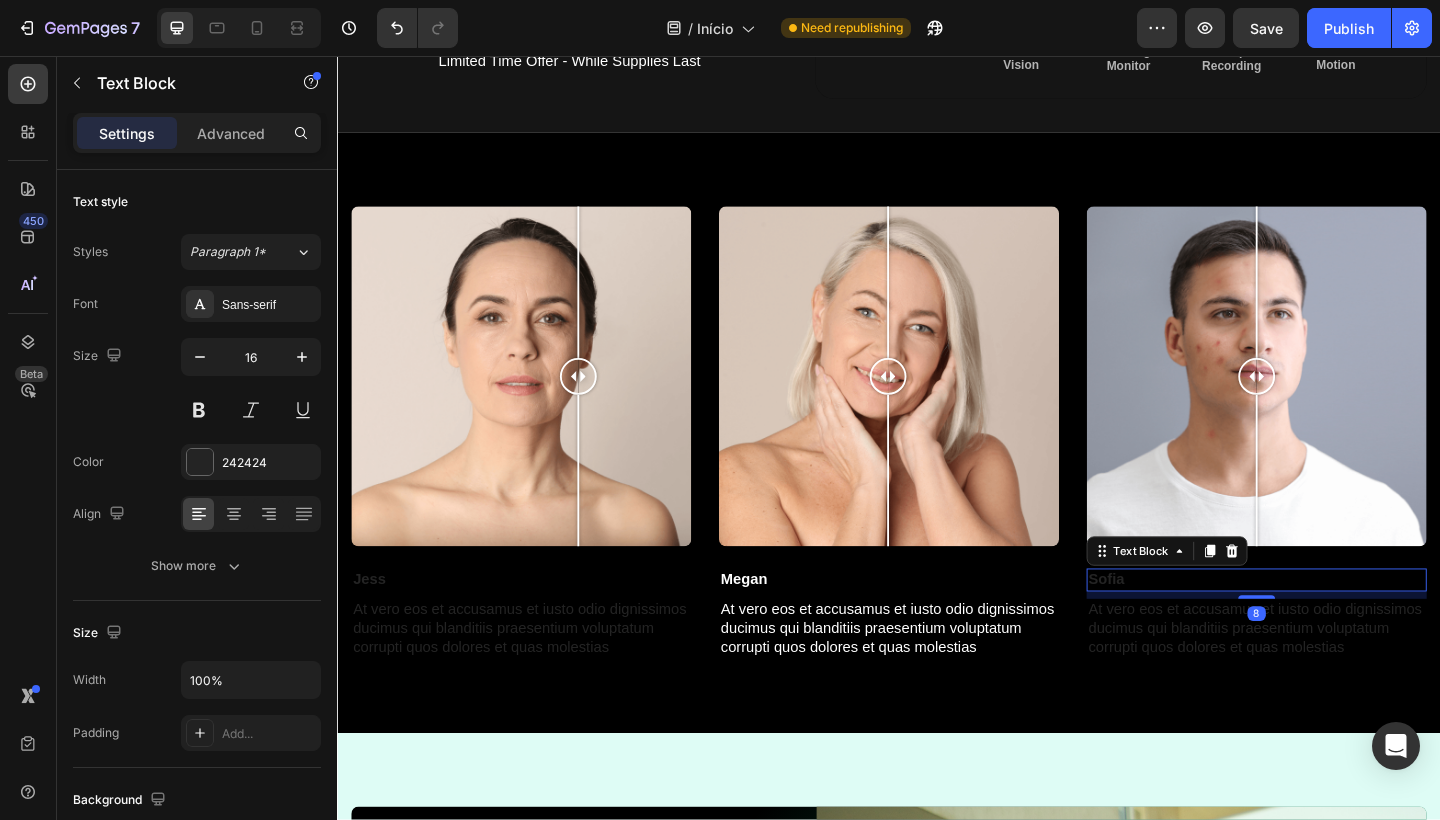 click on "Sofia" at bounding box center (1337, 626) 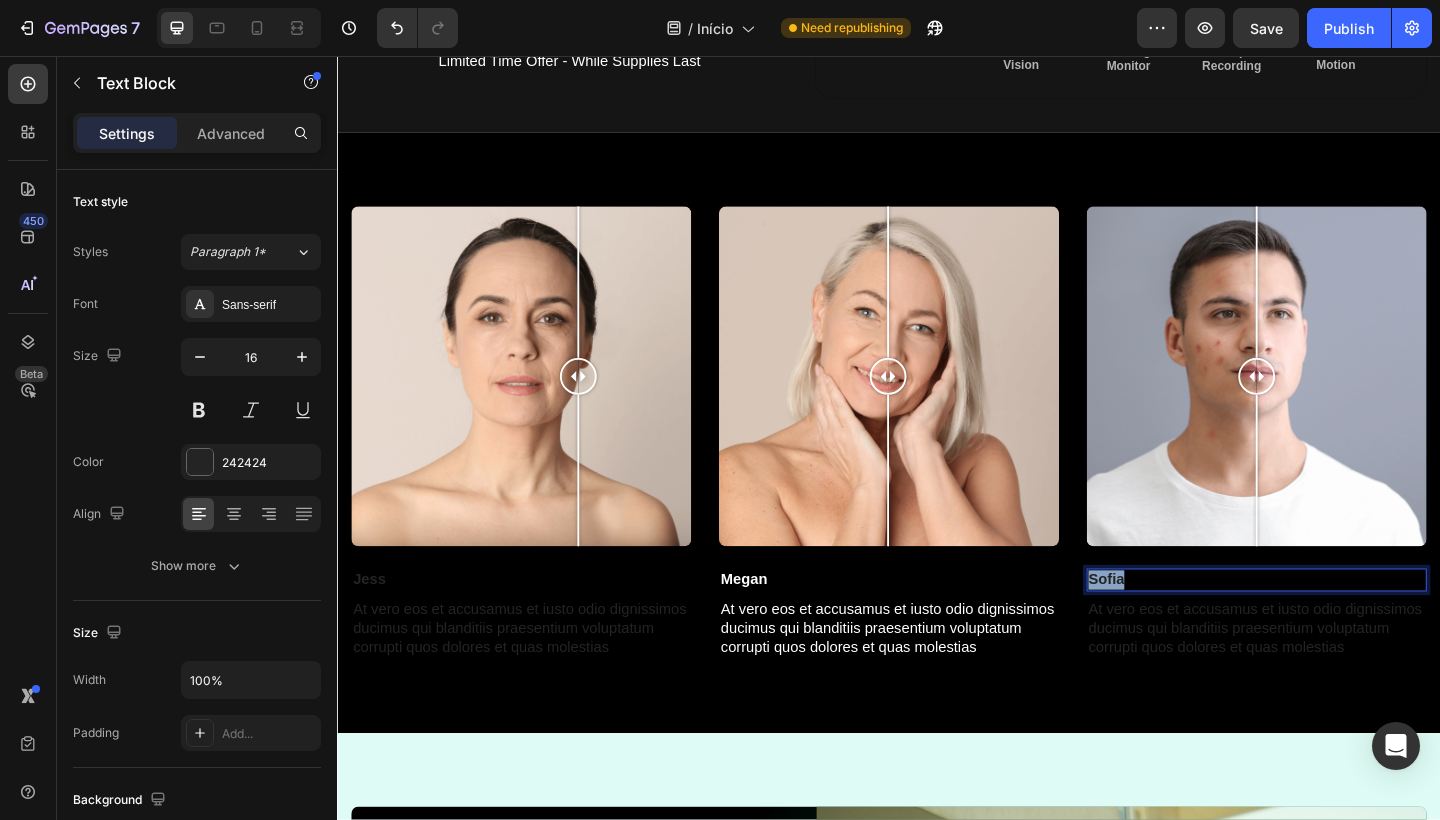 click on "Sofia" at bounding box center (1337, 626) 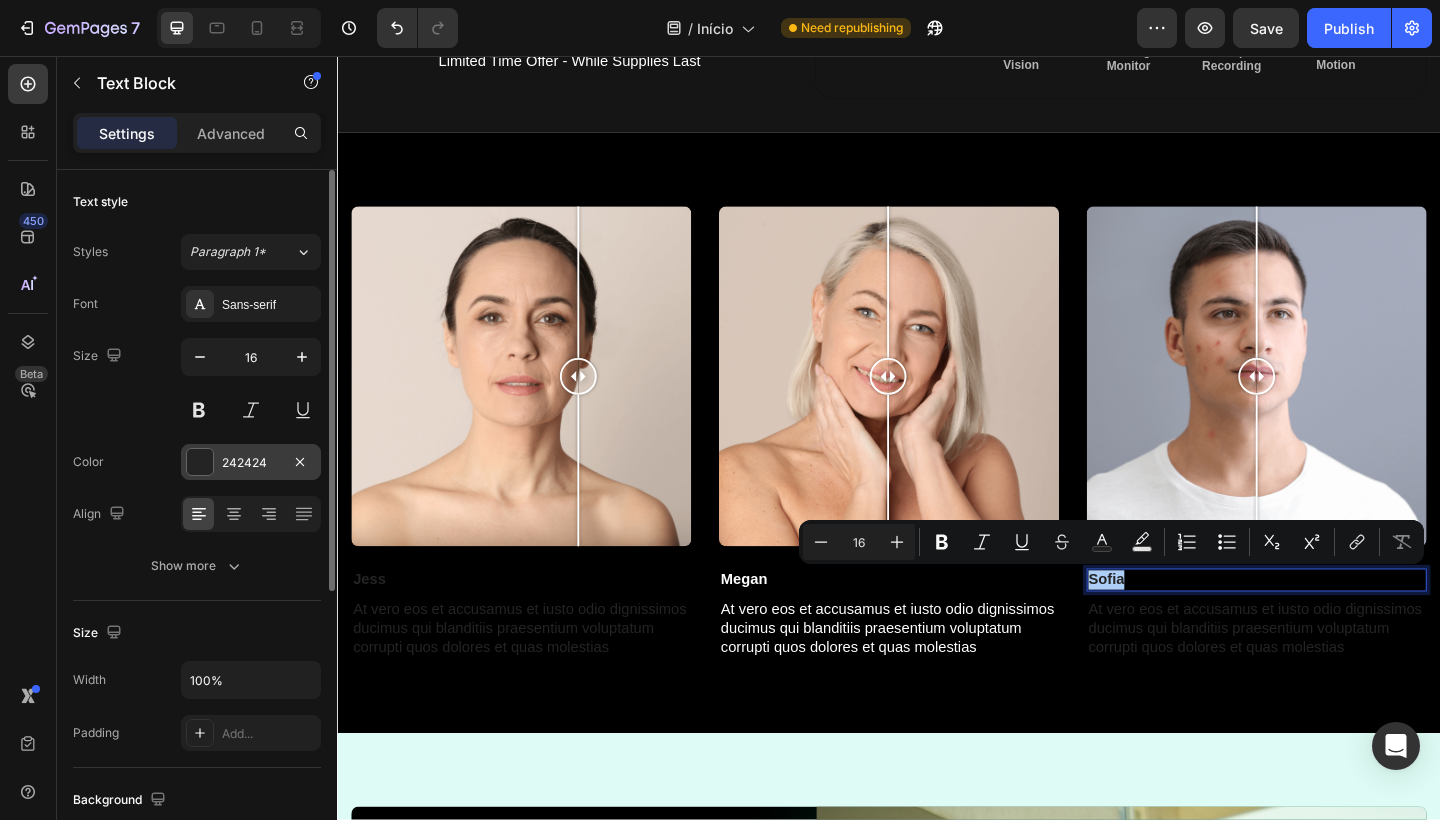 click on "242424" at bounding box center [251, 463] 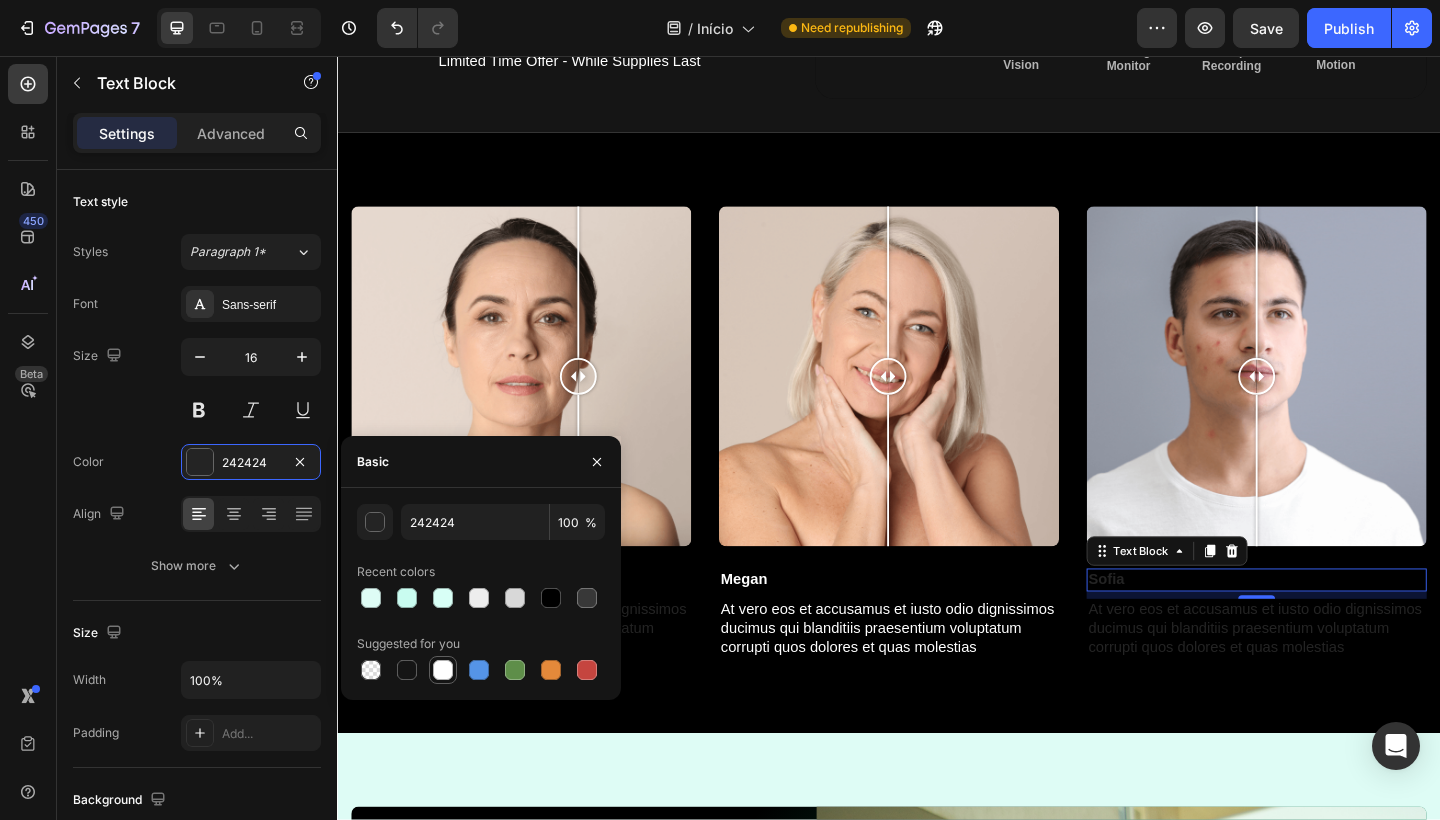 click at bounding box center (443, 670) 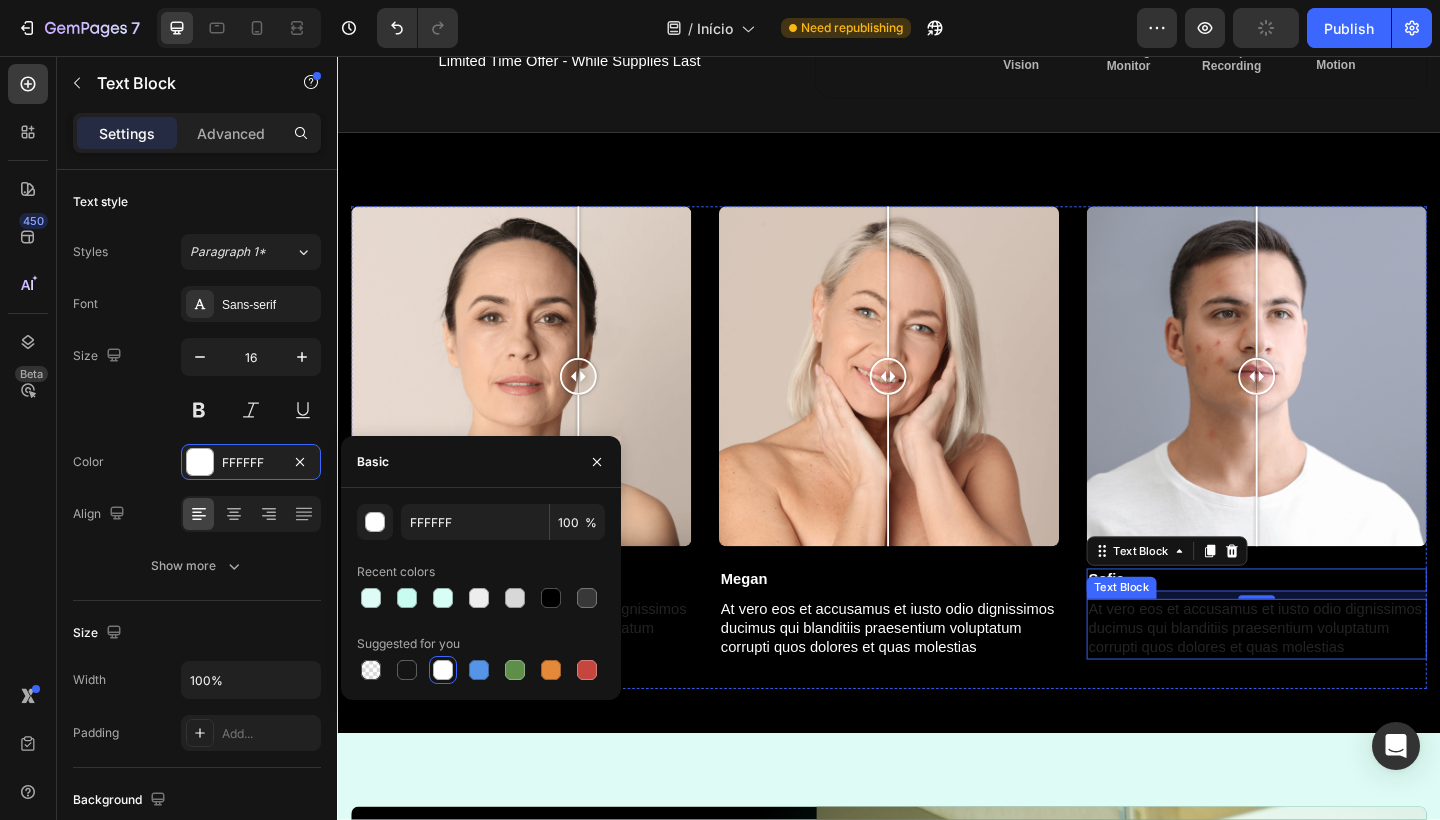 click on "At vero eos et accusamus et iusto odio dignissimos ducimus qui blanditiis praesentium voluptatum corrupti quos dolores et quas molestias" at bounding box center [1337, 680] 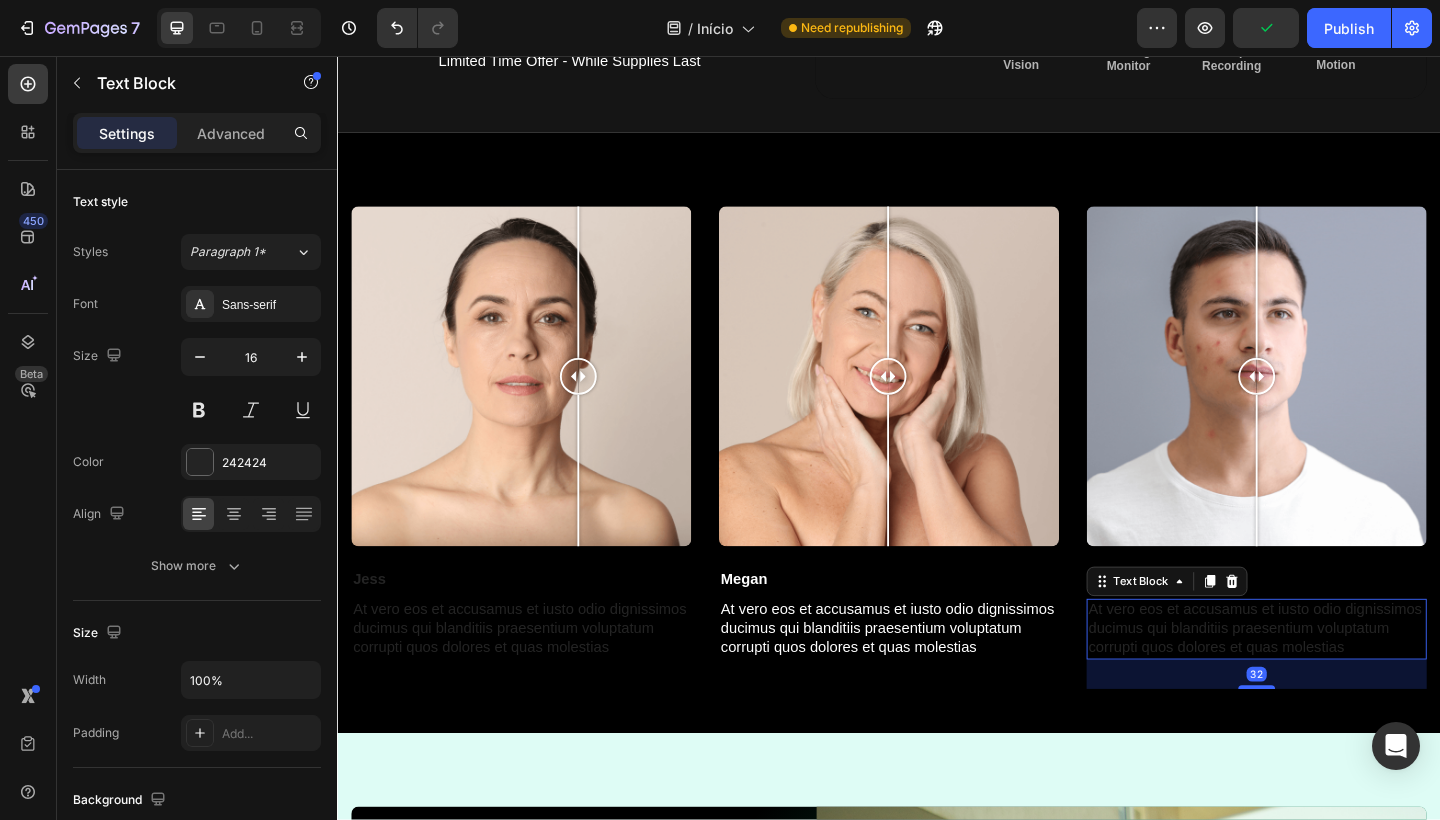 click on "At vero eos et accusamus et iusto odio dignissimos ducimus qui blanditiis praesentium voluptatum corrupti quos dolores et quas molestias" at bounding box center [1337, 680] 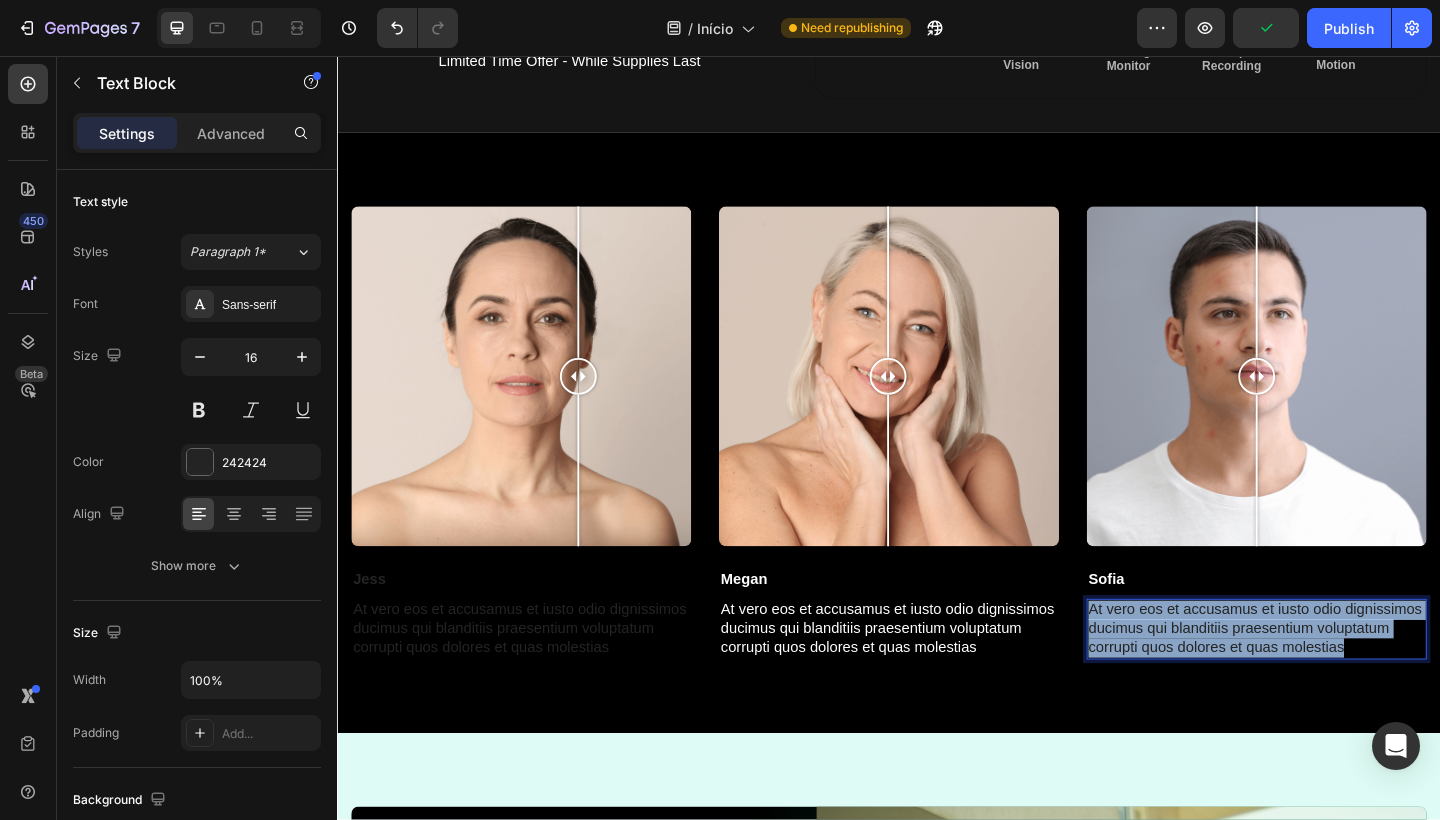 click on "At vero eos et accusamus et iusto odio dignissimos ducimus qui blanditiis praesentium voluptatum corrupti quos dolores et quas molestias" at bounding box center [1337, 680] 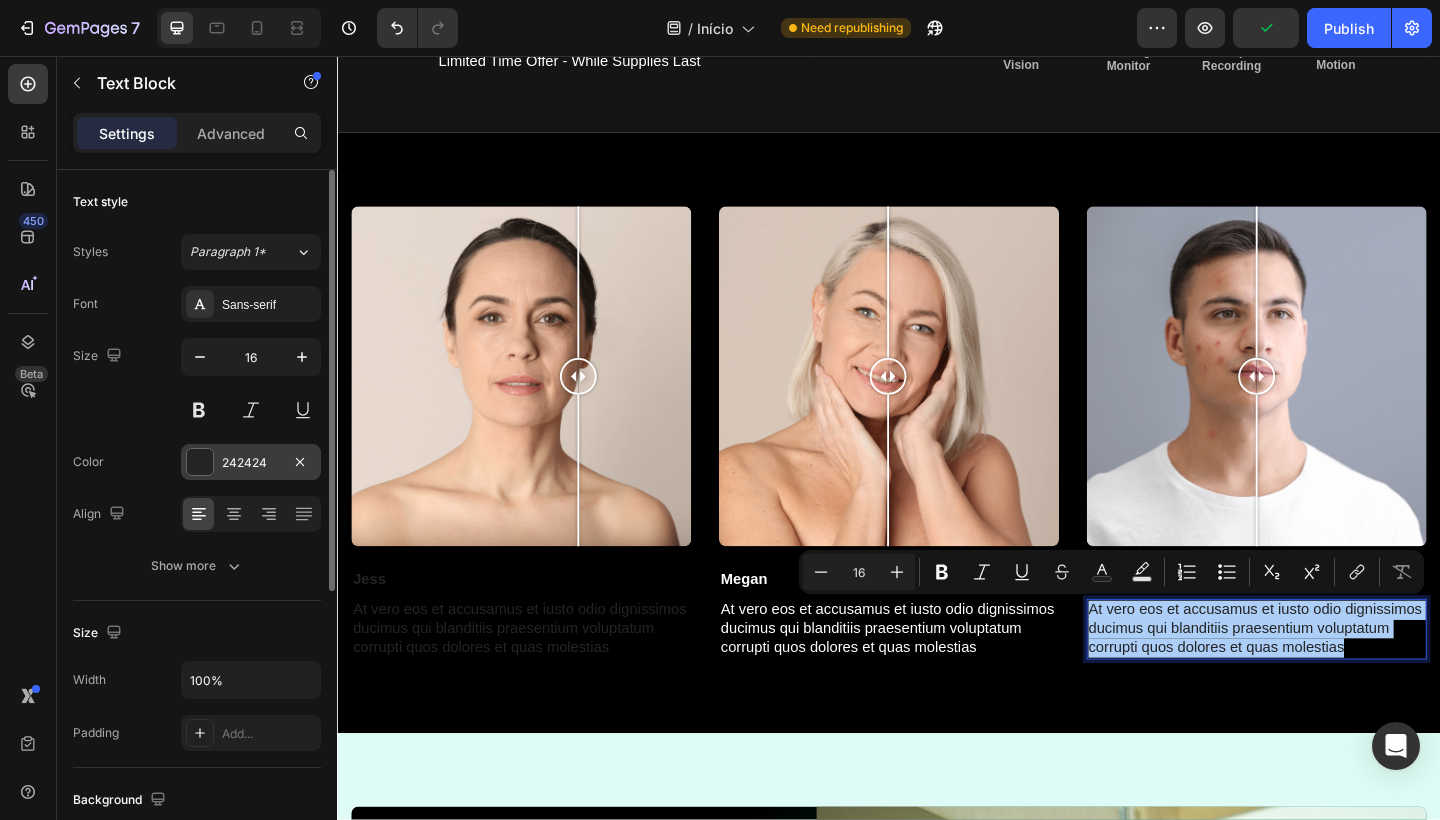 click on "242424" at bounding box center (251, 462) 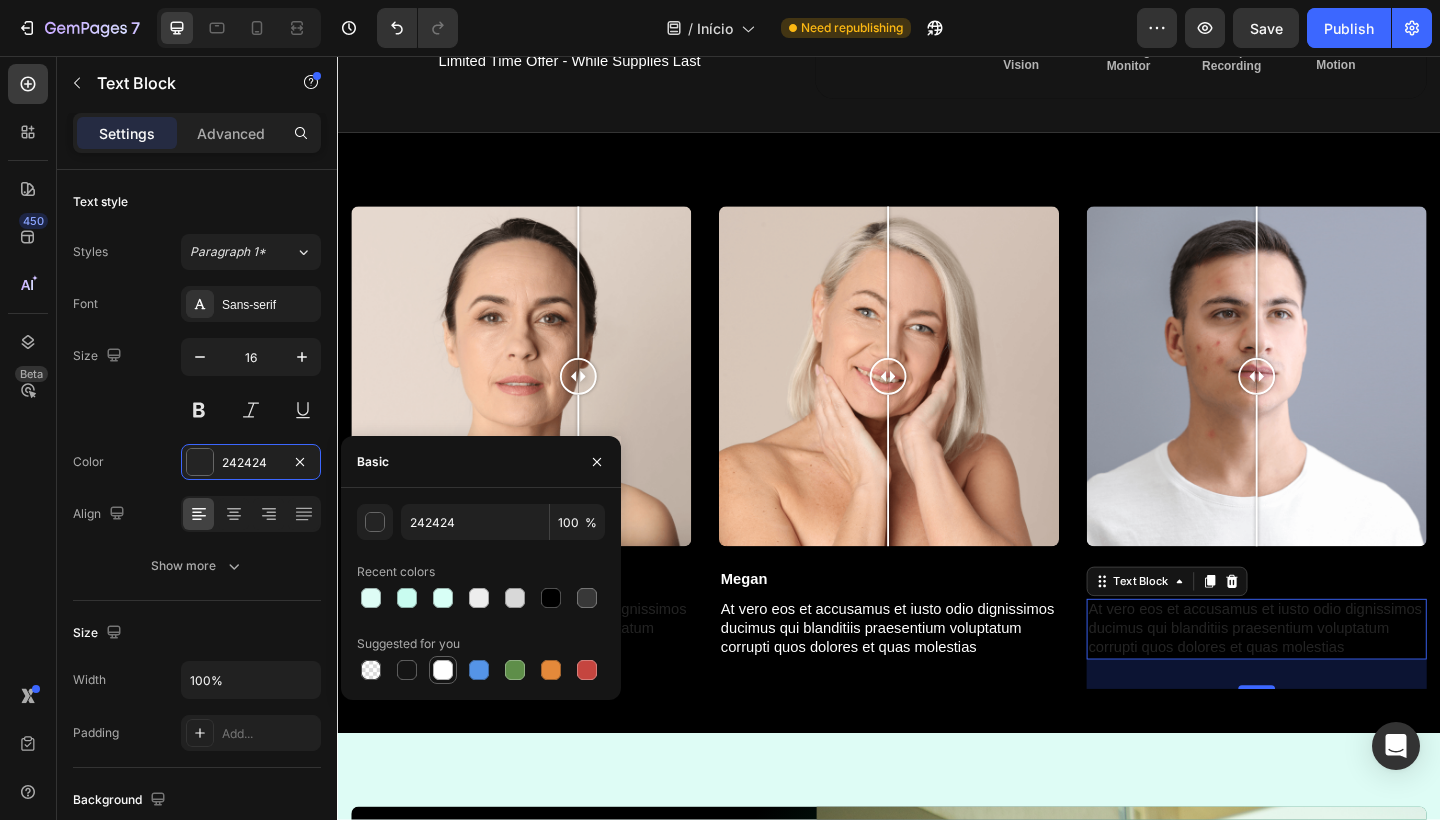 click at bounding box center [443, 670] 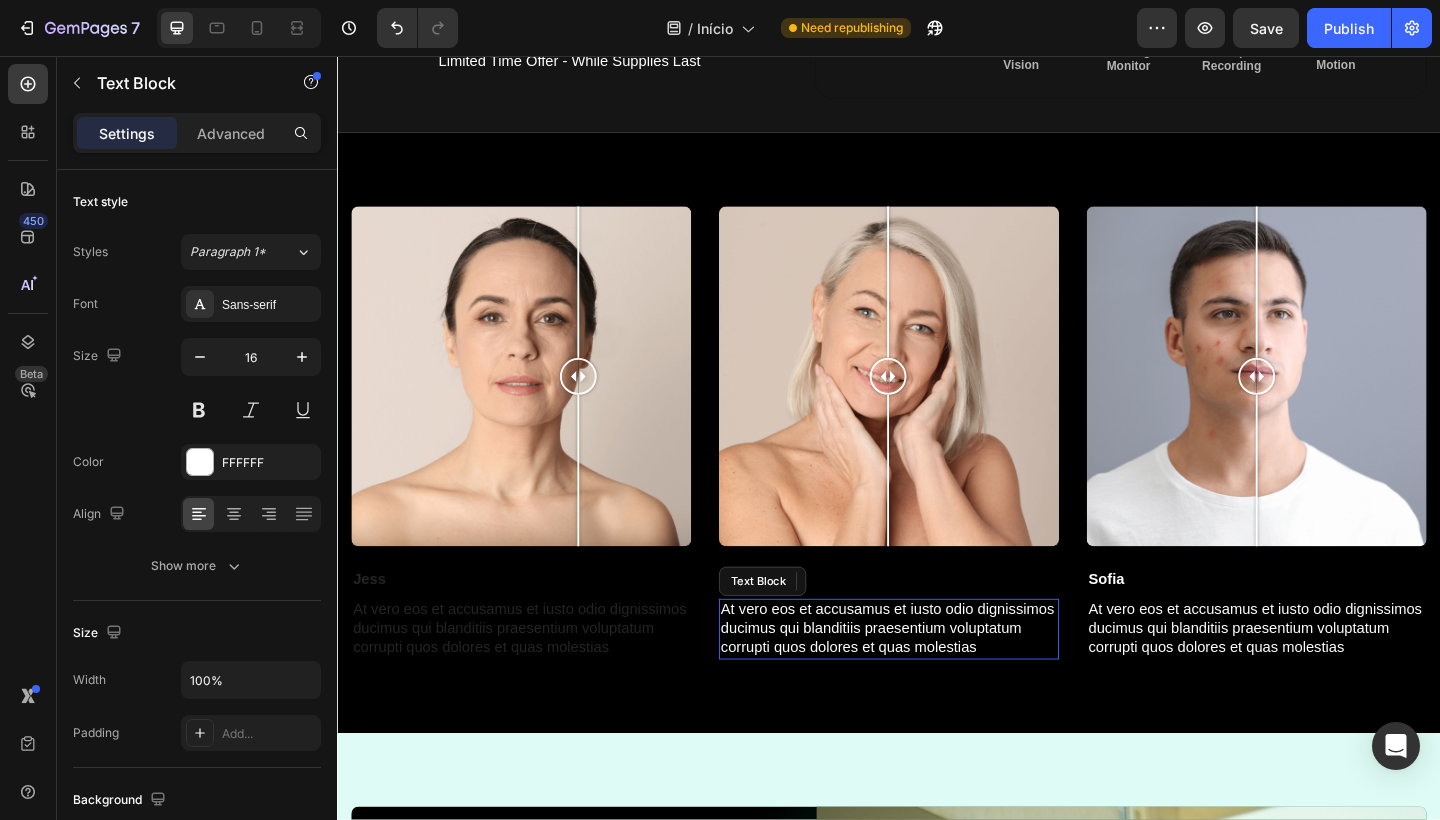 click on "At vero eos et accusamus et iusto odio dignissimos ducimus qui blanditiis praesentium voluptatum corrupti quos dolores et quas molestias" at bounding box center (937, 680) 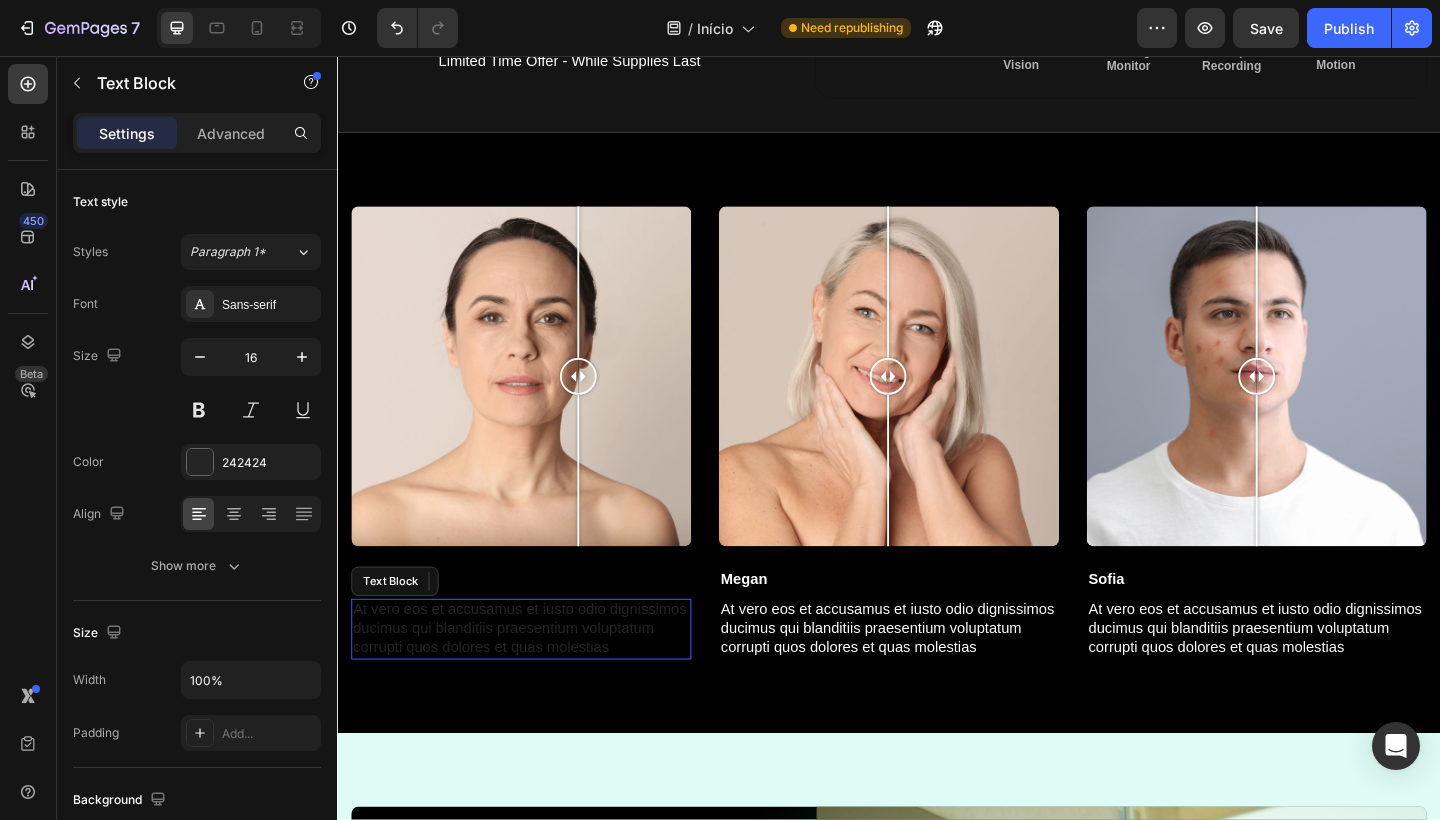 click on "At vero eos et accusamus et iusto odio dignissimos ducimus qui blanditiis praesentium voluptatum corrupti quos dolores et quas molestias" at bounding box center [537, 680] 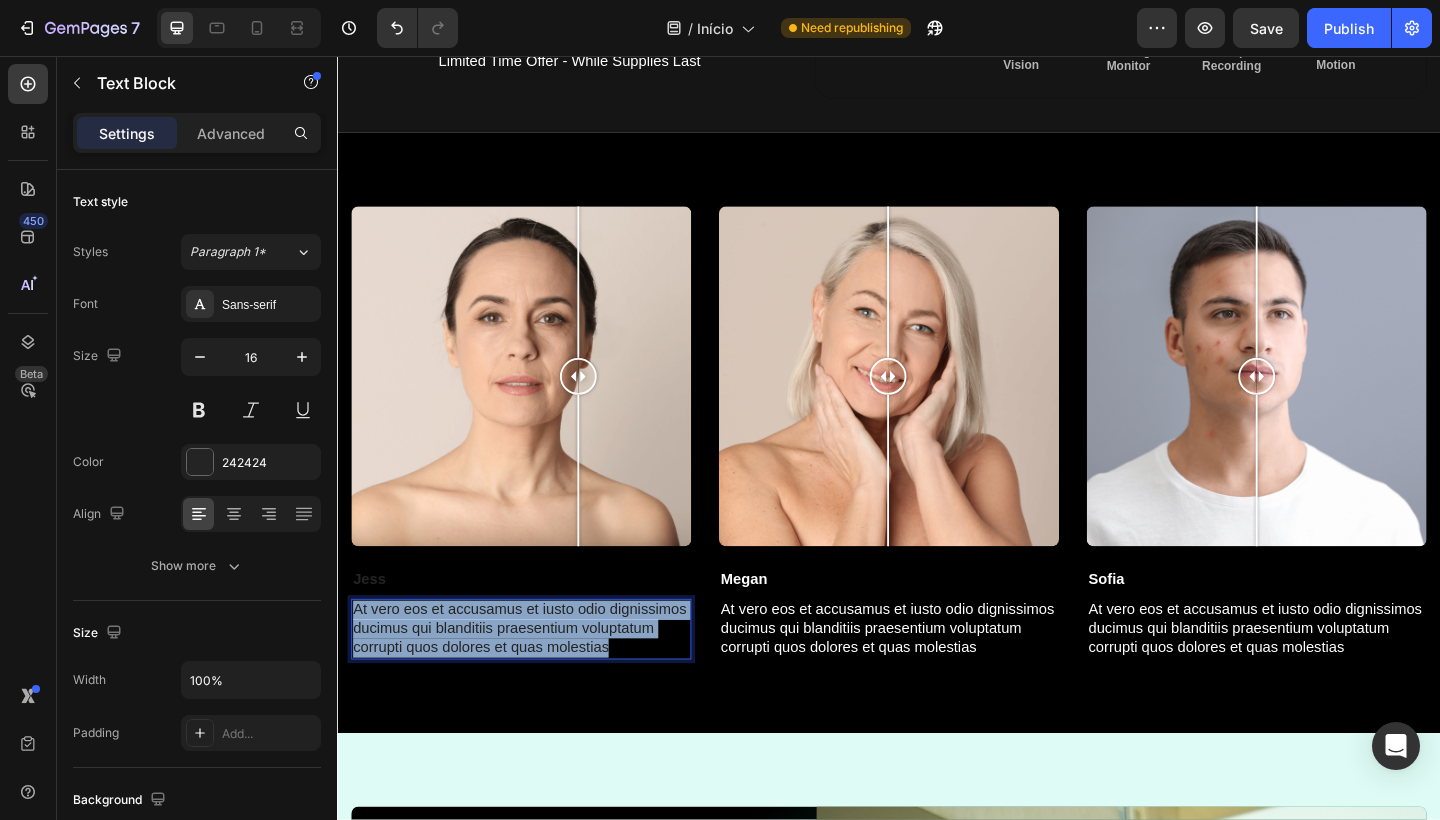 click on "At vero eos et accusamus et iusto odio dignissimos ducimus qui blanditiis praesentium voluptatum corrupti quos dolores et quas molestias" at bounding box center [537, 680] 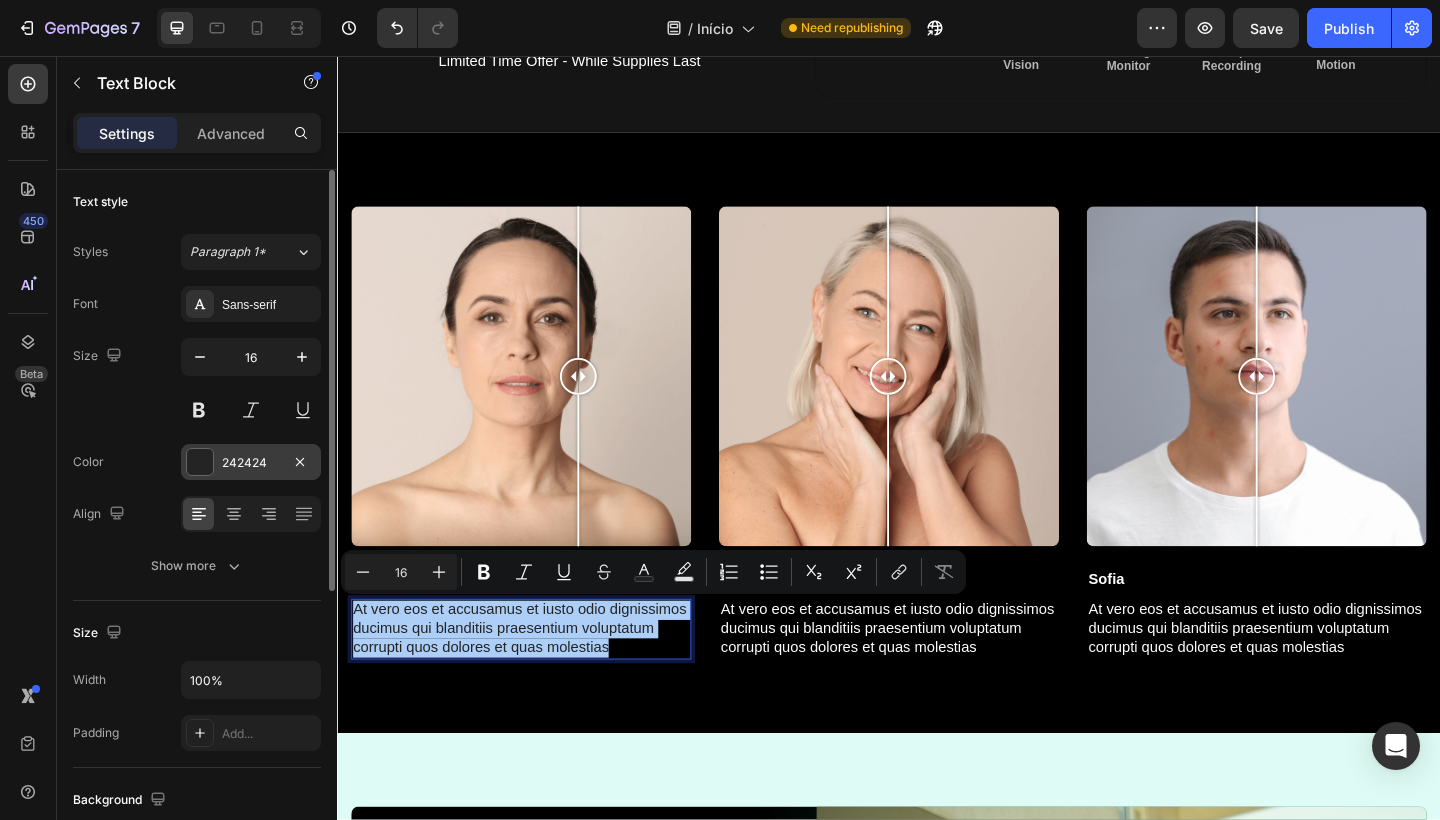 click on "242424" at bounding box center [251, 463] 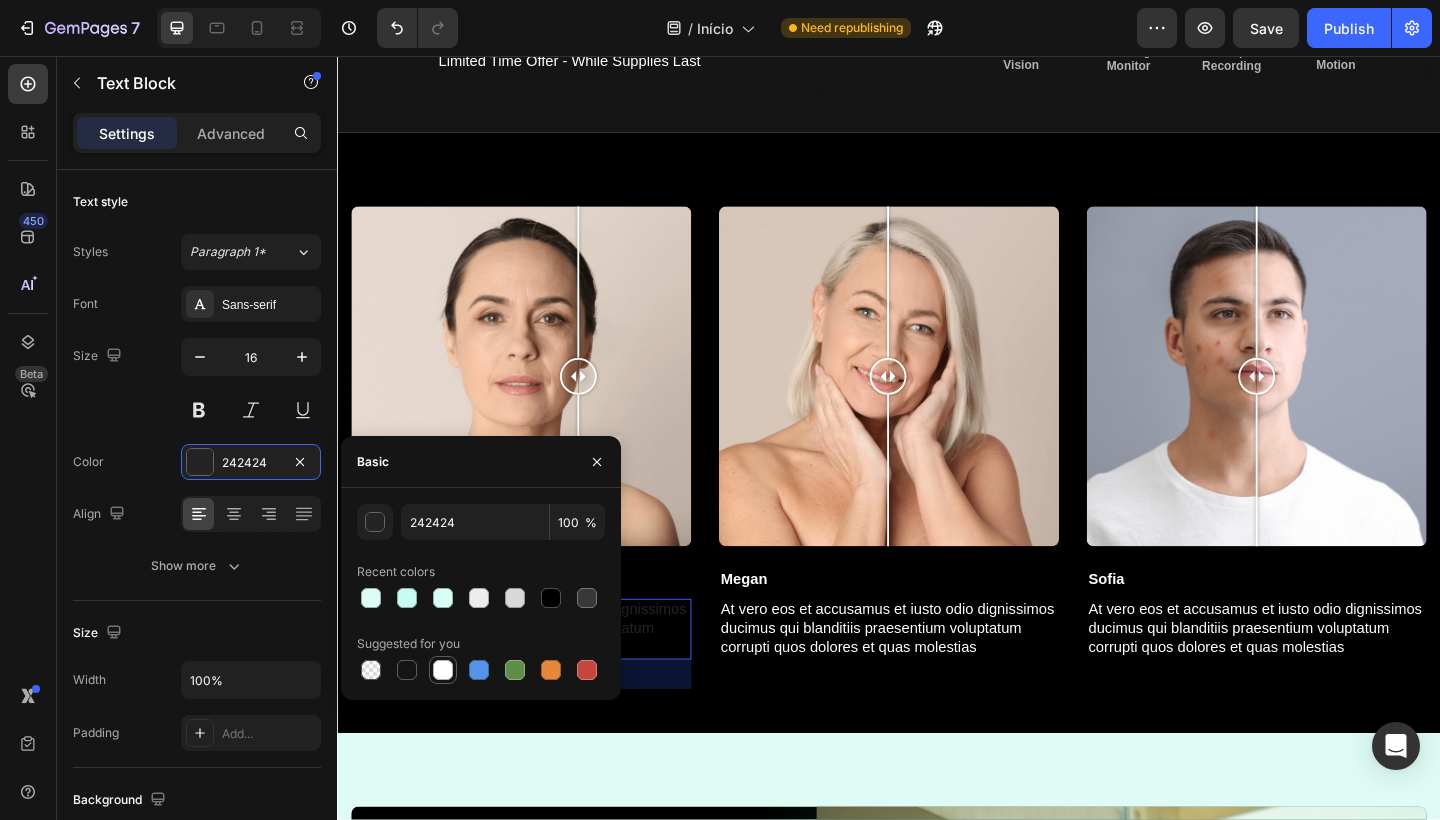 click at bounding box center [443, 670] 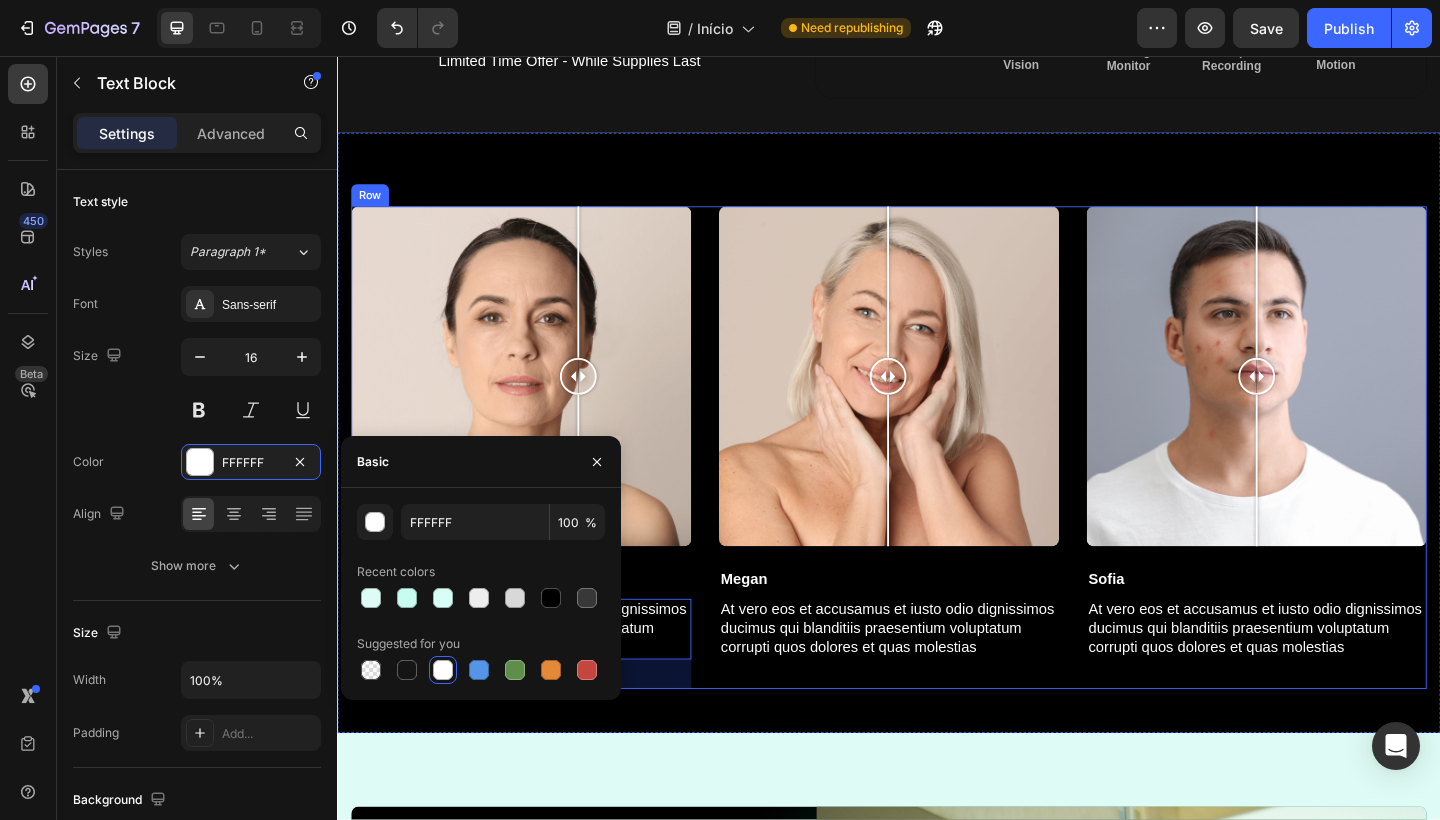 click on "Image Comparison Jess Text Block At vero eos et accusamus et iusto odio dignissimos ducimus qui blanditiis praesentium voluptatum corrupti quos dolores et quas molestias Text Block   32 Image Comparison Megan Text Block At vero eos et accusamus et iusto odio dignissimos ducimus qui blanditiis praesentium voluptatum corrupti quos dolores et quas molestias Text Block Image Comparison Sofia Text Block At vero eos et accusamus et iusto odio dignissimos ducimus qui blanditiis praesentium voluptatum corrupti quos dolores et quas molestias Text Block Row" at bounding box center (937, 482) 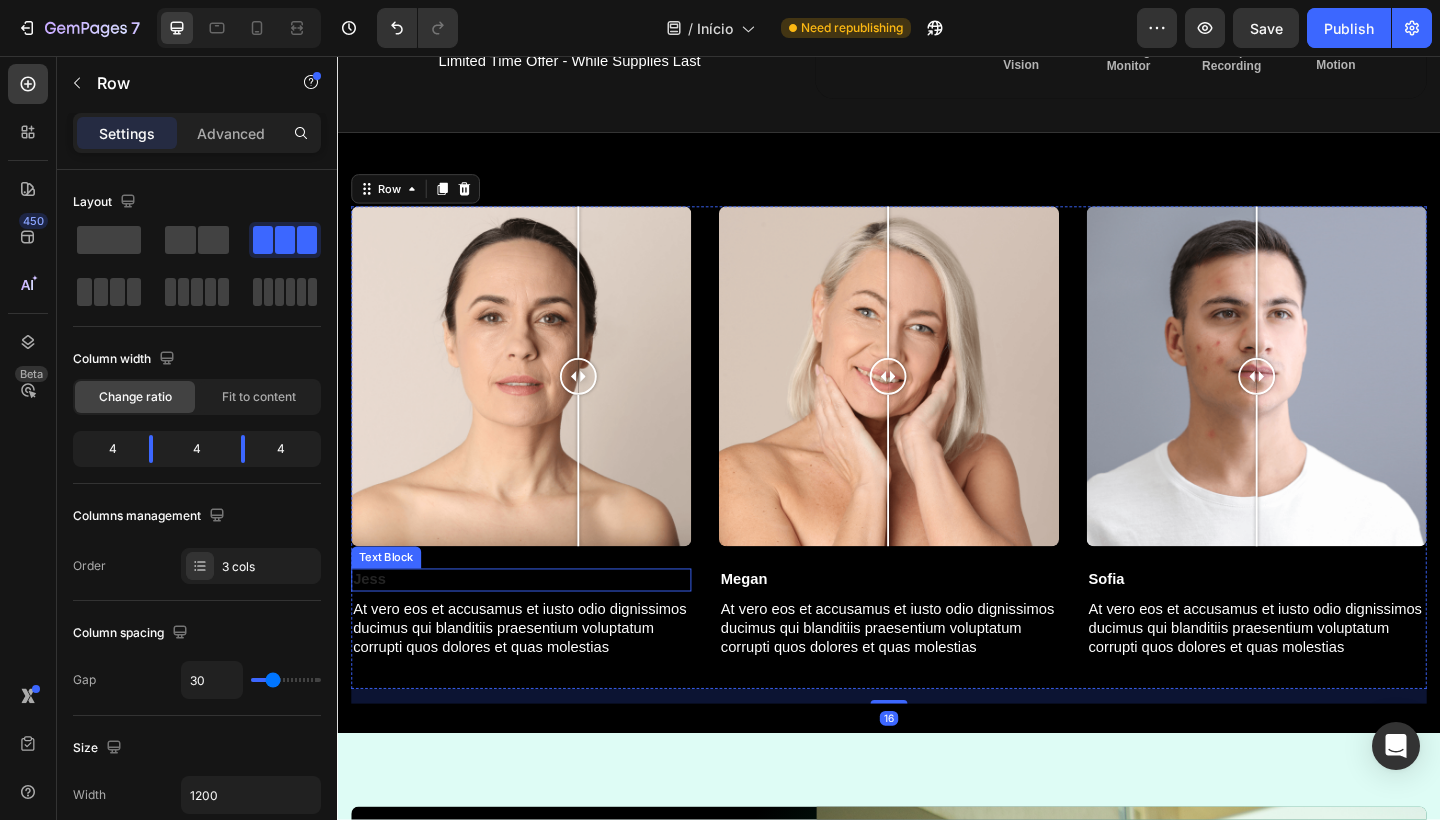 click on "Jess" at bounding box center [537, 626] 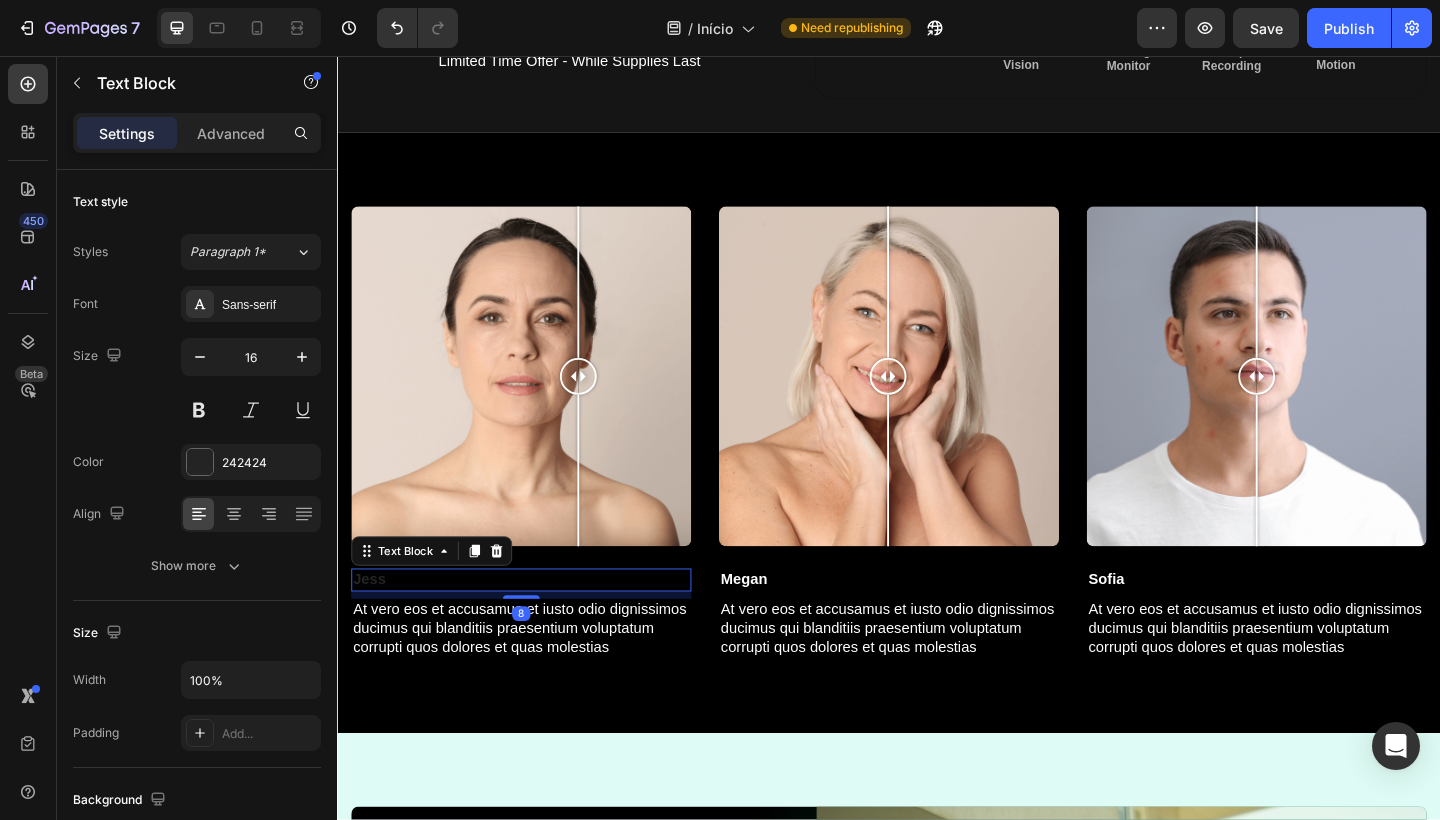 click on "Jess" at bounding box center (537, 626) 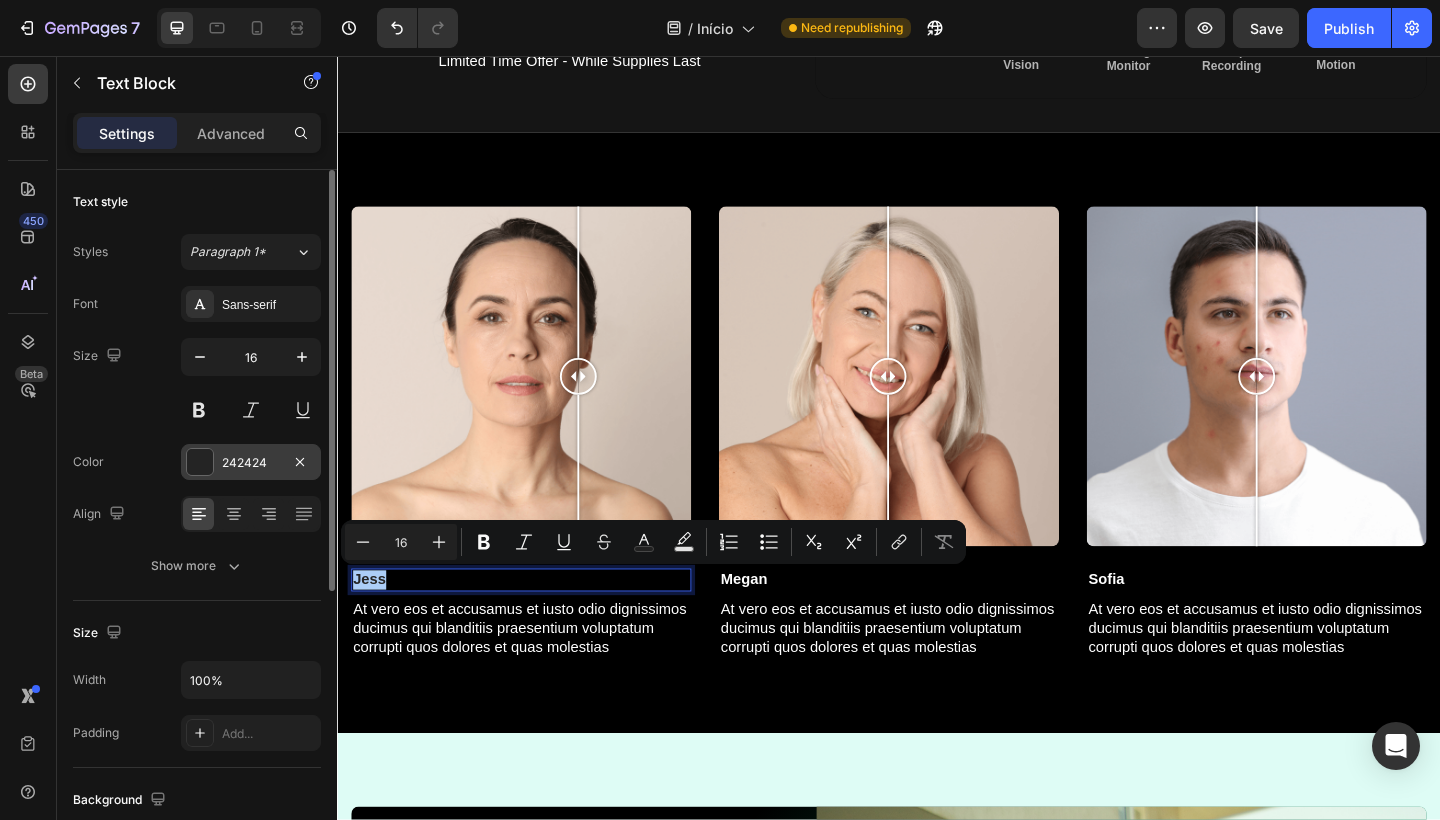 click on "242424" at bounding box center (251, 463) 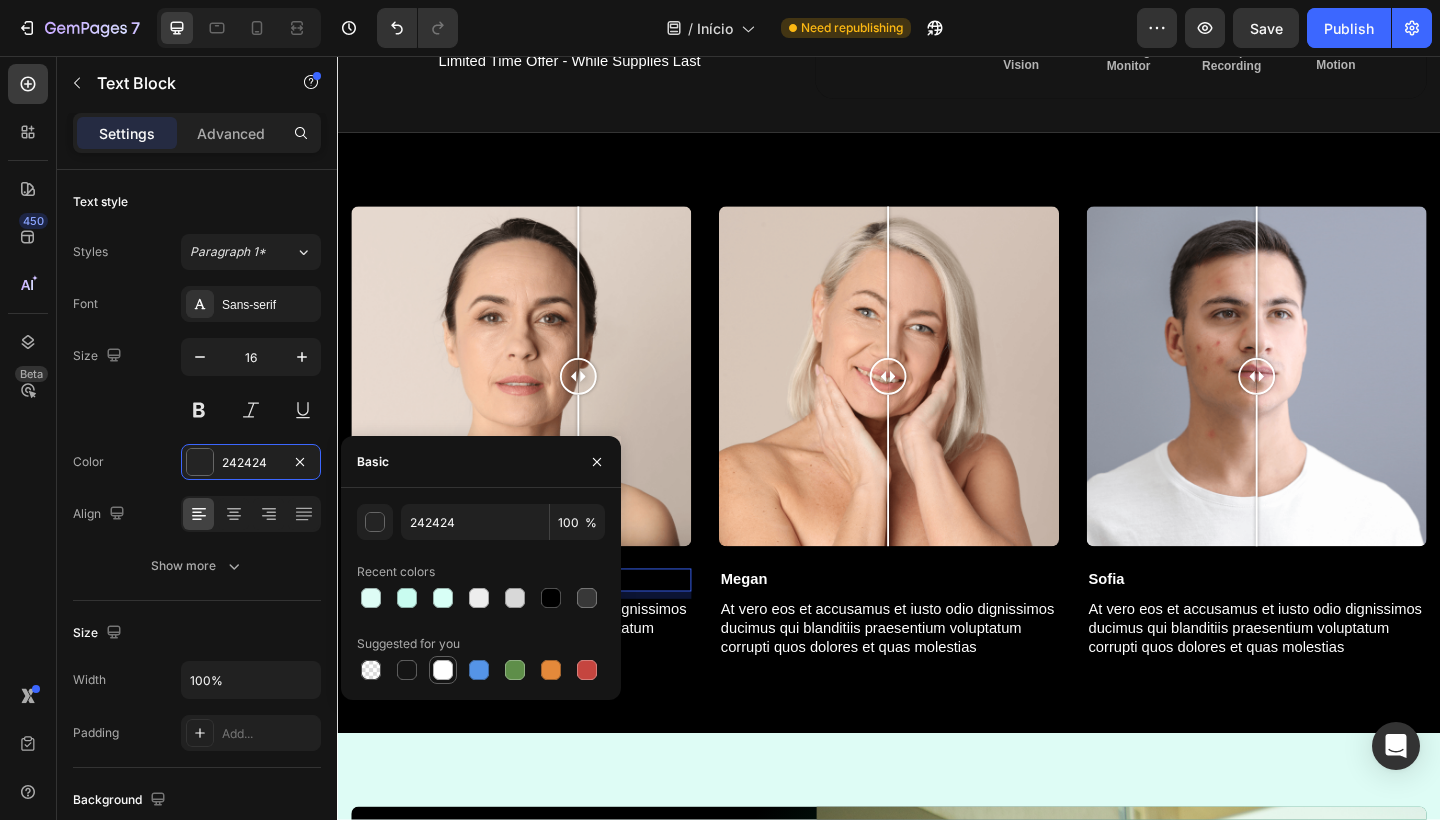 click at bounding box center [443, 670] 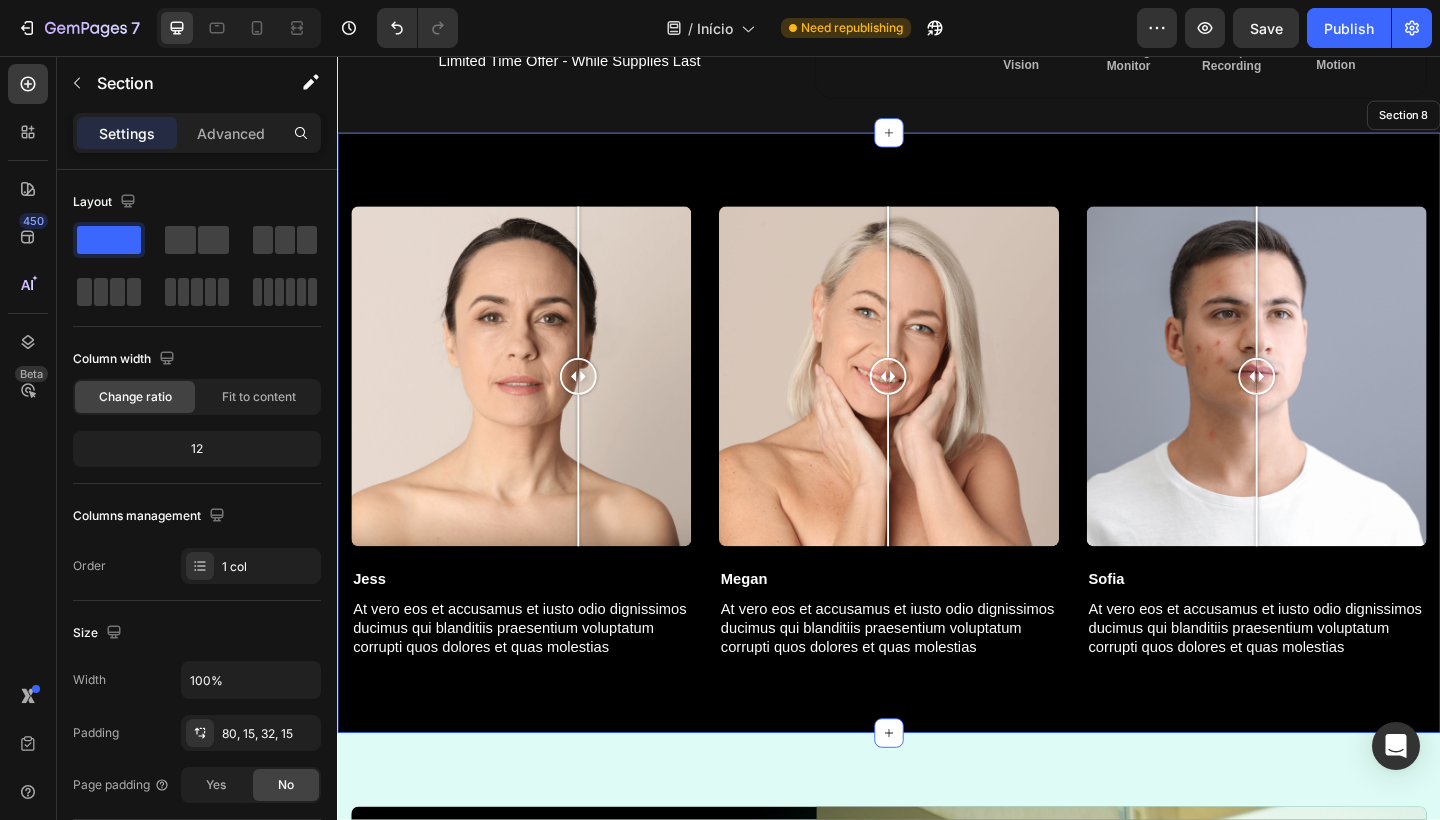click on "Image Comparison Jess Text Block   8 At vero eos et accusamus et iusto odio dignissimos ducimus qui blanditiis praesentium voluptatum corrupti quos dolores et quas molestias Text Block Image Comparison Megan Text Block At vero eos et accusamus et iusto odio dignissimos ducimus qui blanditiis praesentium voluptatum corrupti quos dolores et quas molestias Text Block Image Comparison Sofia Text Block At vero eos et accusamus et iusto odio dignissimos ducimus qui blanditiis praesentium voluptatum corrupti quos dolores et quas molestias Text Block Row Section 8" at bounding box center (937, 466) 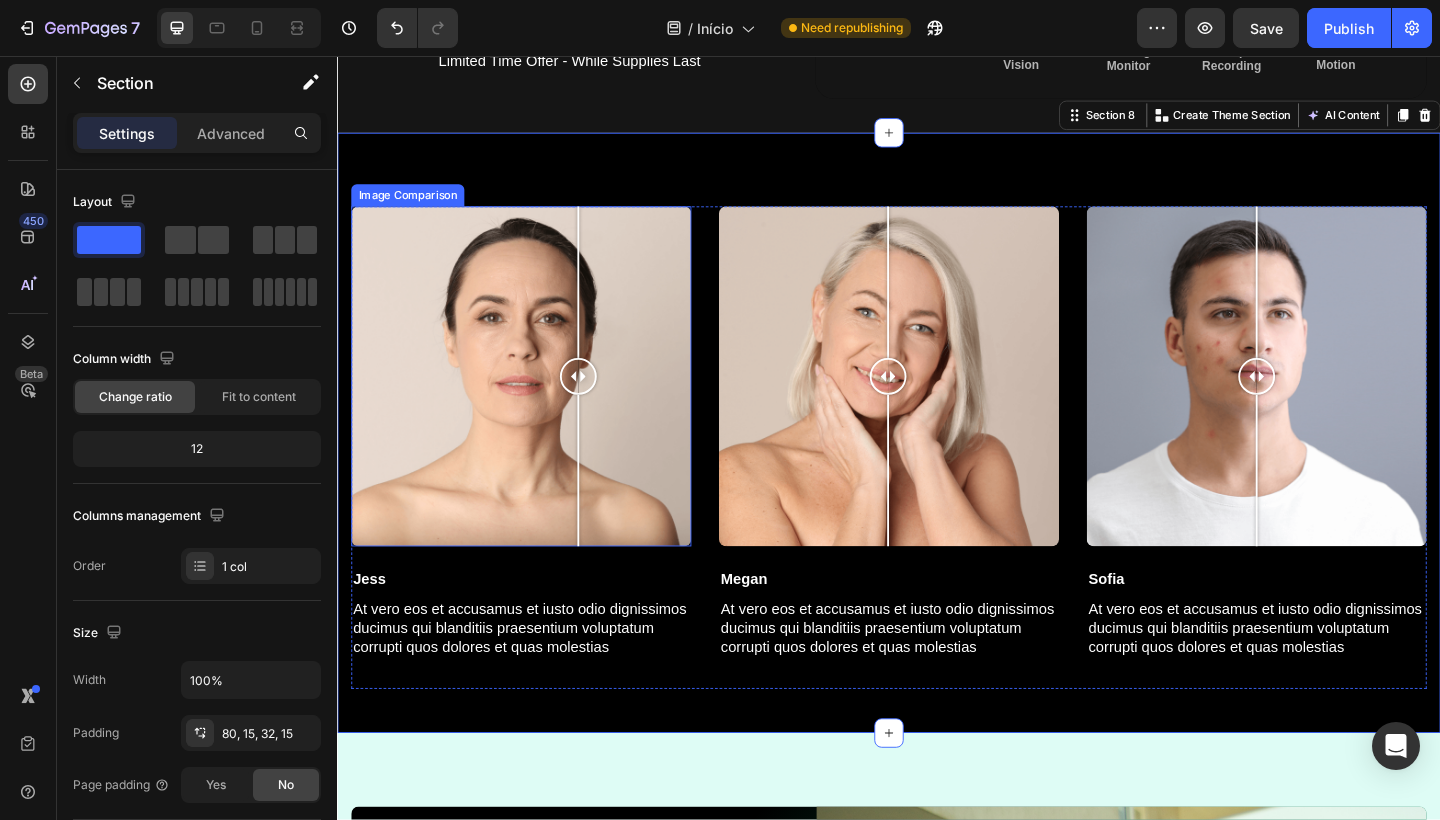 click at bounding box center [537, 405] 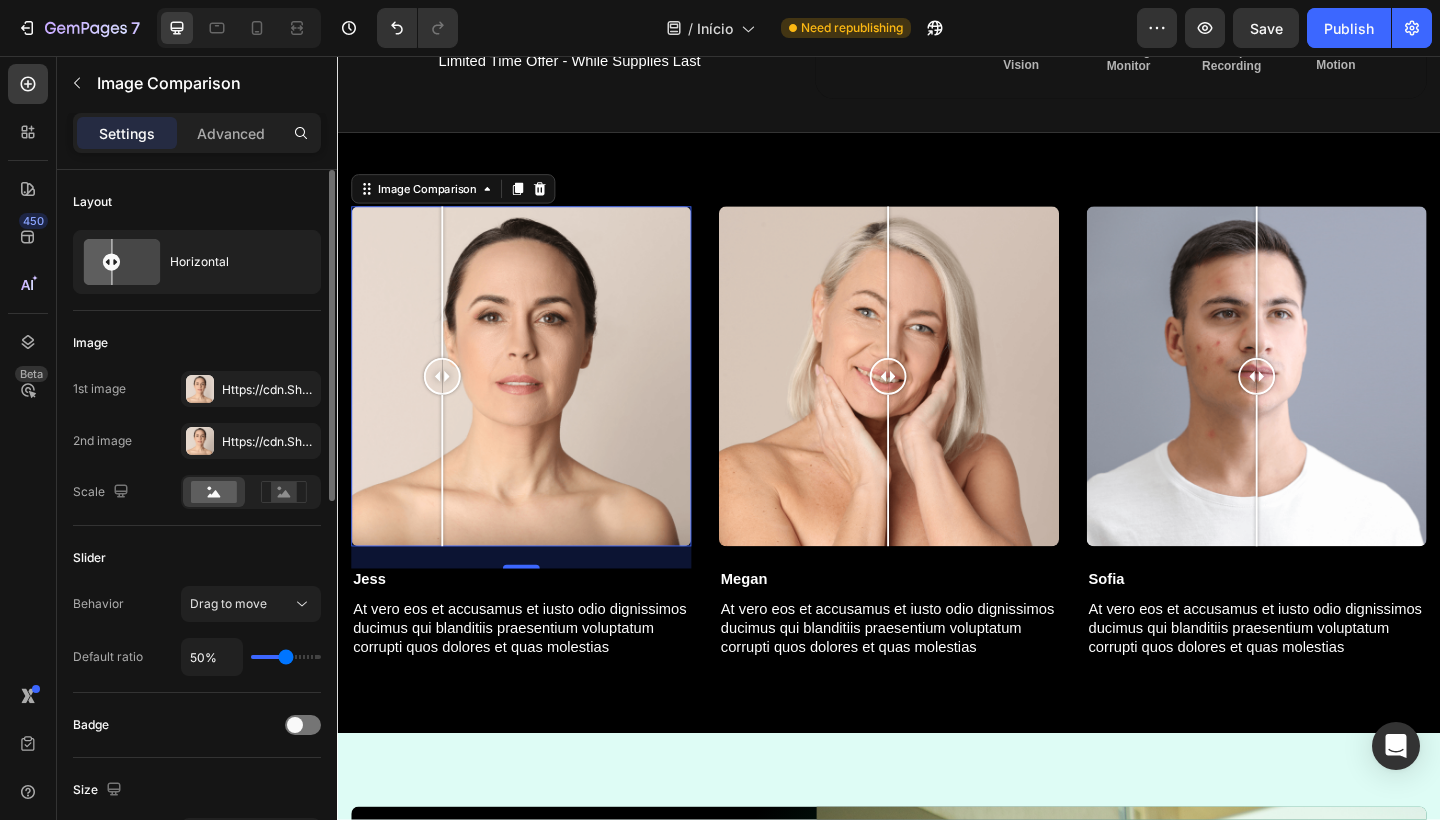 click at bounding box center [251, 492] 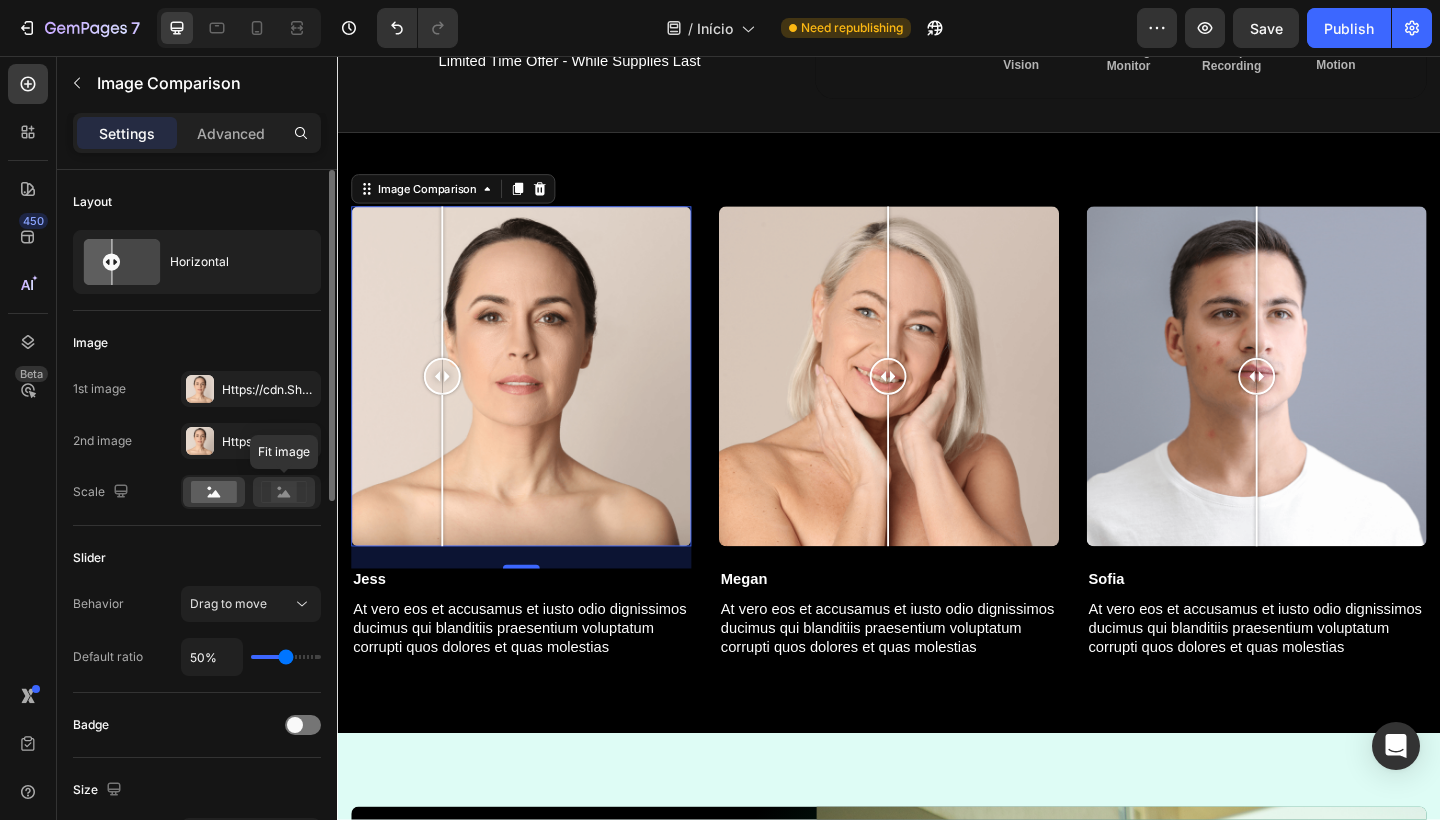 click 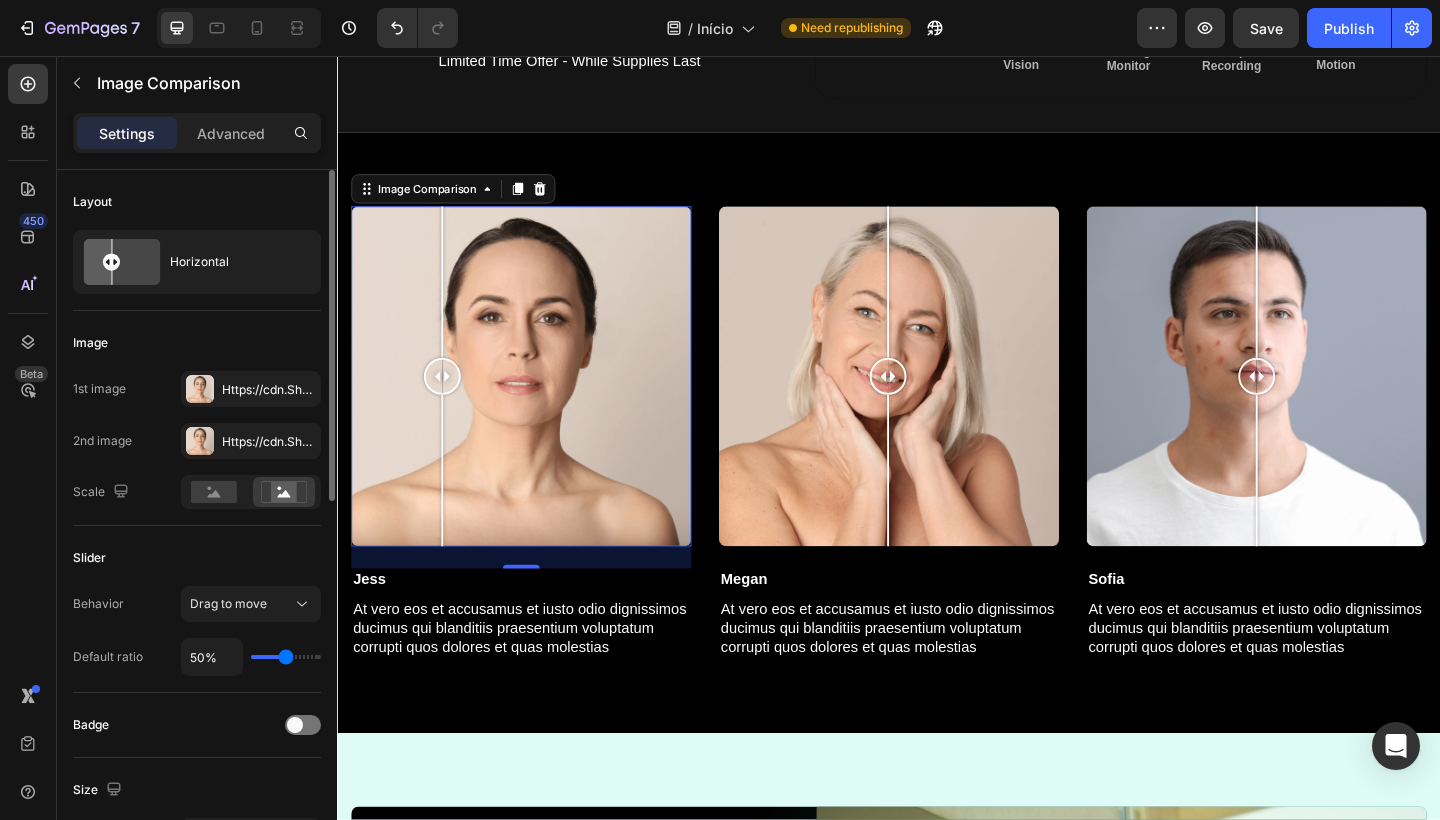 click at bounding box center (251, 492) 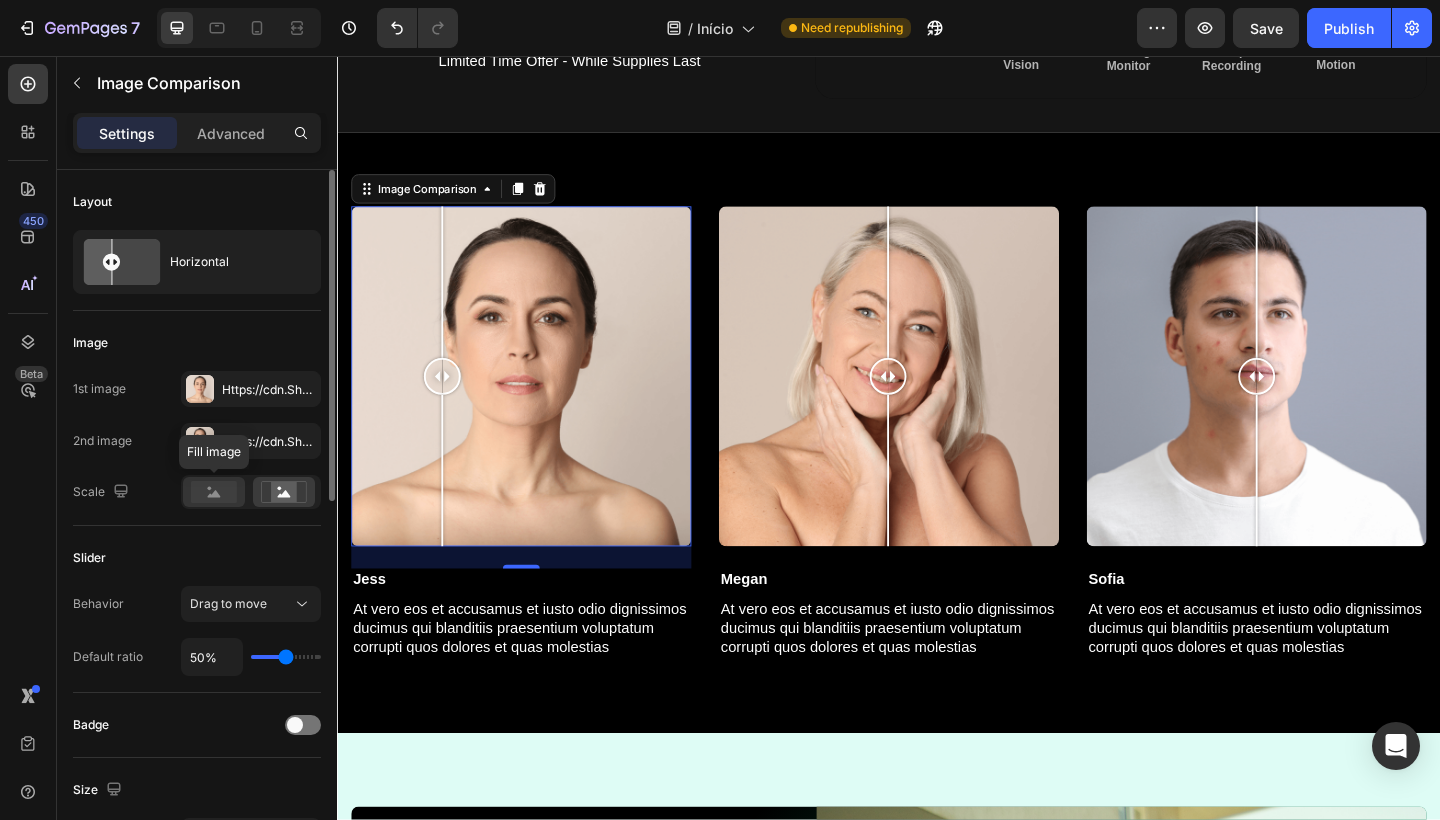 click 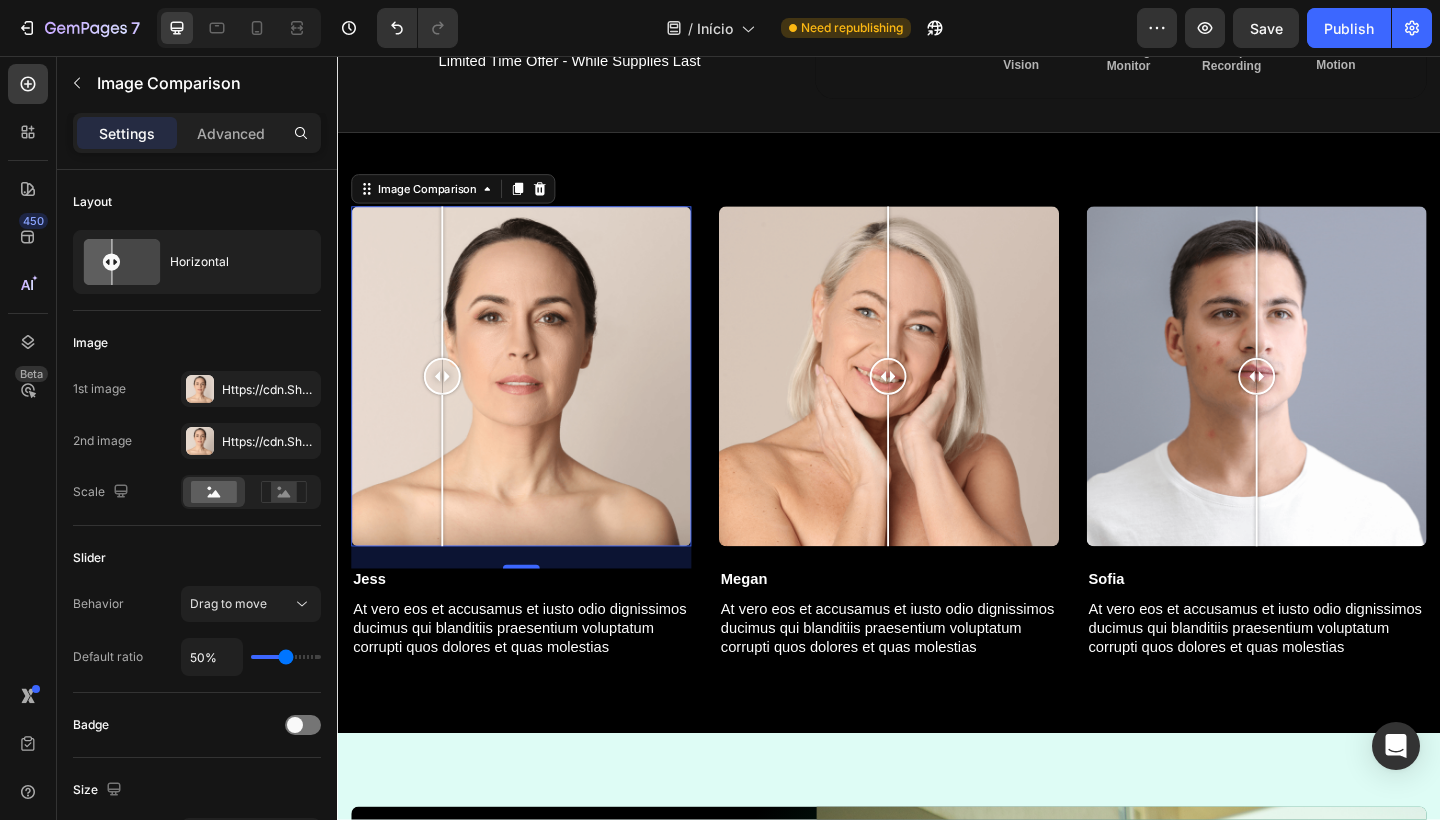 scroll, scrollTop: 707, scrollLeft: 0, axis: vertical 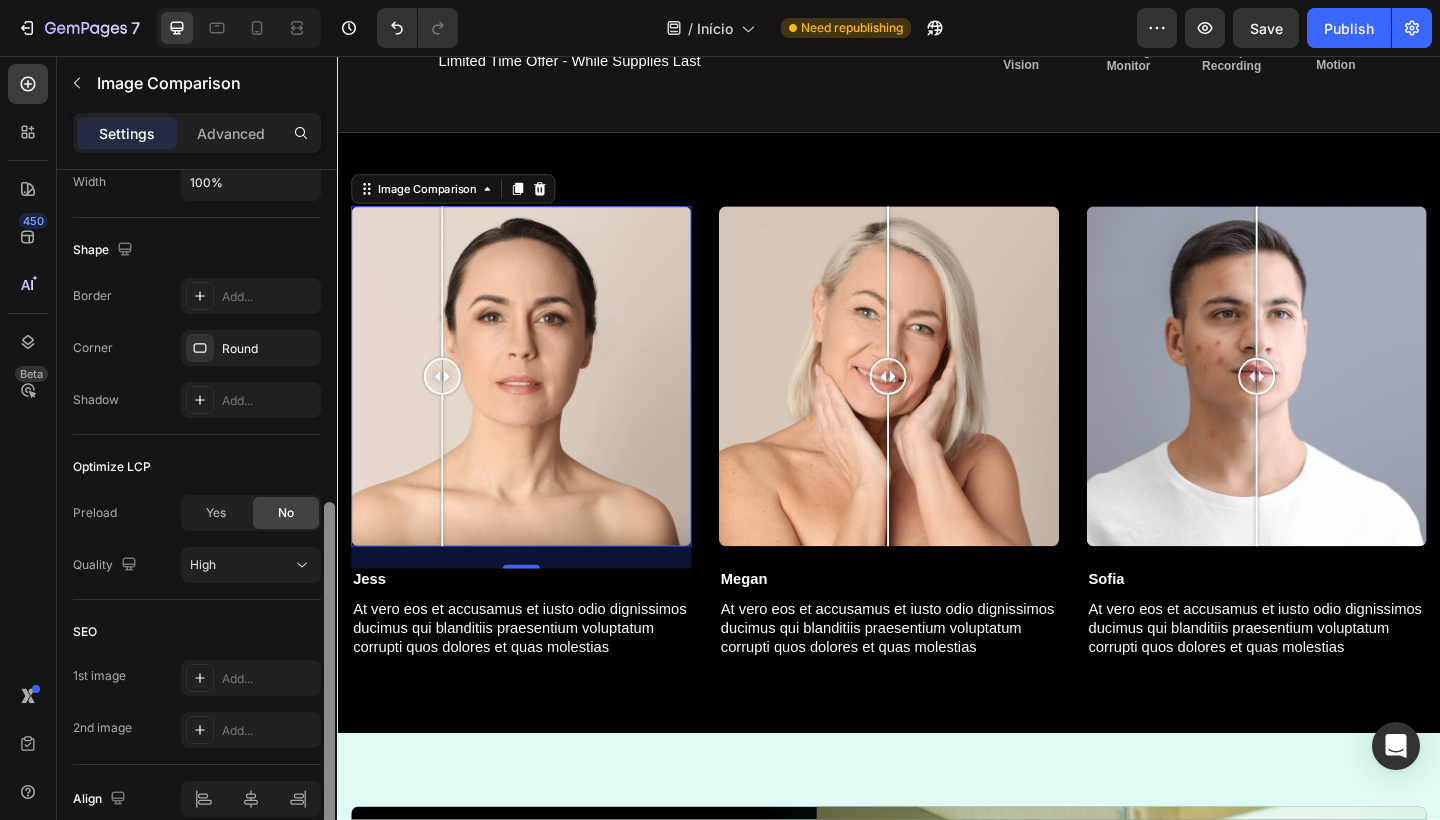 click at bounding box center [329, 523] 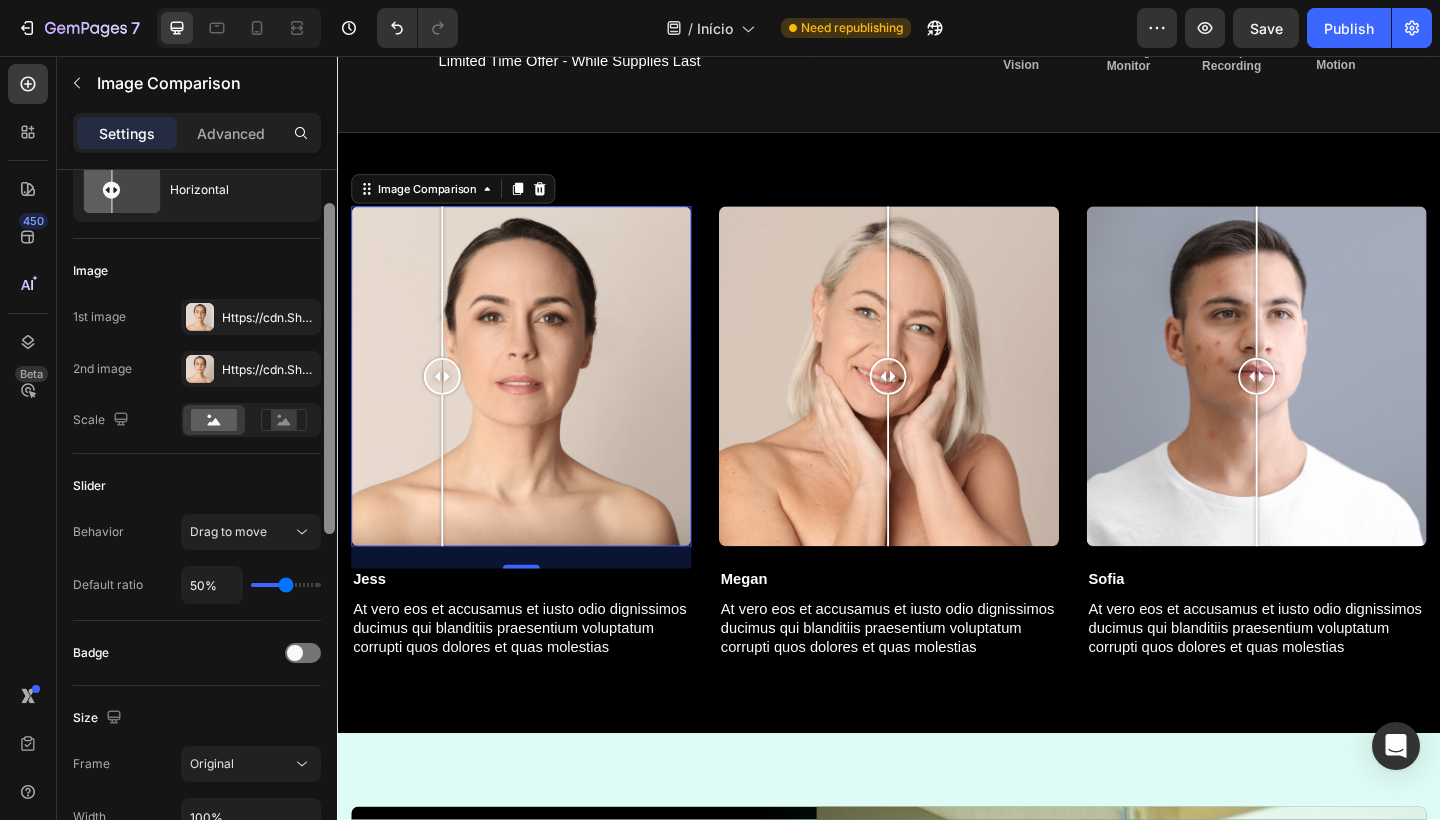 scroll, scrollTop: 70, scrollLeft: 0, axis: vertical 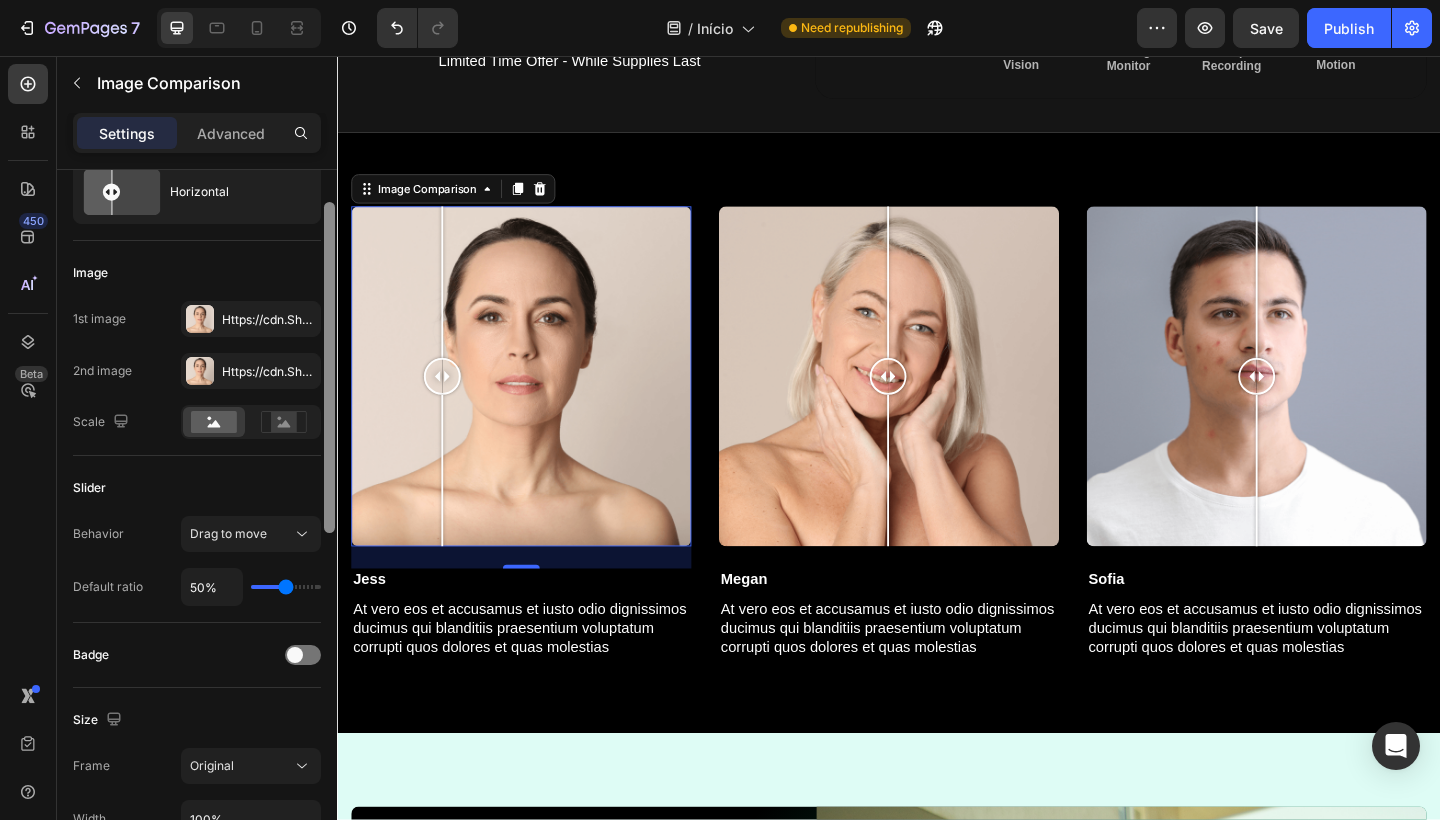 drag, startPoint x: 333, startPoint y: 554, endPoint x: 326, endPoint y: 257, distance: 297.0825 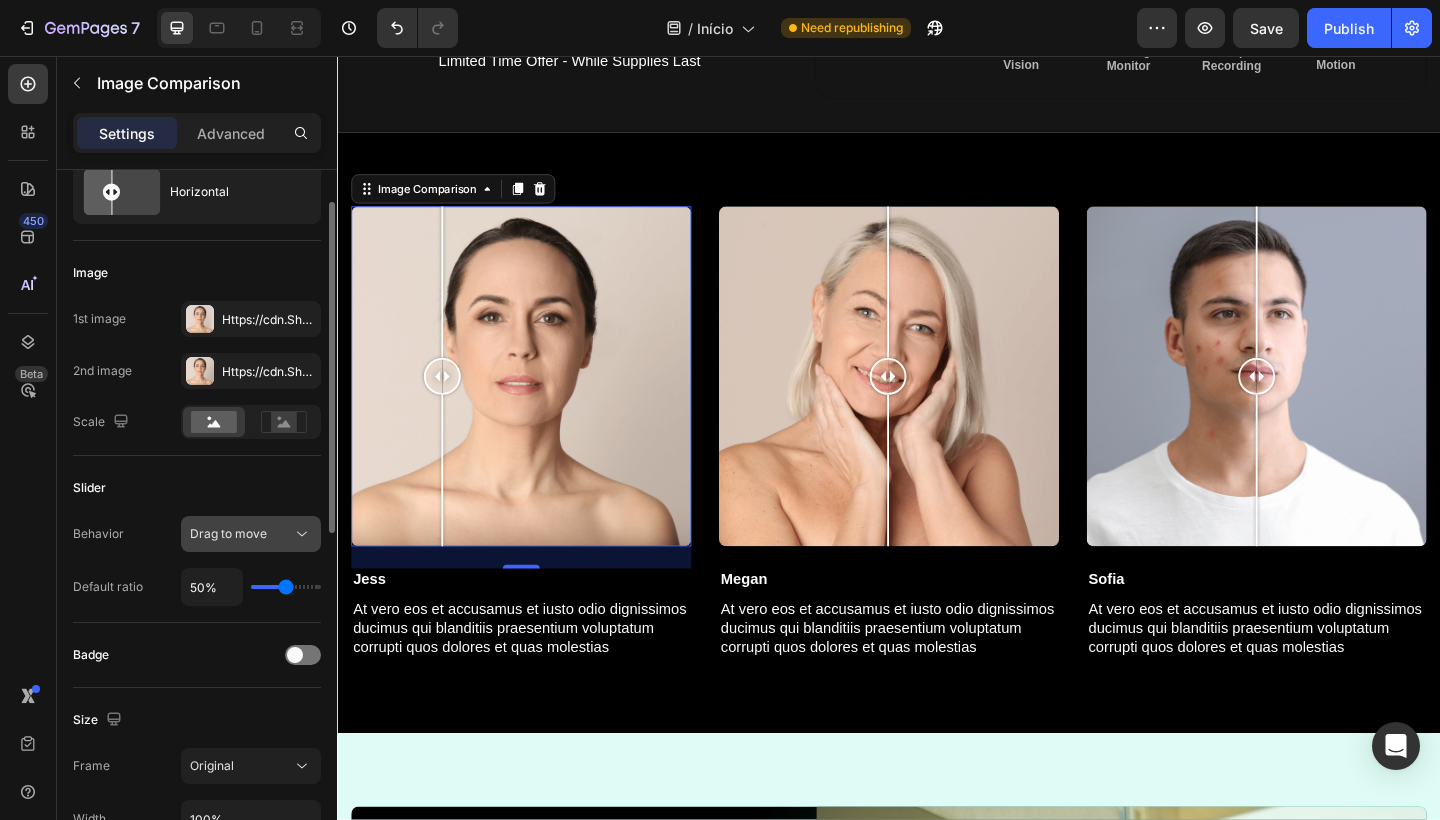 click on "Drag to move" at bounding box center (241, 534) 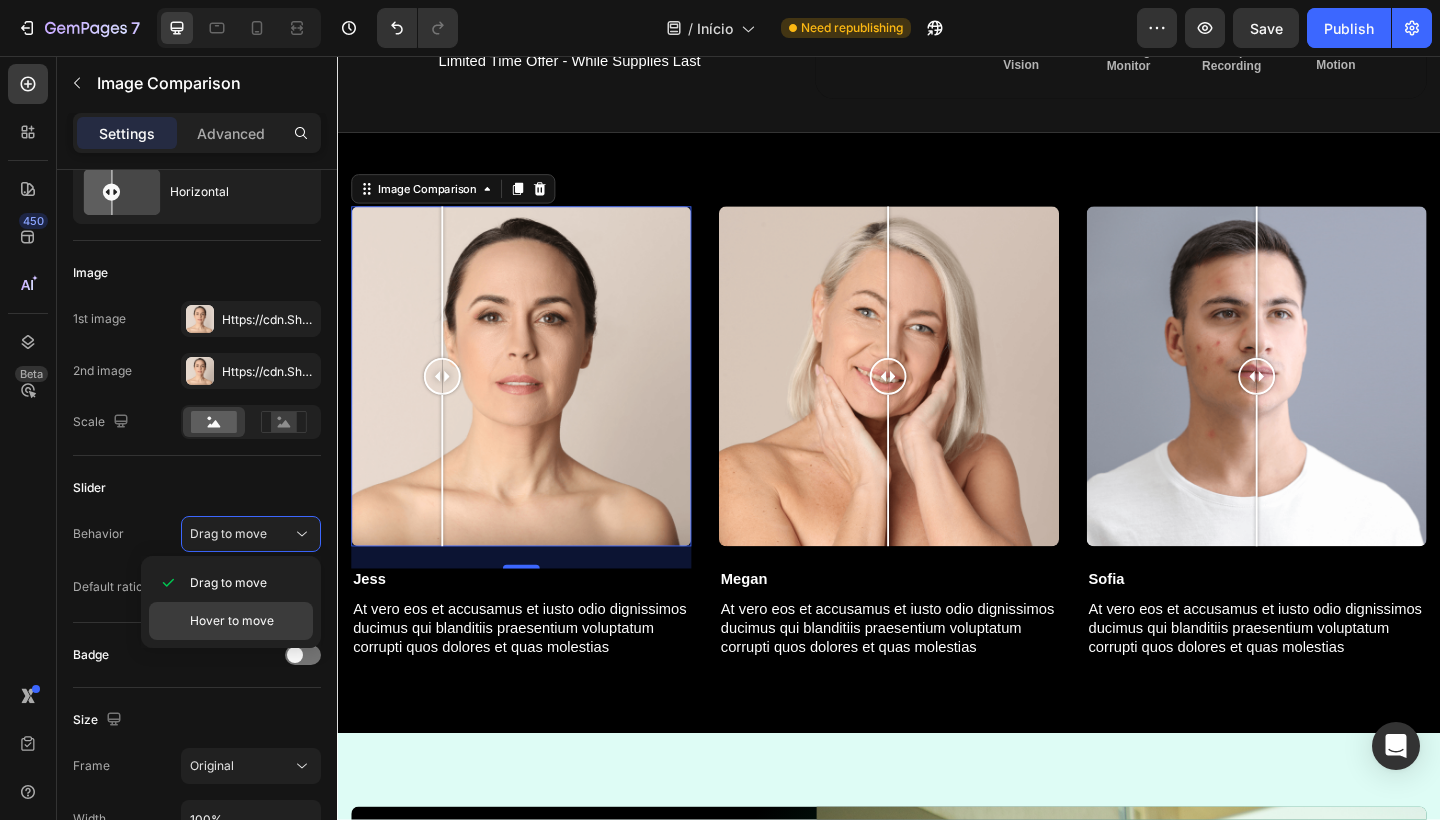 click on "Hover to move" at bounding box center (232, 621) 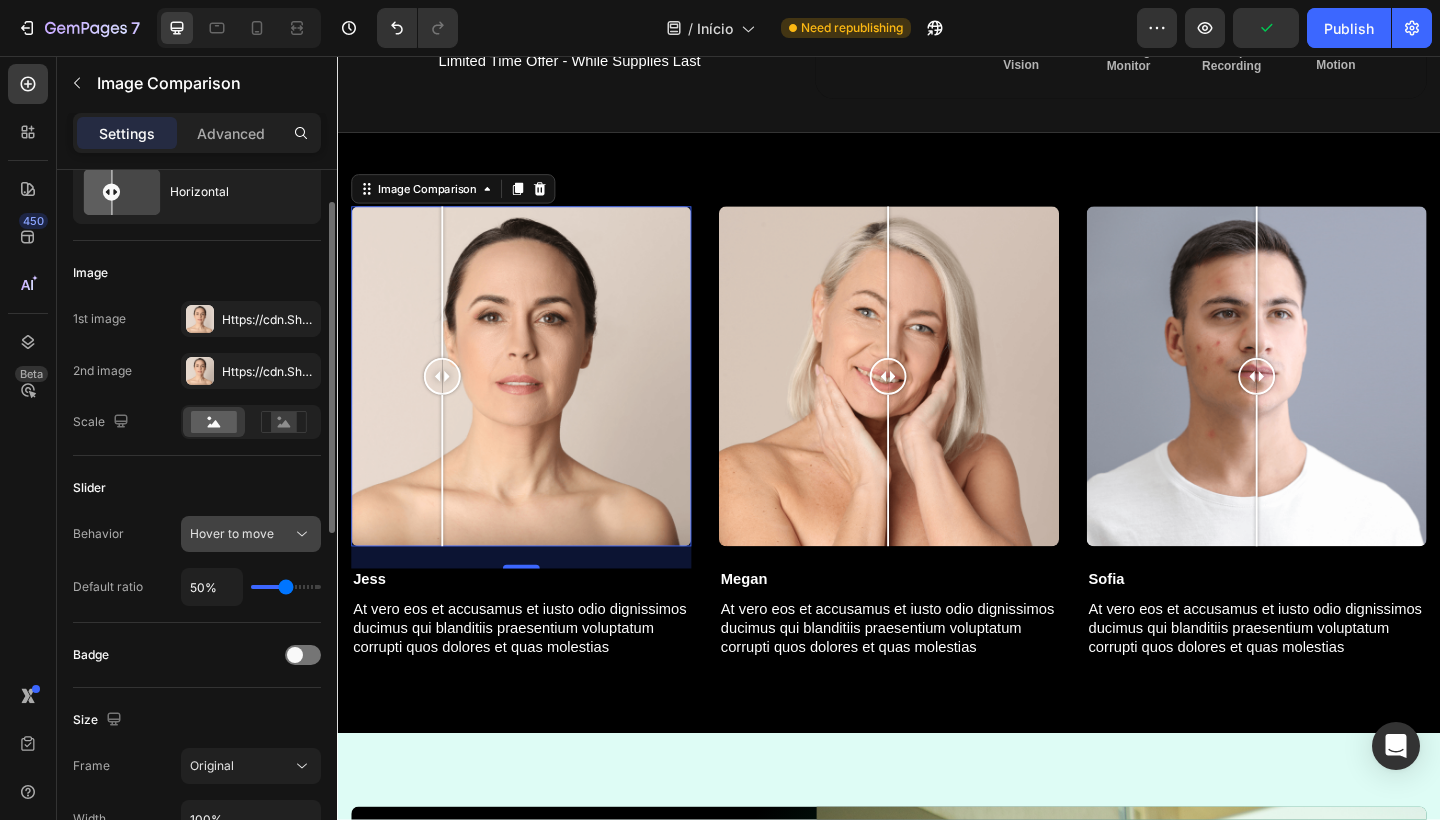 click on "Hover to move" at bounding box center (232, 533) 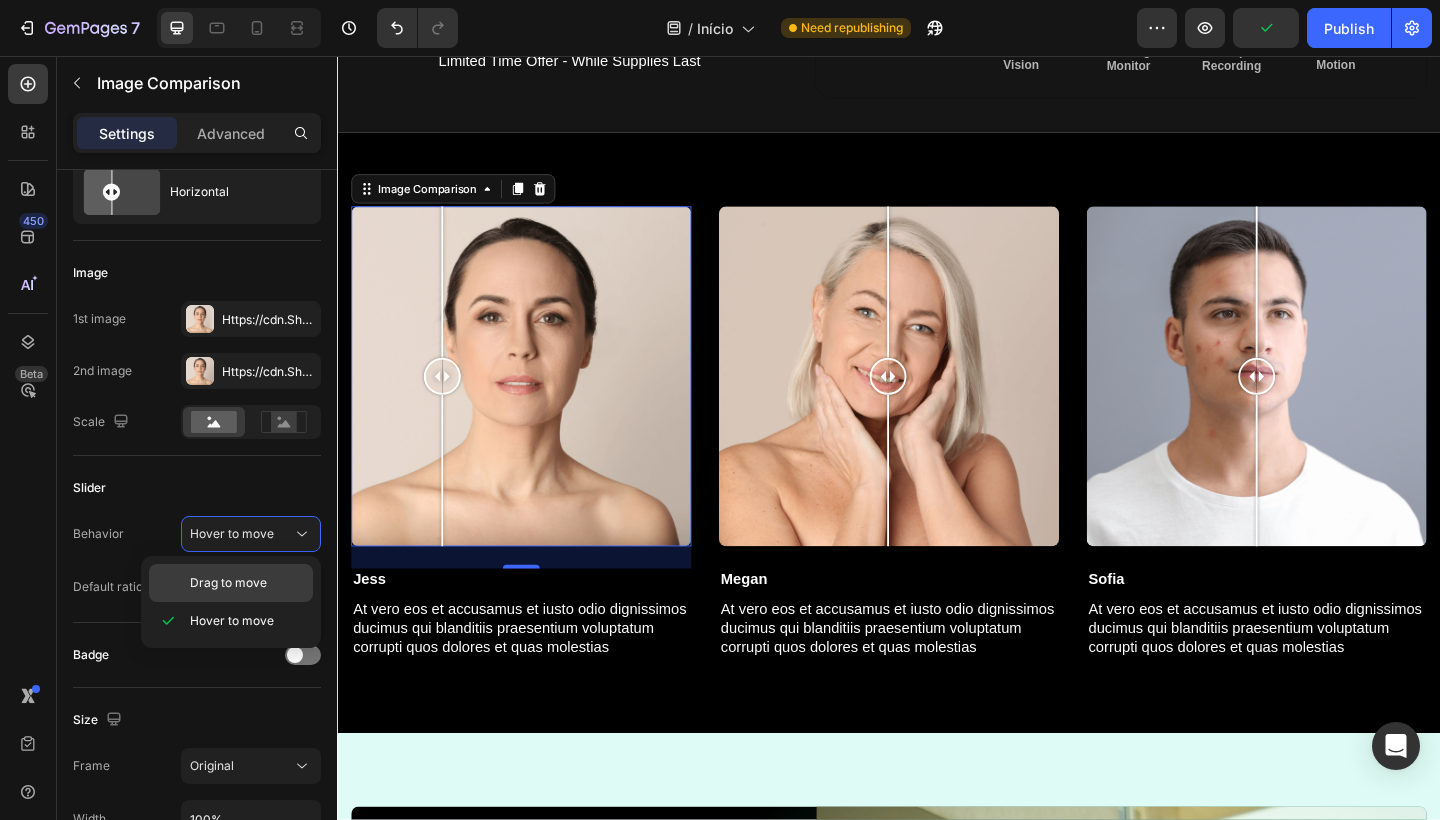 click on "Drag to move" at bounding box center (228, 583) 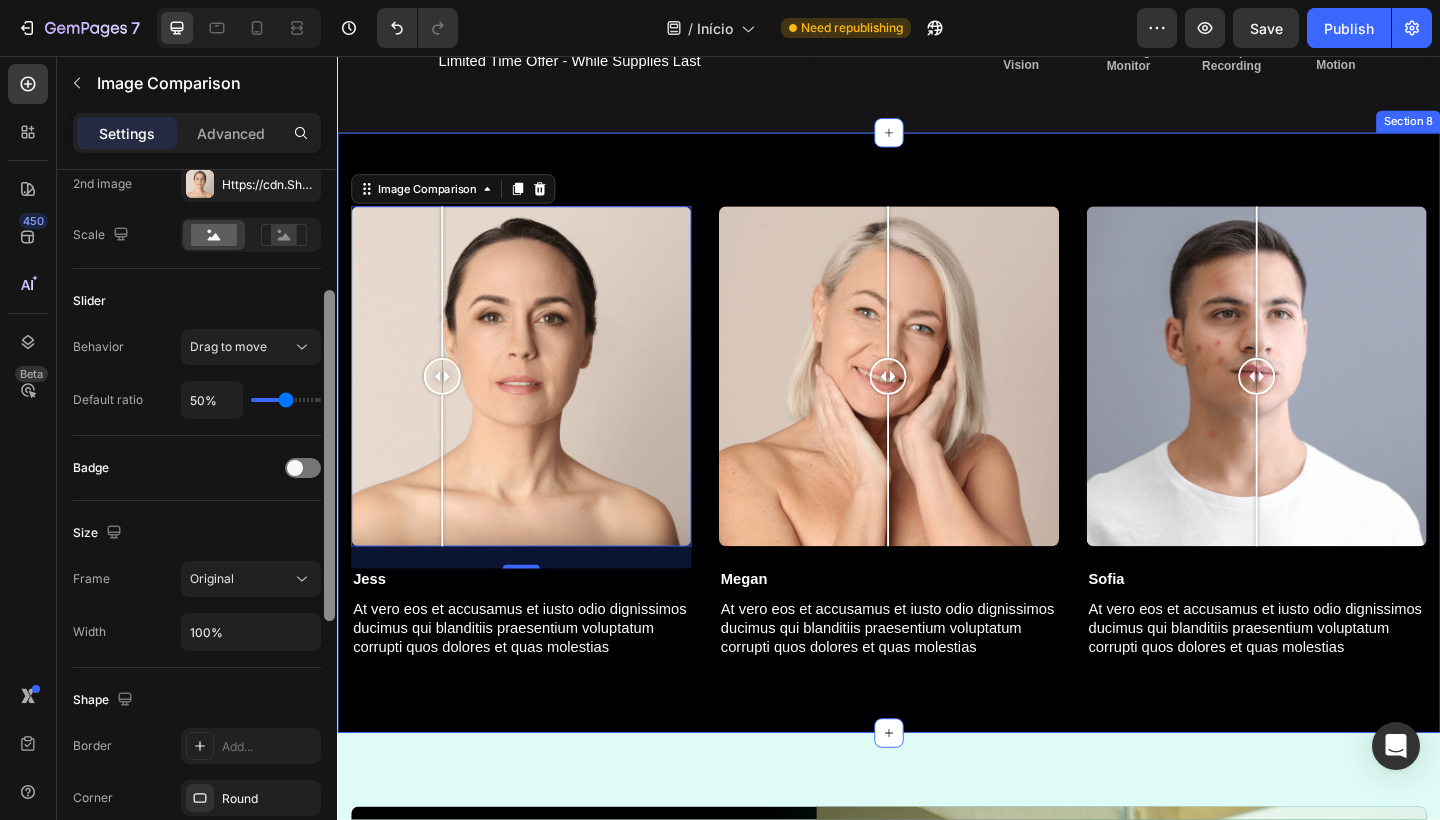 scroll, scrollTop: 257, scrollLeft: 0, axis: vertical 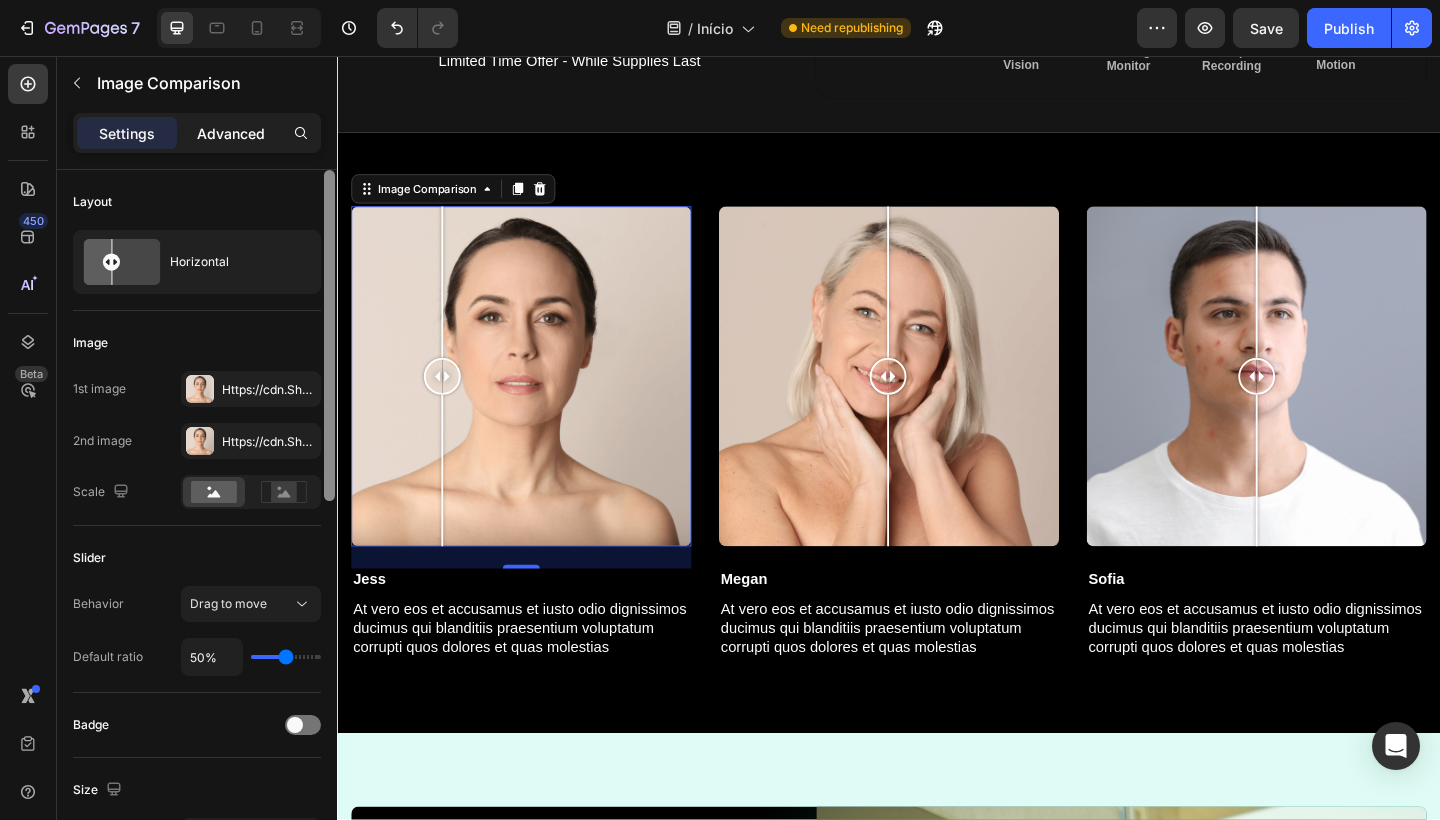 click on "Advanced" at bounding box center [231, 133] 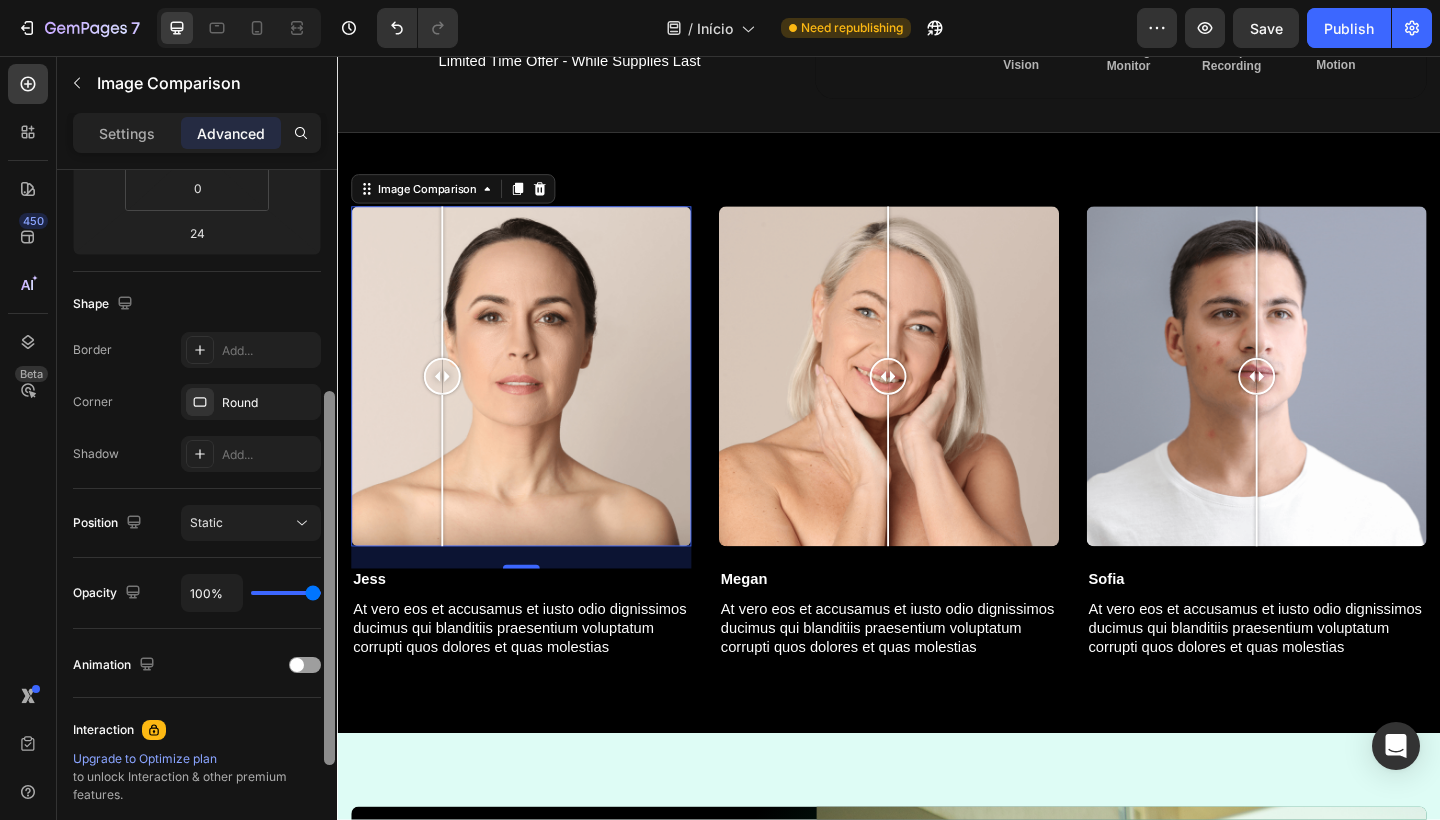 scroll, scrollTop: 412, scrollLeft: 0, axis: vertical 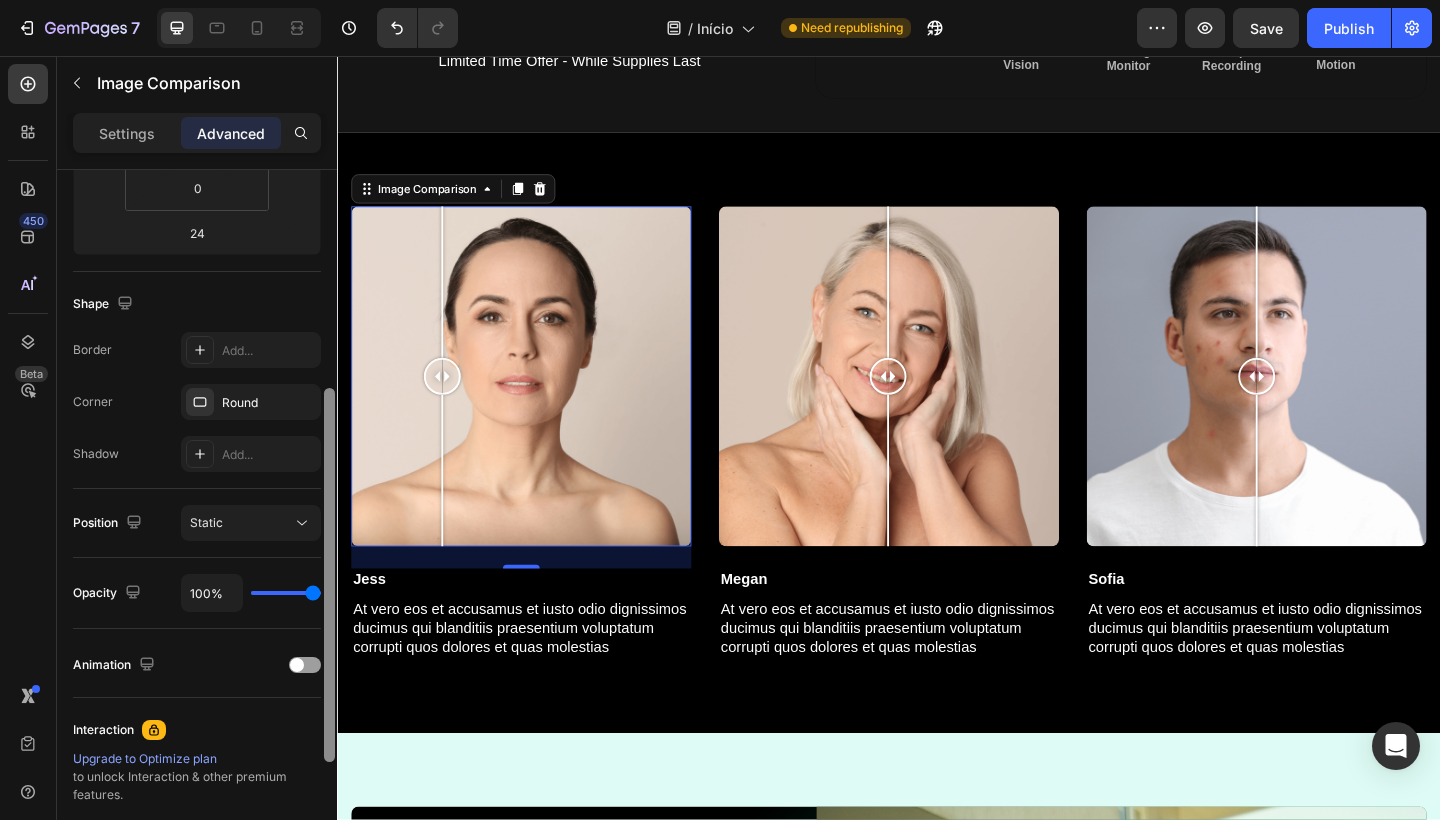 drag, startPoint x: 327, startPoint y: 302, endPoint x: 330, endPoint y: 521, distance: 219.02055 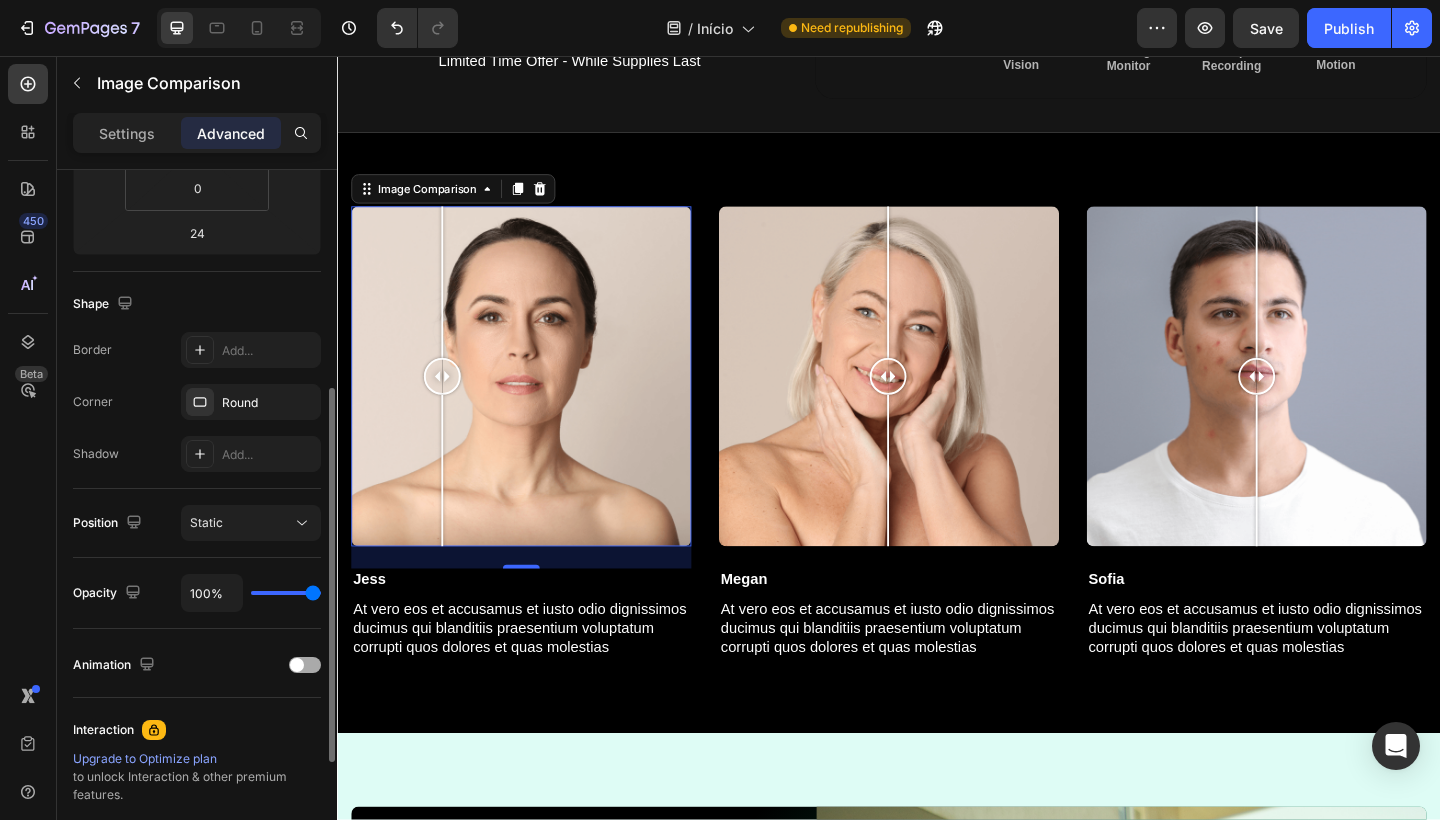 click at bounding box center (297, 665) 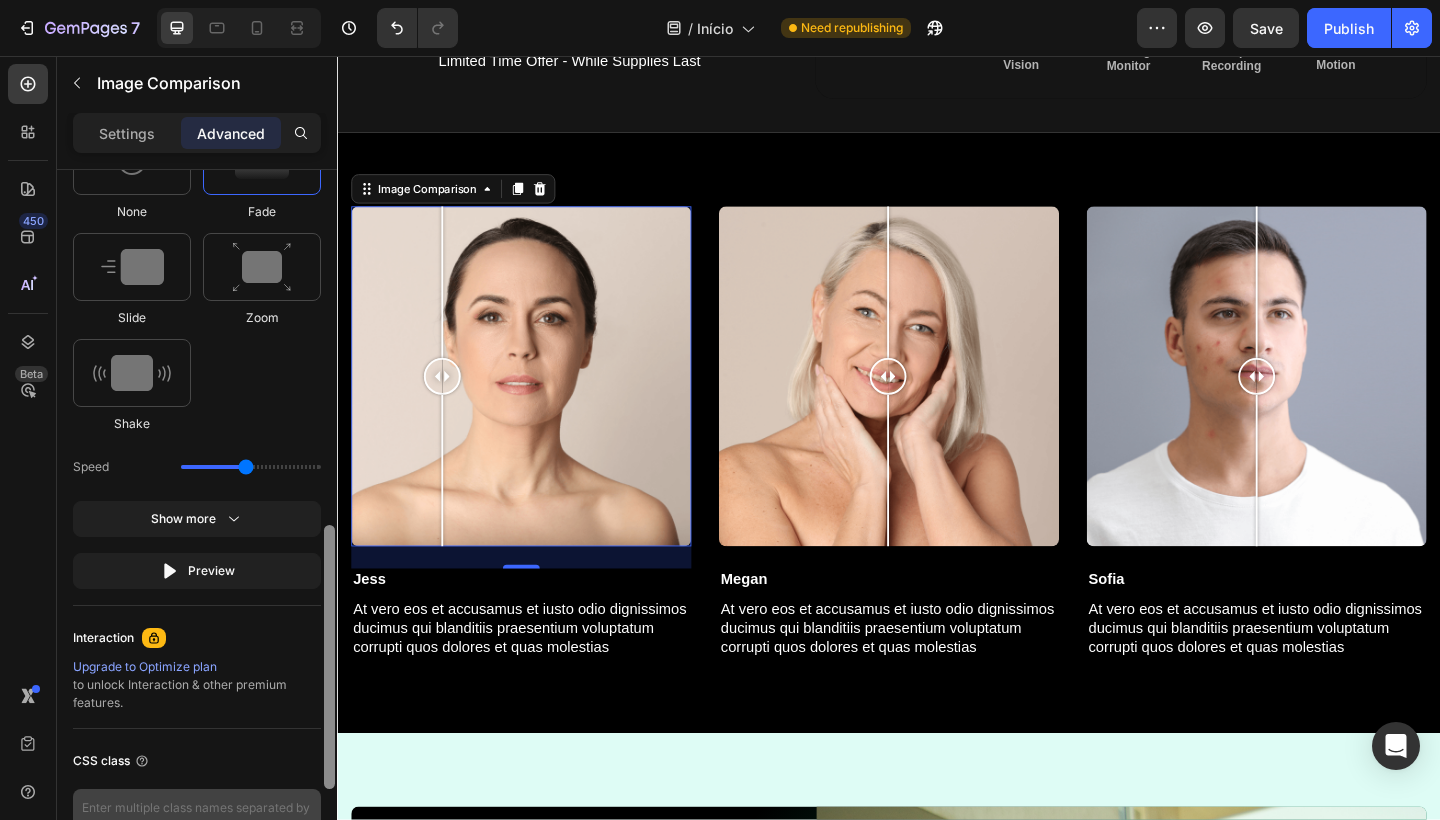 scroll, scrollTop: 1067, scrollLeft: 0, axis: vertical 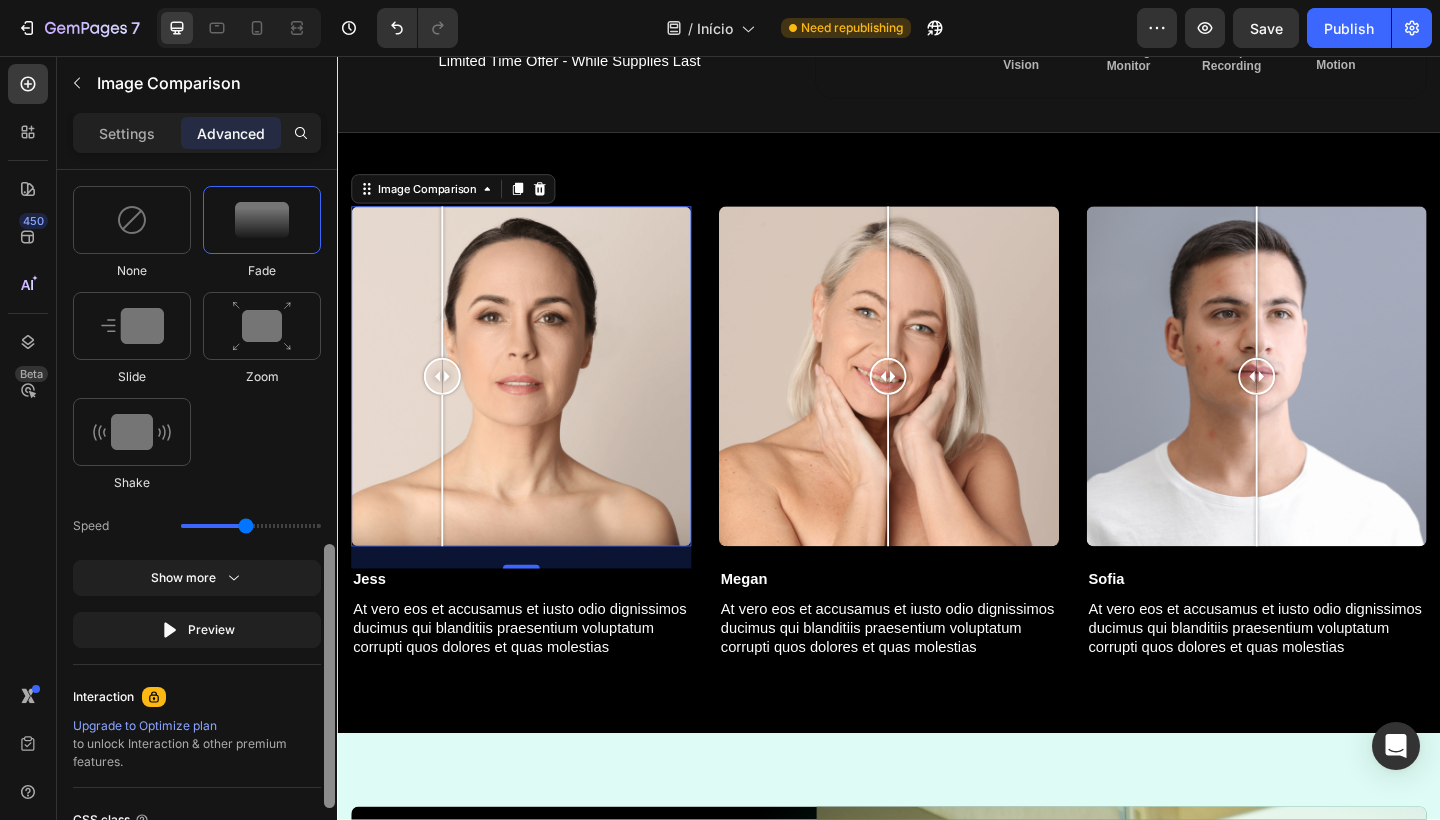 drag, startPoint x: 328, startPoint y: 556, endPoint x: 287, endPoint y: 775, distance: 222.80484 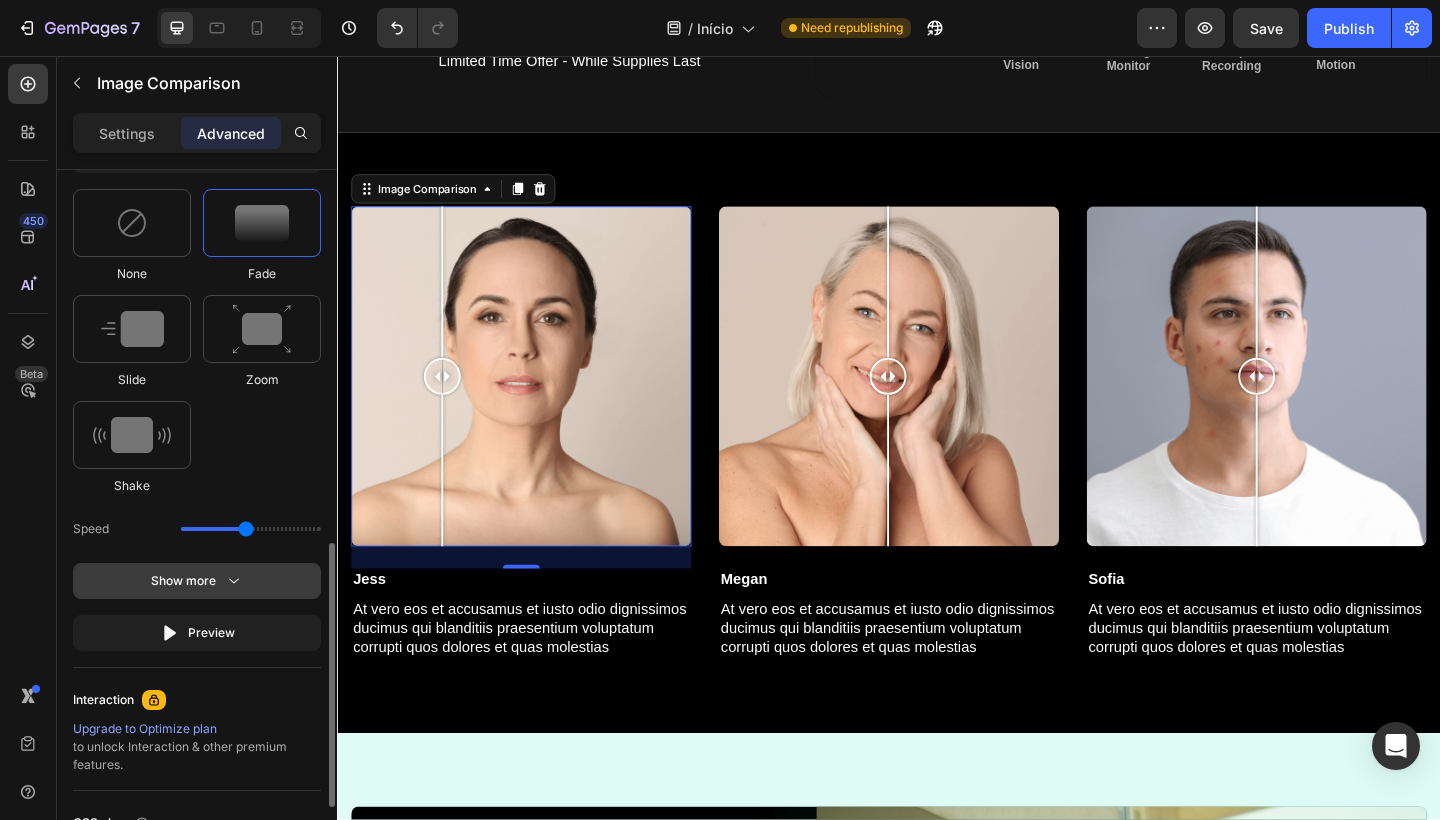 click 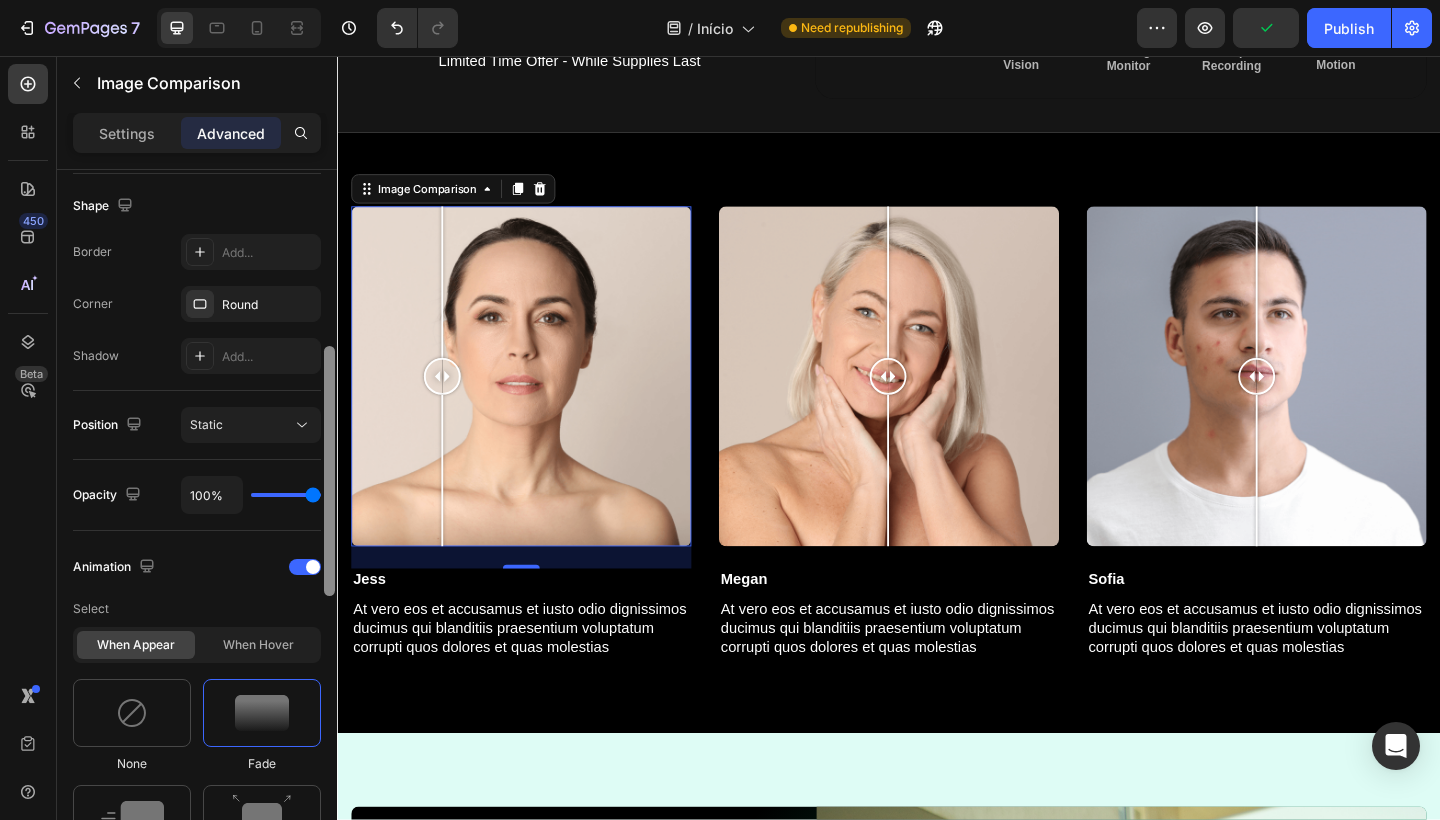 scroll, scrollTop: 507, scrollLeft: 0, axis: vertical 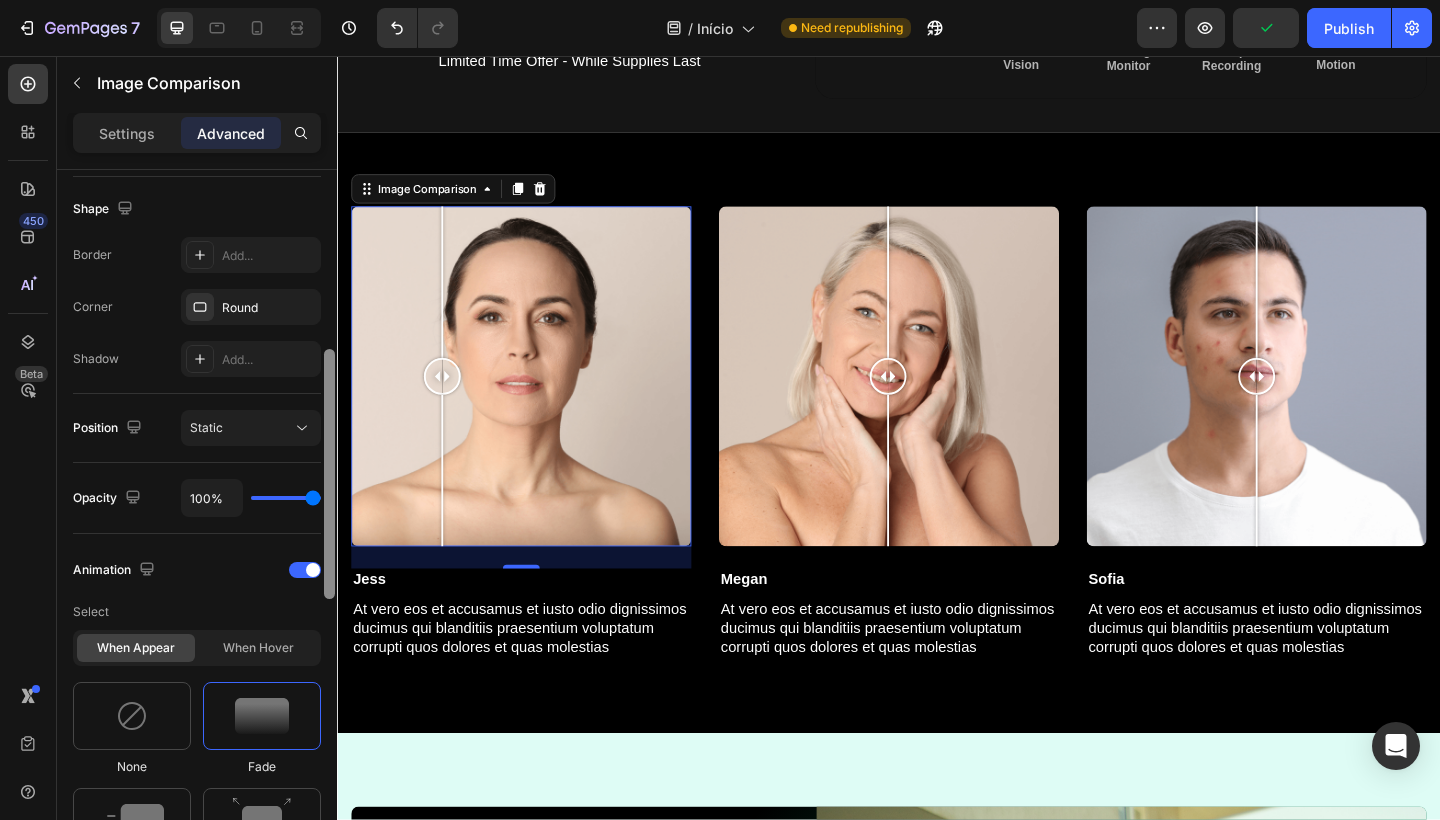 drag, startPoint x: 329, startPoint y: 589, endPoint x: 328, endPoint y: 405, distance: 184.00272 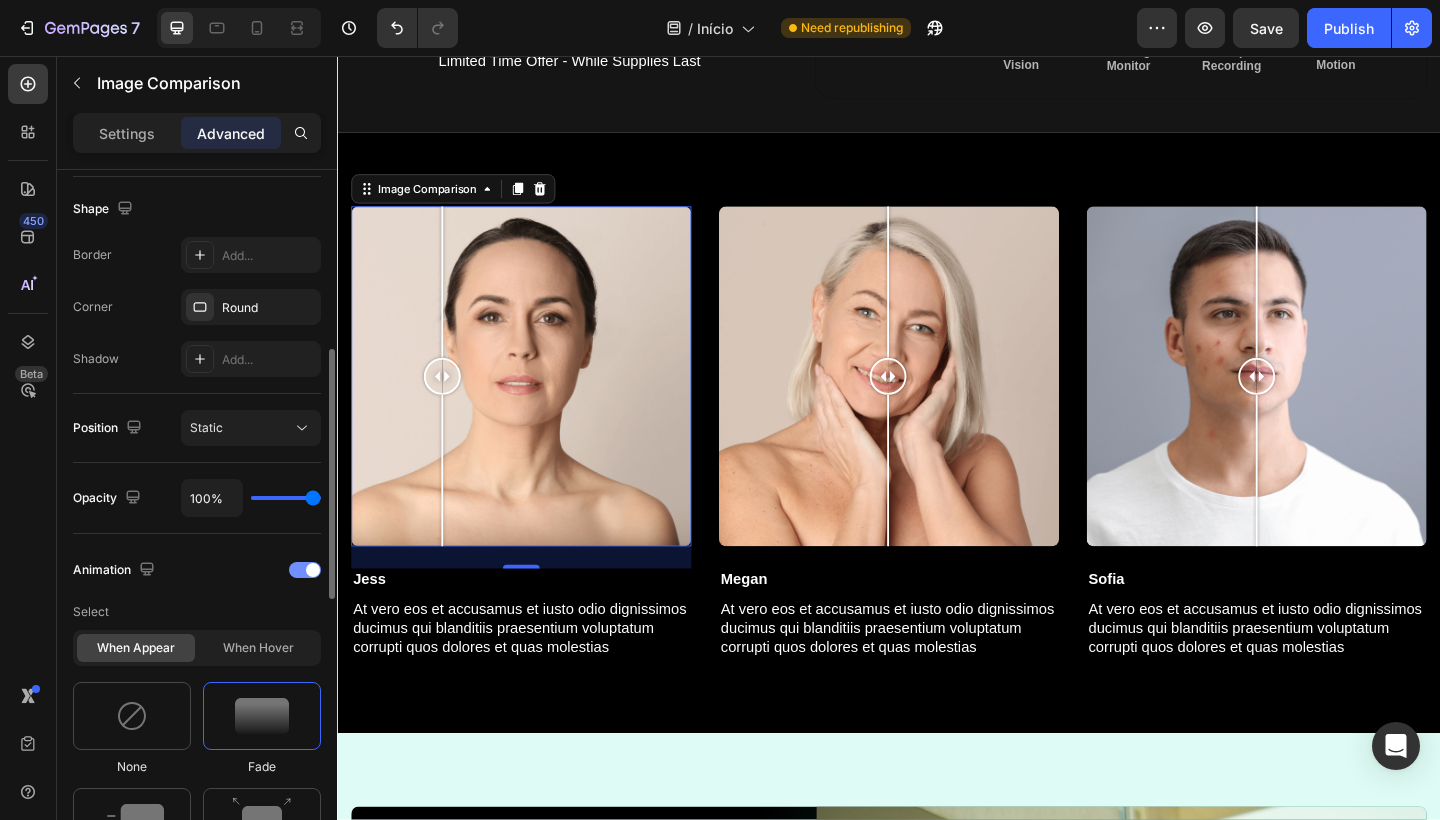 click on "Animation" at bounding box center [197, 570] 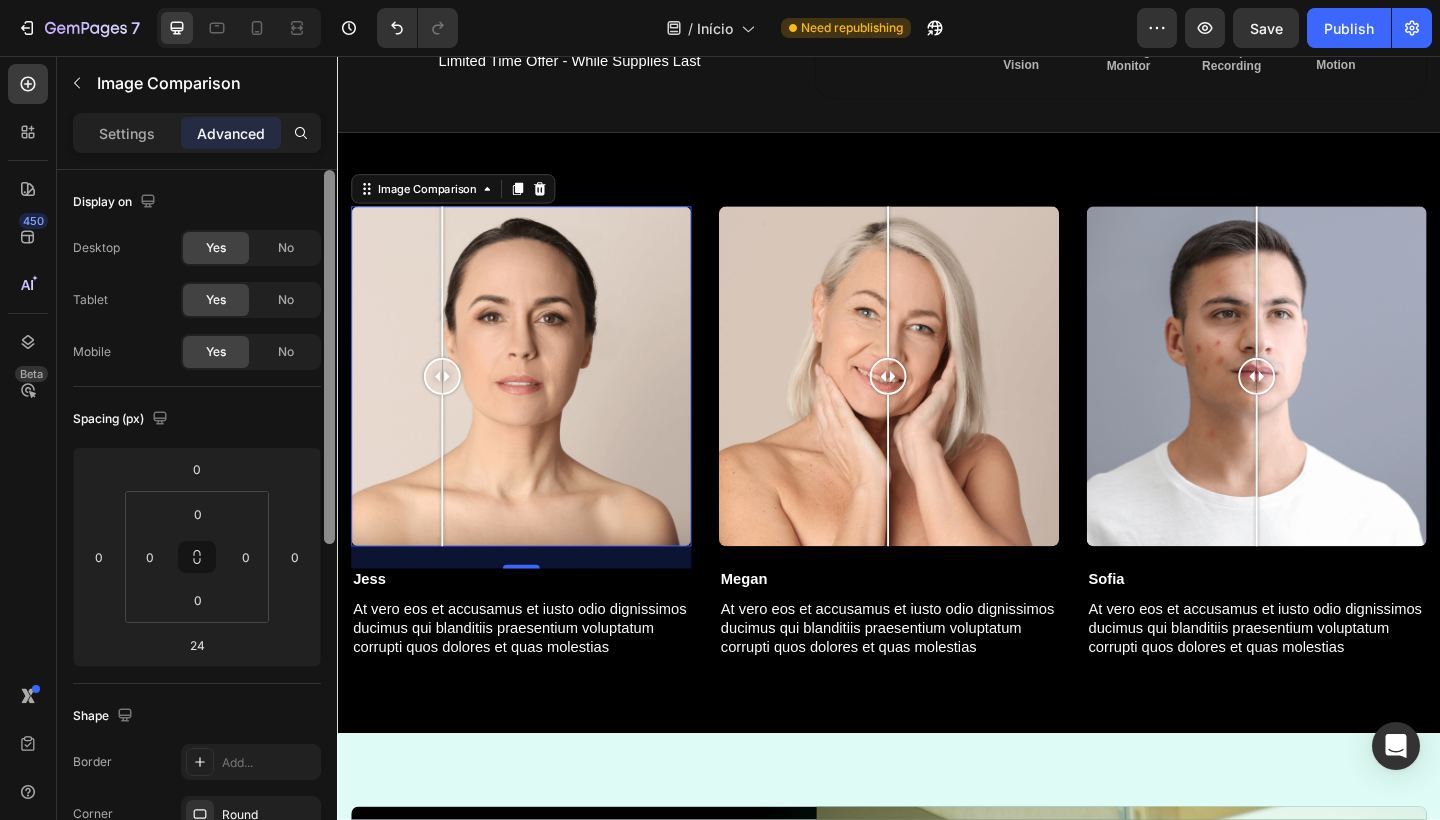 scroll, scrollTop: 0, scrollLeft: 0, axis: both 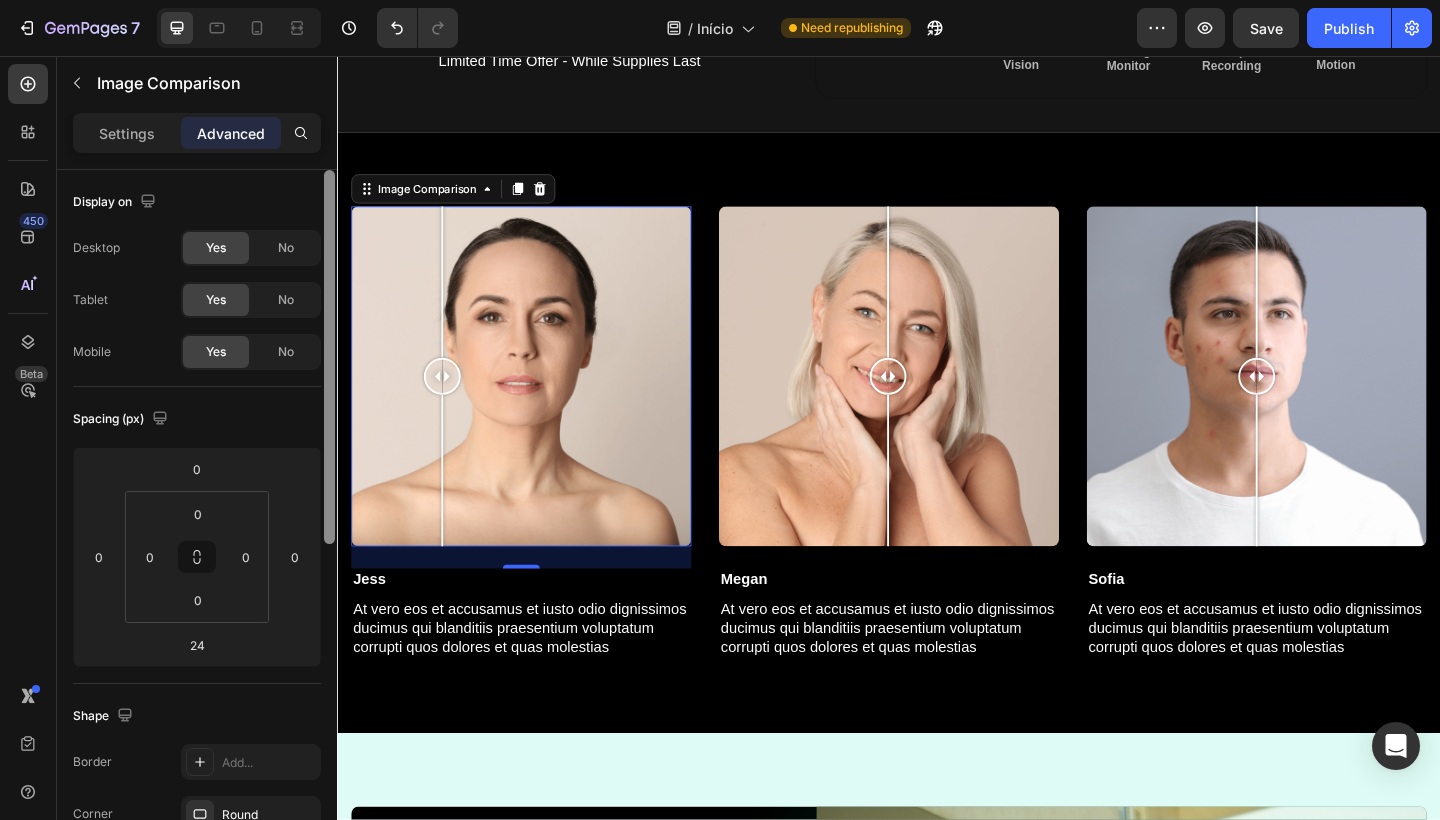 drag, startPoint x: 328, startPoint y: 541, endPoint x: 324, endPoint y: 265, distance: 276.029 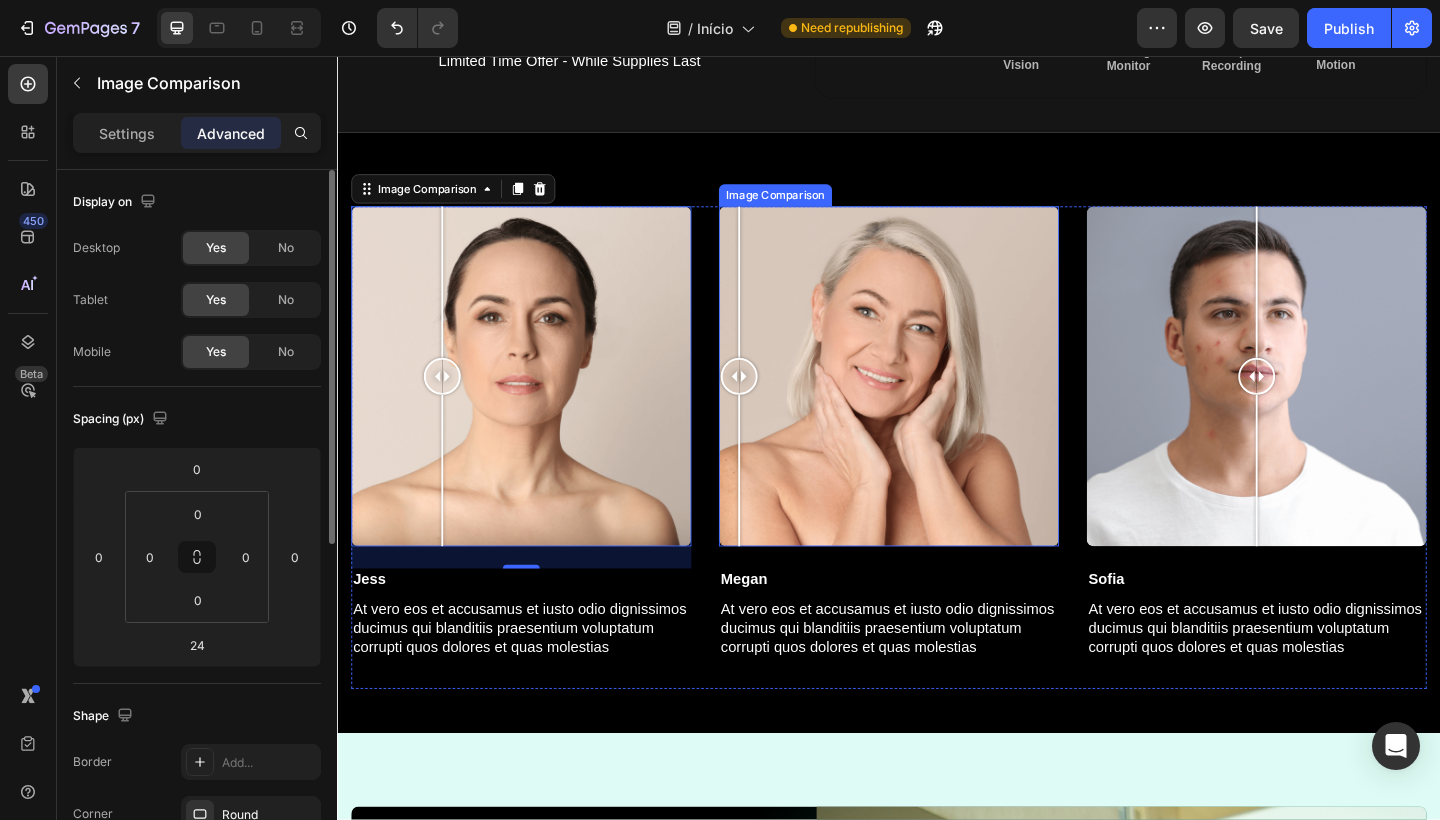 click at bounding box center (937, 405) 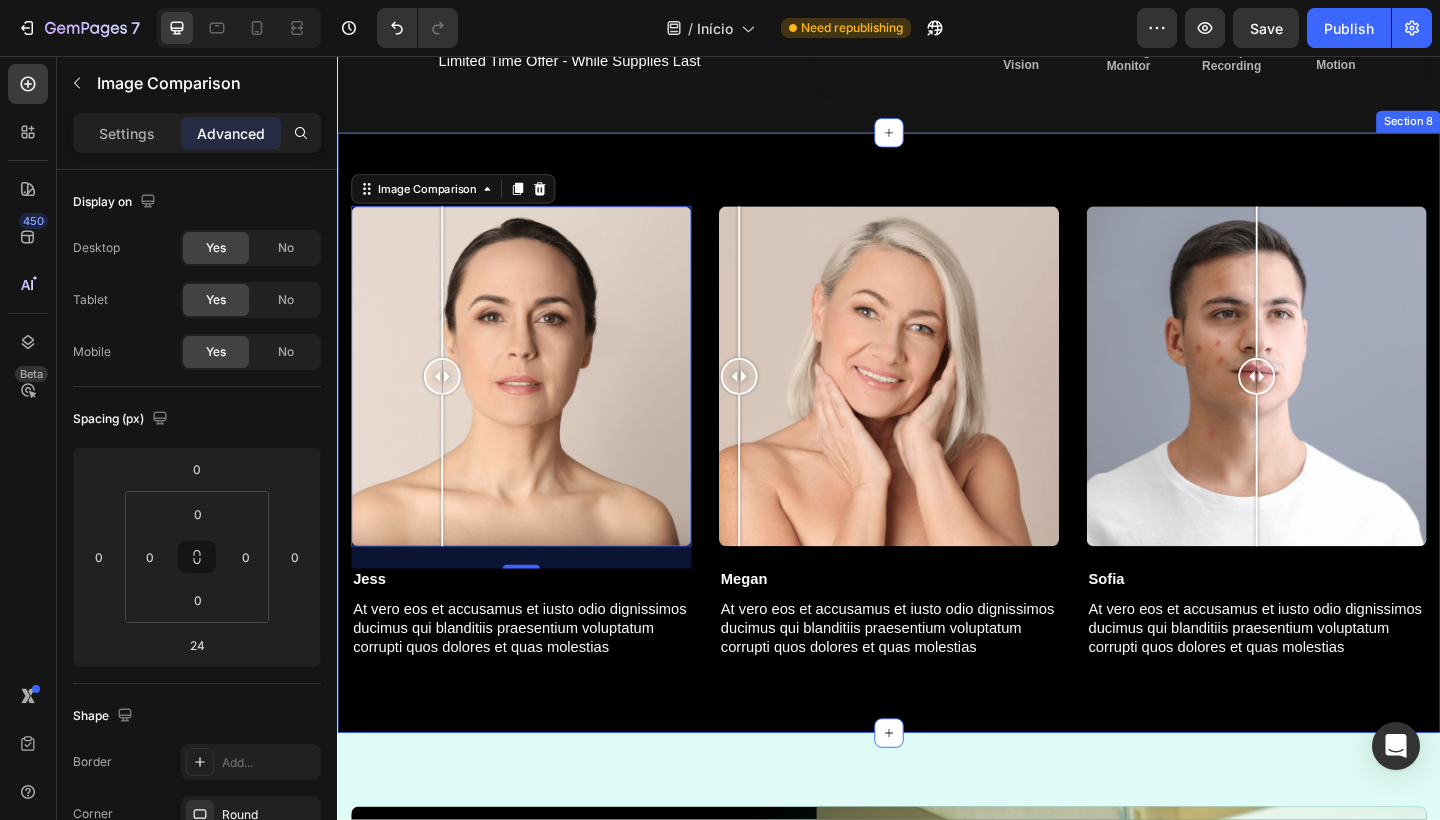 click on "Image Comparison   24 Jess Text Block At vero eos et accusamus et iusto odio dignissimos ducimus qui blanditiis praesentium voluptatum corrupti quos dolores et quas molestias Text Block Image Comparison Megan Text Block At vero eos et accusamus et iusto odio dignissimos ducimus qui blanditiis praesentium voluptatum corrupti quos dolores et quas molestias Text Block Image Comparison Sofia Text Block At vero eos et accusamus et iusto odio dignissimos ducimus qui blanditiis praesentium voluptatum corrupti quos dolores et quas molestias Text Block Row Section 8" at bounding box center [937, 466] 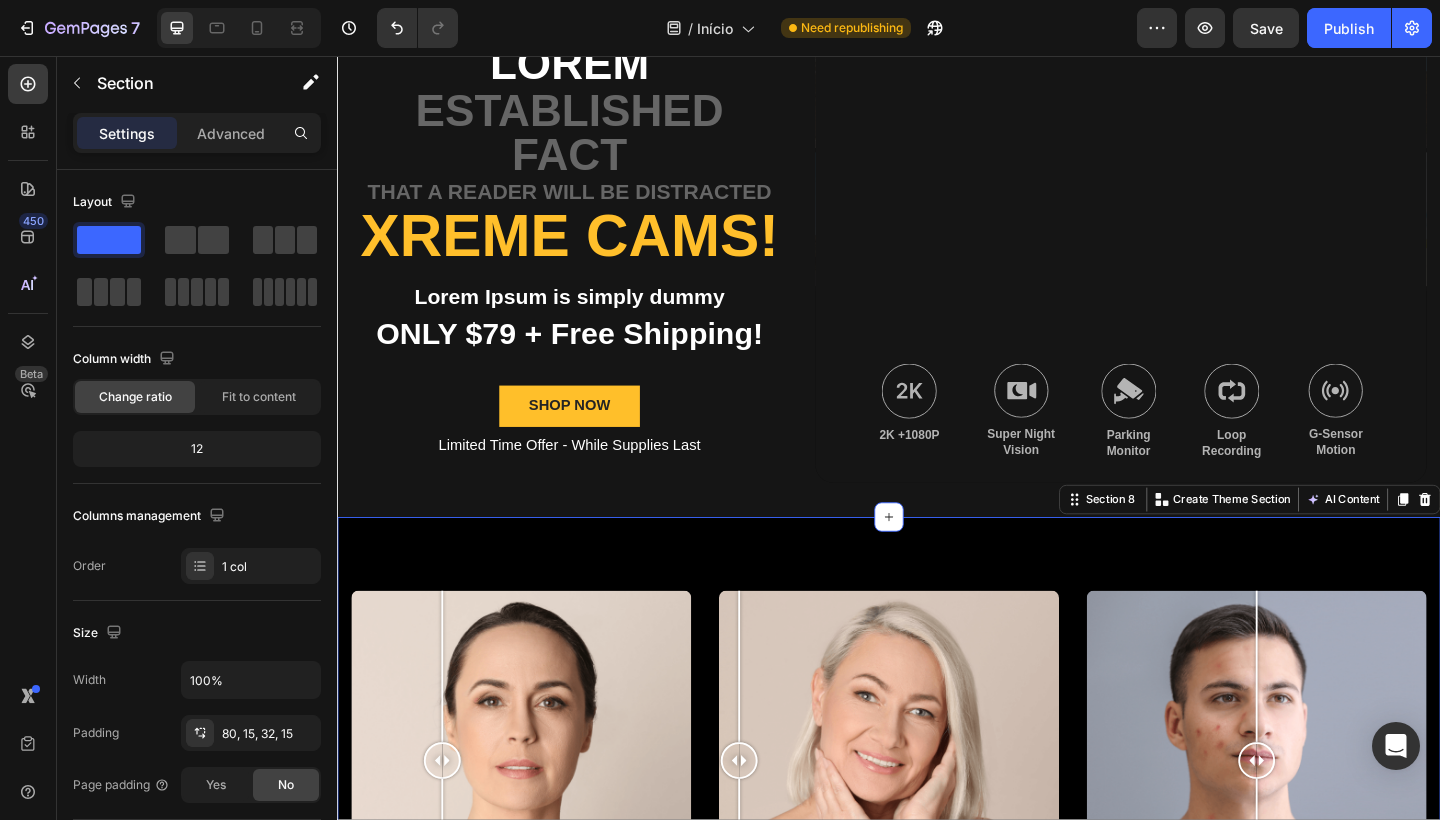 scroll, scrollTop: 3311, scrollLeft: 0, axis: vertical 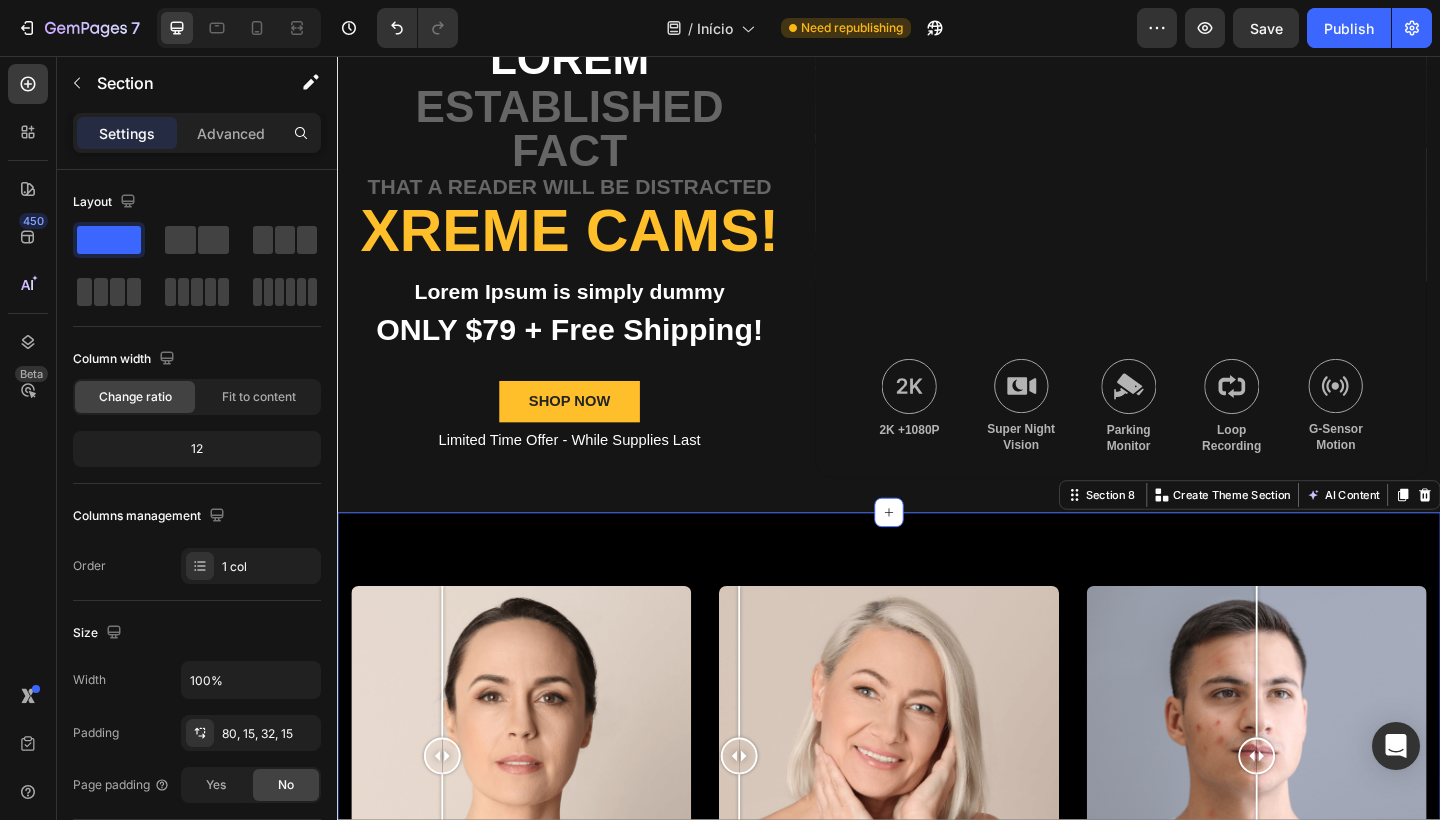 click on "Image Comparison Jess Text Block At vero eos et accusamus et iusto odio dignissimos ducimus qui blanditiis praesentium voluptatum corrupti quos dolores et quas molestias Text Block Image Comparison Megan Text Block At vero eos et accusamus et iusto odio dignissimos ducimus qui blanditiis praesentium voluptatum corrupti quos dolores et quas molestias Text Block Image Comparison Sofia Text Block At vero eos et accusamus et iusto odio dignissimos ducimus qui blanditiis praesentium voluptatum corrupti quos dolores et quas molestias Text Block Row Section 8   You can create reusable sections Create Theme Section AI Content Write with GemAI What would you like to describe here? Tone and Voice Persuasive Product Plano Anual Show more Generate" at bounding box center [937, 879] 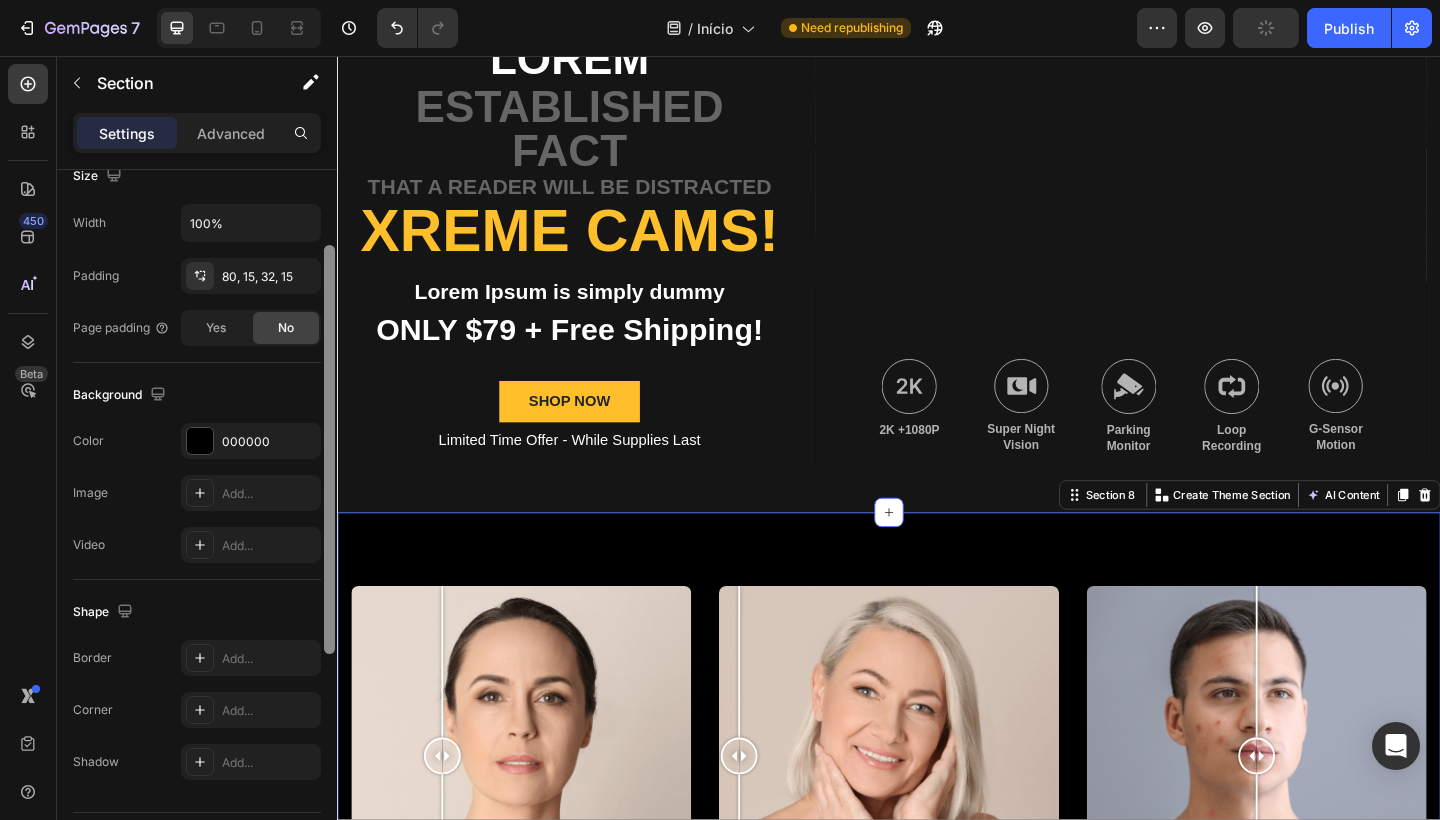 scroll, scrollTop: 457, scrollLeft: 0, axis: vertical 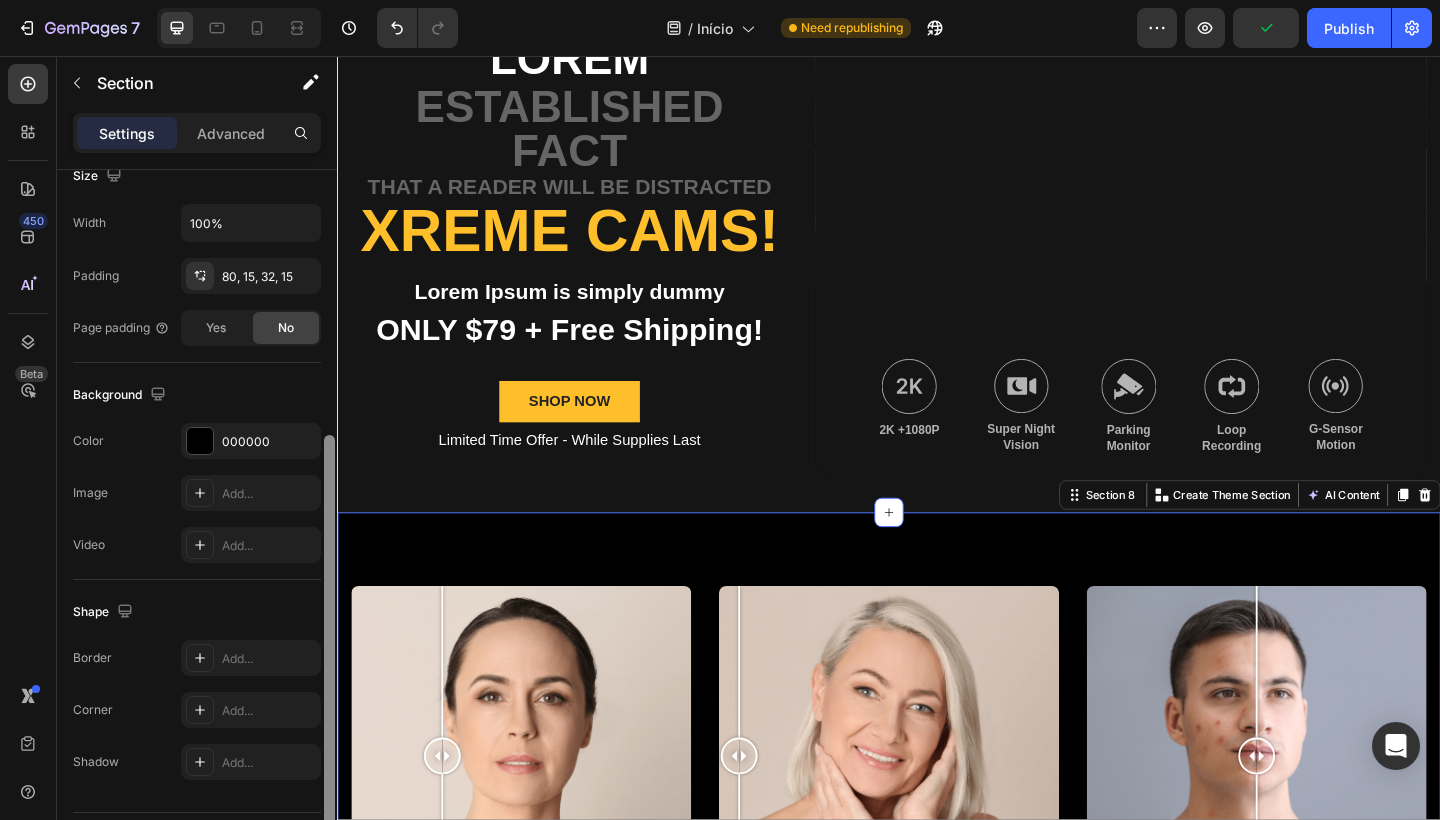 drag, startPoint x: 327, startPoint y: 335, endPoint x: 292, endPoint y: 599, distance: 266.30997 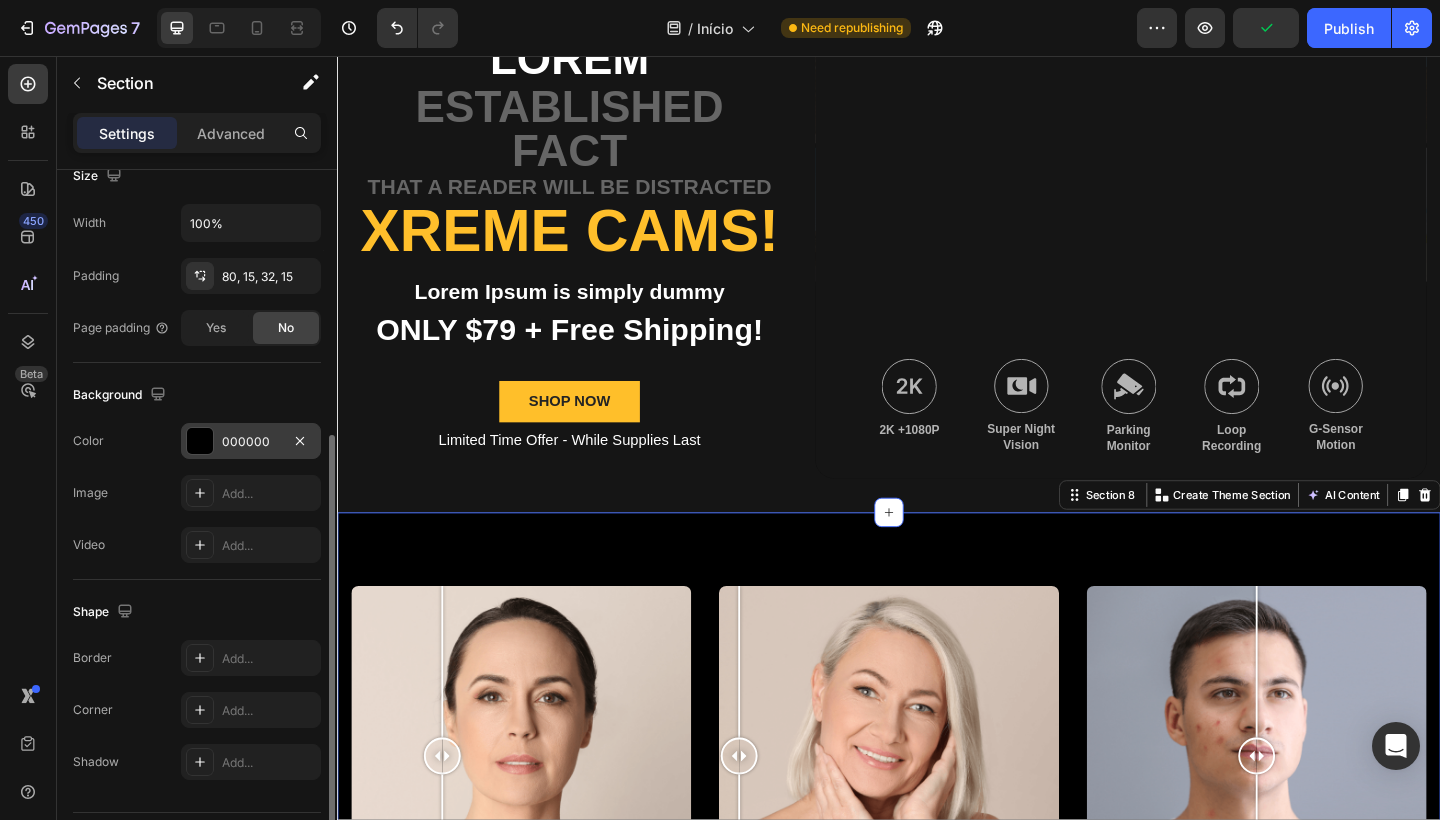click on "000000" at bounding box center [251, 441] 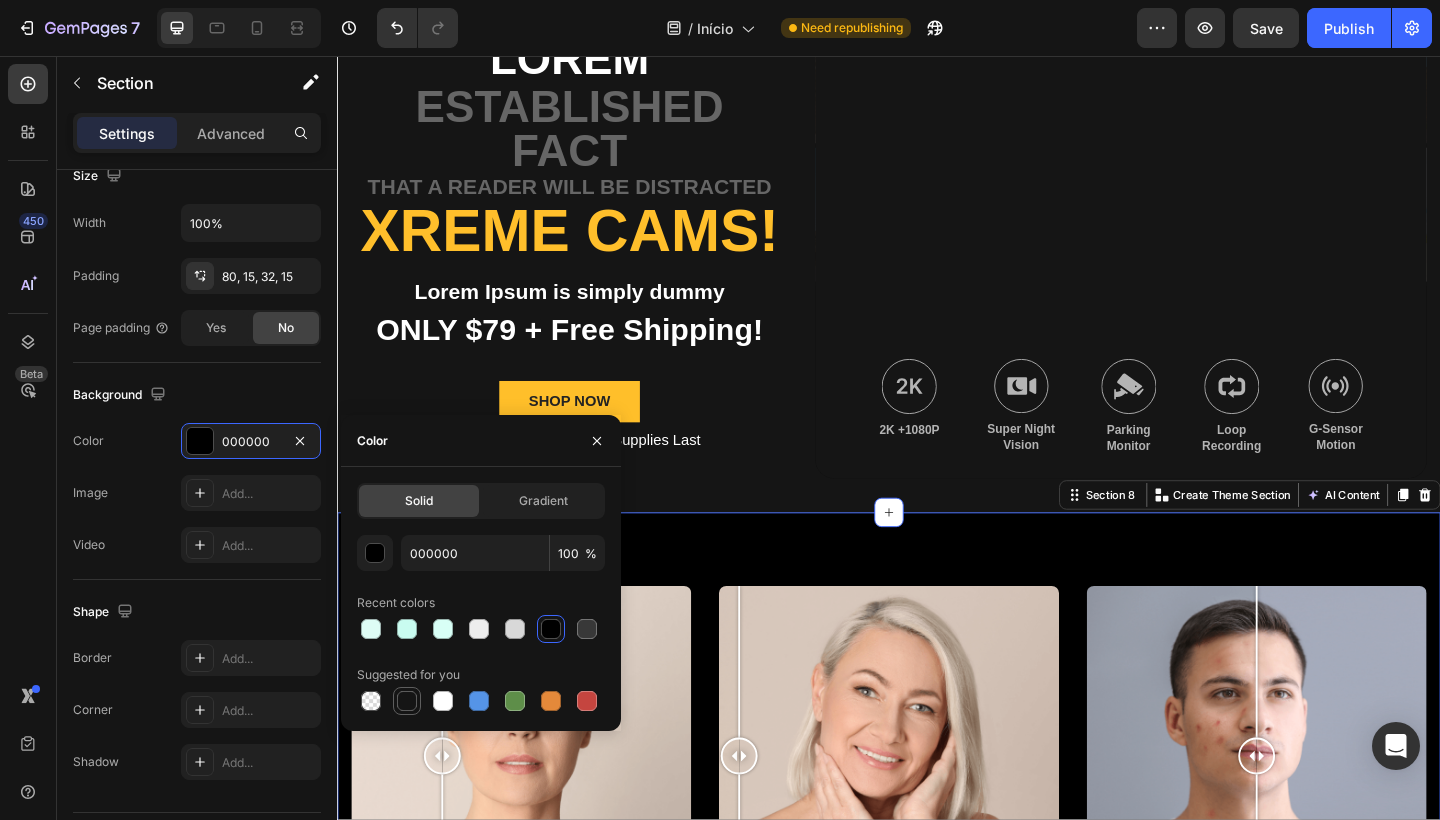 click at bounding box center [407, 701] 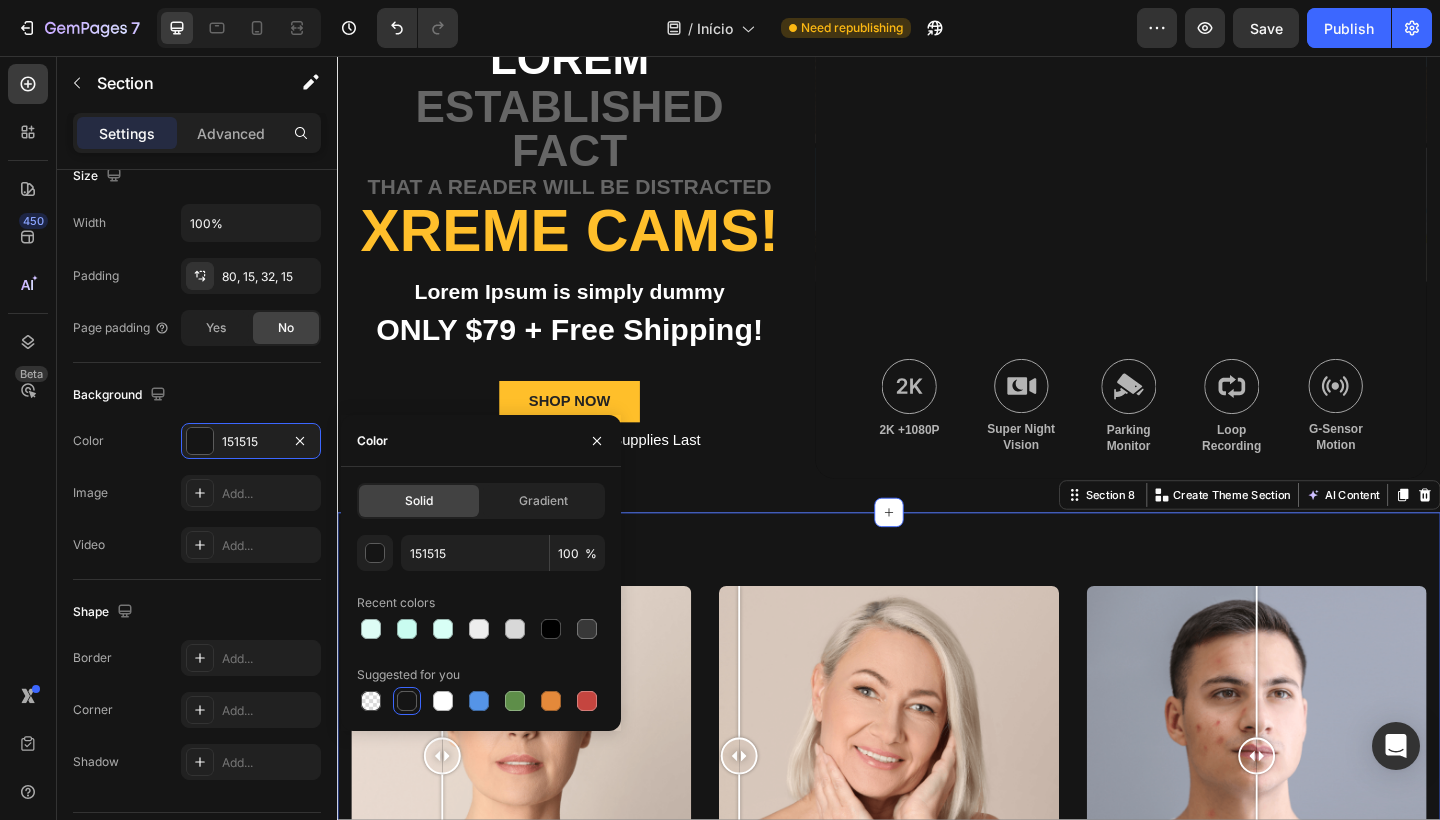 click on "Image Comparison Jess Text Block At vero eos et accusamus et iusto odio dignissimos ducimus qui blanditiis praesentium voluptatum corrupti quos dolores et quas molestias Text Block Image Comparison Megan Text Block At vero eos et accusamus et iusto odio dignissimos ducimus qui blanditiis praesentium voluptatum corrupti quos dolores et quas molestias Text Block Image Comparison Sofia Text Block At vero eos et accusamus et iusto odio dignissimos ducimus qui blanditiis praesentium voluptatum corrupti quos dolores et quas molestias Text Block Row Section 8   You can create reusable sections Create Theme Section AI Content Write with GemAI What would you like to describe here? Tone and Voice Persuasive Product Plano Anual Show more Generate" at bounding box center (937, 879) 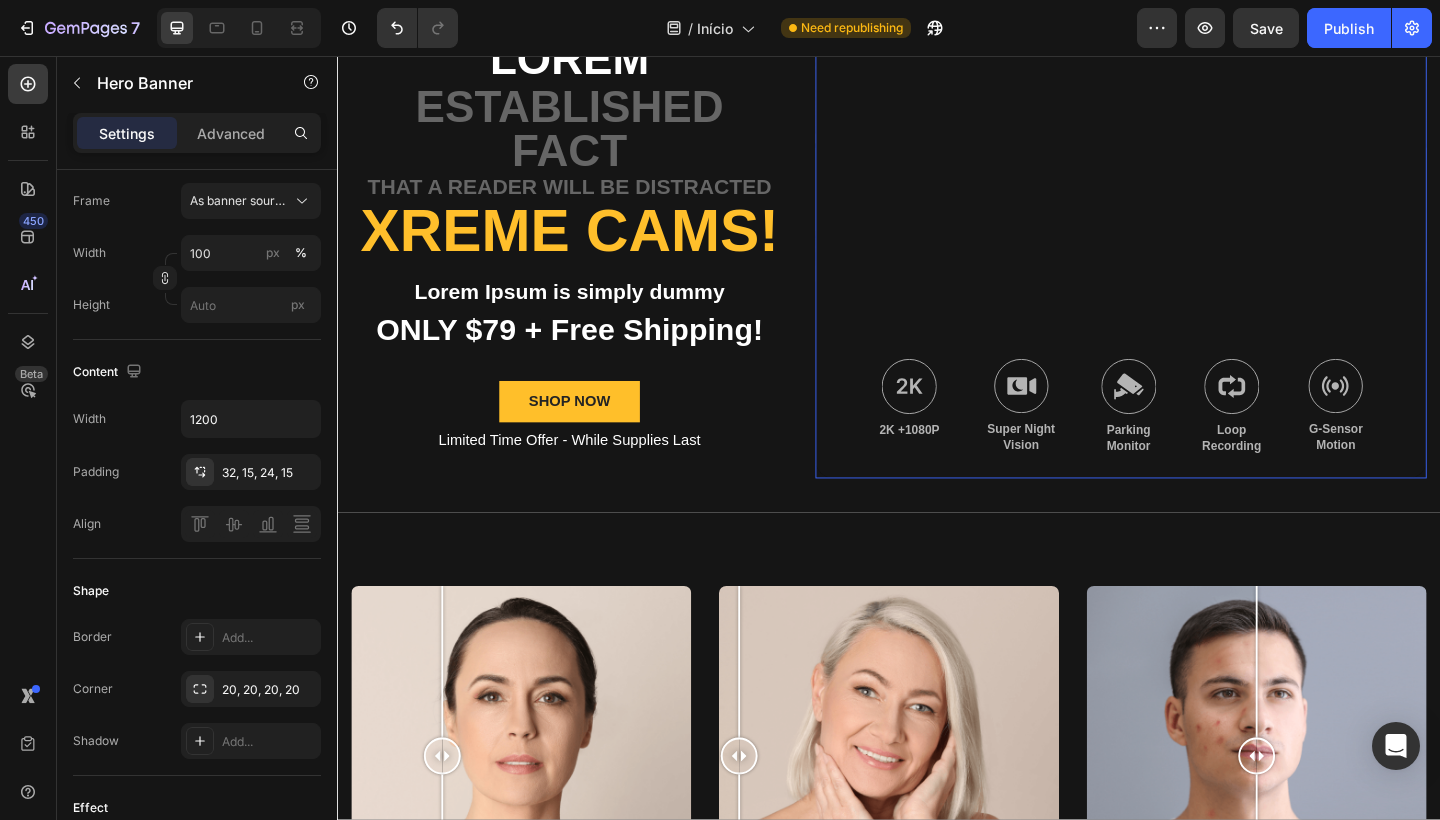 click at bounding box center (1189, 260) 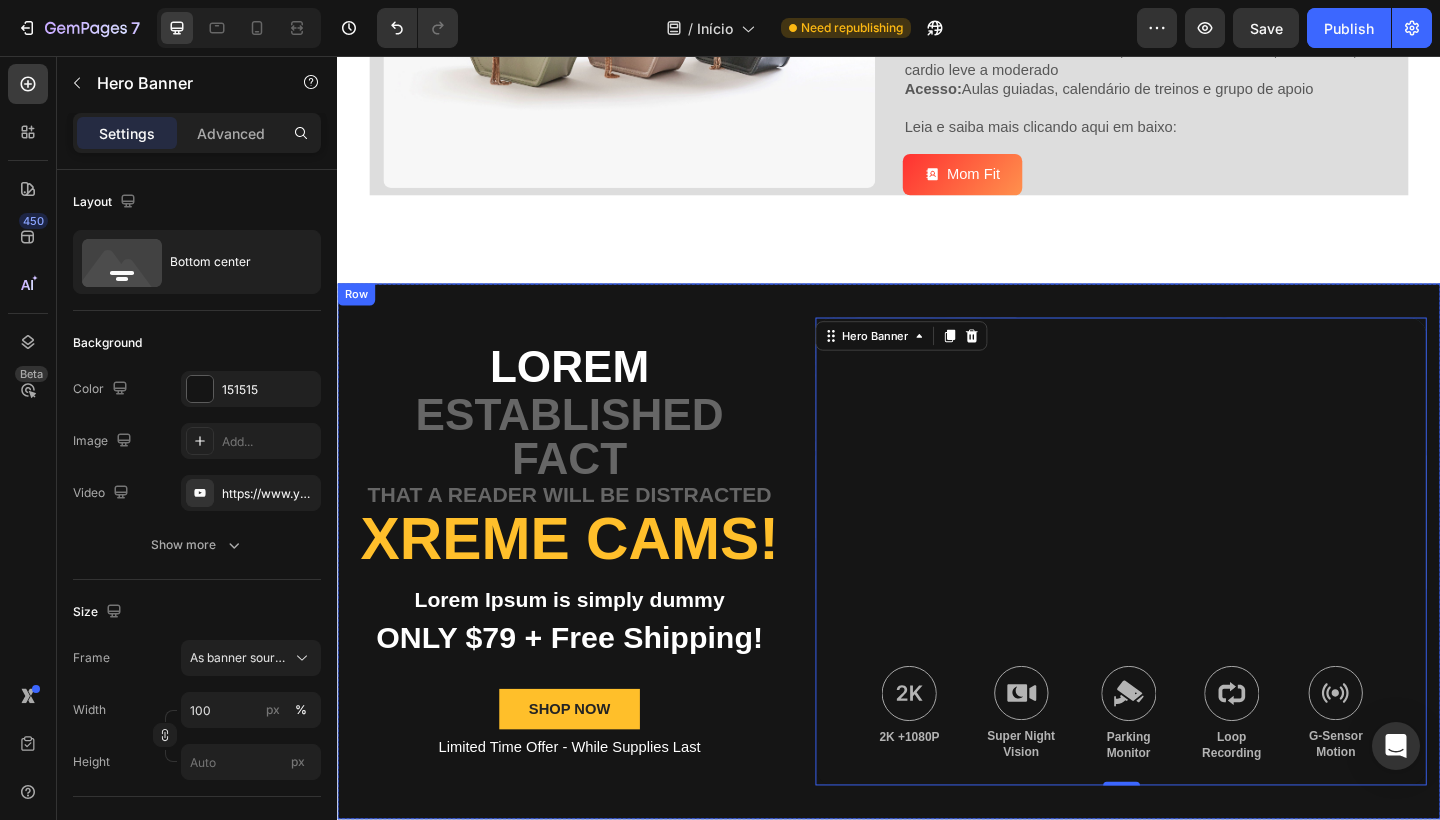 scroll, scrollTop: 2976, scrollLeft: 0, axis: vertical 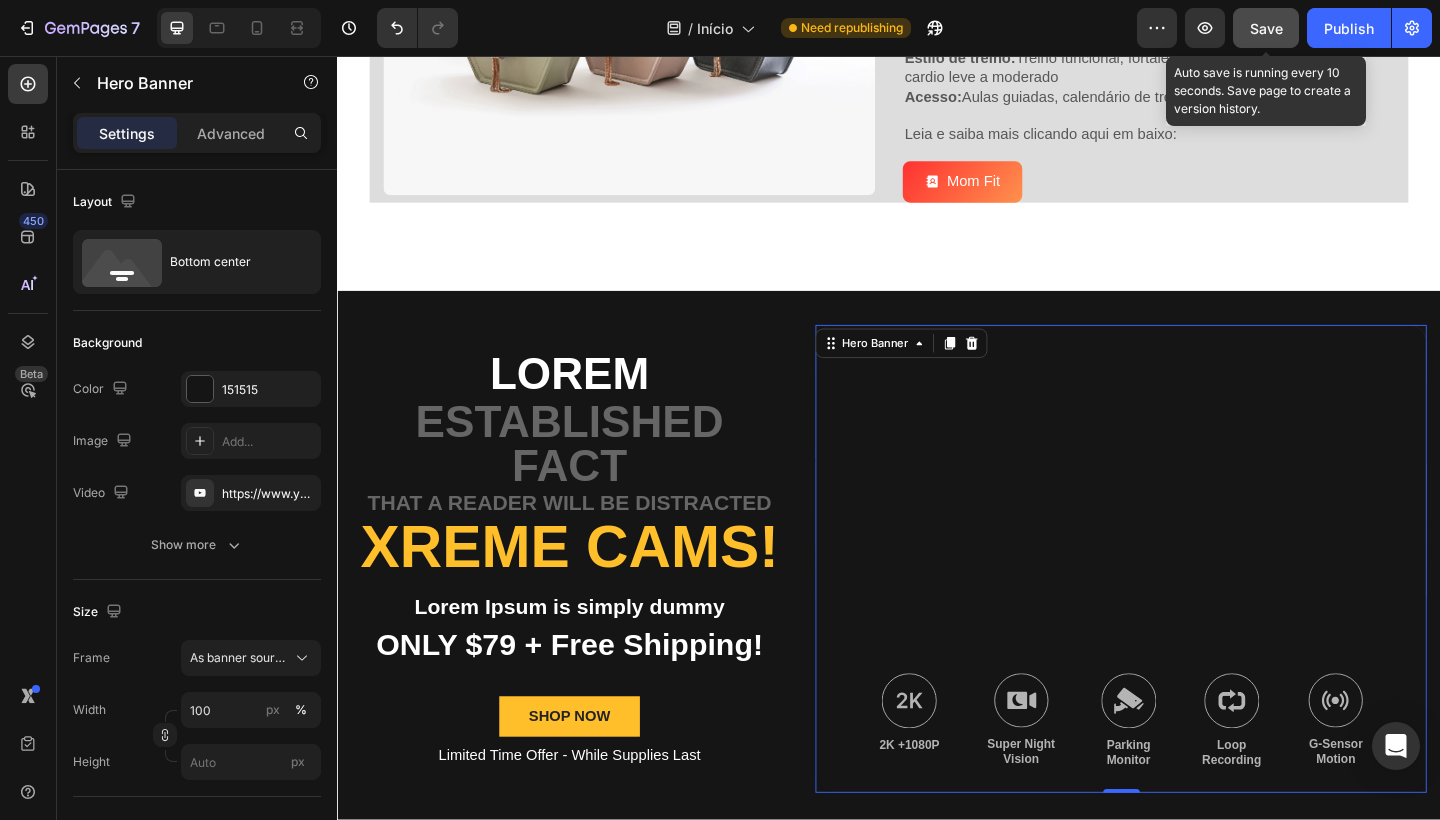 click on "Save" at bounding box center (1266, 28) 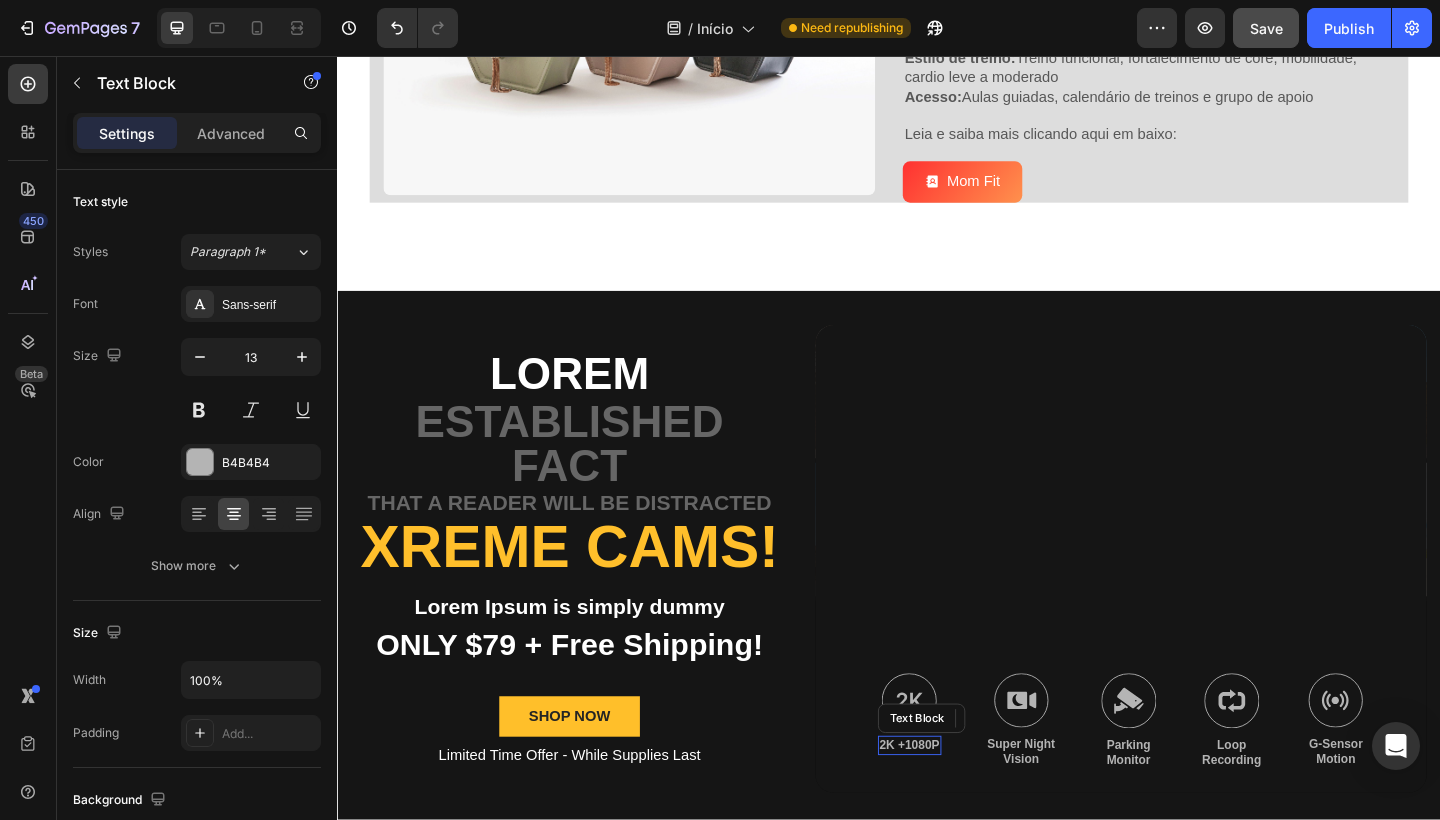 click on "2K +1080P" at bounding box center (959, 806) 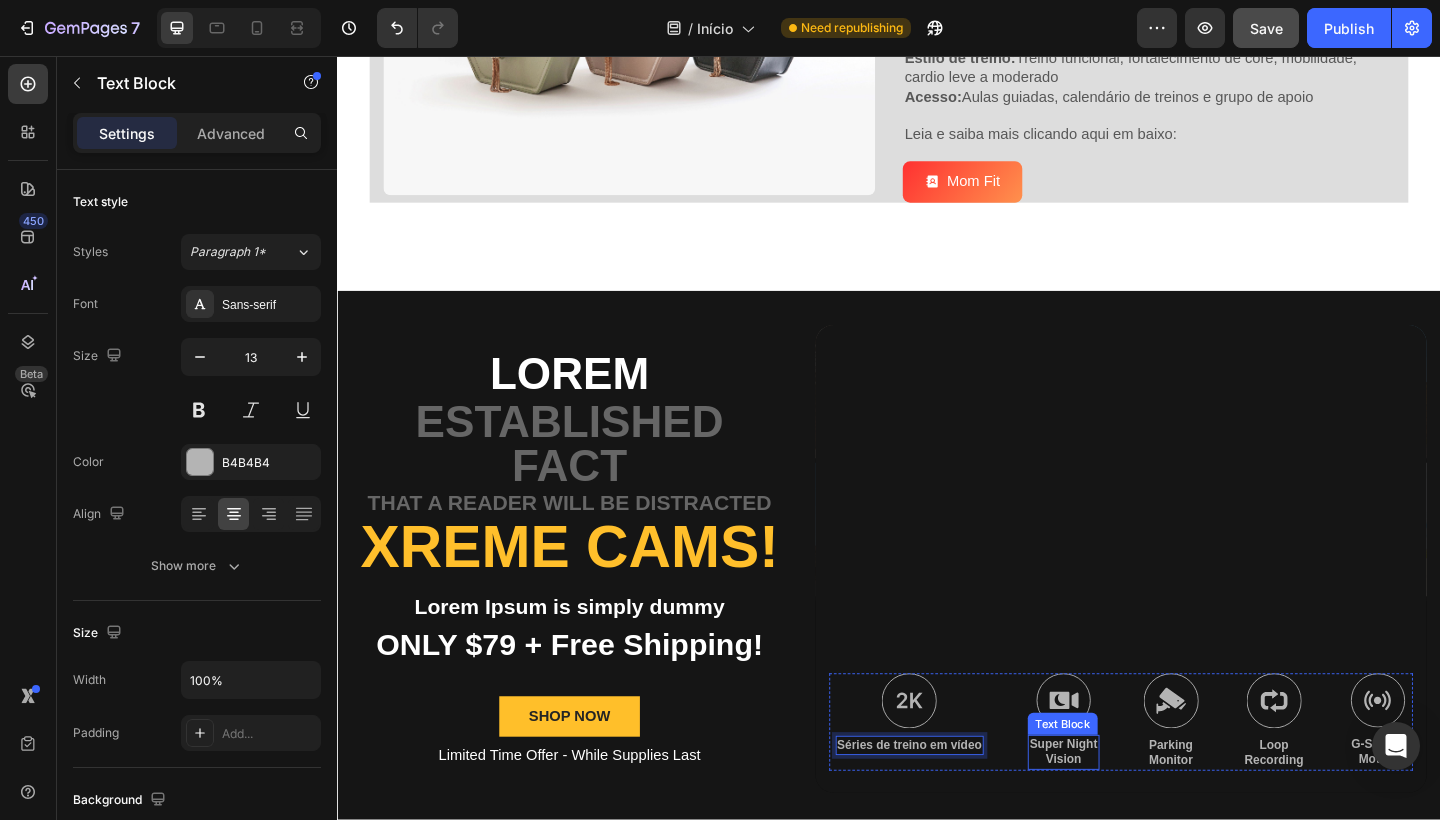 click on "Super Night Vision" at bounding box center (1127, 814) 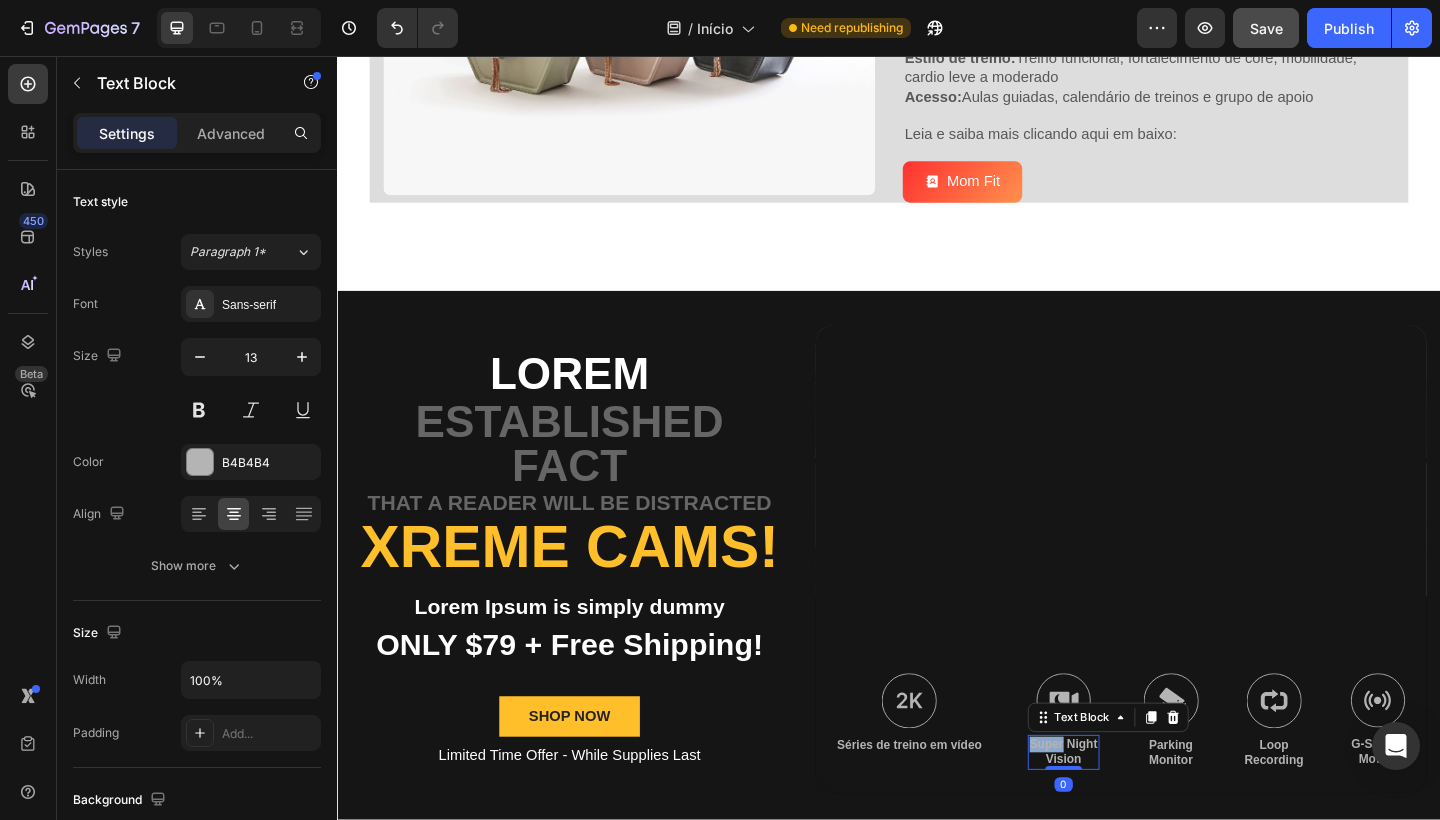 click on "Super Night Vision" at bounding box center [1127, 814] 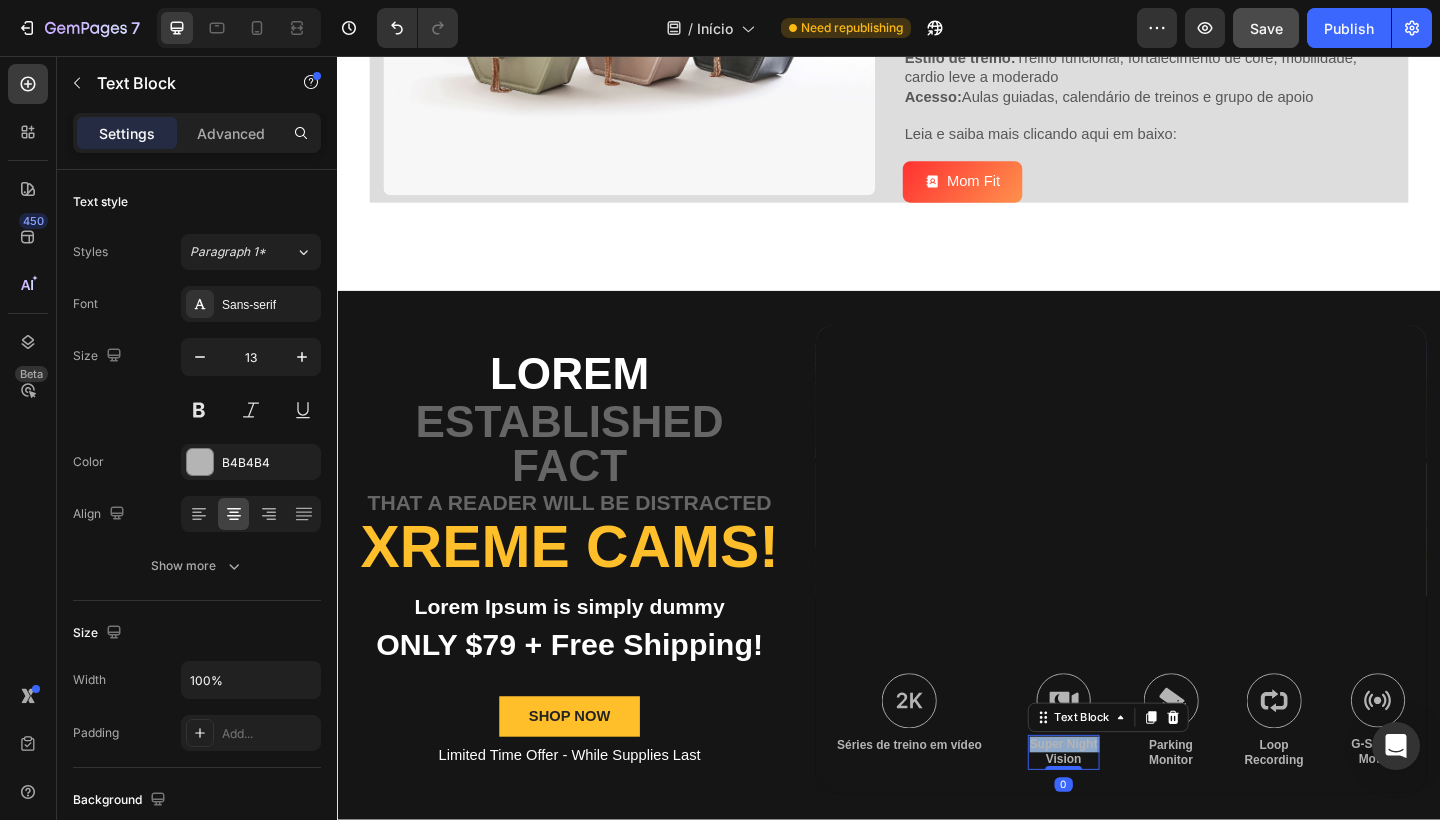 click on "Super Night Vision" at bounding box center (1127, 814) 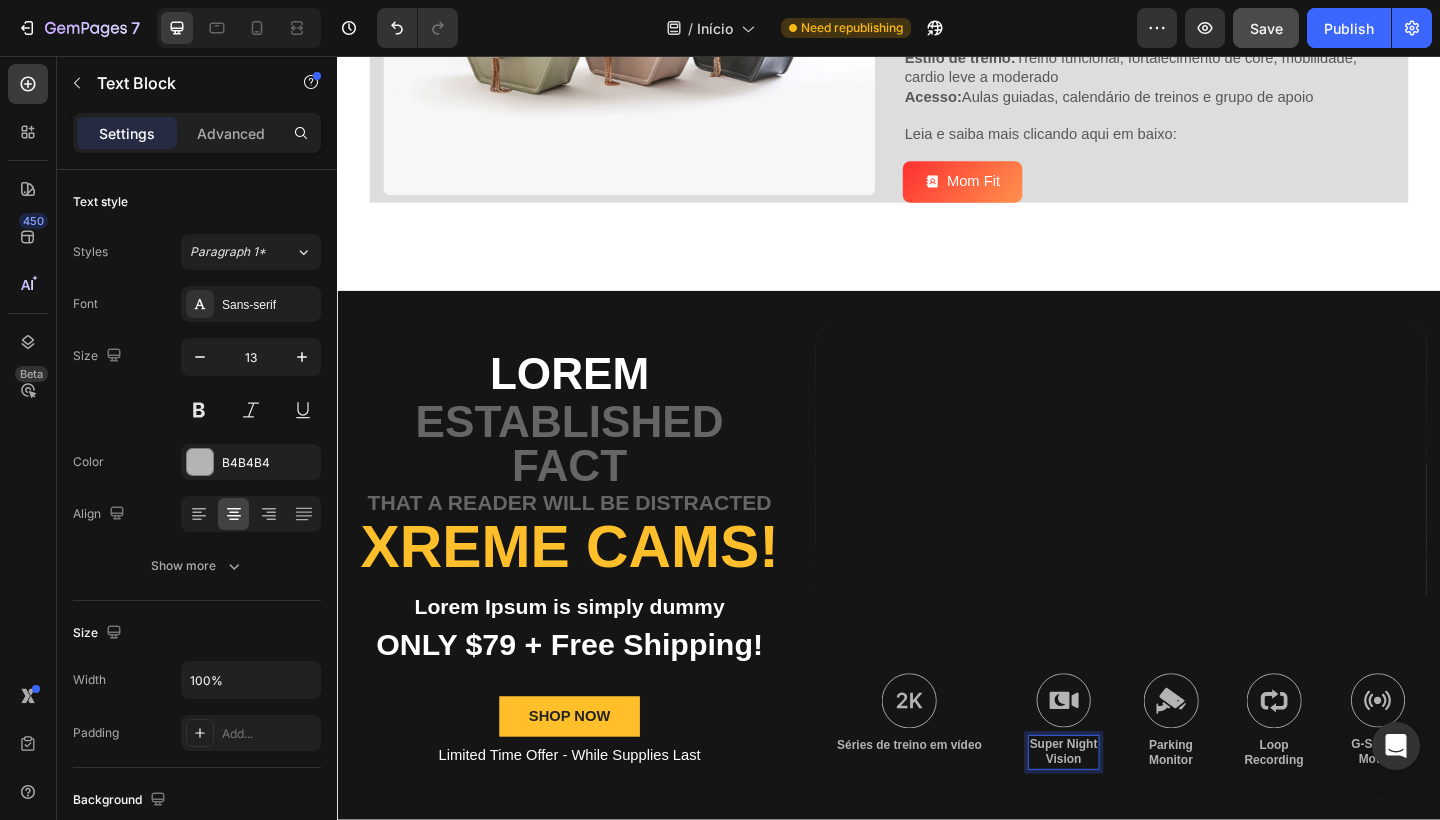 click on "Super Night Vision" at bounding box center (1127, 814) 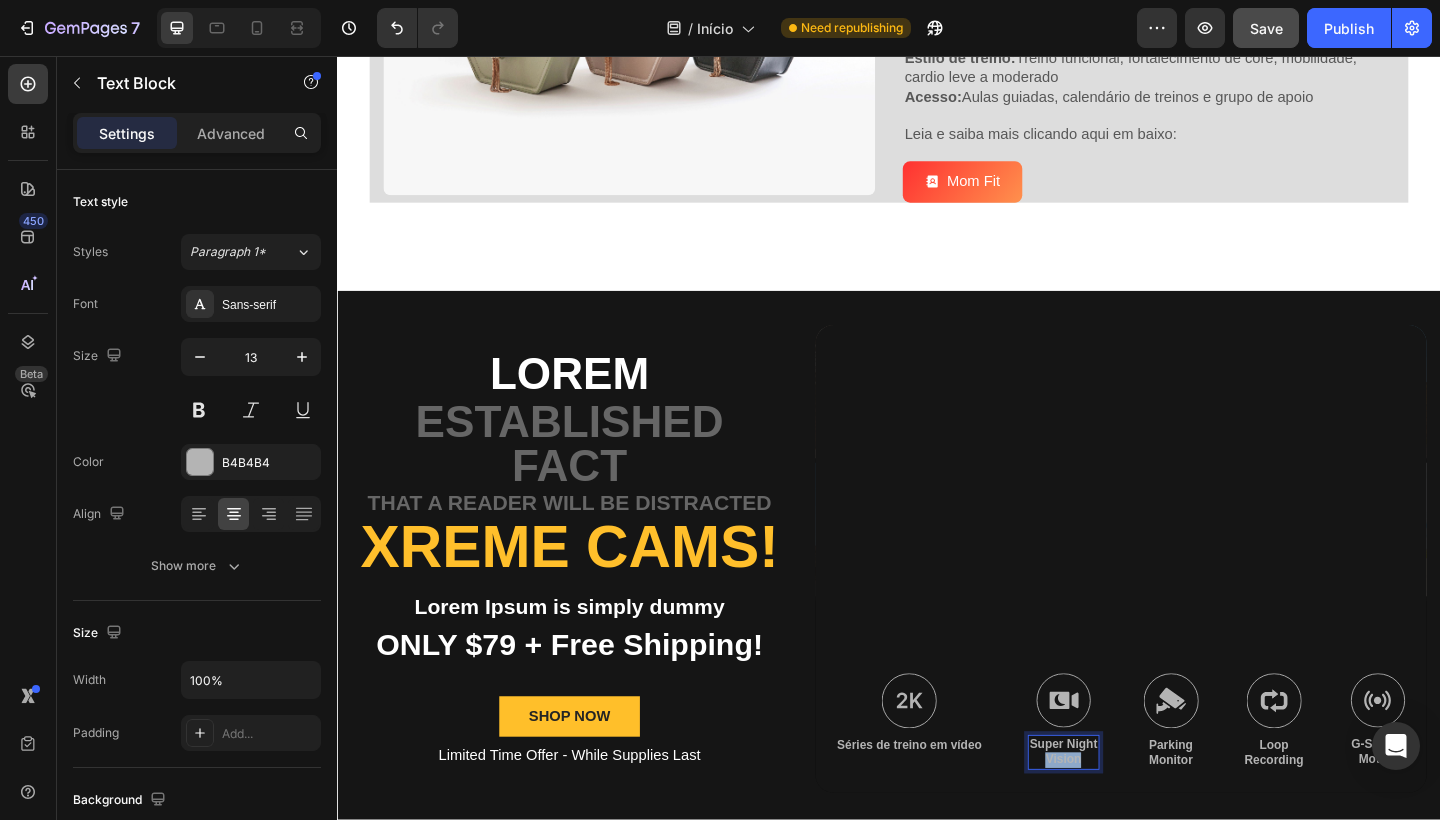 click on "Super Night Vision" at bounding box center (1127, 814) 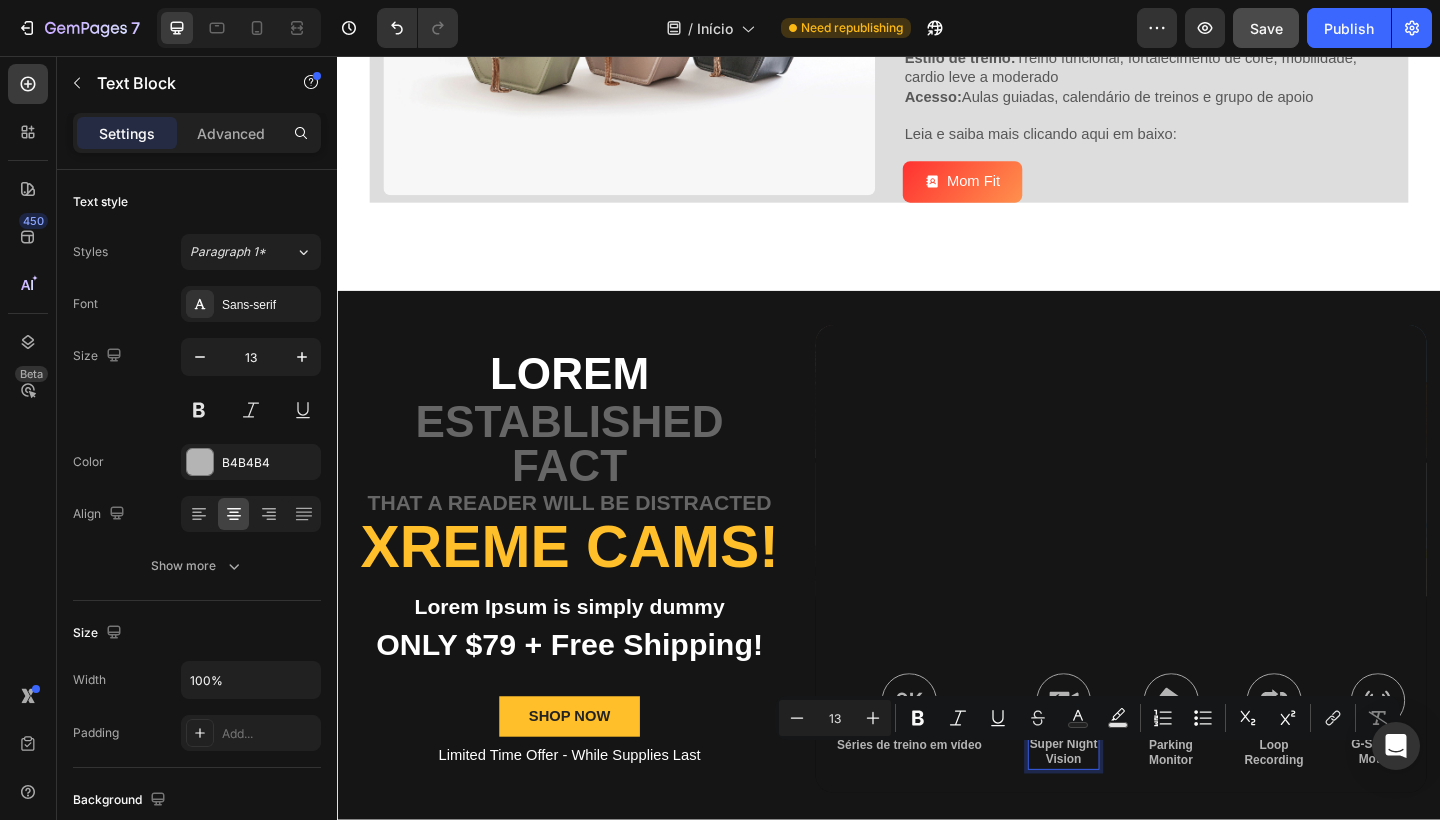 click on "Super Night Vision" at bounding box center [1127, 814] 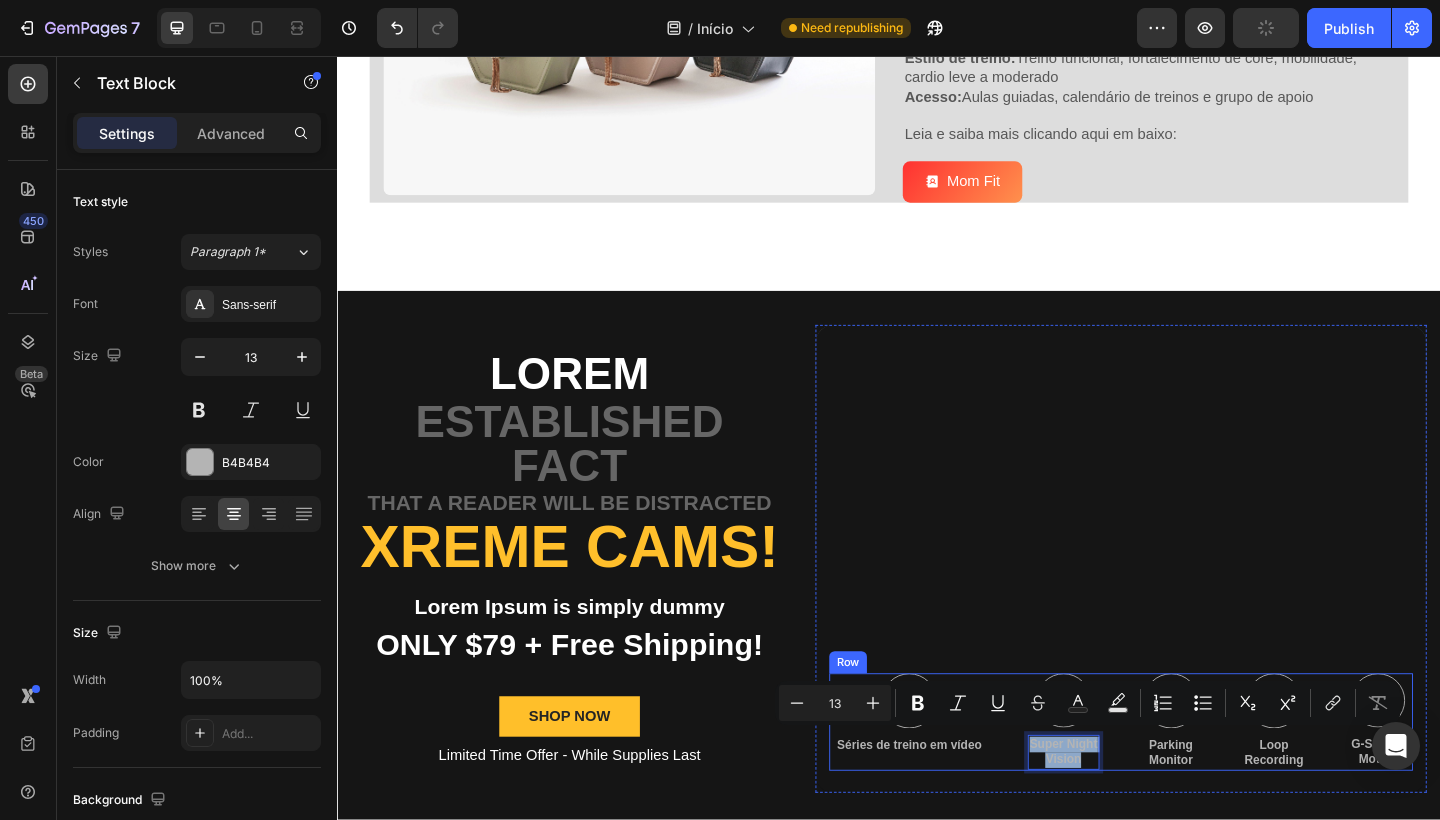 drag, startPoint x: 1152, startPoint y: 815, endPoint x: 1074, endPoint y: 799, distance: 79.624115 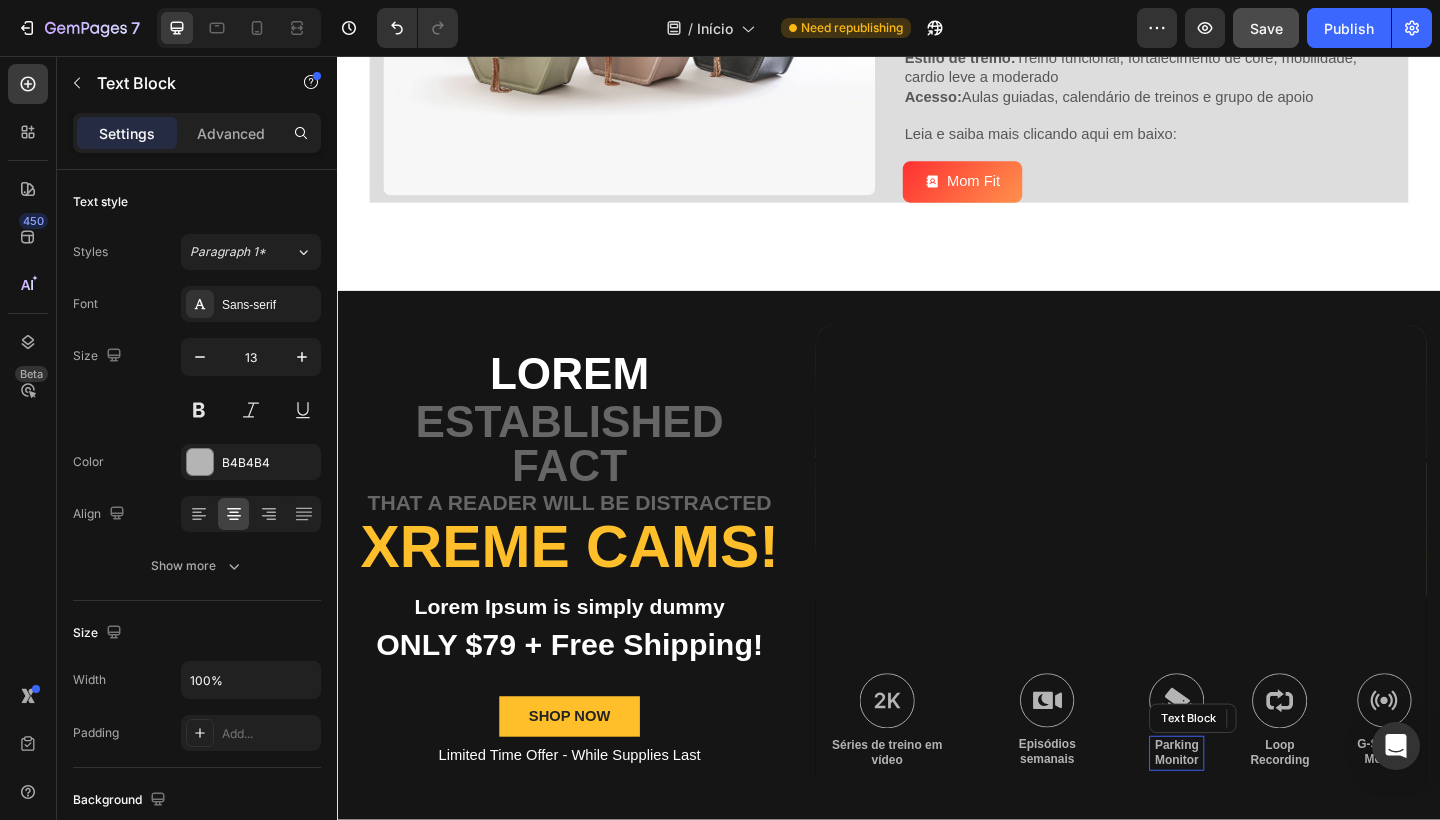 click on "Parking Monitor" at bounding box center [1250, 815] 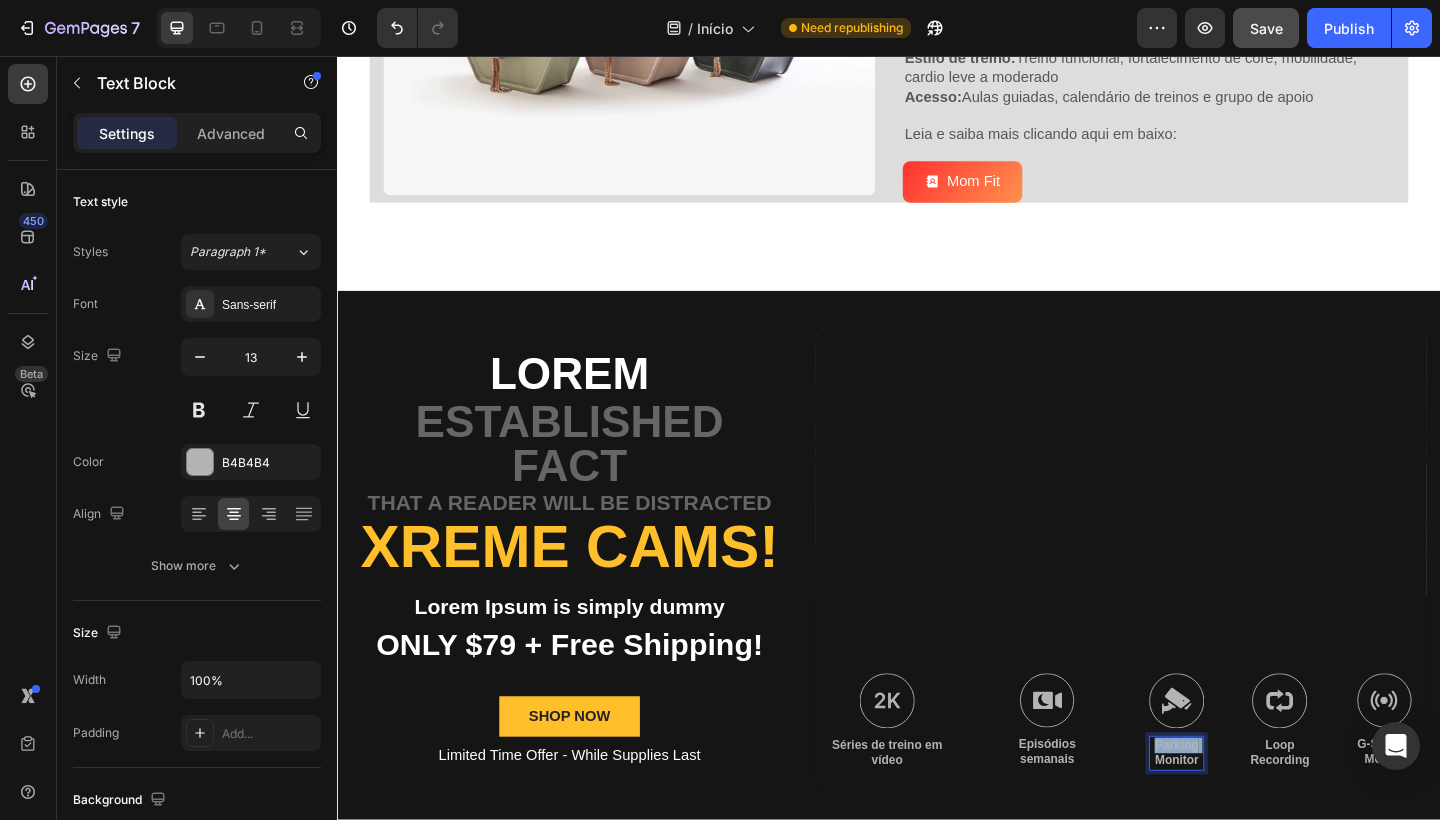 click on "Parking Monitor" at bounding box center [1250, 815] 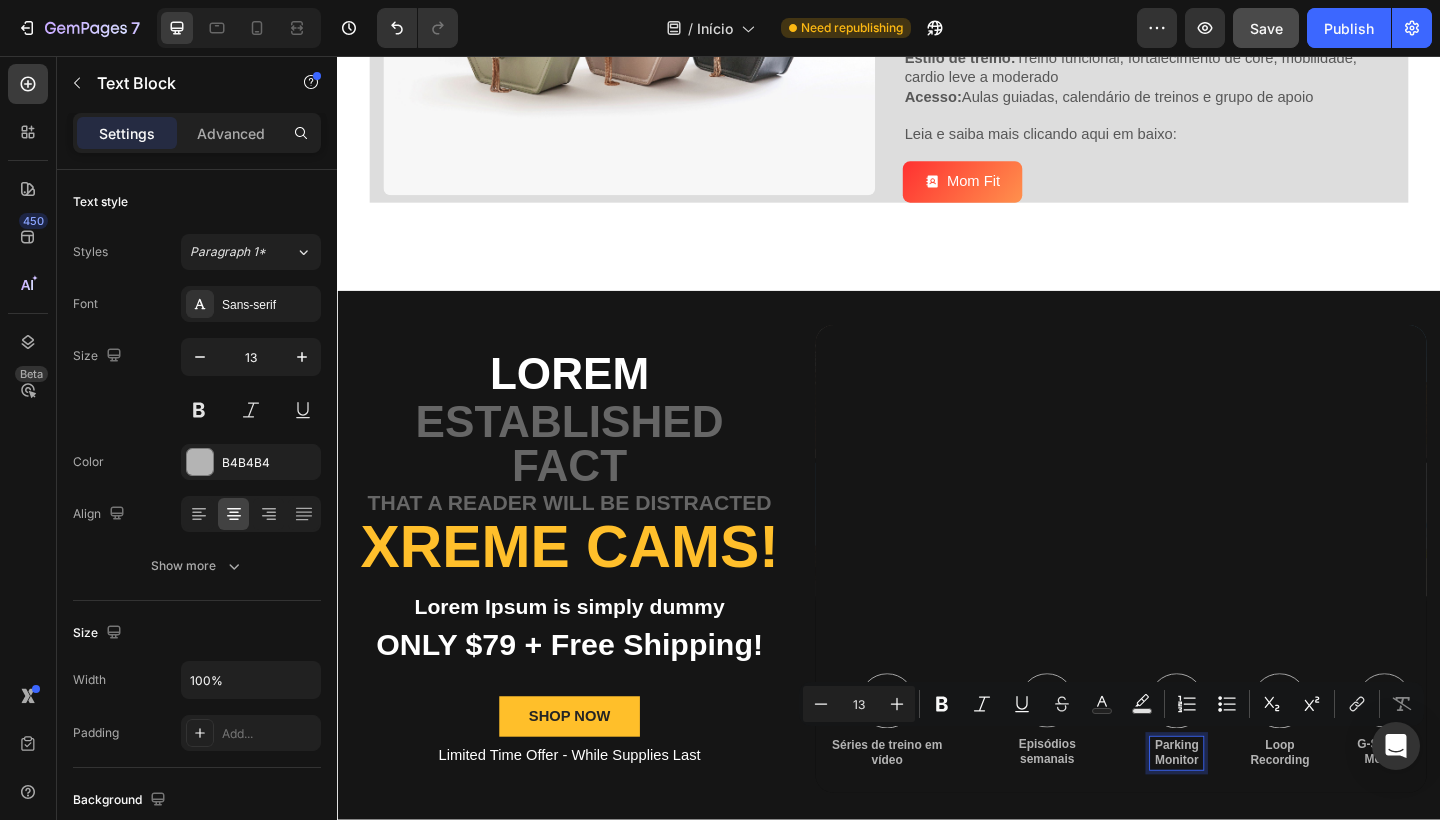click on "Parking Monitor" at bounding box center (1250, 815) 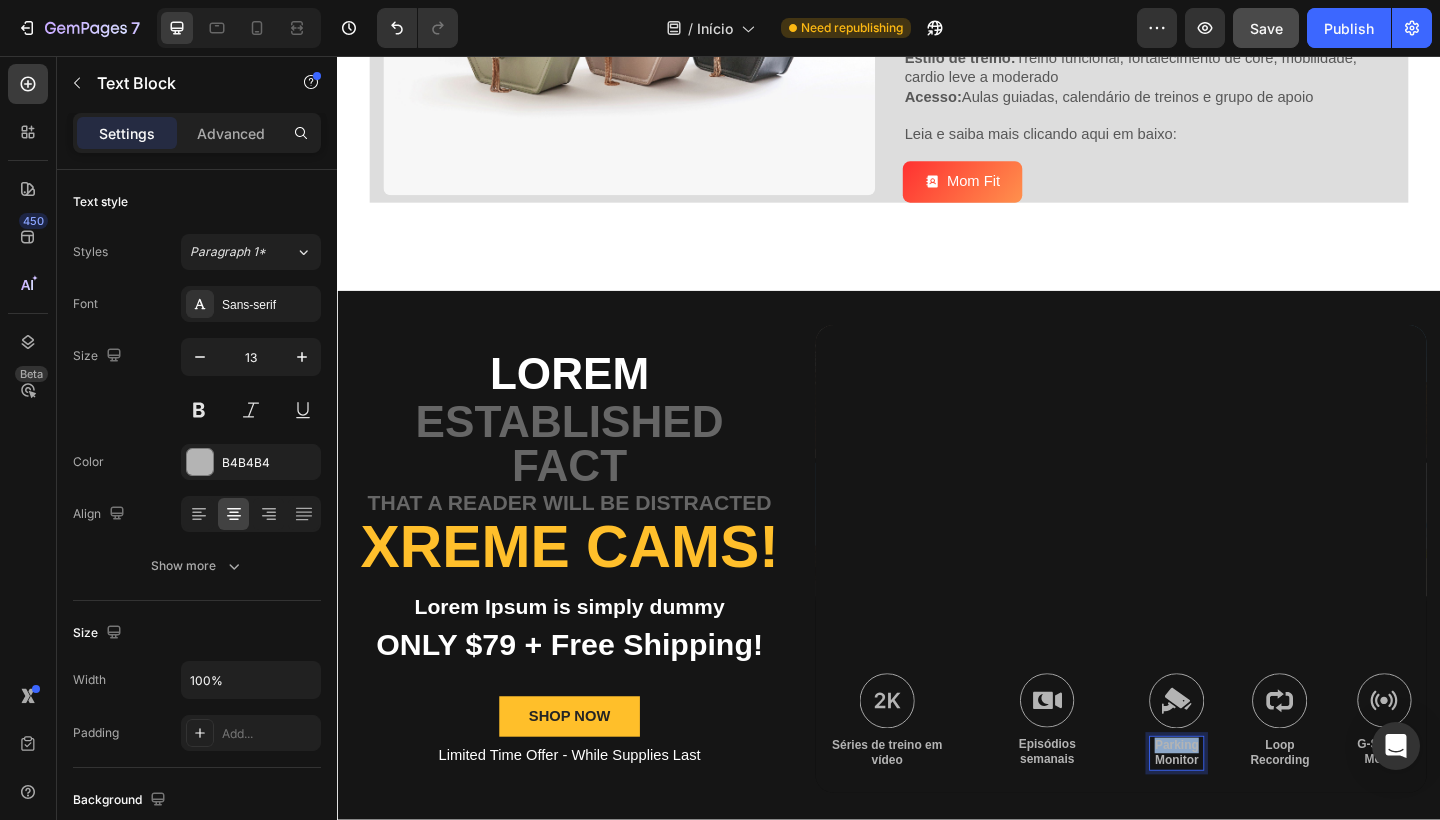 click on "Parking Monitor" at bounding box center [1250, 815] 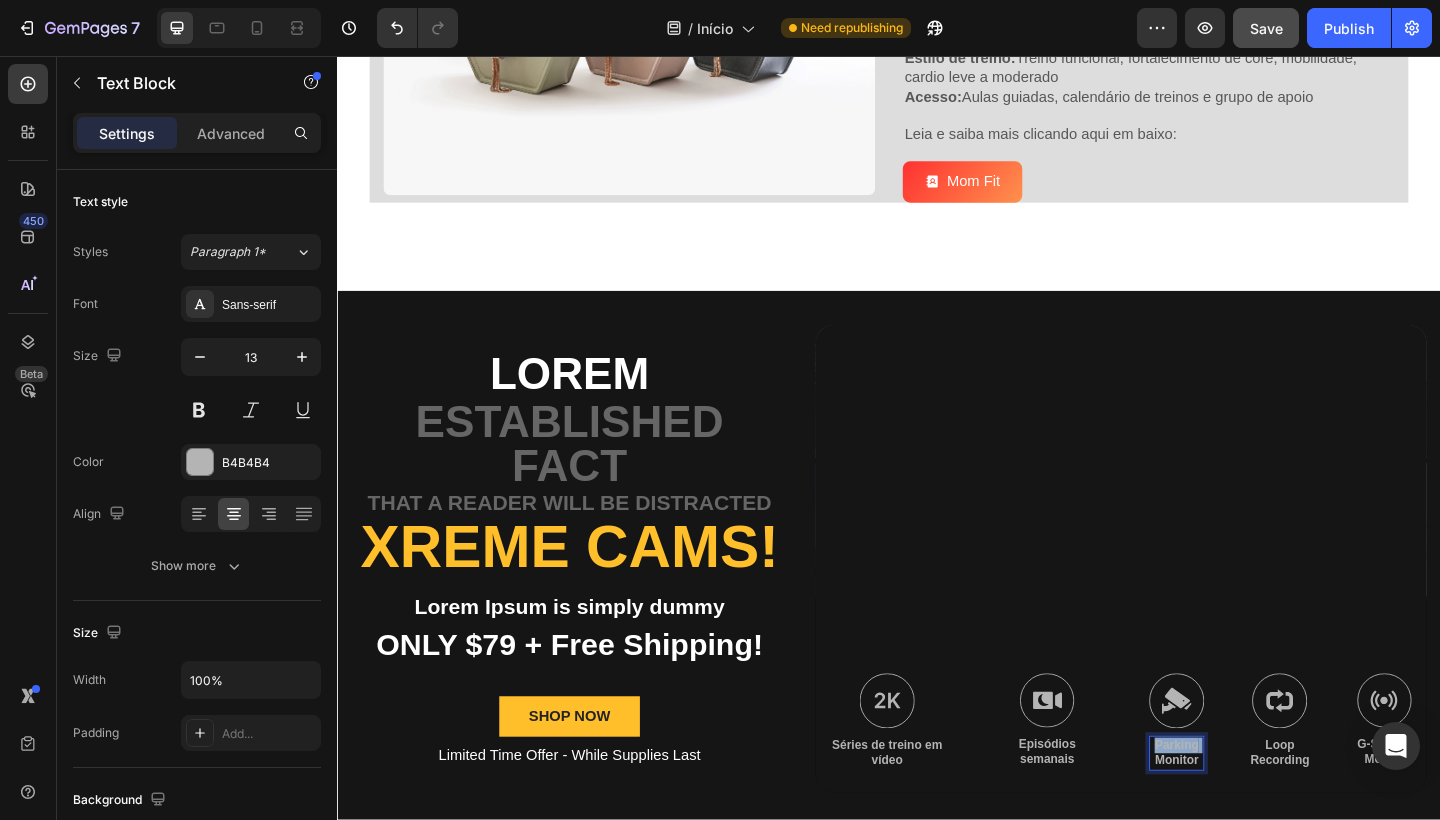 click on "Parking Monitor" at bounding box center (1250, 815) 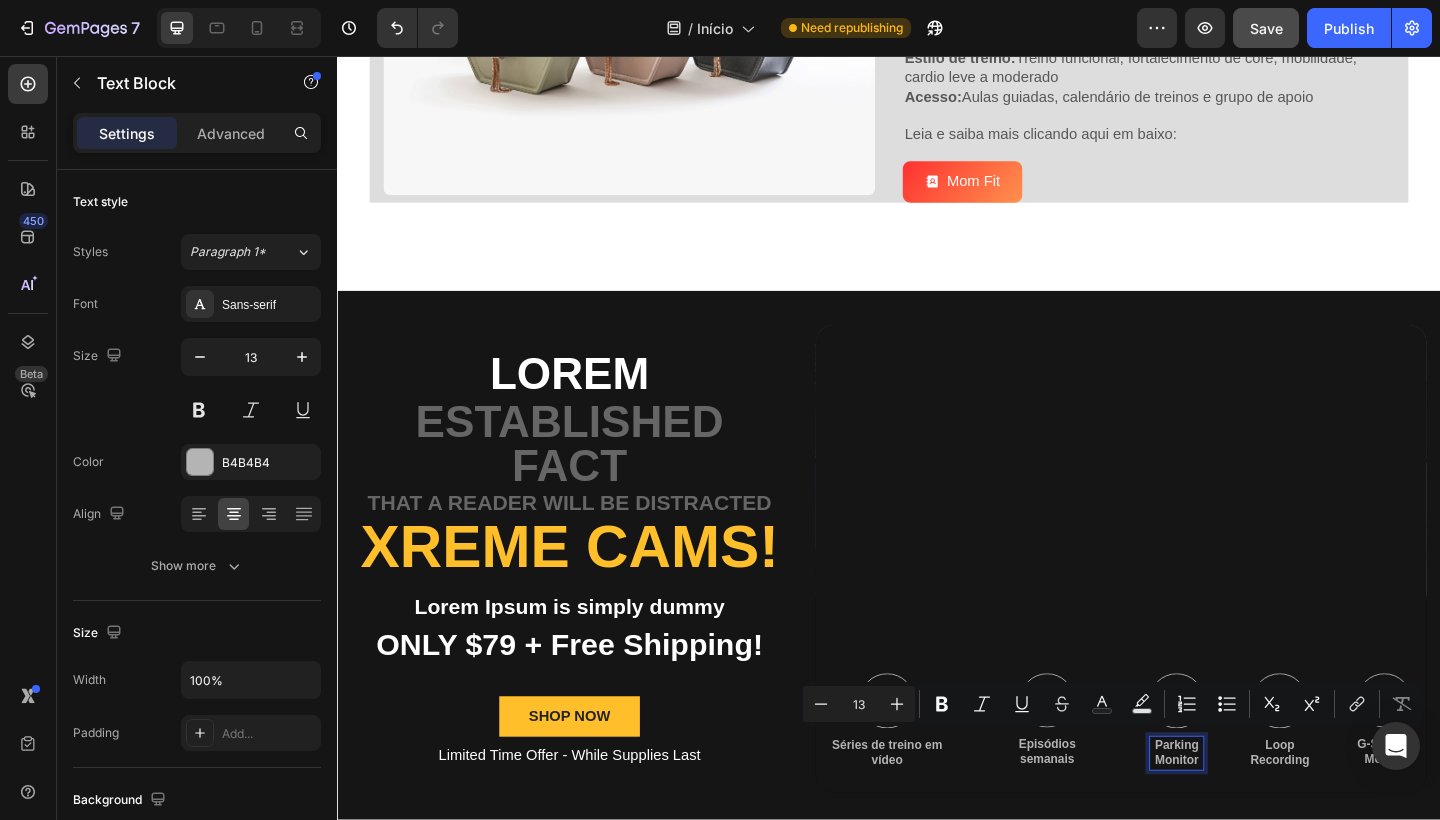 click on "Parking Monitor" at bounding box center (1250, 815) 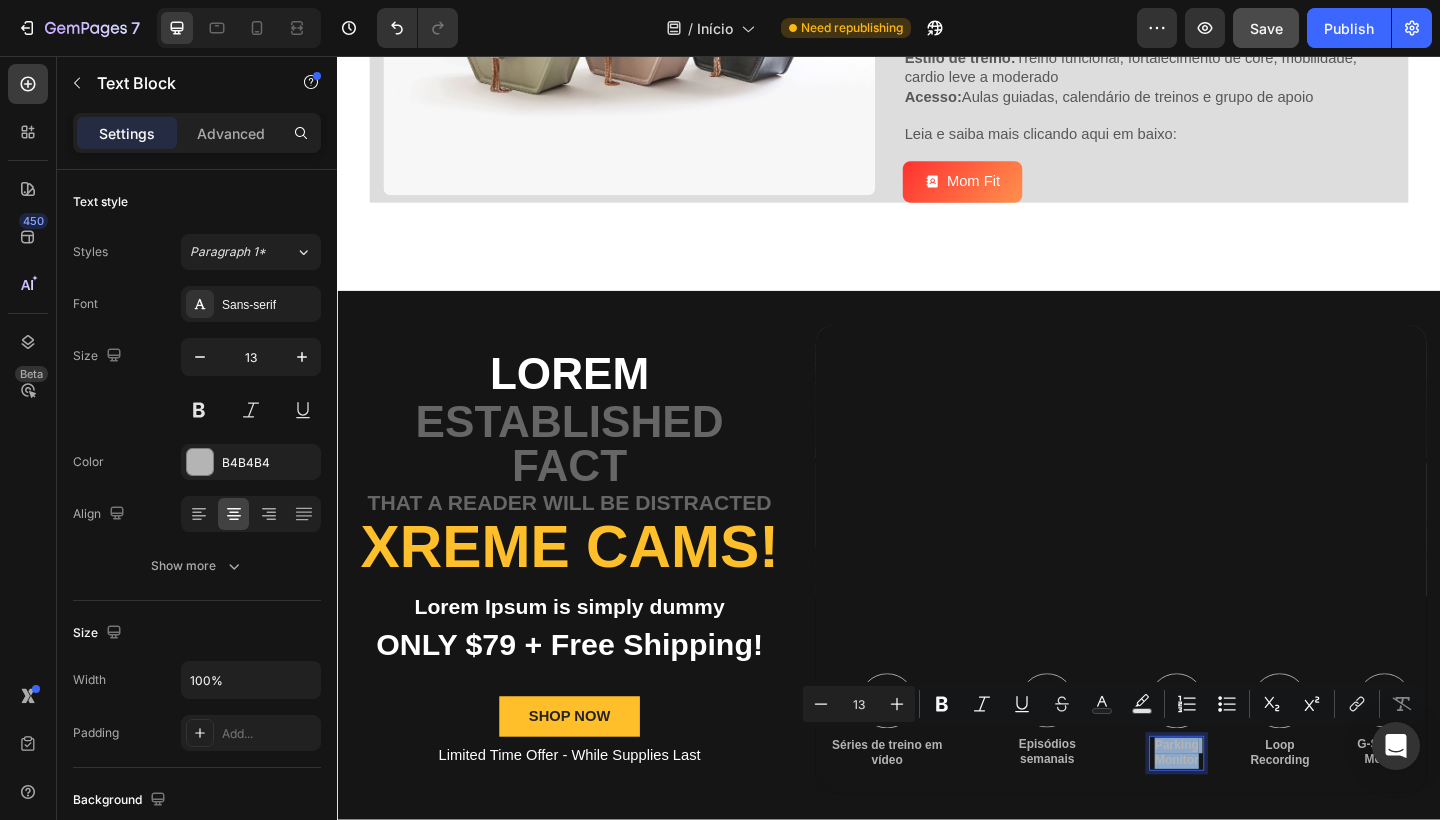 drag, startPoint x: 1272, startPoint y: 819, endPoint x: 1227, endPoint y: 803, distance: 47.759815 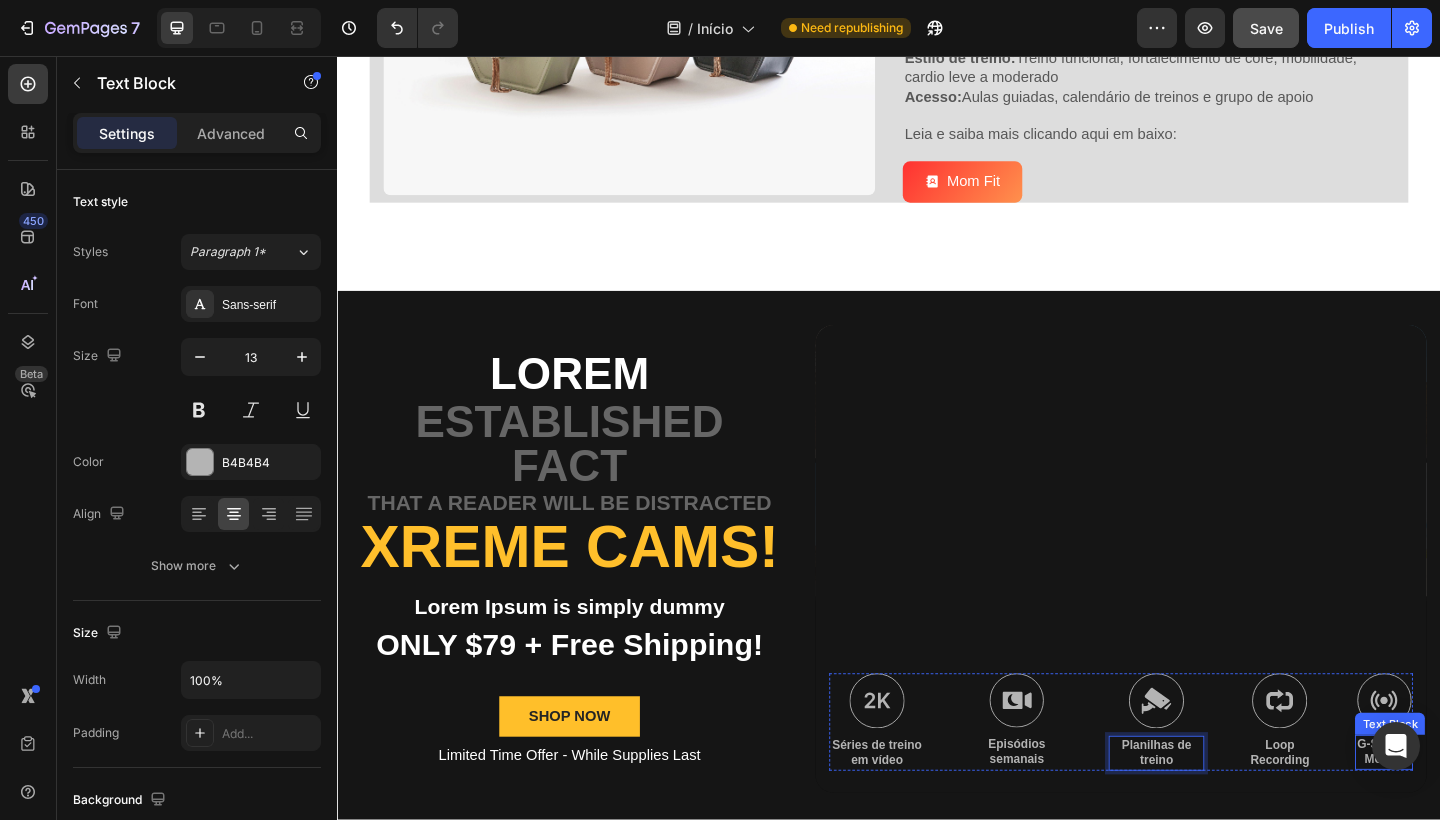 click on "G-Sensor Motion" at bounding box center (1475, 814) 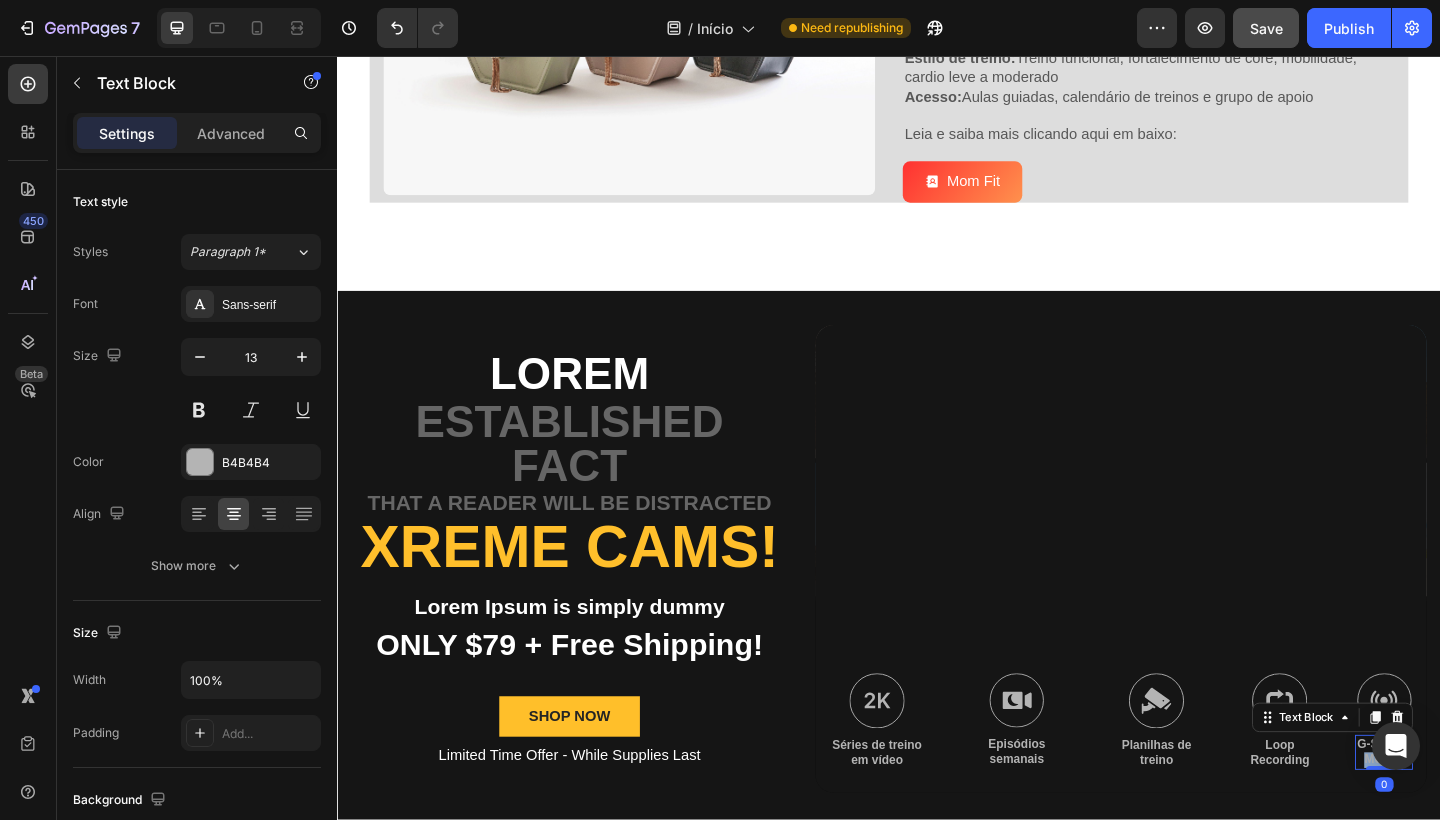 click on "G-Sensor Motion" at bounding box center [1475, 814] 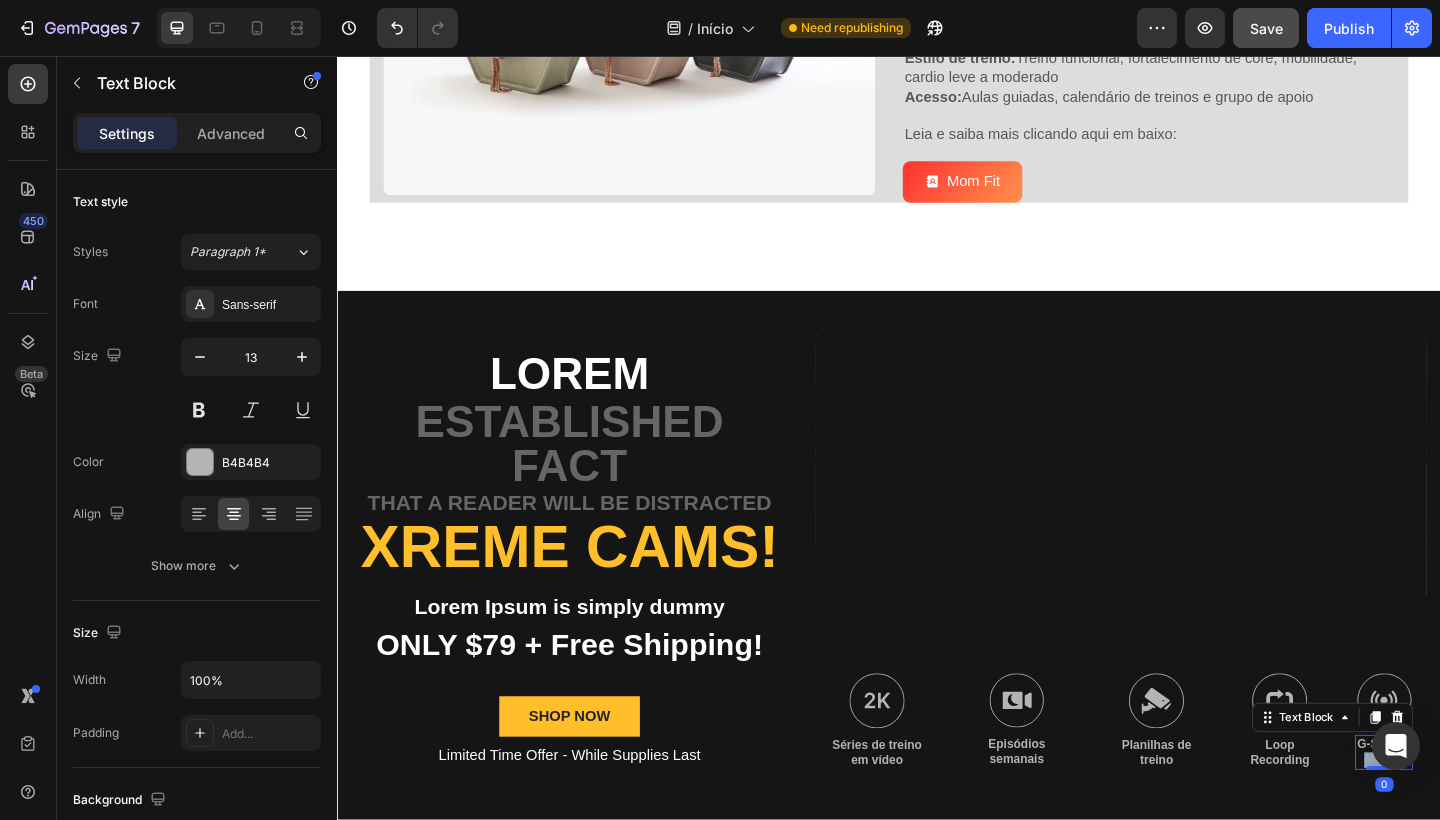click on "G-Sensor Motion" at bounding box center (1475, 814) 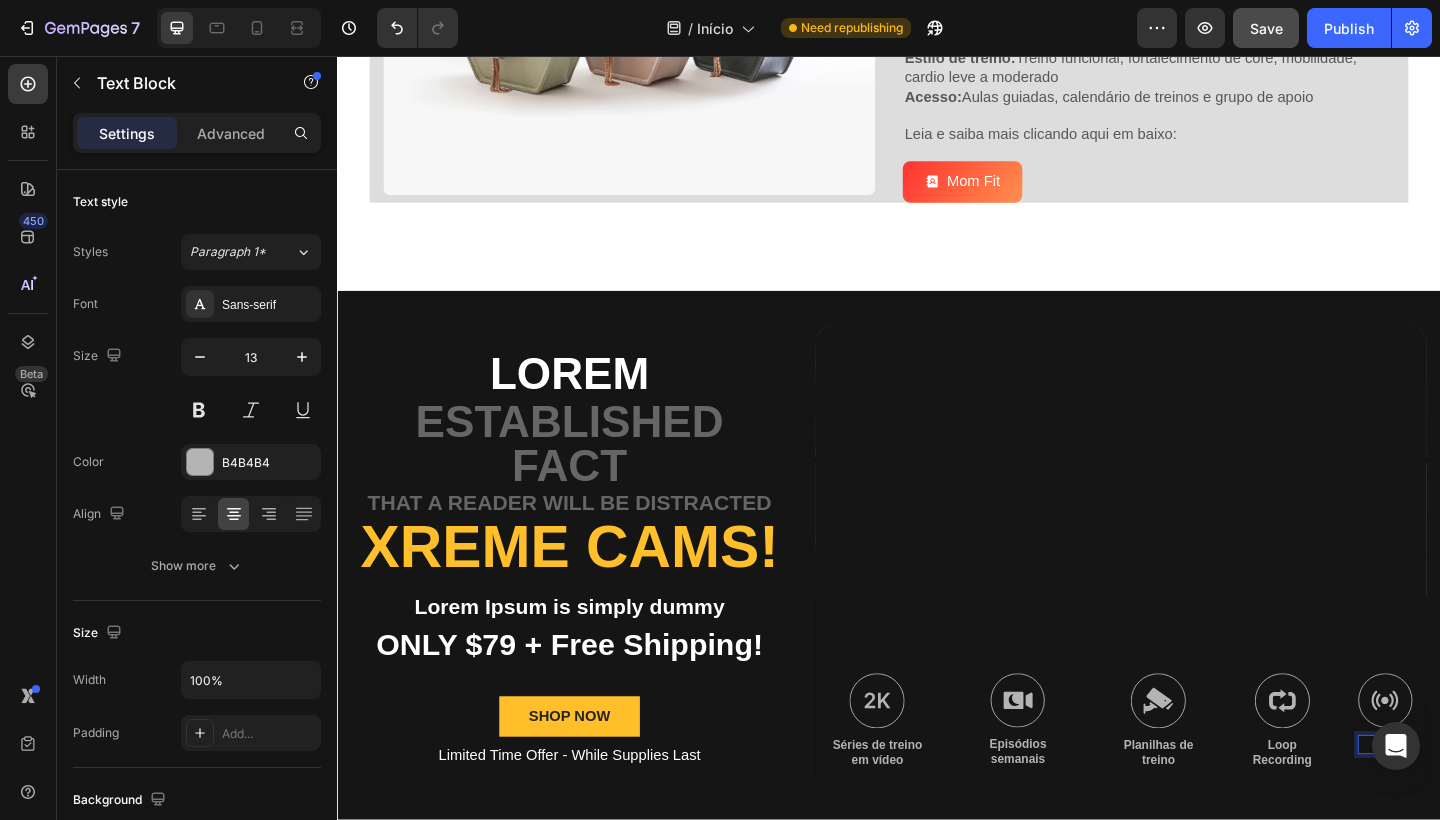 type 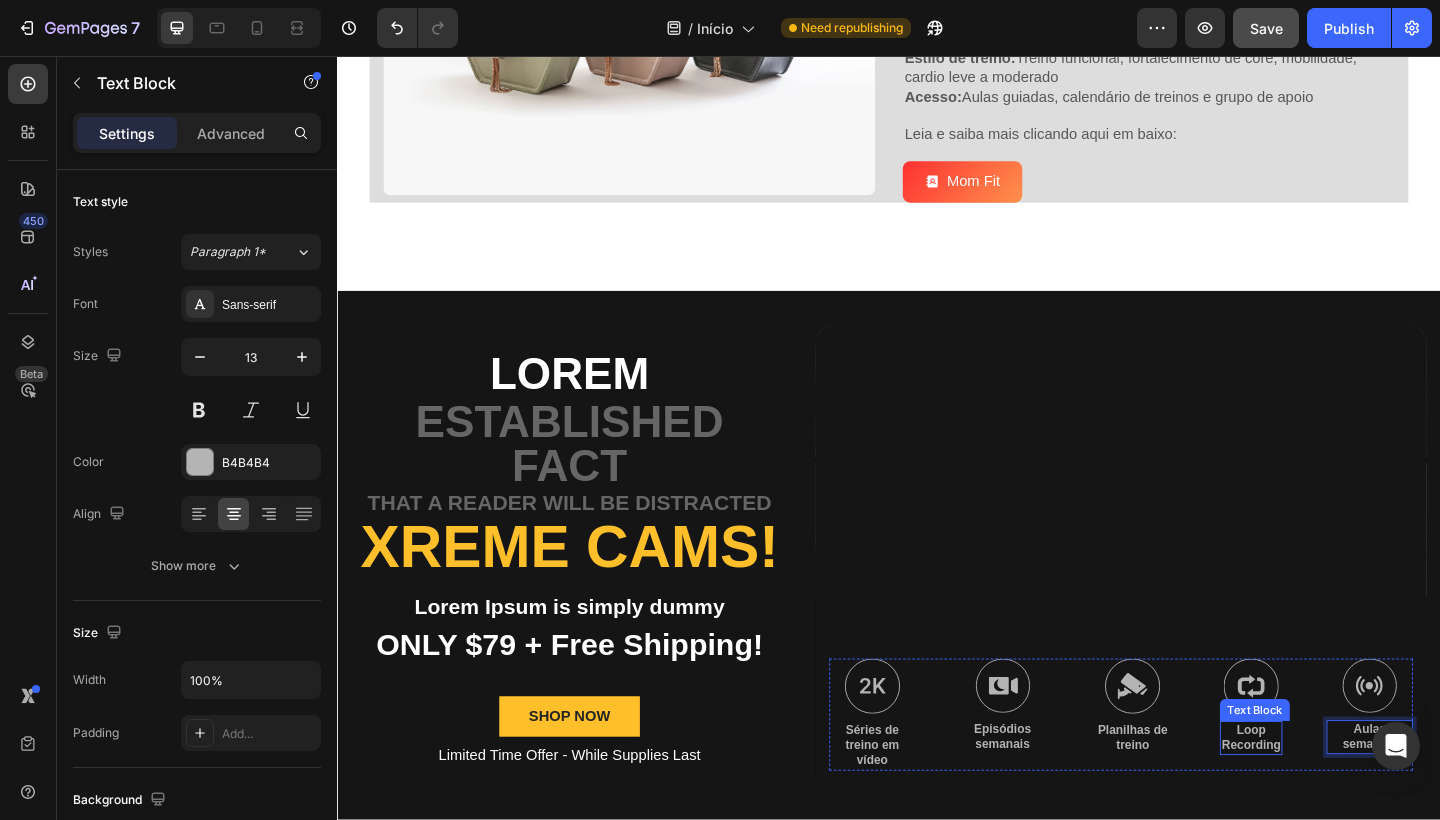 click on "Loop Recording" at bounding box center [1331, 799] 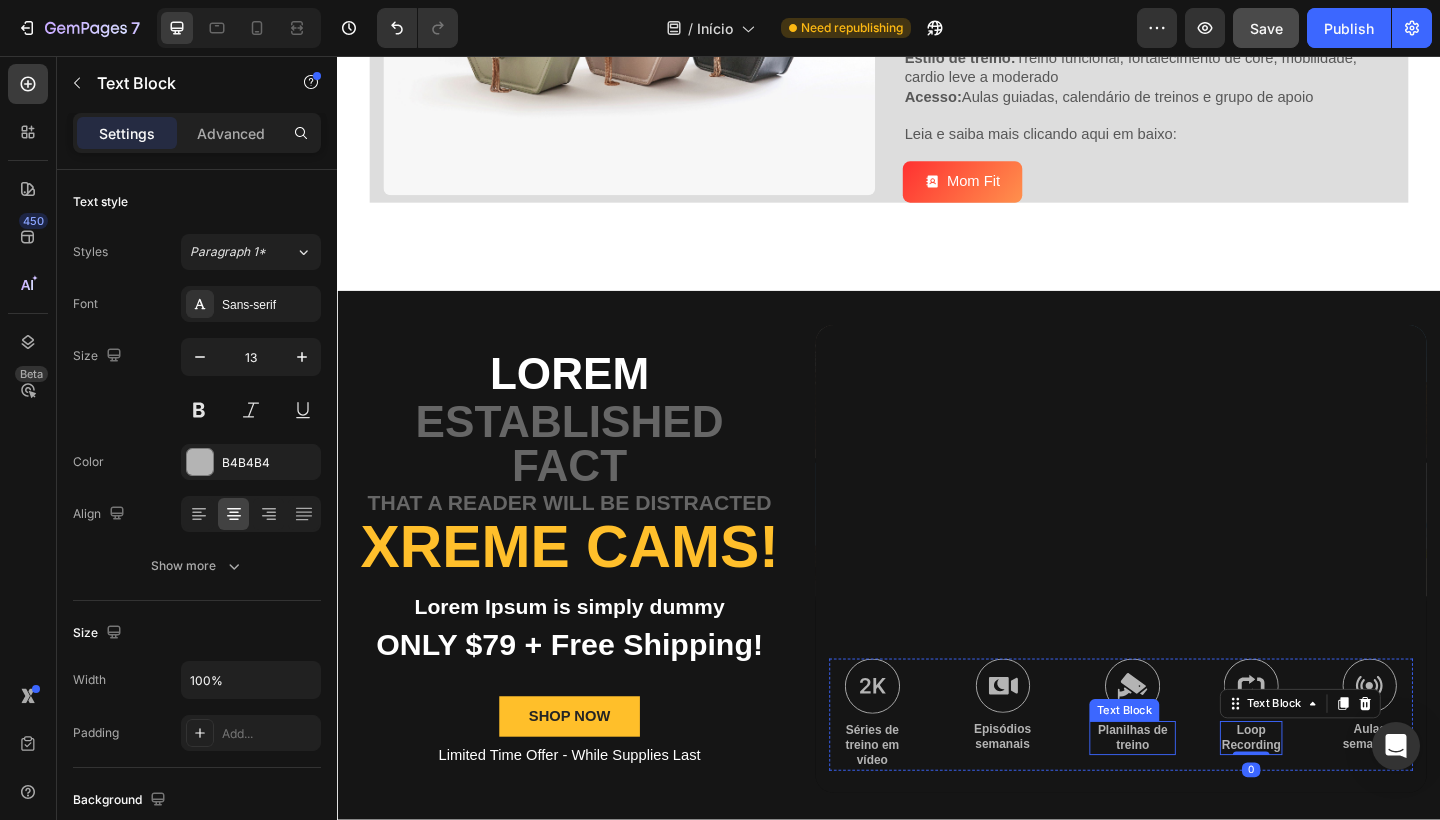 click on "Planilhas de treino" at bounding box center [1202, 799] 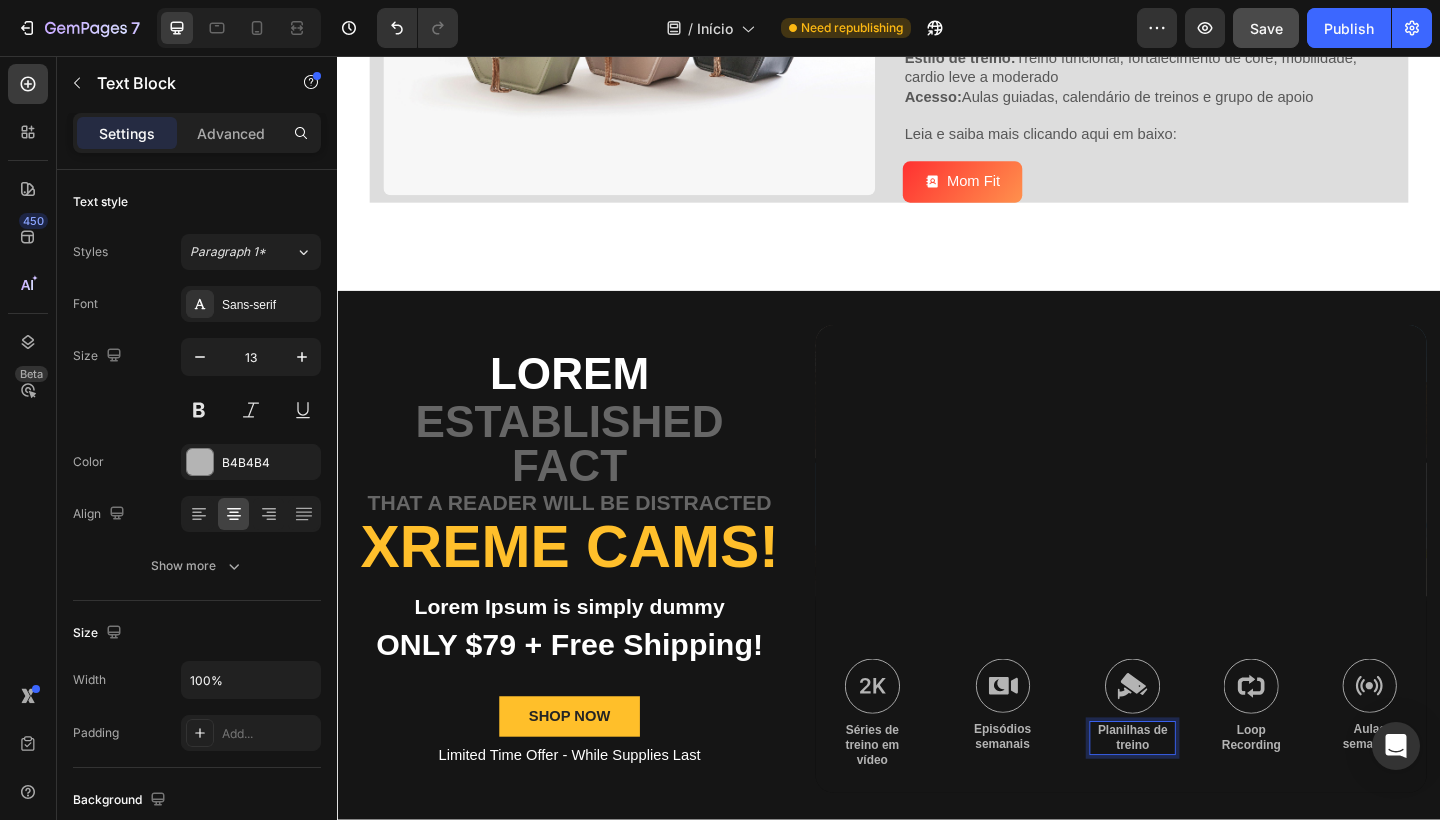 click on "Planilhas de treino" at bounding box center [1202, 799] 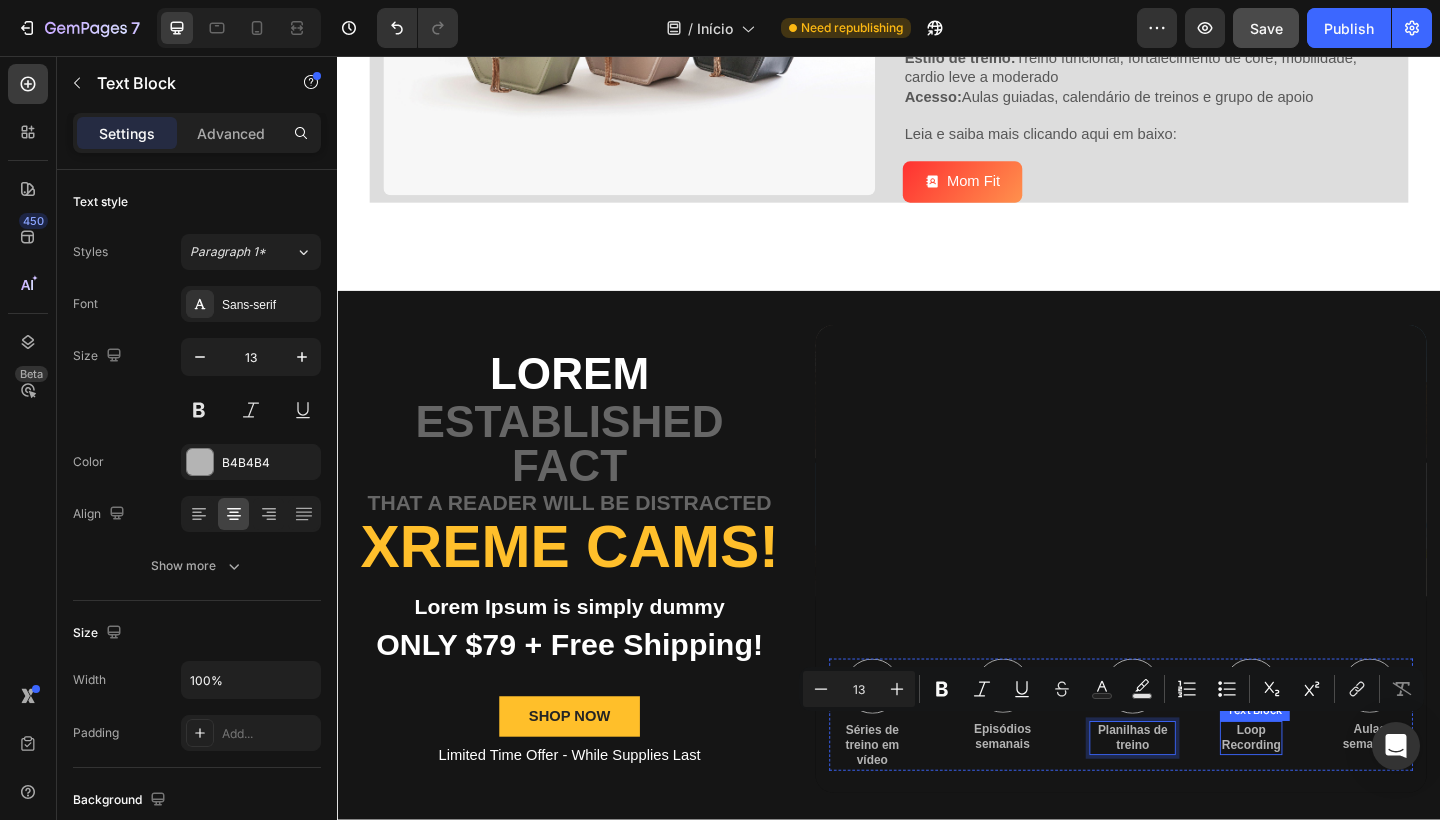 click on "Loop Recording" at bounding box center [1331, 799] 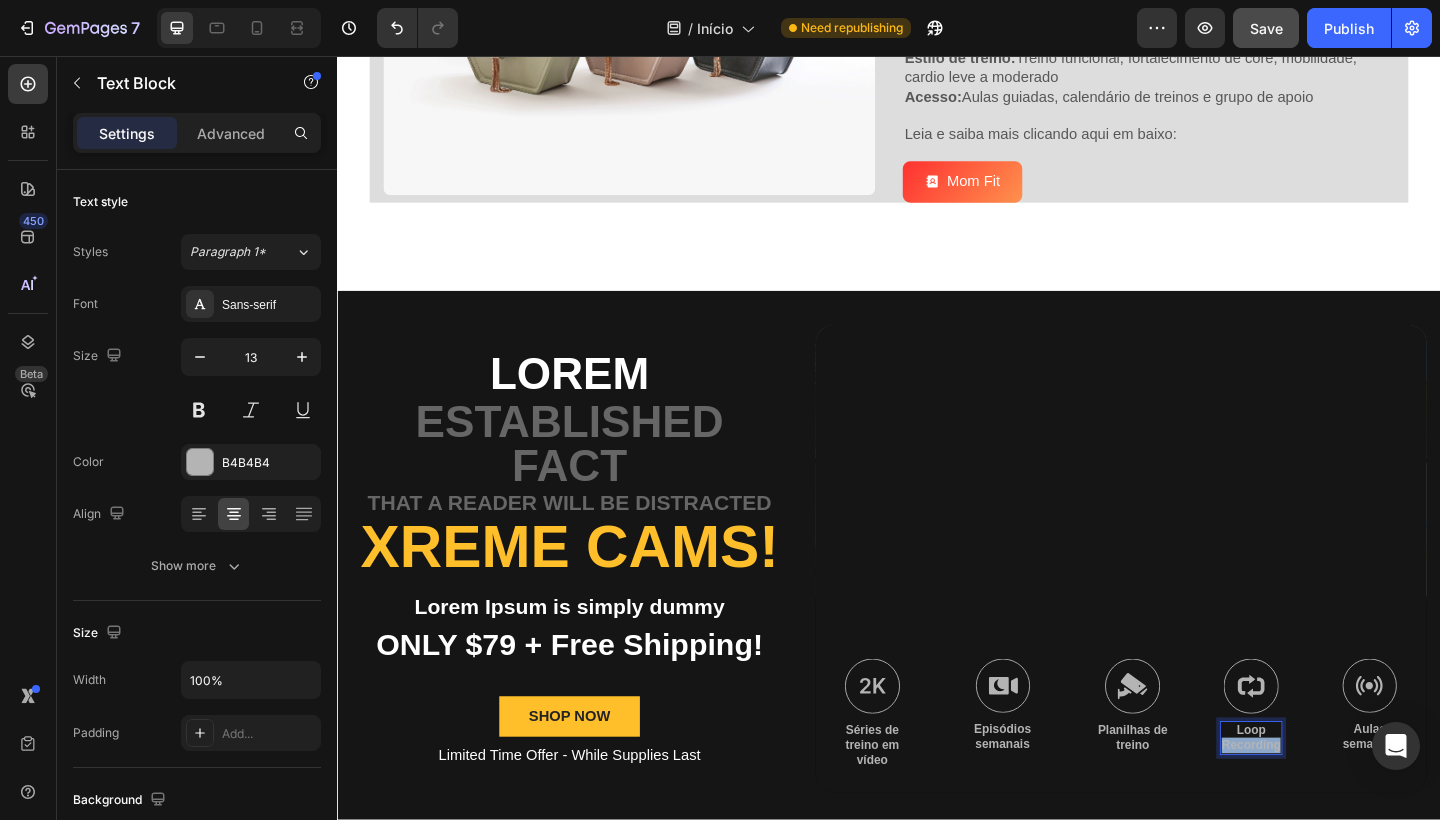 click on "Loop Recording" at bounding box center [1331, 799] 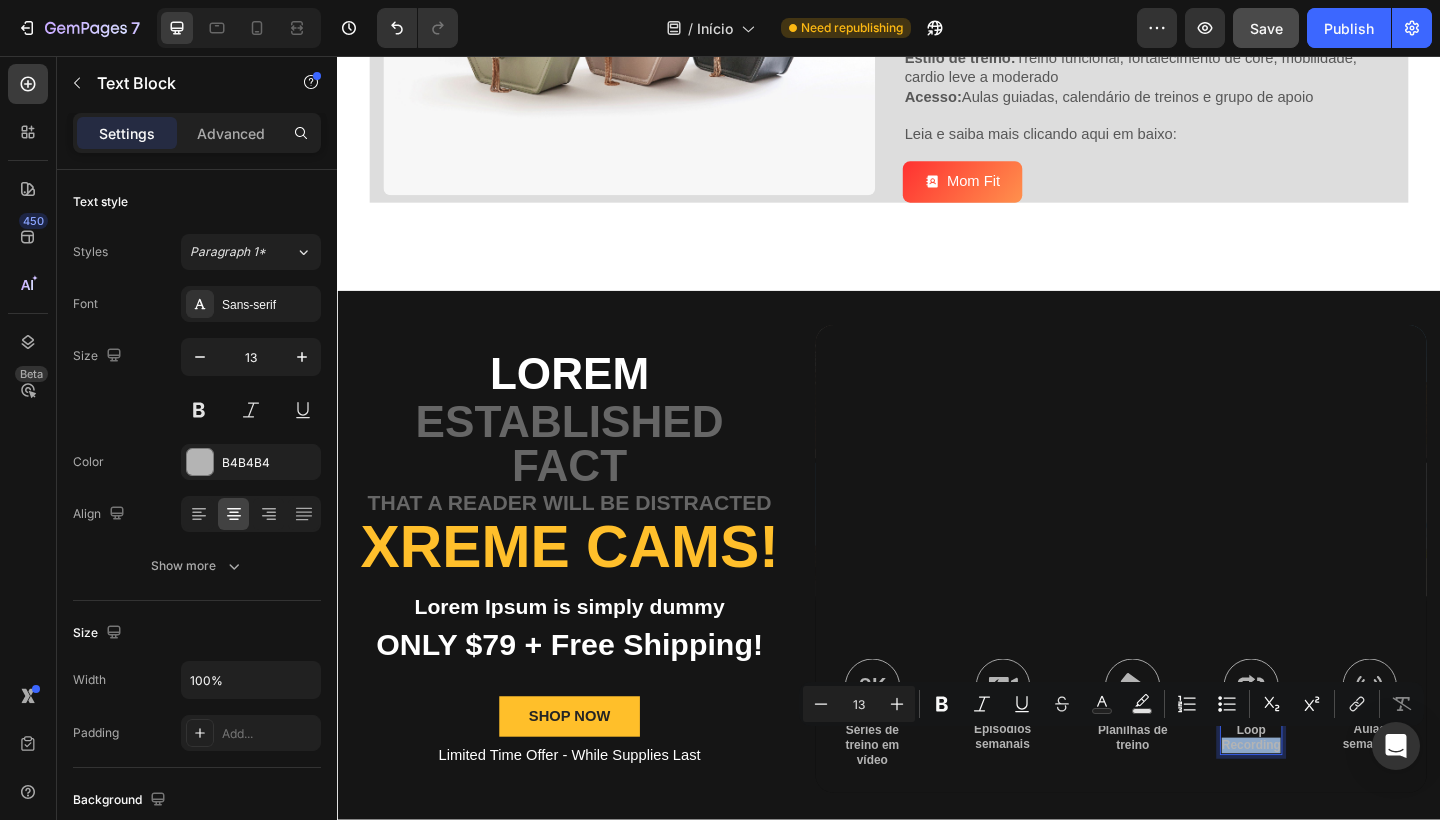 click on "Loop Recording" at bounding box center (1331, 799) 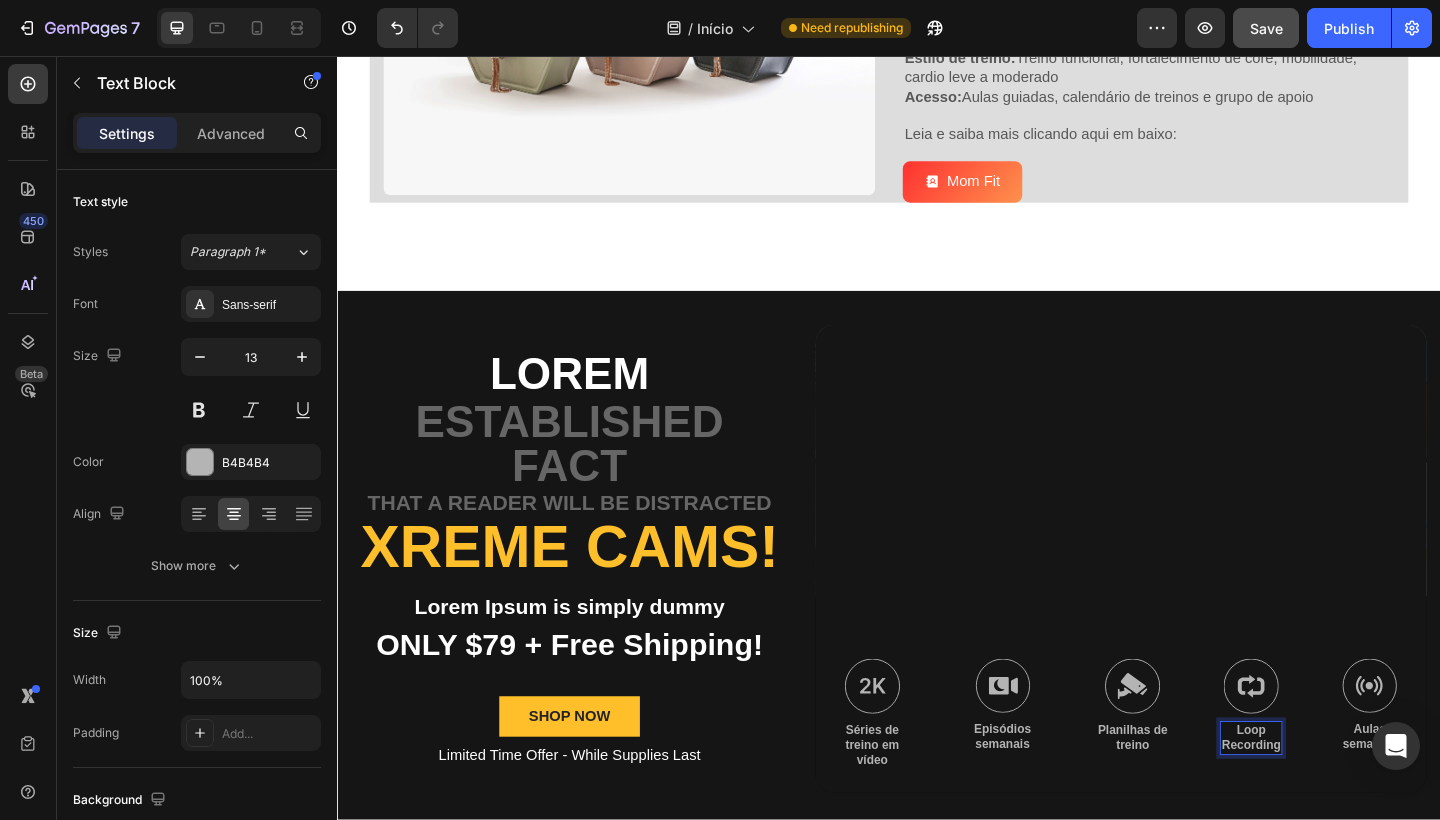 click on "Loop Recording" at bounding box center (1331, 799) 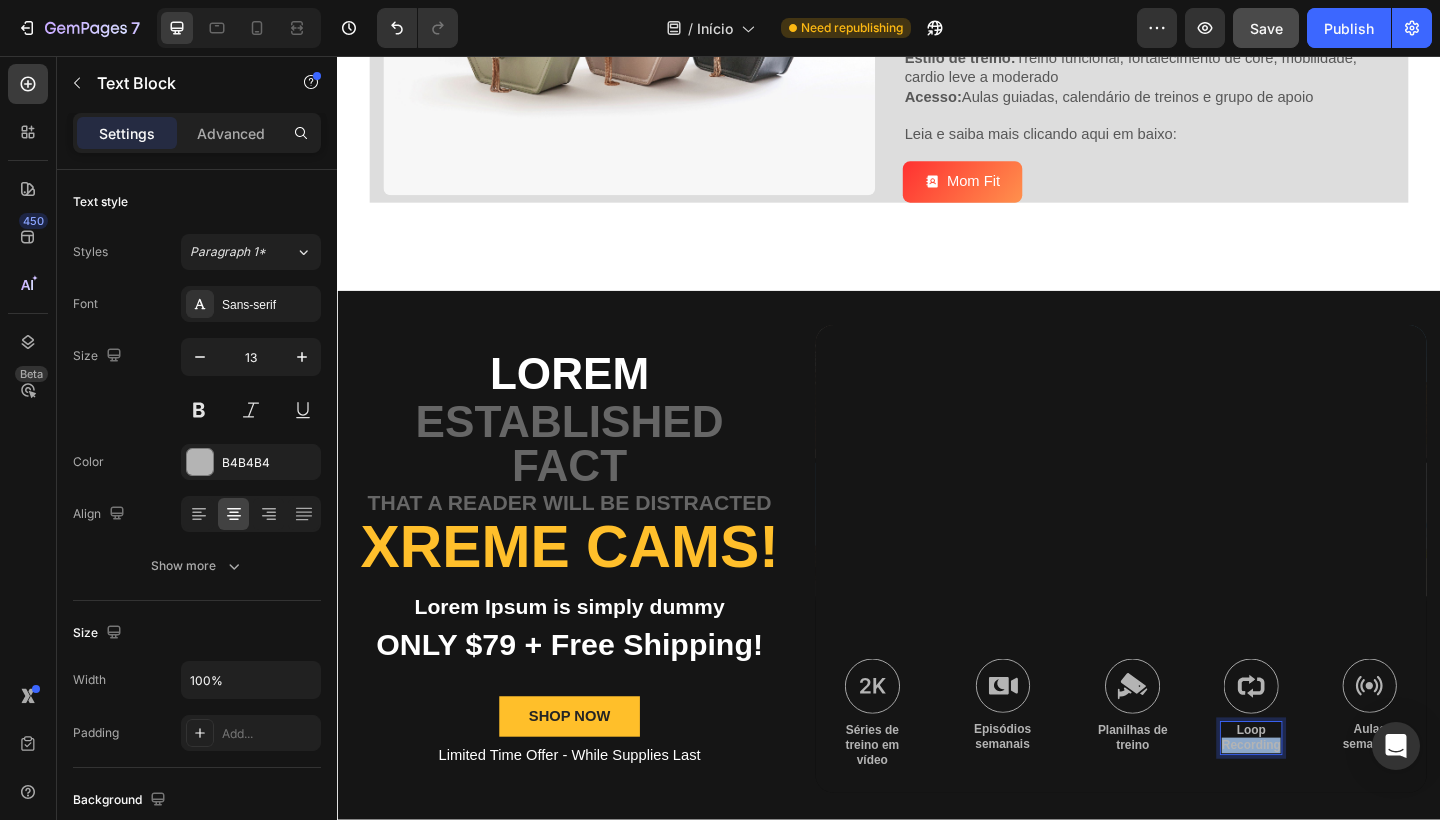 click on "Loop Recording" at bounding box center (1331, 799) 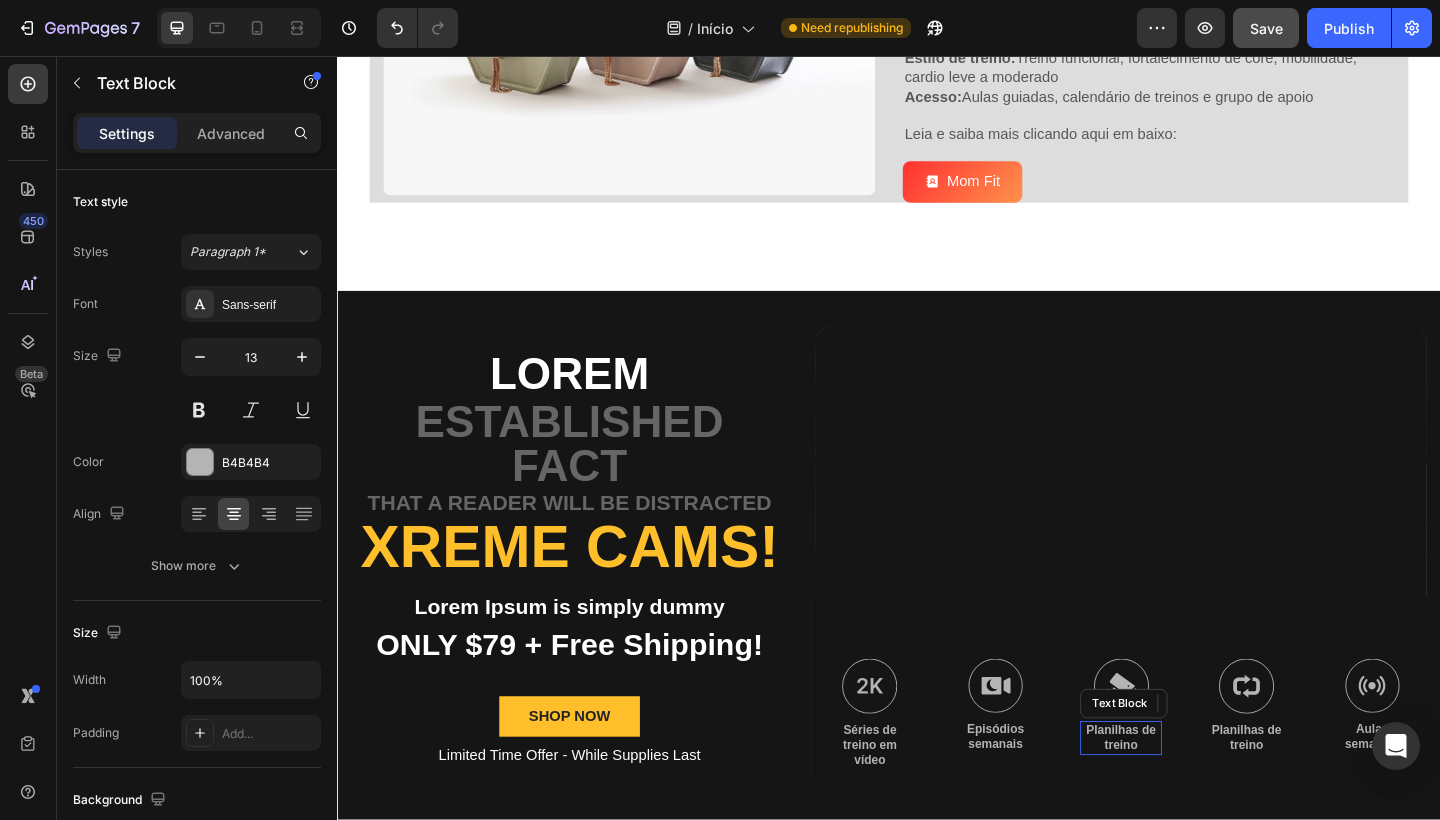 click on "Planilhas de treino" at bounding box center [1189, 799] 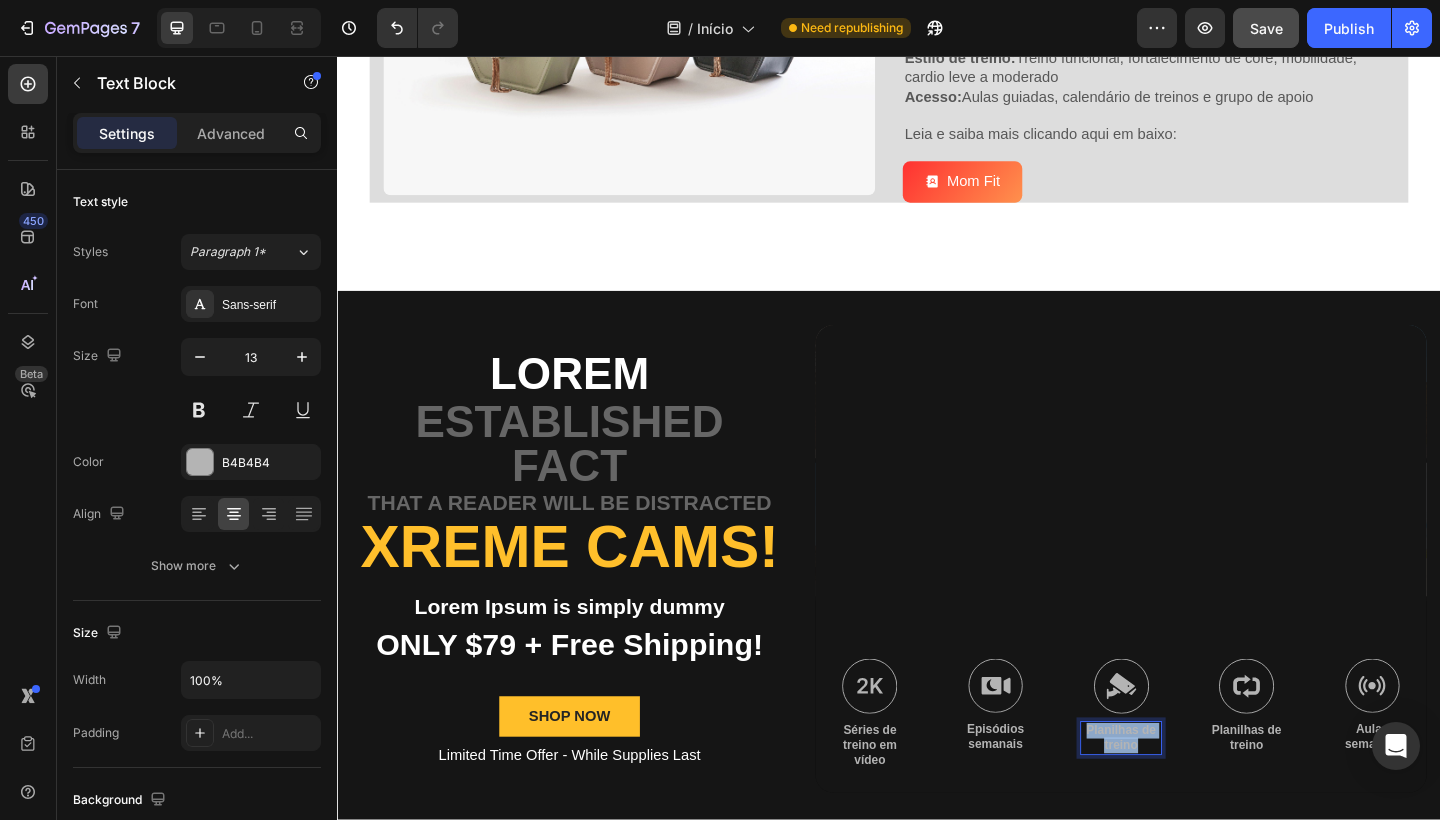click on "Planilhas de treino" at bounding box center (1189, 799) 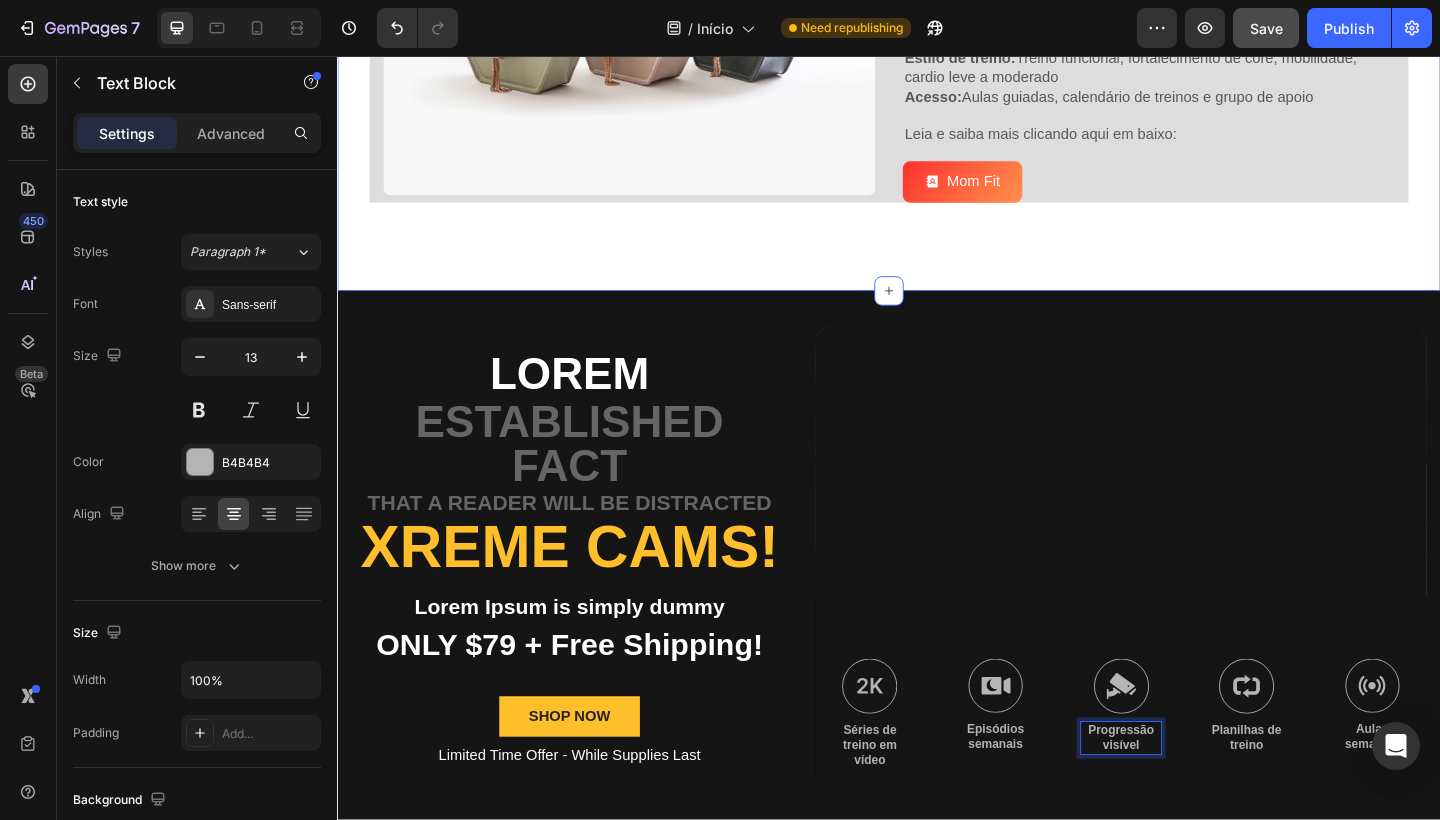click on "Mom Fit Heading Image Mom Fit  é um  programa exclusivo da Haon Fit  criado para  mães que querem ter uma gestação ainda mais tranquila e logo após que querem voltar à forma , ganhar energia e cuidar do próprio corpo —  sem precisar sair de casa , mesmo com uma rotina corrida e filhos pequenos.   Esse programa foi Inspirado em modelos de sucesso como o “Sweat with Kayla – Post Pregnancy” ou “FitMom Program” (EUA), o  Mom Fit  entrega treinos inteligentes, curtos e eficazes, respeitando o corpo da mulher e seu tempo.   Como funciona: Duração:  Ciclos de 4 a 8 semanas Tempo por treino:  10 a 30 minutos Intensidade:  Progressiva, segura e pensada para mulheres em fase pós-parto (liberação médica recomendada) Estilo de treino:  Treino funcional, fortalecimento de core, mobilidade, cardio leve a moderado Acesso:  Aulas guiadas, calendário de treinos e grupo de apoio   Leia e saiba mais clicando aqui em baixo: Text Block
Mom Fit Button Row Text Block Row Section 6" at bounding box center [937, -17] 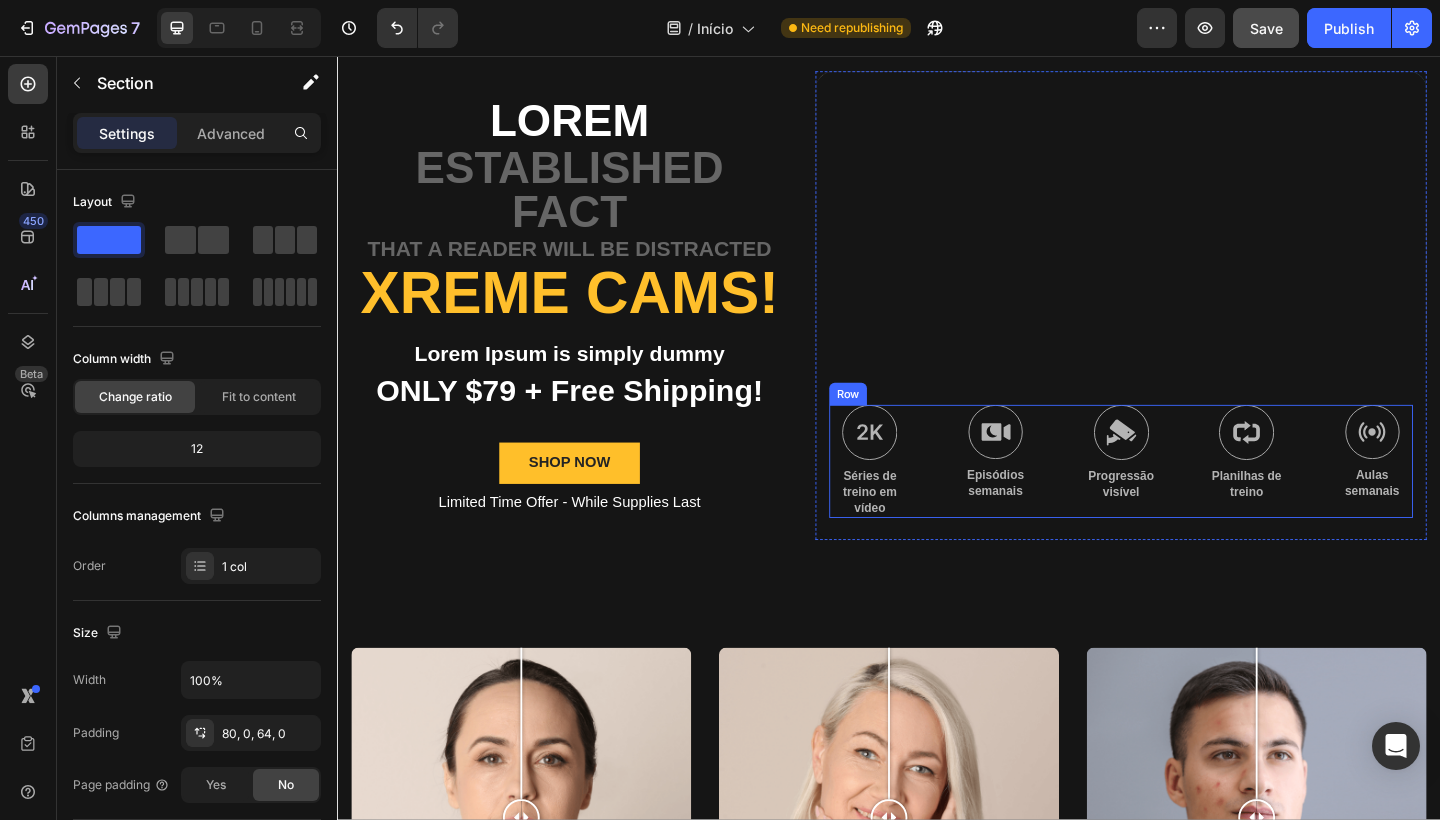 scroll, scrollTop: 3243, scrollLeft: 0, axis: vertical 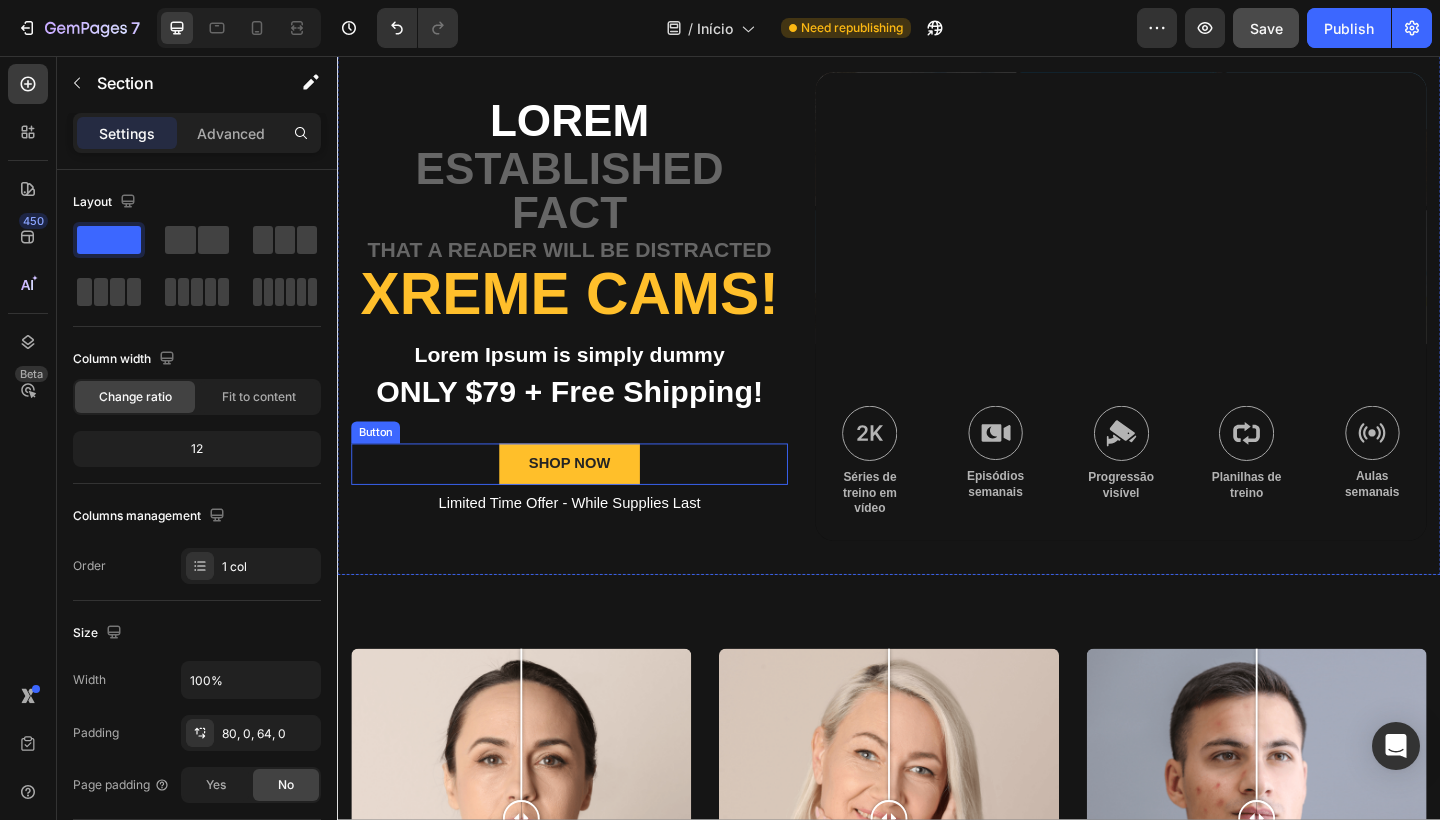 click on "SHOP NOW Button" at bounding box center (589, 500) 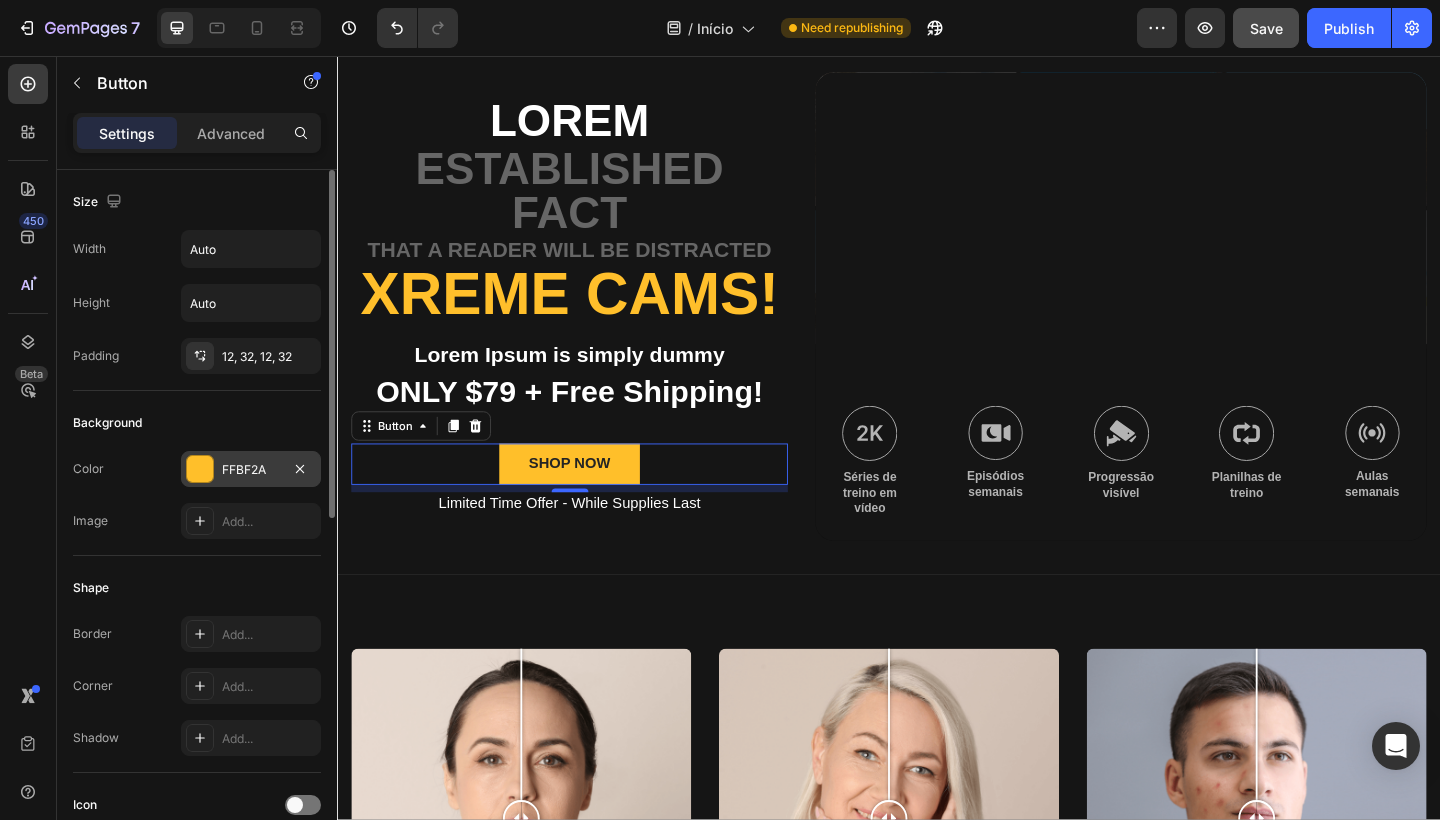 click on "FFBF2A" at bounding box center (251, 469) 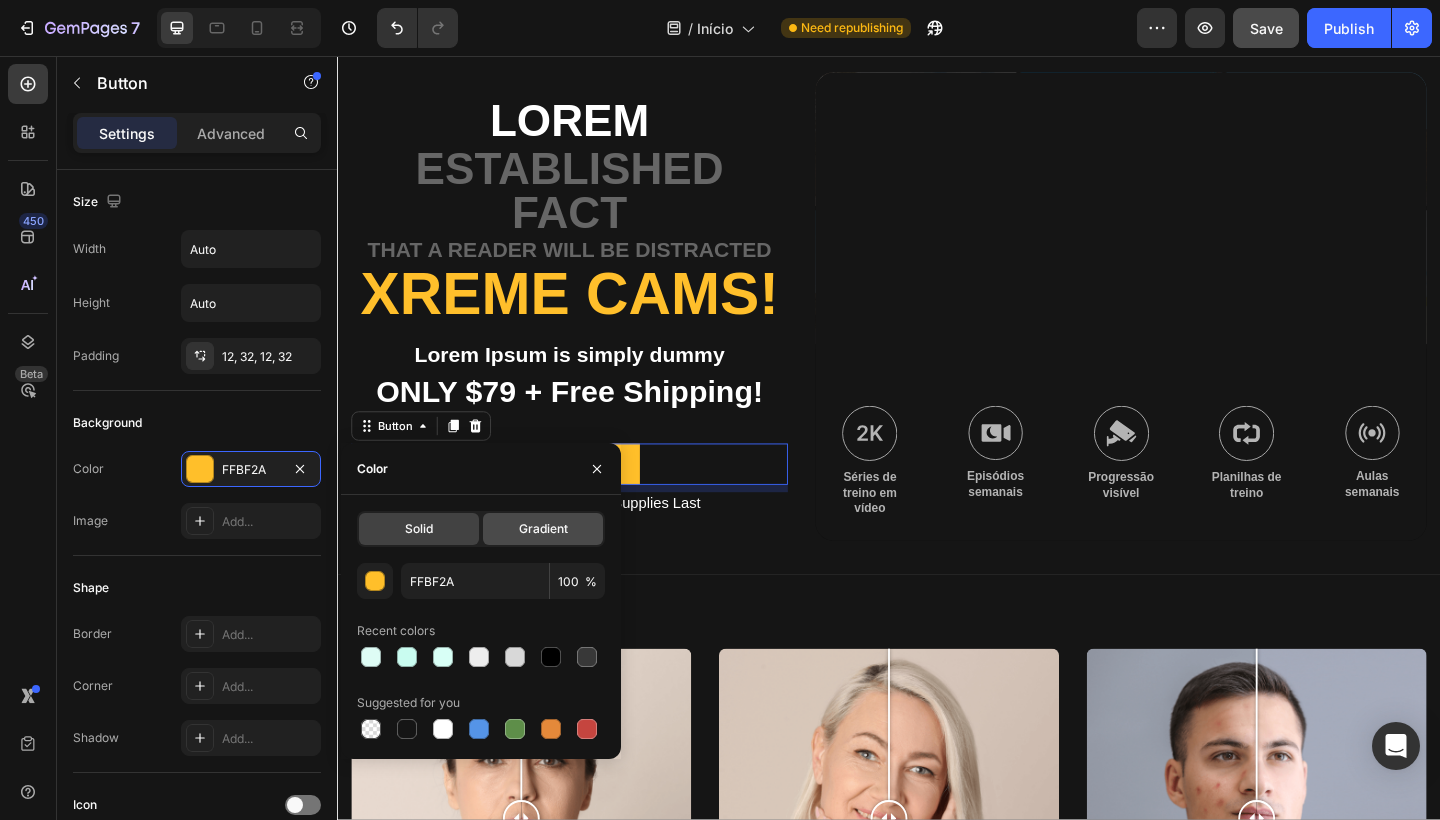 click on "Gradient" 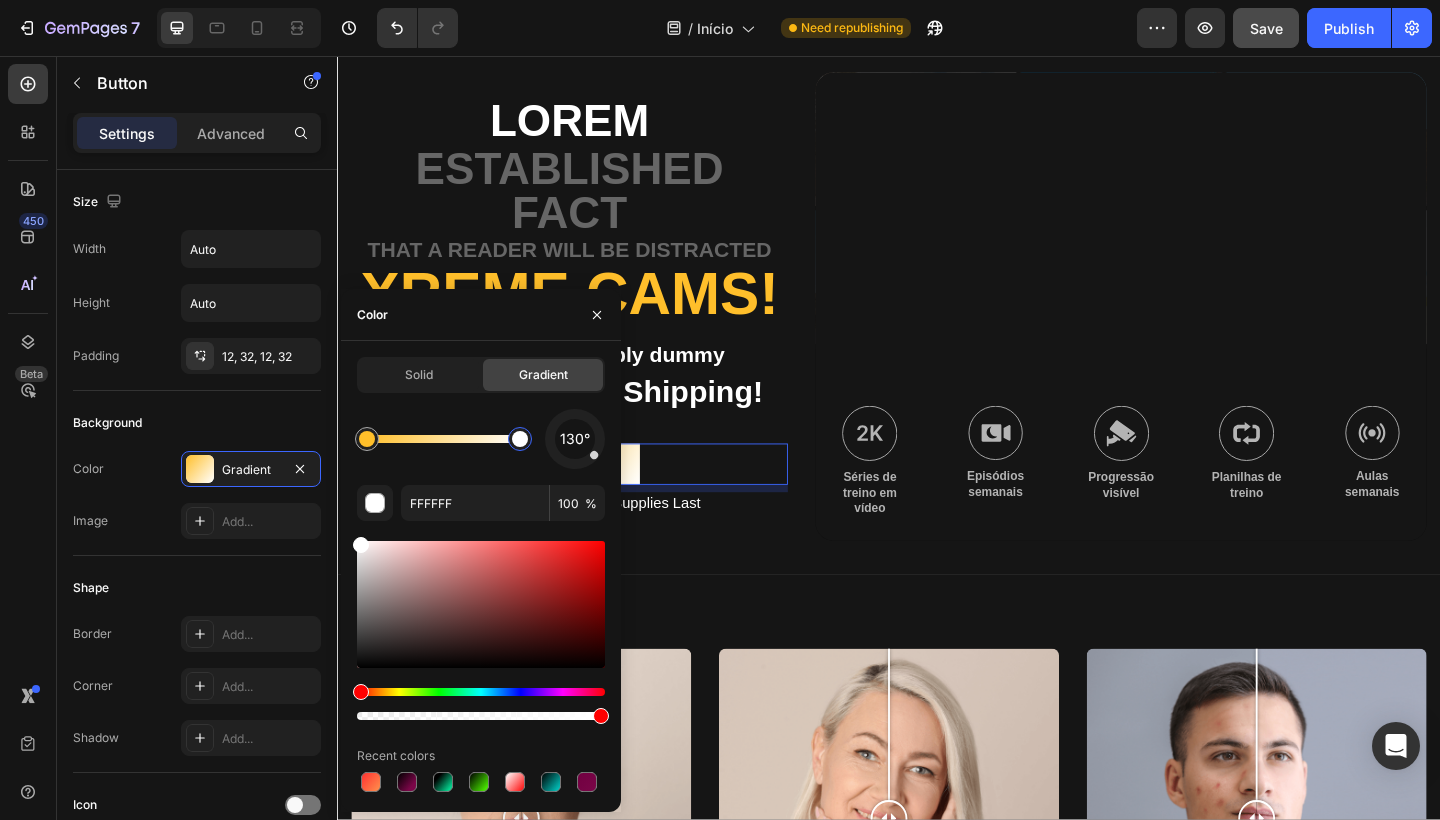 click at bounding box center (520, 439) 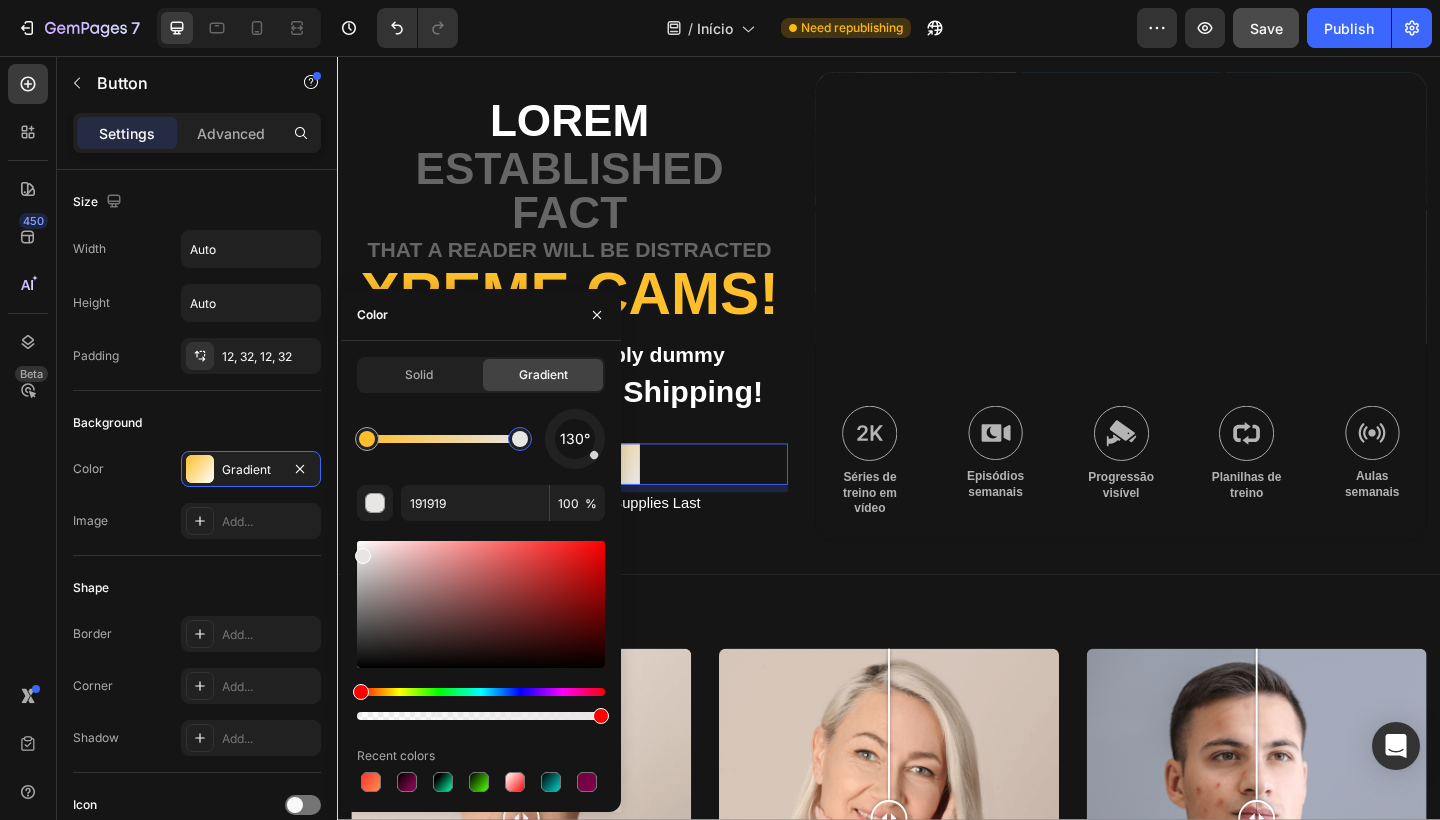 type on "000000" 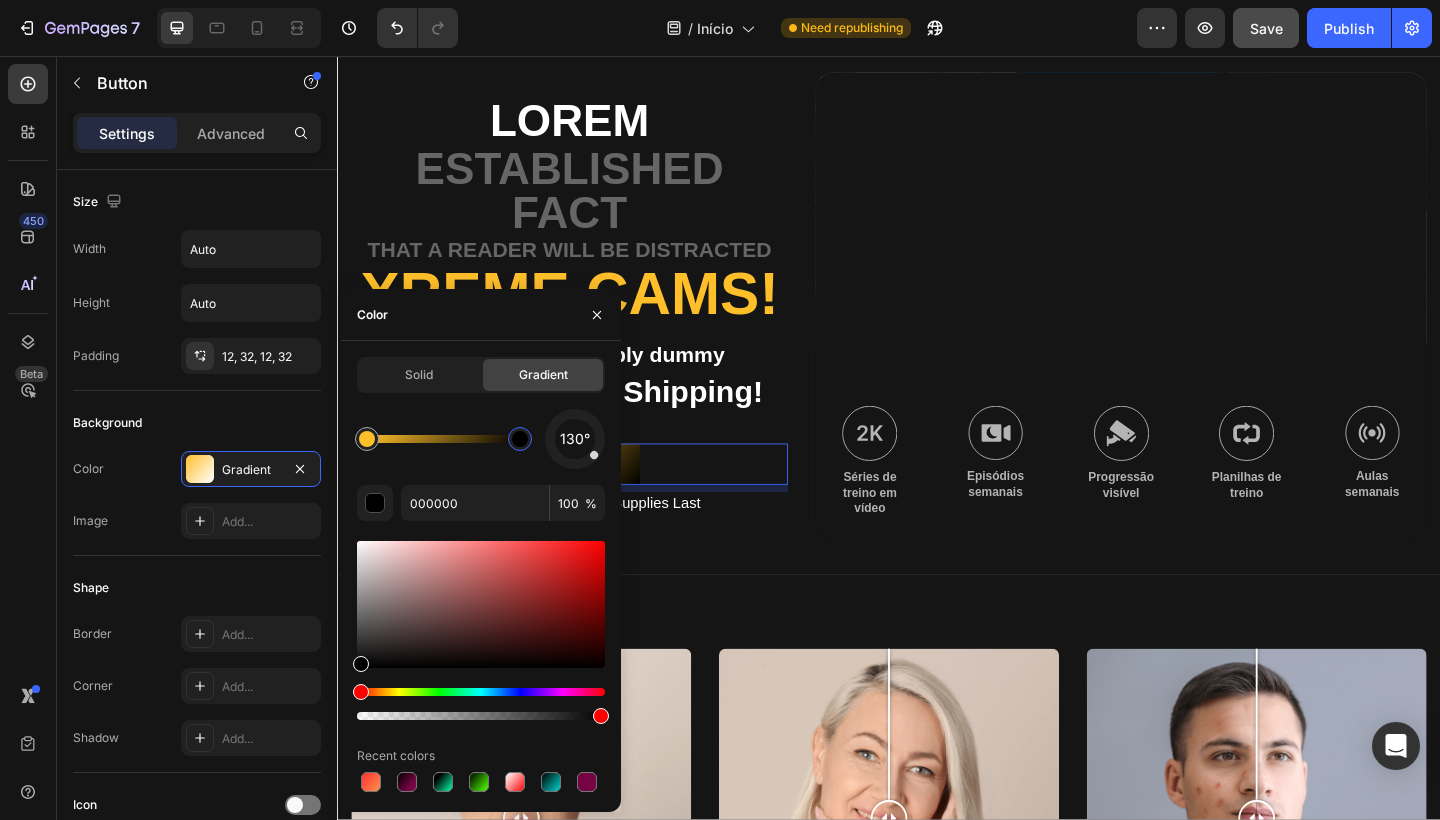 drag, startPoint x: 360, startPoint y: 552, endPoint x: 355, endPoint y: 699, distance: 147.085 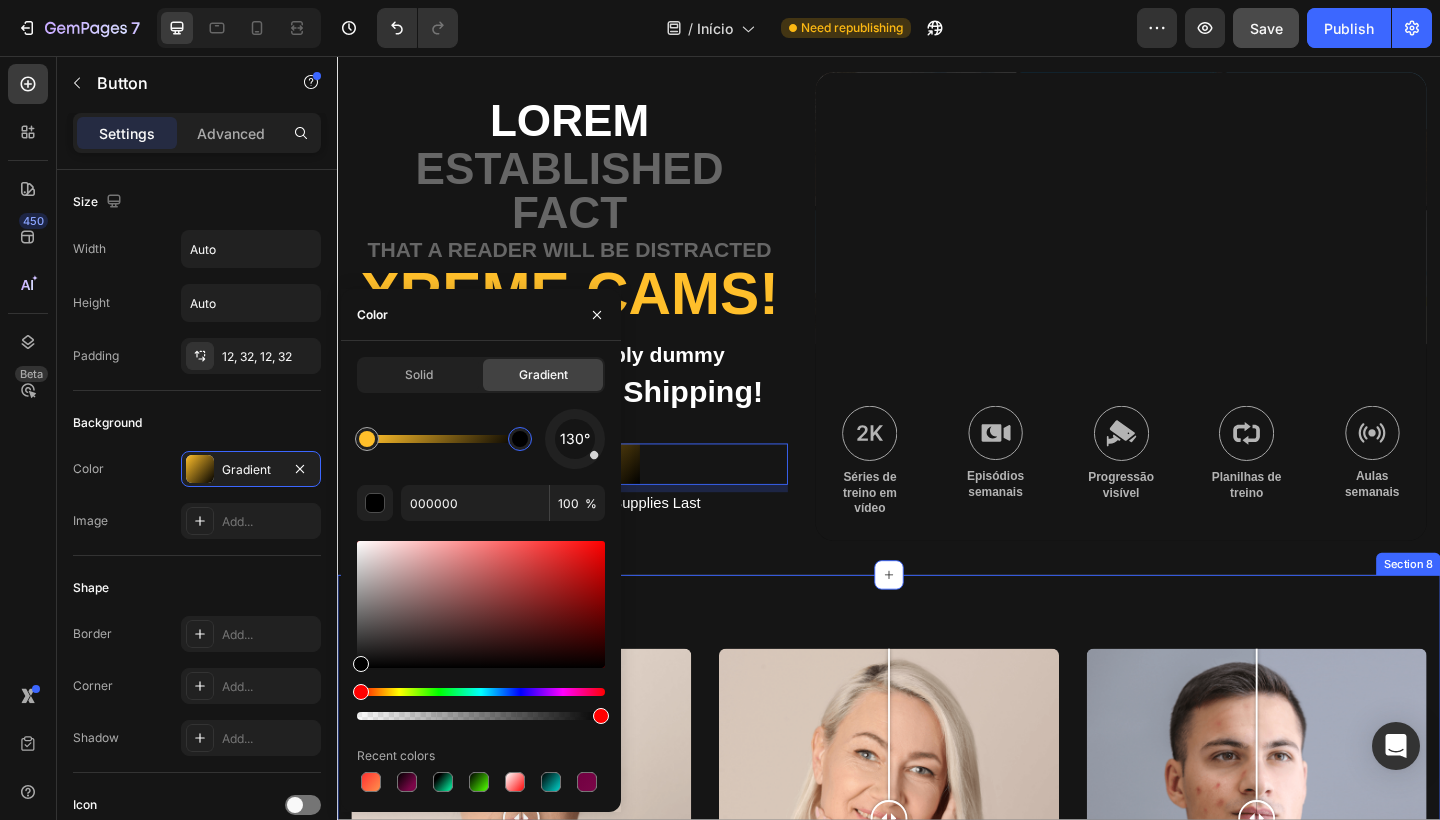 click on "Image Comparison Jess Text Block At vero eos et accusamus et iusto odio dignissimos ducimus qui blanditiis praesentium voluptatum corrupti quos dolores et quas molestias Text Block Image Comparison Megan Text Block At vero eos et accusamus et iusto odio dignissimos ducimus qui blanditiis praesentium voluptatum corrupti quos dolores et quas molestias Text Block Image Comparison Sofia Text Block At vero eos et accusamus et iusto odio dignissimos ducimus qui blanditiis praesentium voluptatum corrupti quos dolores et quas molestias Text Block Row Section 8" at bounding box center (937, 947) 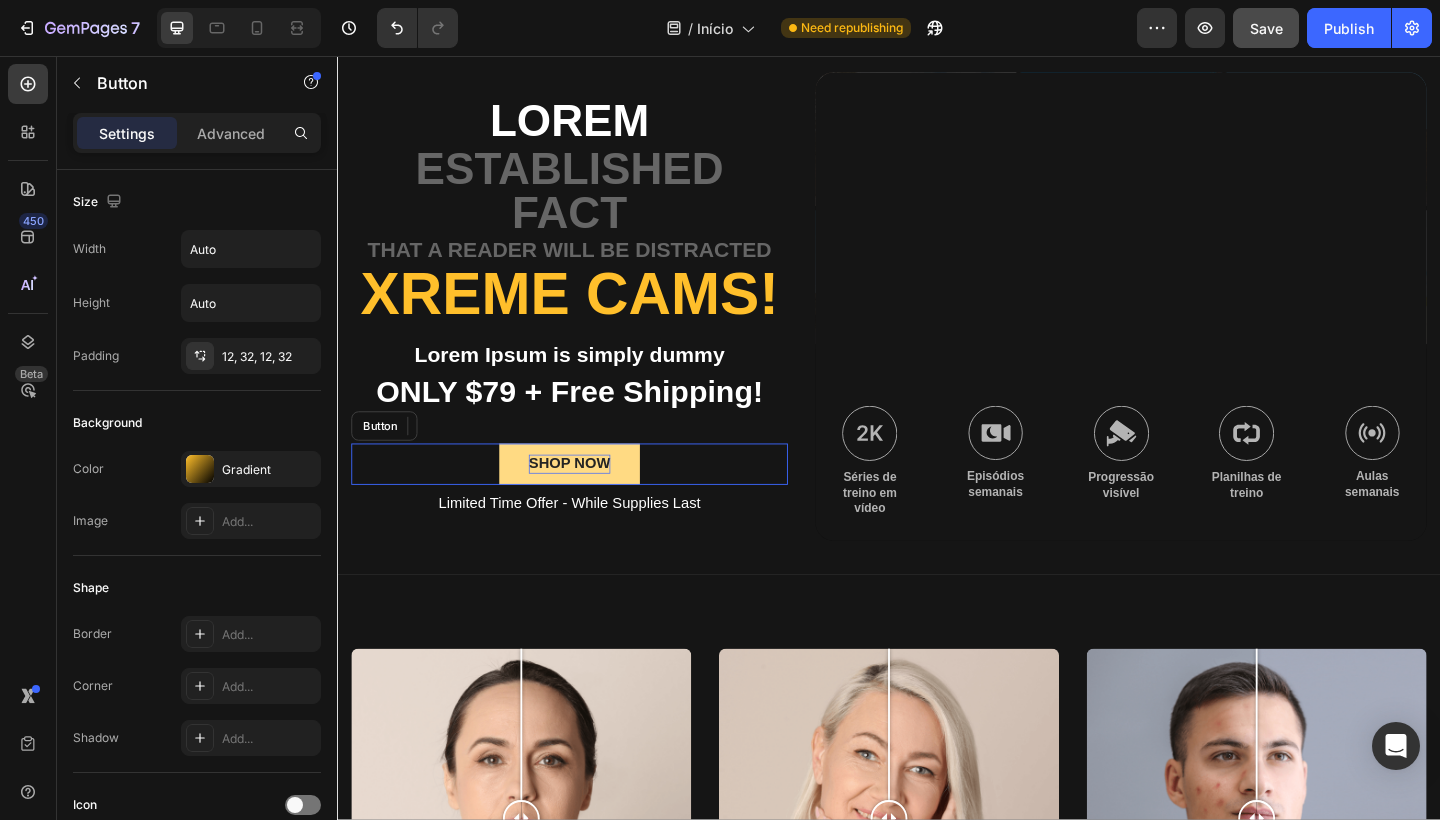 click on "SHOP NOW" at bounding box center (589, 500) 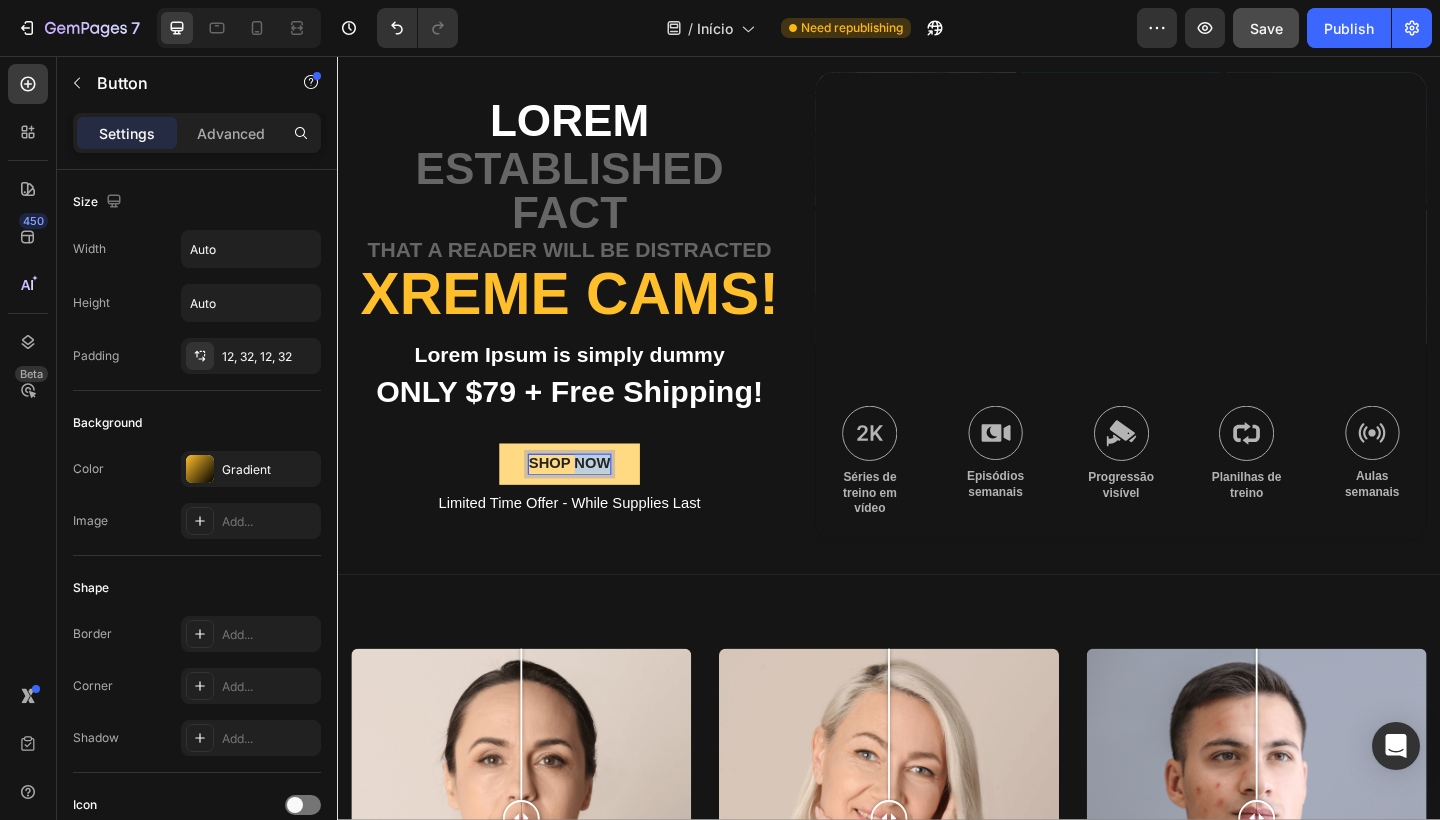 click on "SHOP NOW" at bounding box center (589, 500) 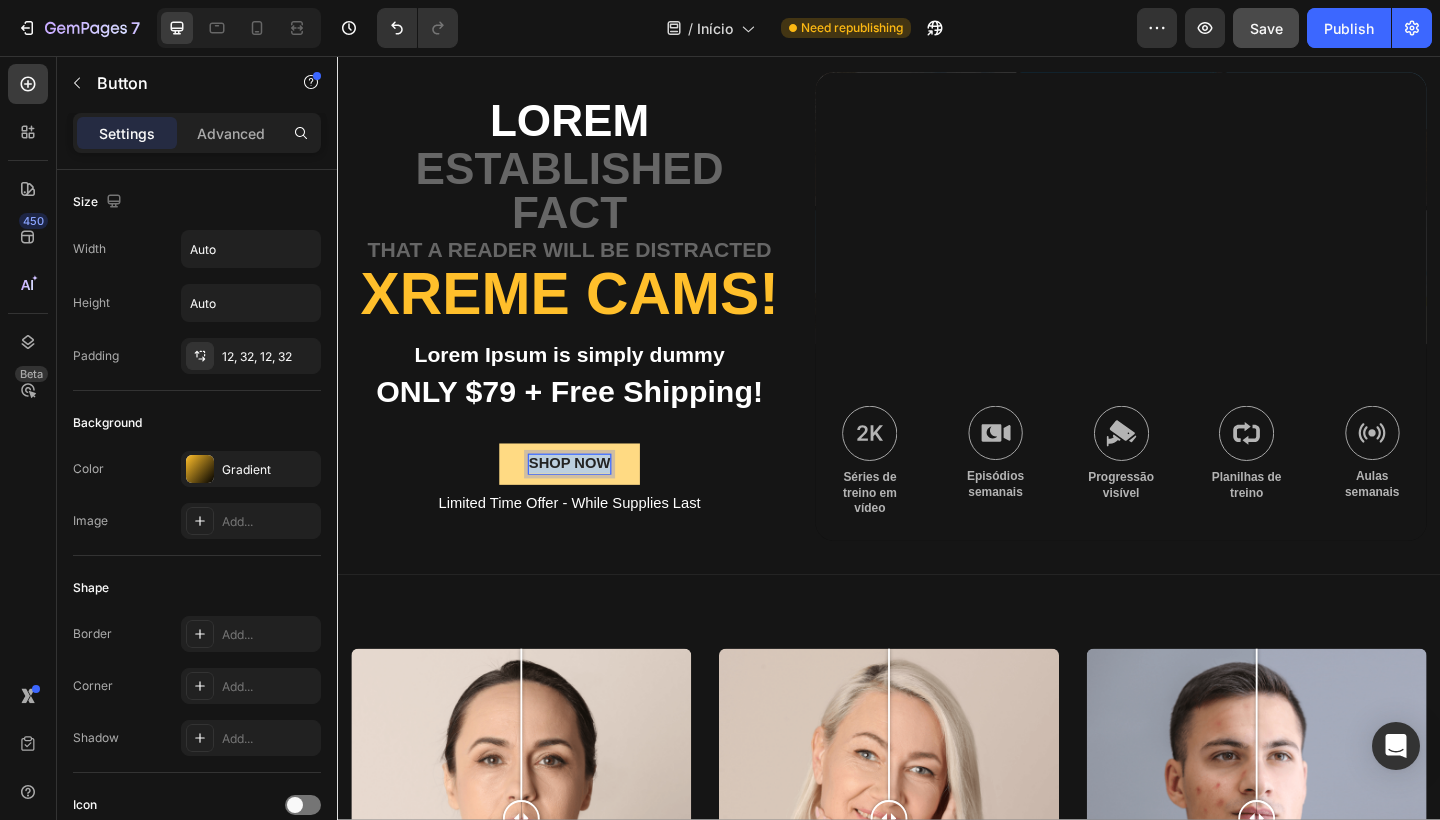 click on "SHOP NOW" at bounding box center (589, 500) 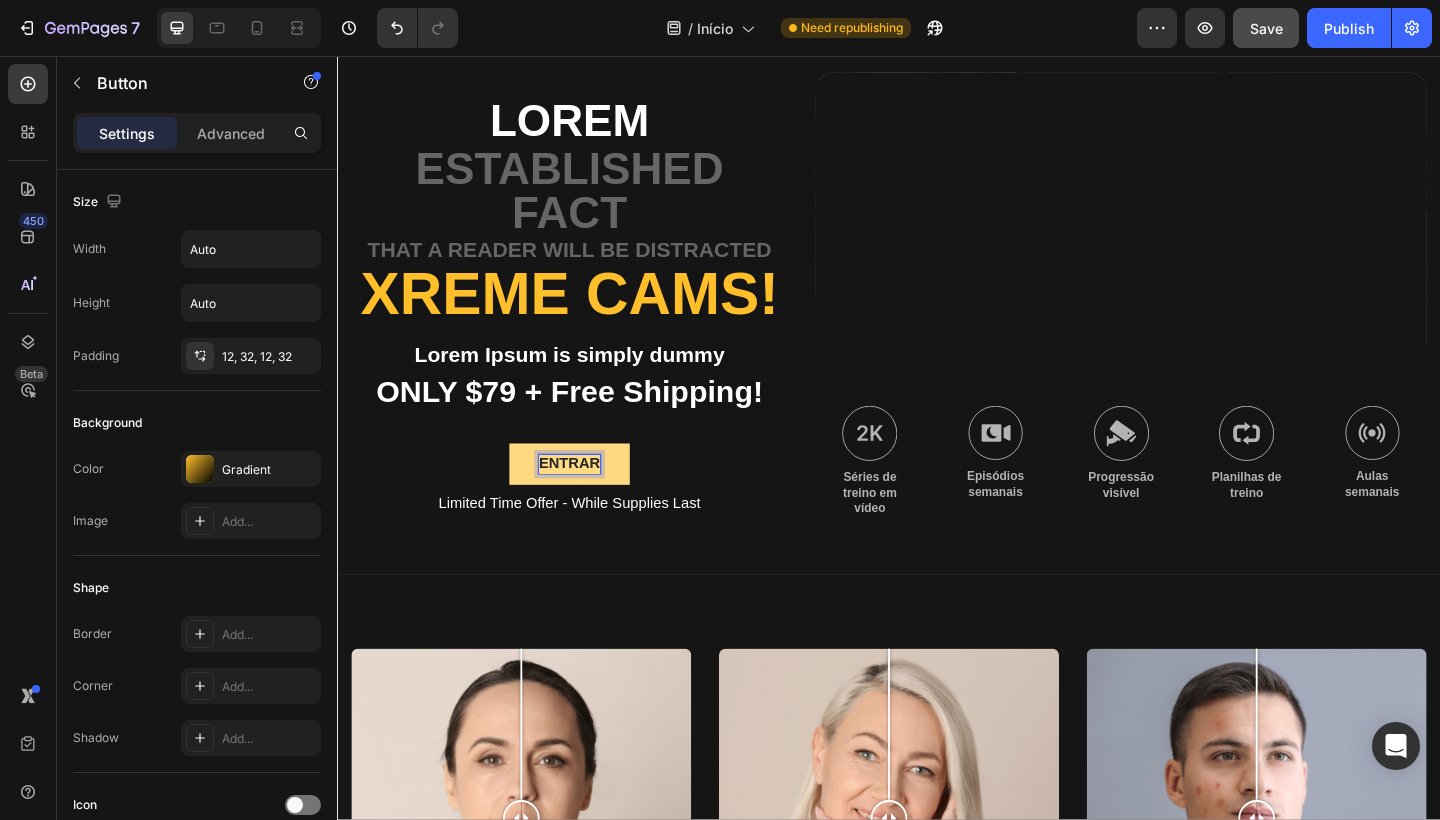 click on "ENTRAR" at bounding box center [589, 500] 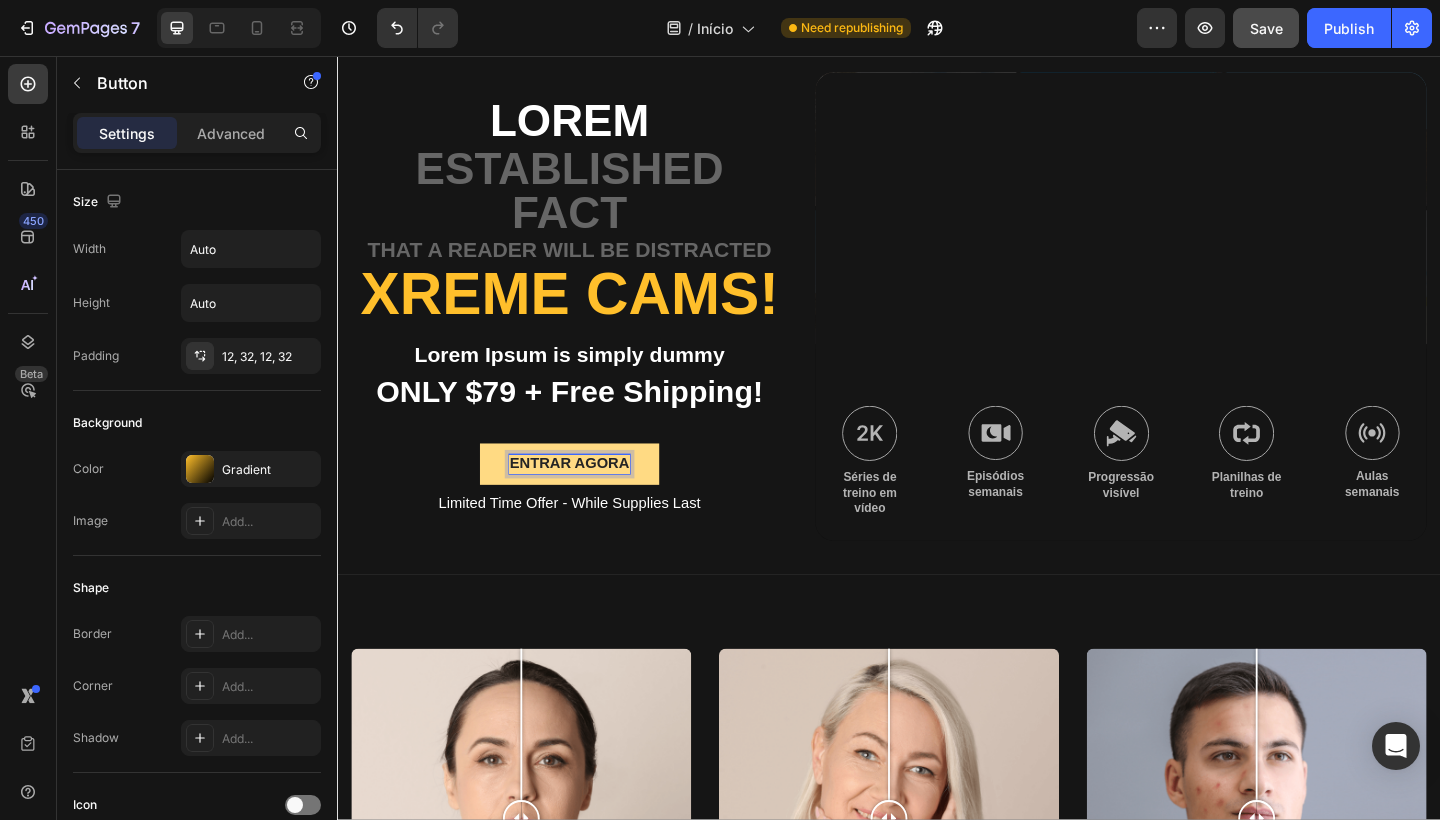 click on "ENTRAR AGORA" at bounding box center [589, 500] 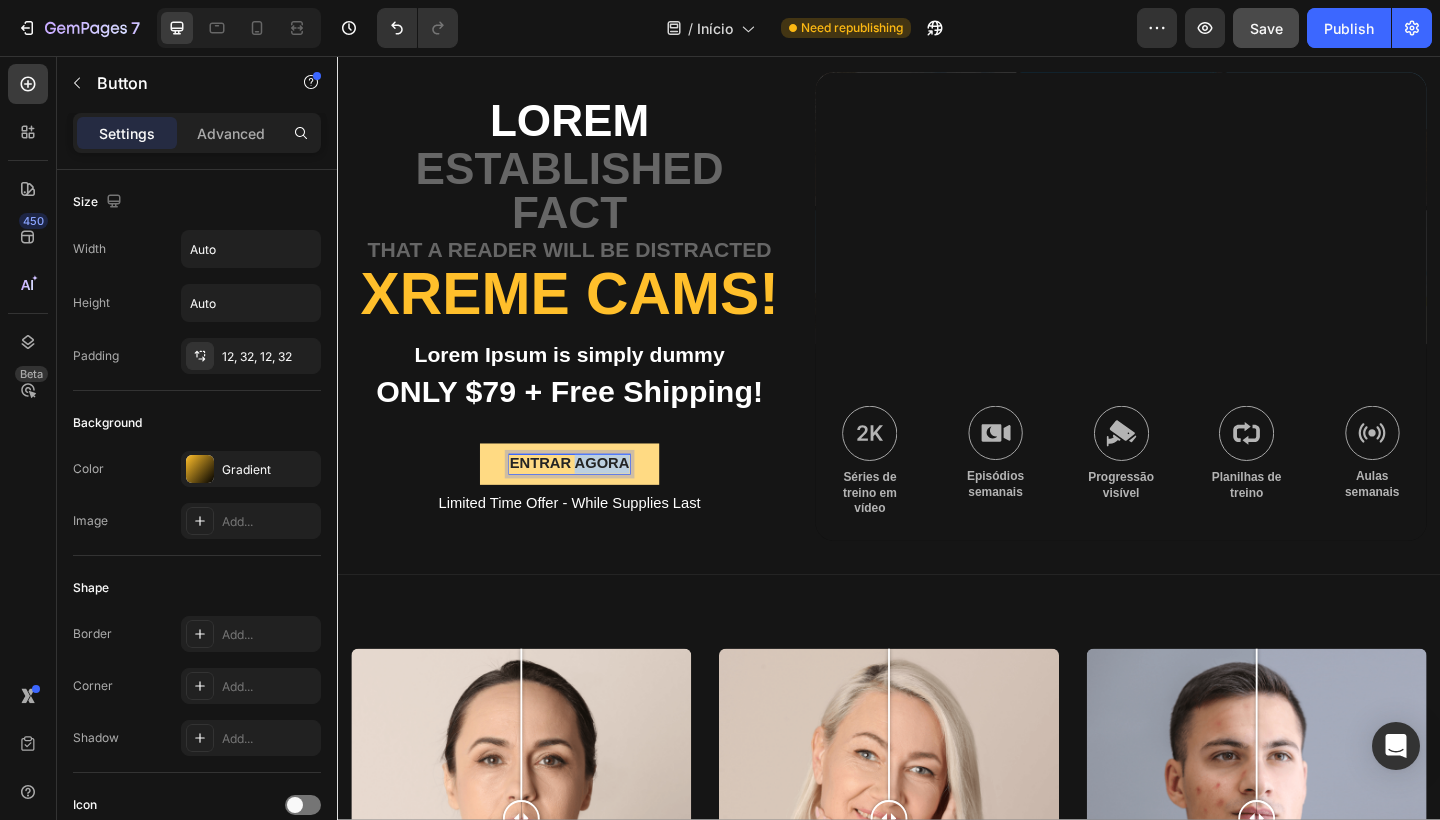 click on "ENTRAR AGORA" at bounding box center (589, 500) 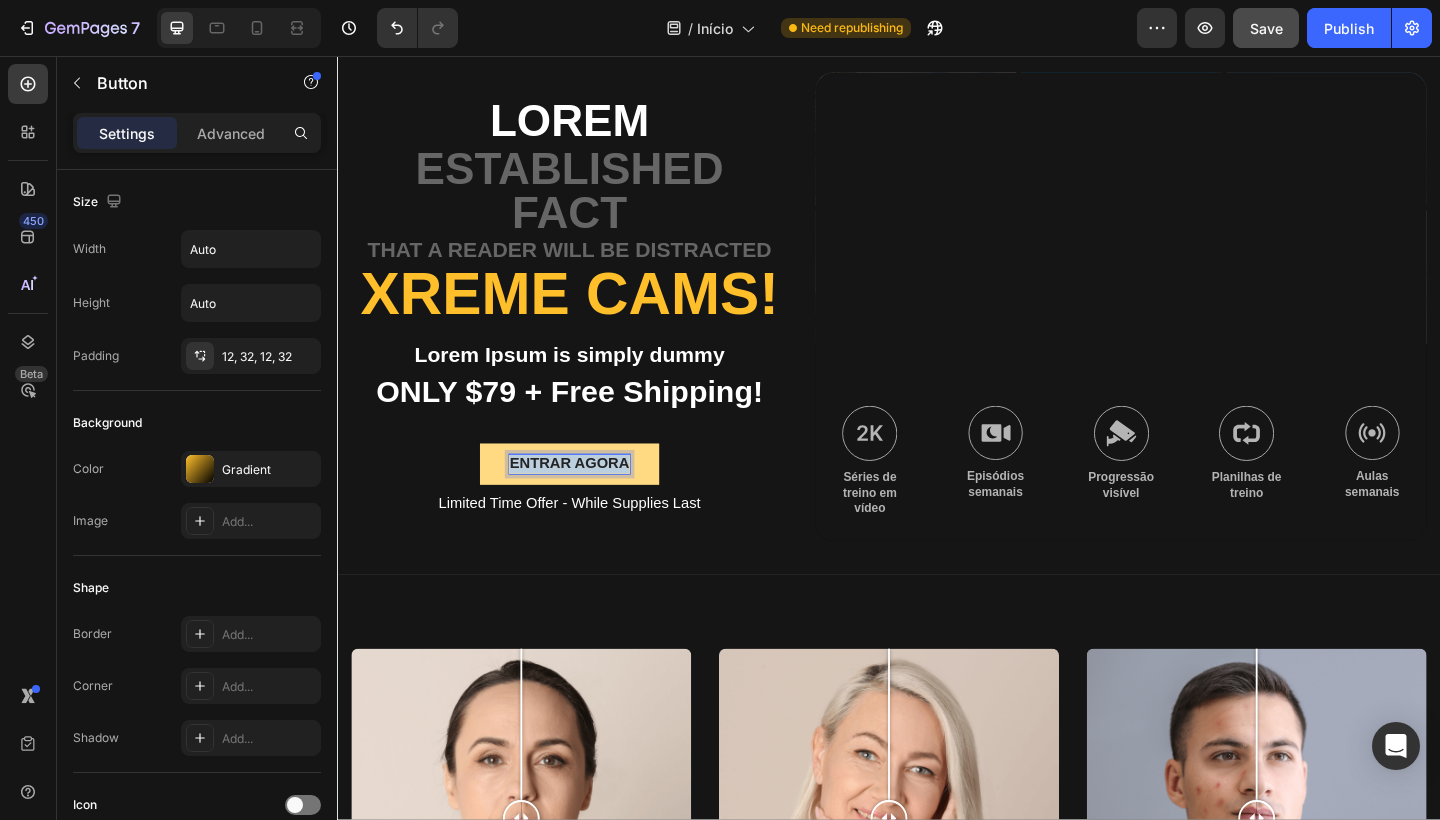click on "ENTRAR AGORA" at bounding box center [589, 500] 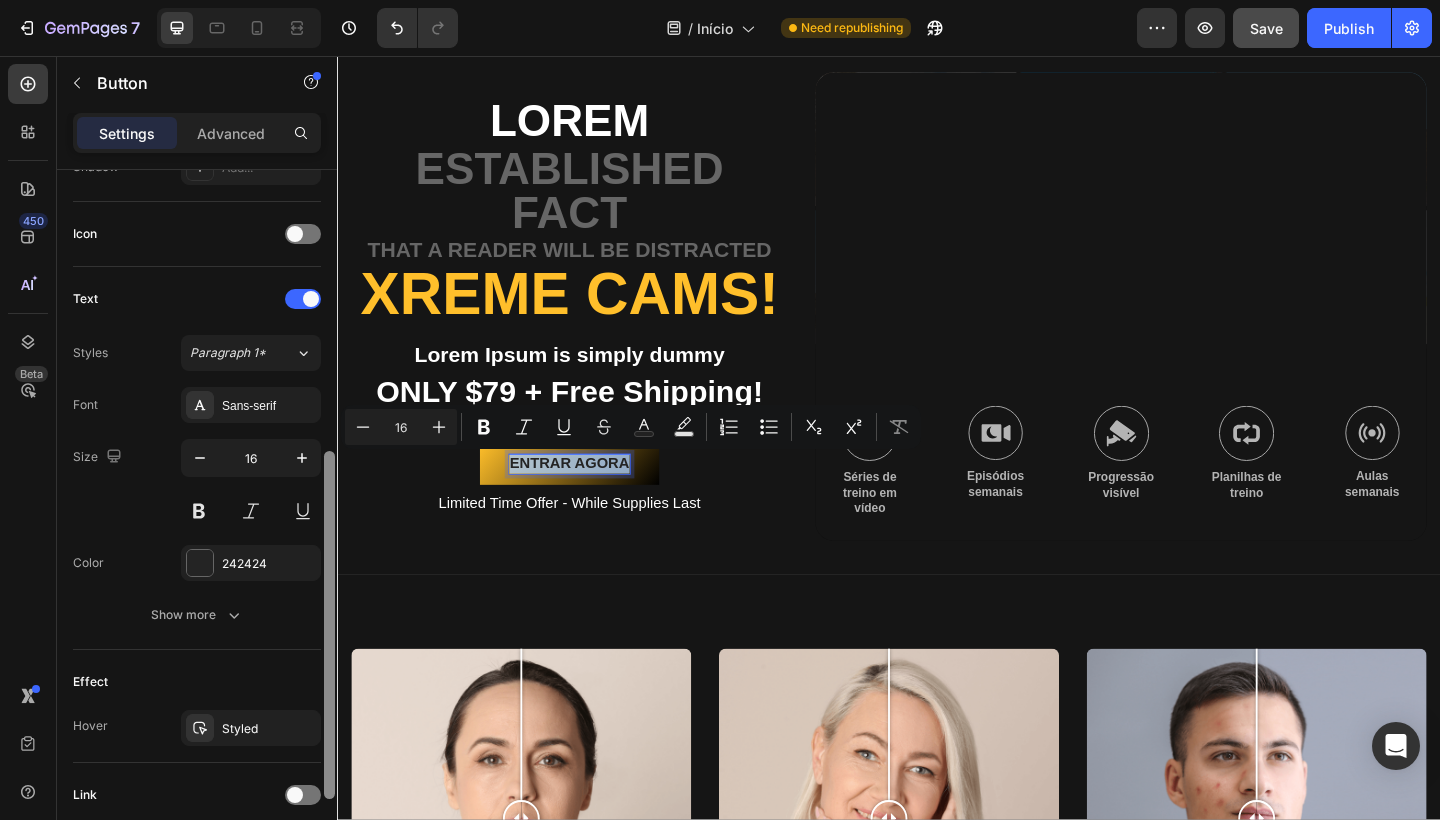 drag, startPoint x: 329, startPoint y: 484, endPoint x: 307, endPoint y: 765, distance: 281.8599 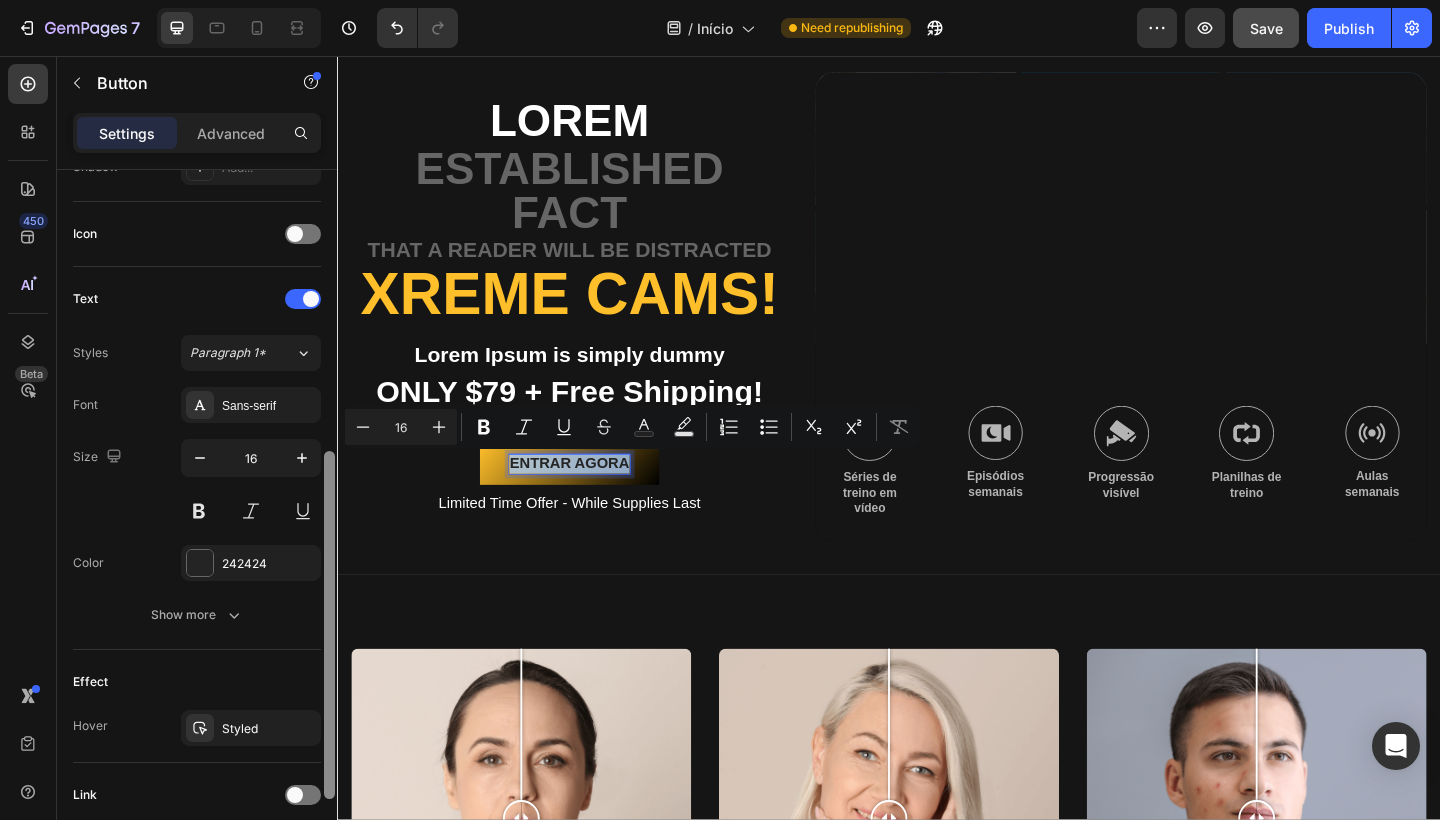 click on "Size Width Auto Height Auto Padding 12, 32, 12, 32 Background Color Gradient Image Add... Shape Border Add... Corner Add... Shadow Add... Icon Text Styles Paragraph 1* Font Sans-serif Size 16 Color 242424 Show more Effect Hover Styled Link Align Delete element" at bounding box center [197, 523] 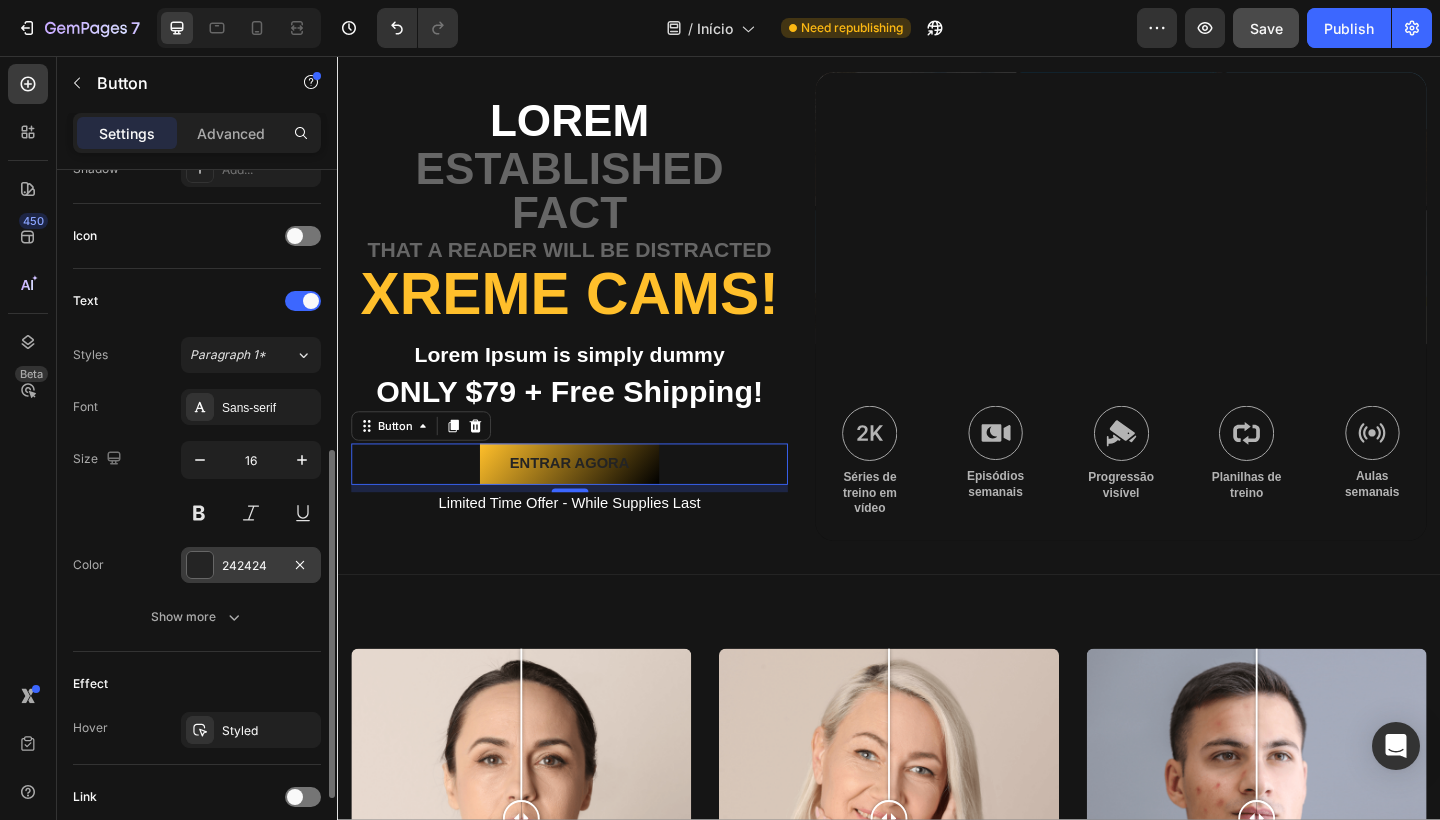 click on "242424" at bounding box center (251, 566) 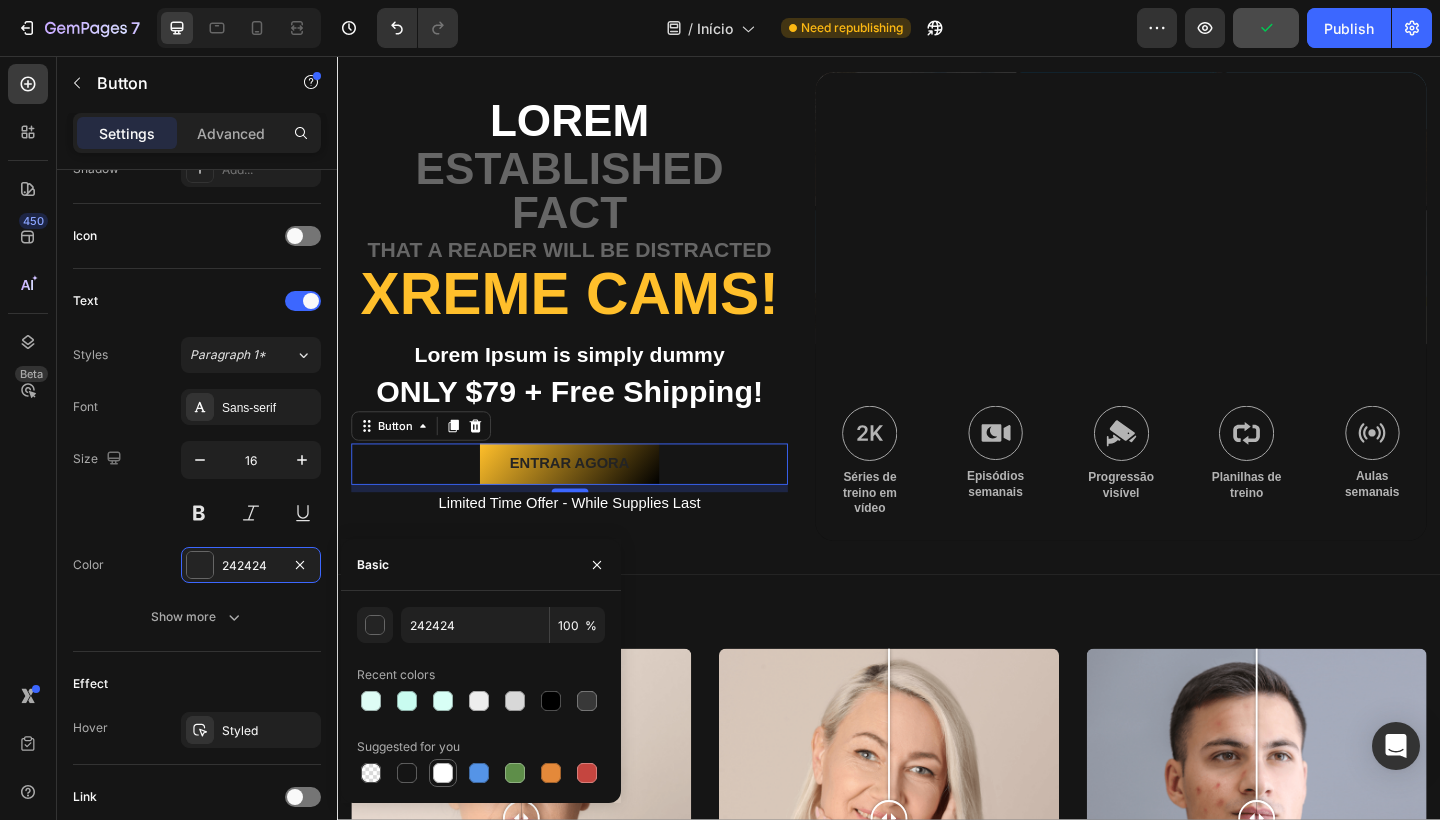 click at bounding box center (443, 773) 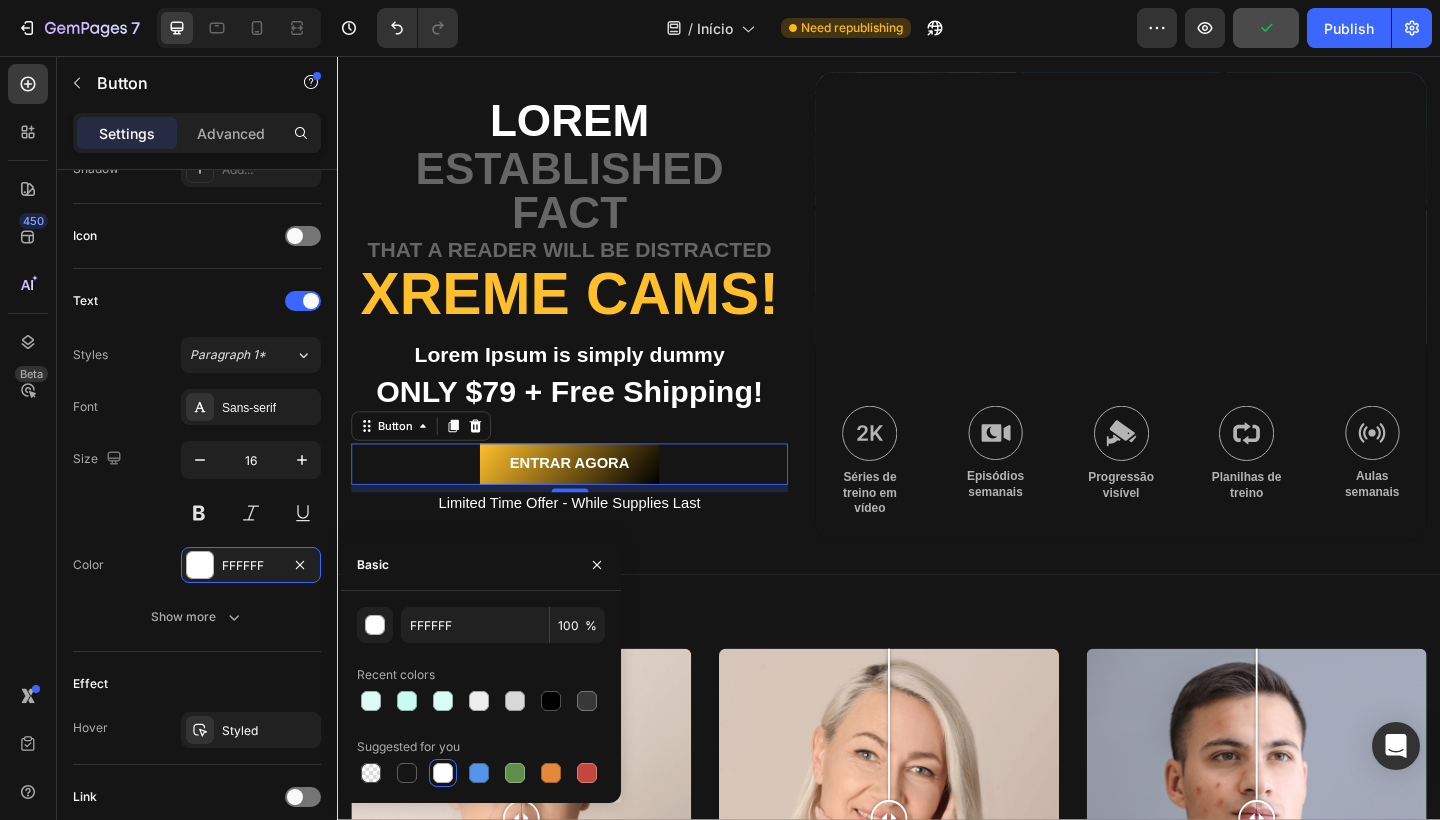 drag, startPoint x: 1061, startPoint y: 616, endPoint x: 758, endPoint y: 604, distance: 303.23752 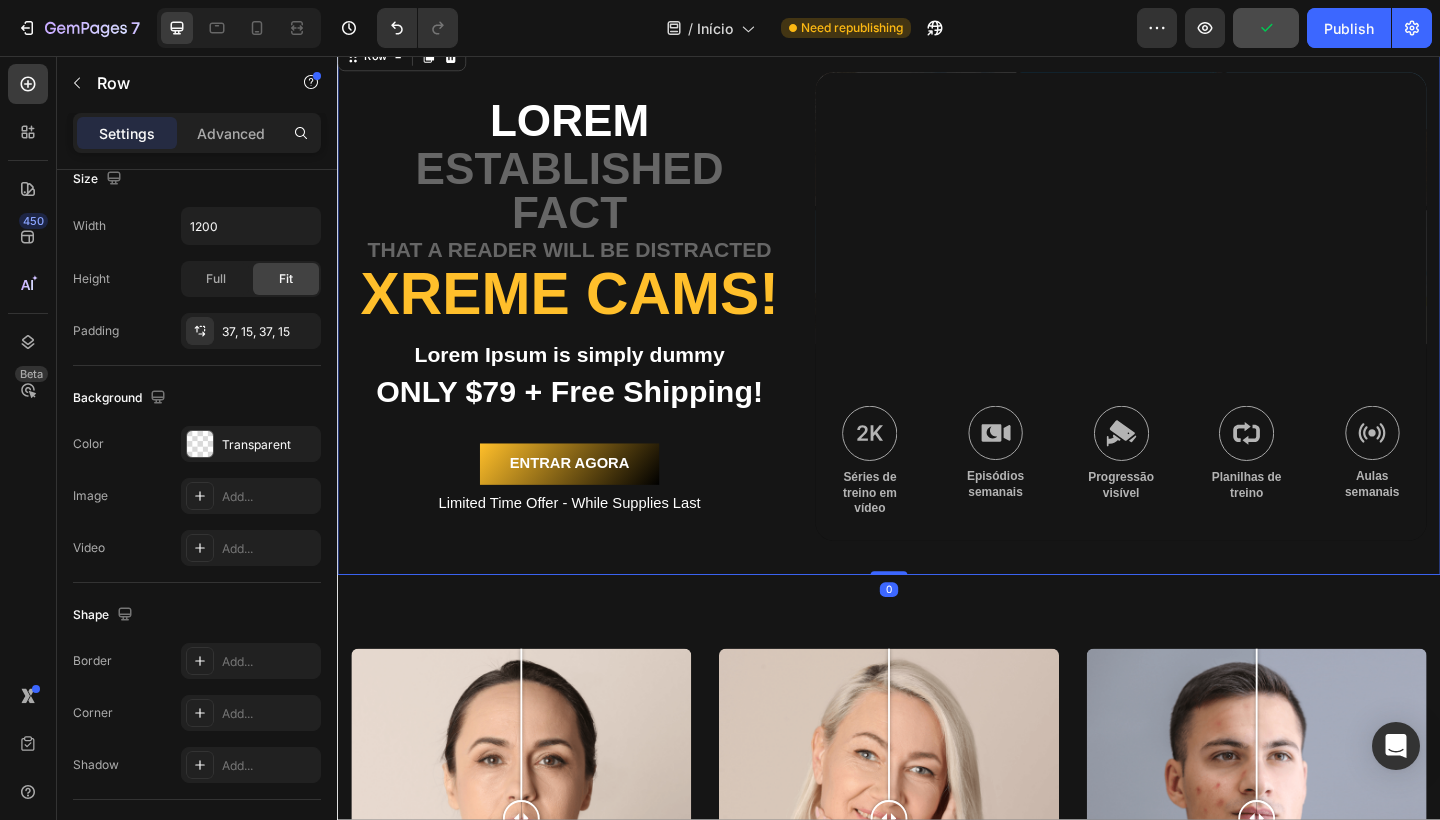 scroll, scrollTop: 0, scrollLeft: 0, axis: both 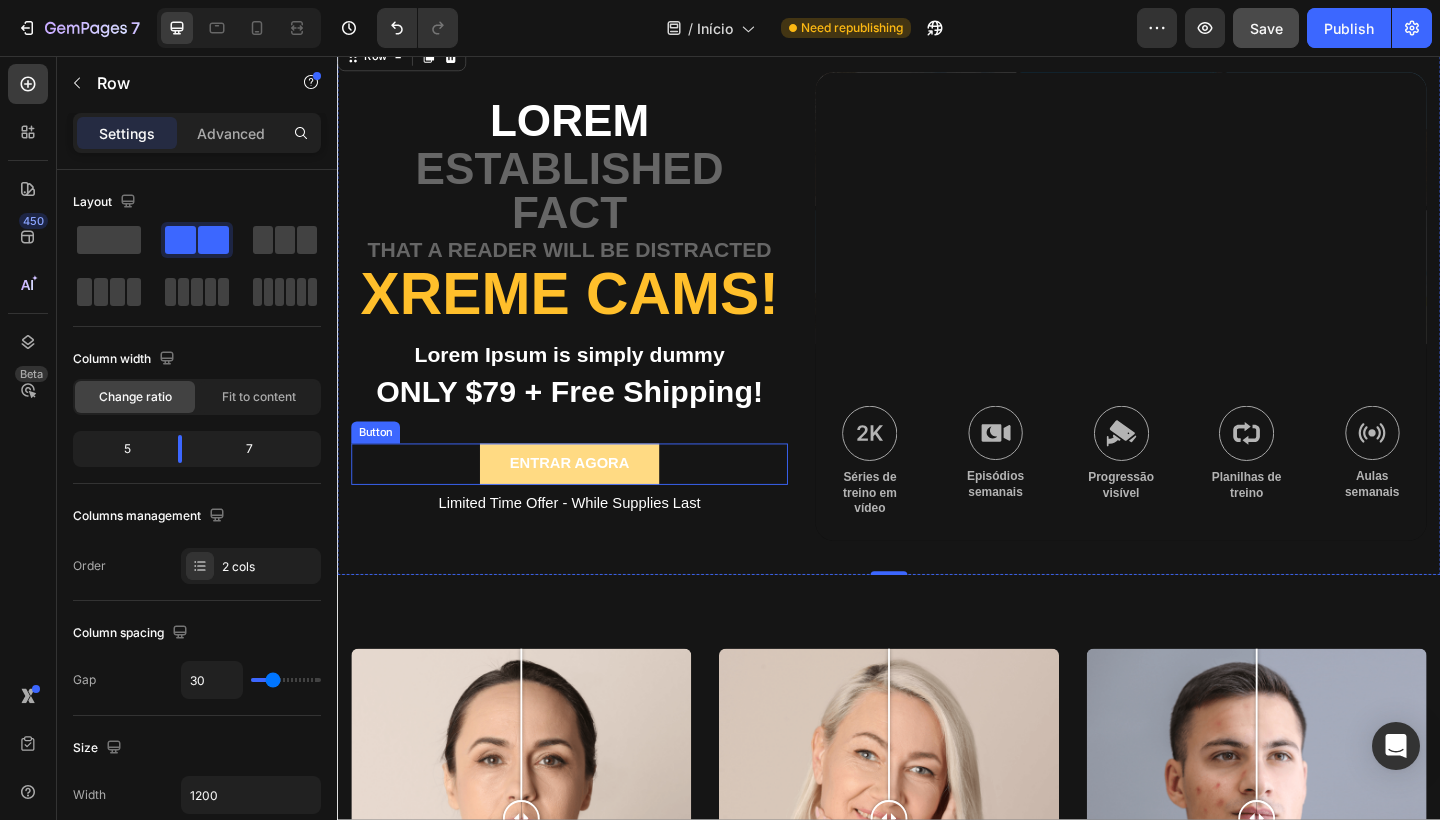 click on "ENTRAR AGORA" at bounding box center (589, 500) 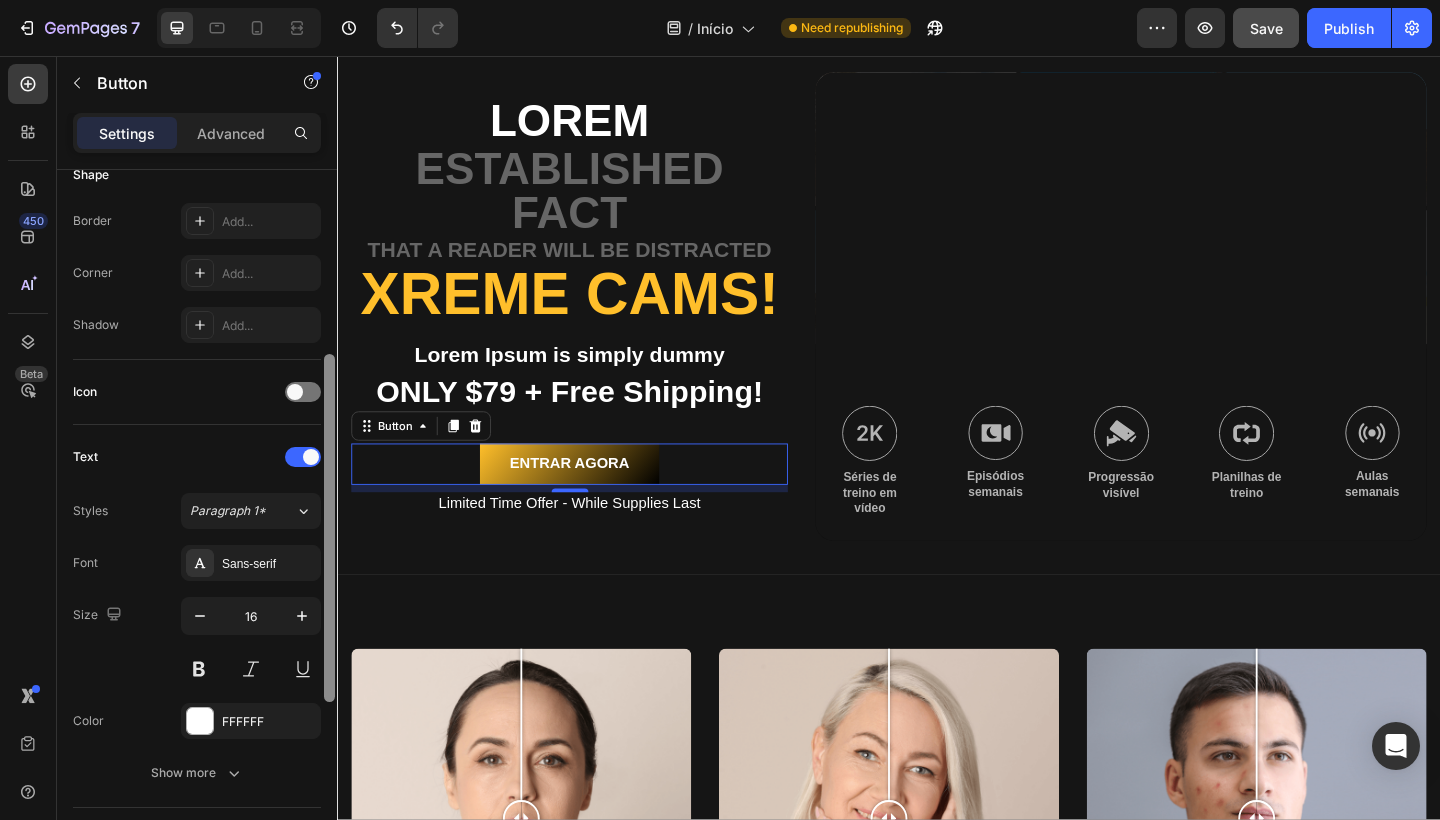 scroll, scrollTop: 425, scrollLeft: 0, axis: vertical 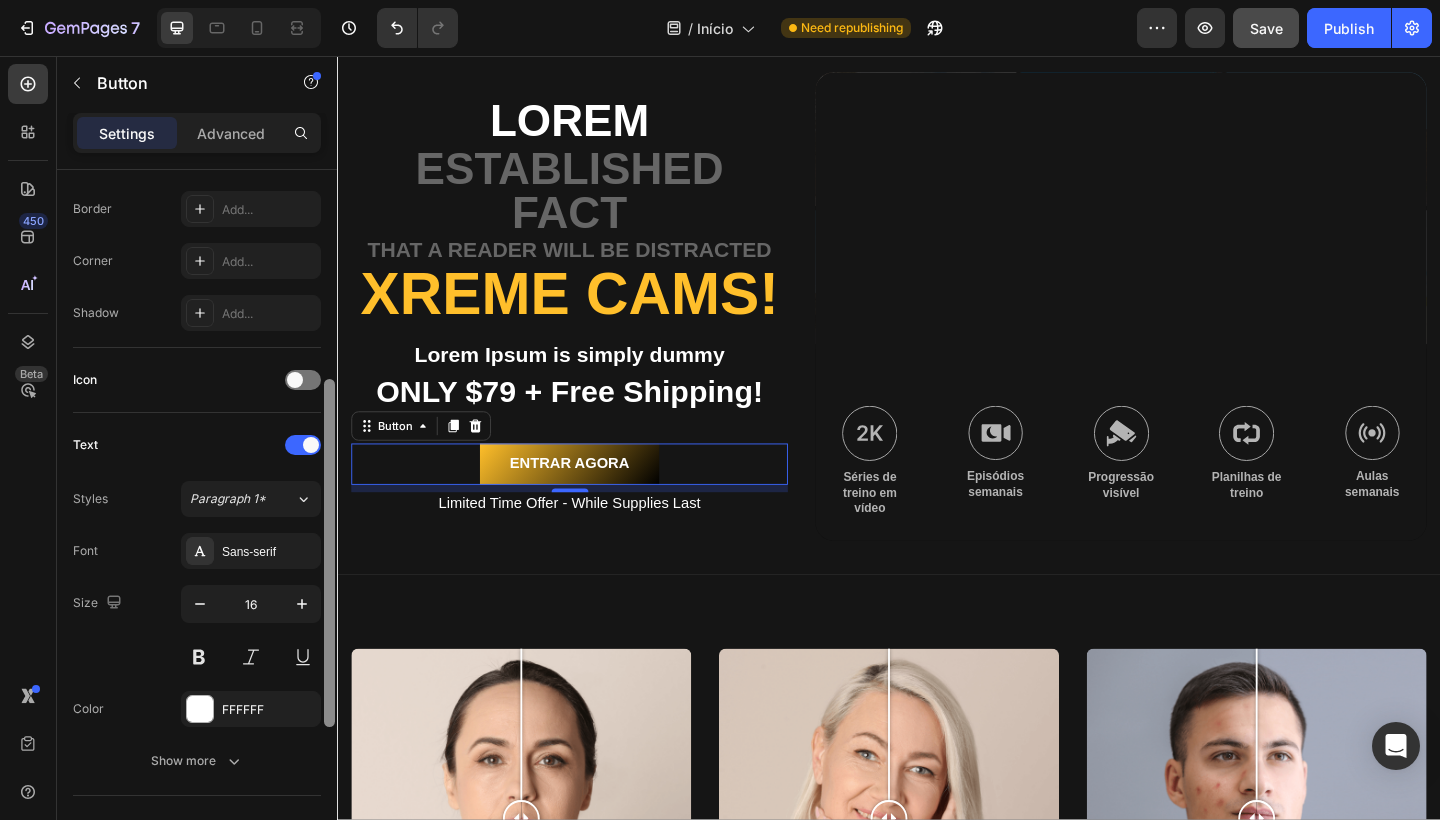 drag, startPoint x: 326, startPoint y: 467, endPoint x: 315, endPoint y: 677, distance: 210.2879 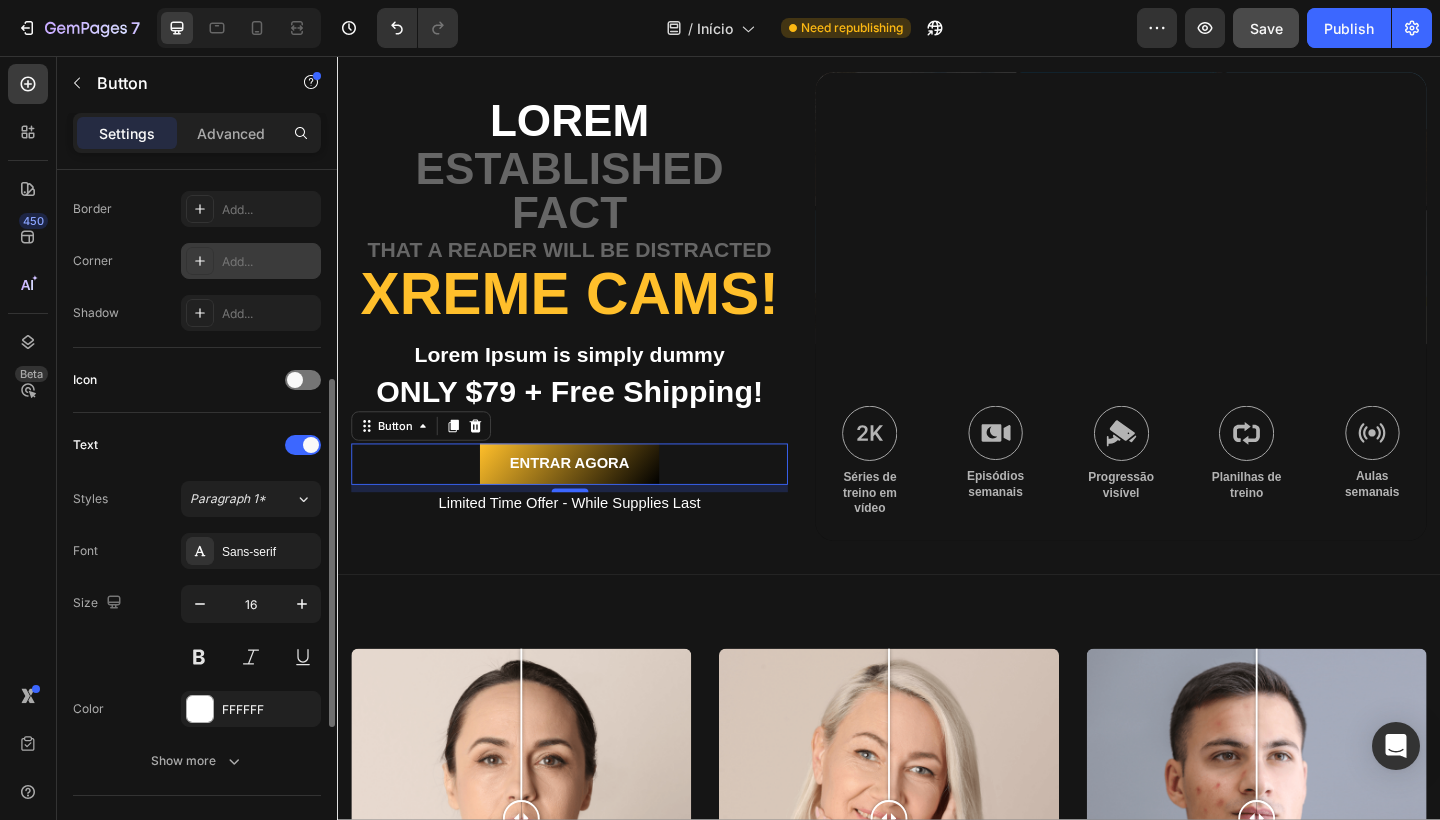 click on "Add..." at bounding box center (269, 262) 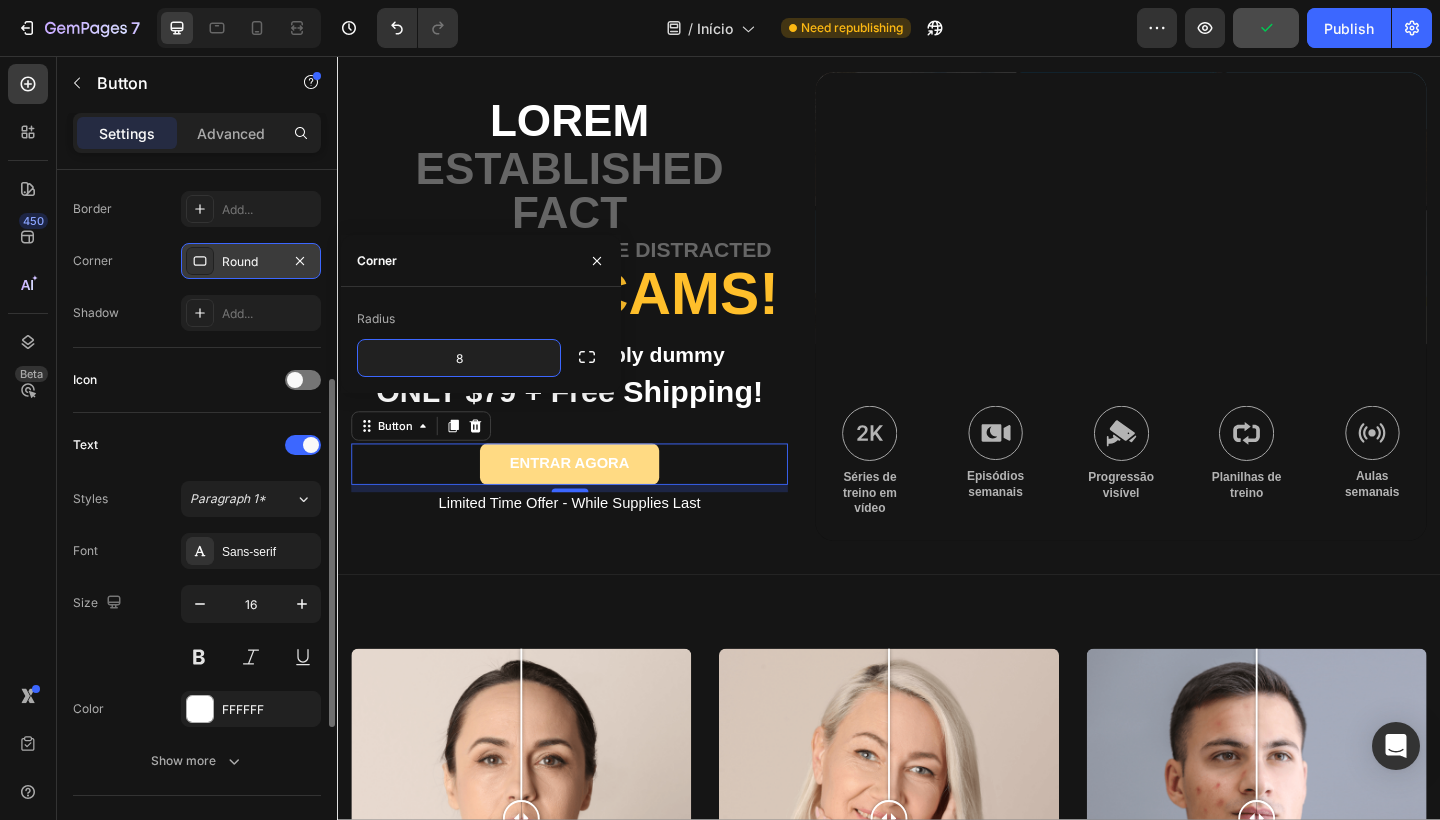drag, startPoint x: 981, startPoint y: 523, endPoint x: 671, endPoint y: 503, distance: 310.6445 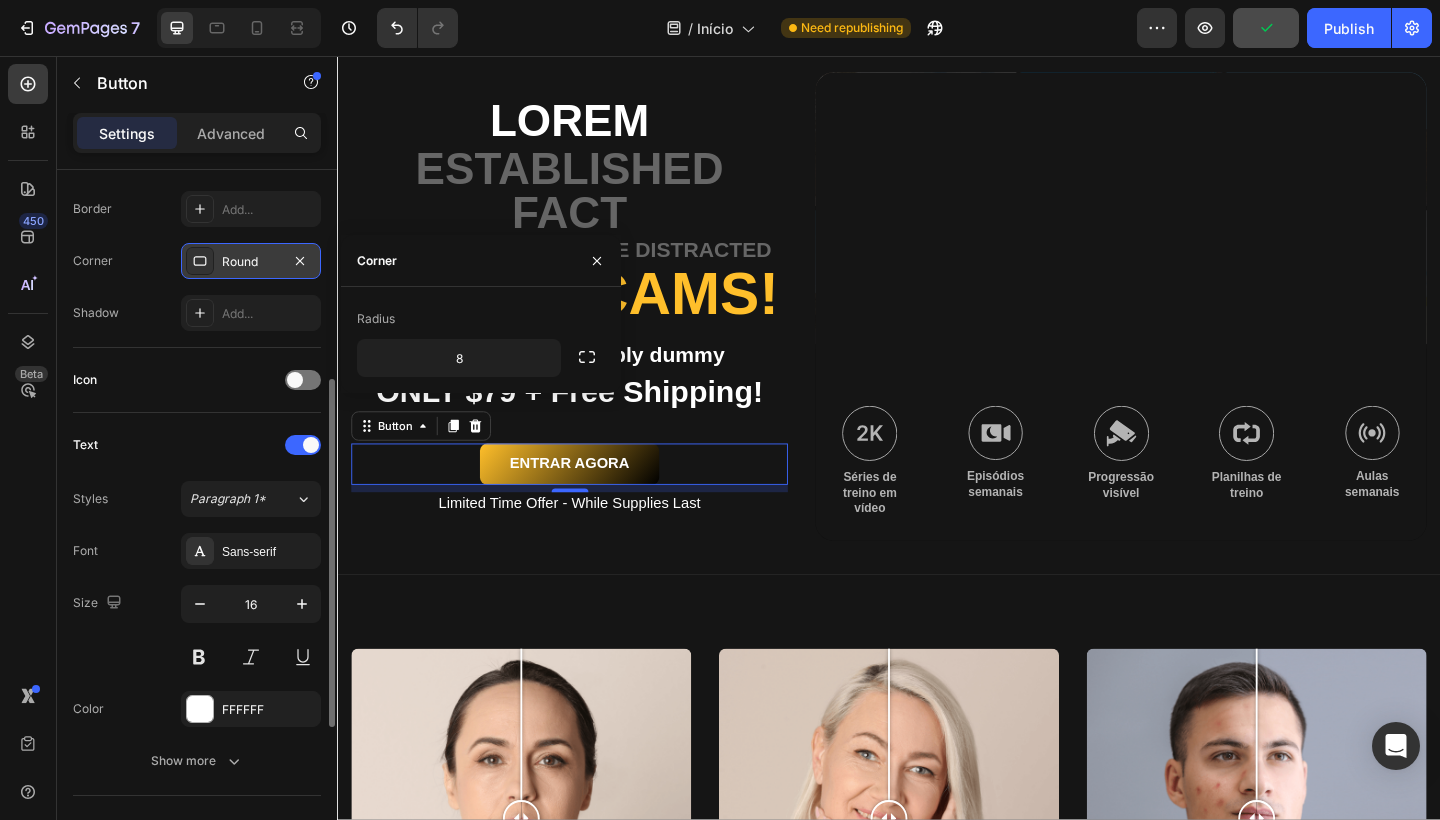 click on "ENTRAR AGORA Button   8" at bounding box center [589, 500] 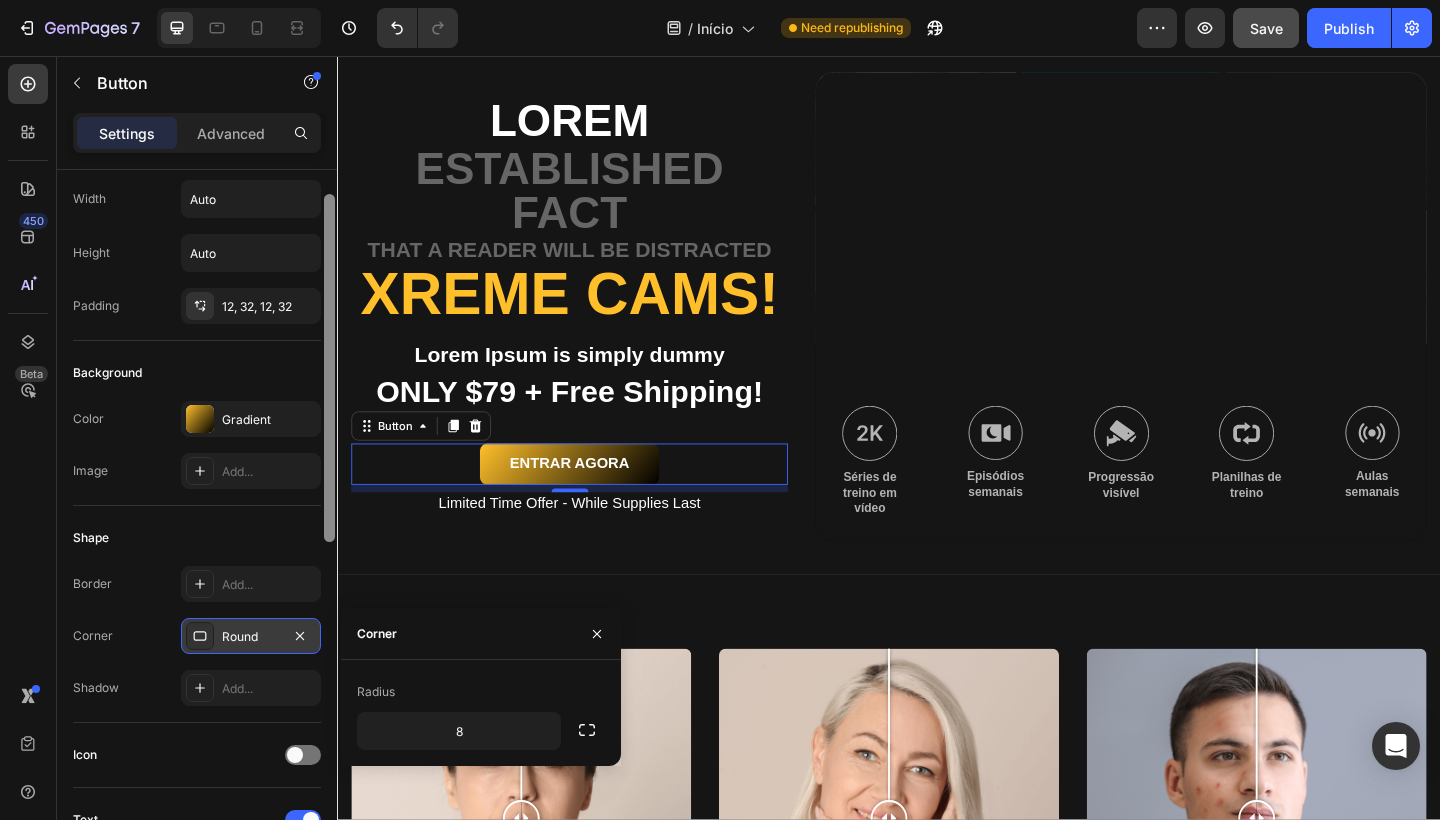 drag, startPoint x: 327, startPoint y: 423, endPoint x: 325, endPoint y: 236, distance: 187.0107 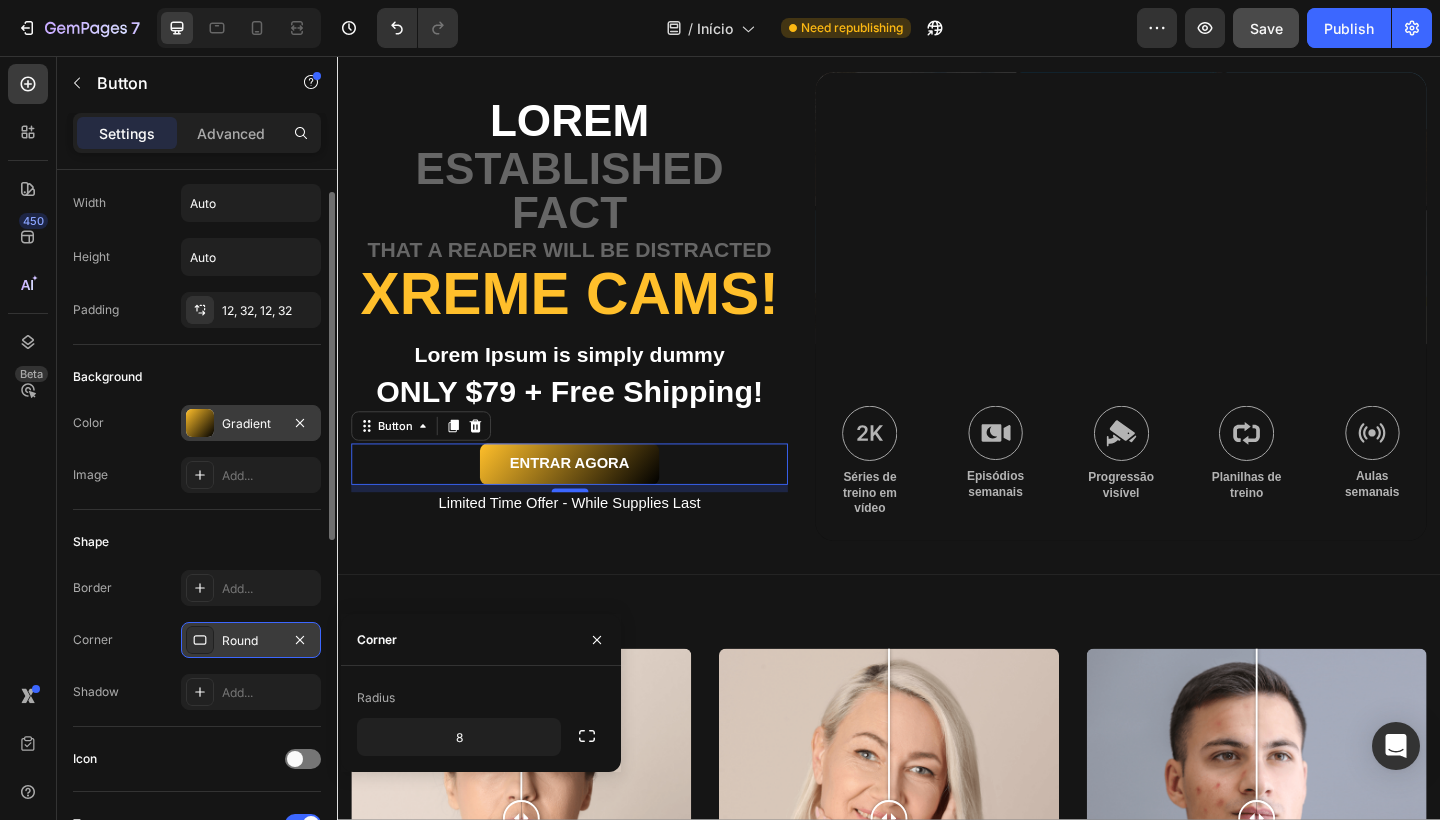 click on "Gradient" at bounding box center [251, 424] 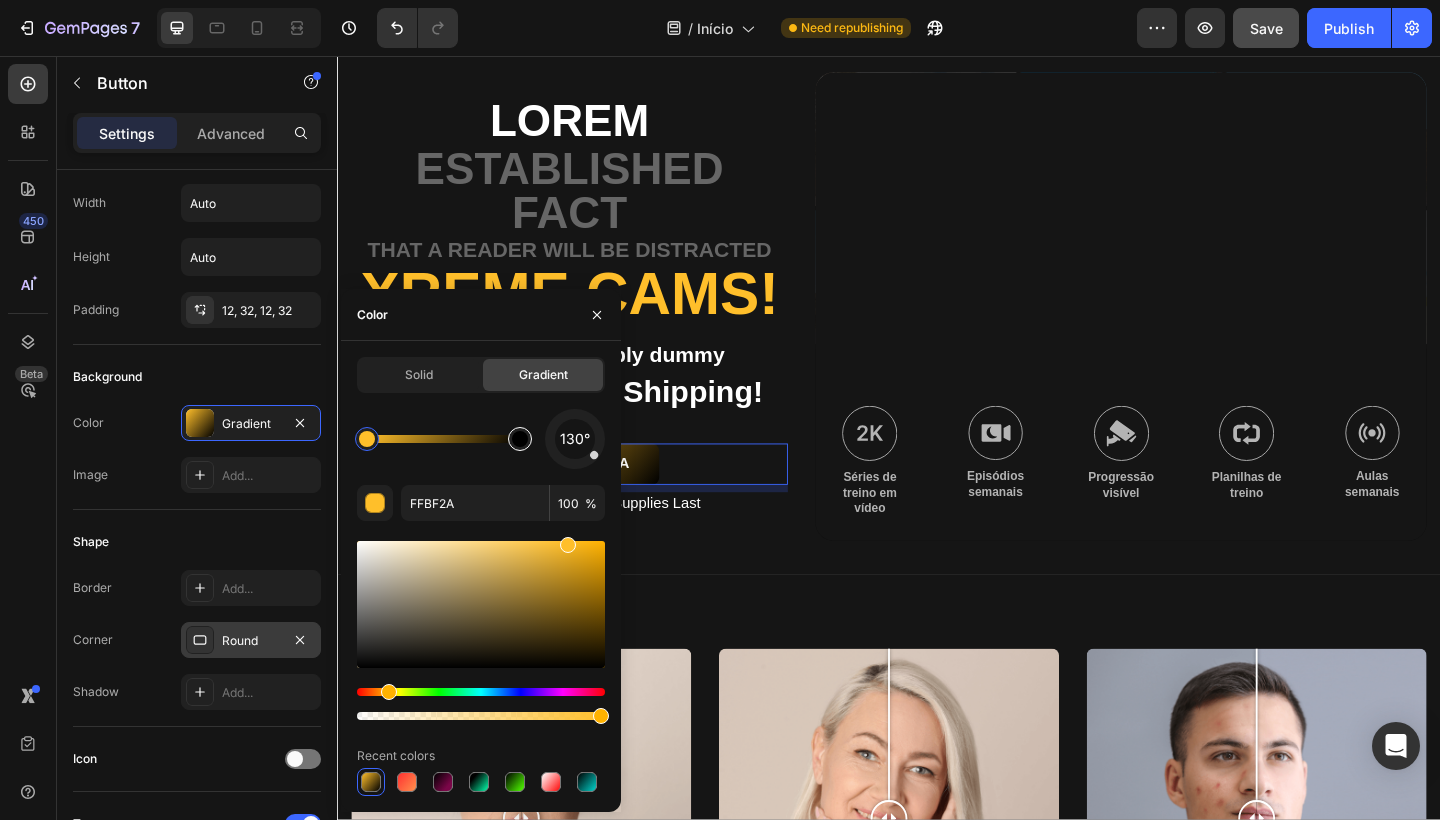 type on "000000" 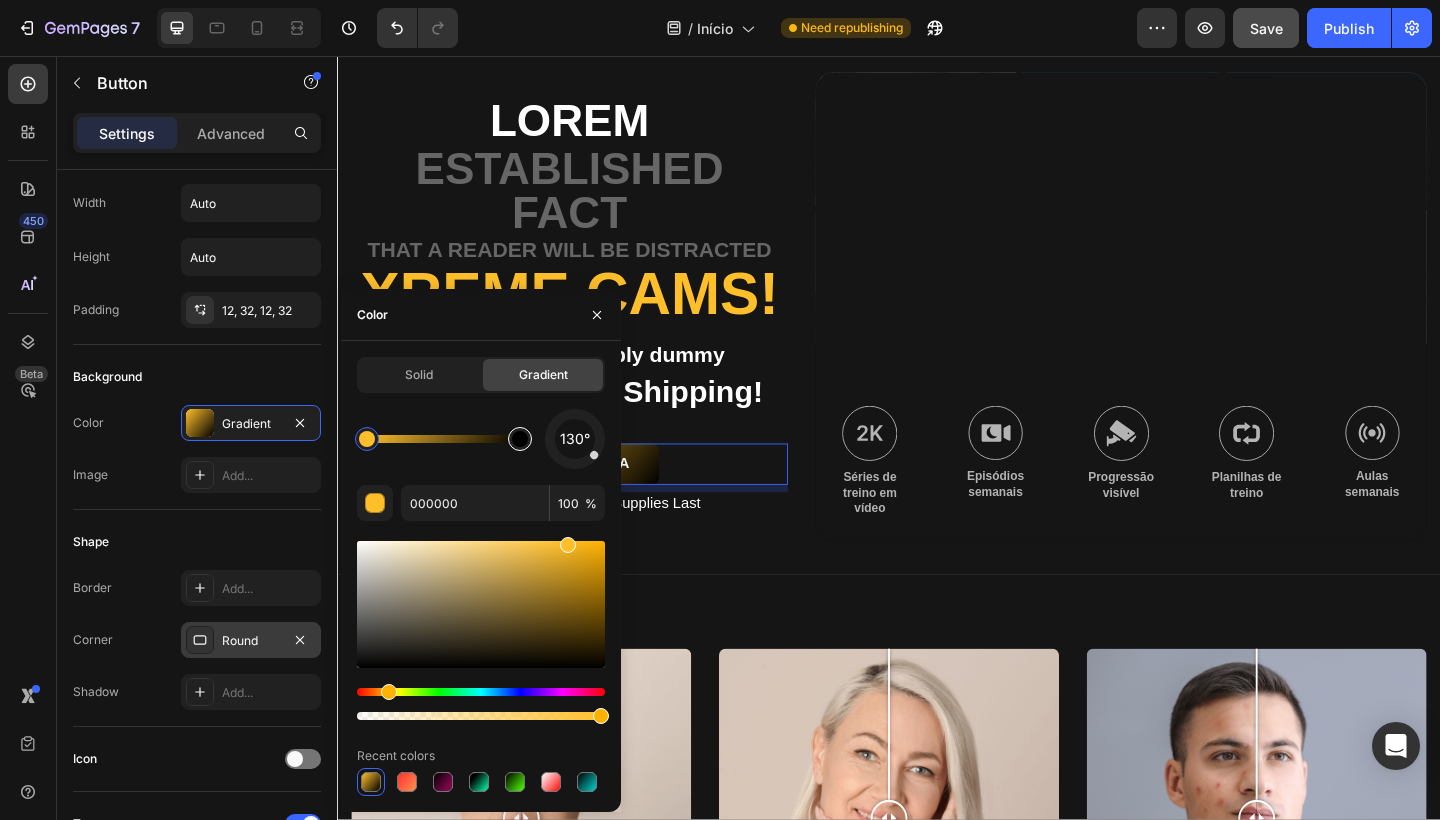 click at bounding box center [520, 439] 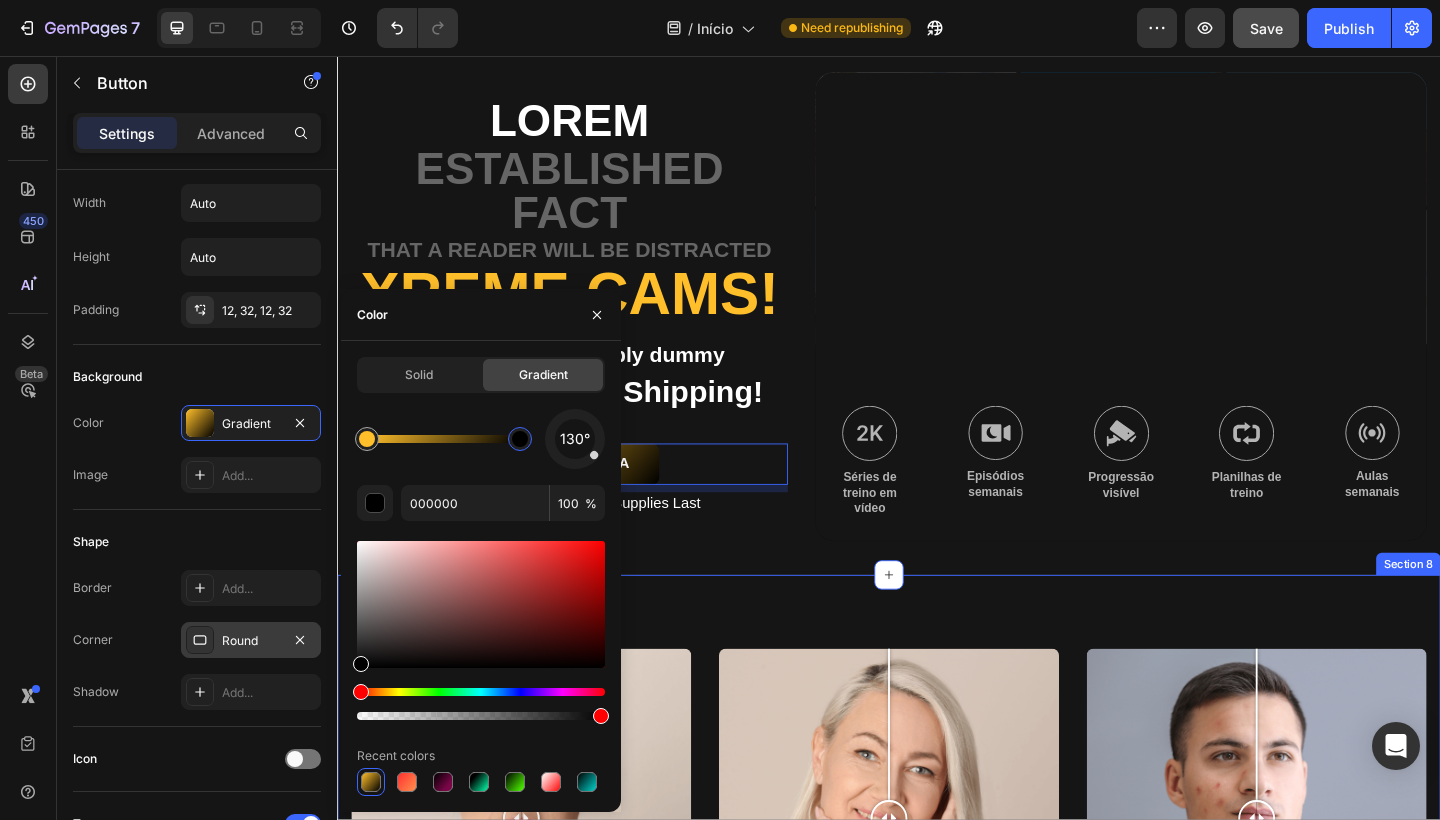 click on "Image Comparison Jess Text Block At vero eos et accusamus et iusto odio dignissimos ducimus qui blanditiis praesentium voluptatum corrupti quos dolores et quas molestias Text Block Image Comparison Megan Text Block At vero eos et accusamus et iusto odio dignissimos ducimus qui blanditiis praesentium voluptatum corrupti quos dolores et quas molestias Text Block Image Comparison Sofia Text Block At vero eos et accusamus et iusto odio dignissimos ducimus qui blanditiis praesentium voluptatum corrupti quos dolores et quas molestias Text Block Row Section 8" at bounding box center (937, 947) 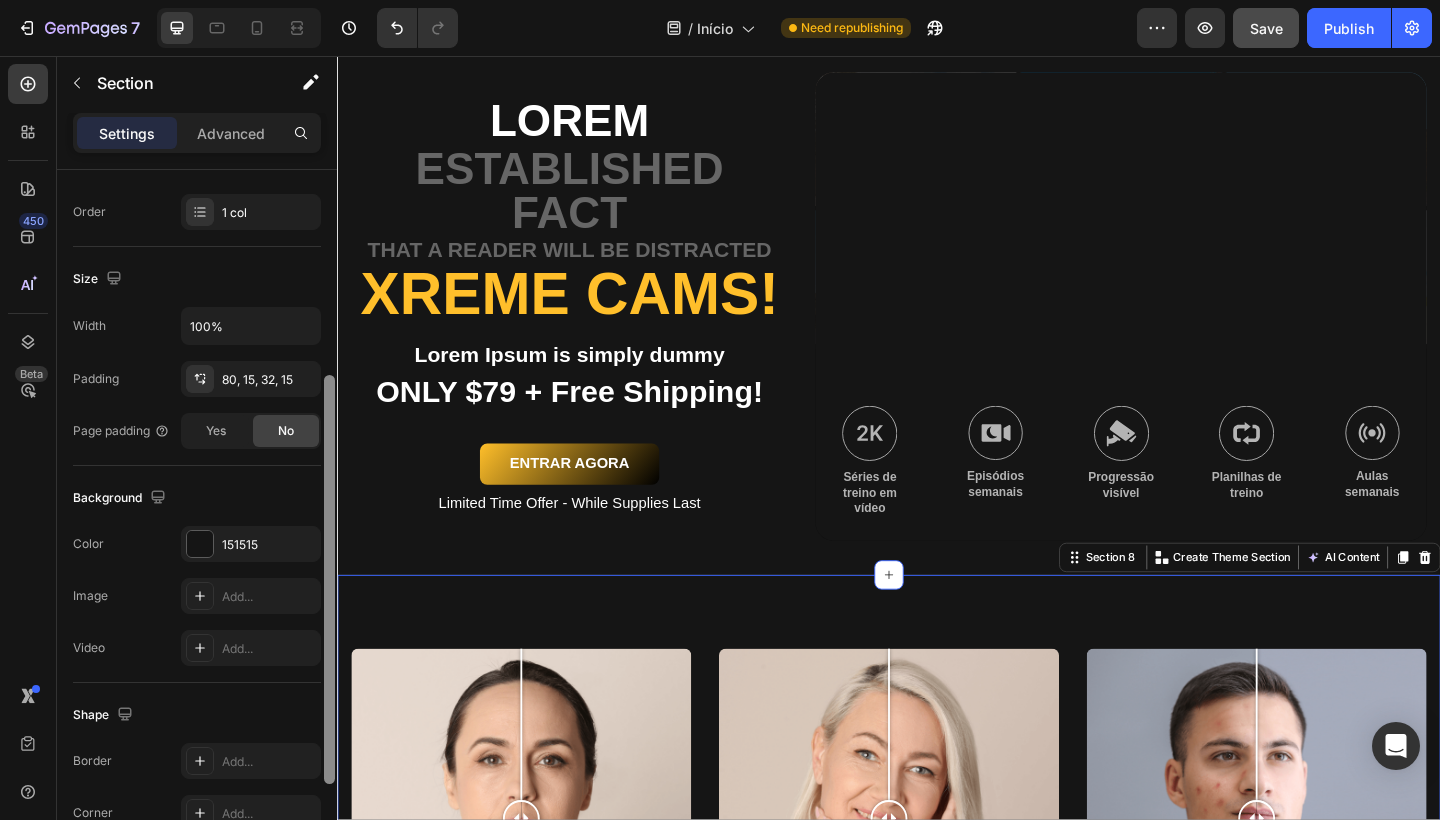 scroll, scrollTop: 354, scrollLeft: 0, axis: vertical 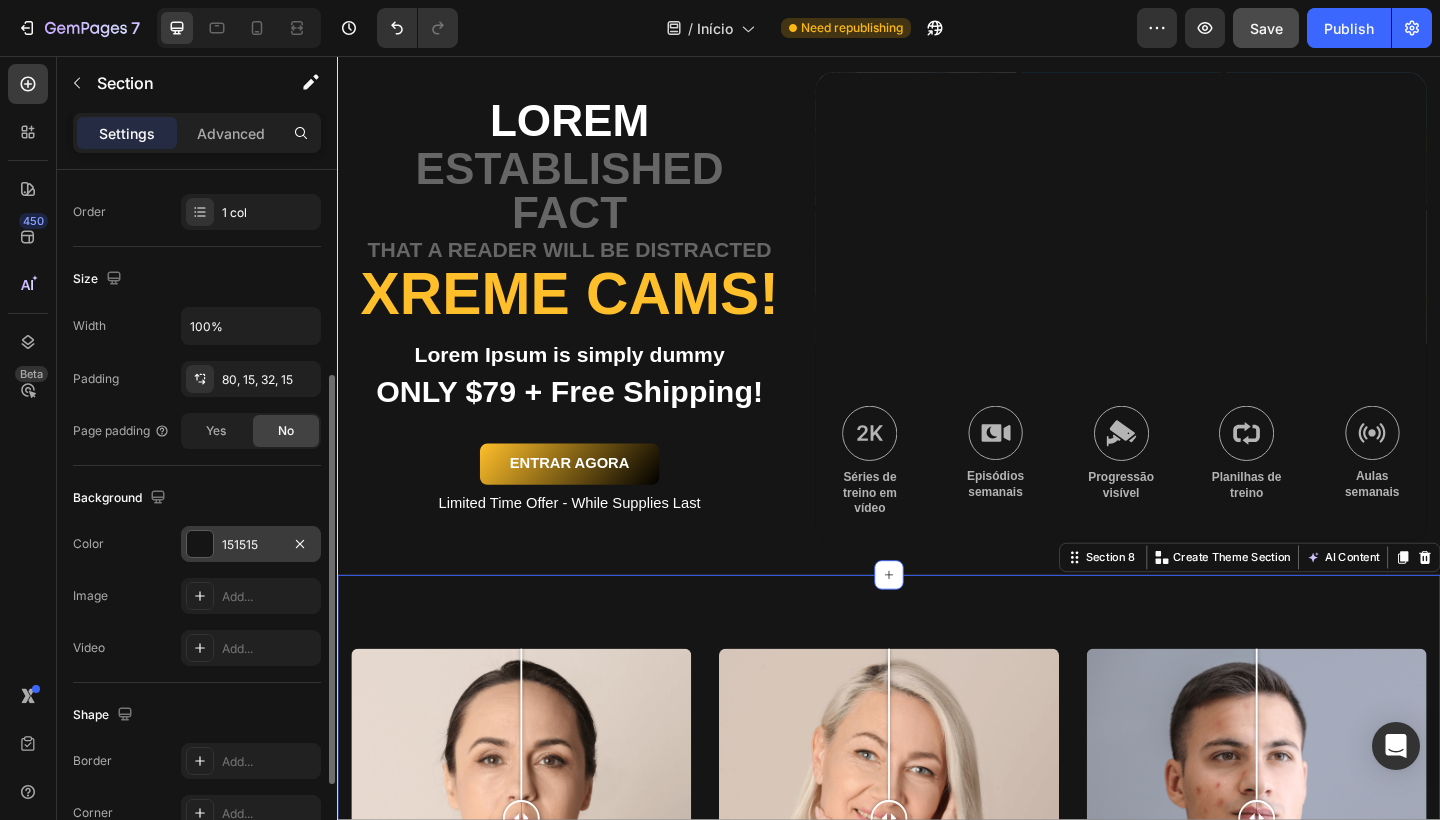 click on "151515" at bounding box center [251, 544] 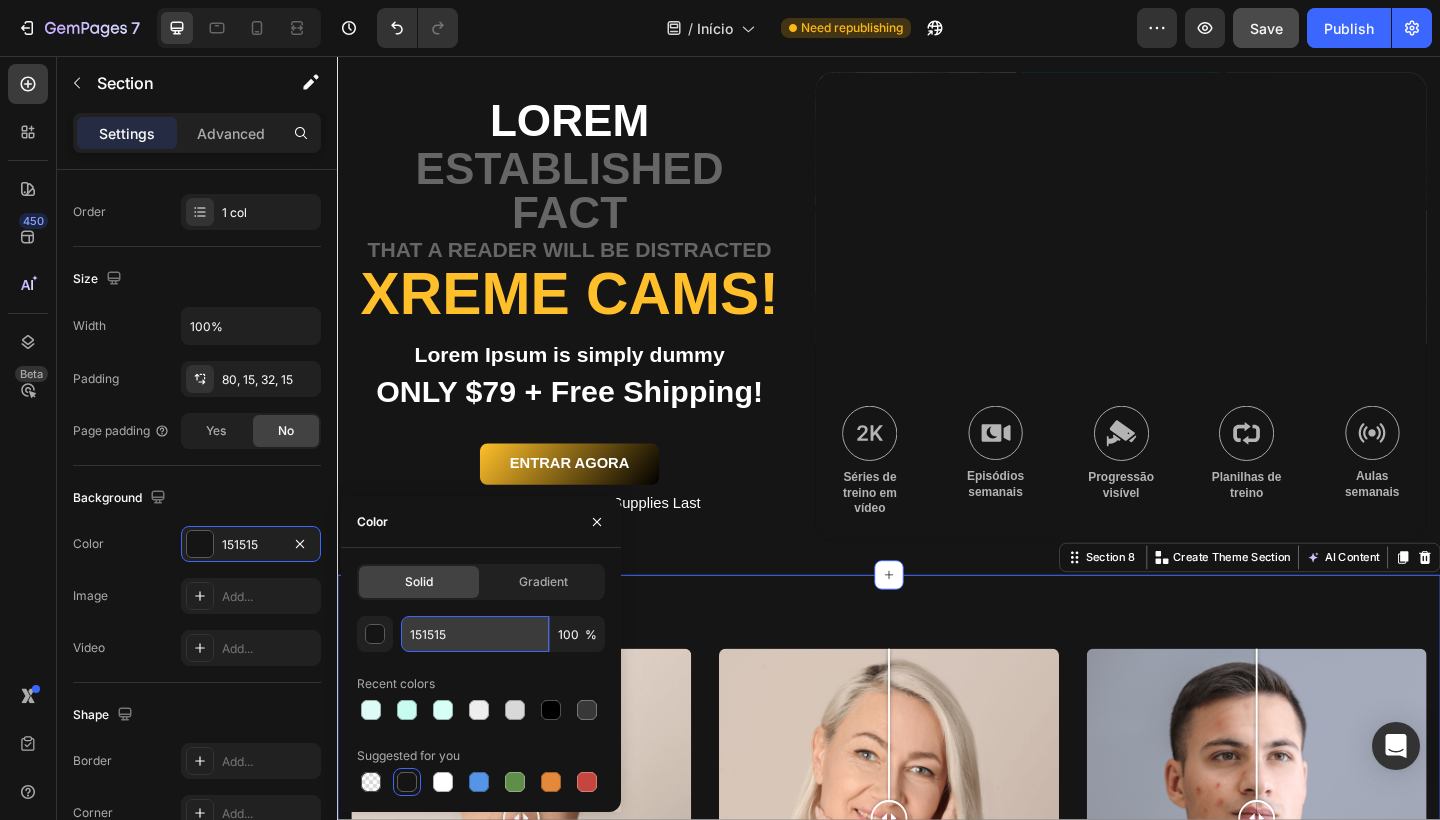 click on "151515" at bounding box center (475, 634) 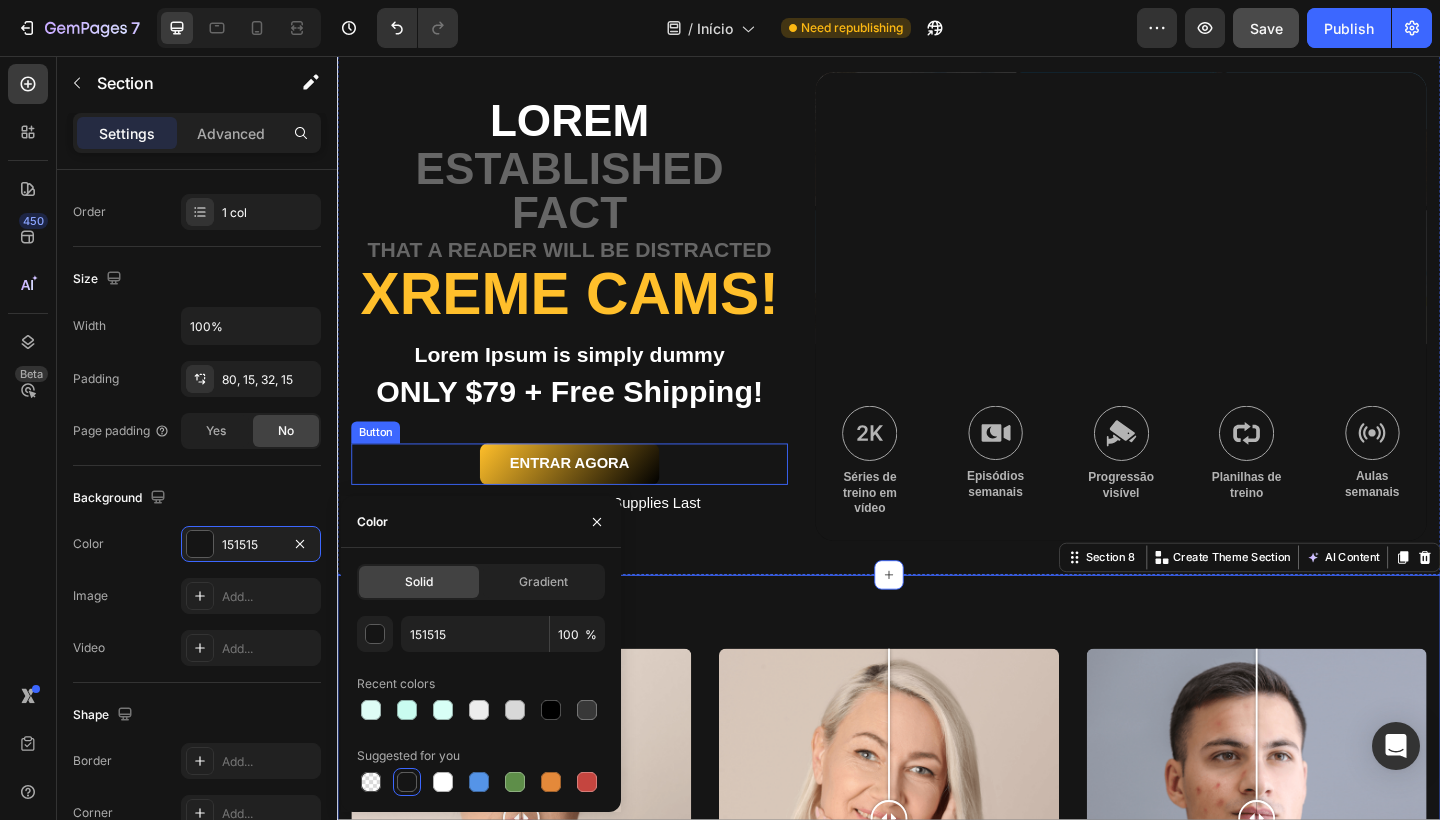 click on "ENTRAR AGORA Button" at bounding box center [589, 500] 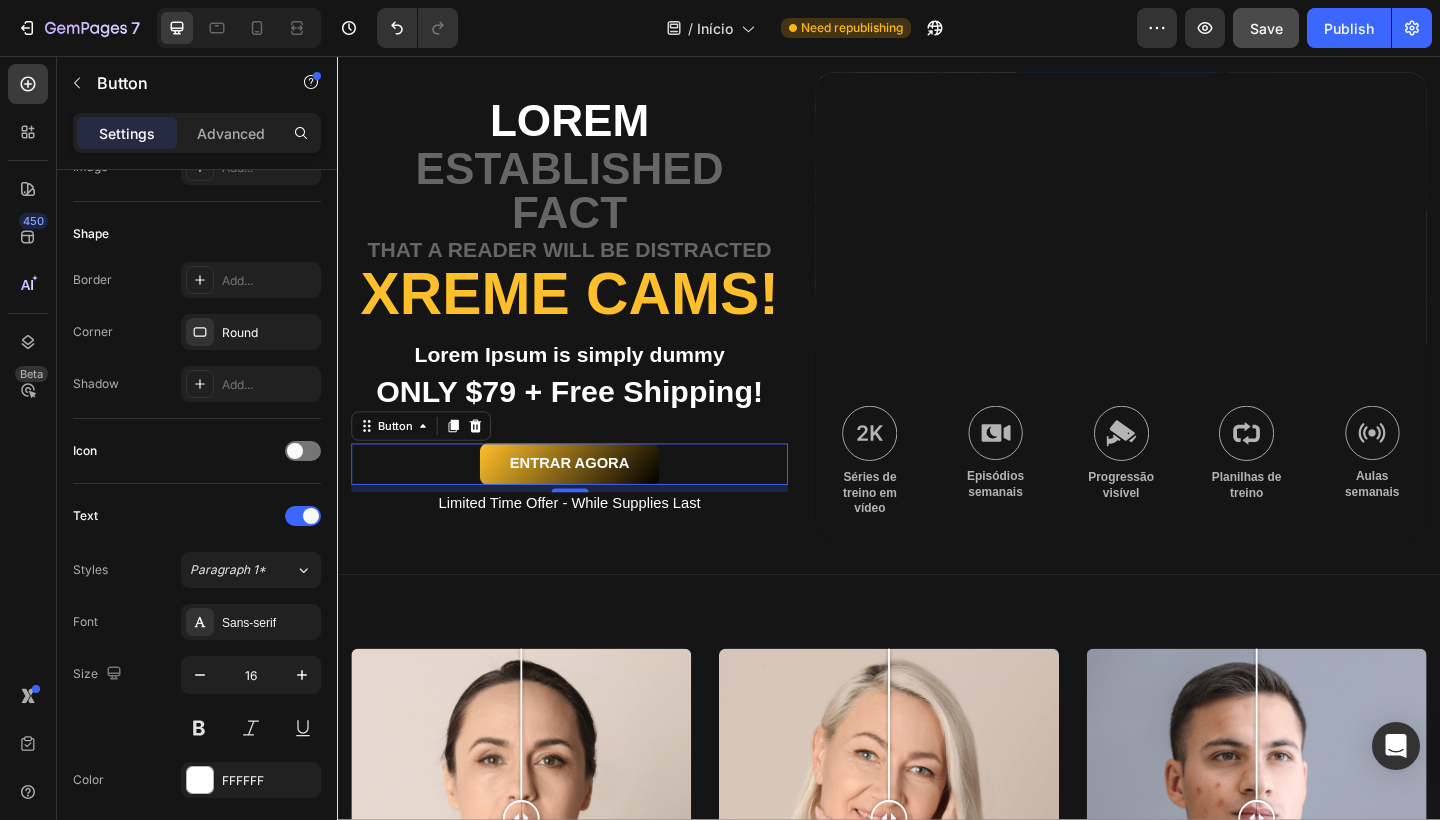 scroll, scrollTop: 0, scrollLeft: 0, axis: both 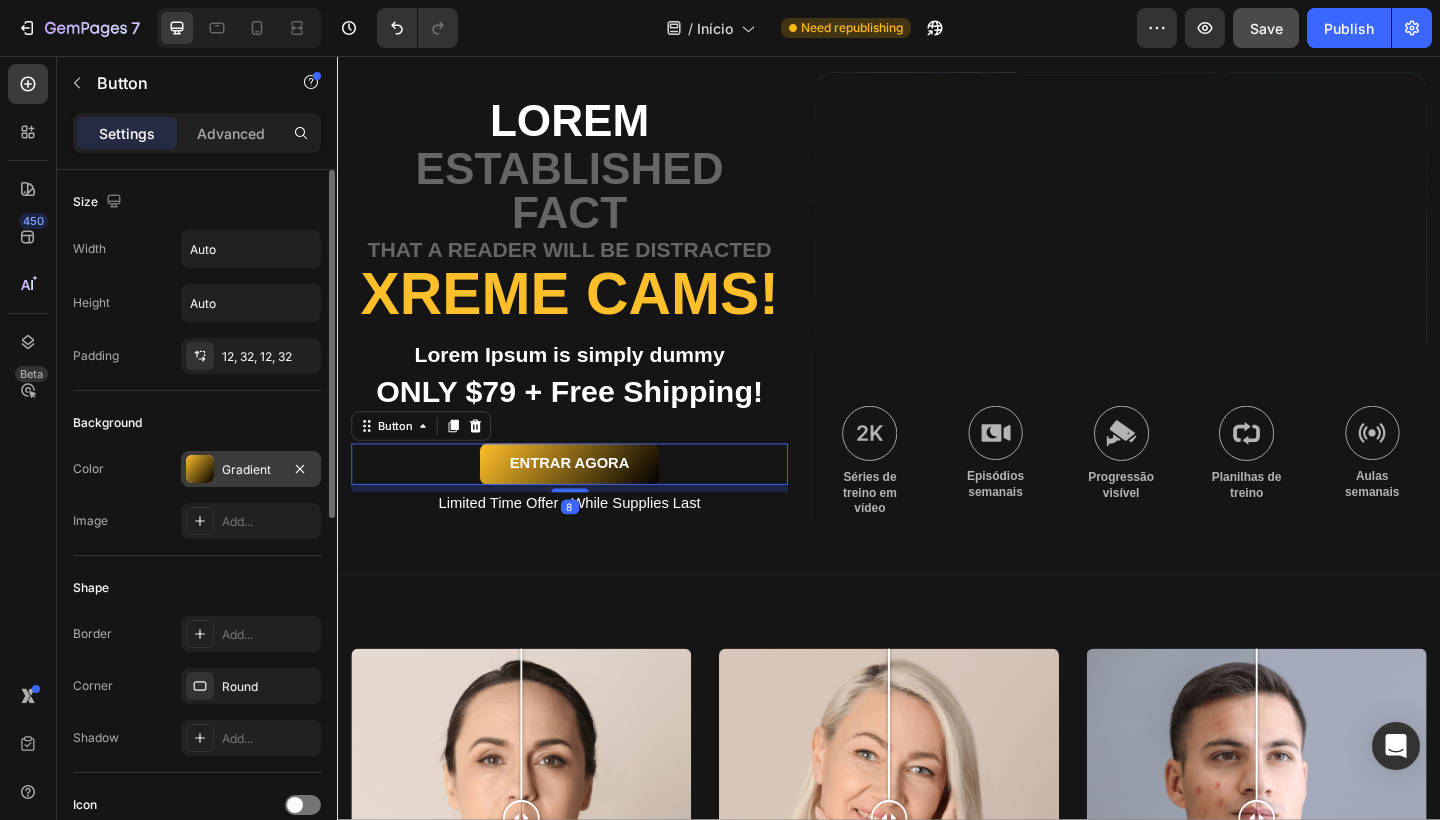 click on "Gradient" at bounding box center [251, 470] 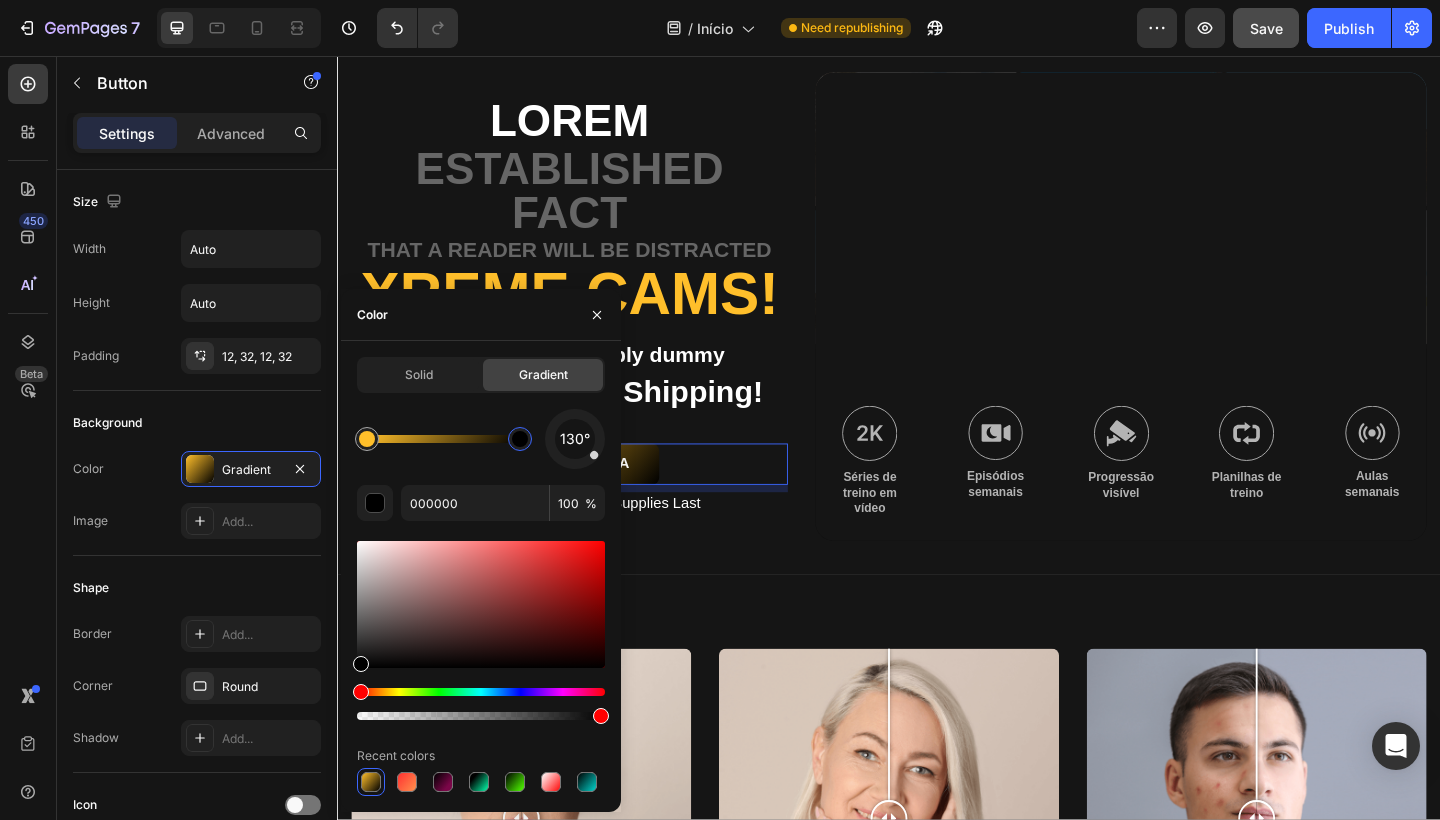 click at bounding box center [520, 439] 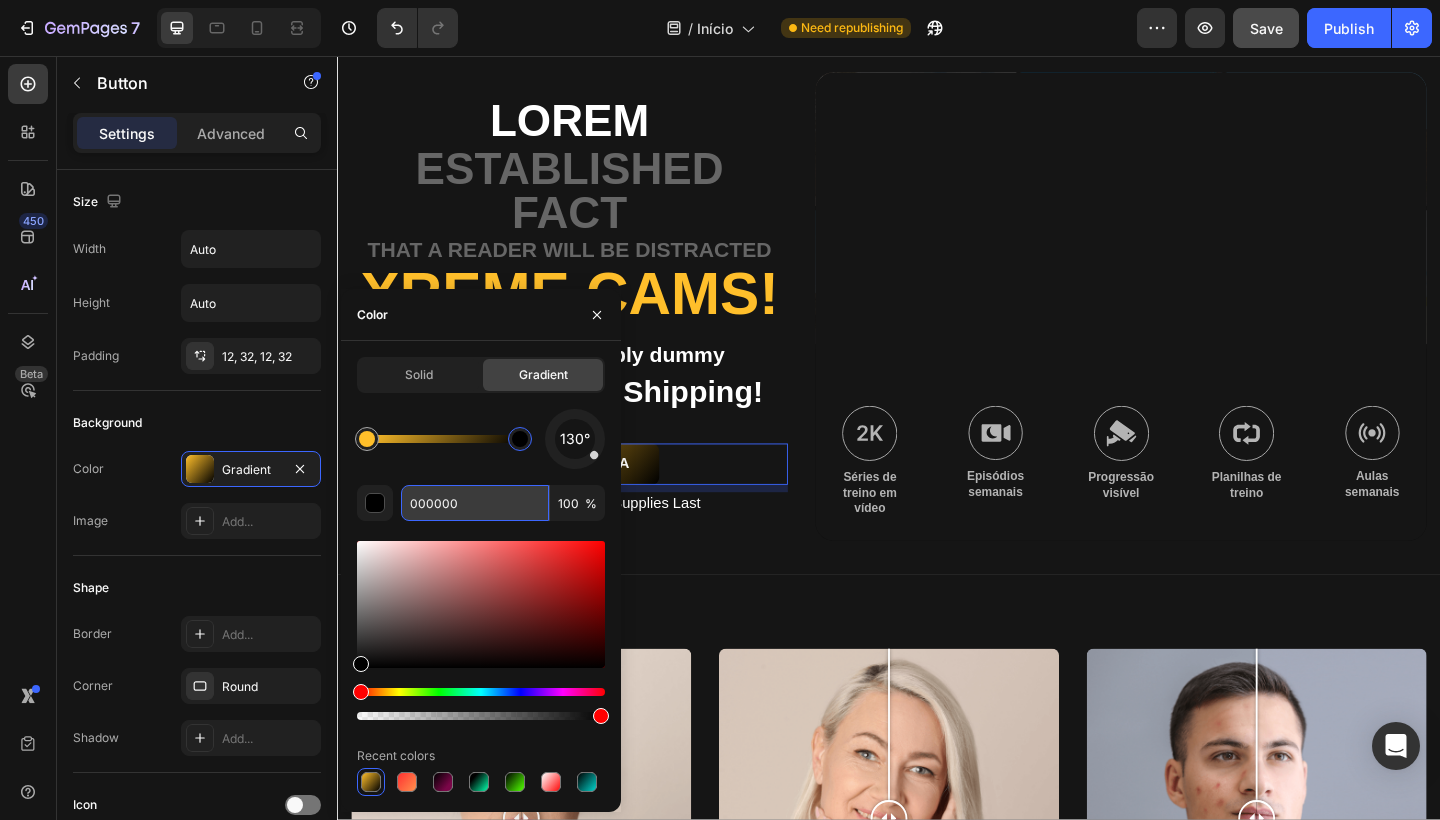 click on "000000" at bounding box center (475, 503) 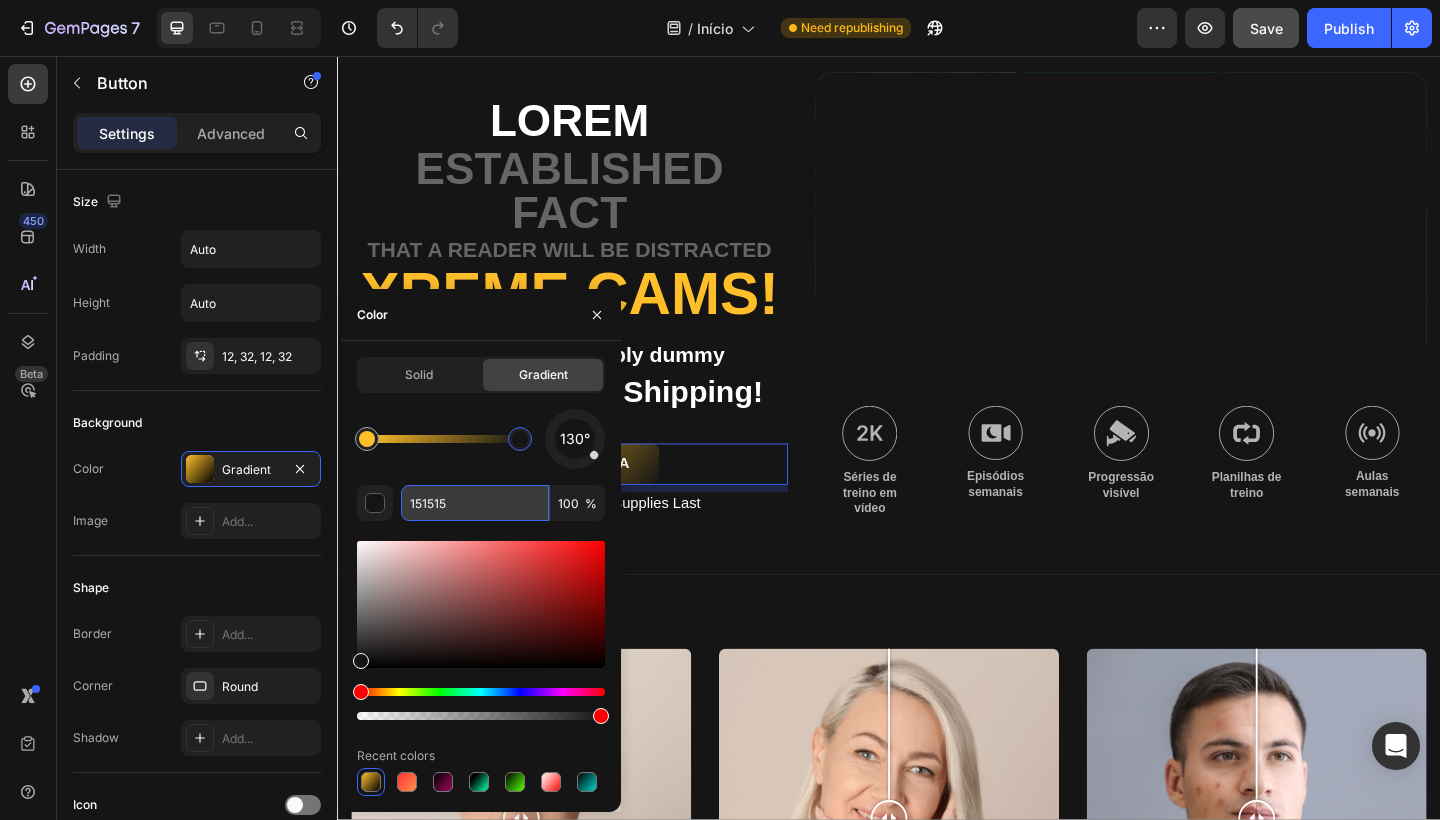type on "151515" 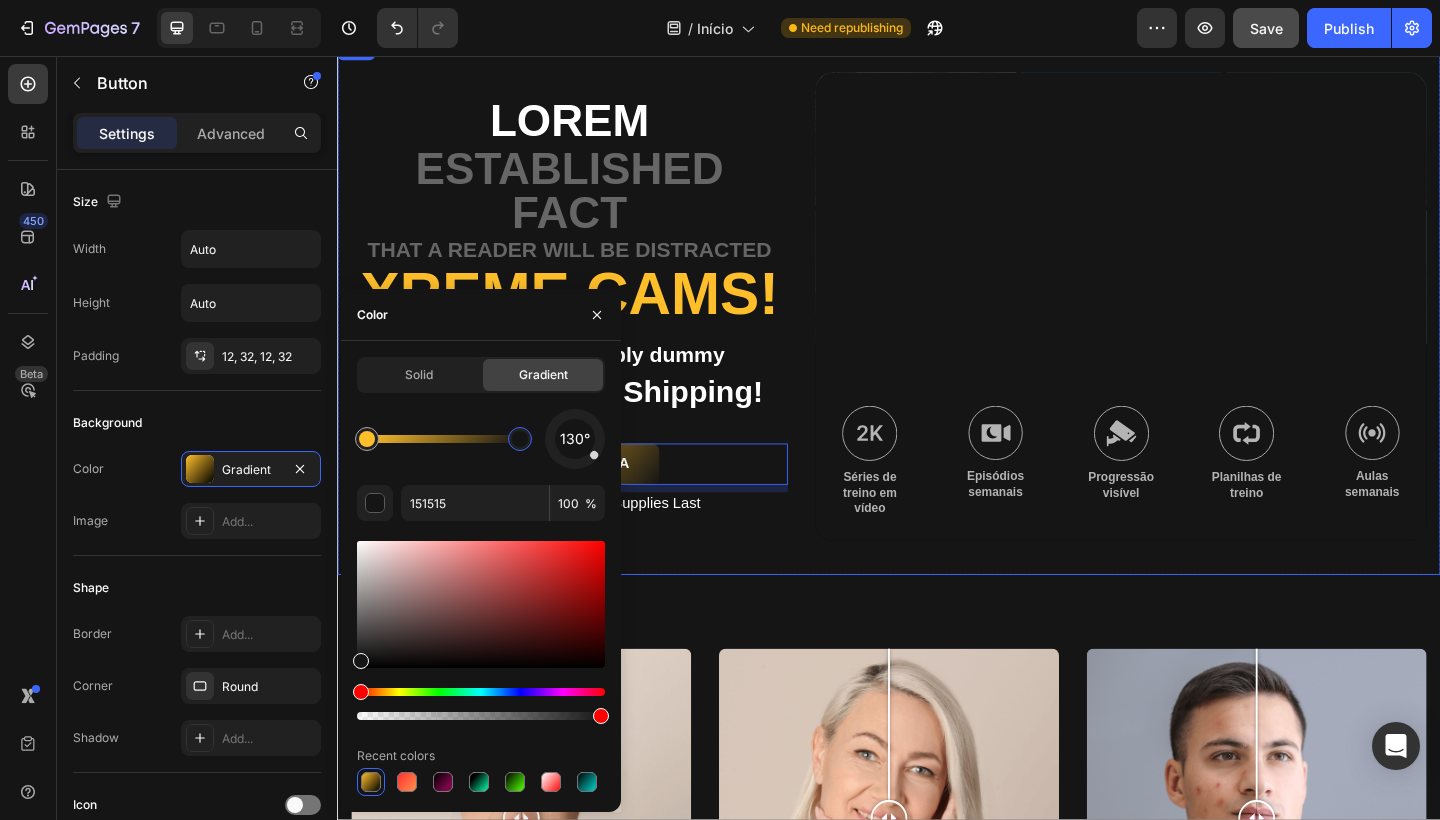 click on "Lorem Text Block established fact Text Block that a reader will be distracted Text Block Xreme CAMs! Heading Lorem Ipsum is simply dummy Text Block ONLY $79 + Free Shipping! Text Block ENTRAR AGORA Button   8 Limited Time Offer - While Supplies Last Text Block Image Séries de treino em vídeo Text Block Image Episódios semanais Text Block Image Progressão visível Text Block Image Planilhas de treino Text Block Image Aulas semanais Text Block Row Hero Banner Row" at bounding box center [937, 328] 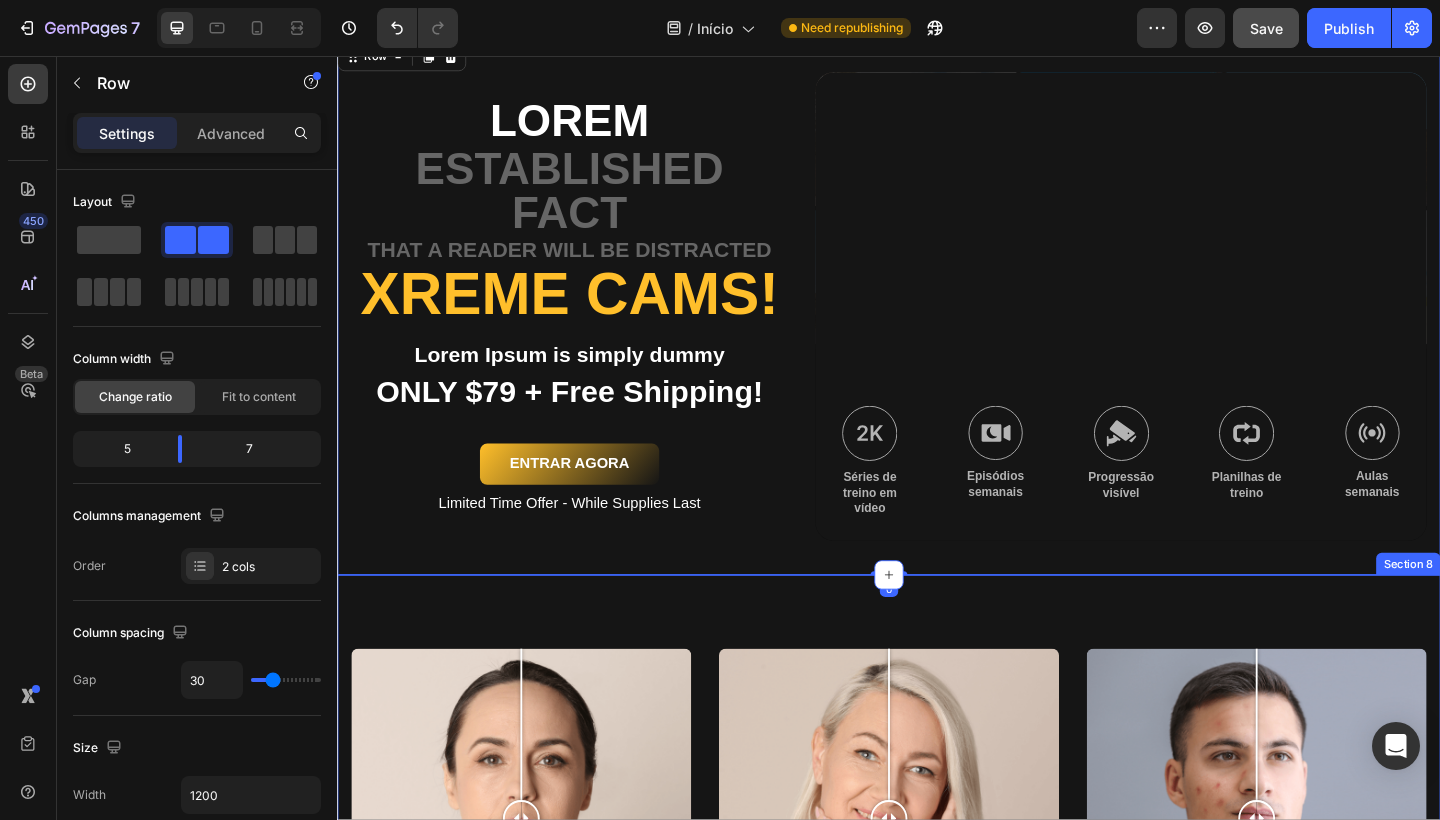click on "Image Comparison Jess Text Block At vero eos et accusamus et iusto odio dignissimos ducimus qui blanditiis praesentium voluptatum corrupti quos dolores et quas molestias Text Block Image Comparison Megan Text Block At vero eos et accusamus et iusto odio dignissimos ducimus qui blanditiis praesentium voluptatum corrupti quos dolores et quas molestias Text Block Image Comparison Sofia Text Block At vero eos et accusamus et iusto odio dignissimos ducimus qui blanditiis praesentium voluptatum corrupti quos dolores et quas molestias Text Block Row Section 8" at bounding box center [937, 947] 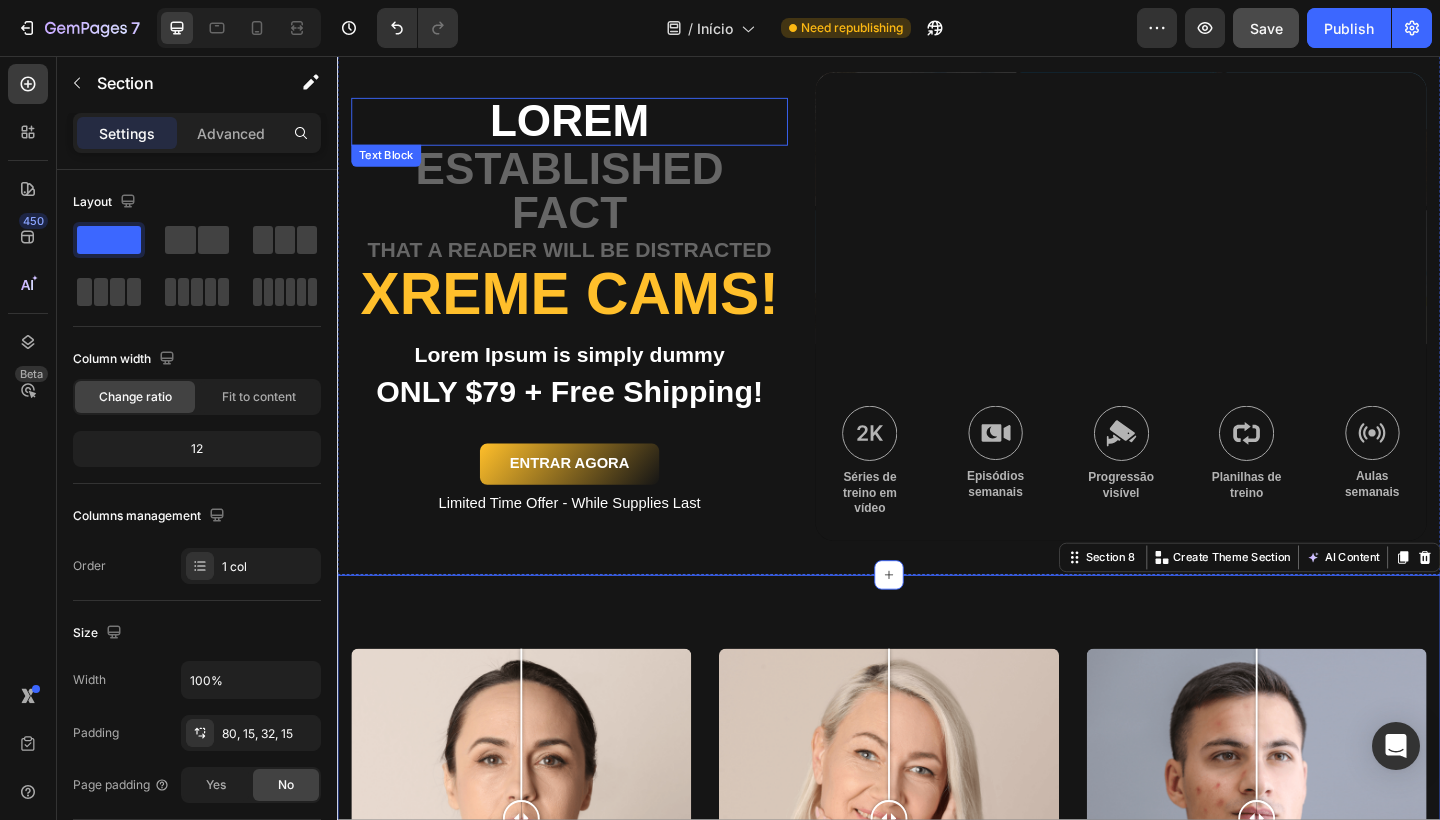 click on "Lorem" at bounding box center (589, 128) 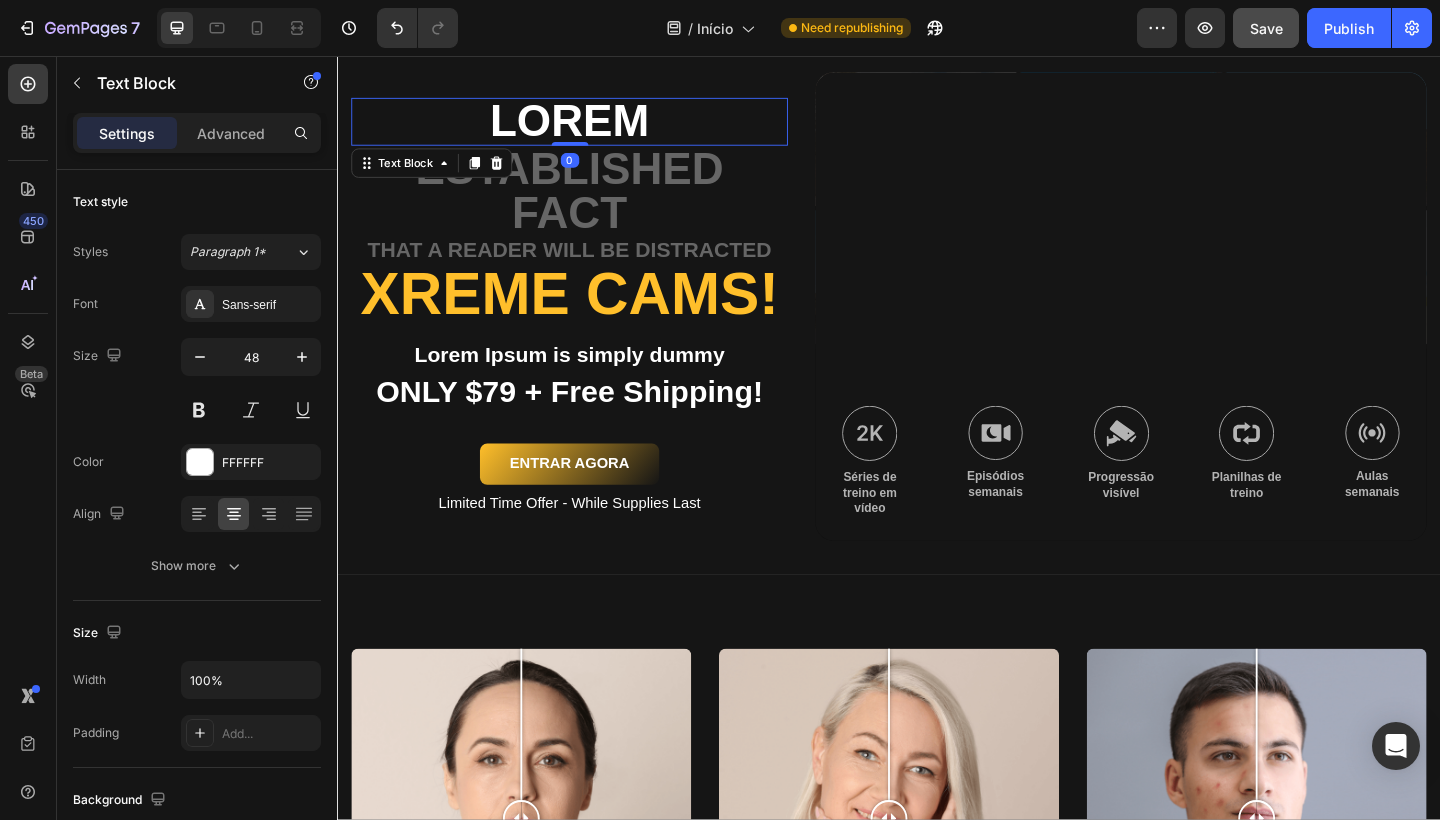 click on "Lorem" at bounding box center (589, 128) 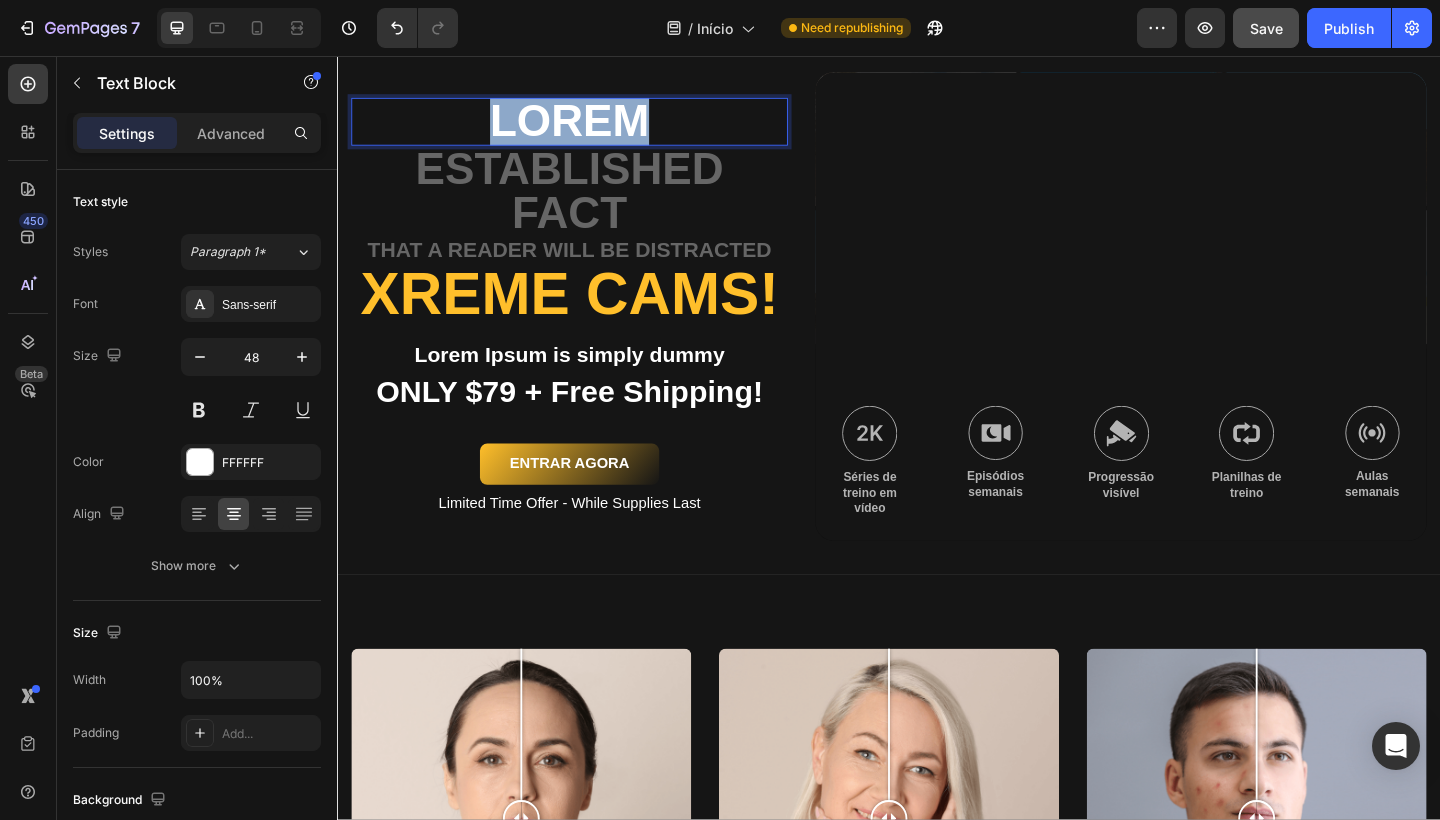 click on "Lorem" at bounding box center [589, 128] 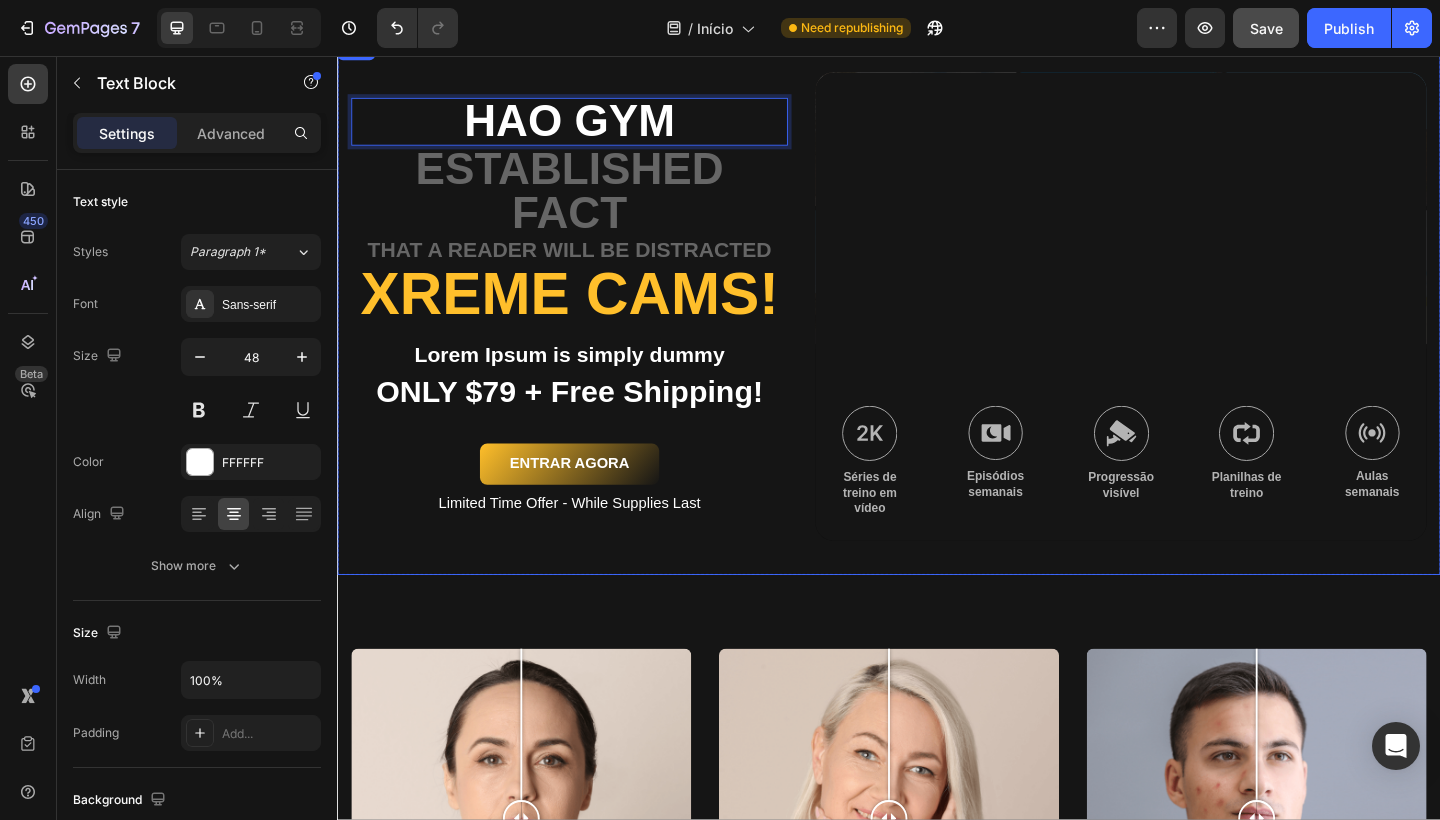 click on "hAO GYM Text Block   0 established fact Text Block that a reader will be distracted Text Block Xreme CAMs! Heading Lorem Ipsum is simply dummy Text Block ONLY $79 + Free Shipping! Text Block ENTRAR AGORA Button Limited Time Offer - While Supplies Last Text Block" at bounding box center [589, 328] 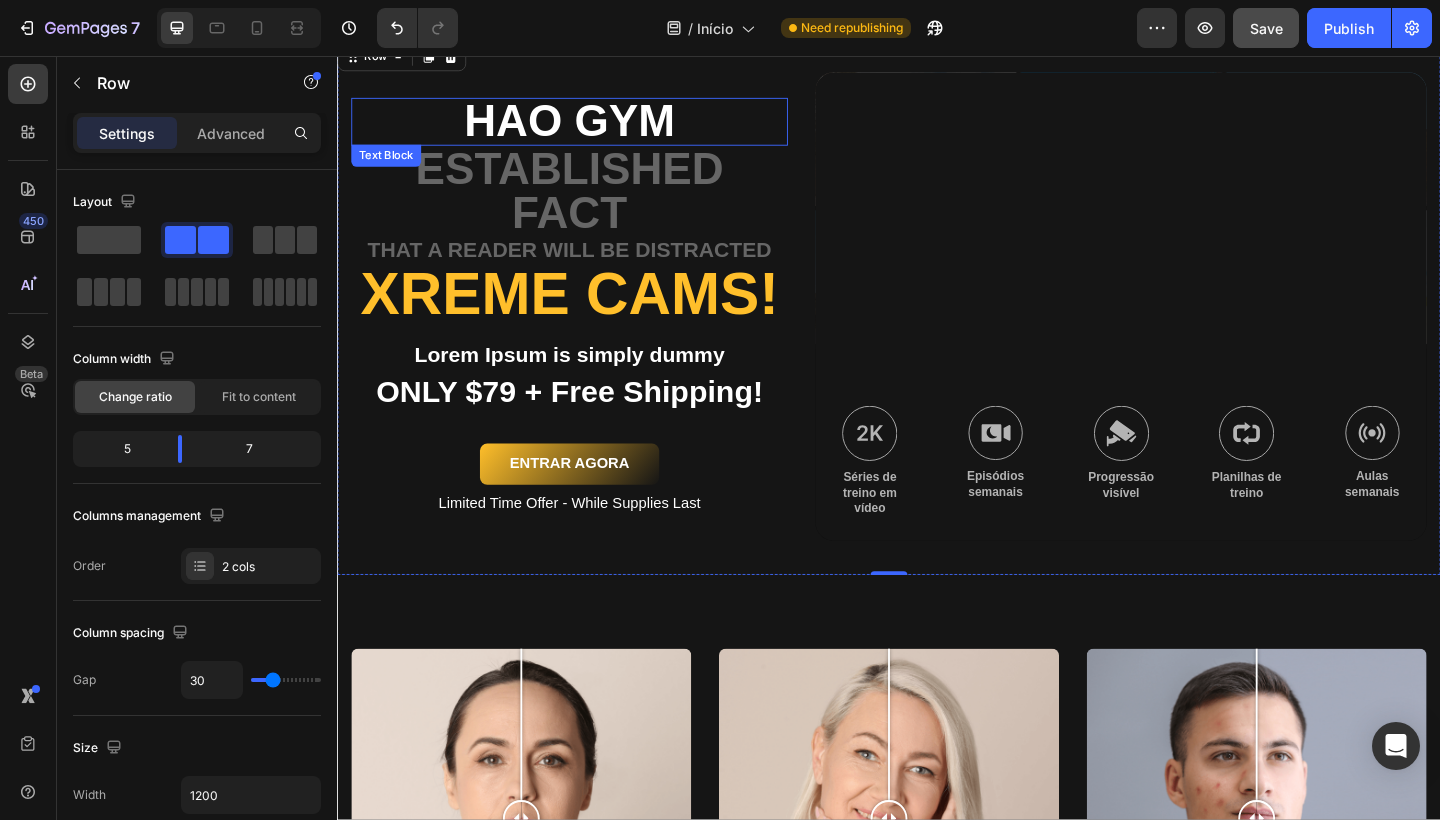 click on "hAO GYM" at bounding box center (589, 128) 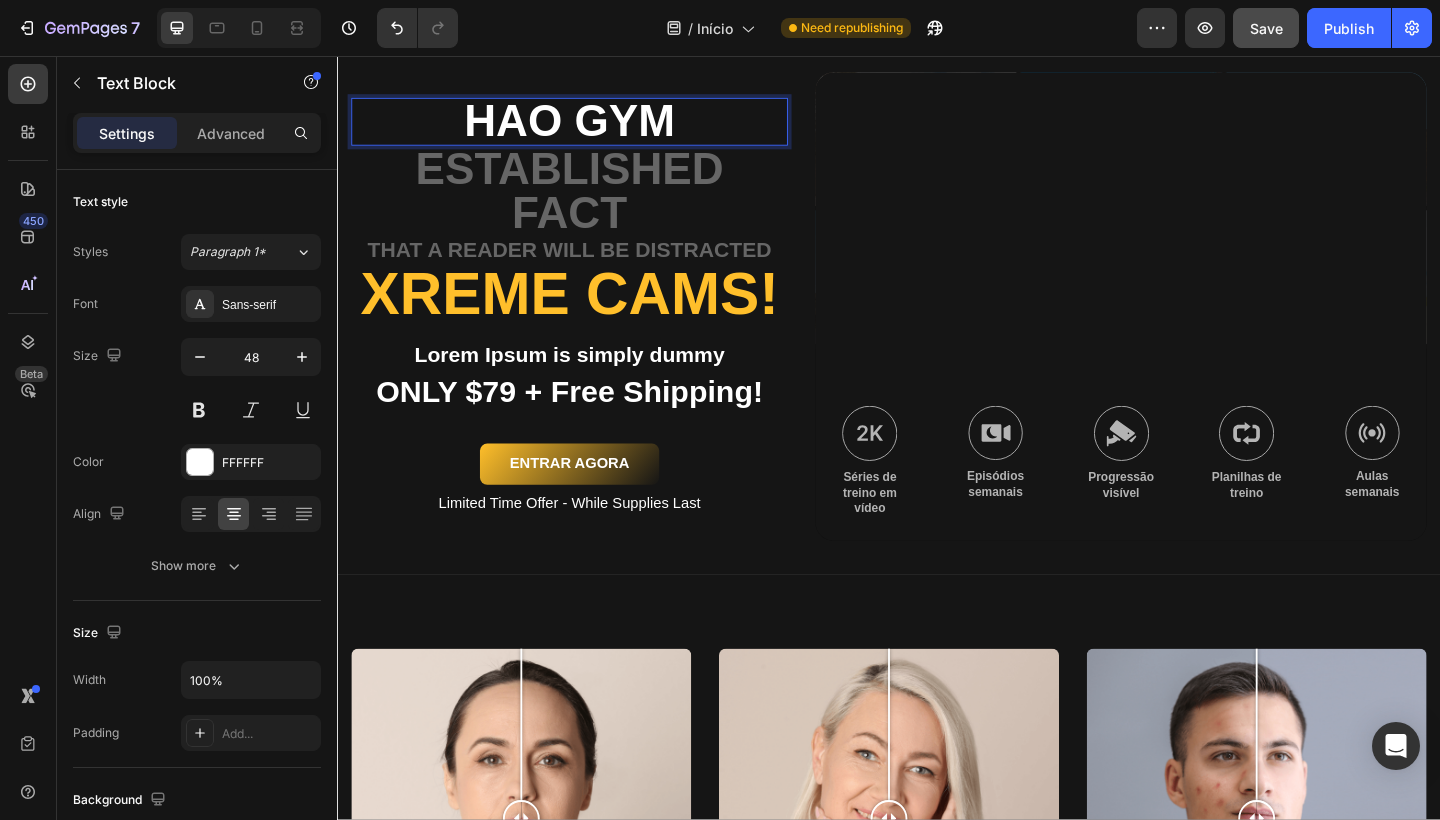 click on "hAO GYM" at bounding box center [589, 128] 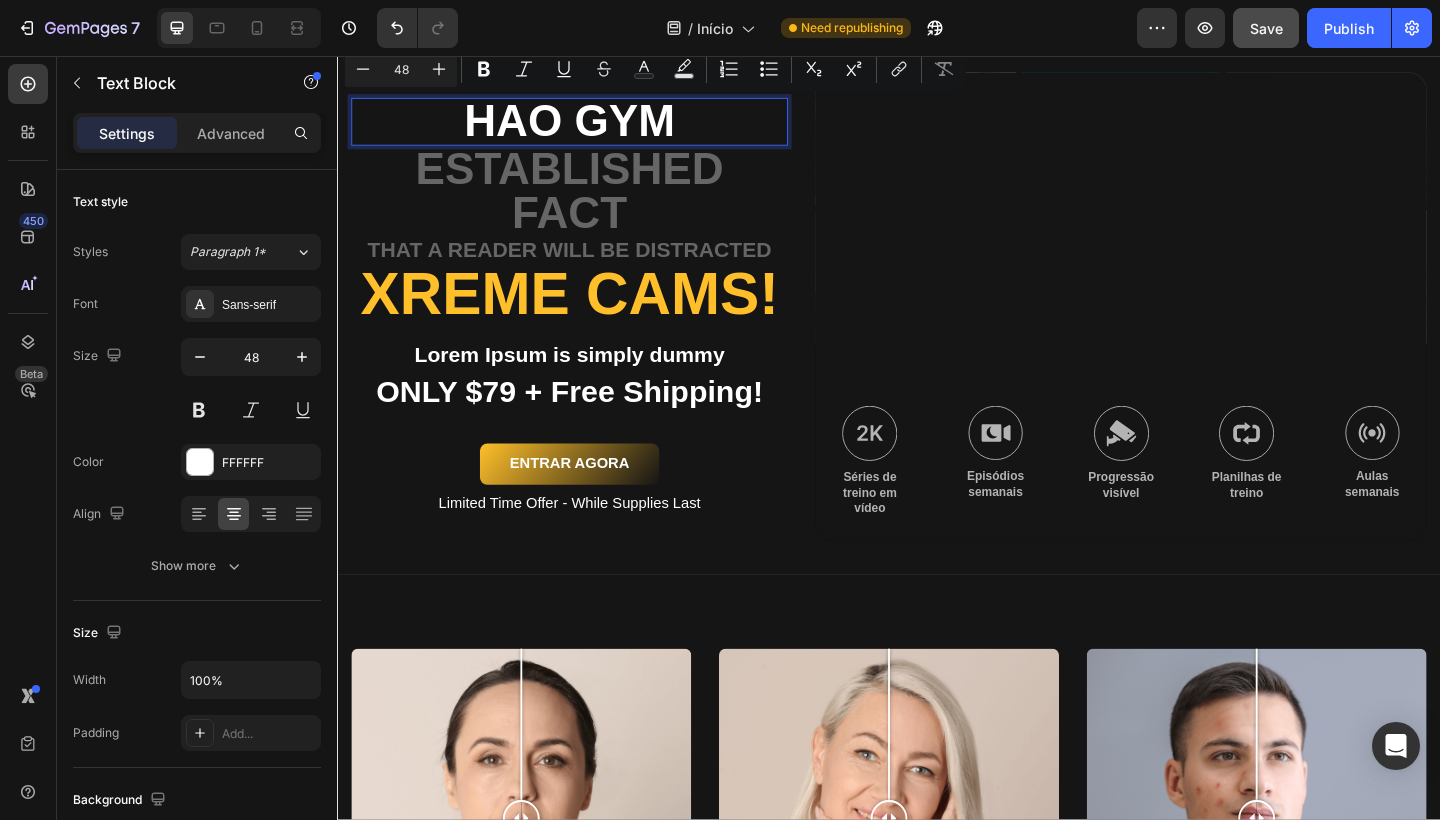 click on "hAO GYM" at bounding box center (589, 128) 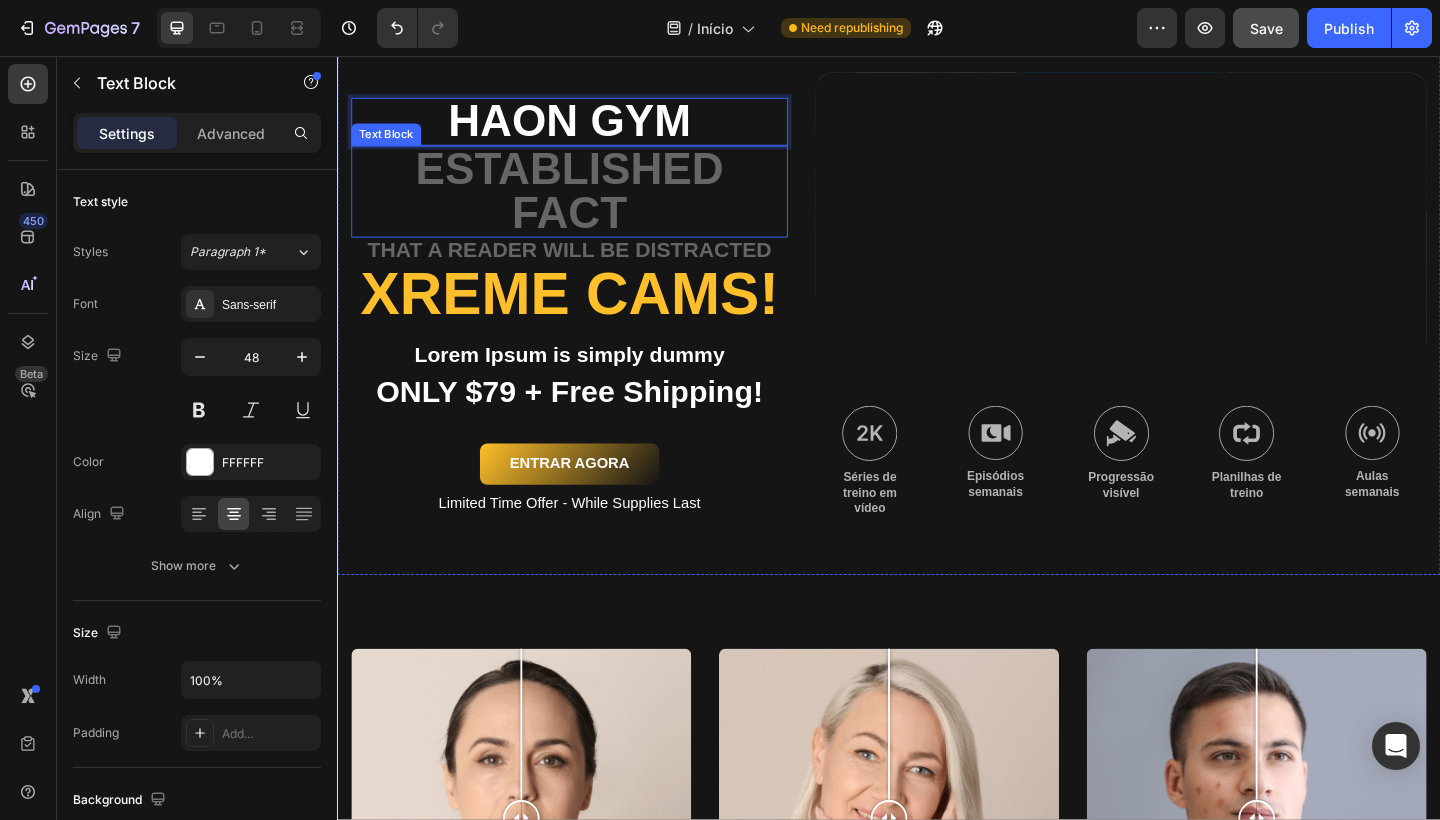 click on "established fact" at bounding box center [589, 204] 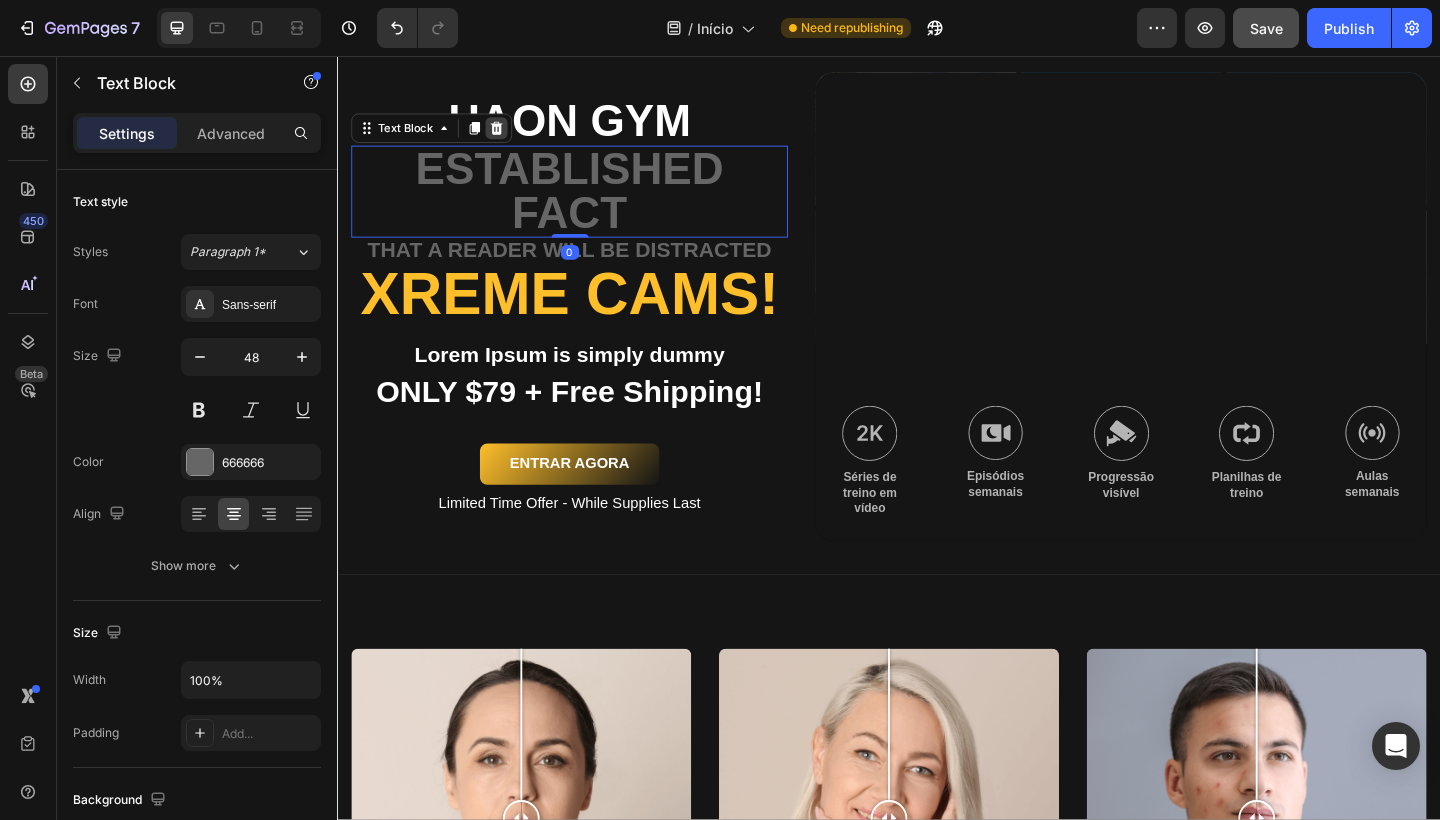 click 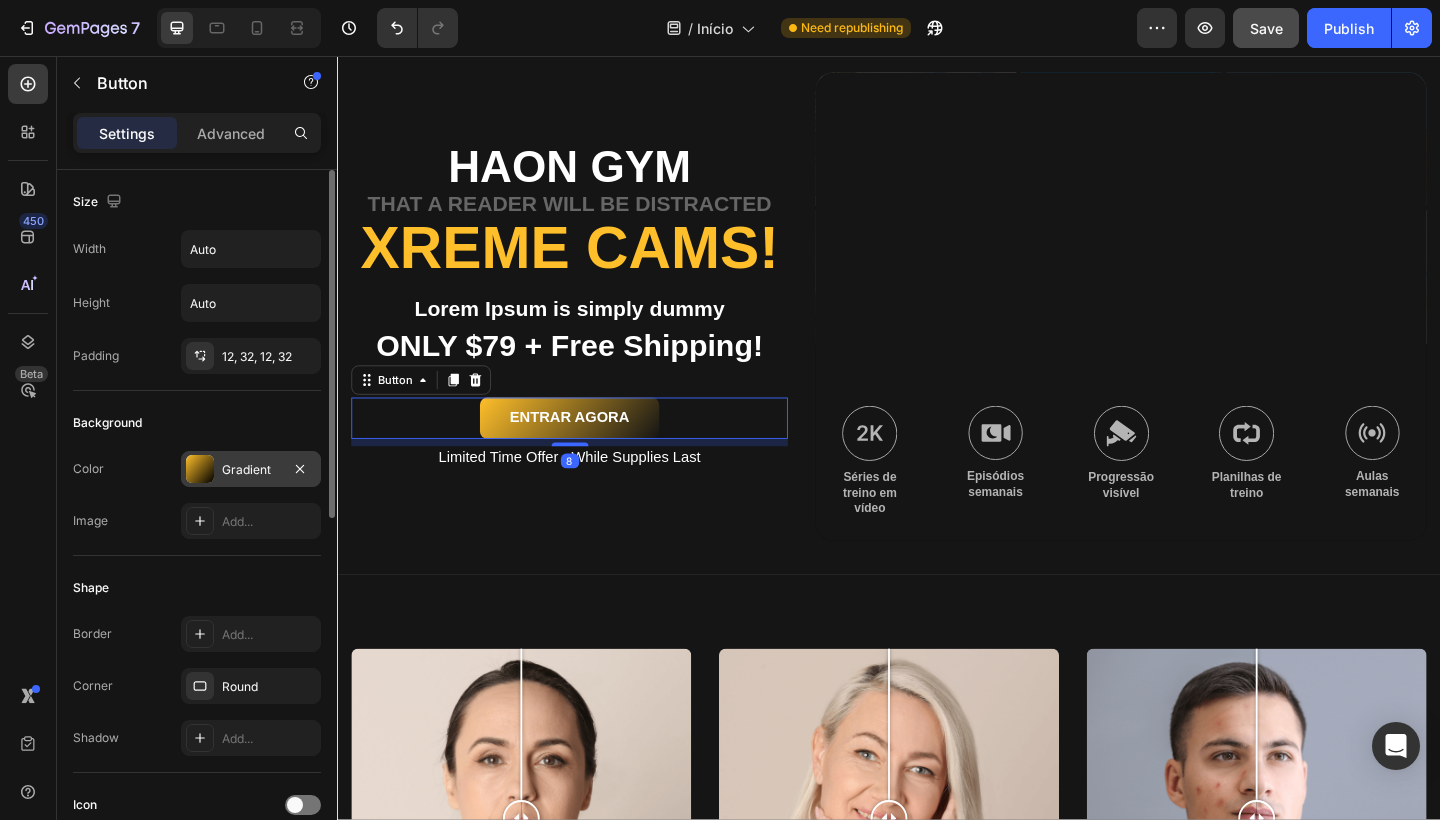 click on "Gradient" at bounding box center (251, 469) 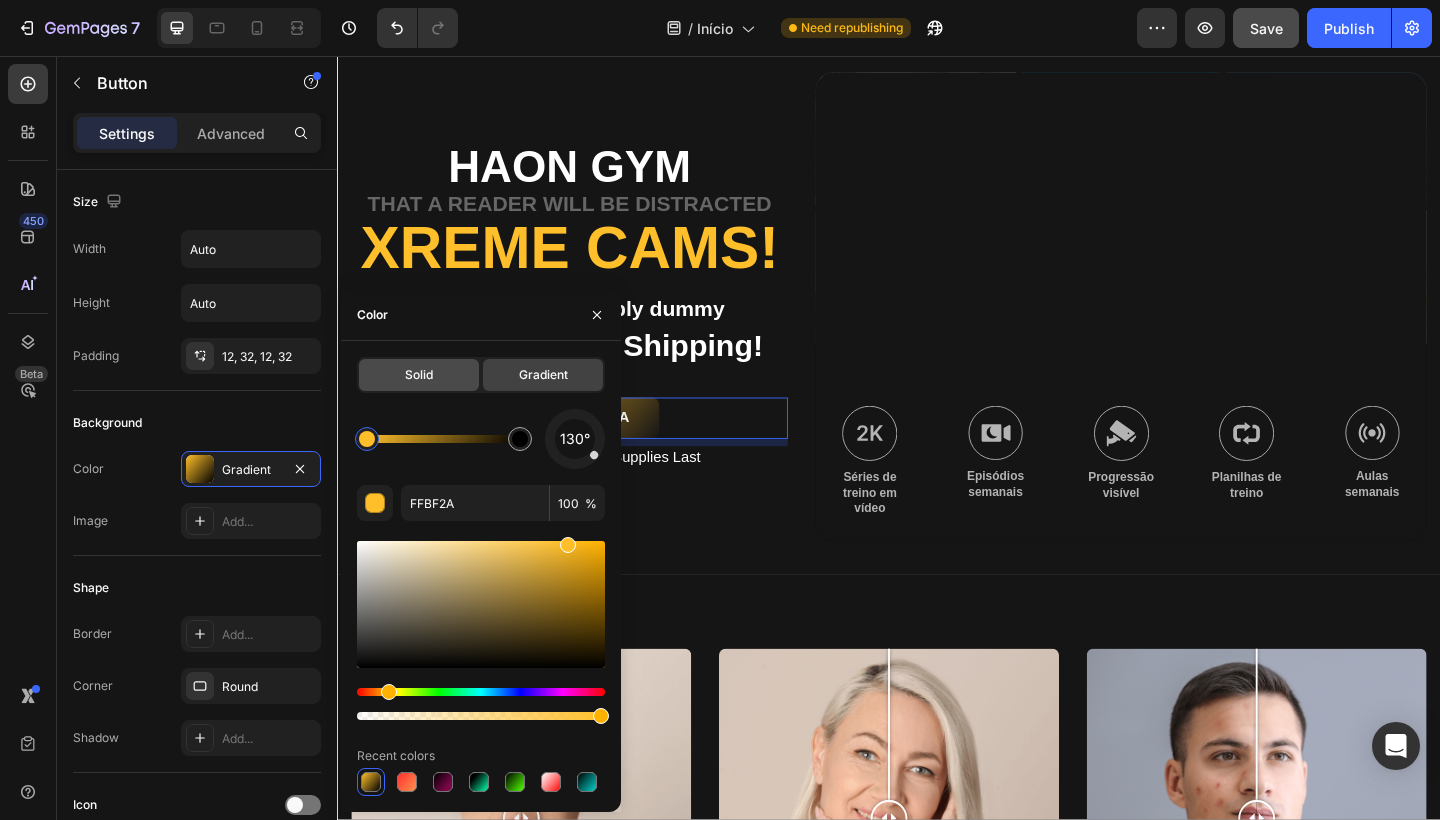 click on "Solid" 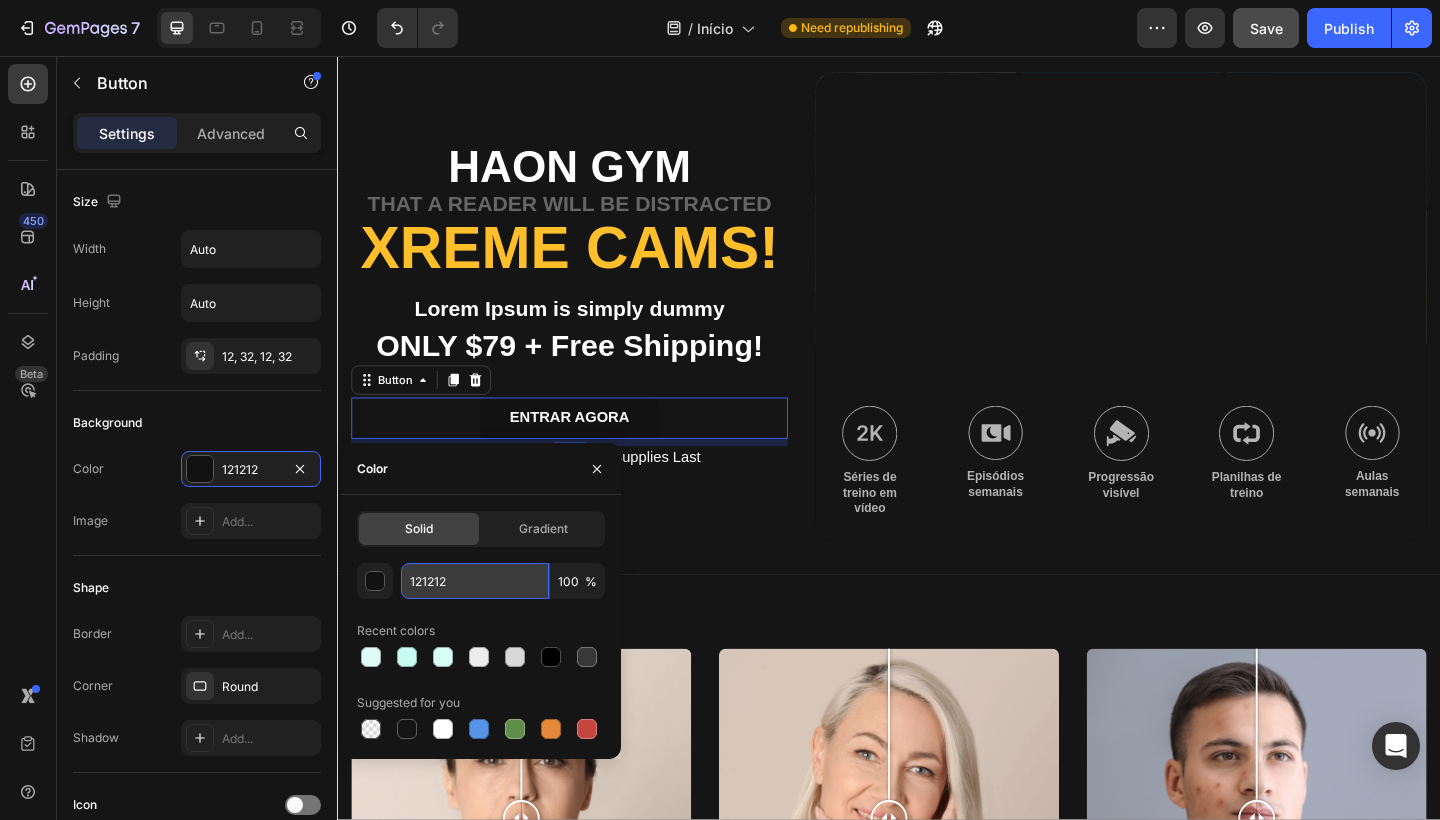 click on "121212" at bounding box center (475, 581) 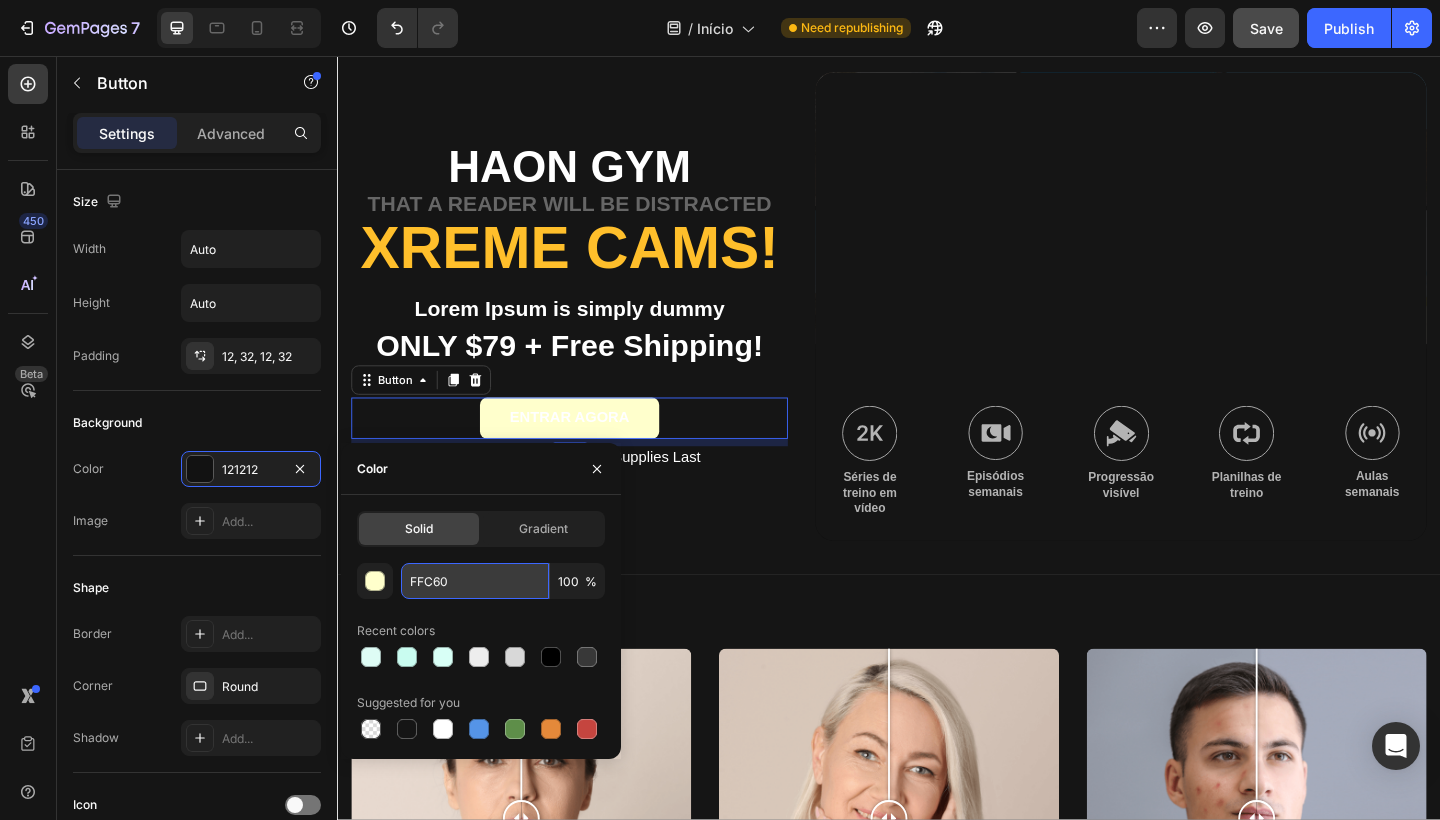 type on "FFC60B" 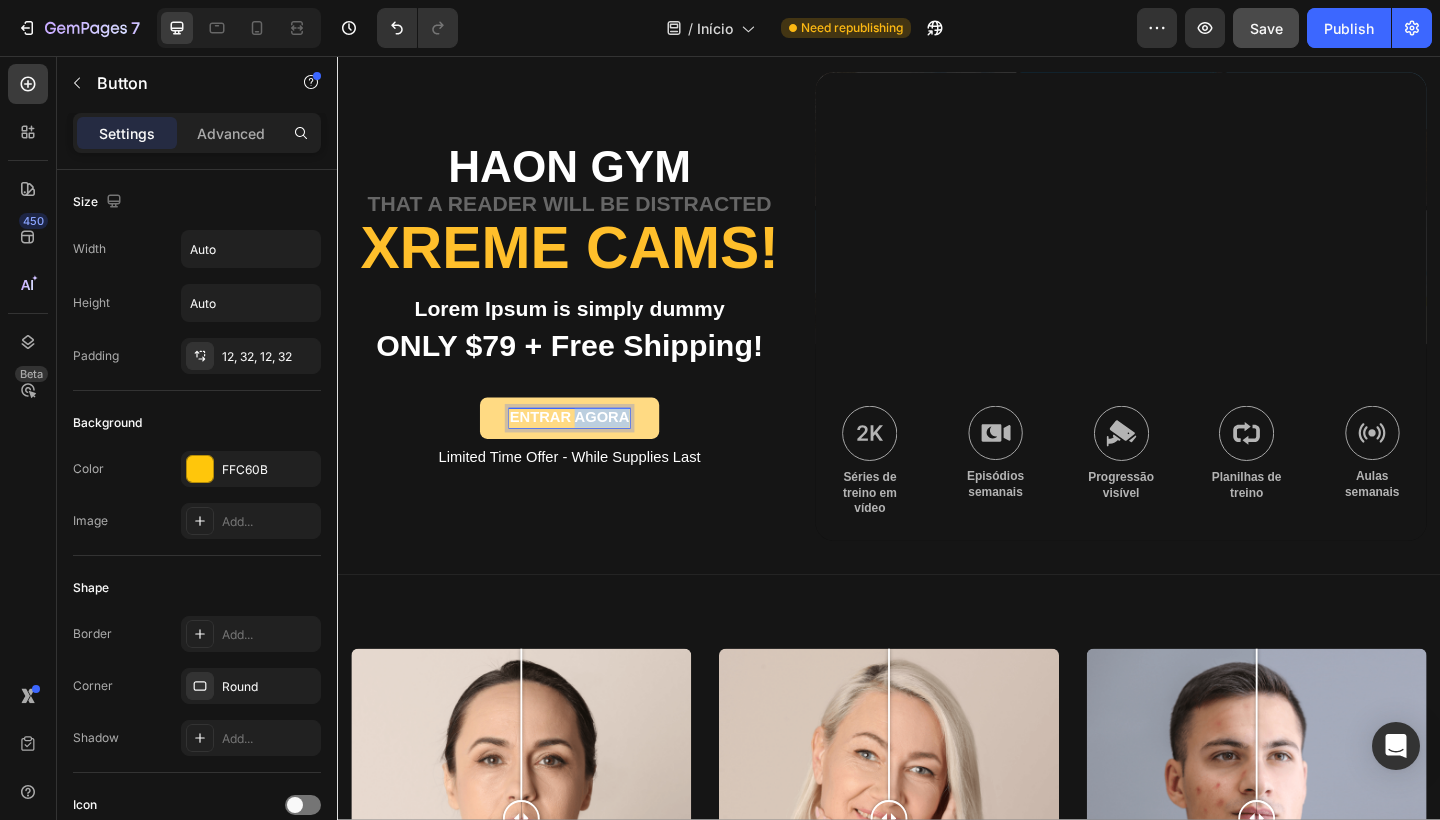 click on "ENTRAR AGORA" at bounding box center [589, 450] 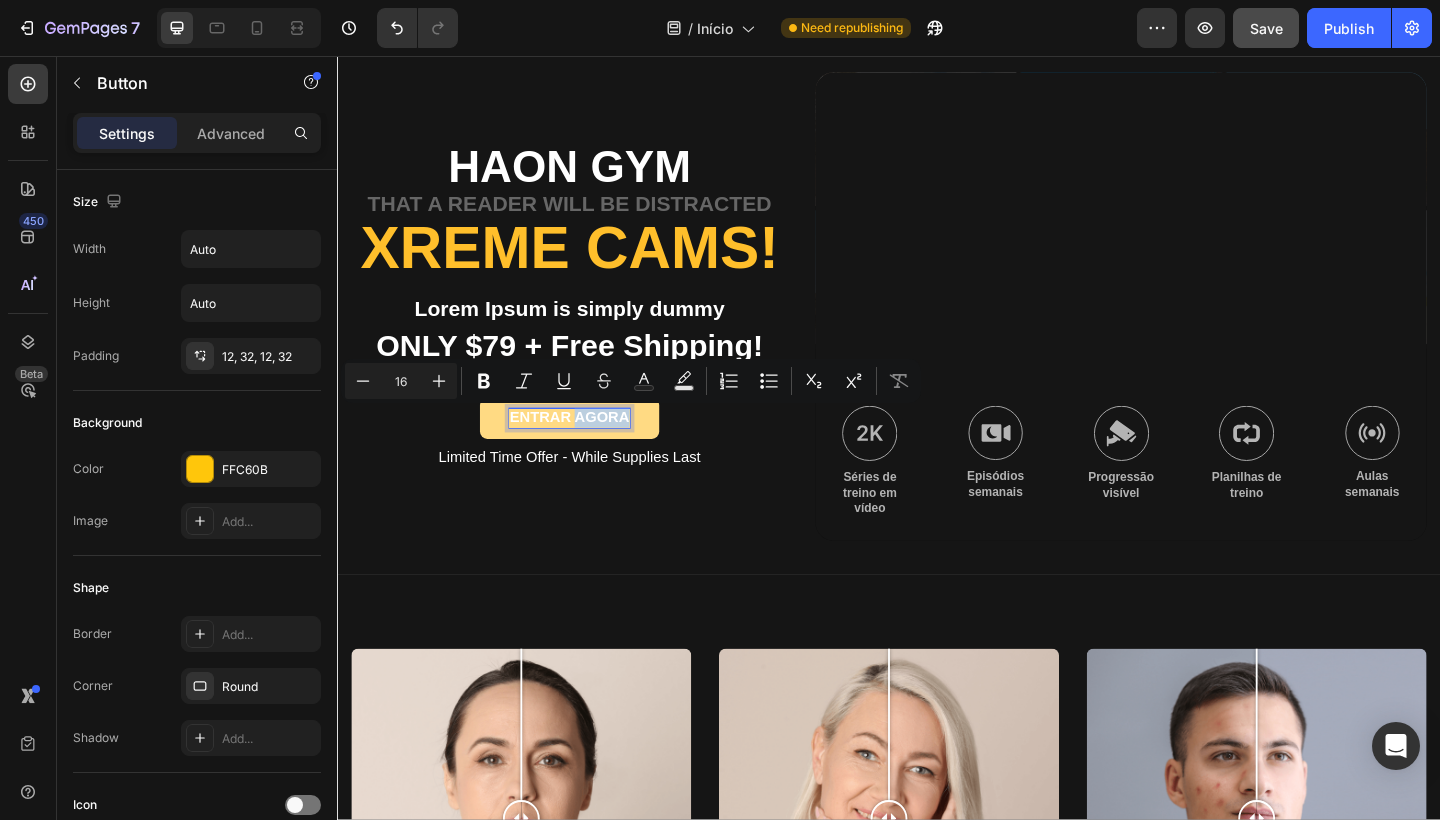 click on "ENTRAR AGORA" at bounding box center (589, 450) 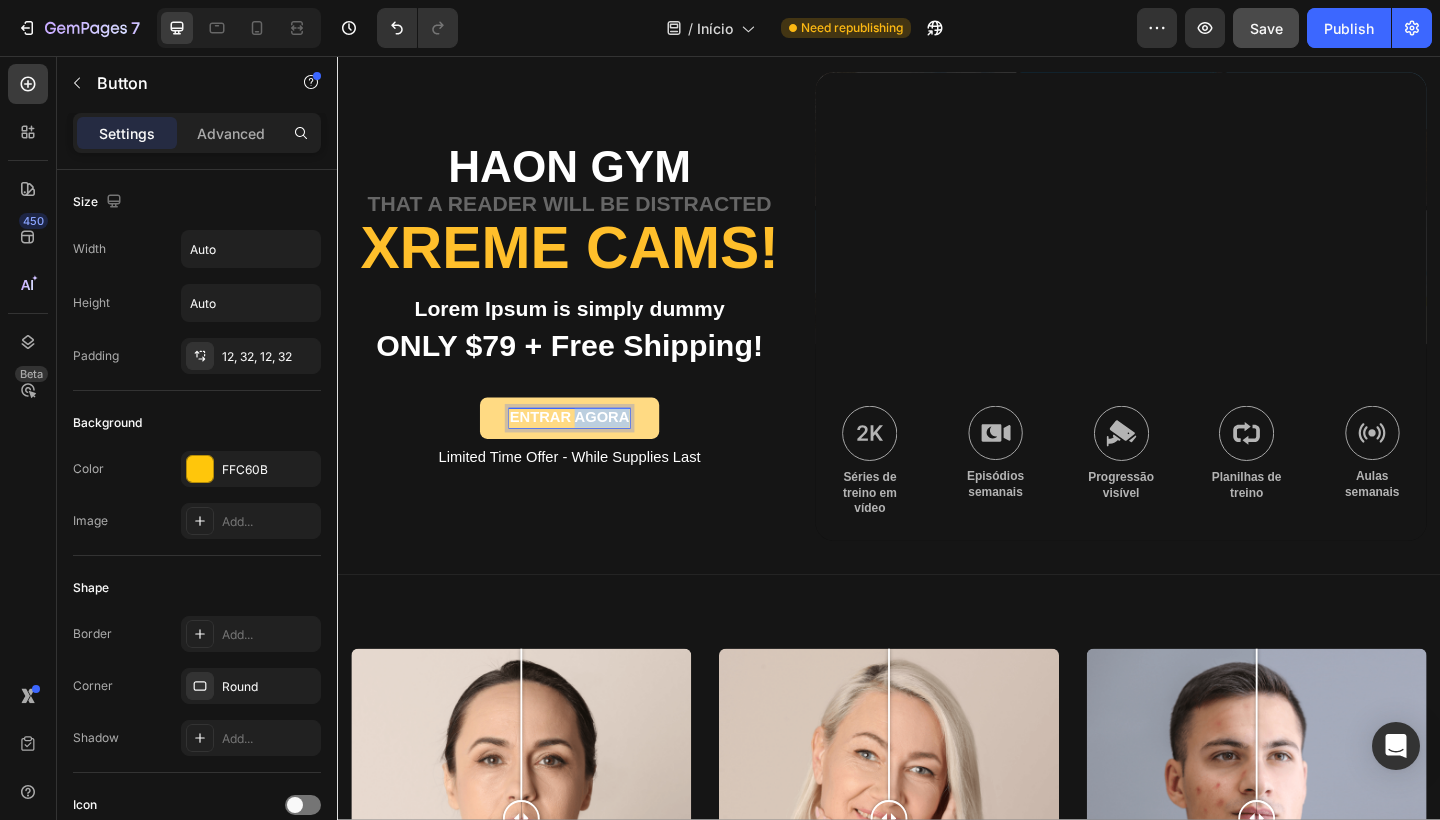 click on "ENTRAR AGORA" at bounding box center [589, 450] 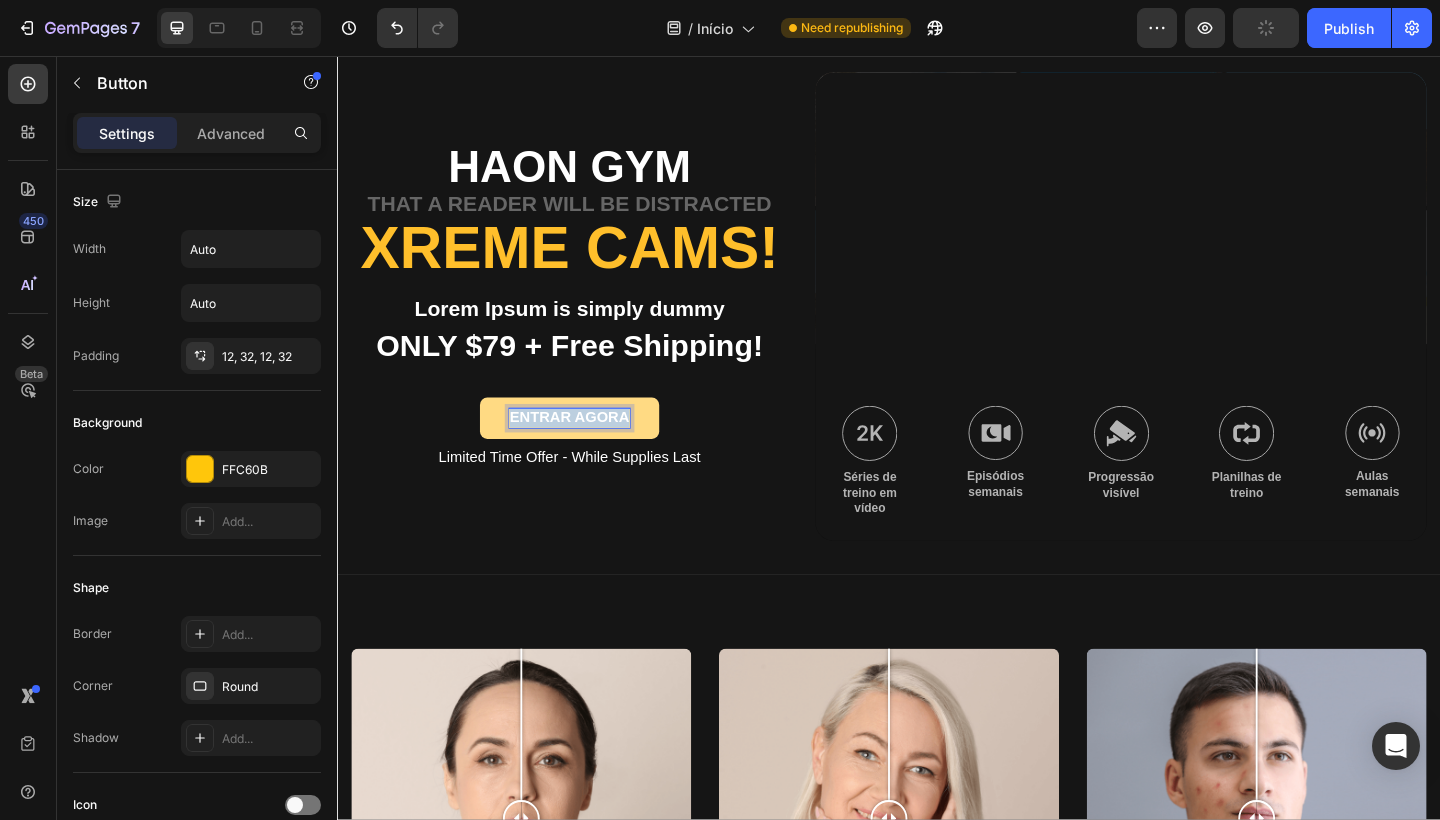 click on "ENTRAR AGORA" at bounding box center (589, 450) 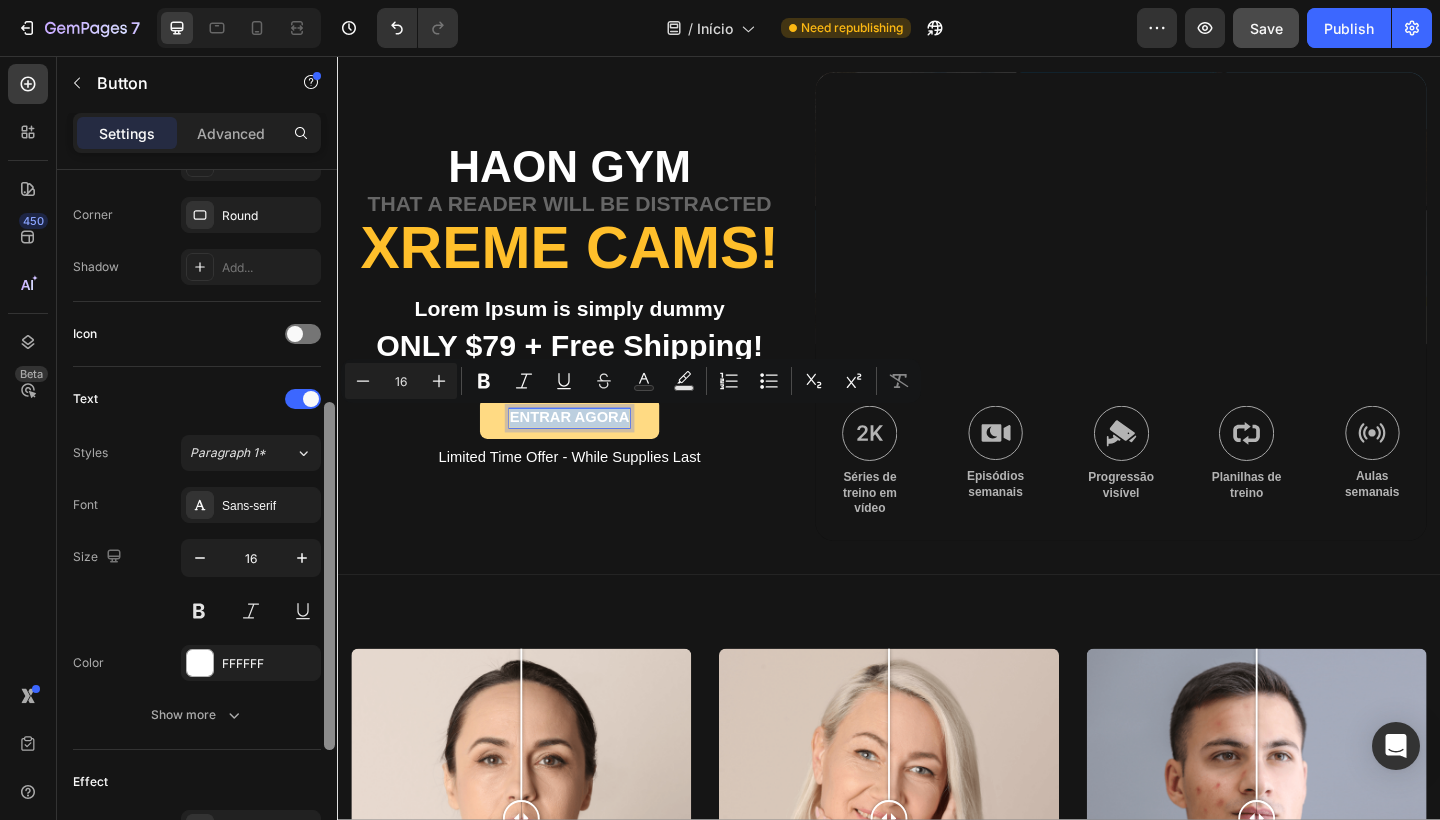 drag, startPoint x: 332, startPoint y: 478, endPoint x: 329, endPoint y: 709, distance: 231.01949 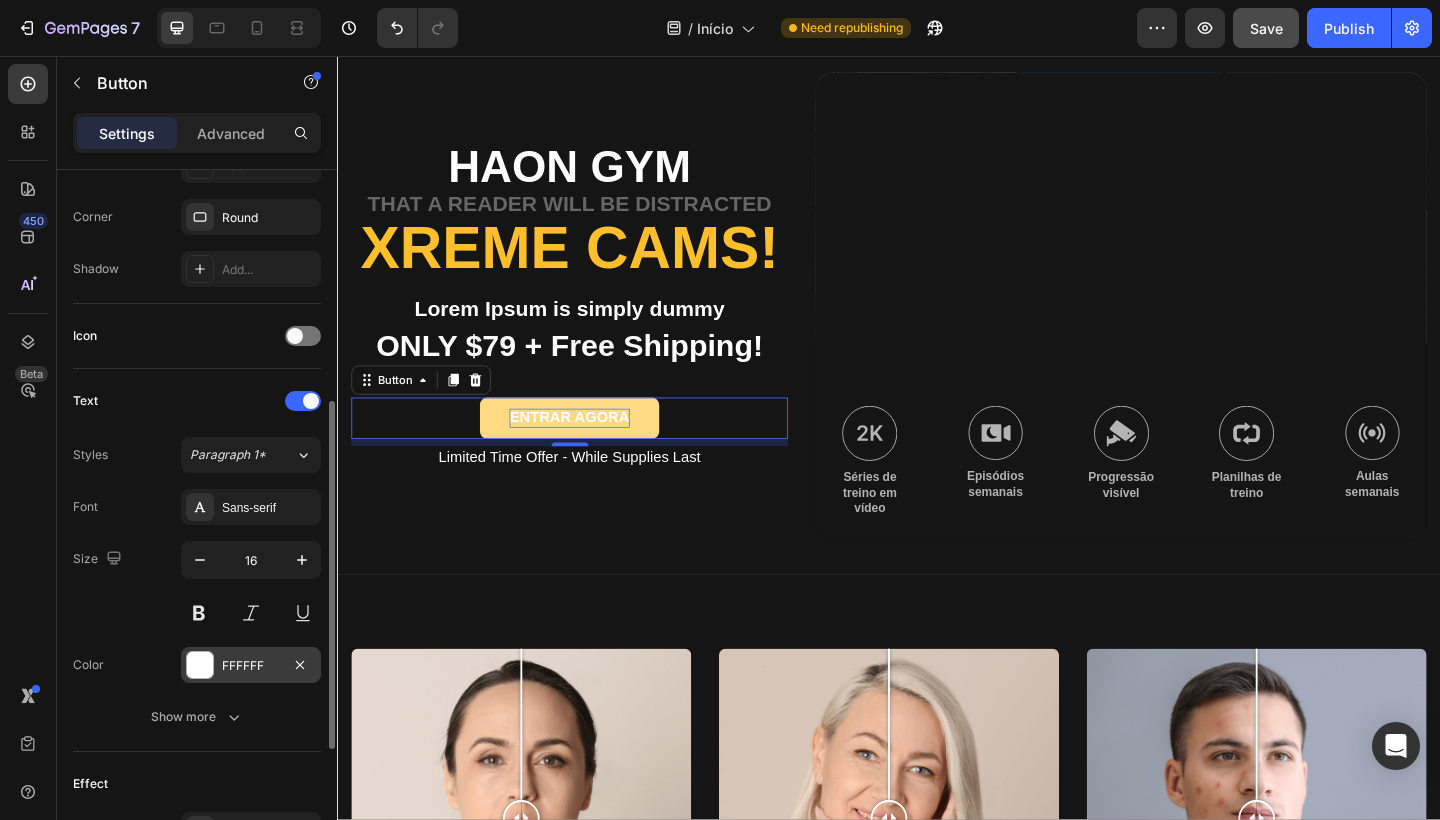 click on "FFFFFF" at bounding box center (251, 666) 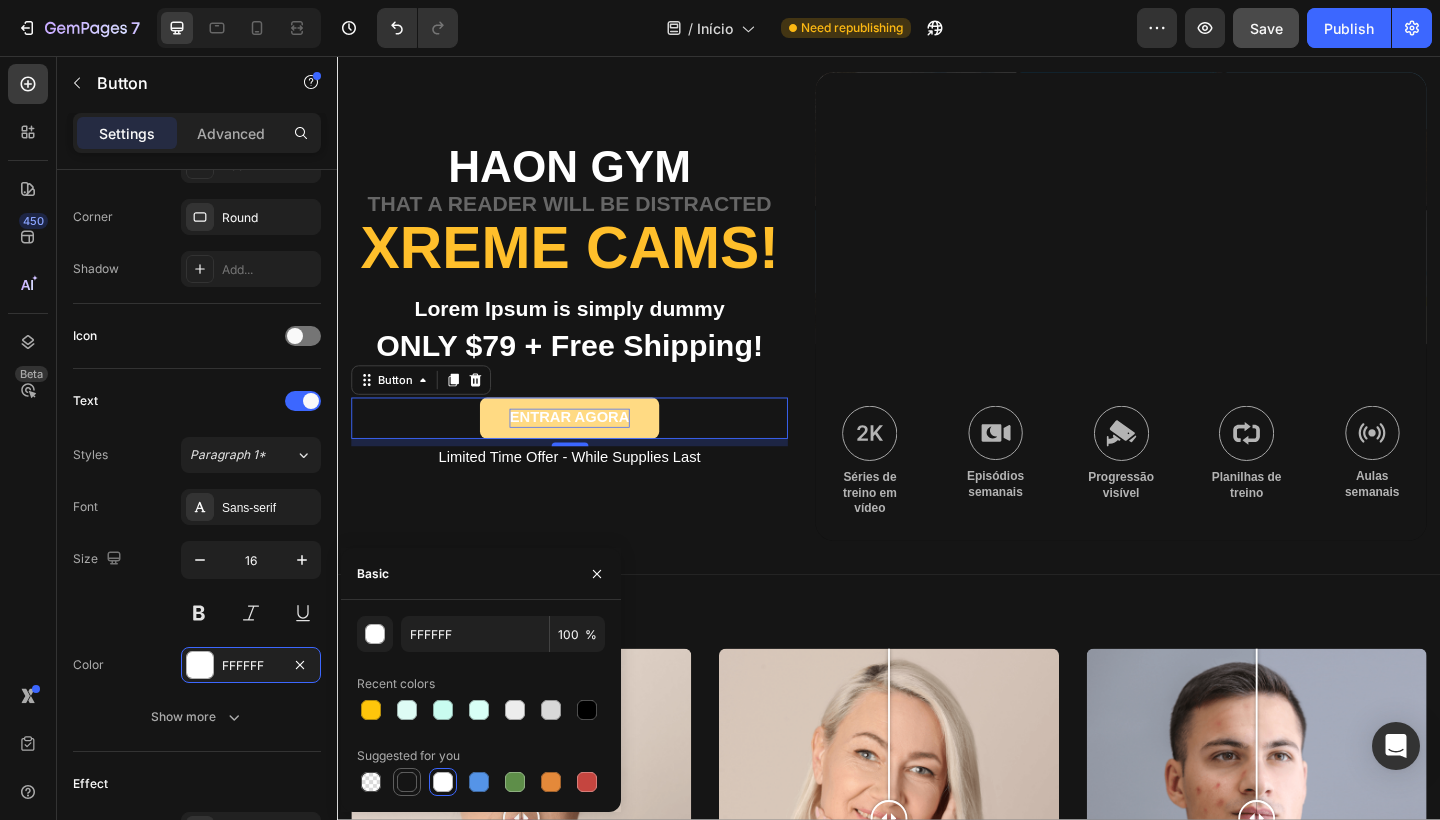 click at bounding box center (407, 782) 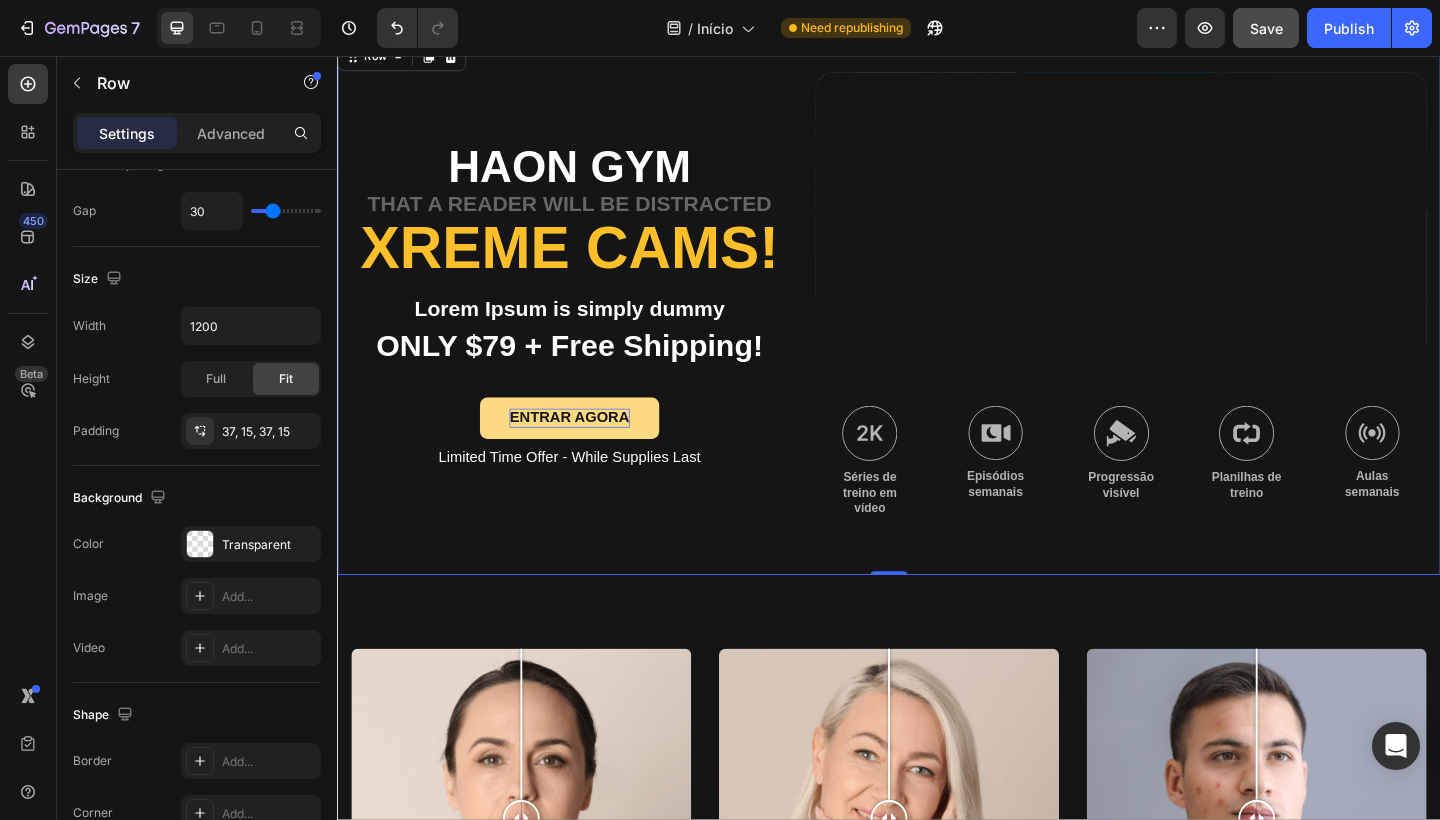 click on "hAON GYM Text Block that a reader will be distracted Text Block Xreme CAMs! Heading Lorem Ipsum is simply dummy Text Block ONLY $79 + Free Shipping! Text Block ENTRAR AGORA Button Limited Time Offer - While Supplies Last Text Block" at bounding box center [589, 328] 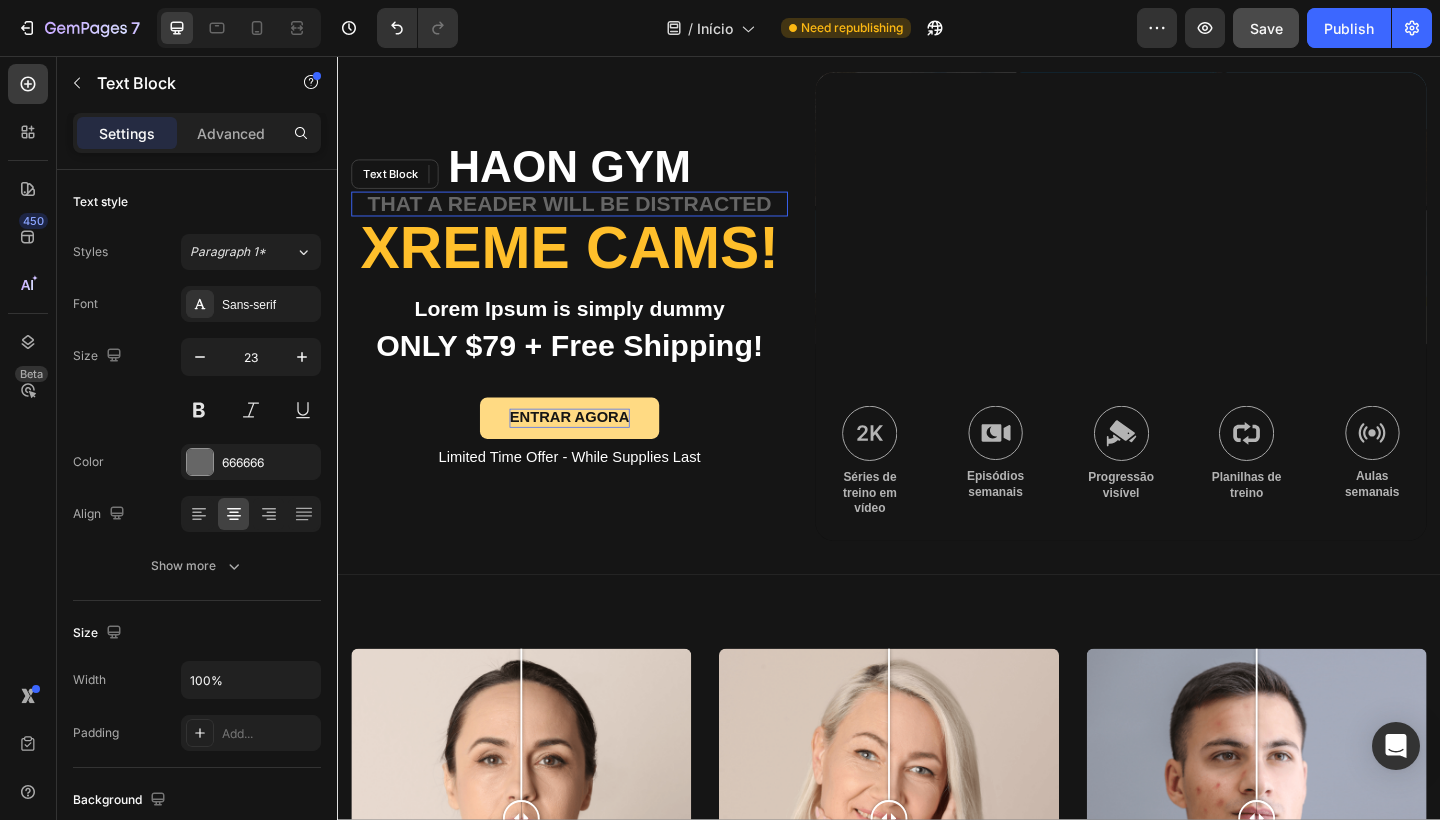 click on "that a reader will be distracted" at bounding box center [589, 217] 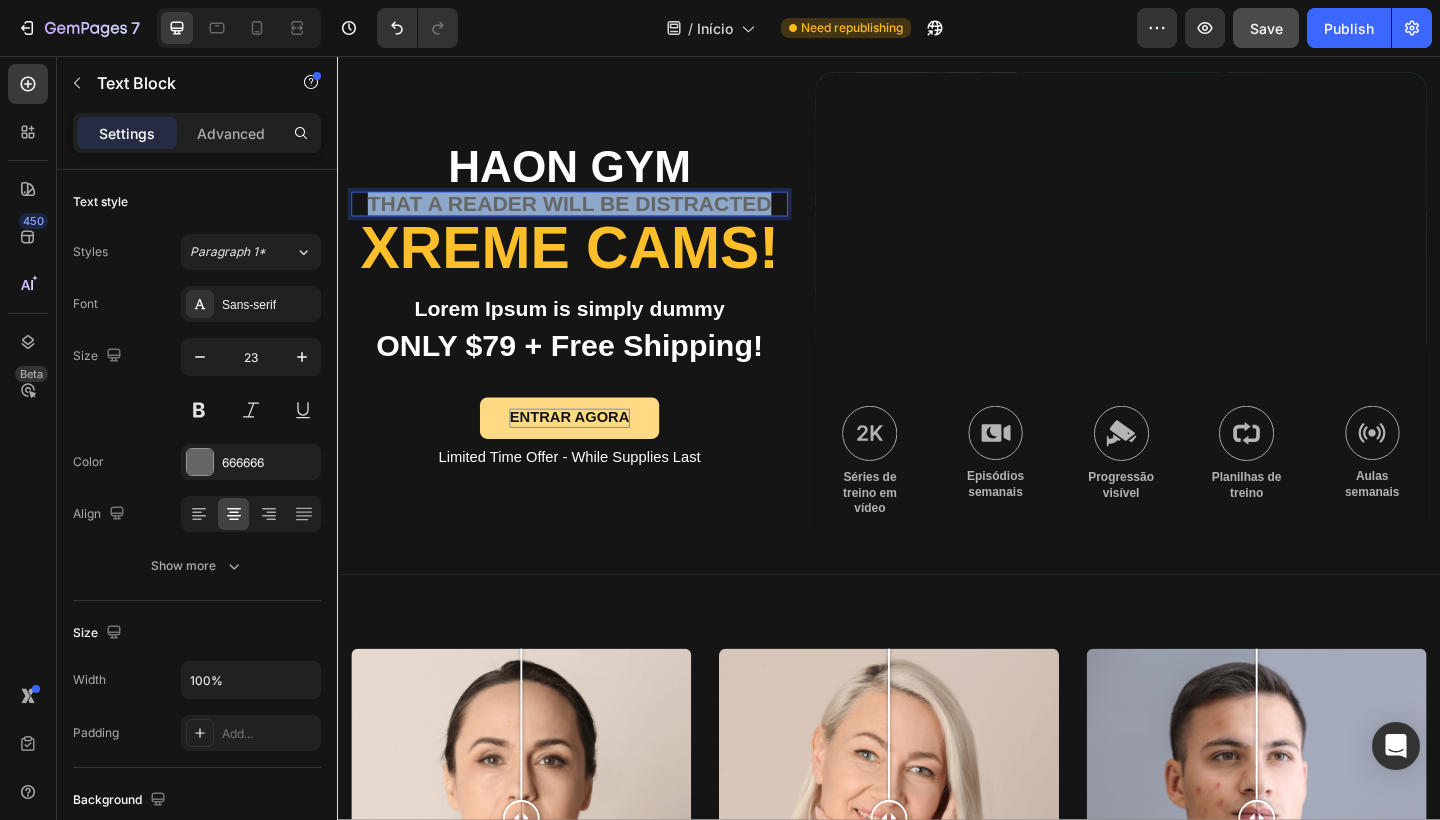 click on "that a reader will be distracted" at bounding box center [589, 217] 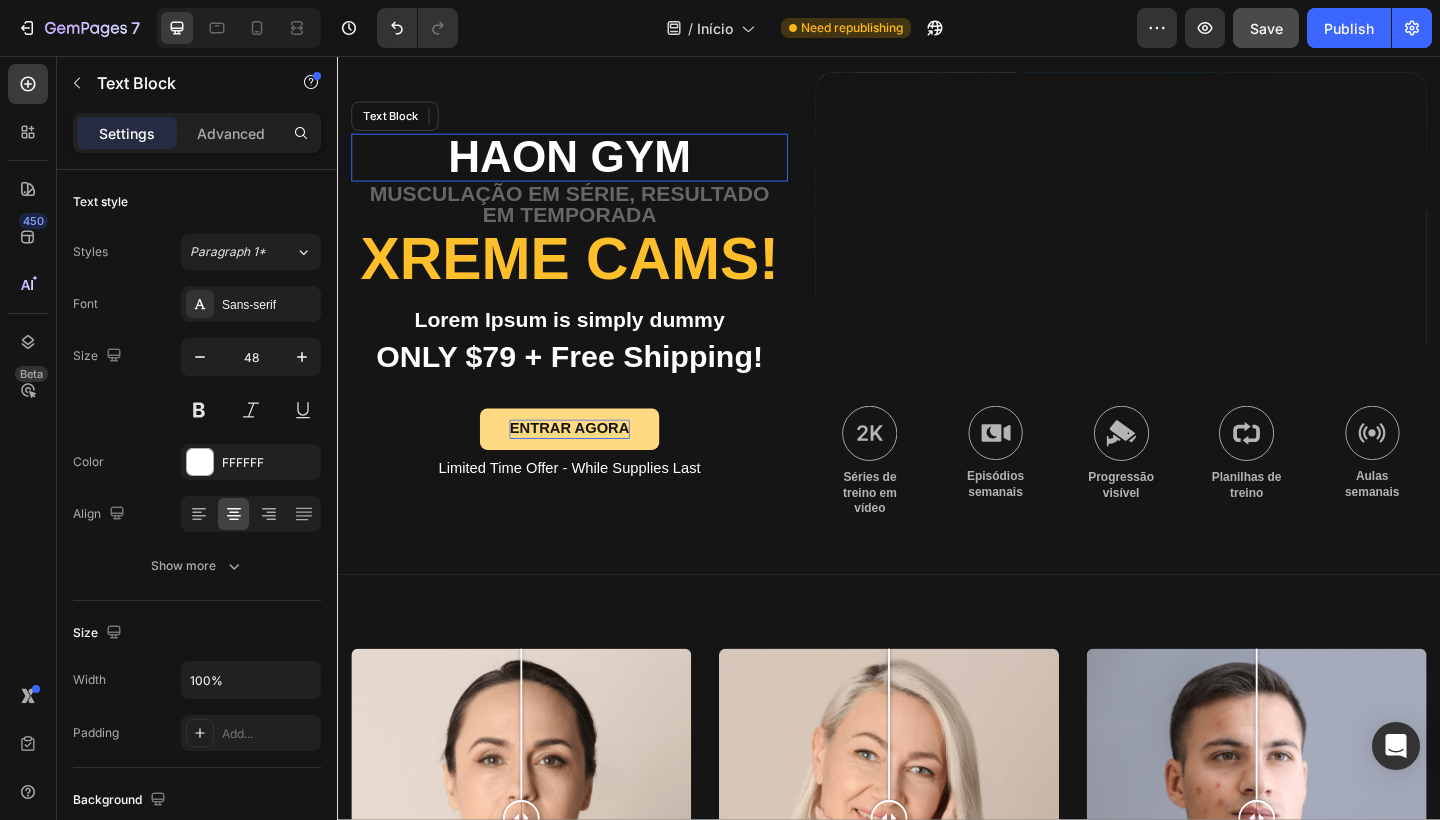 click on "hAON GYM" at bounding box center [589, 167] 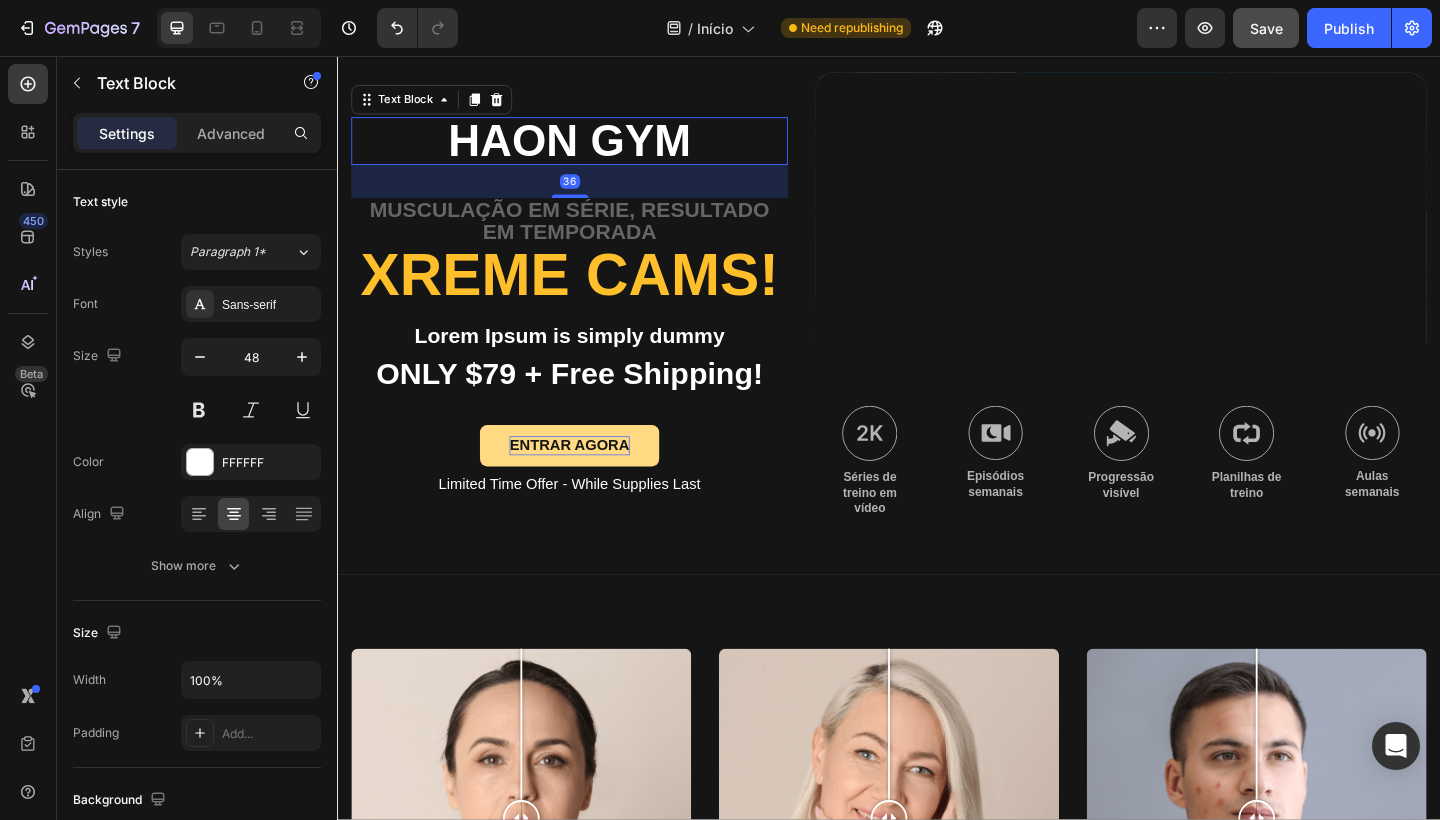drag, startPoint x: 600, startPoint y: 192, endPoint x: 600, endPoint y: 226, distance: 34 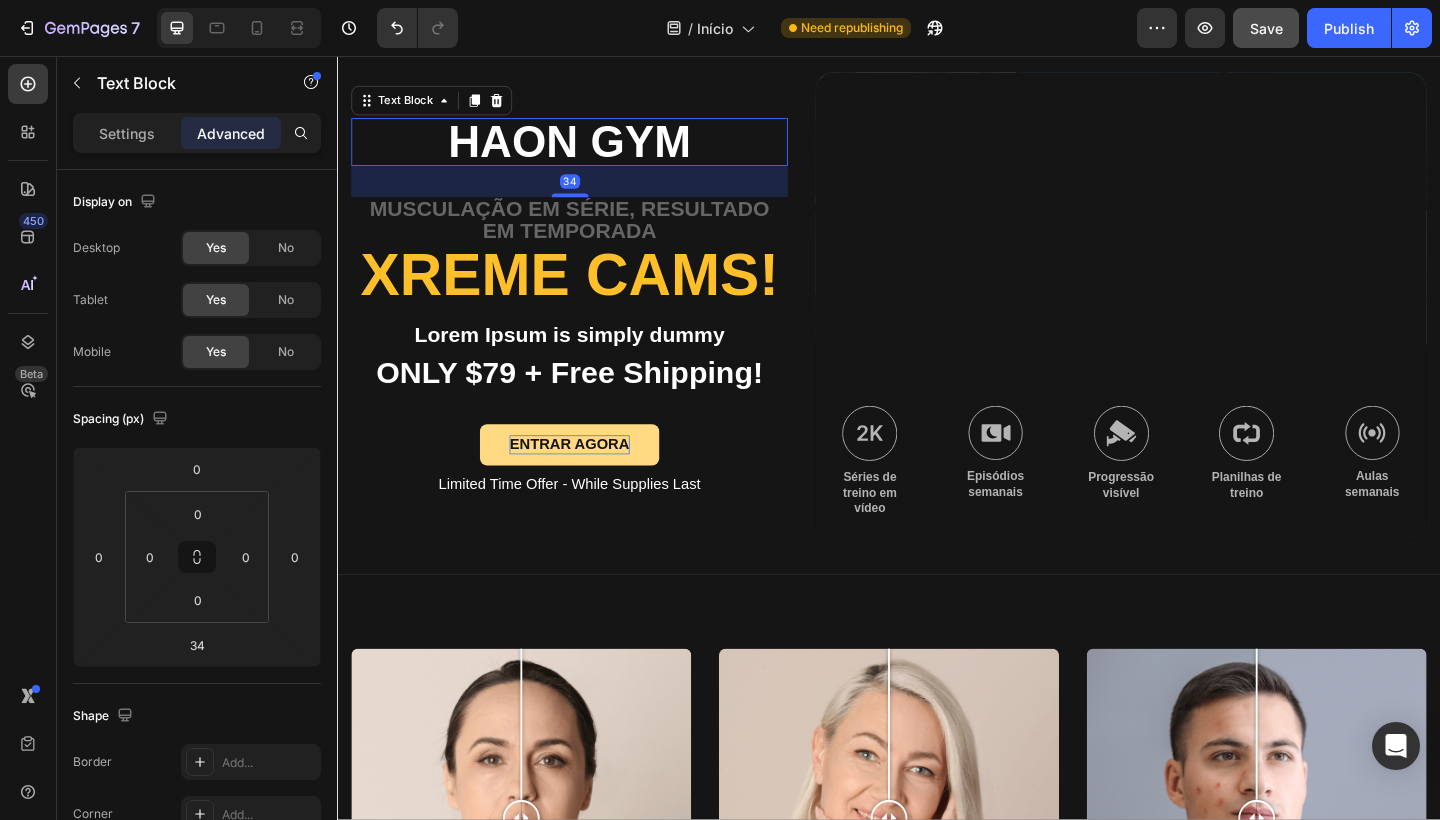 click on "34" at bounding box center [589, 193] 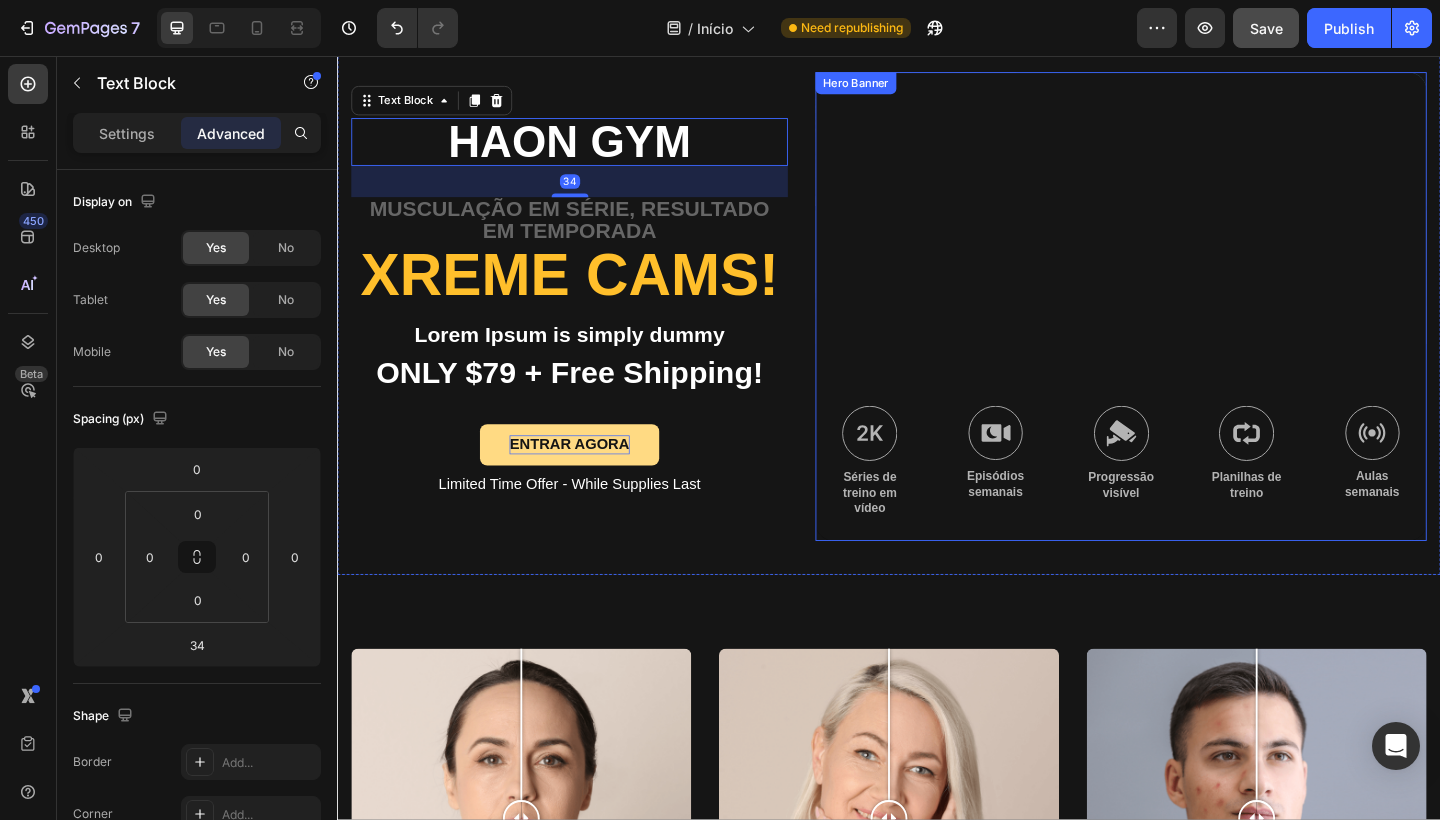 click at bounding box center [1189, 328] 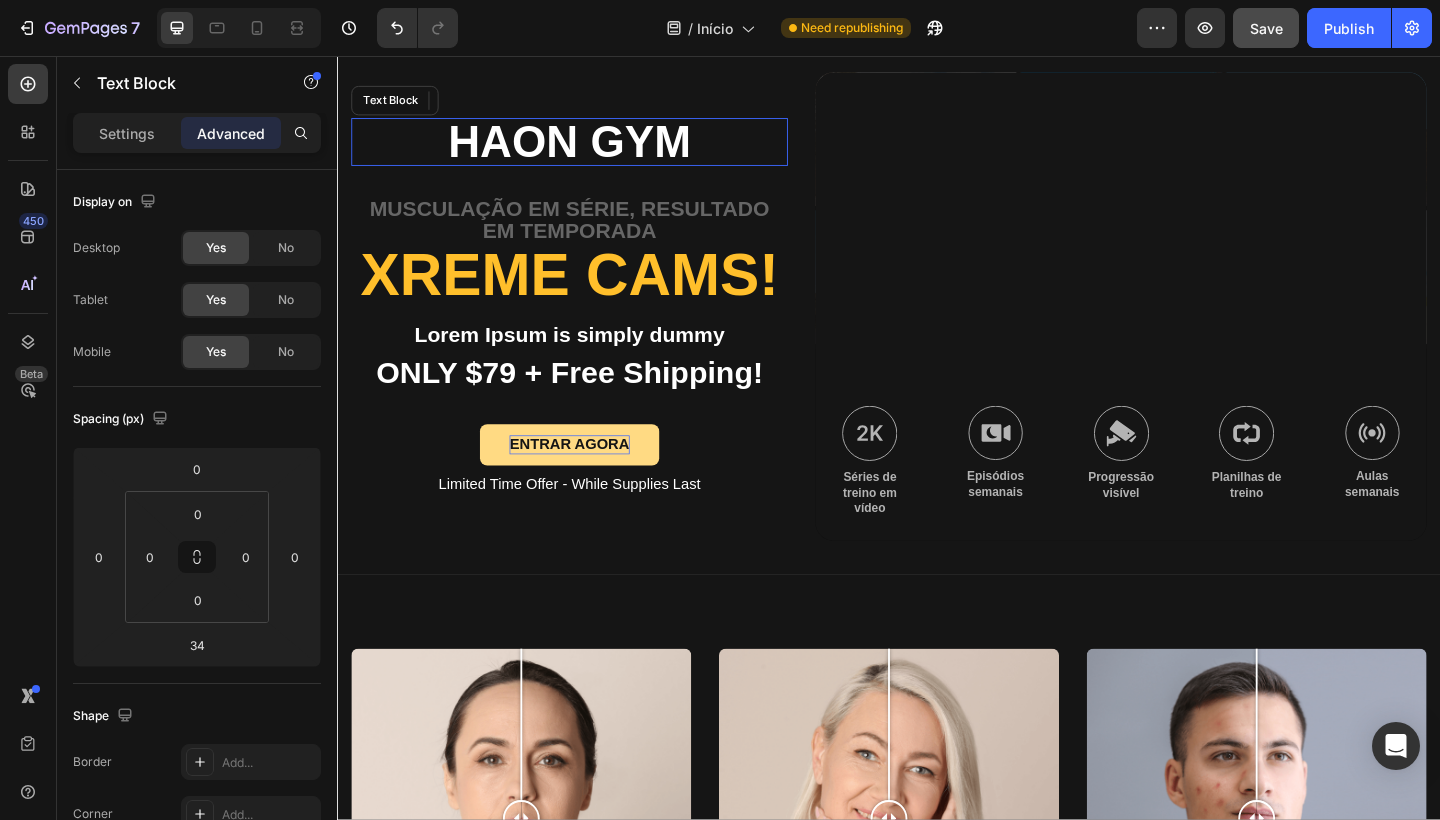 click on "hAON GYM" at bounding box center (589, 150) 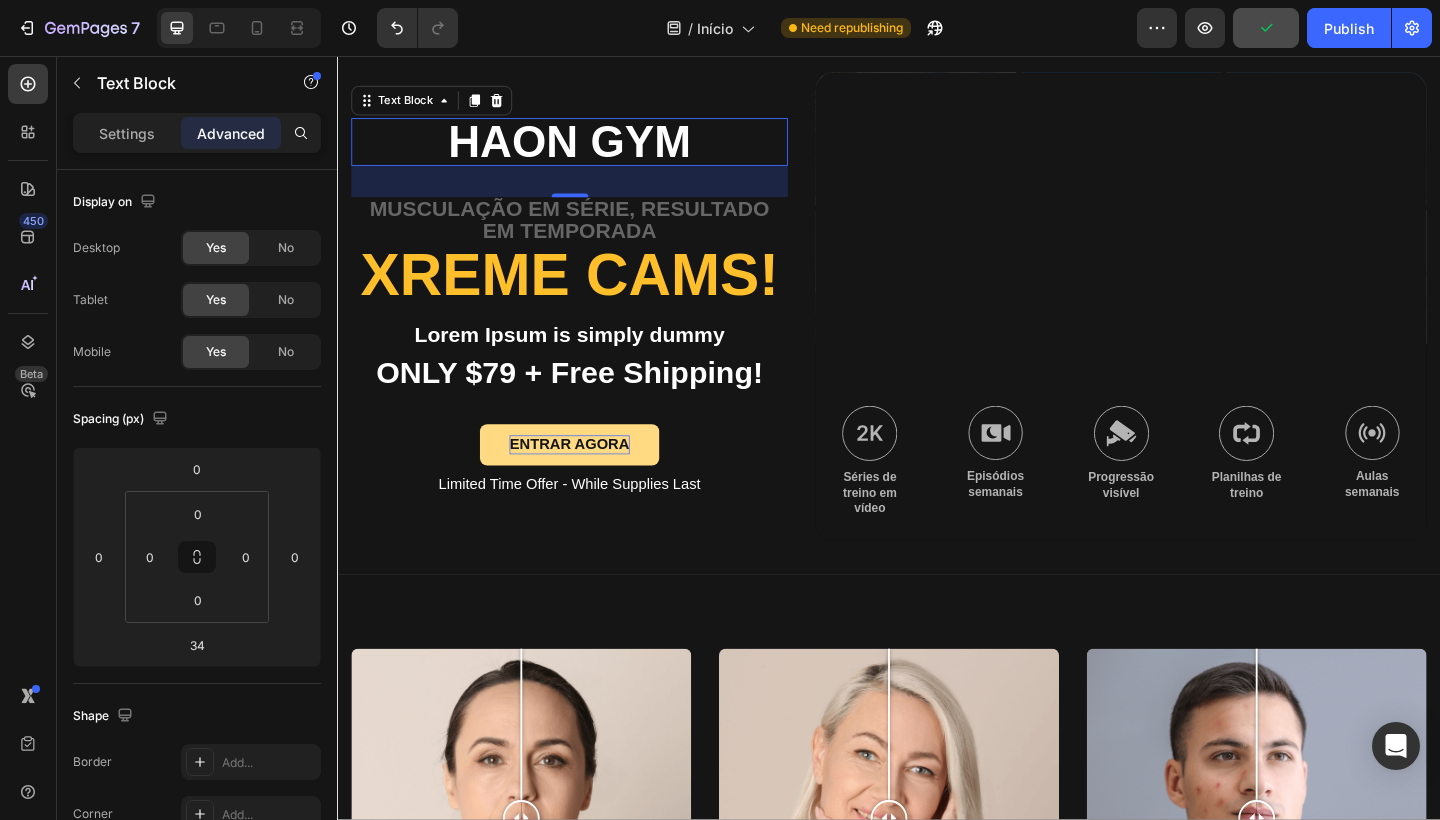 click on "Settings Advanced" at bounding box center [197, 141] 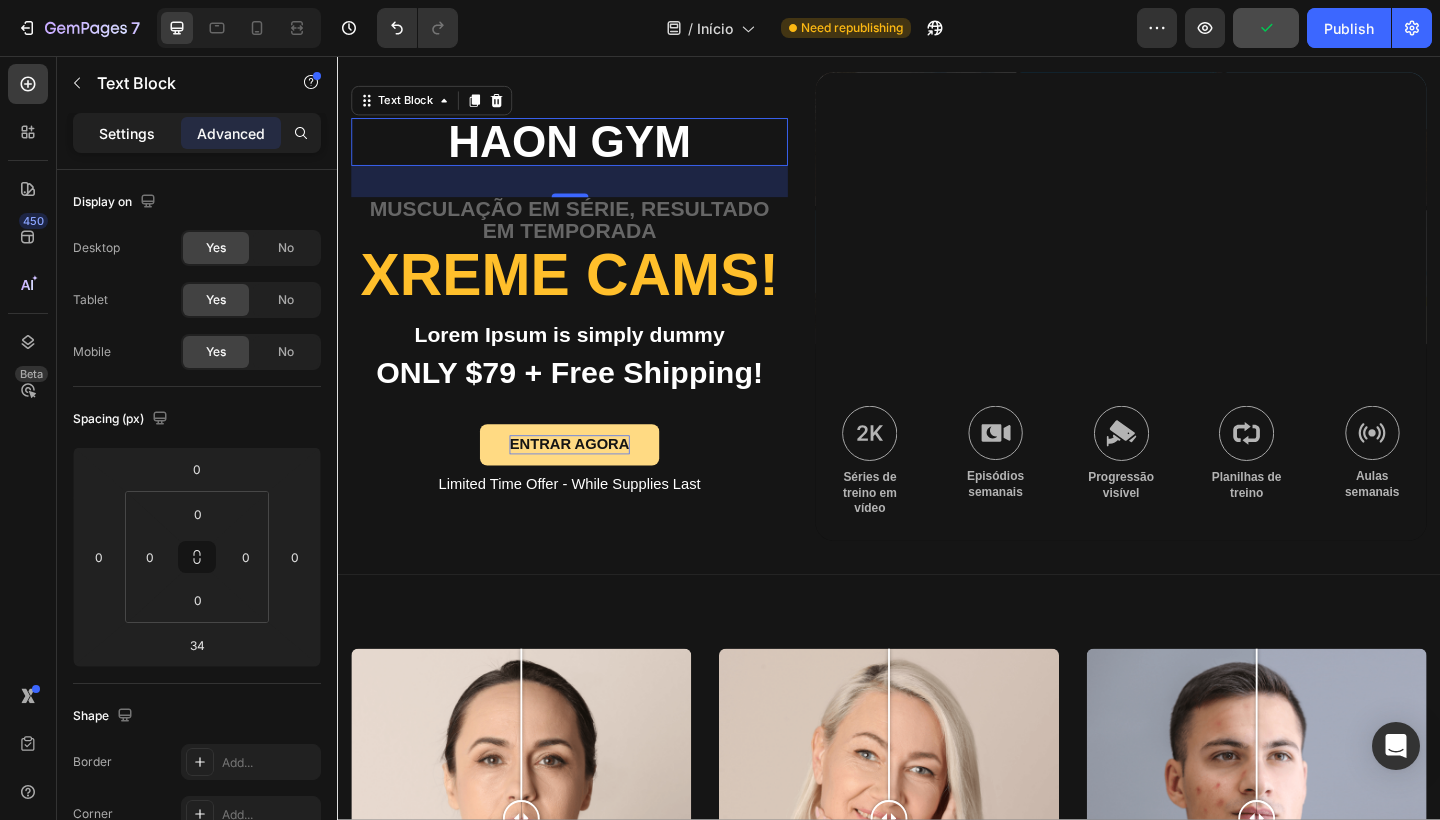 click on "Settings" at bounding box center (127, 133) 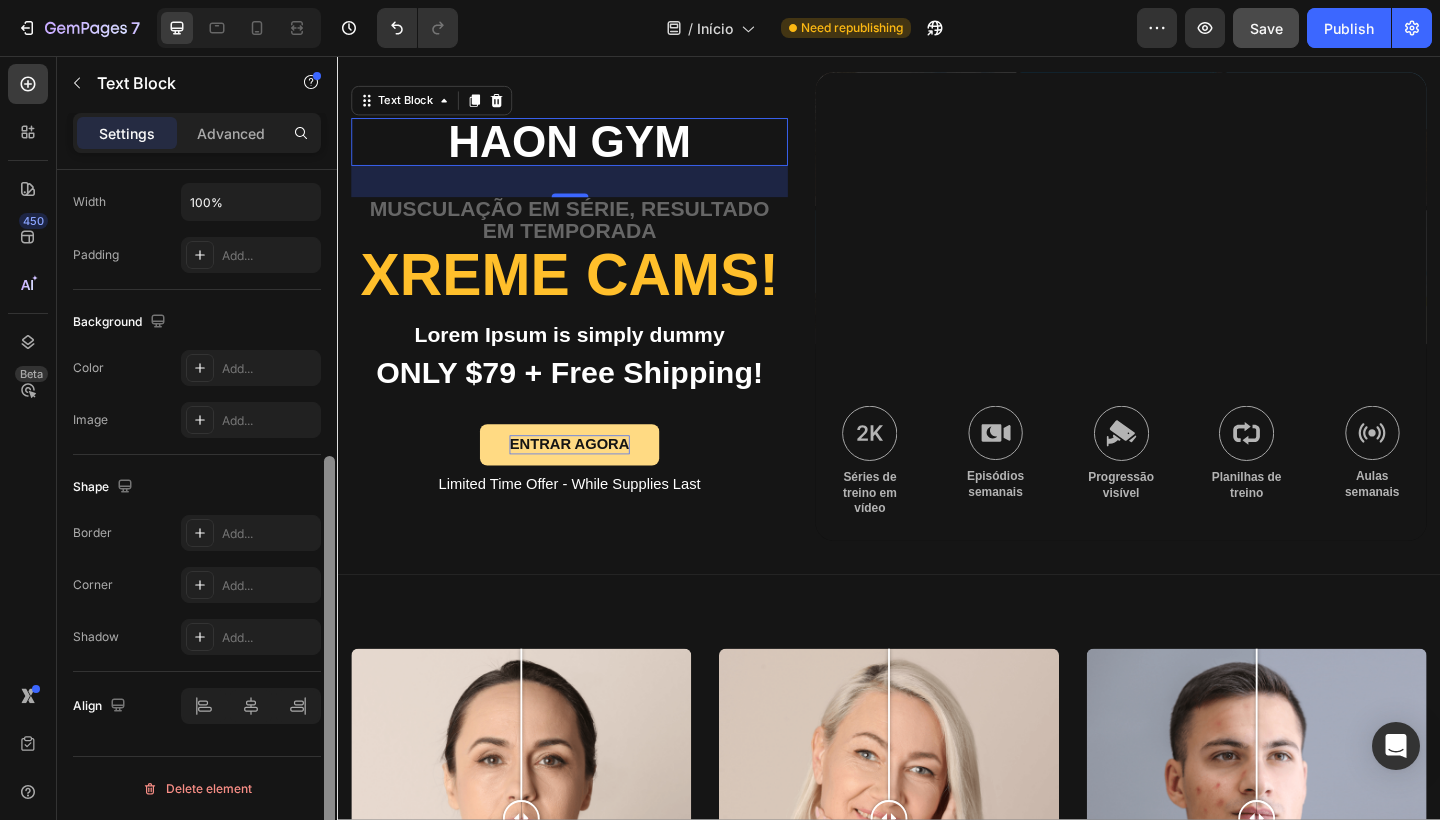 scroll, scrollTop: 478, scrollLeft: 0, axis: vertical 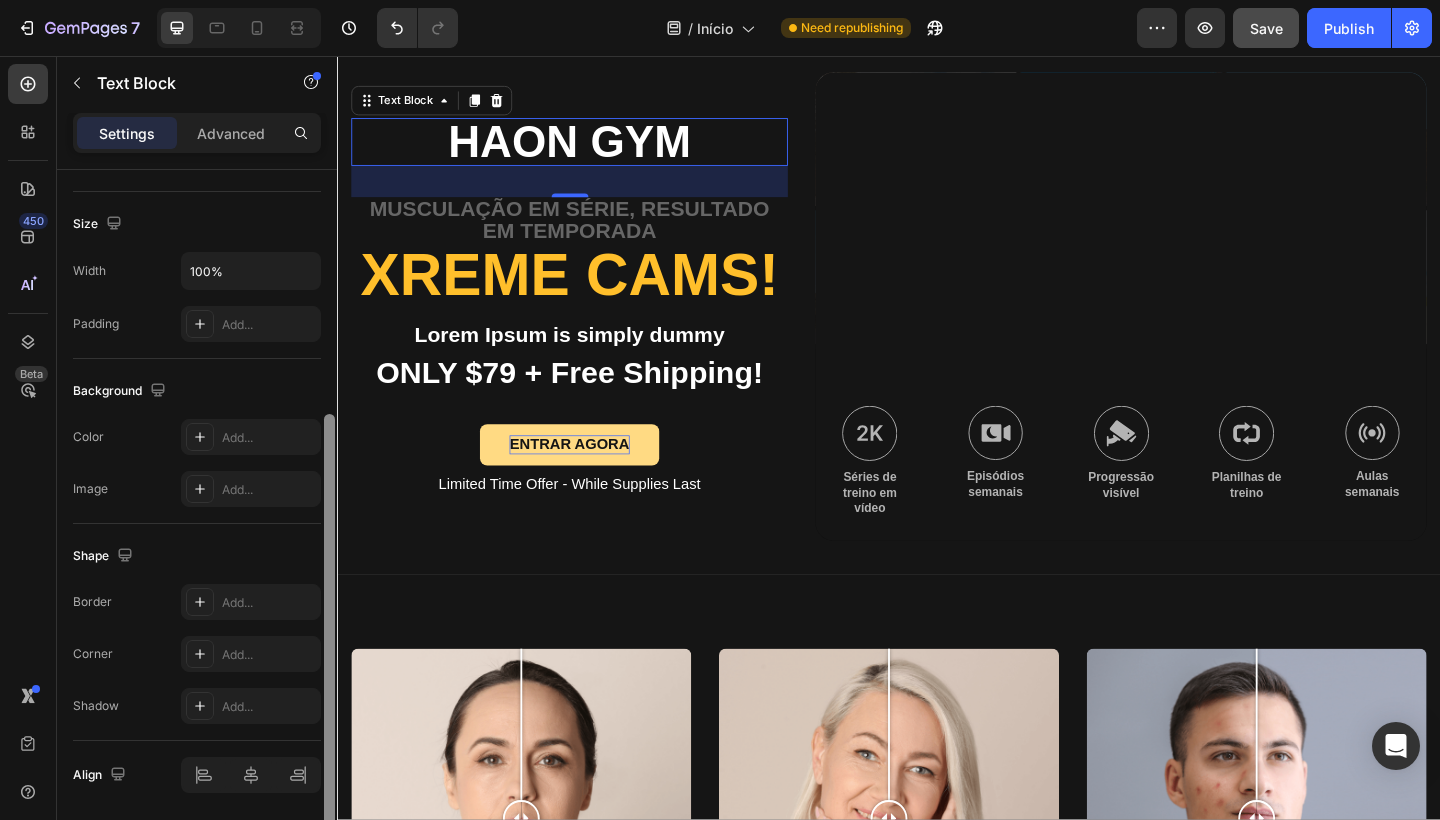 drag, startPoint x: 331, startPoint y: 253, endPoint x: 329, endPoint y: 498, distance: 245.00816 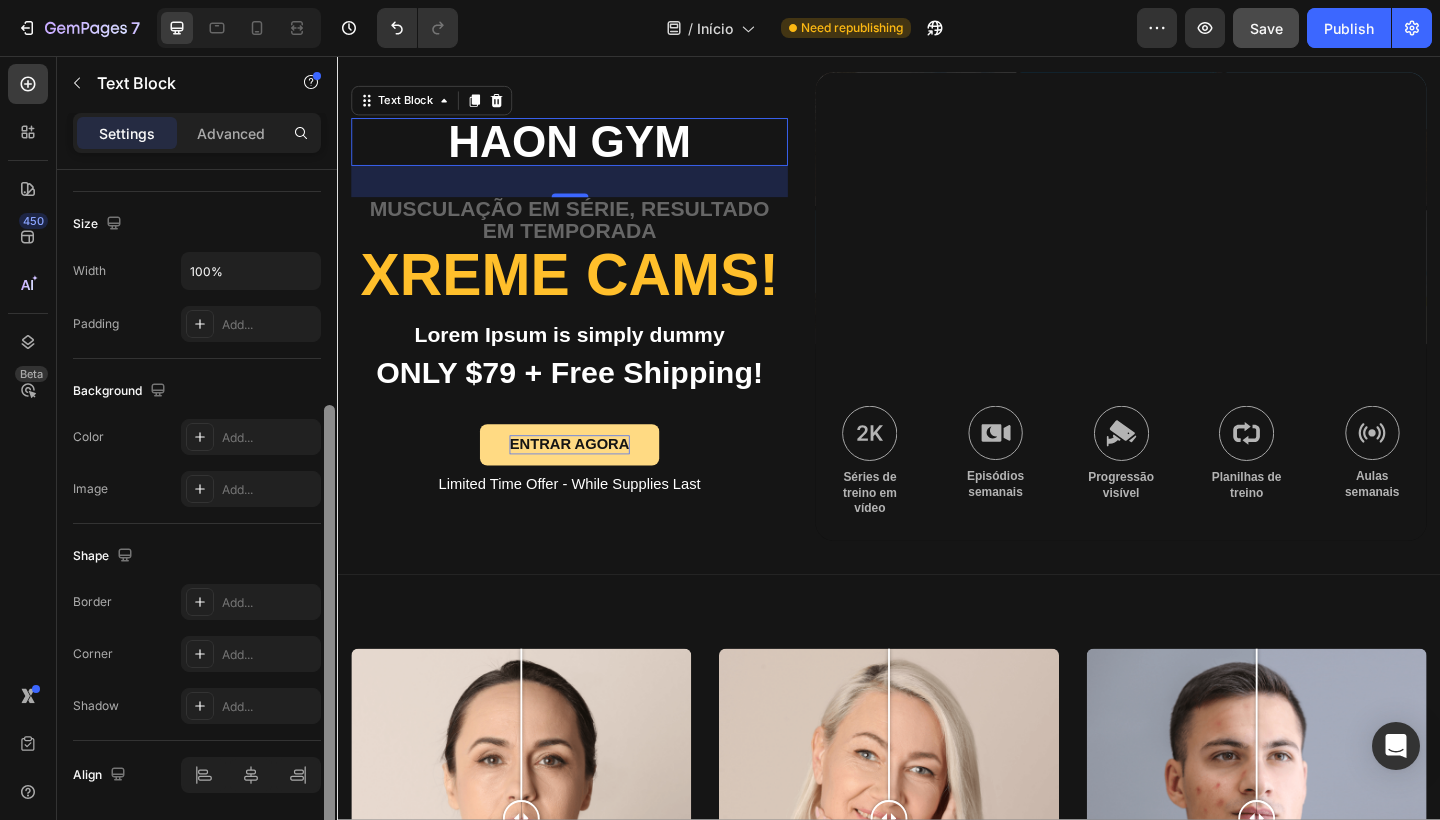 scroll, scrollTop: 402, scrollLeft: 0, axis: vertical 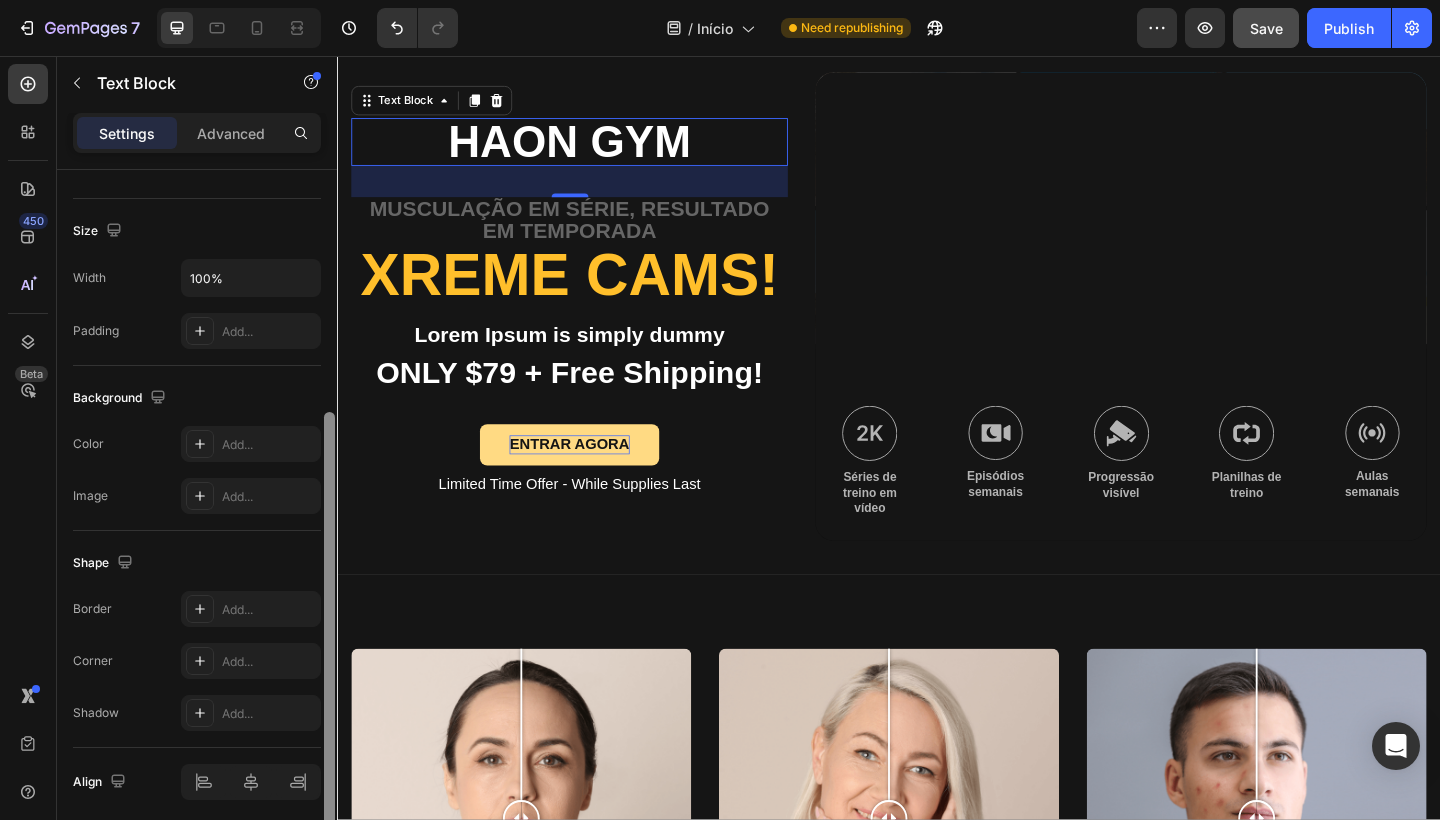 click at bounding box center (329, 622) 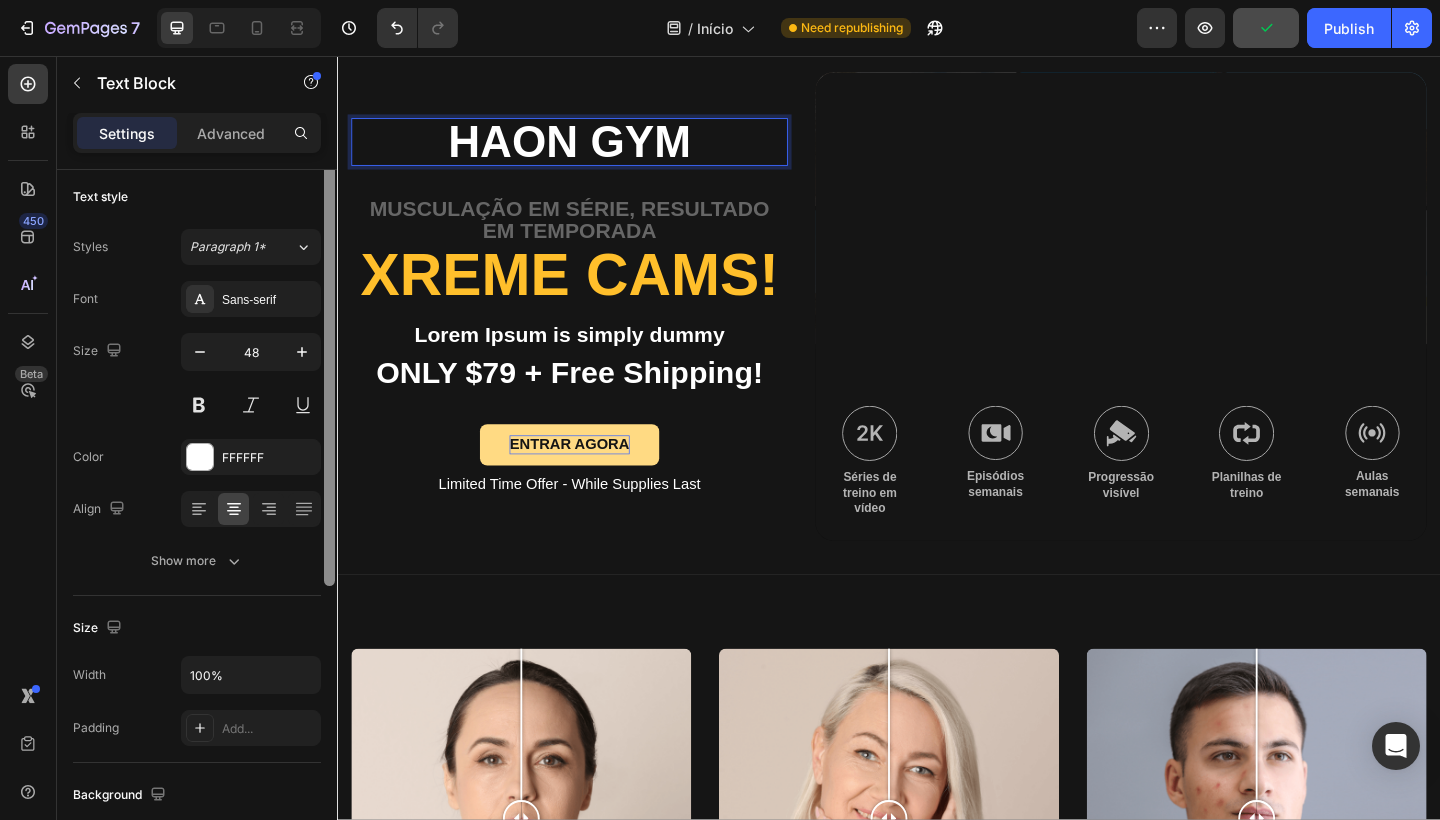 scroll, scrollTop: 0, scrollLeft: 0, axis: both 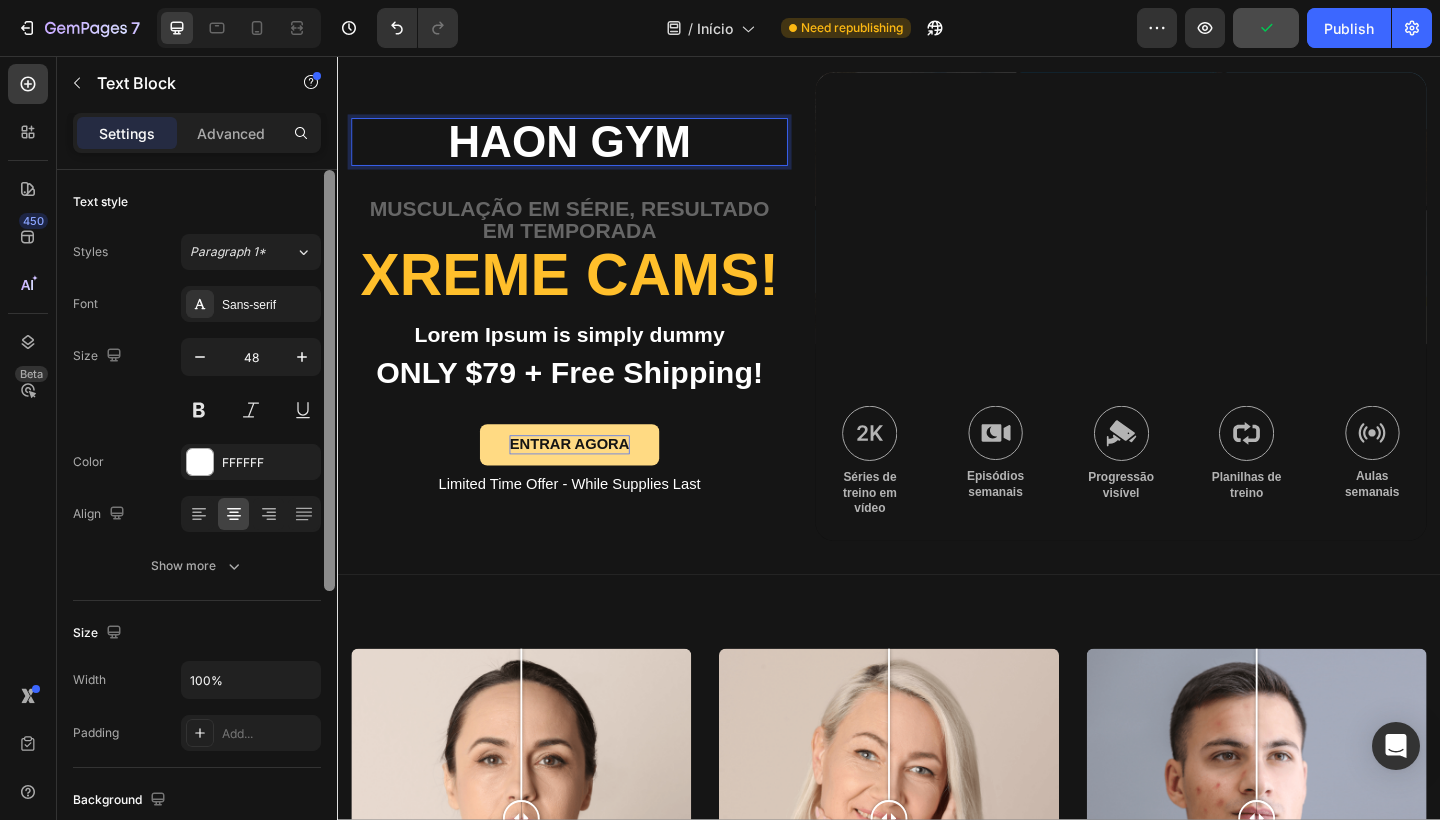 drag, startPoint x: 325, startPoint y: 551, endPoint x: 290, endPoint y: 284, distance: 269.28424 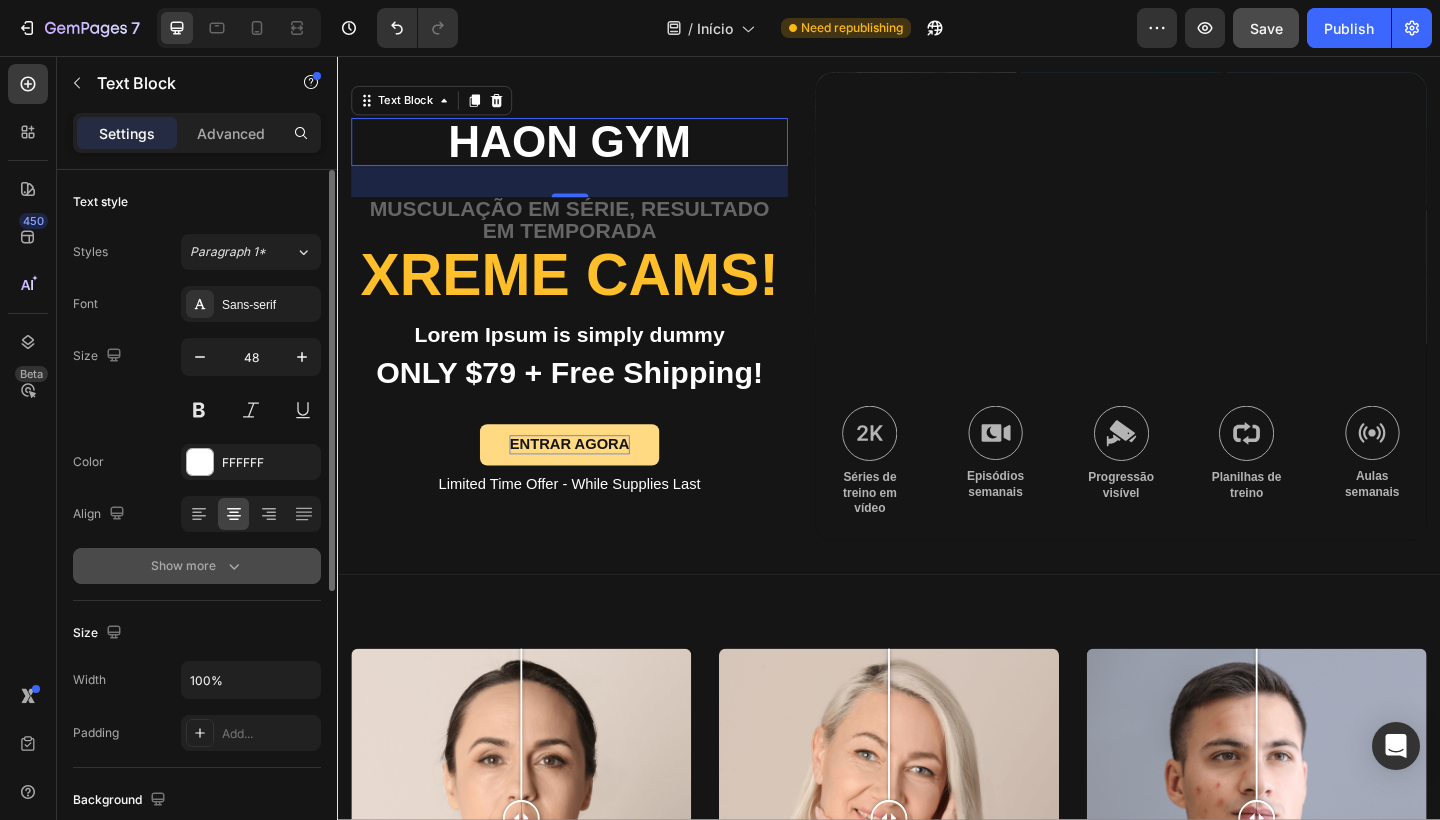 click on "Show more" at bounding box center [197, 566] 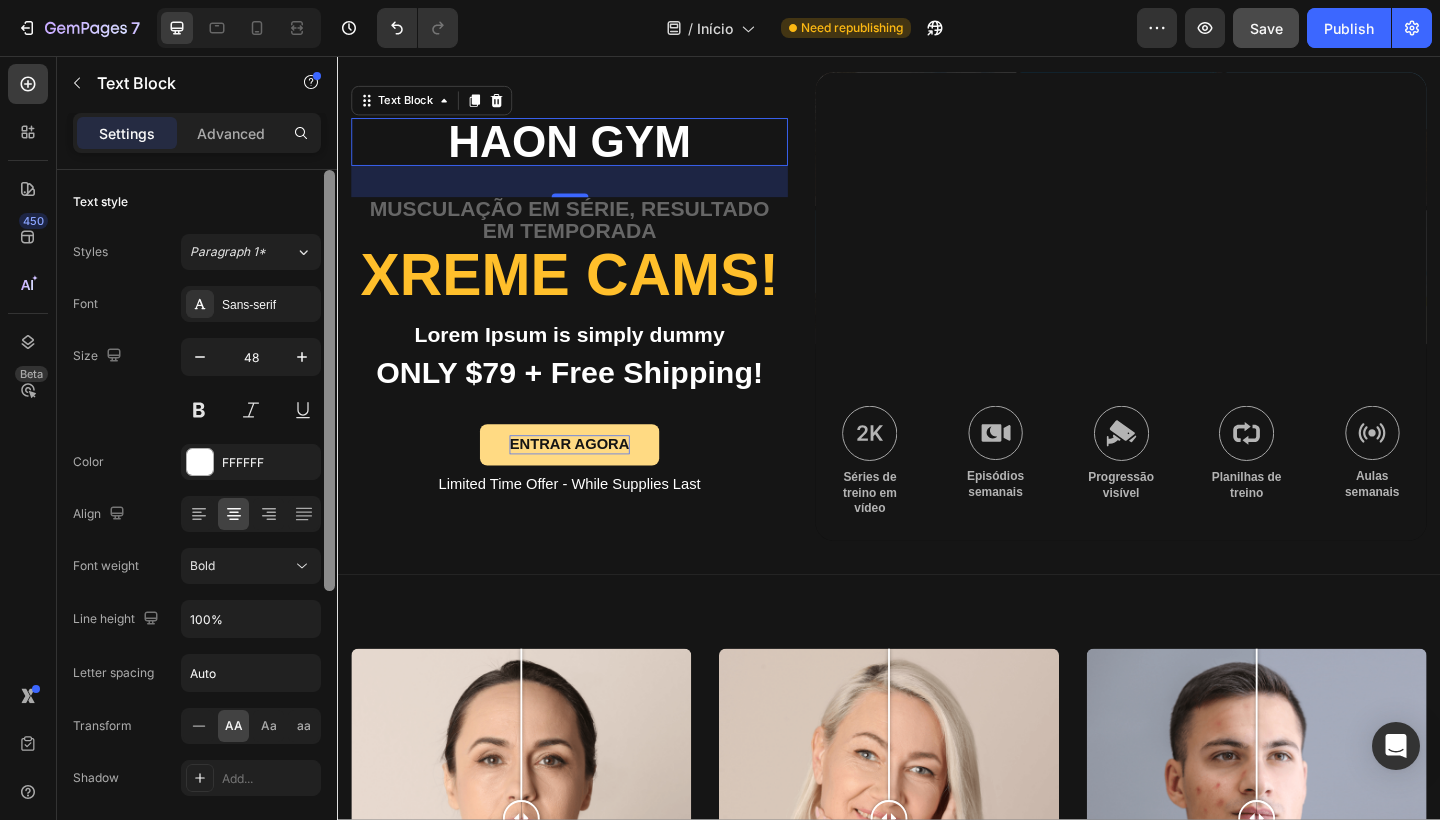 drag, startPoint x: 329, startPoint y: 411, endPoint x: 329, endPoint y: 431, distance: 20 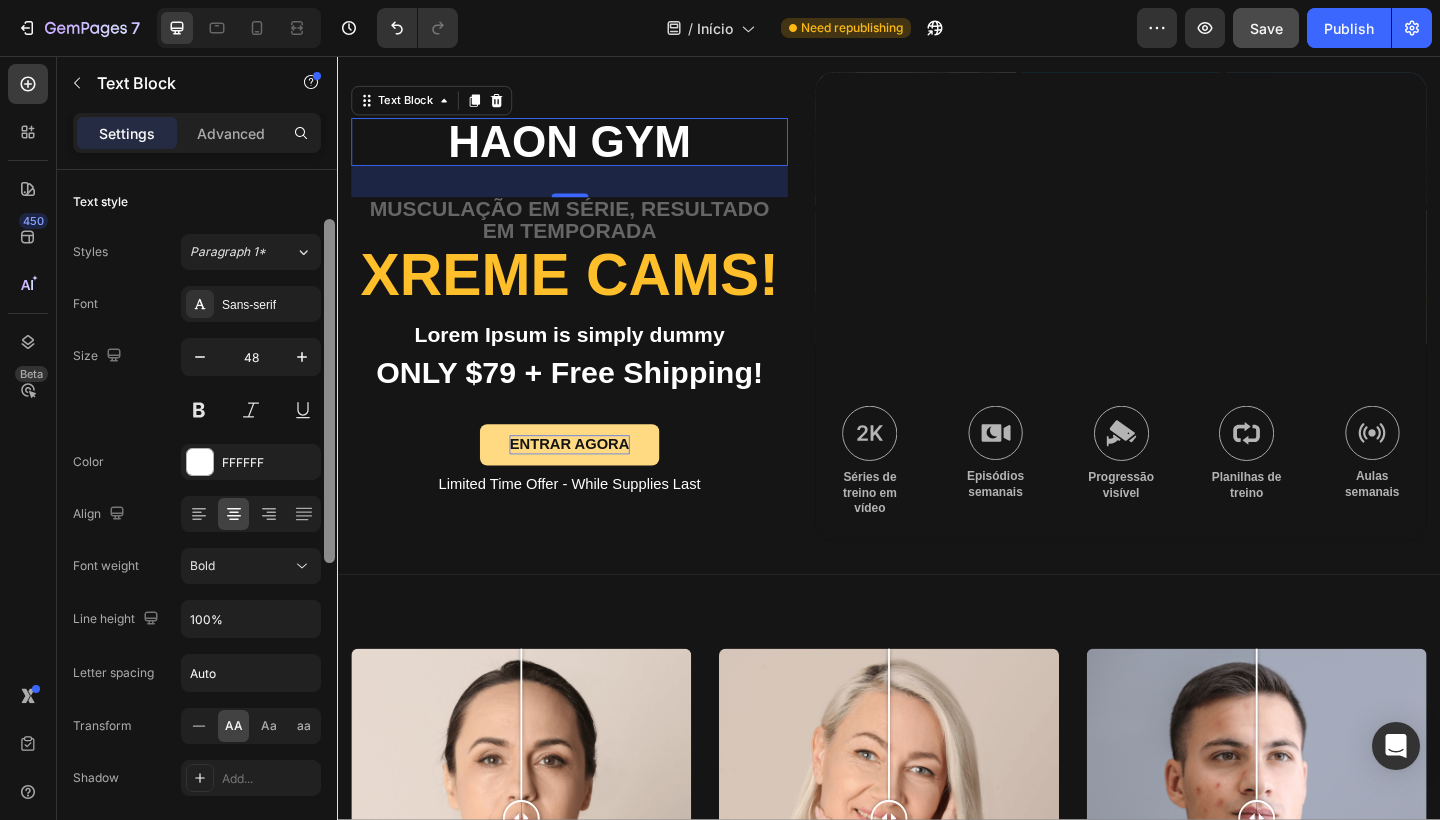 click at bounding box center [329, 391] 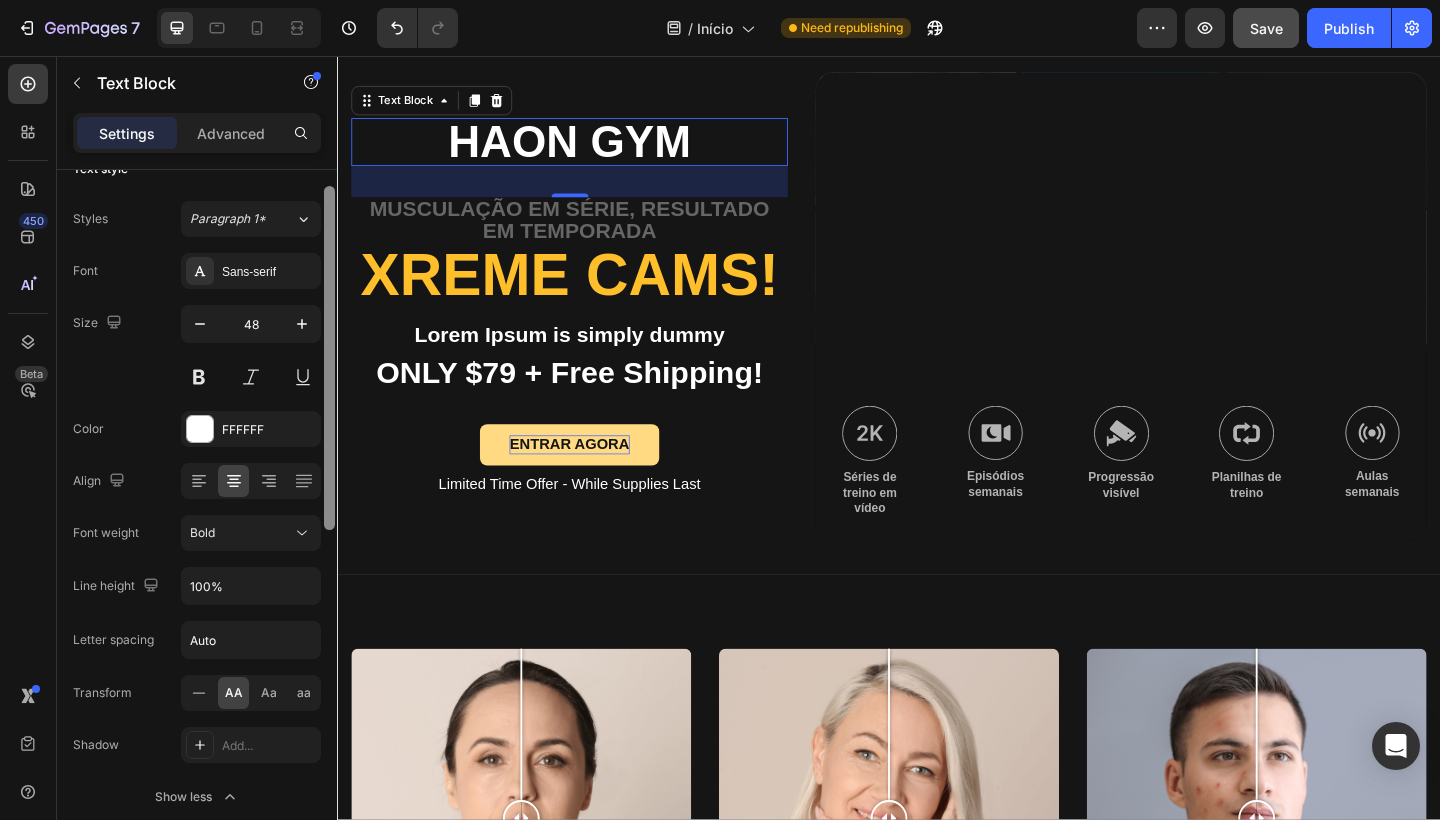 click at bounding box center (329, 523) 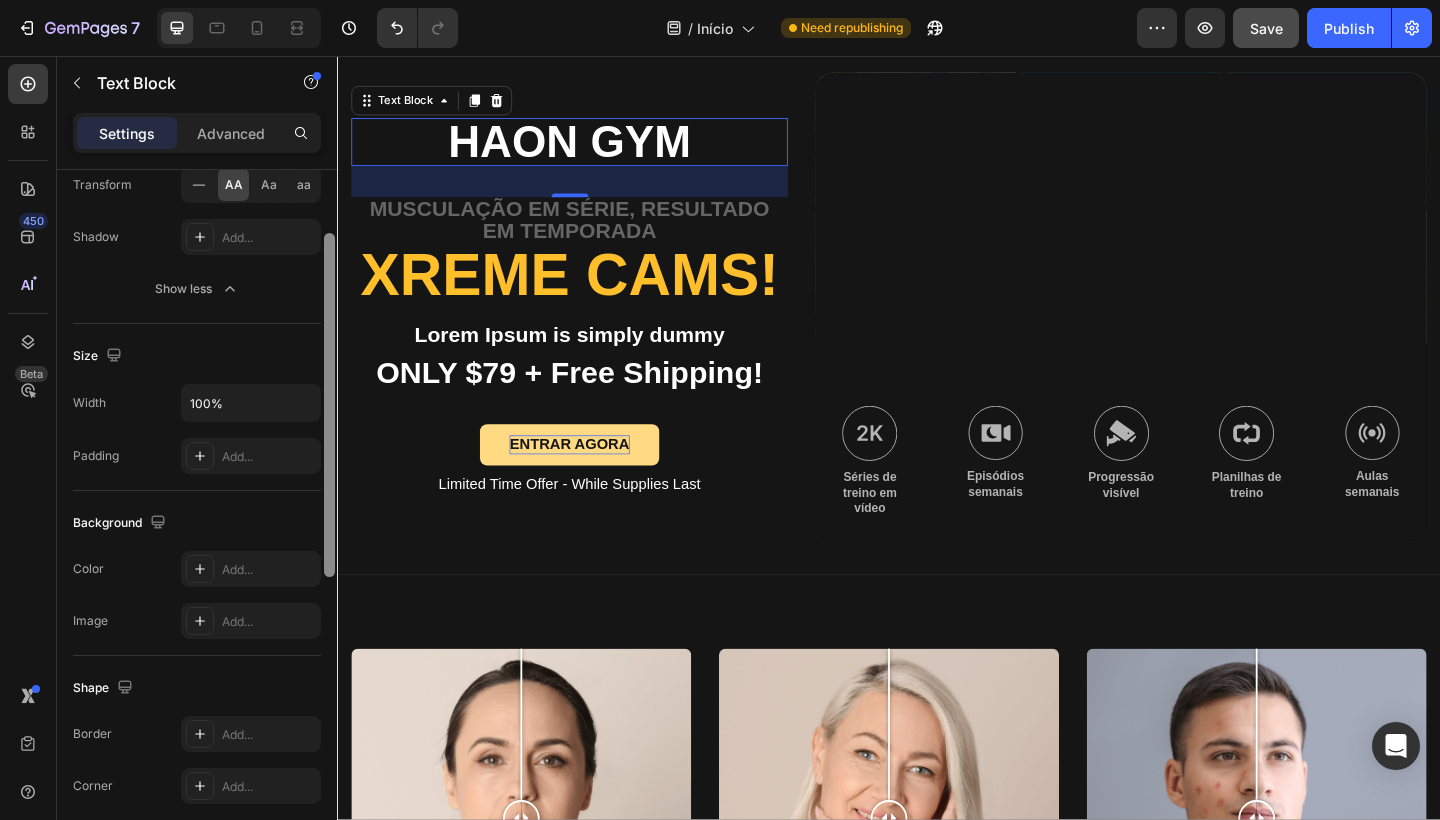 scroll, scrollTop: 0, scrollLeft: 0, axis: both 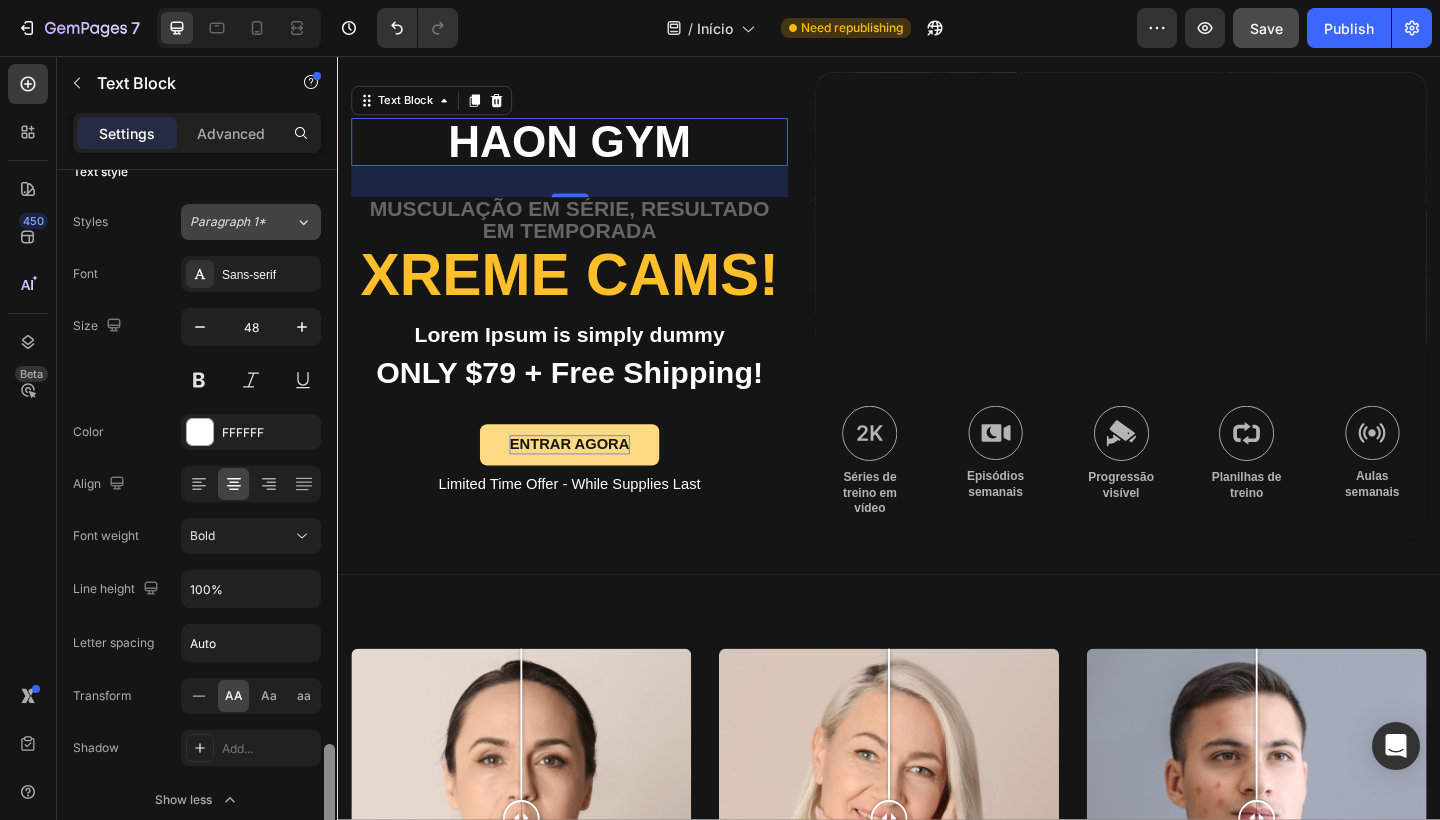 drag, startPoint x: 326, startPoint y: 682, endPoint x: 293, endPoint y: 243, distance: 440.2386 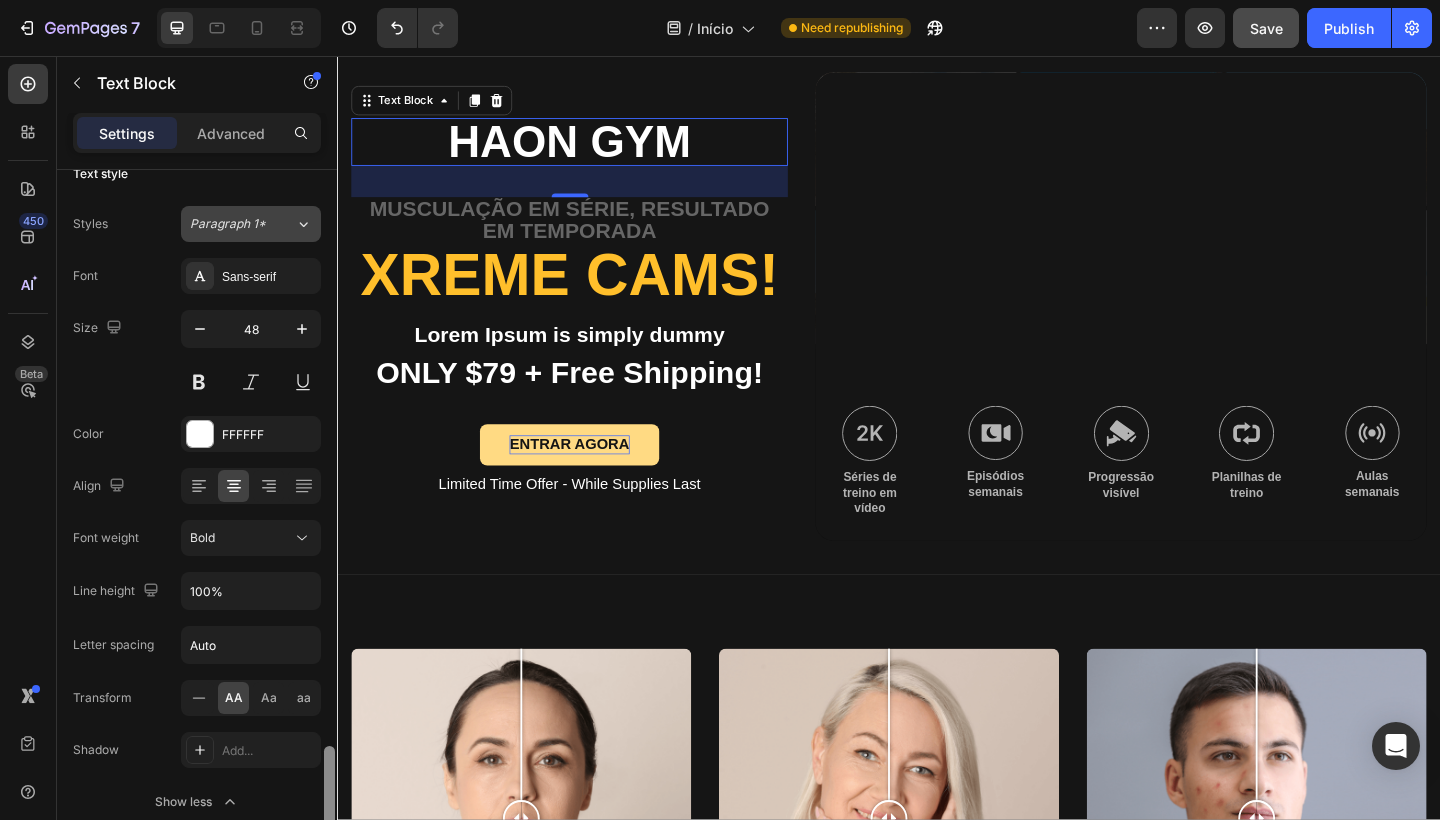 click on "Text style Styles Paragraph 1* Font Sans-serif Size 48 Color FFFFFF Align Font weight Bold Line height 100% Letter spacing Auto Transform AA Aa aa Shadow Add... Show less Size Width 100% Padding Add... Background The changes might be hidden by  the video. Color Add... Image Add... Shape Border Add... Corner Add... Shadow Add... Align Delete element" at bounding box center [197, 523] 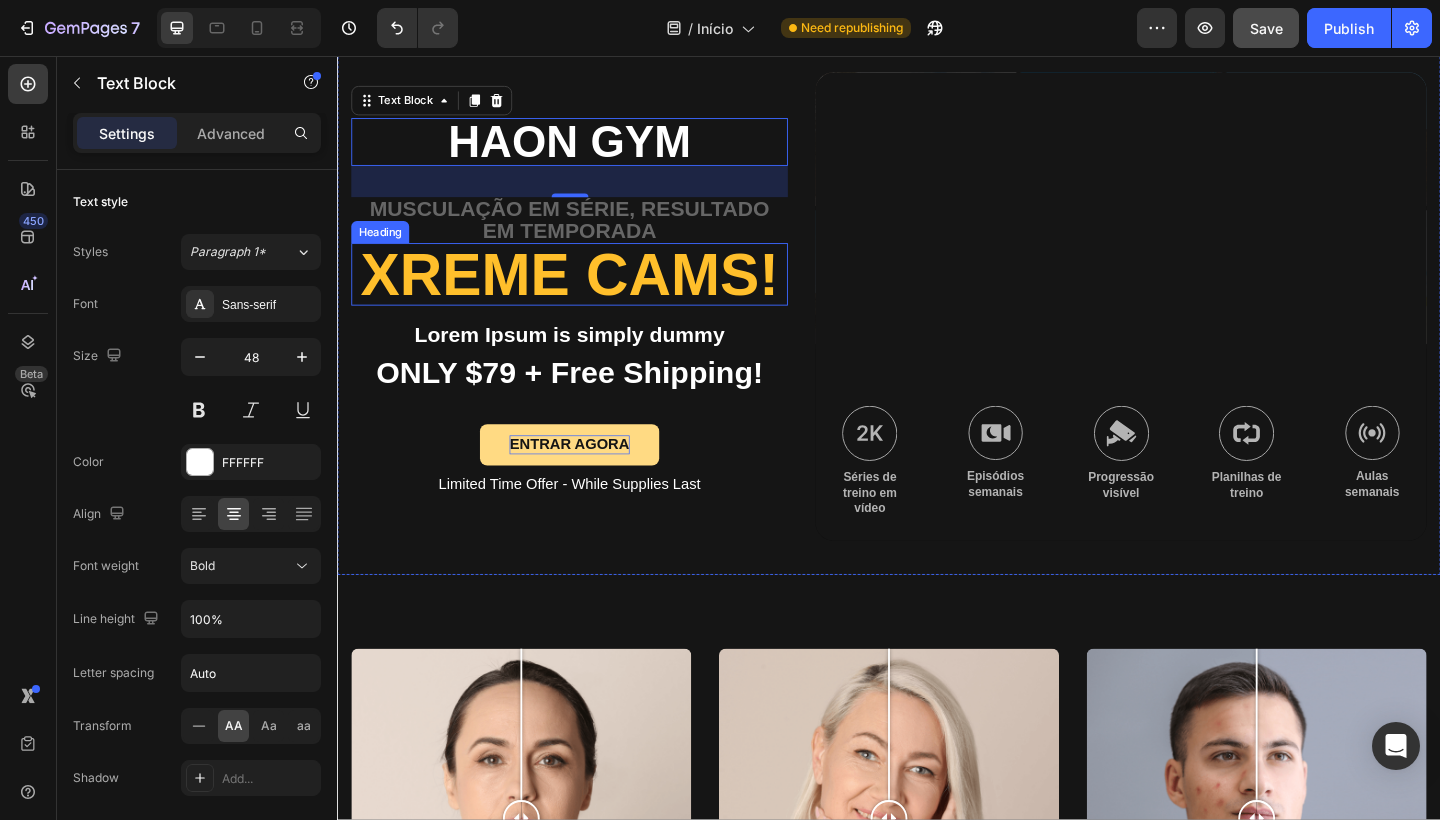 click on "Xreme CAMs!" at bounding box center [589, 294] 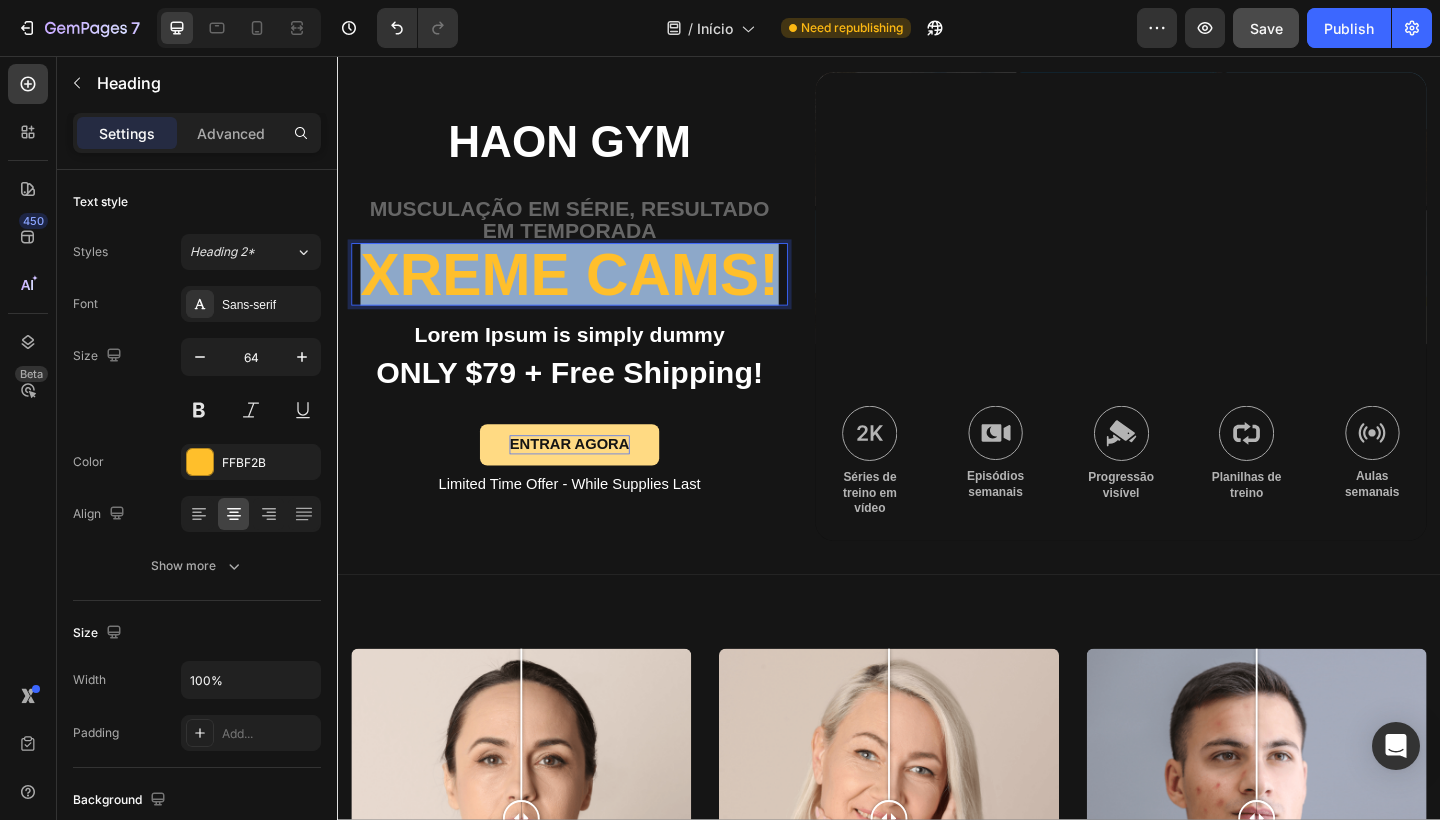 click on "Xreme CAMs!" at bounding box center [589, 294] 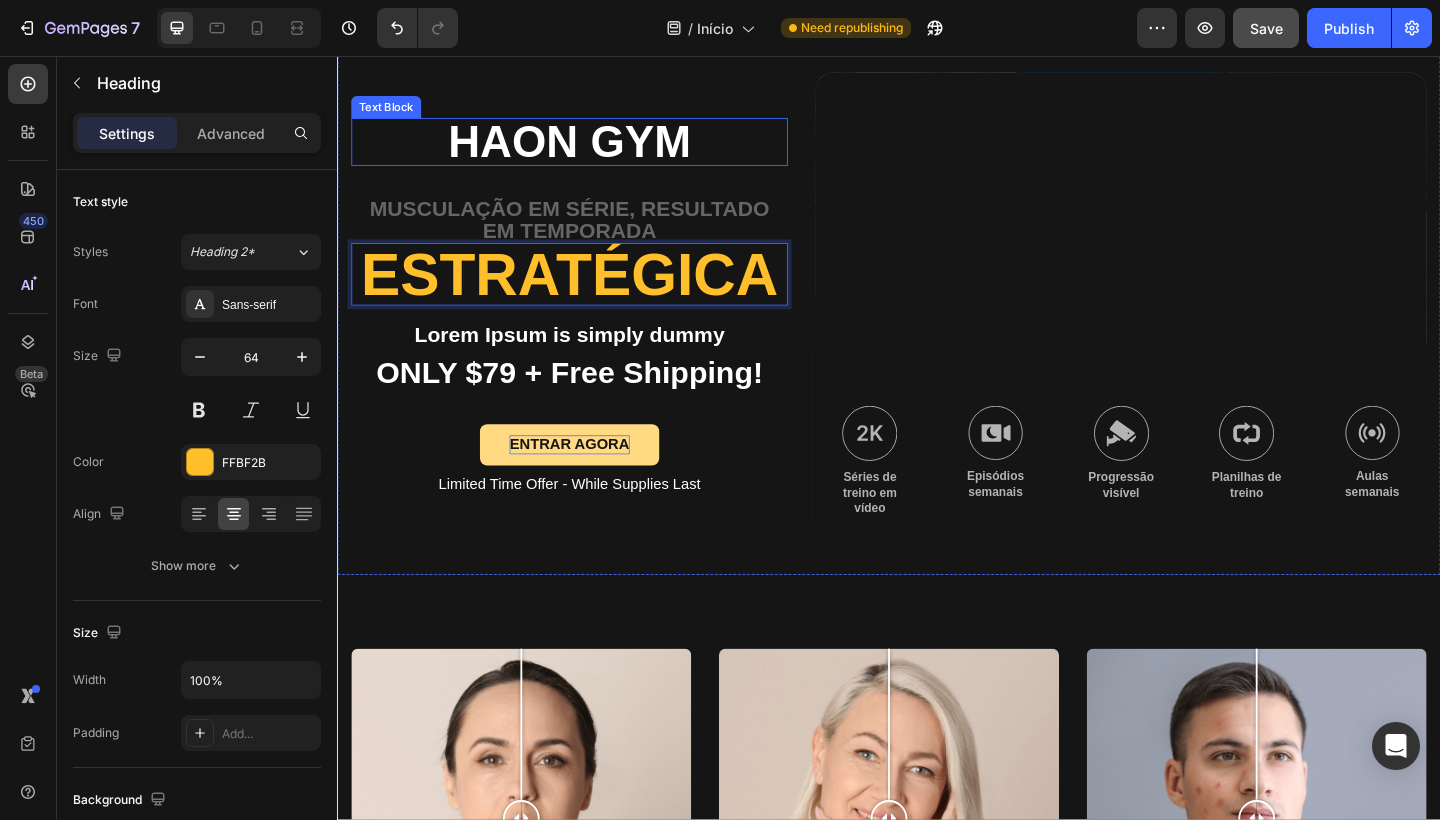 click on "hAON GYM" at bounding box center [589, 150] 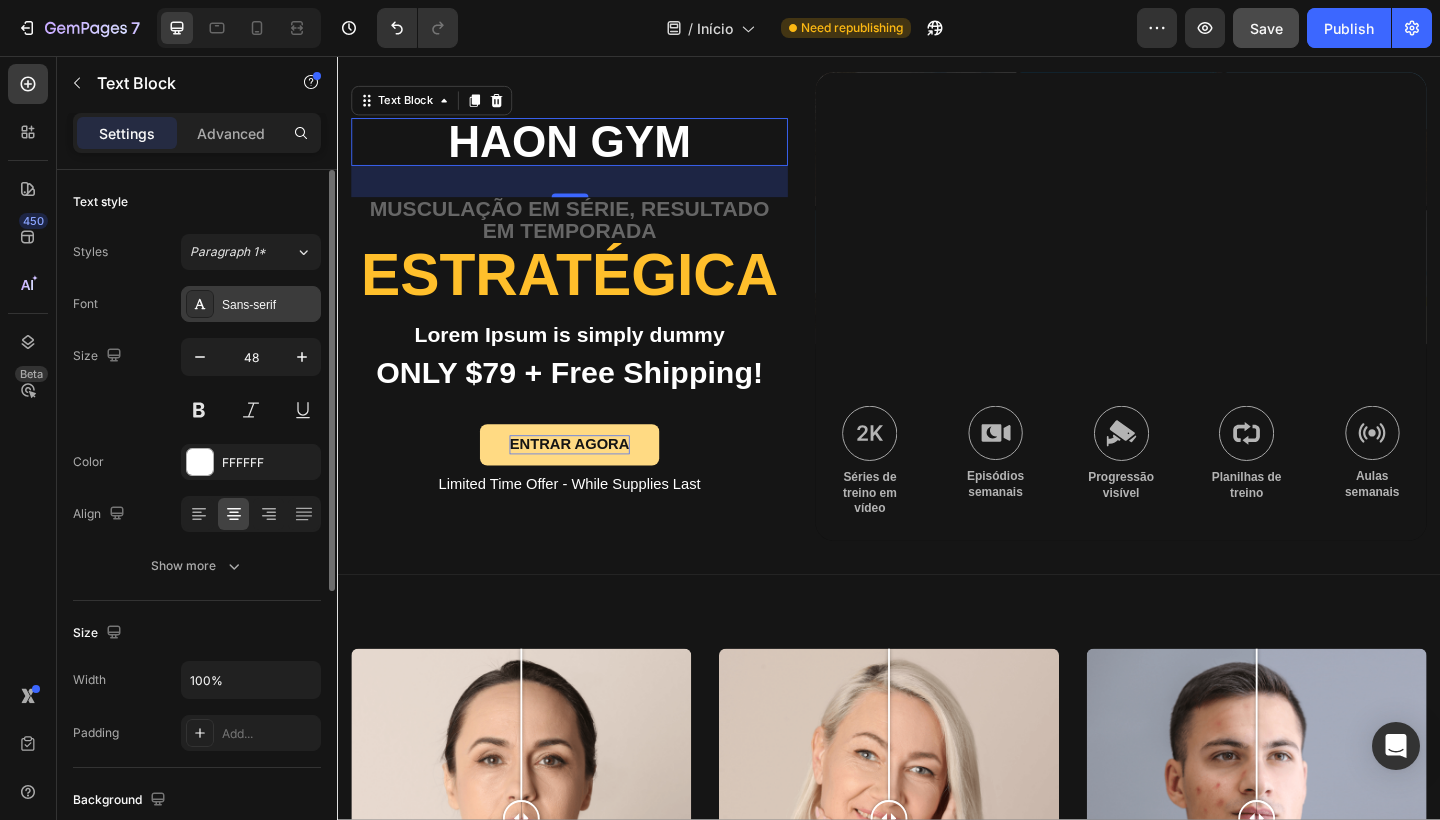 click on "Sans-serif" at bounding box center (269, 305) 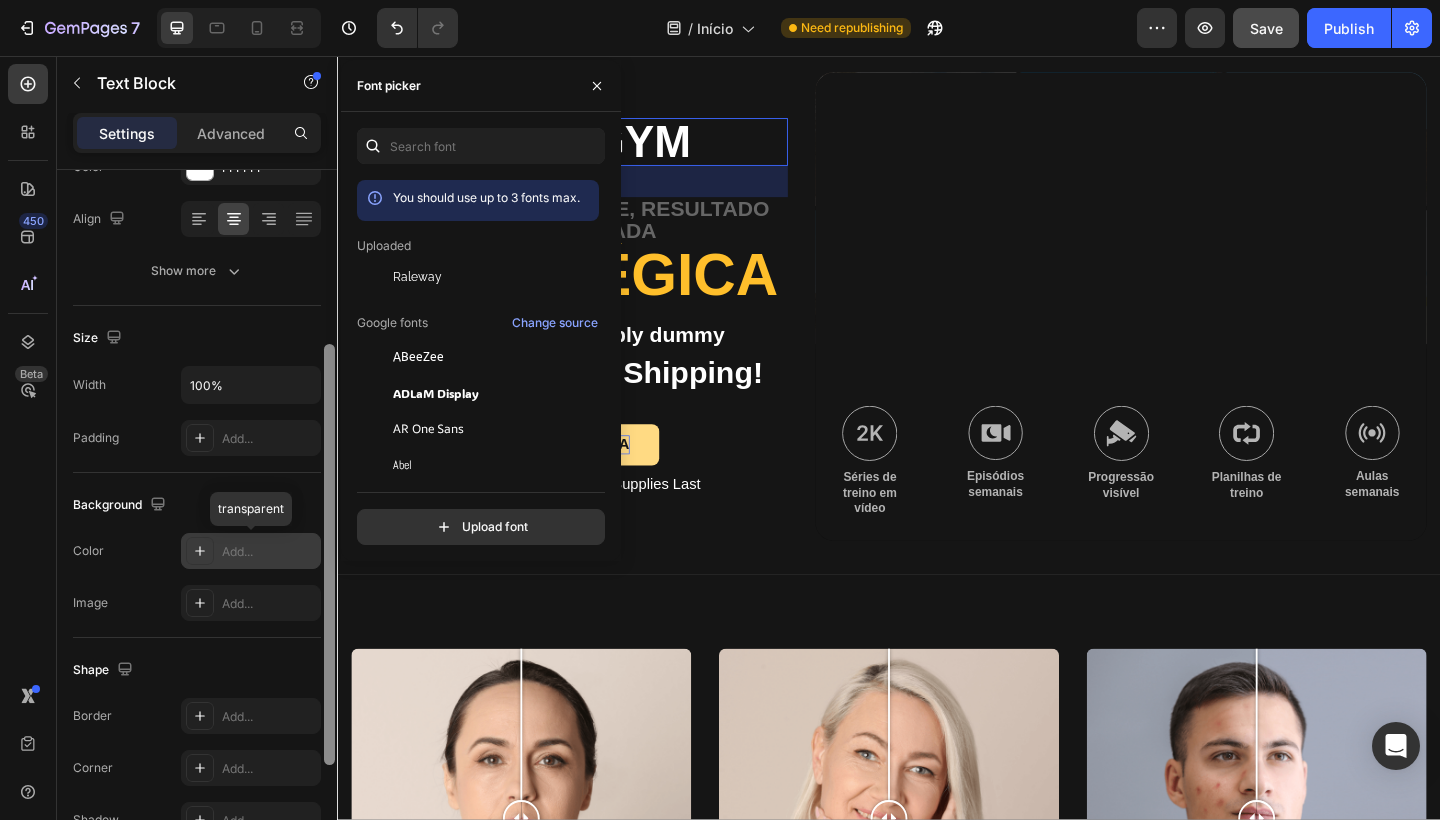scroll, scrollTop: 294, scrollLeft: 0, axis: vertical 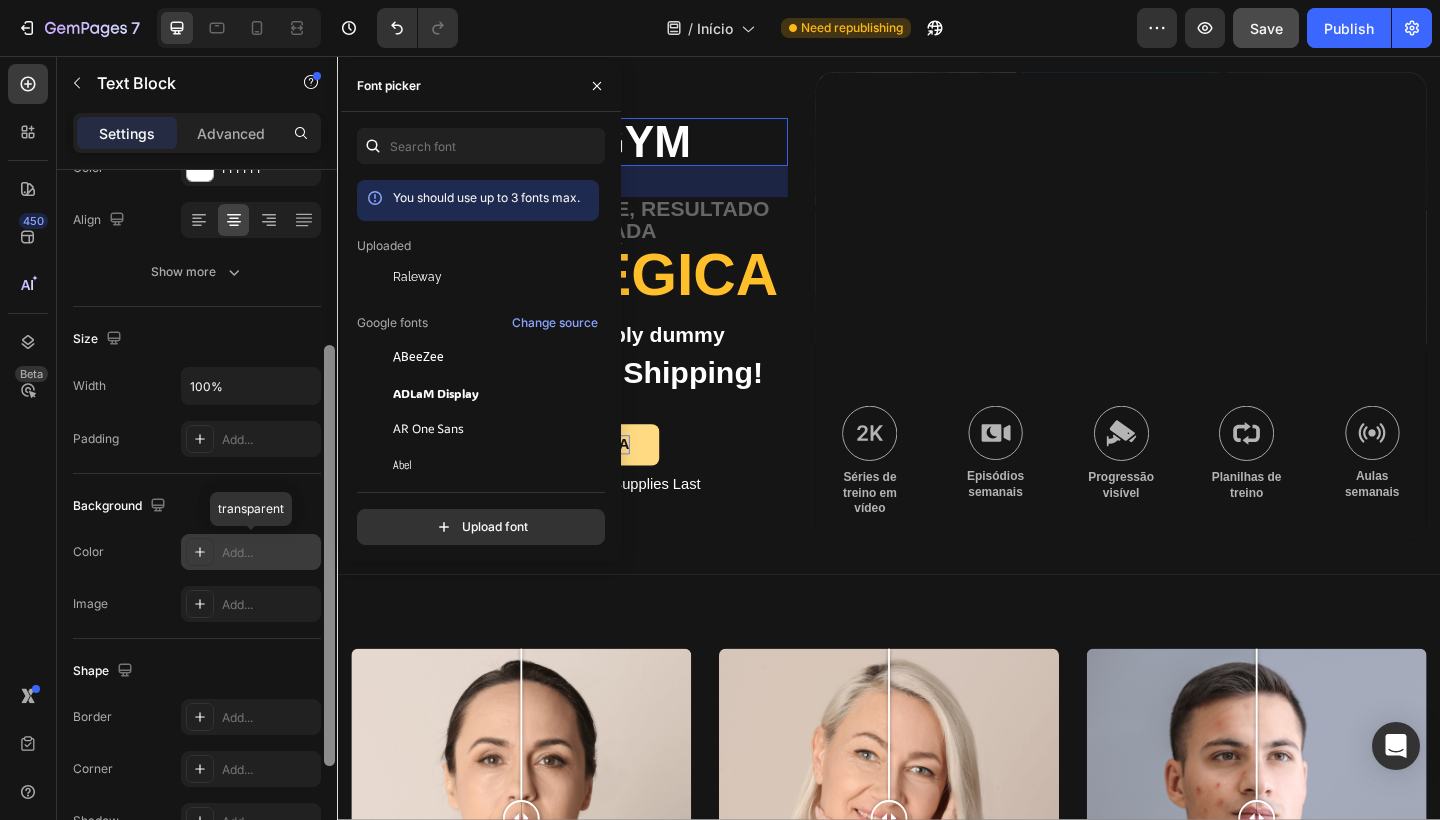 drag, startPoint x: 327, startPoint y: 362, endPoint x: 314, endPoint y: 538, distance: 176.47946 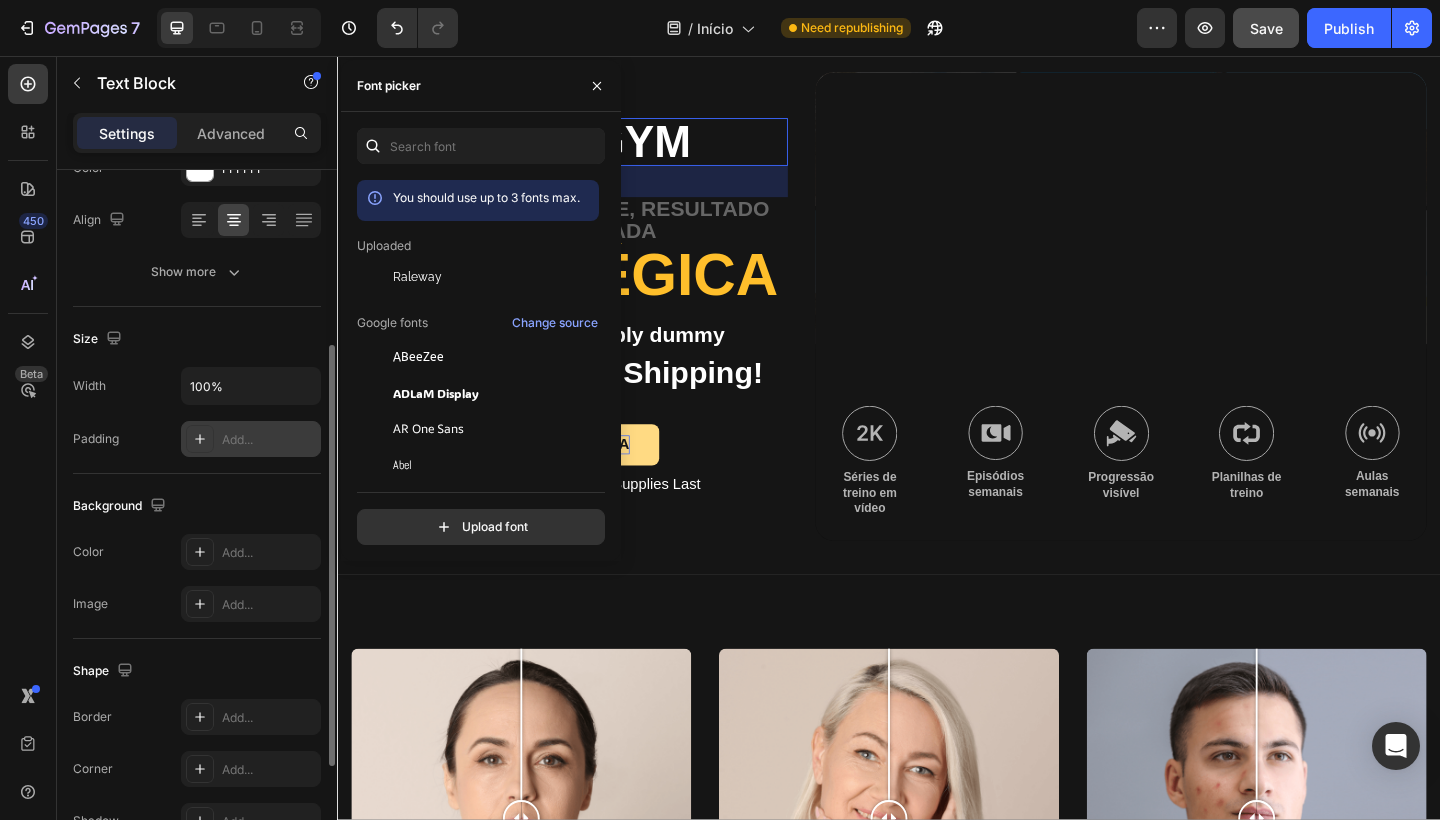 click on "Add..." at bounding box center [269, 440] 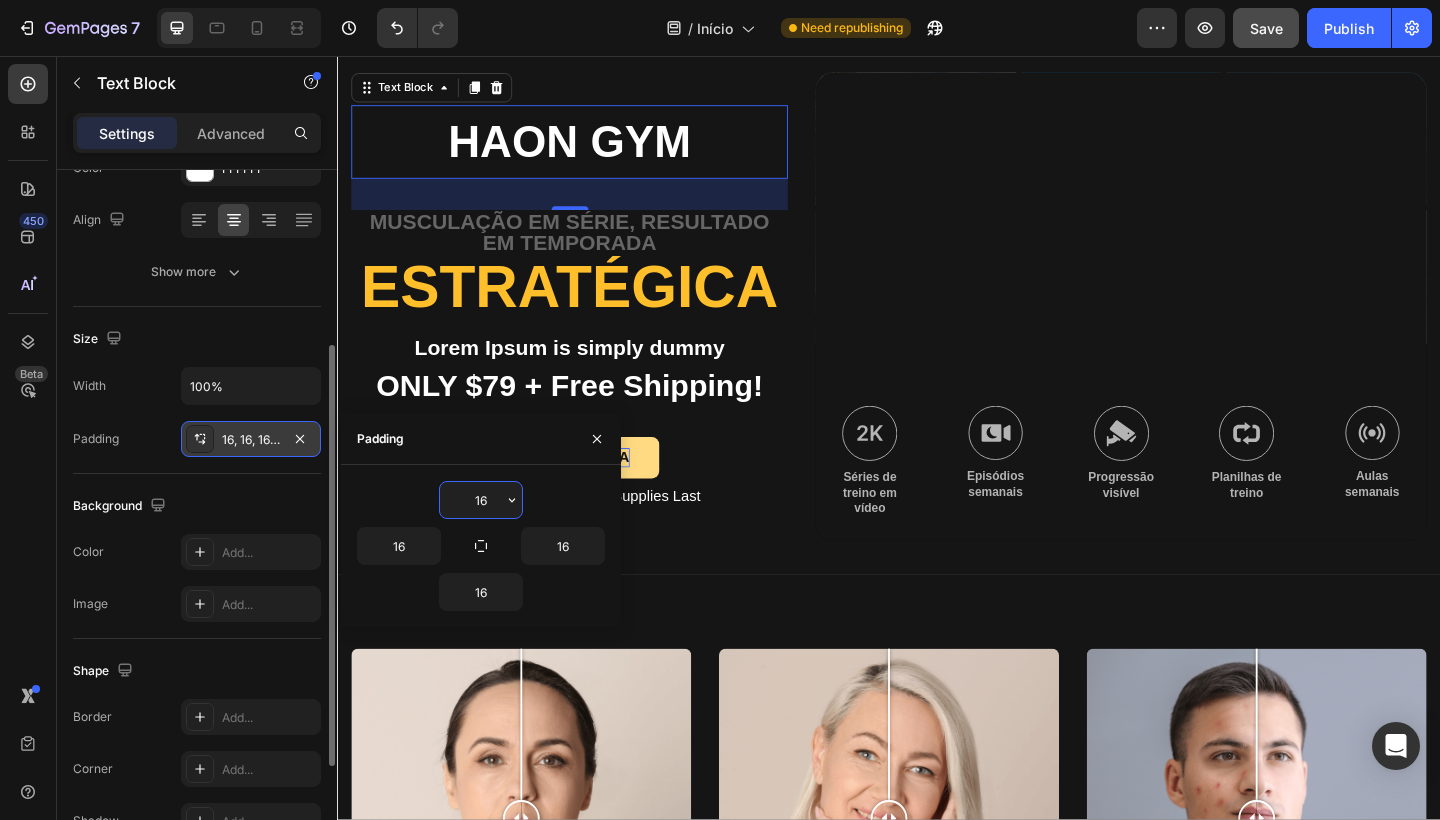 click on "16, 16, 16, 16" at bounding box center [251, 439] 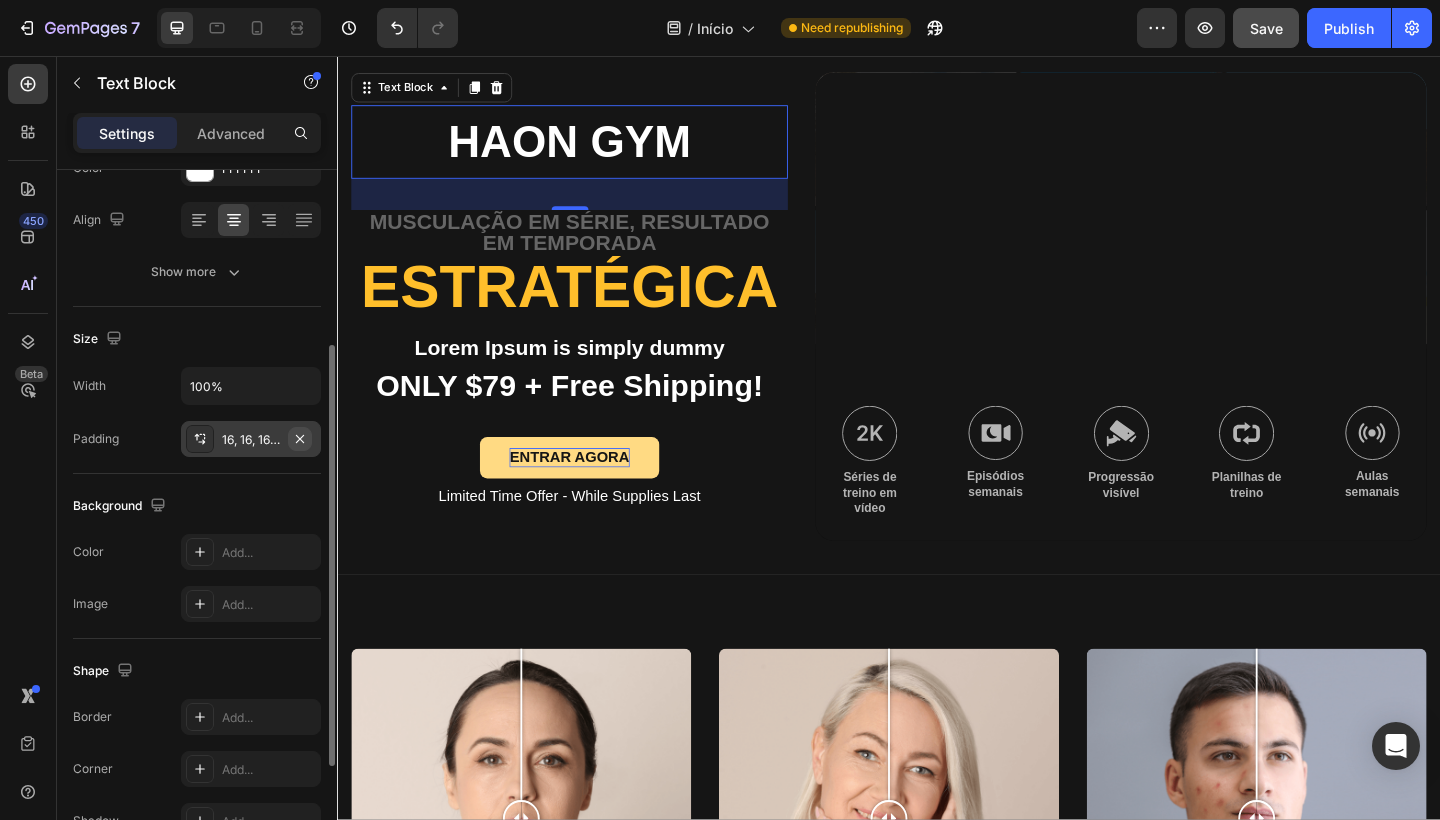 click 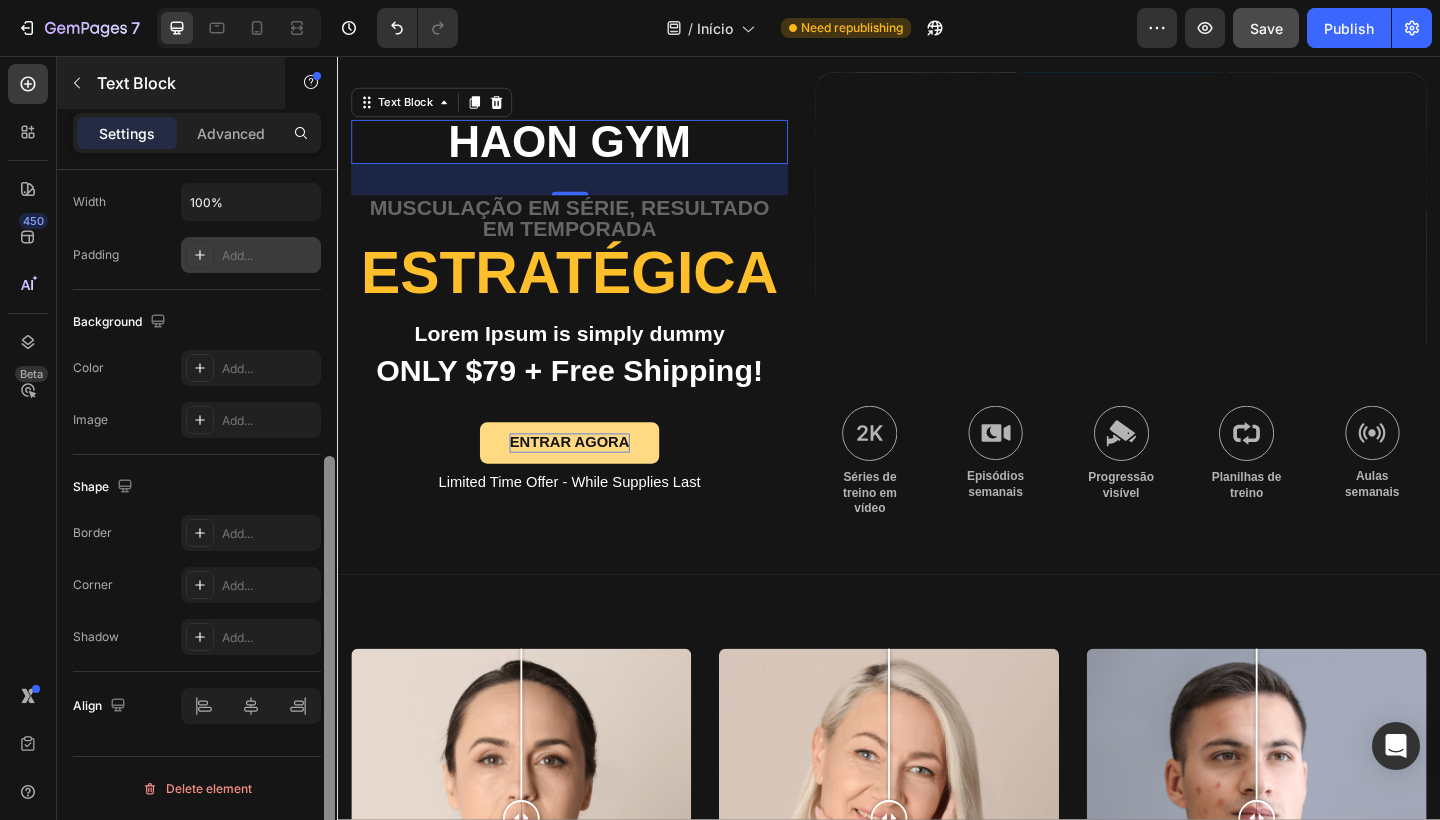 scroll, scrollTop: 0, scrollLeft: 0, axis: both 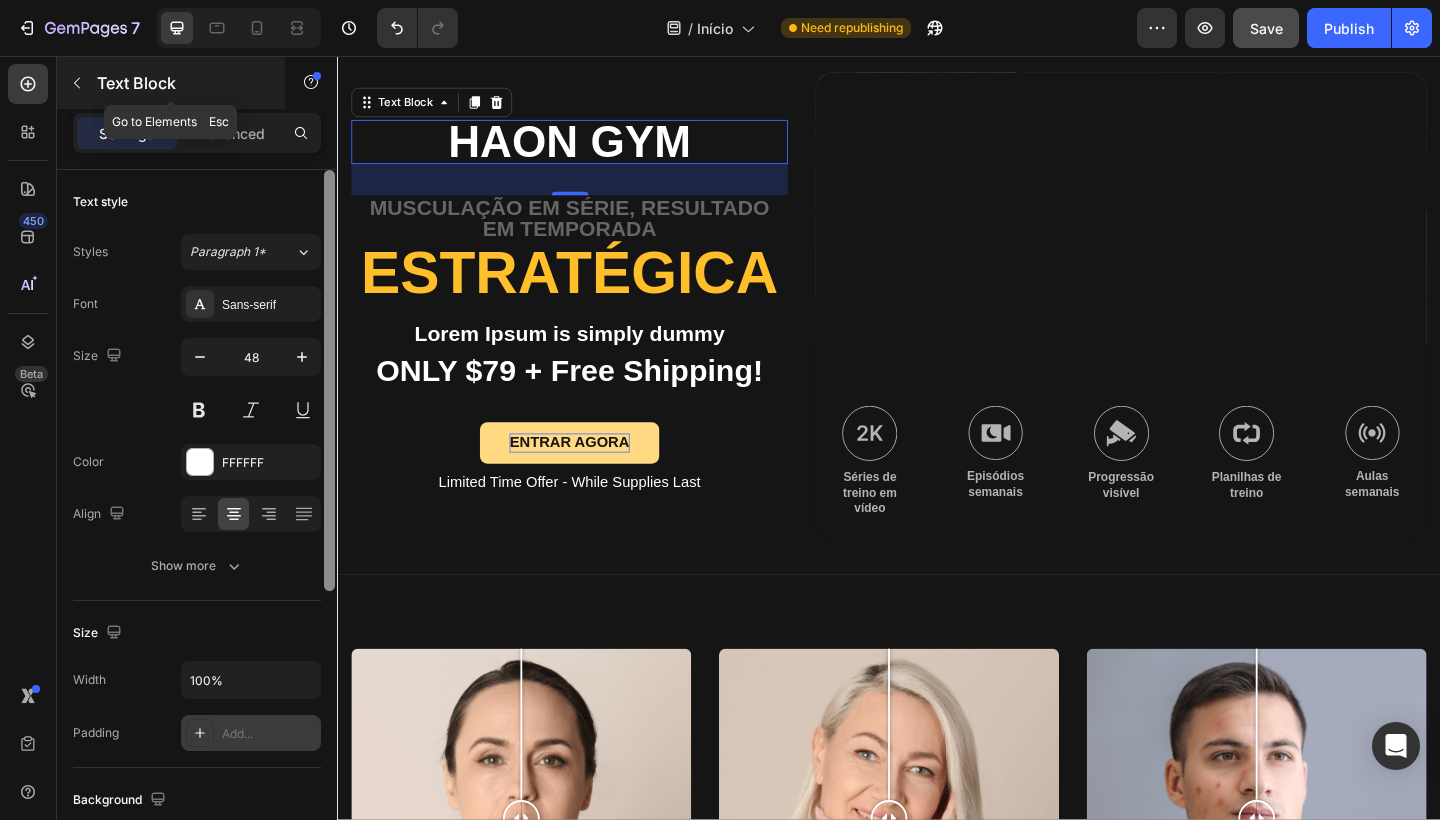 drag, startPoint x: 331, startPoint y: 449, endPoint x: 271, endPoint y: 107, distance: 347.22327 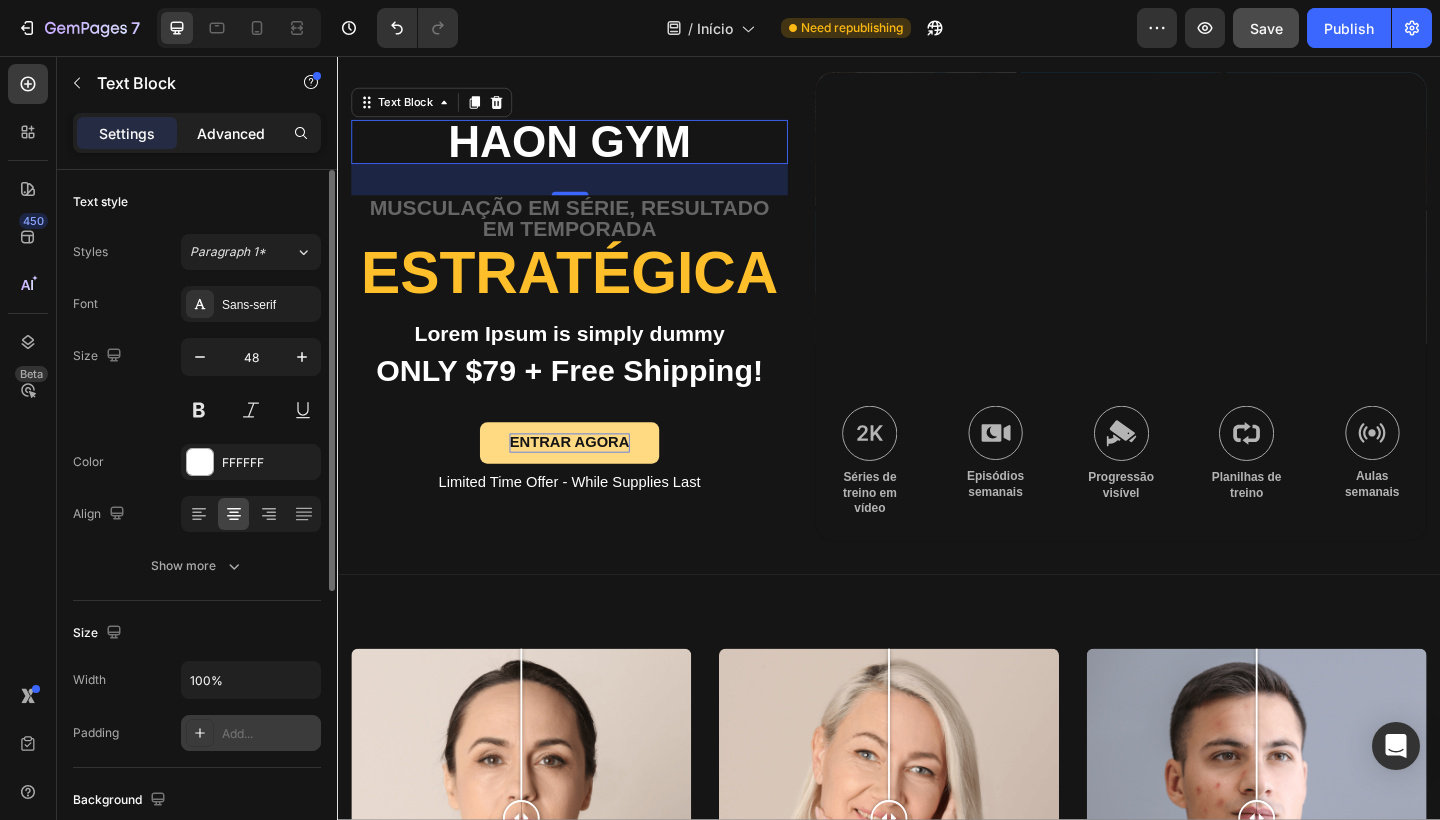 click on "Advanced" 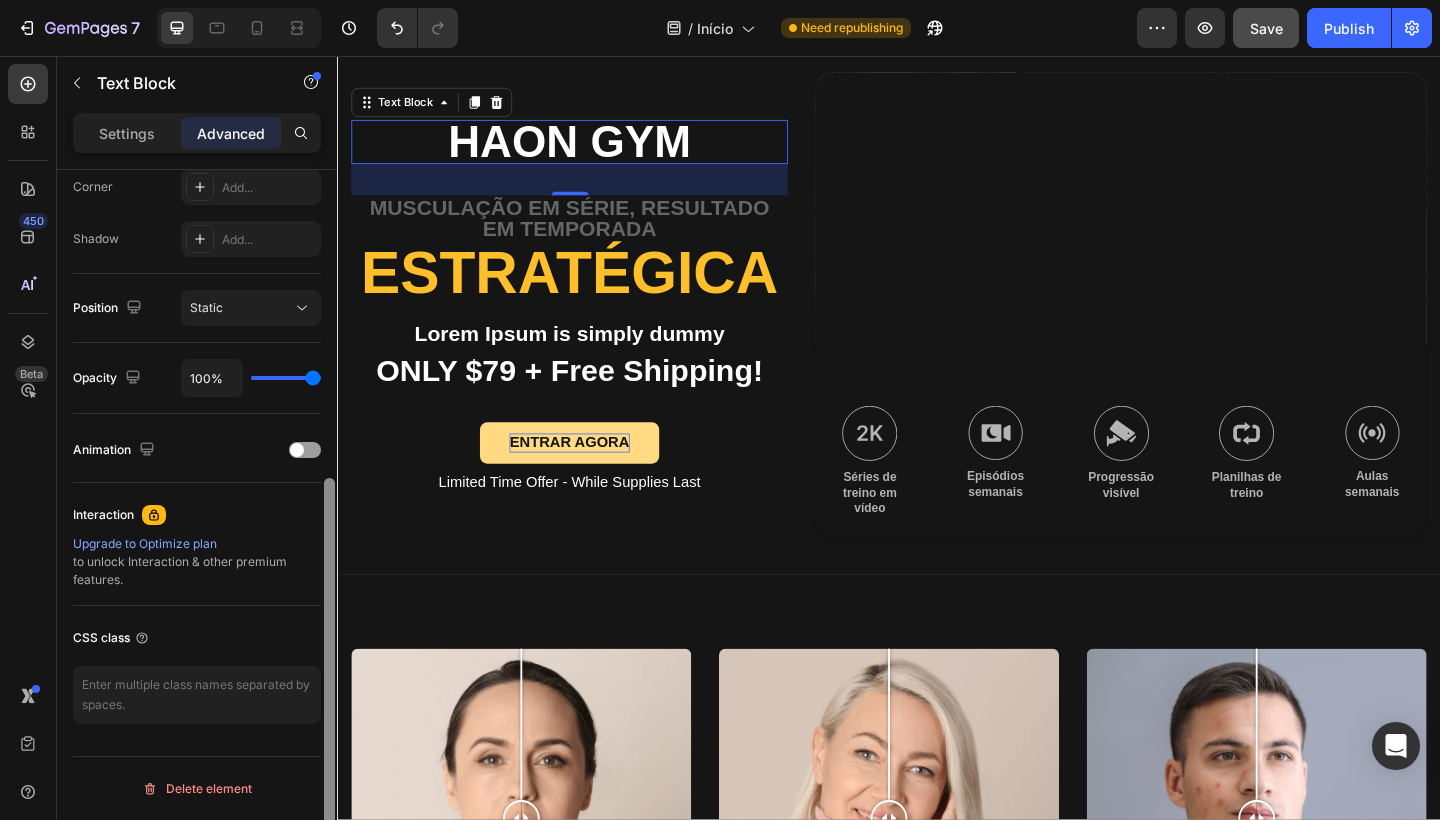 scroll, scrollTop: 0, scrollLeft: 0, axis: both 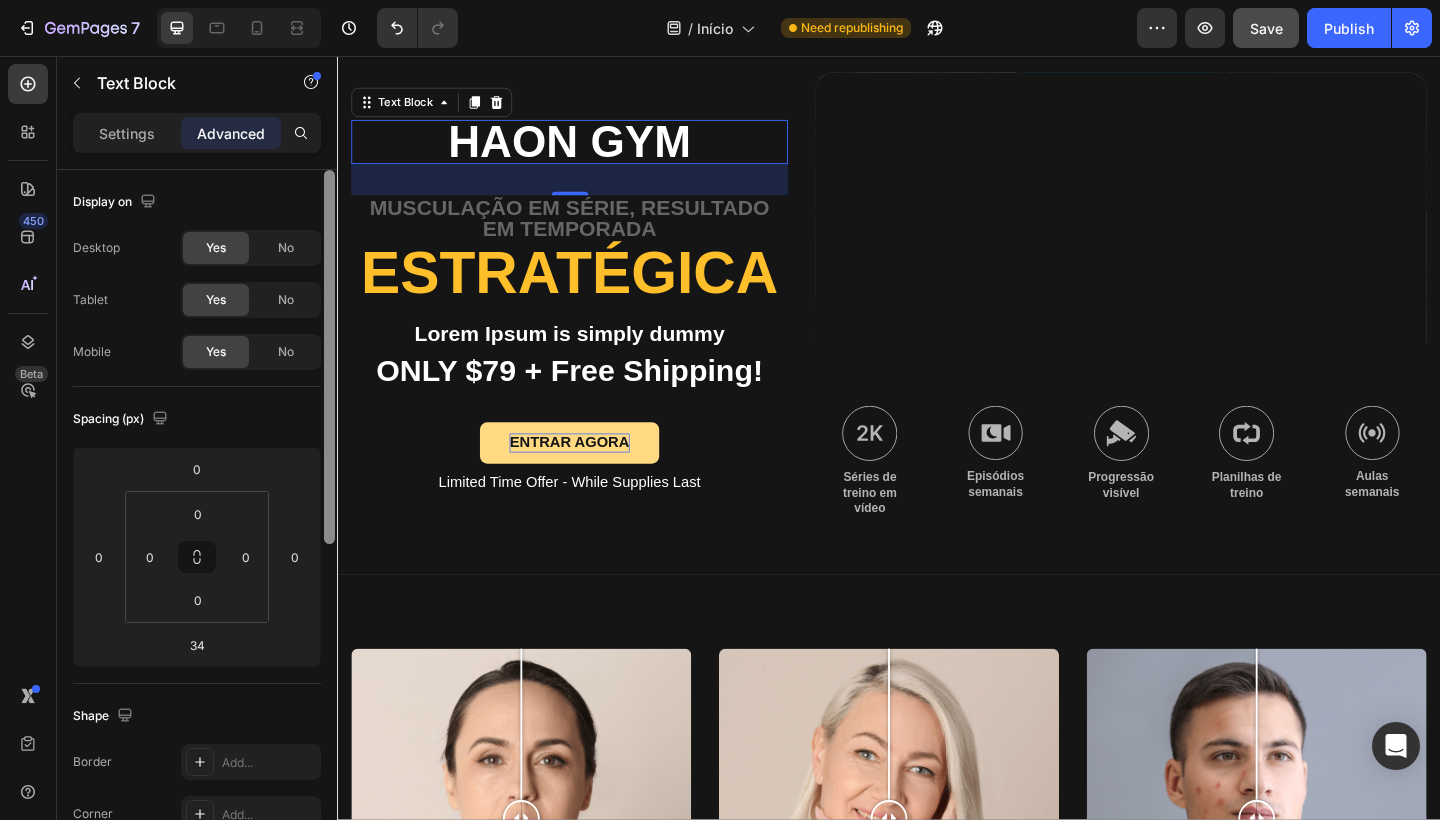 drag, startPoint x: 328, startPoint y: 347, endPoint x: 298, endPoint y: 60, distance: 288.5637 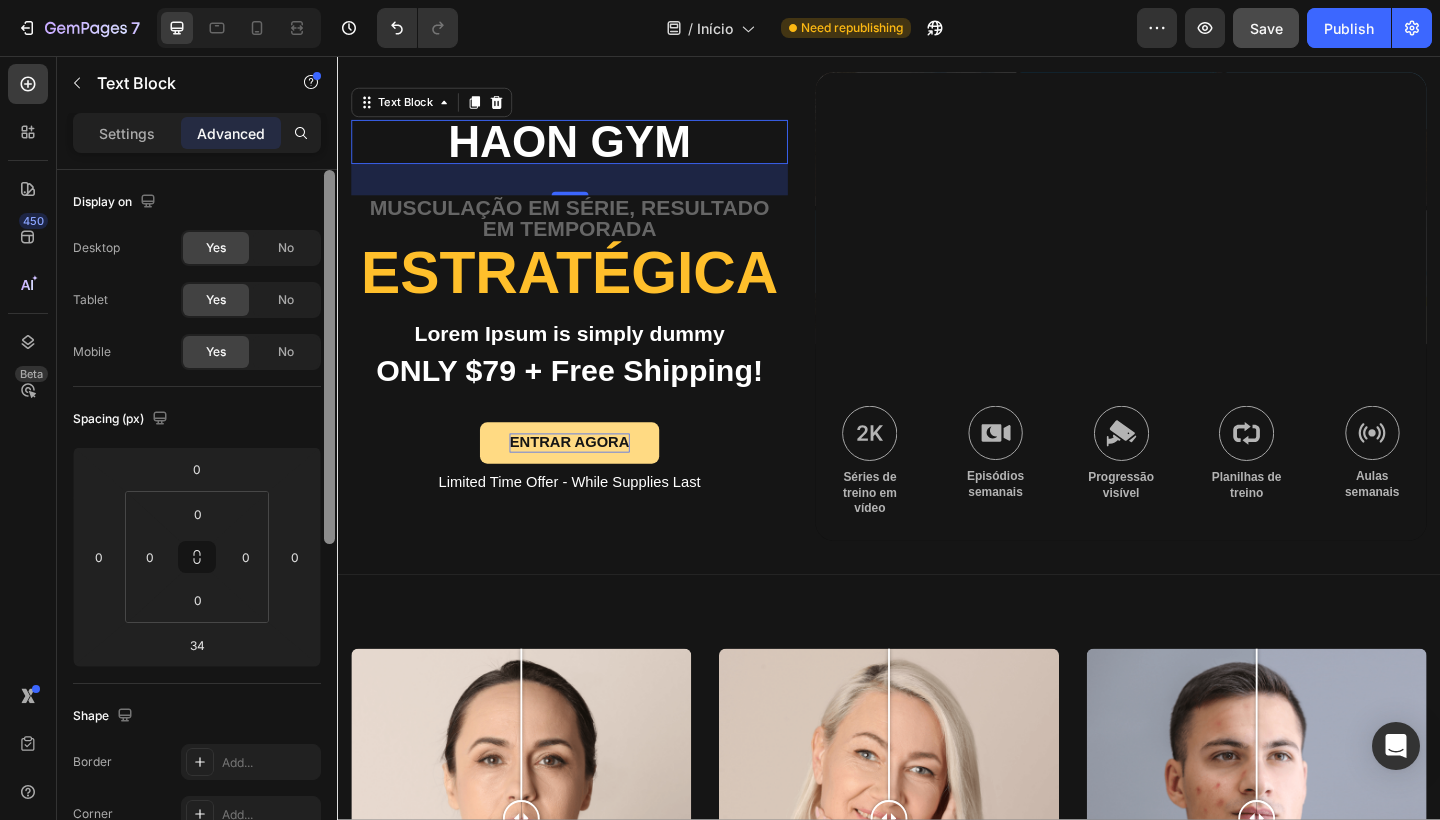 click on "Sections(18) Elements(83) Section Element Hero Section Product Detail Brands Trusted Badges Guarantee Product Breakdown How to use Testimonials Compare Bundle FAQs Social Proof Brand Story Product List Collection Blog List Contact Sticky Add to Cart Custom Footer Browse Library 450 Layout
Row
Row
Row
Row Text
Heading
Text Block Button
Button
Button Media
Image
Image
Video" at bounding box center (197, 438) 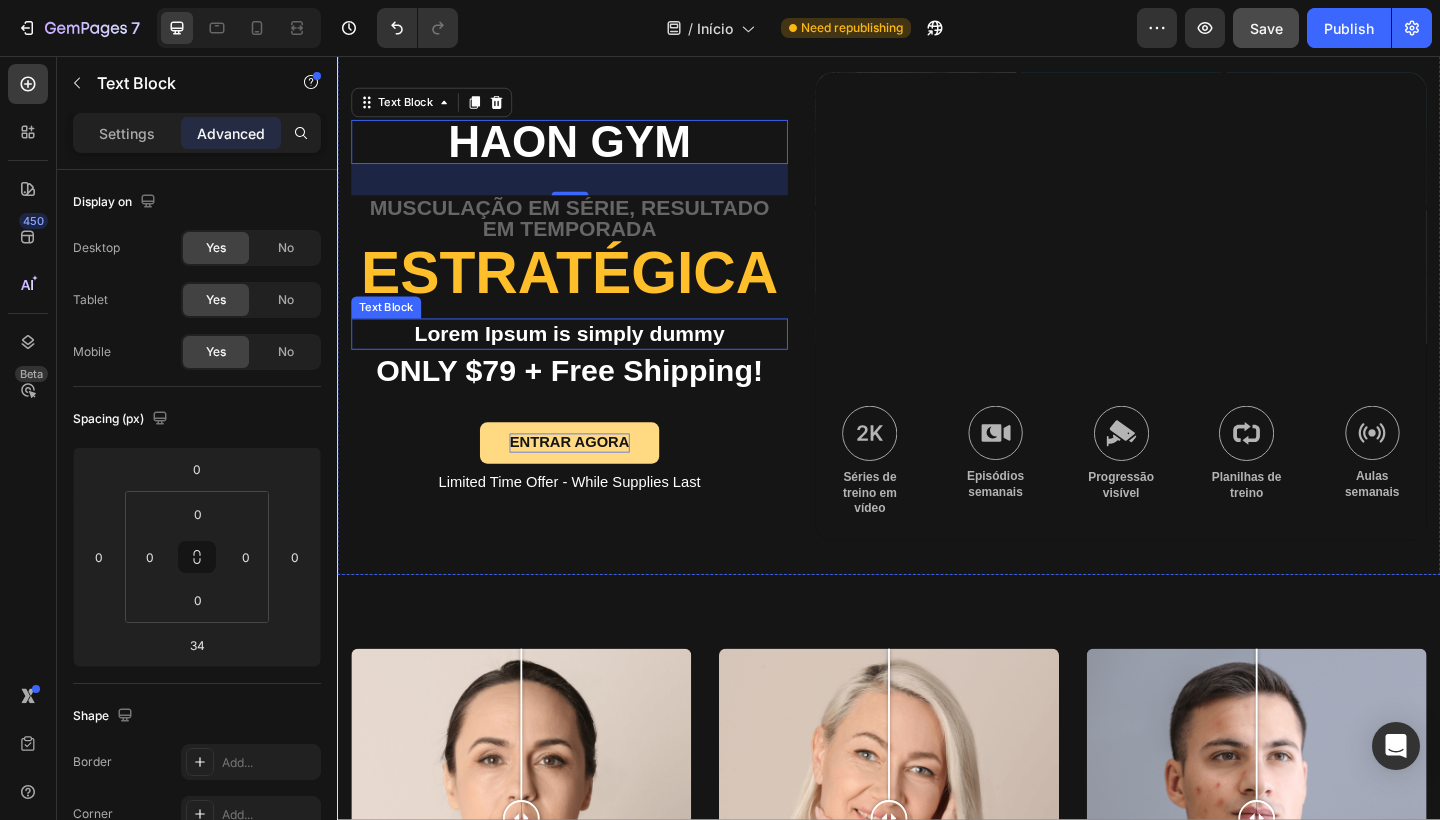 click on "Lorem Ipsum is simply dummy" at bounding box center [589, 359] 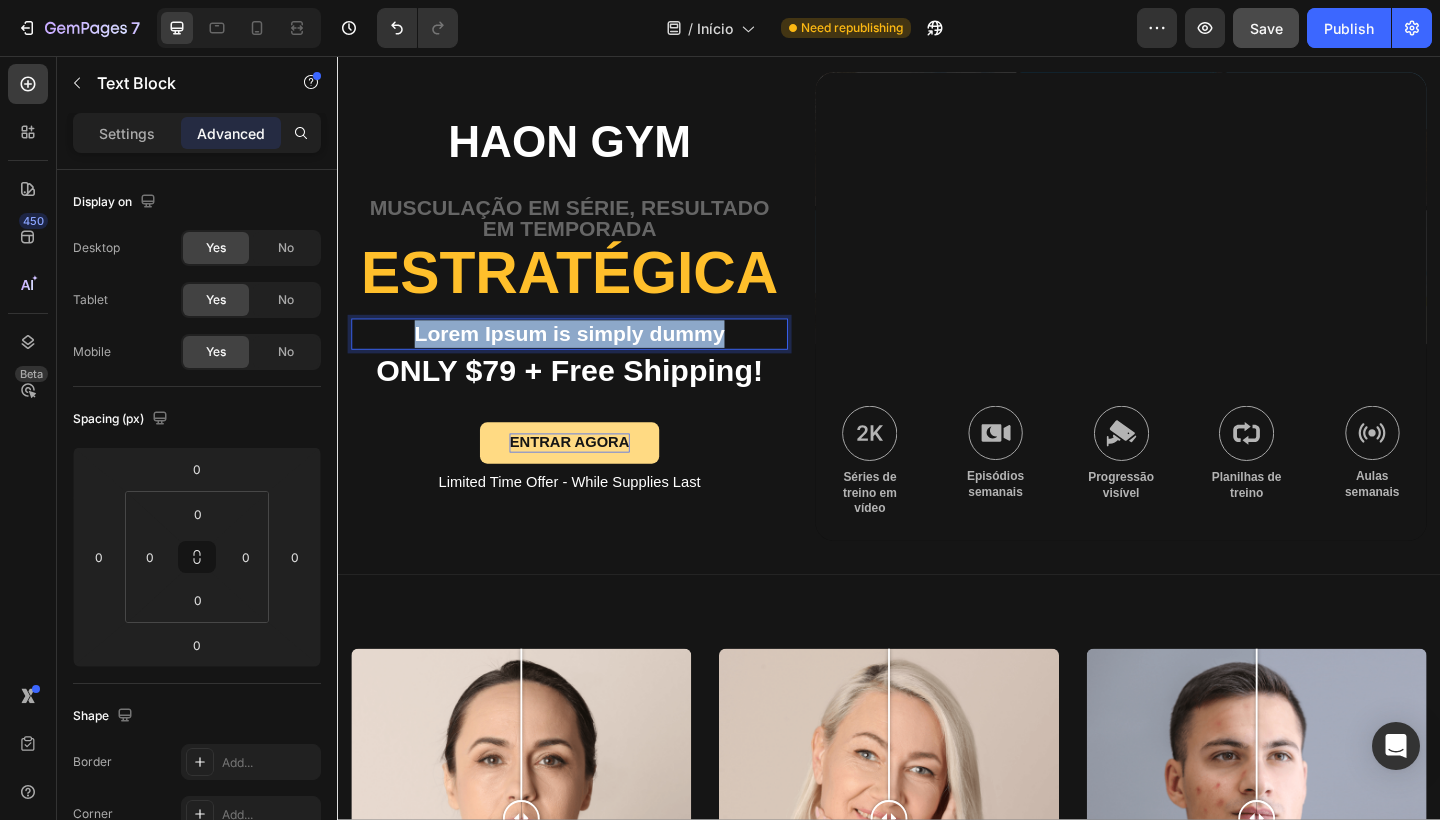 click on "Lorem Ipsum is simply dummy" at bounding box center [589, 359] 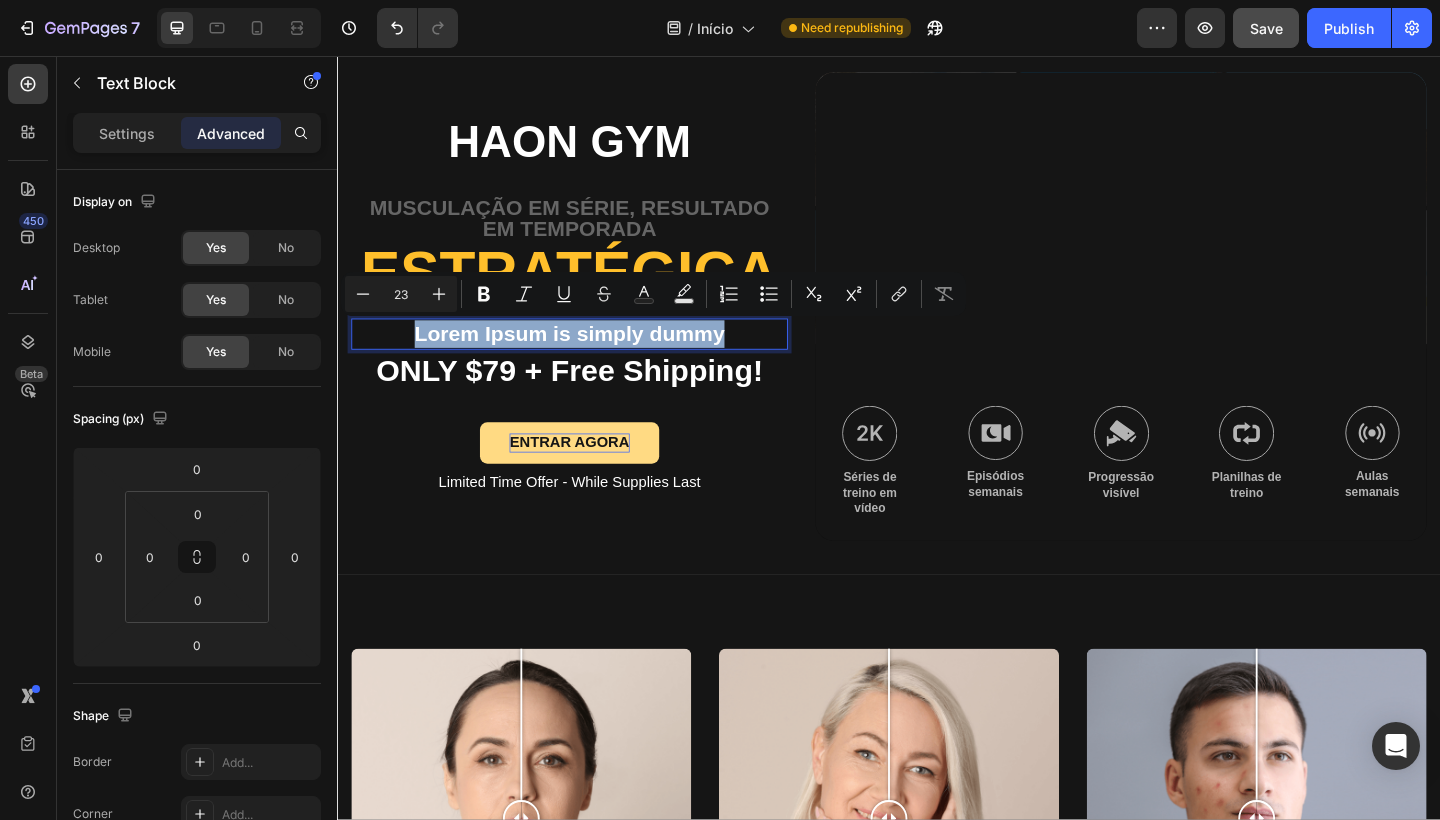 click on "Lorem Ipsum is simply dummy" at bounding box center [589, 359] 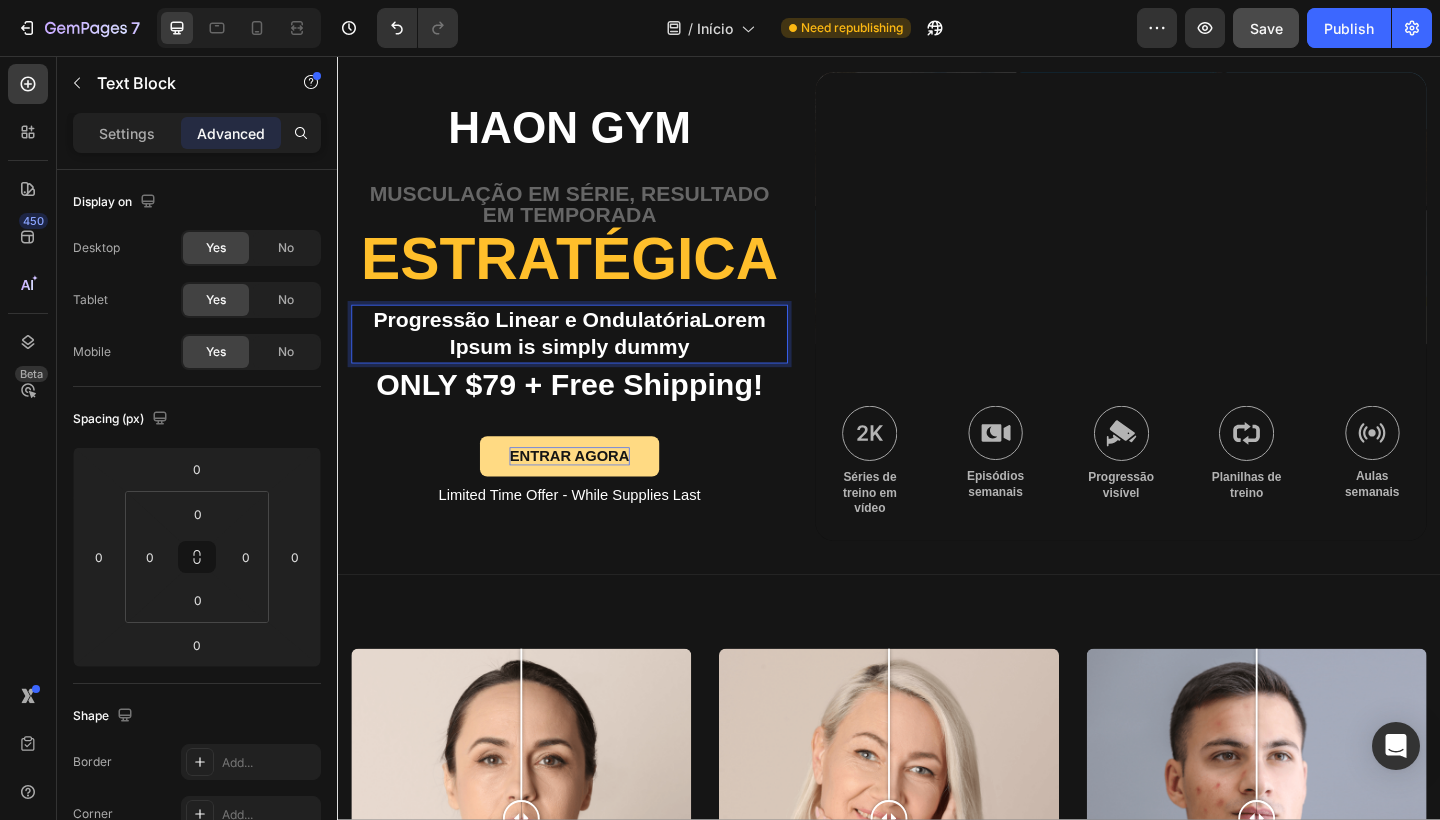 click on "Progressão Linear e OndulatóriaLorem Ipsum is simply dummy" at bounding box center [589, 359] 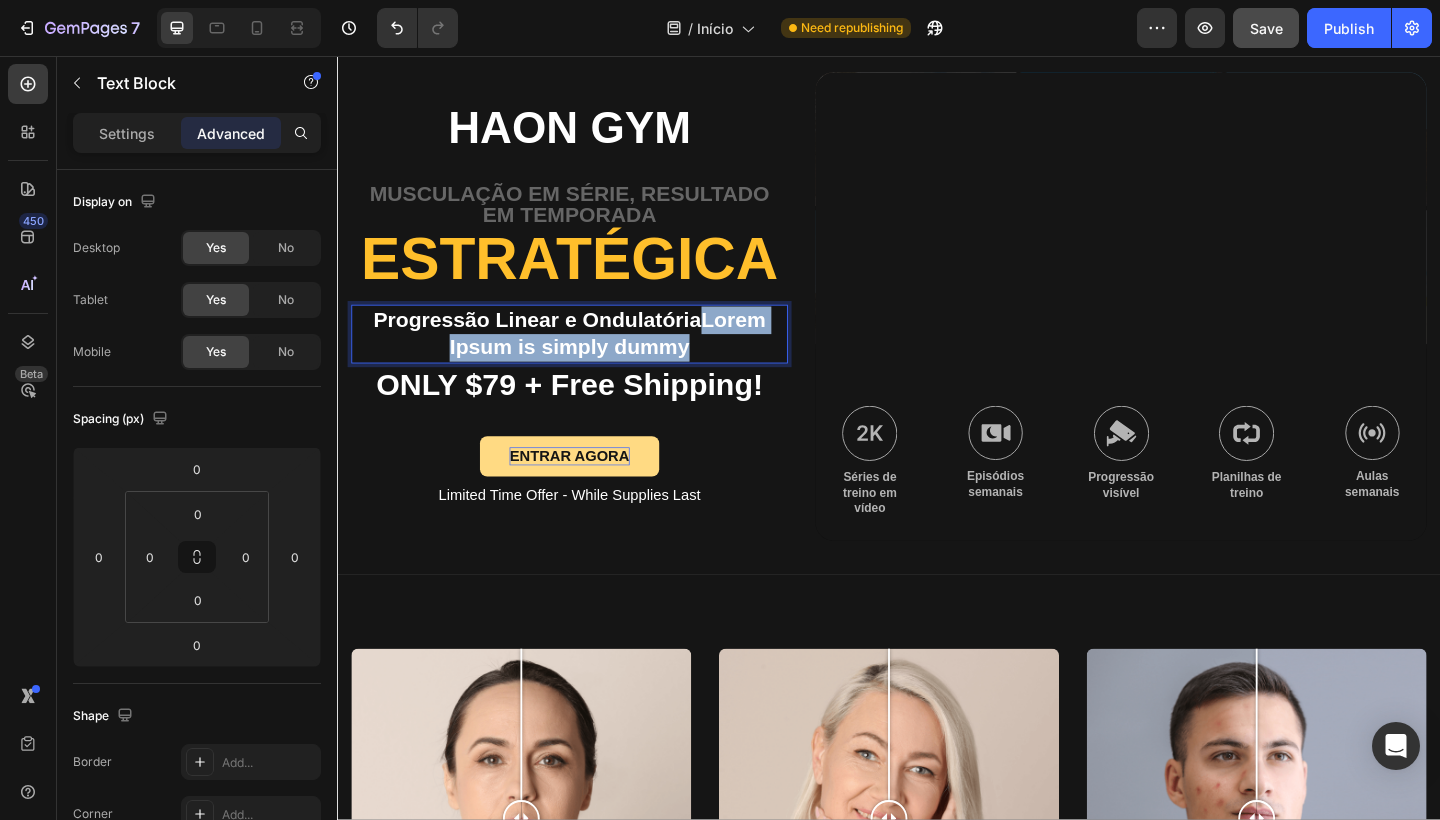 drag, startPoint x: 720, startPoint y: 377, endPoint x: 728, endPoint y: 342, distance: 35.902645 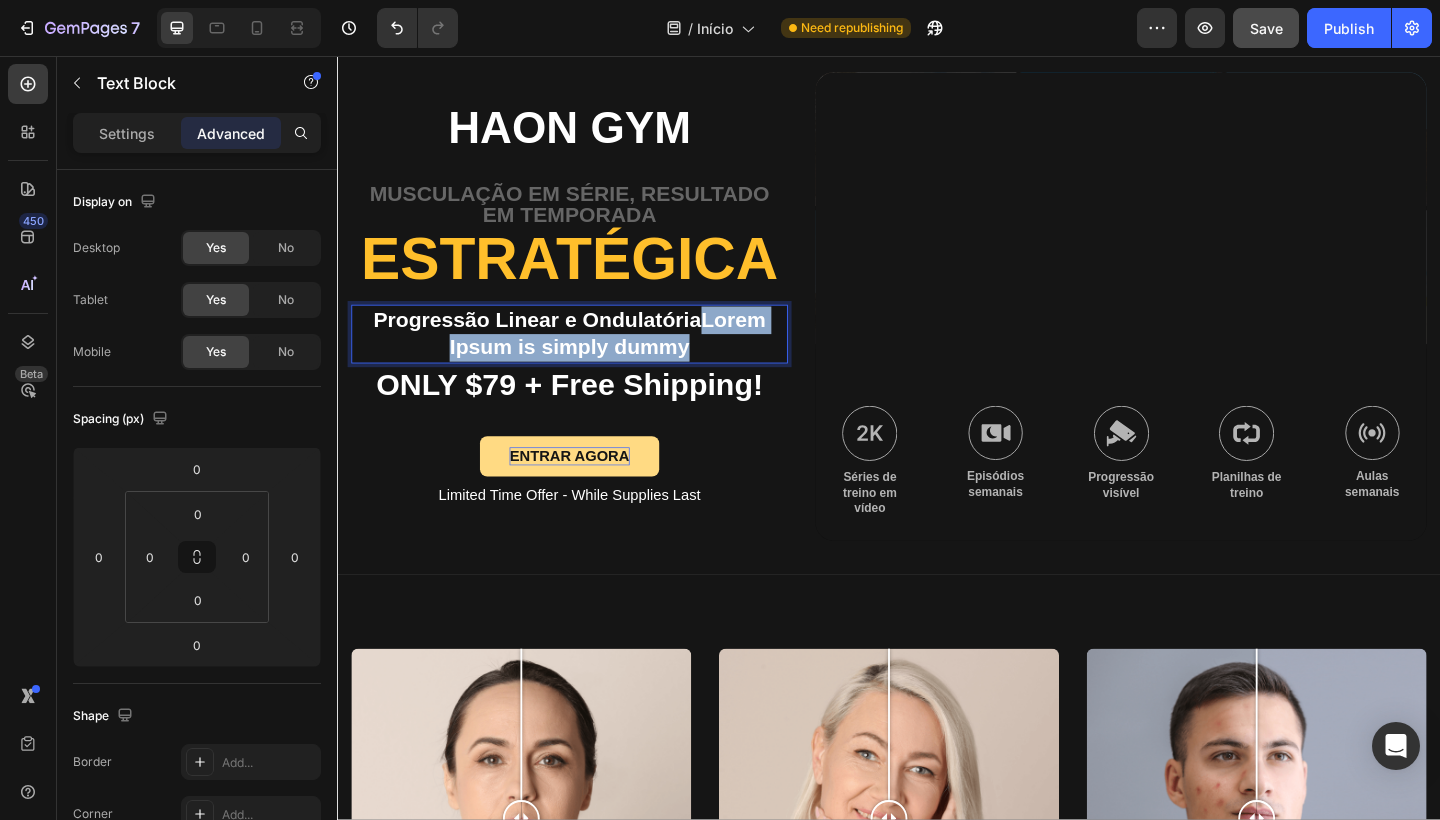 click on "Progressão Linear e OndulatóriaLorem Ipsum is simply dummy" at bounding box center (589, 359) 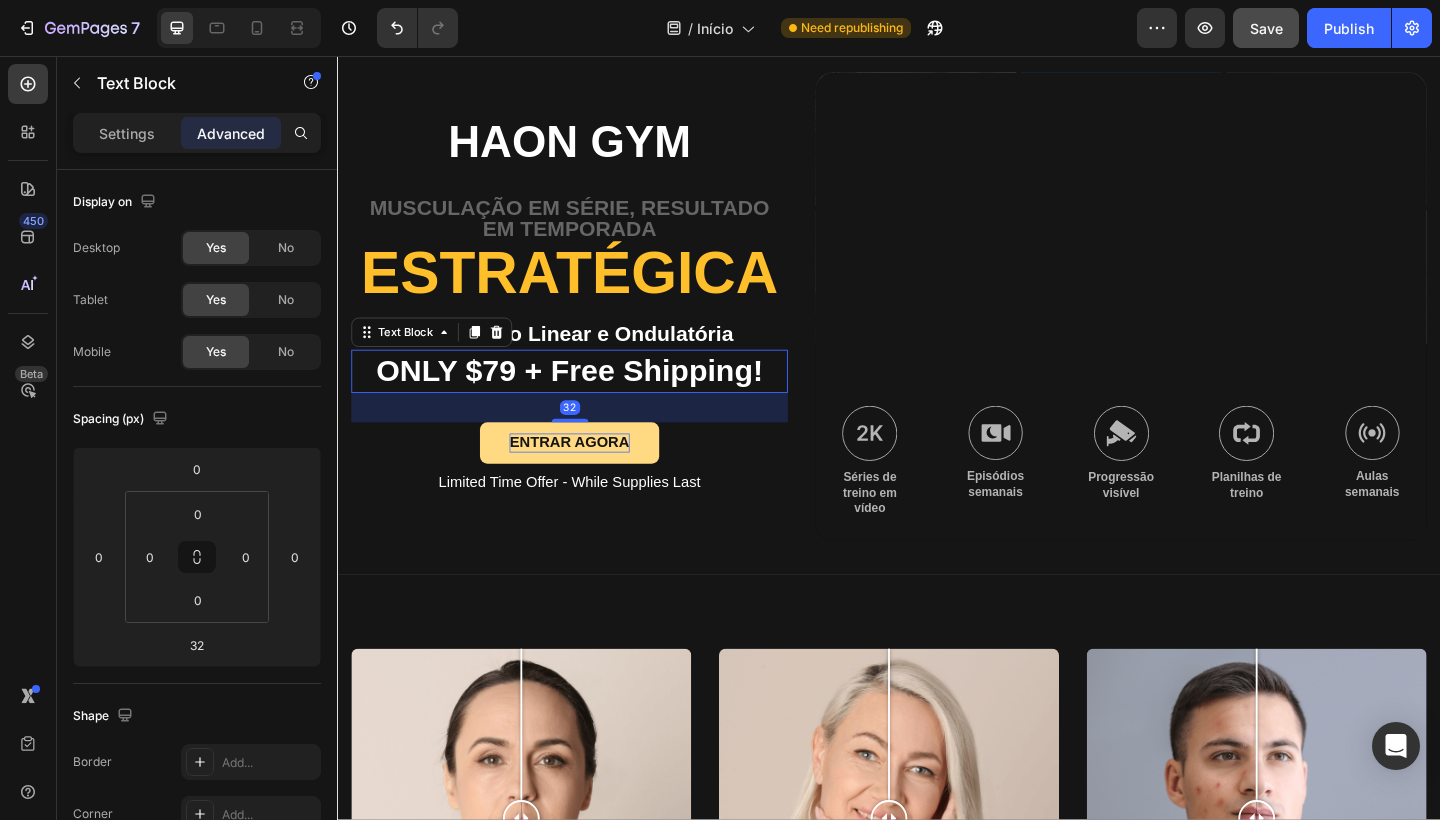 click on "ONLY $79 + Free Shipping!" at bounding box center (589, 399) 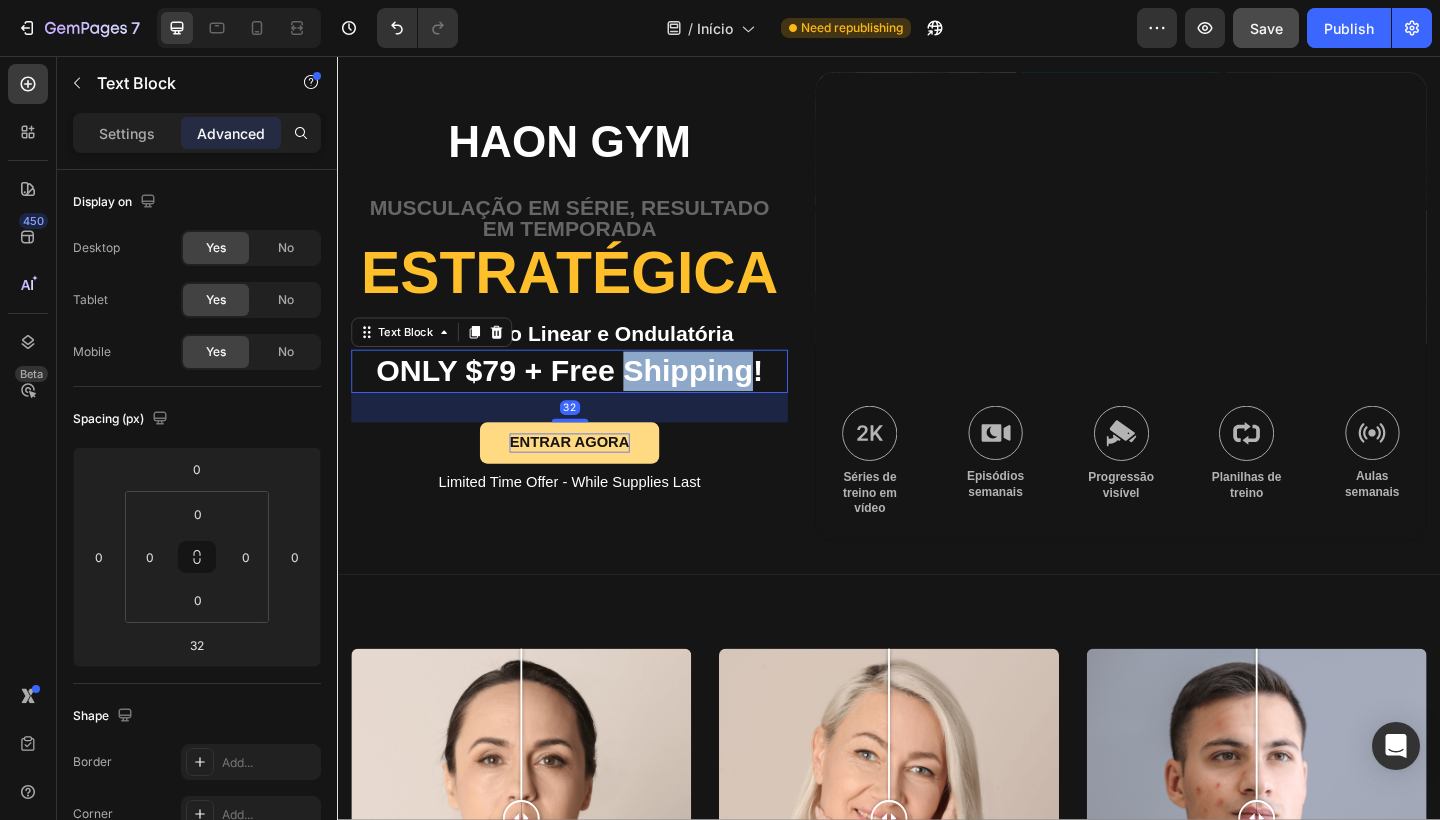 click on "ONLY $79 + Free Shipping!" at bounding box center [589, 399] 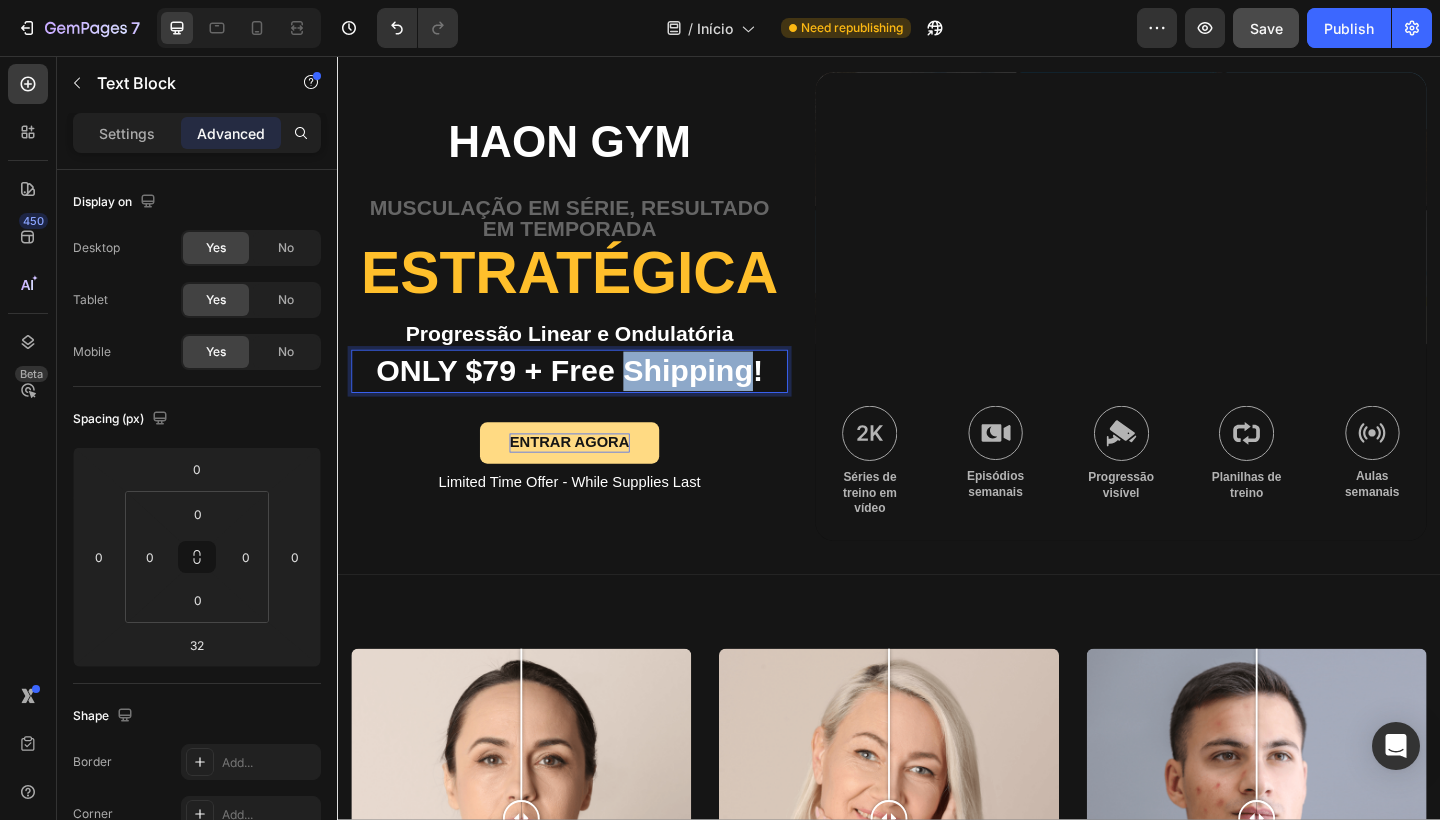 click on "ONLY $79 + Free Shipping!" at bounding box center [589, 399] 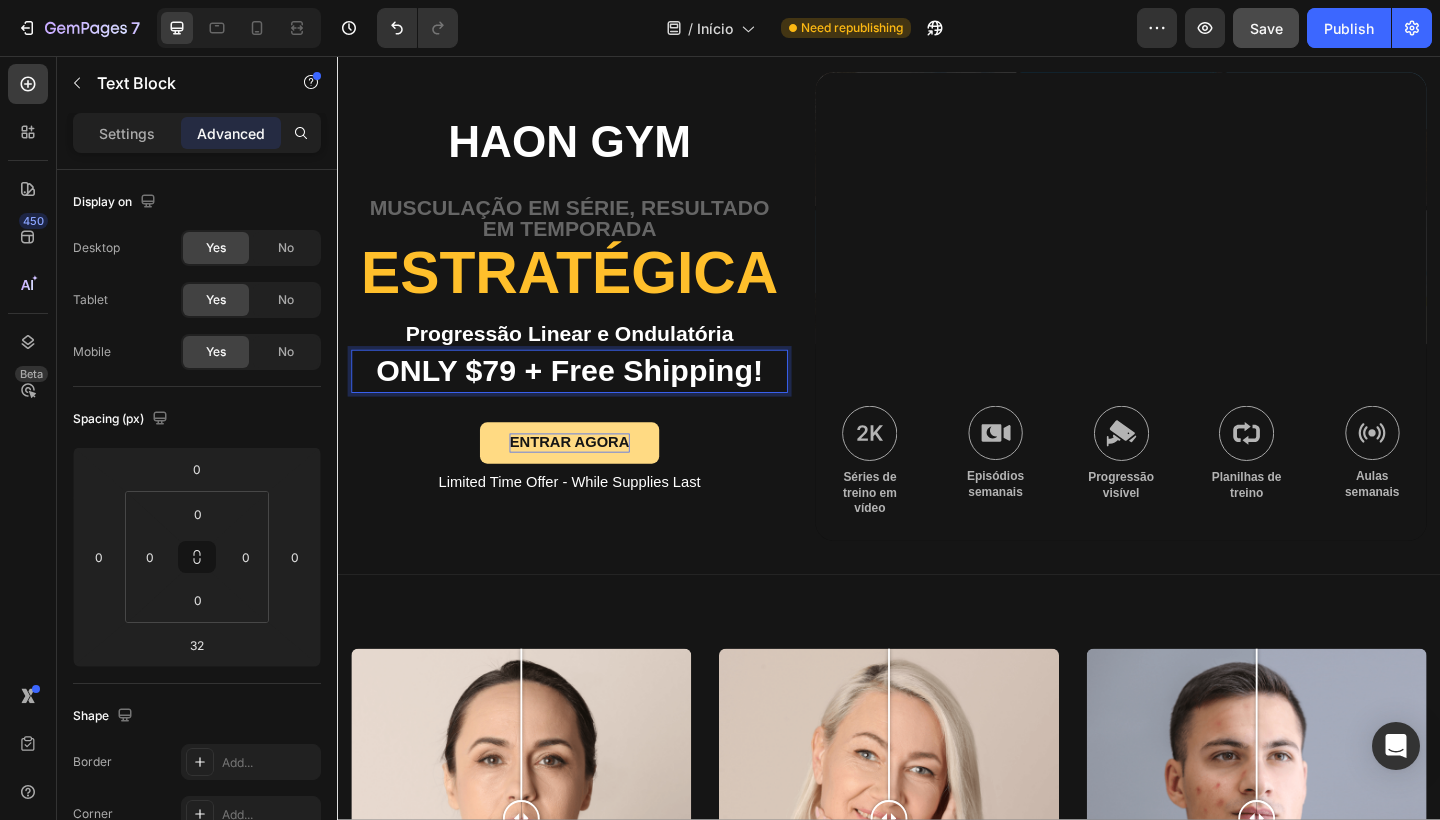 click on "ONLY $79 + Free Shipping!" at bounding box center [589, 399] 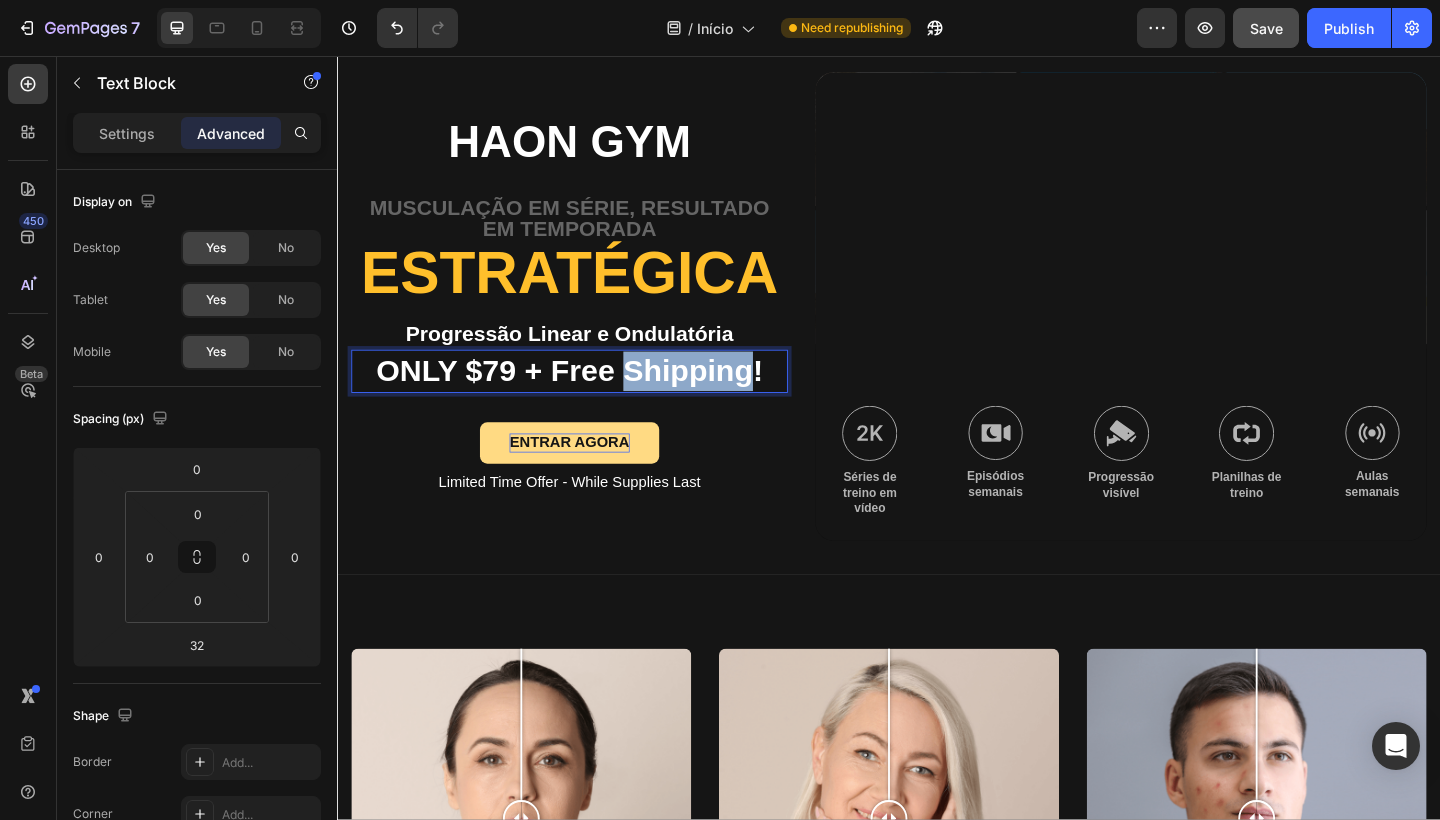 click on "ONLY $79 + Free Shipping!" at bounding box center [589, 399] 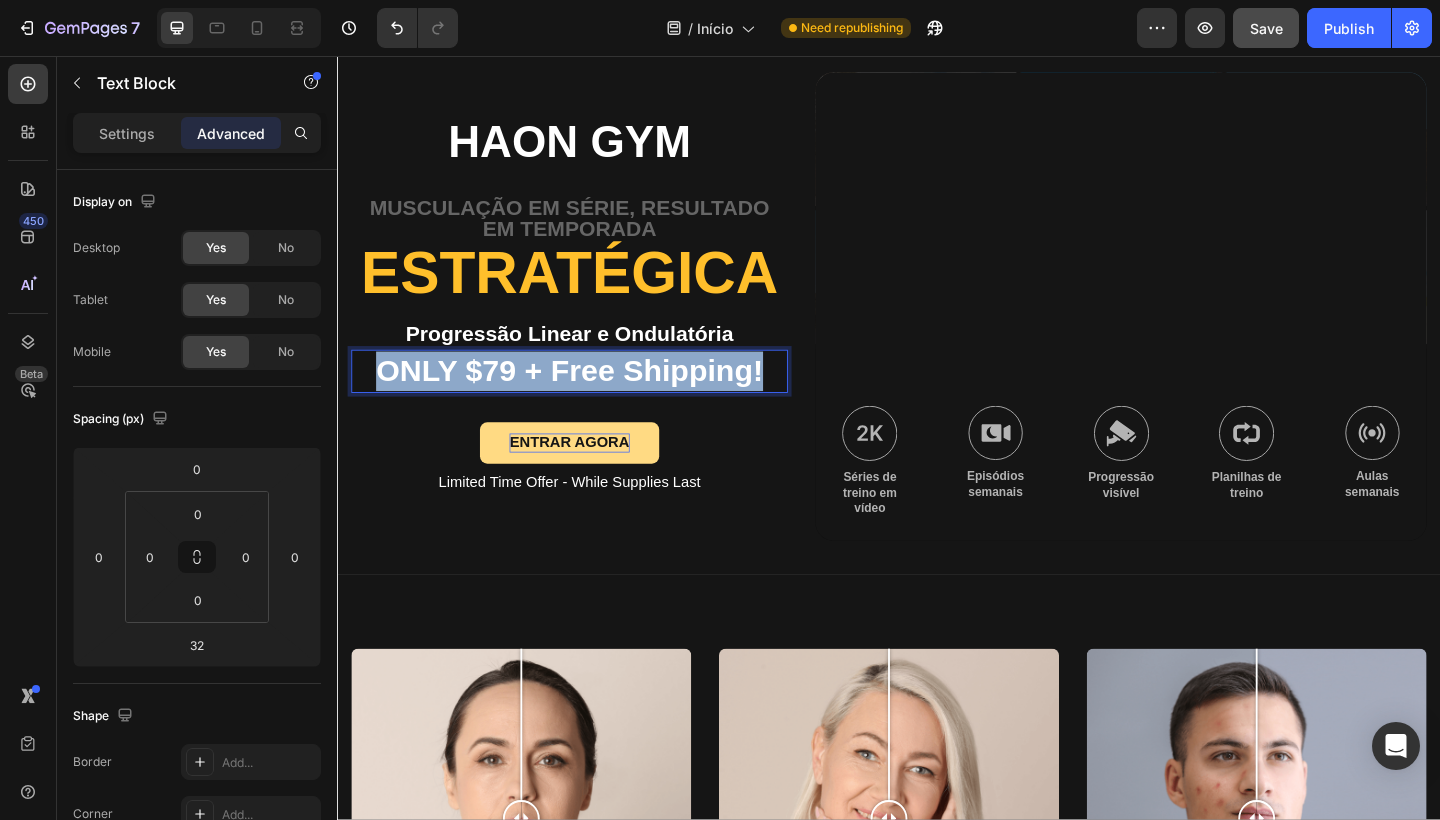 click on "ONLY $79 + Free Shipping!" at bounding box center [589, 399] 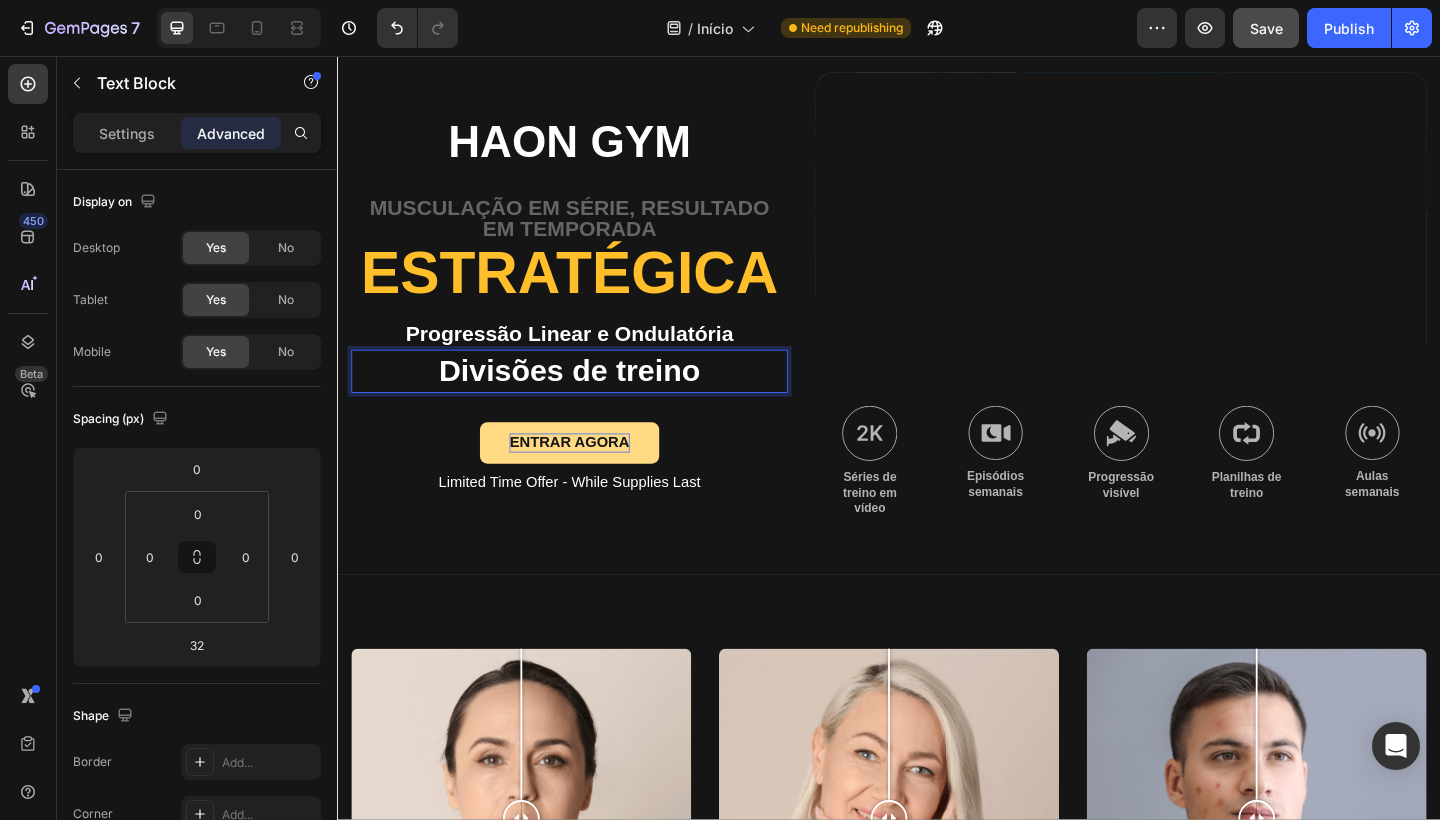 click on "Divisões de treino" at bounding box center (589, 399) 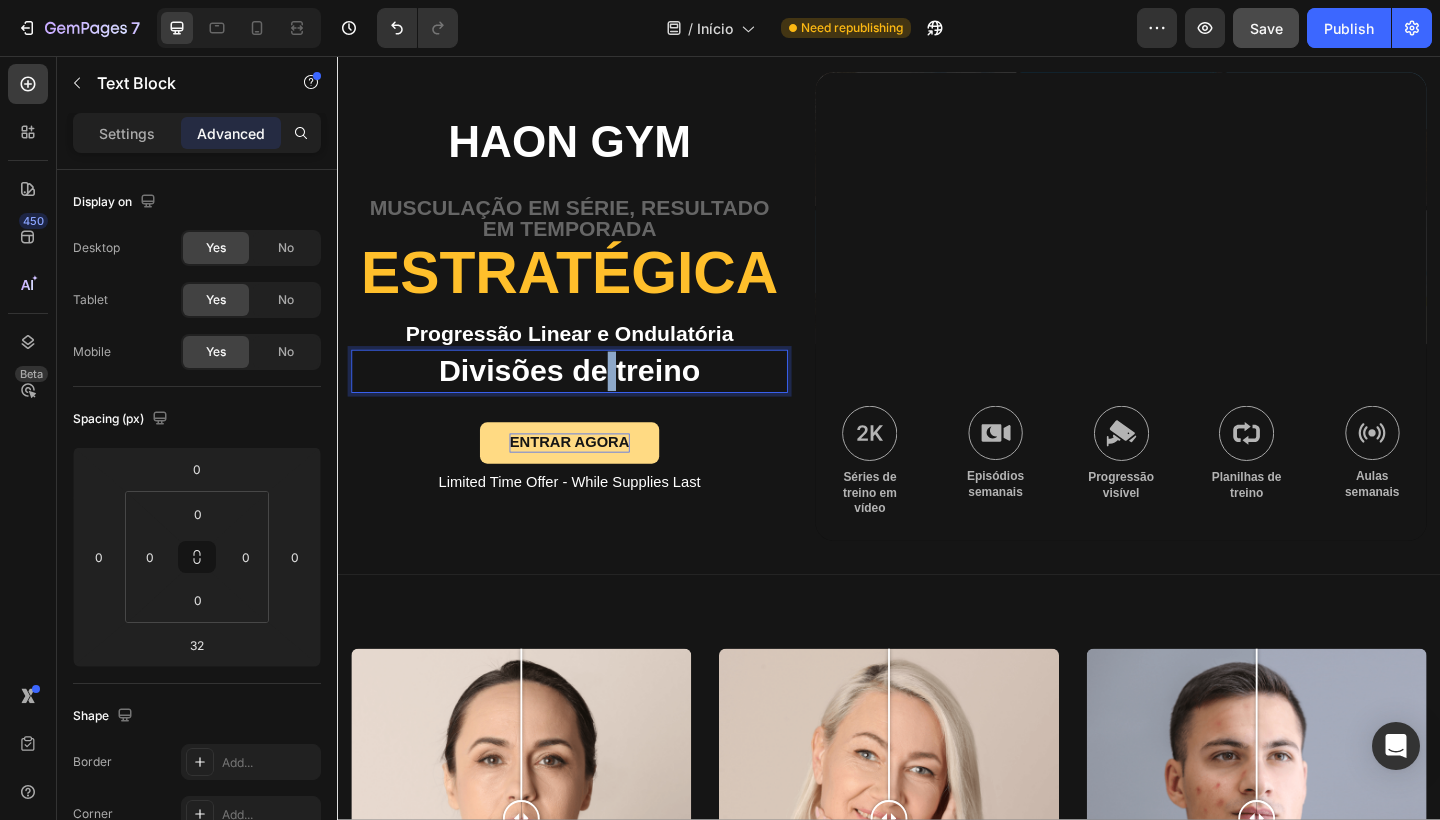click on "Divisões de treino" at bounding box center (589, 399) 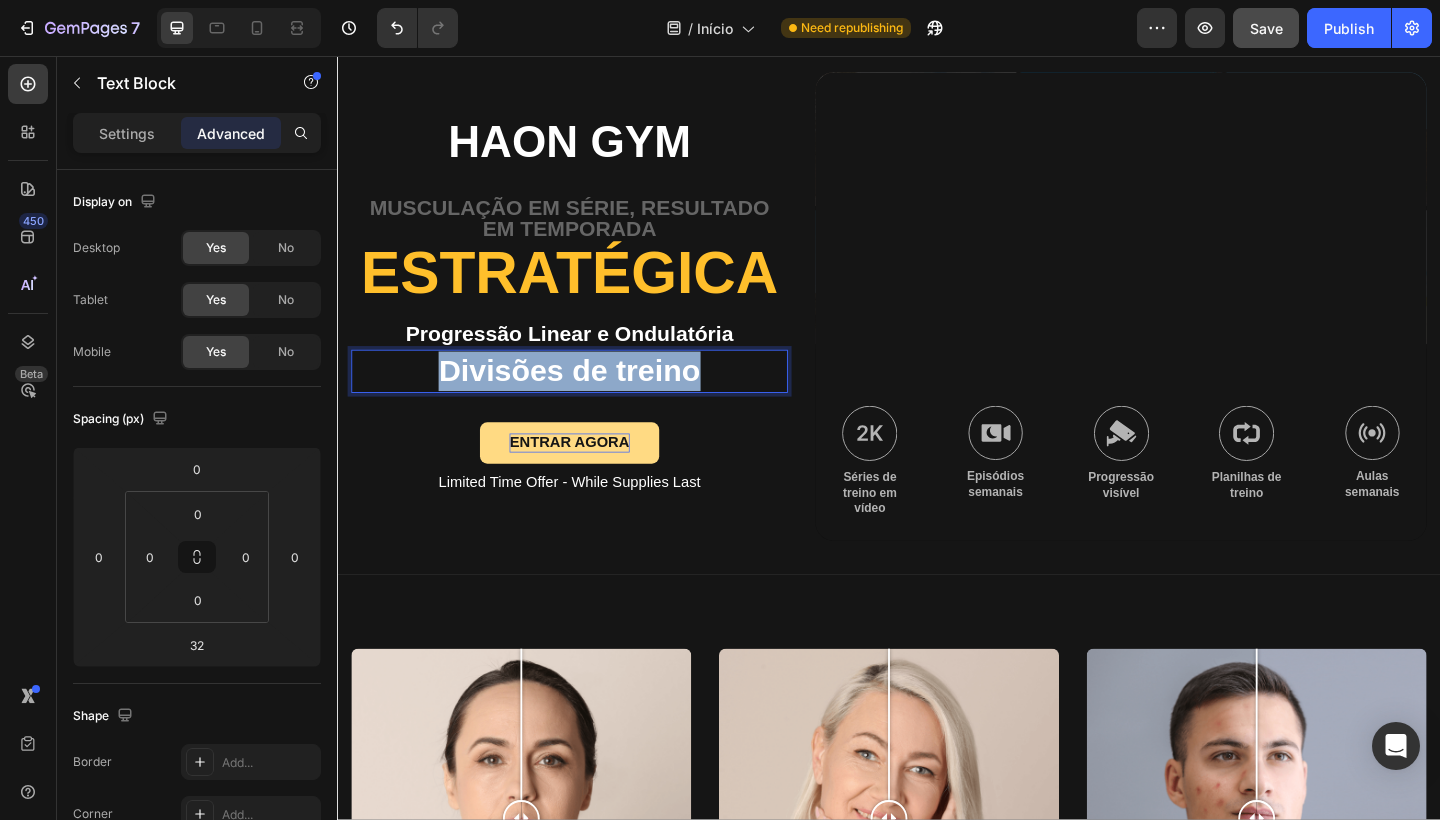 click on "Divisões de treino" at bounding box center (589, 399) 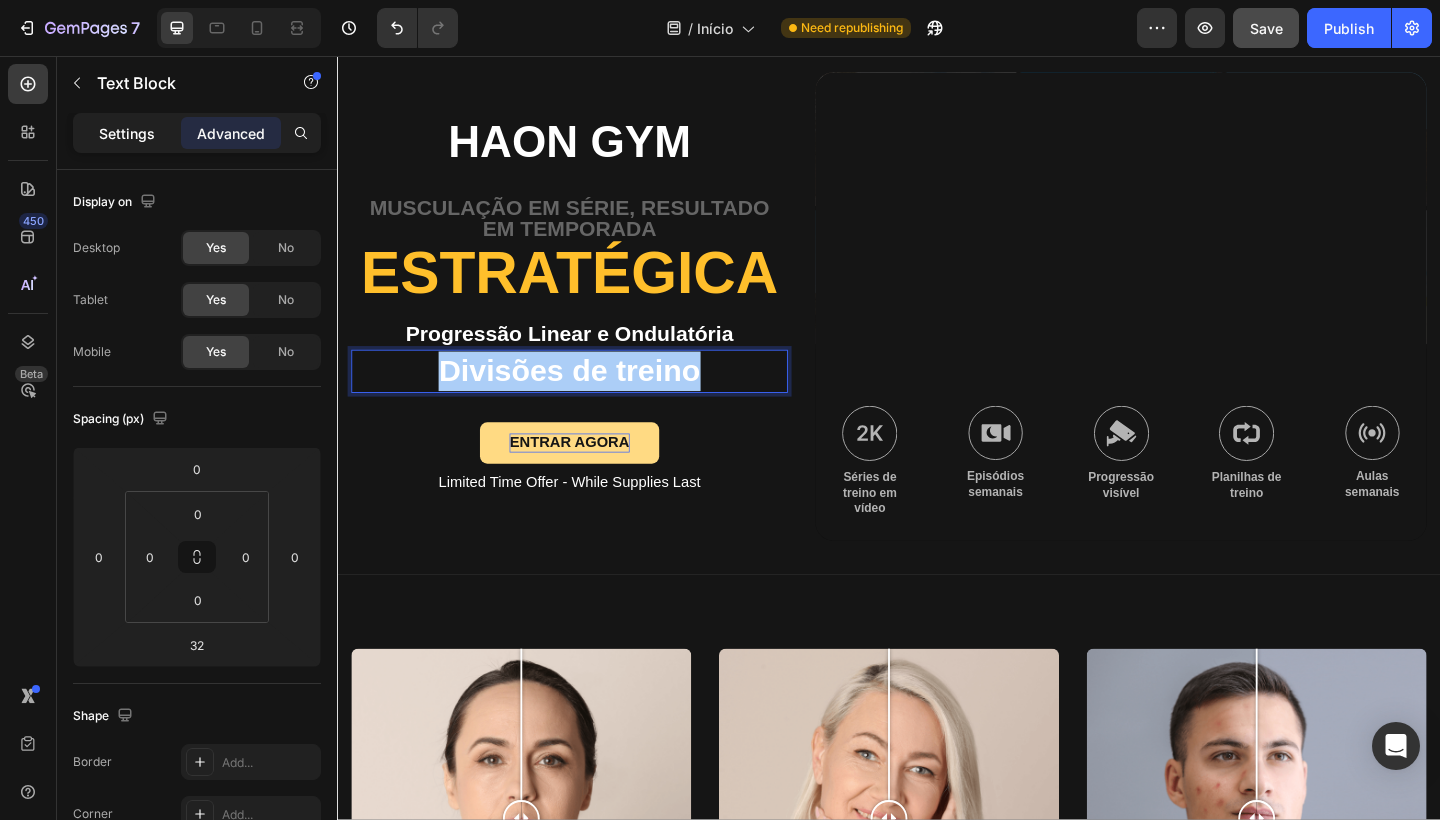 click on "Settings" at bounding box center [127, 133] 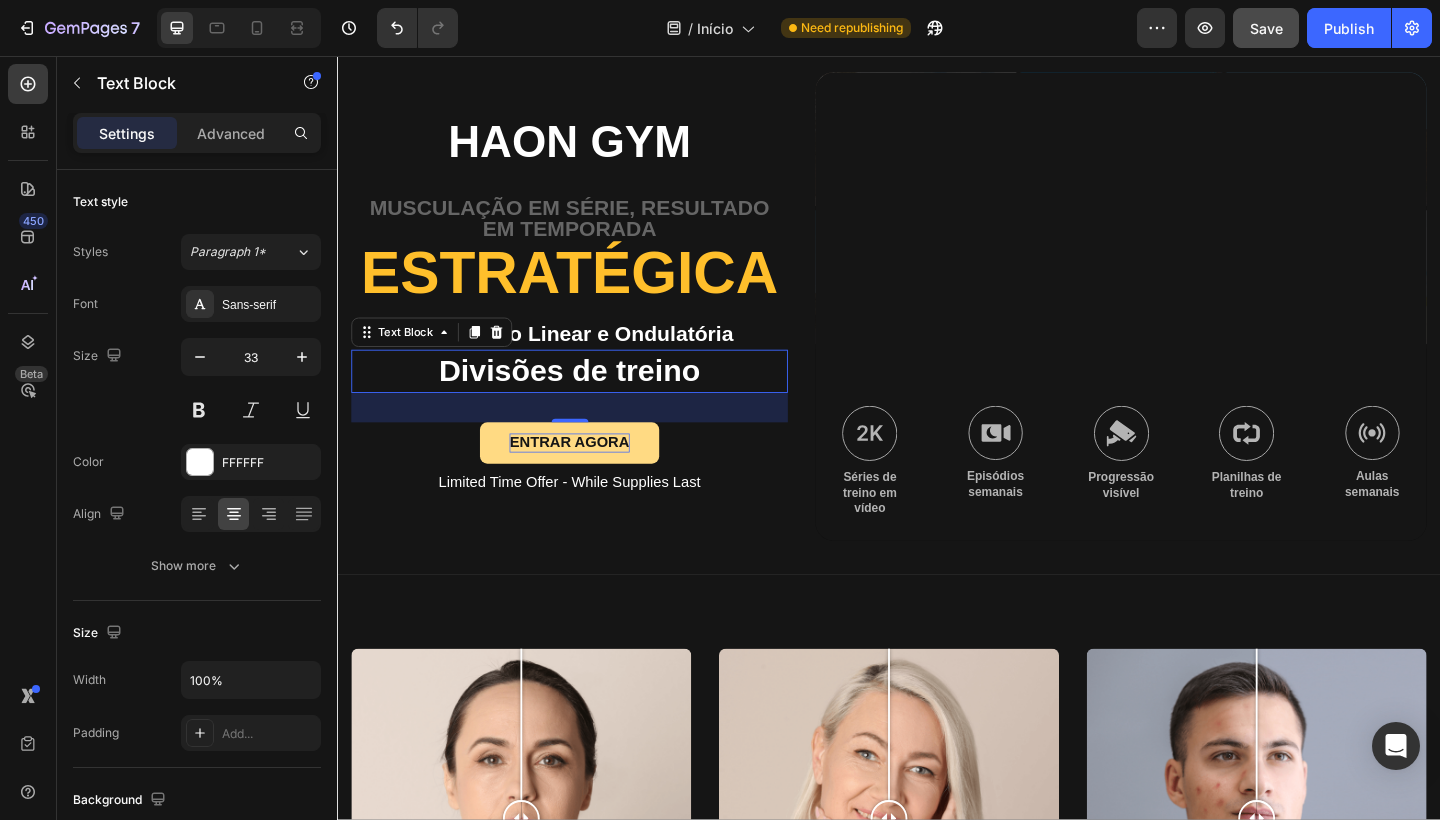drag, startPoint x: 1197, startPoint y: 412, endPoint x: 906, endPoint y: 383, distance: 292.44144 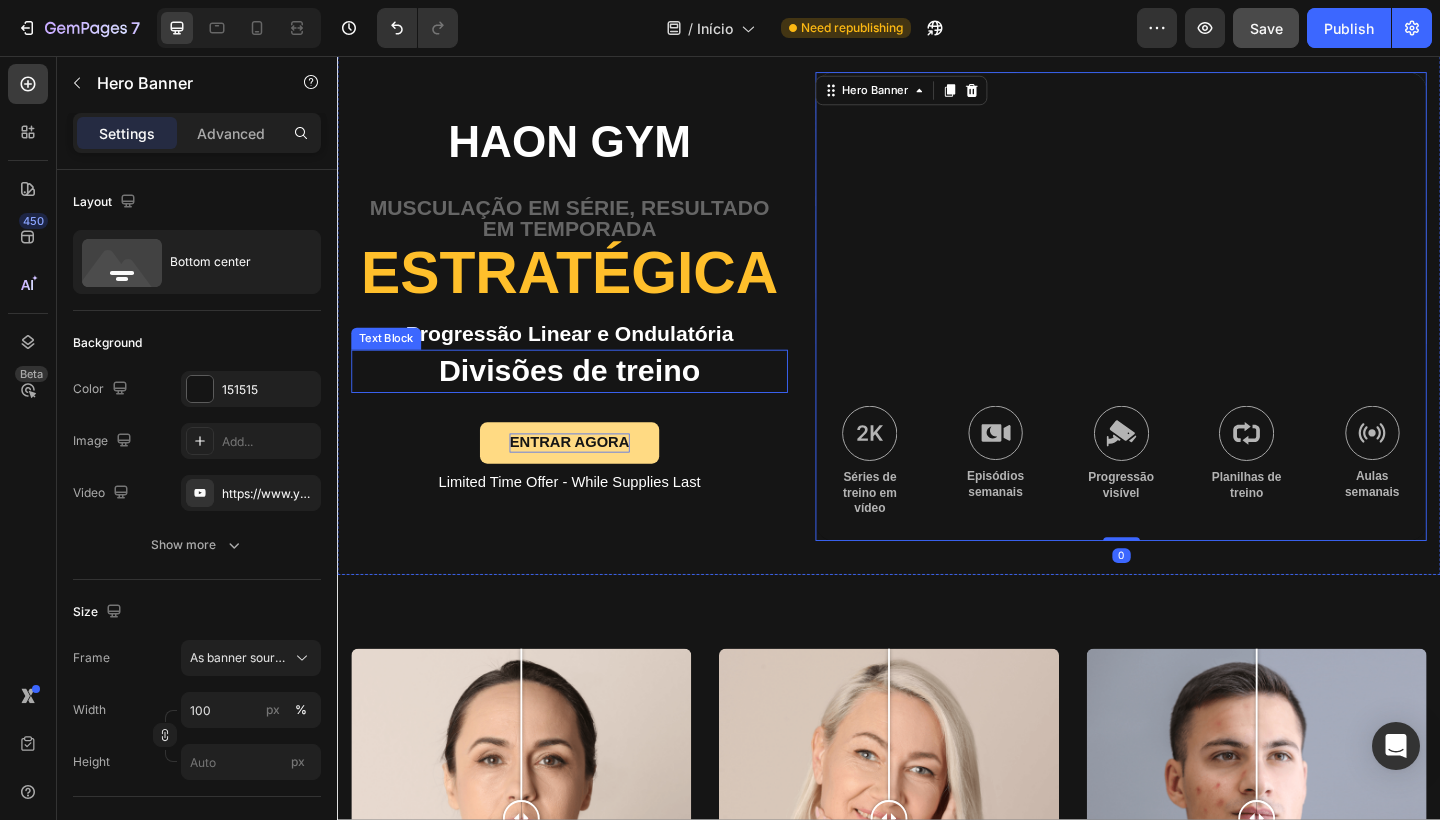 click on "Progressão Linear e Ondulatória" at bounding box center (589, 359) 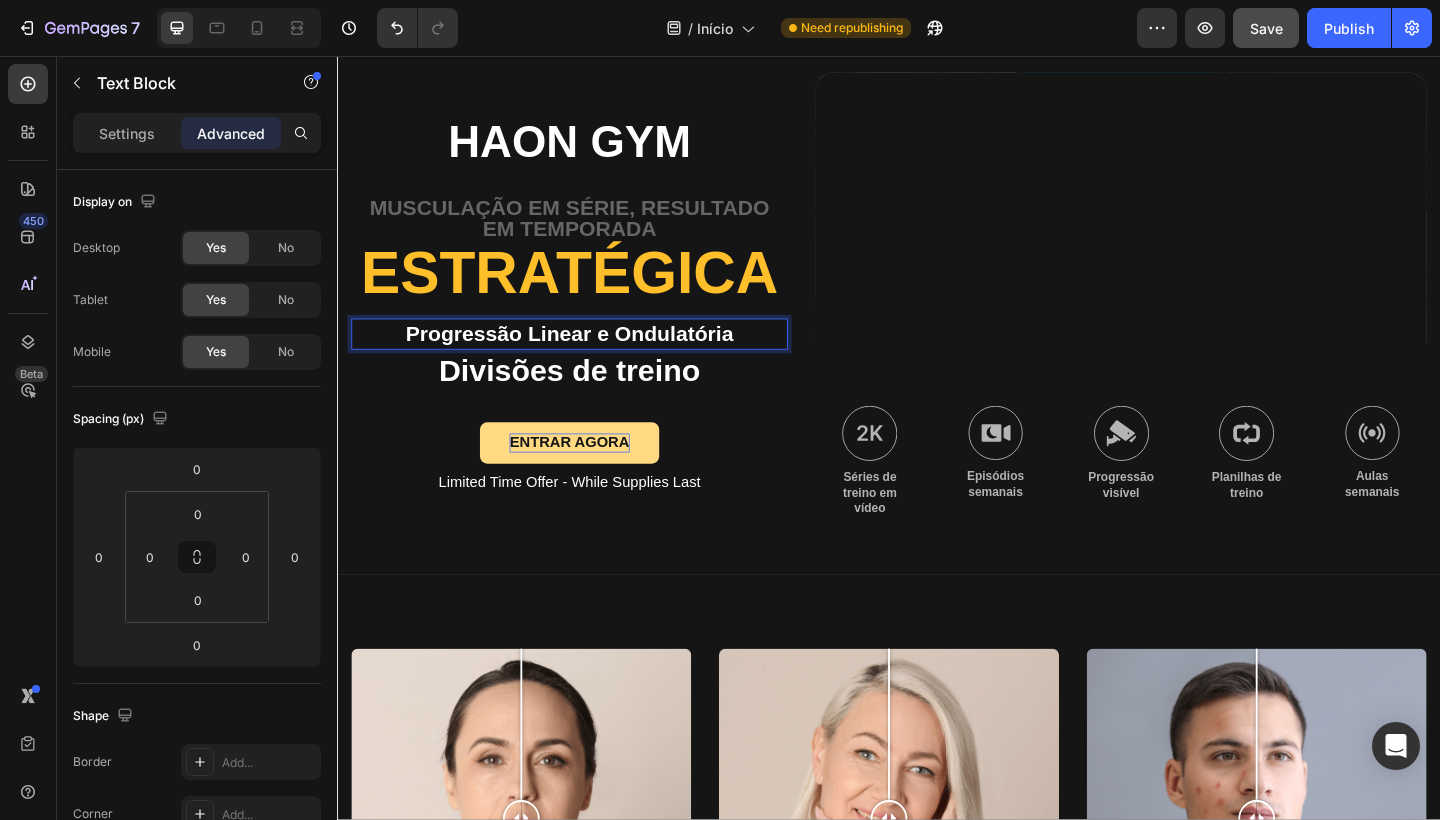 click on "Progressão Linear e Ondulatória" at bounding box center (589, 359) 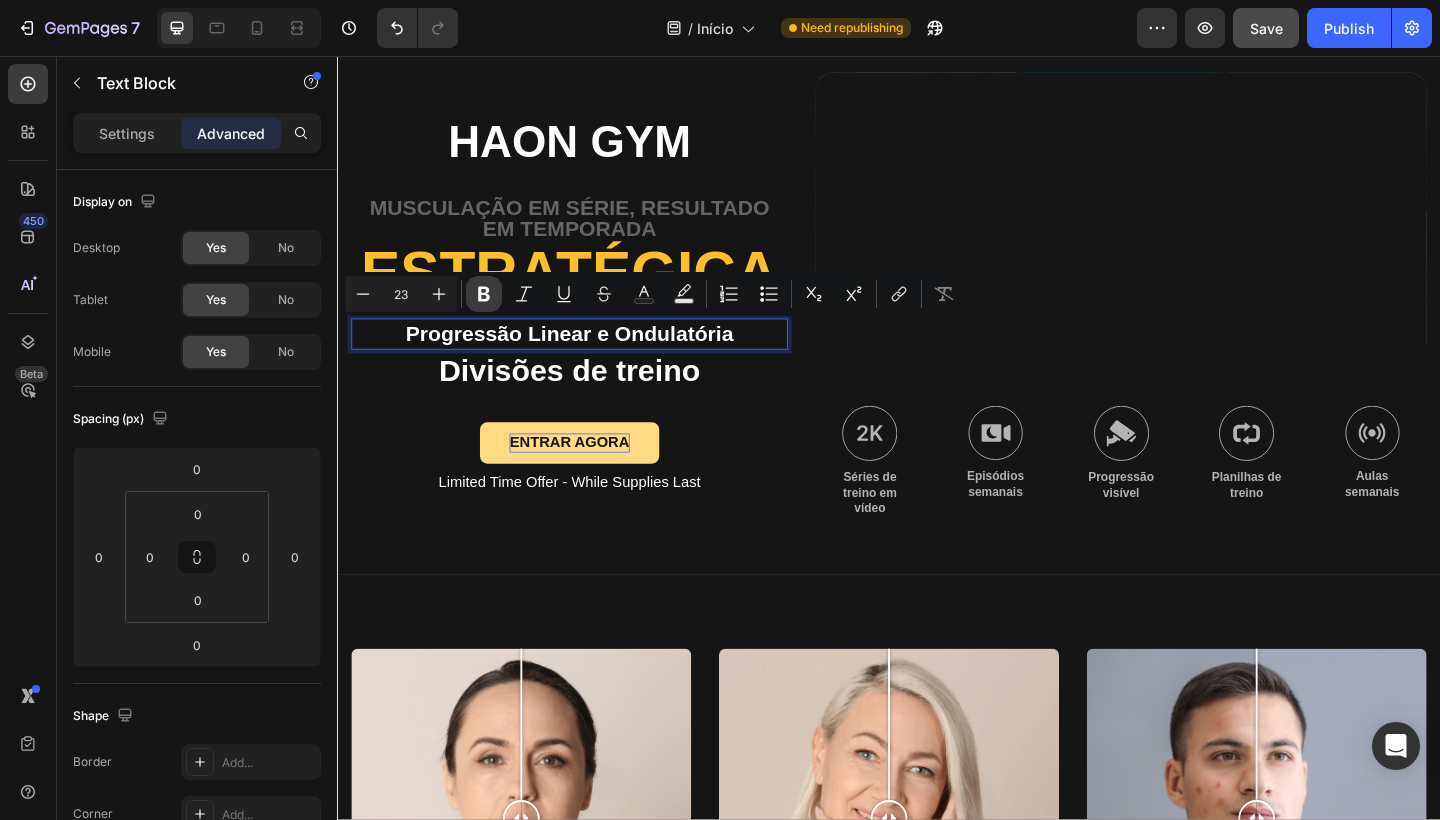 click 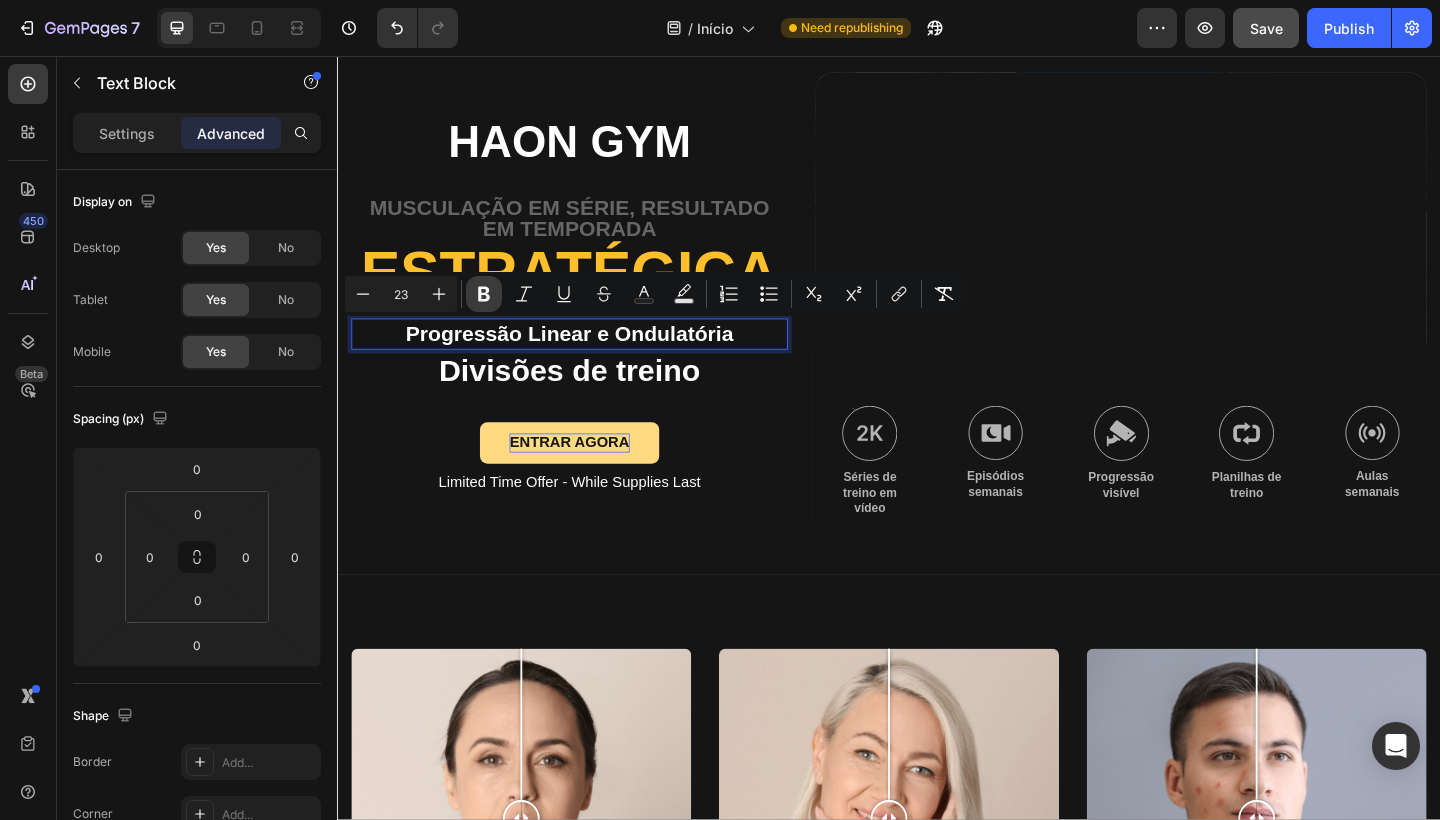 click 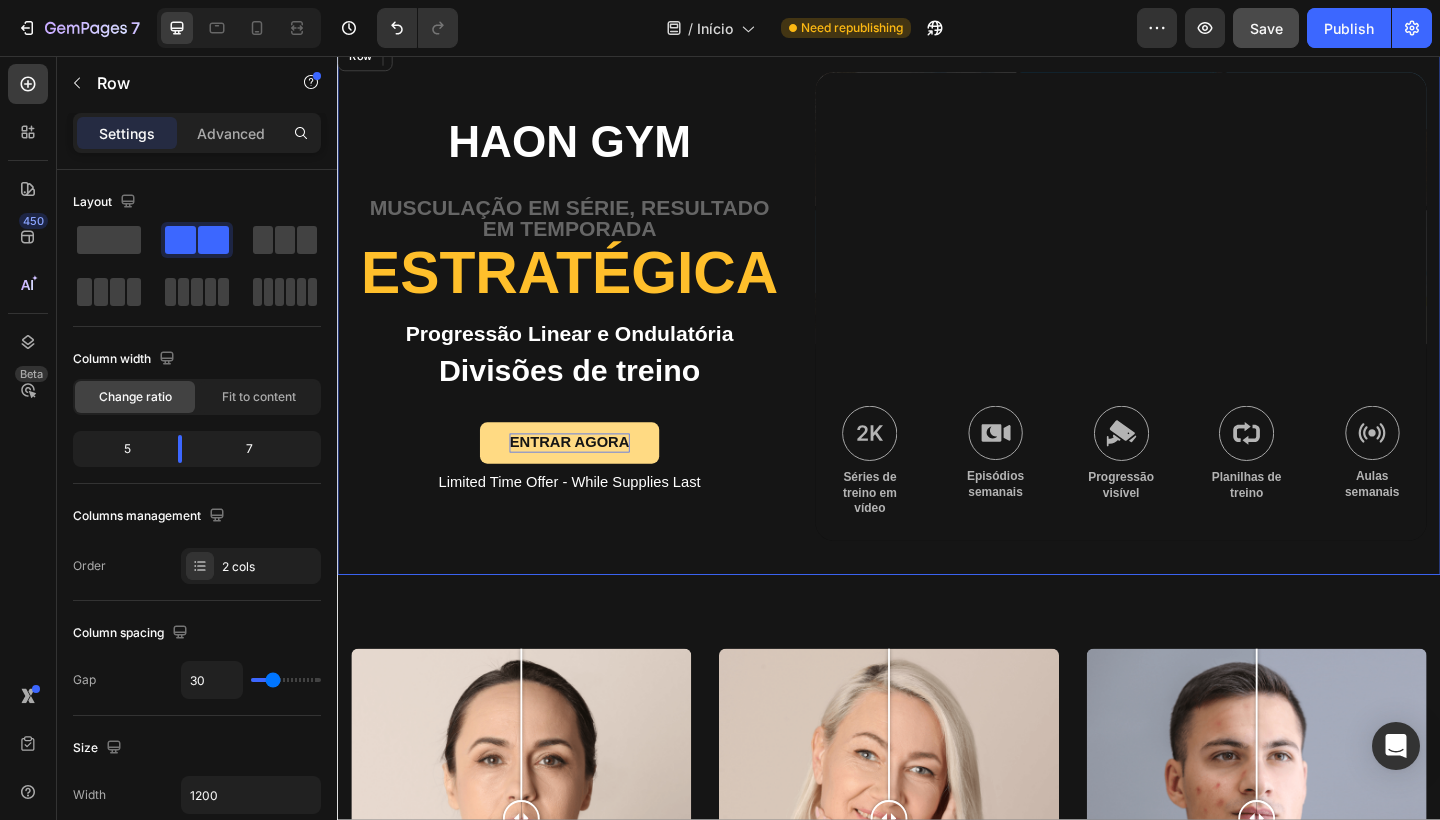 click on "hAON GYM Text Block Musculação em Série, Resultado em Temporada Text Block estratégica Heading Progressão Linear e Ondulatória Text Block   0 Divisões de treino Text Block ENTRAR AGORA Button Limited Time Offer - While Supplies Last Text Block" at bounding box center [589, 328] 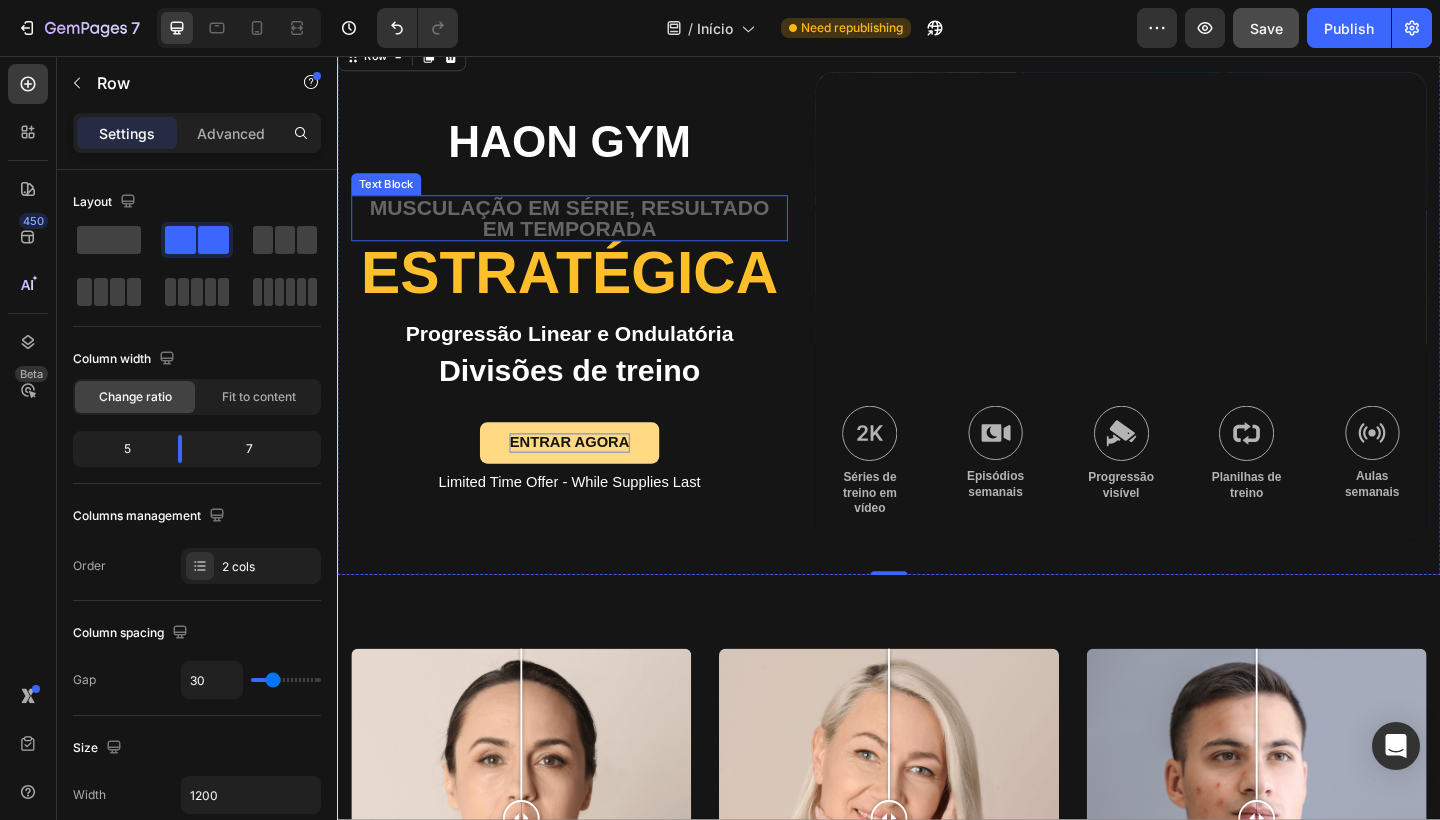 click on "Musculação em Série, Resultado em Temporada" at bounding box center (589, 233) 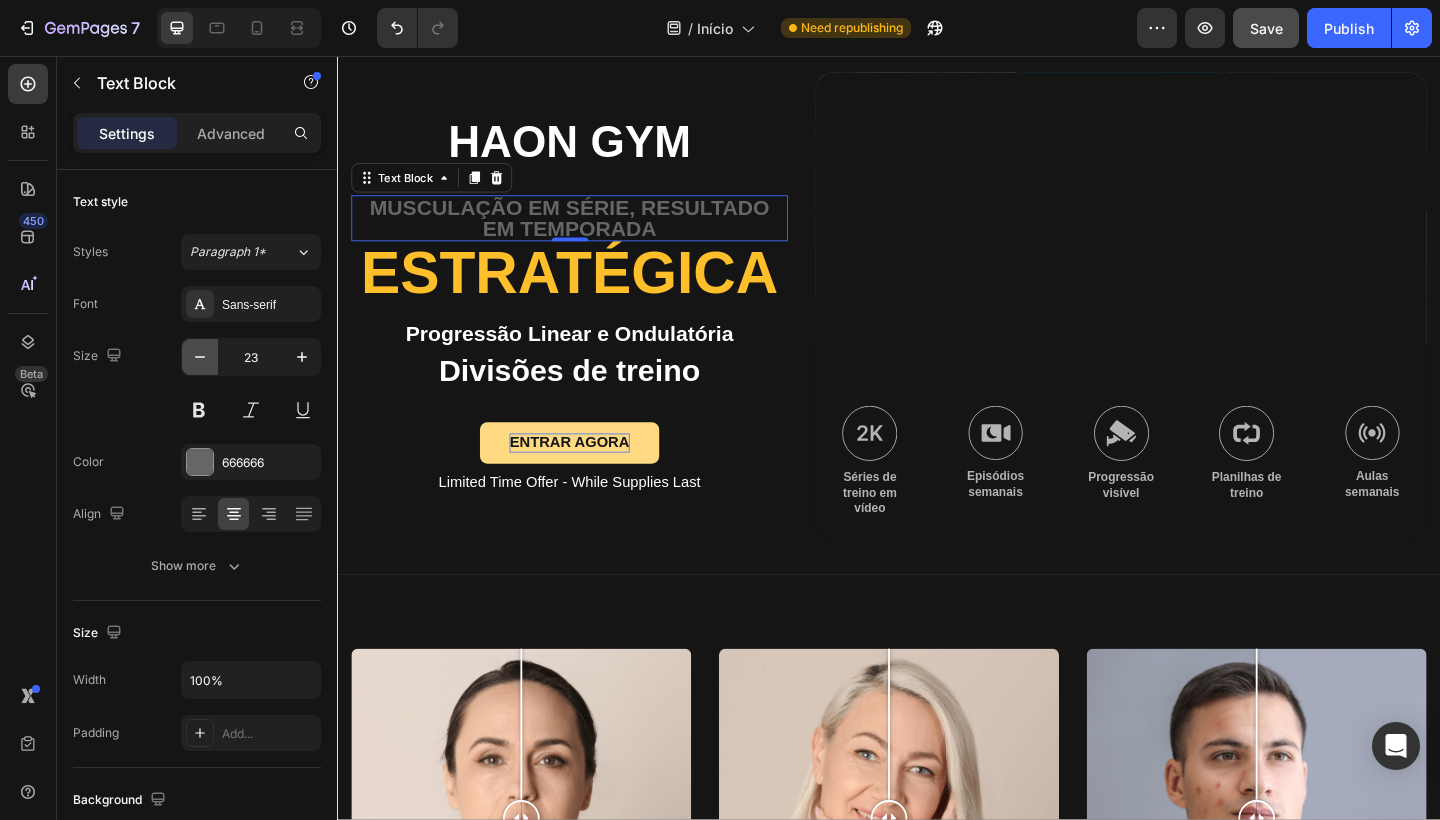 click 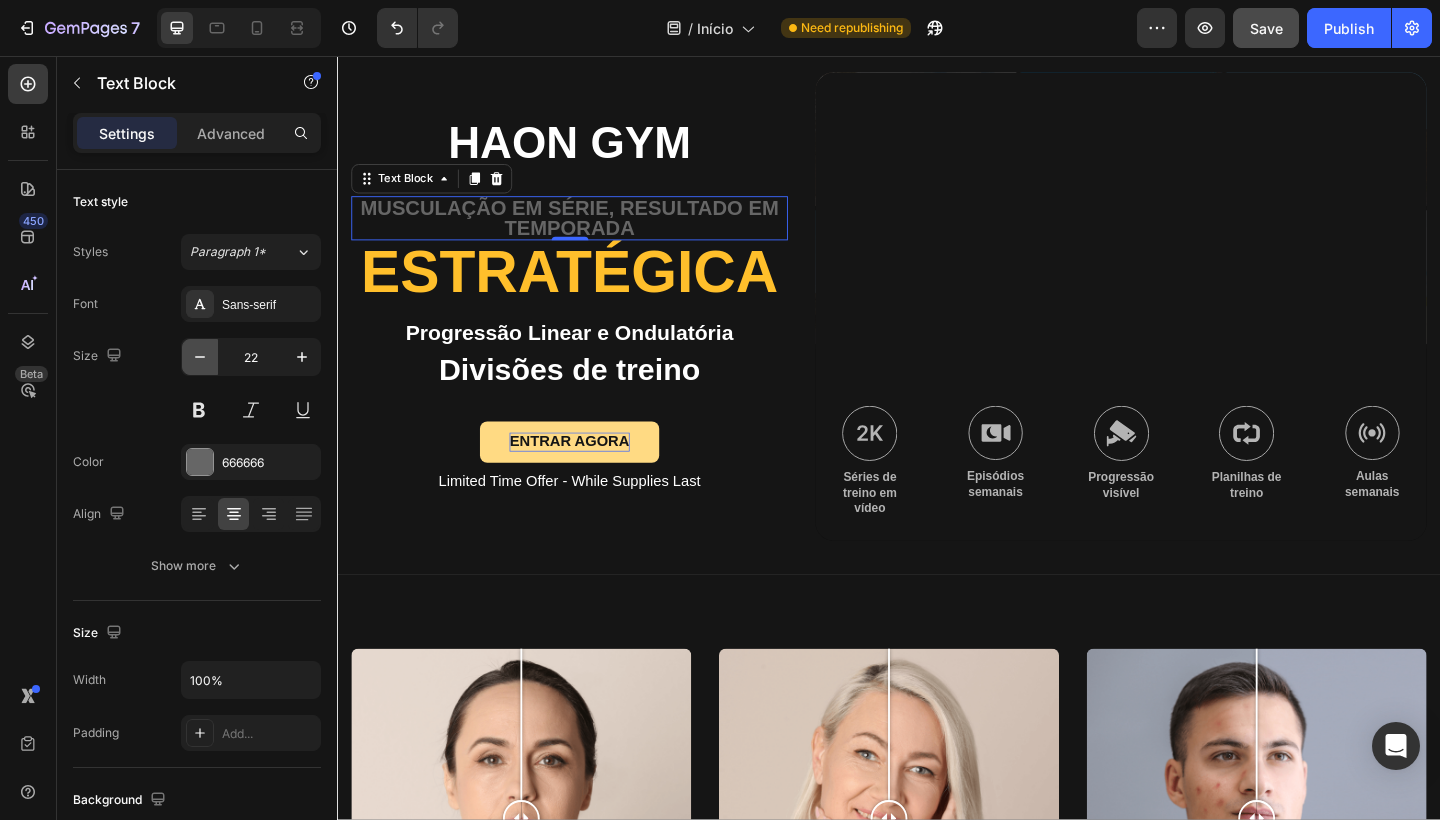 click 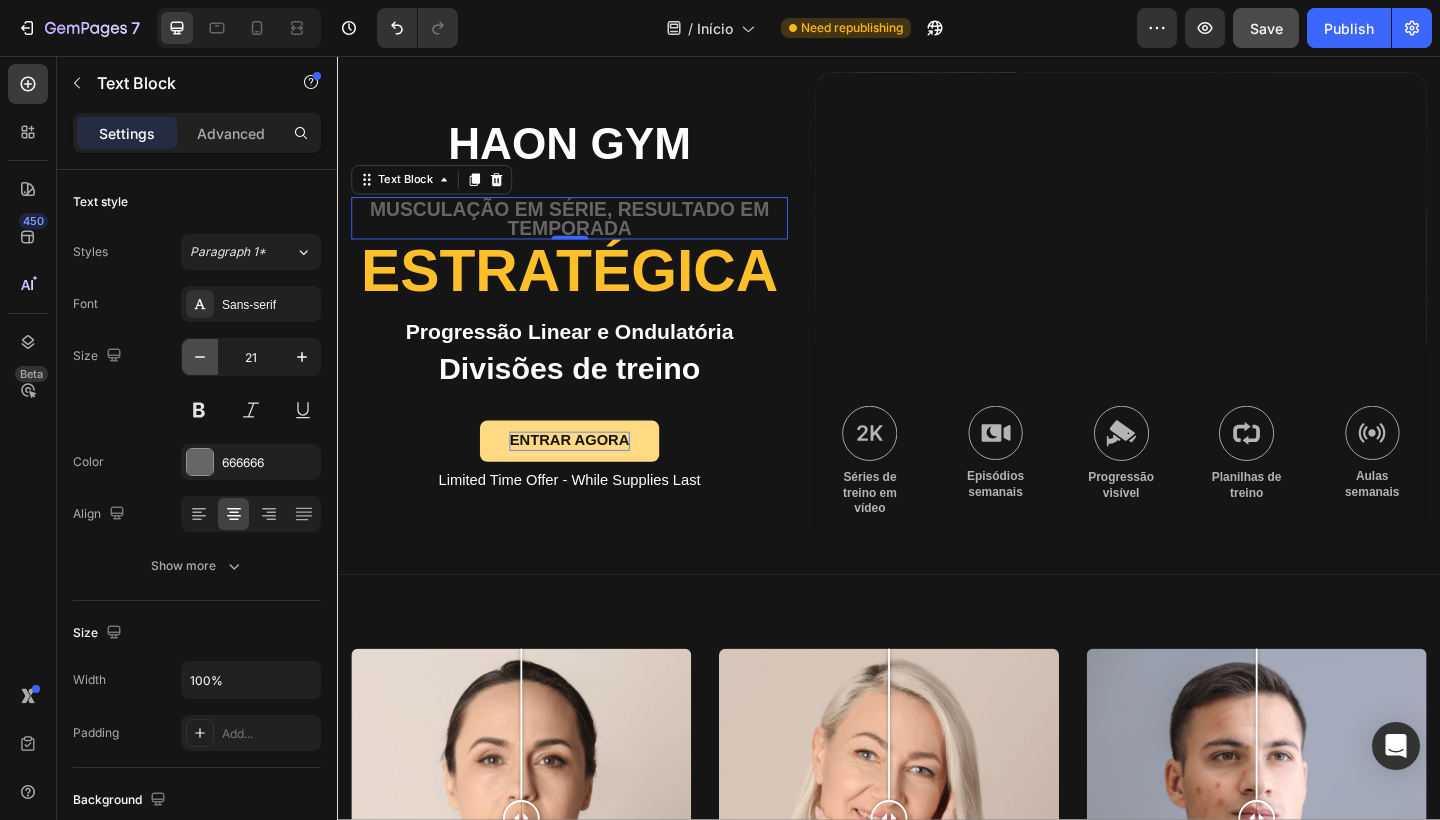 click 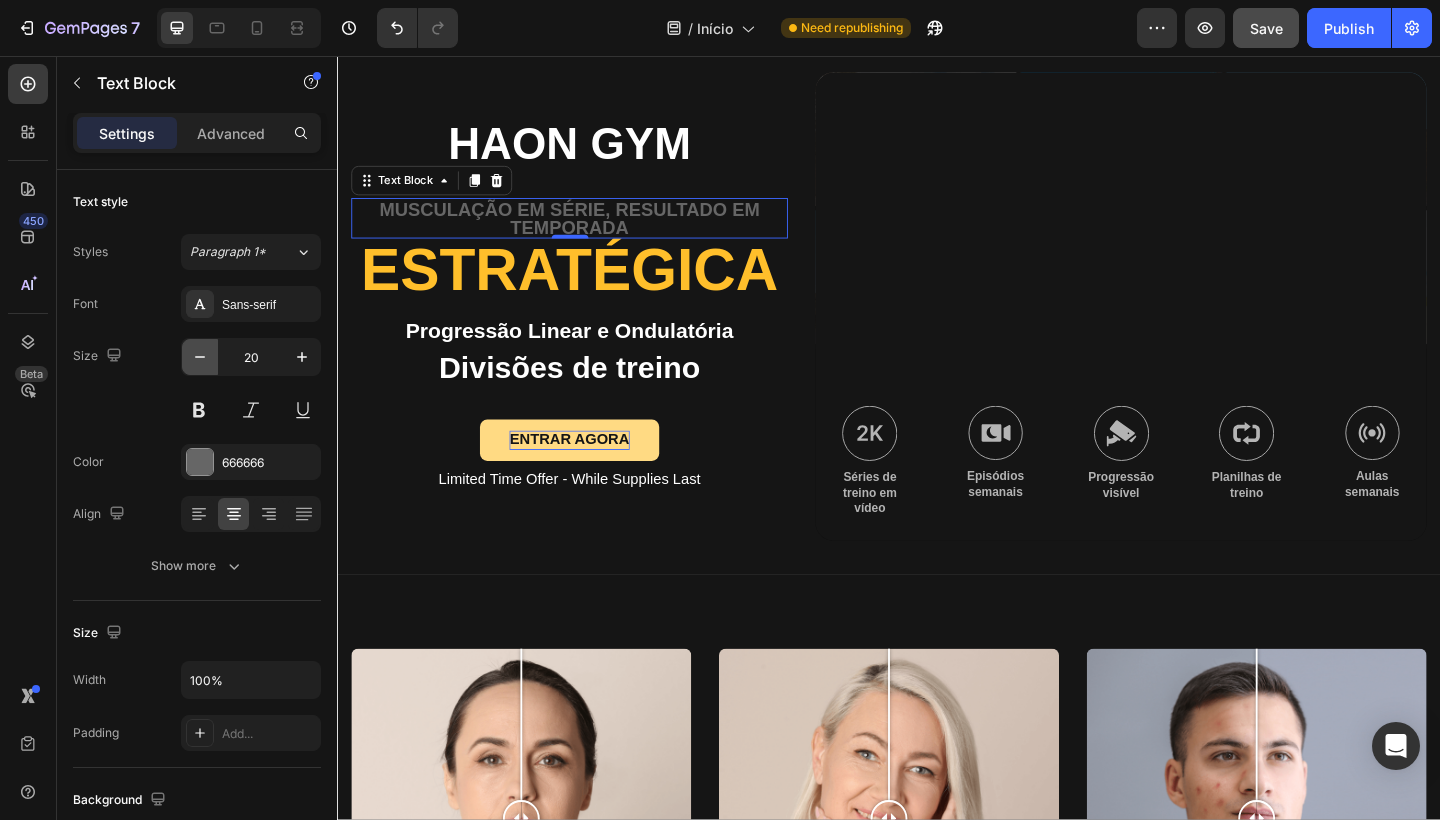 click 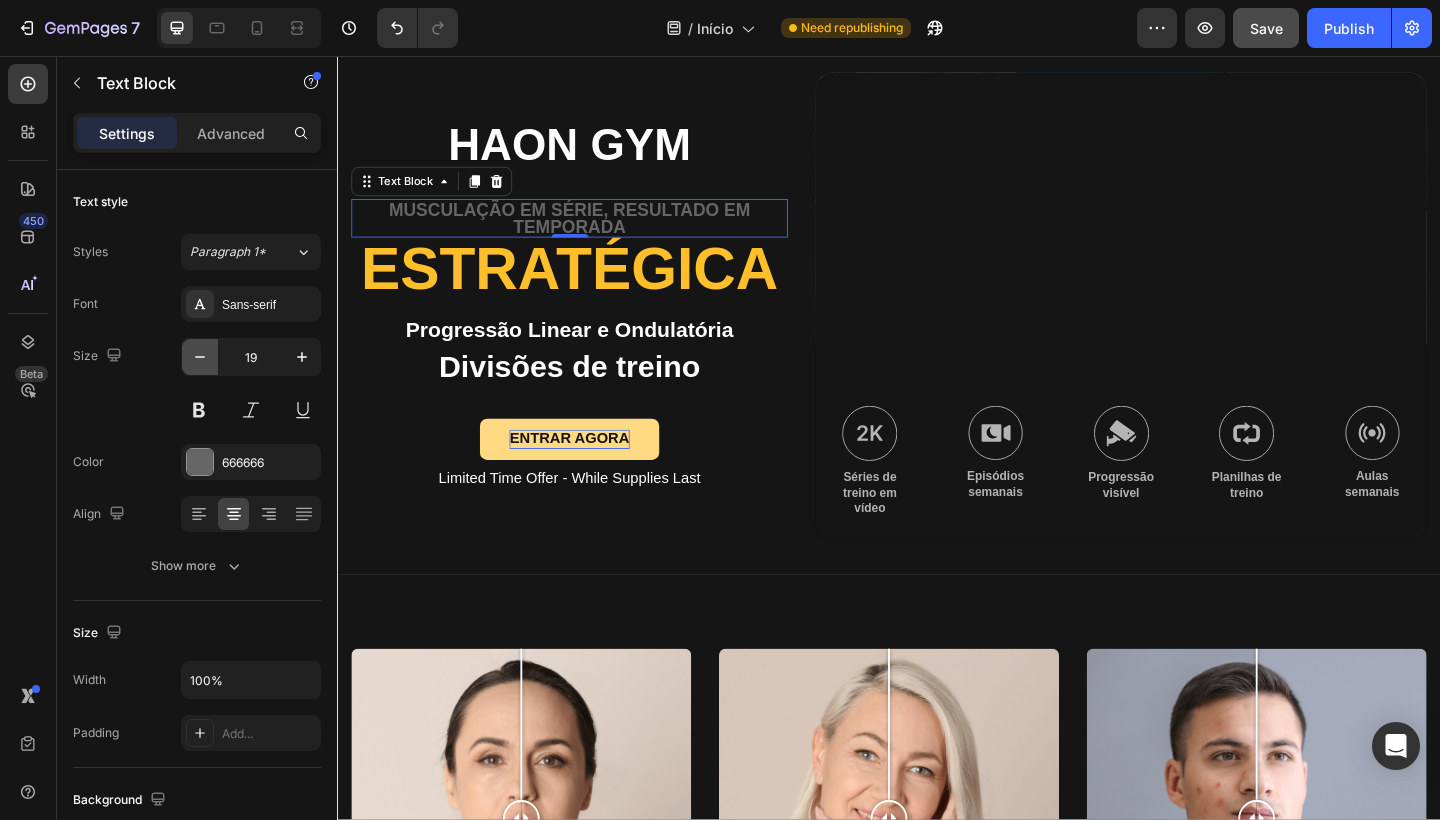 click 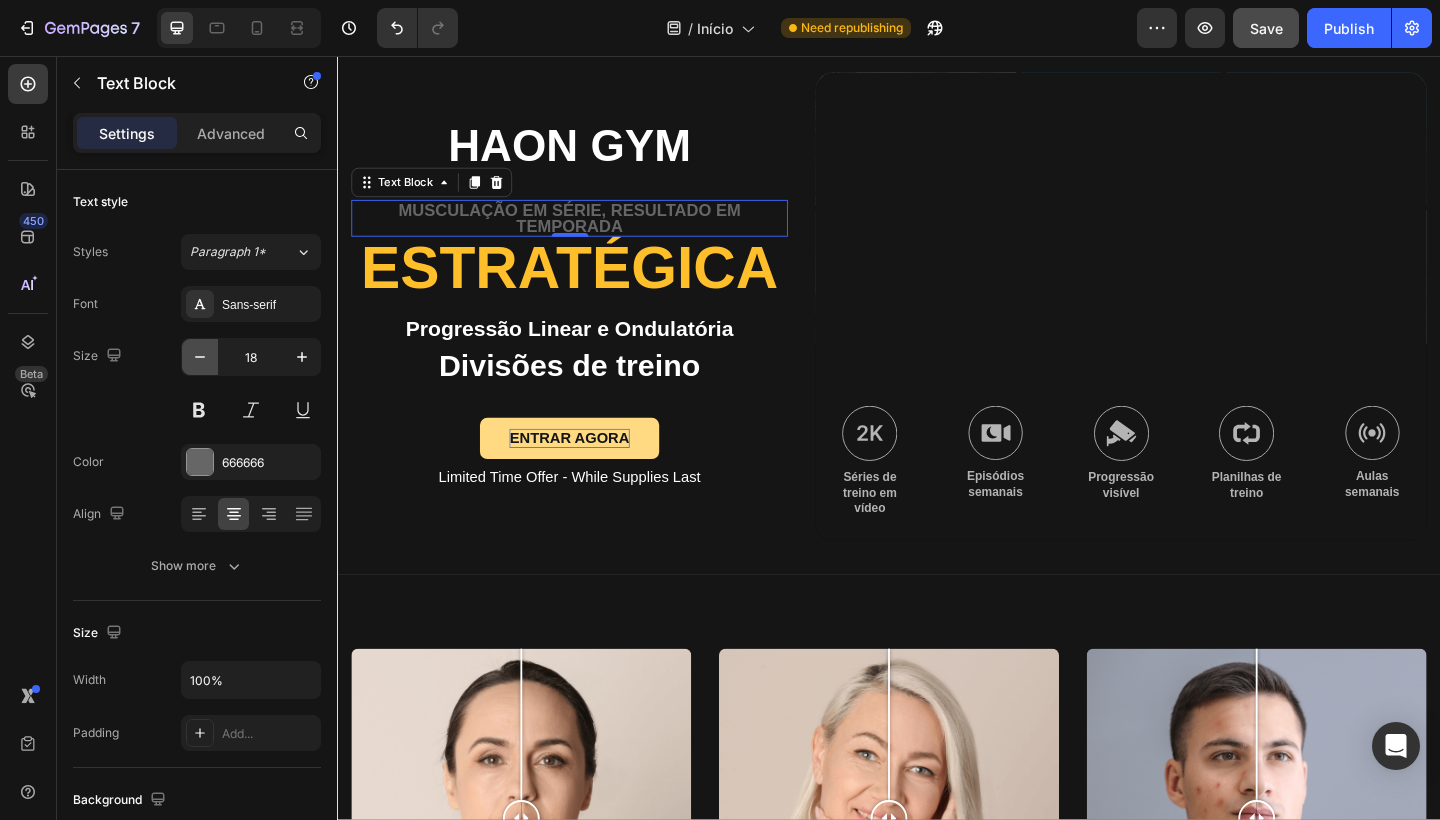 click 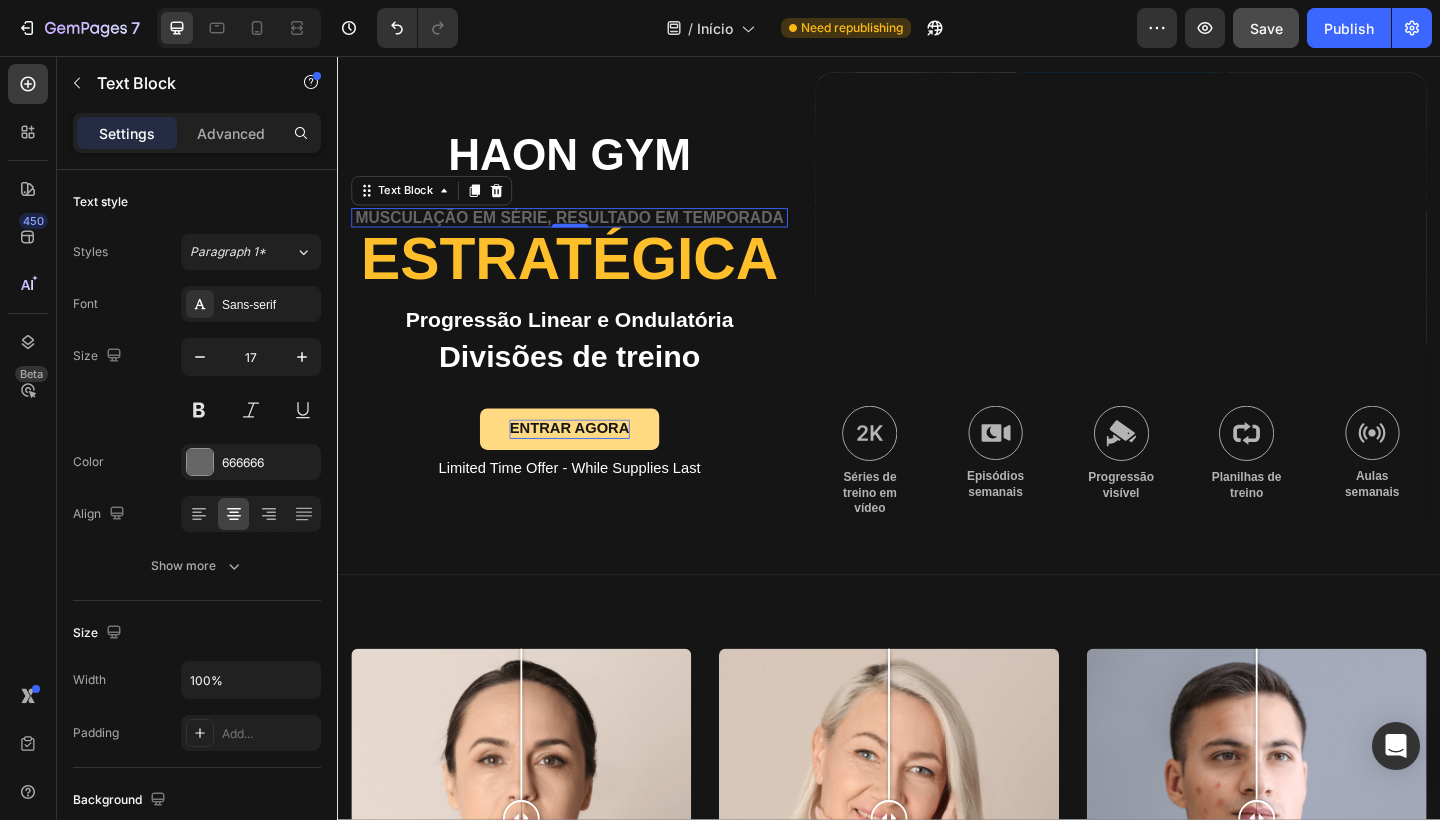 drag, startPoint x: 899, startPoint y: 523, endPoint x: 582, endPoint y: 503, distance: 317.63028 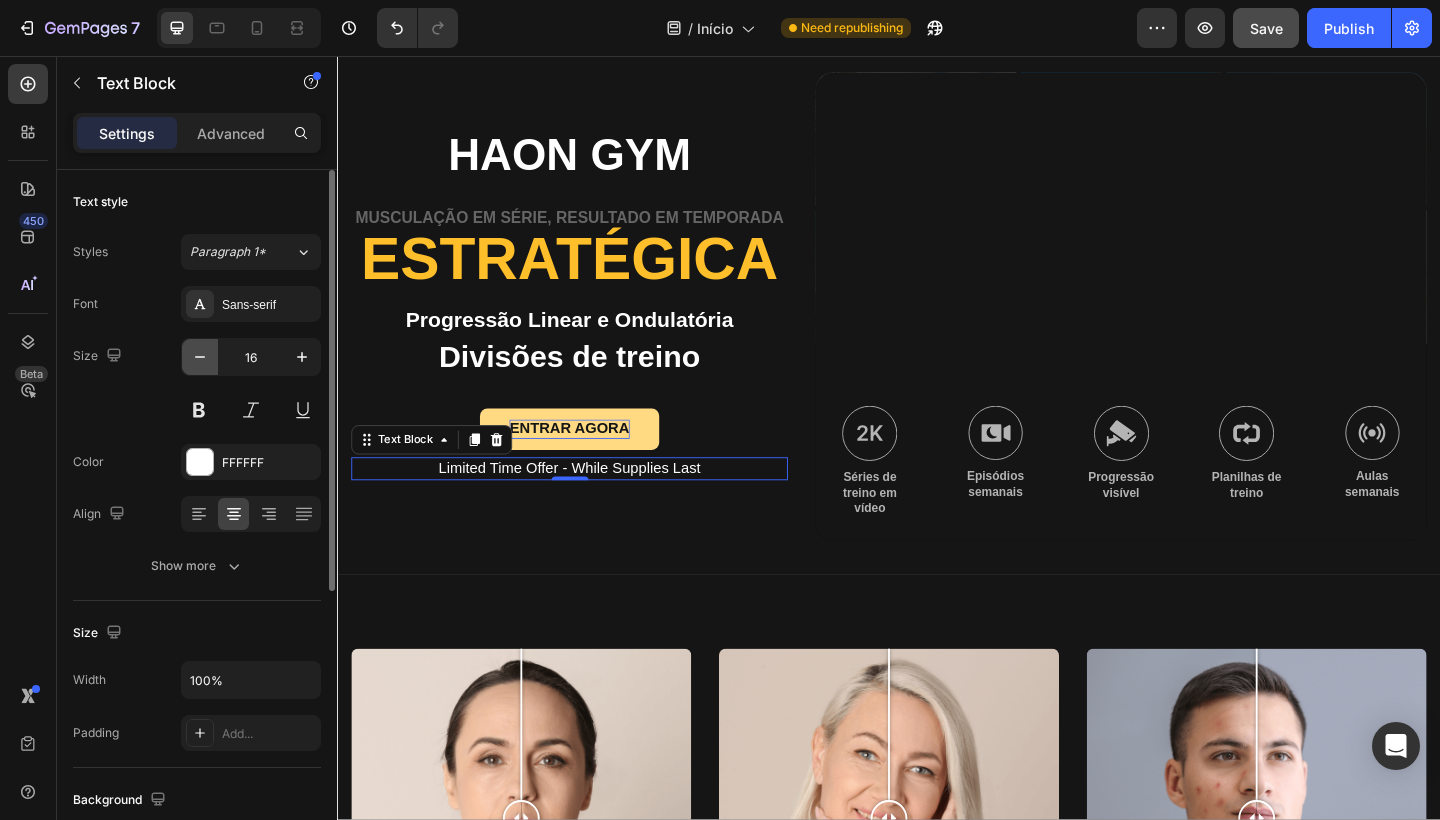 click 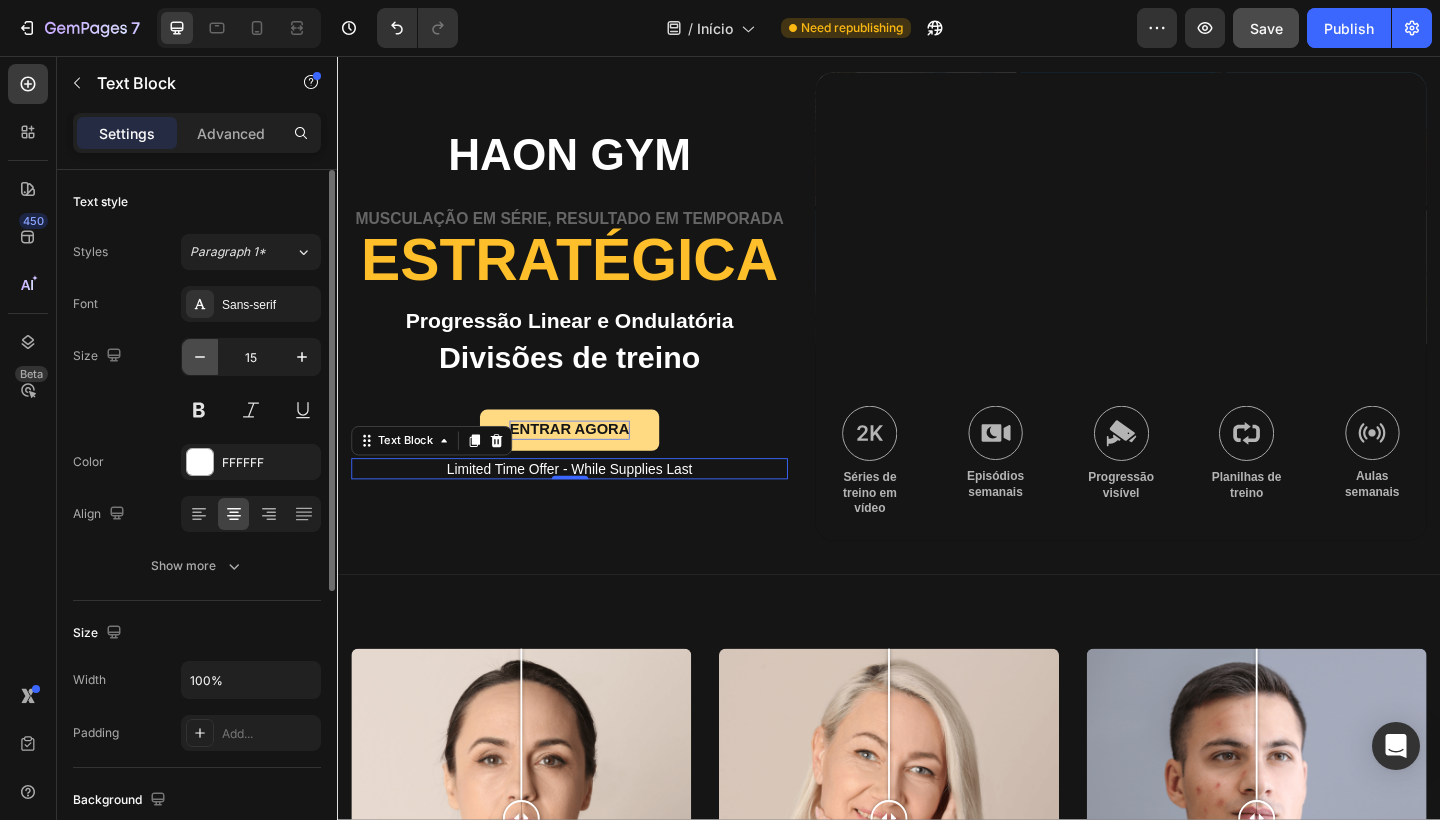 click 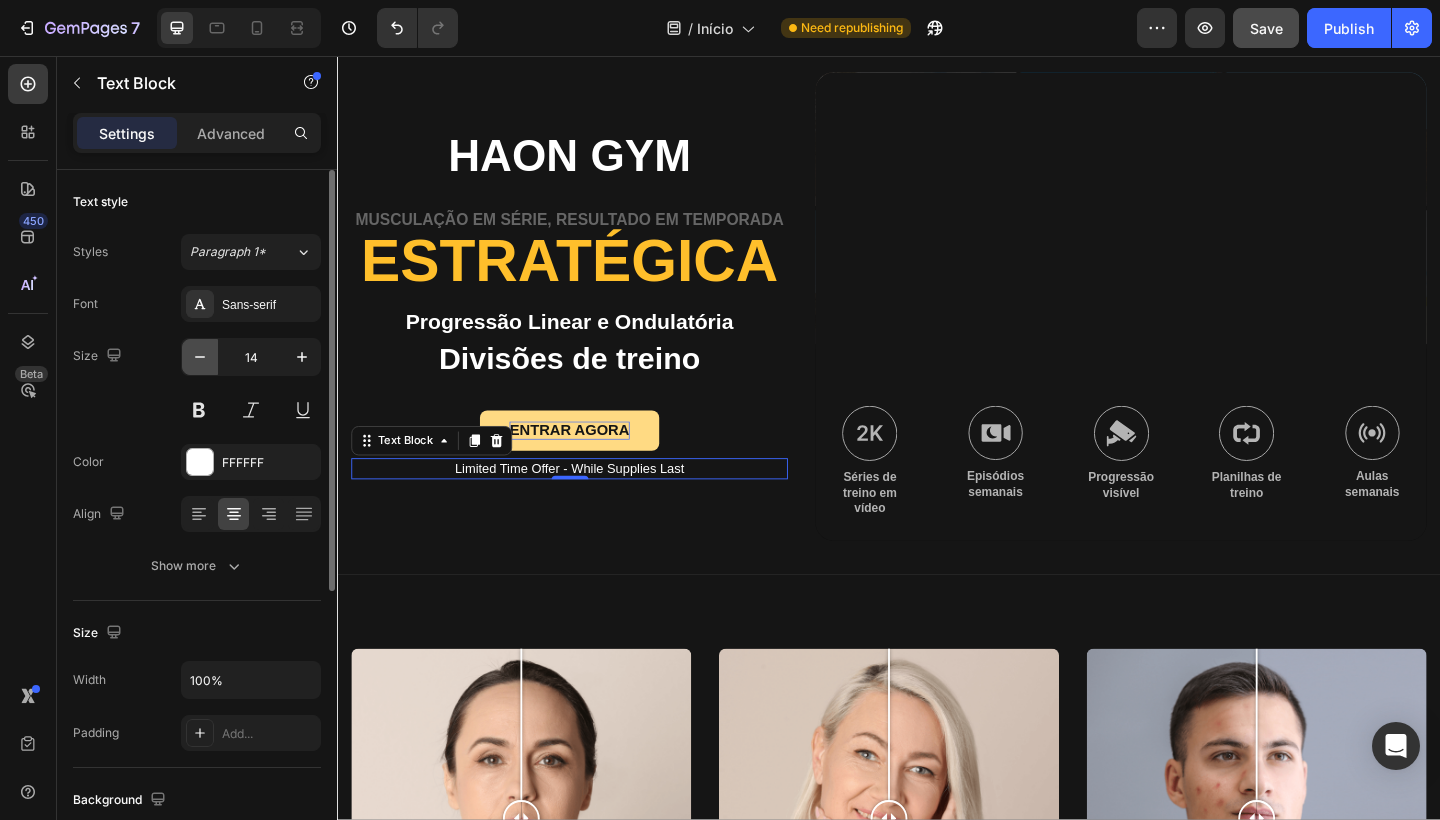 click 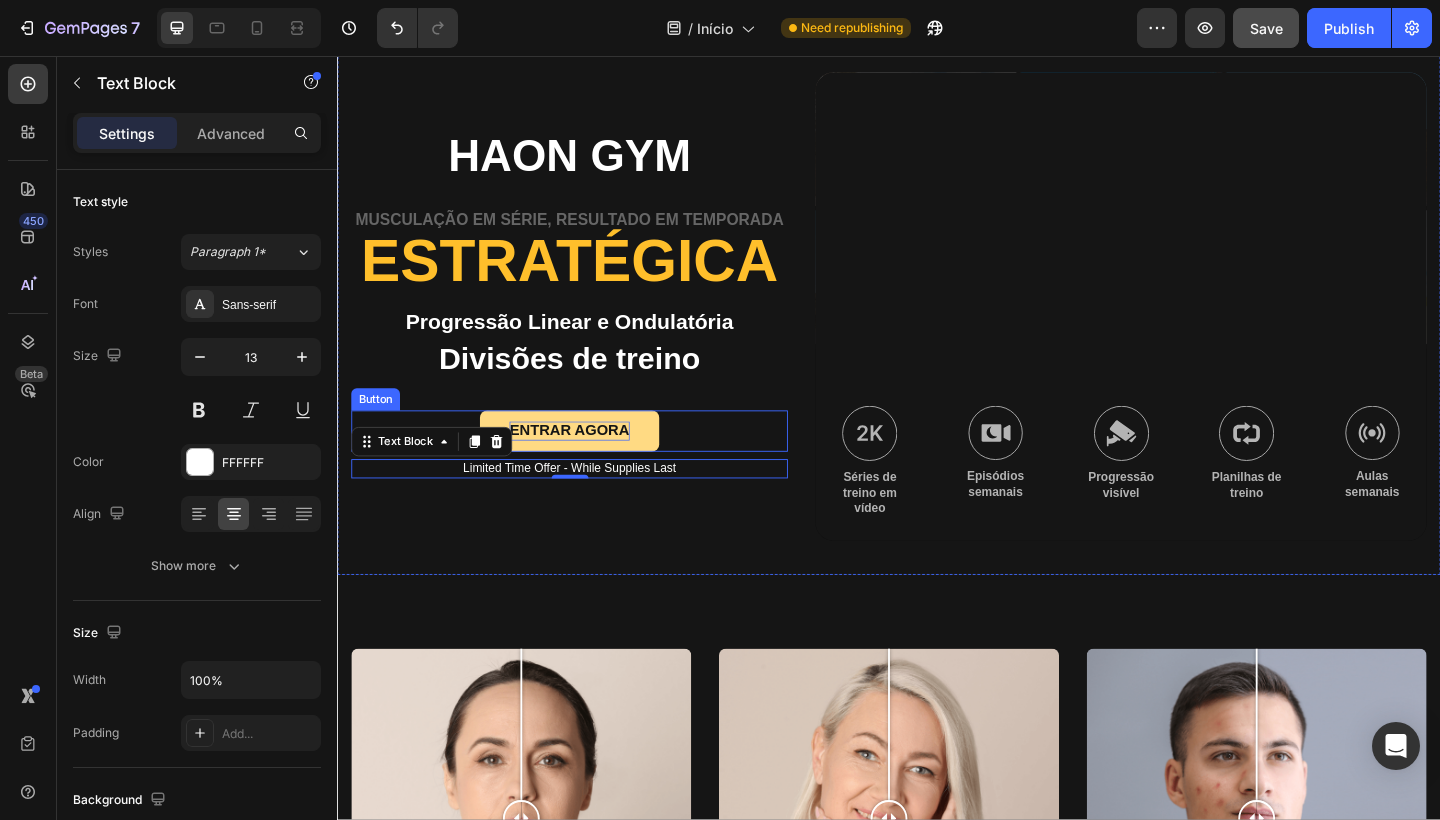 click on "ENTRAR AGORA Button" at bounding box center (589, 464) 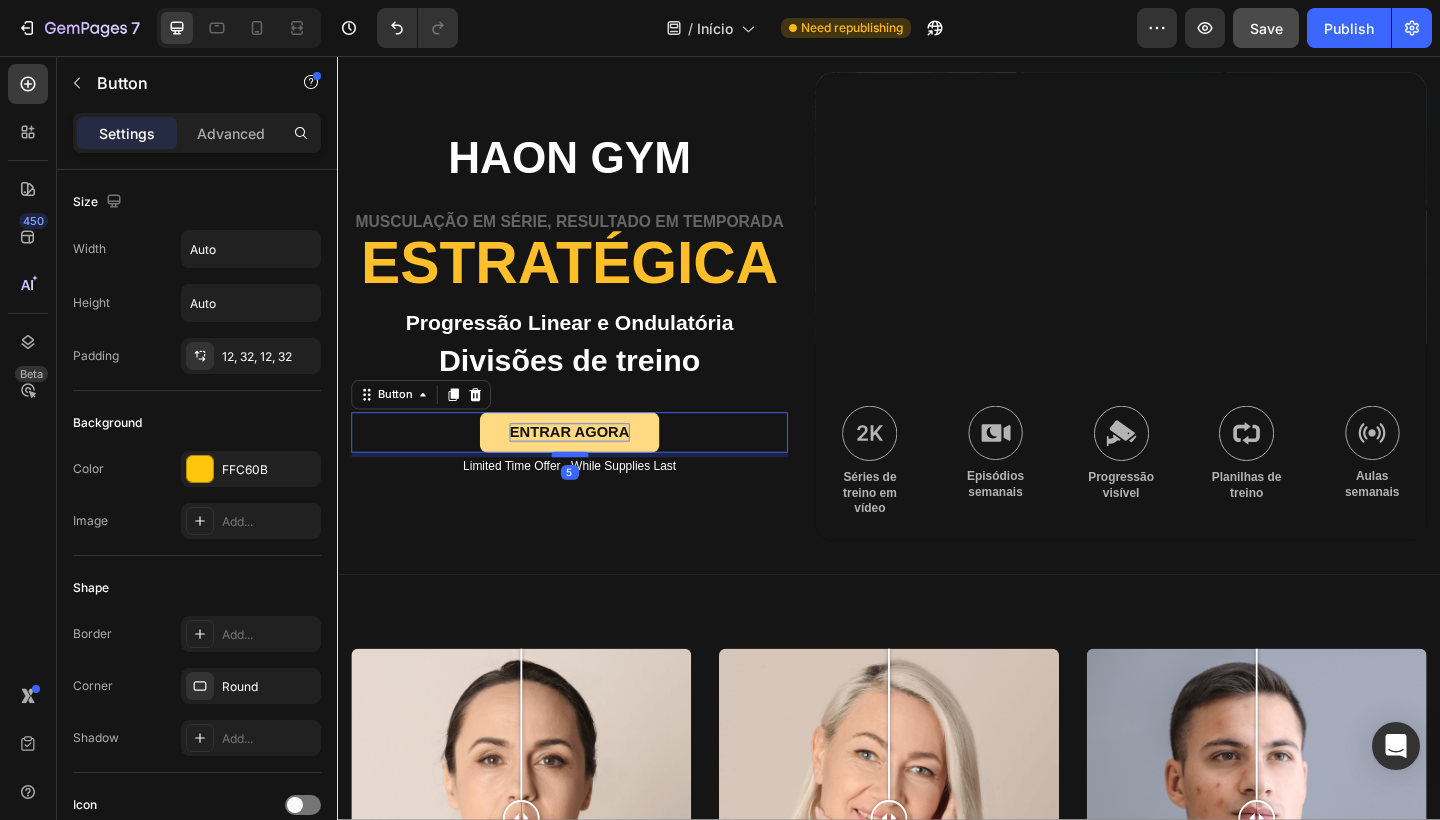 click at bounding box center [590, 490] 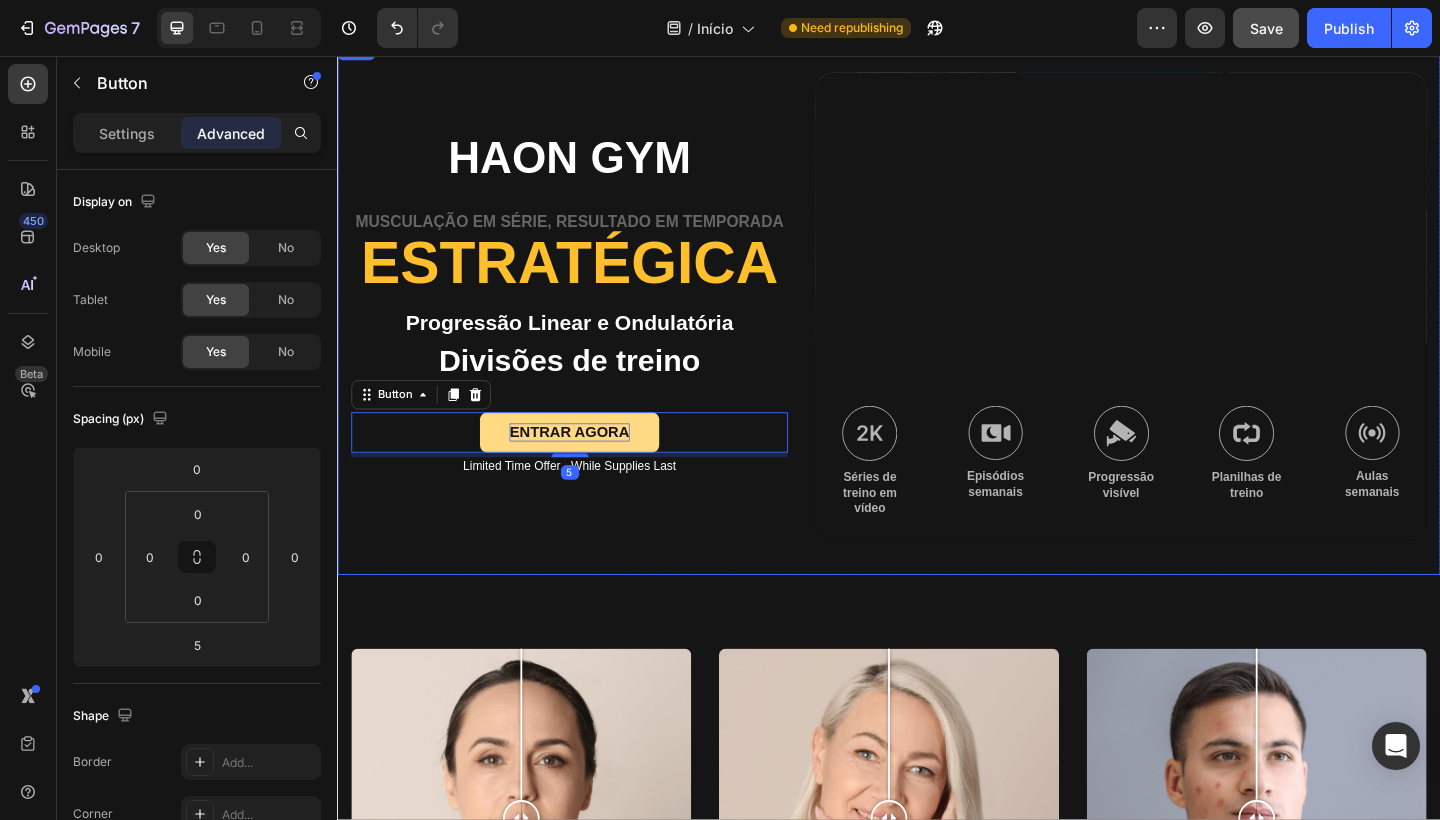 click on "hAON GYM Text Block Musculação em Série, Resultado em Temporada Text Block estratégica Heading Progressão Linear e Ondulatória Text Block Divisões de treino Text Block ENTRAR AGORA Button   5 Limited Time Offer - While Supplies Last Text Block Image Séries de treino em vídeo Text Block Image Episódios semanais Text Block Image Progressão visível Text Block Image Planilhas de treino Text Block Image Aulas semanais Text Block Row Hero Banner Row" at bounding box center [937, 328] 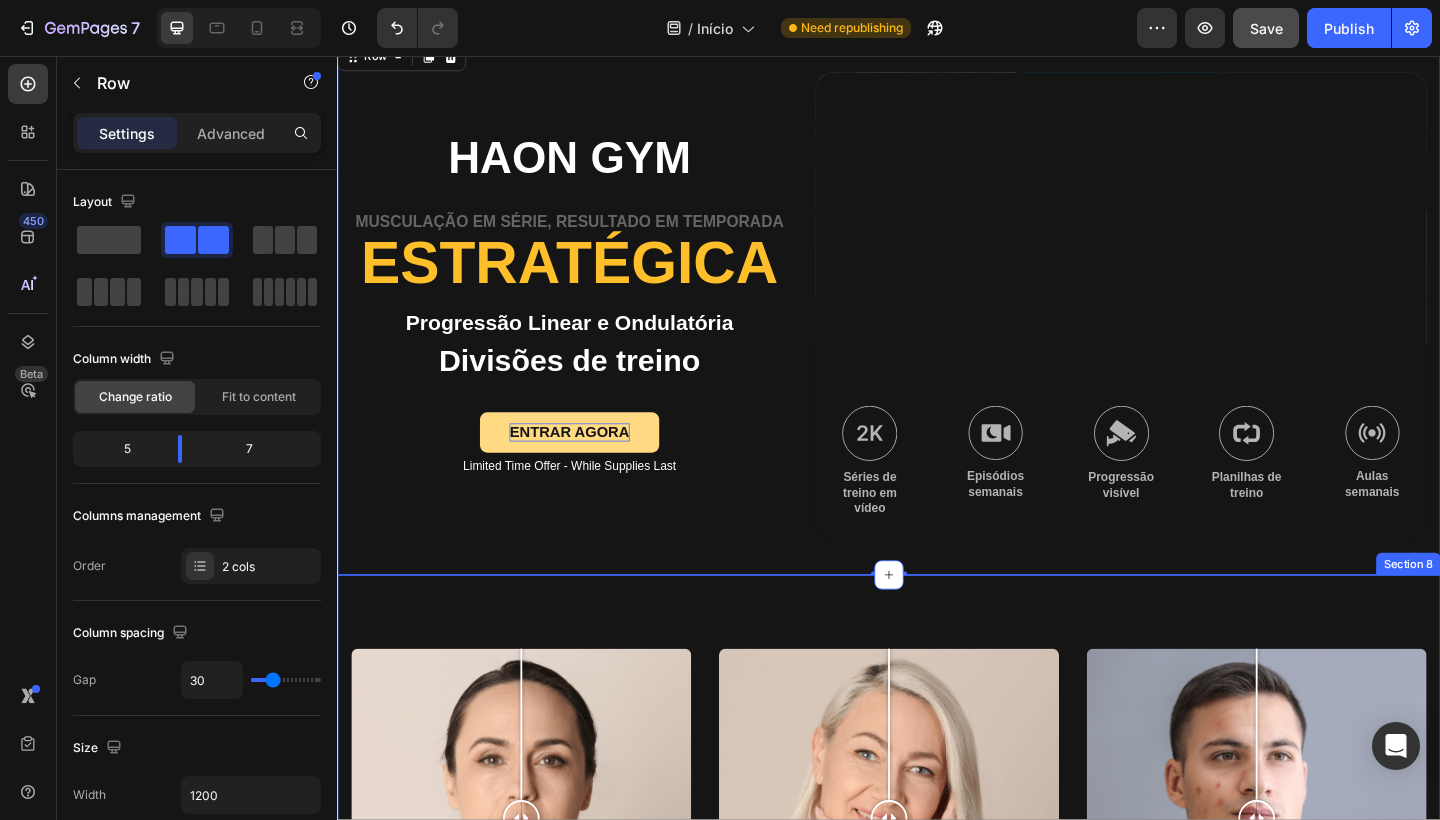click on "Image Comparison Jess Text Block At vero eos et accusamus et iusto odio dignissimos ducimus qui blanditiis praesentium voluptatum corrupti quos dolores et quas molestias Text Block Image Comparison Megan Text Block At vero eos et accusamus et iusto odio dignissimos ducimus qui blanditiis praesentium voluptatum corrupti quos dolores et quas molestias Text Block Image Comparison Sofia Text Block At vero eos et accusamus et iusto odio dignissimos ducimus qui blanditiis praesentium voluptatum corrupti quos dolores et quas molestias Text Block Row Section 8" at bounding box center [937, 947] 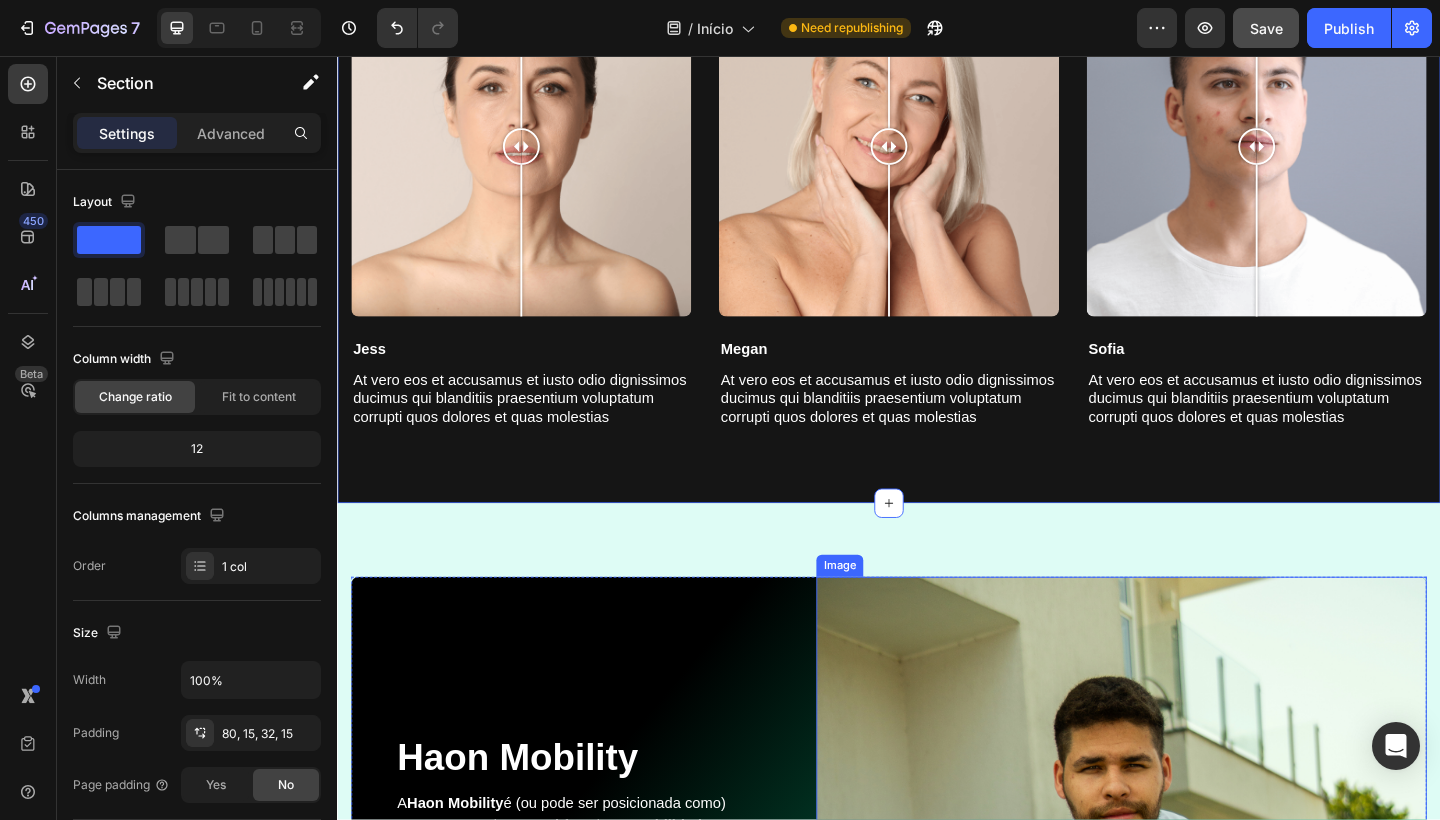 scroll, scrollTop: 3957, scrollLeft: 0, axis: vertical 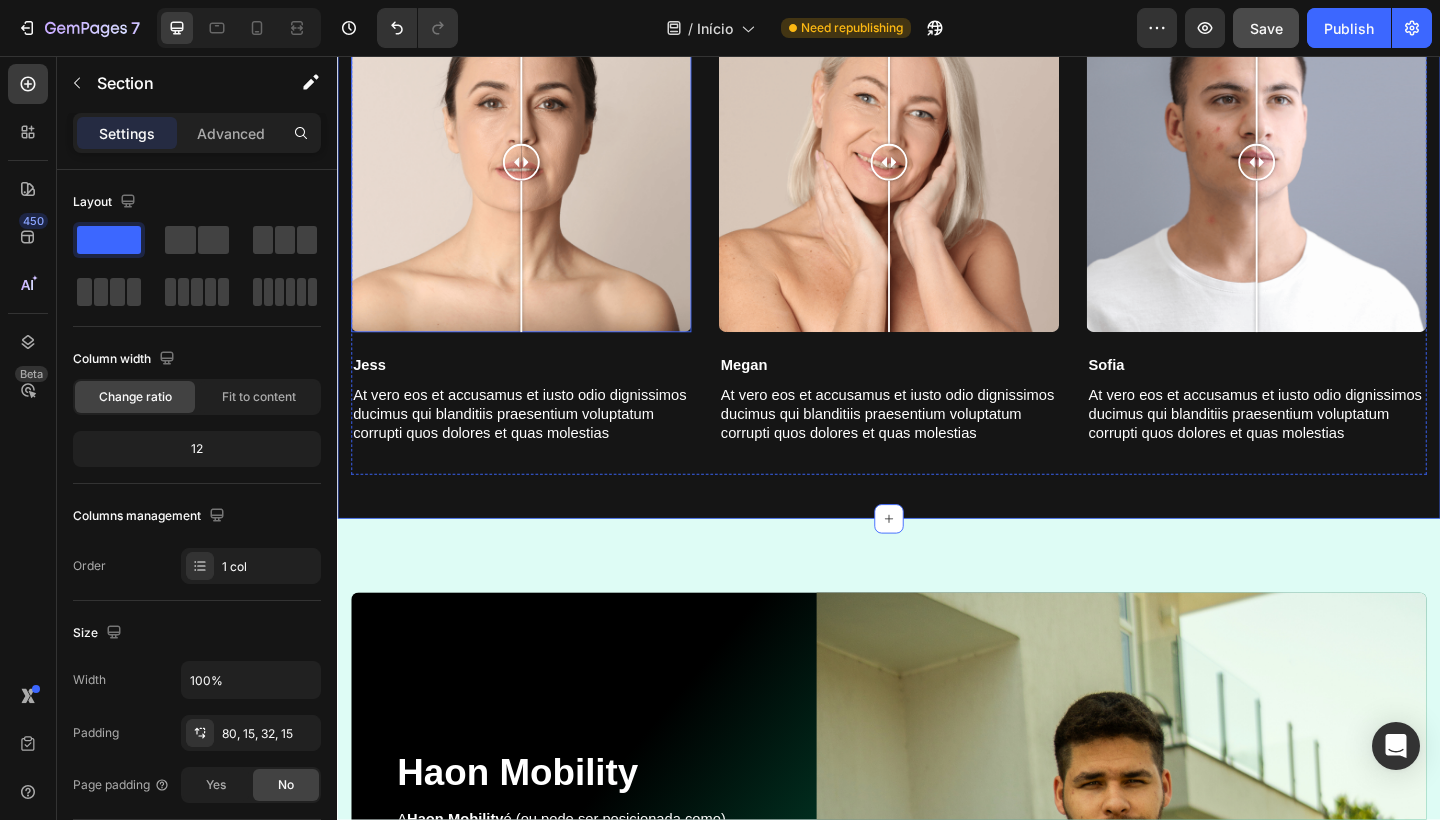 click at bounding box center [537, 172] 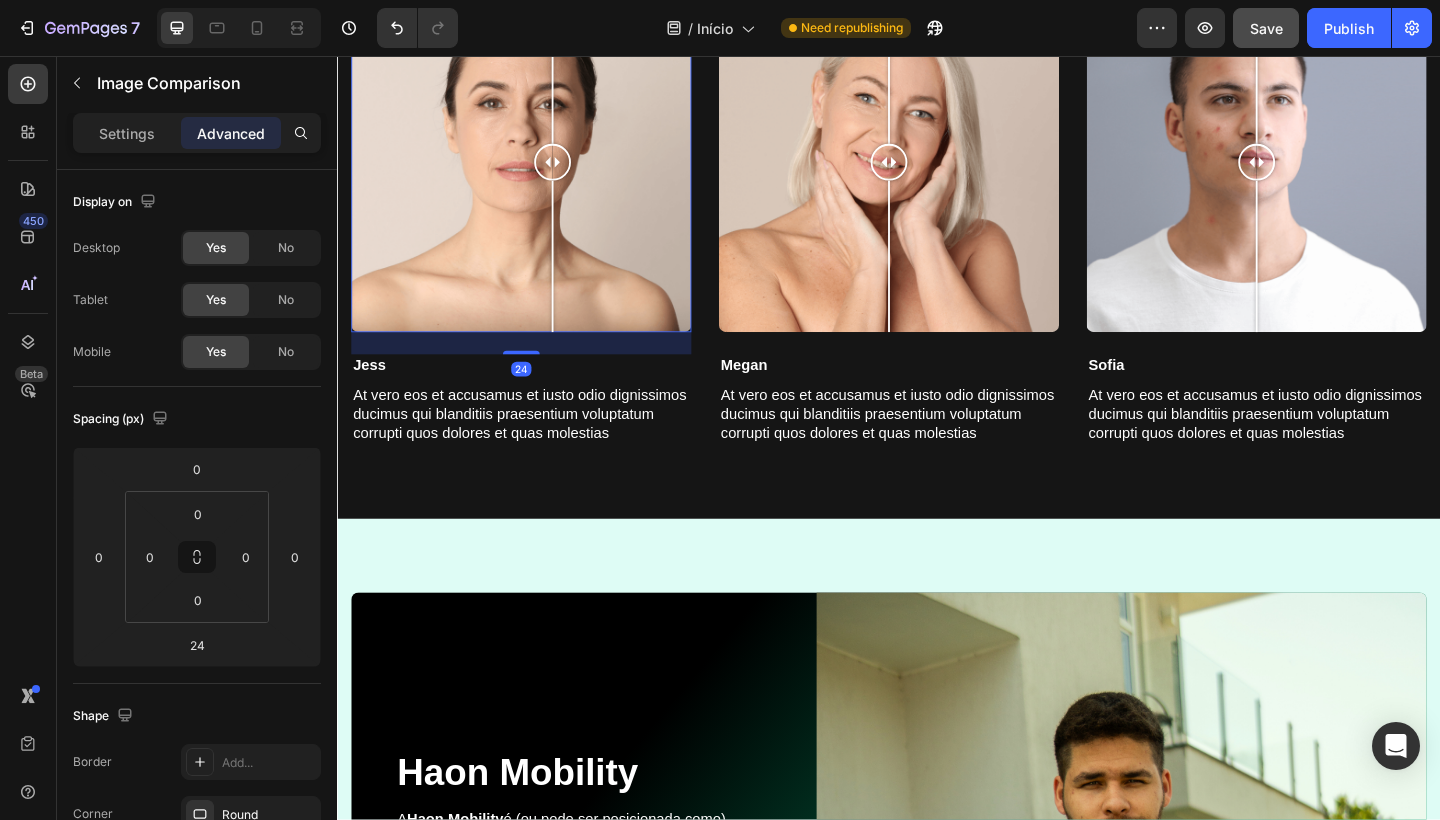 click at bounding box center (537, 172) 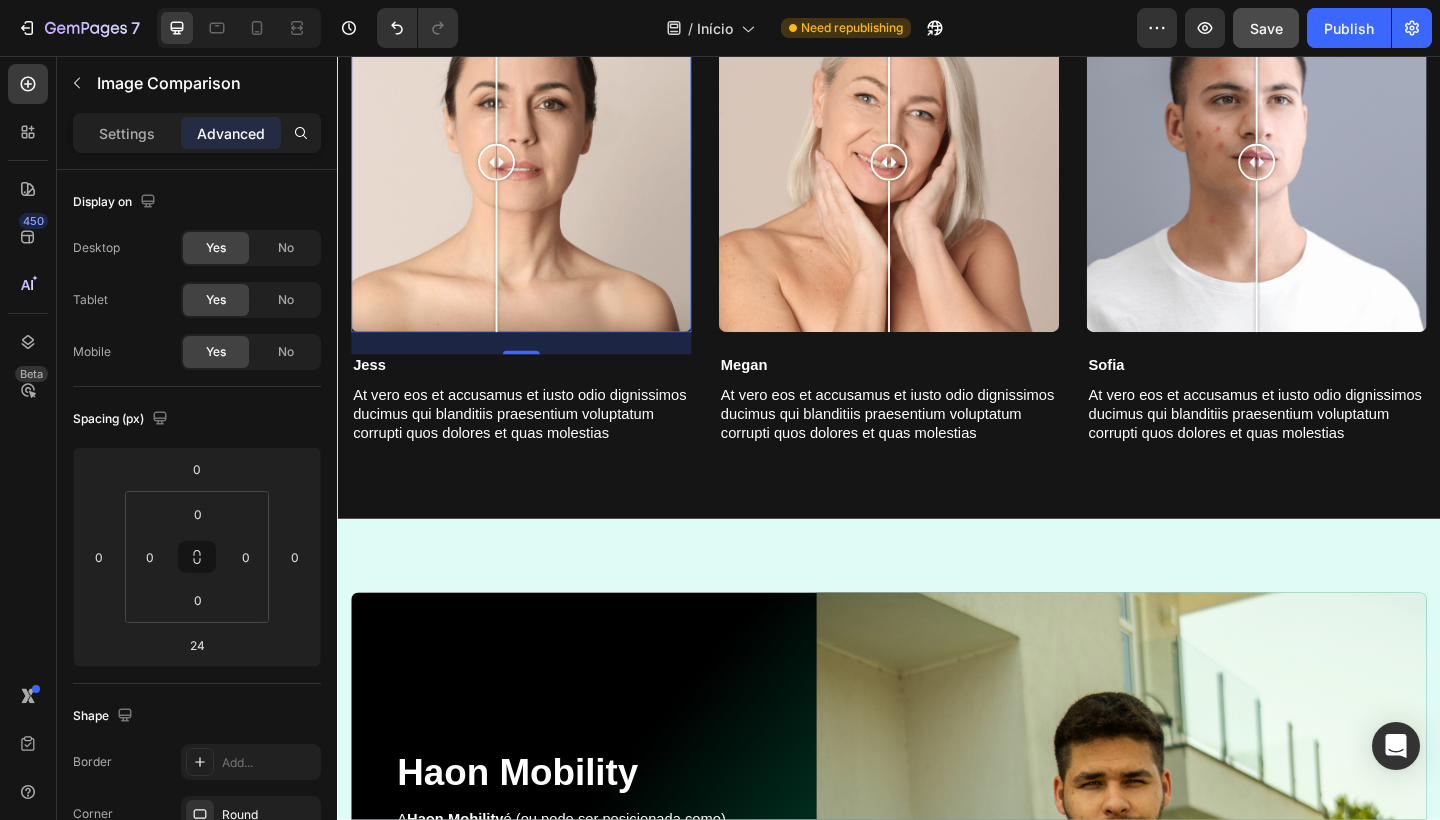 click at bounding box center [537, 172] 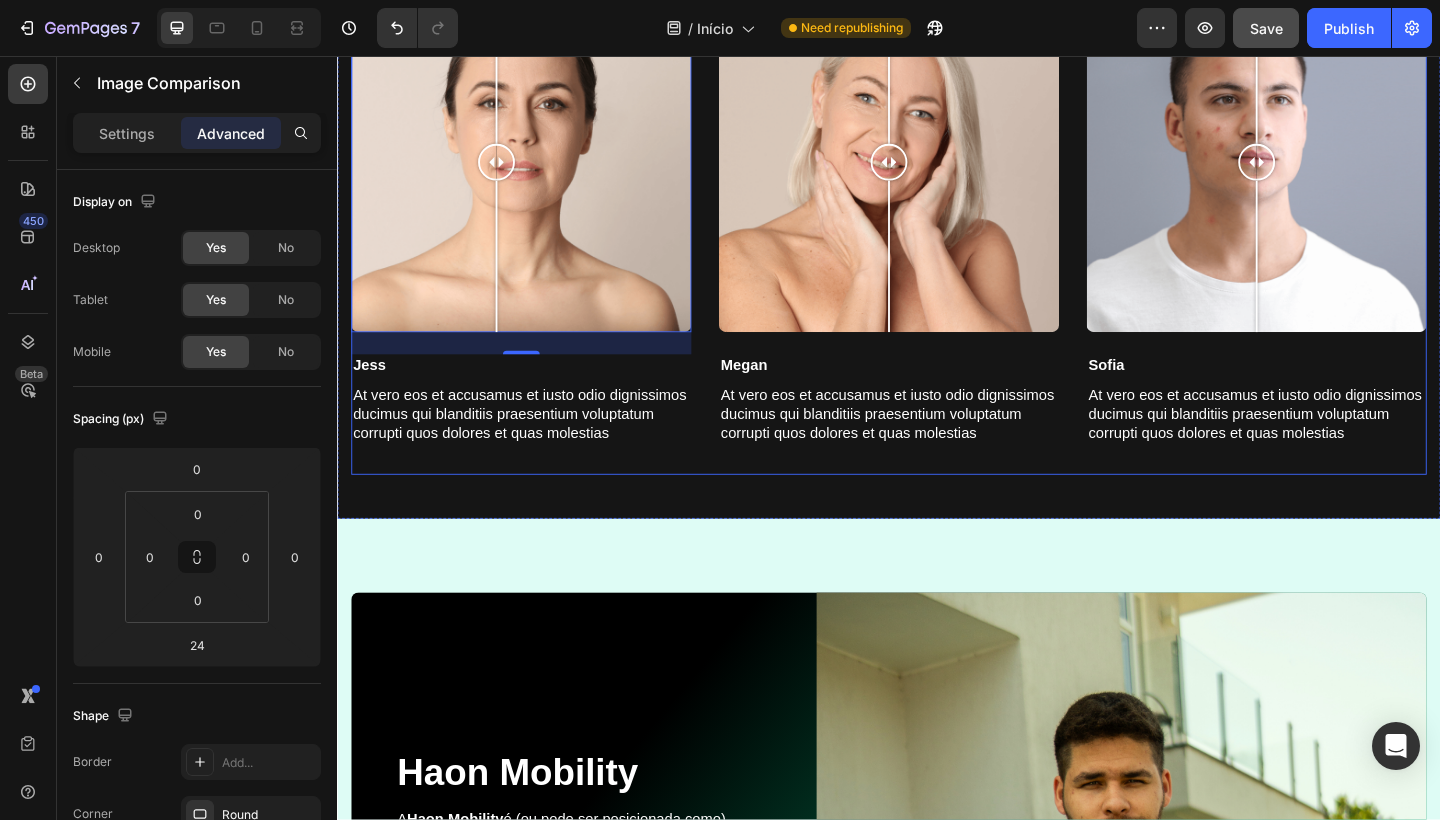 click on "Image Comparison Megan Text Block At vero eos et accusamus et iusto odio dignissimos ducimus qui blanditiis praesentium voluptatum corrupti quos dolores et quas molestias Text Block" at bounding box center [937, 249] 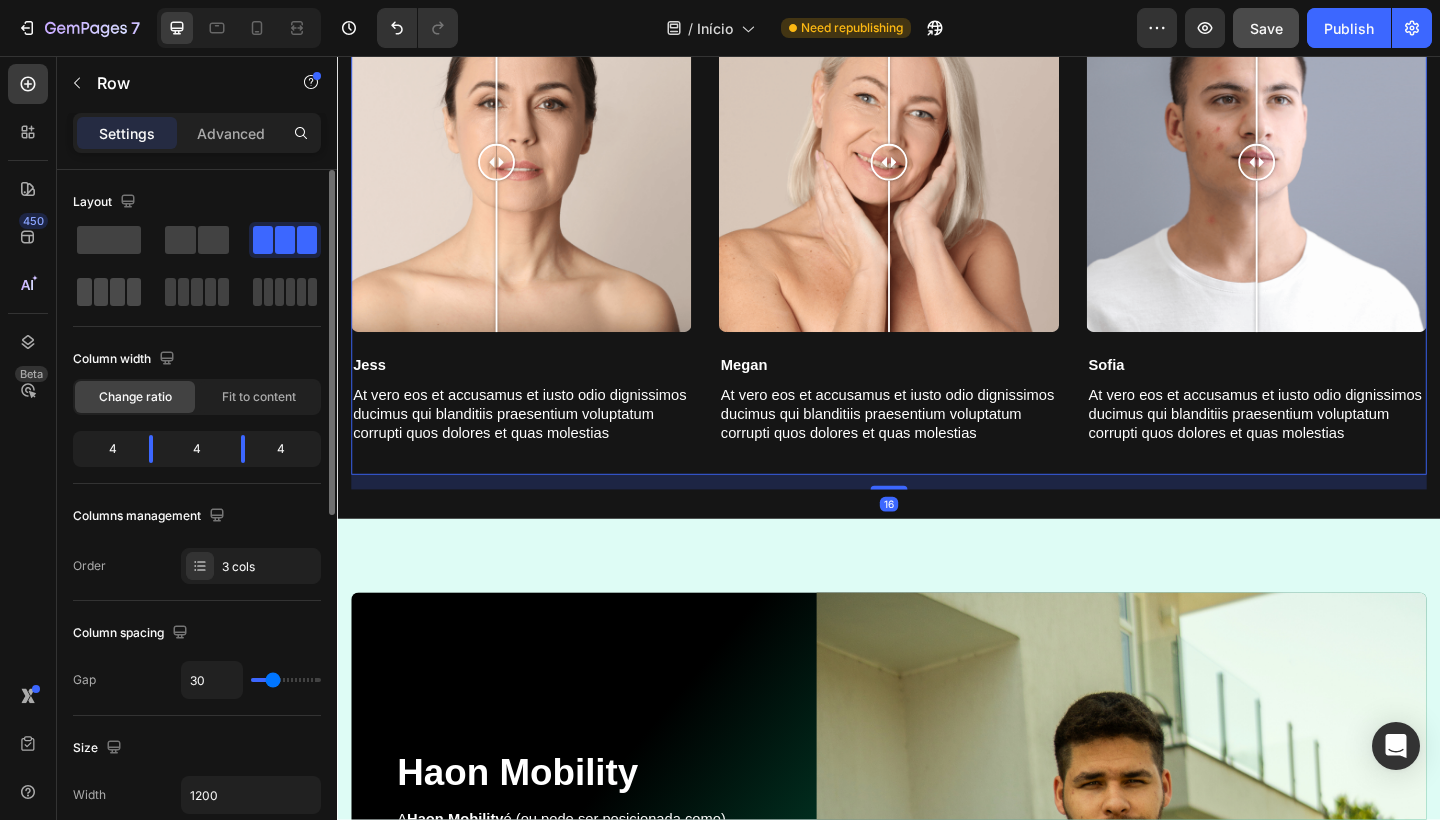 click at bounding box center (109, 292) 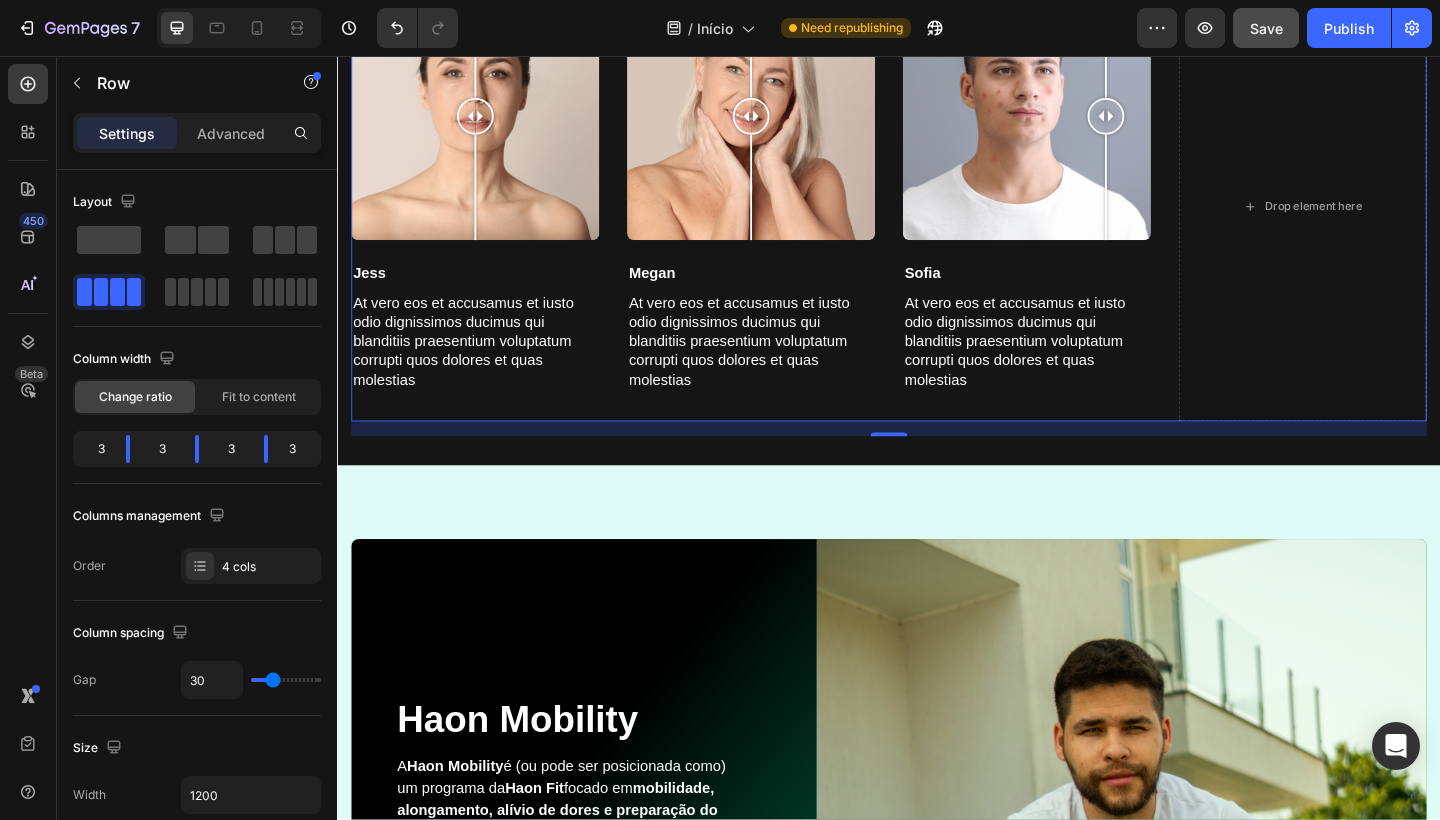 click at bounding box center [1087, 122] 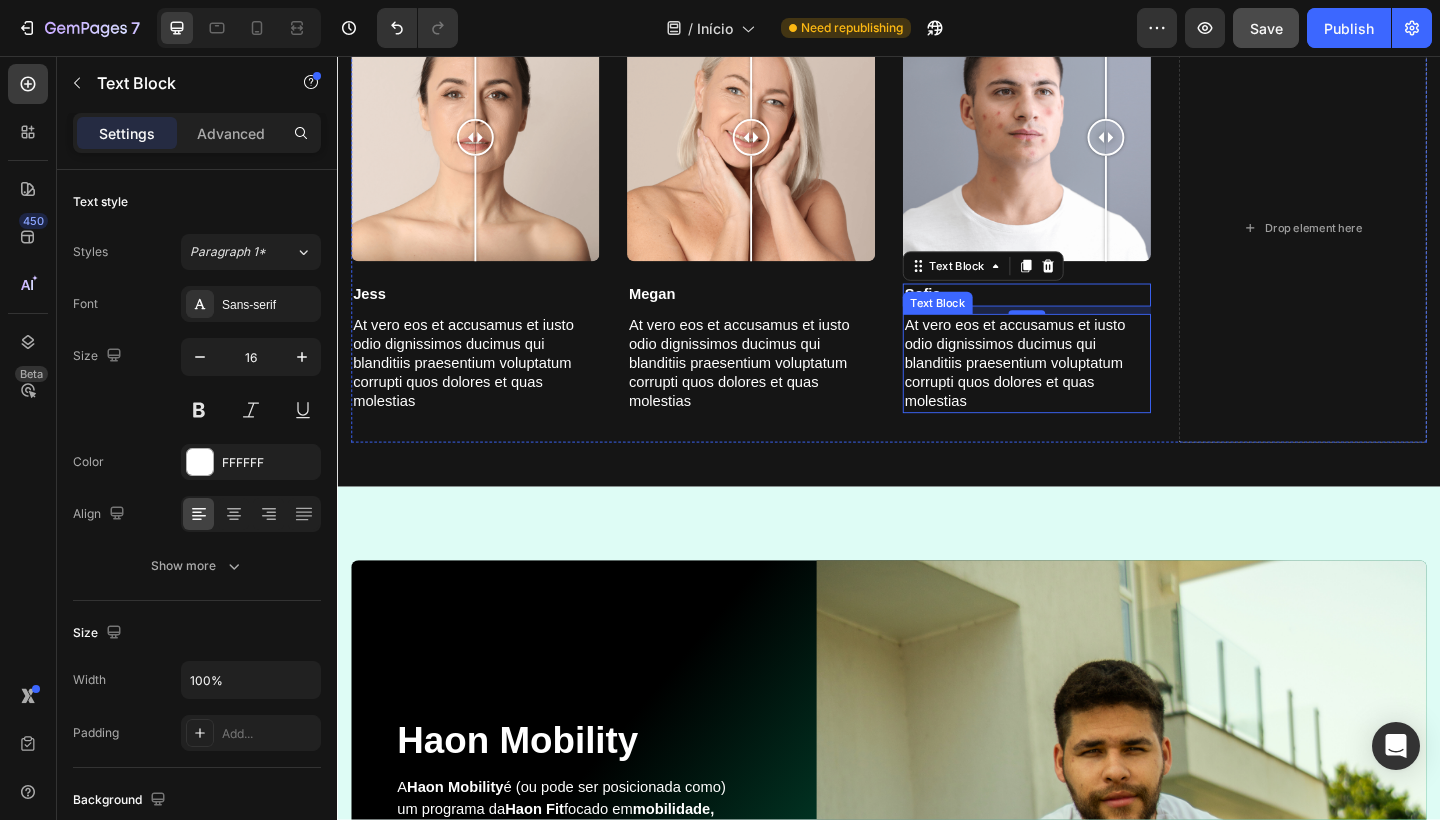 scroll, scrollTop: 3749, scrollLeft: 0, axis: vertical 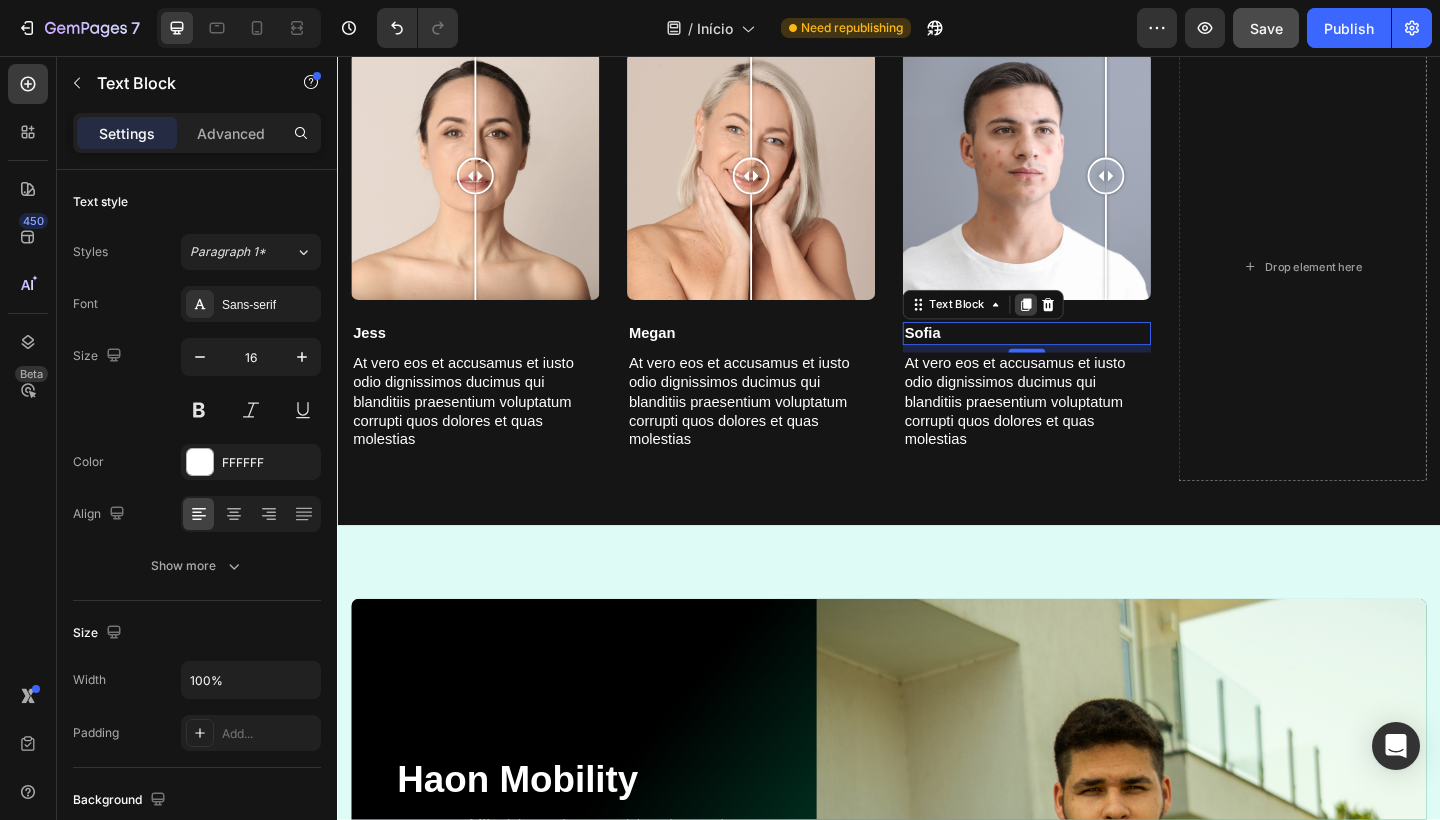 click at bounding box center (1086, 327) 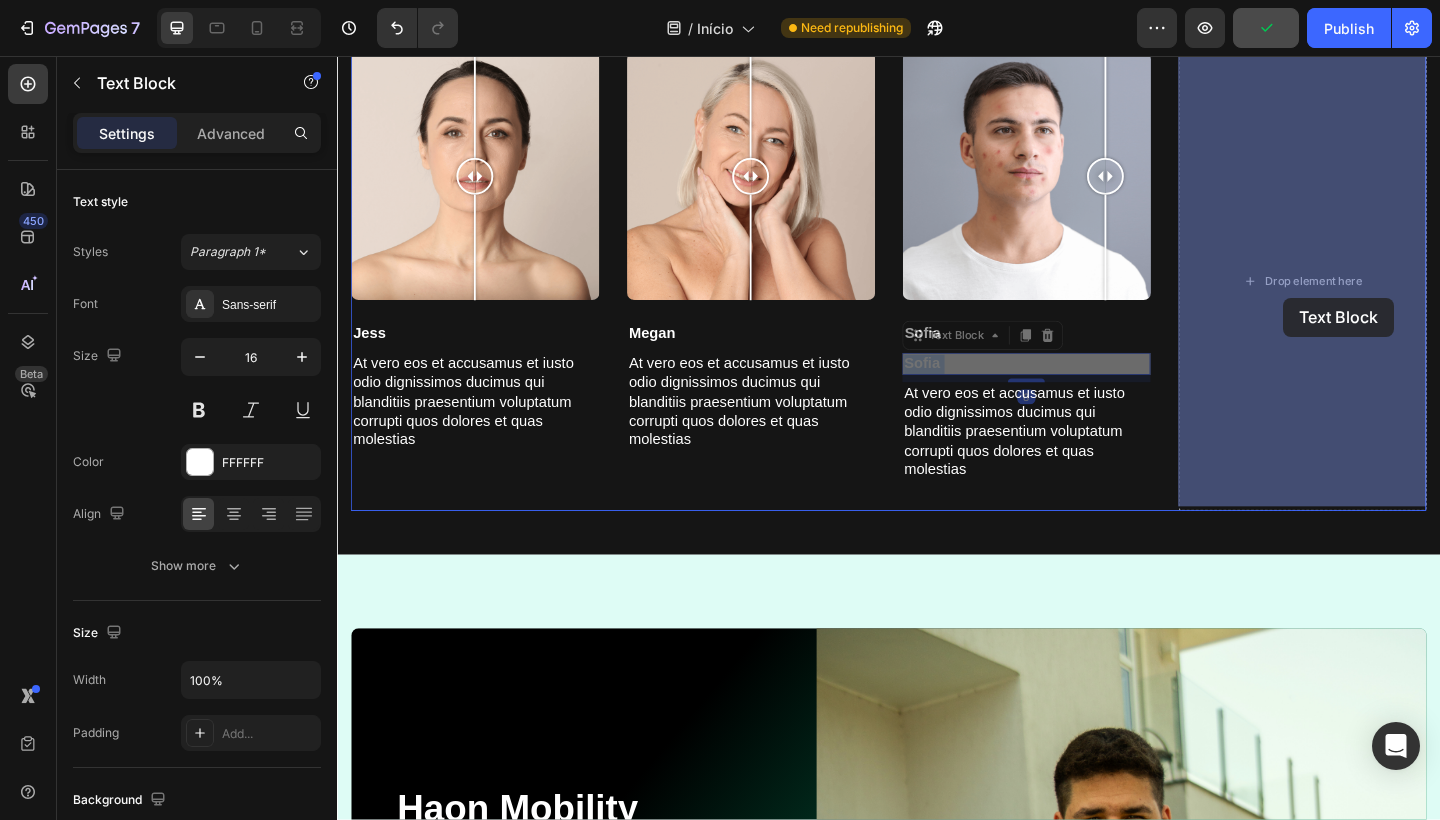 drag, startPoint x: 1088, startPoint y: 386, endPoint x: 1366, endPoint y: 319, distance: 285.95978 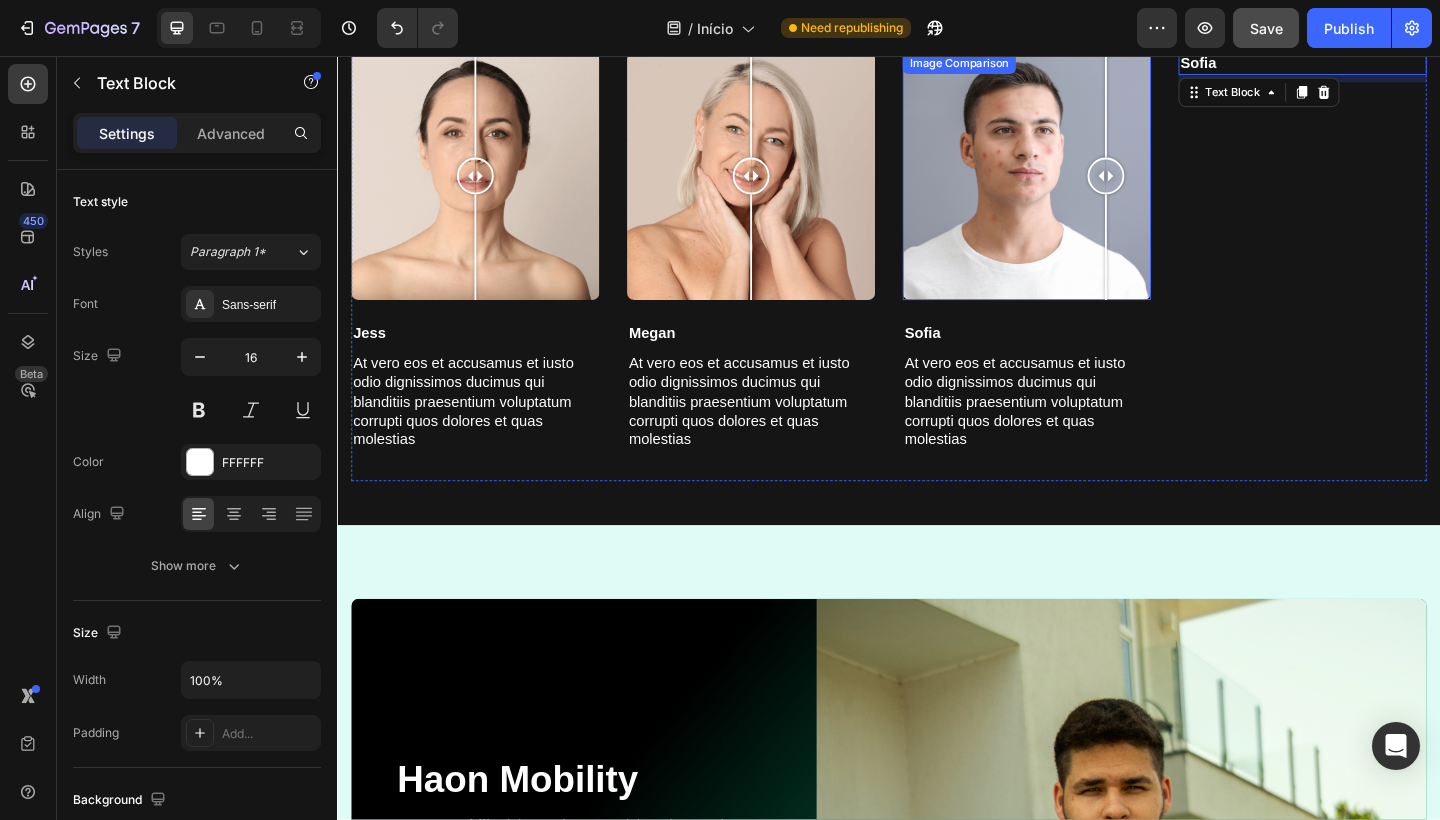 click at bounding box center (1087, 187) 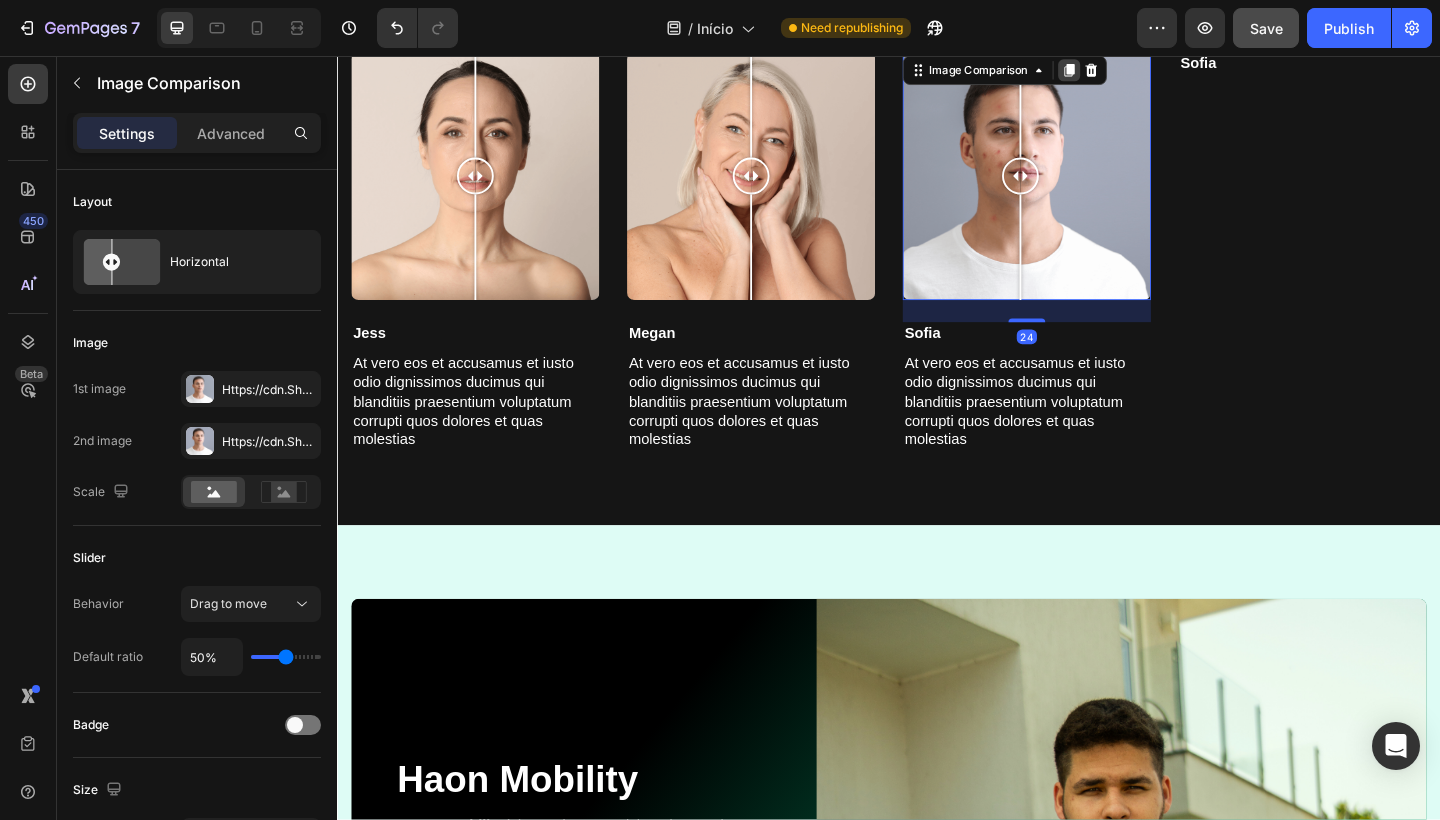 click 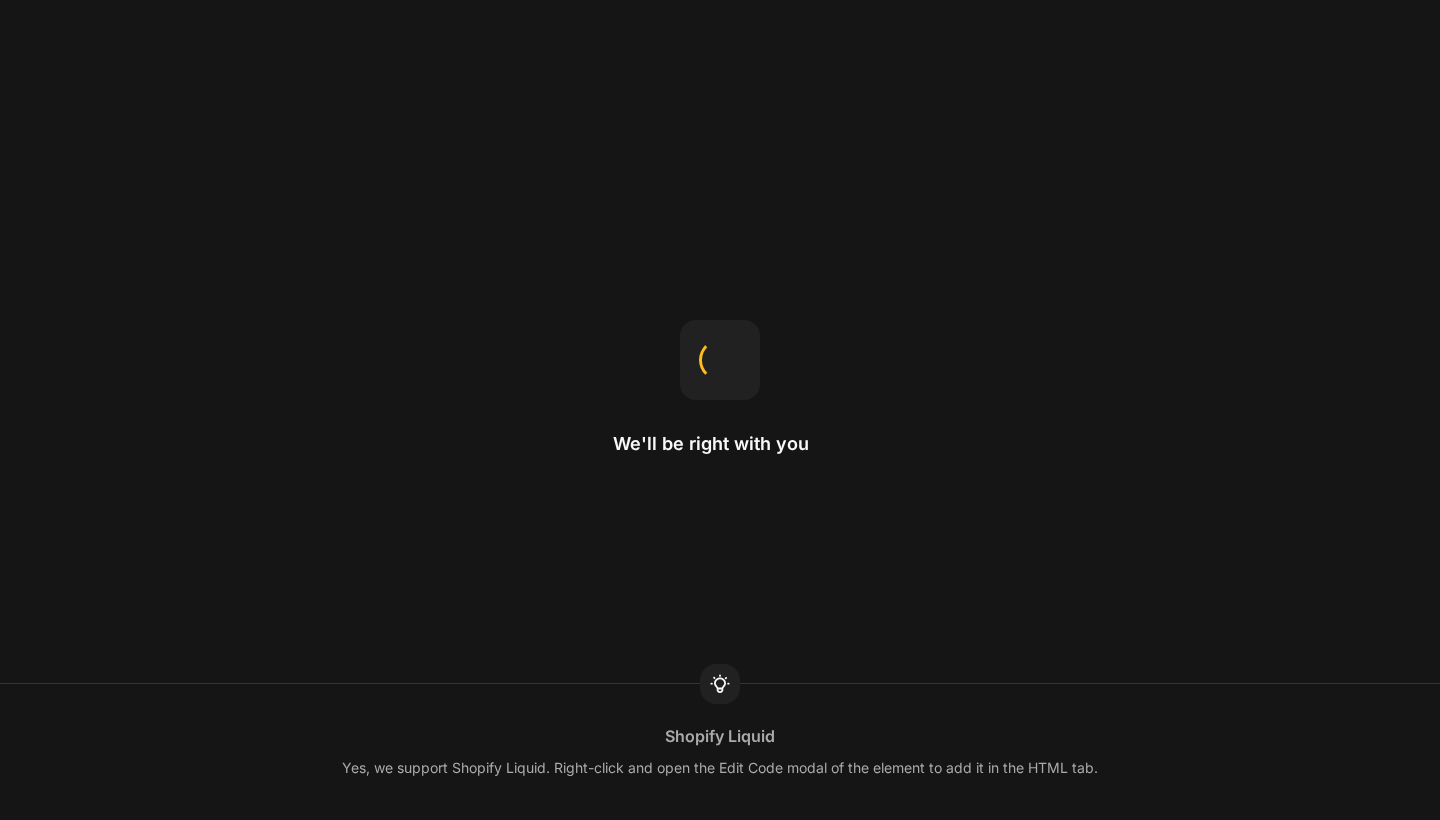 scroll, scrollTop: 0, scrollLeft: 0, axis: both 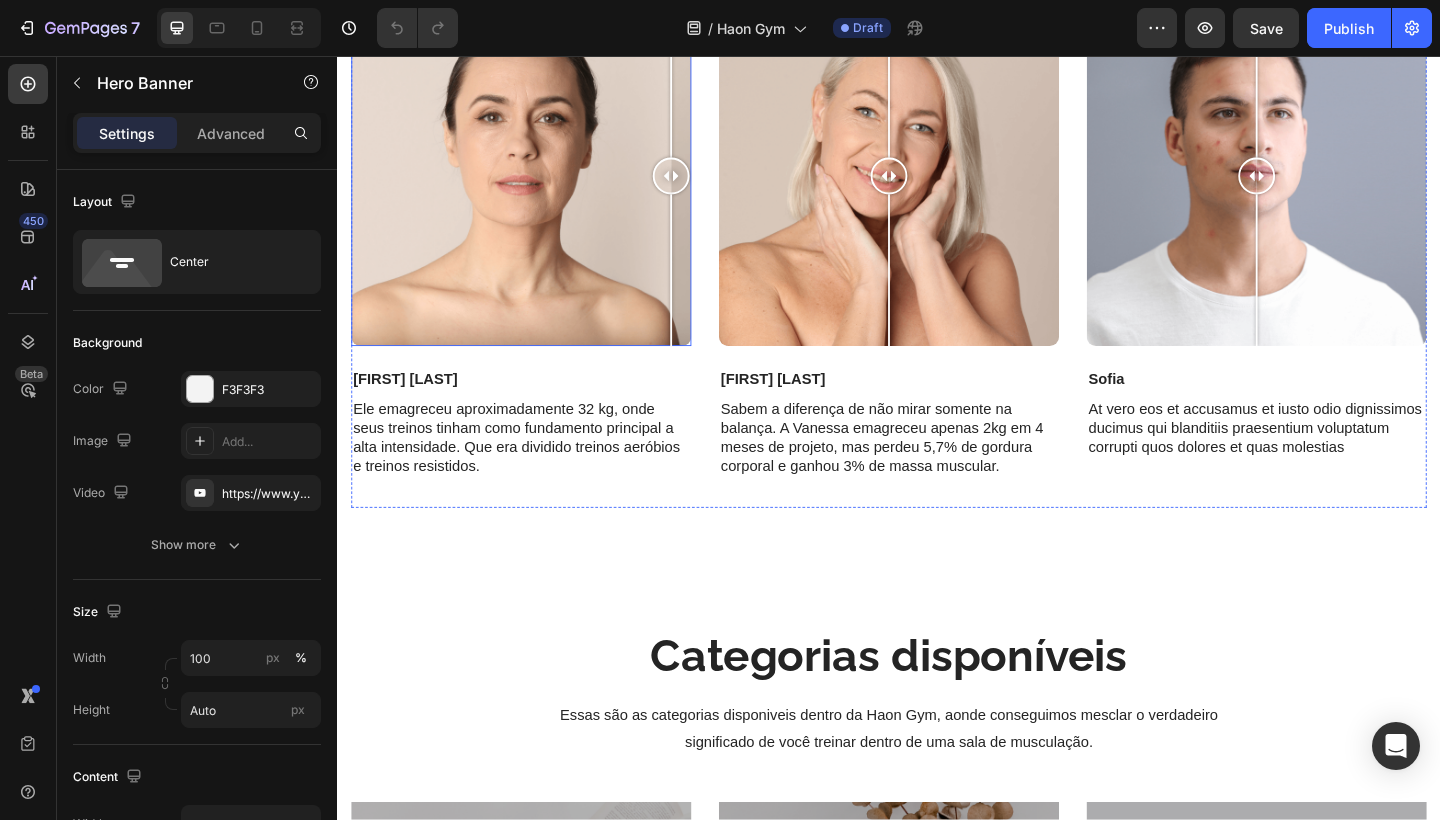 click at bounding box center (537, 187) 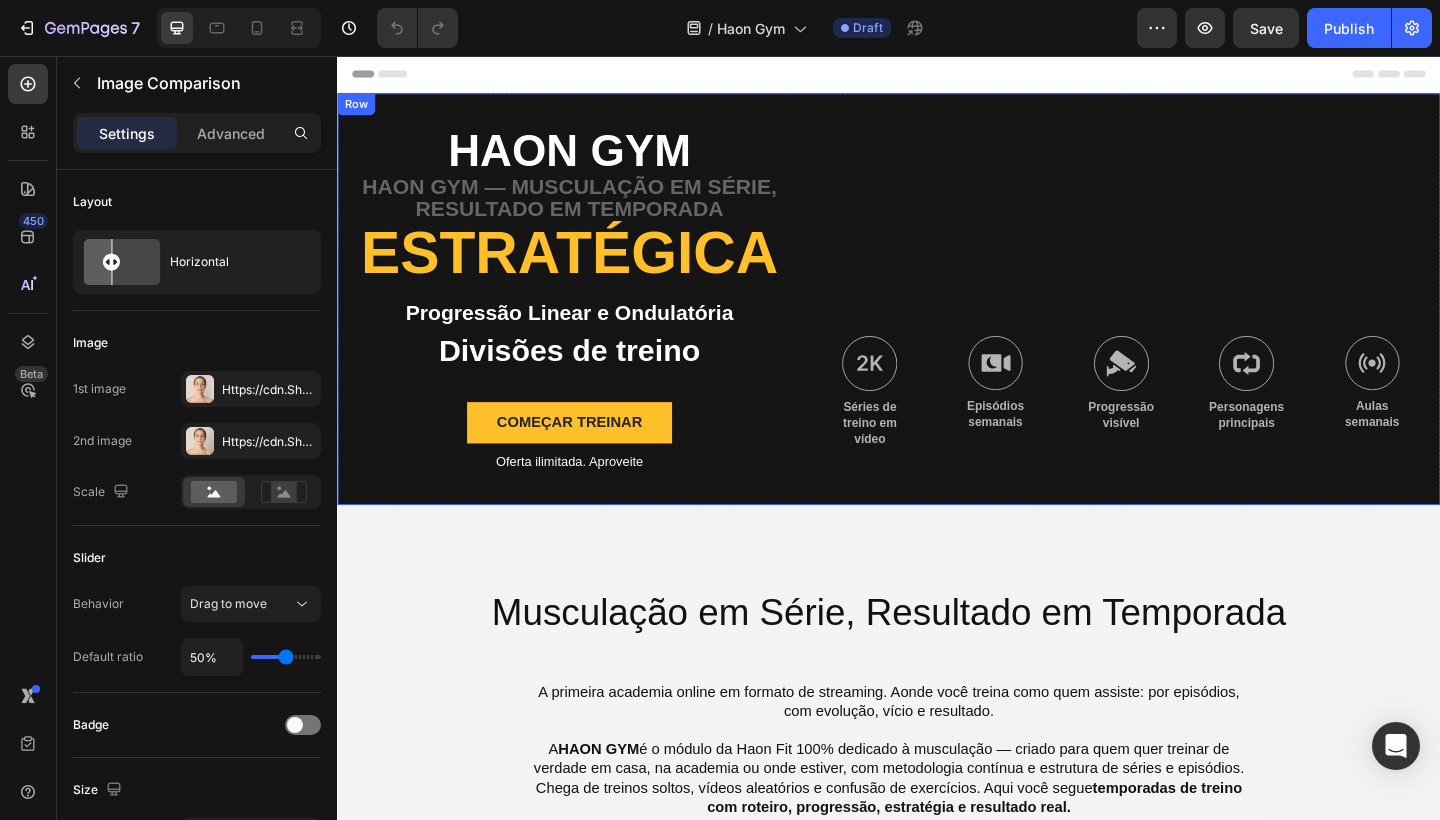 scroll, scrollTop: 0, scrollLeft: 0, axis: both 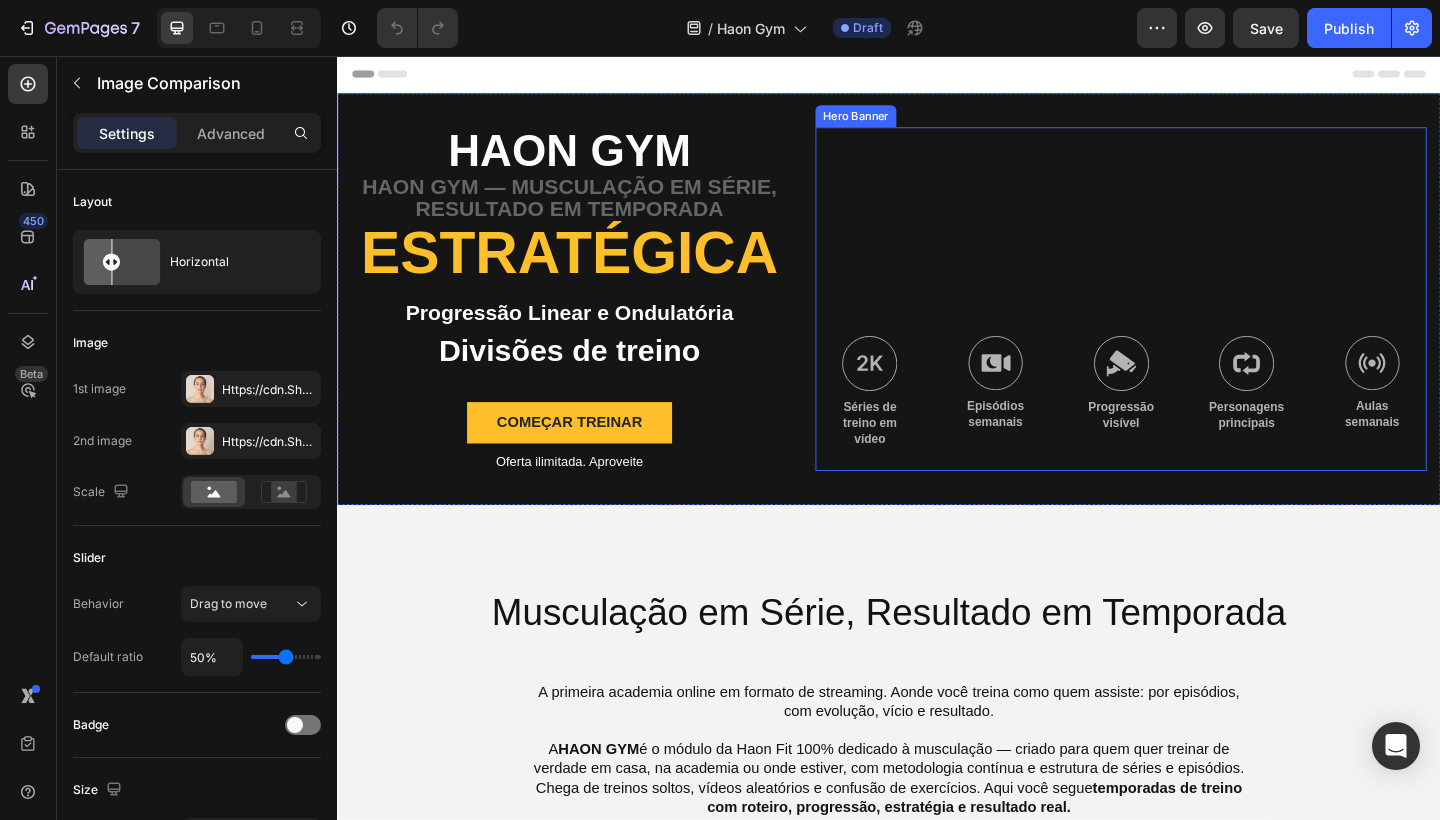 click at bounding box center (1189, 321) 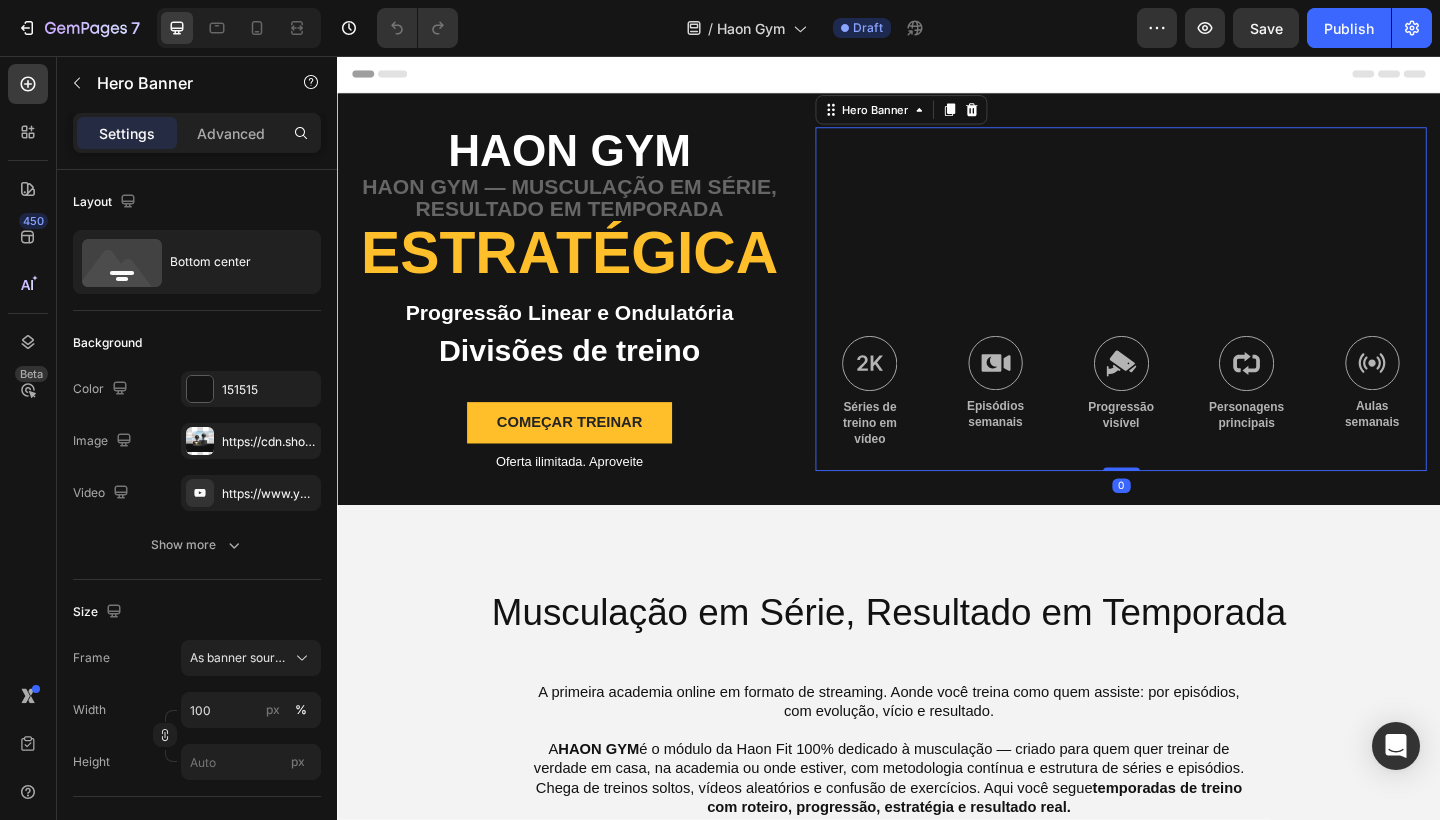 click at bounding box center (1189, 321) 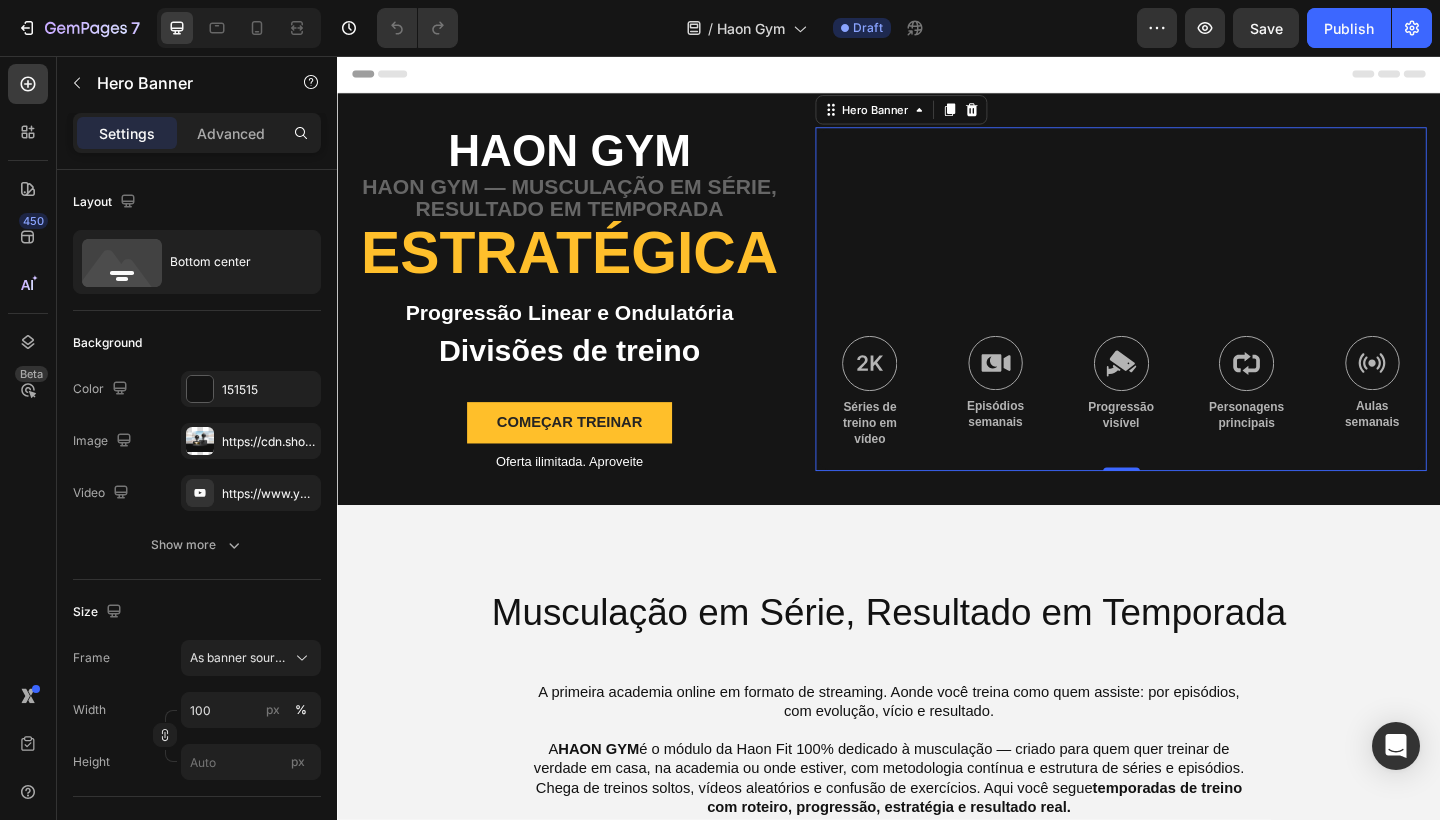 click at bounding box center [1189, 321] 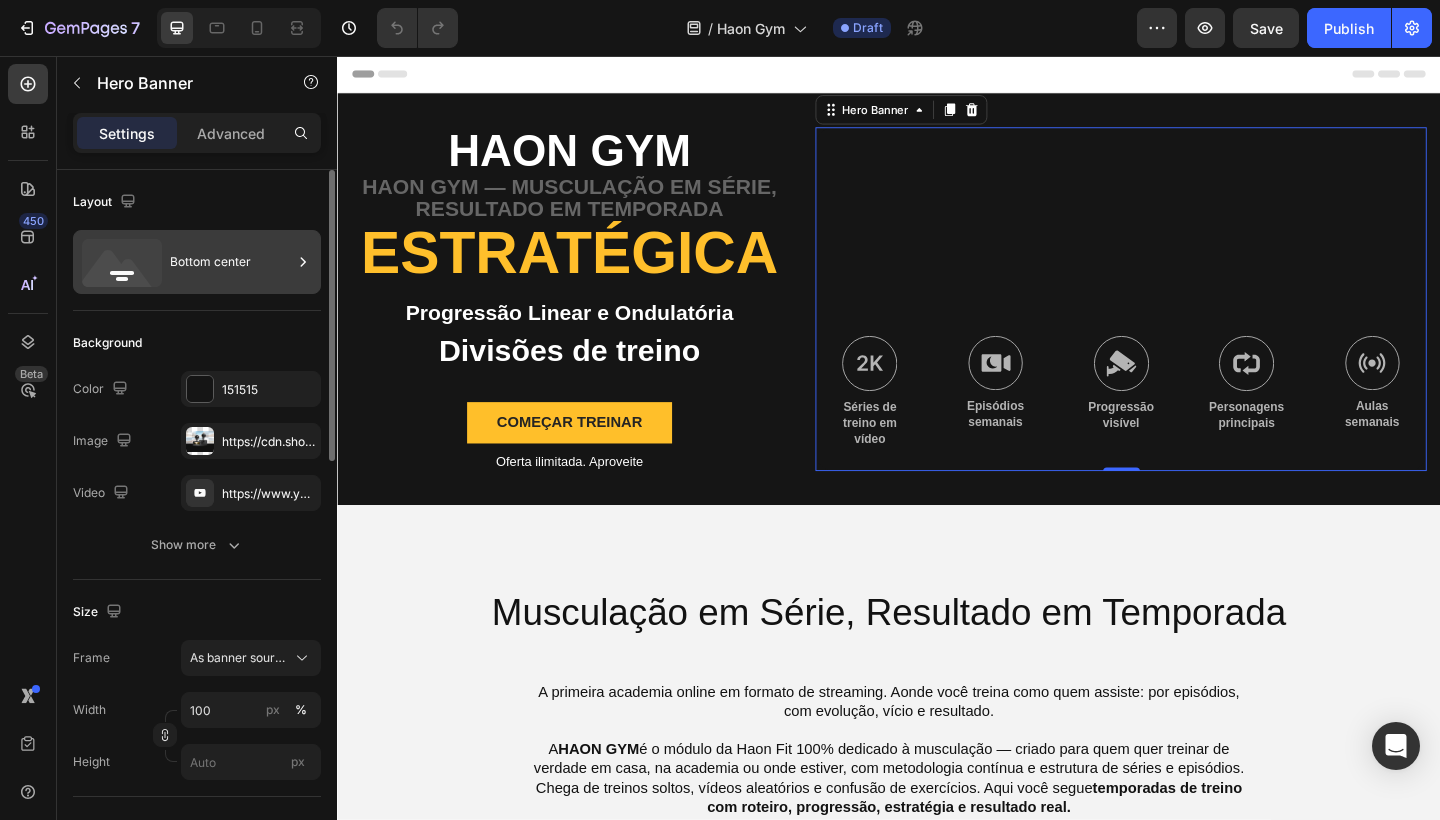 click on "Bottom center" at bounding box center [231, 262] 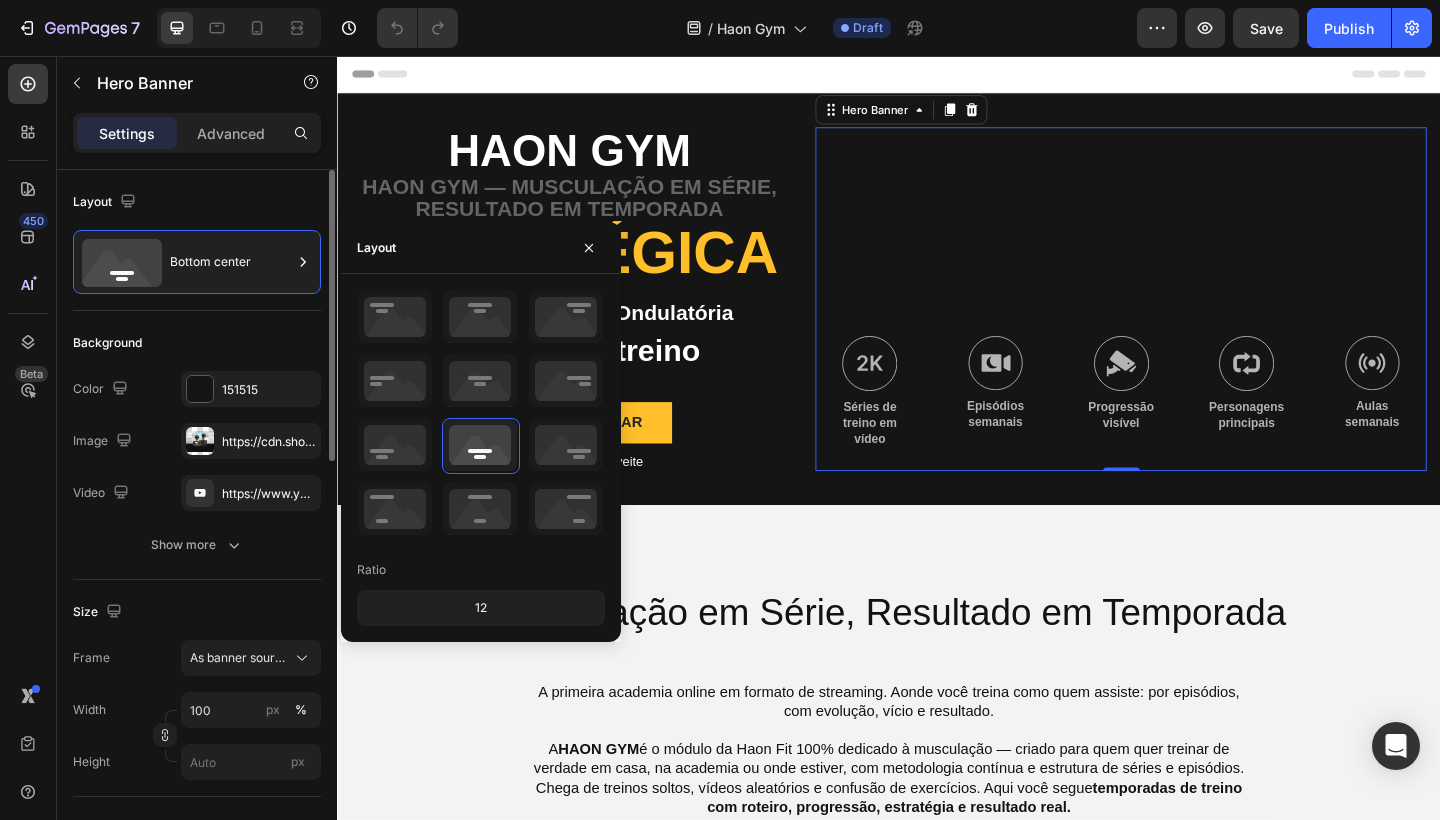 click on "Layout" at bounding box center [197, 202] 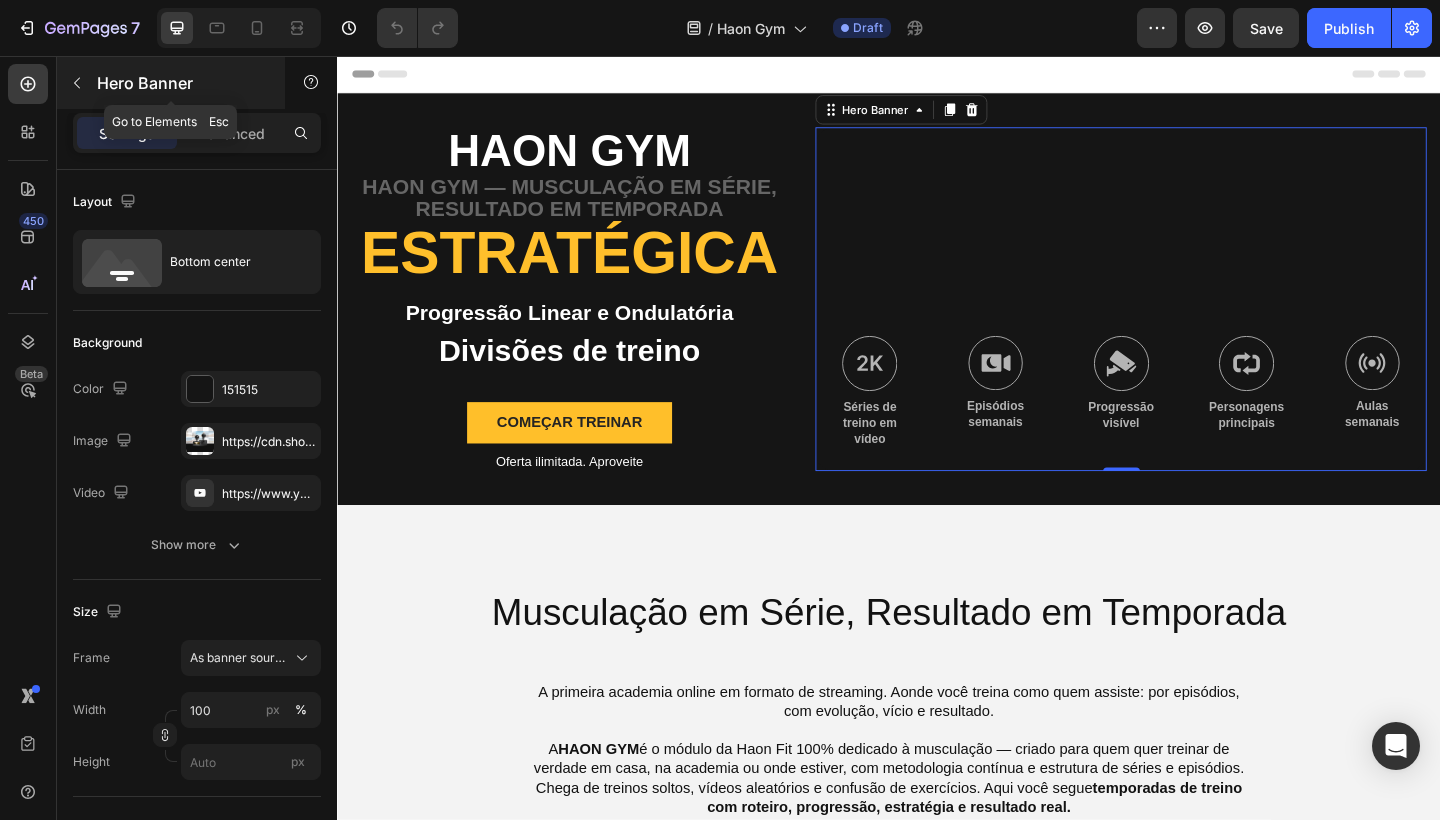 click 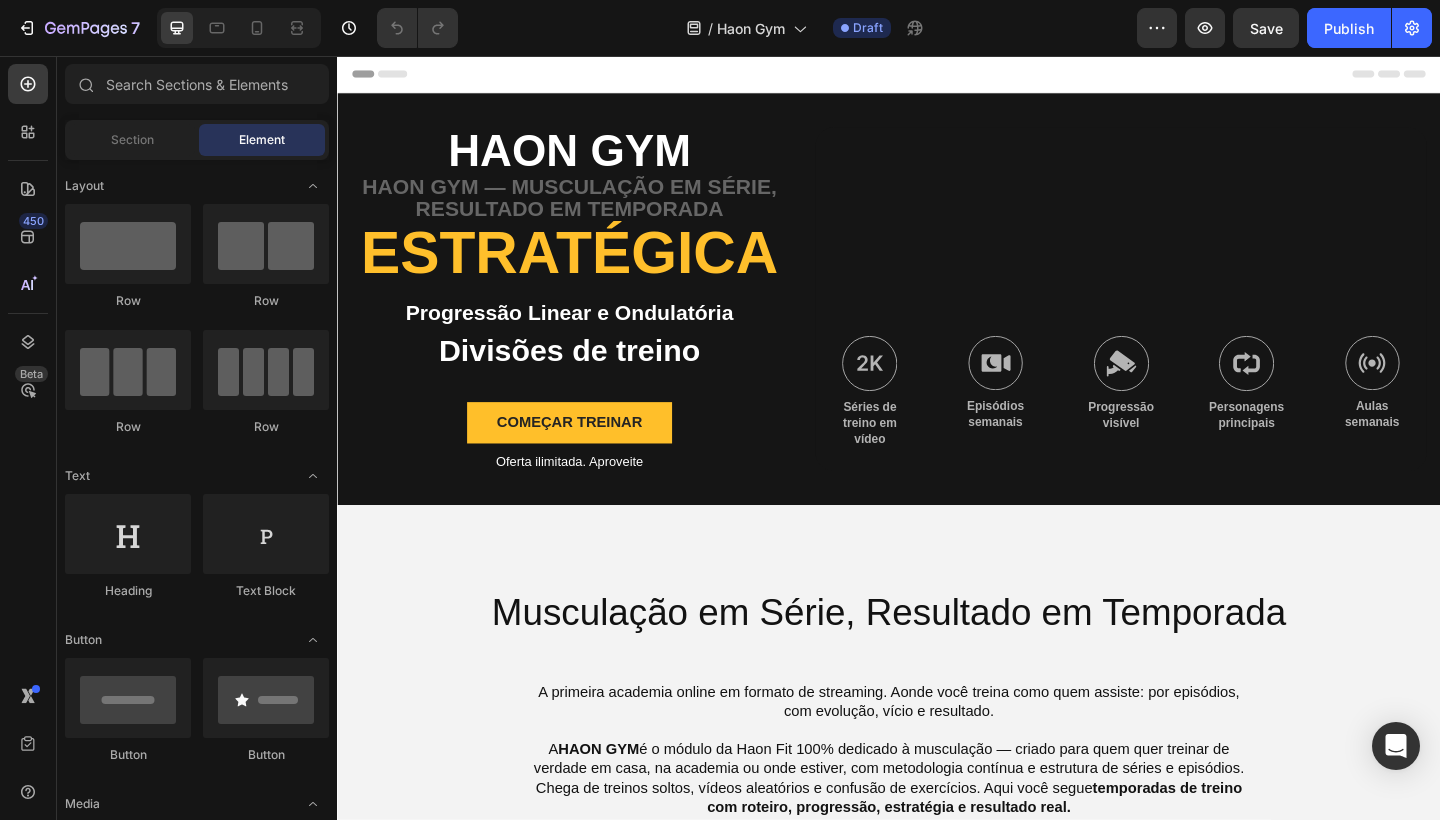 click on "Row
Row
Row
Row" 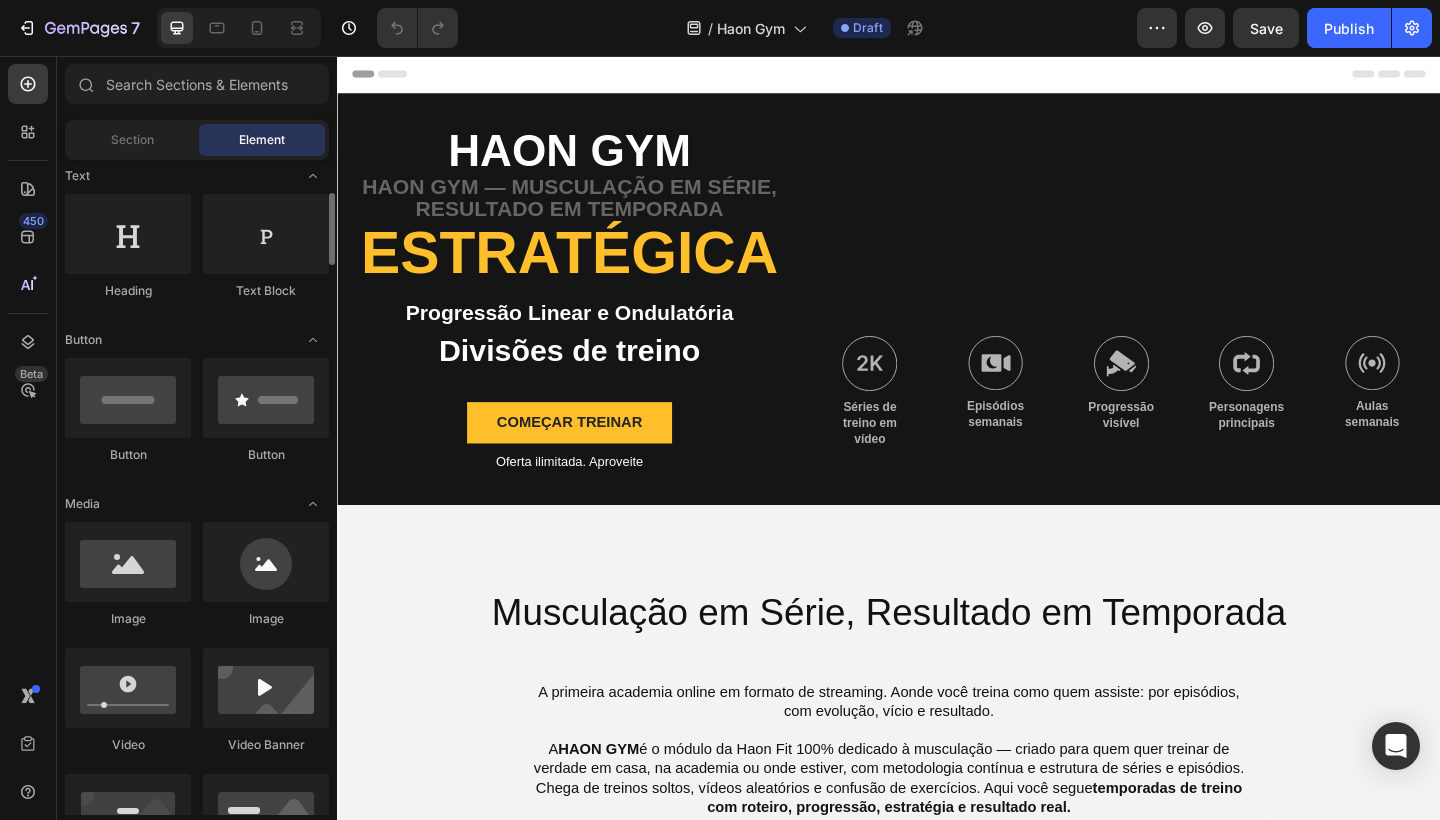scroll, scrollTop: 330, scrollLeft: 0, axis: vertical 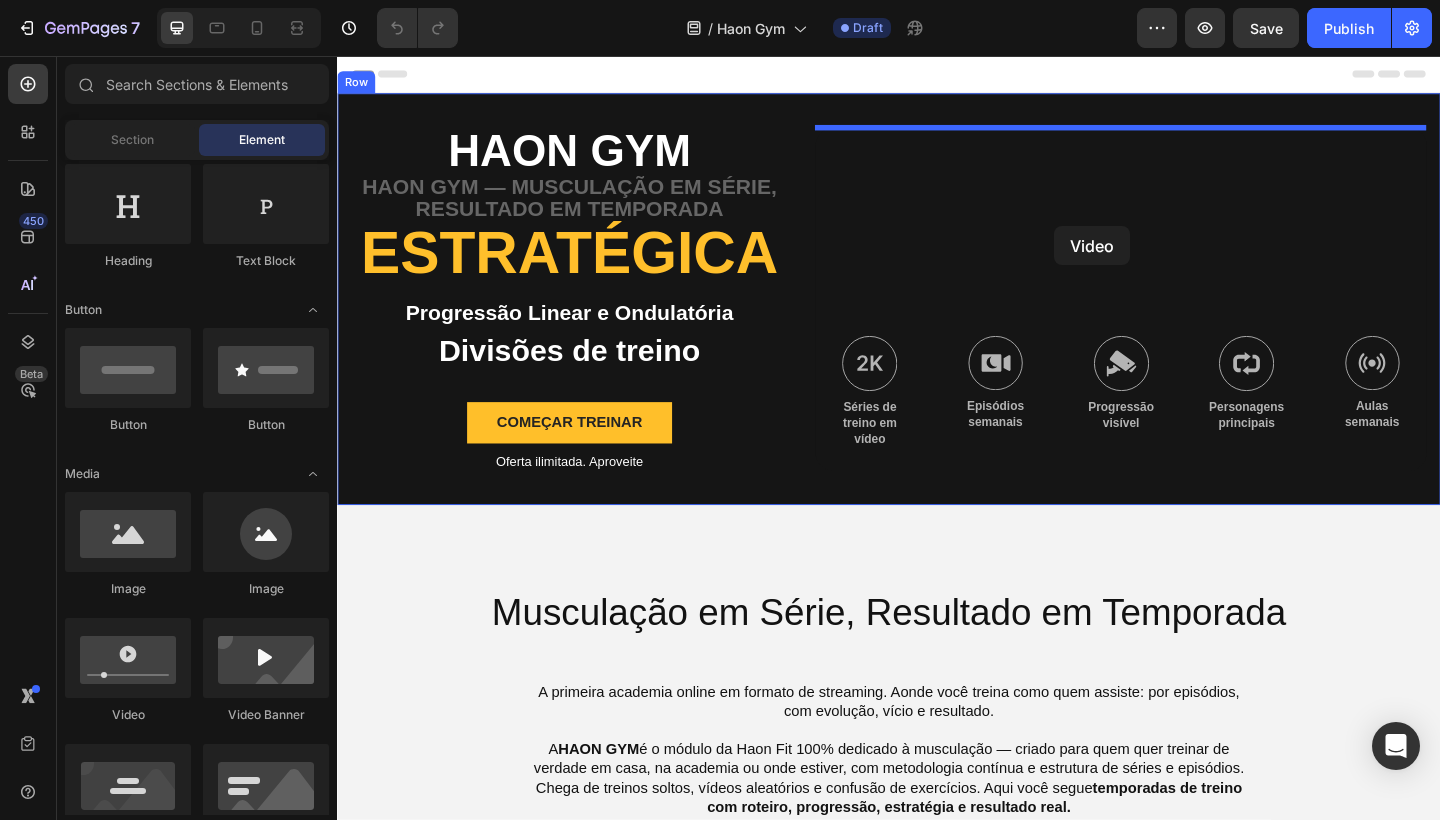 drag, startPoint x: 477, startPoint y: 715, endPoint x: 1117, endPoint y: 241, distance: 796.4145 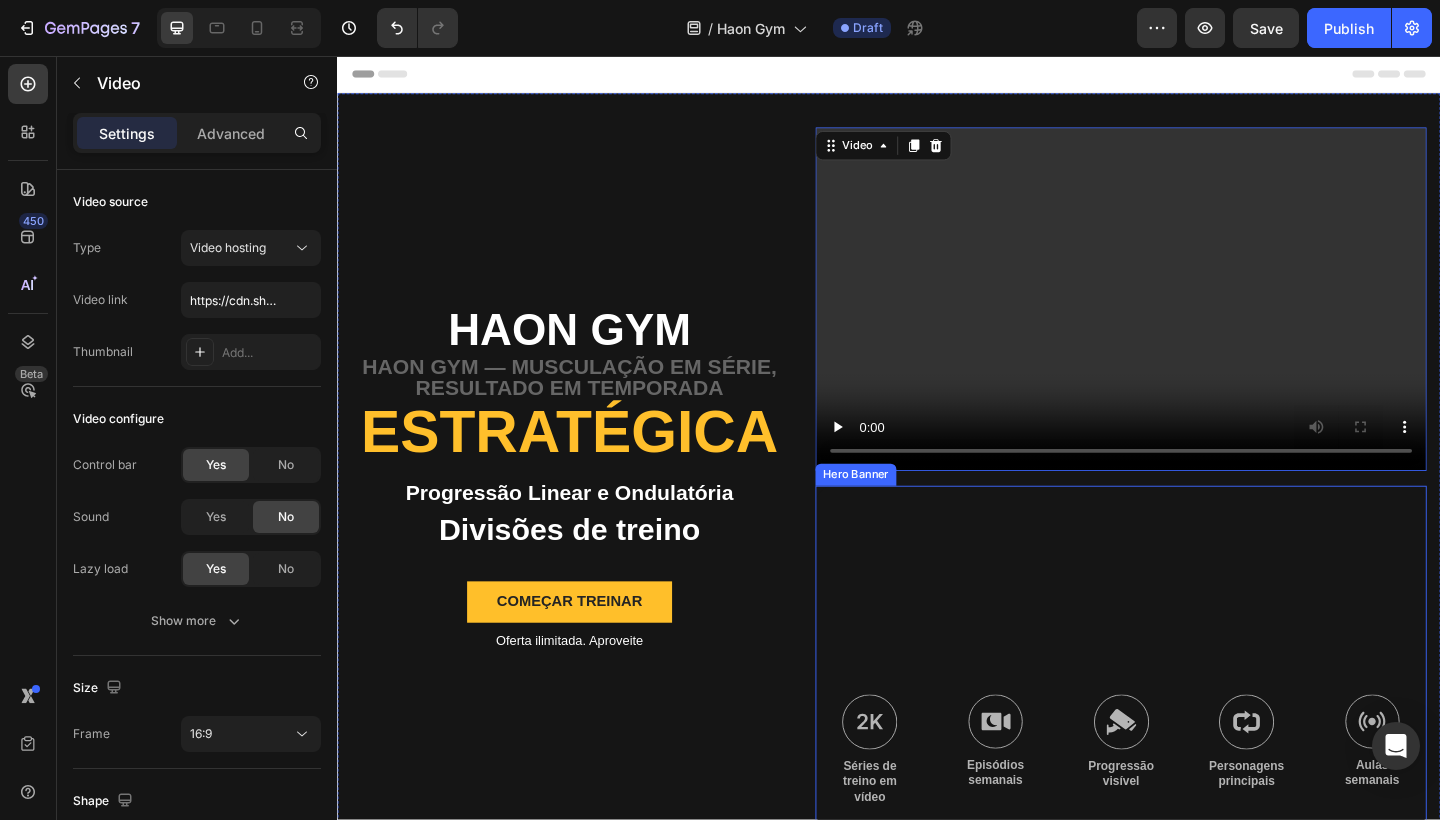 click at bounding box center (1189, 711) 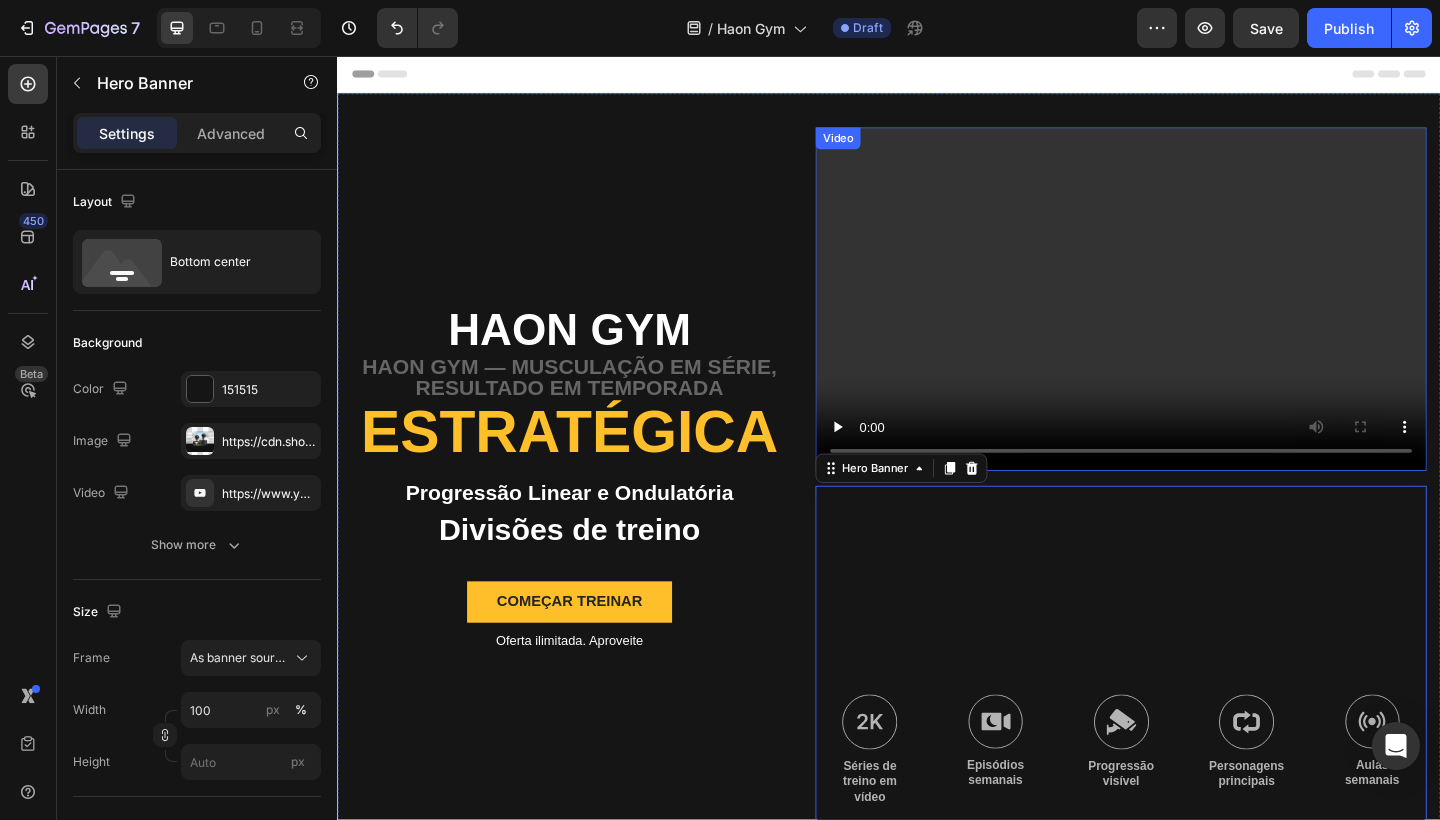 click at bounding box center (1189, 321) 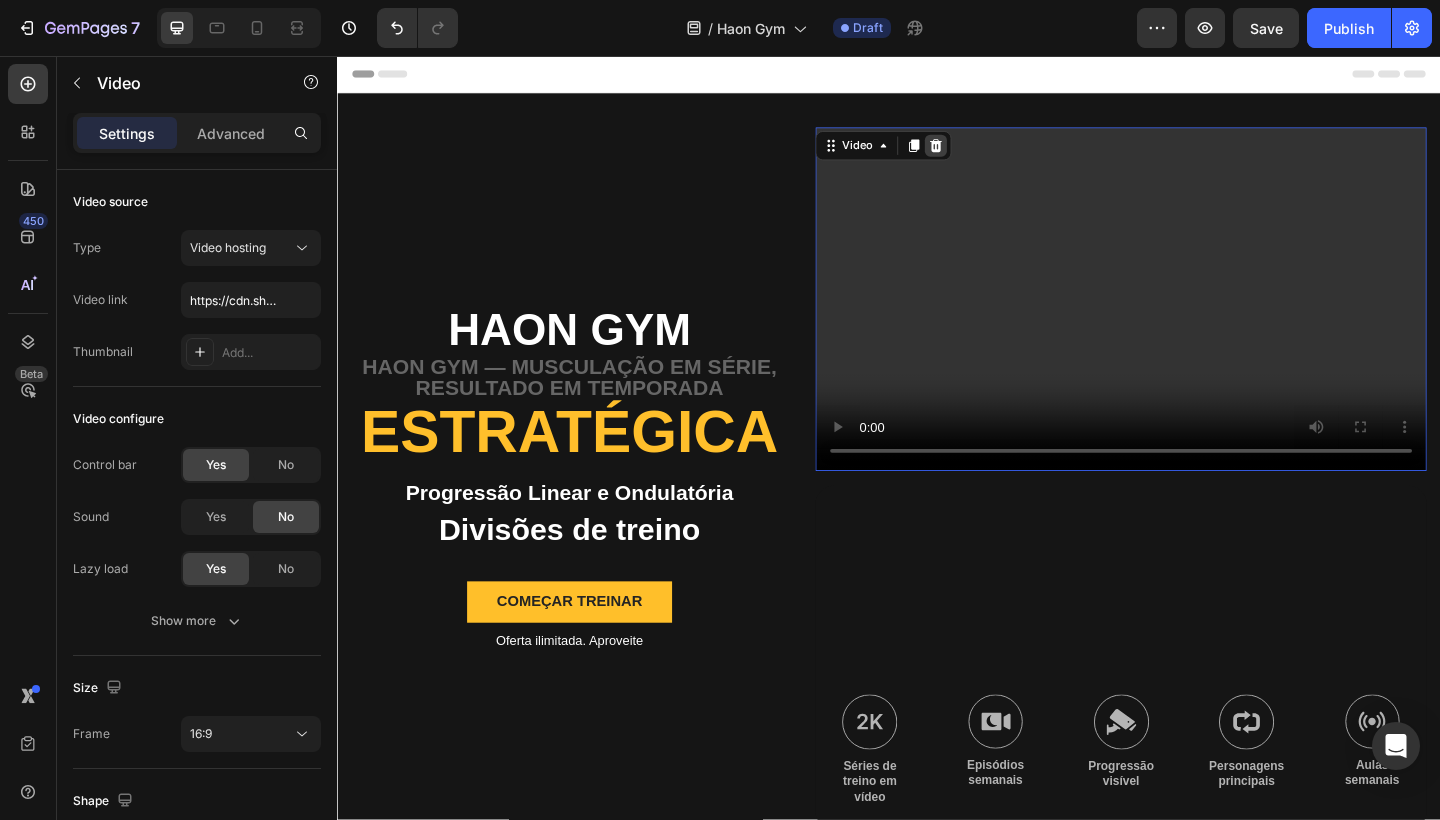 click 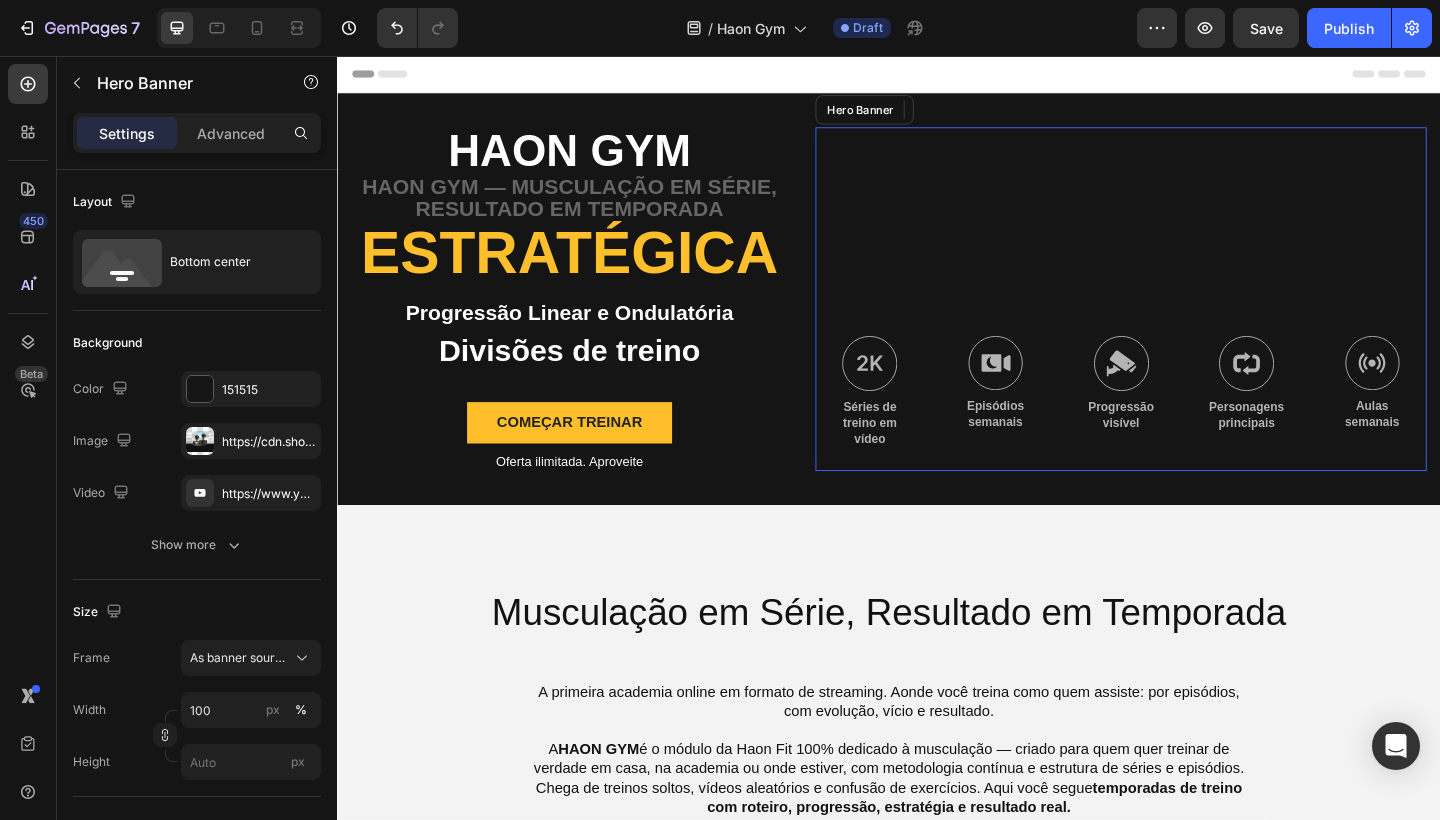 click on "Image Séries de treino em vídeo Text Block Image Episódios semanais Text Block Image Progressão visível Text Block Image Personagens principais Text Block Image Aulas semanais Text Block Row" at bounding box center (1189, 418) 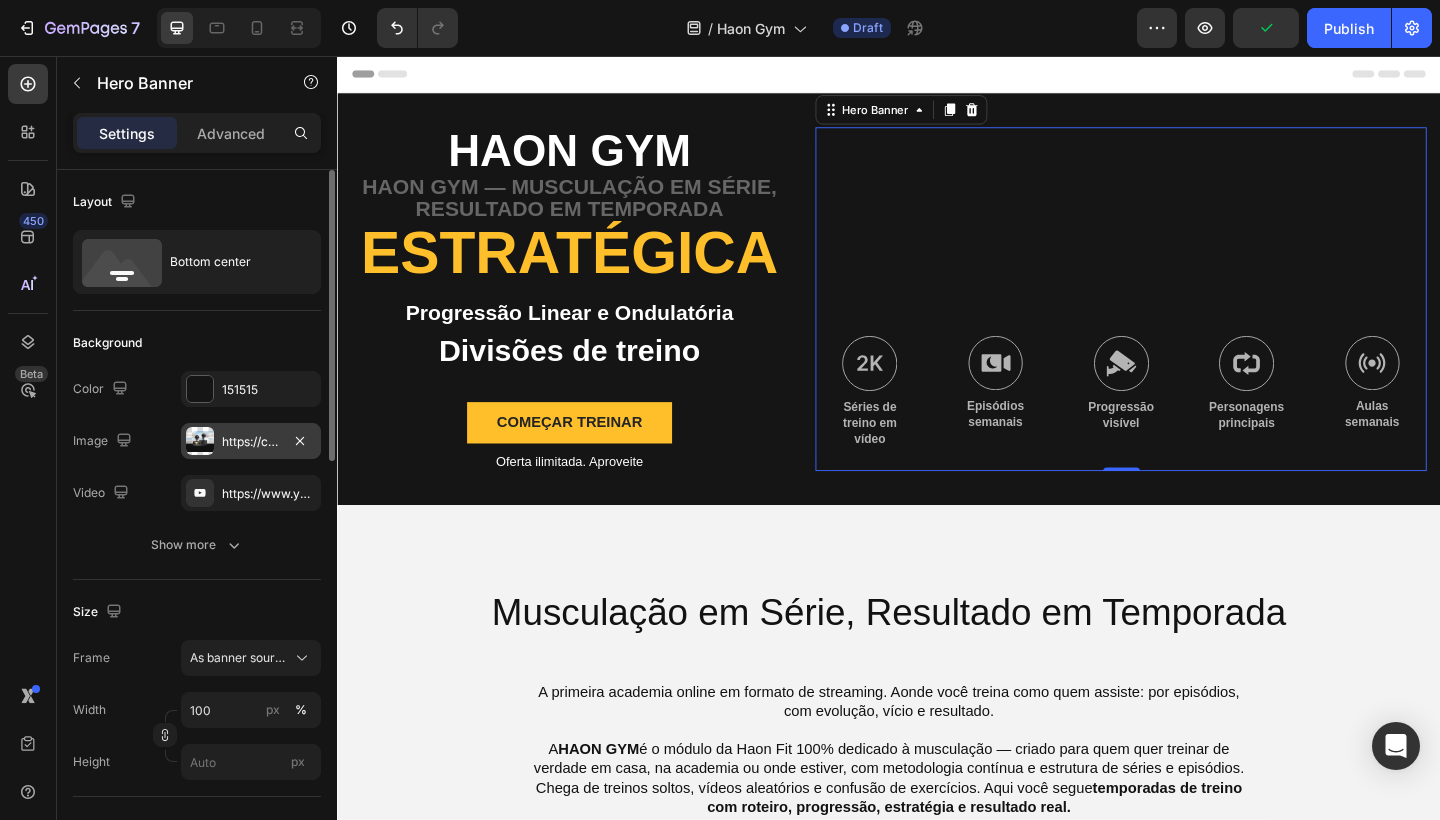 click on "https://cdn.shopify.com/s/files/1/0754/9681/6871/files/gempages_576628724481393183-03a00a3a-f22e-42a2-a541-c8d782653fc2.png" at bounding box center (251, 441) 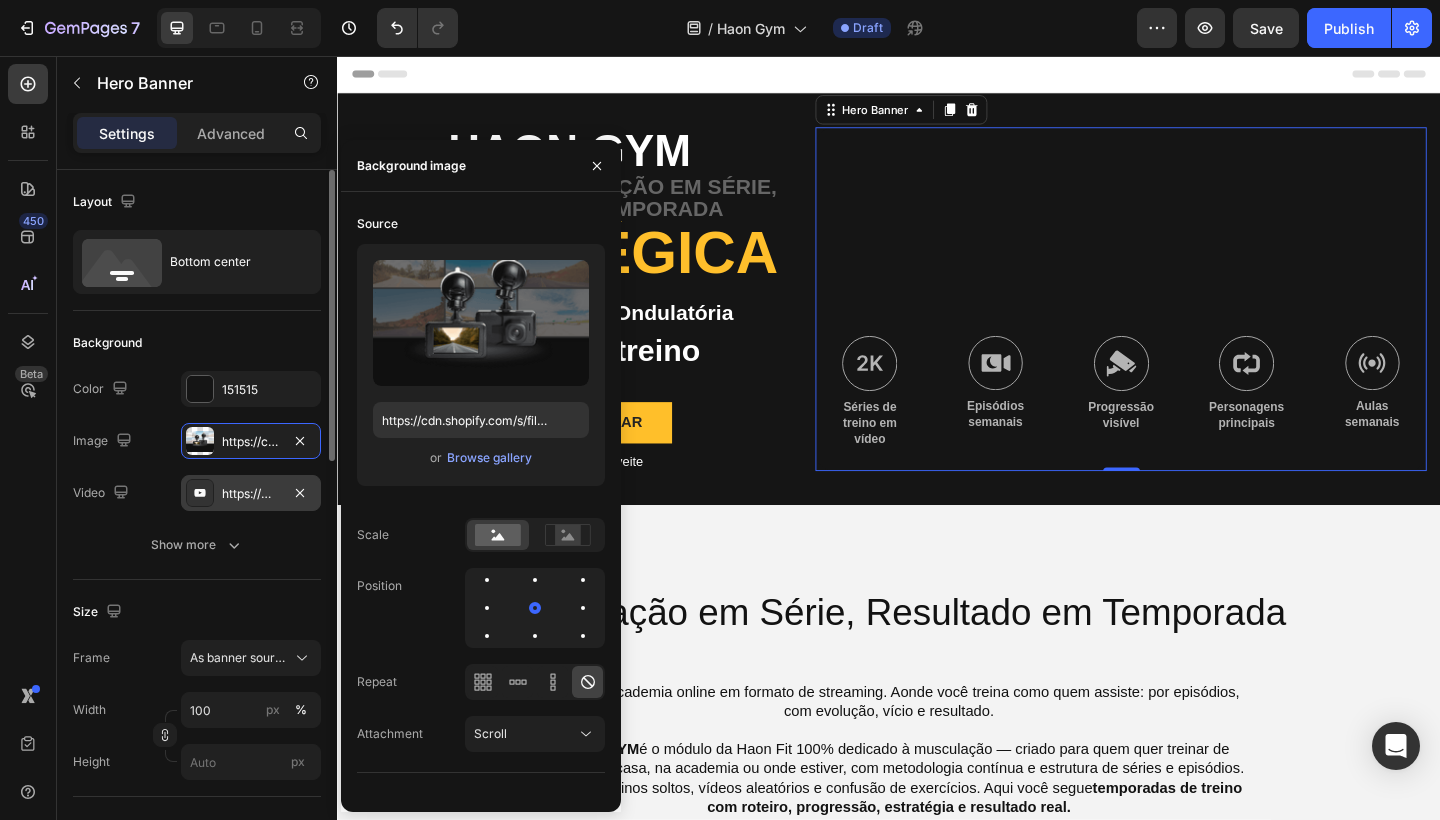 click on "https://www.youtube.com/watch?v=cyzh48XRS4M" at bounding box center (251, 494) 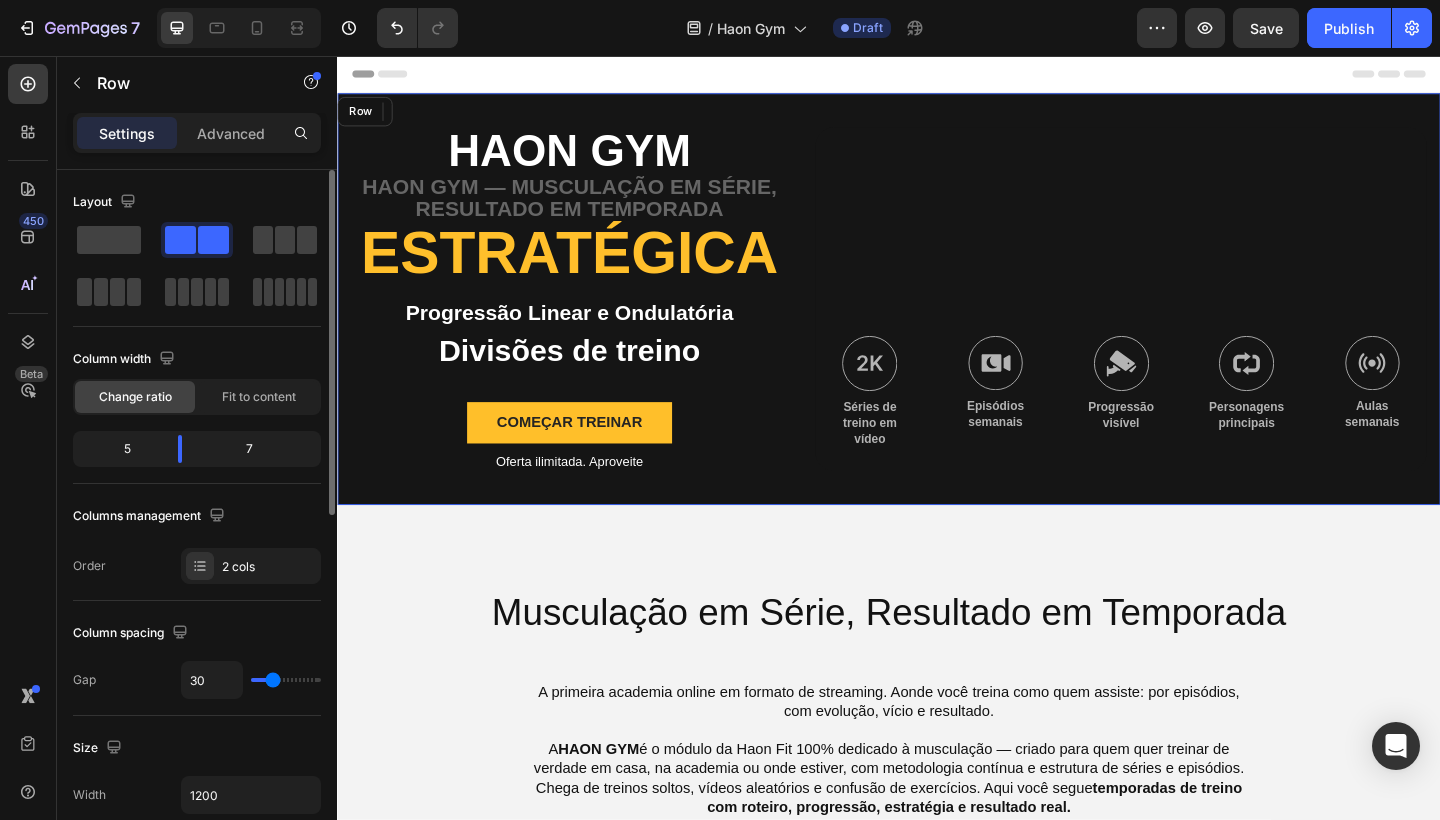 click on "Haon Gym Text Block HAON GYM — Musculação em Série, Resultado em Temporada Text Block estratégica Heading Progressão Linear e Ondulatória Text Block Divisões de treino Text Block começar treinar Button Oferta ilimitada. Aproveite Text Block Image Séries de treino em vídeo Text Block Image Episódios semanais Text Block Image Progressão visível Text Block Image Personagens principais Text Block Image Aulas semanais Text Block Row Hero Banner   0 Row" at bounding box center (937, 321) 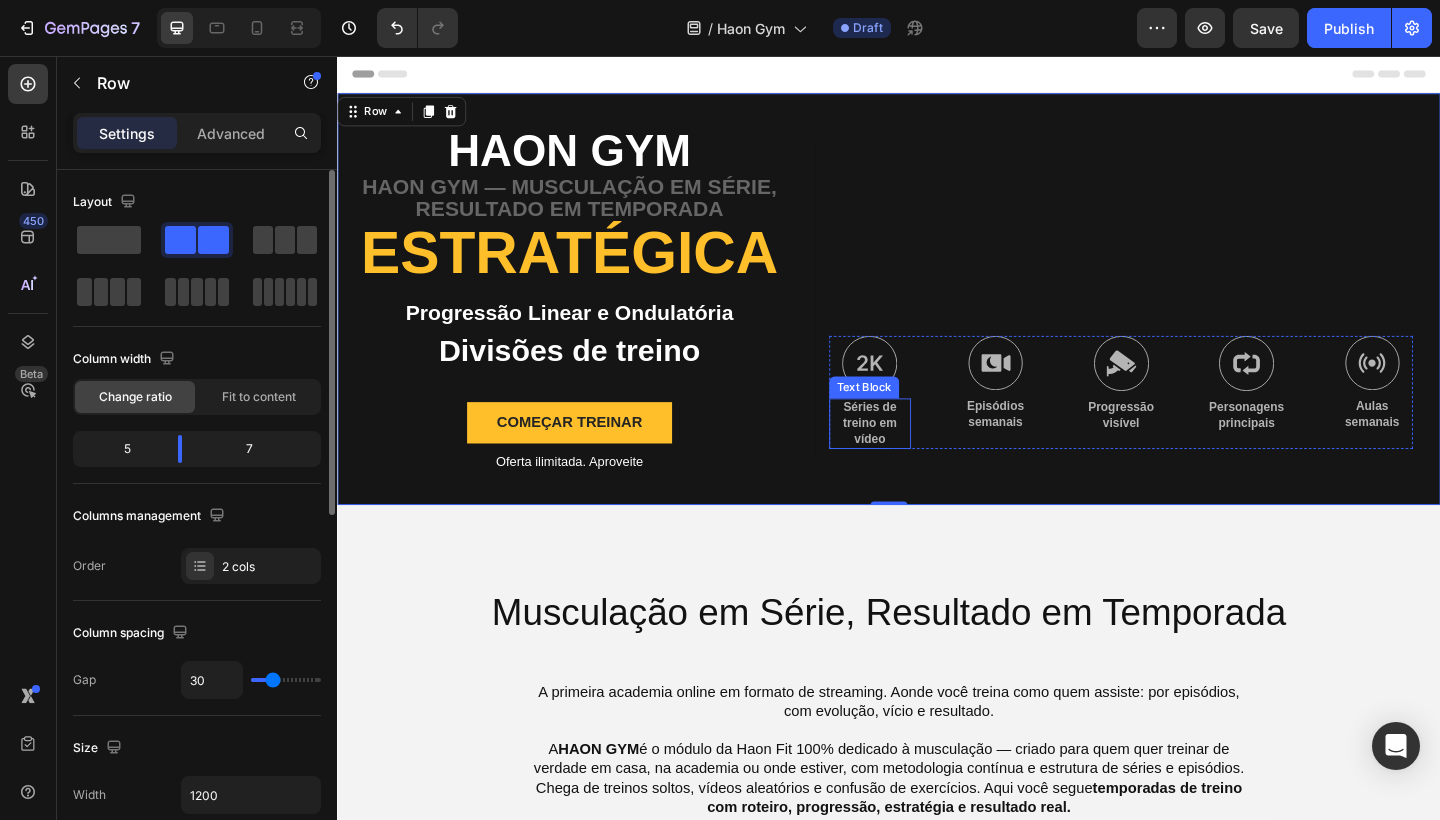 click on "Séries de treino em vídeo" at bounding box center [916, 456] 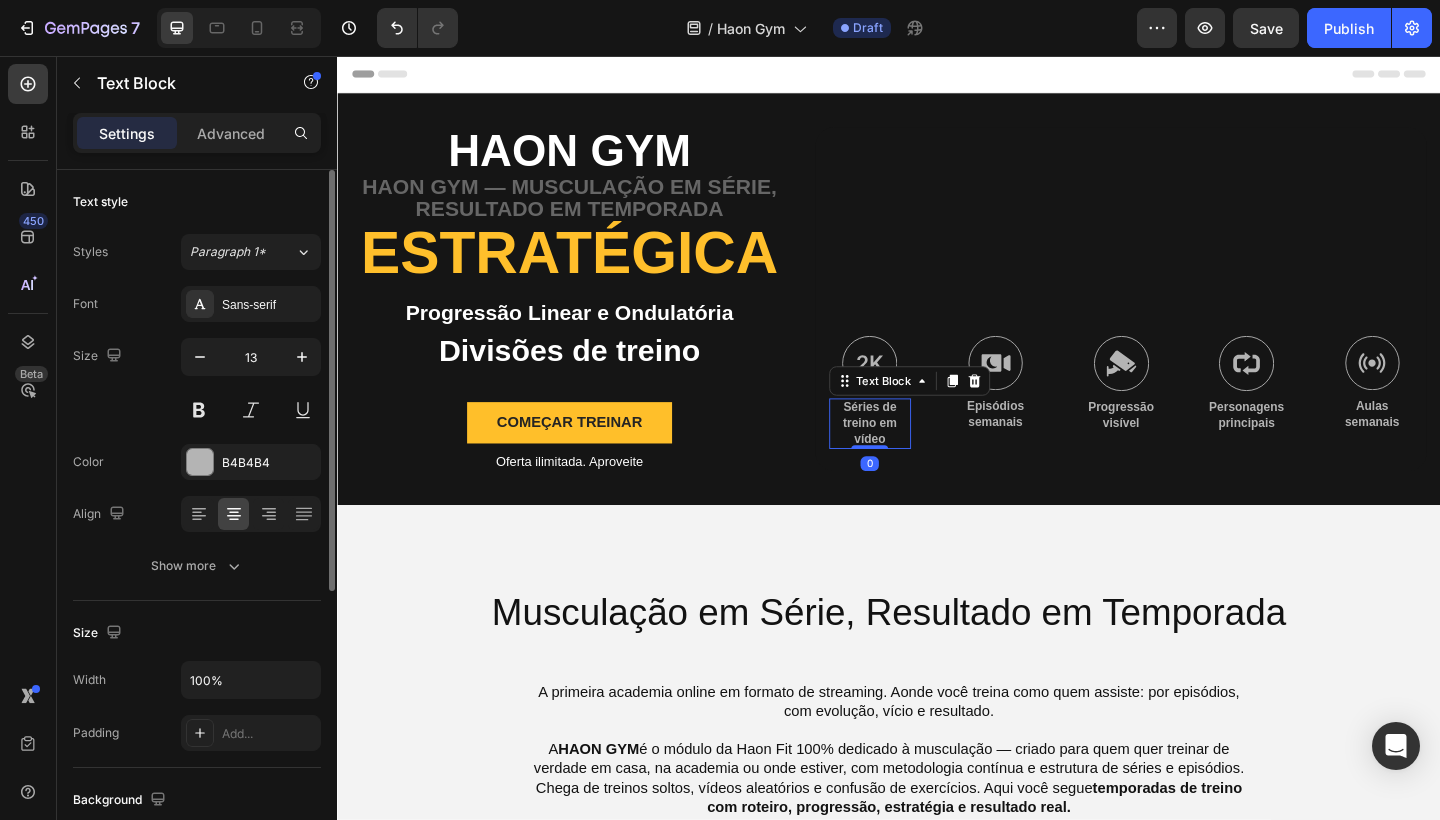 click on "Séries de treino em vídeo" at bounding box center [916, 456] 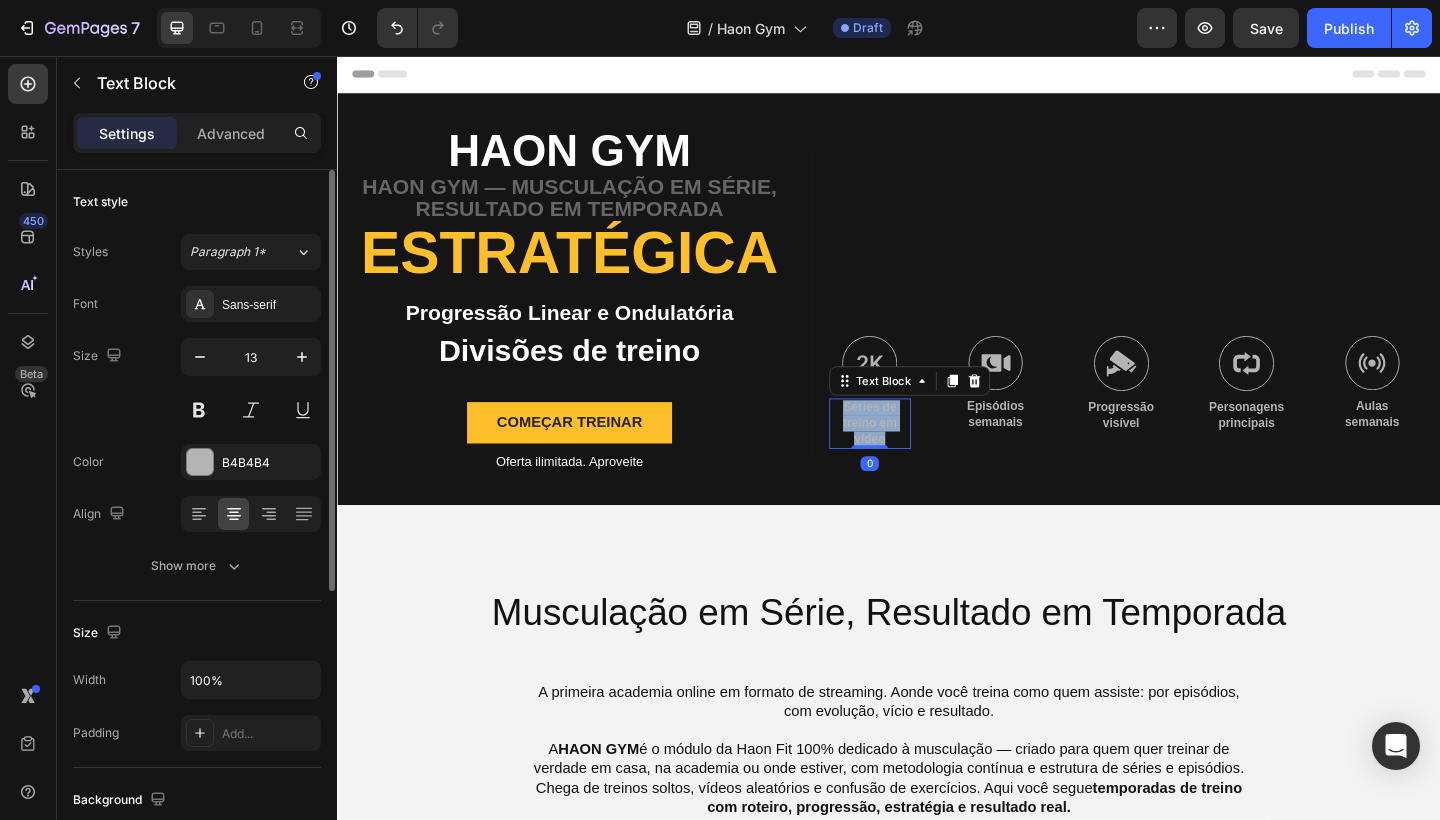 click on "Séries de treino em vídeo" at bounding box center (916, 456) 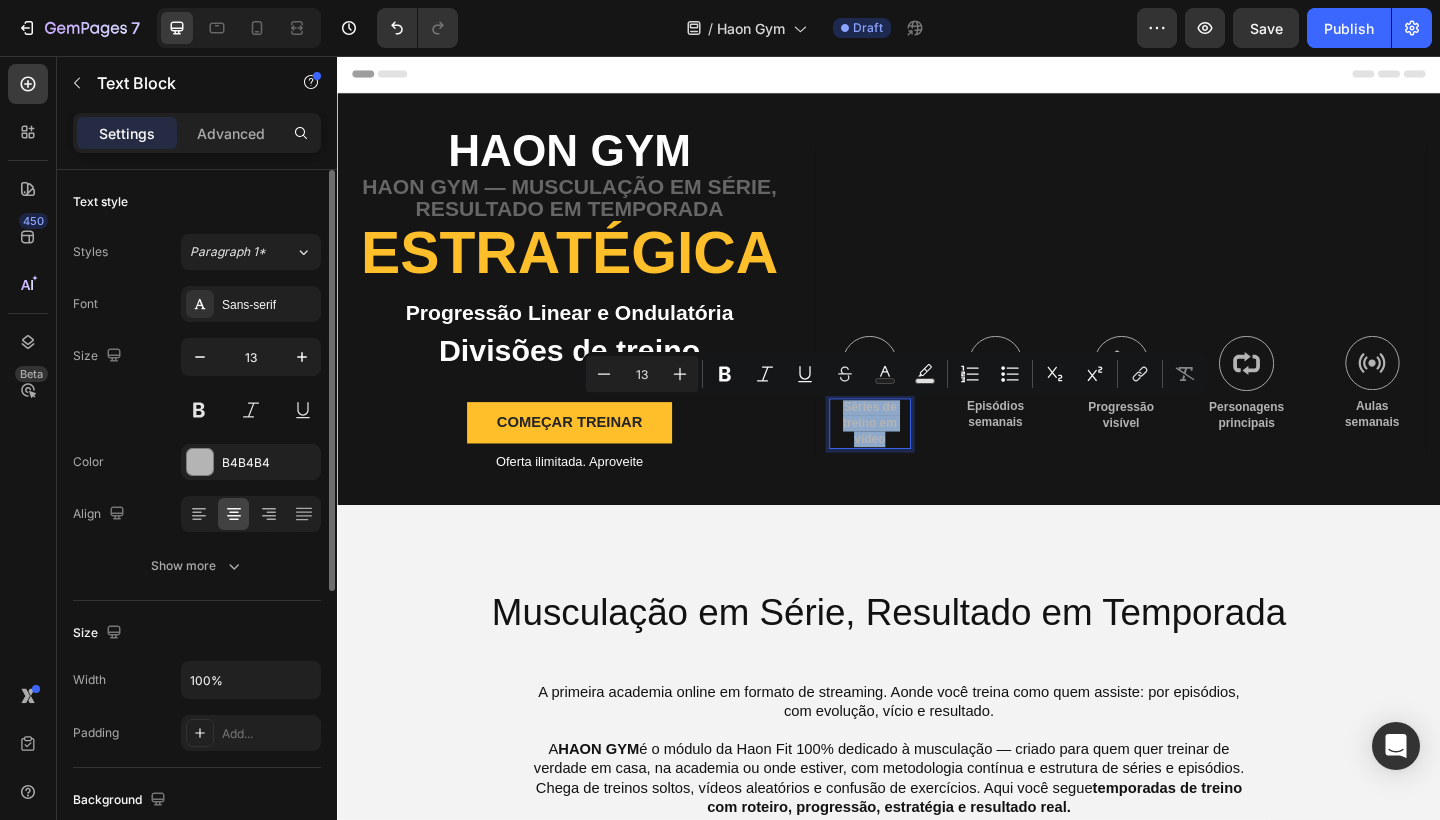 copy on "Séries de treino em vídeo" 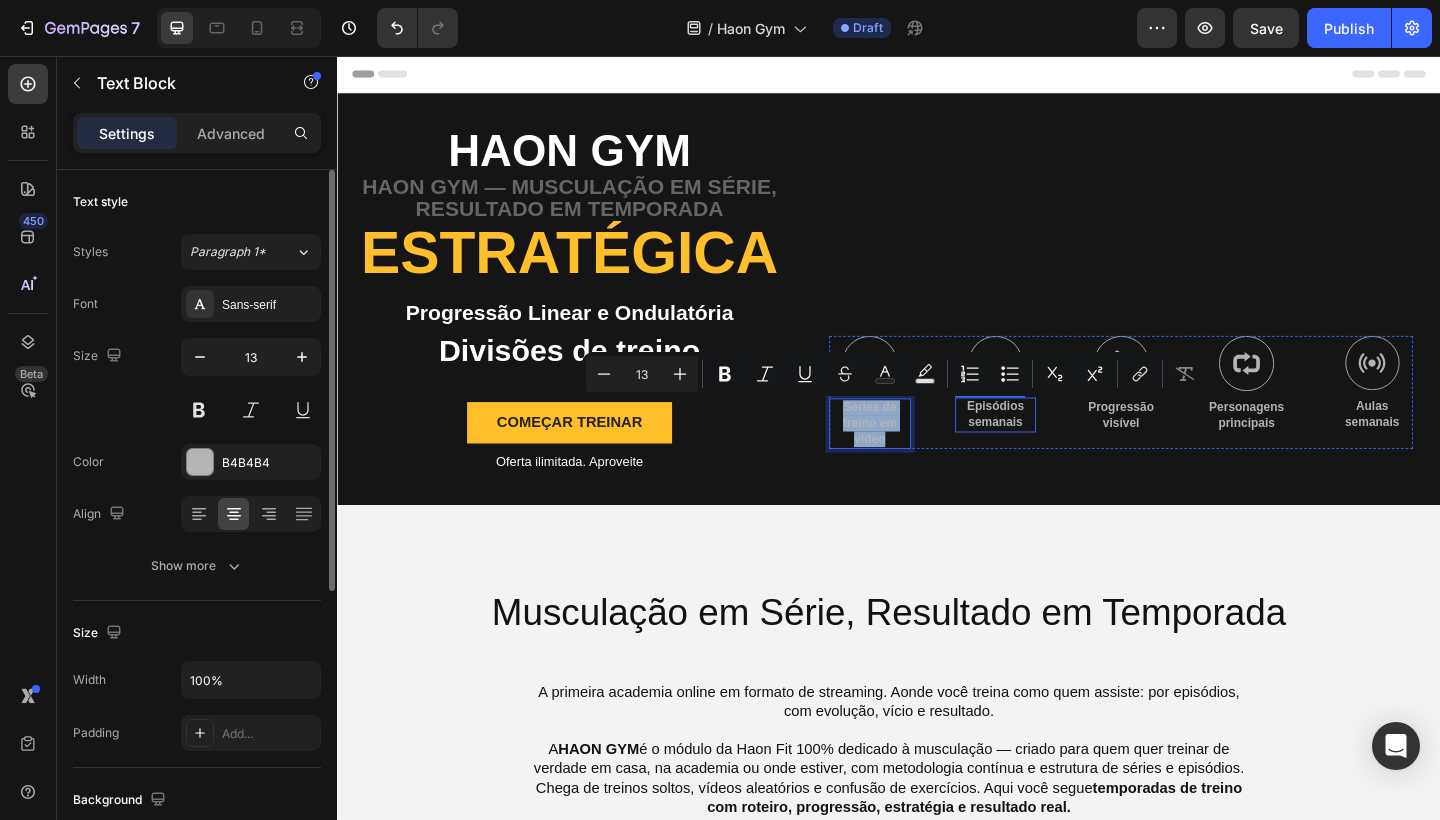 click on "Episódios semanais" at bounding box center (1053, 447) 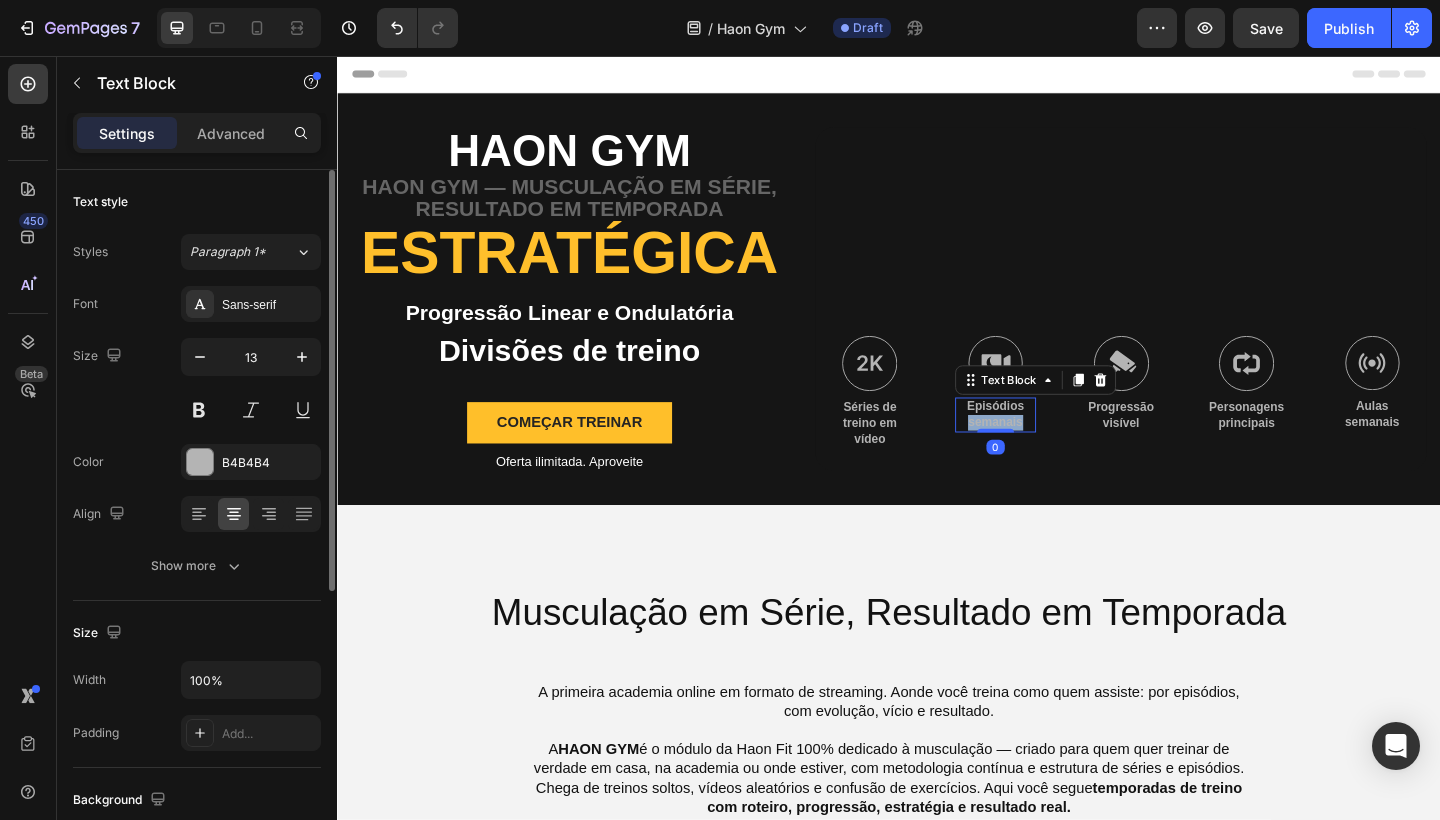 click on "Episódios semanais" at bounding box center (1053, 447) 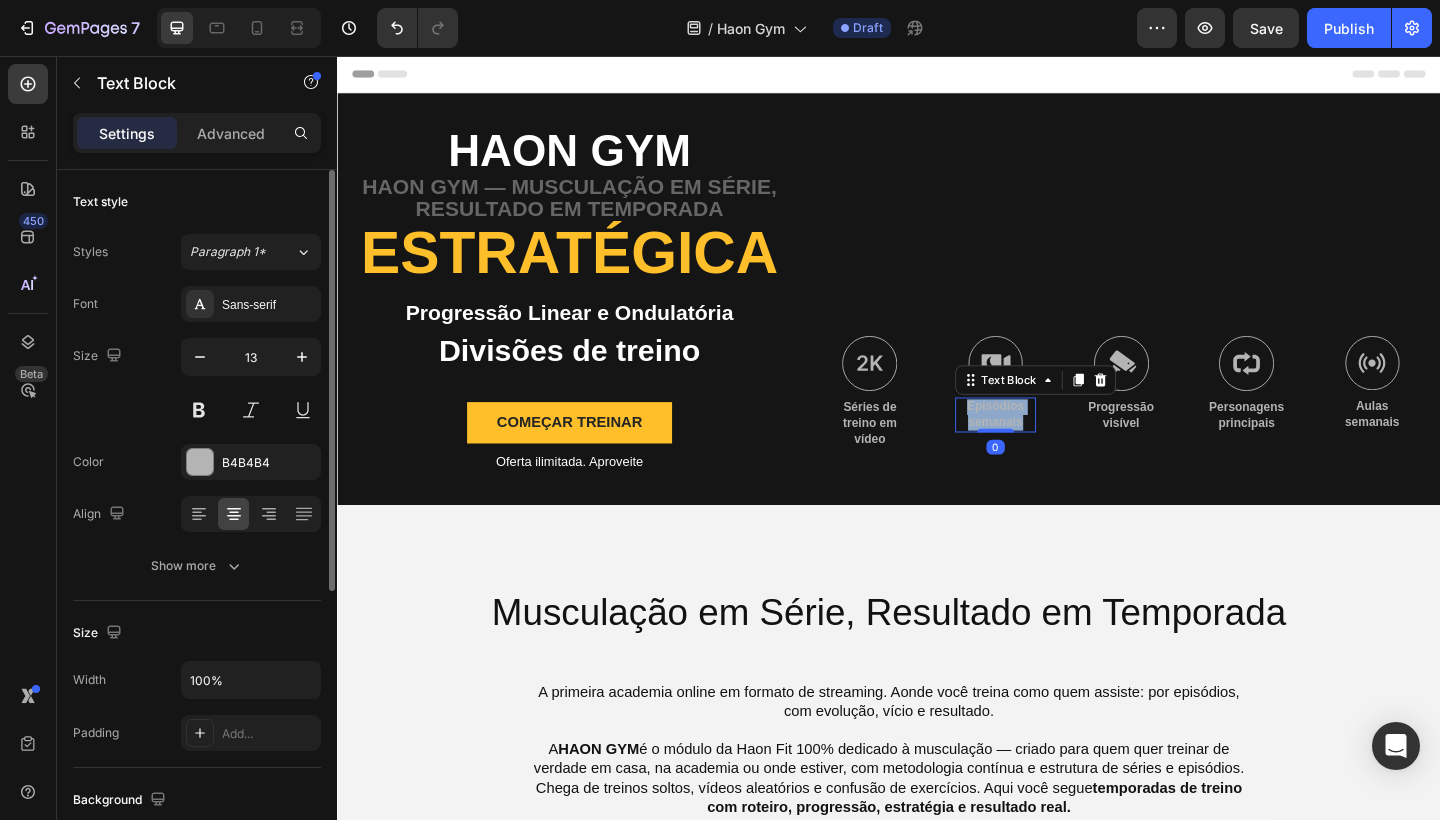 click on "Episódios semanais" at bounding box center [1053, 447] 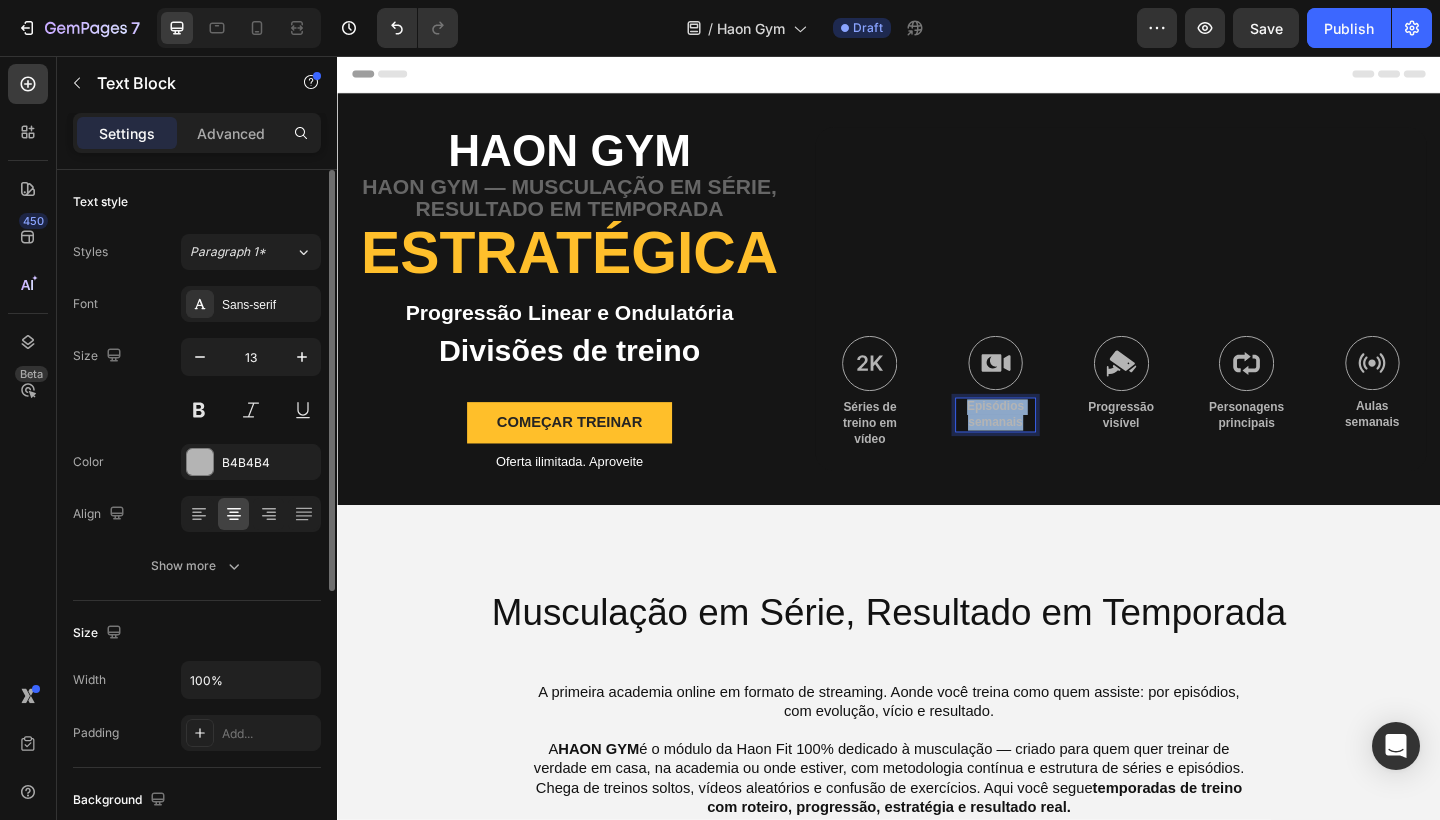 click on "Episódios semanais" at bounding box center [1053, 447] 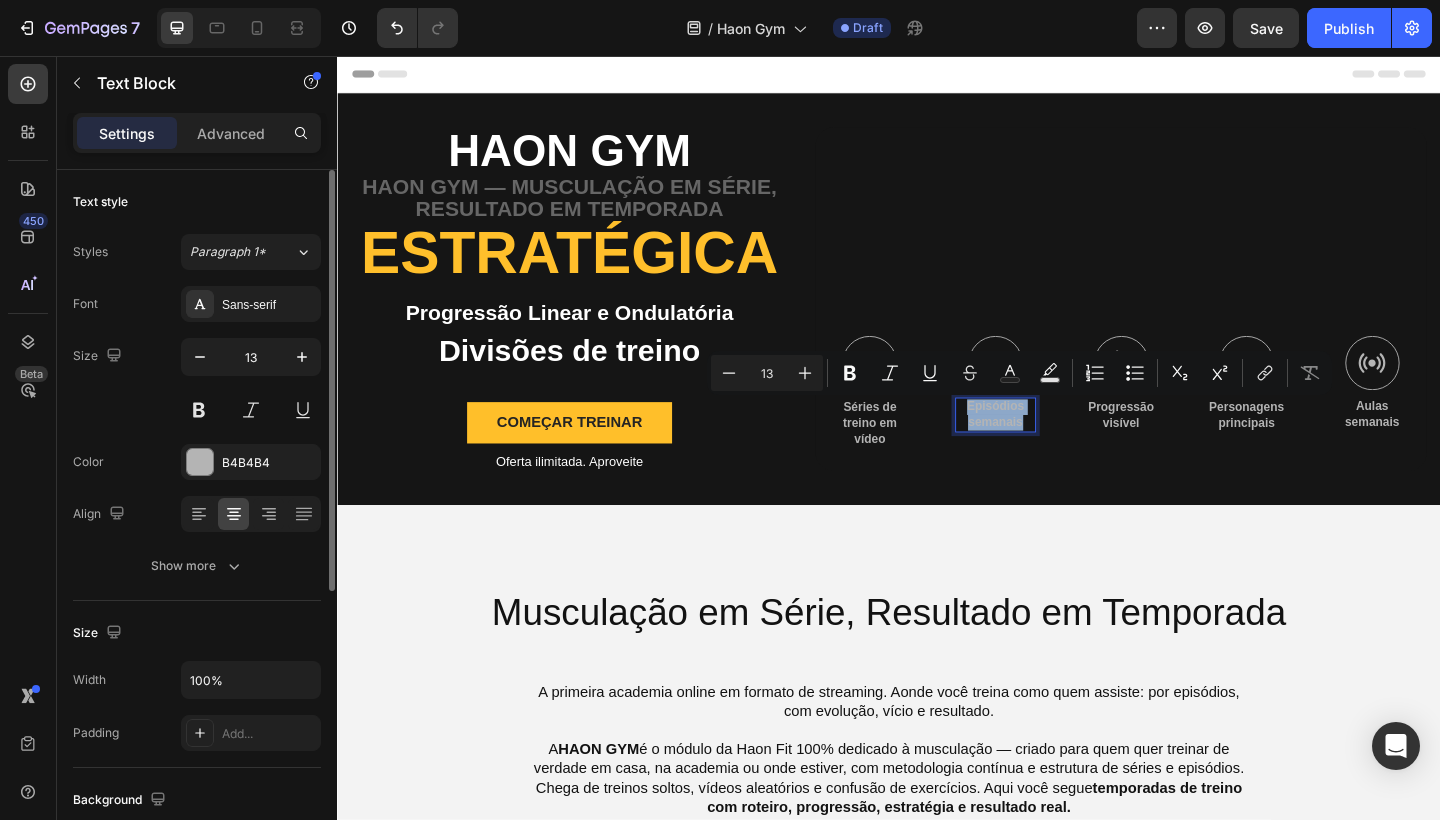 copy on "Episódios semanais" 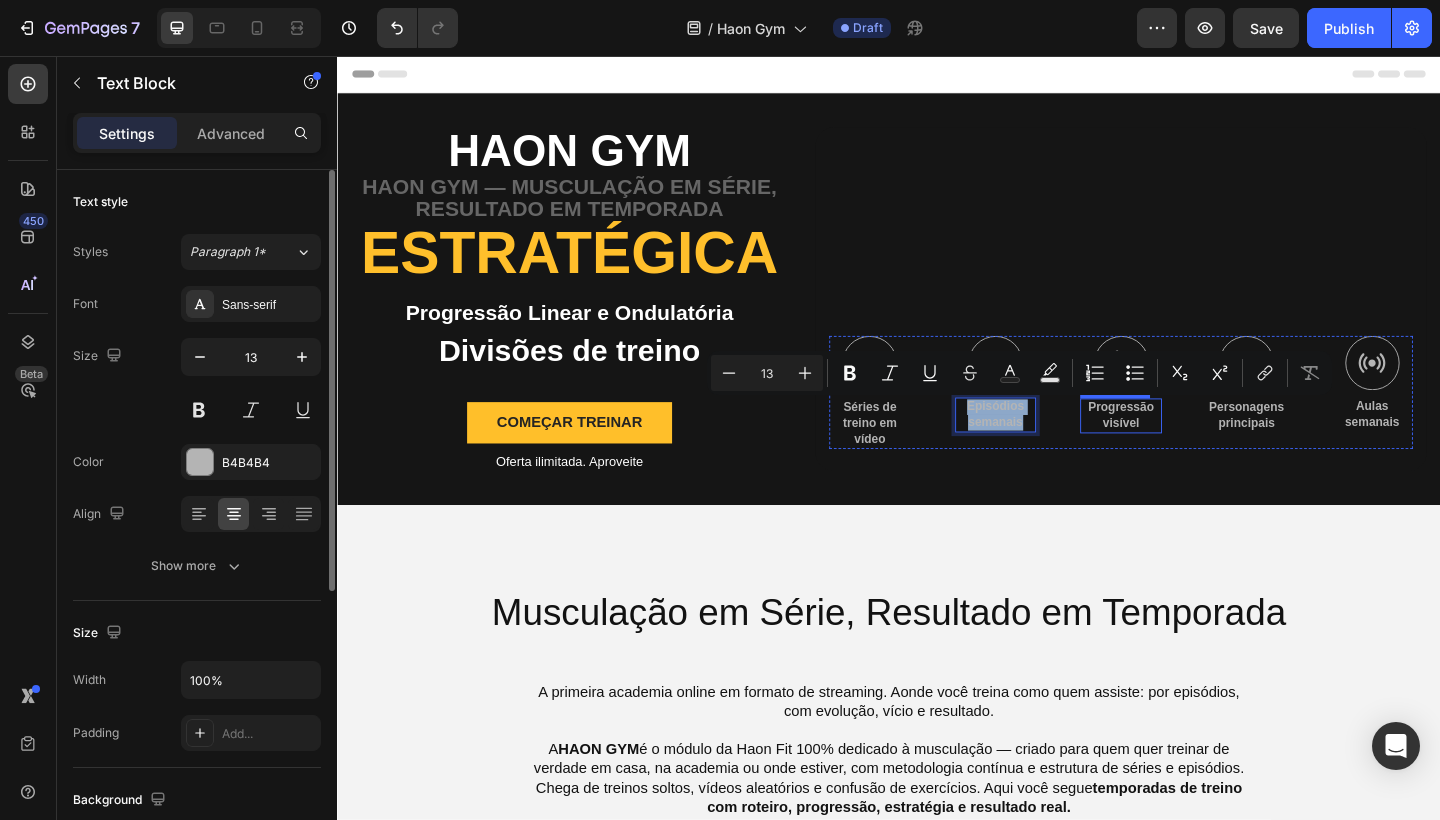 click on "Progressão visível" at bounding box center [1189, 448] 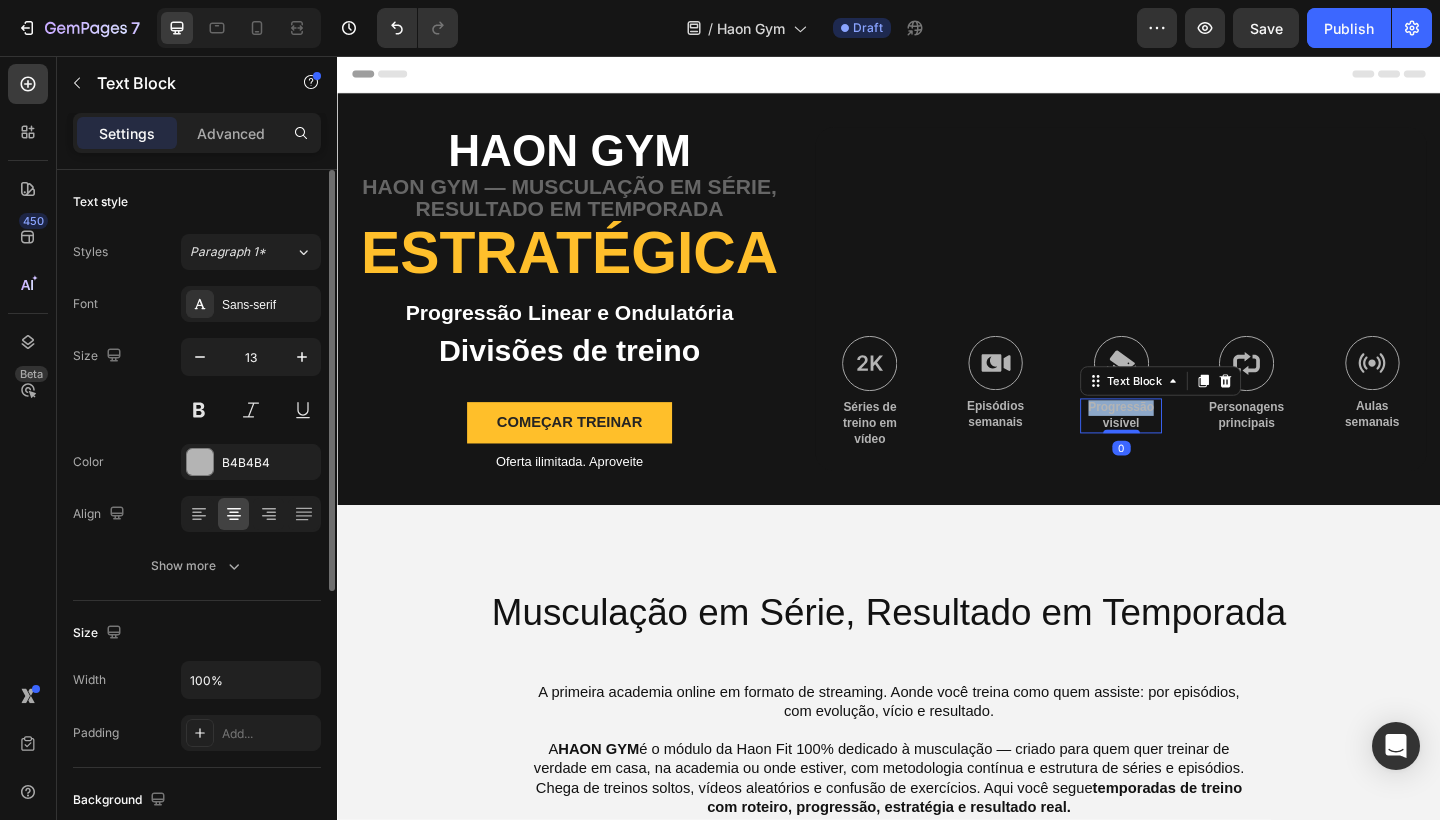 click on "Progressão visível" at bounding box center (1189, 448) 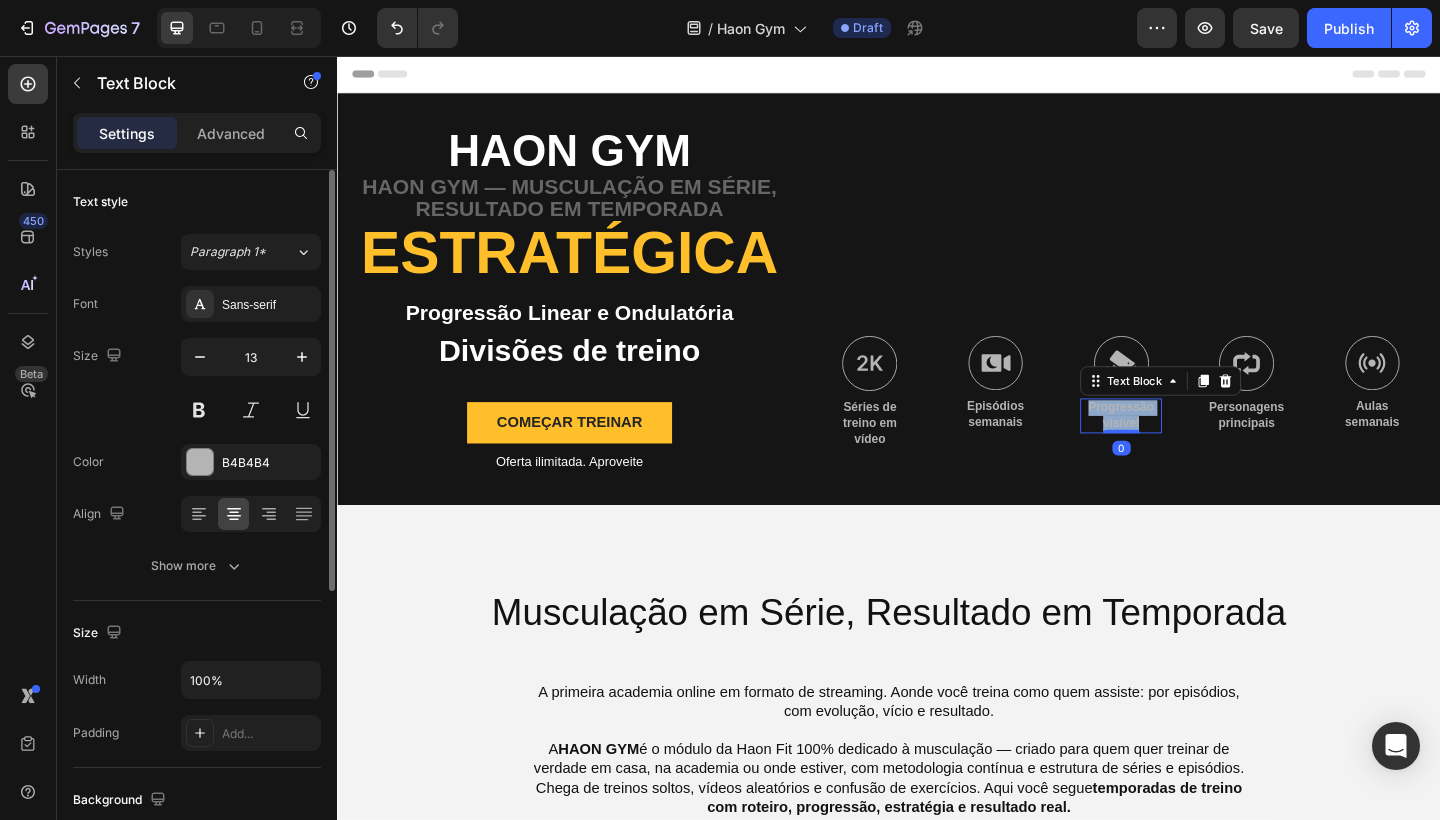 click on "Progressão visível" at bounding box center [1189, 448] 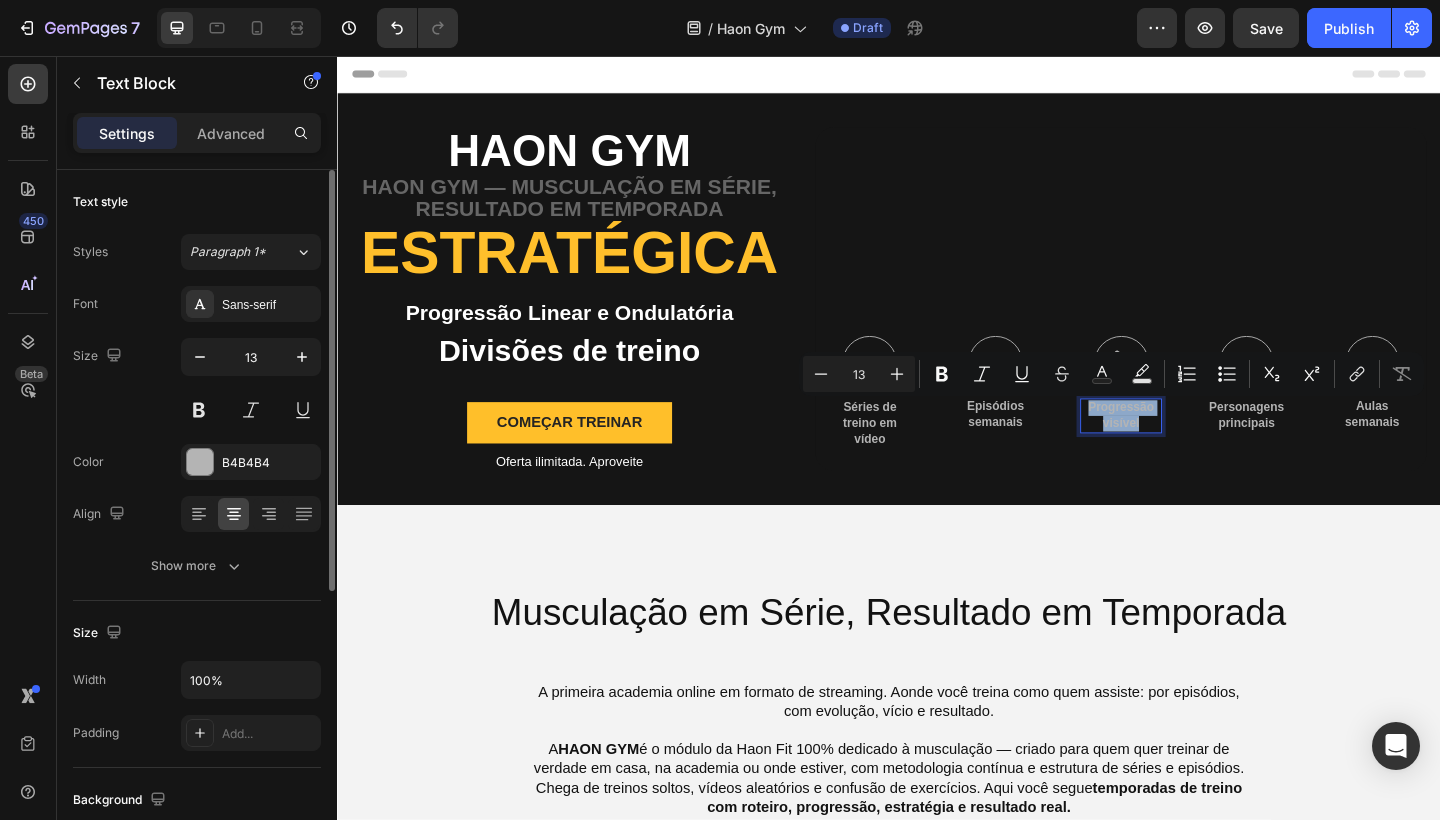 copy on "Progressão visível" 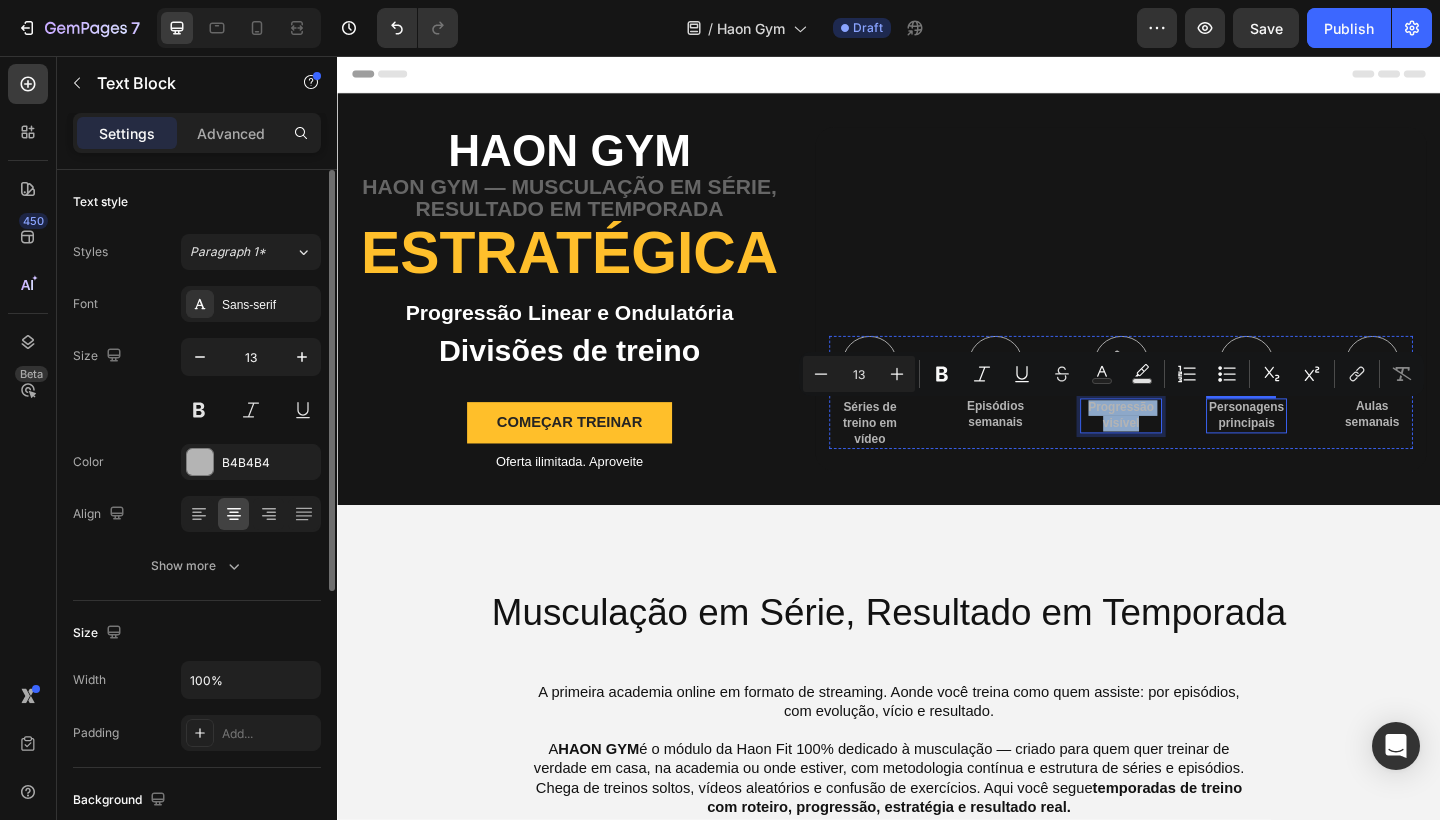 click on "Personagens principais" at bounding box center (1326, 448) 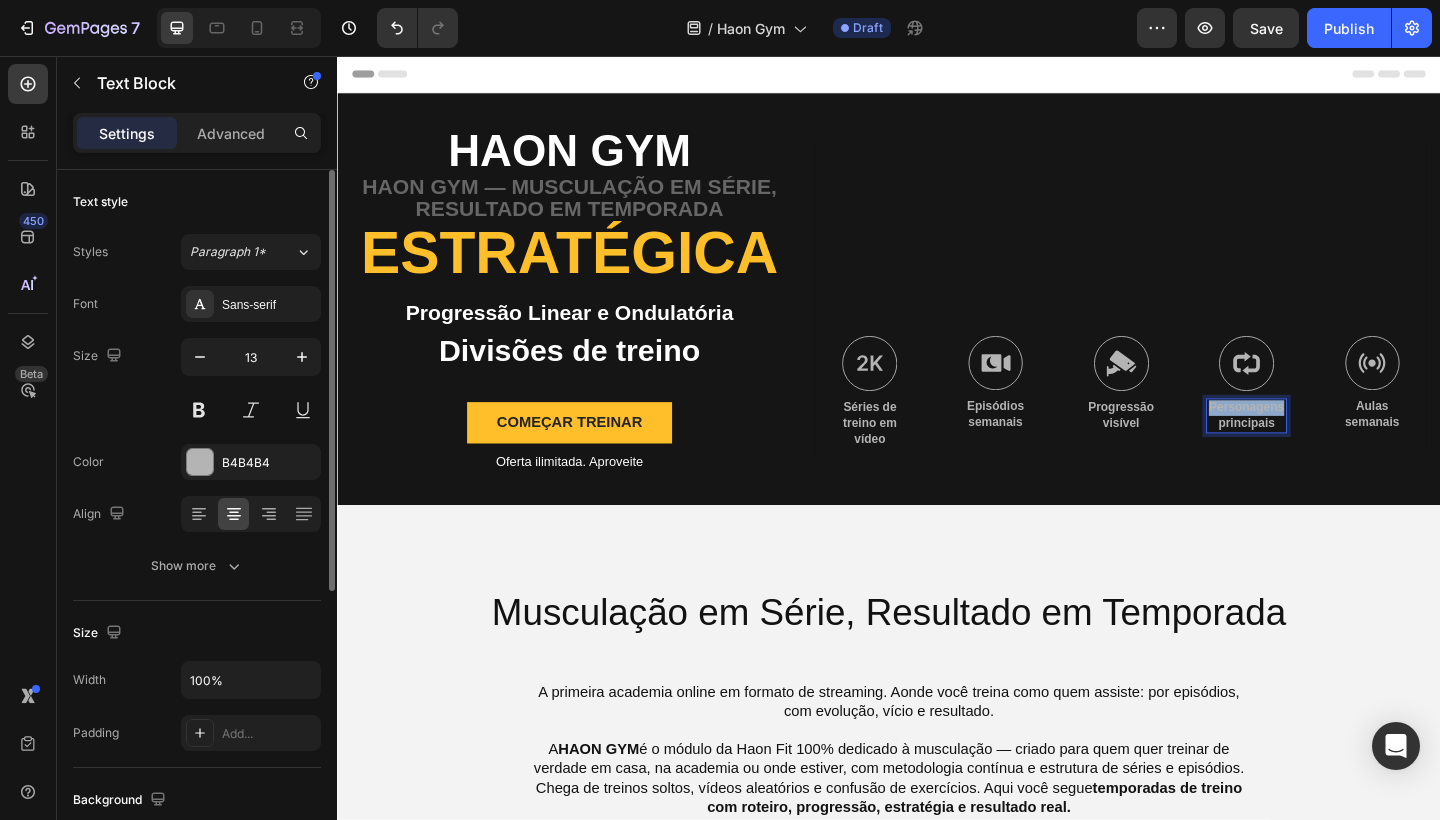 click on "Personagens principais" at bounding box center [1326, 448] 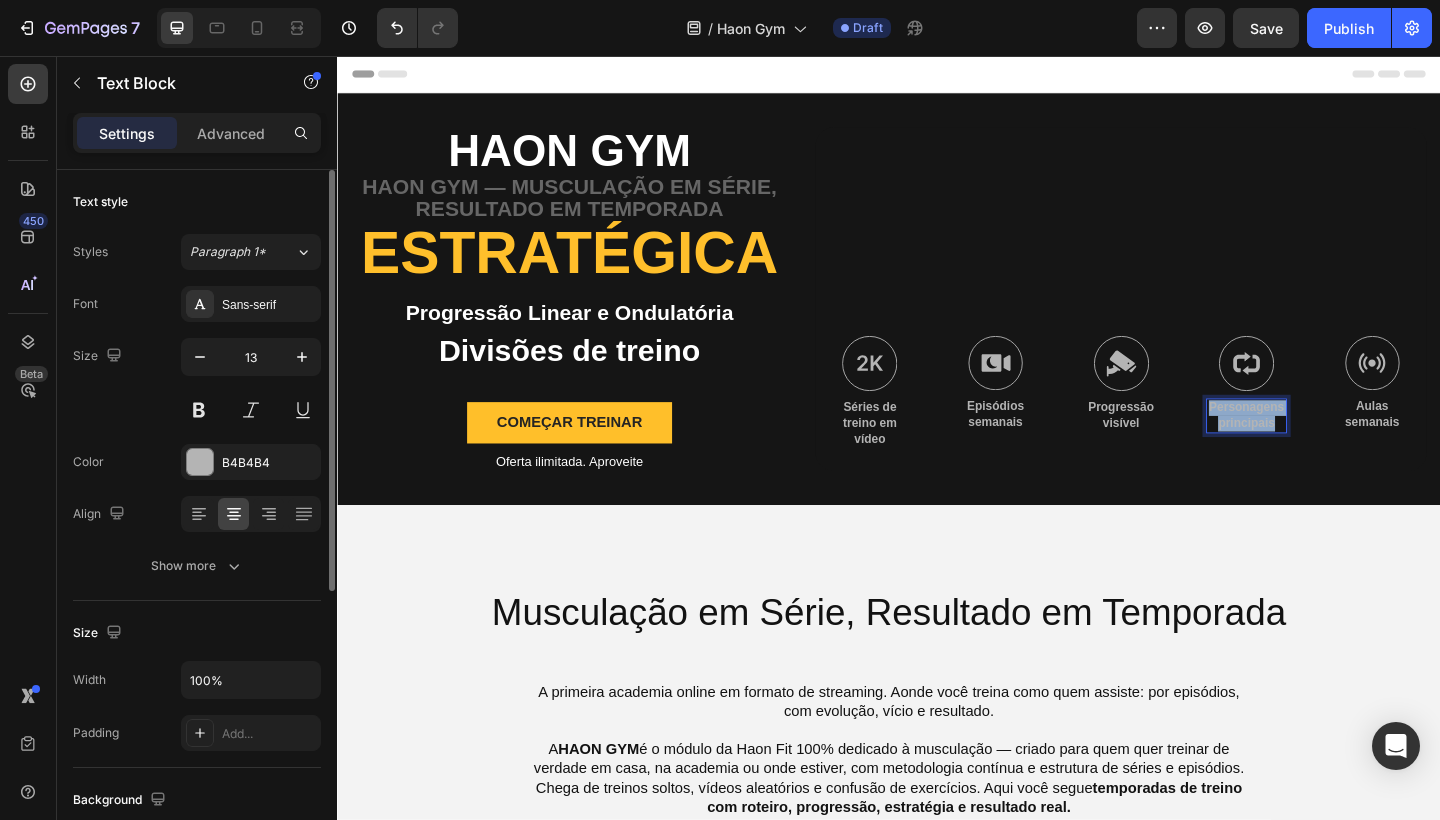 click on "Personagens principais" at bounding box center [1326, 448] 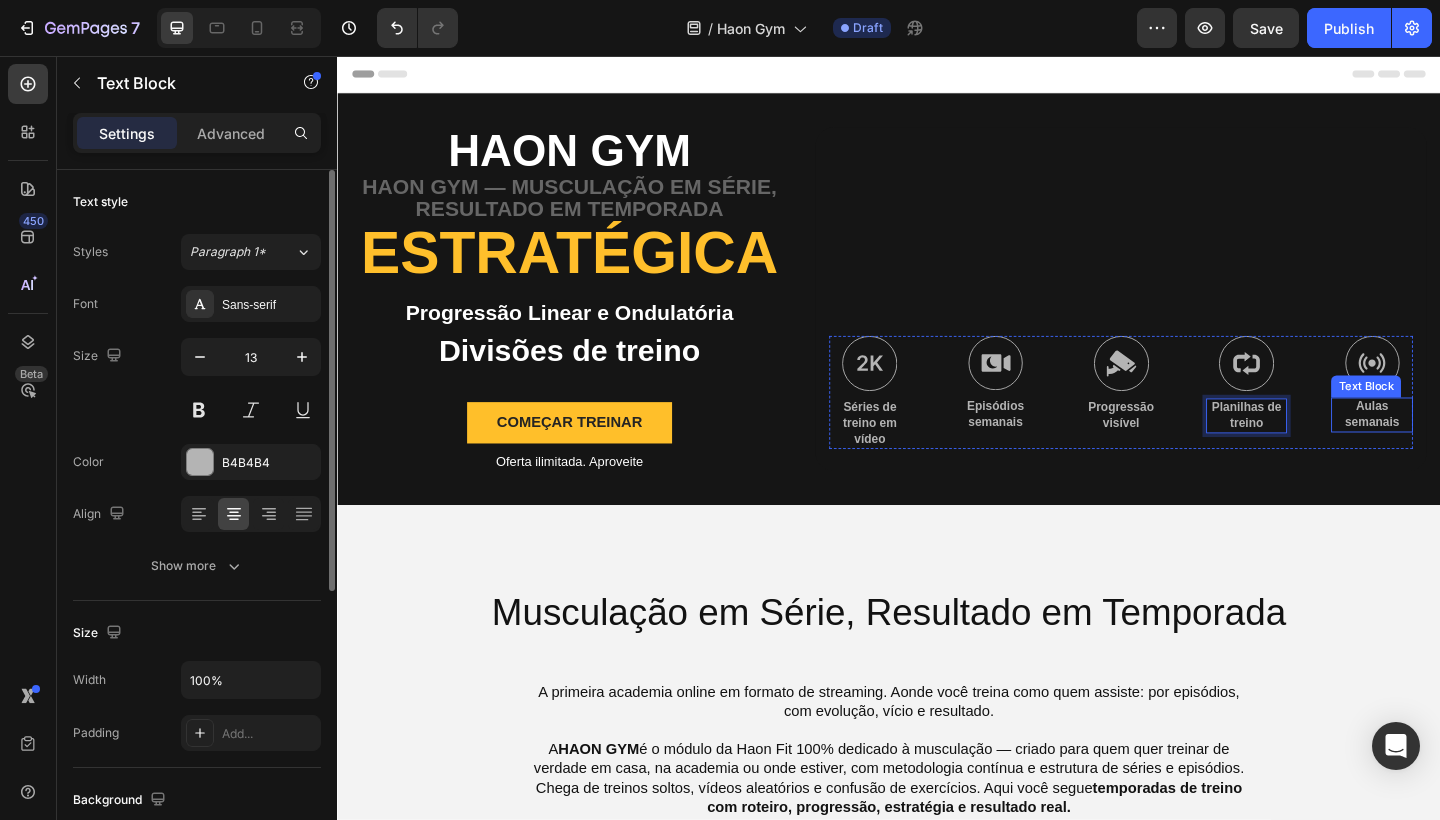 click on "Aulas semanais" at bounding box center [1462, 447] 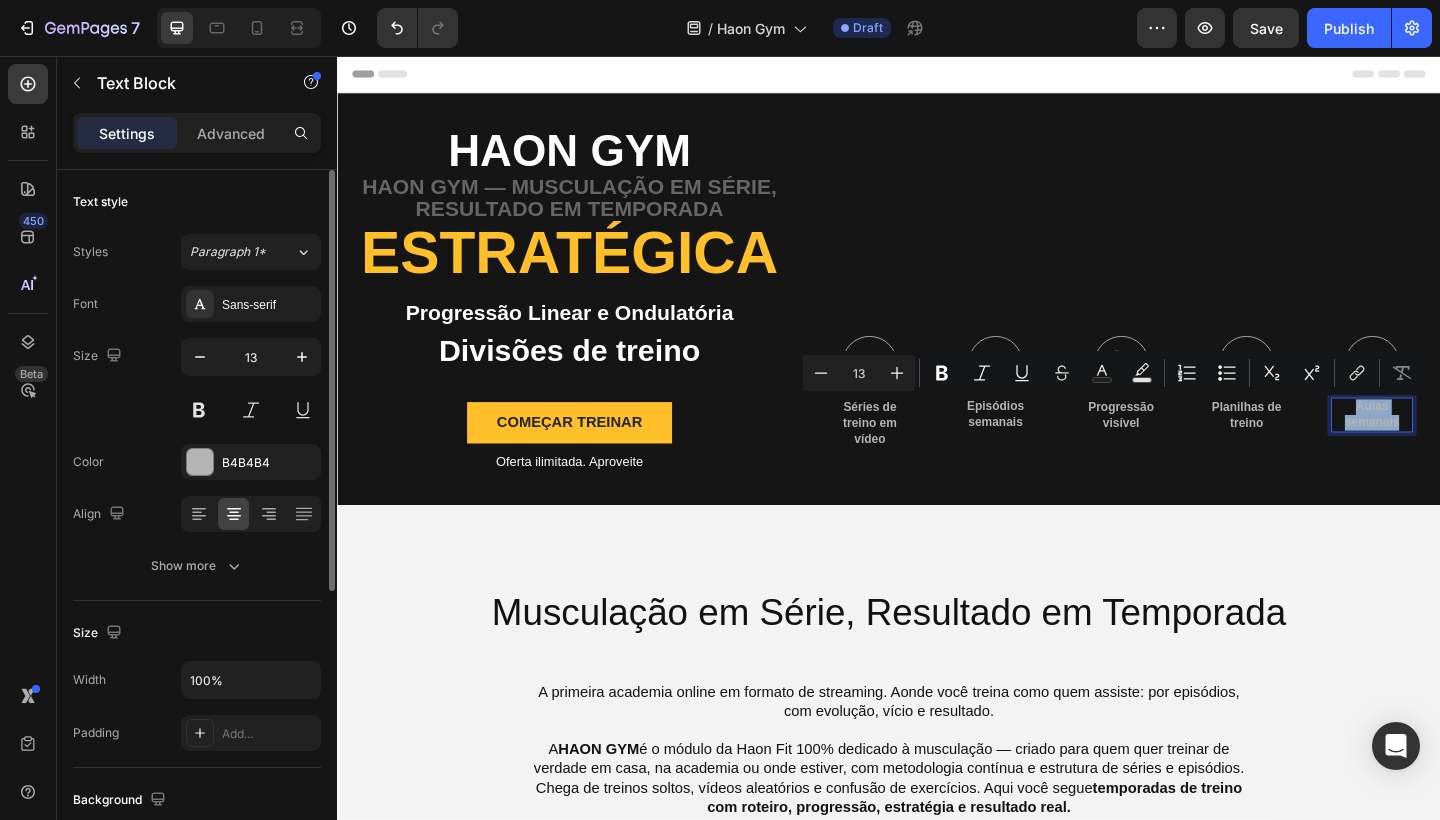 drag, startPoint x: 1495, startPoint y: 457, endPoint x: 1429, endPoint y: 438, distance: 68.68042 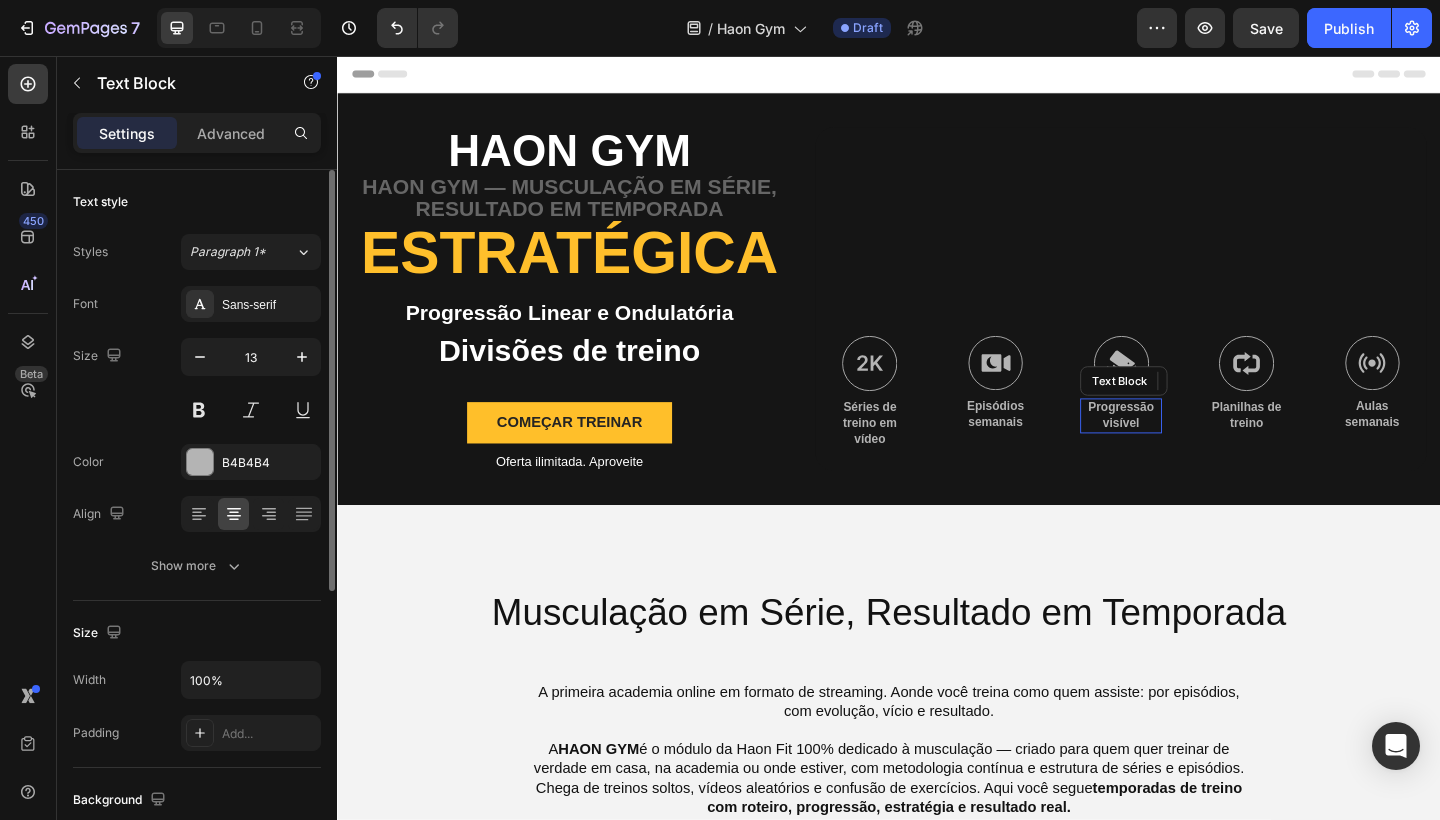 click on "Progressão visível" at bounding box center (1189, 448) 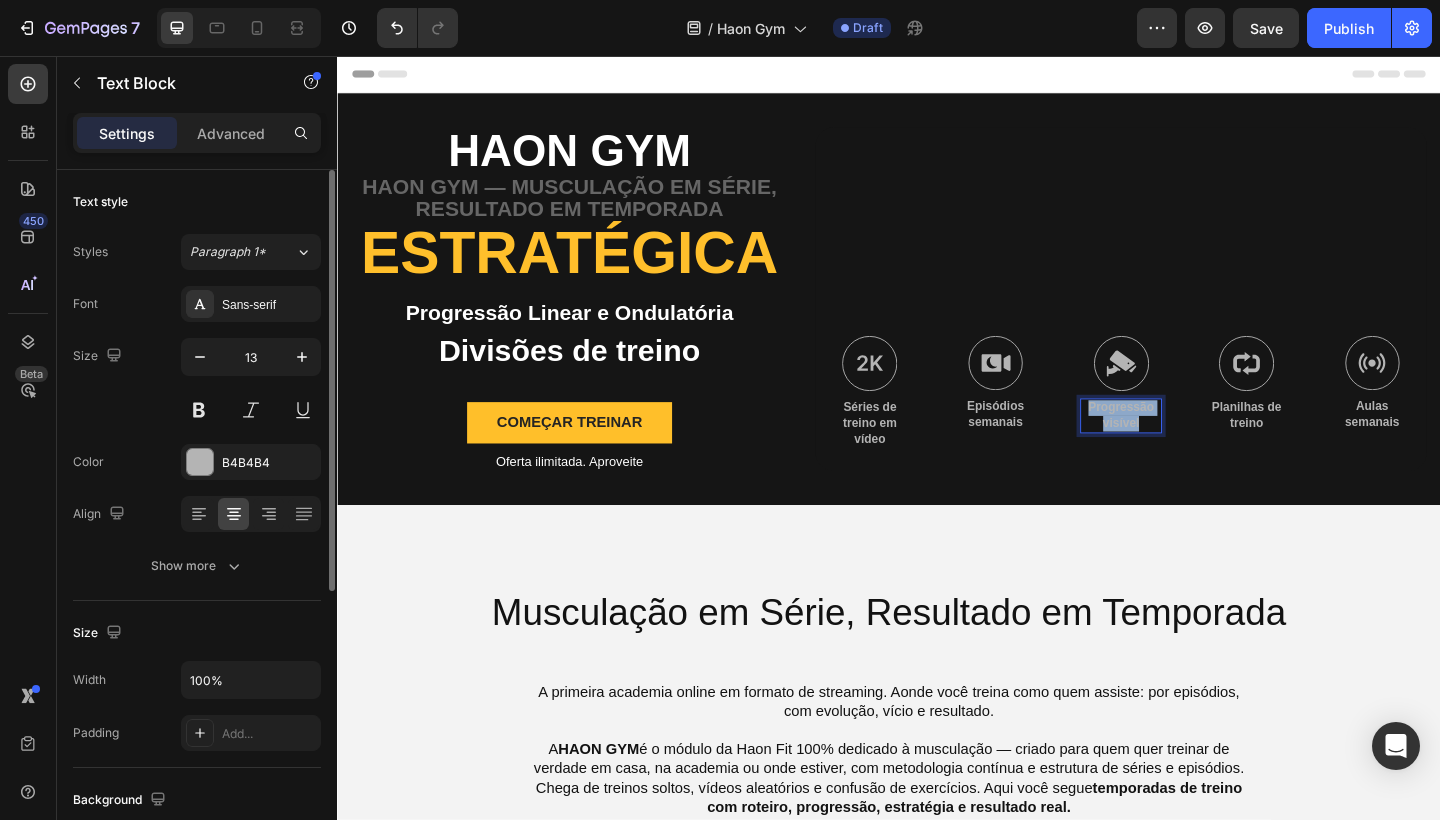 click on "Progressão visível" at bounding box center [1189, 448] 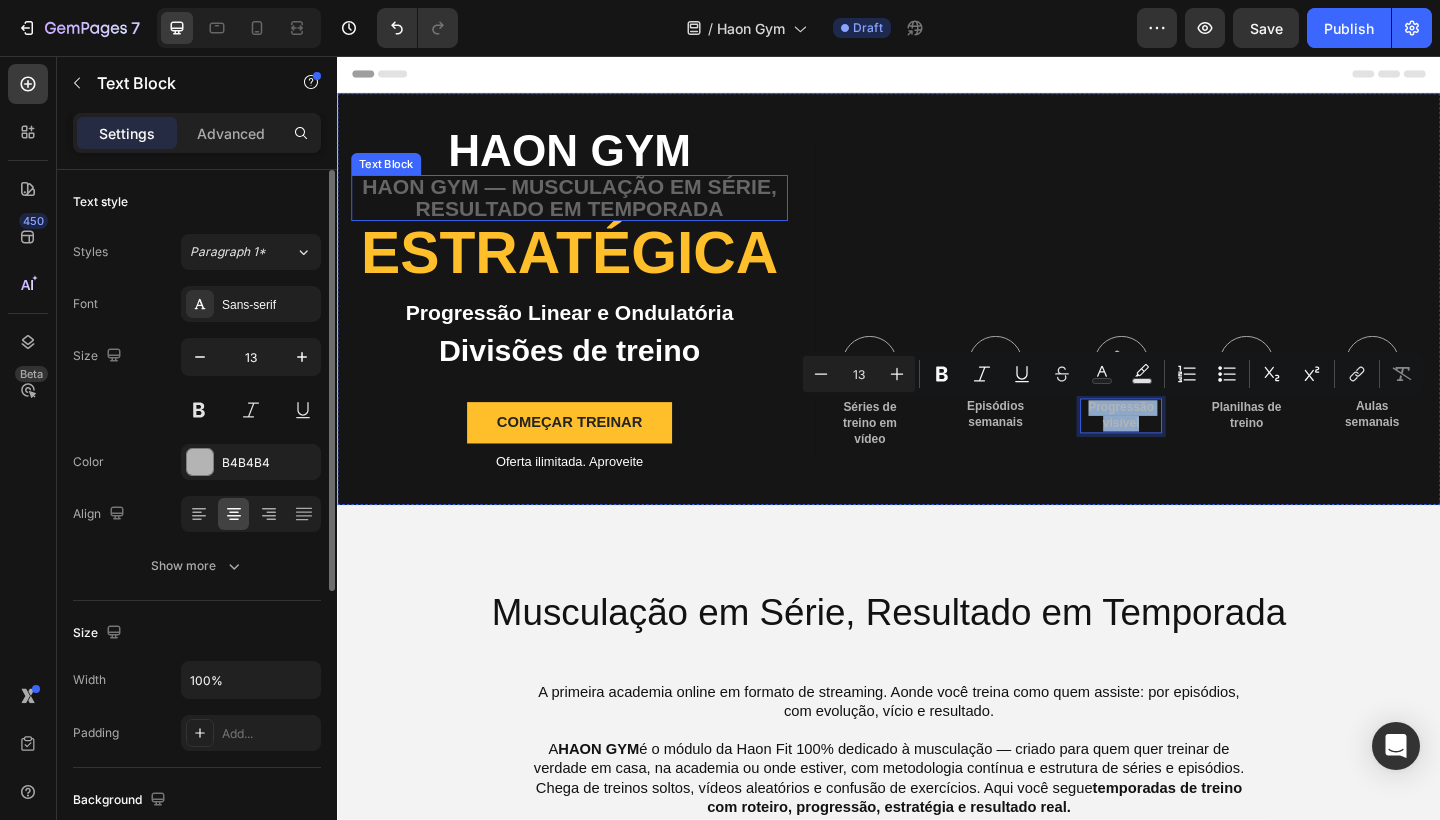 click on "HAON GYM — Musculação em Série, Resultado em Temporada" at bounding box center (589, 211) 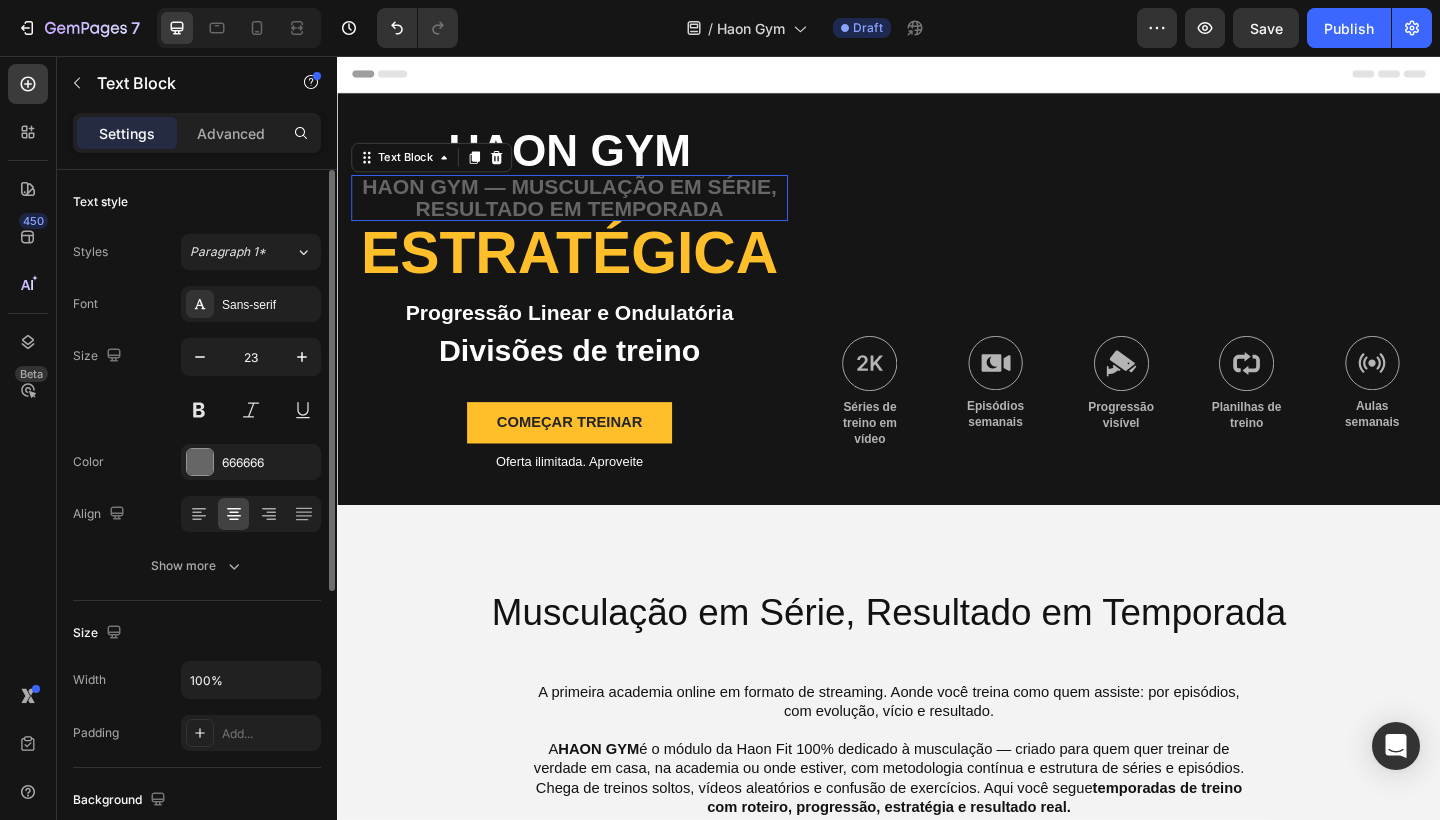 click on "HAON GYM — Musculação em Série, Resultado em Temporada" at bounding box center (589, 211) 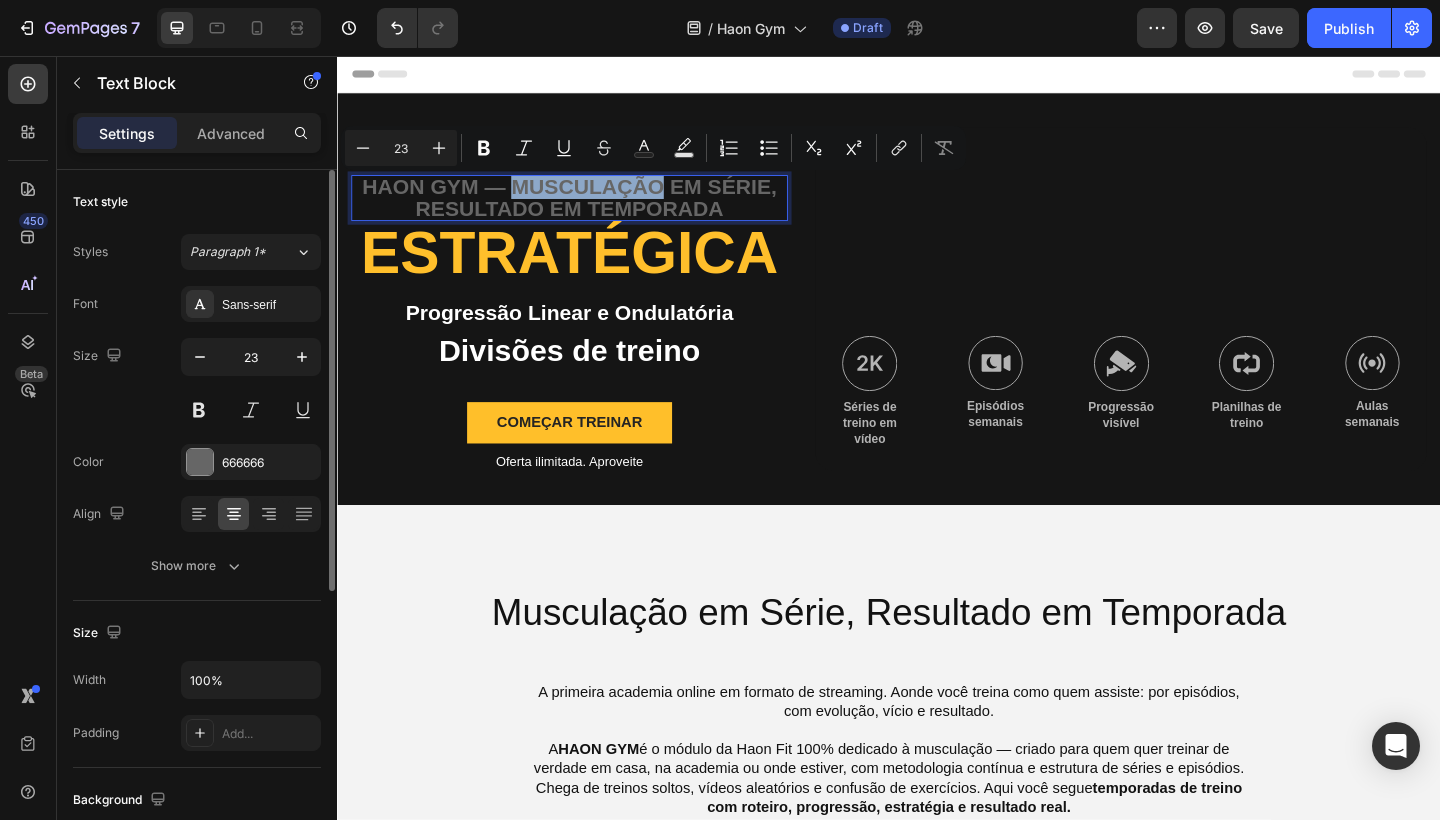click on "HAON GYM — Musculação em Série, Resultado em Temporada" at bounding box center [589, 211] 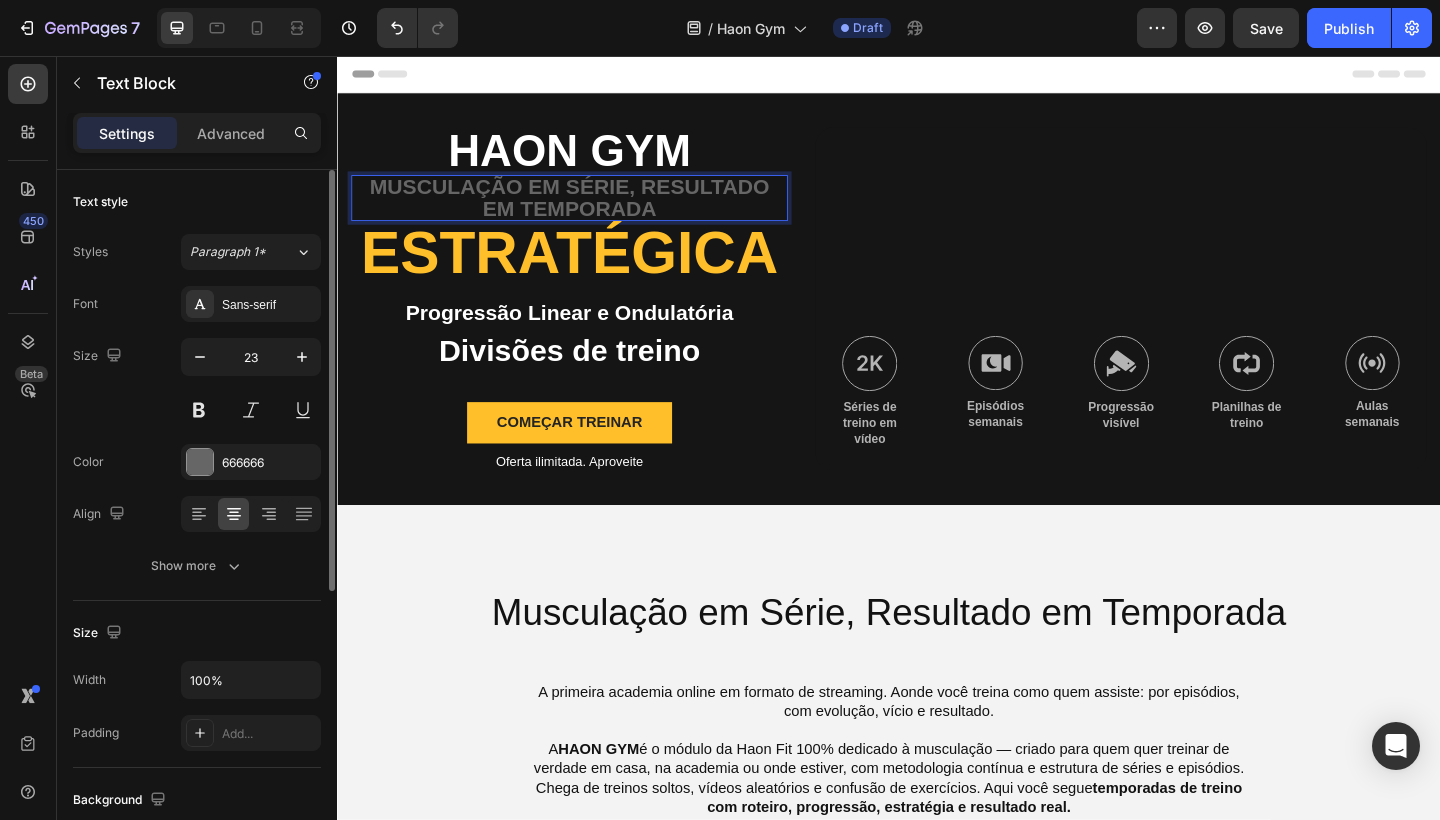 click on "Musculação em Série, Resultado em Temporada" at bounding box center [589, 211] 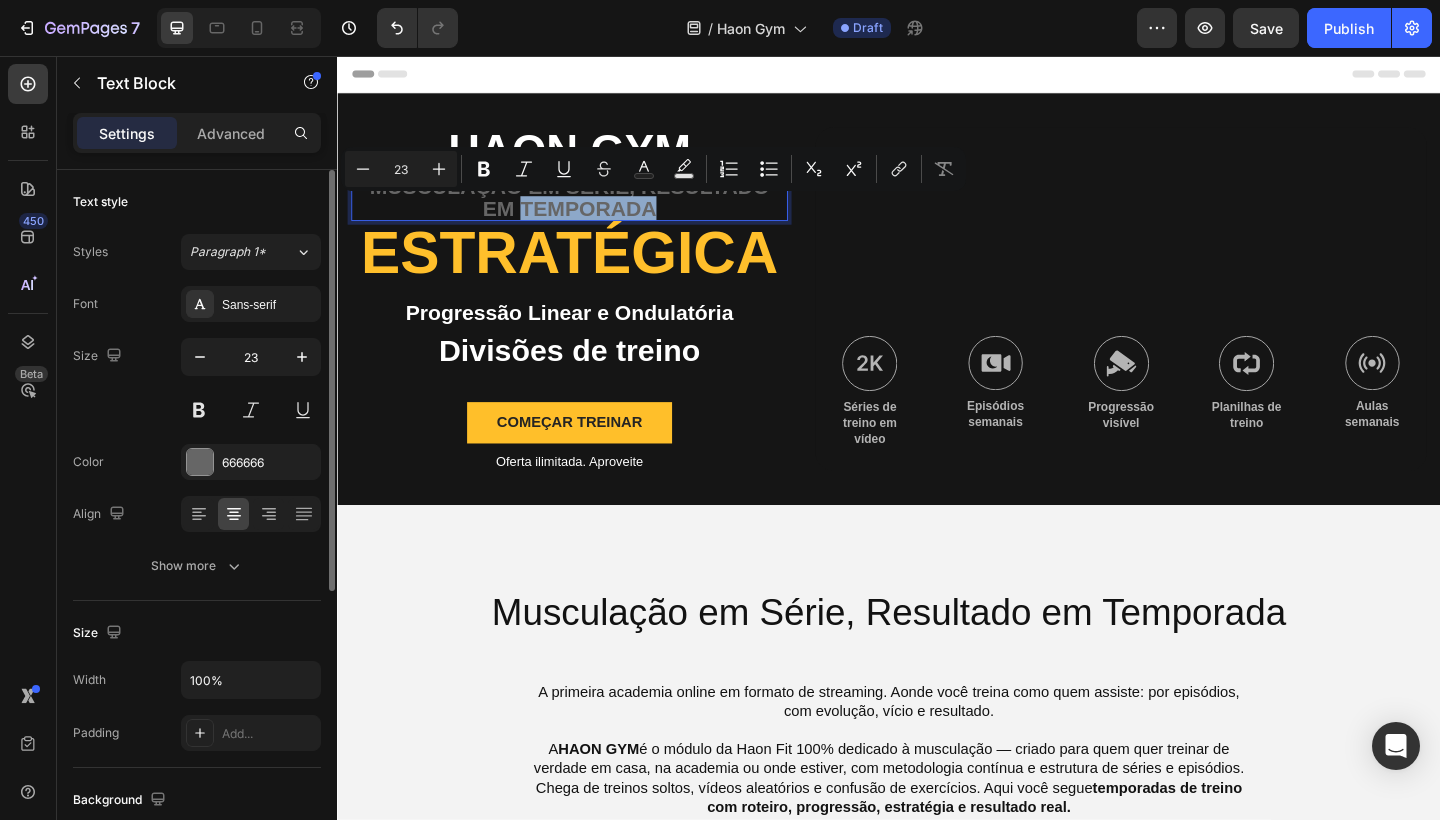 click on "Musculação em Série, Resultado em Temporada" at bounding box center [589, 211] 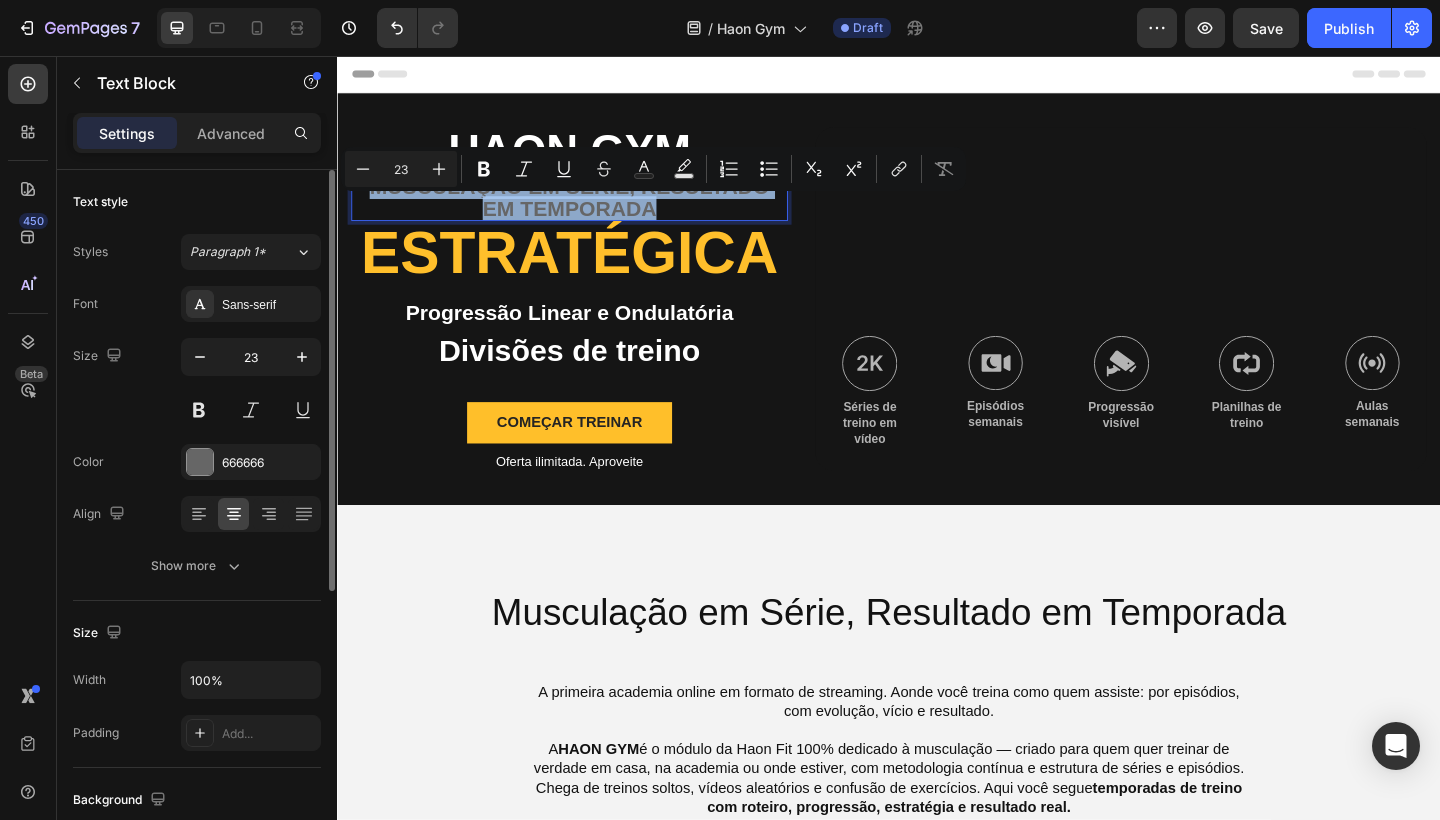 click on "Musculação em Série, Resultado em Temporada" at bounding box center [589, 211] 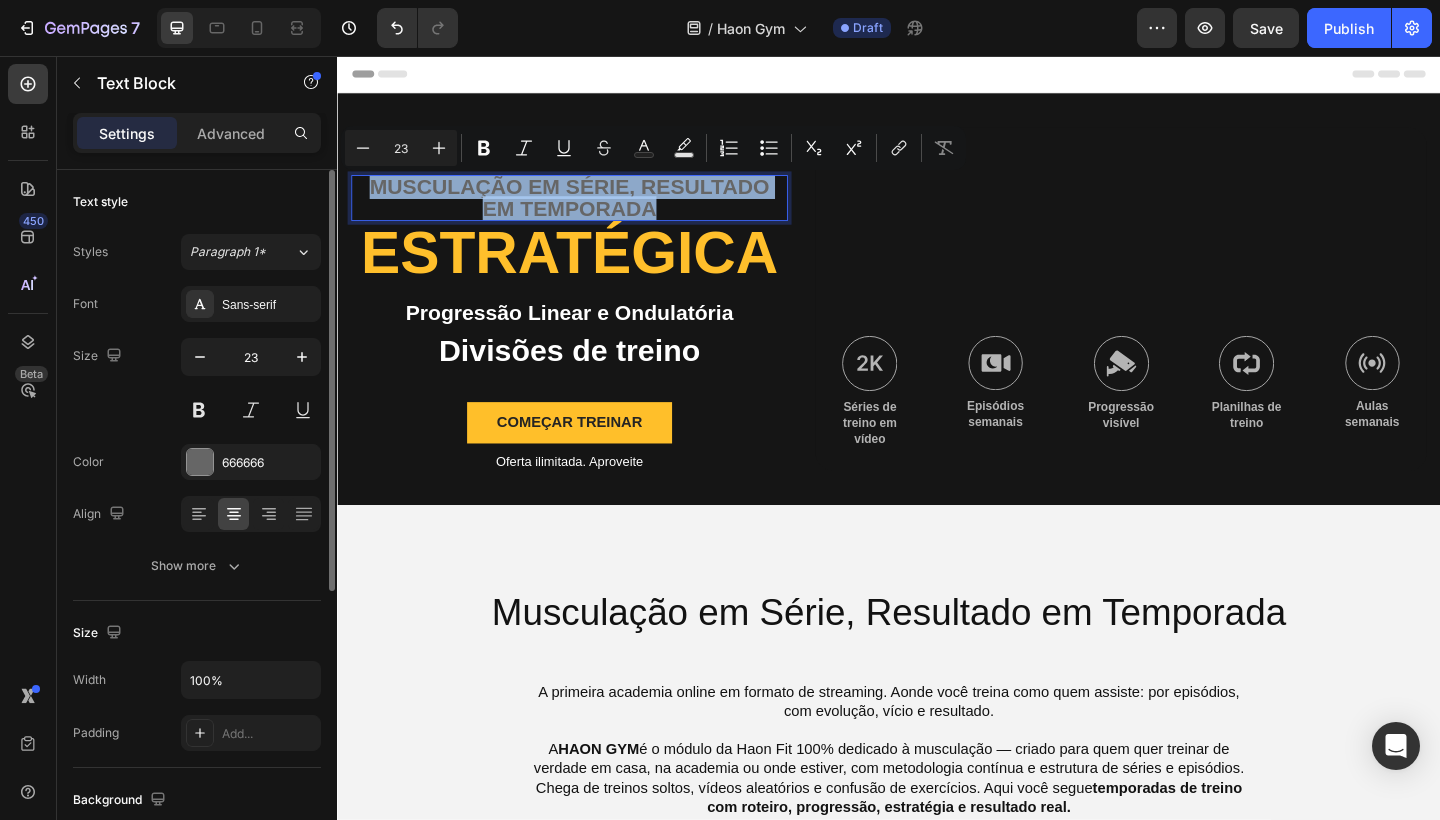 click on "Musculação em Série, Resultado em Temporada" at bounding box center [589, 211] 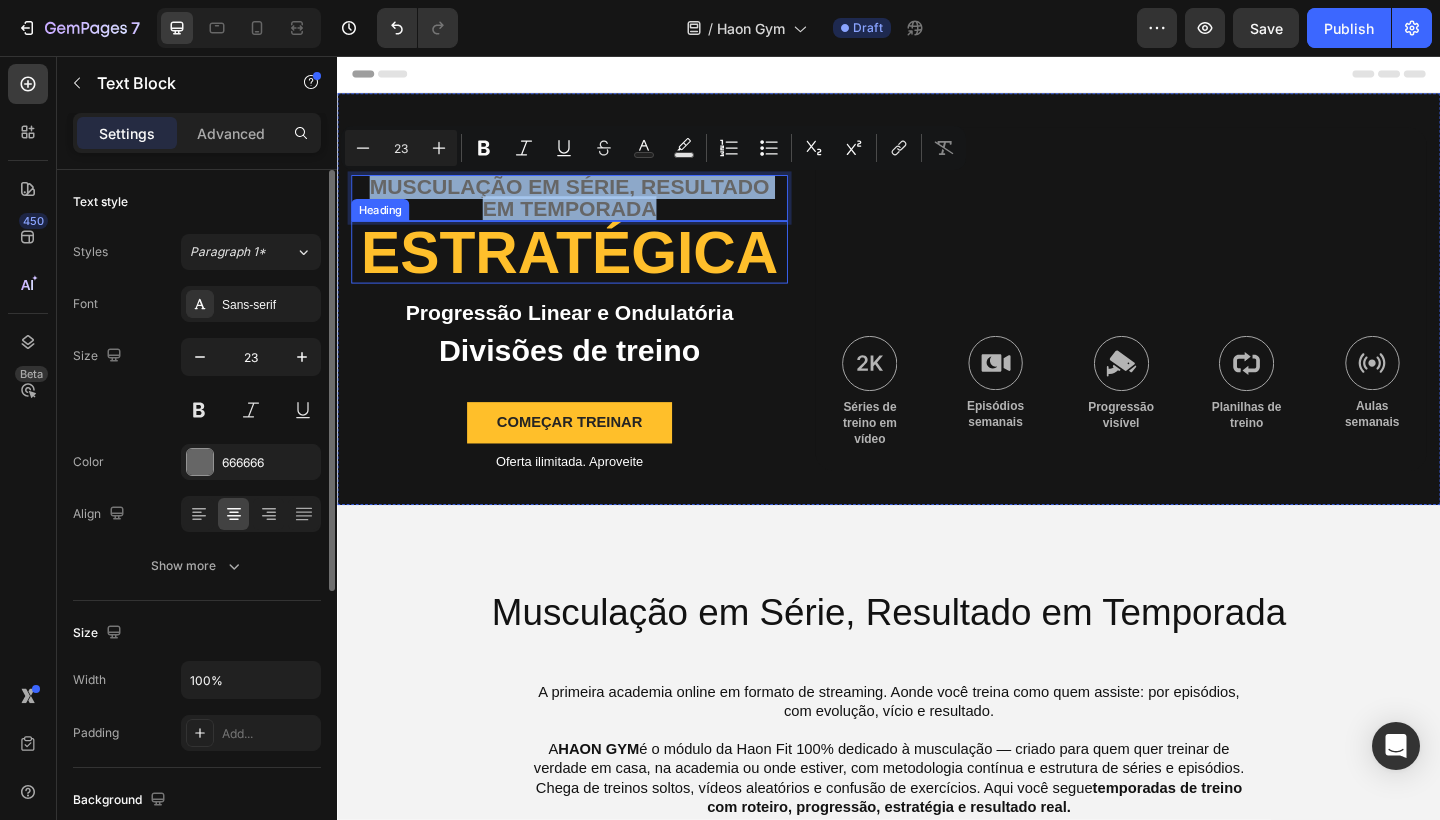 click on "estratégica" at bounding box center (589, 270) 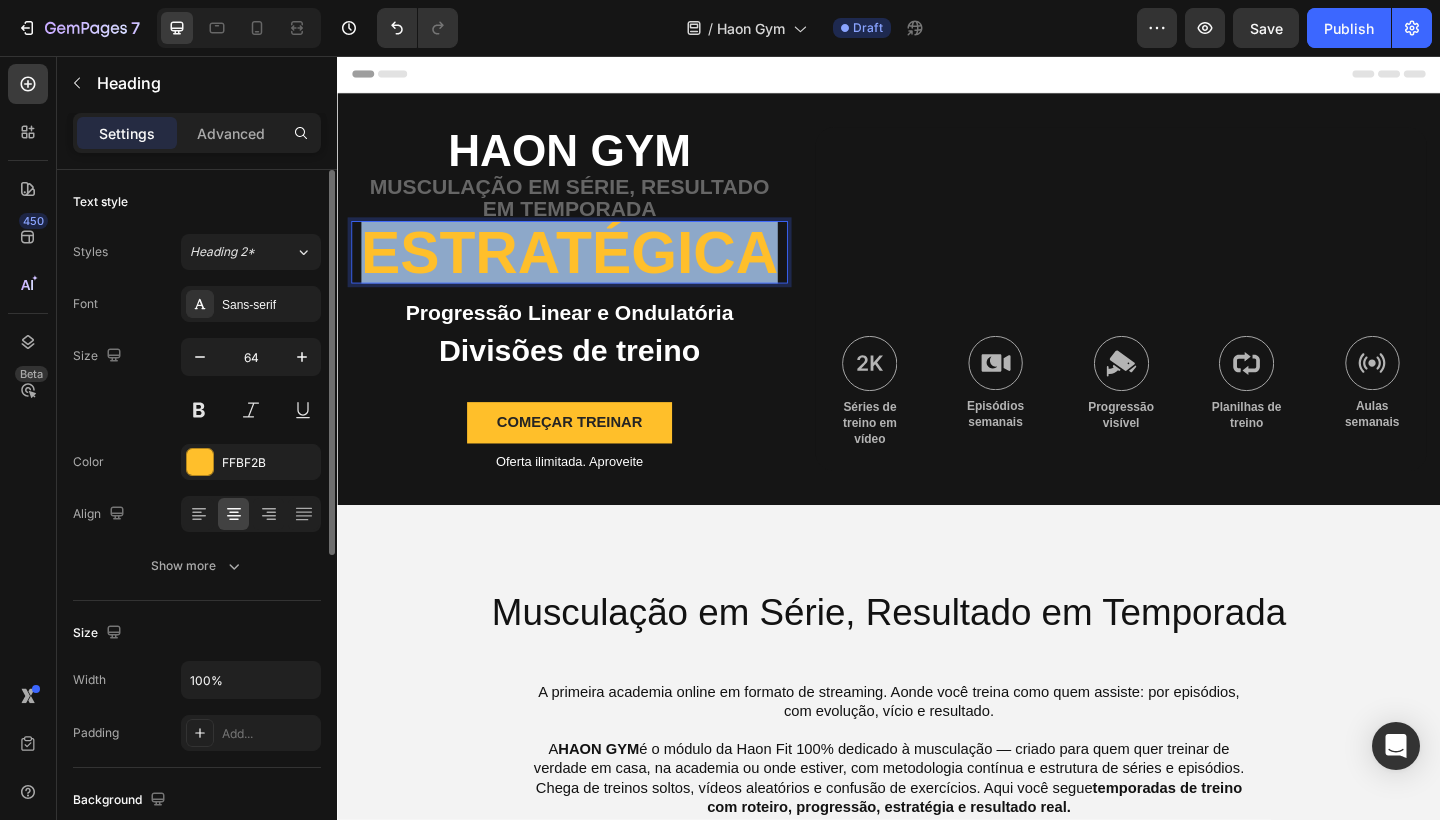 click on "estratégica" at bounding box center (589, 270) 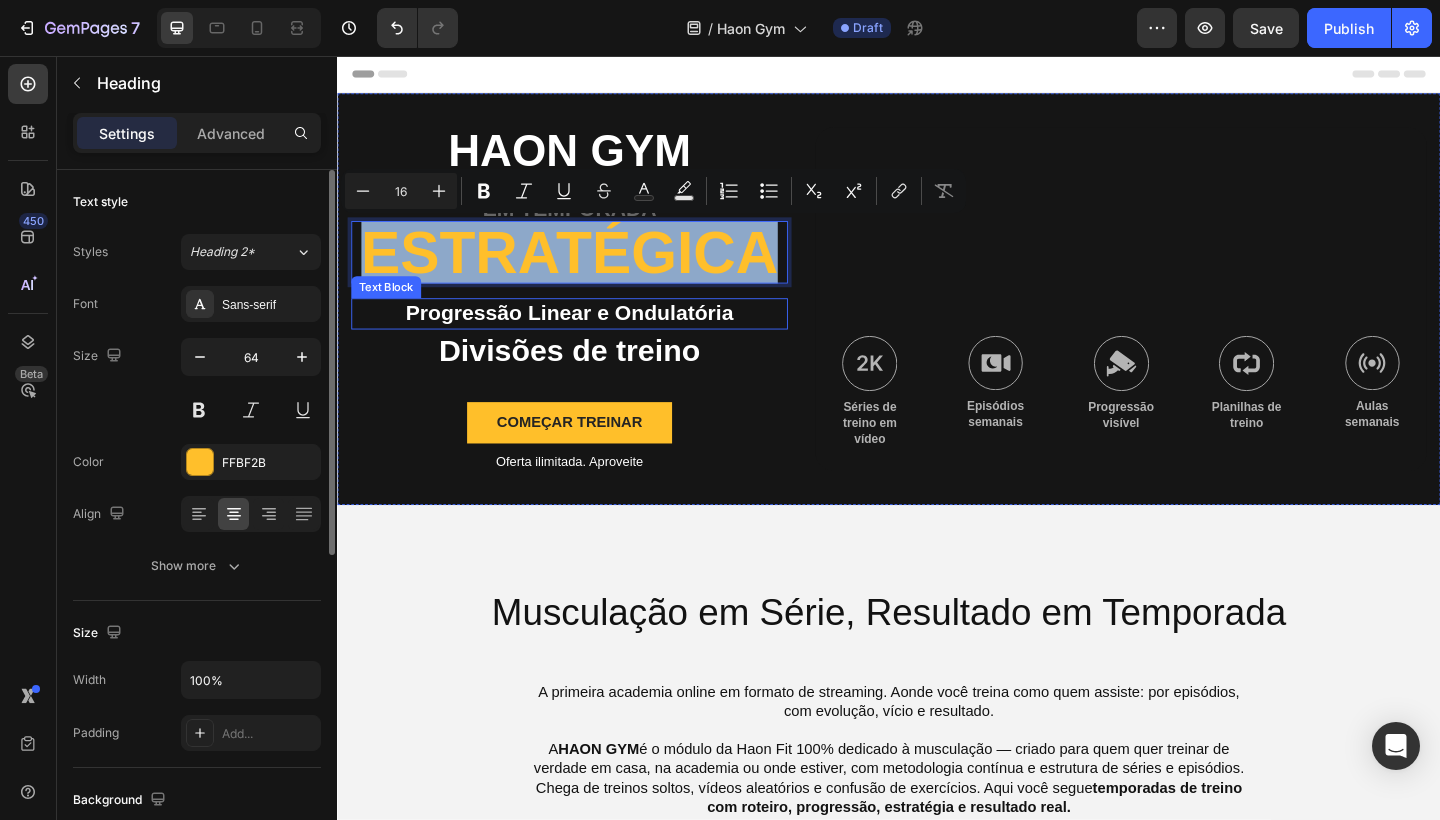 click on "Progressão Linear e Ondulatória" at bounding box center [589, 337] 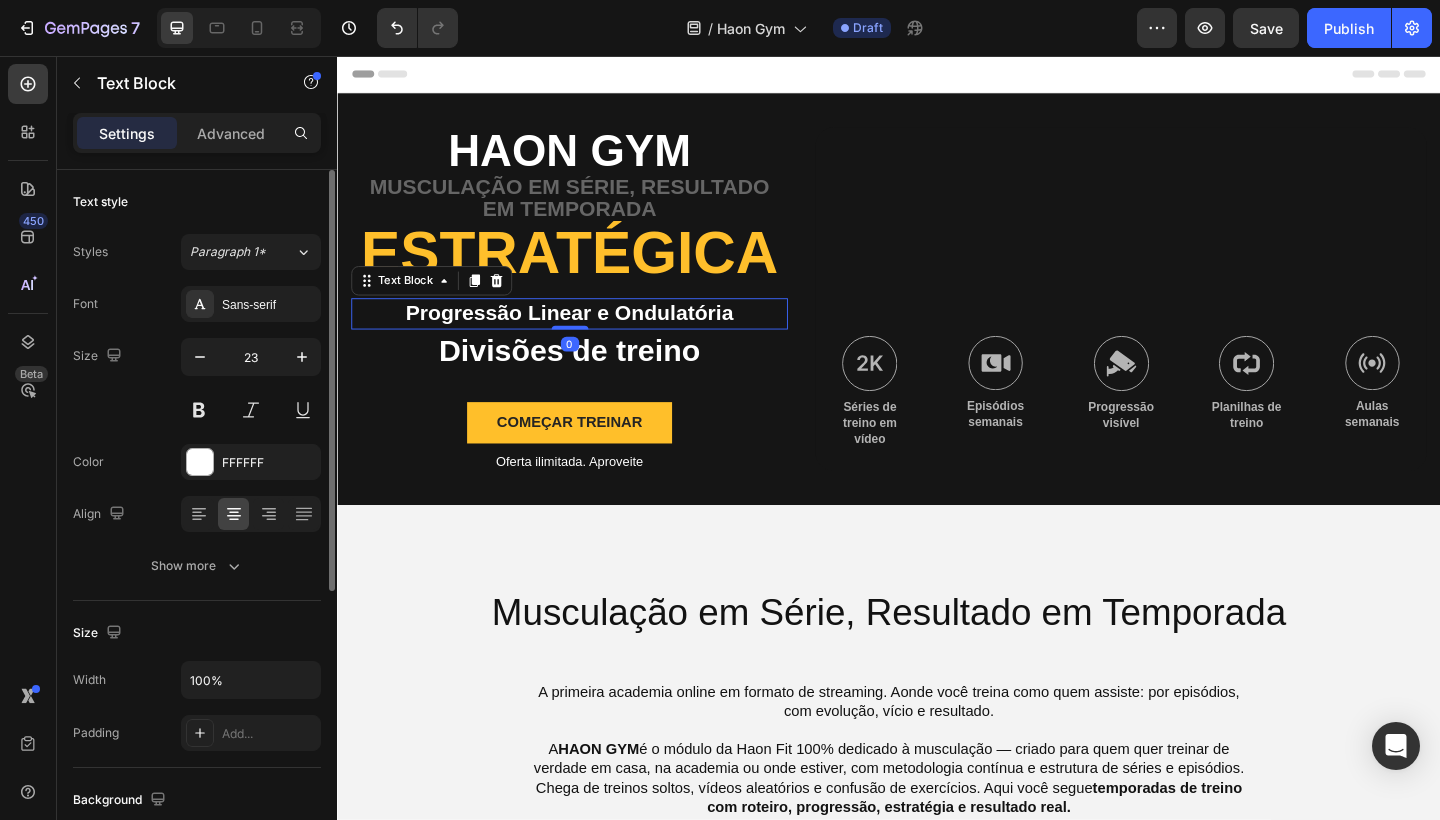 click on "Progressão Linear e Ondulatória" at bounding box center [589, 337] 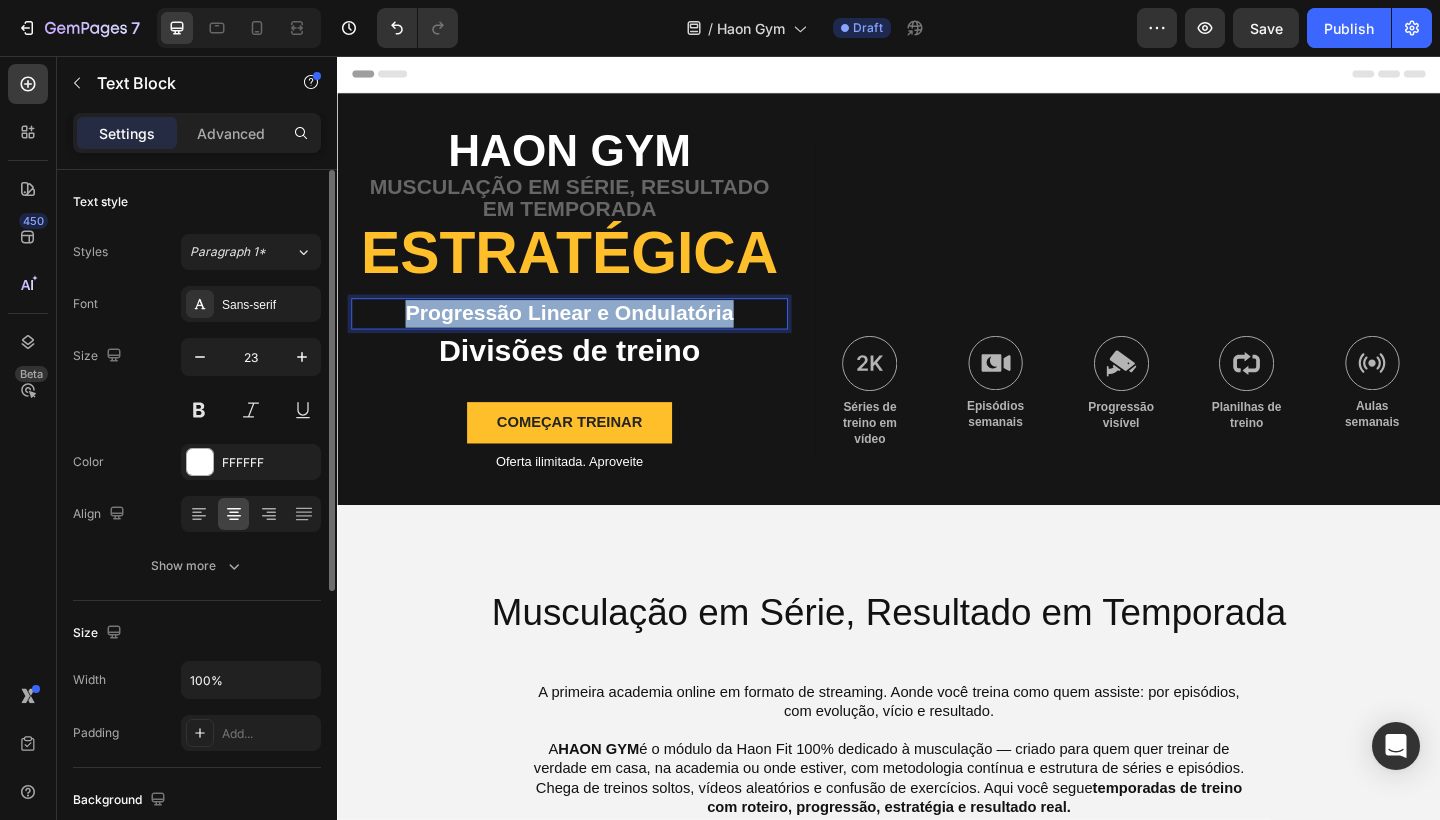 click on "Progressão Linear e Ondulatória" at bounding box center [589, 337] 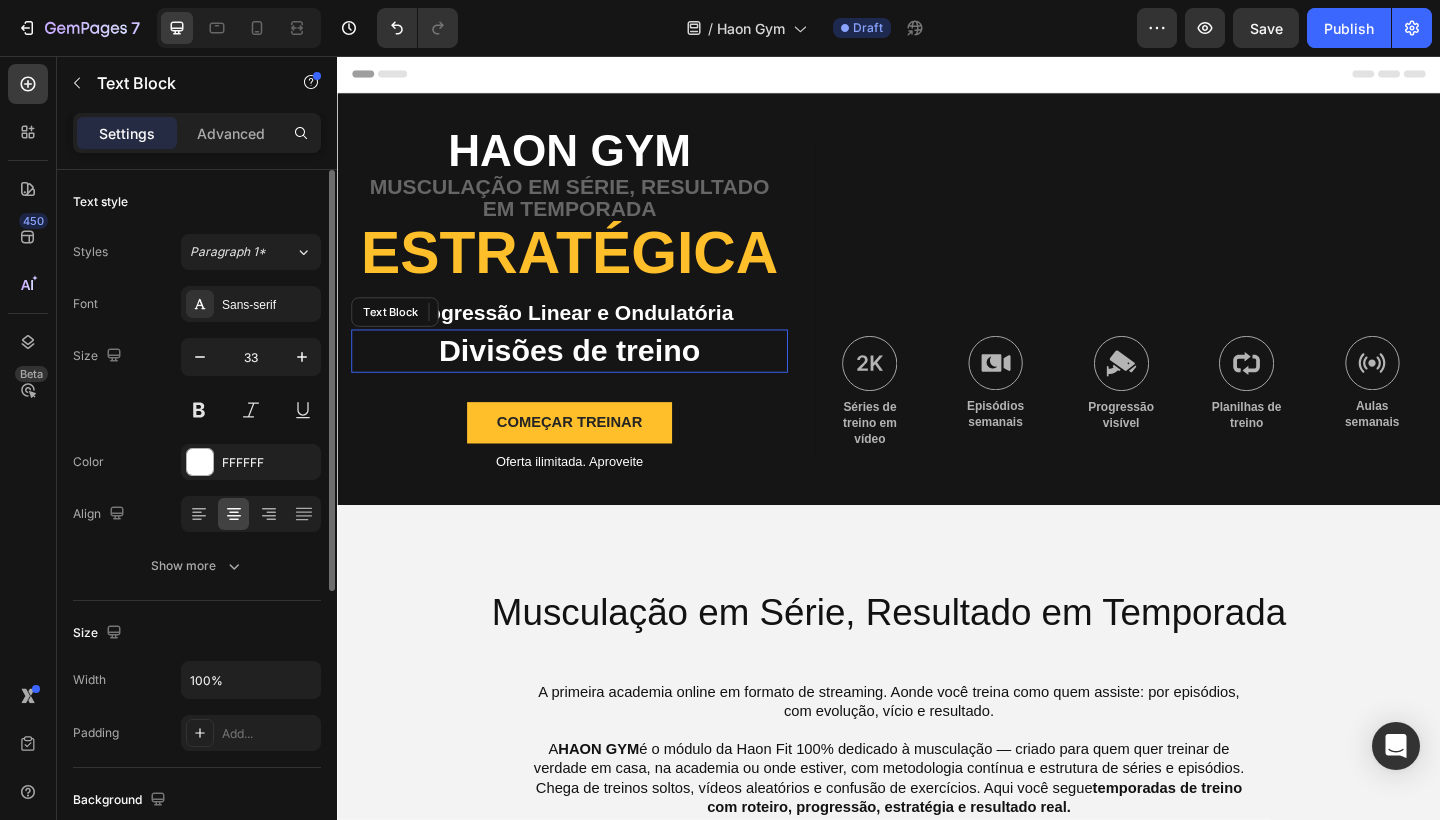 click on "Divisões de treino" at bounding box center (589, 377) 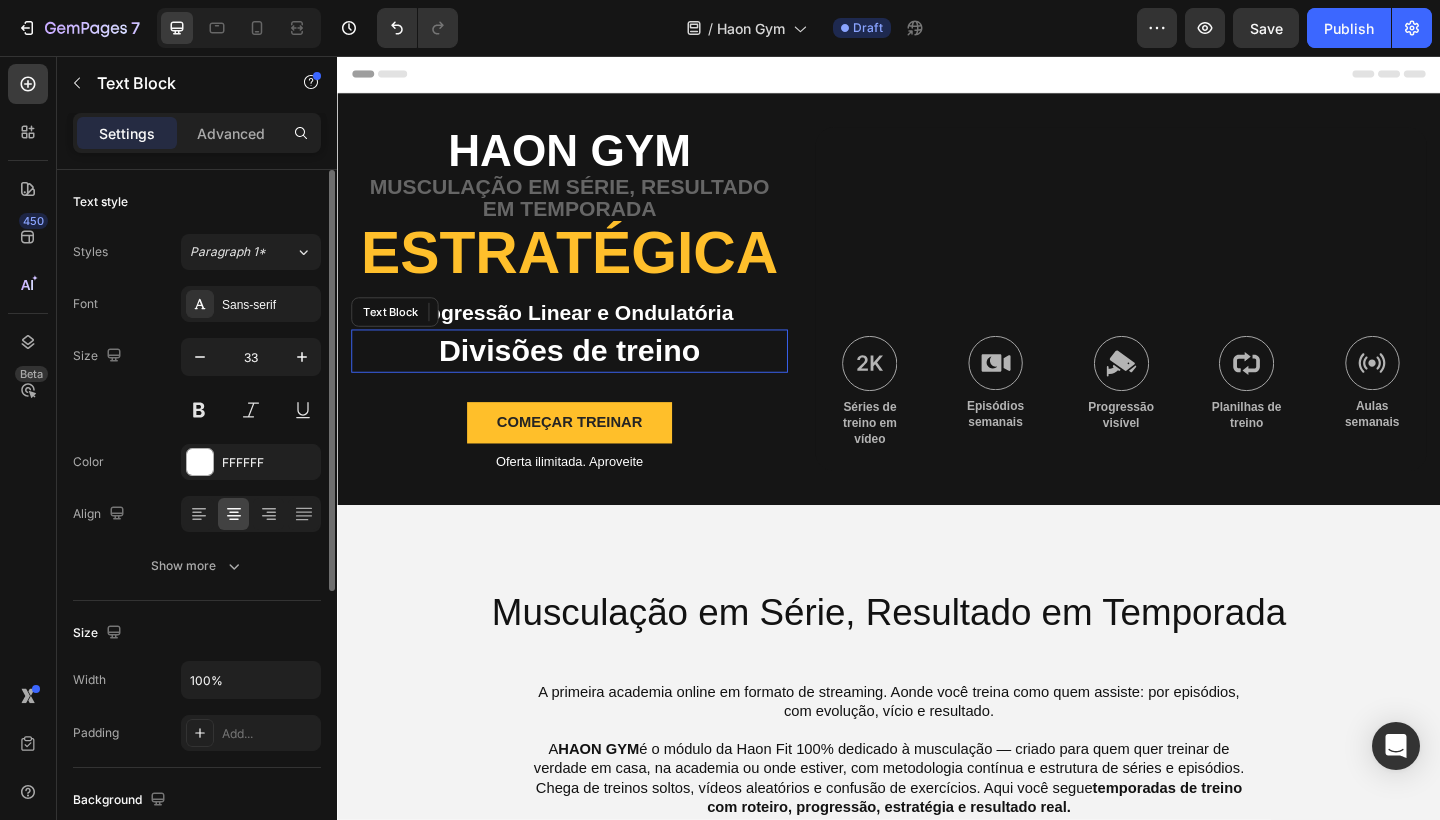 click on "Divisões de treino" at bounding box center (589, 377) 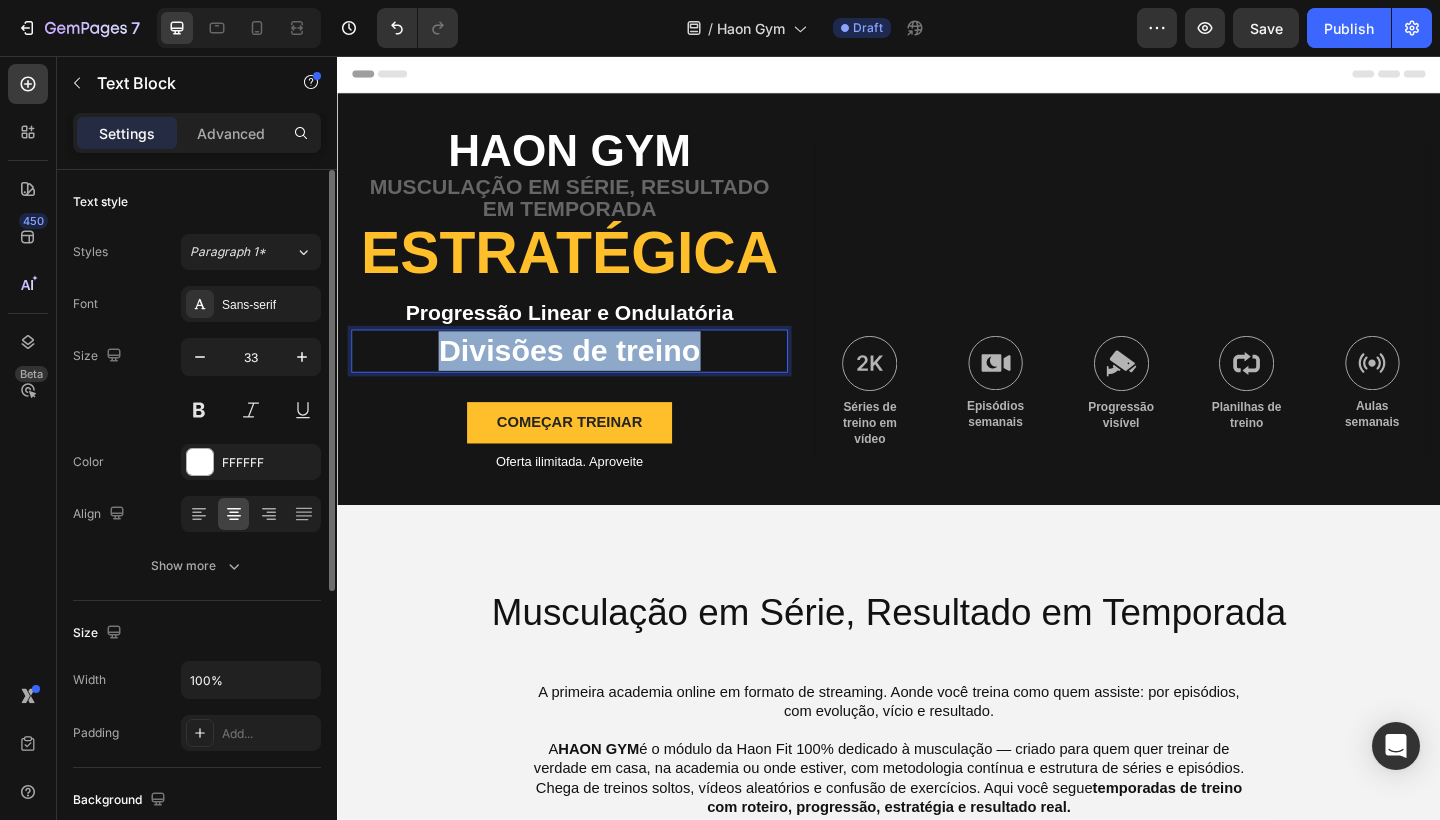 click on "Divisões de treino" at bounding box center [589, 377] 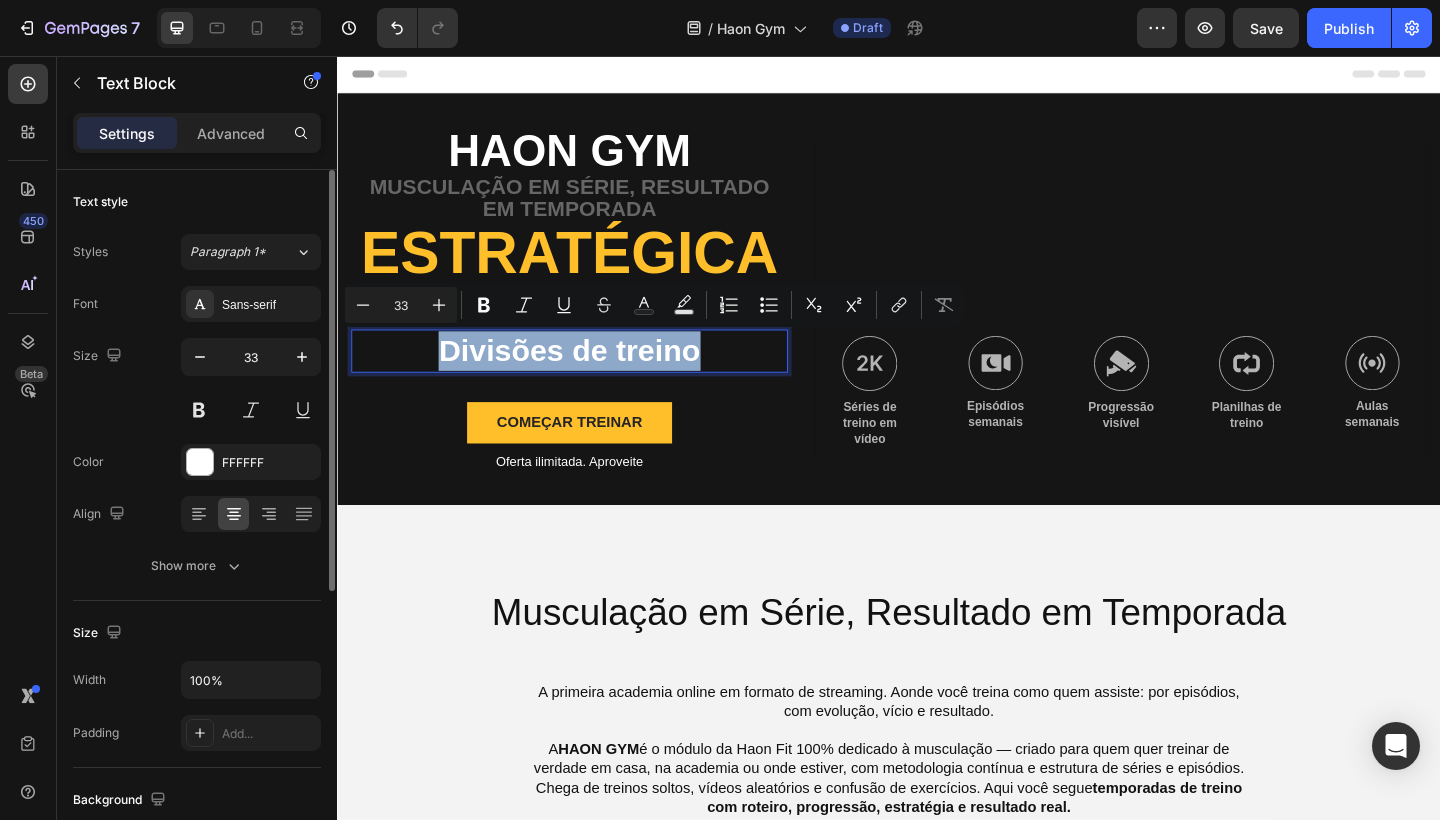 copy on "Divisões de treino" 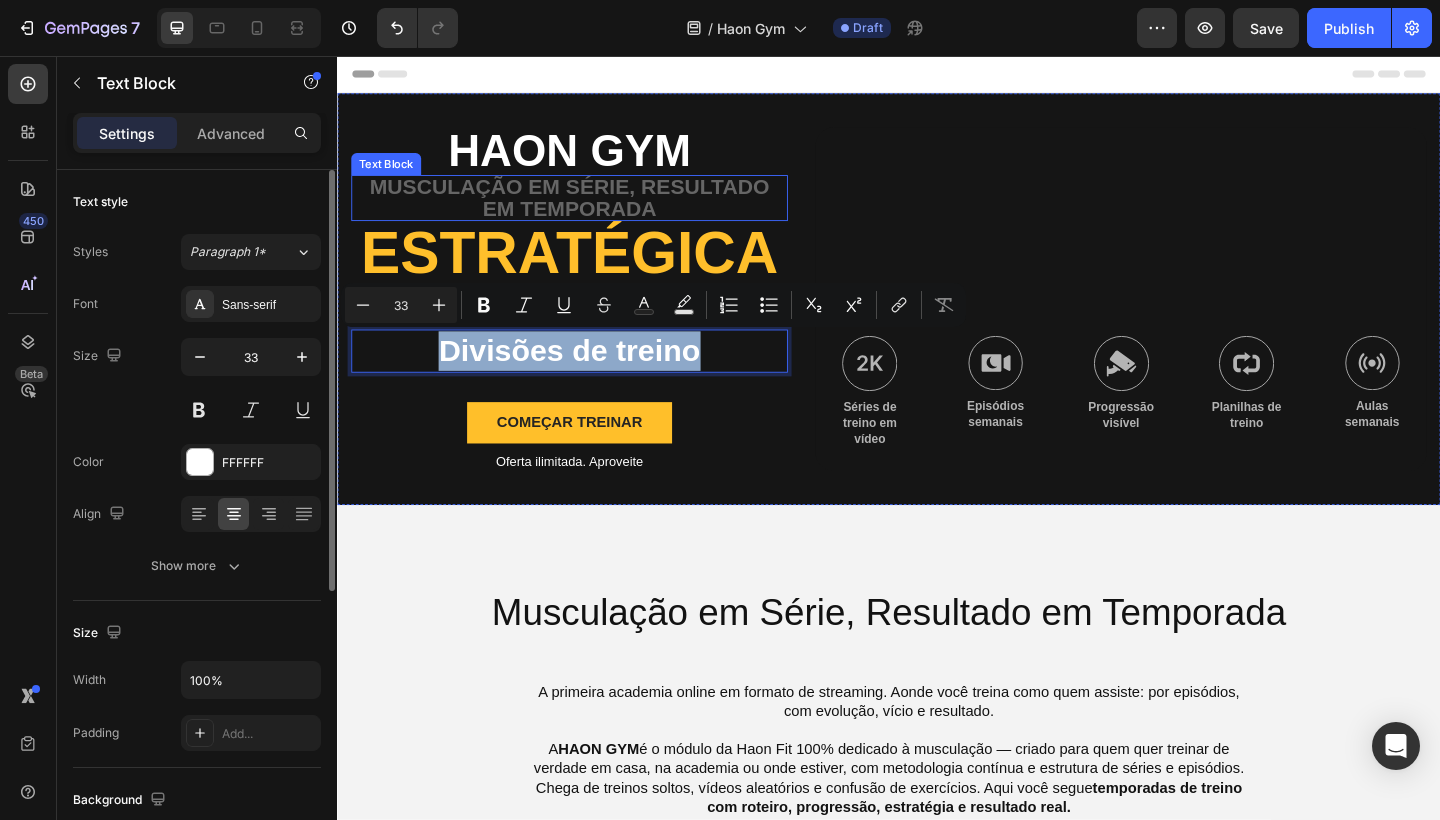 click on "Musculação em Série, Resultado em Temporada" at bounding box center [589, 211] 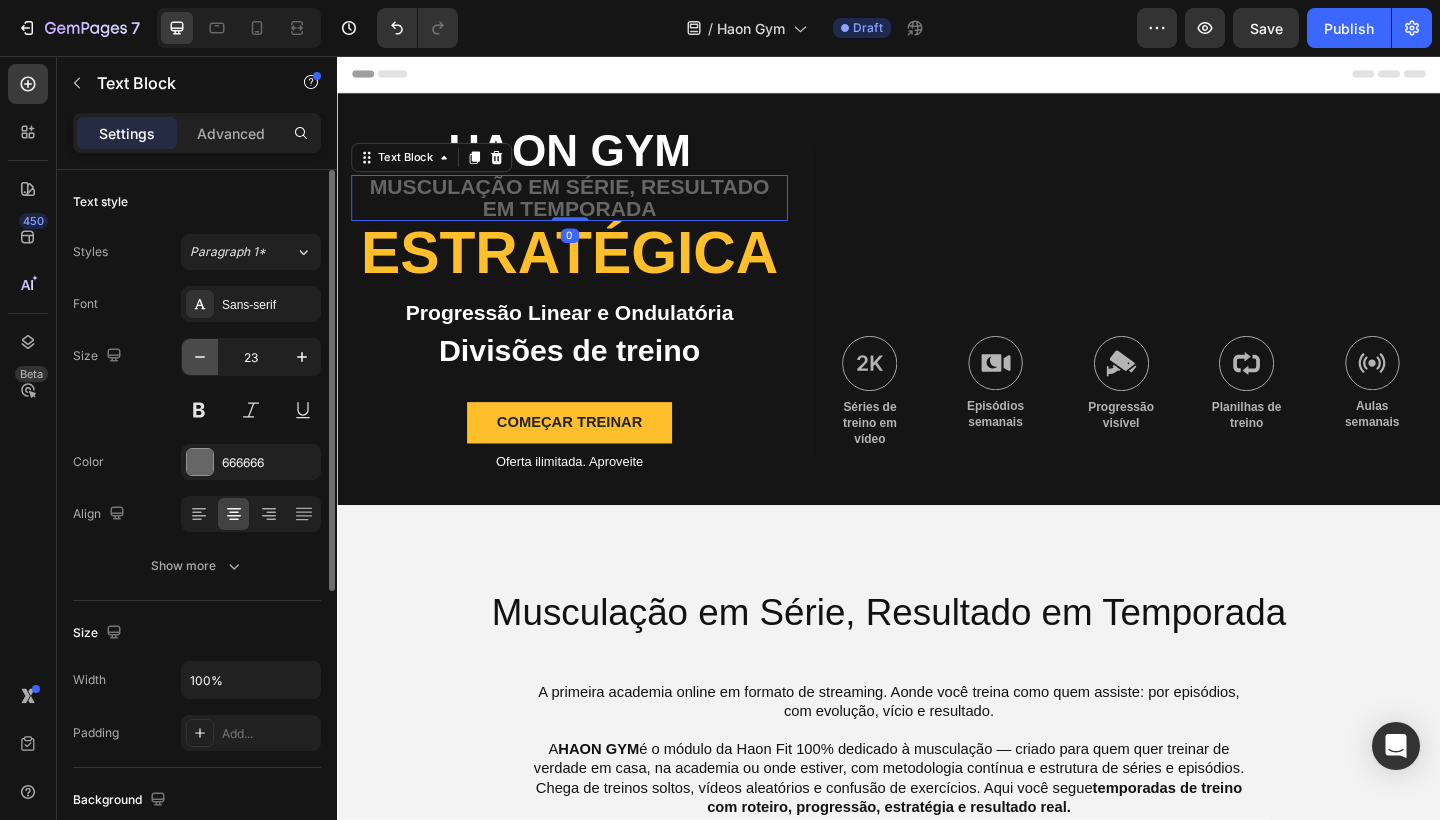 click 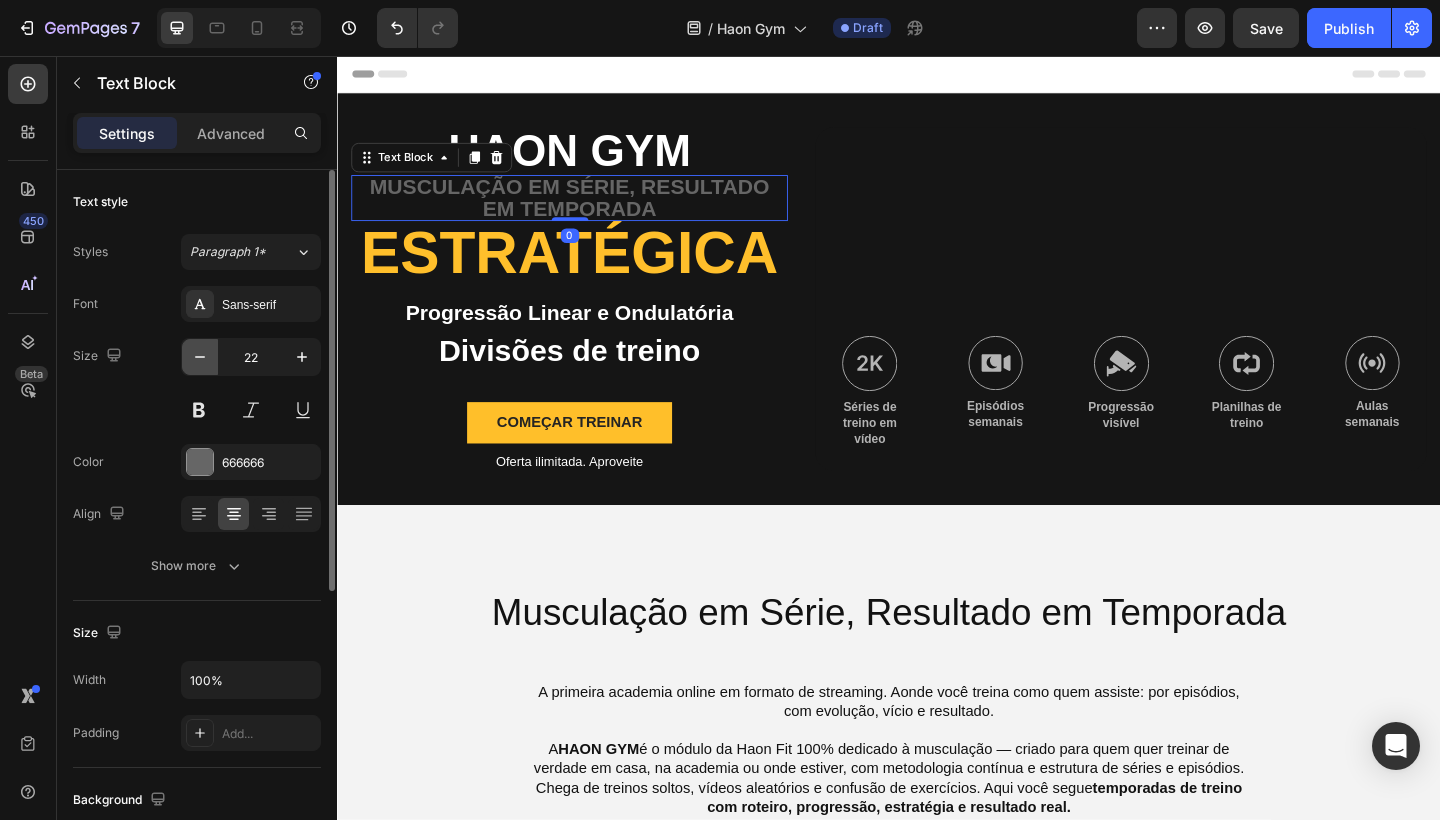 click 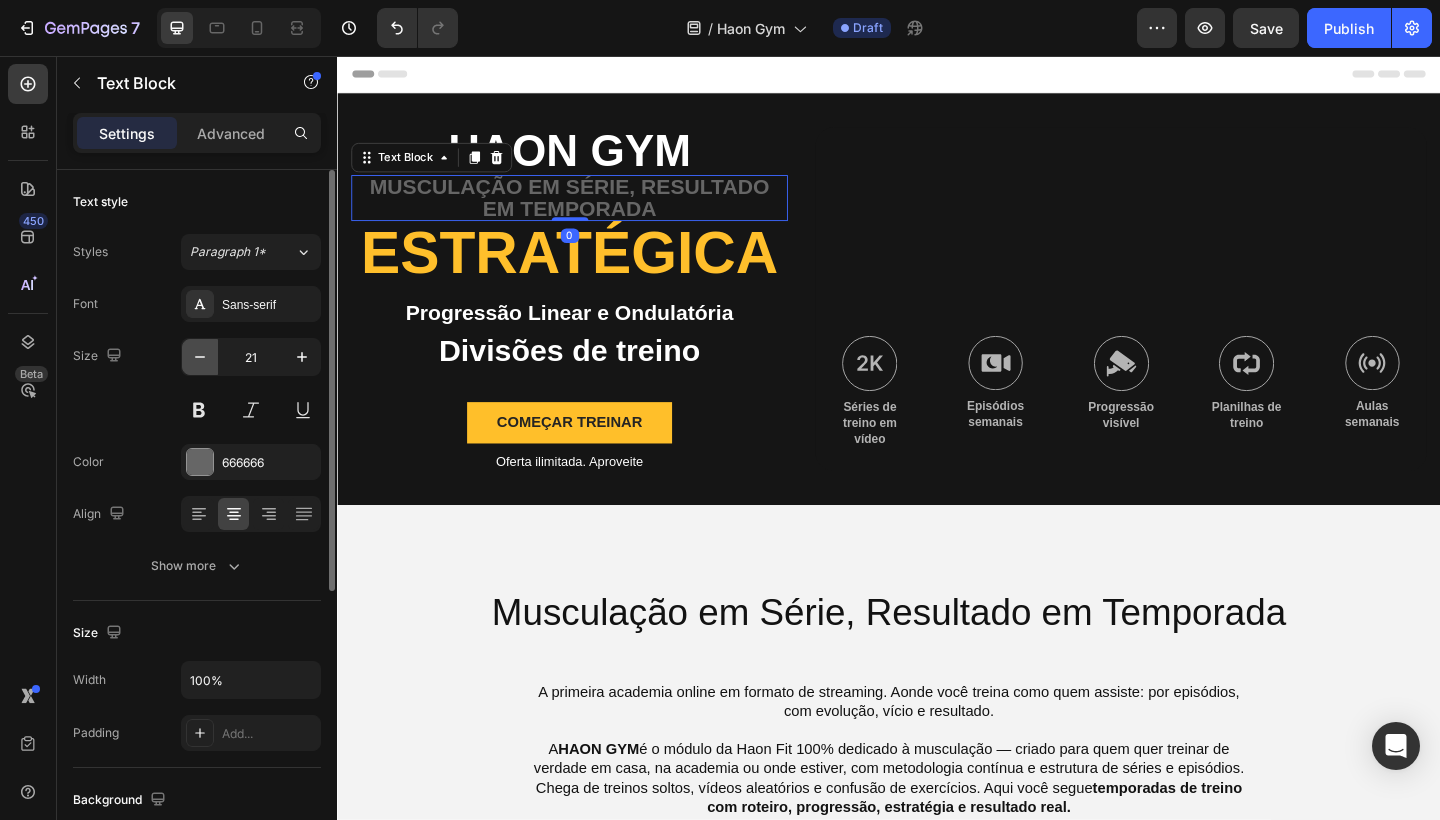 click 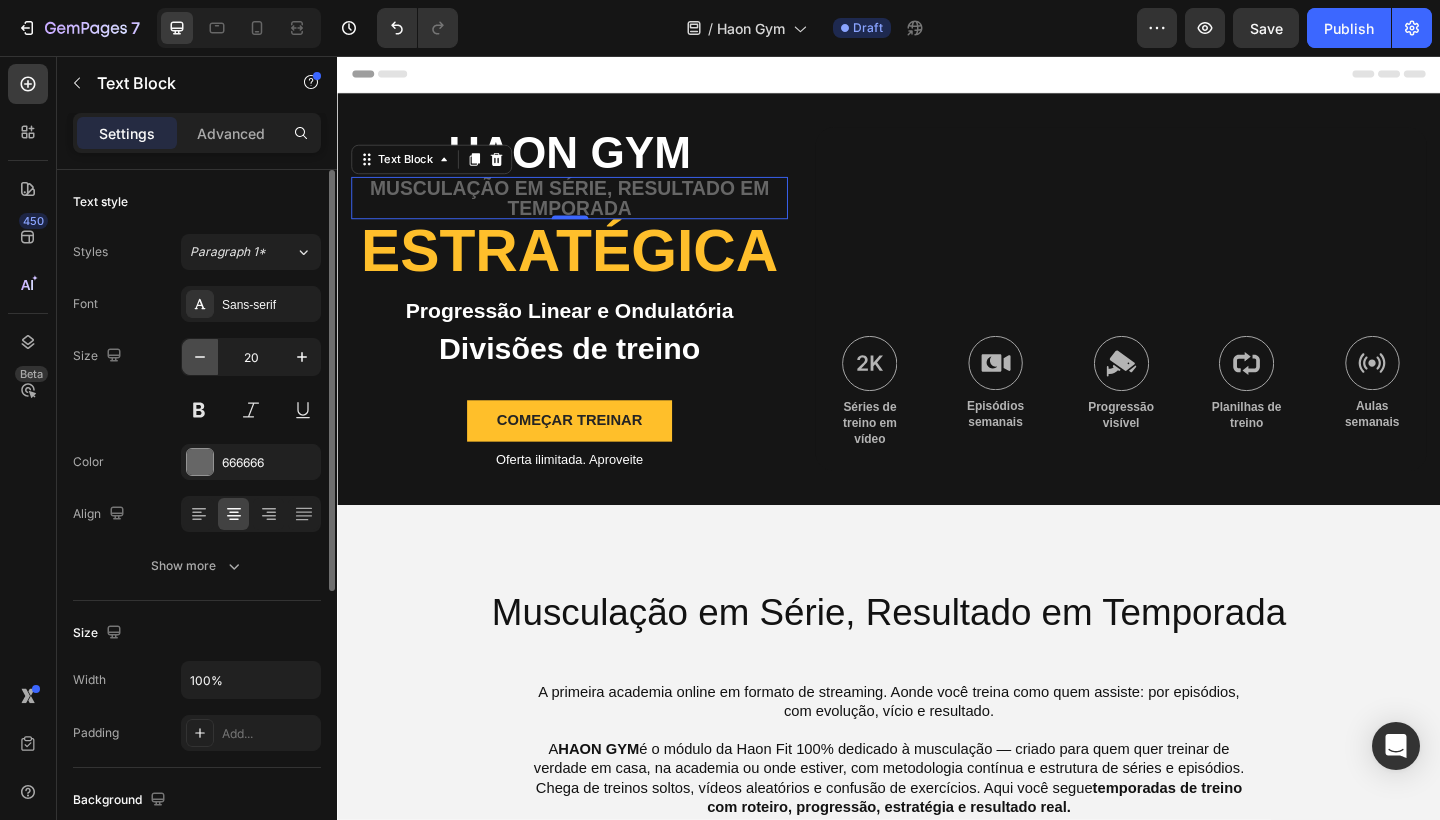 click 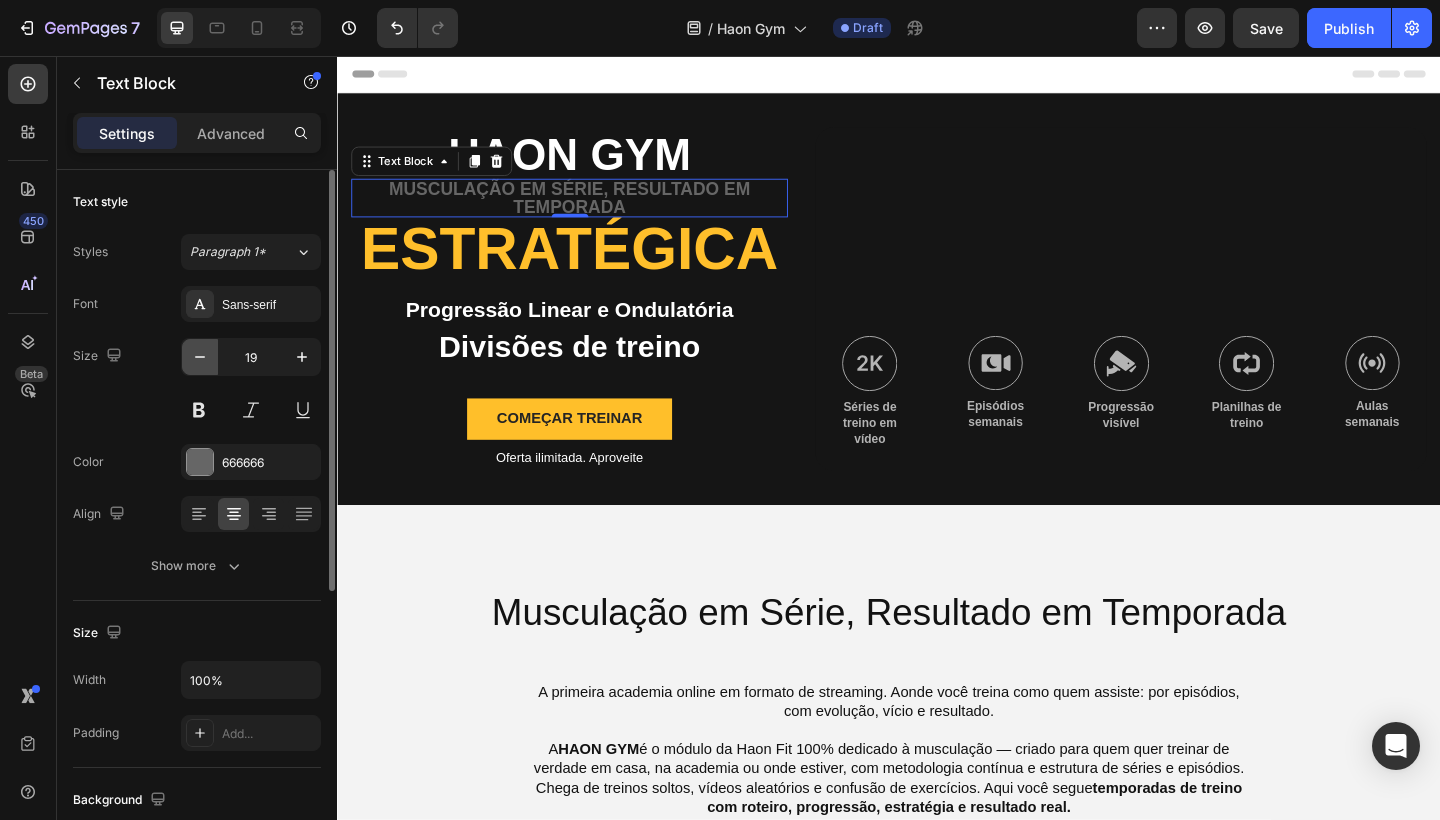 click 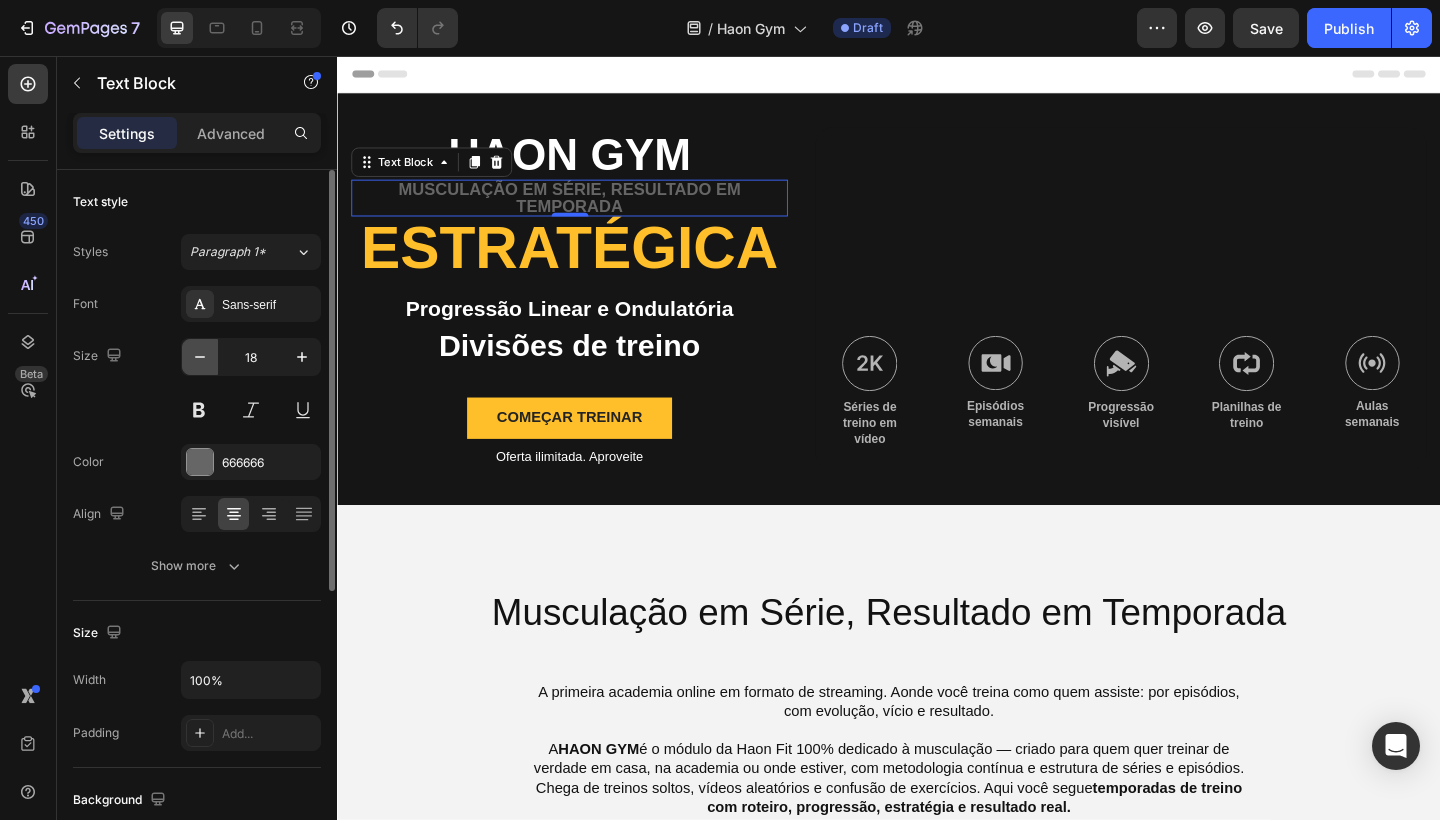 click 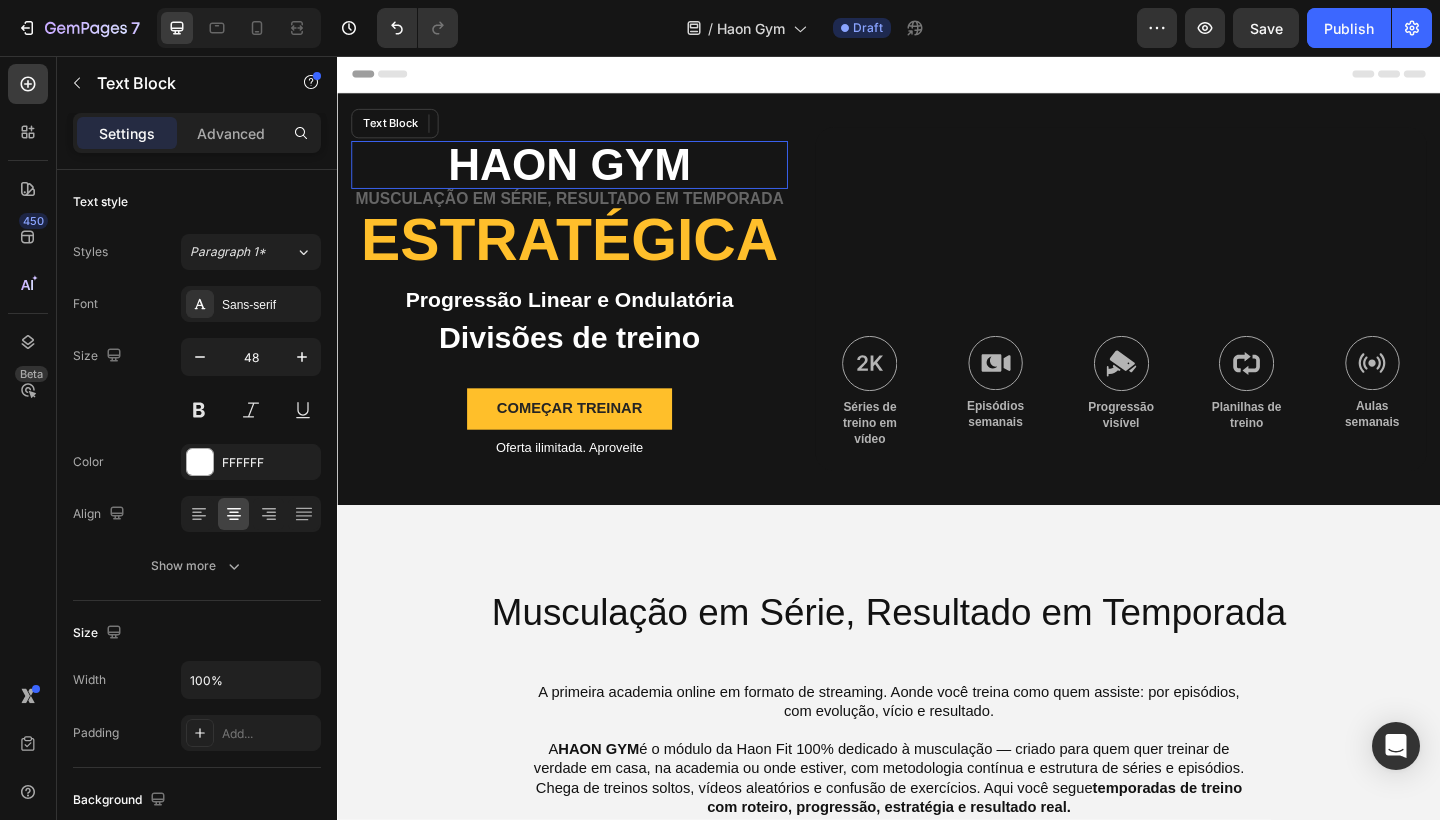 click on "Haon Gym" at bounding box center [589, 175] 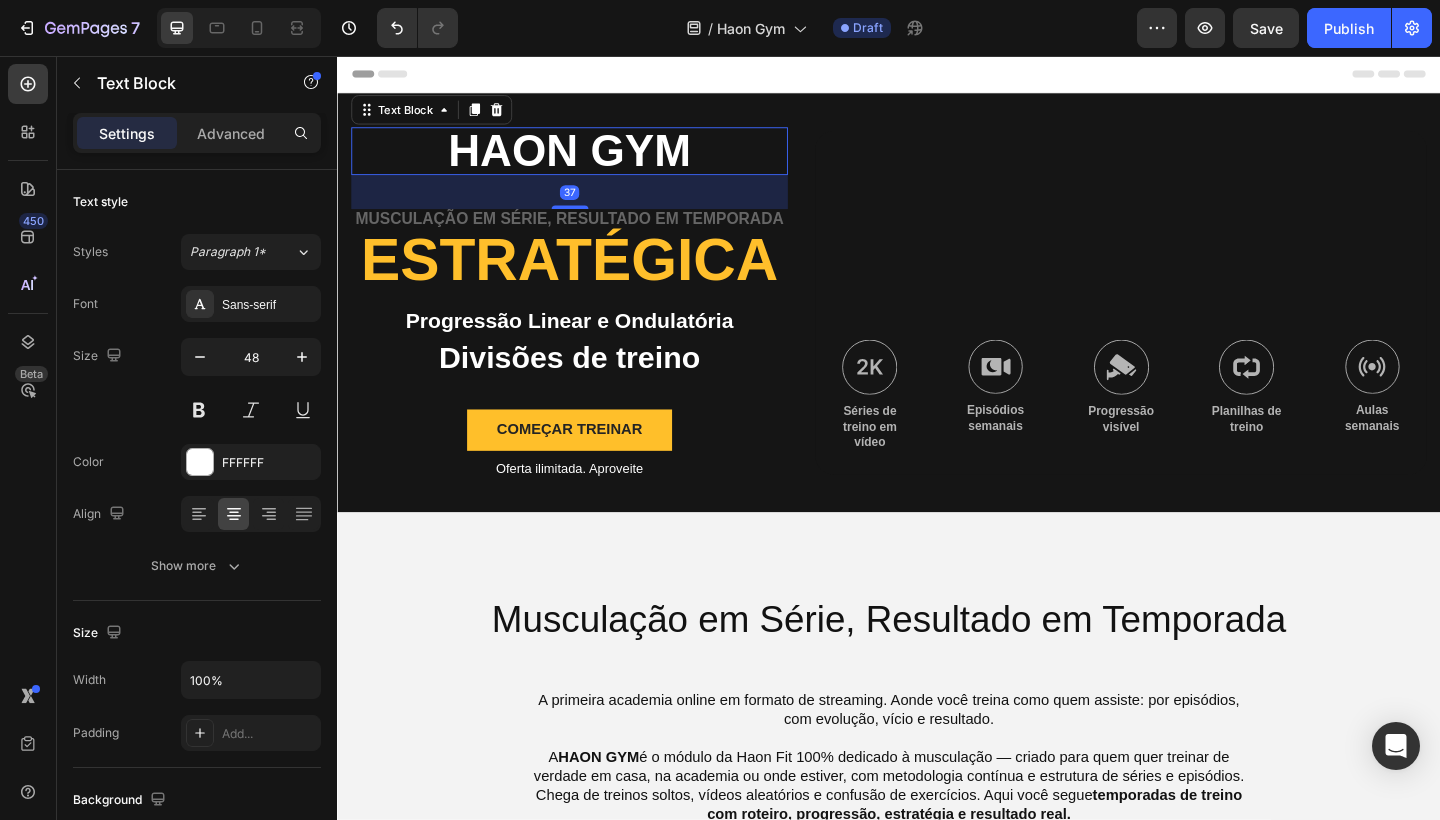 drag, startPoint x: 596, startPoint y: 200, endPoint x: 595, endPoint y: 237, distance: 37.01351 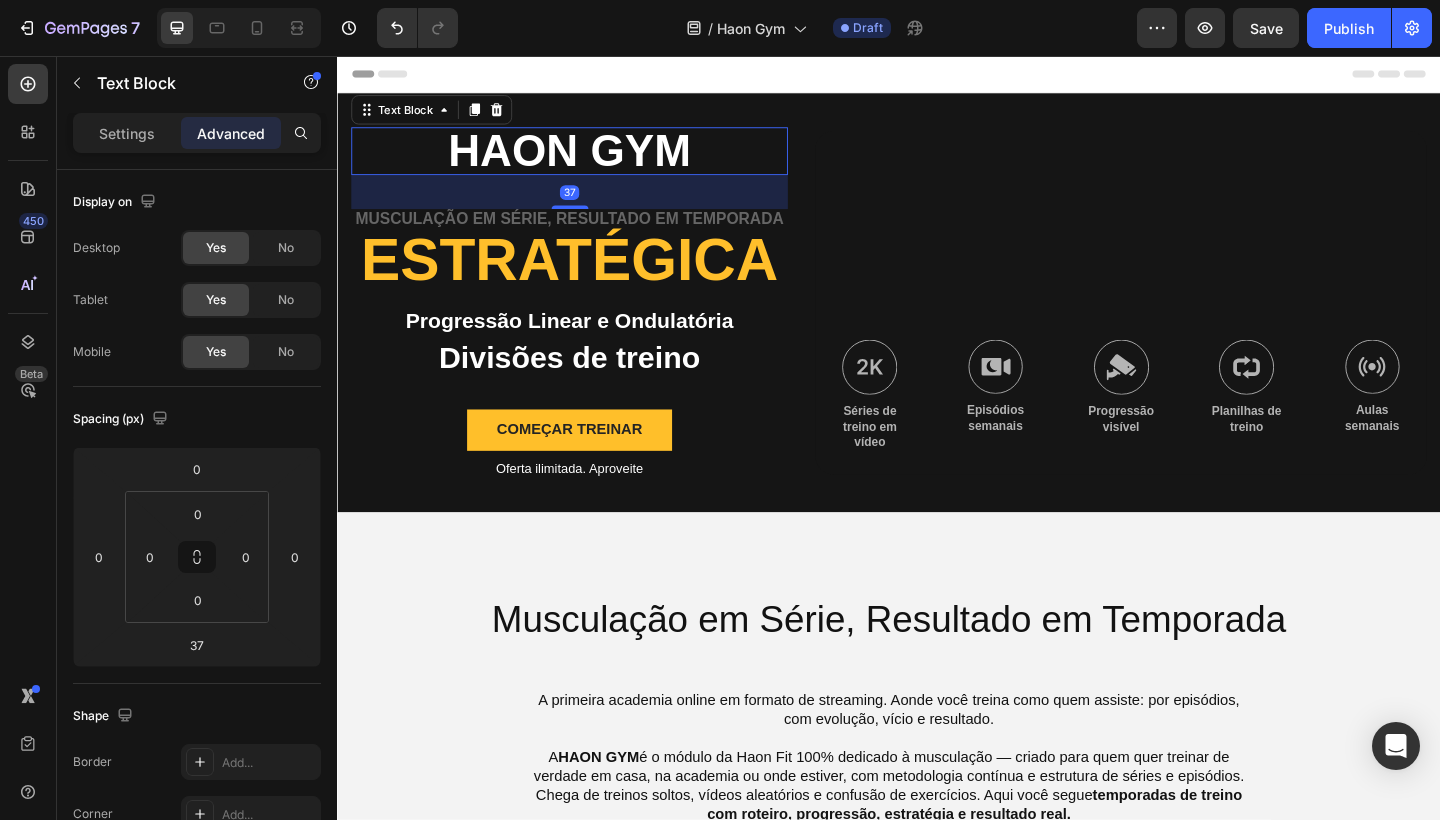 click at bounding box center (1189, 325) 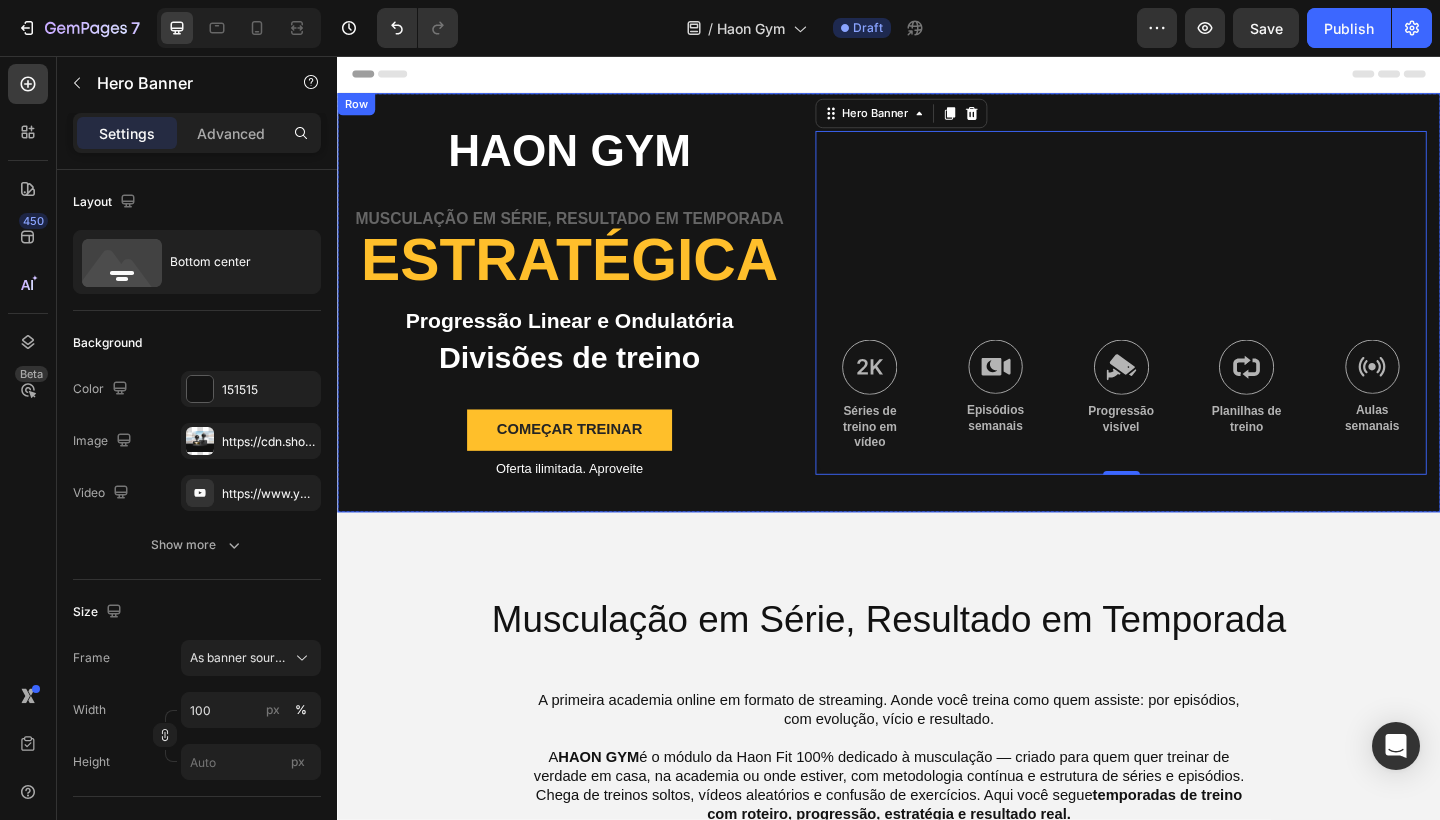 click on "começar treinar Button" at bounding box center [589, 467] 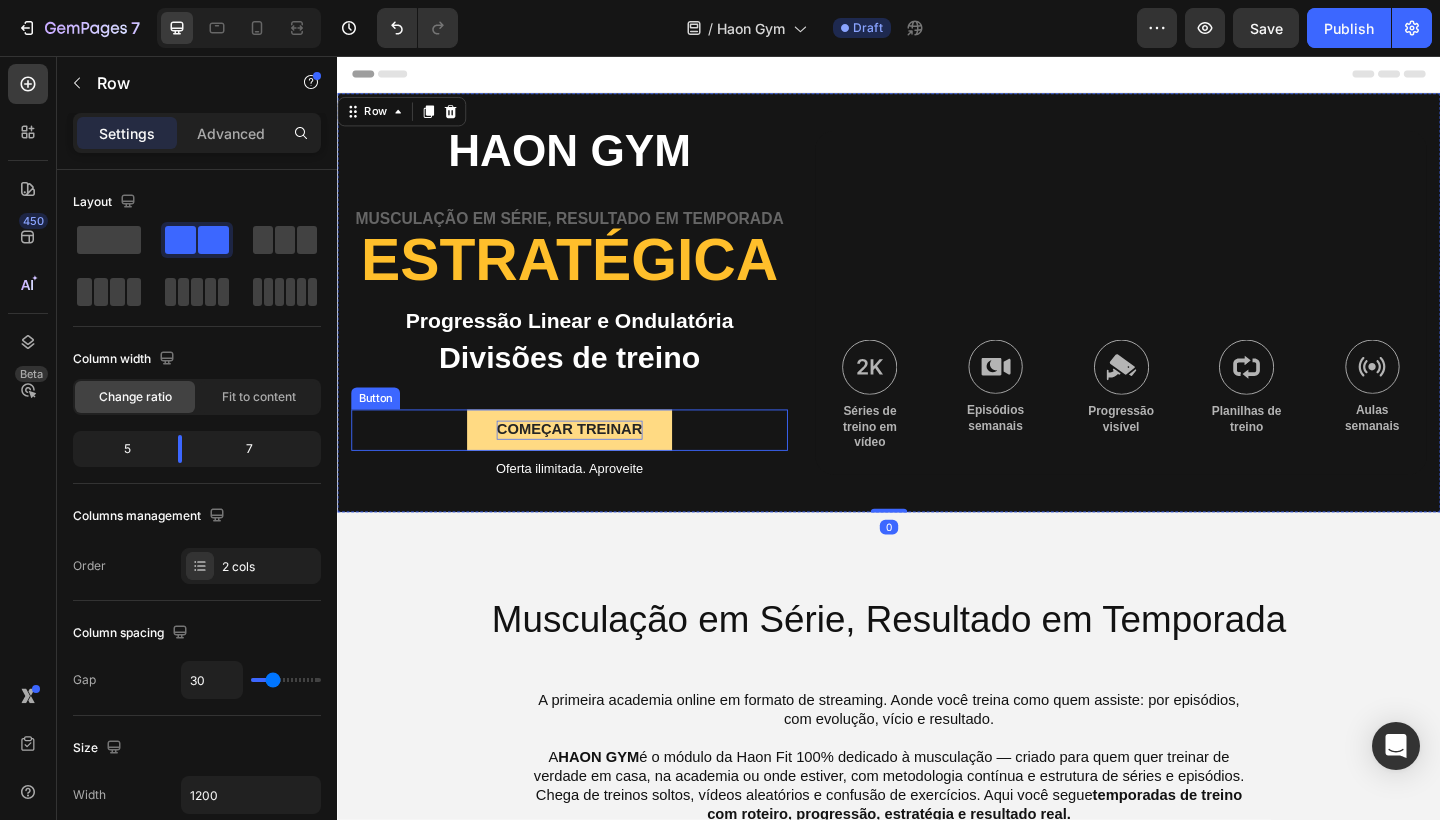 click on "começar treinar" at bounding box center (589, 463) 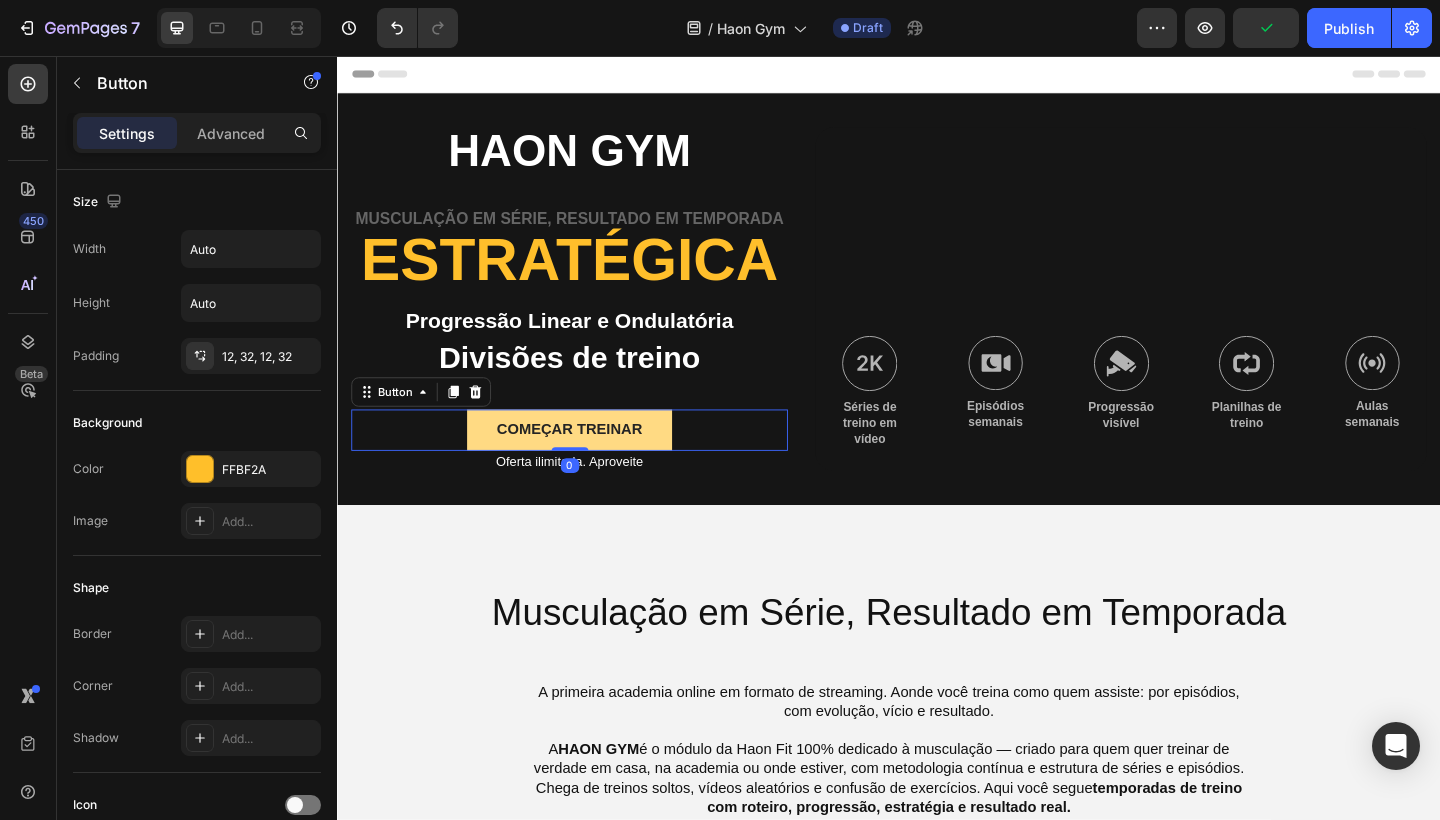 drag, startPoint x: 588, startPoint y: 490, endPoint x: 588, endPoint y: 477, distance: 13 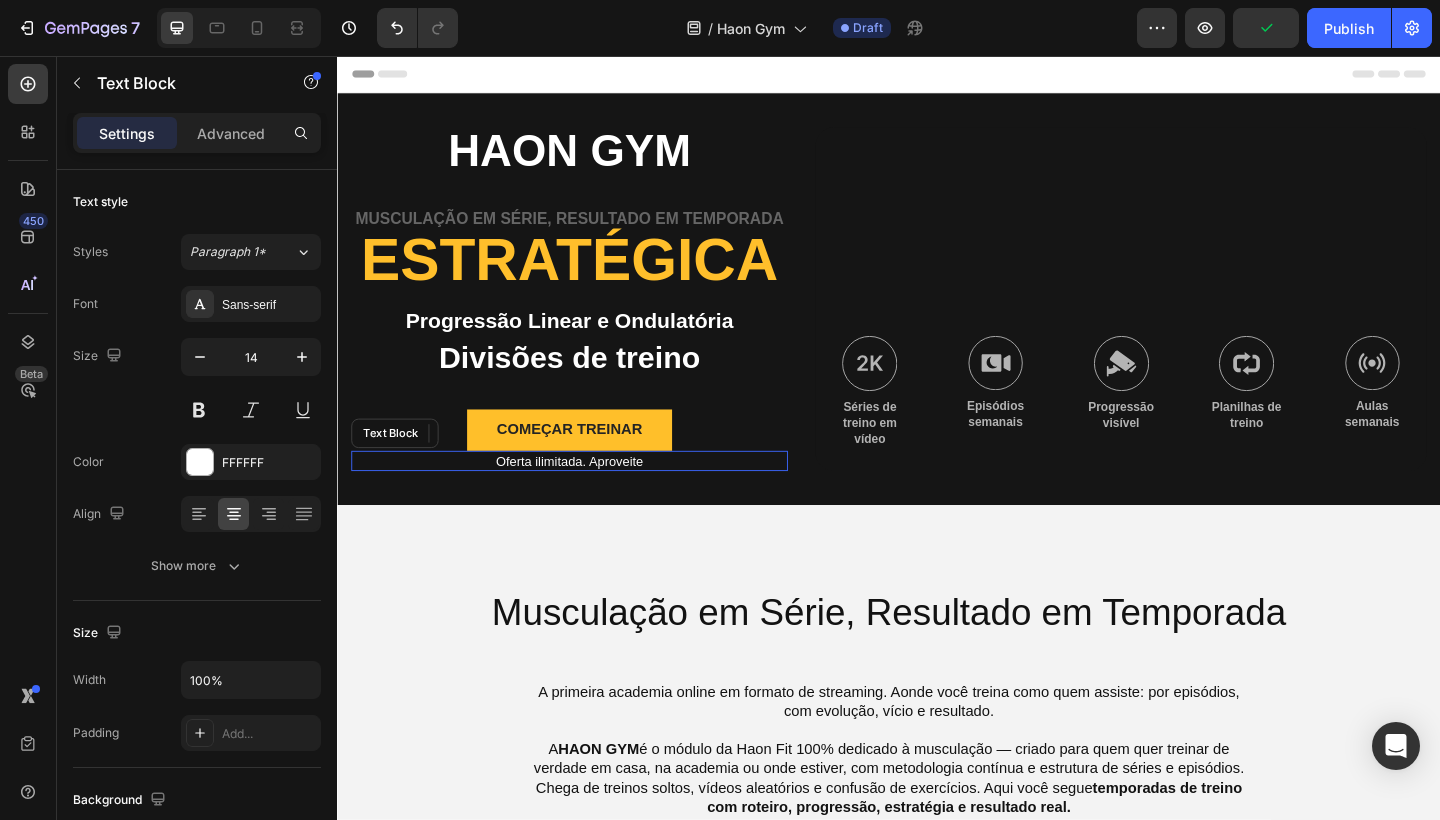 click on "Oferta ilimitada. Aproveite" at bounding box center (589, 497) 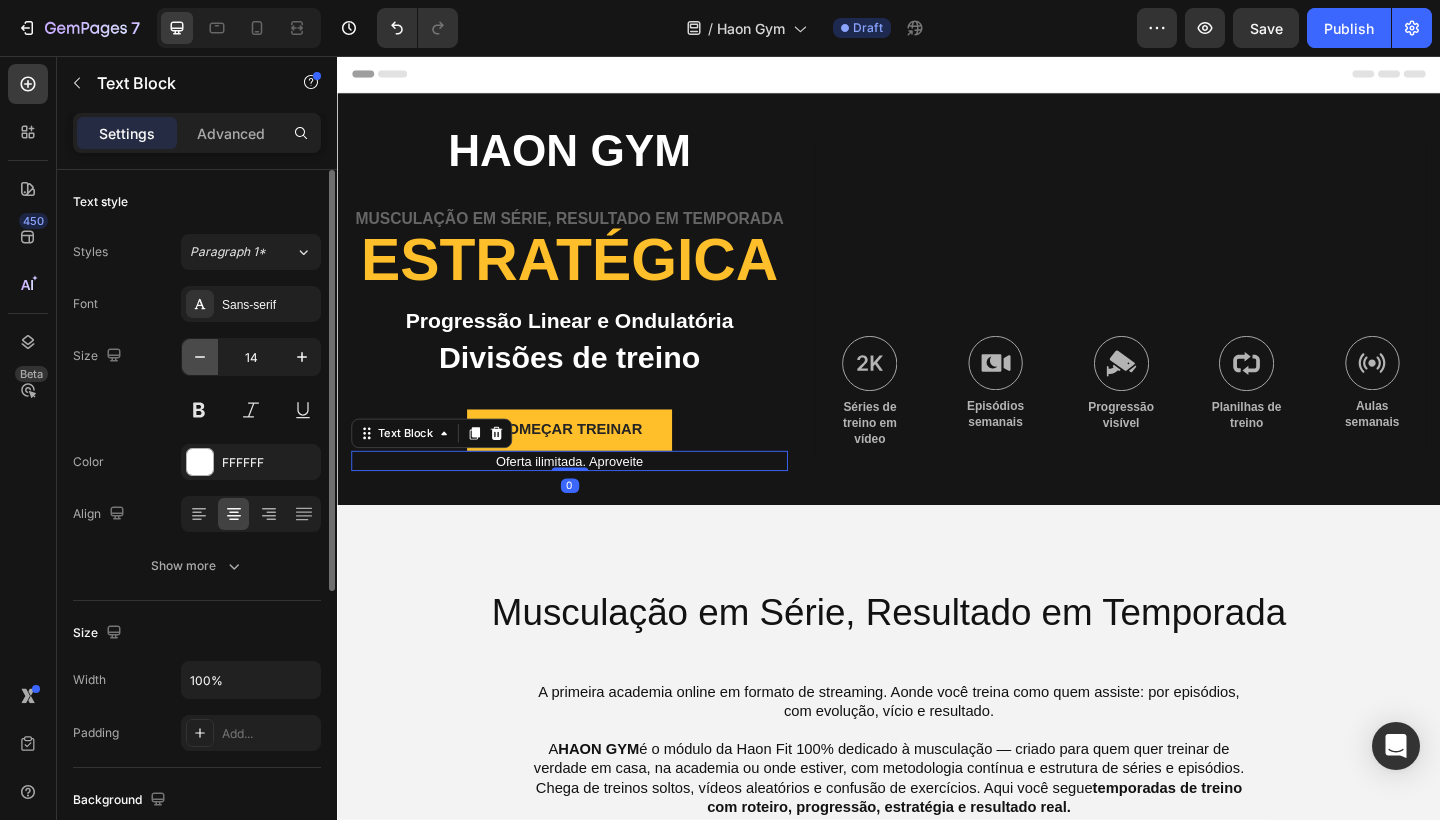 click 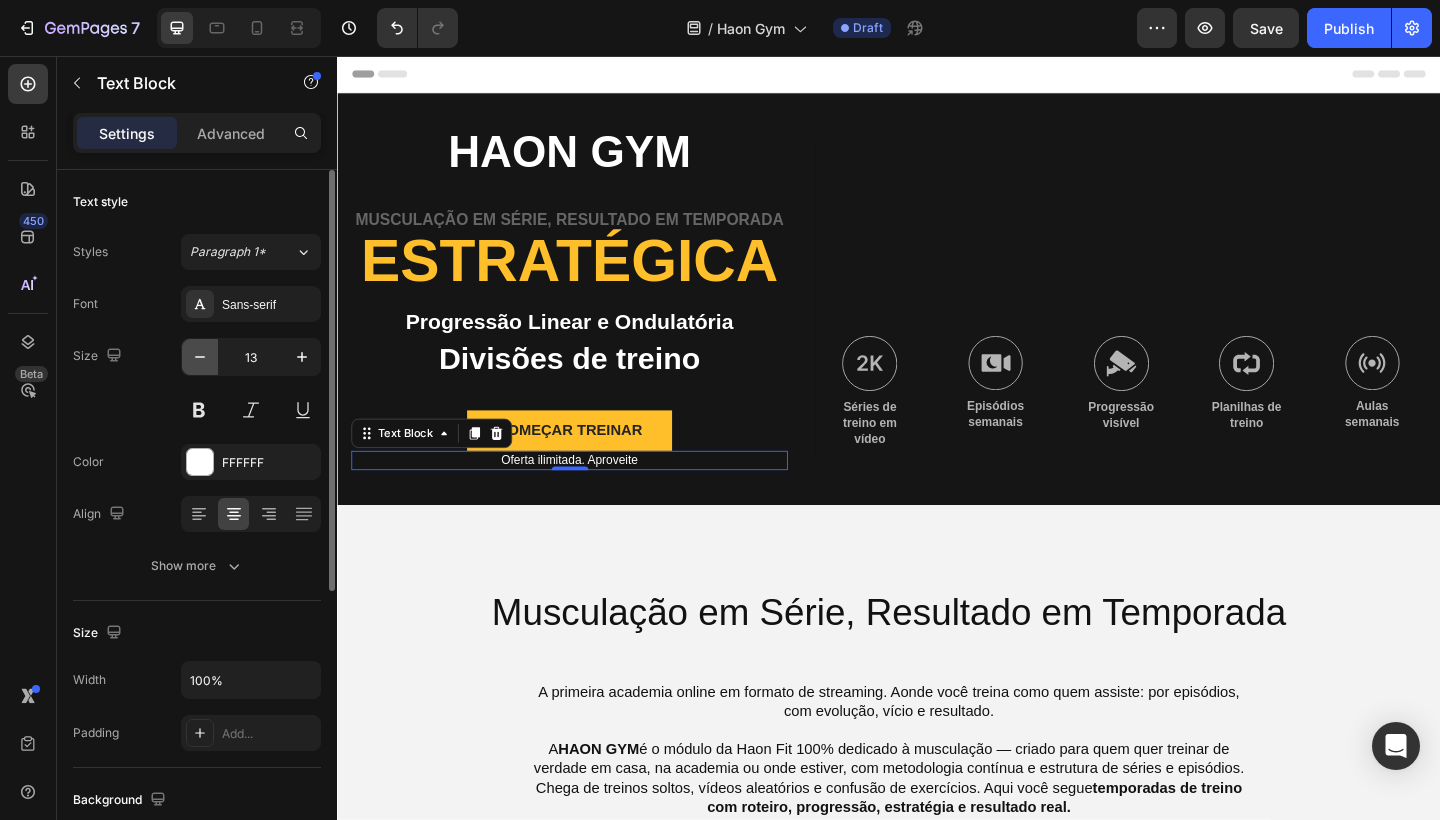 click 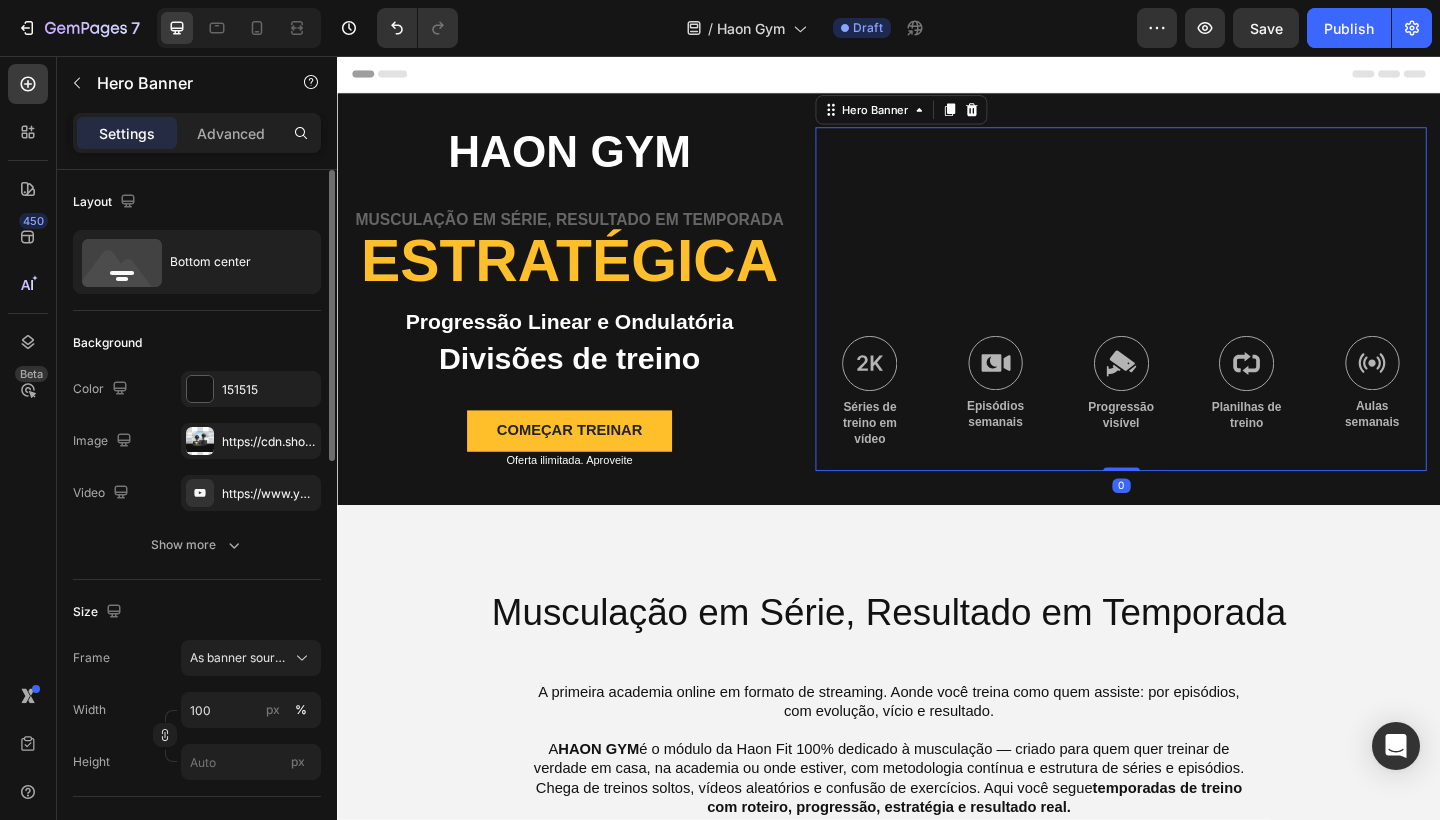 click at bounding box center (1189, 321) 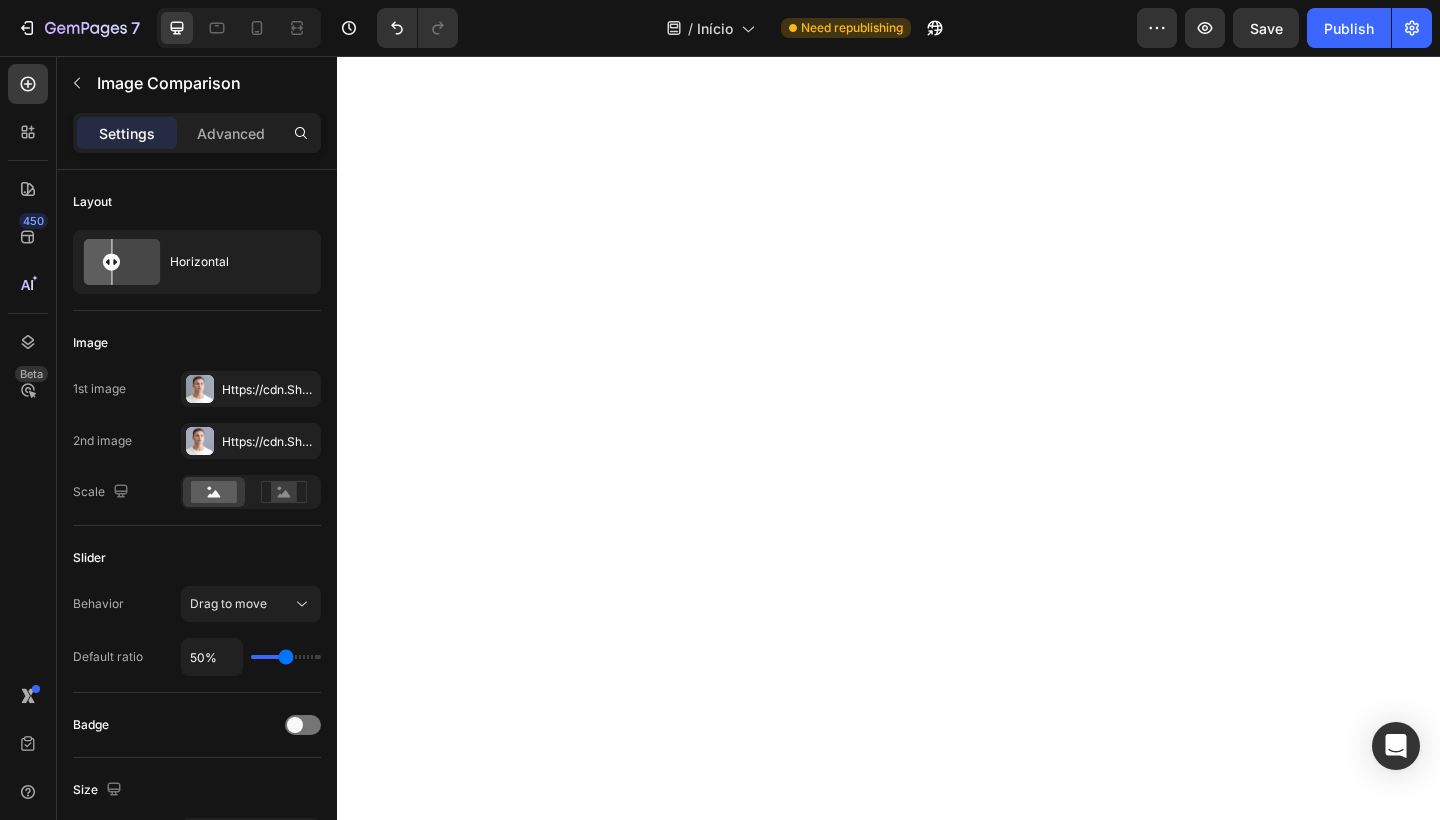 scroll, scrollTop: 0, scrollLeft: 0, axis: both 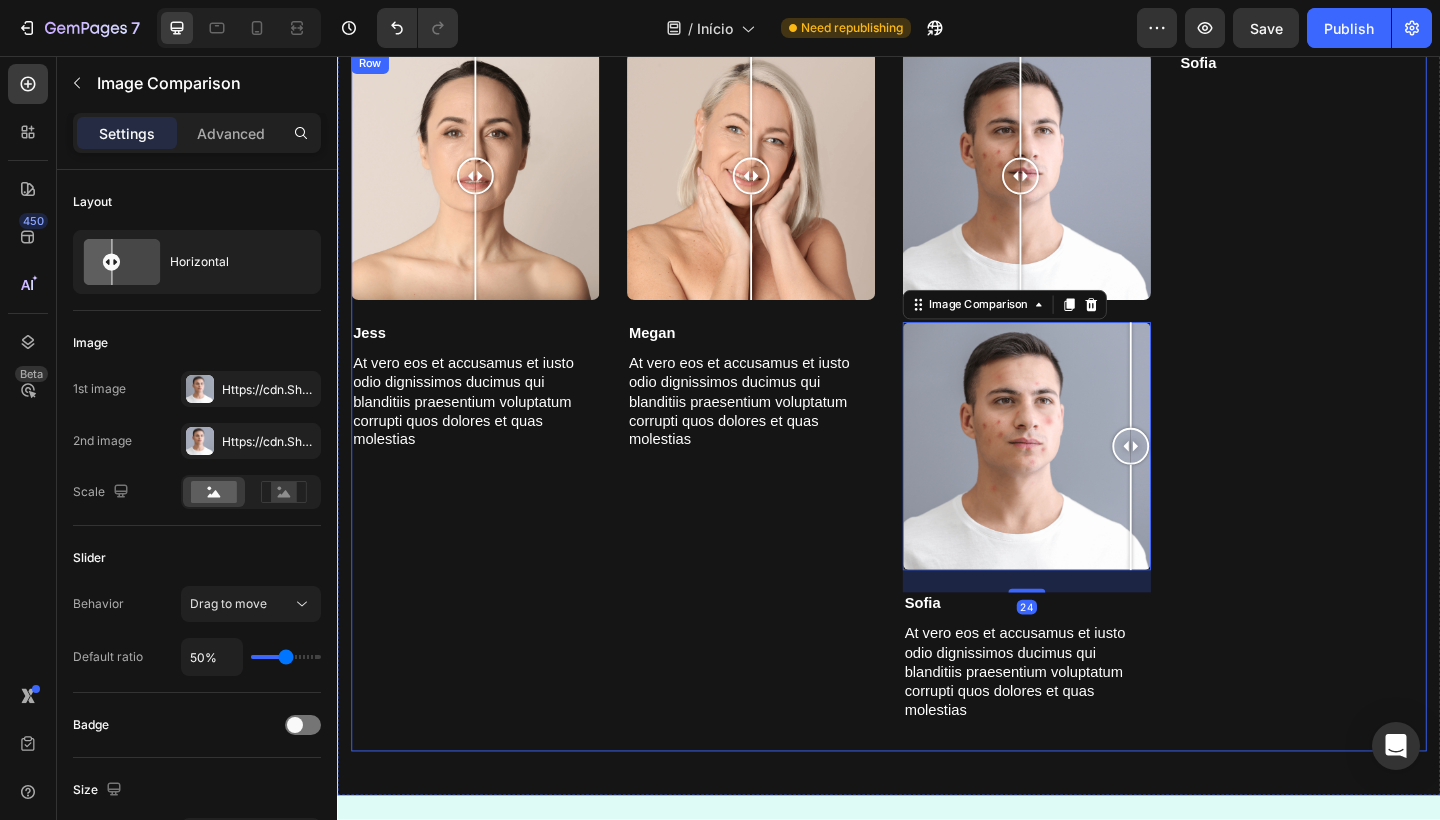 click on "Image Comparison Jess Text Block At vero eos et accusamus et iusto odio dignissimos ducimus qui blanditiis praesentium voluptatum corrupti quos dolores et quas molestias Text Block Image Comparison Megan Text Block At vero eos et accusamus et iusto odio dignissimos ducimus qui blanditiis praesentium voluptatum corrupti quos dolores et quas molestias Text Block Image Comparison Image Comparison   24 Sofia Text Block At vero eos et accusamus et iusto odio dignissimos ducimus qui blanditiis praesentium voluptatum corrupti quos dolores et quas molestias Text Block Sofia Text Block Row" at bounding box center (937, 432) 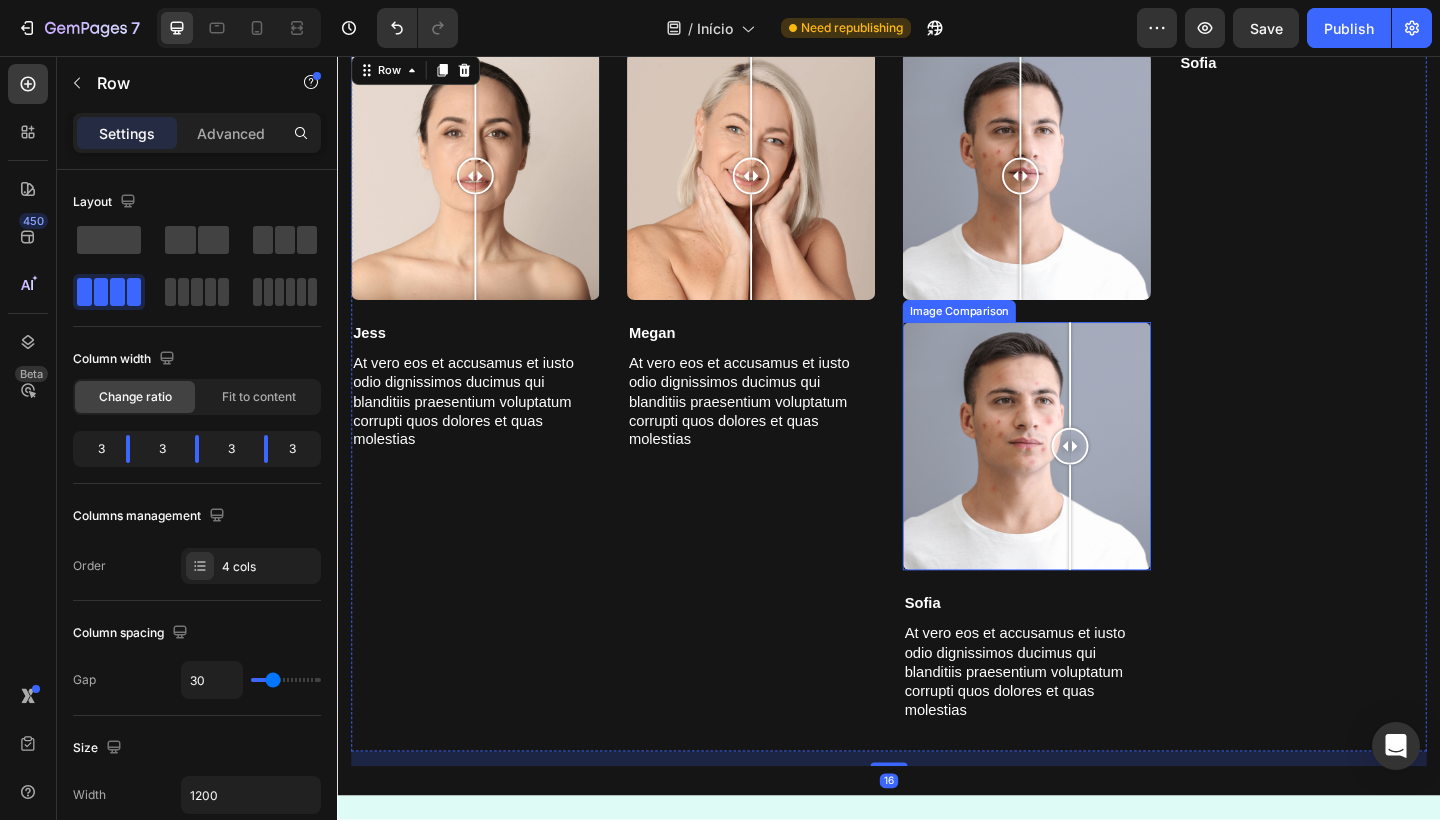 drag, startPoint x: 1074, startPoint y: 441, endPoint x: 1132, endPoint y: 420, distance: 61.68468 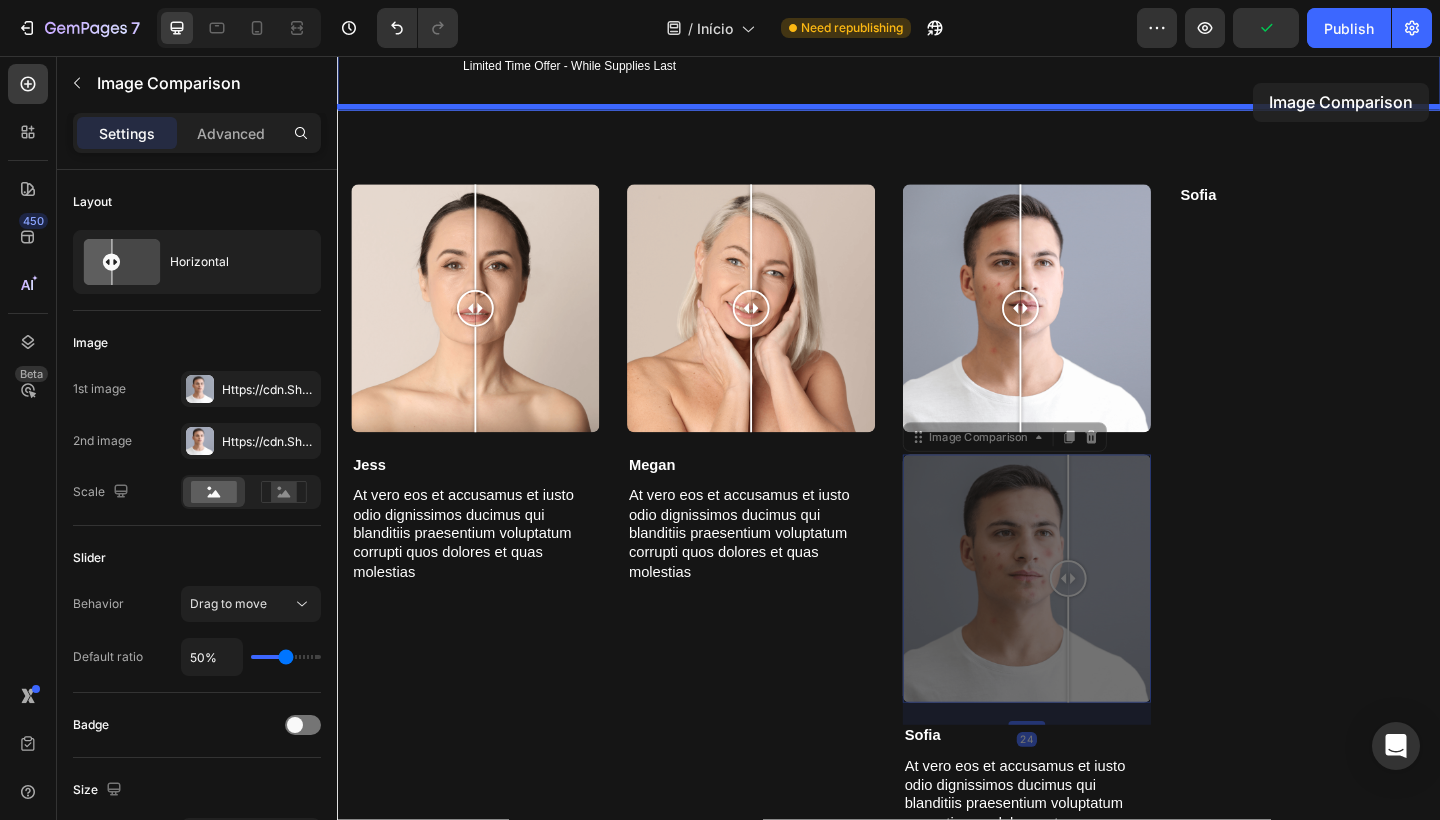 scroll, scrollTop: 3576, scrollLeft: 0, axis: vertical 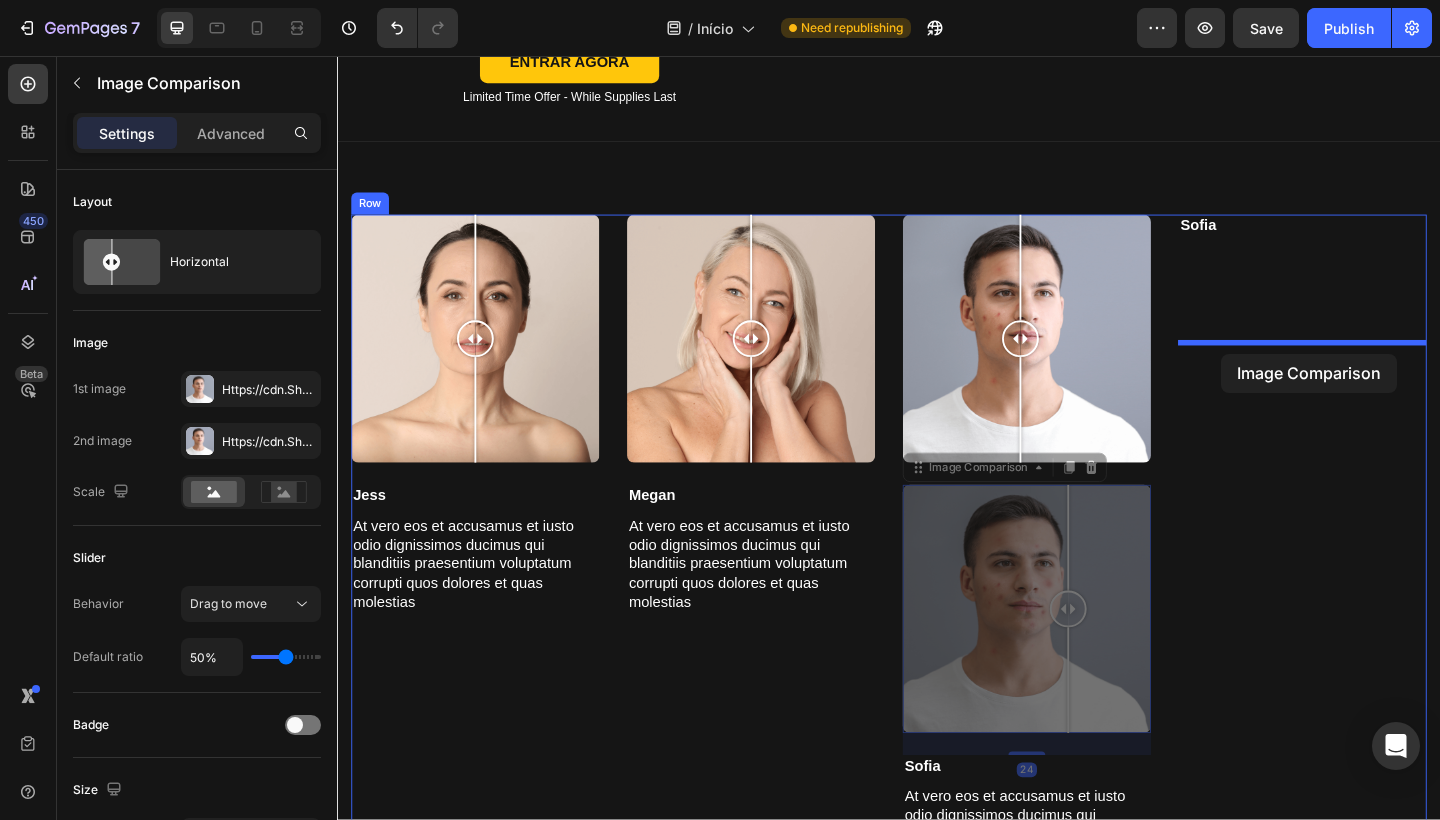 drag, startPoint x: 970, startPoint y: 329, endPoint x: 1299, endPoint y: 381, distance: 333.08408 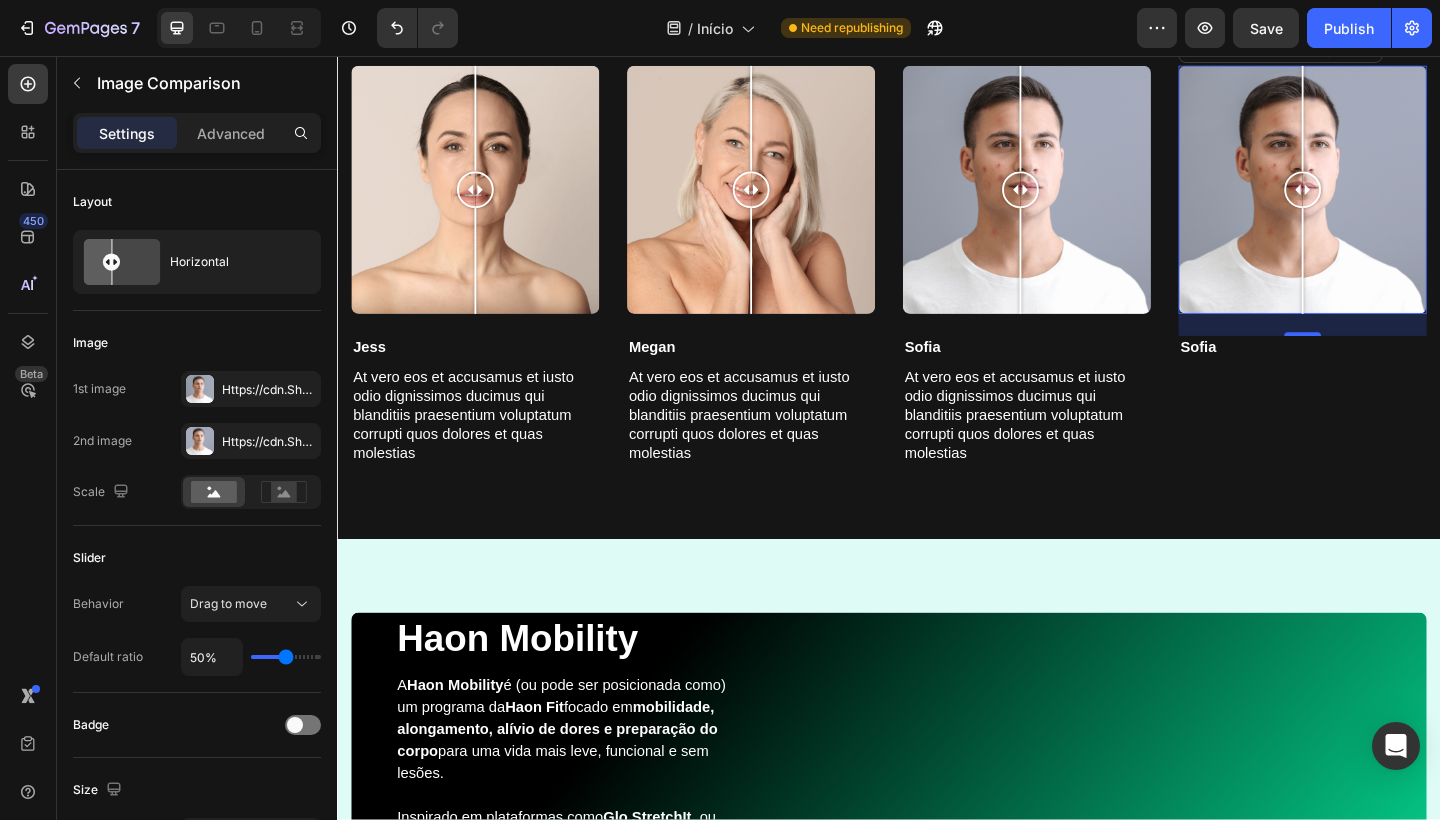 scroll, scrollTop: 3739, scrollLeft: 0, axis: vertical 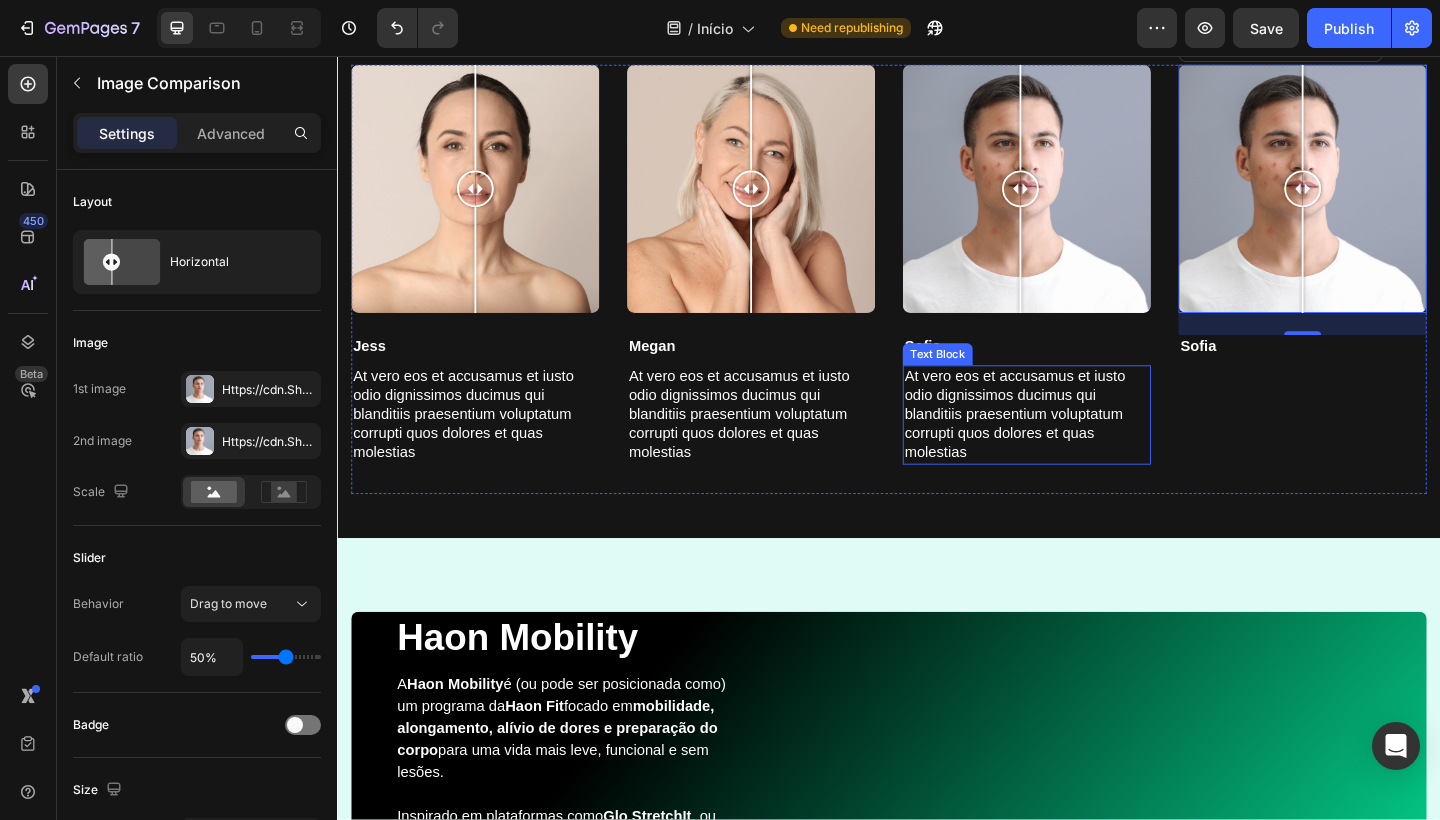 click on "At vero eos et accusamus et iusto odio dignissimos ducimus qui blanditiis praesentium voluptatum corrupti quos dolores et quas molestias" at bounding box center (1087, 447) 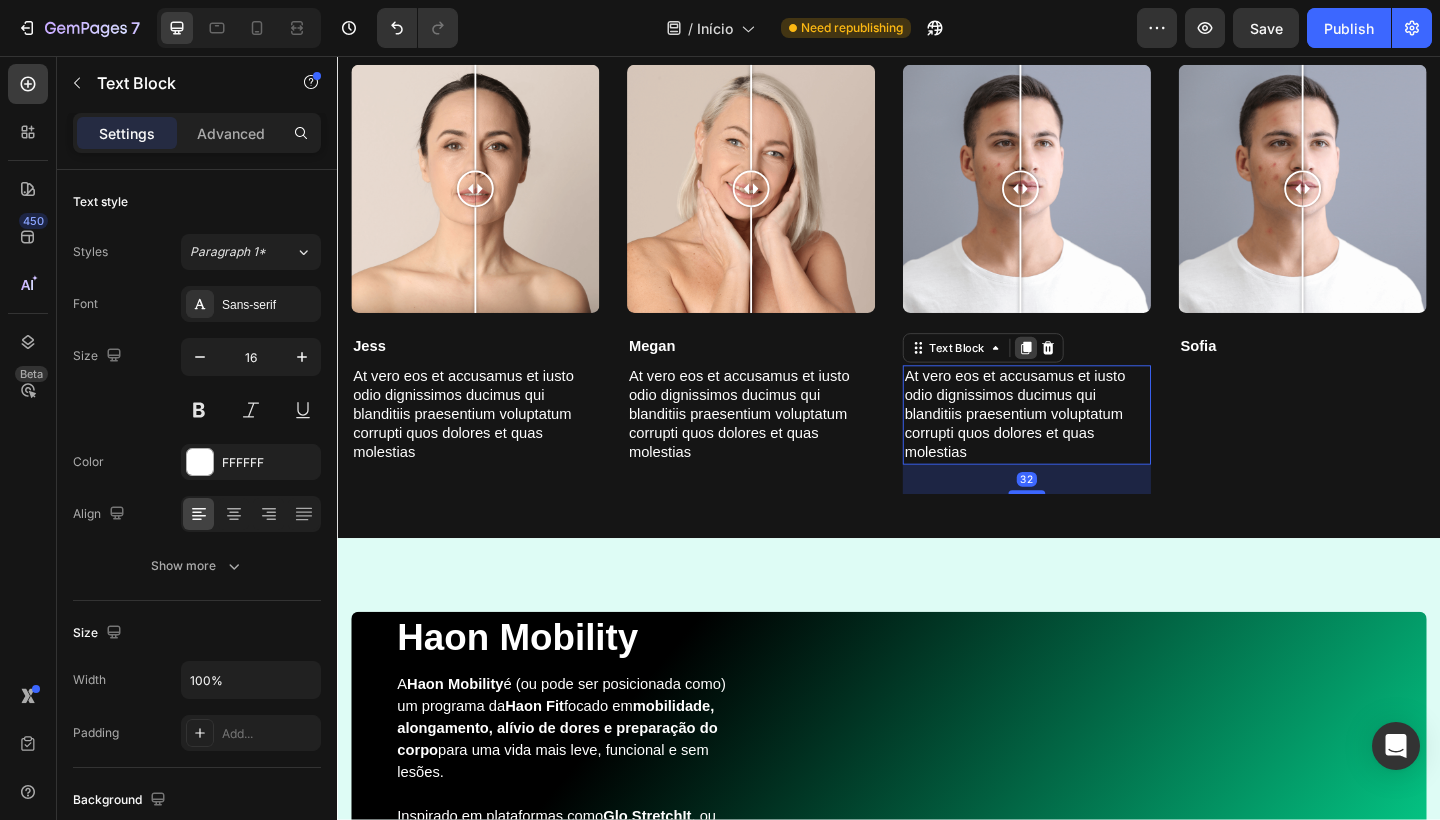 click 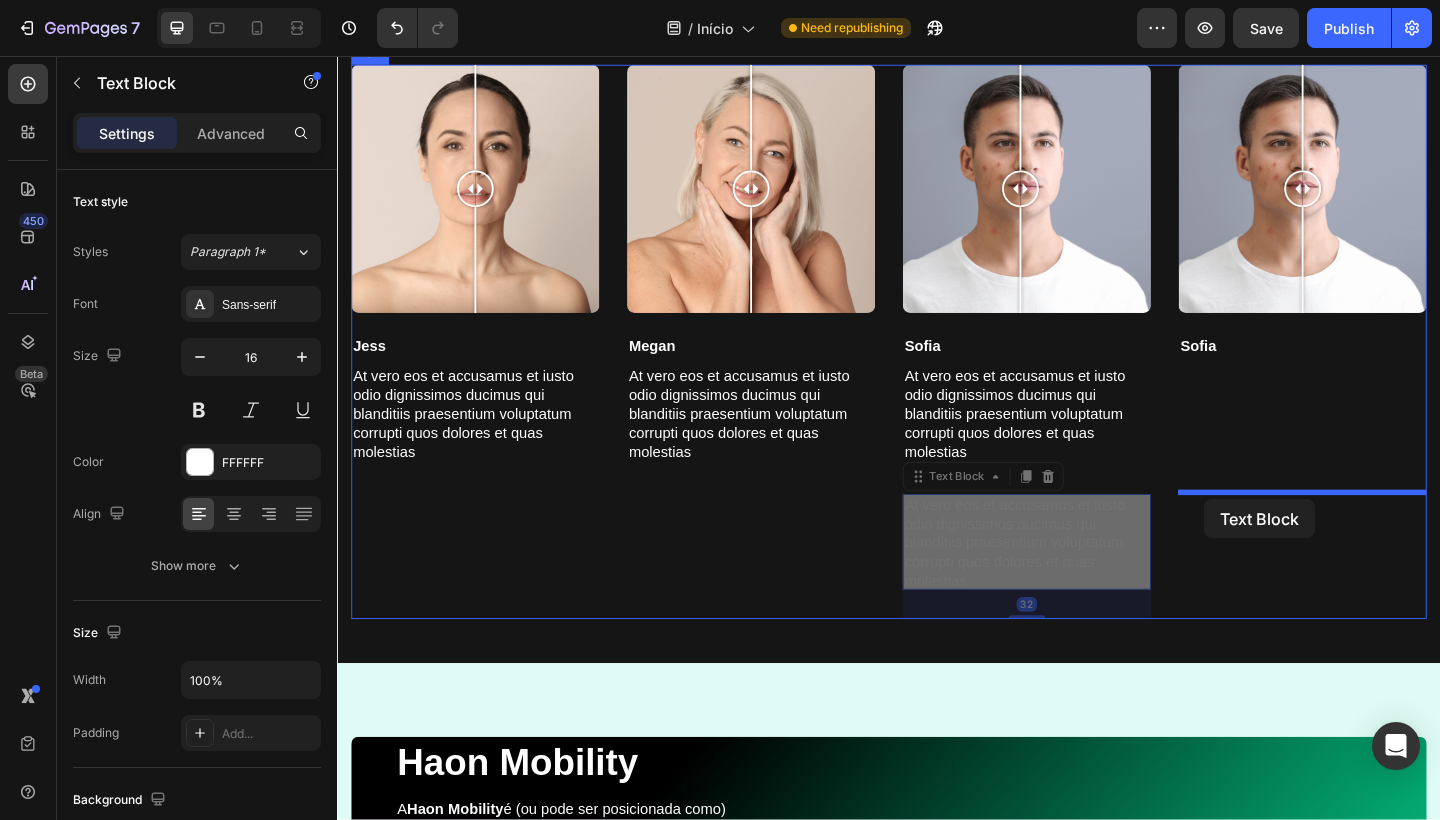 drag, startPoint x: 976, startPoint y: 652, endPoint x: 1281, endPoint y: 538, distance: 325.60867 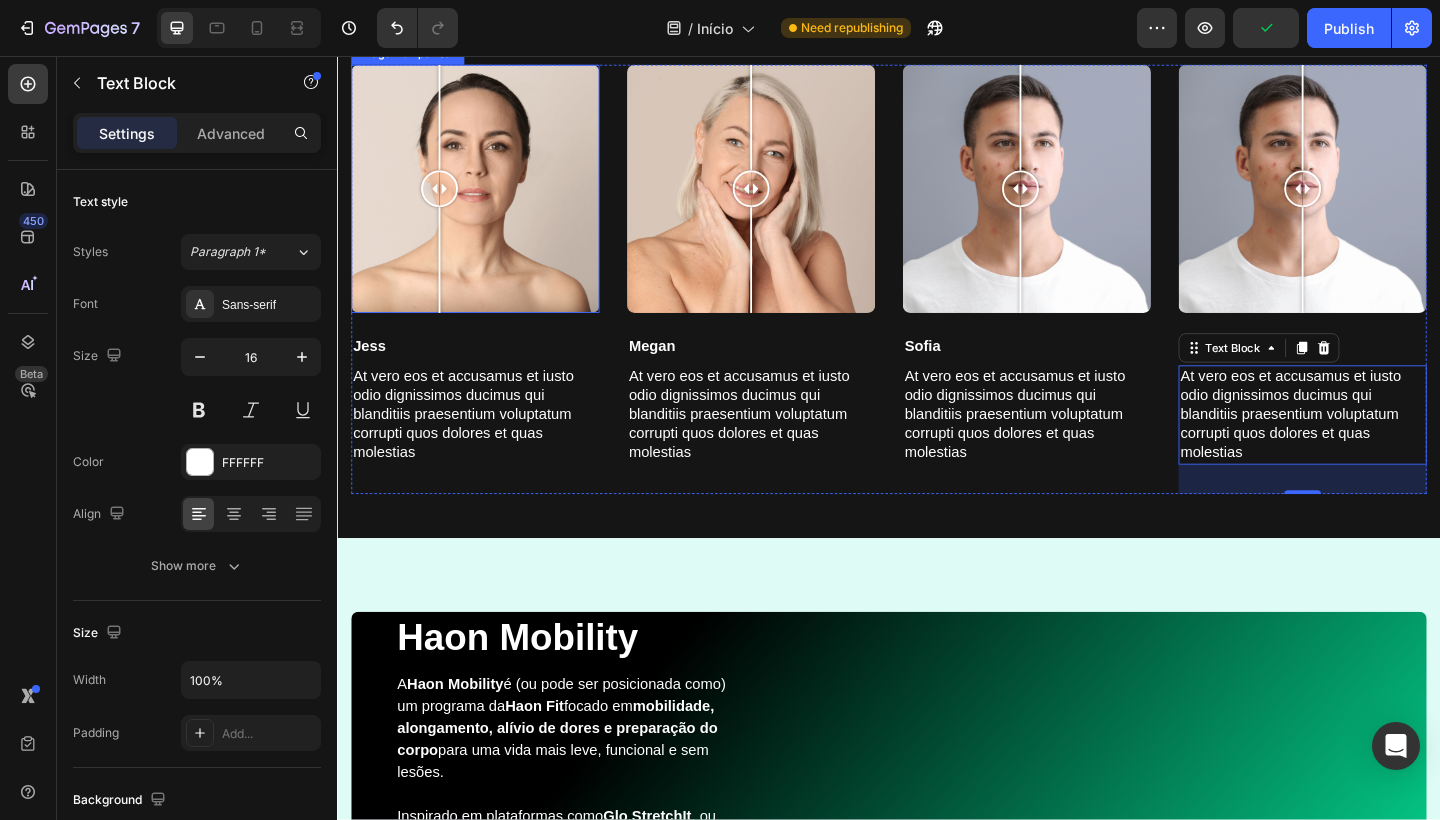 click at bounding box center (487, 201) 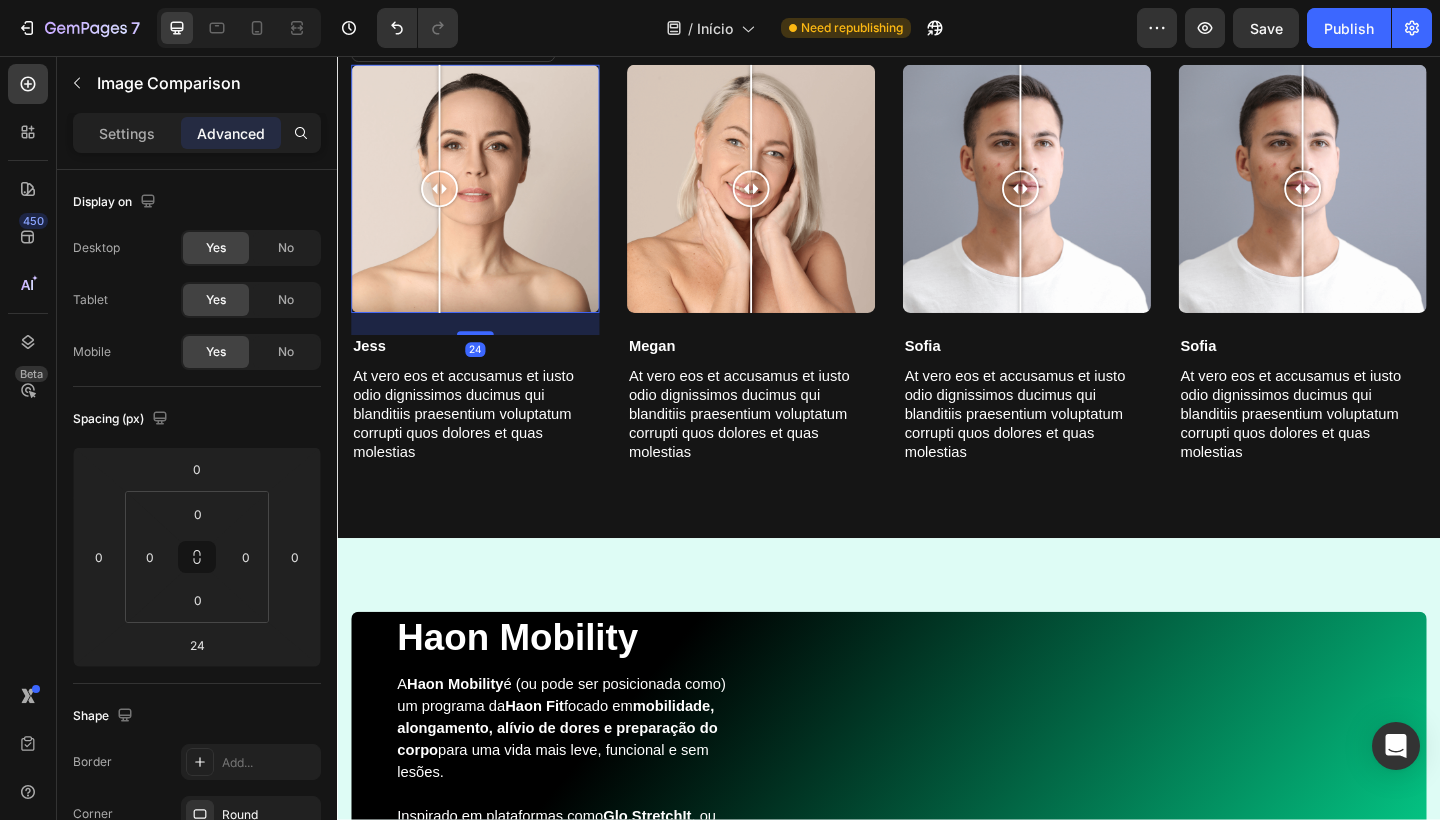 click at bounding box center [487, 201] 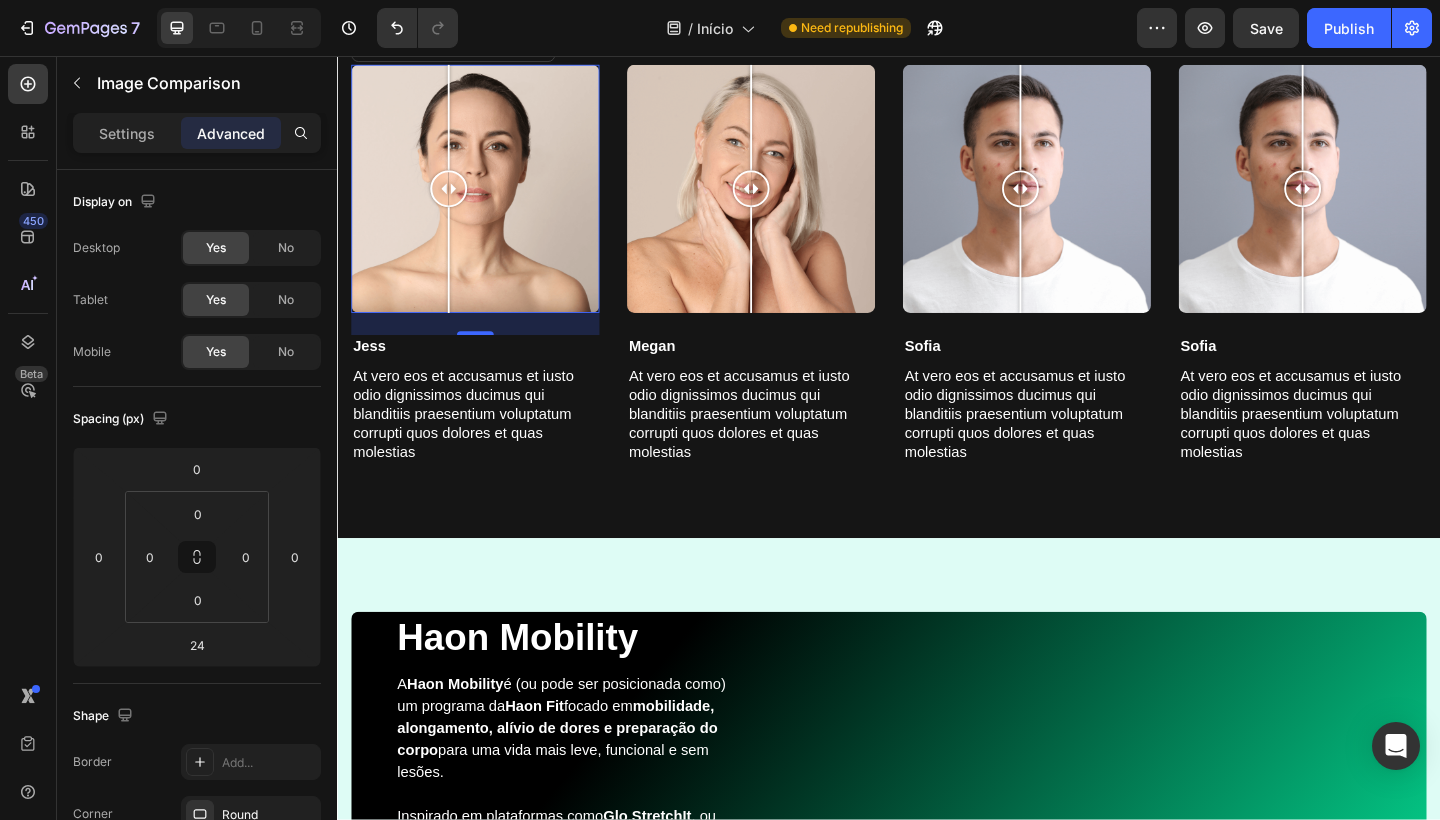 click at bounding box center (487, 201) 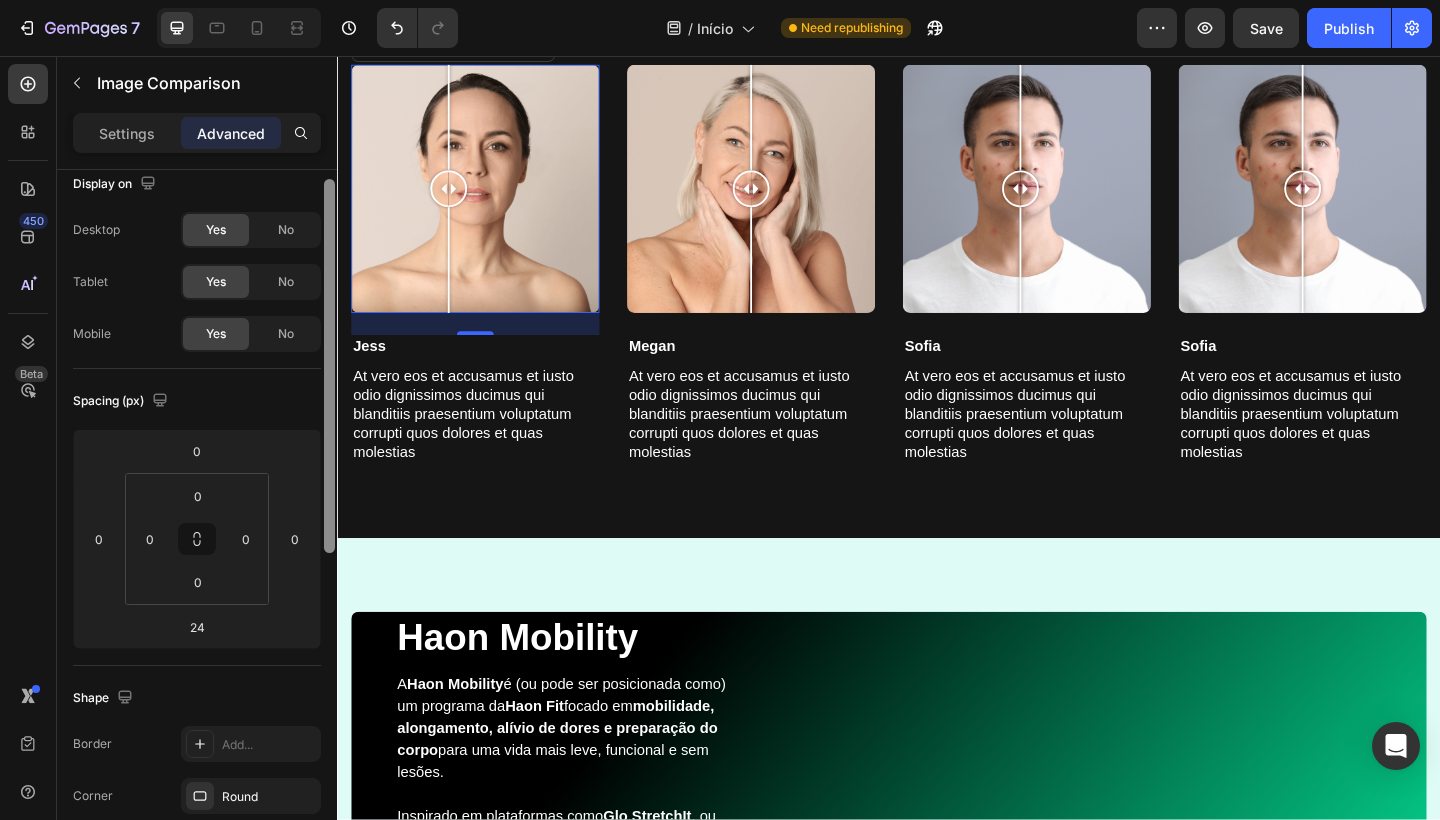 scroll, scrollTop: 0, scrollLeft: 0, axis: both 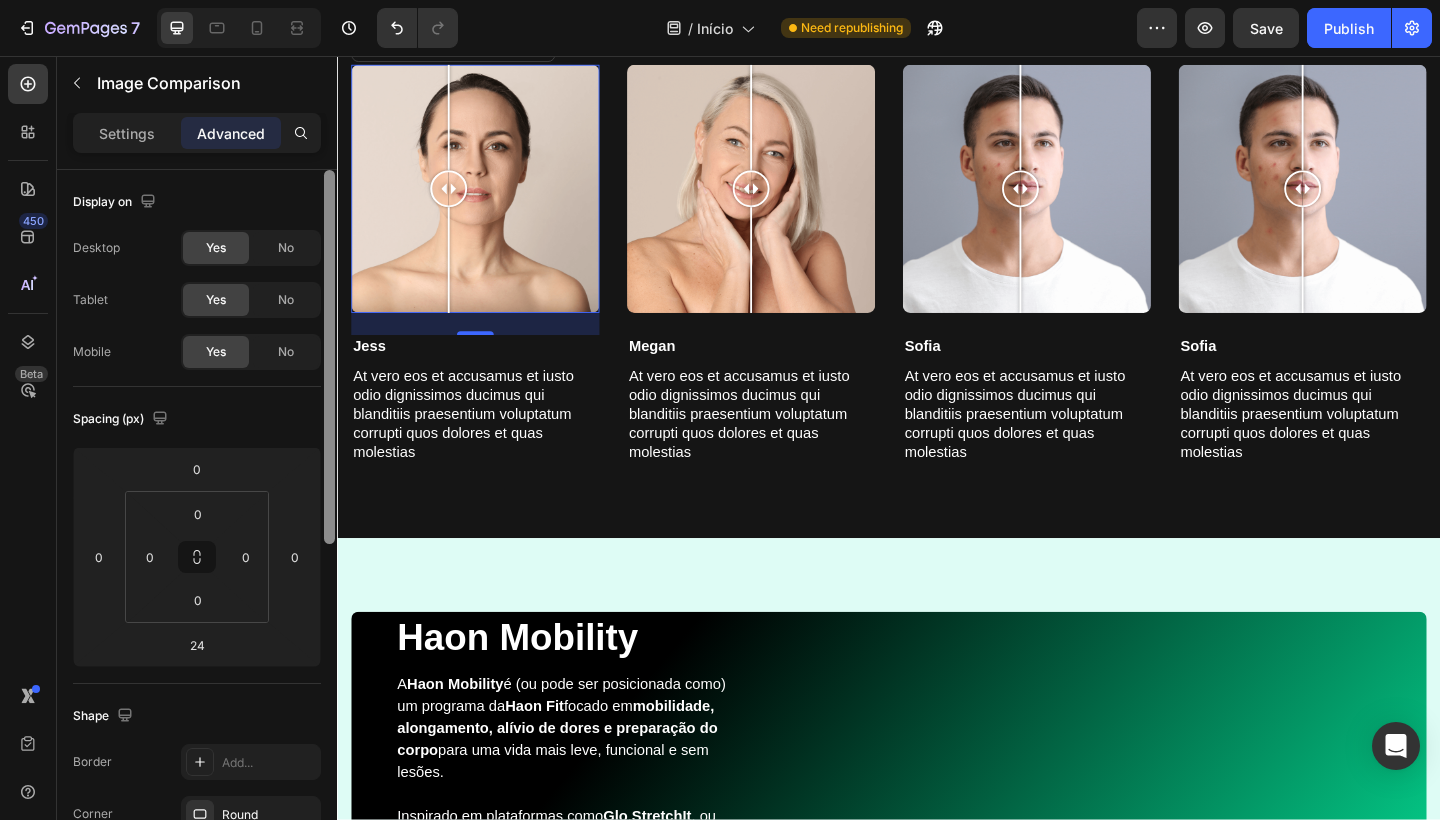 drag, startPoint x: 327, startPoint y: 241, endPoint x: 323, endPoint y: 190, distance: 51.156624 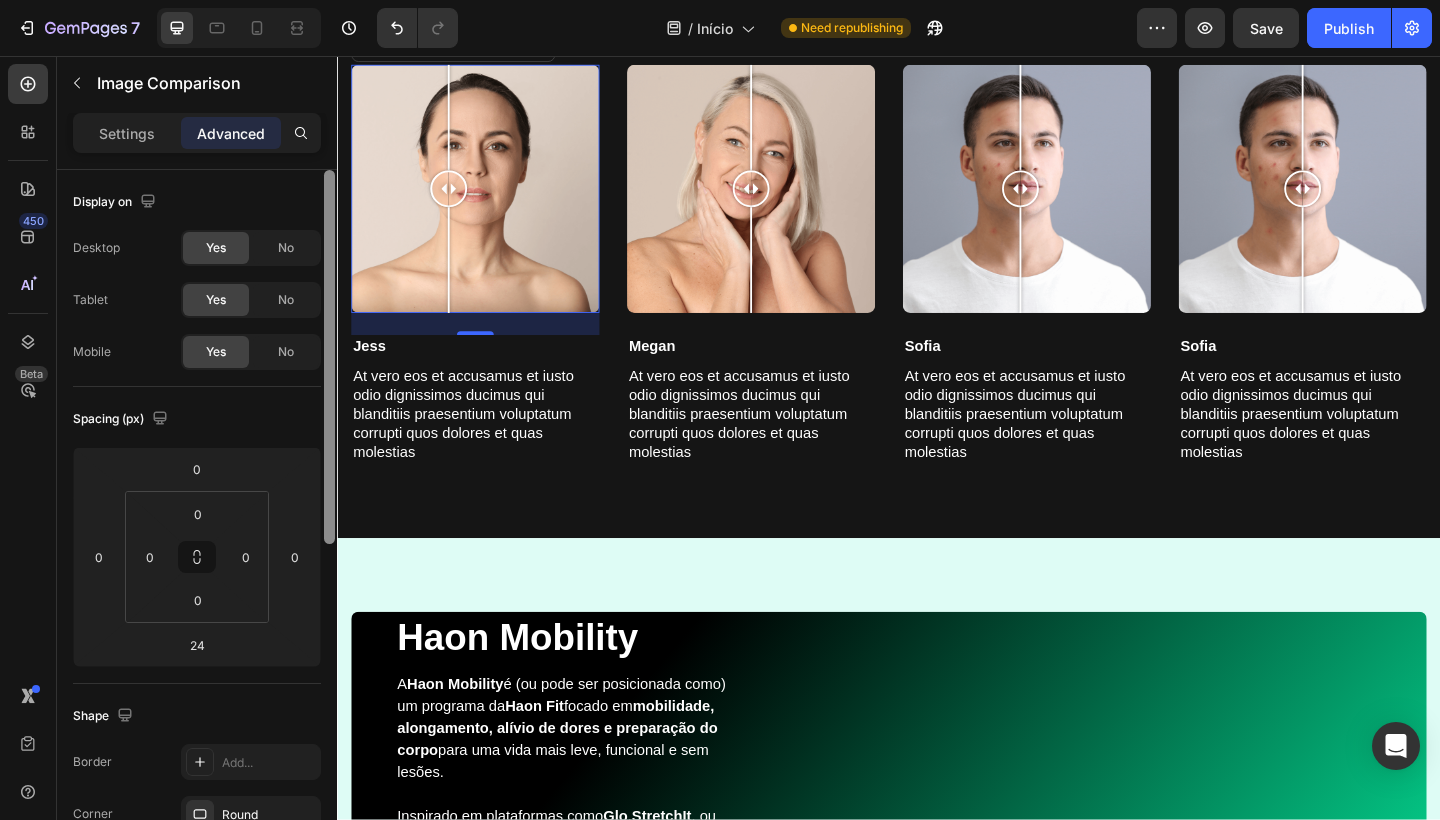 click at bounding box center (329, 523) 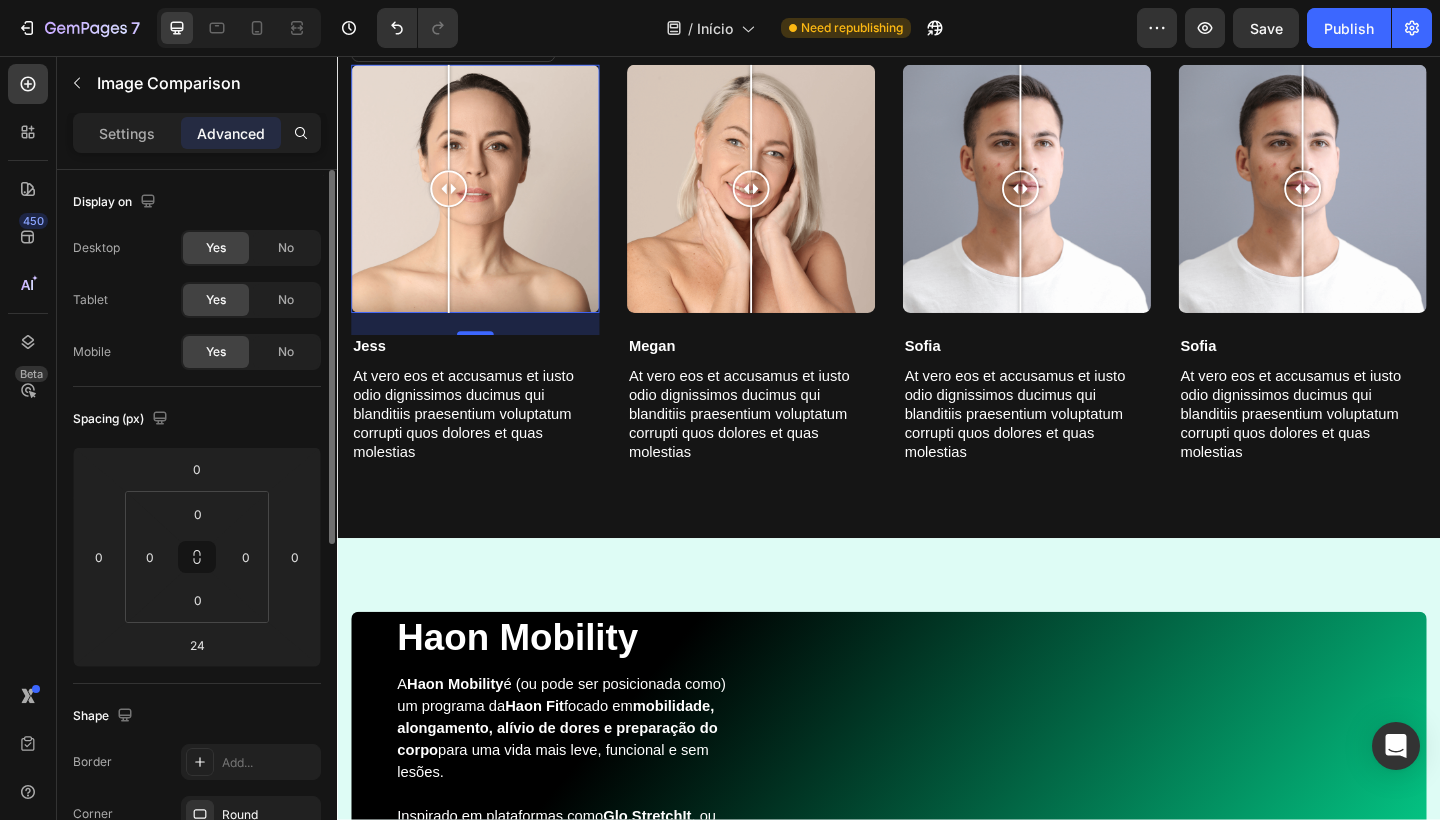 click on "Settings Advanced" at bounding box center (197, 133) 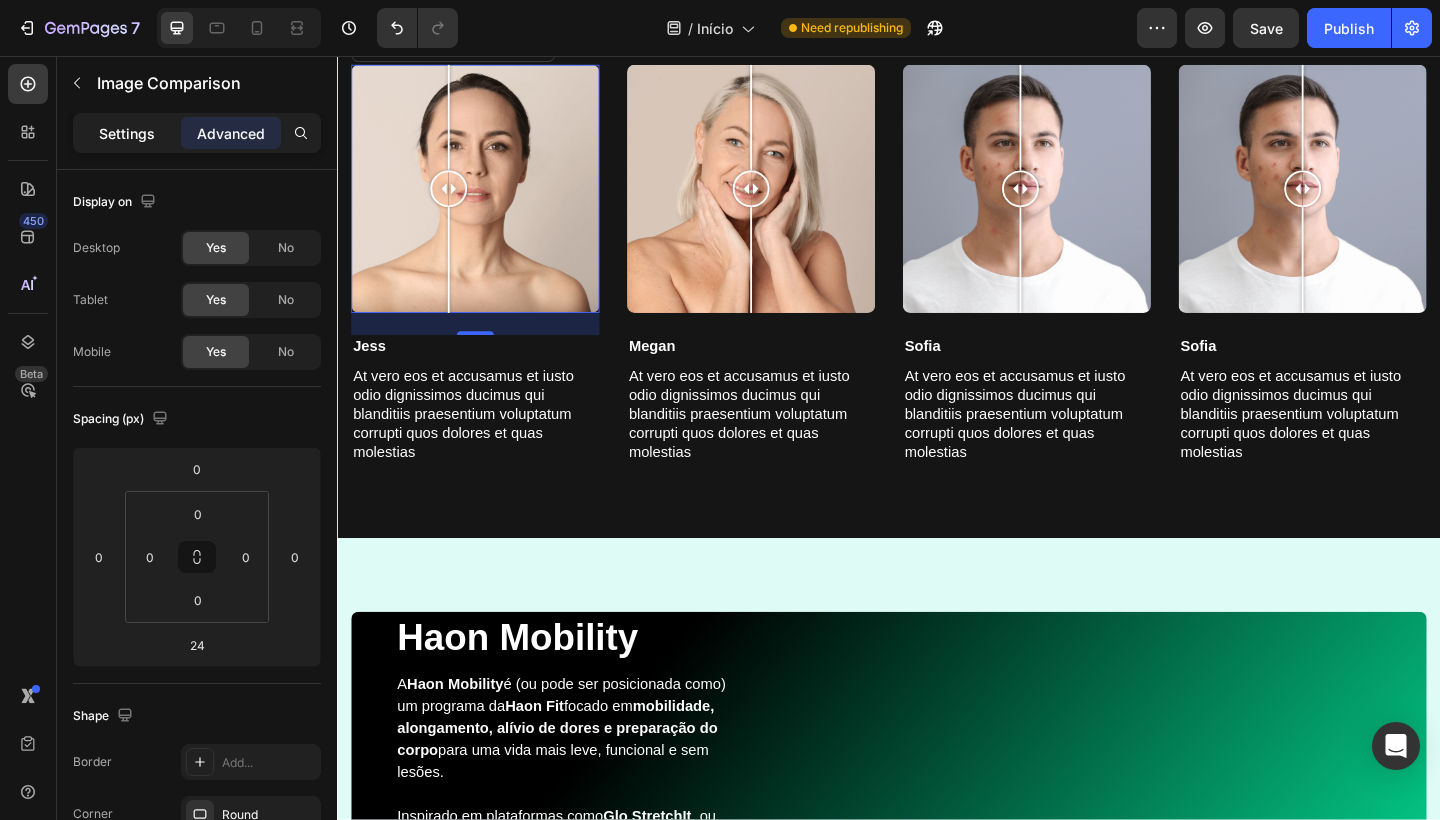 click on "Settings" at bounding box center (127, 133) 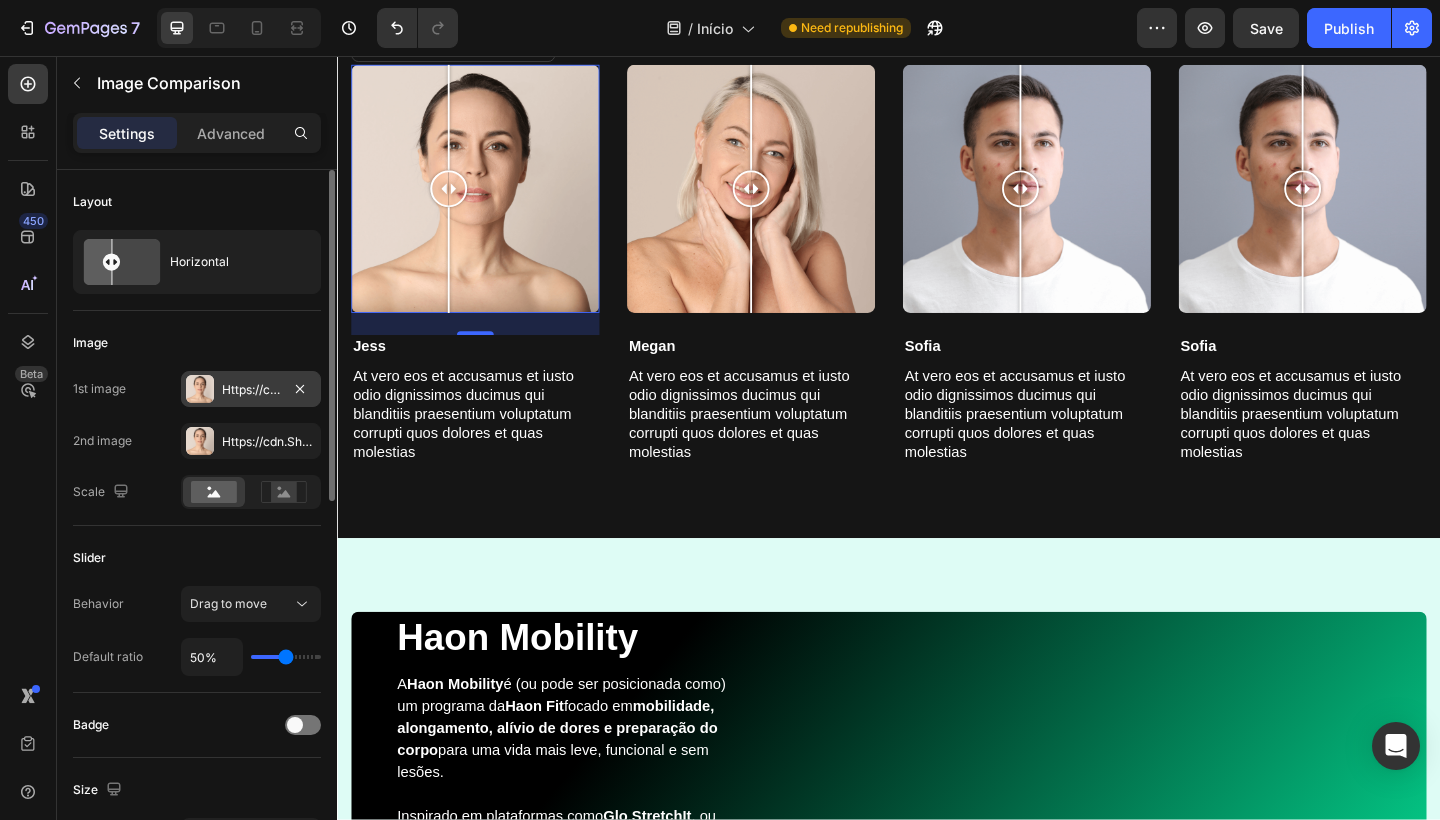 click on "Https://cdn.Shopify.Com/s/files/1/0754/9681/6871/files/gempages_576628724481393183-f62a1f0c-1300-4a87-bd9f-f08c5c23fd0e.Png" at bounding box center [251, 390] 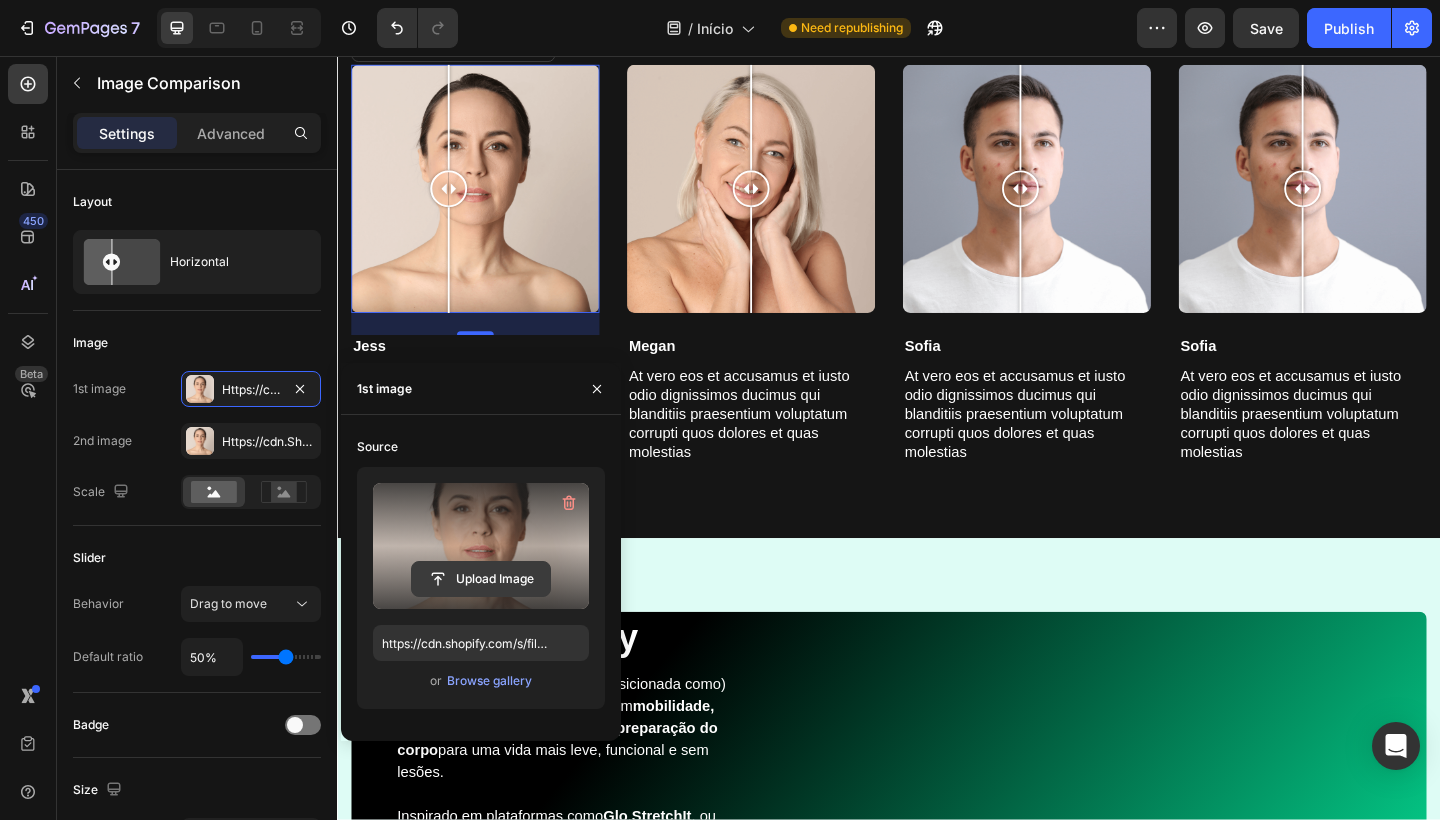 click 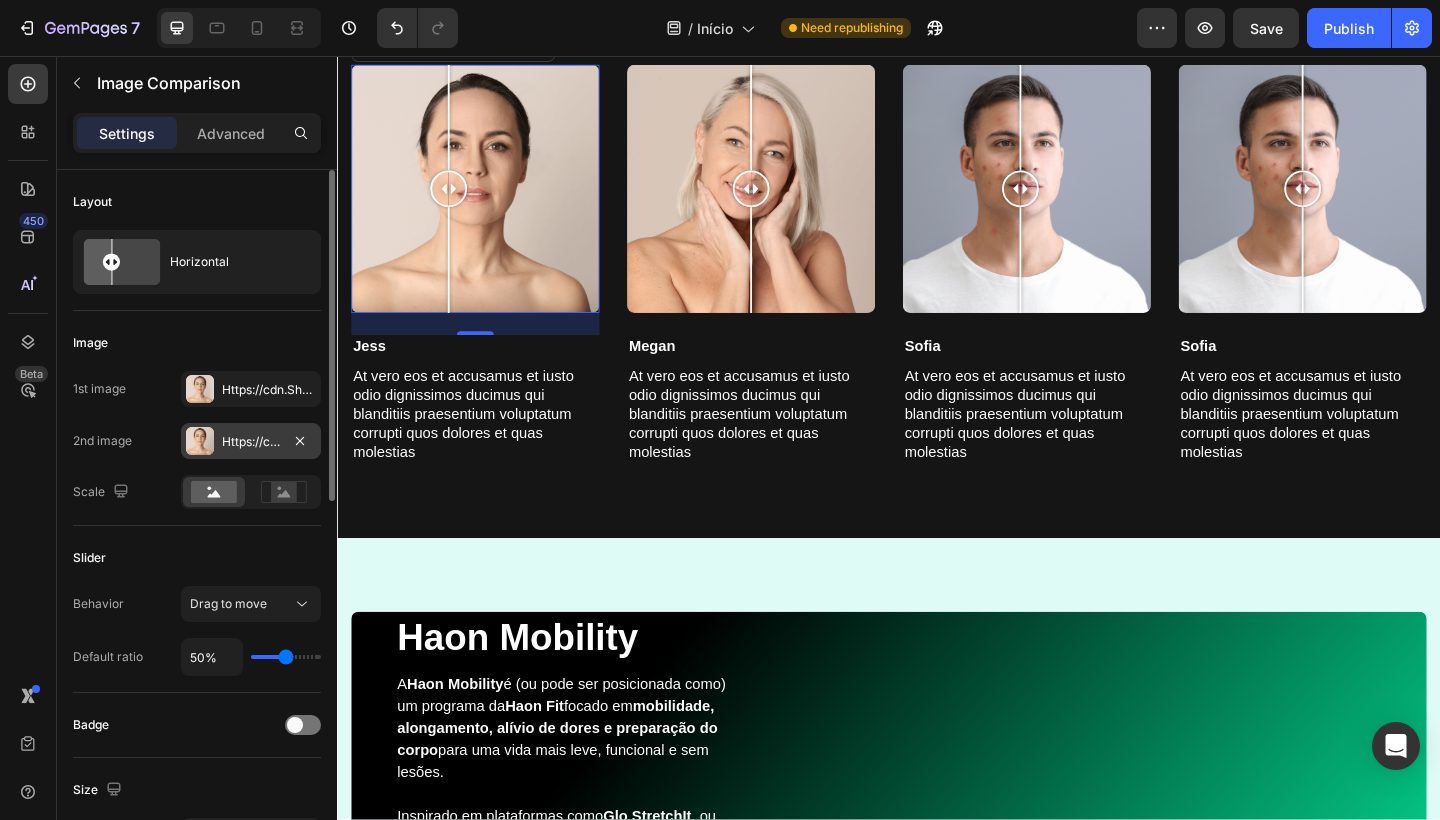 click on "Https://cdn.Shopify.Com/s/files/1/0754/9681/6871/files/gempages_576628724481393183-f9eea36f-81e2-48c6-9f93-5f43e2882da1.Png" at bounding box center (251, 442) 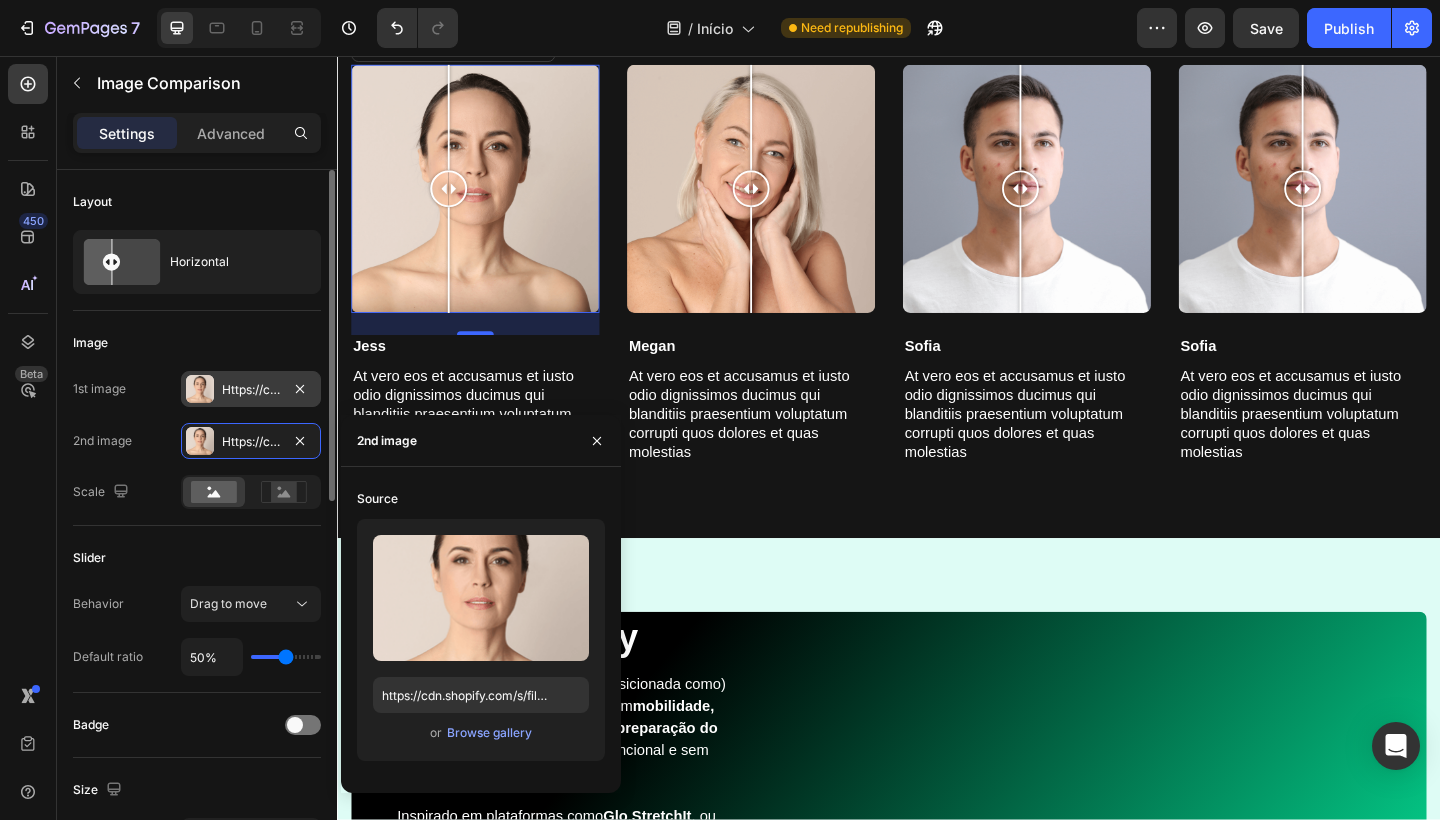 click on "Https://cdn.Shopify.Com/s/files/1/0754/9681/6871/files/gempages_576628724481393183-f62a1f0c-1300-4a87-bd9f-f08c5c23fd0e.Png" at bounding box center (251, 390) 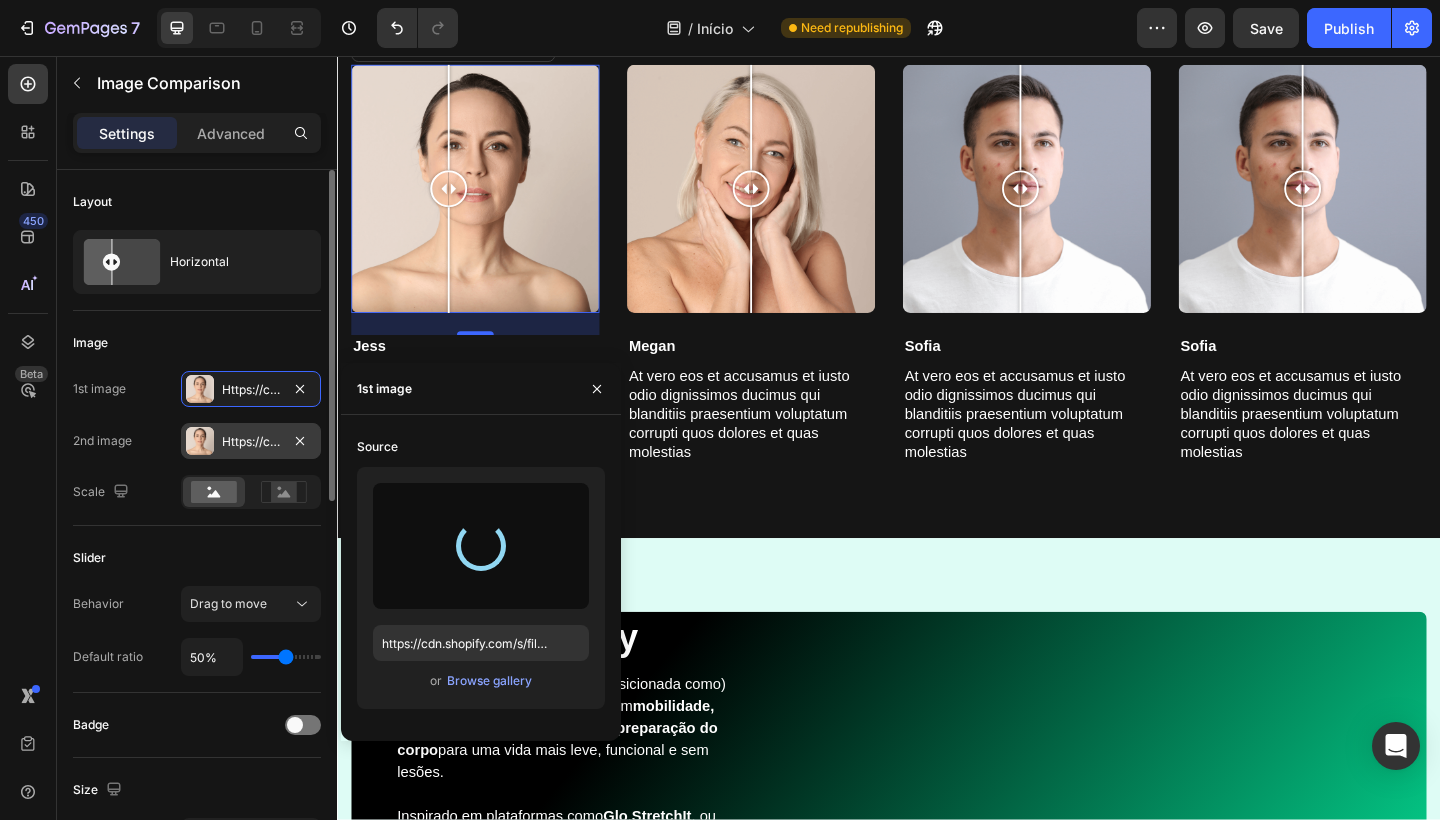 type on "https://cdn.shopify.com/s/files/1/0754/9681/6871/files/gempages_576628724481393183-91c9cbd3-d9ec-4aa4-b65a-4873a7a7a585.png" 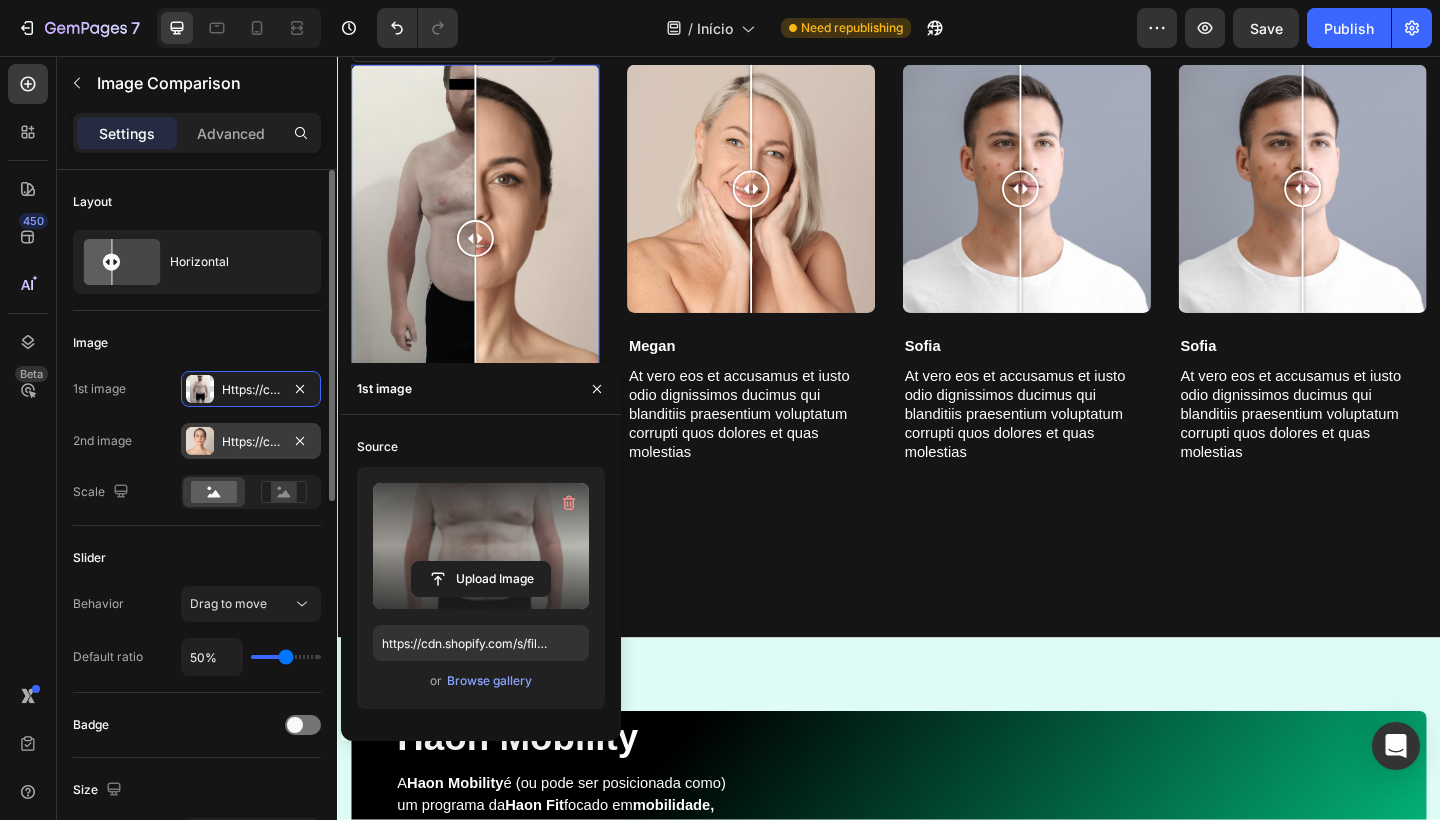 click on "Https://cdn.Shopify.Com/s/files/1/0754/9681/6871/files/gempages_576628724481393183-f9eea36f-81e2-48c6-9f93-5f43e2882da1.Png" at bounding box center [251, 442] 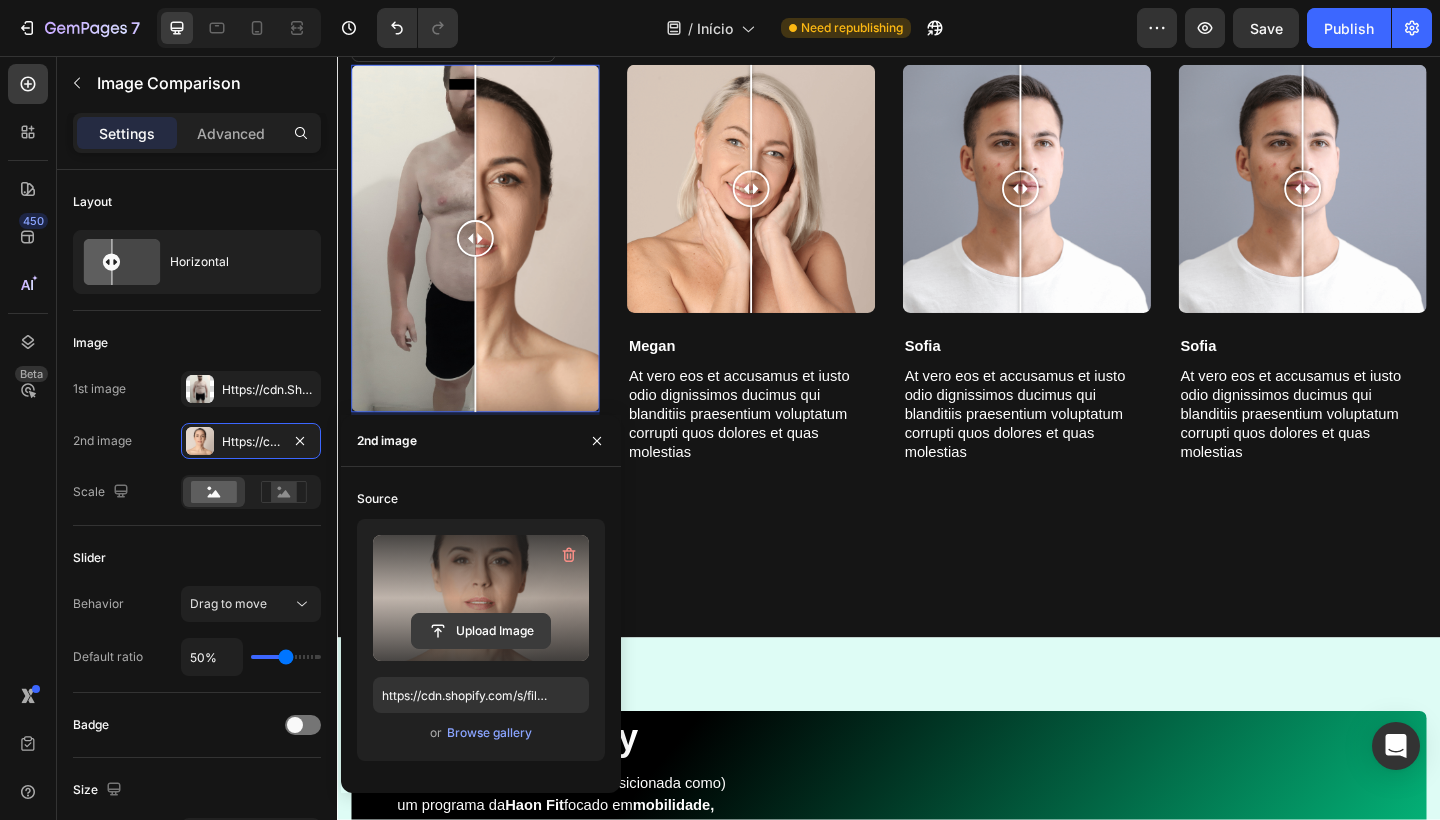 click 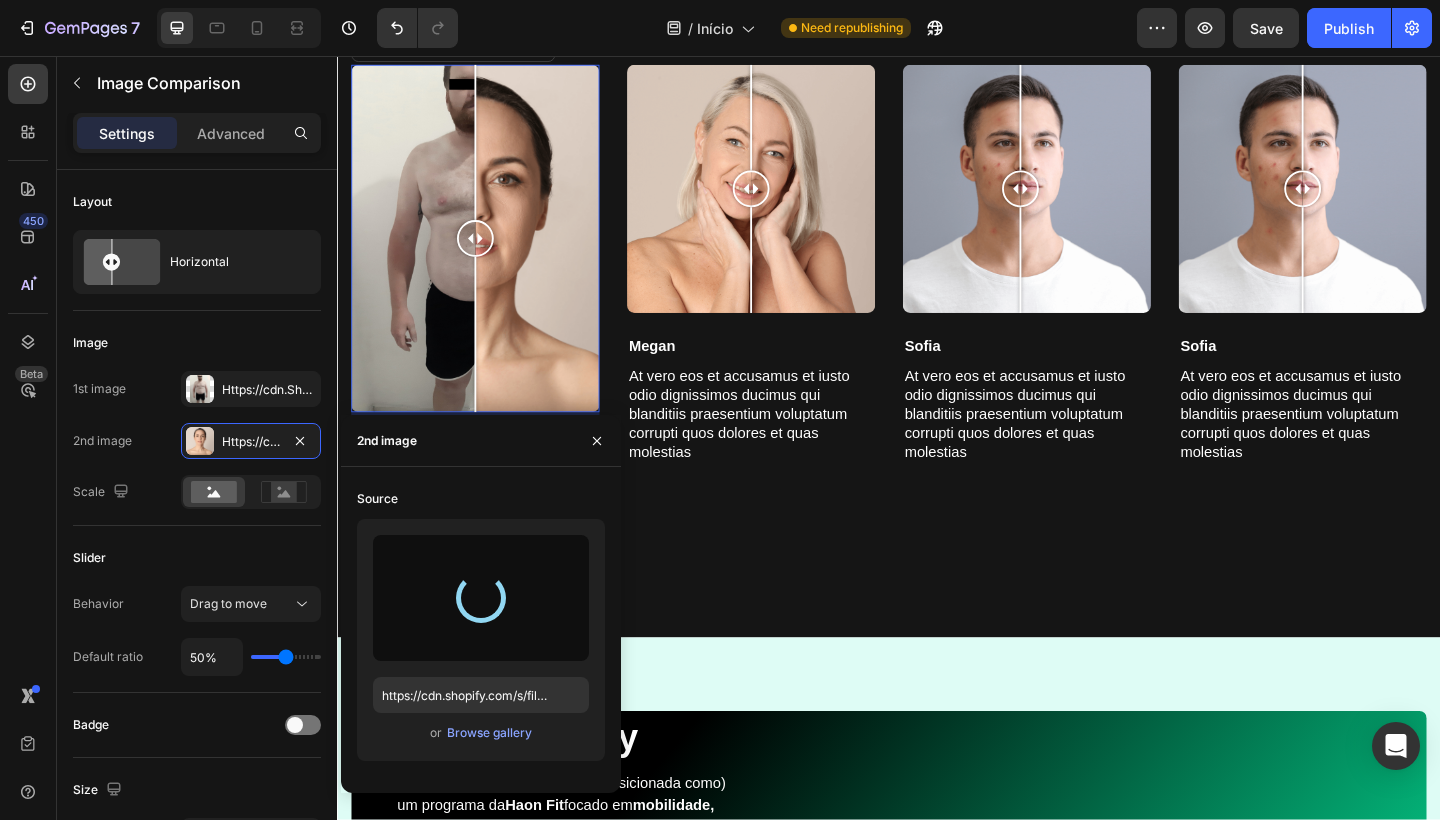 type on "https://cdn.shopify.com/s/files/1/0754/9681/6871/files/gempages_576628724481393183-2ff20514-20e7-4425-8cd6-8ec56cc685d9.png" 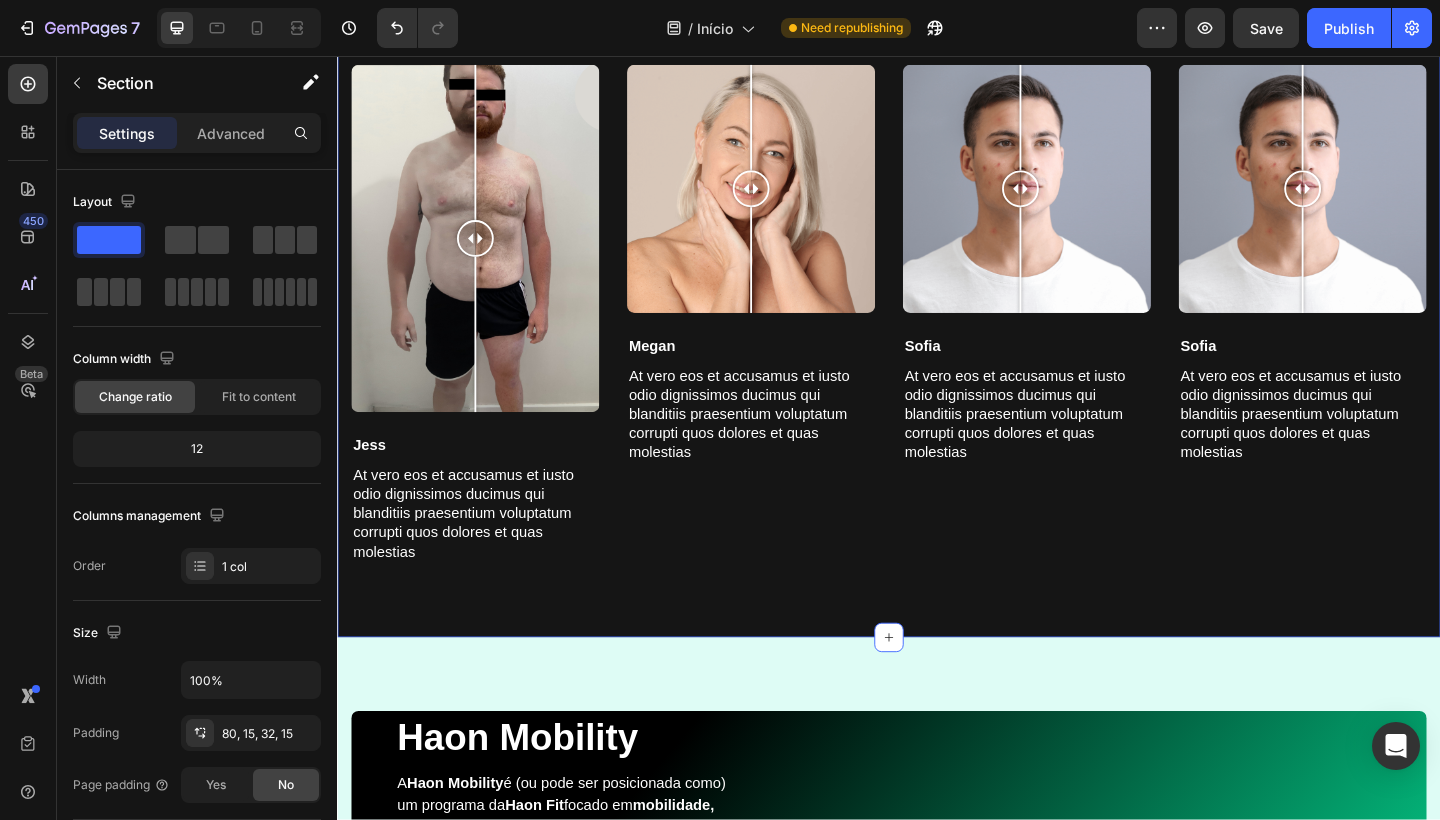 click on "Image   49 Row Section 5 [NAME] Text Block At vero eos et accusamus et iusto odio dignissimos ducimus qui blanditiis praesentium voluptatum corrupti quos dolores et quas molestias Text Block Image Comparison [NAME] Text Block At vero eos et accusamus et iusto odio dignissimos ducimus qui blanditiis praesentium voluptatum corrupti quos dolores et quas molestias Text Block Image Comparison [NAME] Text Block At vero eos et accusamus et iusto odio dignissimos ducimus qui blanditiis praesentium voluptatum corrupti quos dolores et quas molestias Text Block Image Comparison [NAME] Text Block At vero eos et accusamus et iusto odio dignissimos ducimus qui blanditiis praesentium voluptatum corrupti quos dolores et quas molestias Text Block Row Section 8" at bounding box center [937, 337] 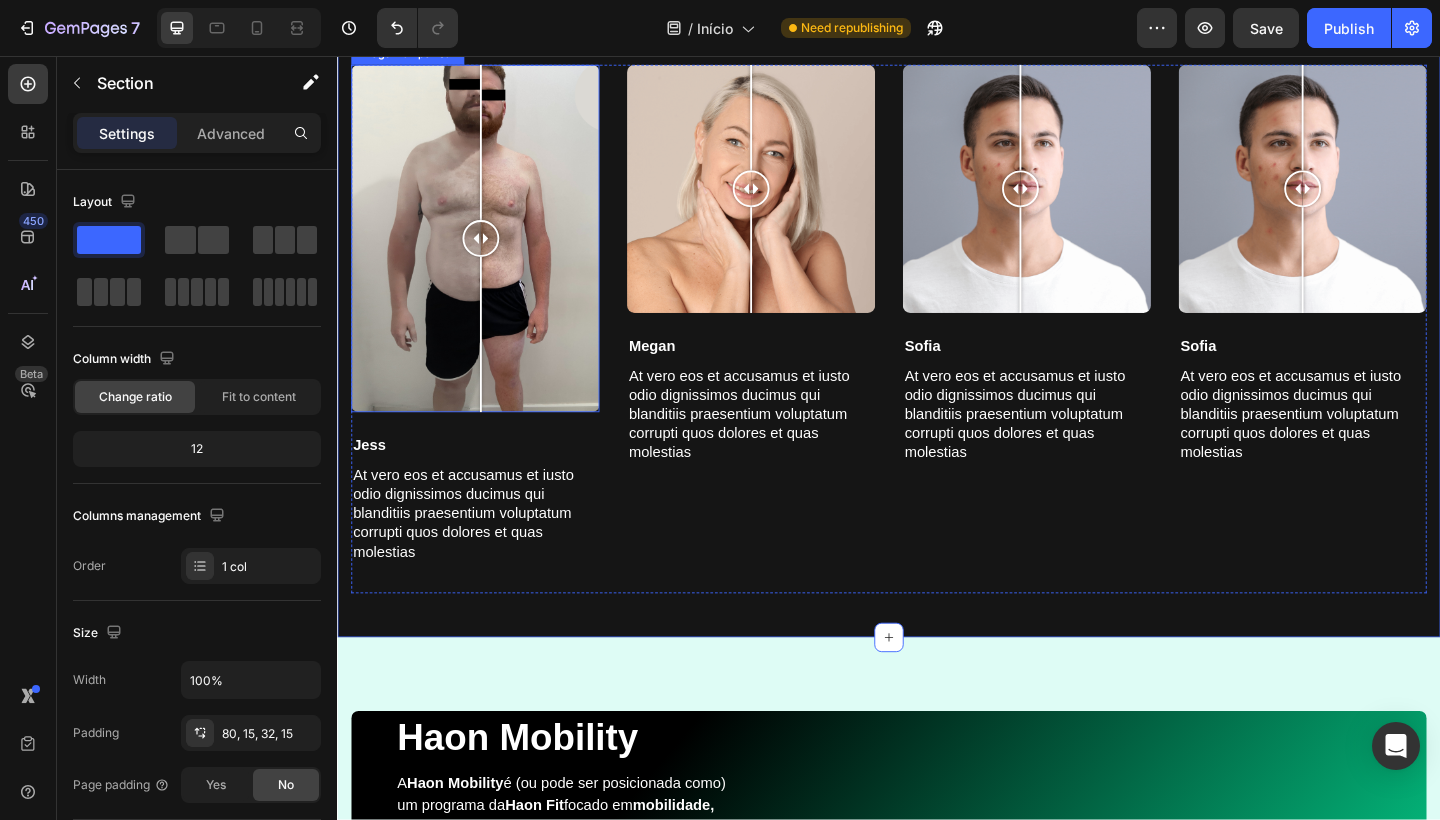 drag, startPoint x: 484, startPoint y: 392, endPoint x: 493, endPoint y: 373, distance: 21.023796 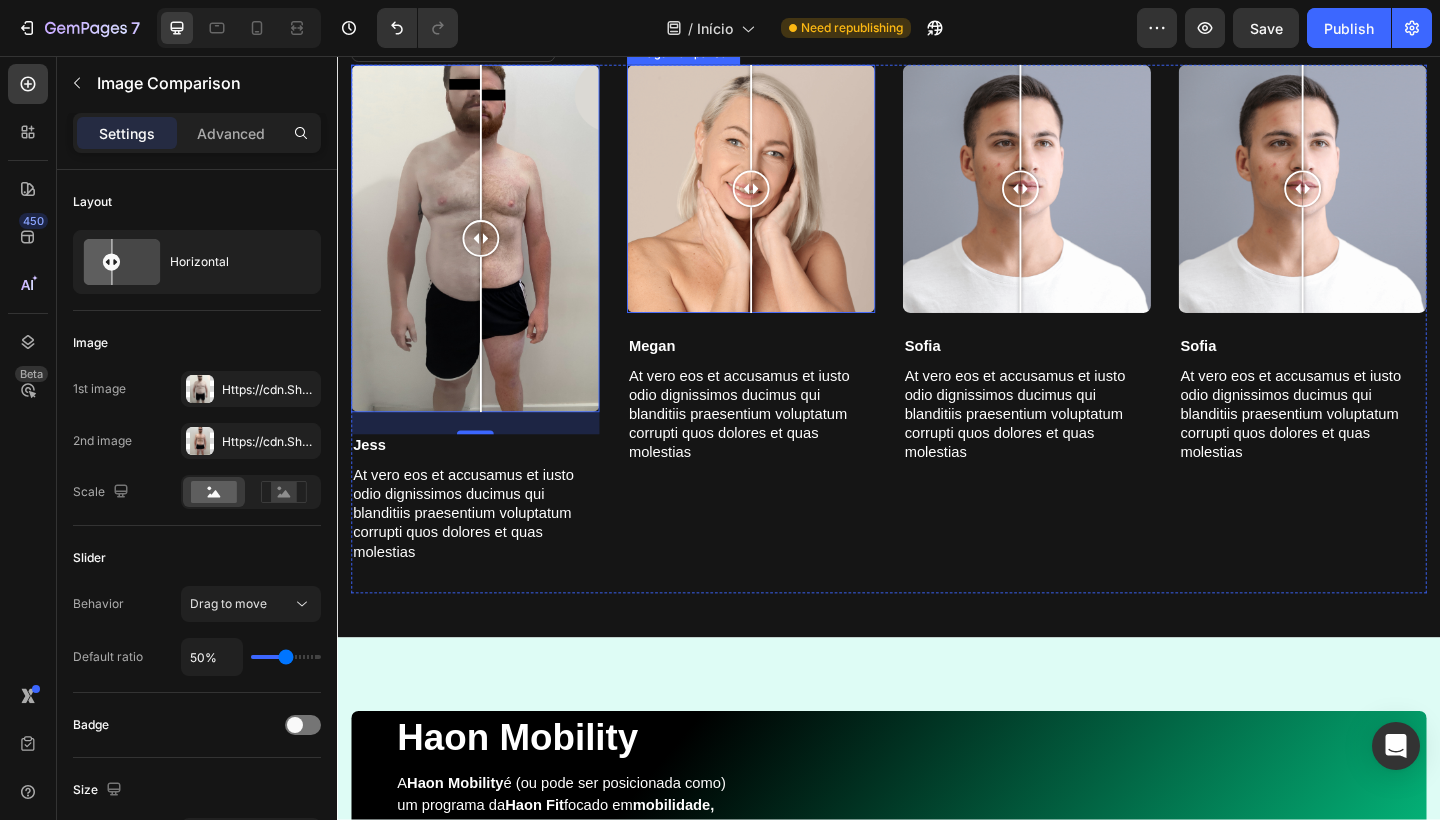 click at bounding box center (787, 201) 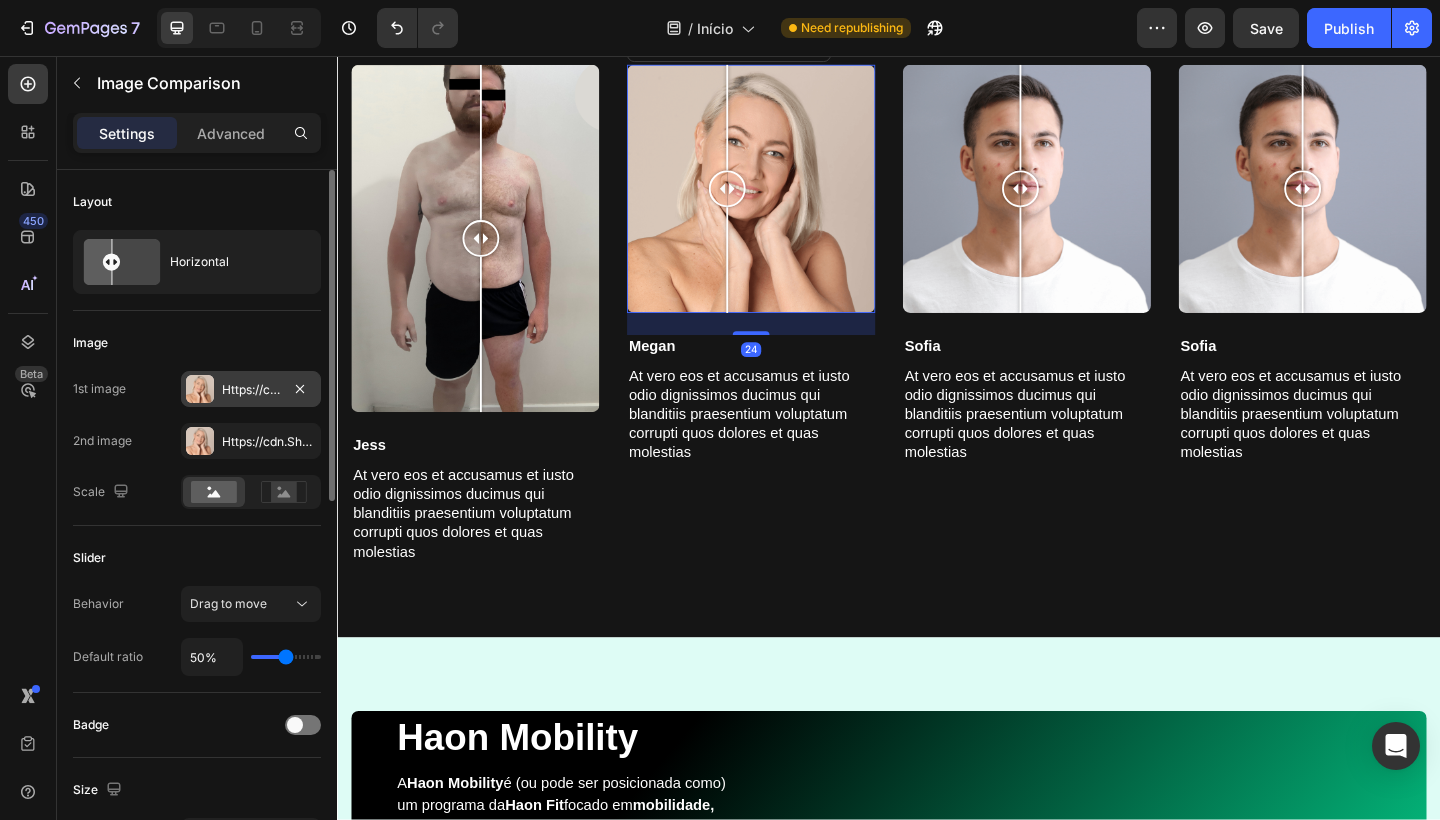 click on "Https://cdn.Shopify.Com/s/files/1/0754/9681/6871/files/gempages_576628724481393183-c8161421-cd1b-46f4-aa0e-2e7786611dd1.Png" at bounding box center (251, 390) 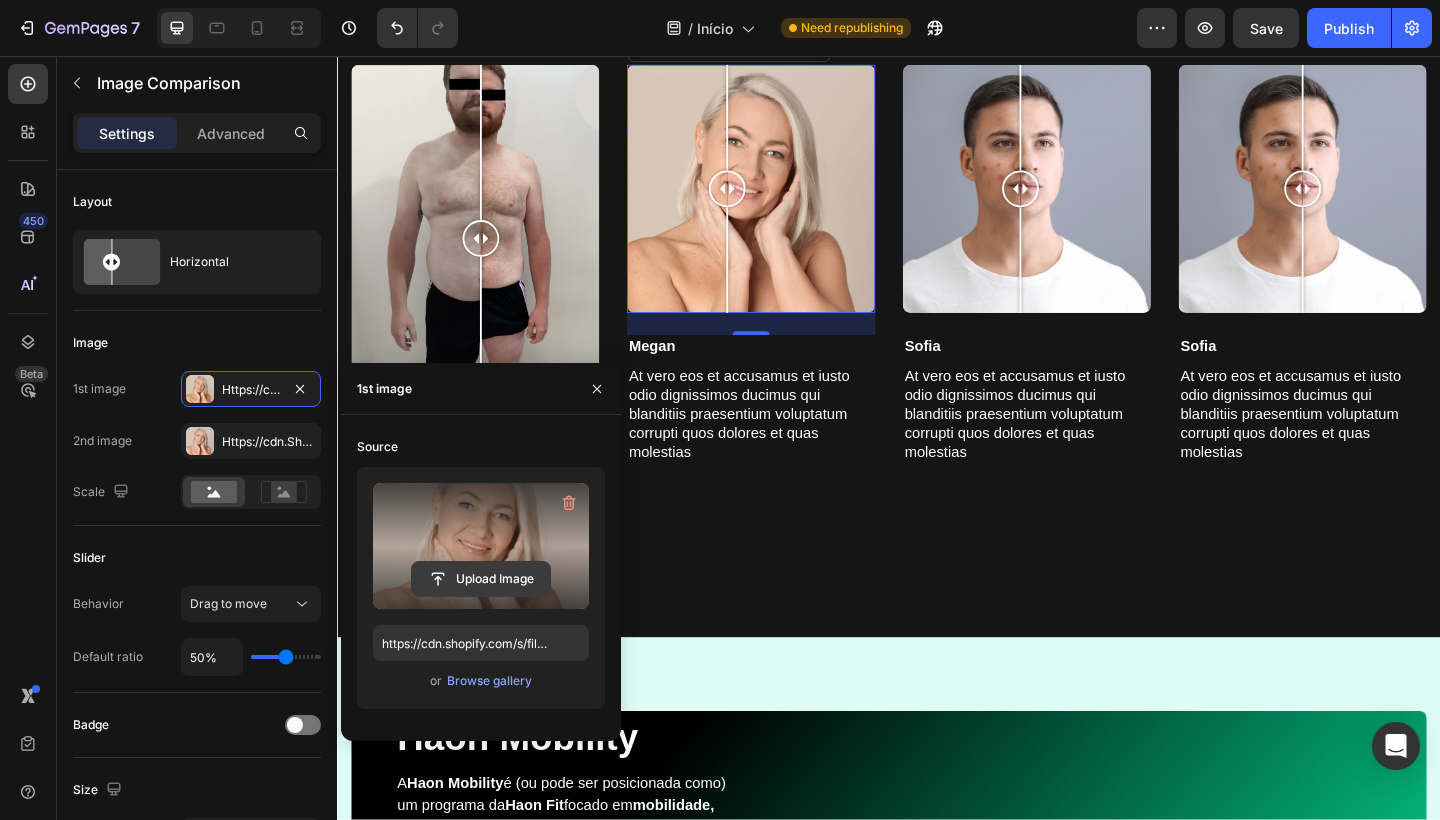 click 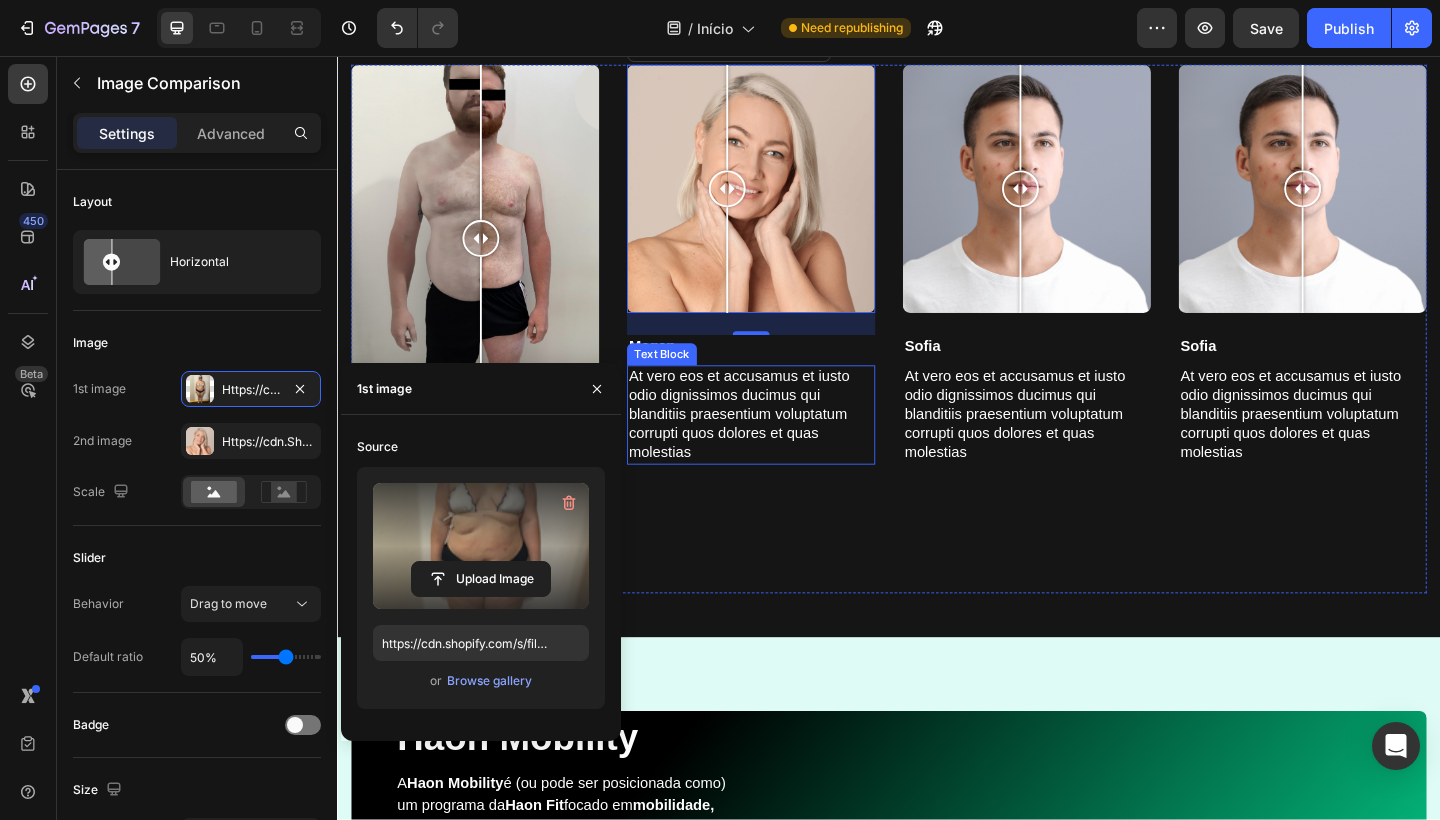 type on "https://cdn.shopify.com/s/files/1/0754/9681/6871/files/gempages_576628724481393183-ad5bc5dd-3ca7-40ce-9500-e3f32095cd0c.png" 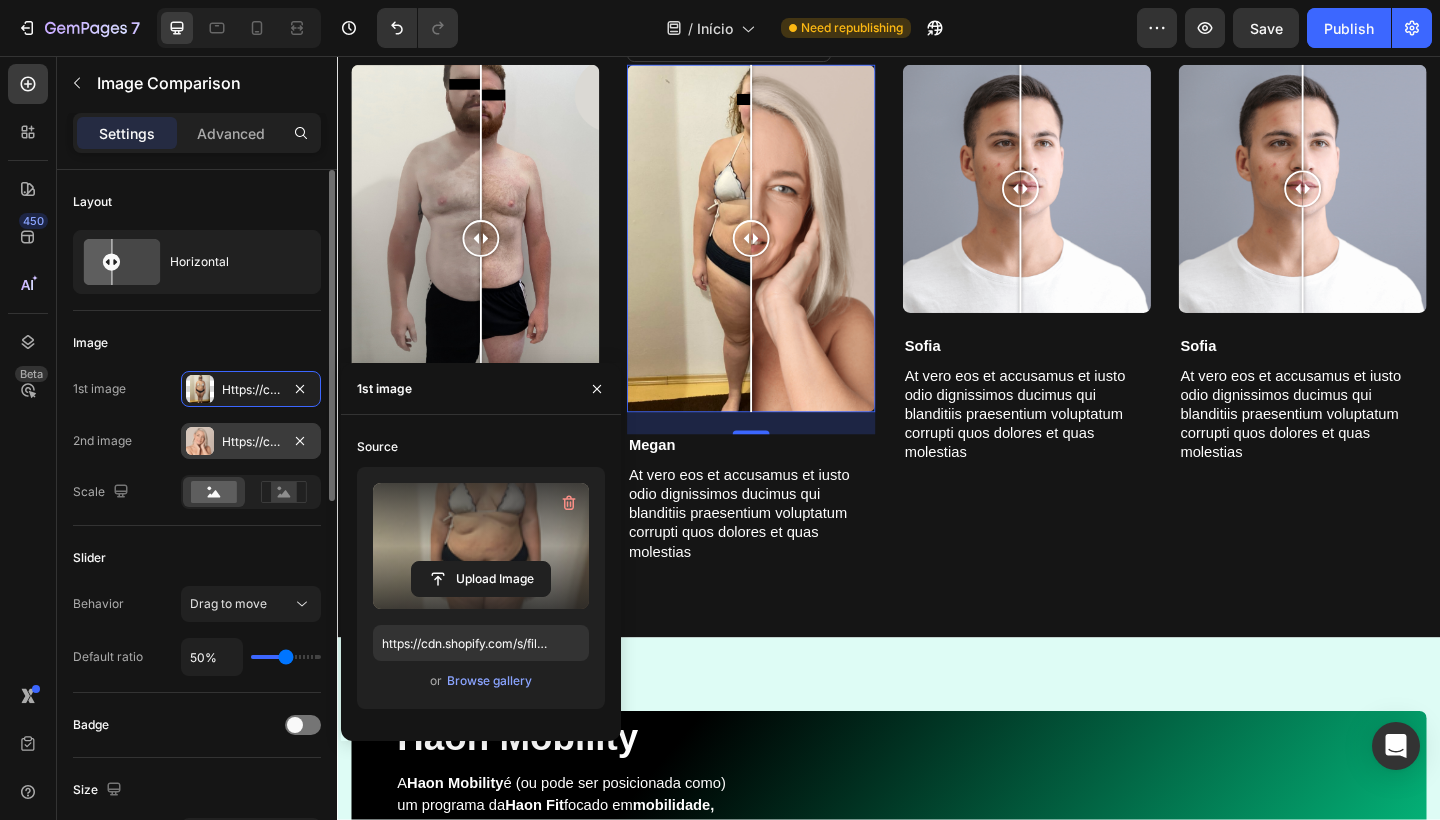 click on "Https://cdn.Shopify.Com/s/files/1/0754/9681/6871/files/gempages_576628724481393183-42315a41-ab4d-4c63-acd4-40495fdeca0d.Png" at bounding box center [251, 442] 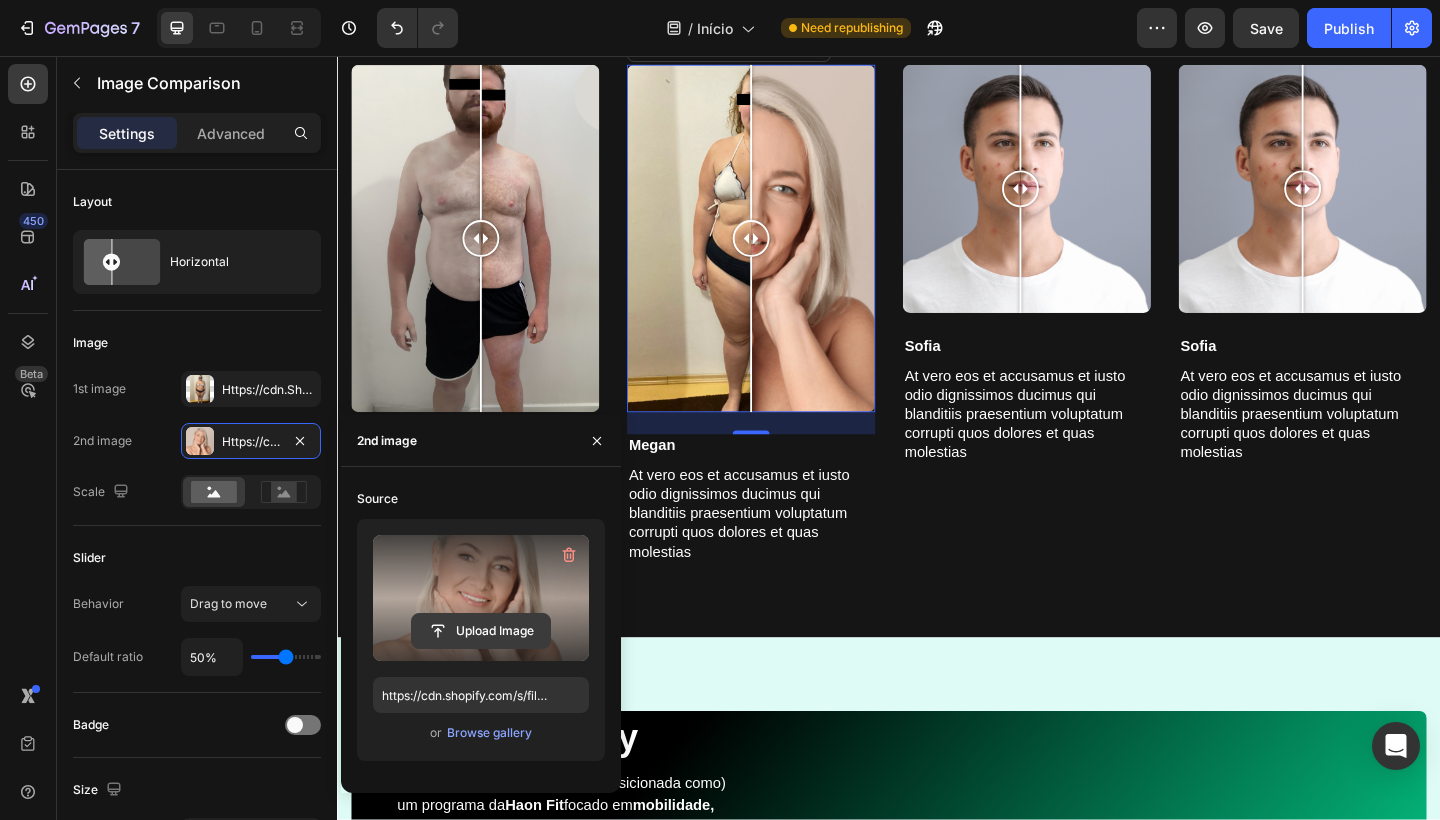 click 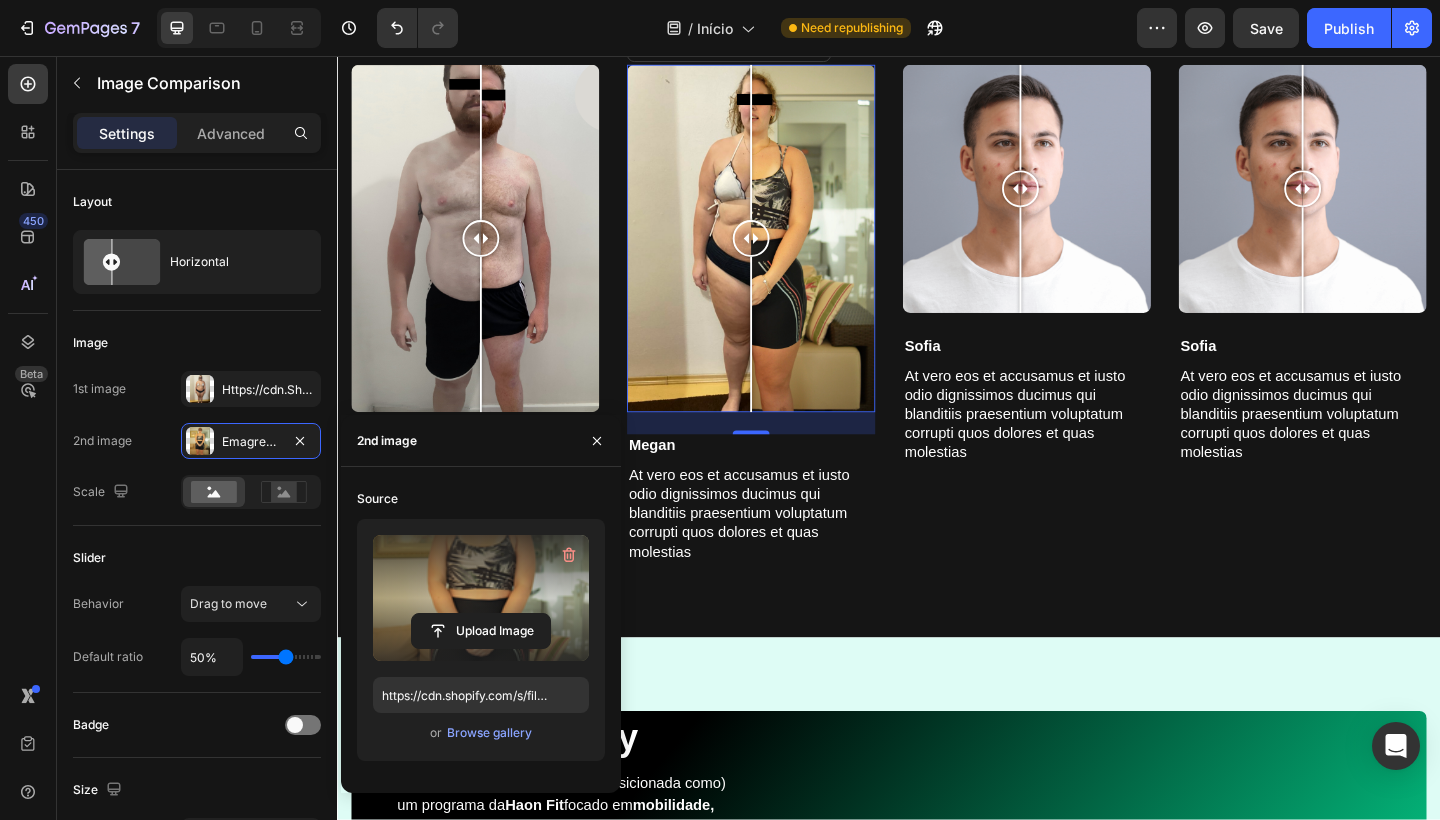 type on "https://cdn.shopify.com/s/files/1/0754/9681/6871/files/gempages_576628724481393183-37fd06b0-2db6-4ae3-b24a-6e19f8b8895d.png" 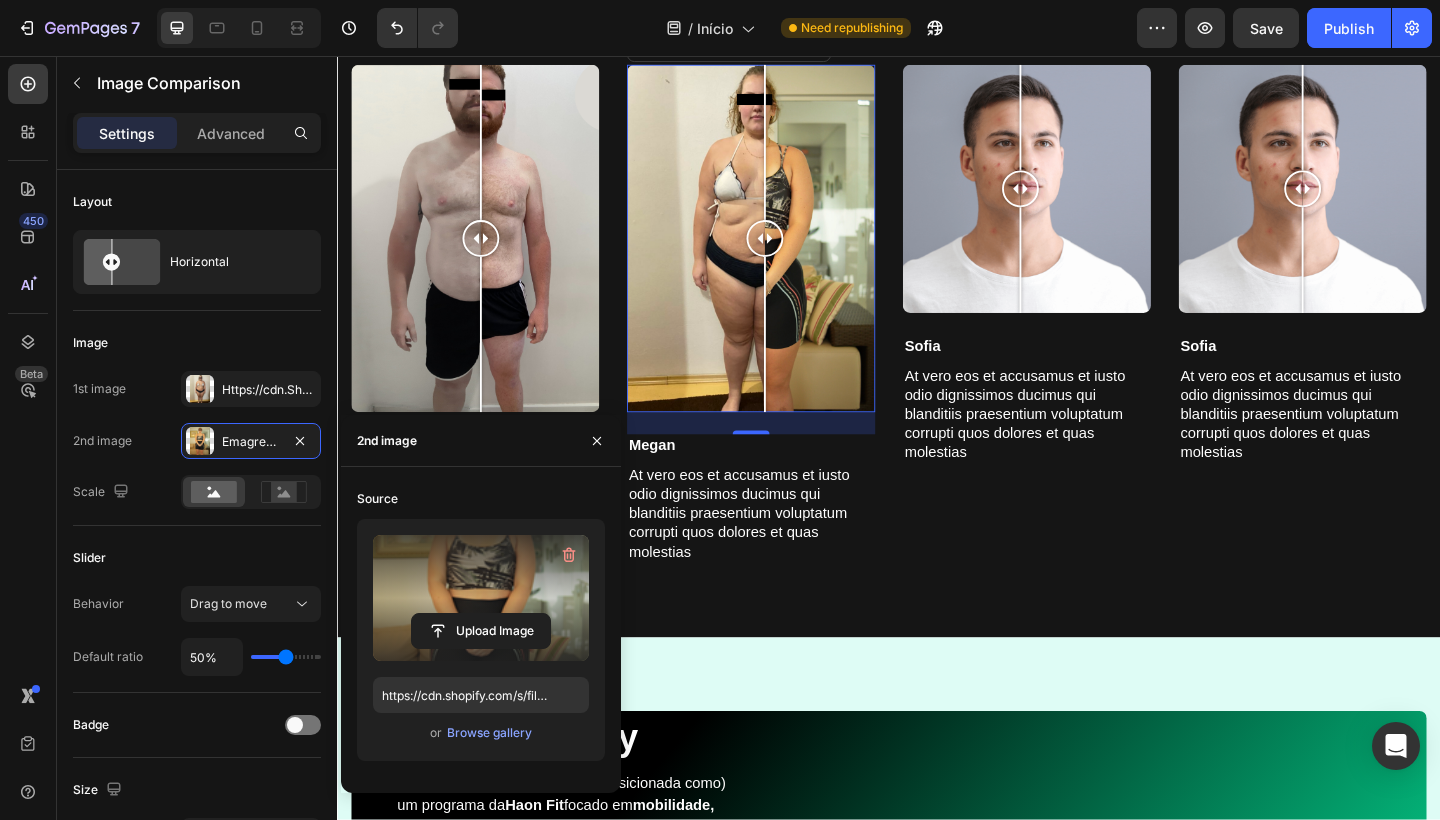 drag, startPoint x: 785, startPoint y: 394, endPoint x: 800, endPoint y: 417, distance: 27.45906 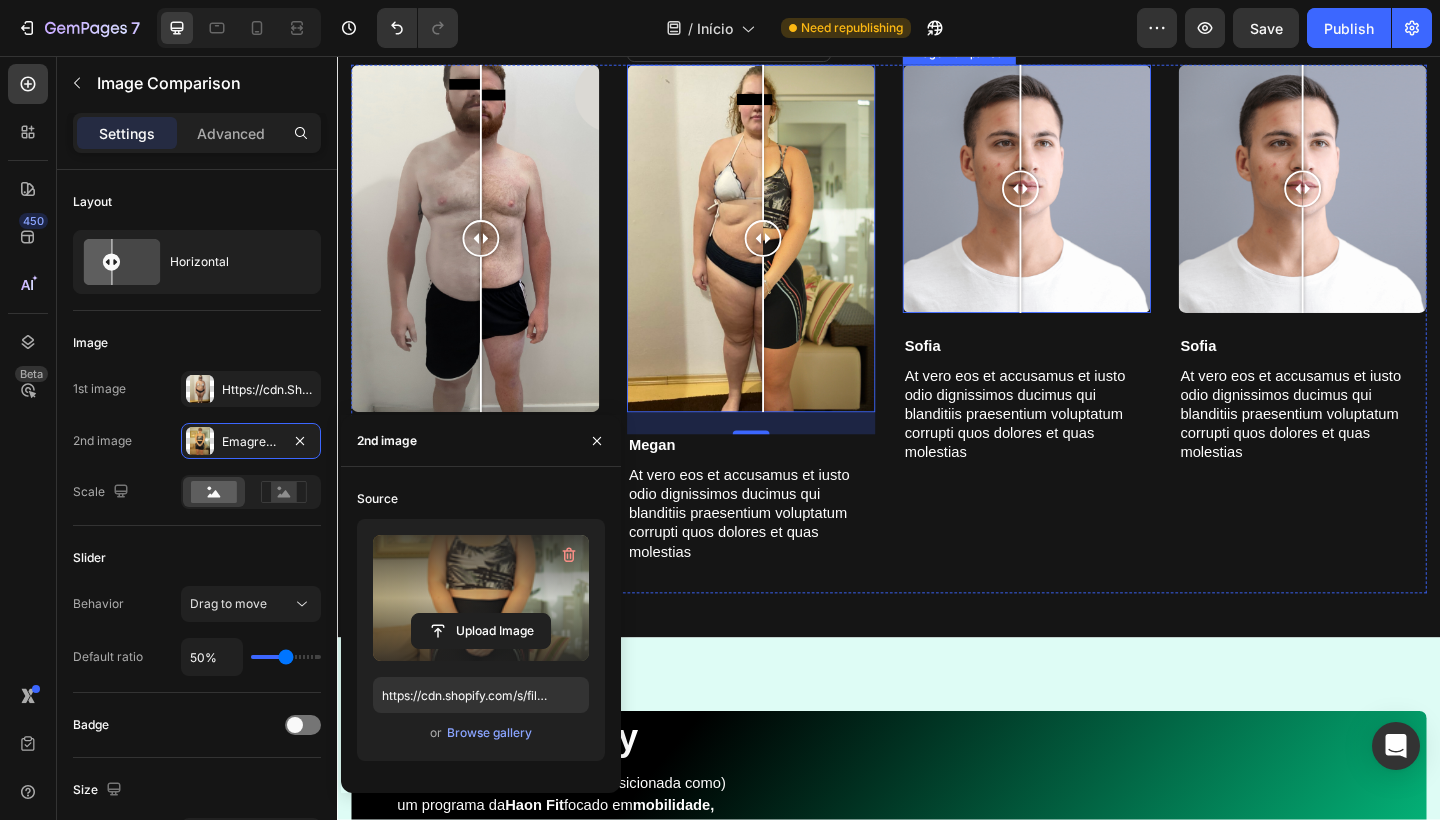 click at bounding box center (1080, 201) 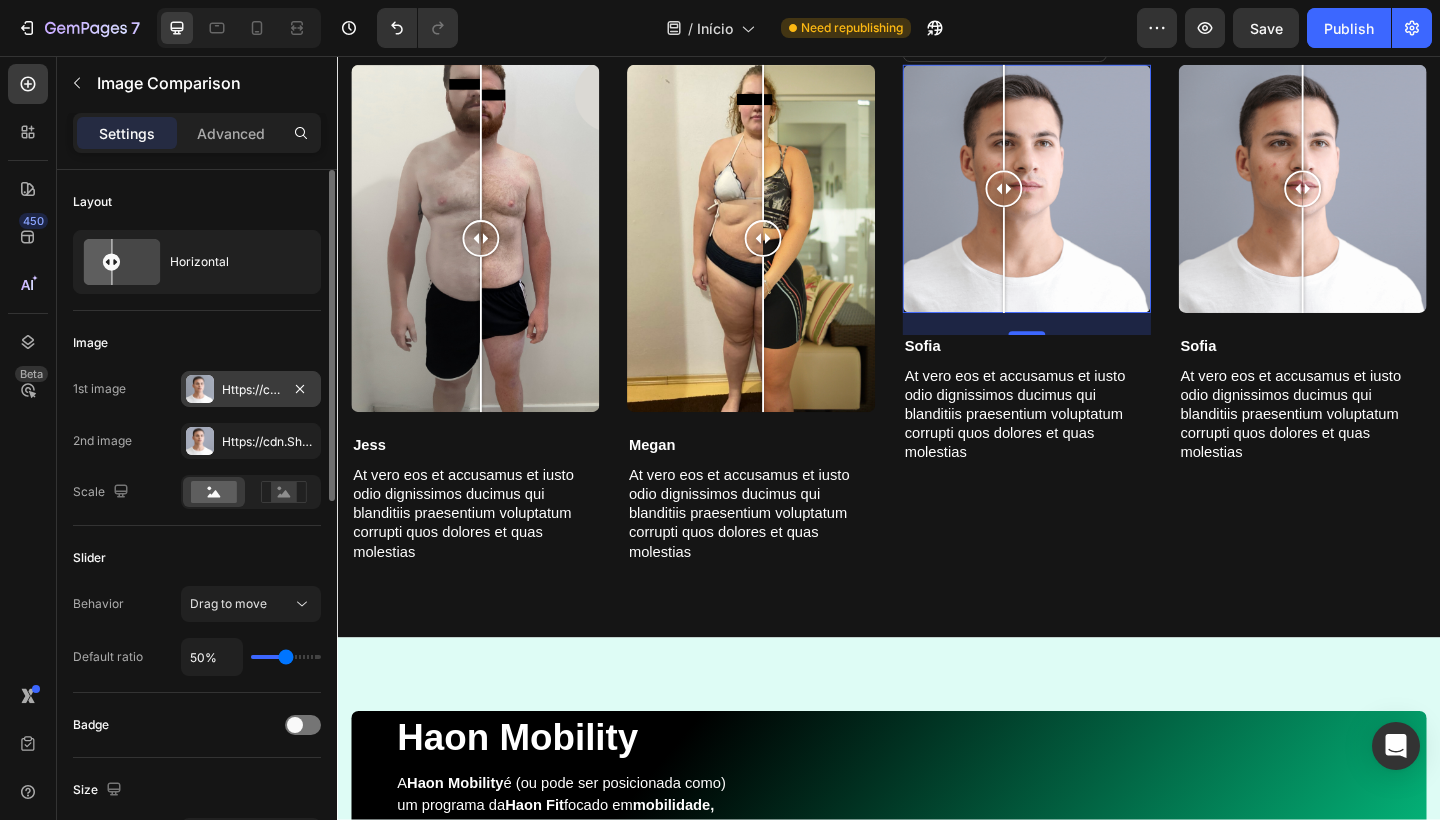 click on "Https://cdn.Shopify.Com/s/files/1/0754/9681/6871/files/gempages_576628724481393183-28cfed8c-f043-411c-aa45-827878d249be.Png" at bounding box center (251, 390) 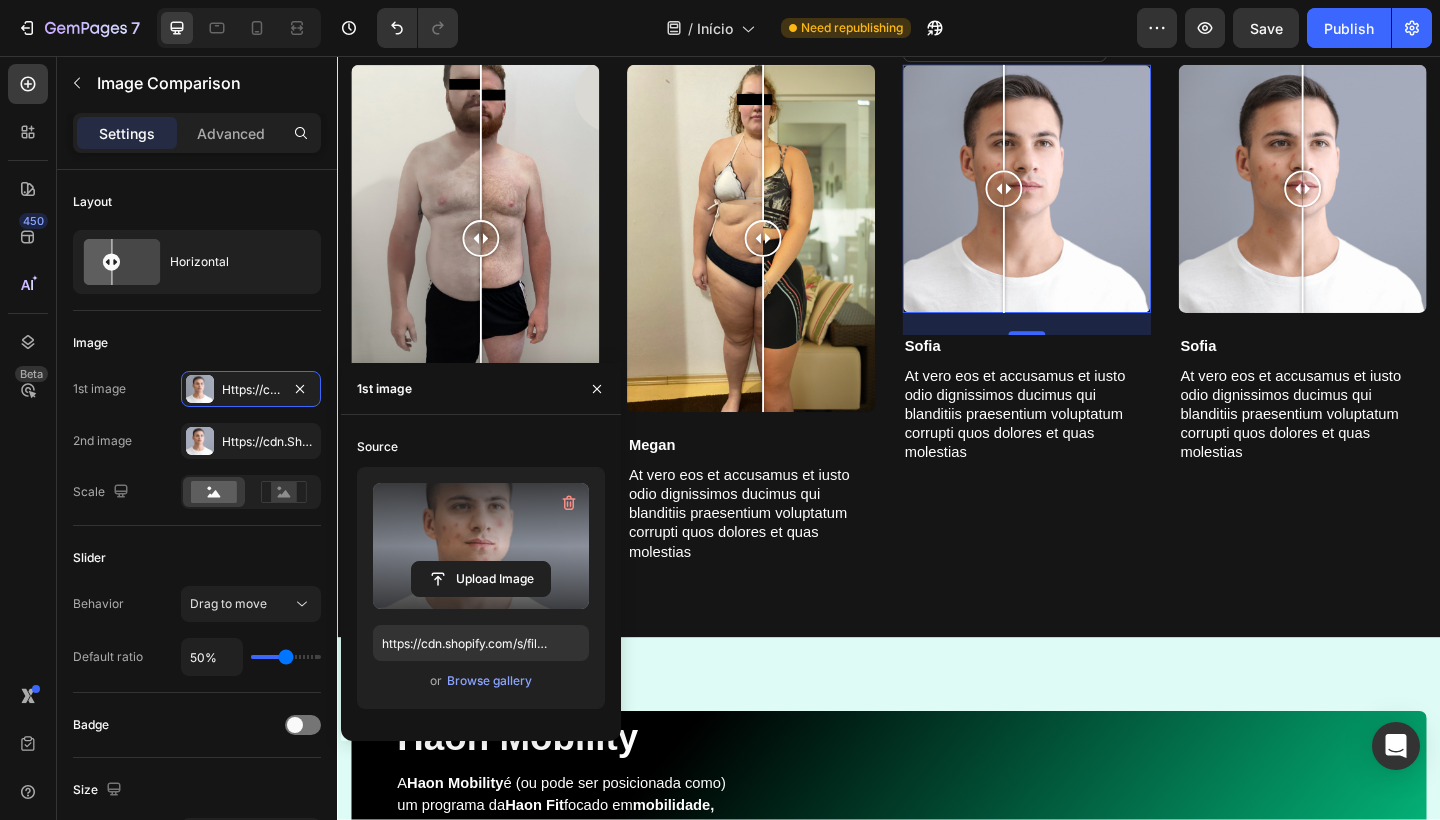 click at bounding box center [481, 546] 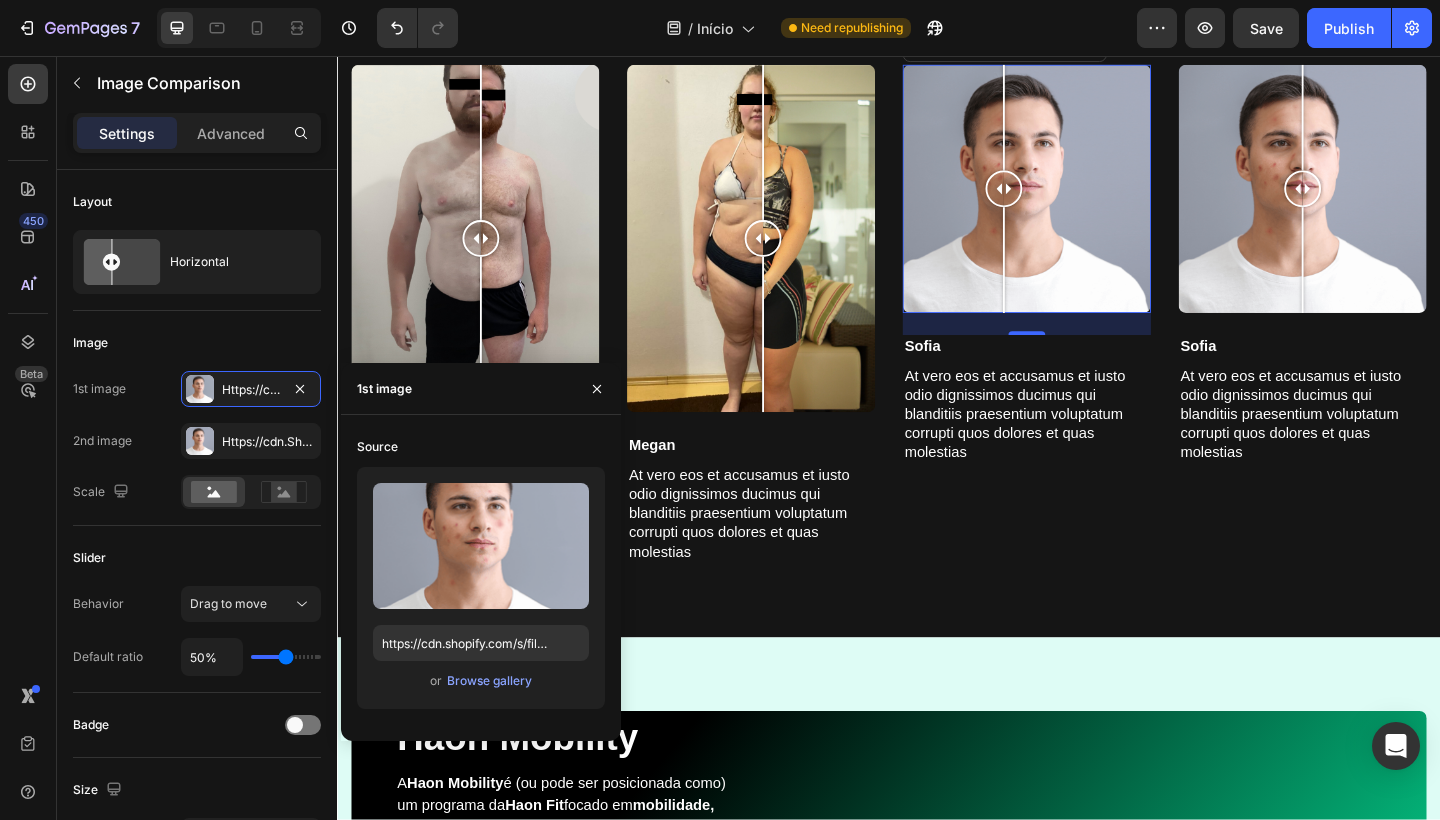 click at bounding box center (1062, 201) 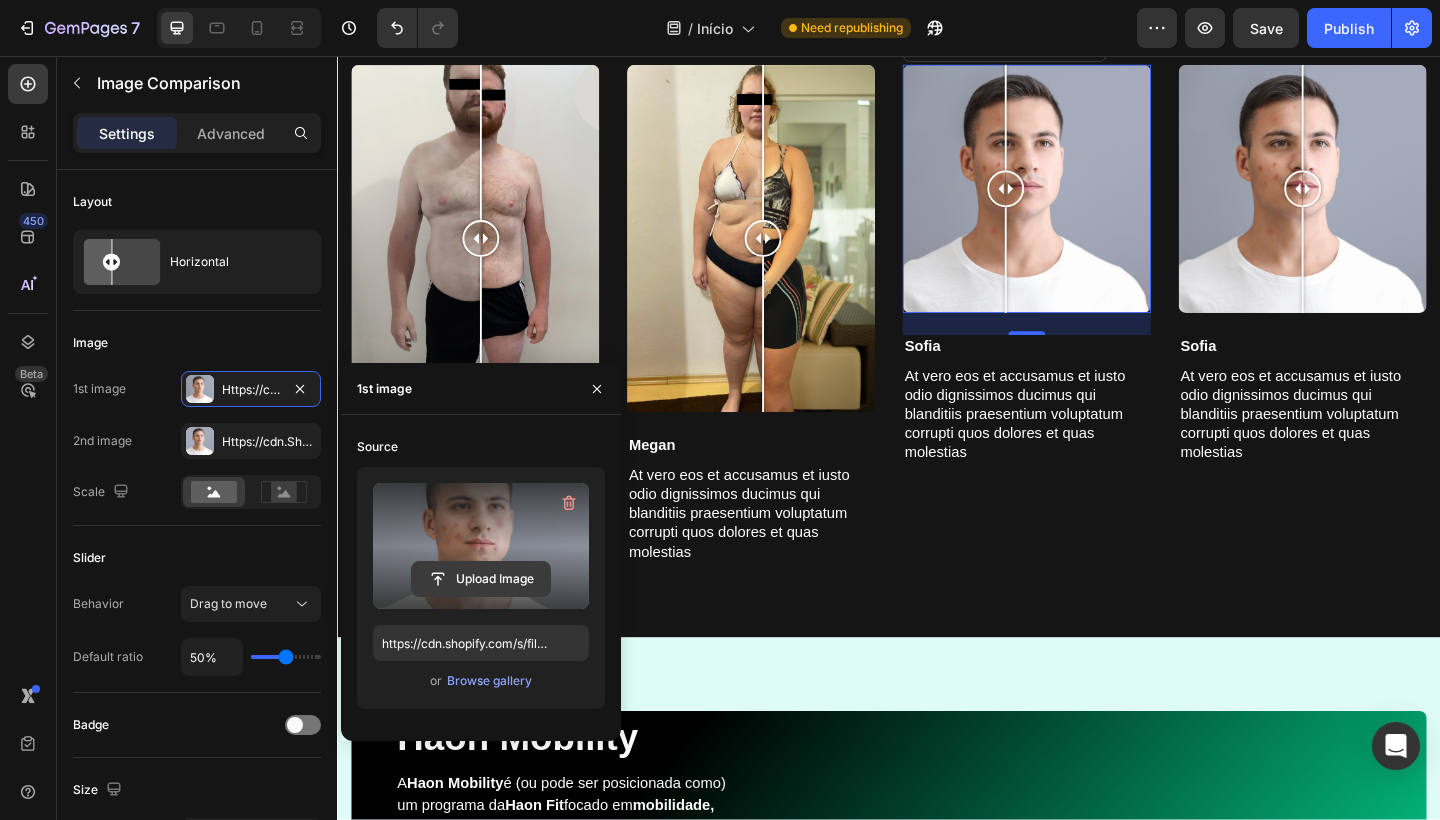 click 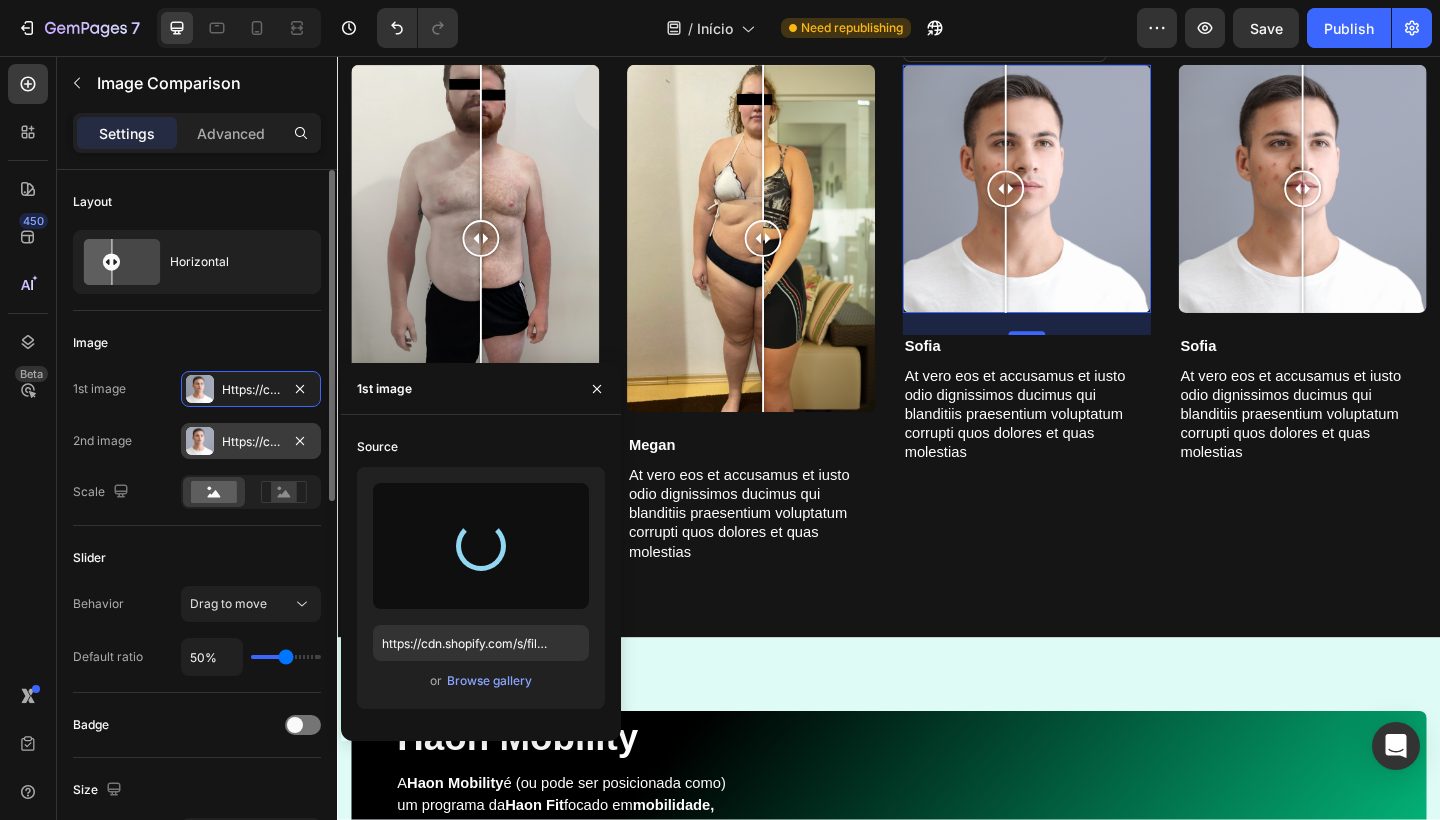 type on "https://cdn.shopify.com/s/files/1/0754/9681/6871/files/gempages_576628724481393183-294374a5-66cf-45de-b128-b4e2fc123815.png" 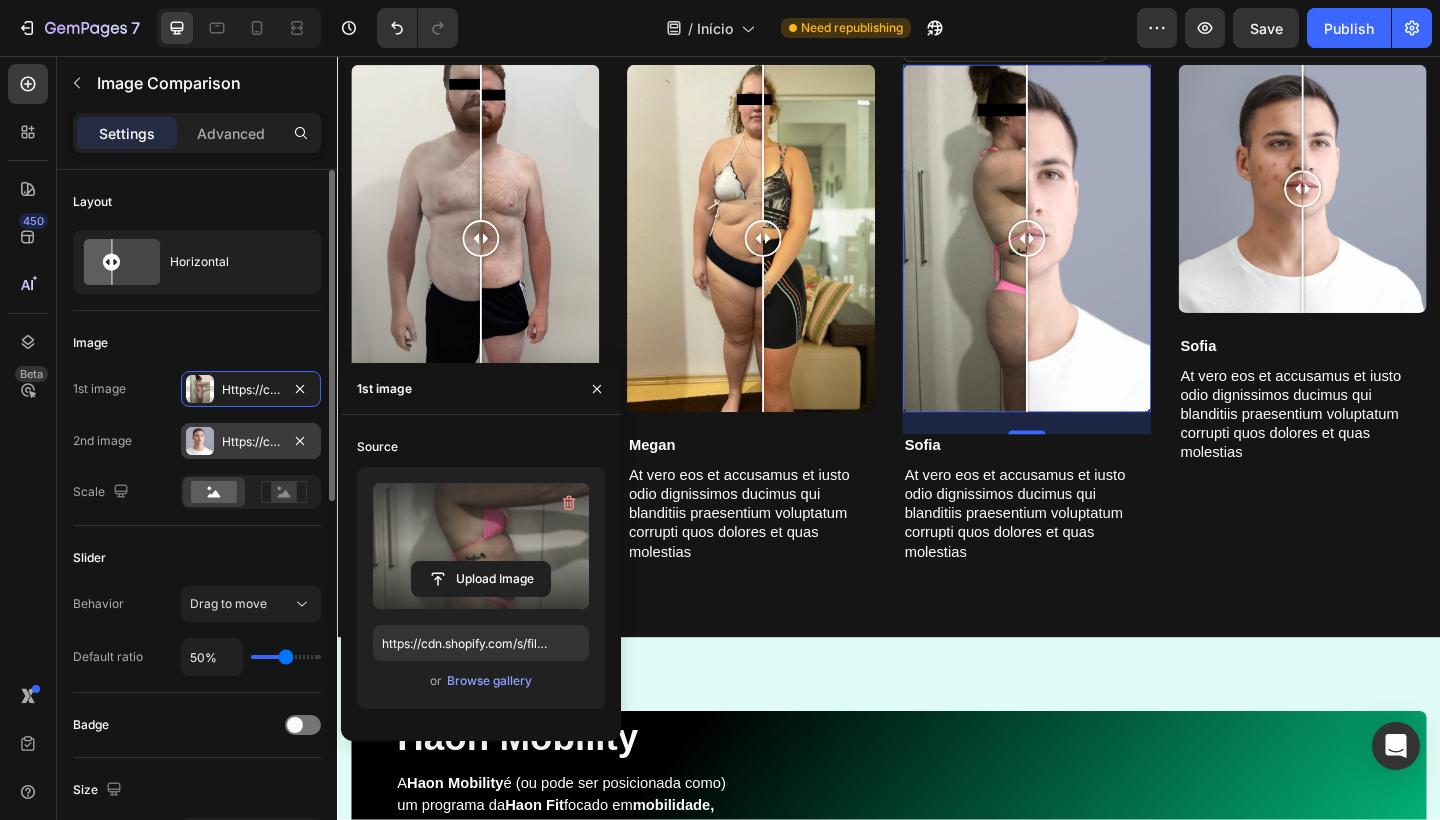 click on "Https://cdn.Shopify.Com/s/files/1/0754/9681/6871/files/gempages_576628724481393183-f0f95f7b-7f3e-444f-bbb6-41a763091ddd.Png" at bounding box center (251, 442) 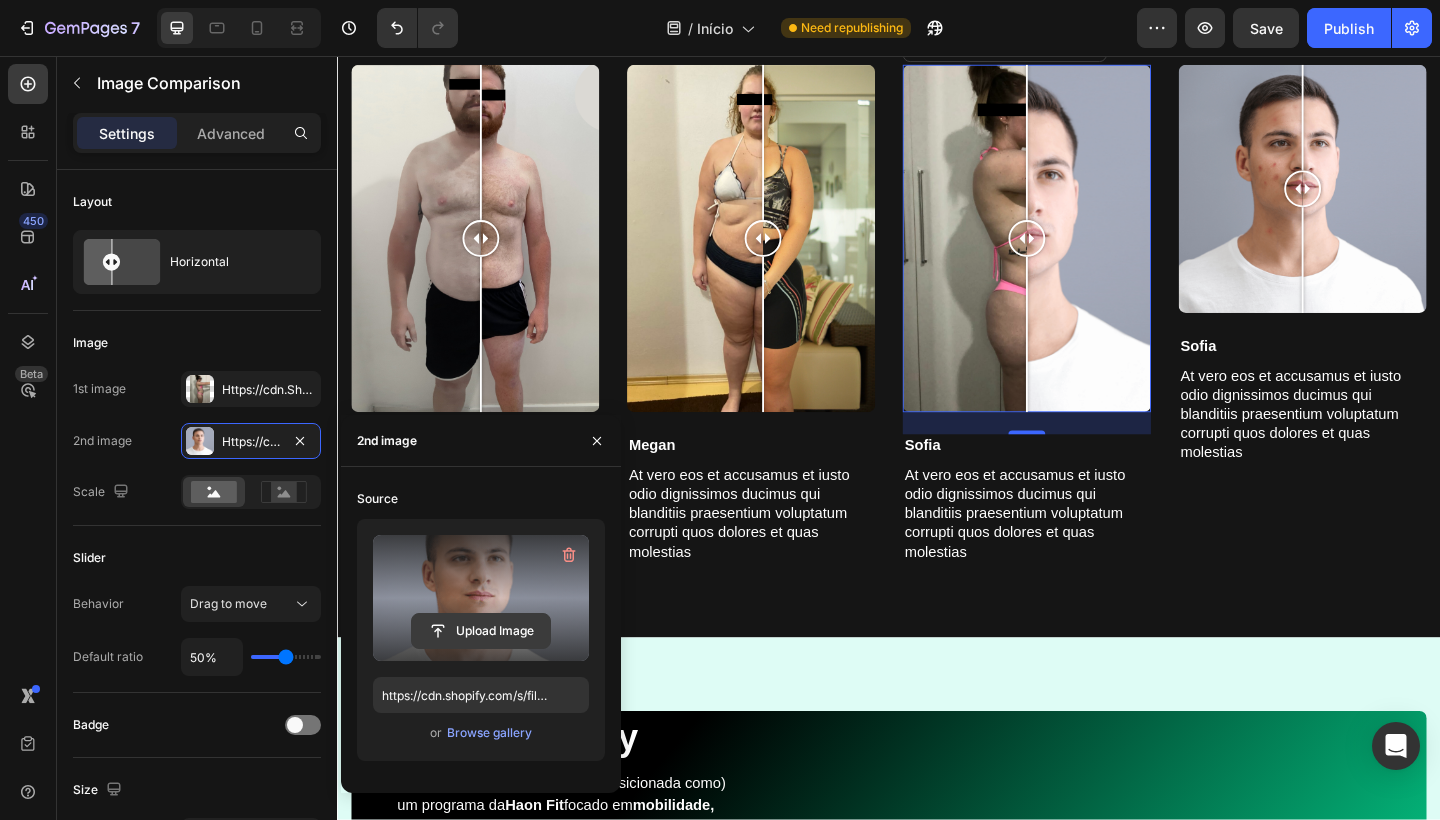 click 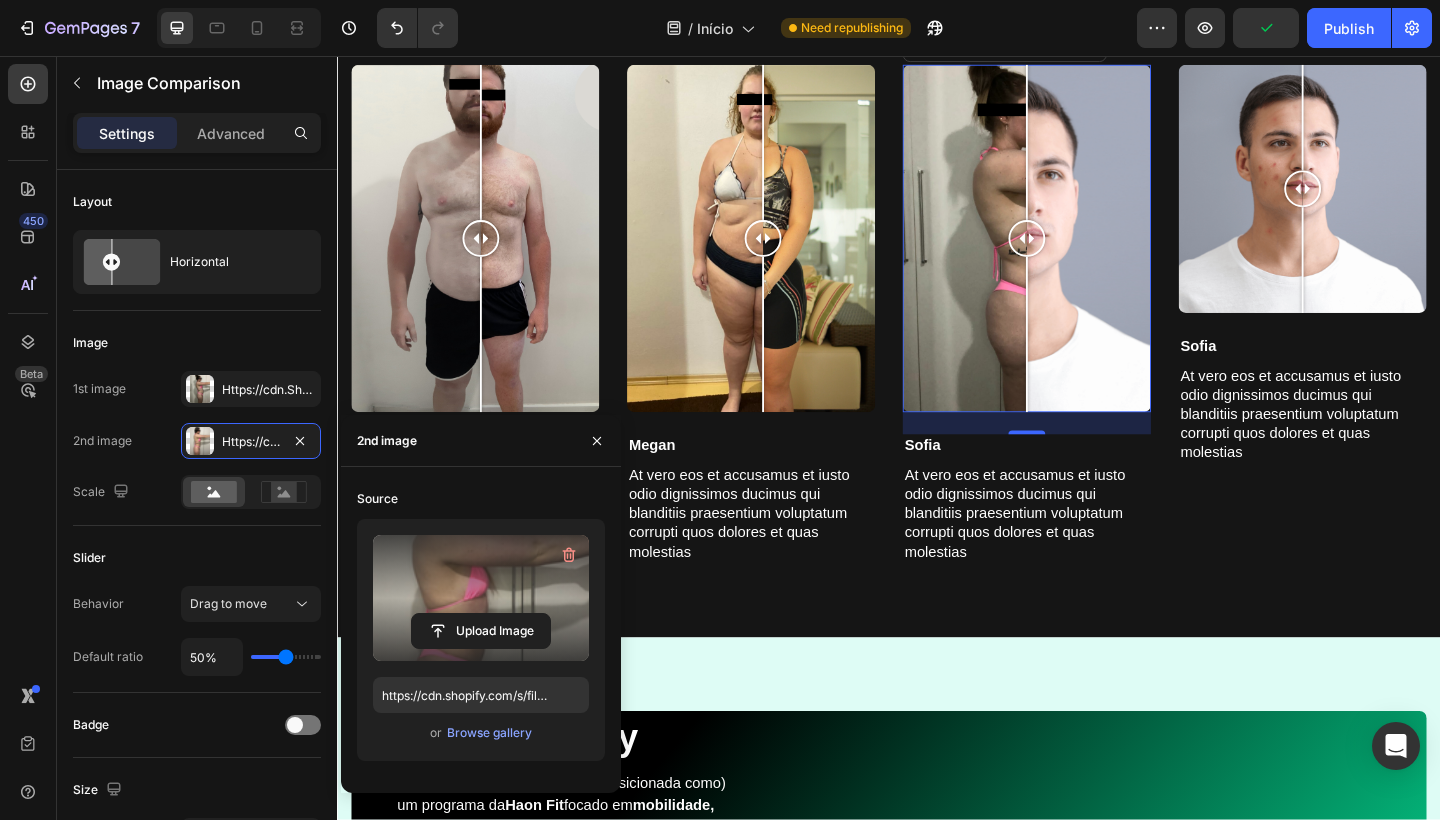 type on "https://cdn.shopify.com/s/files/1/0754/9681/6871/files/gempages_576628724481393183-86020832-51ac-43ec-9a09-b9c444c8930c.png" 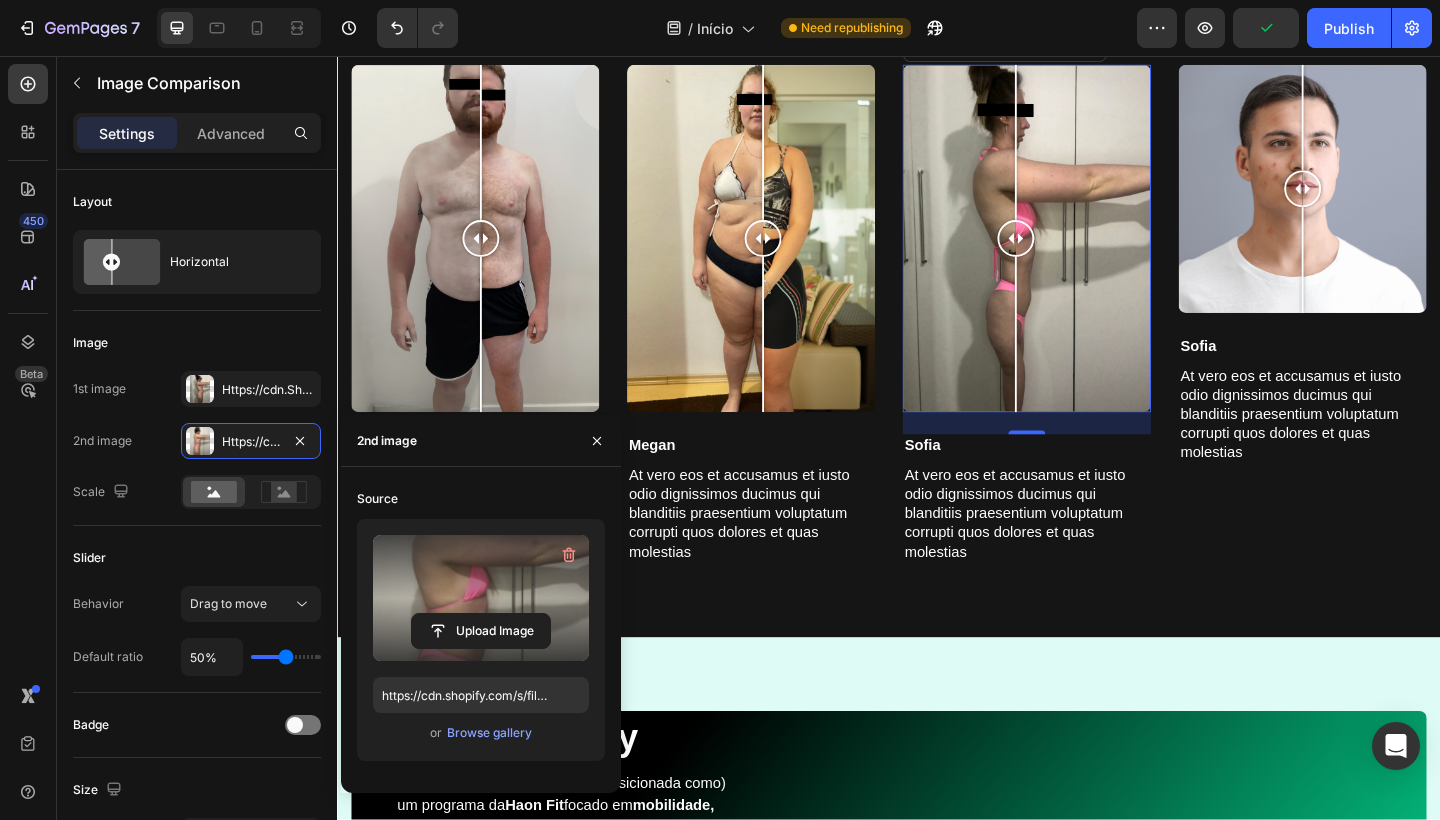 drag, startPoint x: 1094, startPoint y: 387, endPoint x: 1071, endPoint y: 430, distance: 48.76474 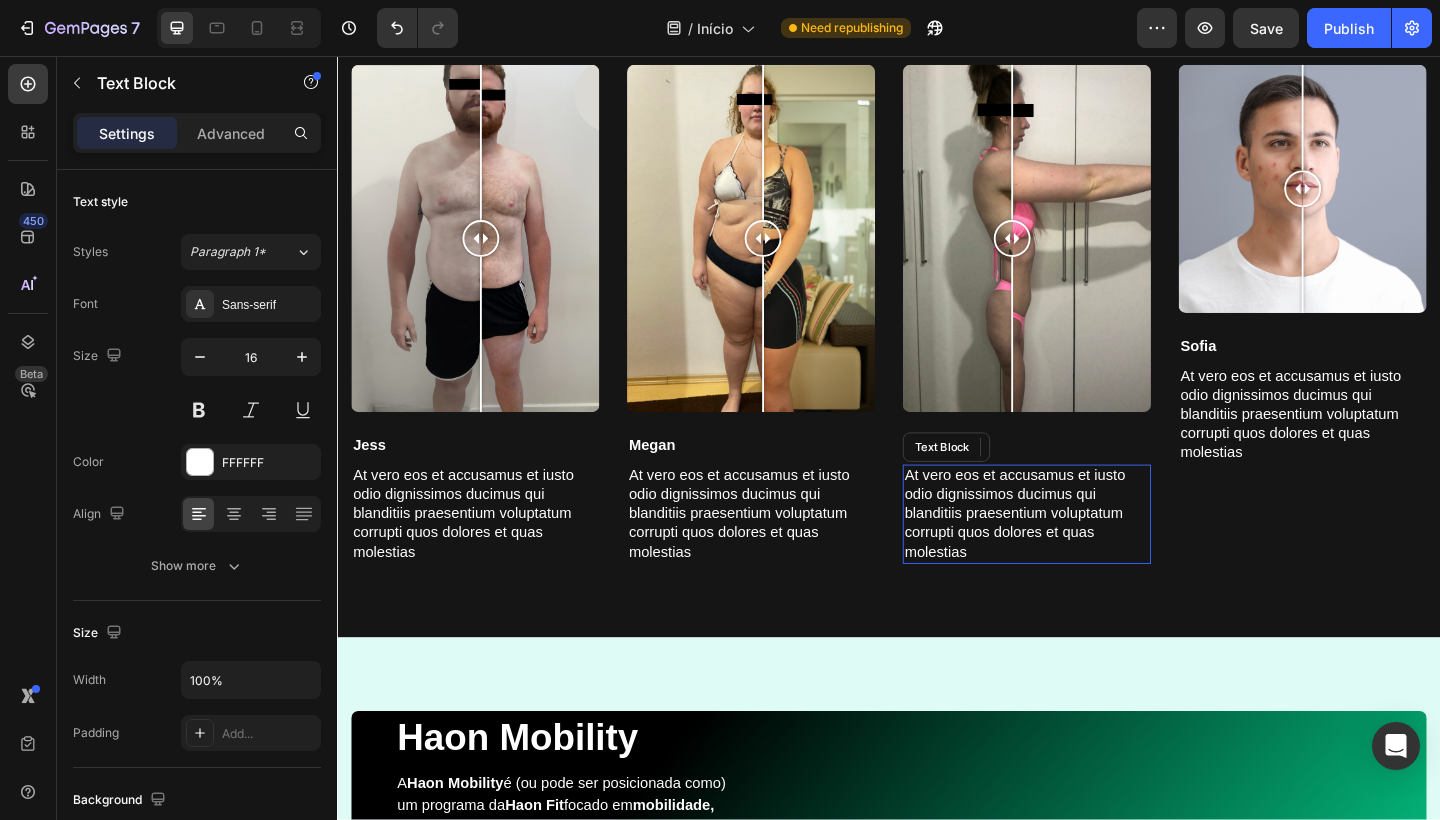 click on "At vero eos et accusamus et iusto odio dignissimos ducimus qui blanditiis praesentium voluptatum corrupti quos dolores et quas molestias" at bounding box center [1087, 555] 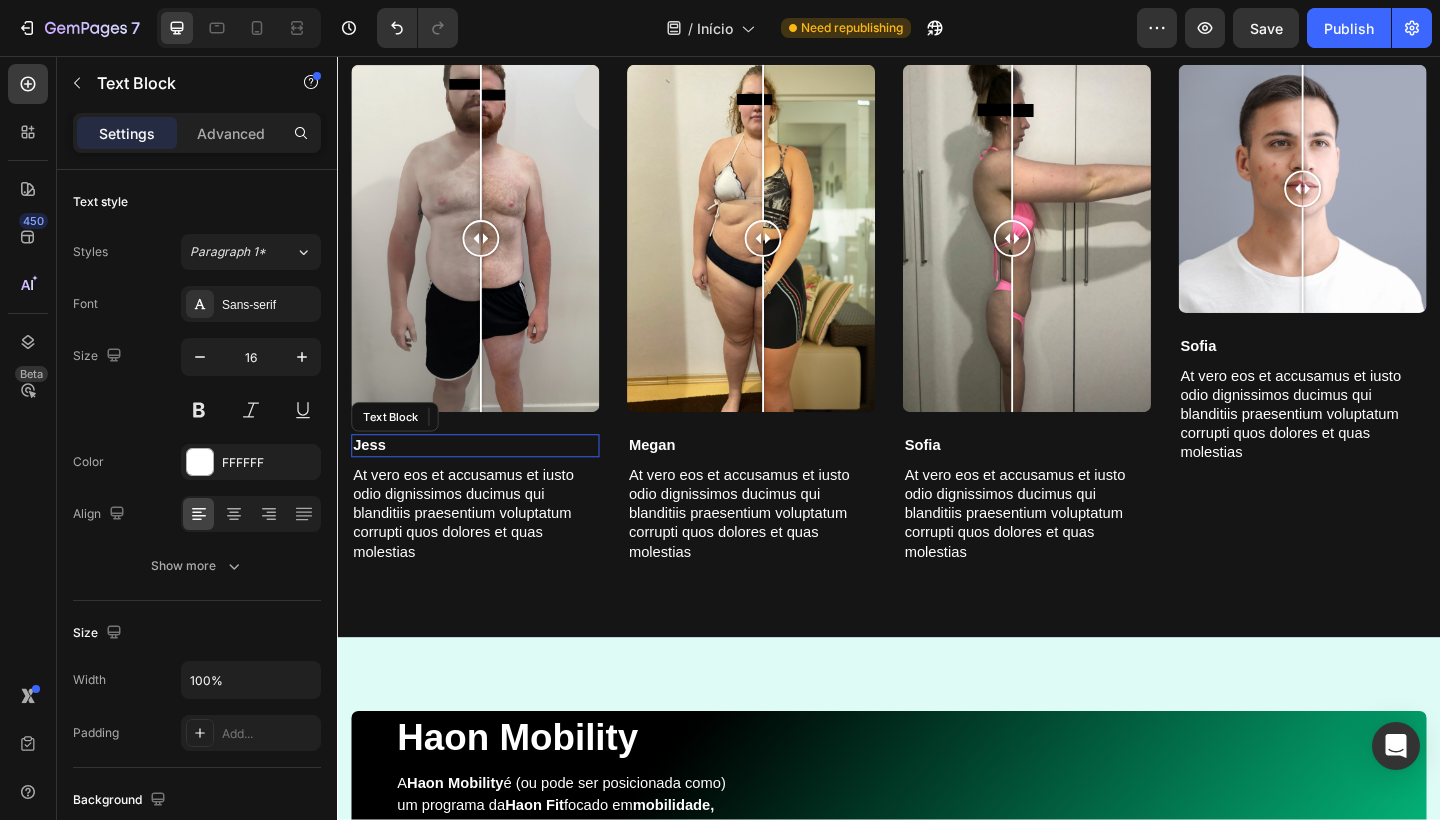 click on "Jess" at bounding box center (487, 480) 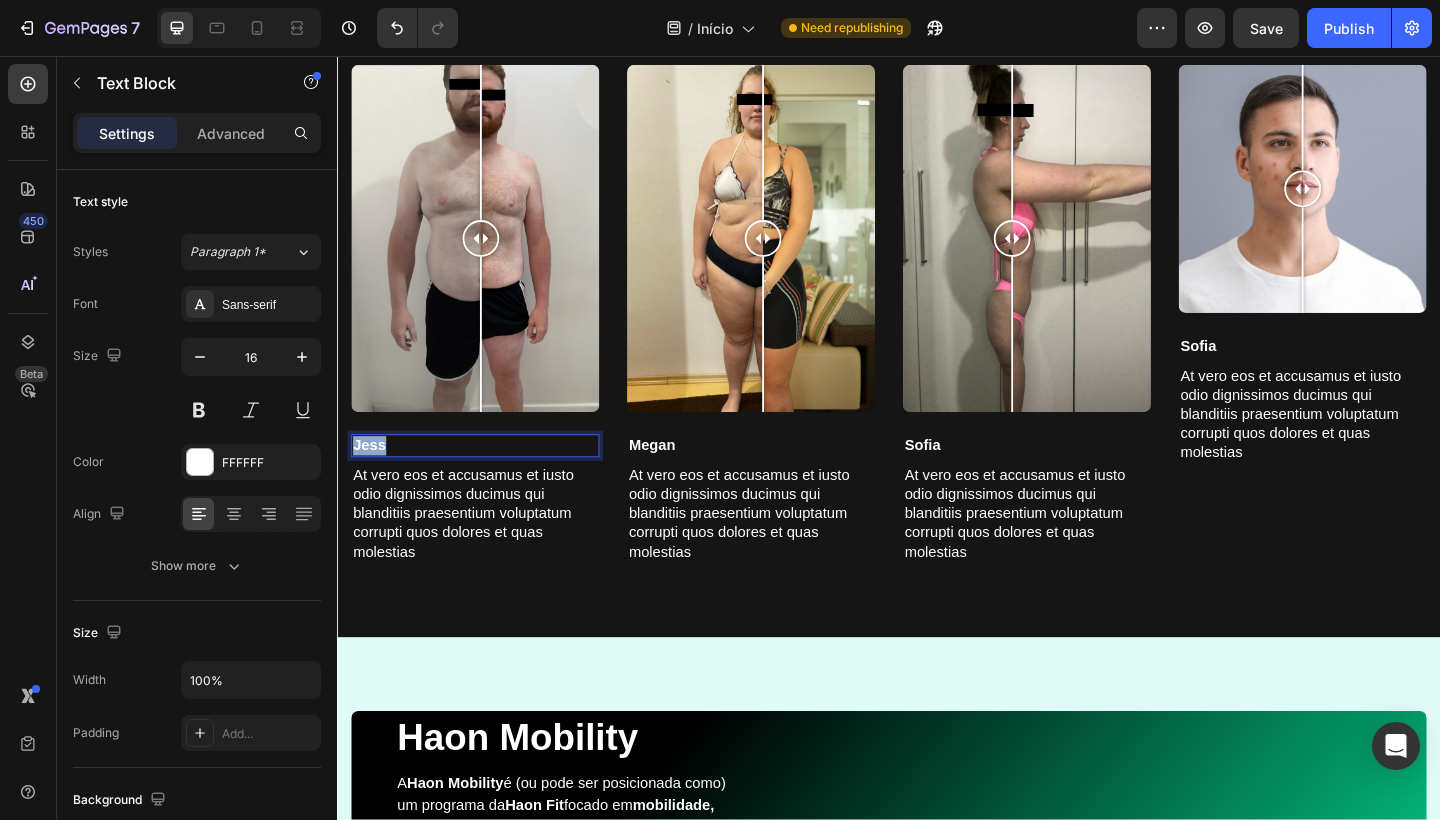 click on "Jess" at bounding box center (487, 480) 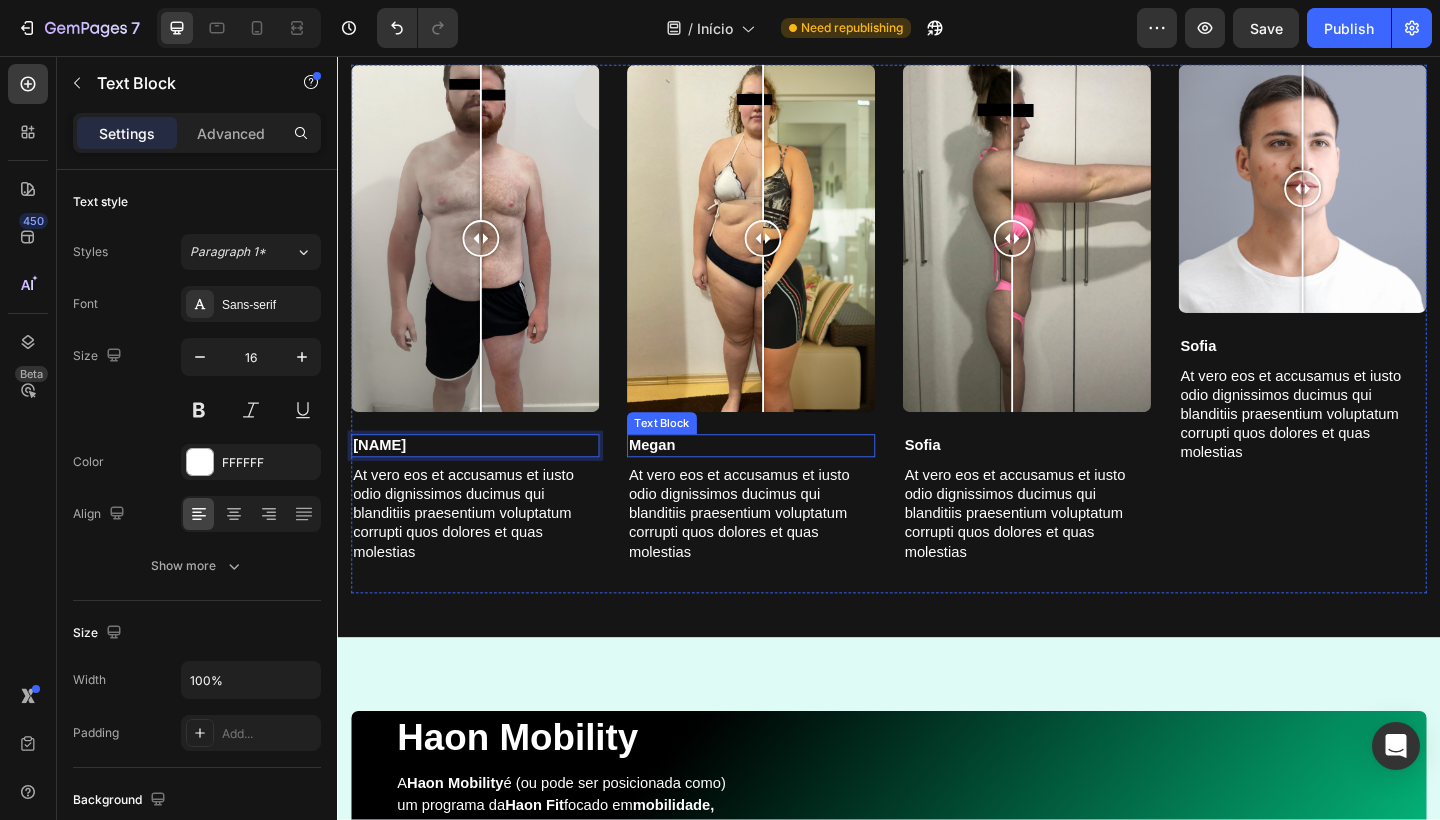 click on "Megan" at bounding box center (787, 480) 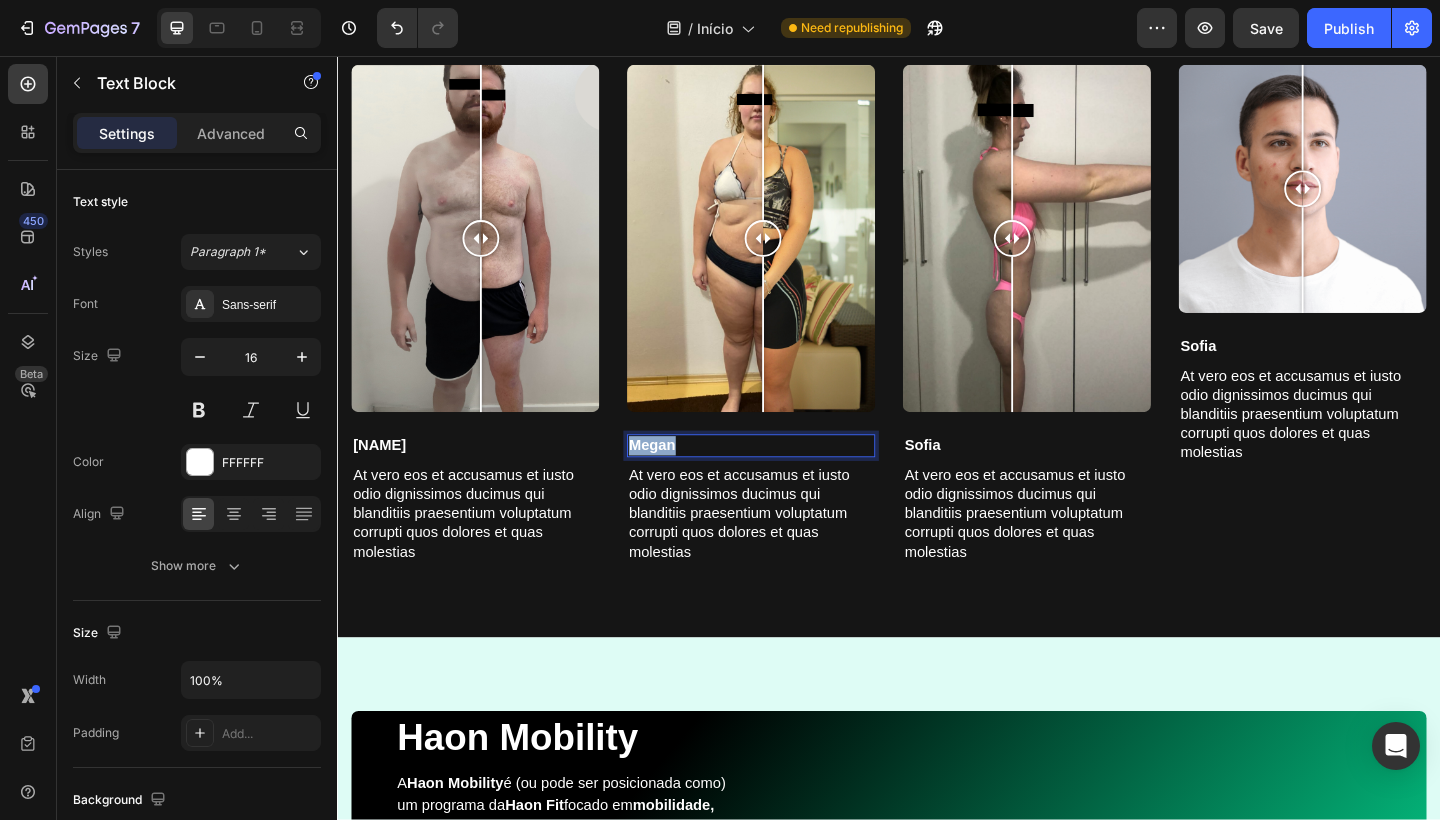 click on "Megan" at bounding box center [787, 480] 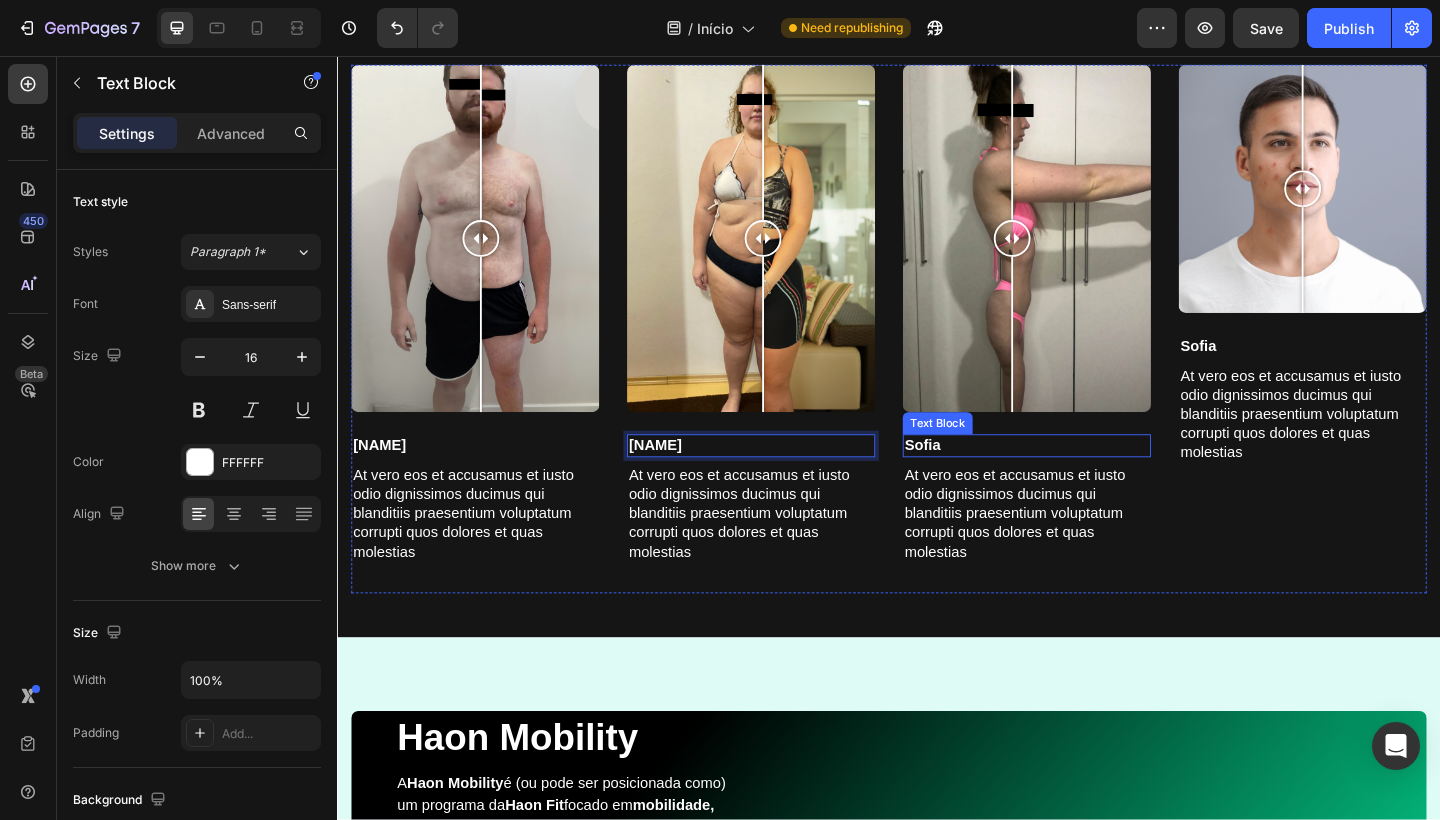 click on "Sofia" at bounding box center [1087, 480] 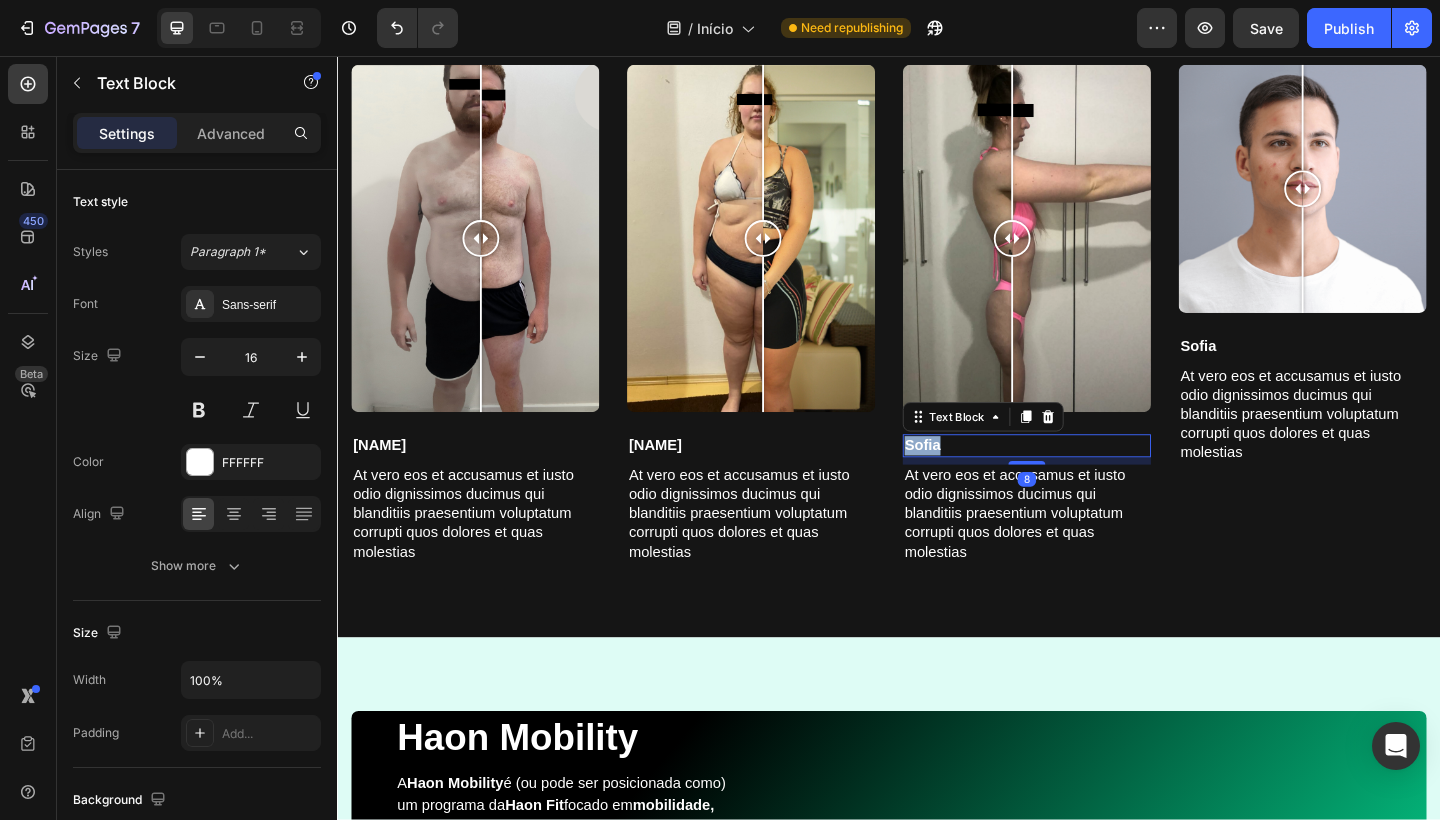 click on "Sofia" at bounding box center [1087, 480] 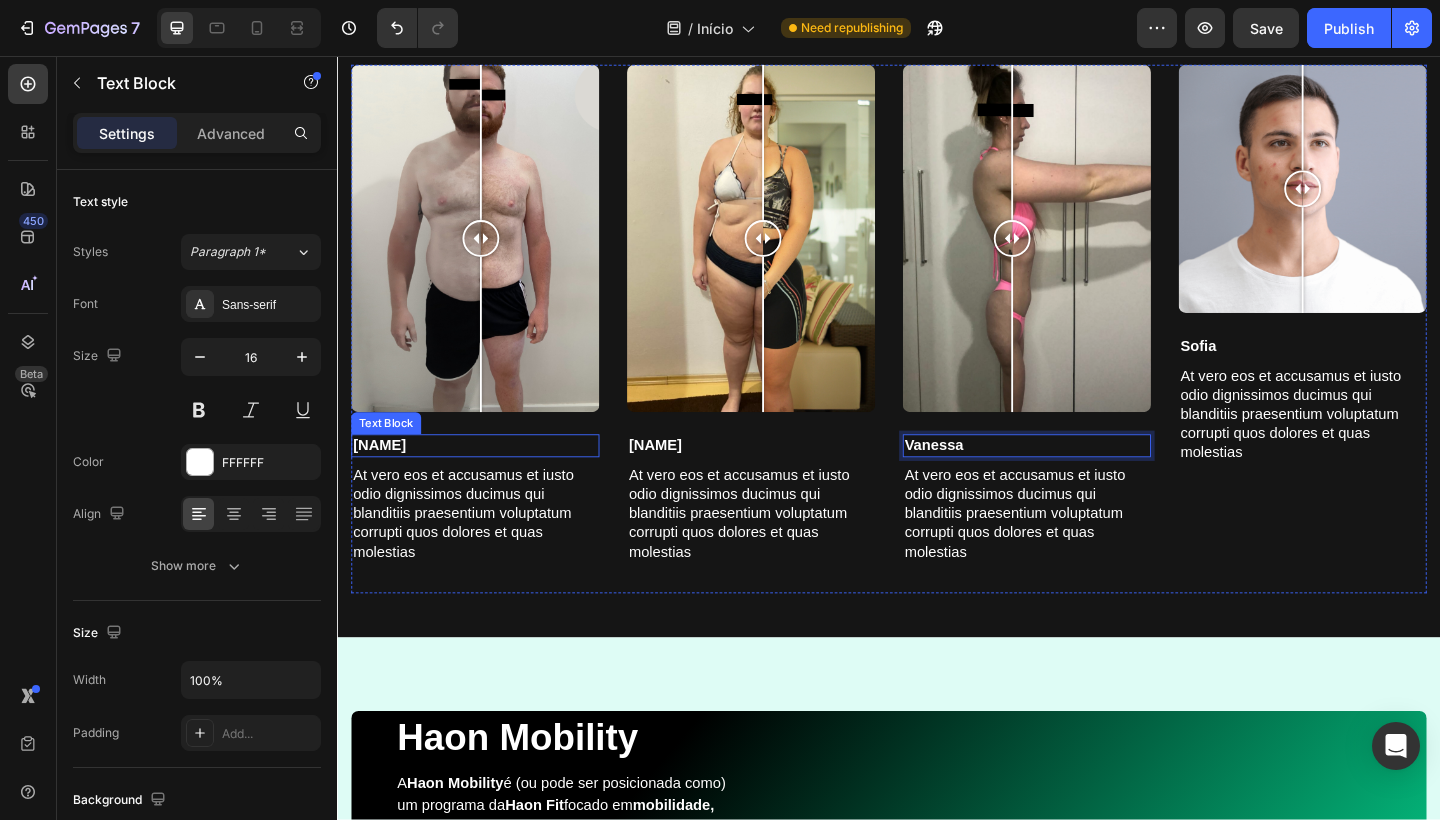 click on "[NAME]" at bounding box center (487, 480) 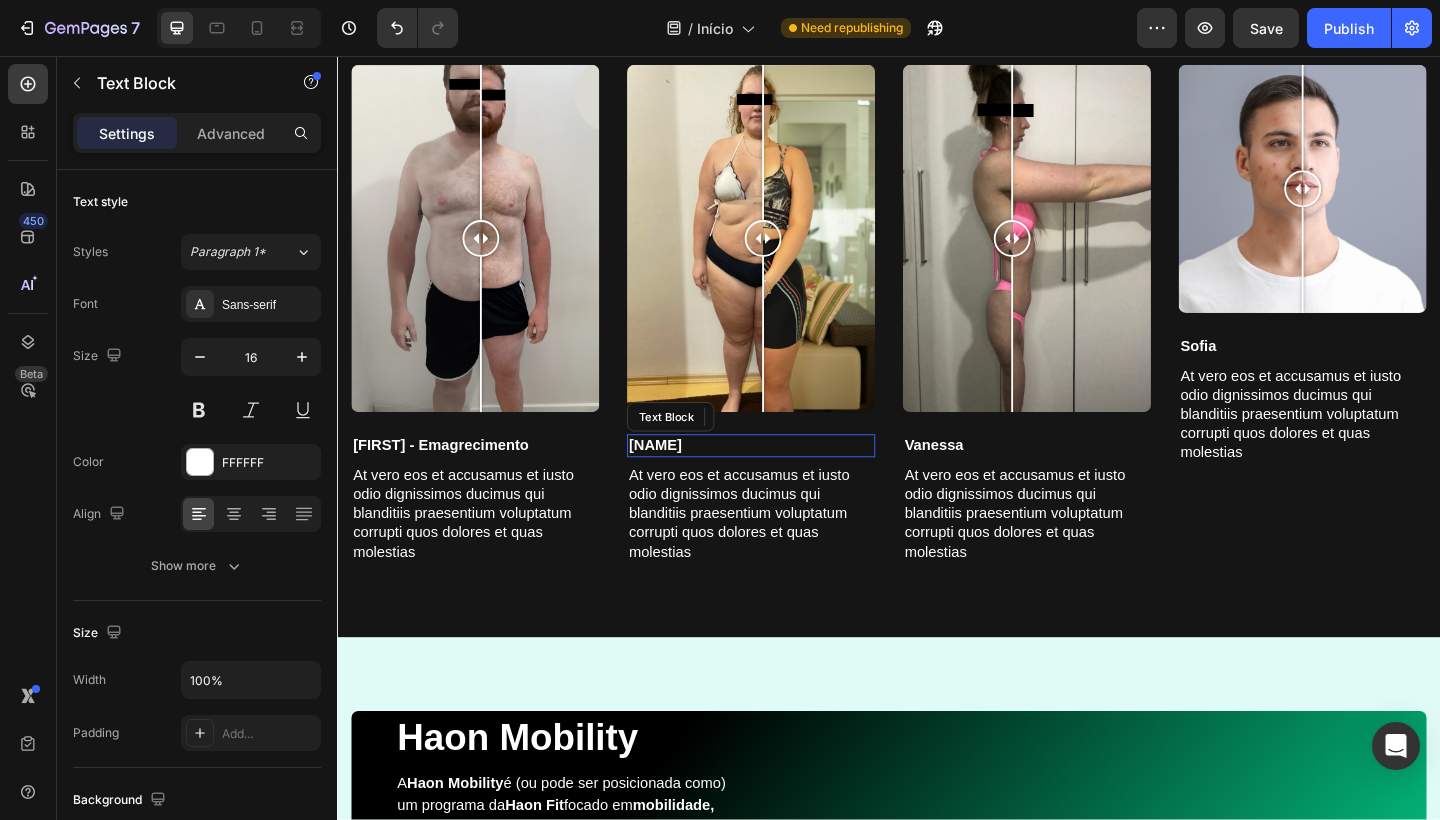 click on "[NAME]" at bounding box center (787, 480) 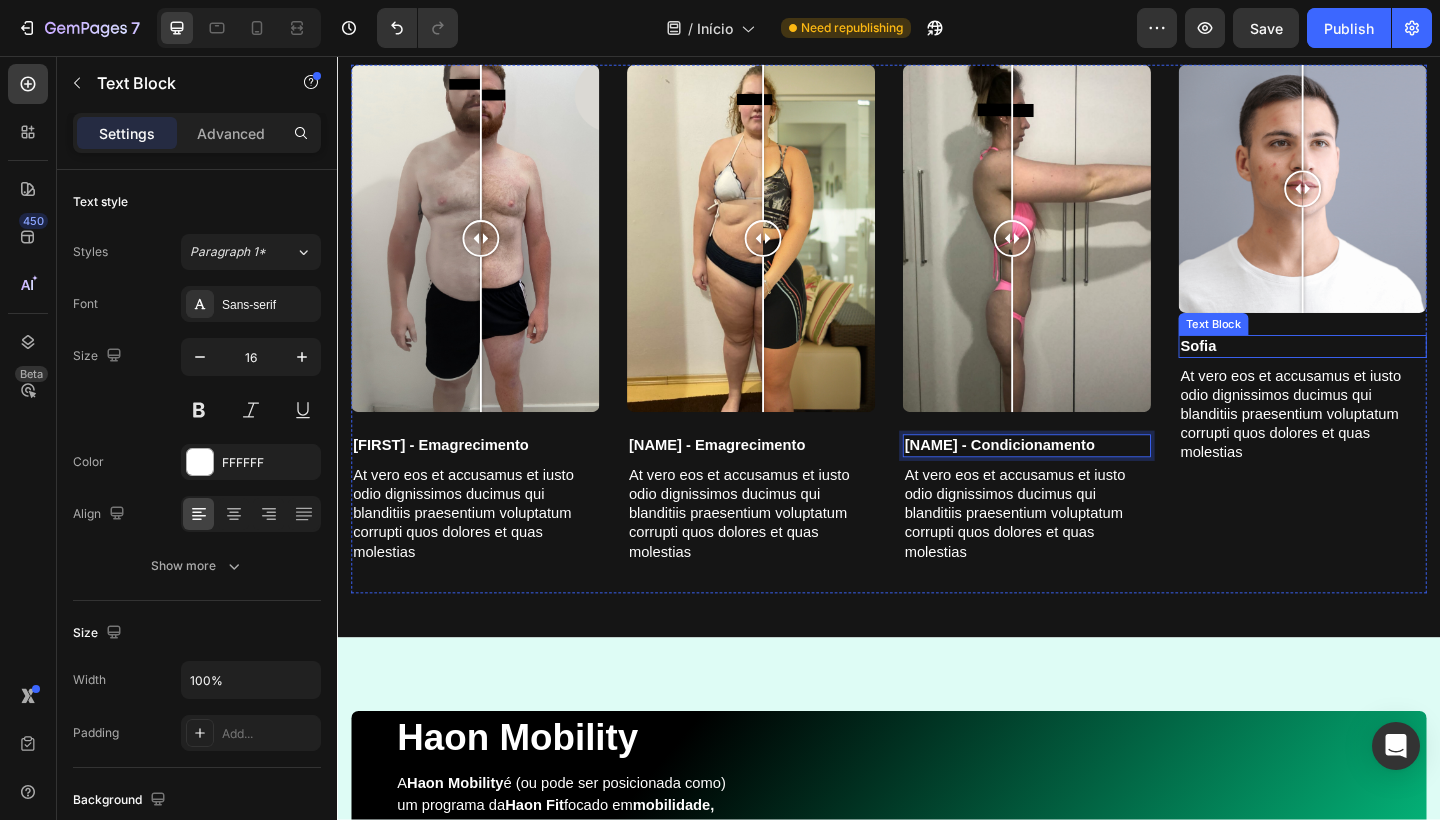 click on "Sofia" at bounding box center (1387, 372) 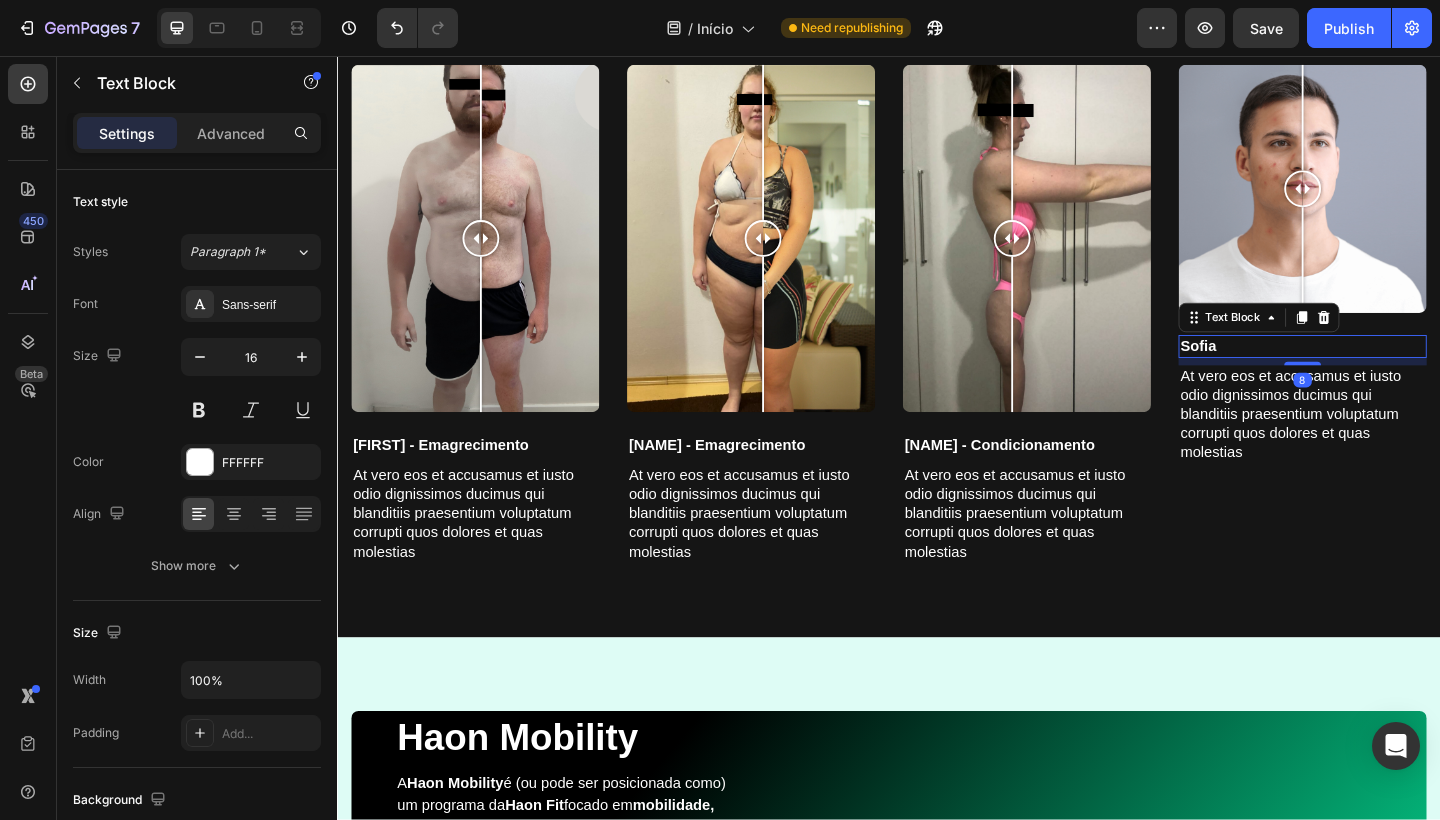 click on "Sofia" at bounding box center [1387, 372] 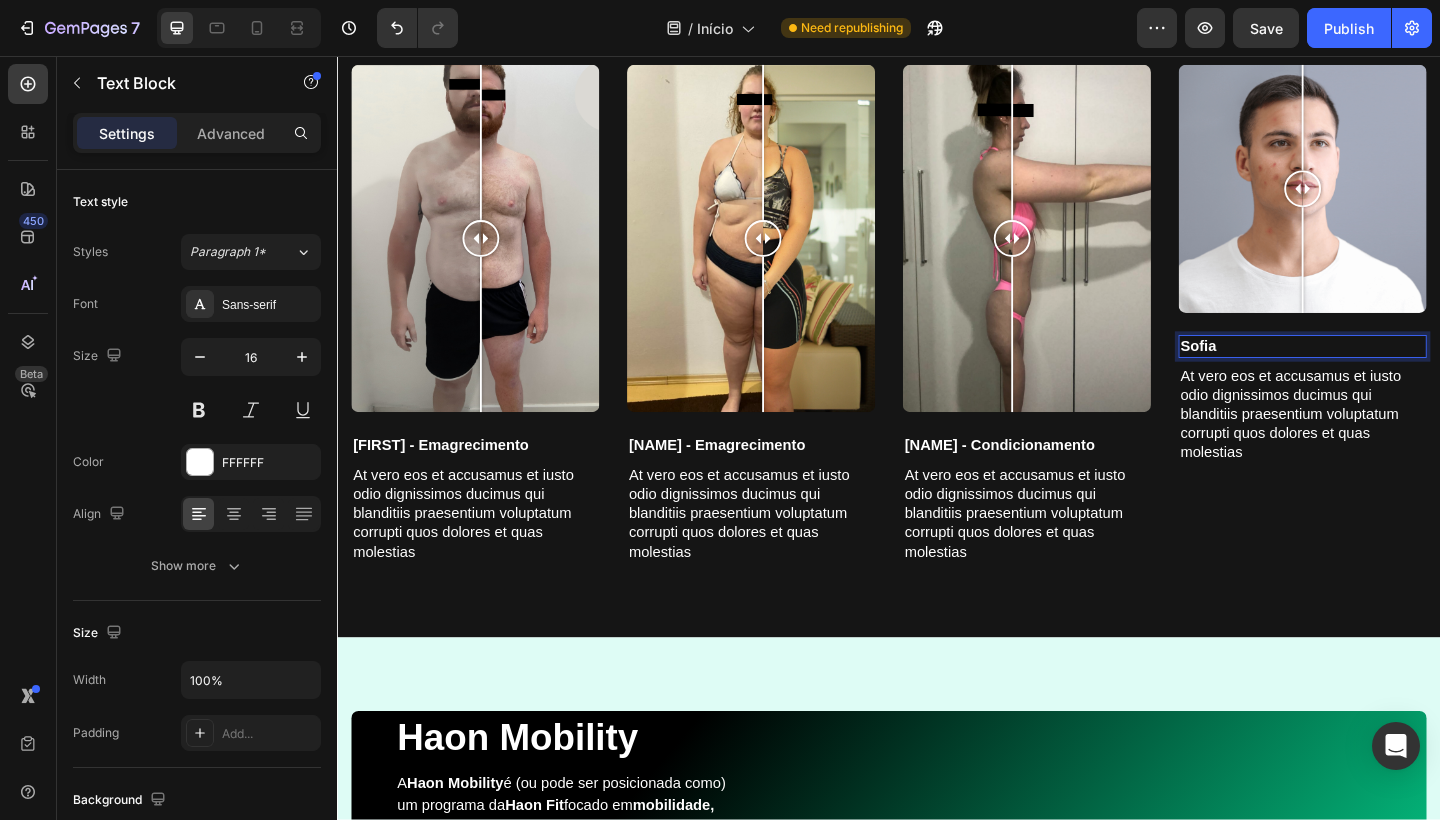 click on "Sofia" at bounding box center (1387, 372) 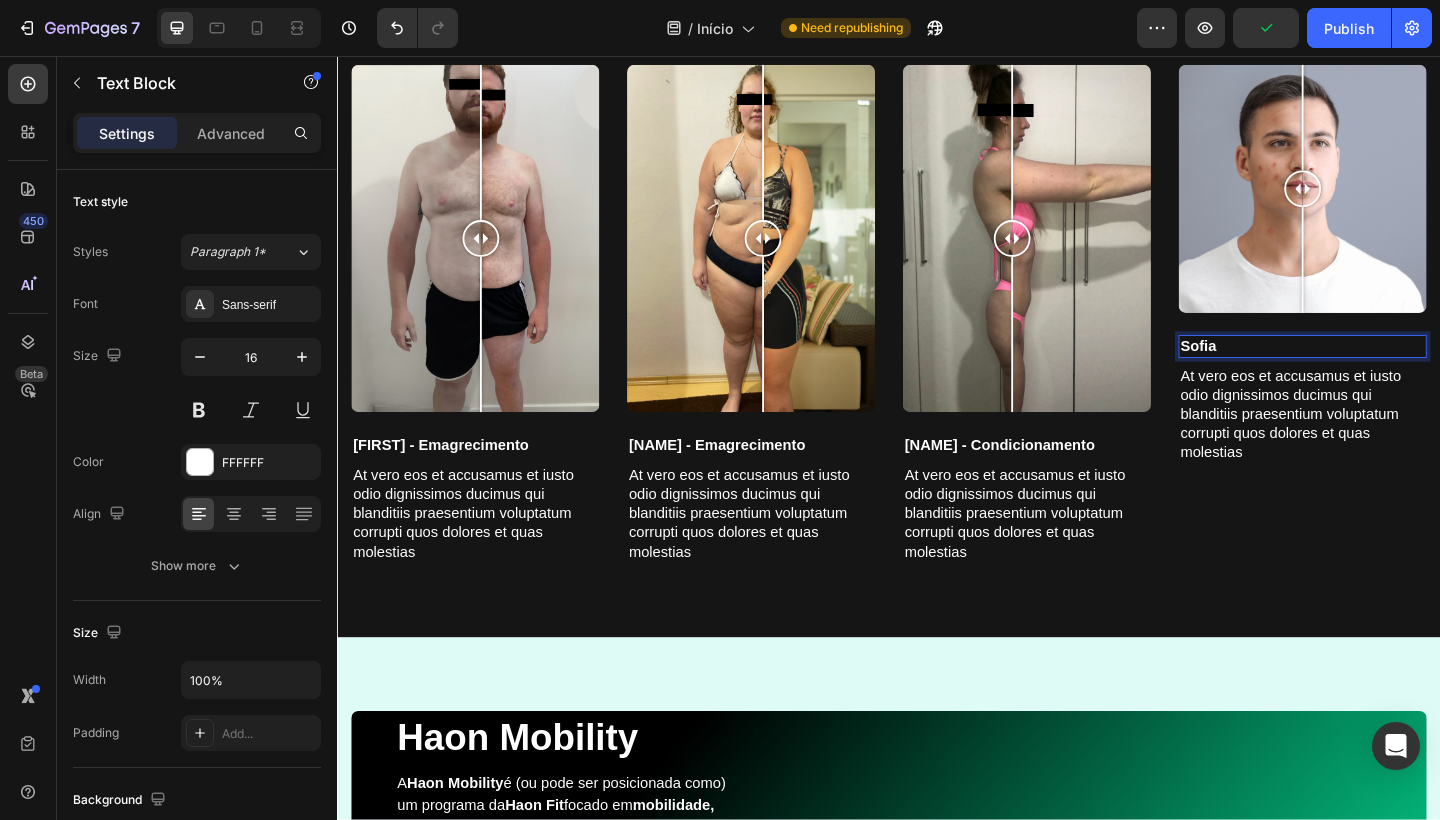click on "Sofia" at bounding box center (1387, 372) 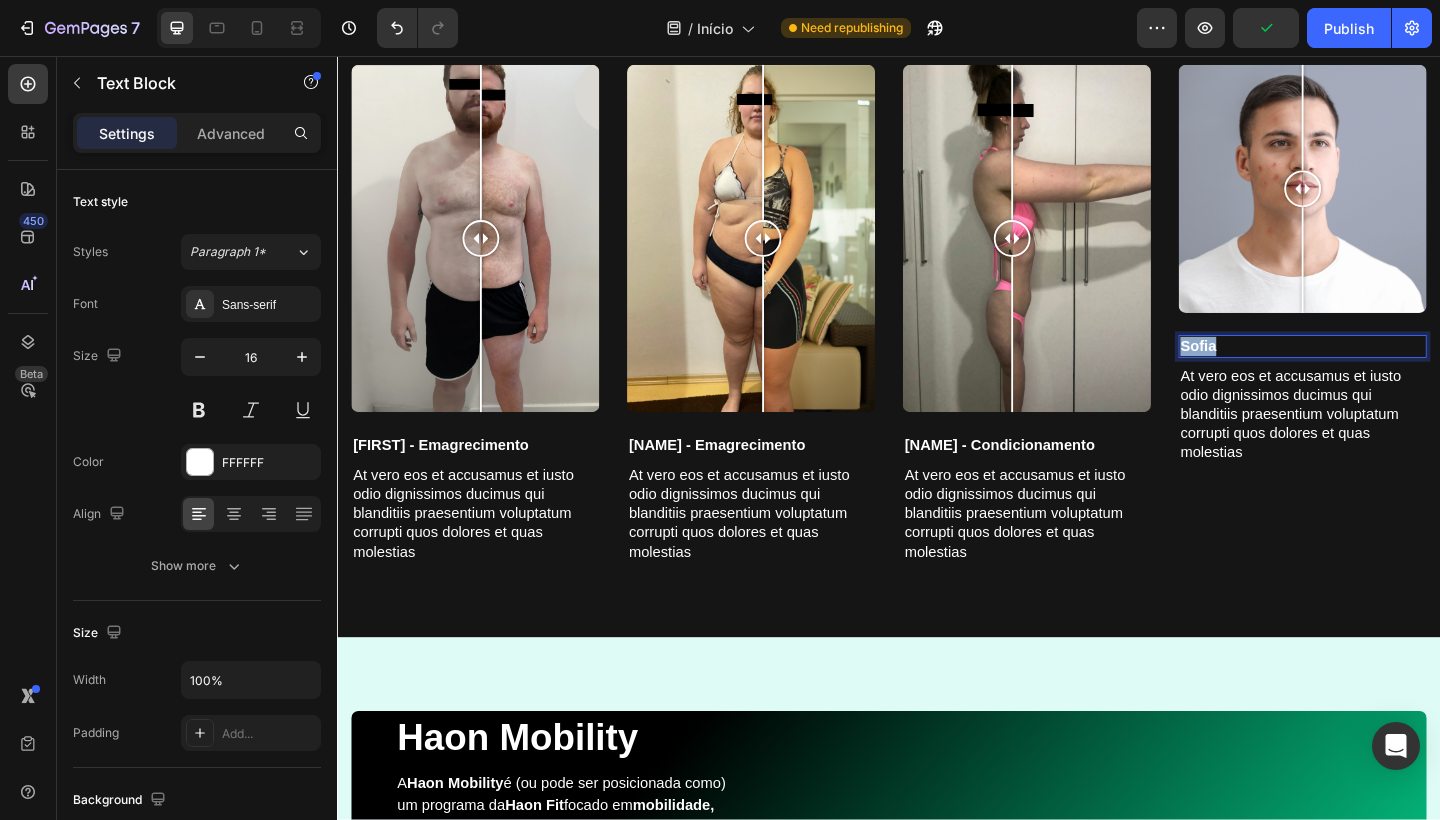 click on "Sofia" at bounding box center (1387, 372) 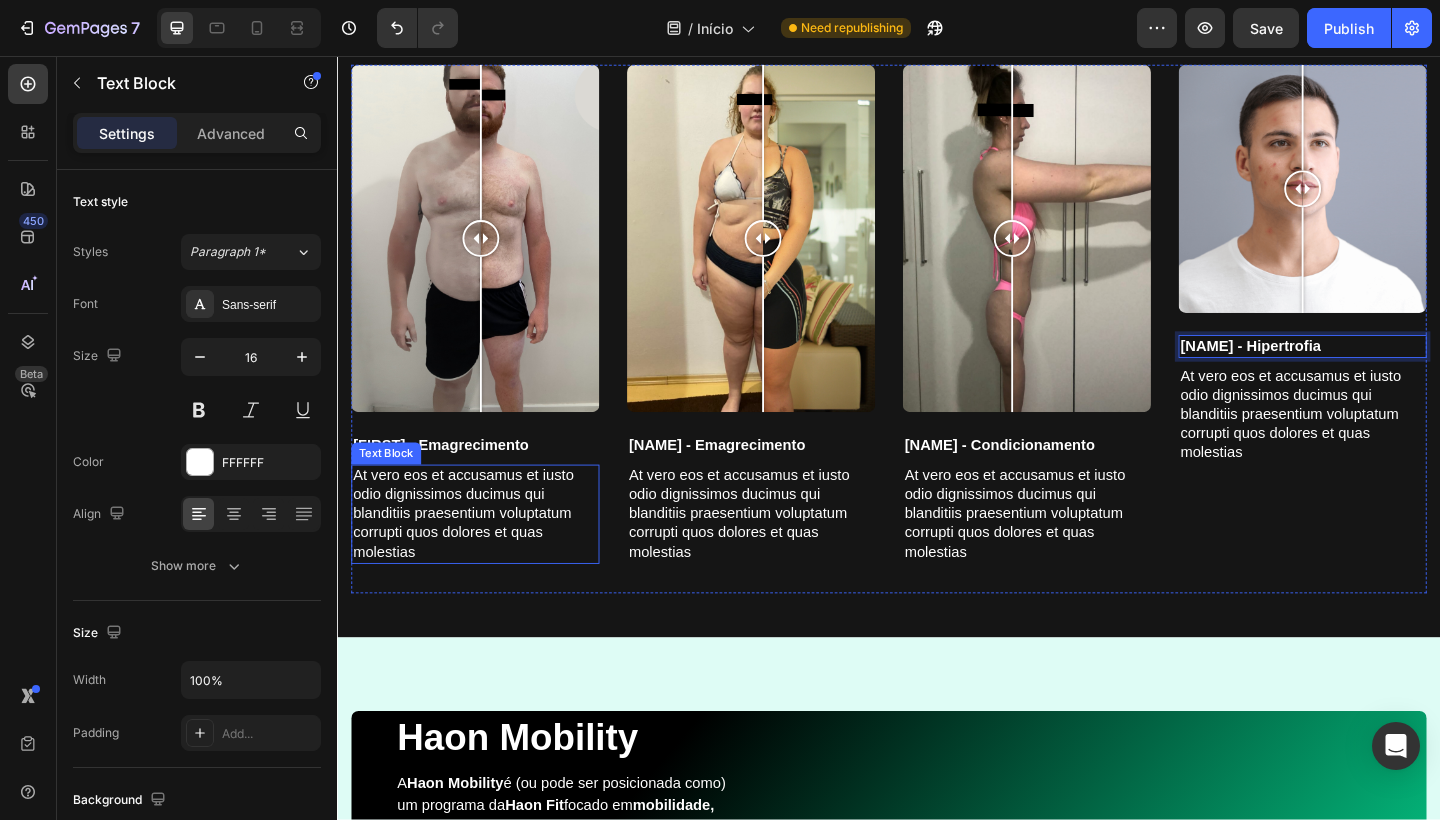 click on "At vero eos et accusamus et iusto odio dignissimos ducimus qui blanditiis praesentium voluptatum corrupti quos dolores et quas molestias" at bounding box center [487, 555] 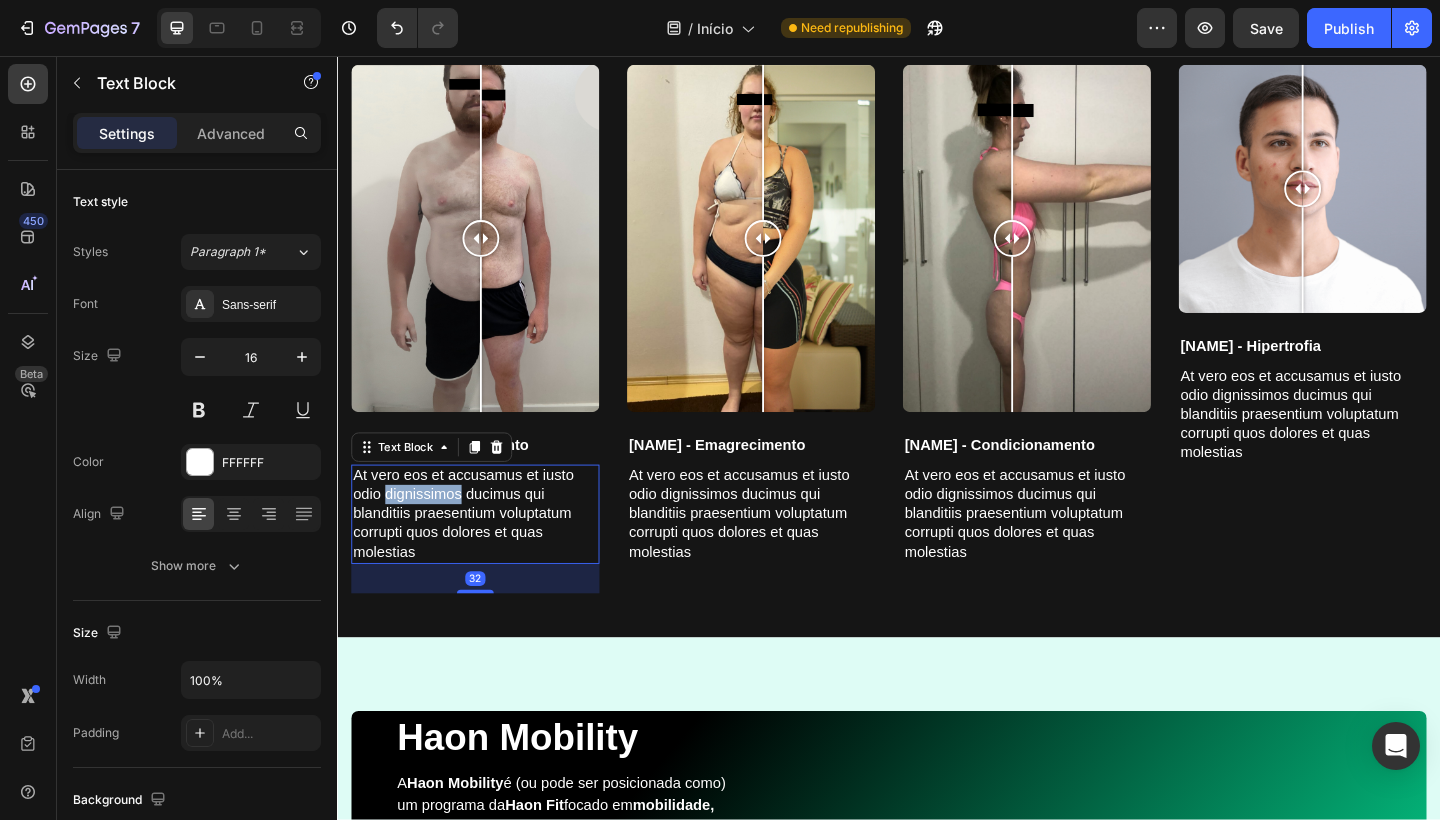 click on "At vero eos et accusamus et iusto odio dignissimos ducimus qui blanditiis praesentium voluptatum corrupti quos dolores et quas molestias" at bounding box center (487, 555) 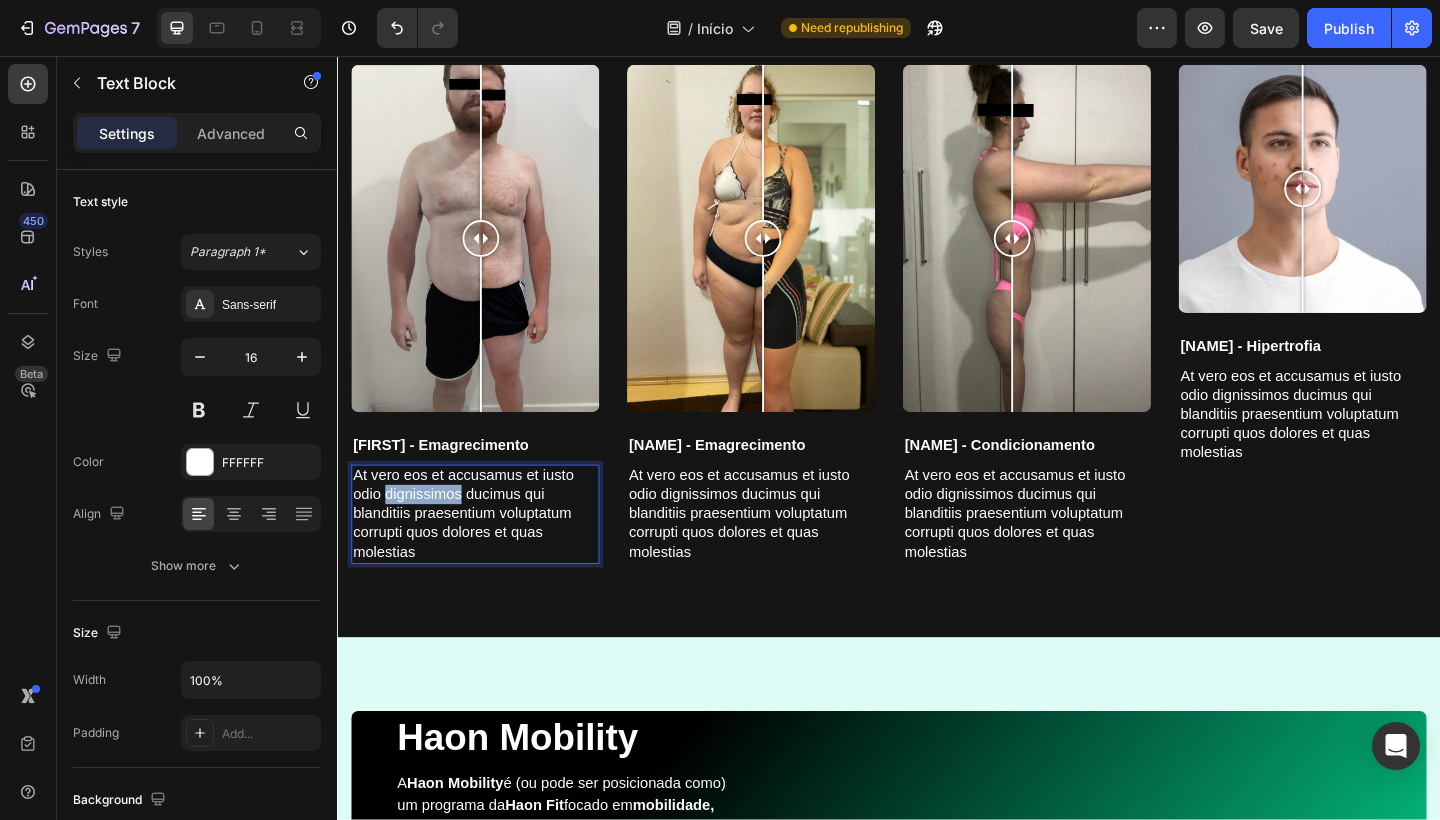 click on "At vero eos et accusamus et iusto odio dignissimos ducimus qui blanditiis praesentium voluptatum corrupti quos dolores et quas molestias" at bounding box center (487, 555) 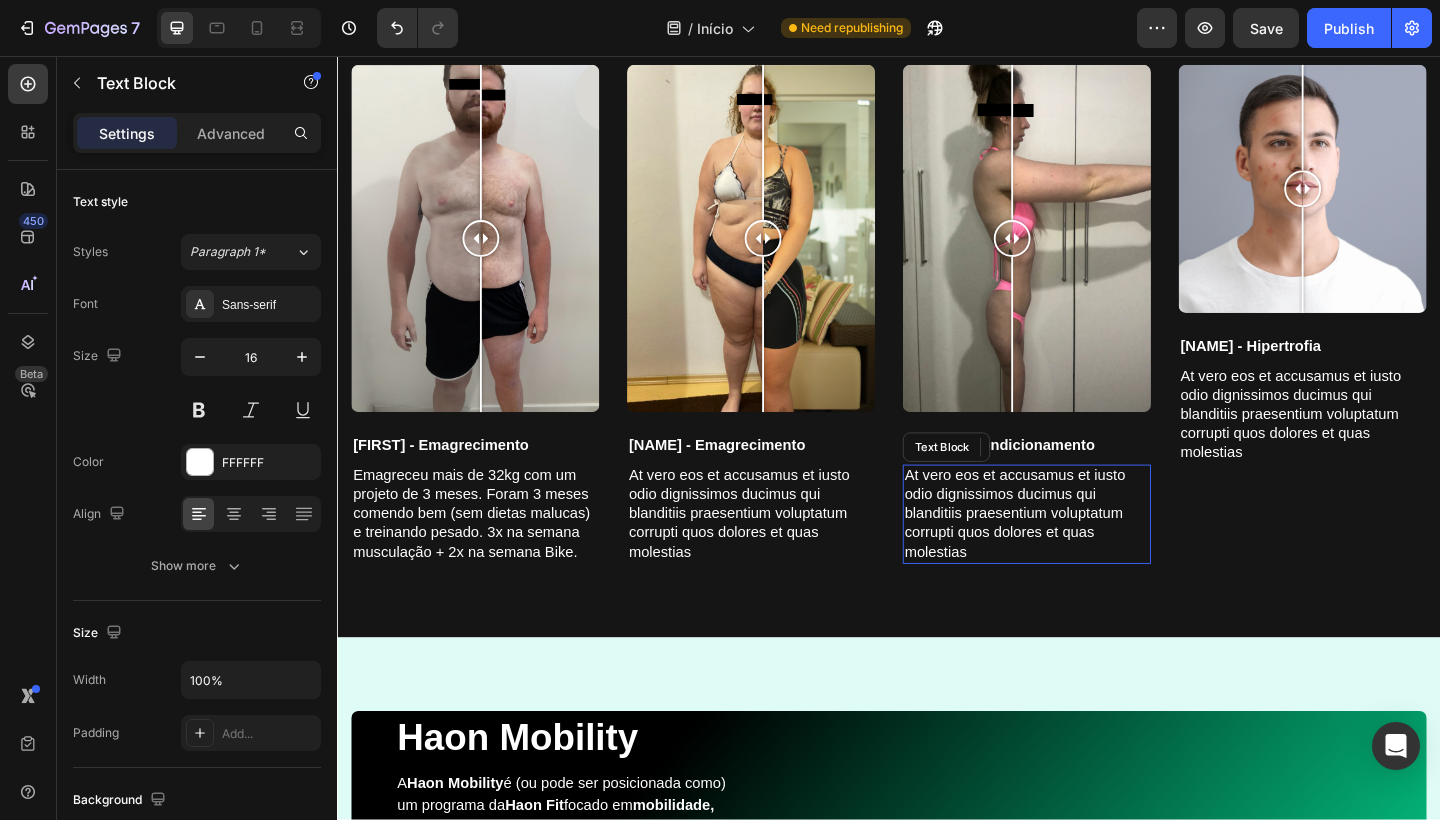 click on "At vero eos et accusamus et iusto odio dignissimos ducimus qui blanditiis praesentium voluptatum corrupti quos dolores et quas molestias" at bounding box center [1087, 555] 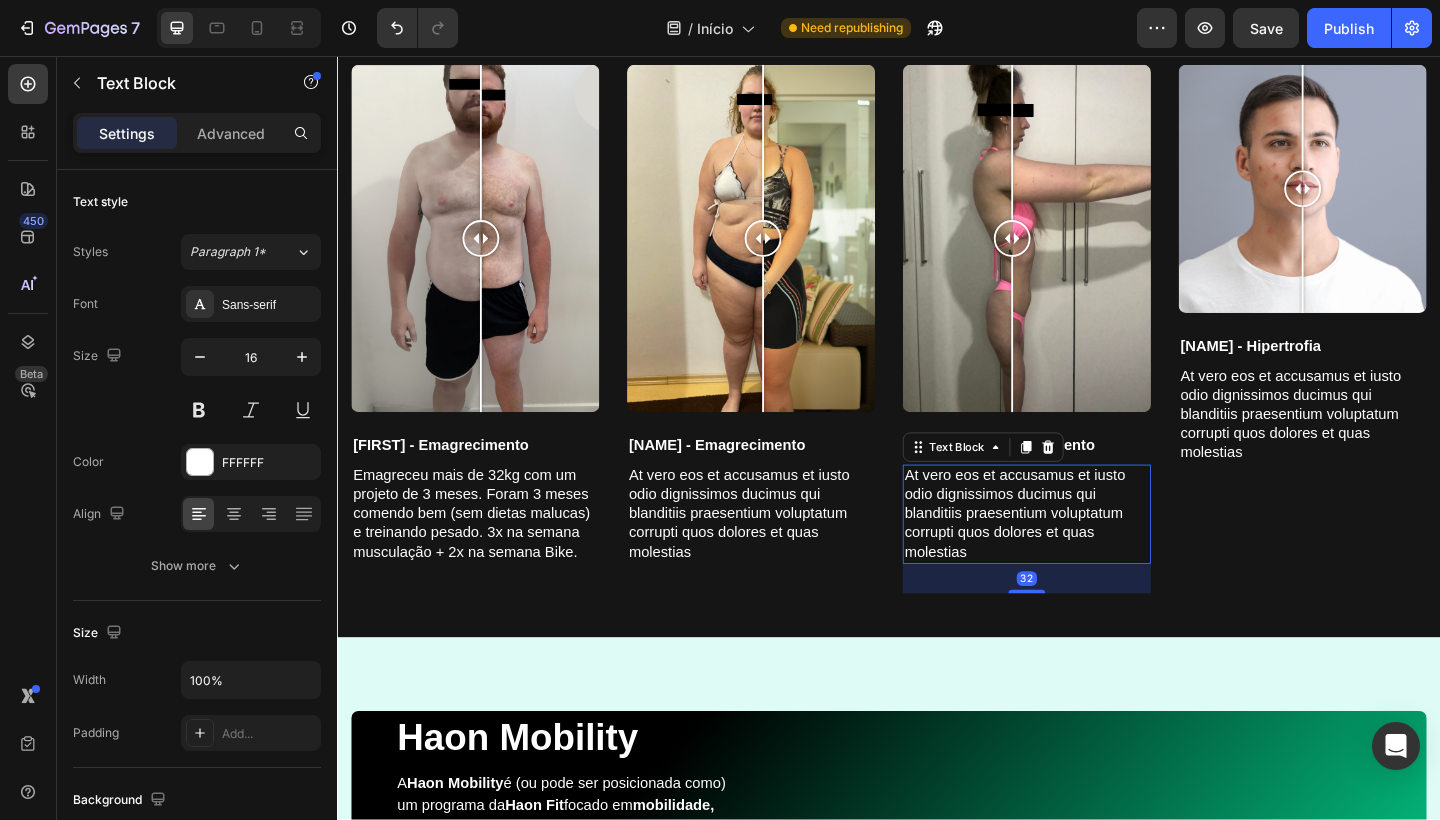 click on "At vero eos et accusamus et iusto odio dignissimos ducimus qui blanditiis praesentium voluptatum corrupti quos dolores et quas molestias" at bounding box center [1087, 555] 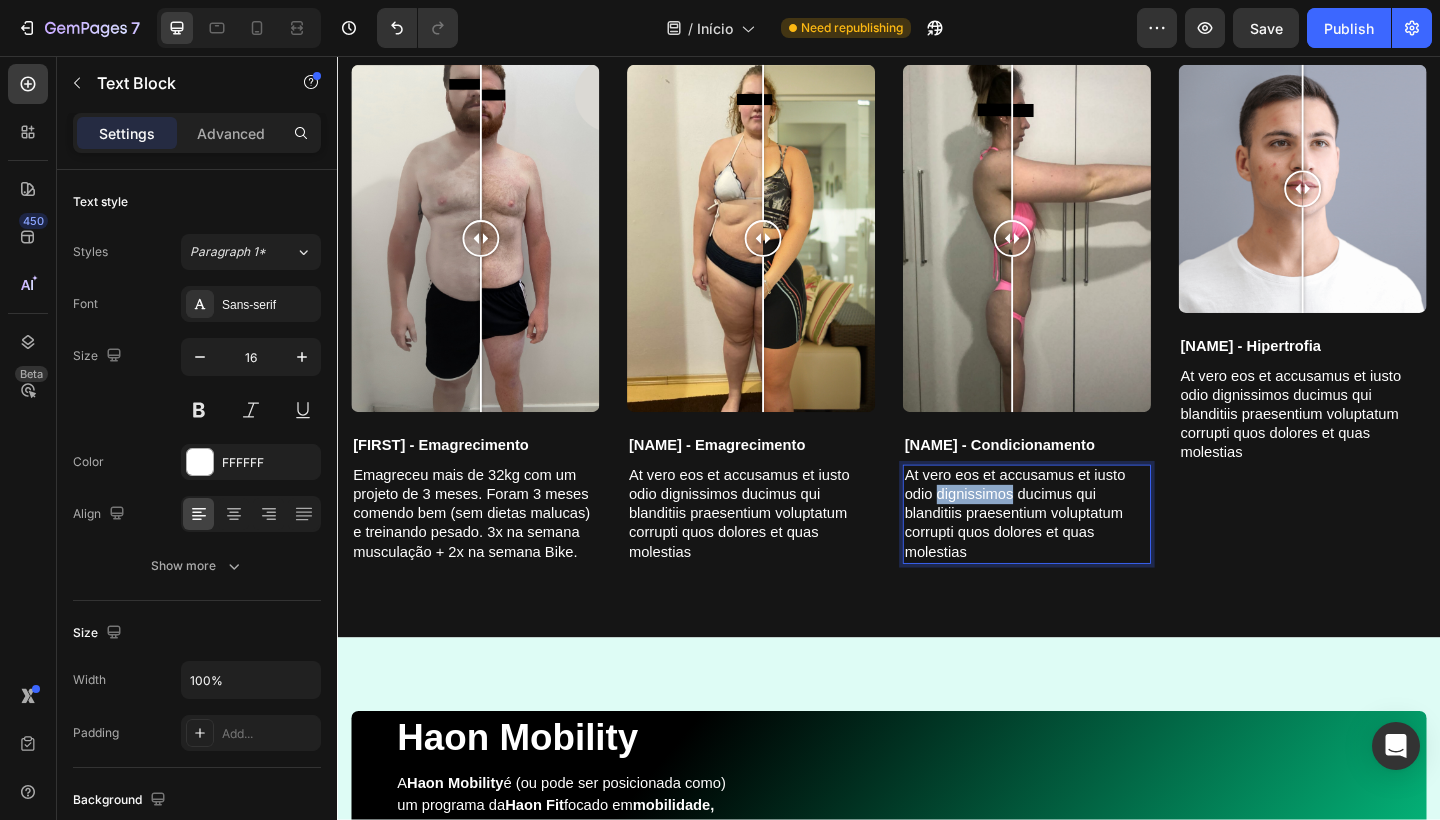 click on "At vero eos et accusamus et iusto odio dignissimos ducimus qui blanditiis praesentium voluptatum corrupti quos dolores et quas molestias" at bounding box center [1087, 555] 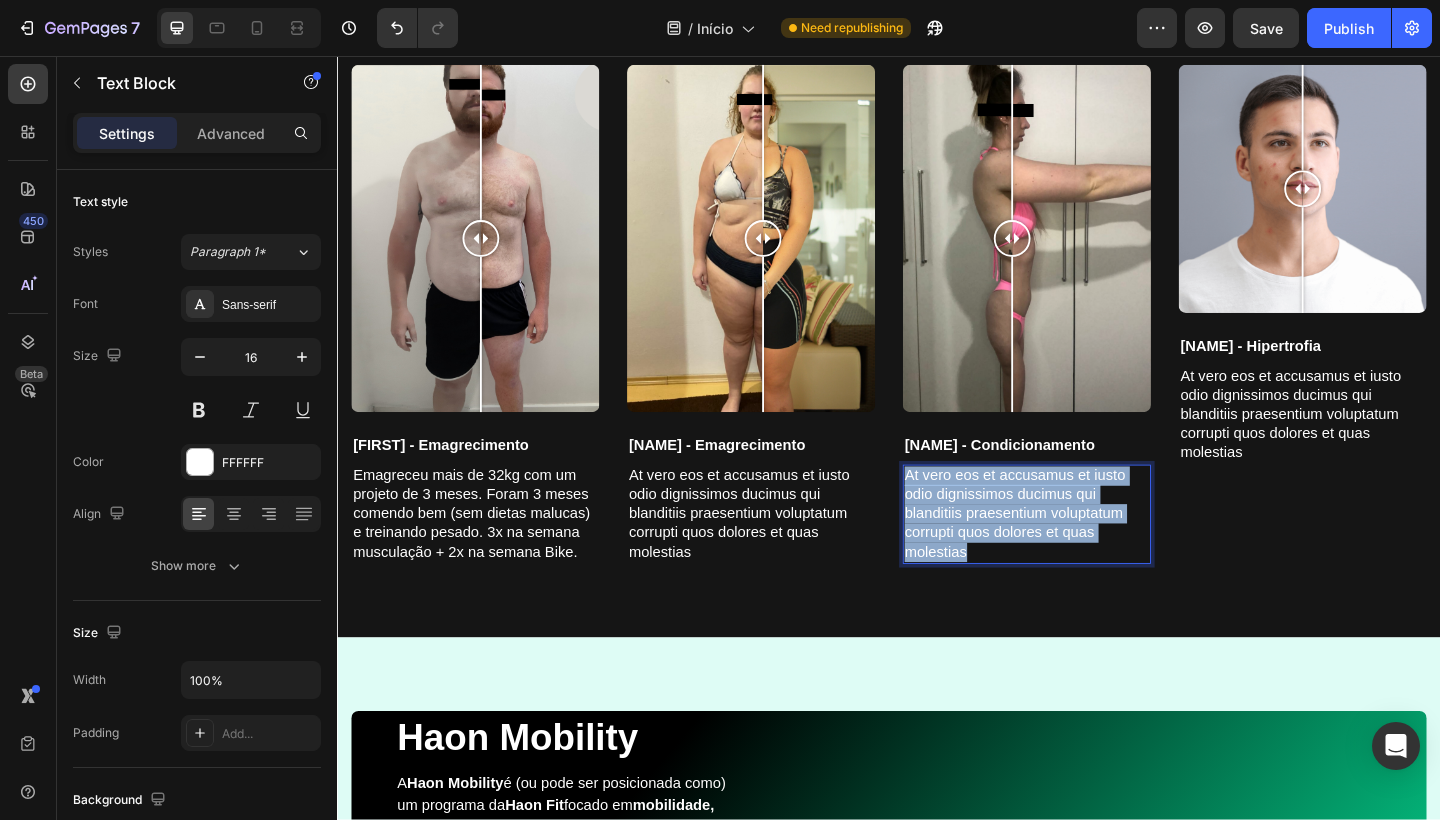 click on "At vero eos et accusamus et iusto odio dignissimos ducimus qui blanditiis praesentium voluptatum corrupti quos dolores et quas molestias" at bounding box center [1087, 555] 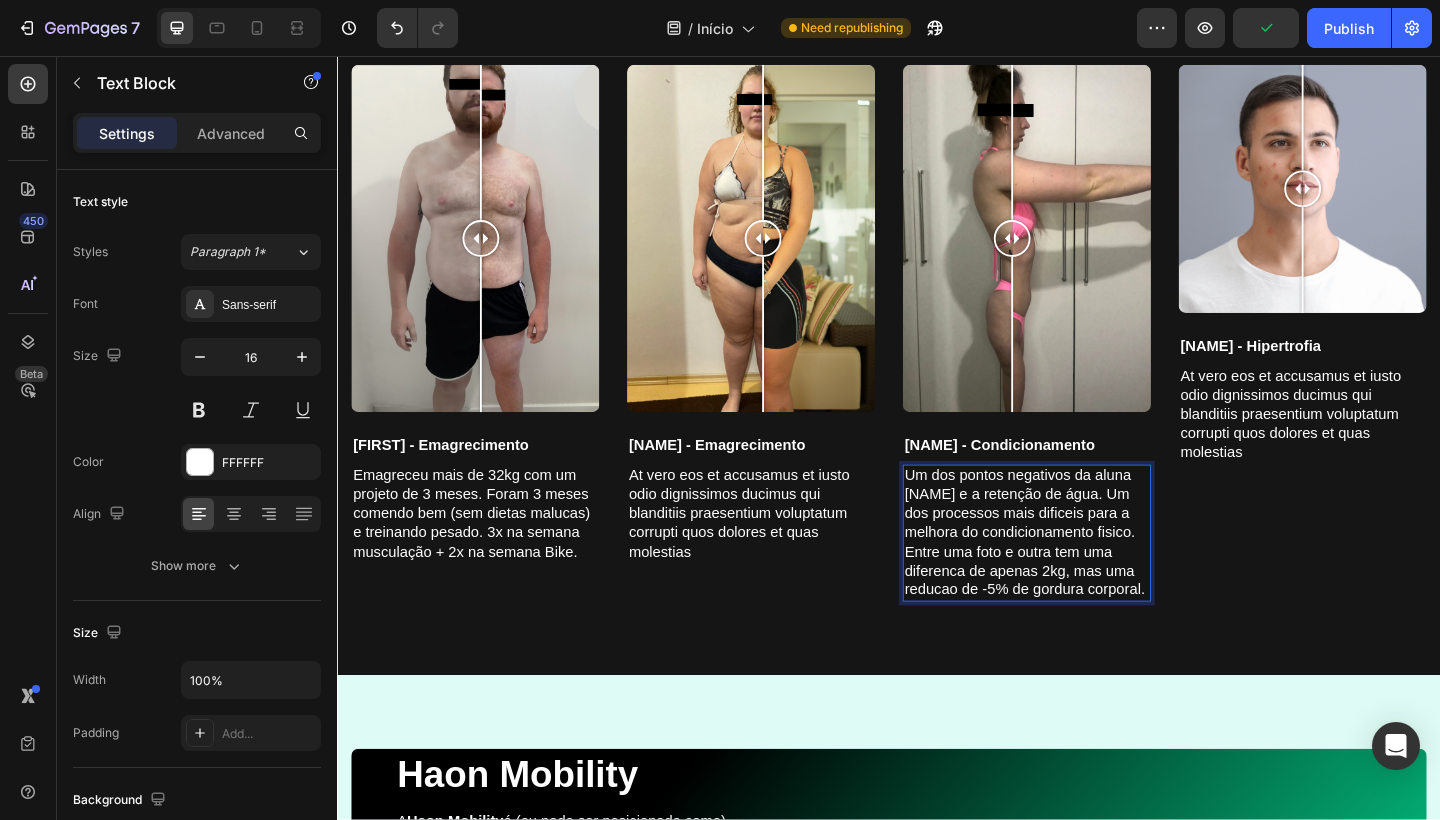 click on "Um dos pontos negativos da aluna [NAME] e a retenção de água. Um dos processos mais dificeis para a melhora do condicionamento fisico. Entre uma foto e outra tem uma diferenca de apenas 2kg, mas uma reducao de -5% de gordura corporal." at bounding box center (1087, 576) 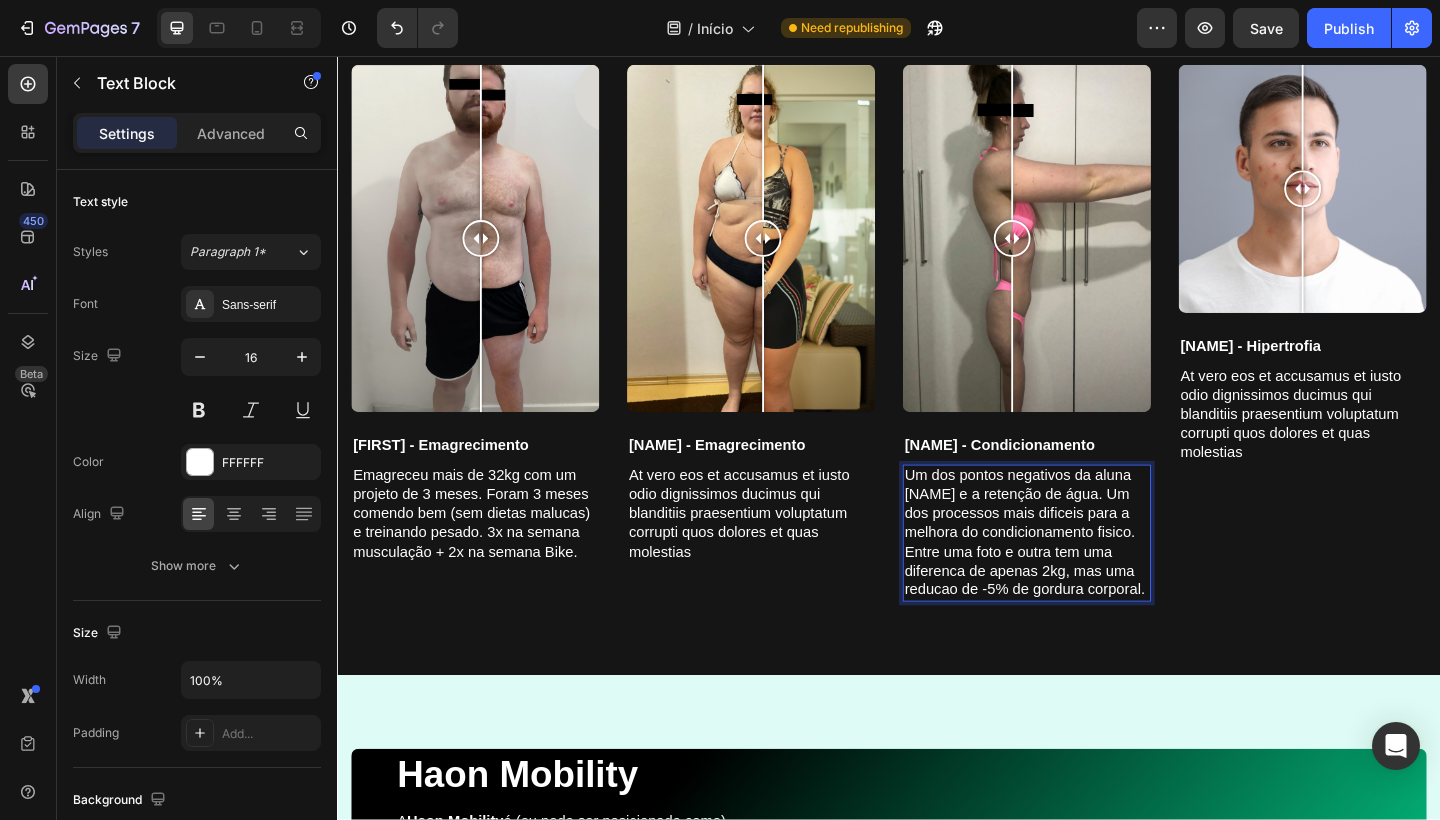 click on "Um dos pontos negativos da aluna [NAME] e a retenção de água. Um dos processos mais dificeis para a melhora do condicionamento fisico. Entre uma foto e outra tem uma diferenca de apenas 2kg, mas uma reducao de -5% de gordura corporal." at bounding box center [1087, 576] 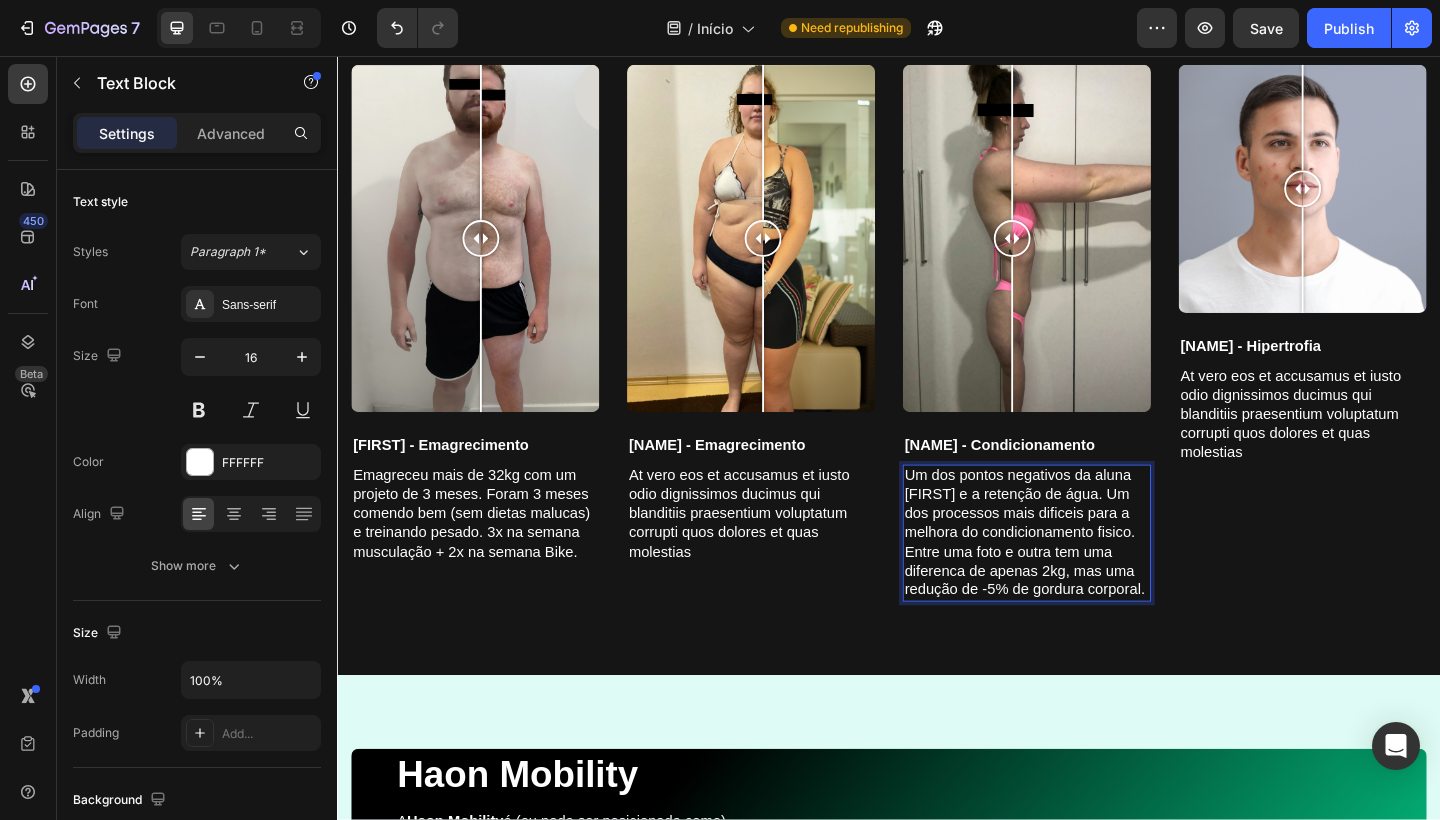 click on "Um dos pontos negativos da aluna [FIRST] e a retenção de água. Um dos processos mais dificeis para a melhora do condicionamento fisico. Entre uma foto e outra tem uma diferenca de apenas 2kg, mas uma redução de -5% de gordura corporal." at bounding box center (1087, 576) 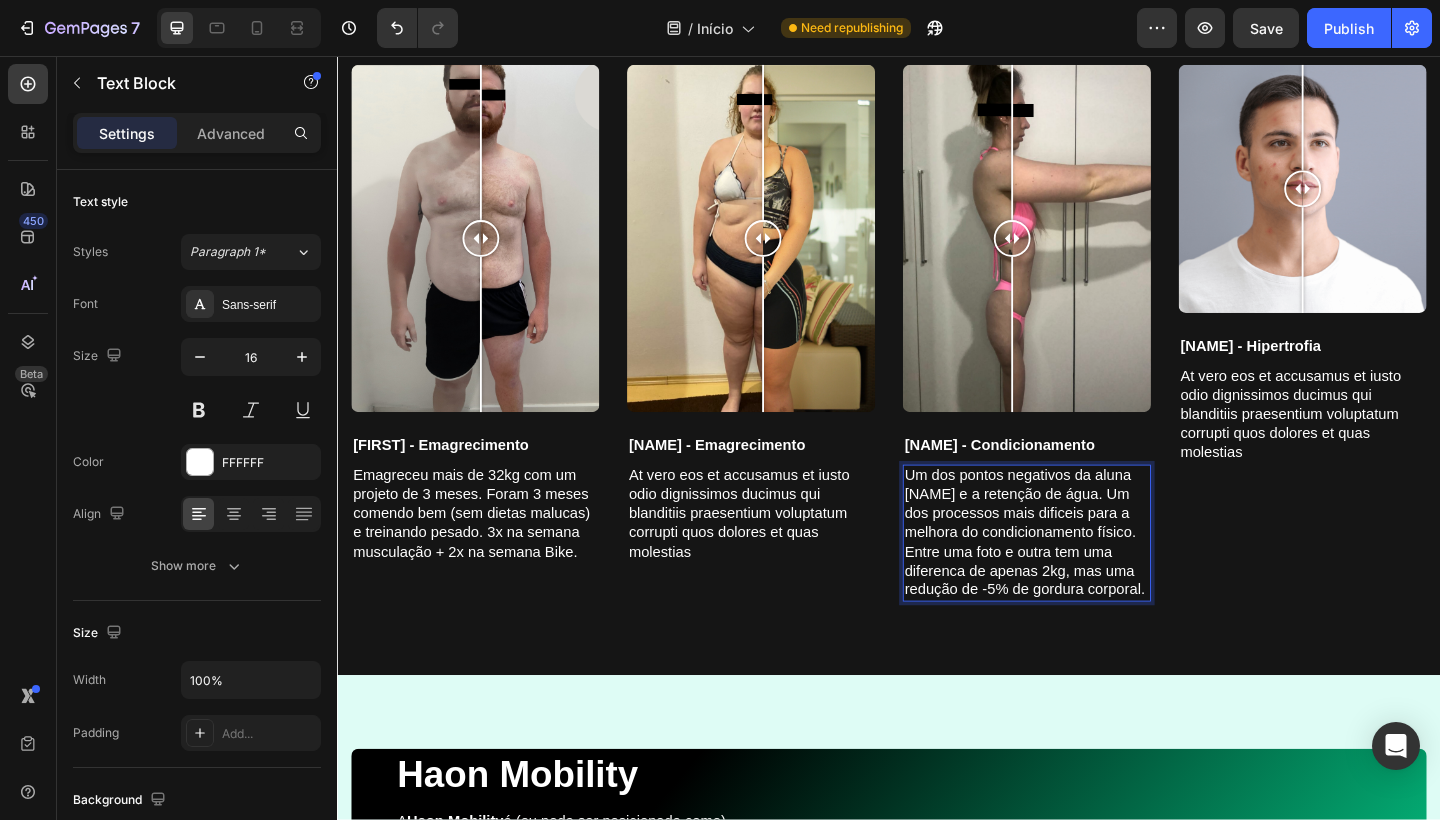 click on "Um dos pontos negativos da aluna [NAME] e a retenção de água. Um dos processos mais dificeis para a melhora do condicionamento físico. Entre uma foto e outra tem uma diferenca de apenas 2kg, mas uma redução de -5% de gordura corporal." at bounding box center (1087, 576) 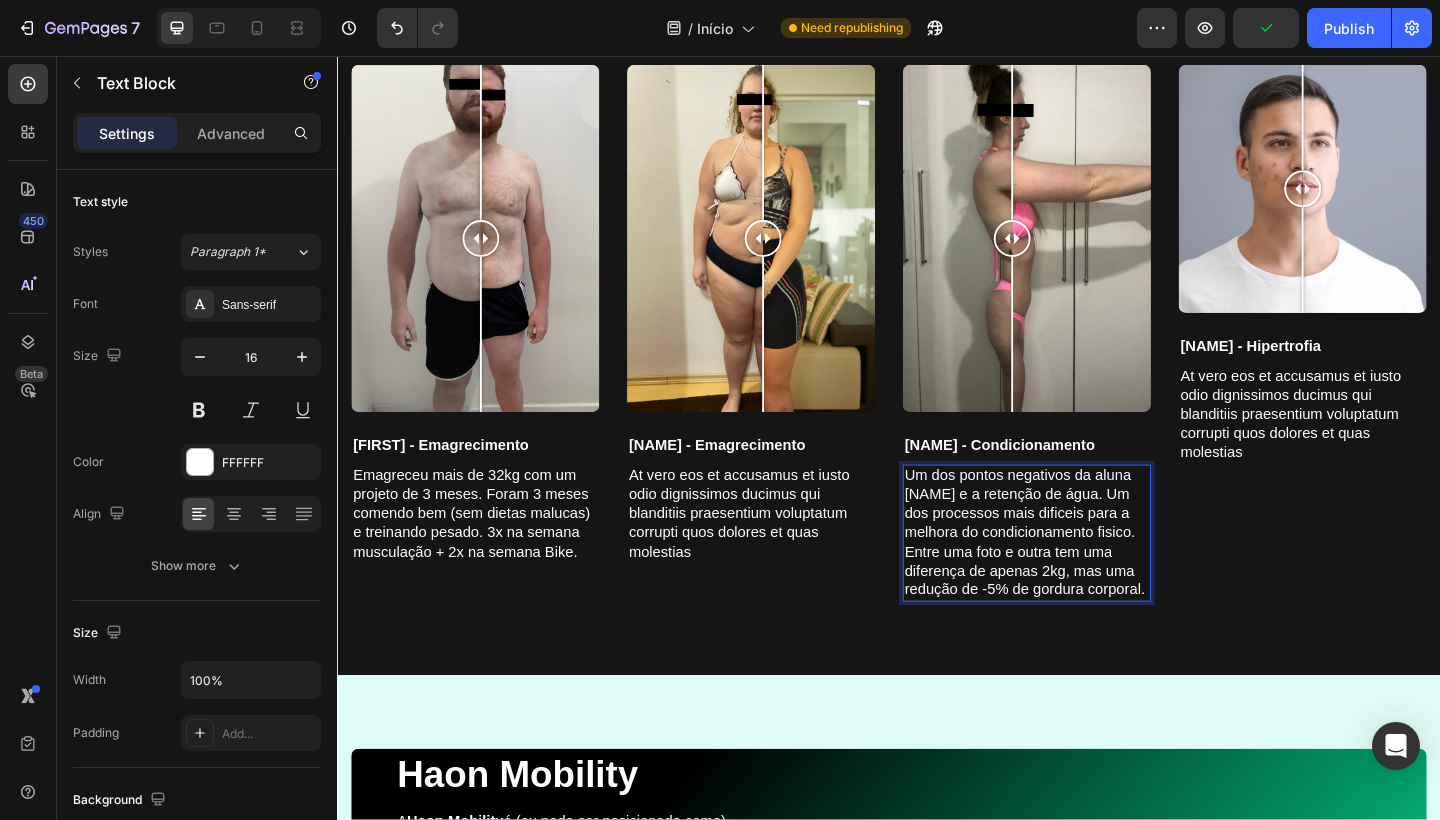 click on "Um dos pontos negativos da aluna [NAME] e a retenção de água. Um dos processos mais dificeis para a melhora do condicionamento fisico. Entre uma foto e outra tem uma diferença de apenas 2kg, mas uma redução de -5% de gordura corporal." at bounding box center [1087, 576] 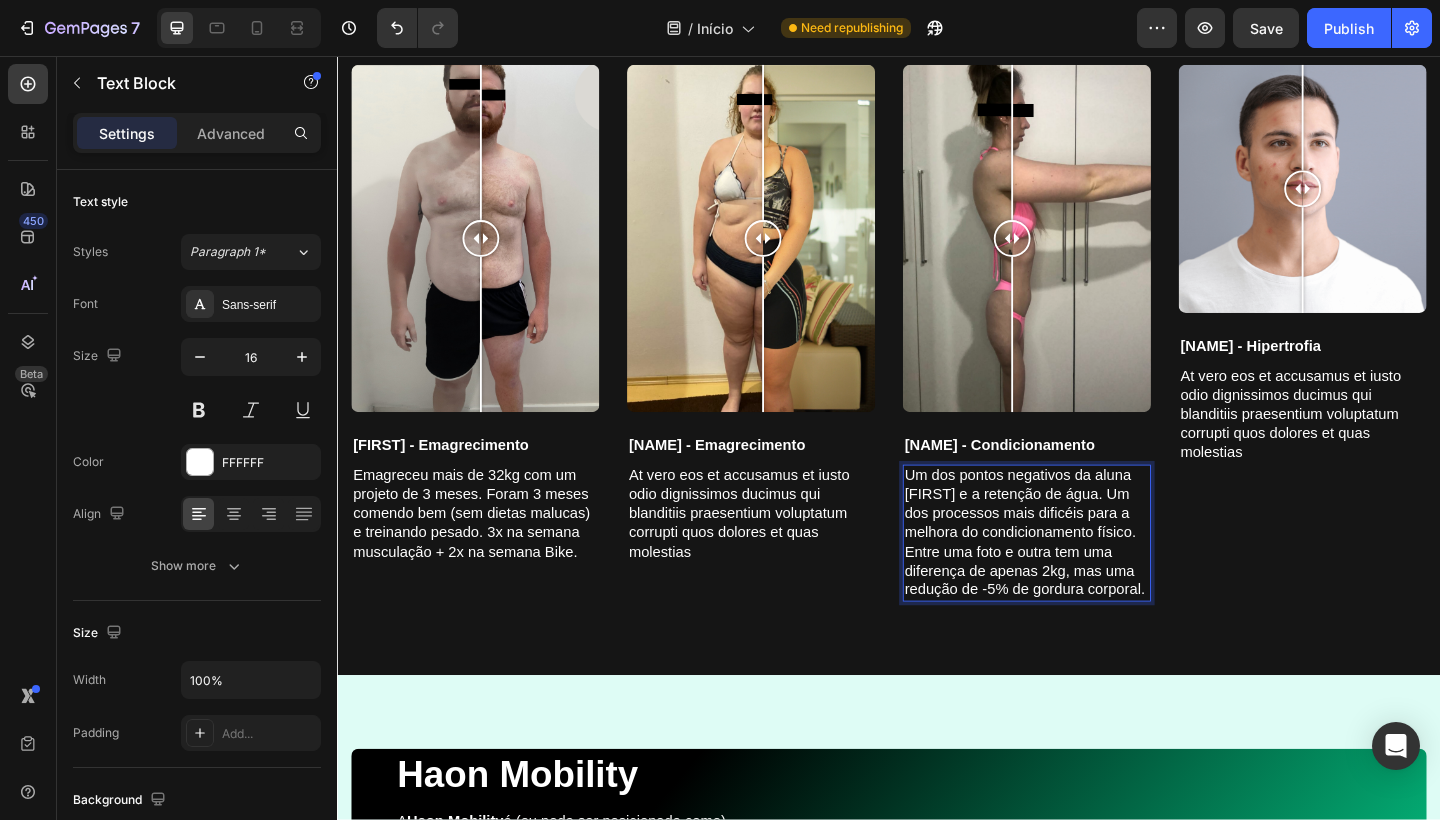 click on "Um dos pontos negativos da aluna [FIRST] e a retenção de água. Um dos processos mais dificéis para a melhora do condicionamento físico. Entre uma foto e outra tem uma diferença de apenas 2kg, mas uma redução de -5% de gordura corporal." at bounding box center (1087, 576) 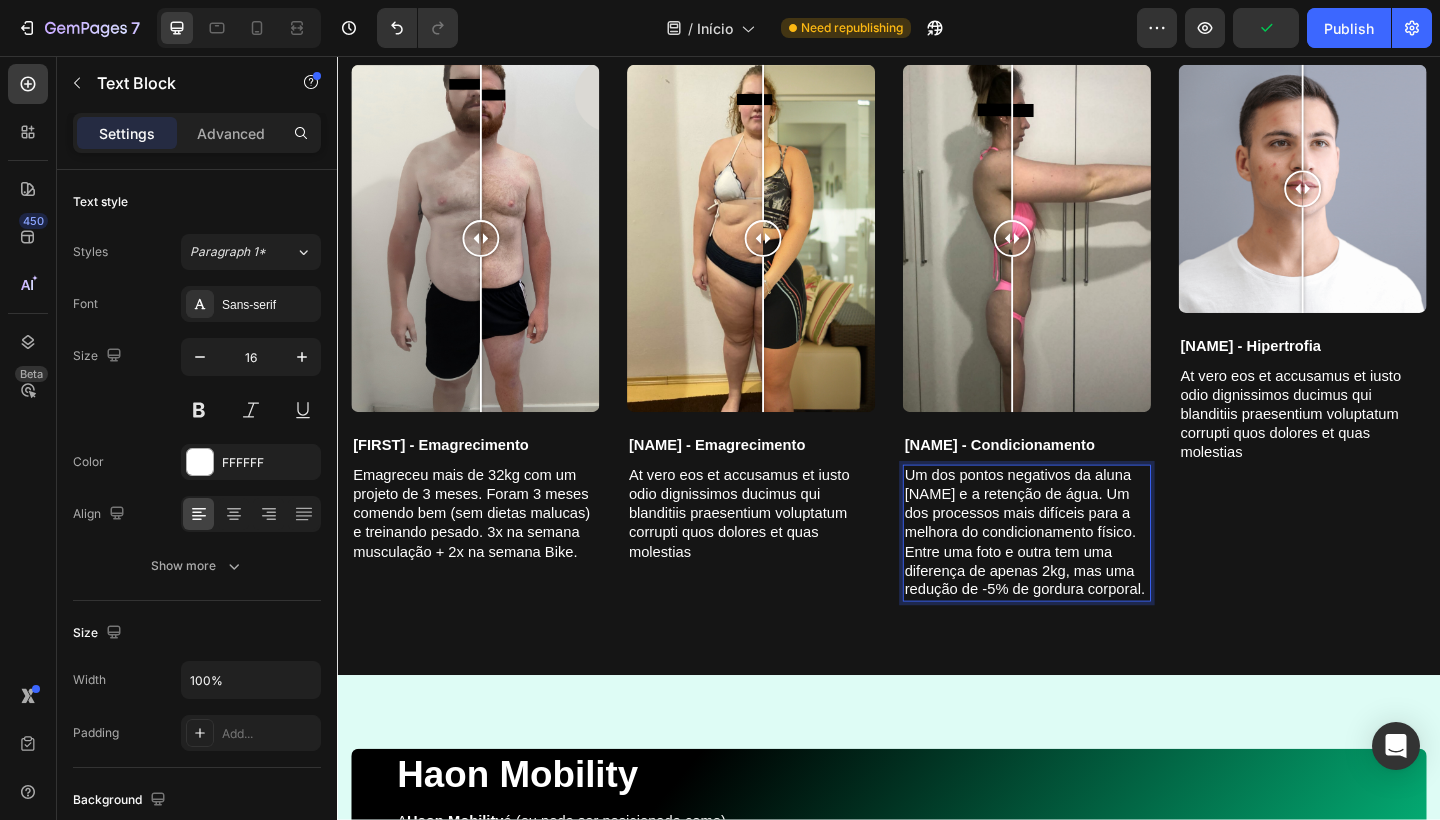 click on "Um dos pontos negativos da aluna [NAME] e a retenção de água. Um dos processos mais difíceis para a melhora do condicionamento físico. Entre uma foto e outra tem uma diferença de apenas 2kg, mas uma redução de -5% de gordura corporal." at bounding box center [1087, 576] 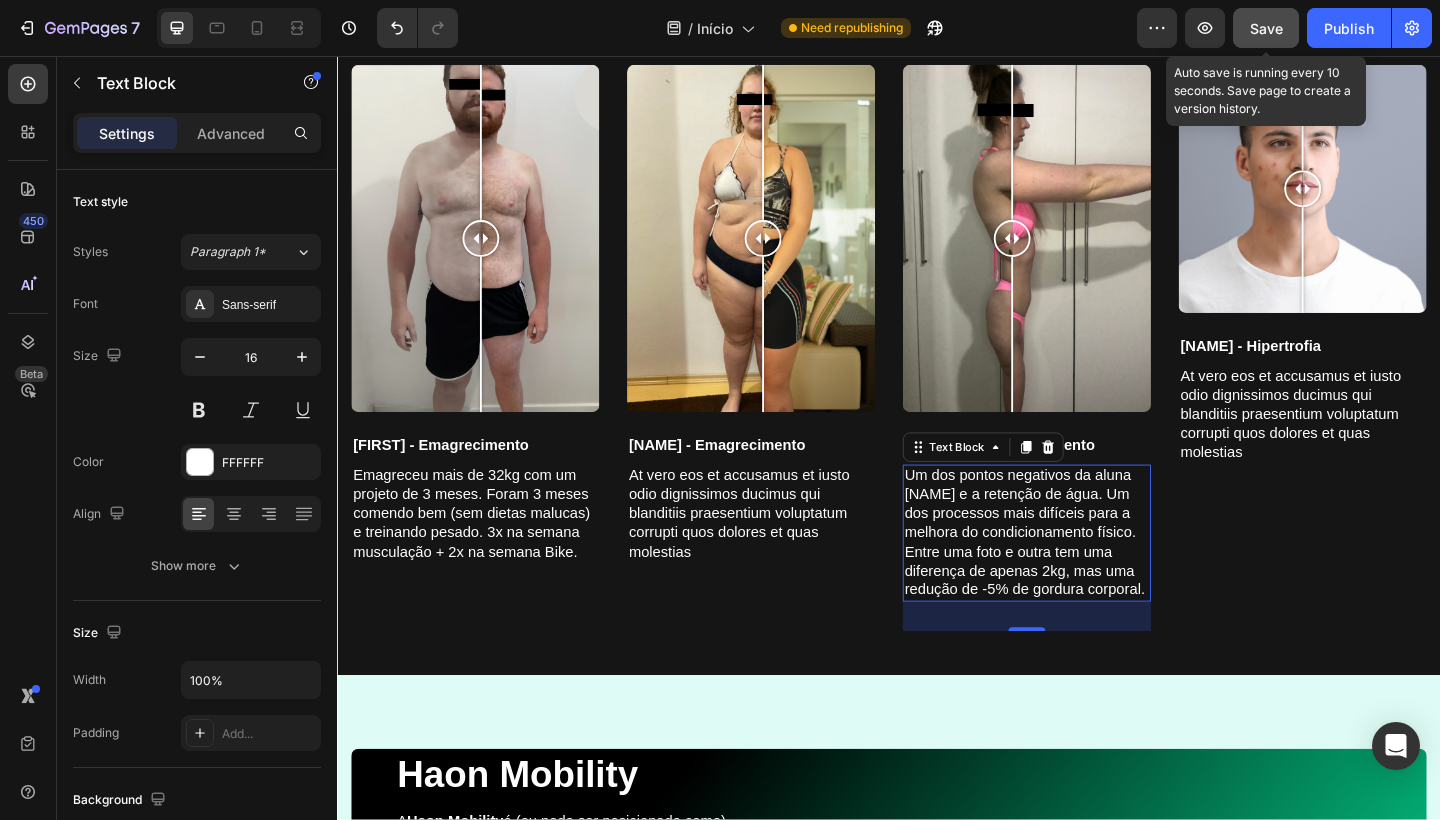 click on "Save" at bounding box center (1266, 28) 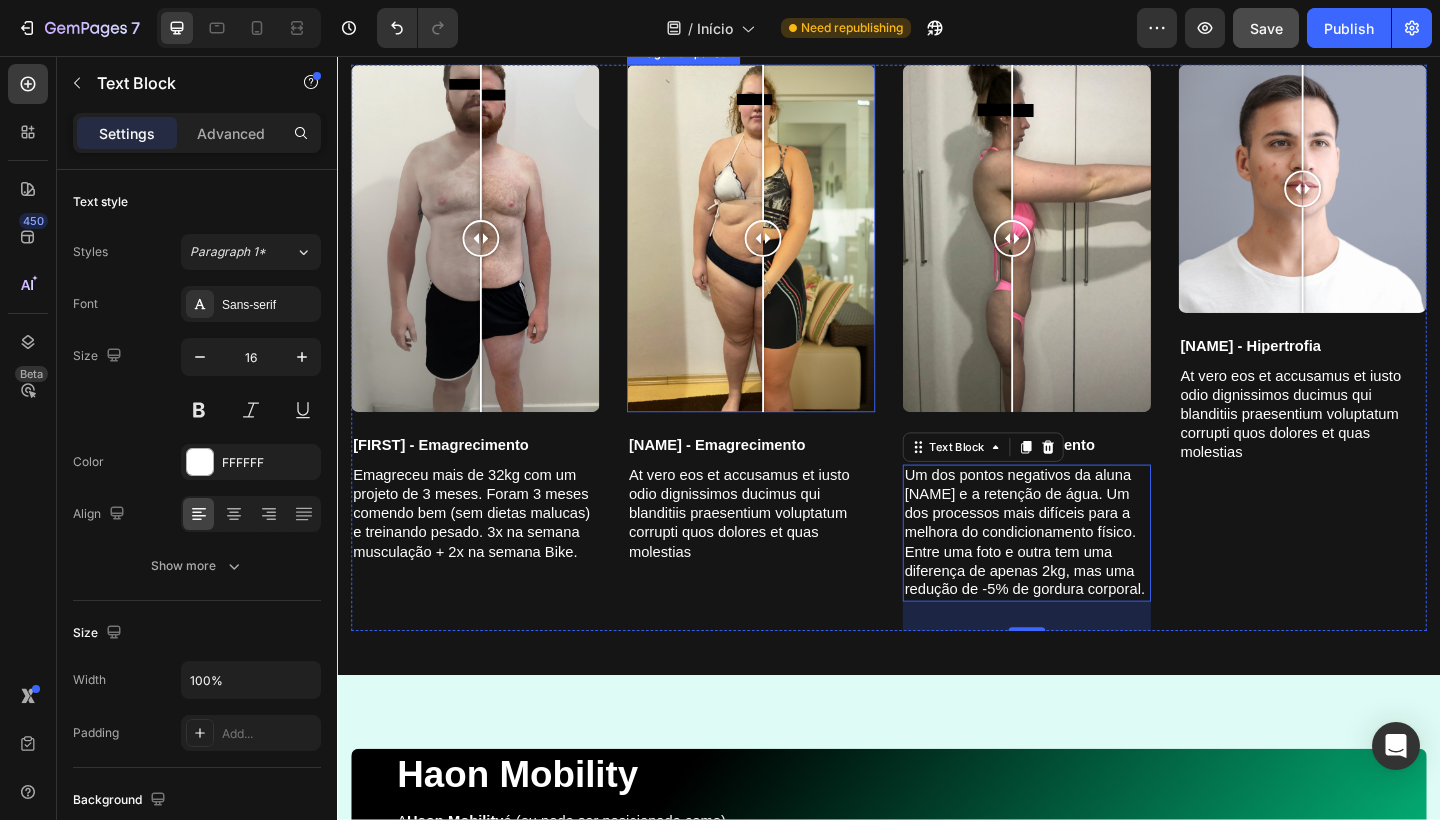 scroll, scrollTop: 3742, scrollLeft: 0, axis: vertical 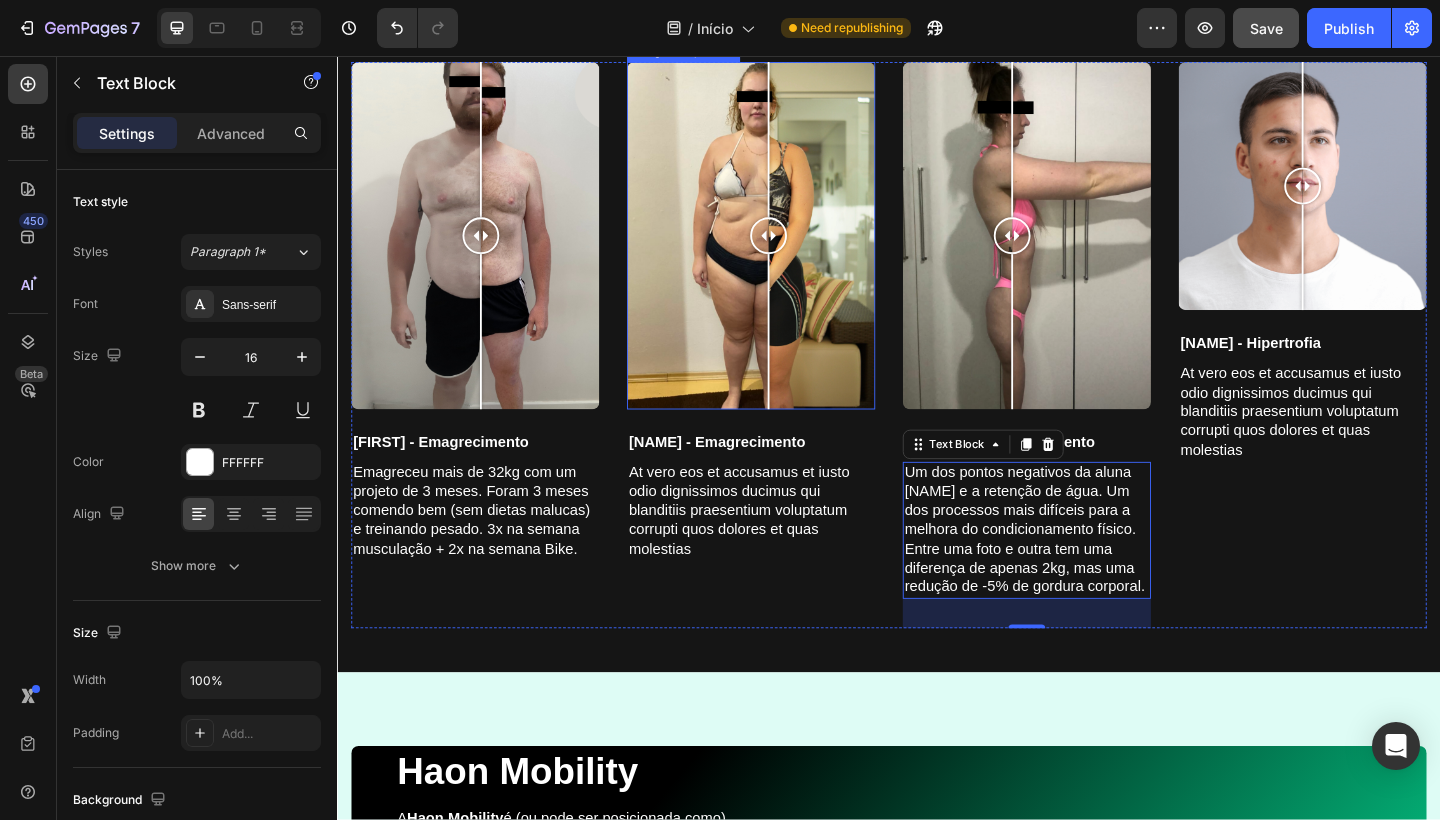 drag, startPoint x: 808, startPoint y: 393, endPoint x: 805, endPoint y: 403, distance: 10.440307 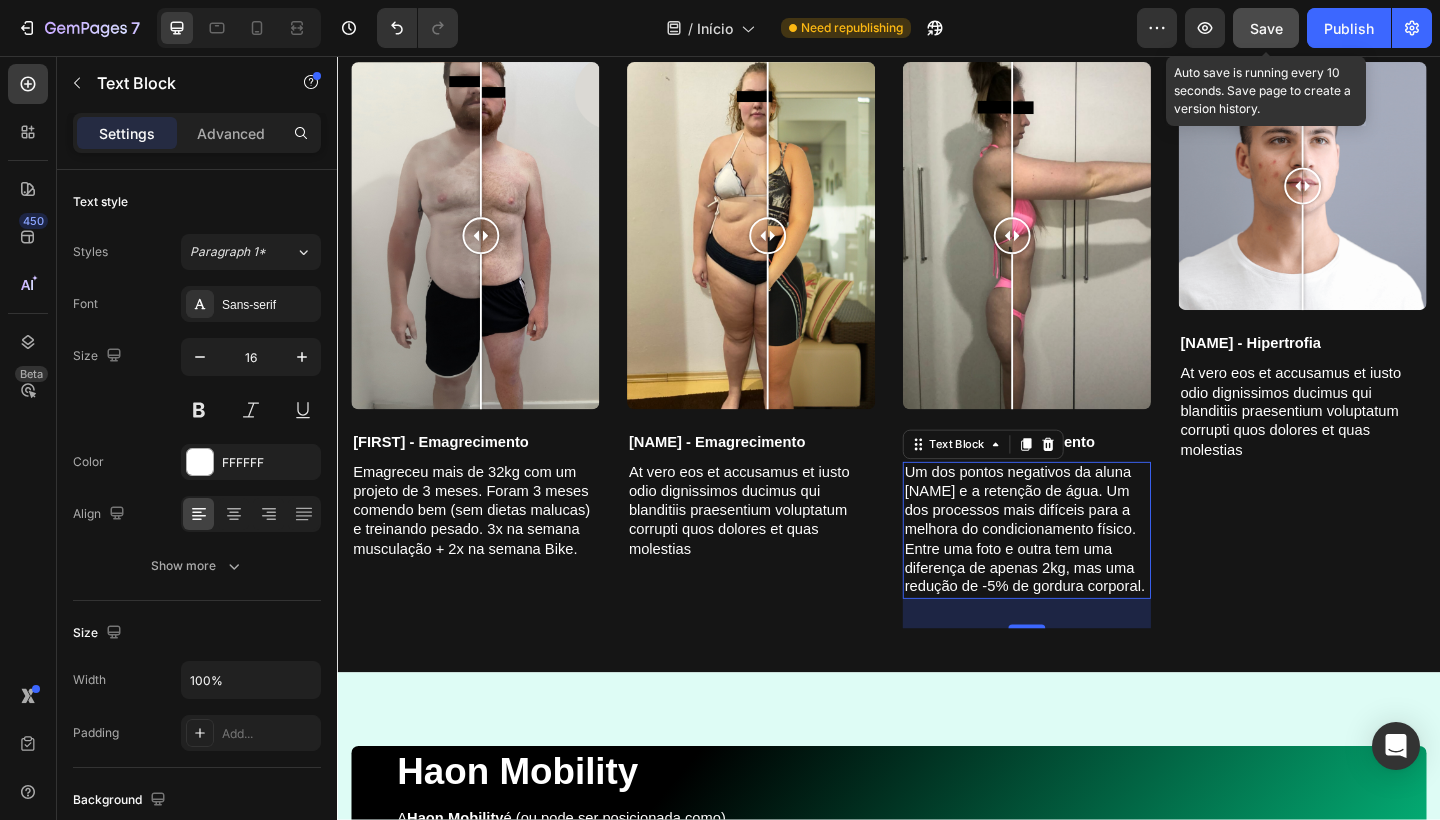 click on "Save" at bounding box center [1266, 28] 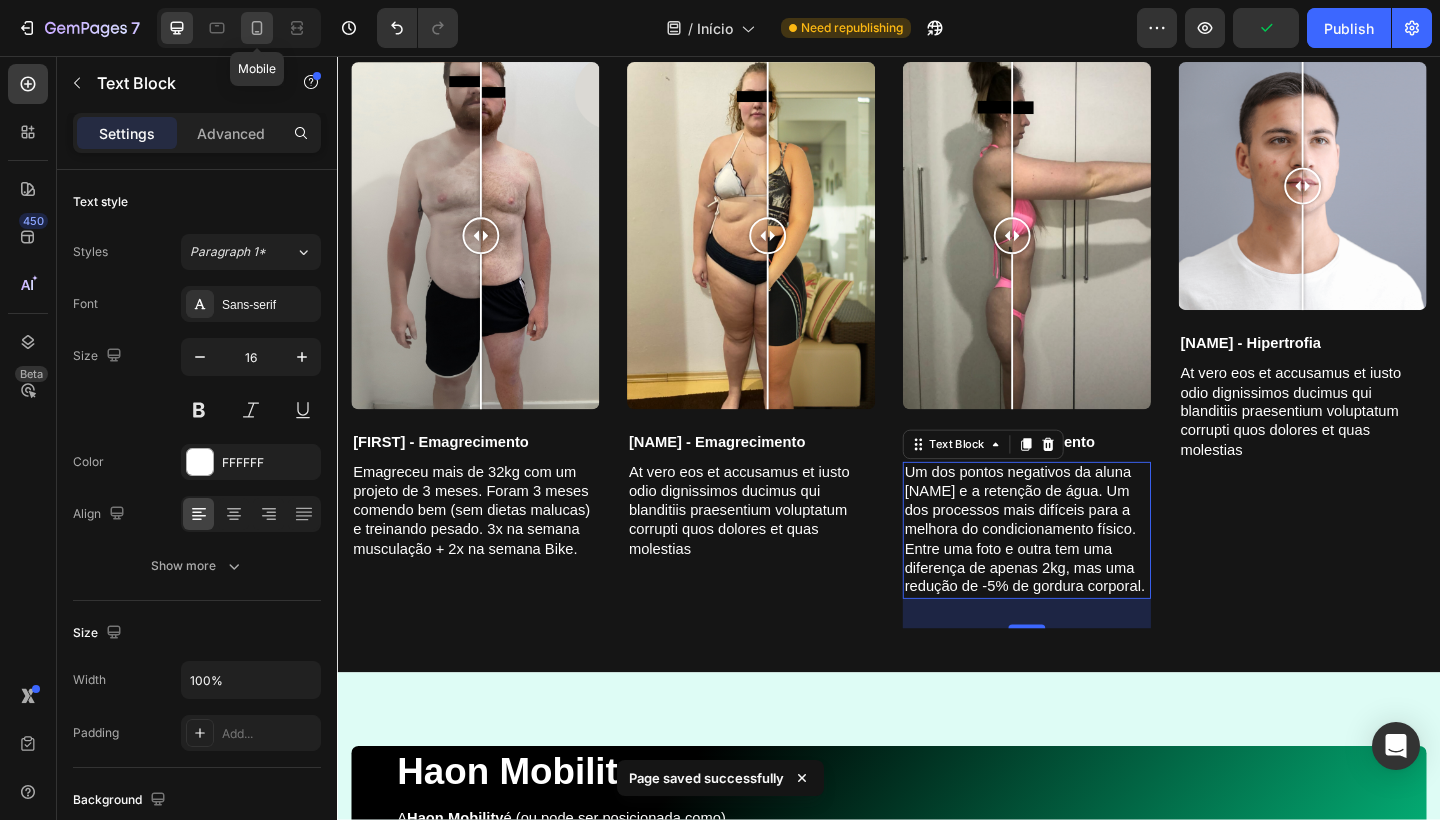 click 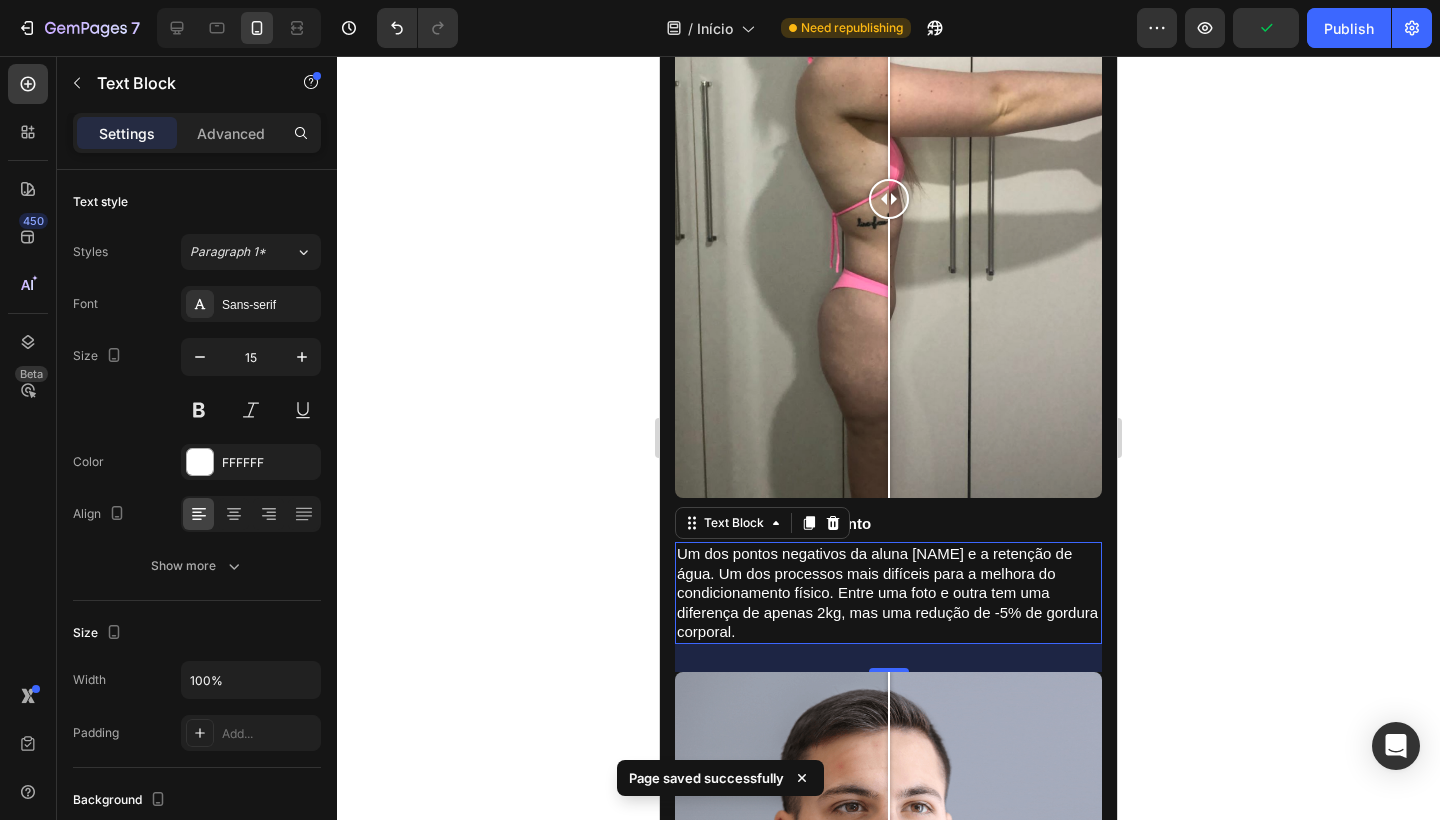 scroll, scrollTop: 5795, scrollLeft: 0, axis: vertical 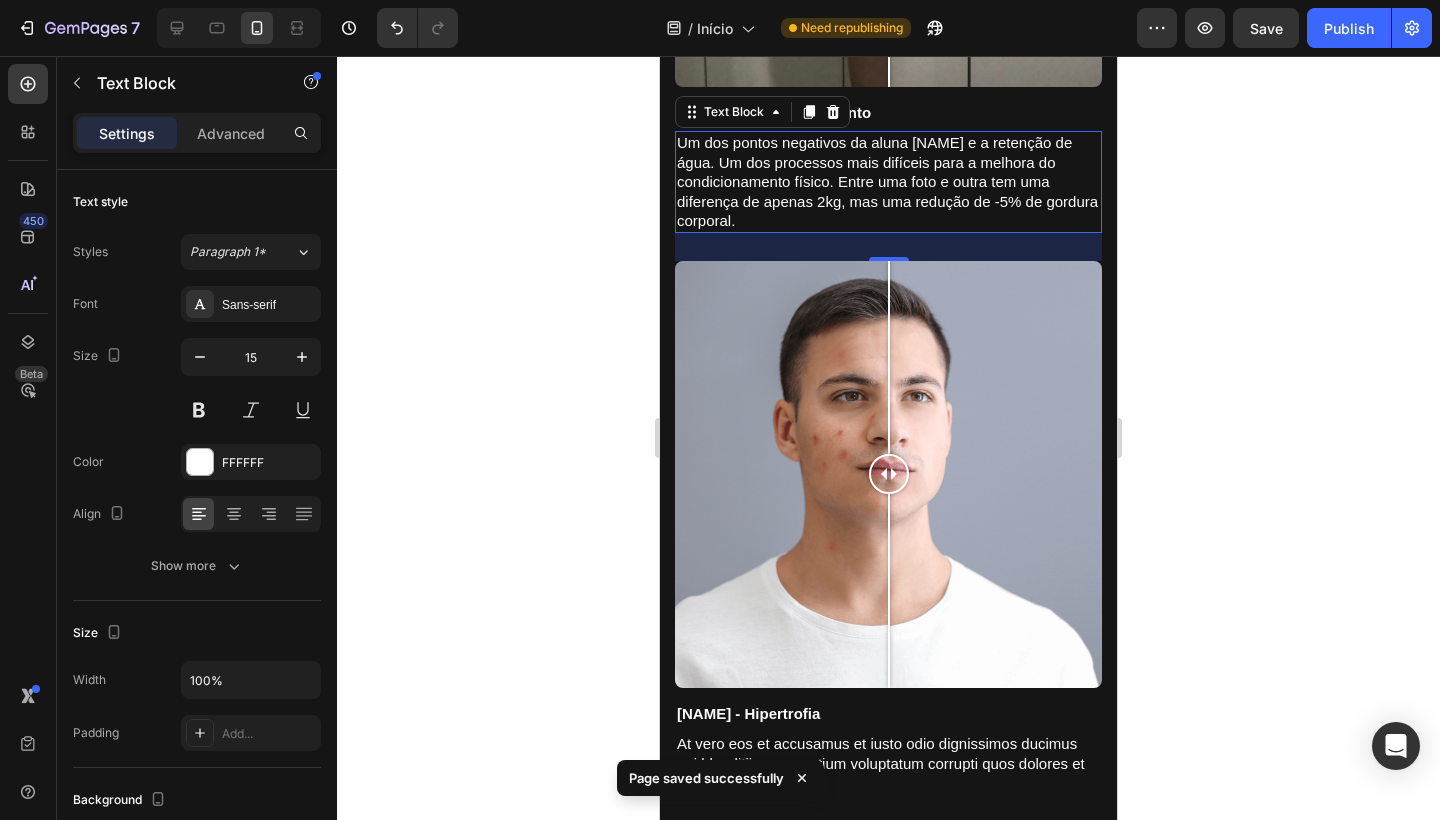 click 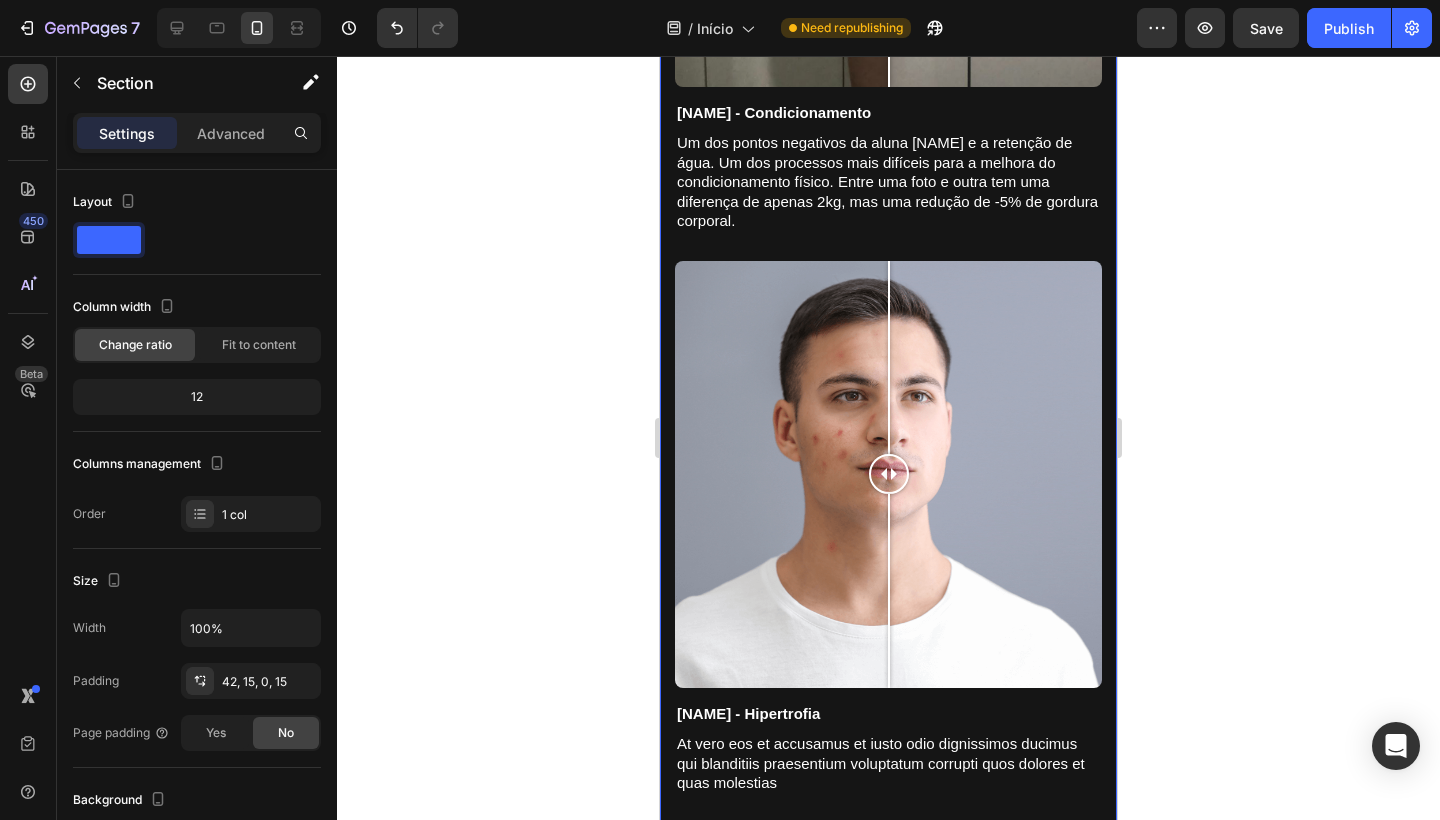 click on "Image Comparison [PERSON] - Emagrecimento Text Block Emagreceu mais de 32kg com um projeto de 3 meses. Foram 3 meses comendo bem (sem dietas malucas) e treinando pesado. 3x na semana musculação + 2x na semana Bike. Text Block Image Comparison [PERSON] - Emagrecimento Text Block At vero eos et accusamus et iusto odio dignissimos ducimus qui blanditiis praesentium voluptatum corrupti quos dolores et quas molestias Text Block Image Comparison [PERSON] - Condicionamento Text Block Um dos pontos negativos da aluna [PERSON] e a retenção de água. Um dos processos mais difíceis para a melhora do condicionamento físico. Entre uma foto e outra tem uma diferença de apenas 2kg, mas uma redução de -5% de gordura corporal. Text Block Image Comparison [PERSON] - Hipertrofia Text Block At vero eos et accusamus et iusto odio dignissimos ducimus qui blanditiis praesentium voluptatum corrupti quos dolores et quas molestias Text Block Row Section 8   You can create reusable sections Create Theme Section AI Content Persuasive" at bounding box center (888, -593) 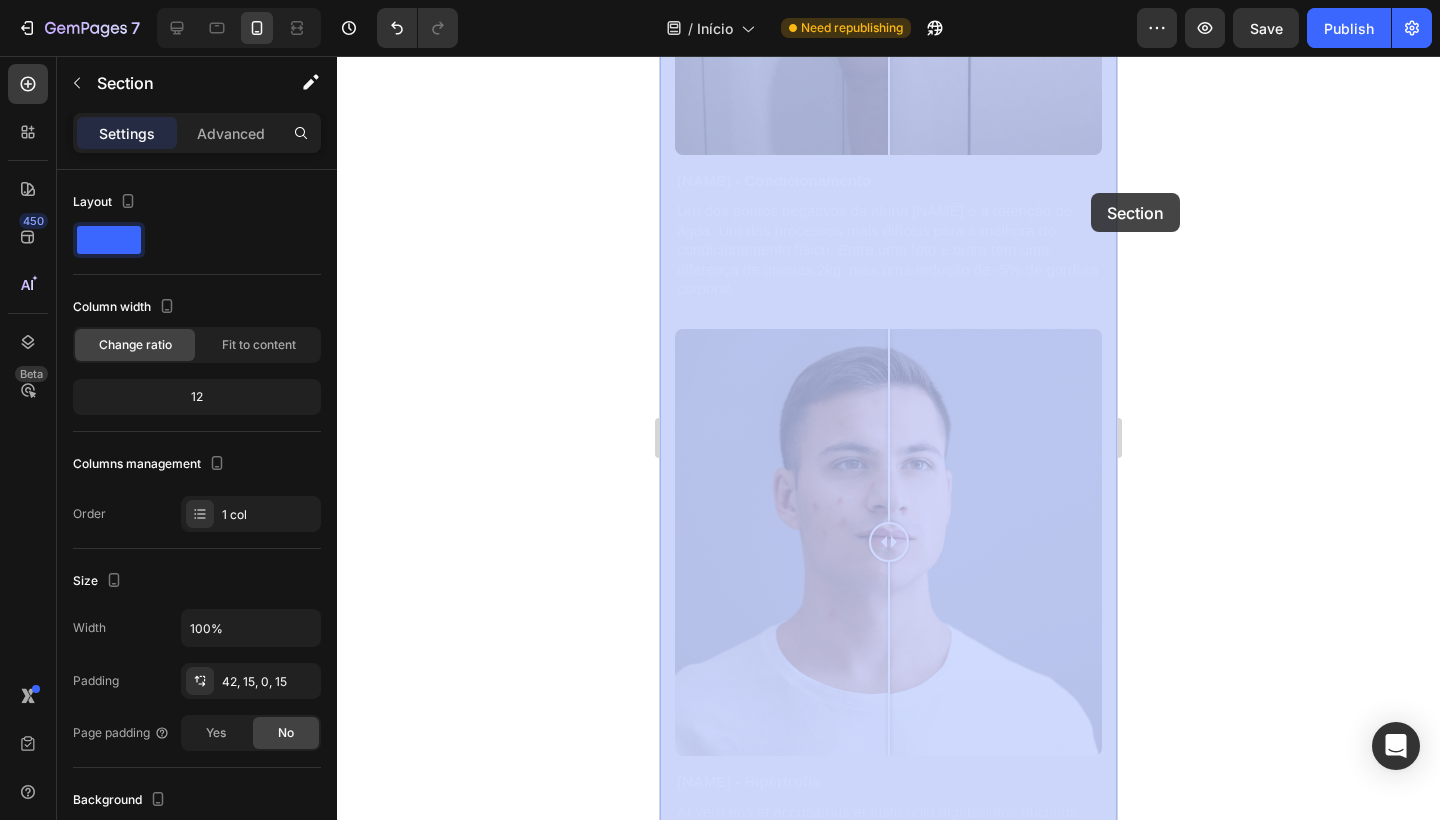 scroll, scrollTop: 5700, scrollLeft: 0, axis: vertical 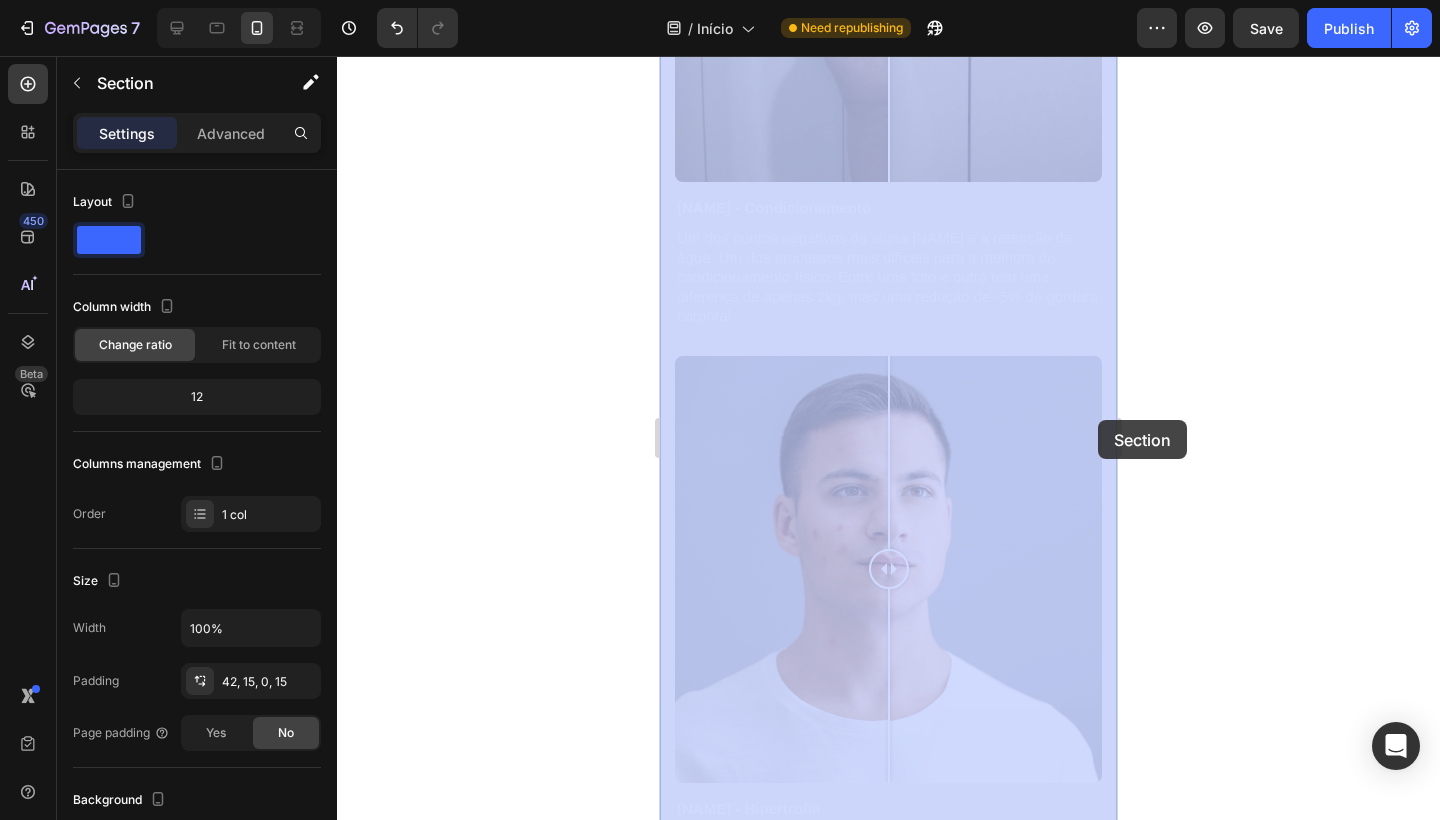 drag, startPoint x: 1109, startPoint y: 204, endPoint x: 1098, endPoint y: 420, distance: 216.2799 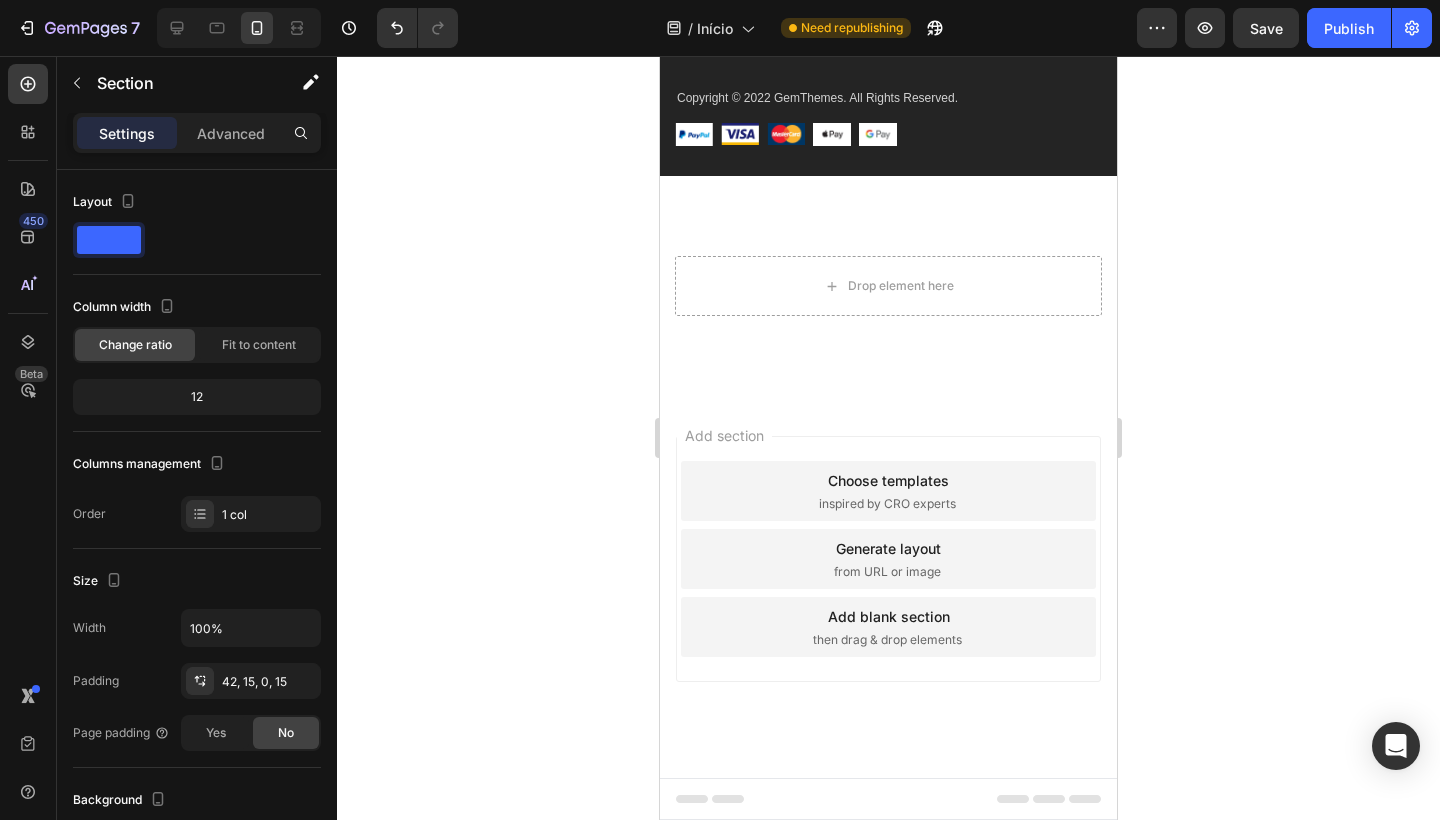 scroll, scrollTop: 12056, scrollLeft: 0, axis: vertical 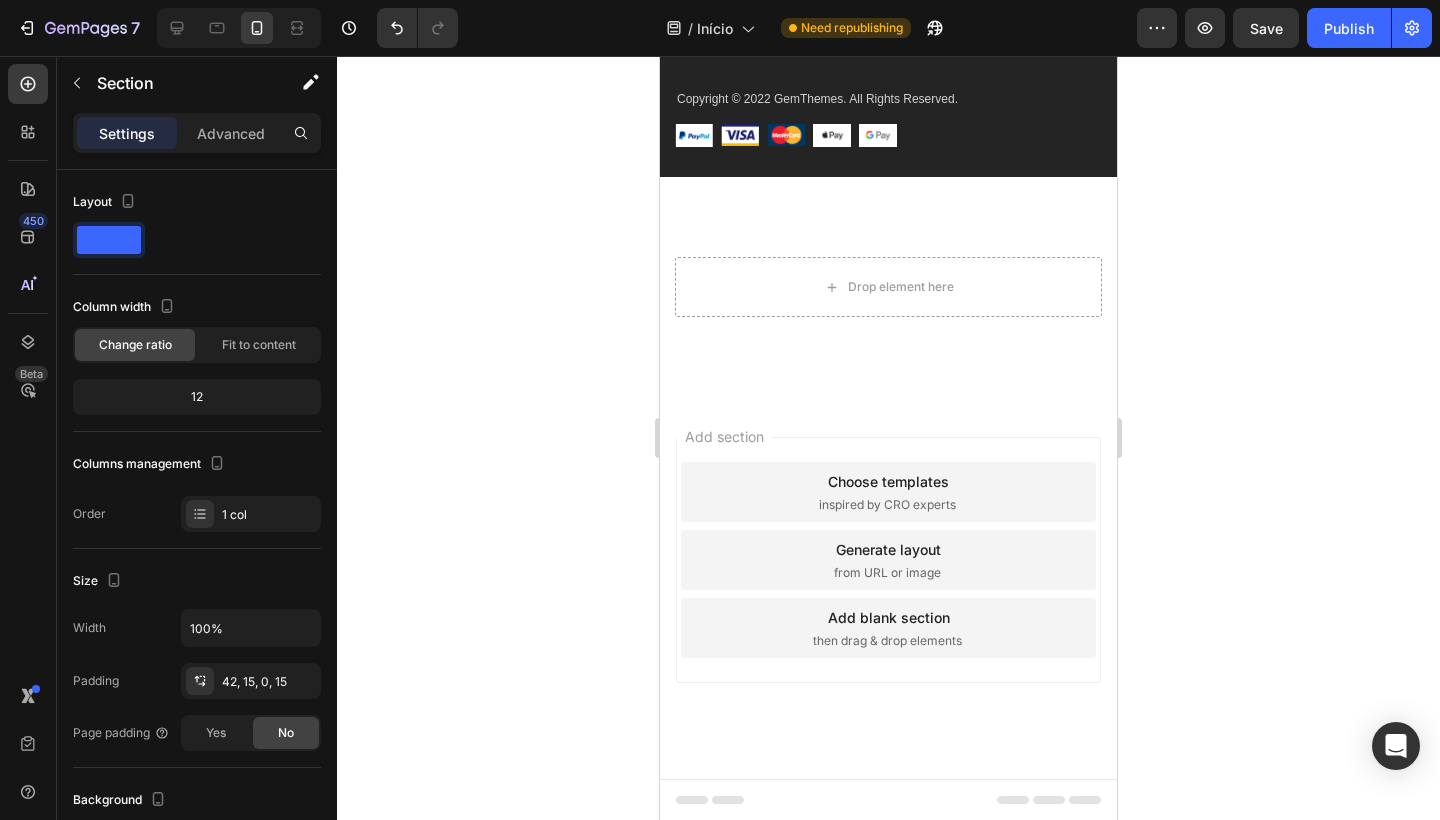 click 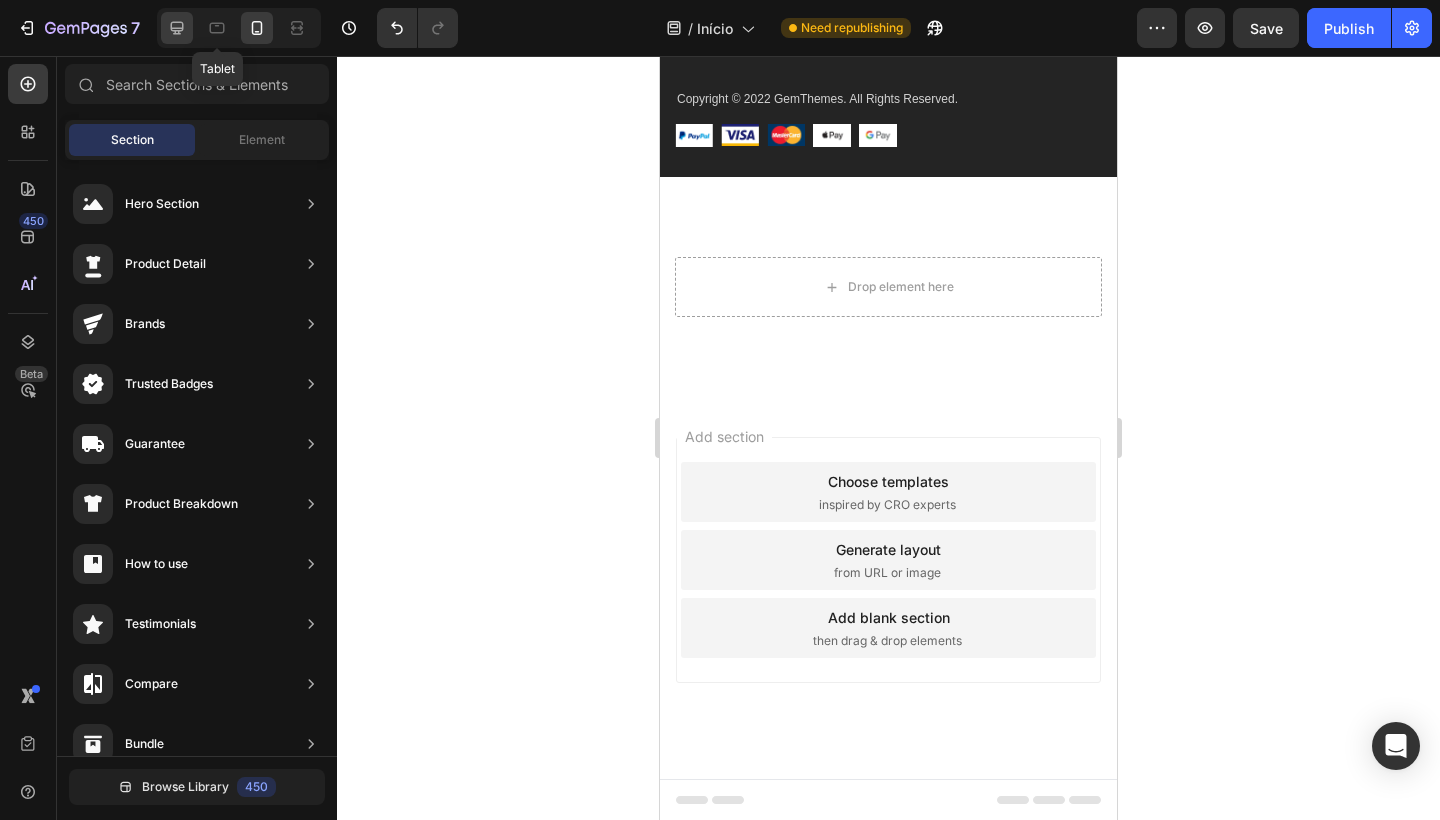 click 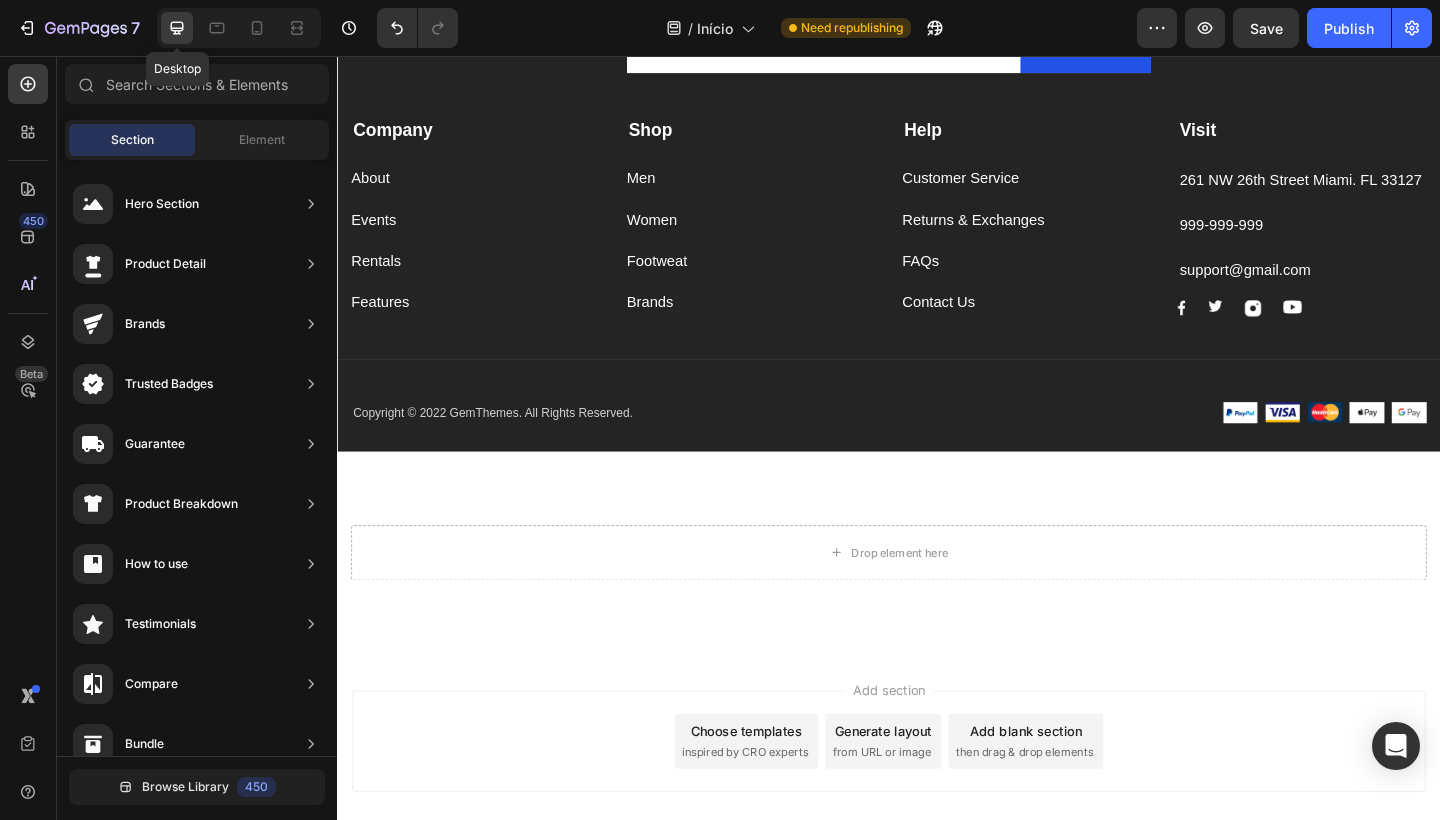 scroll, scrollTop: 11853, scrollLeft: 0, axis: vertical 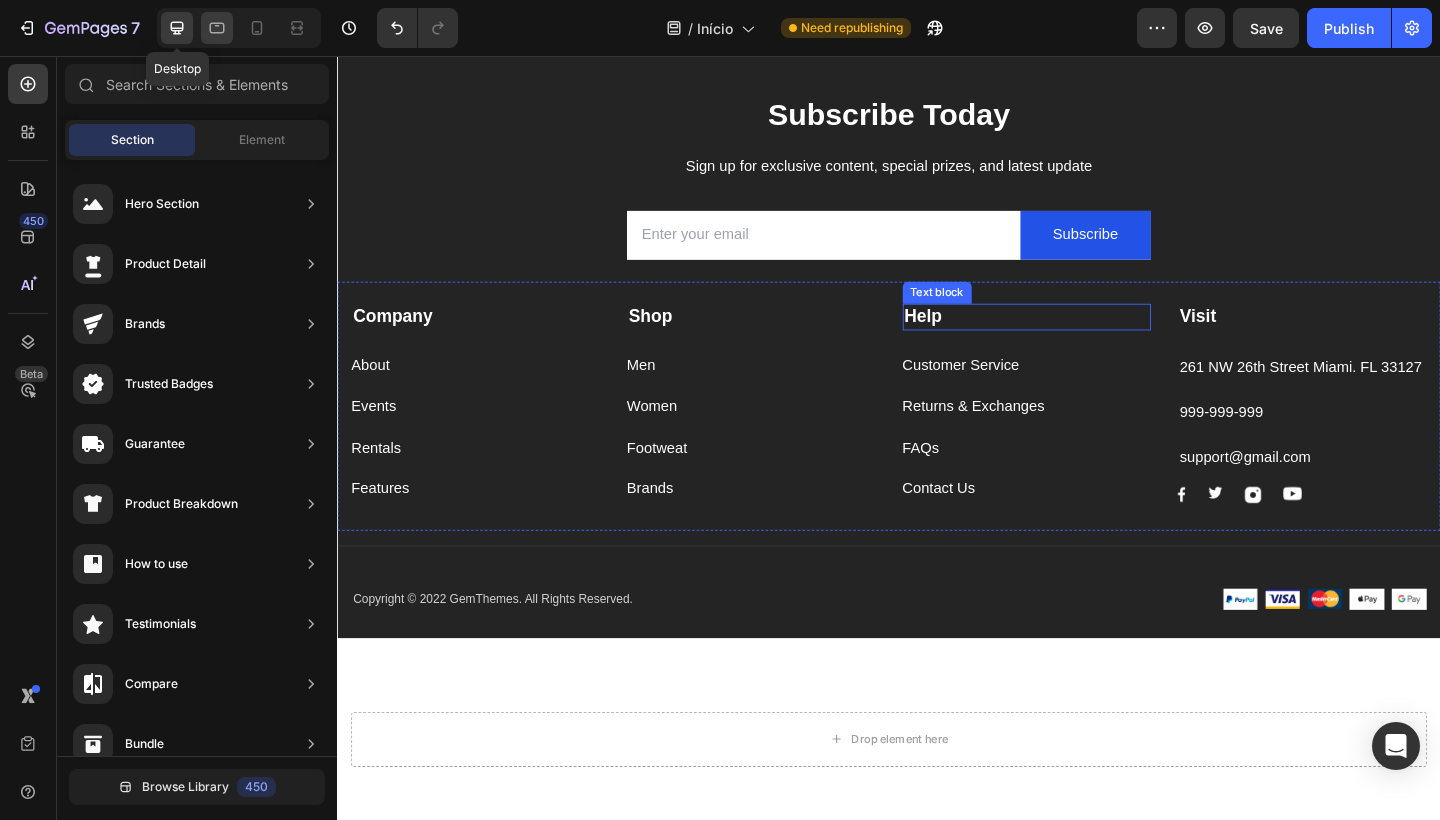 click 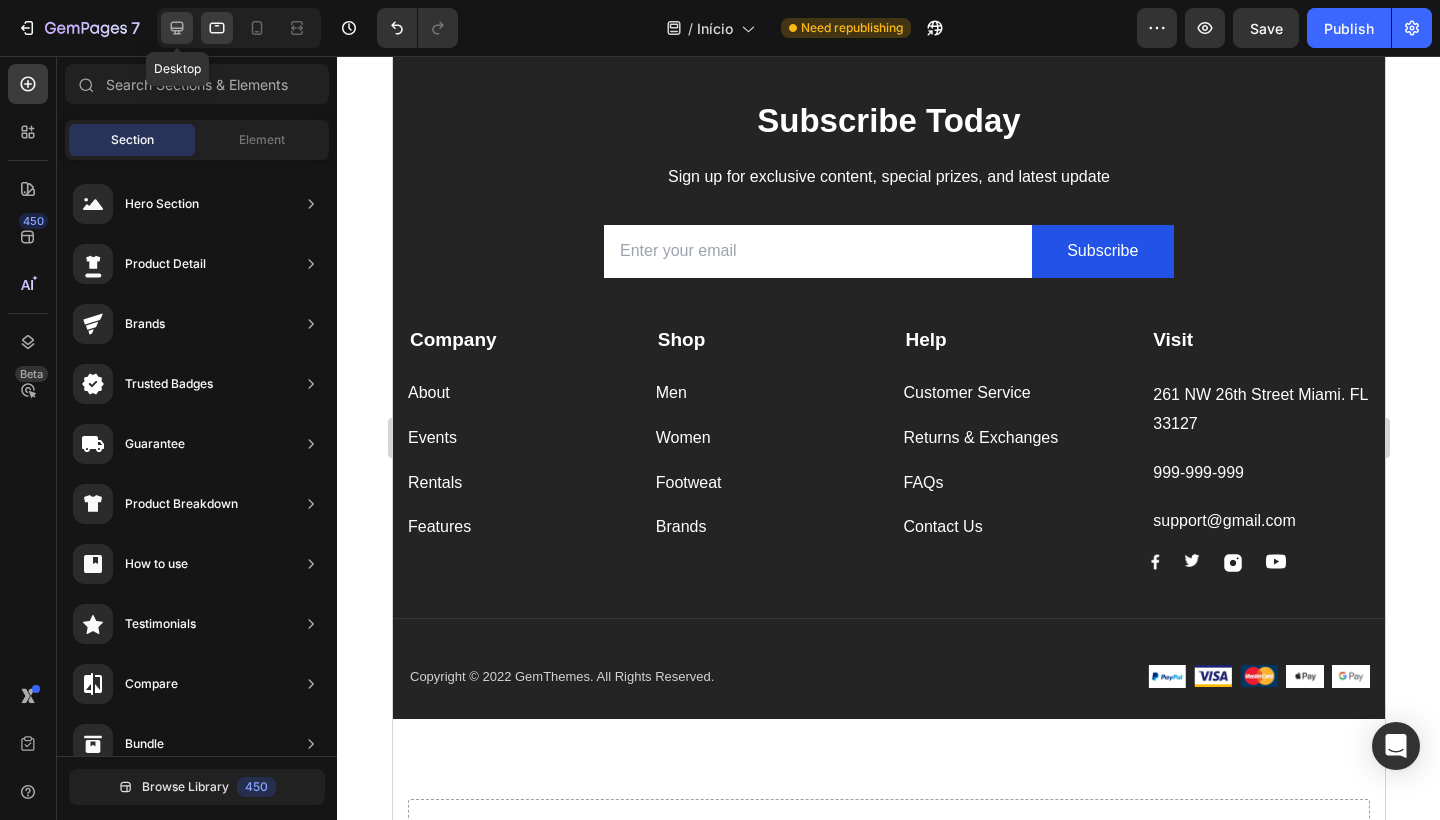 click 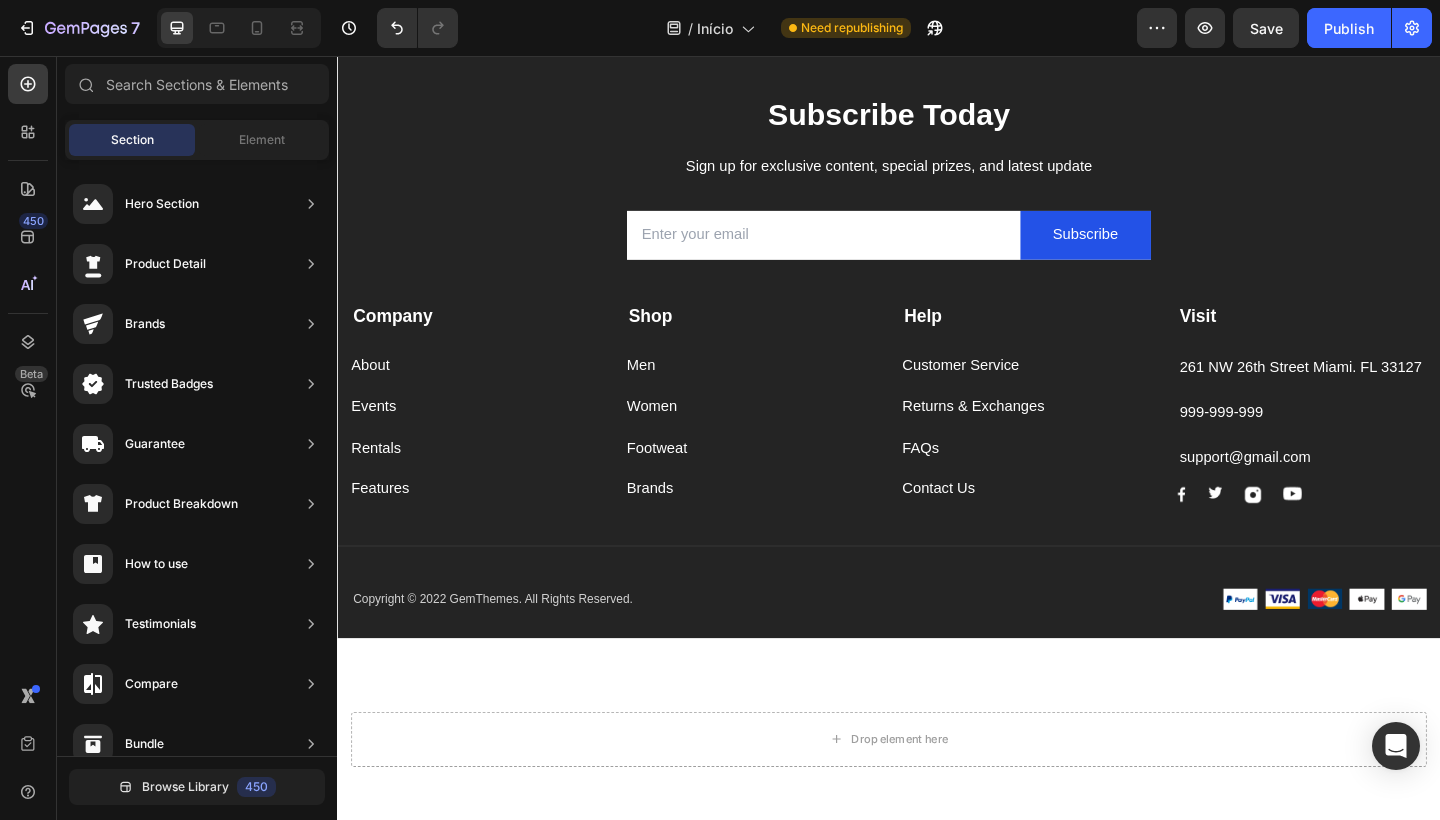 drag, startPoint x: 1739, startPoint y: 278, endPoint x: 1496, endPoint y: 237, distance: 246.43457 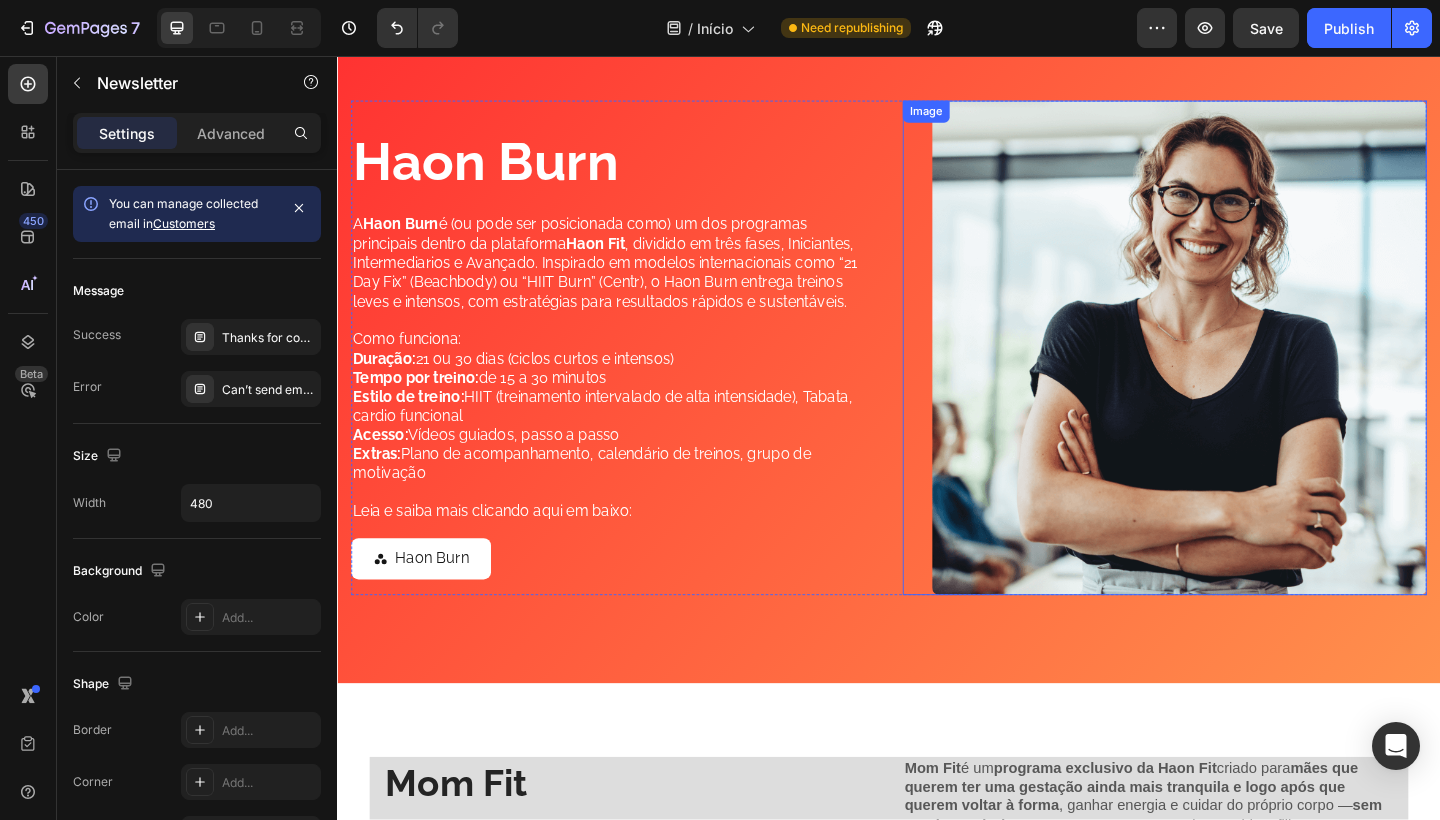 scroll, scrollTop: 2010, scrollLeft: 0, axis: vertical 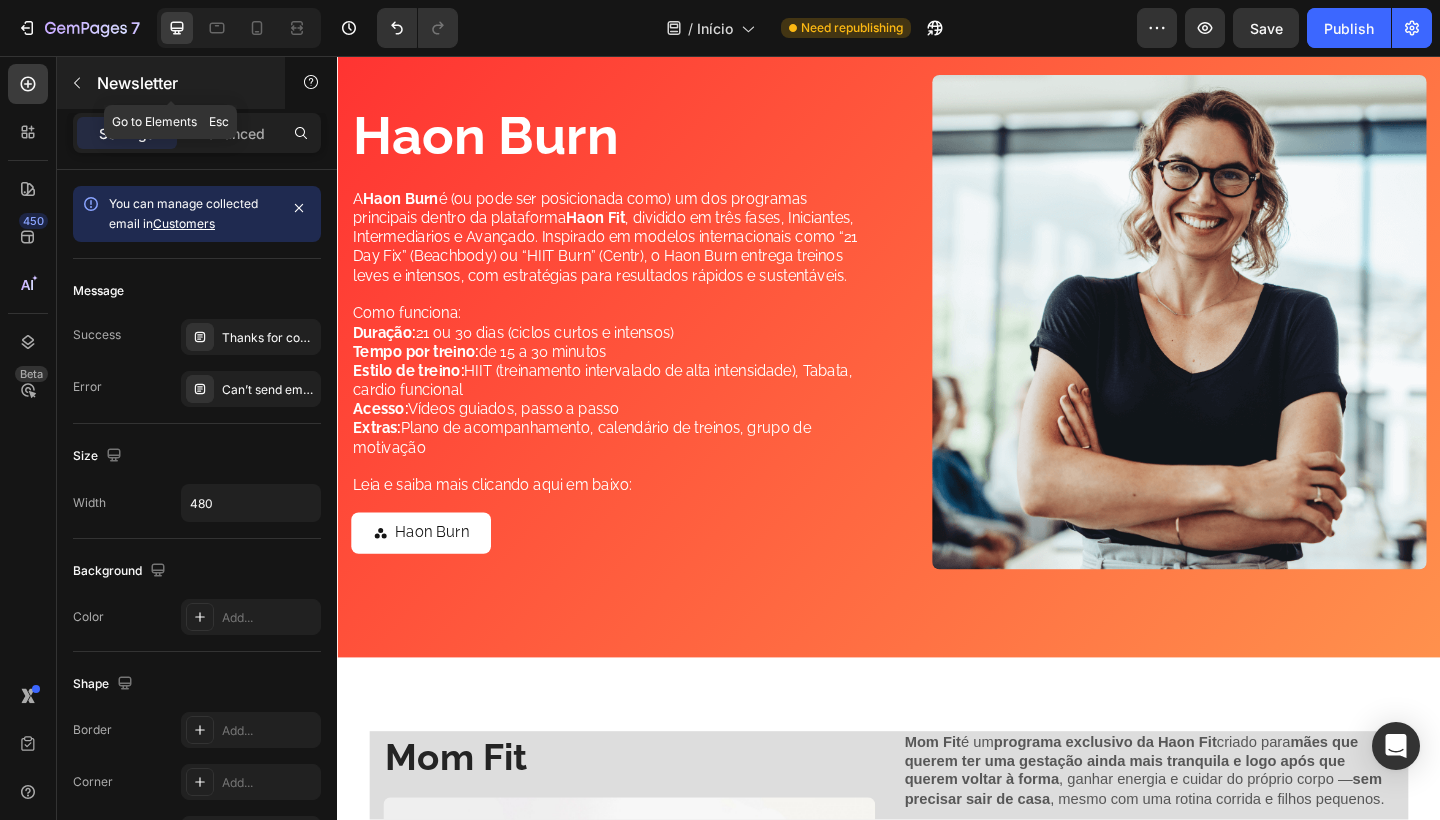 click 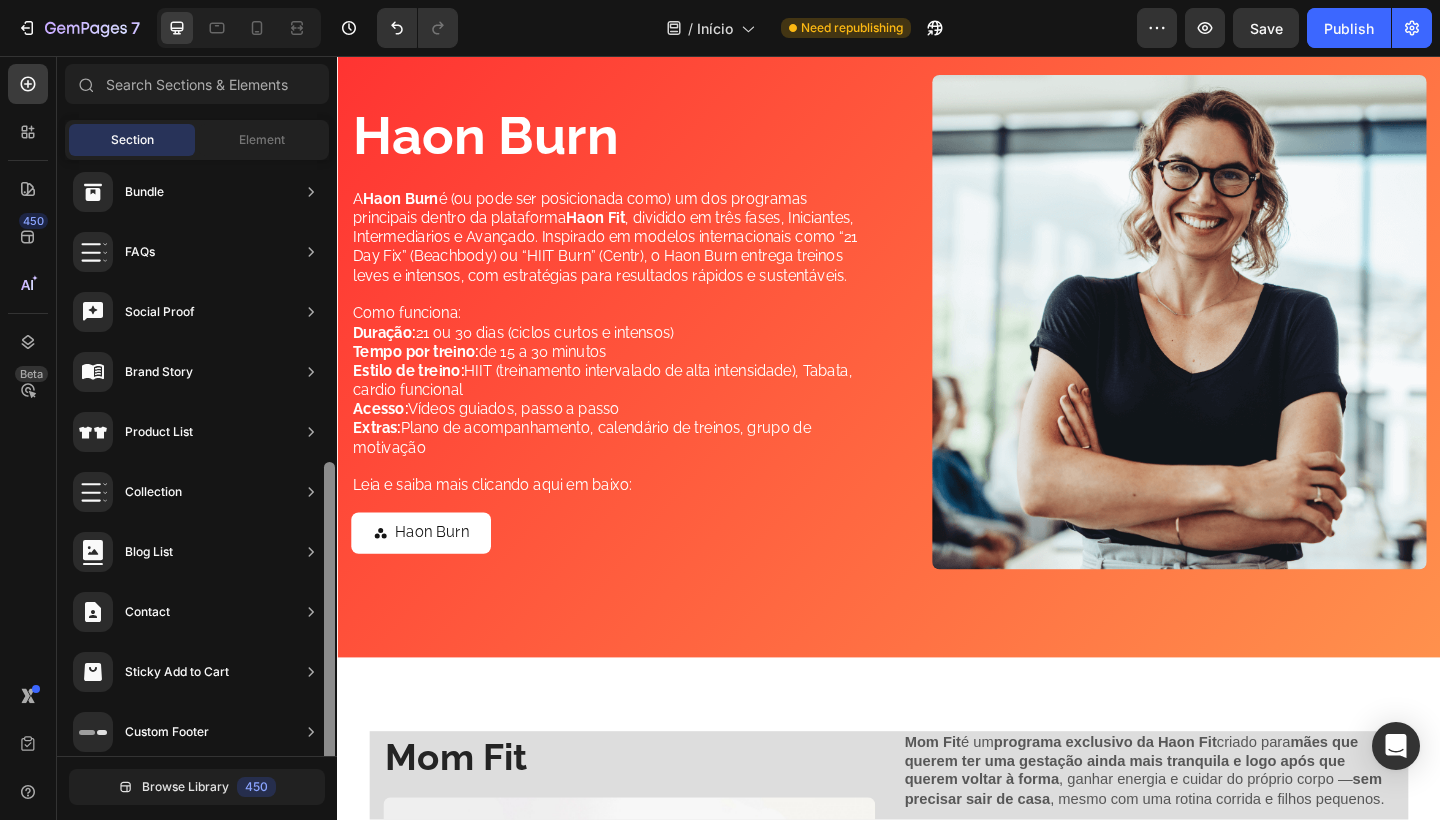 scroll, scrollTop: 564, scrollLeft: 0, axis: vertical 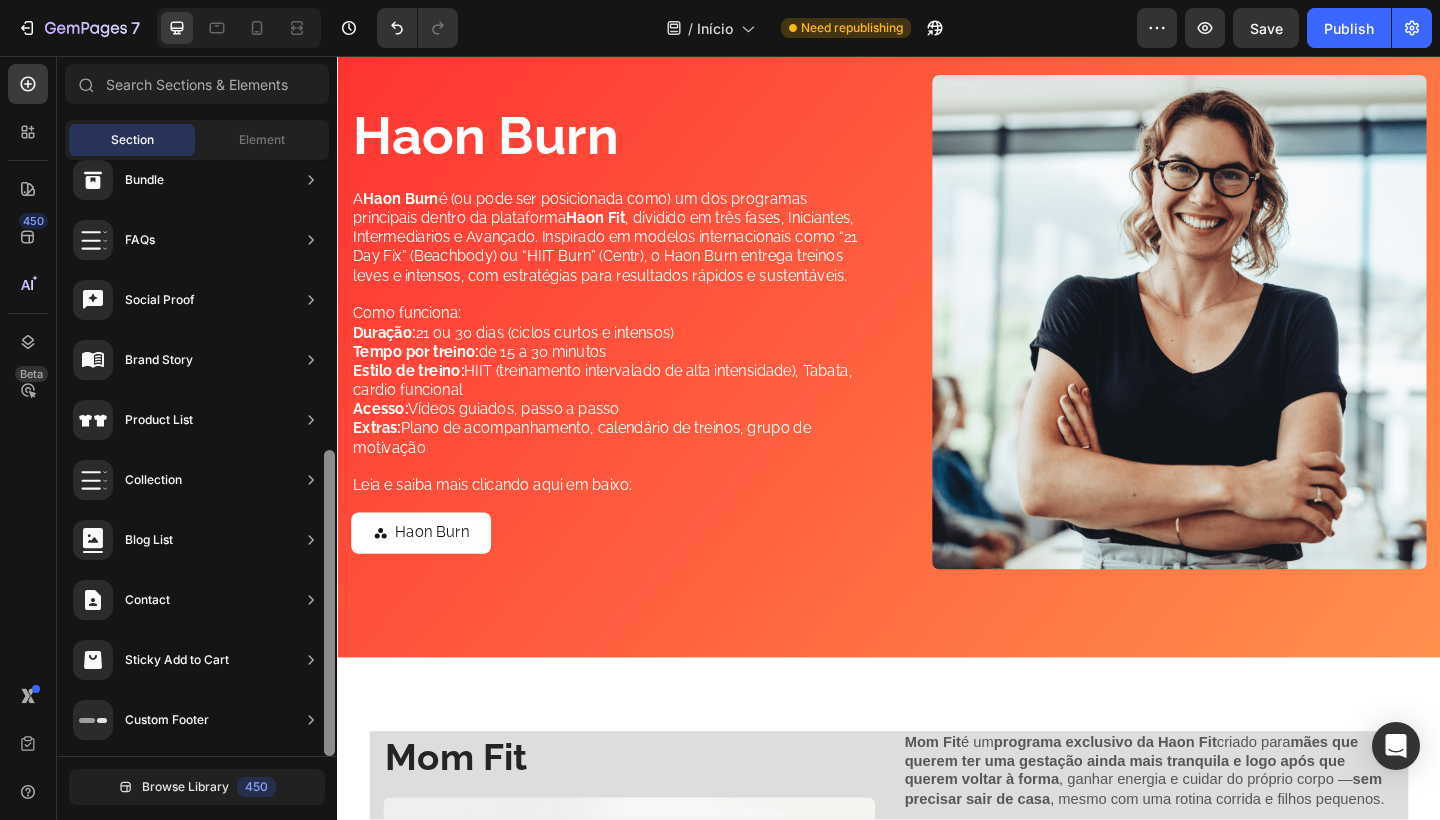 drag, startPoint x: 332, startPoint y: 447, endPoint x: 292, endPoint y: 766, distance: 321.49805 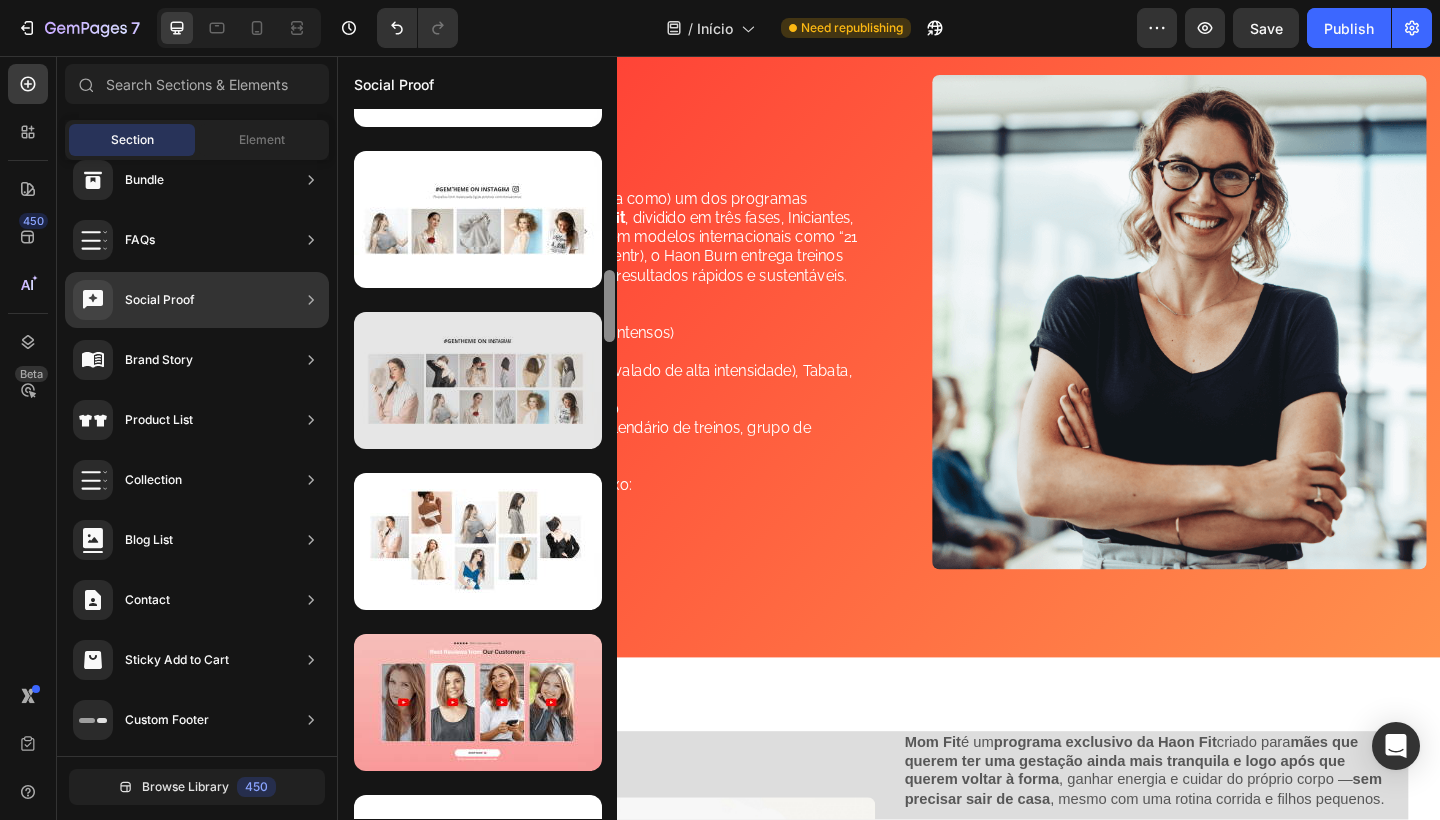 scroll, scrollTop: 1584, scrollLeft: 0, axis: vertical 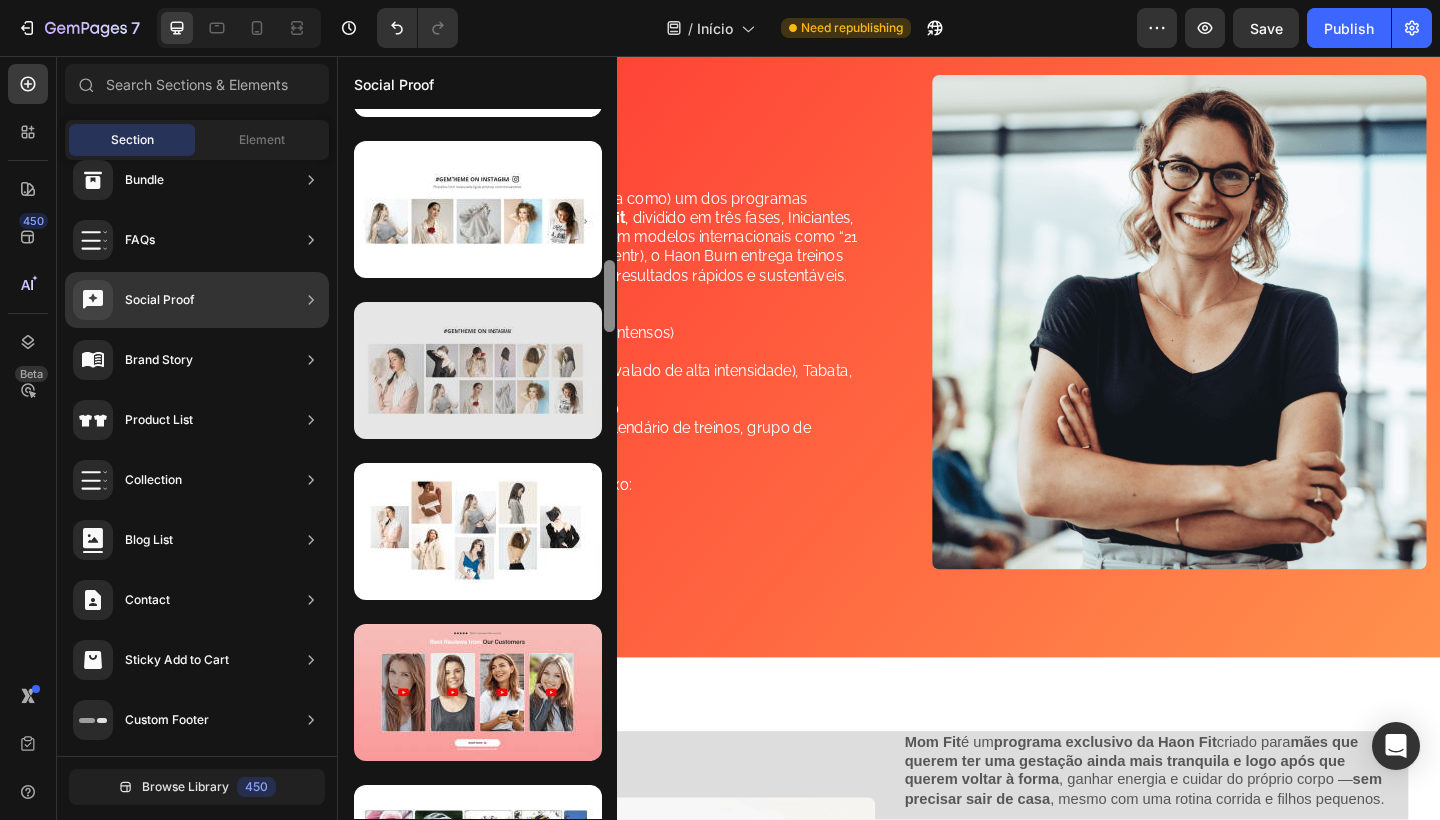 drag, startPoint x: 611, startPoint y: 165, endPoint x: 594, endPoint y: 328, distance: 163.88411 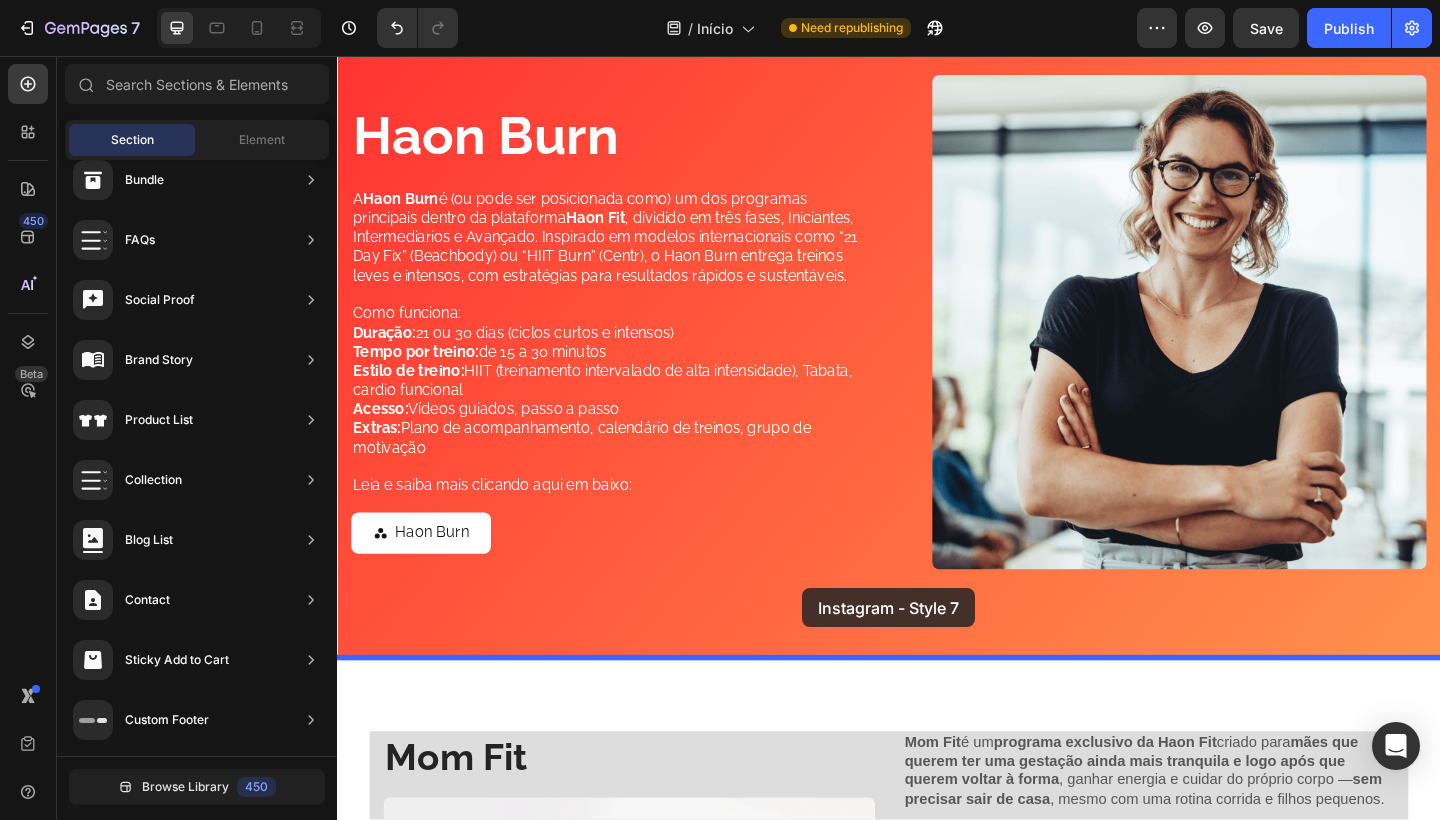 drag, startPoint x: 797, startPoint y: 604, endPoint x: 843, endPoint y: 635, distance: 55.470715 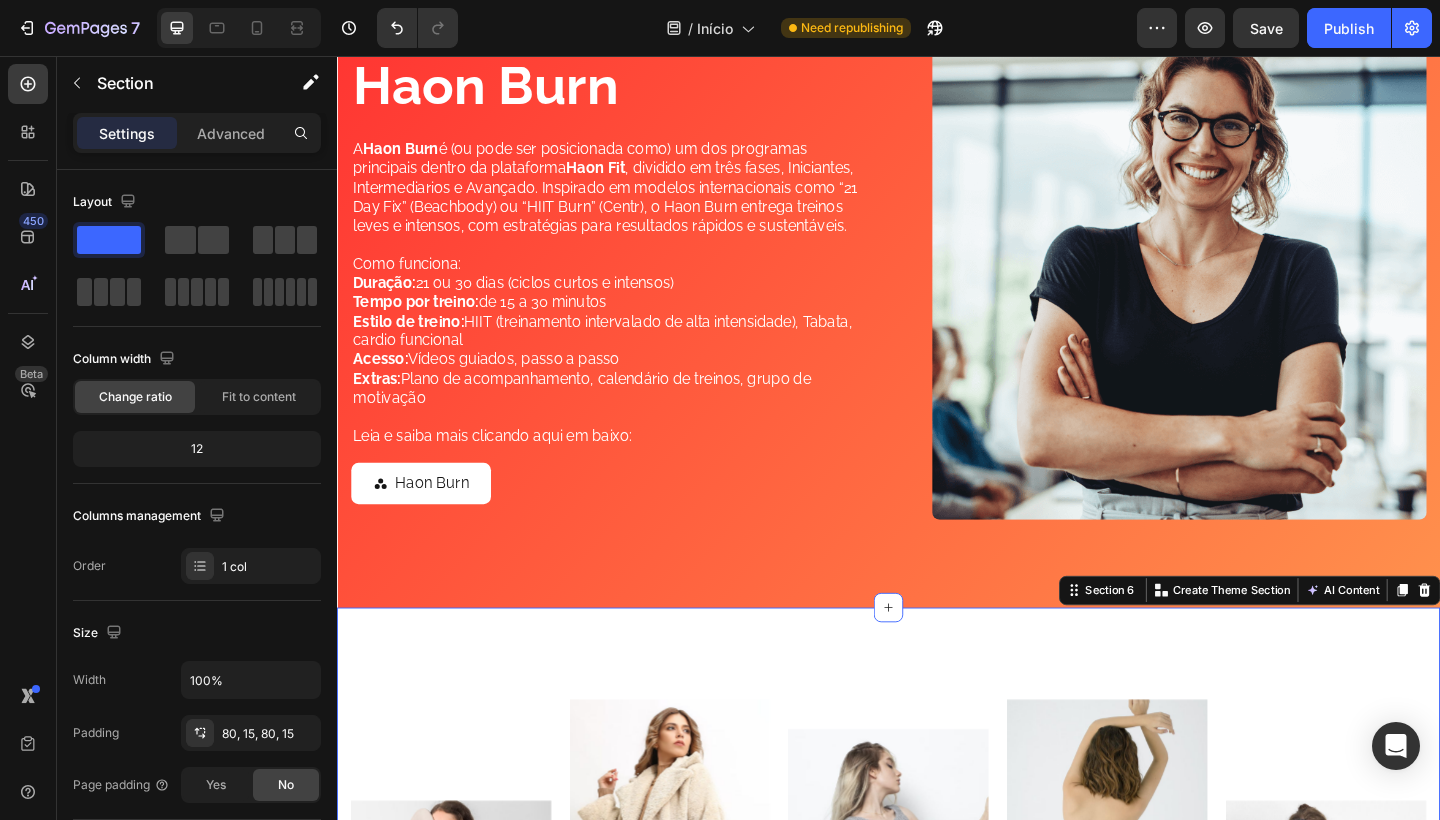 scroll, scrollTop: 2594, scrollLeft: 0, axis: vertical 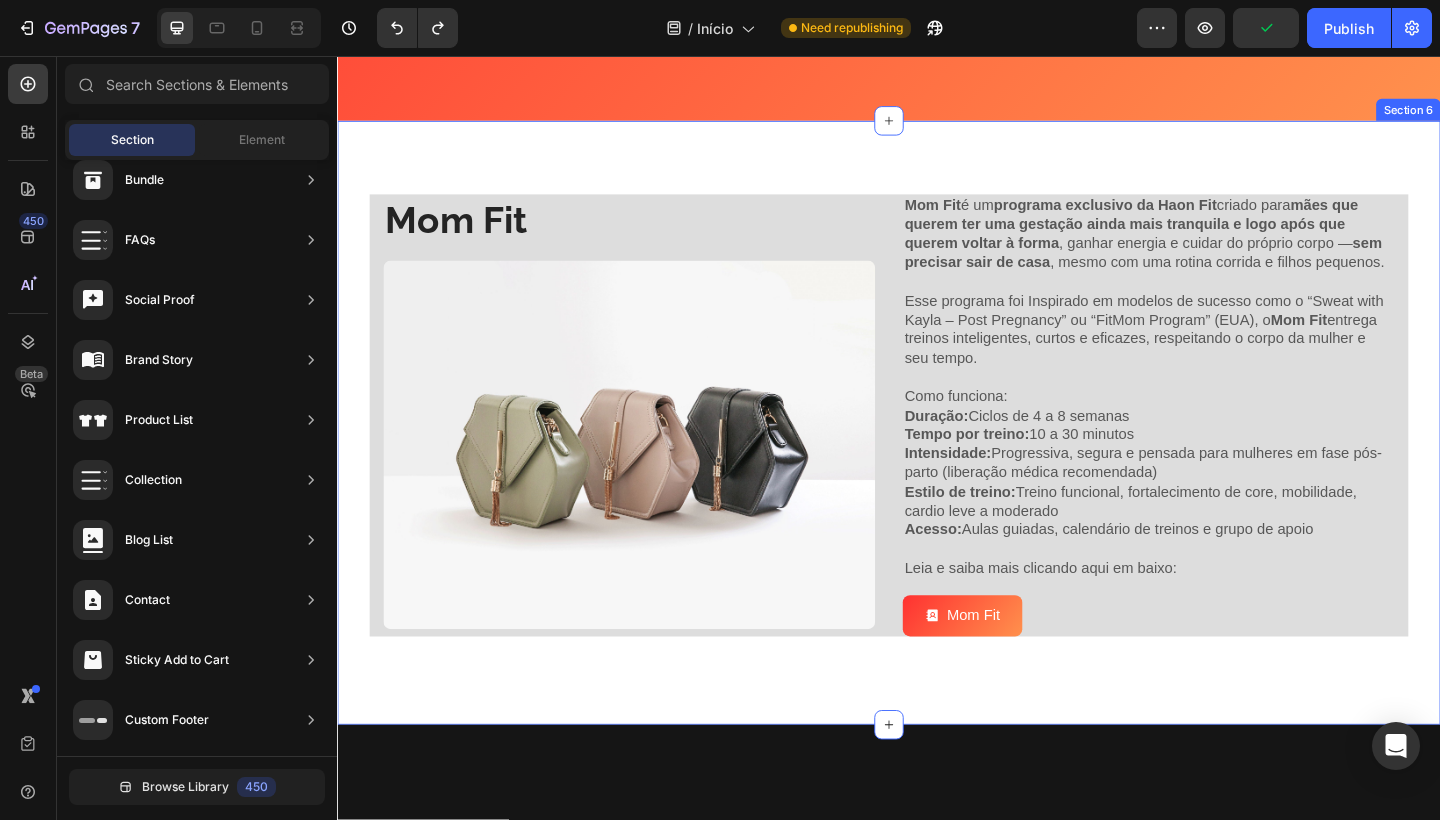 click on "Mom Fit Heading Image Mom Fit  é um  programa exclusivo da Haon Fit  criado para  mães que querem ter uma gestação ainda mais tranquila e logo após que querem voltar à forma , ganhar energia e cuidar do próprio corpo —  sem precisar sair de casa , mesmo com uma rotina corrida e filhos pequenos.   Esse programa foi Inspirado em modelos de sucesso como o “Sweat with Kayla – Post Pregnancy” ou “FitMom Program” (EUA), o  Mom Fit  entrega treinos inteligentes, curtos e eficazes, respeitando o corpo da mulher e seu tempo.   Como funciona: Duração:  Ciclos de 4 a 8 semanas Tempo por treino:  10 a 30 minutos Intensidade:  Progressiva, segura e pensada para mulheres em fase pós-parto (liberação médica recomendada) Estilo de treino:  Treino funcional, fortalecimento de core, mobilidade, cardio leve a moderado Acesso:  Aulas guiadas, calendário de treinos e grupo de apoio   Leia e saiba mais clicando aqui em baixo: Text Block
Mom Fit Button Row Text Block Row Section 6" at bounding box center [937, 455] 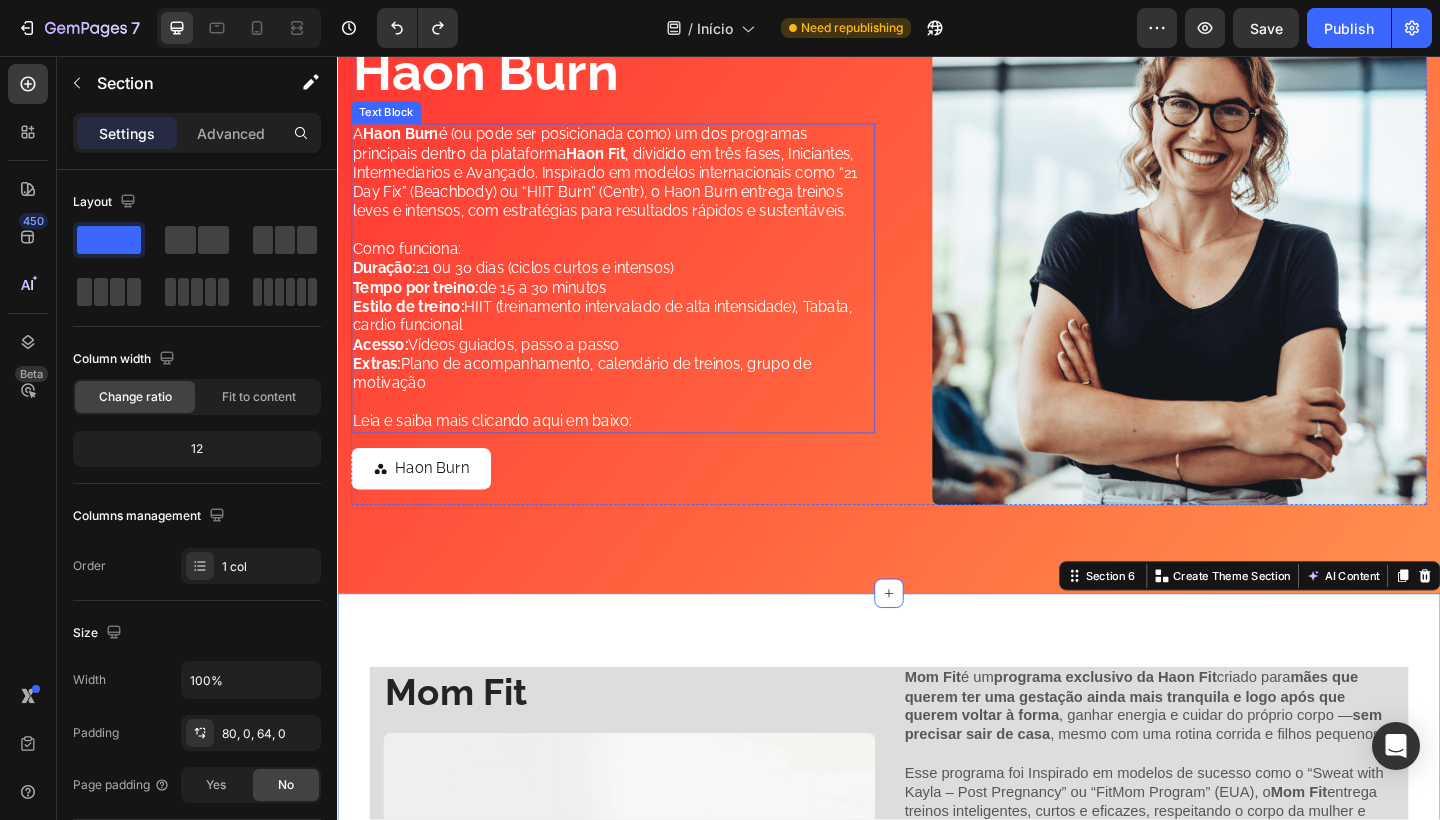 scroll, scrollTop: 2072, scrollLeft: 0, axis: vertical 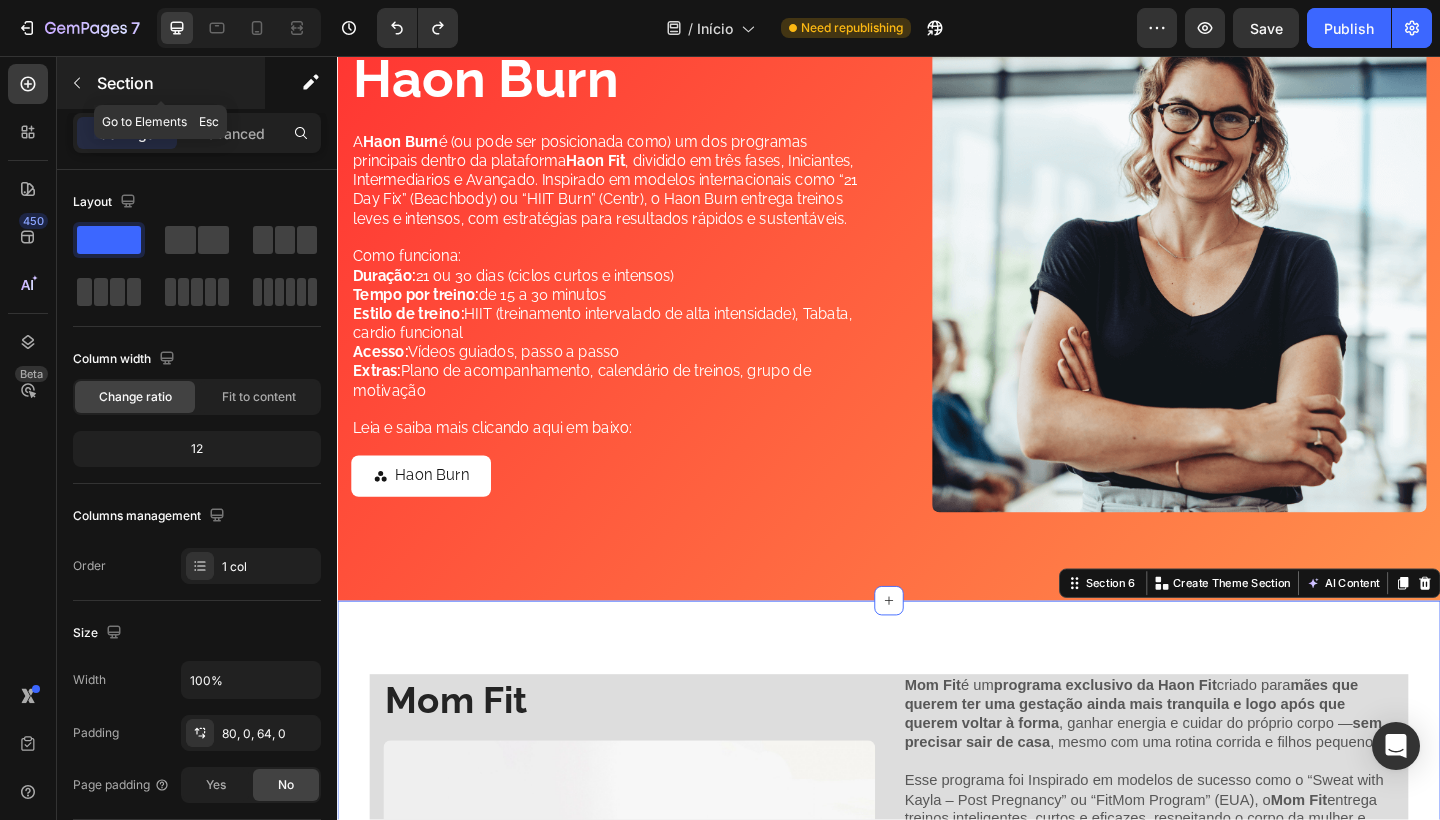 click 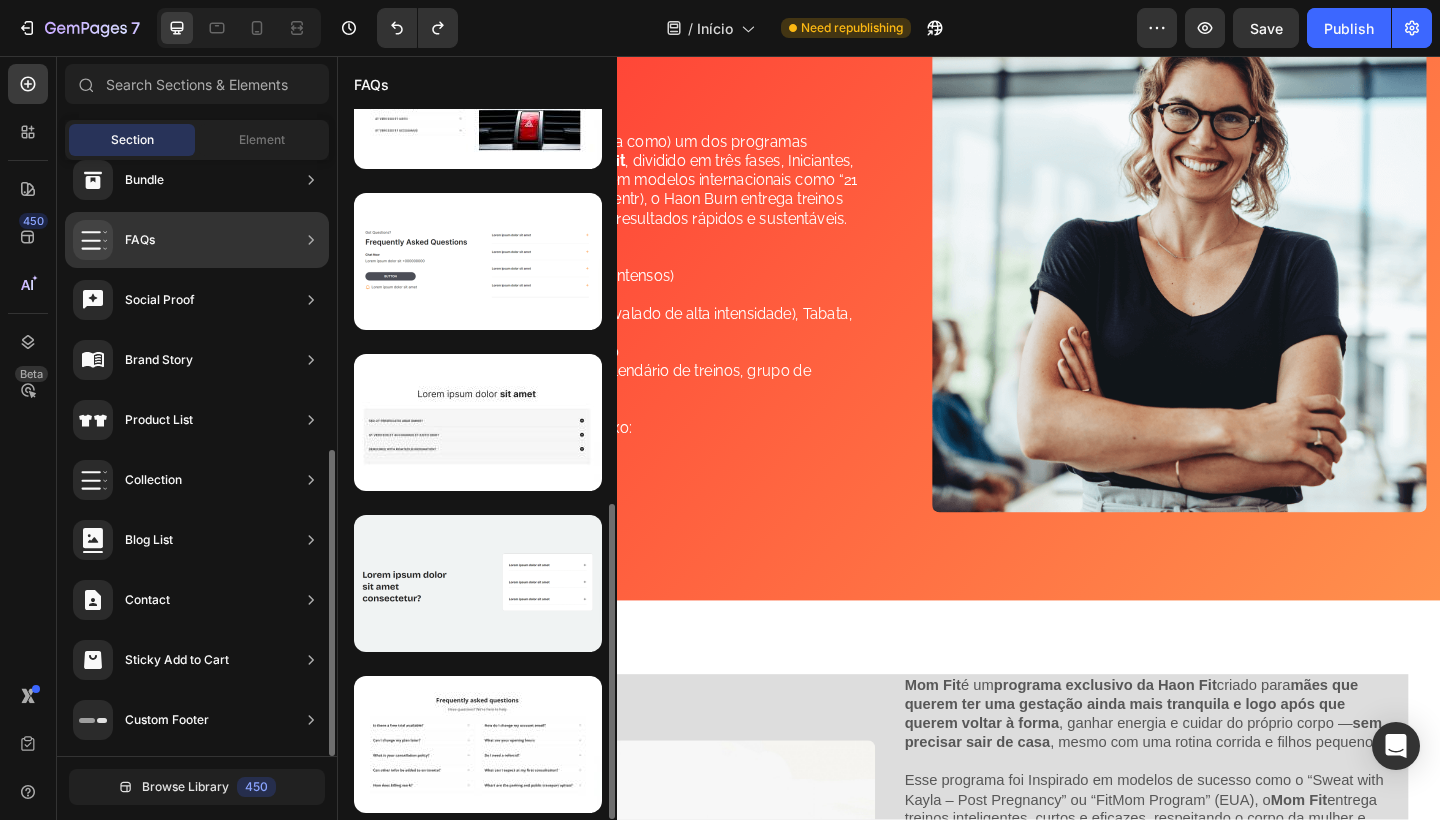 scroll, scrollTop: 888, scrollLeft: 0, axis: vertical 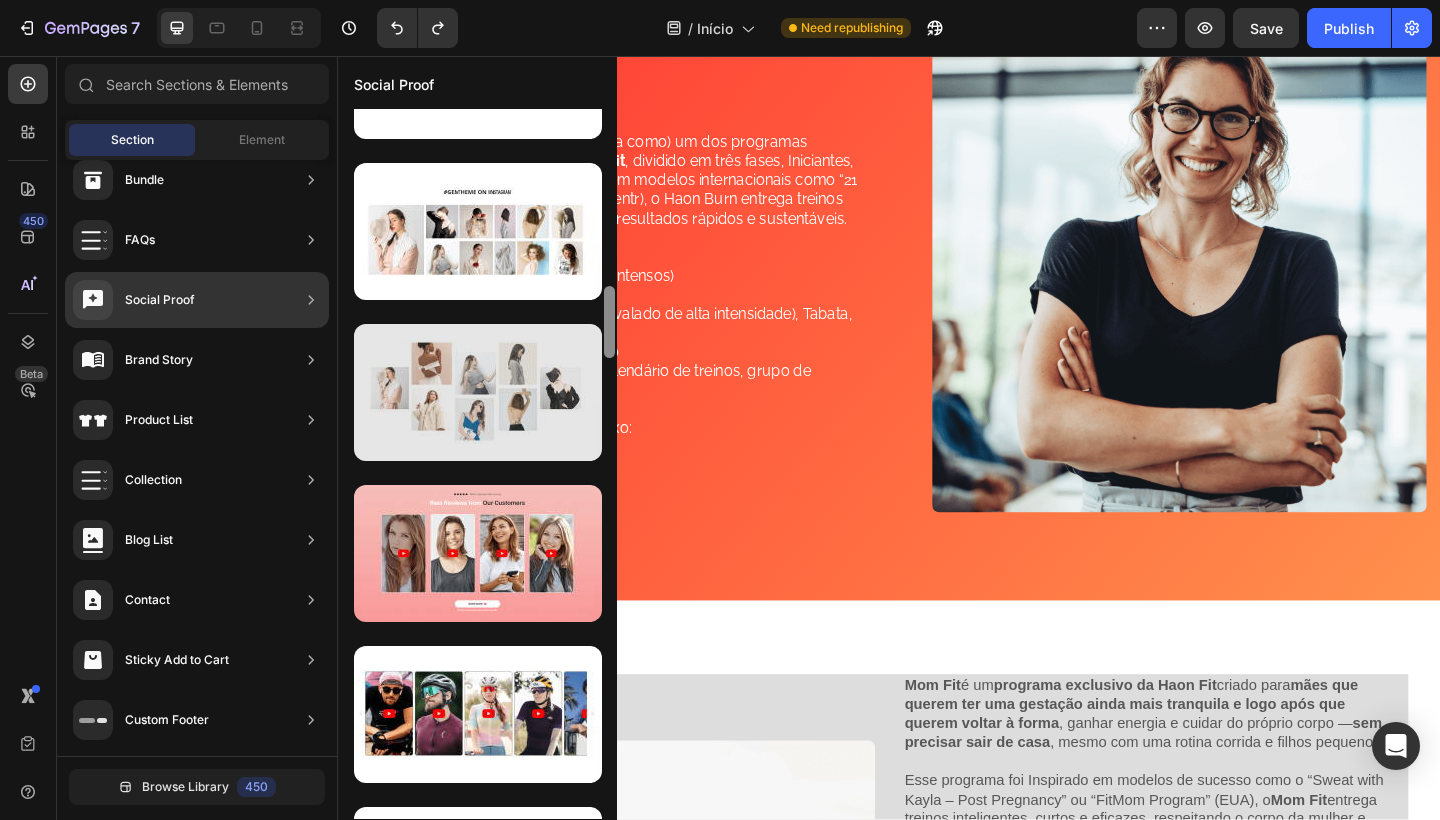 drag, startPoint x: 607, startPoint y: 263, endPoint x: 486, endPoint y: 349, distance: 148.44864 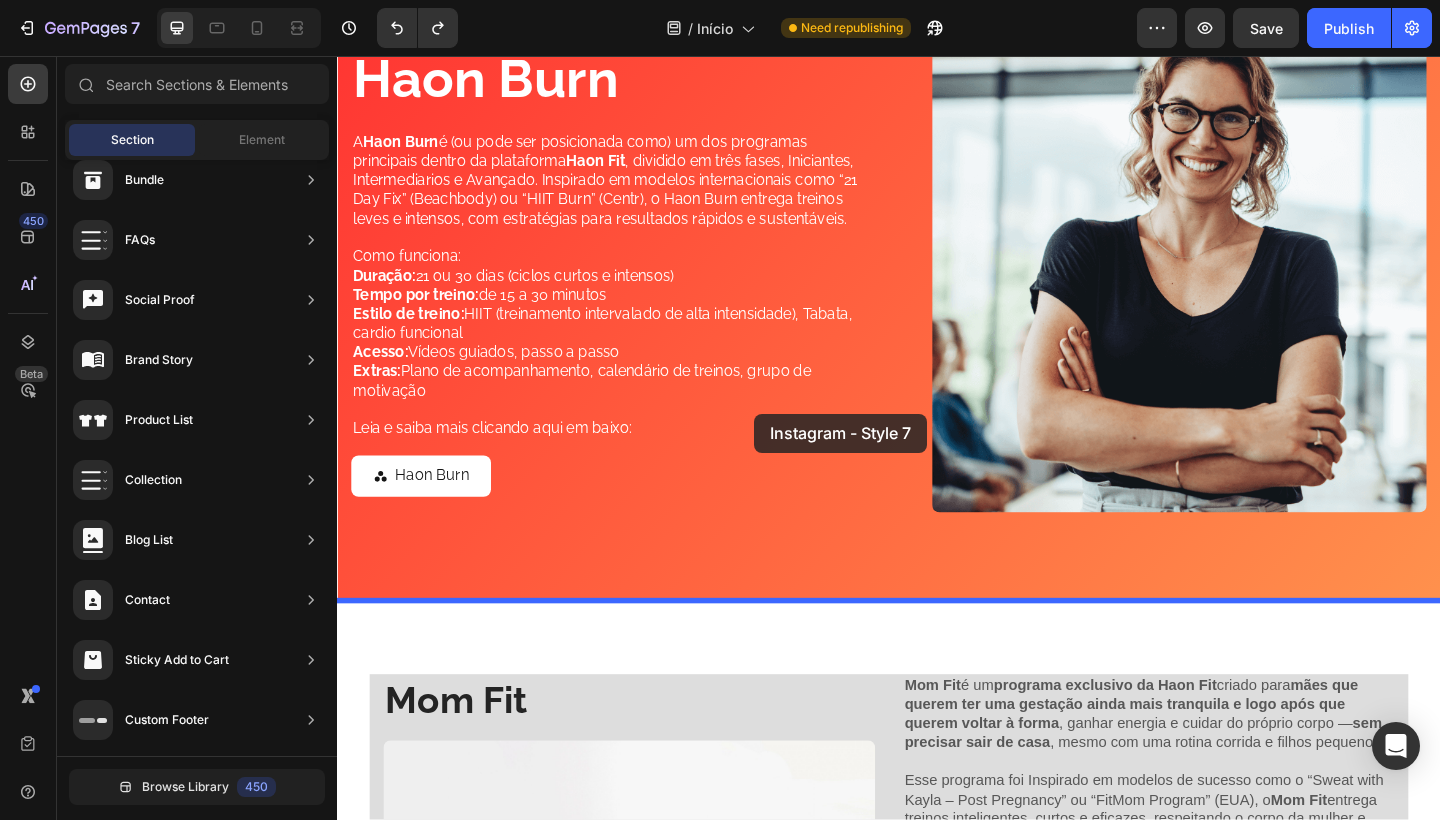 drag, startPoint x: 791, startPoint y: 424, endPoint x: 786, endPoint y: 445, distance: 21.587032 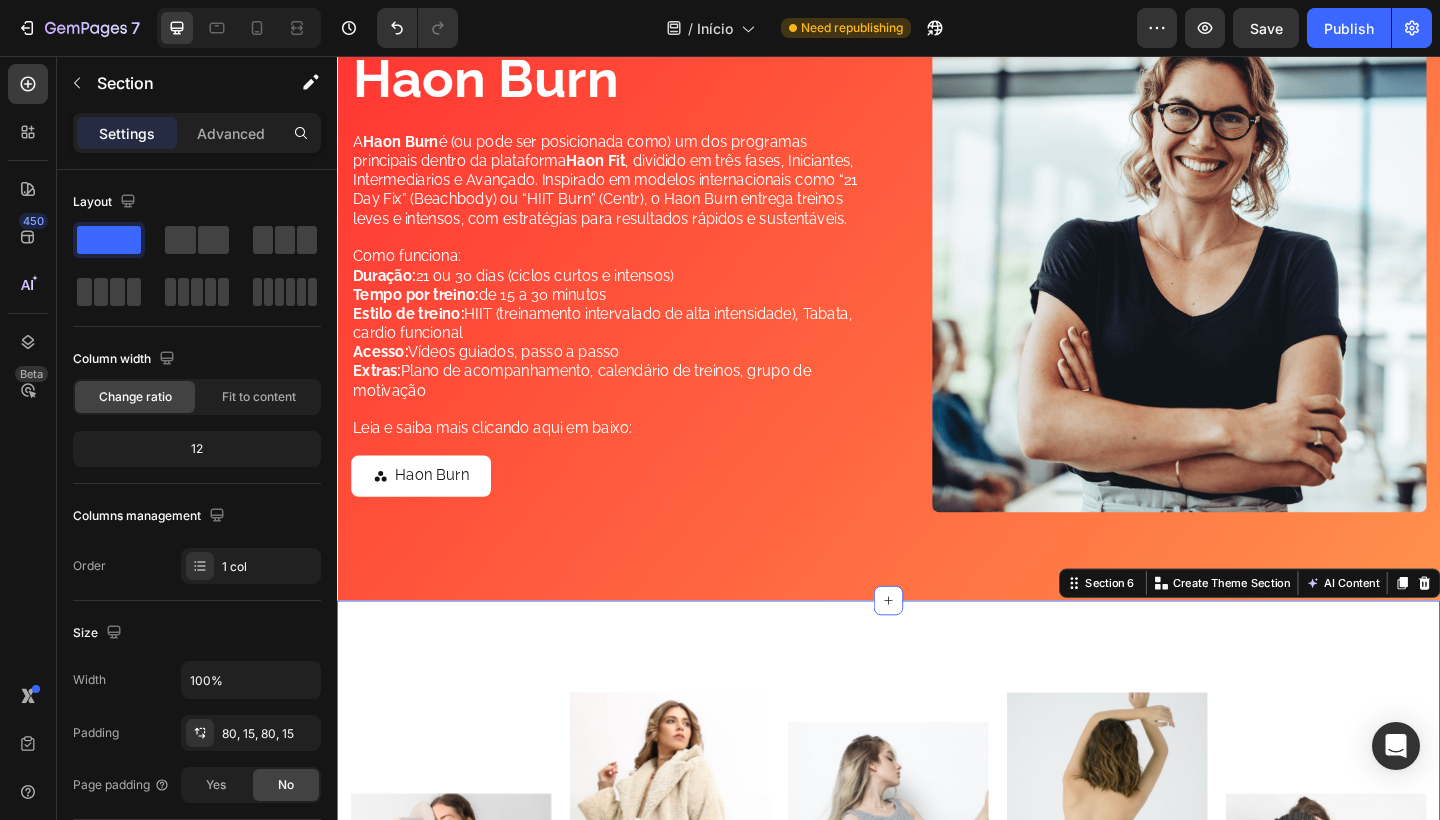 click on "Image Image Image Image Image Image Image Image Carousel Row Section 6   You can create reusable sections Create Theme Section AI Content Write with GemAI What would you like to describe here? Tone and Voice Persuasive Product Plano Anual Show more Generate" at bounding box center (937, 983) 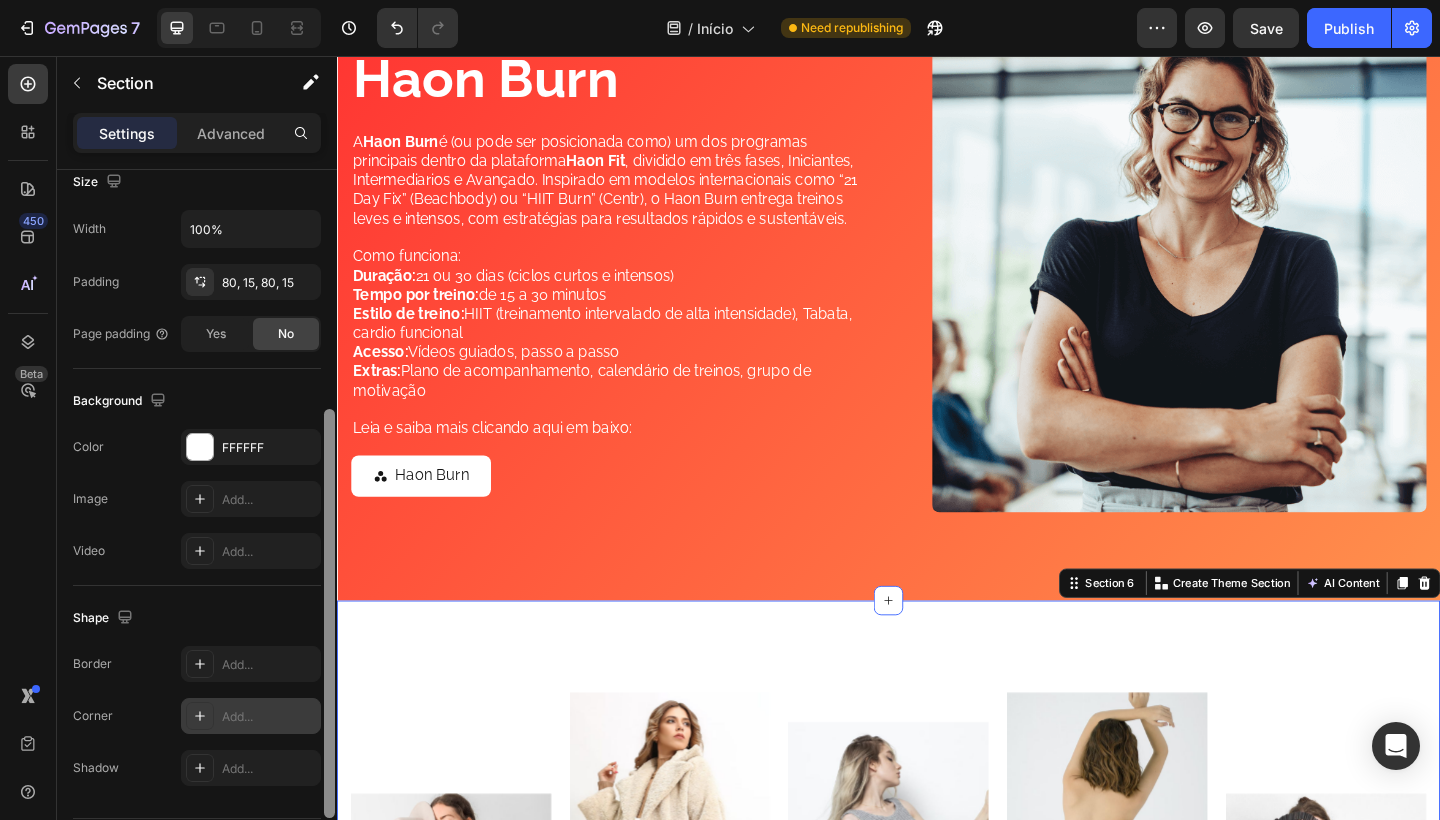 drag, startPoint x: 329, startPoint y: 437, endPoint x: 294, endPoint y: 700, distance: 265.31866 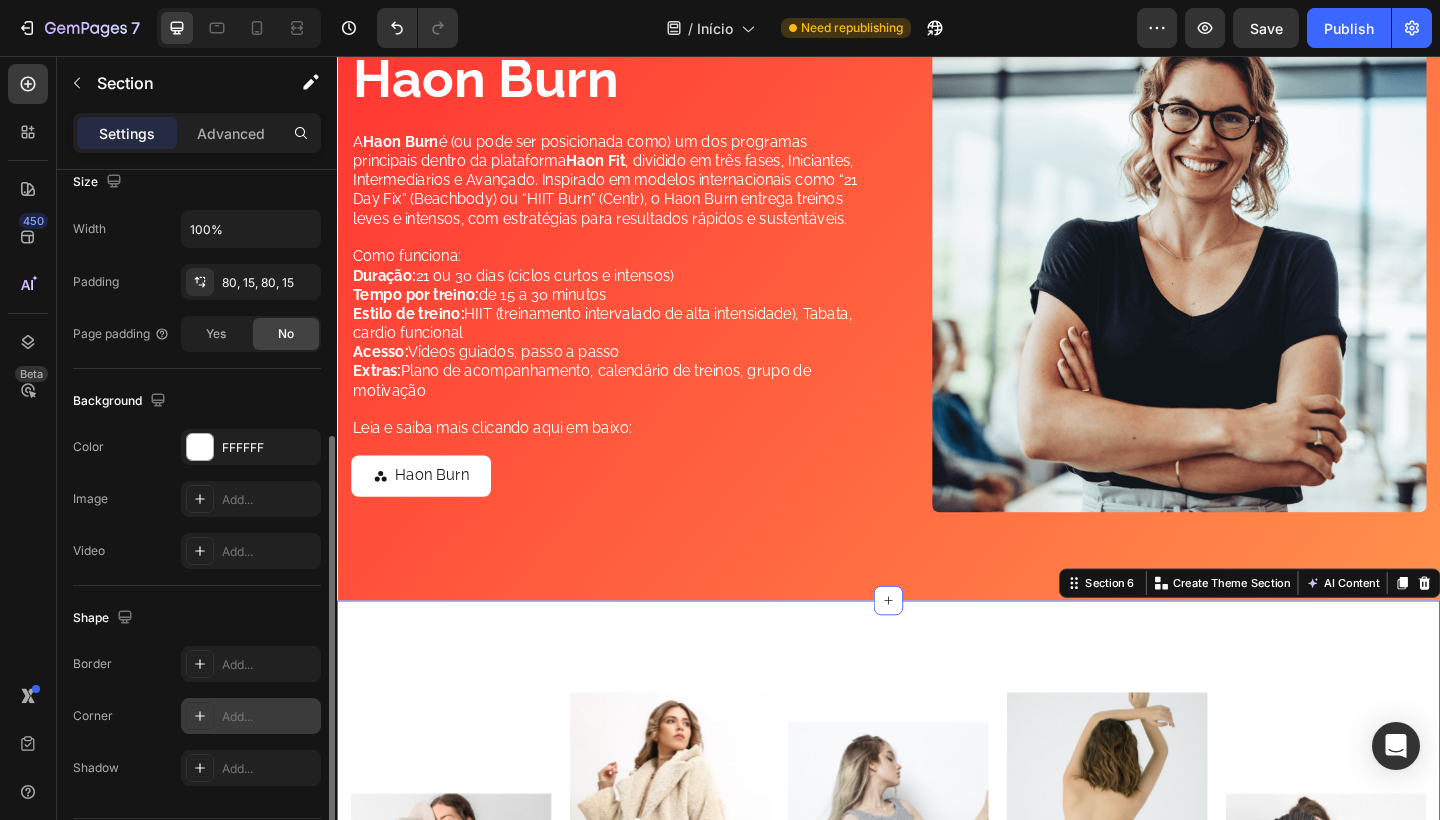 scroll, scrollTop: 454, scrollLeft: 0, axis: vertical 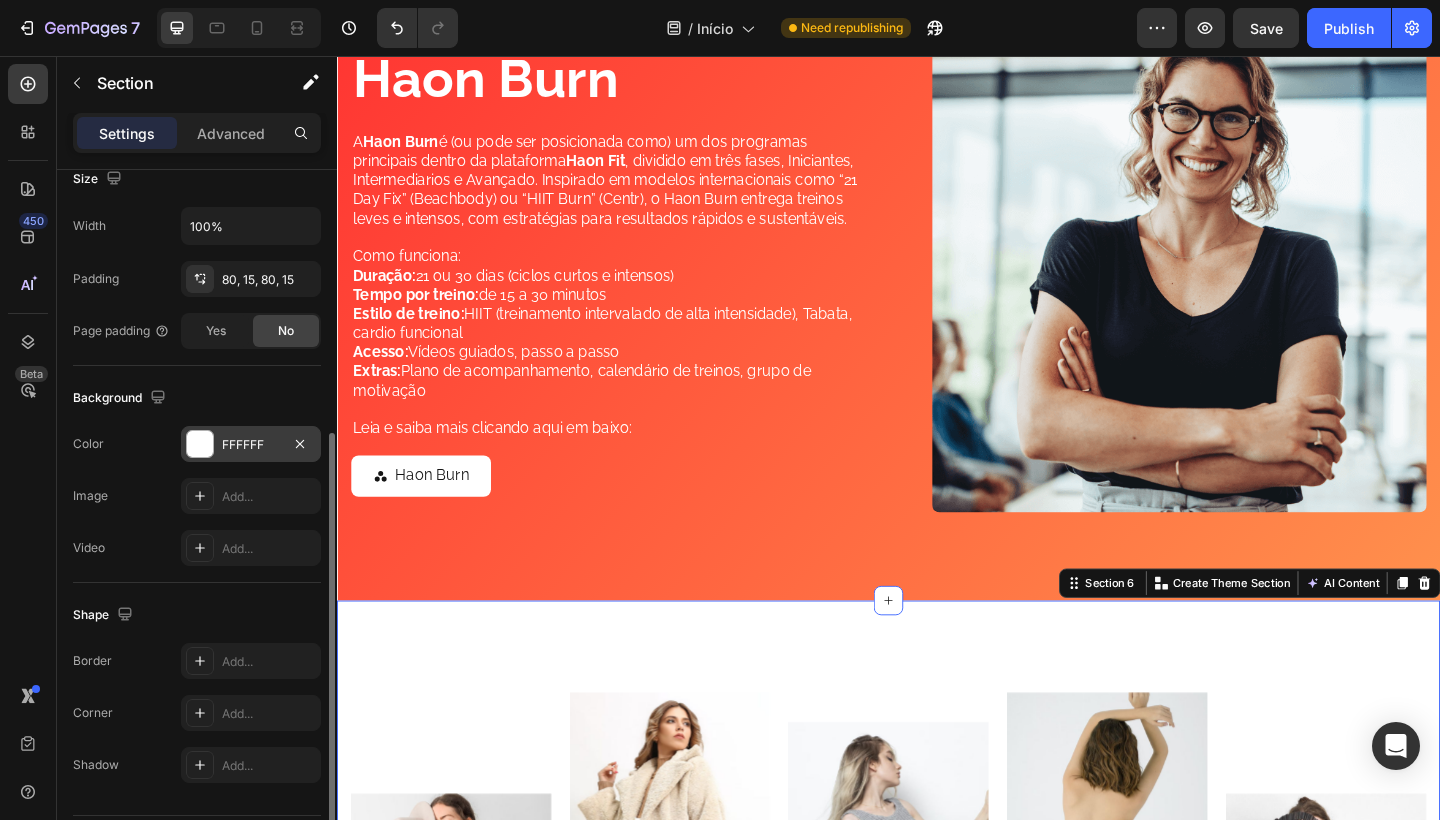 click on "FFFFFF" at bounding box center (251, 444) 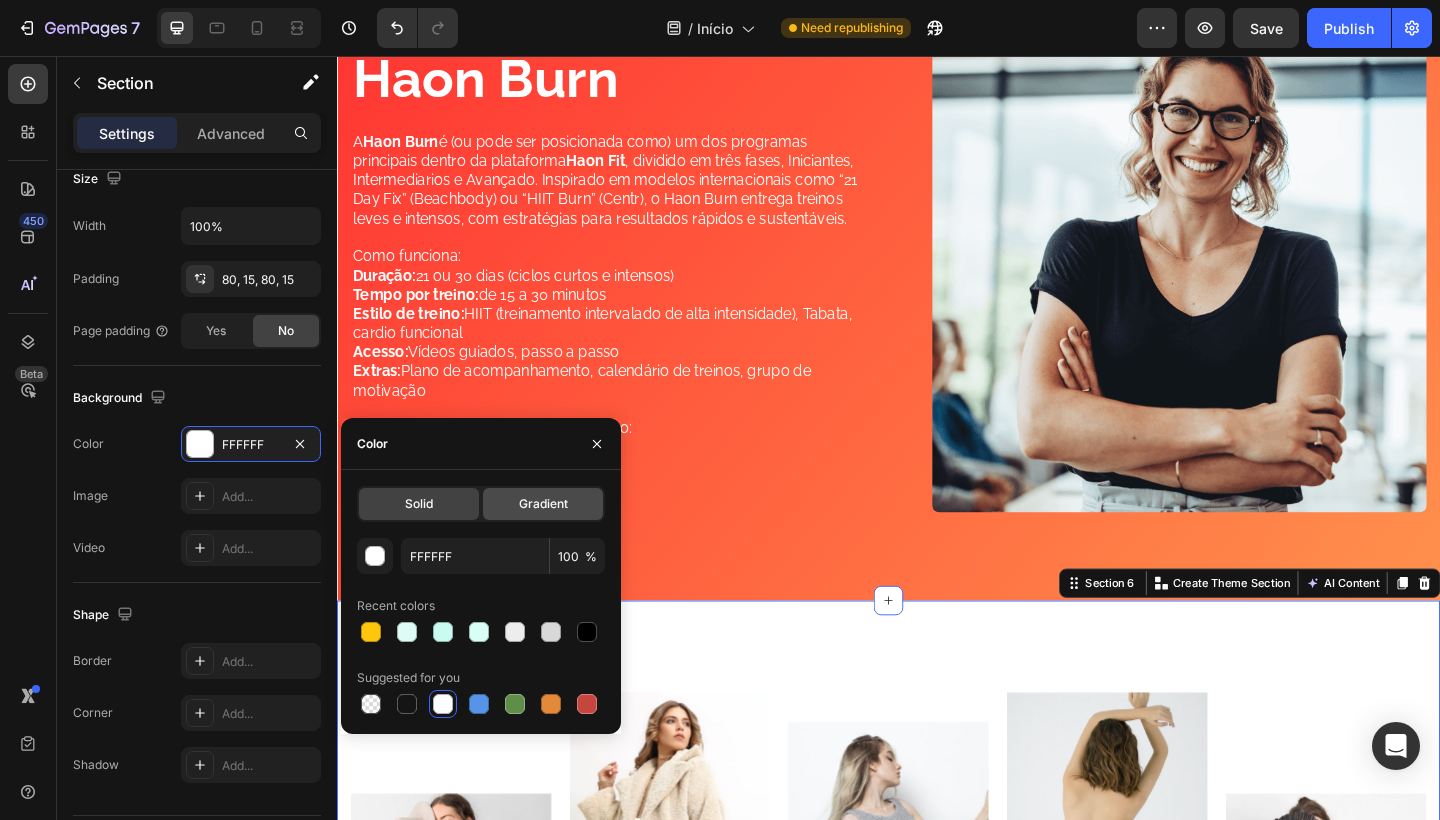 click on "Gradient" 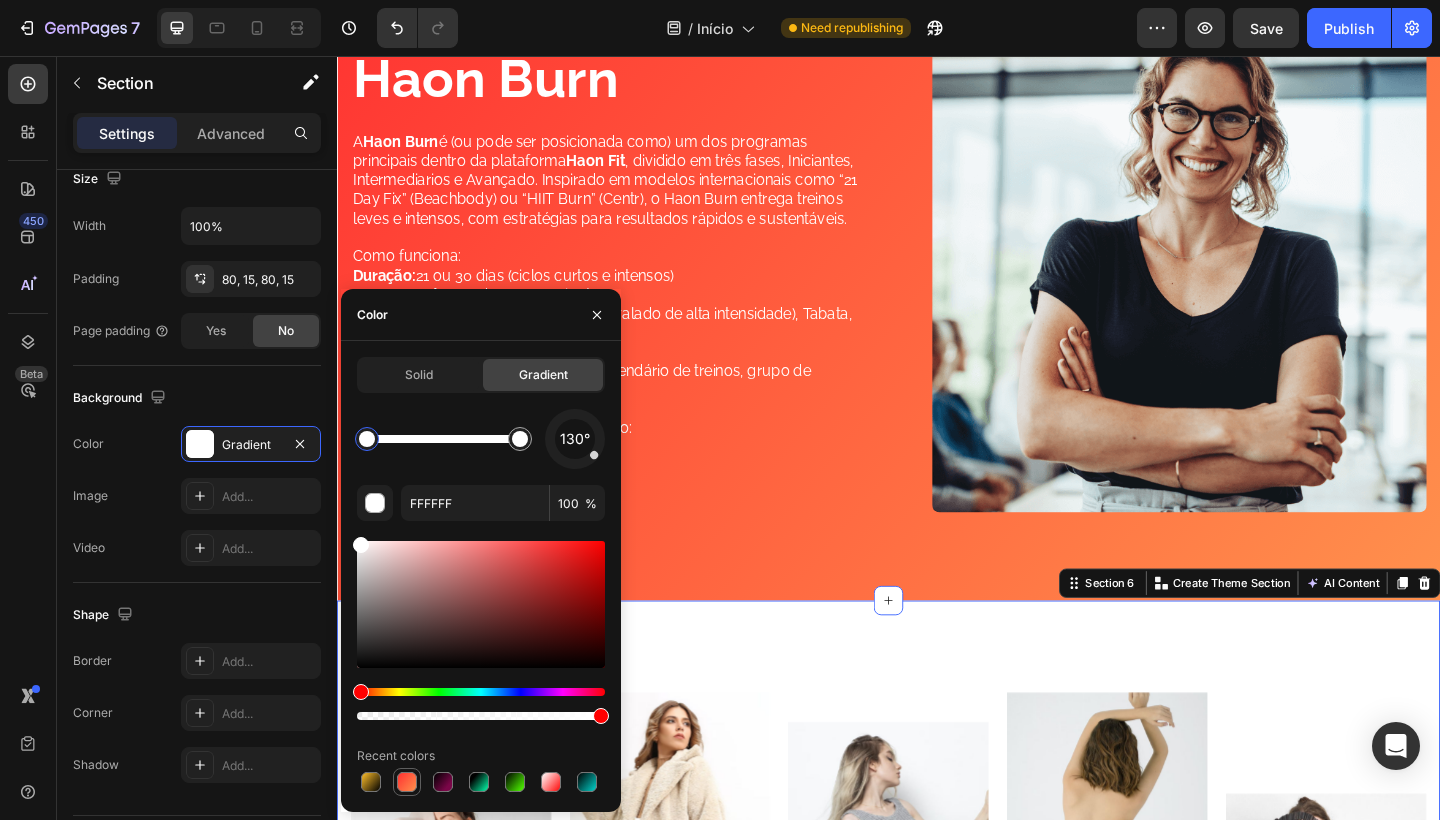 click at bounding box center [407, 782] 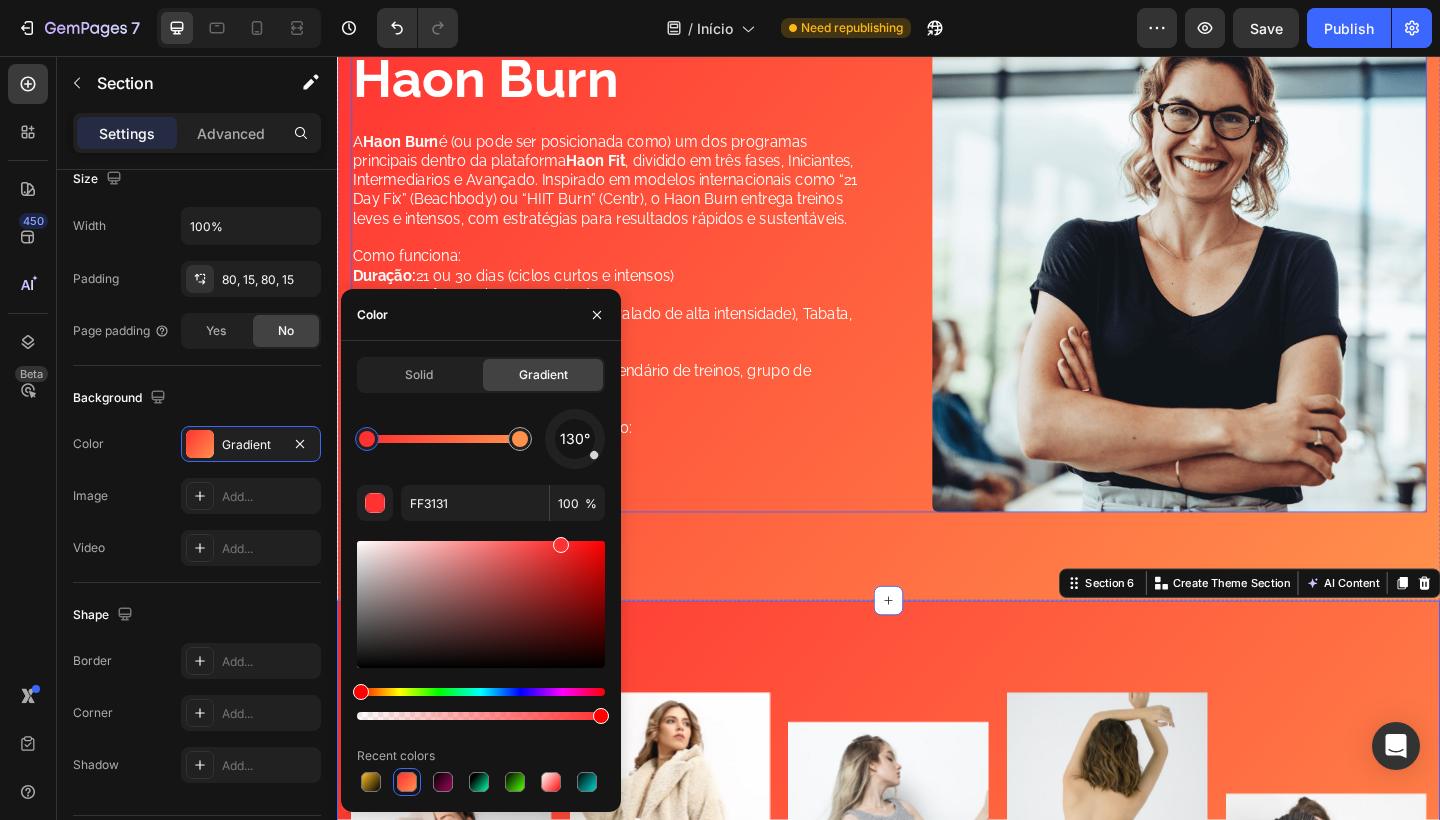 click on "Haon Burn Heading A Haon Burn é (ou pode ser posicionada como) um dos programas principais dentro da plataforma Haon Fit, dividido em três fases, Iniciantes, Intermediarios e Avançado. Inspirado em modelos internacionais como “21 Day Fix” (Beachbody) ou “HIIT Burn” (Centr), o Haon Burn entrega treinos leves e intensos, com estratégias para resultados rápidos e sustentáveis. Como funciona: Duração: 21 ou 30 dias (ciclos curtos e intensos) Tempo por treino: de 15 a 30 minutos Estilo de treino: HIIT (treinamento intervalado de alta intensidade), Tabata, cardio funcional Acesso: Vídeos guiados, passo a passo Extras: Plano de acompanhamento, calendário de treinos, grupo de motivação Leia e saiba mais clicando aqui em baixo: Text Block Haon Burn Button Image Row" at bounding box center [937, 284] 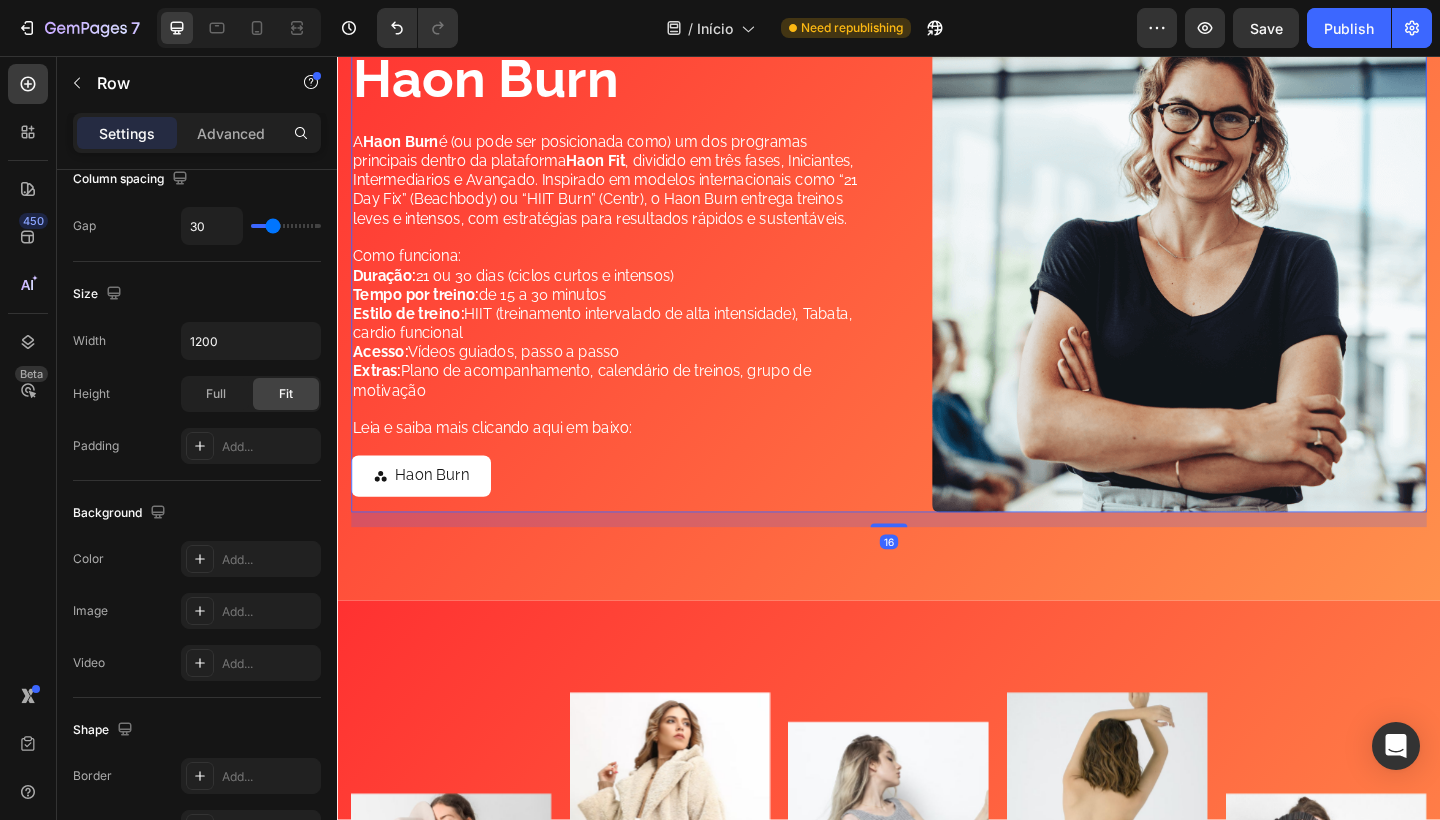 scroll, scrollTop: 0, scrollLeft: 0, axis: both 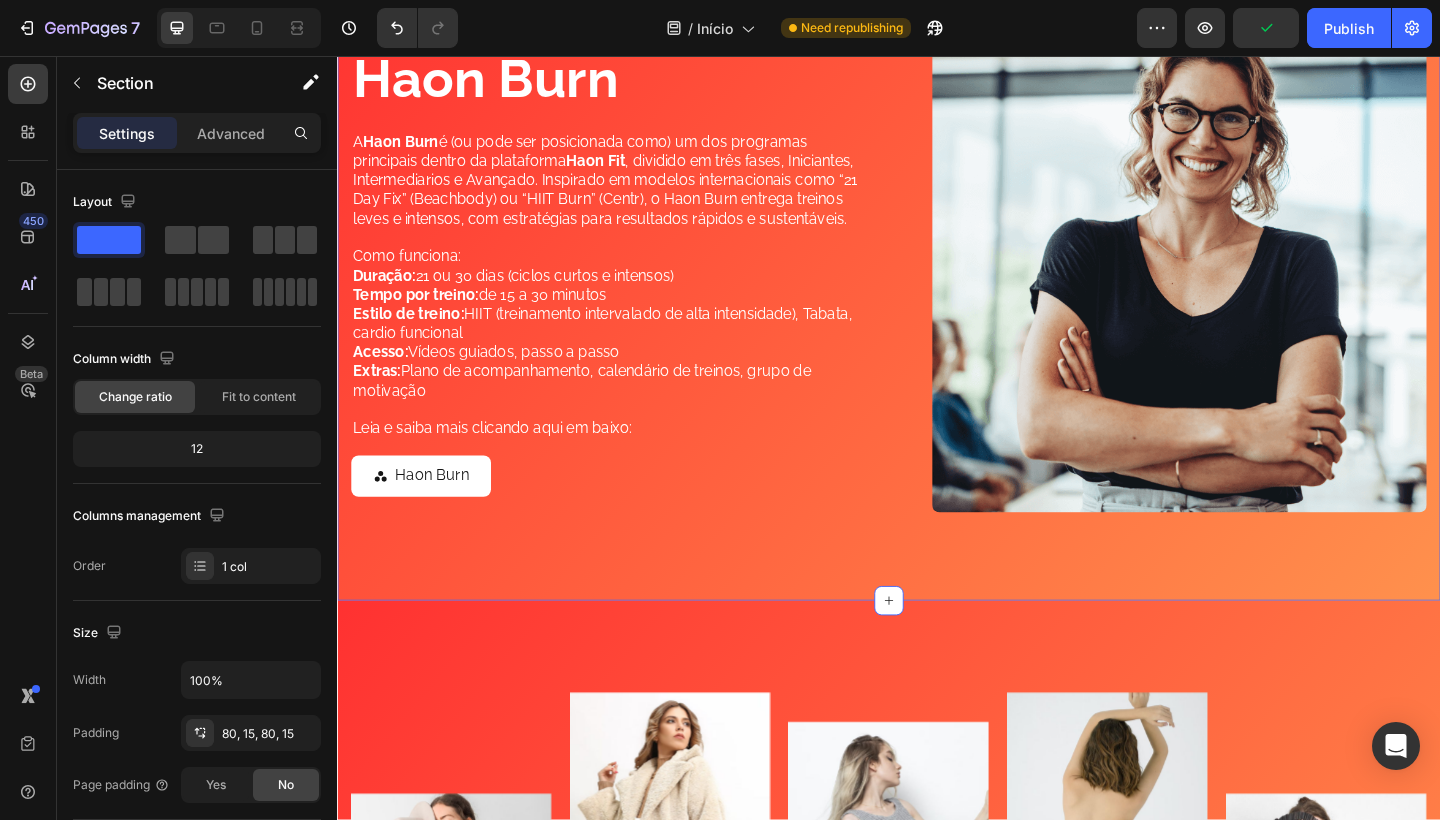 click on "Haon Burn Heading A  Haon Burn  é (ou pode ser posicionada como) um dos programas principais dentro da plataforma  Haon Fit , dividido em três fases, Iniciantes, Intermediarios e Avançado. Inspirado em modelos internacionais como “21 Day Fix” (Beachbody) ou “HIIT Burn” (Centr), o Haon Burn entrega treinos leves e intensos, com estratégias para resultados rápidos e sustentáveis.   Como funciona: Duração:  21 ou 30 dias (ciclos curtos e intensos) Tempo por treino:  de 15 a 30 minutos Estilo de treino:  HIIT (treinamento intervalado de alta intensidade), Tabata, cardio funcional Acesso:  Vídeos guiados, passo a passo Extras:  Plano de acompanhamento, calendário de treinos, grupo de motivação   Leia e saiba mais clicando aqui em baixo: Text Block
Haon Burn Button Image Row Section 5   You can create reusable sections Create Theme Section AI Content Write with GemAI What would you like to describe here? Tone and Voice Persuasive Product Plano Anual Show more Generate" at bounding box center (937, 292) 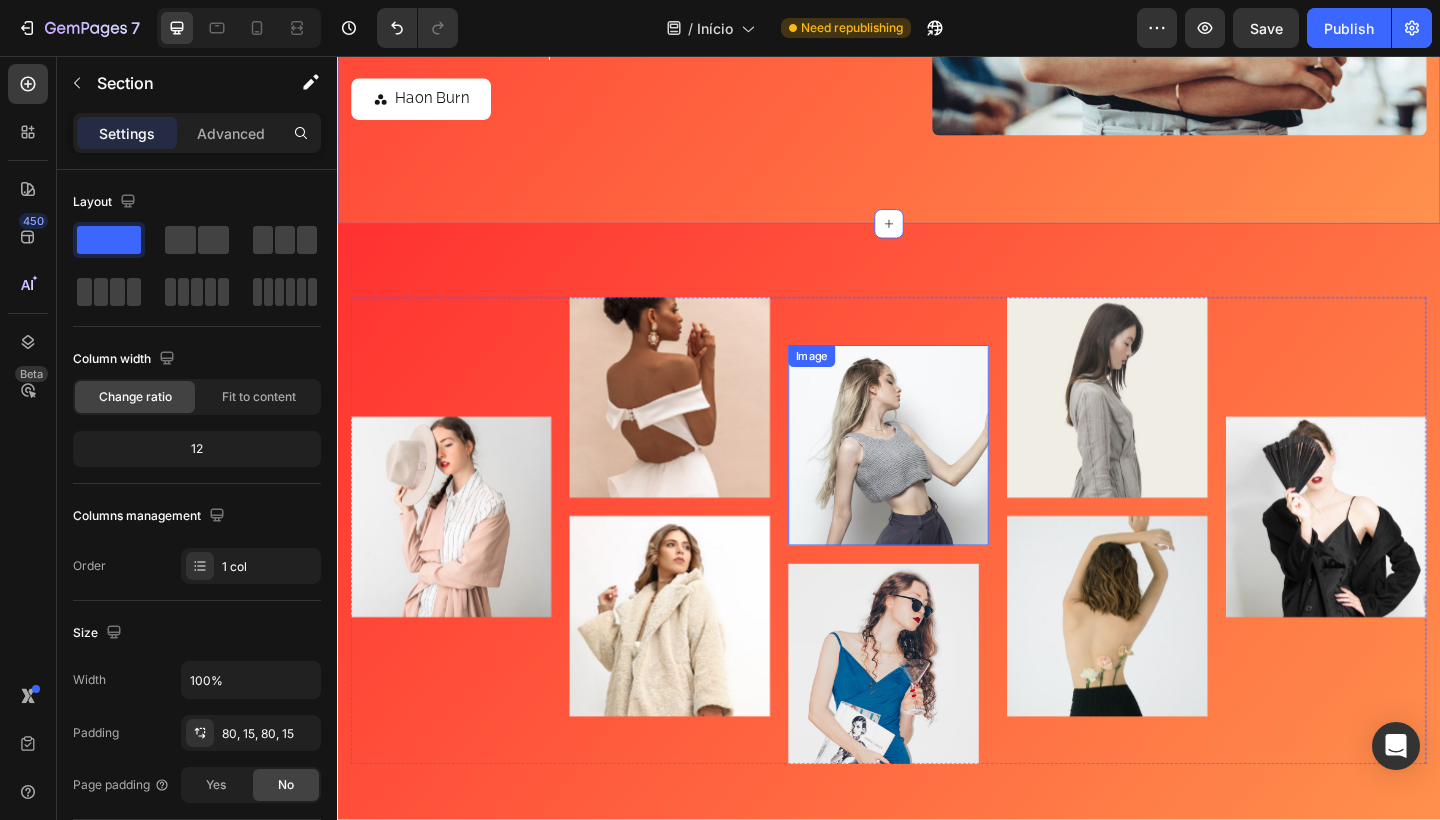 scroll, scrollTop: 2651, scrollLeft: 0, axis: vertical 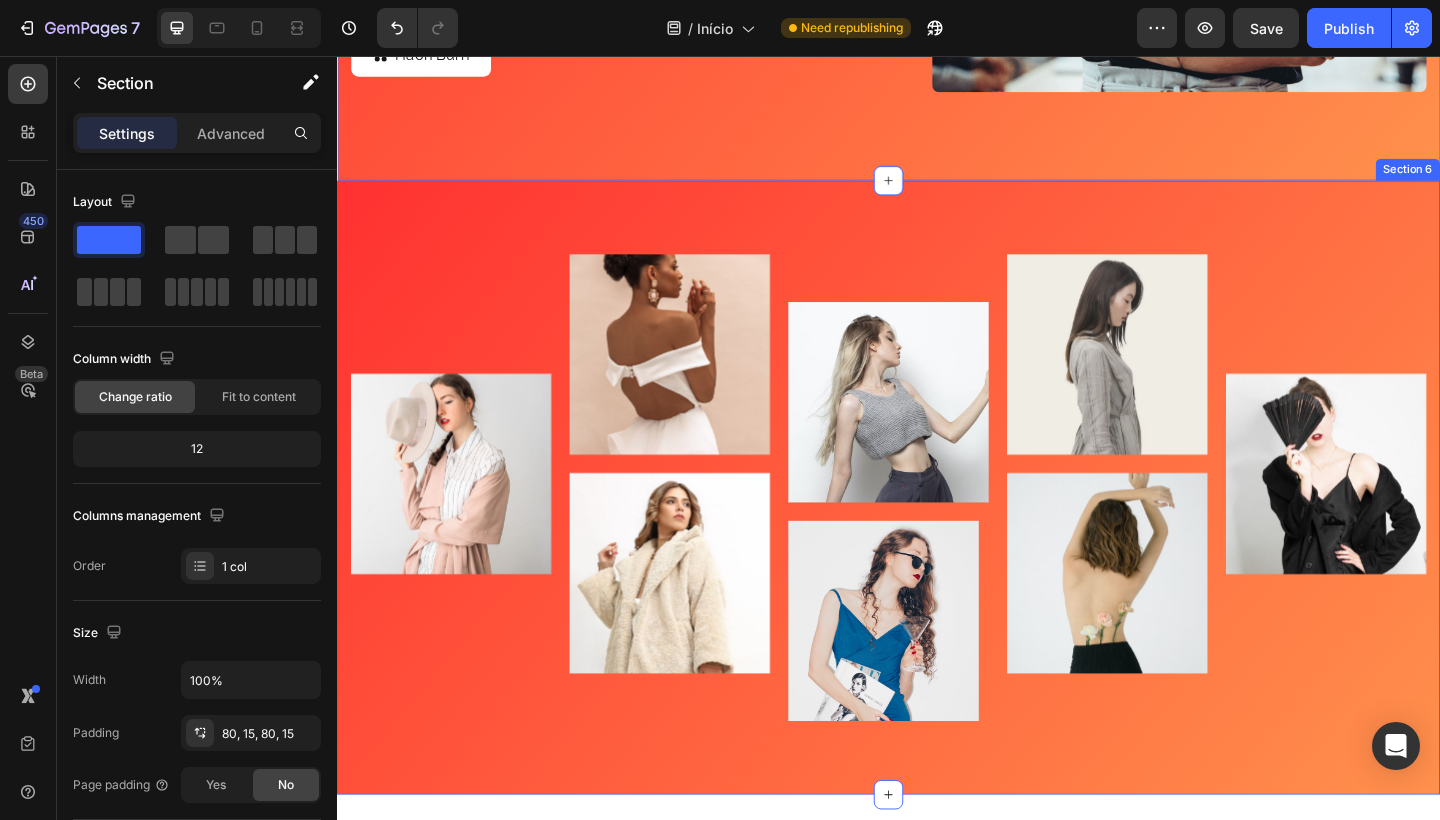 click on "Image Image Image Image Image Image Image Image Carousel Row Section 6" at bounding box center [937, 526] 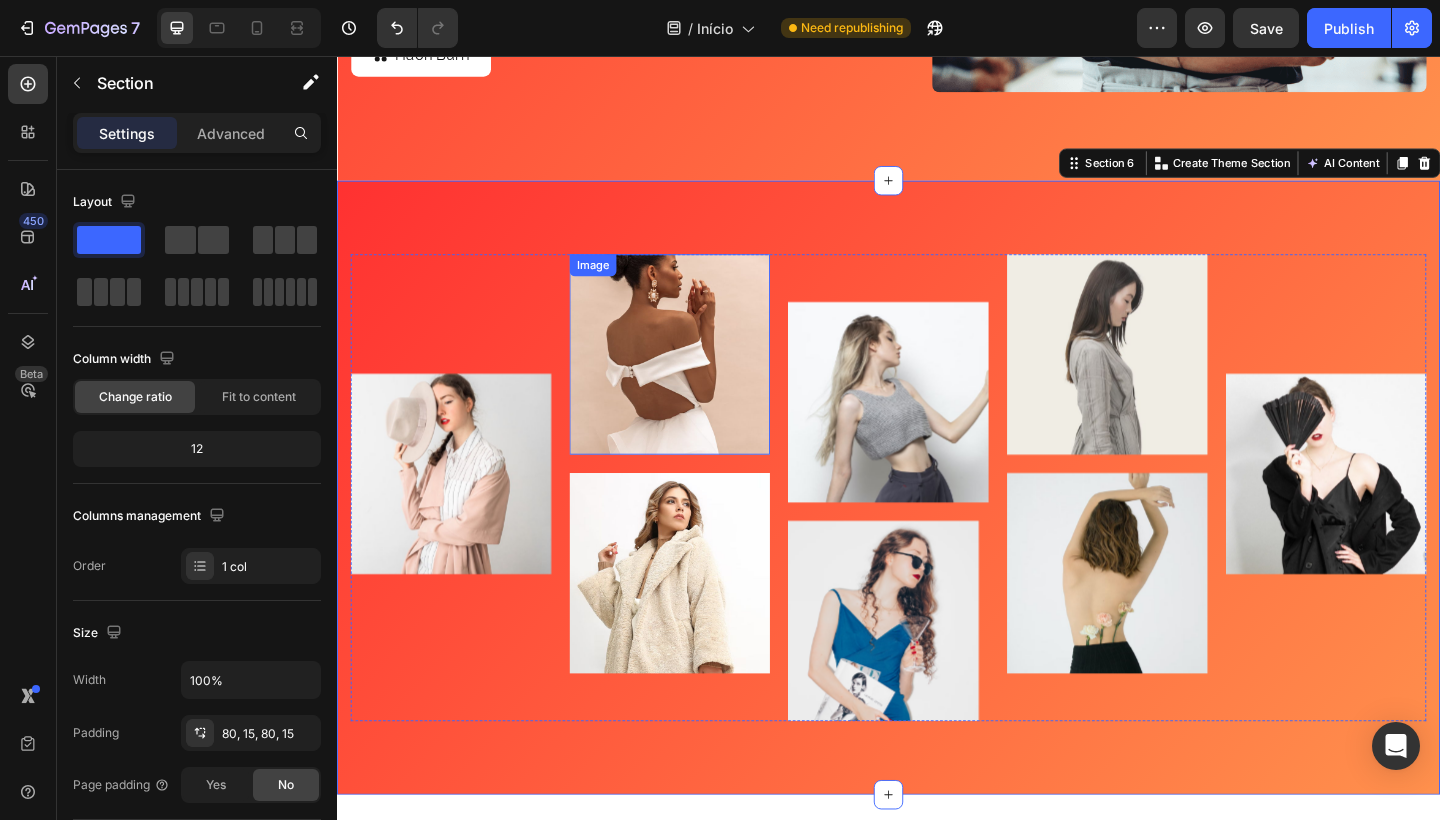 click at bounding box center [699, 381] 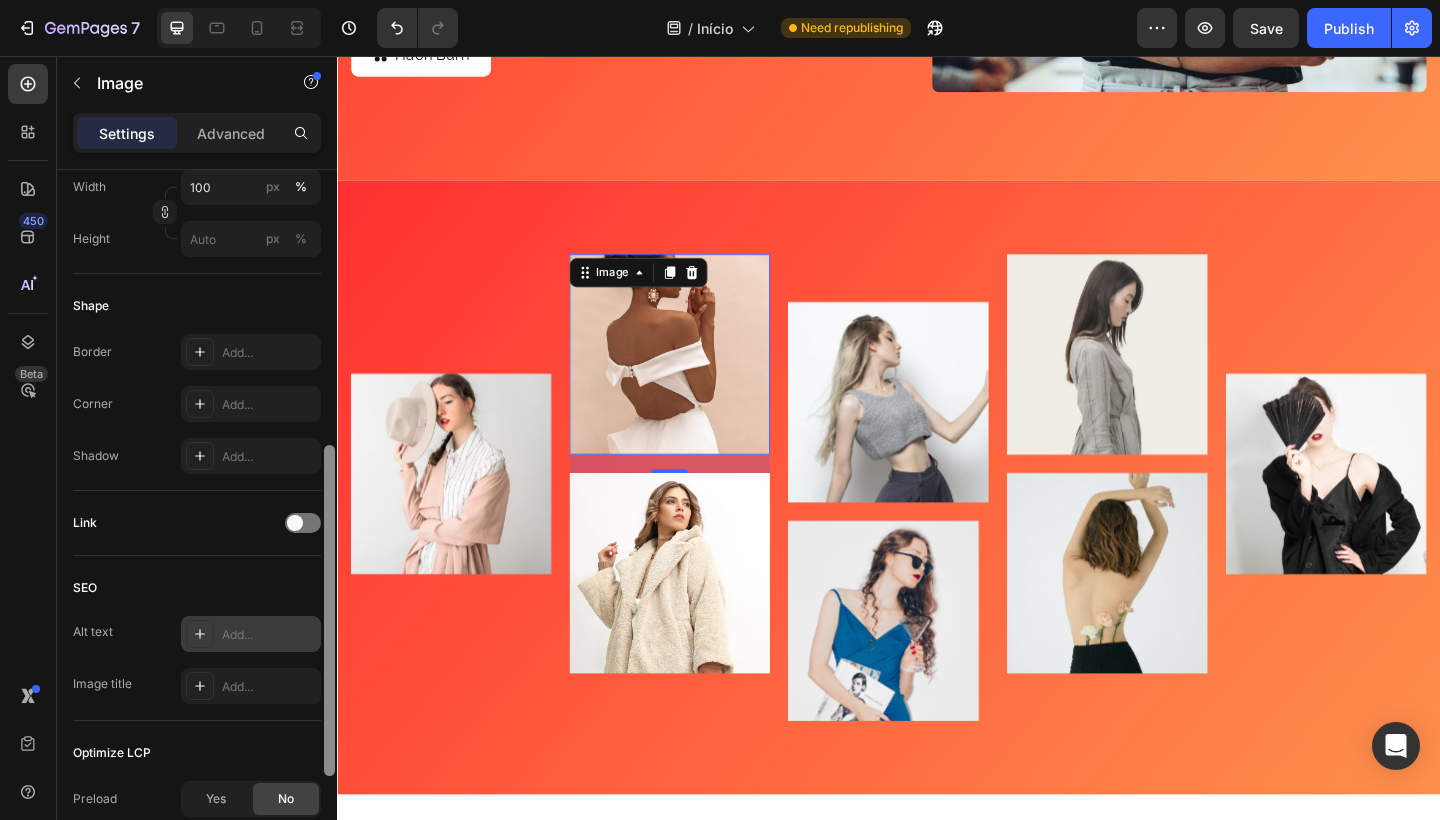 drag, startPoint x: 327, startPoint y: 366, endPoint x: 294, endPoint y: 640, distance: 275.98007 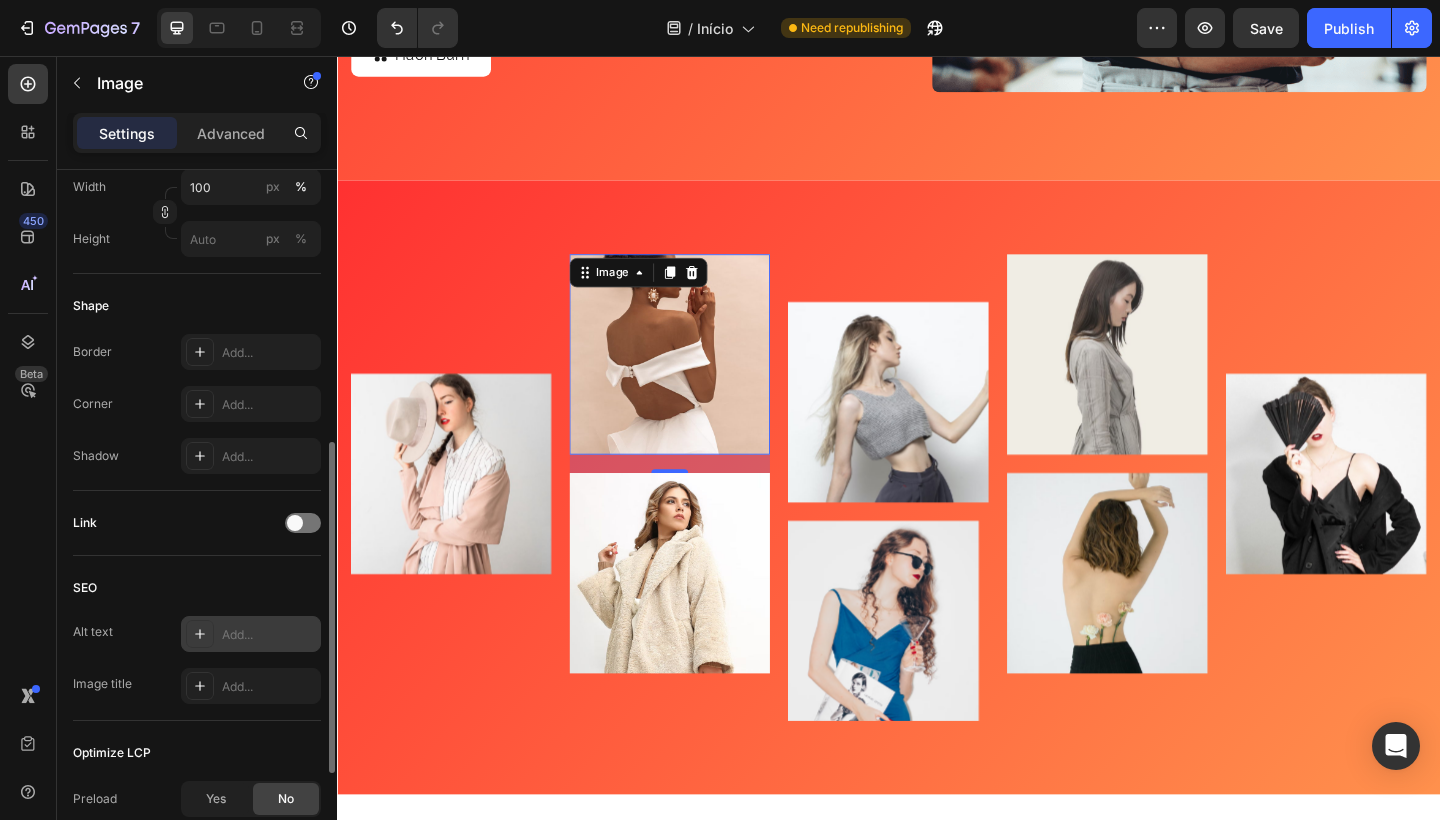 scroll, scrollTop: 587, scrollLeft: 0, axis: vertical 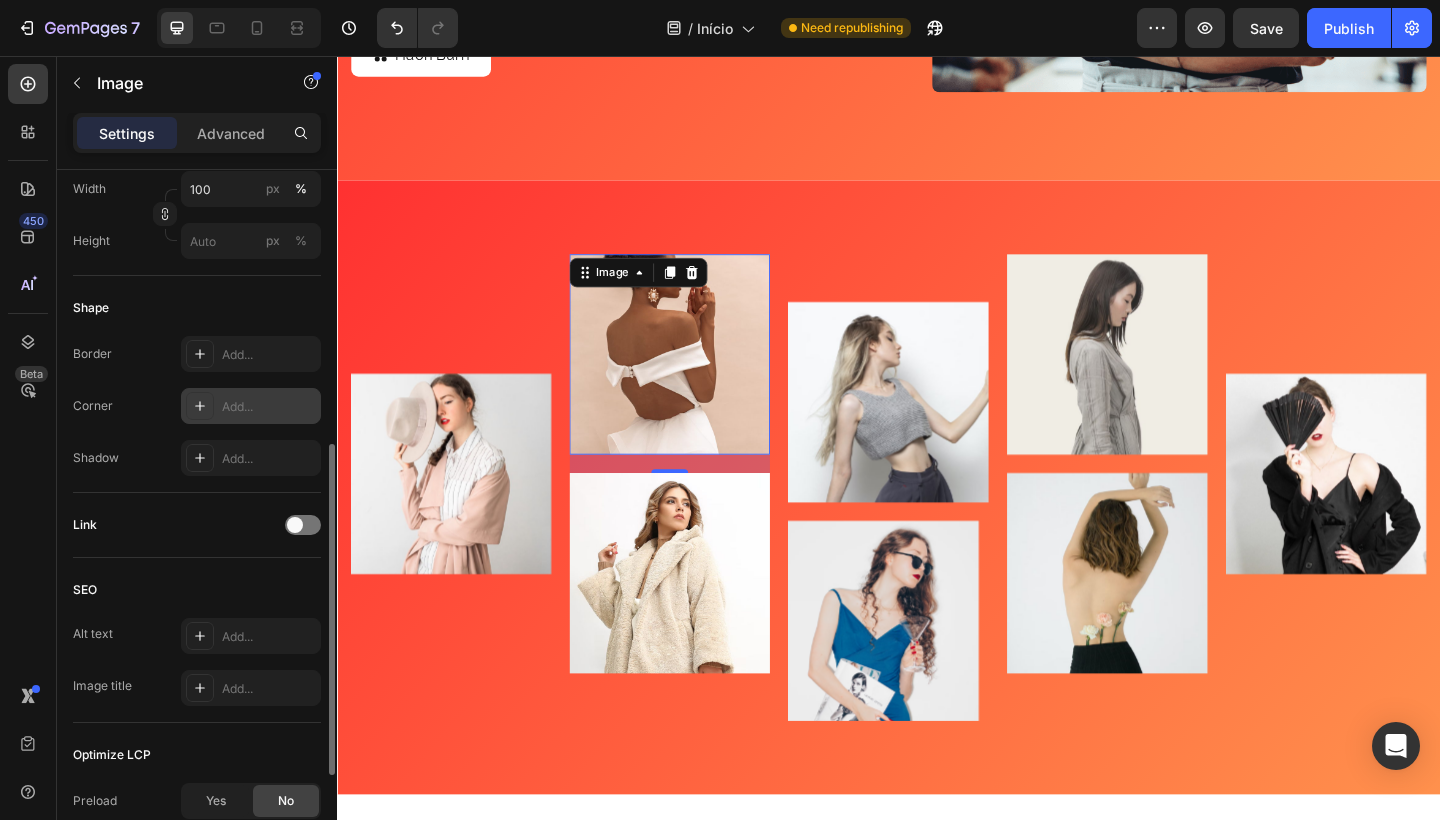 click on "Add..." at bounding box center (269, 407) 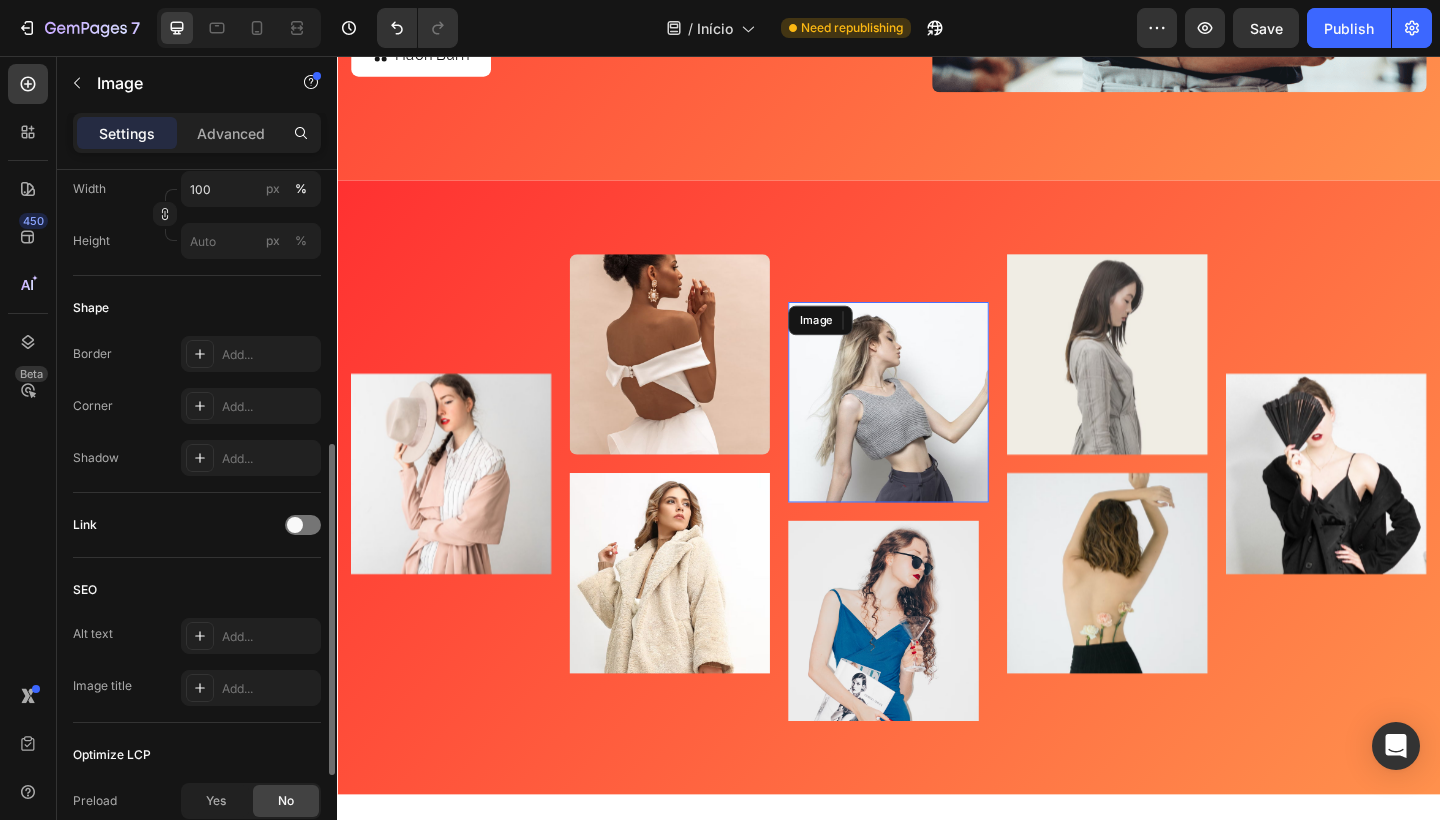 drag, startPoint x: 1235, startPoint y: 462, endPoint x: 947, endPoint y: 437, distance: 289.08304 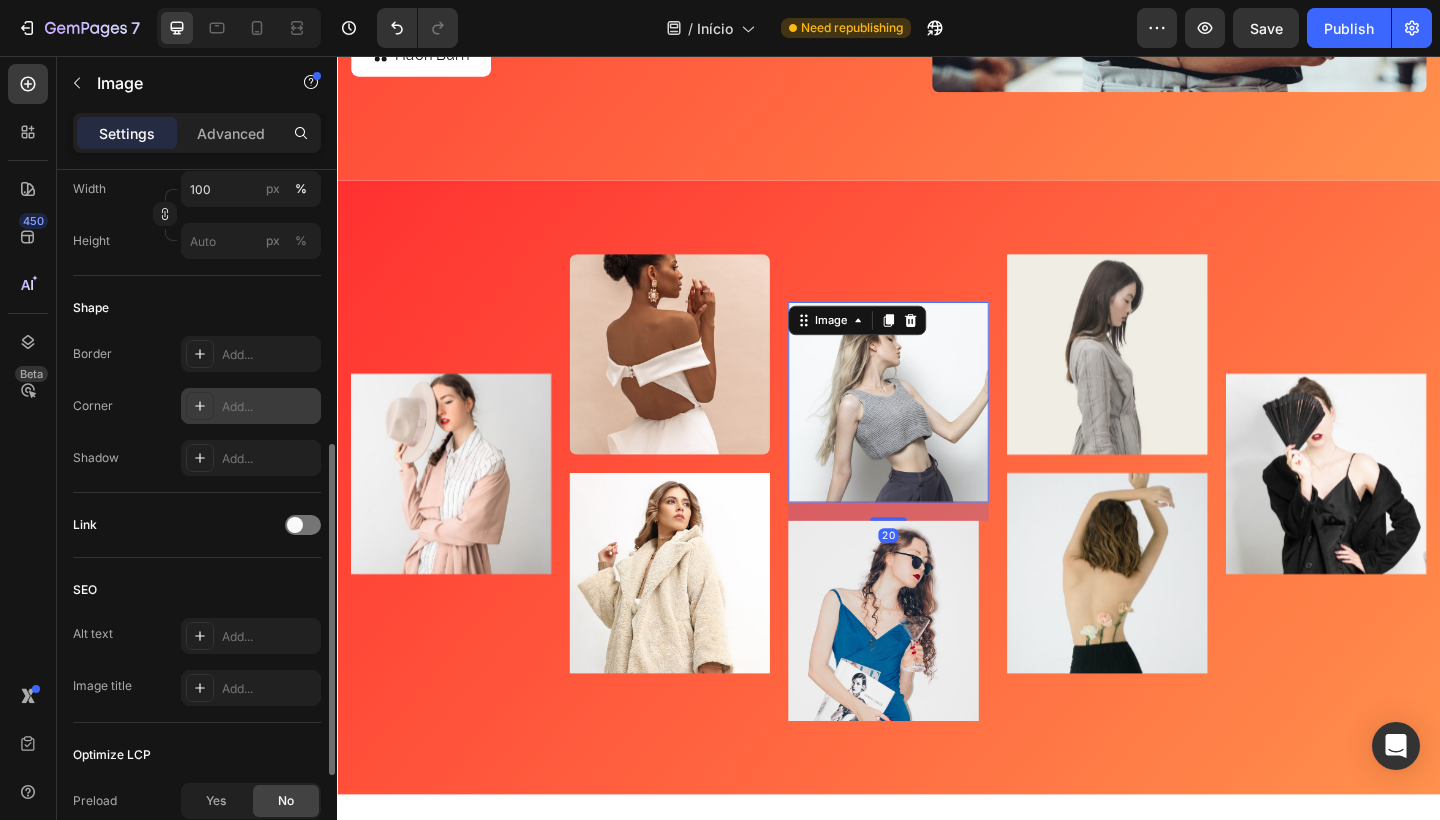 click on "Add..." at bounding box center [251, 406] 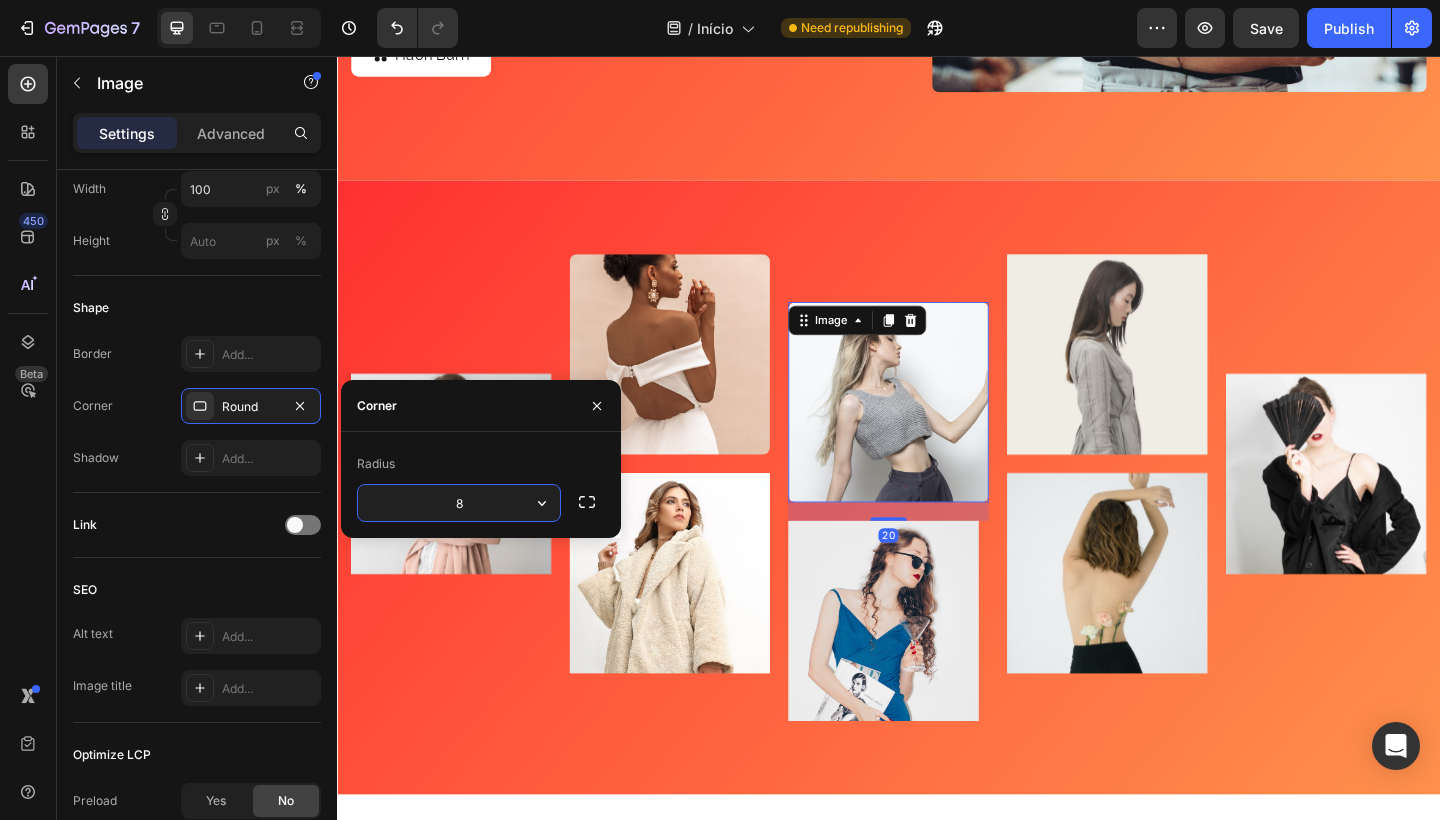 drag, startPoint x: 1430, startPoint y: 430, endPoint x: 1159, endPoint y: 402, distance: 272.44266 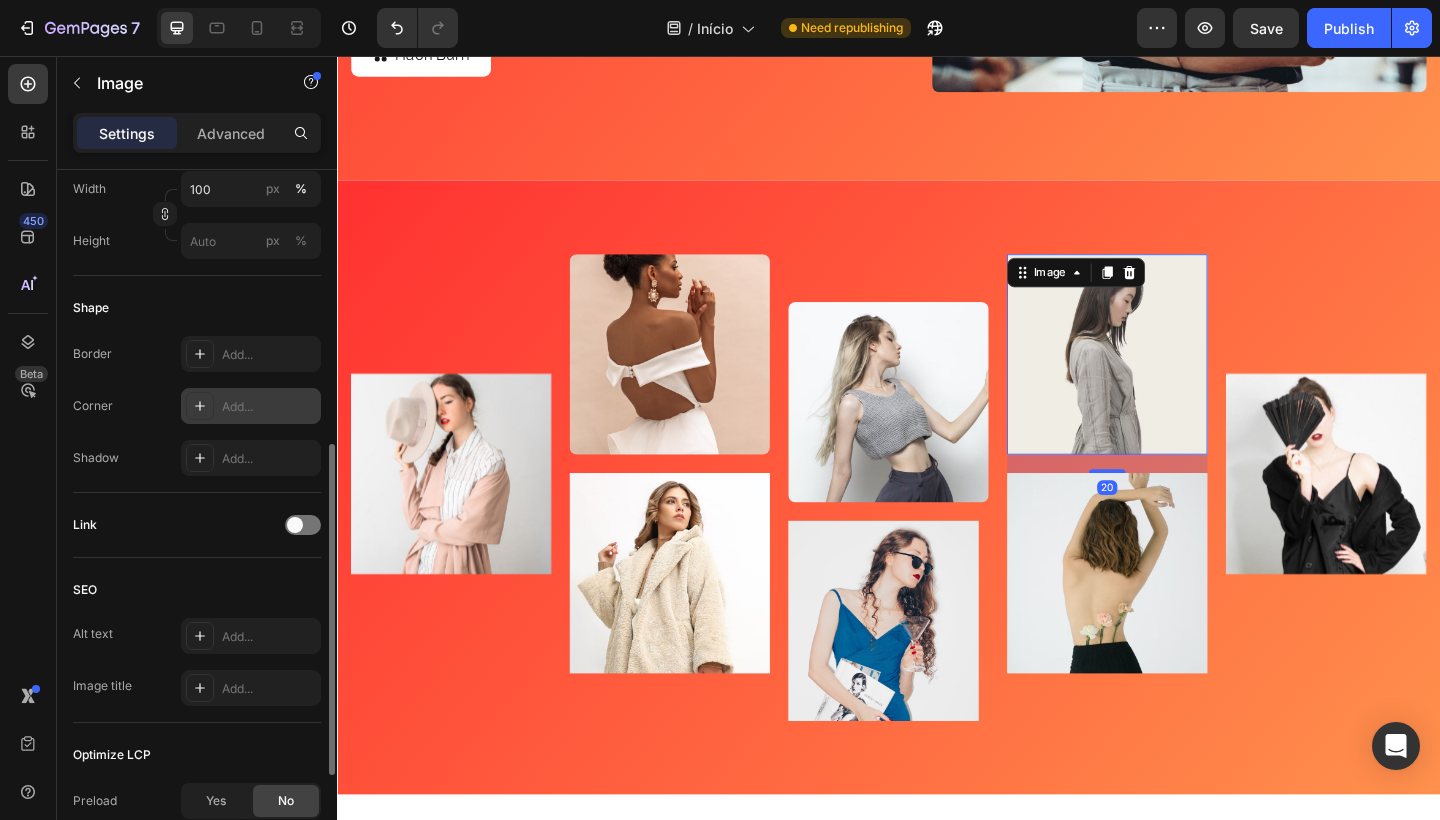 click on "Add..." at bounding box center [269, 407] 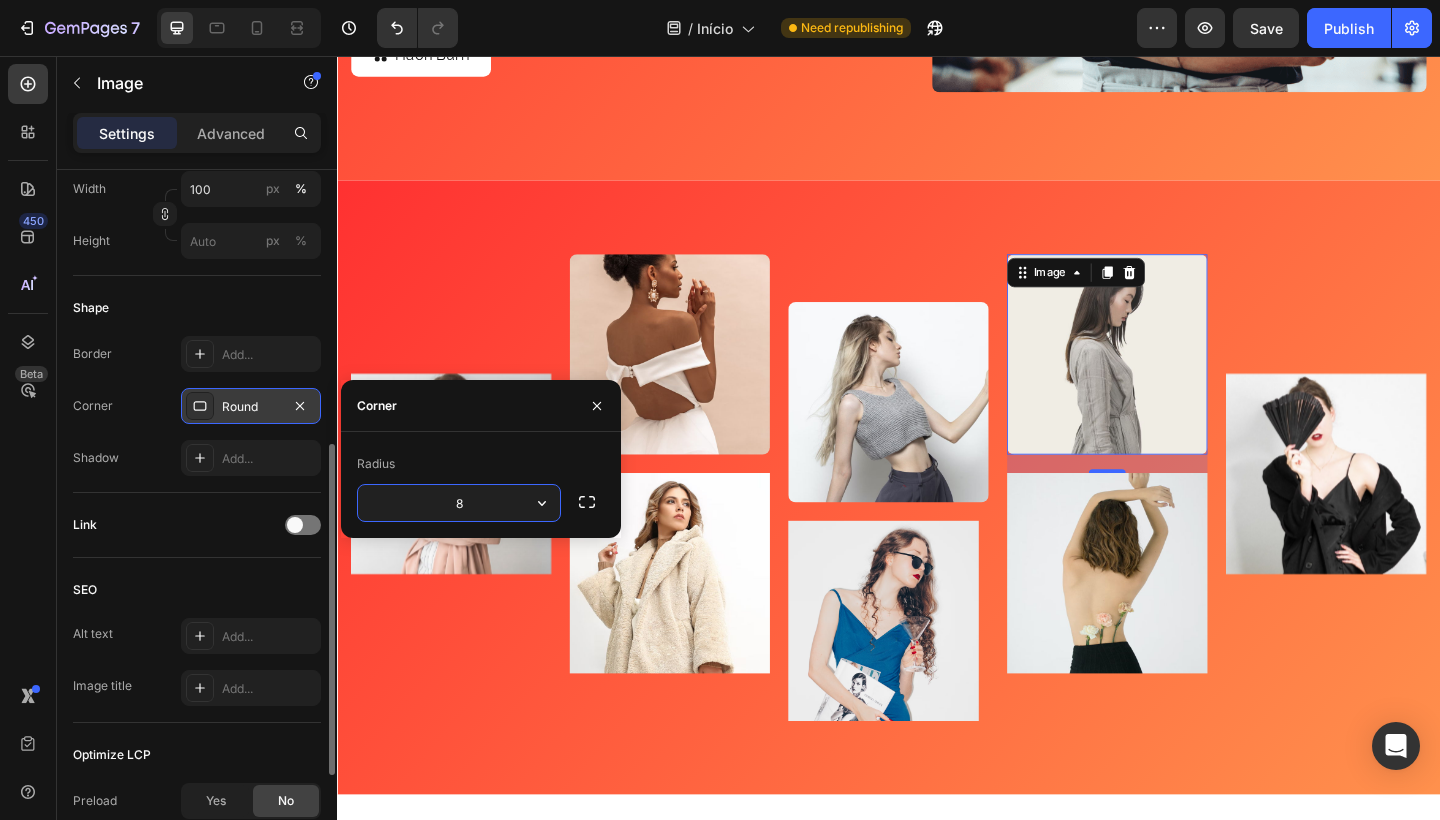drag, startPoint x: 1737, startPoint y: 501, endPoint x: 1493, endPoint y: 479, distance: 244.98979 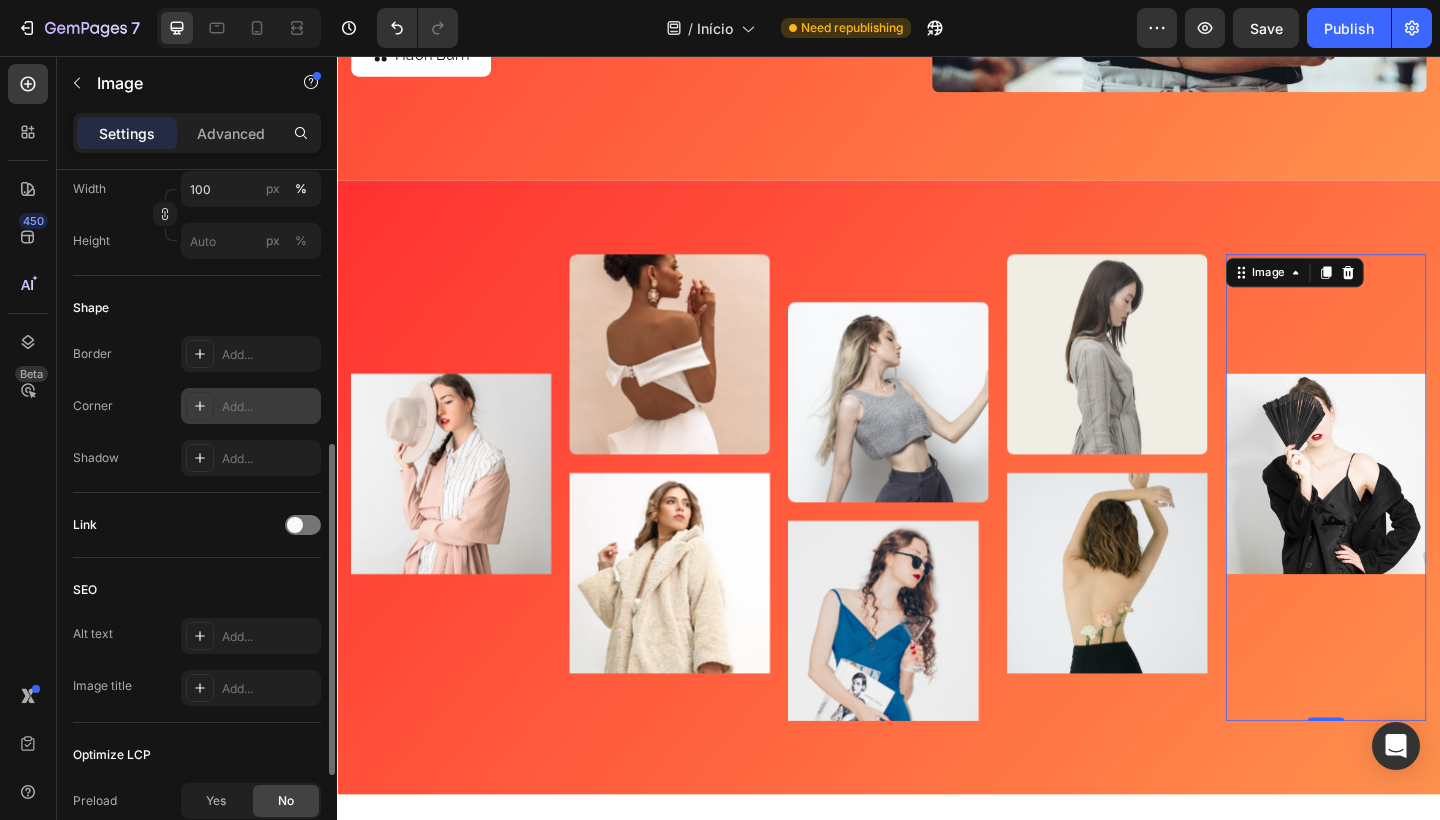 click on "Add..." at bounding box center (269, 407) 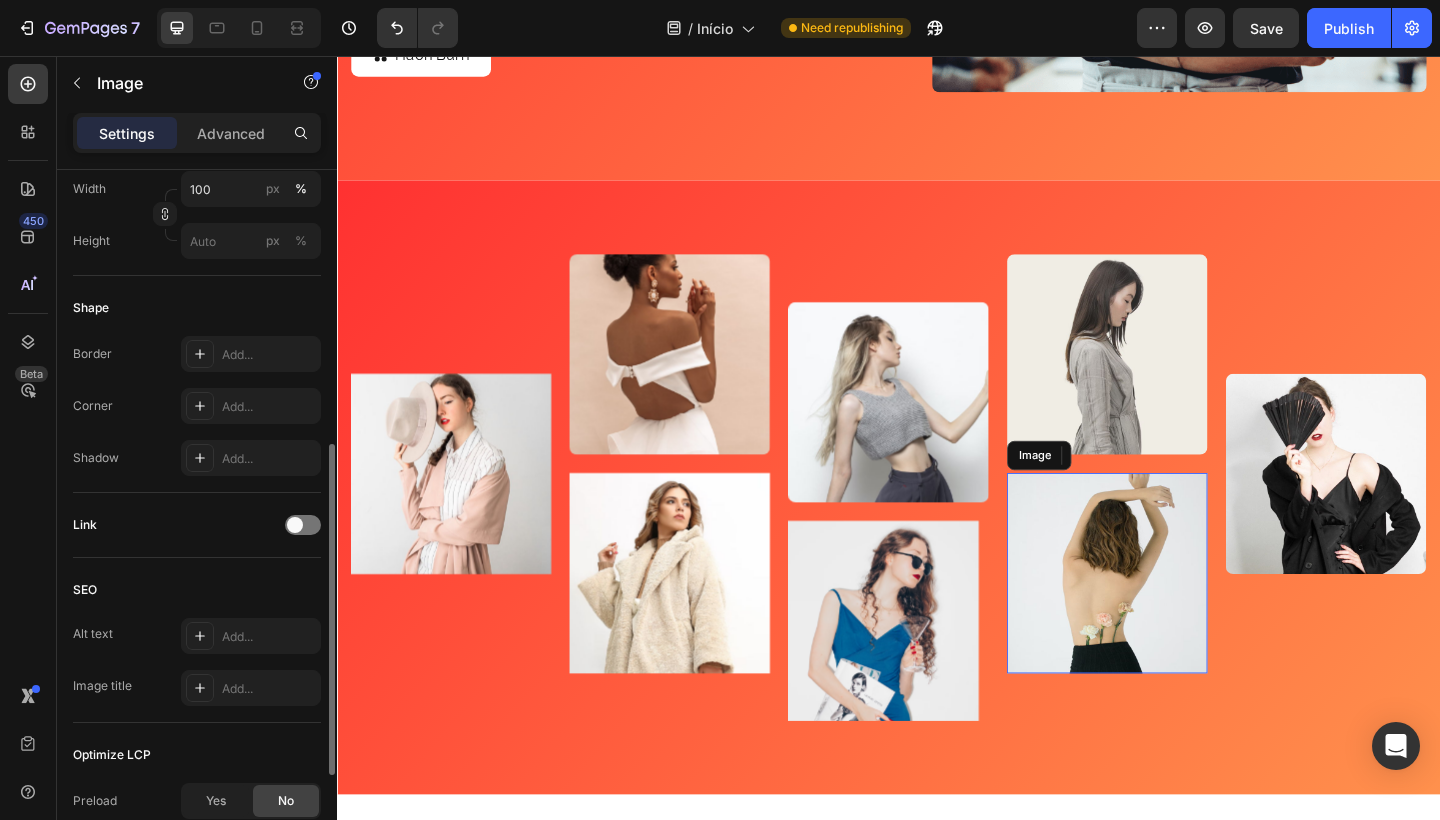 drag, startPoint x: 1422, startPoint y: 581, endPoint x: 1151, endPoint y: 566, distance: 271.41483 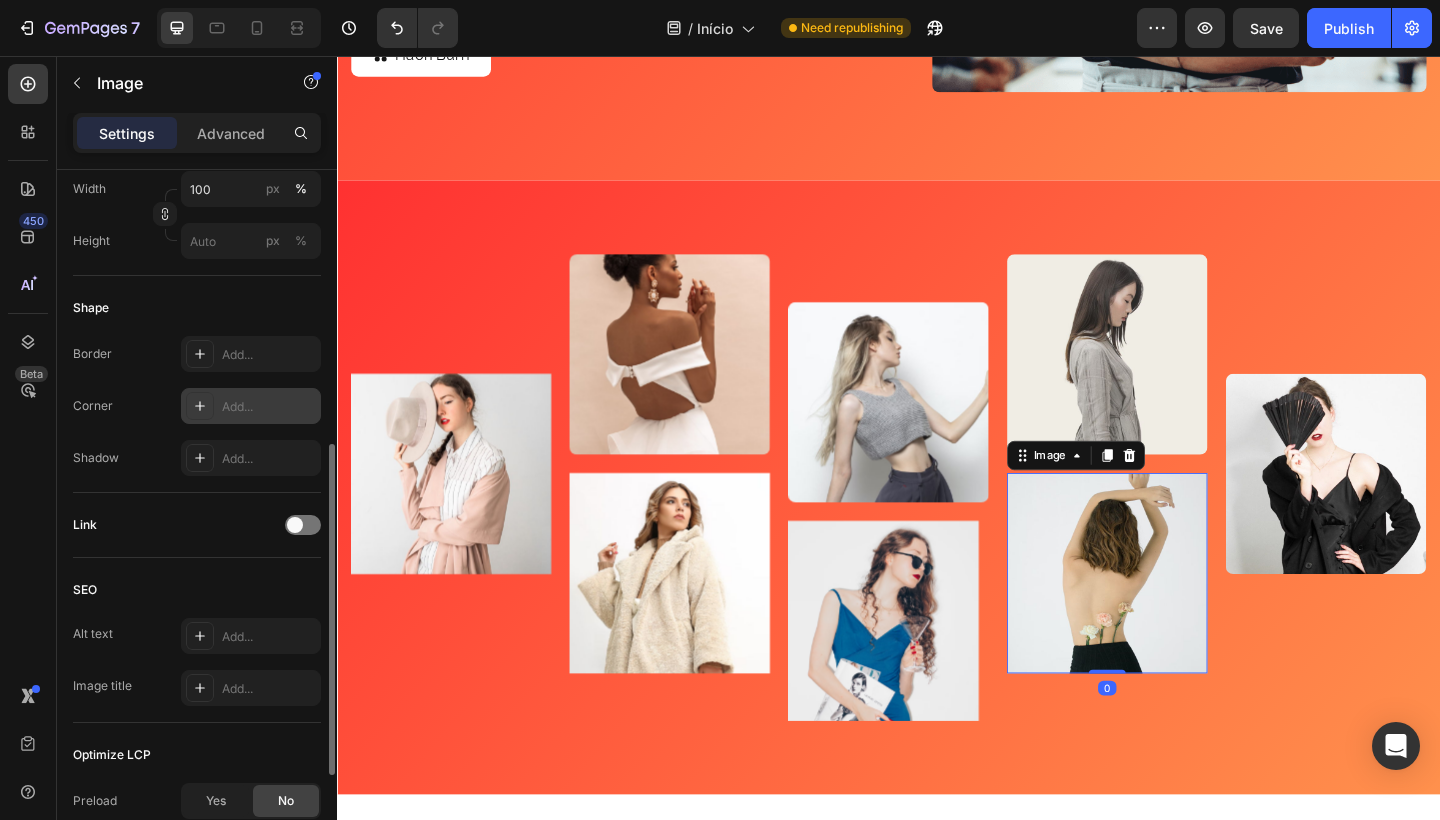 click on "Add..." at bounding box center (251, 406) 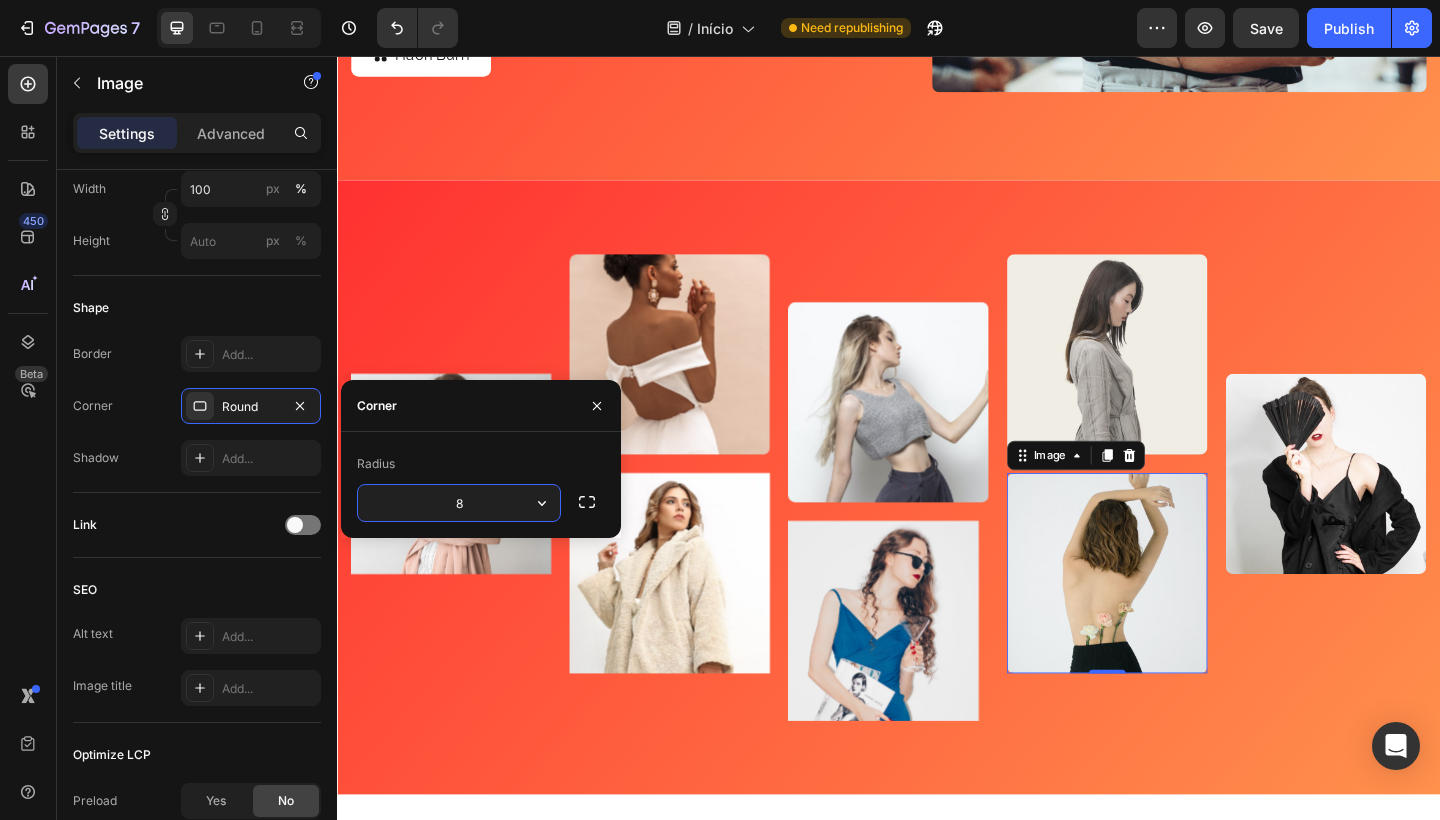 drag, startPoint x: 1188, startPoint y: 634, endPoint x: 896, endPoint y: 624, distance: 292.17117 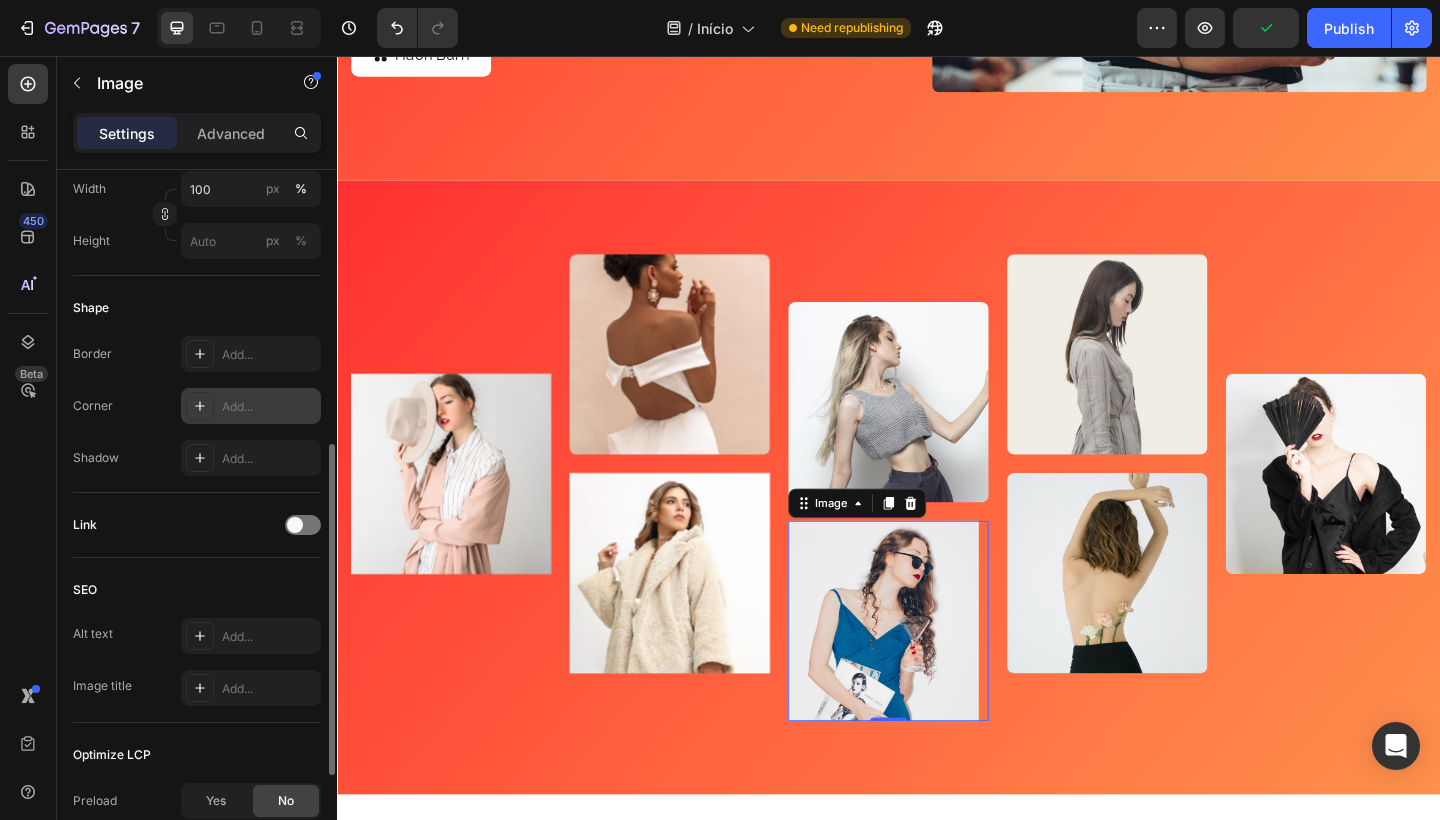 click on "Add..." at bounding box center (269, 407) 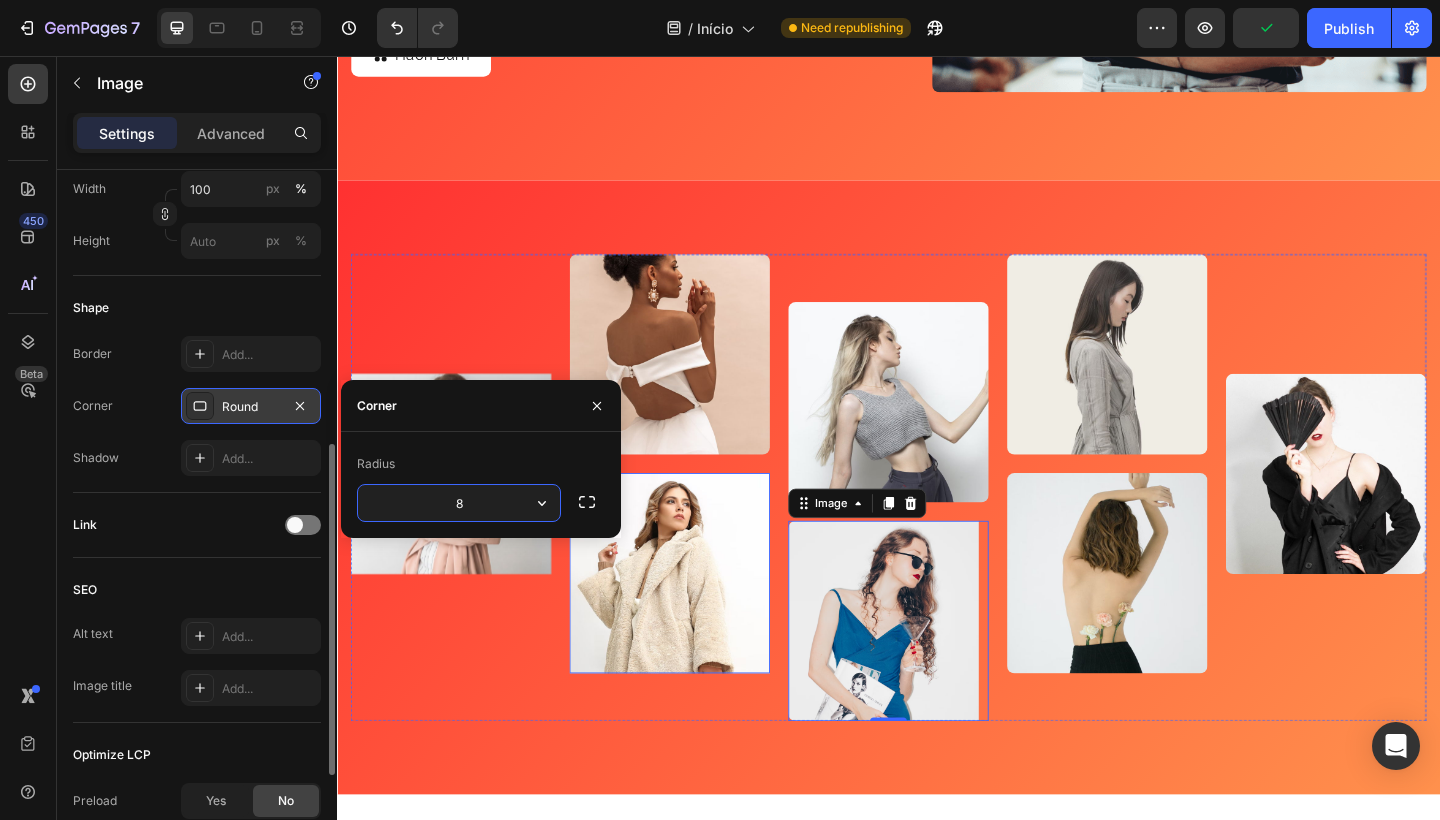 click at bounding box center [699, 619] 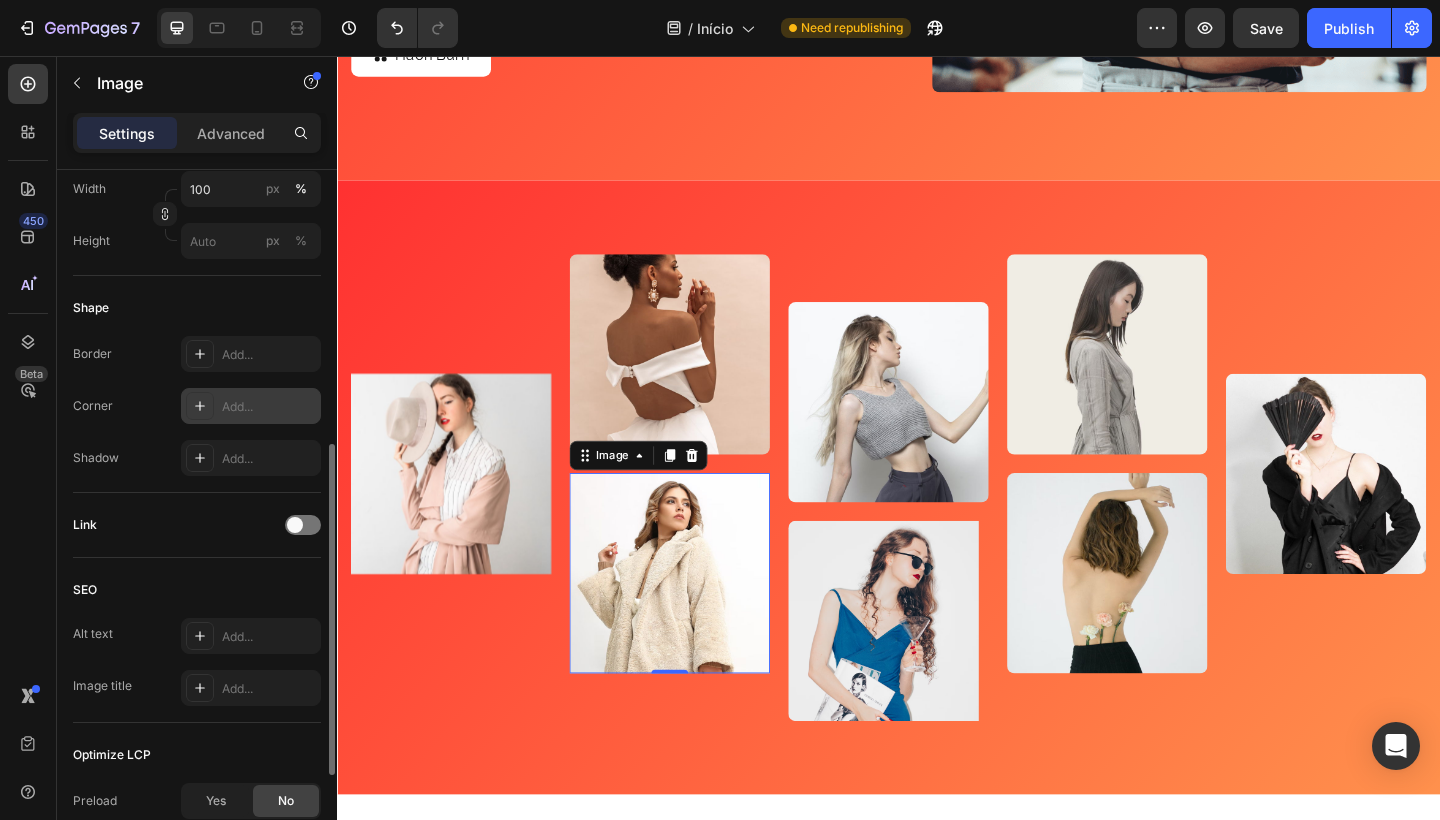 click on "Add..." at bounding box center [251, 406] 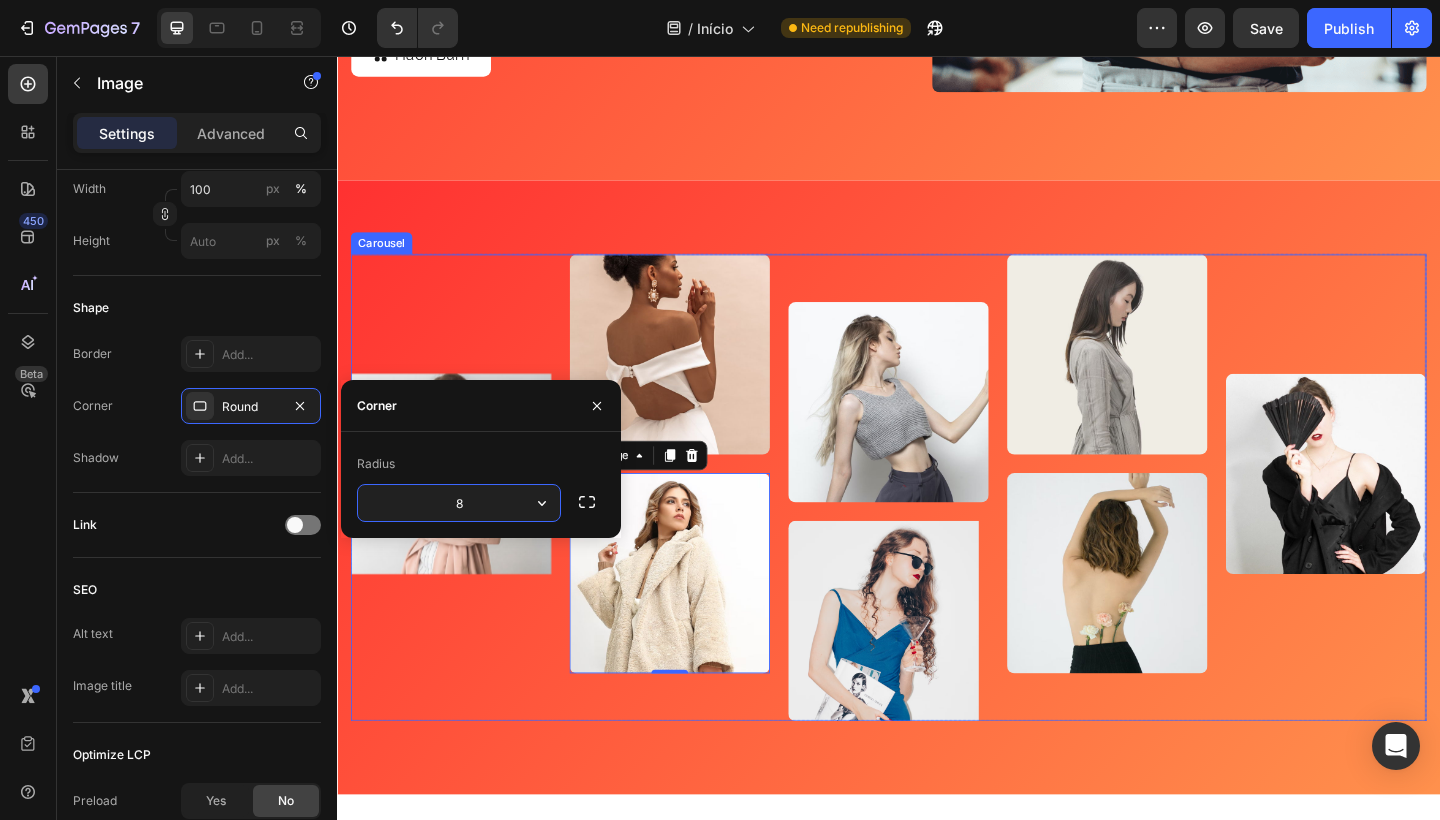 click on "Image" at bounding box center [461, 526] 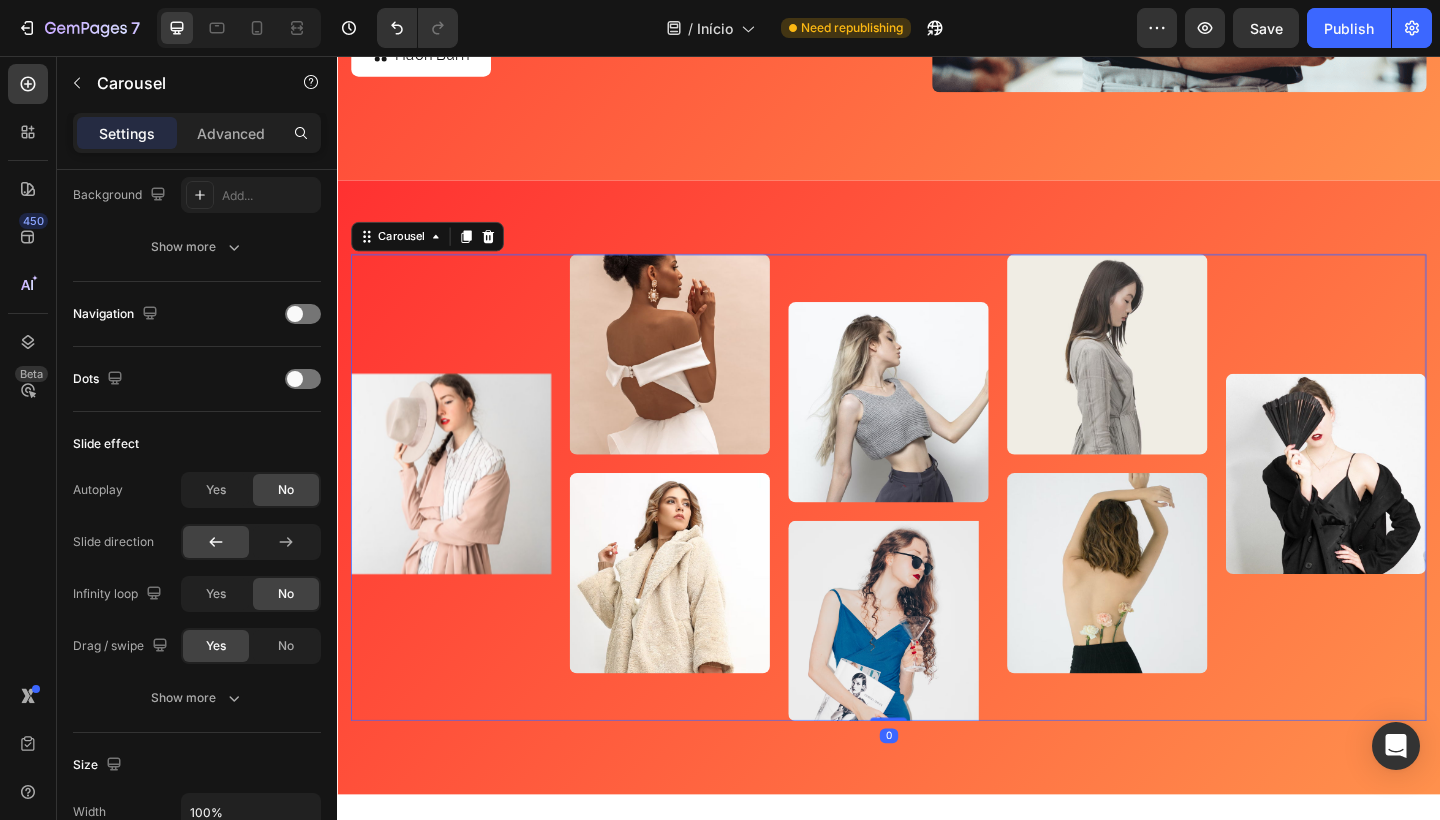 scroll, scrollTop: 0, scrollLeft: 0, axis: both 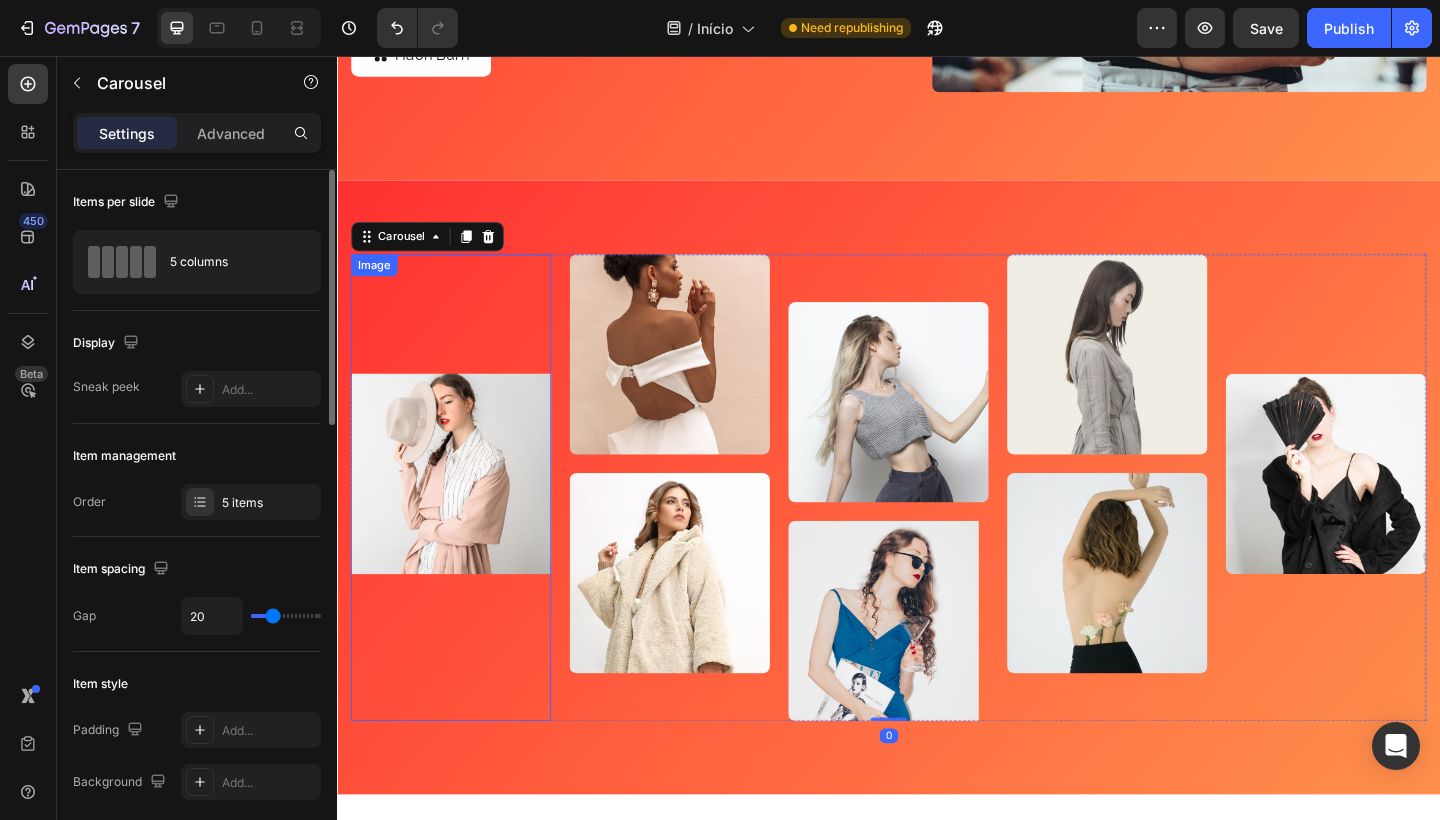 click at bounding box center [461, 511] 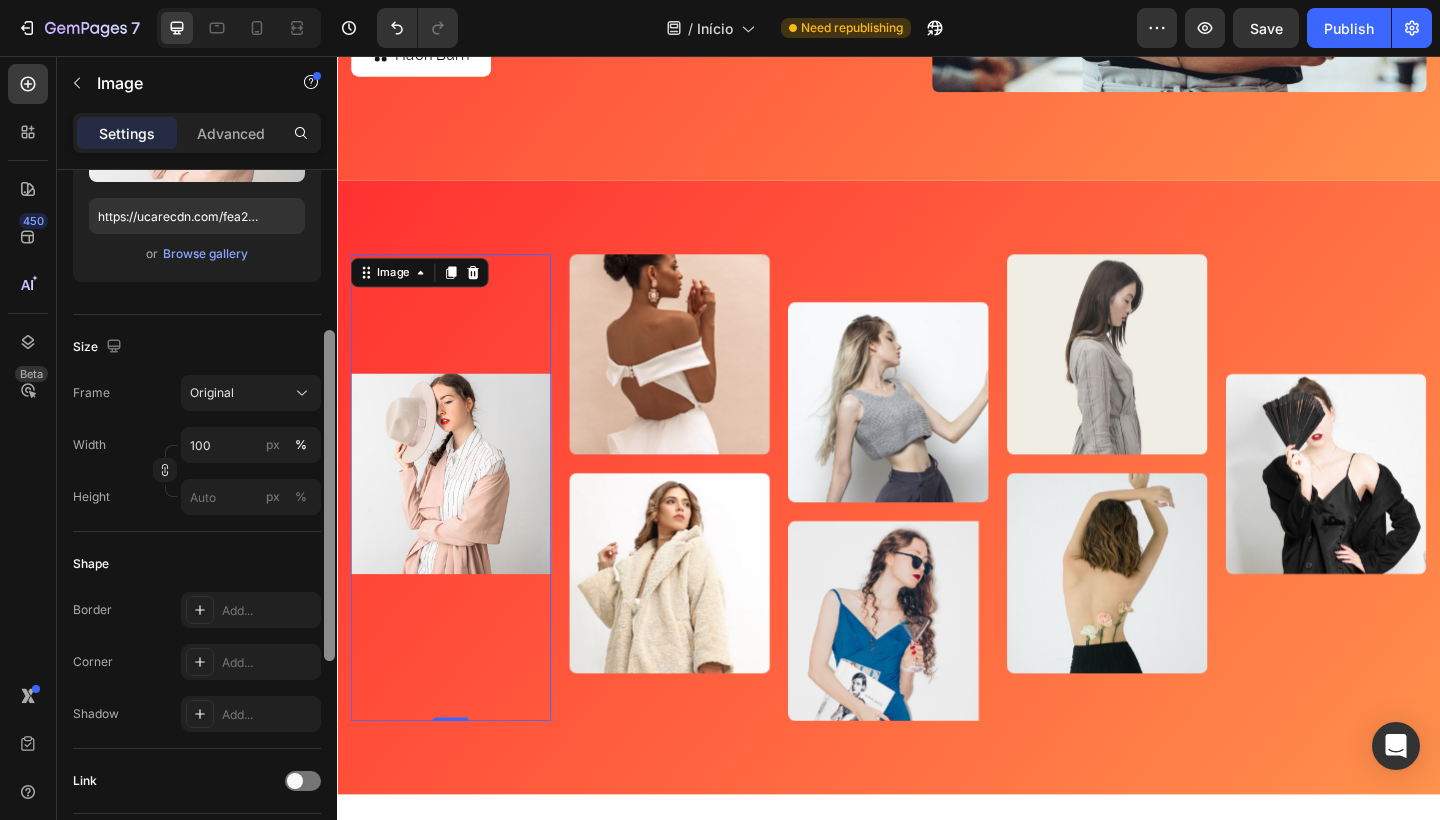 scroll, scrollTop: 335, scrollLeft: 0, axis: vertical 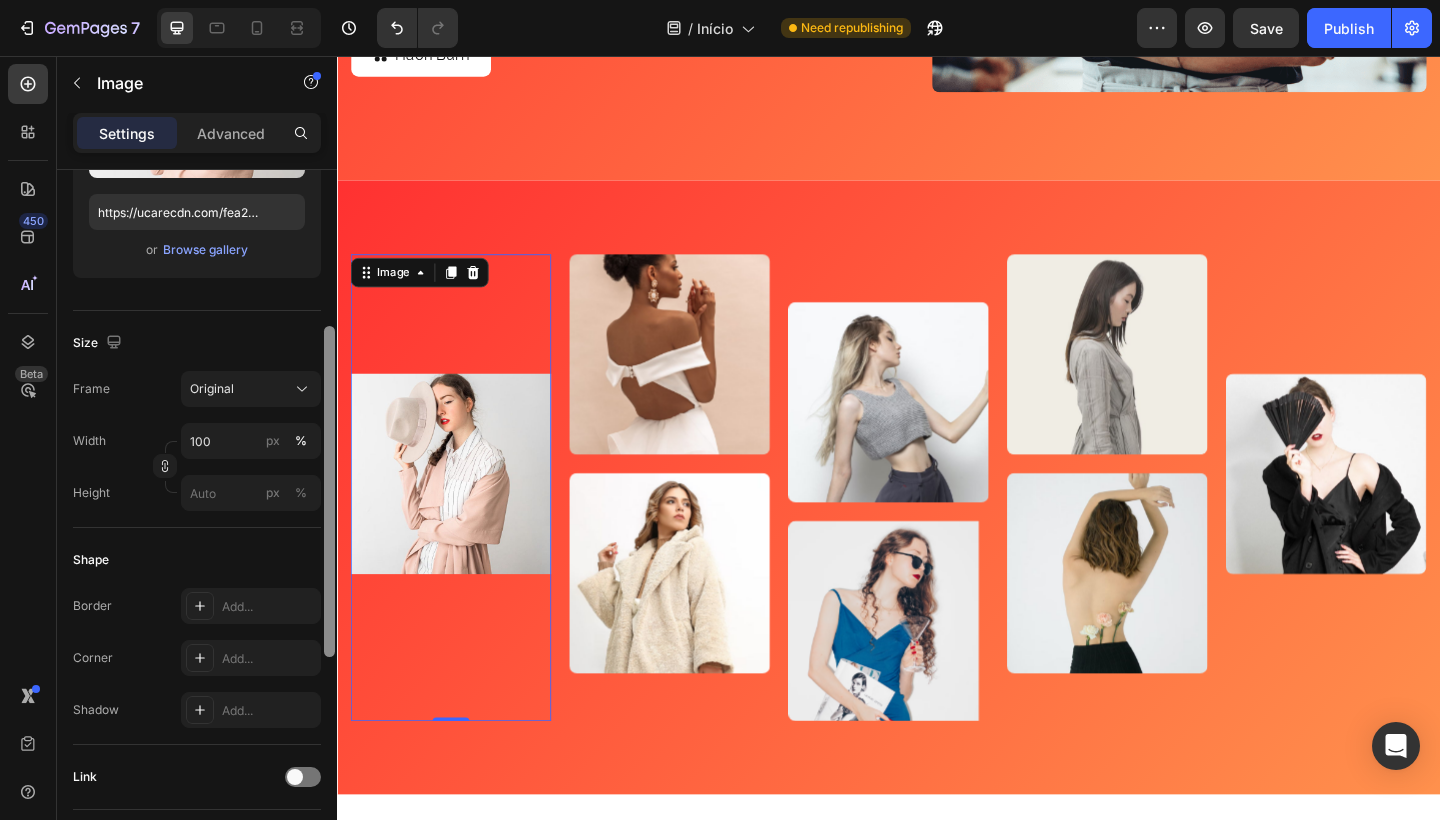drag, startPoint x: 327, startPoint y: 394, endPoint x: 314, endPoint y: 551, distance: 157.5373 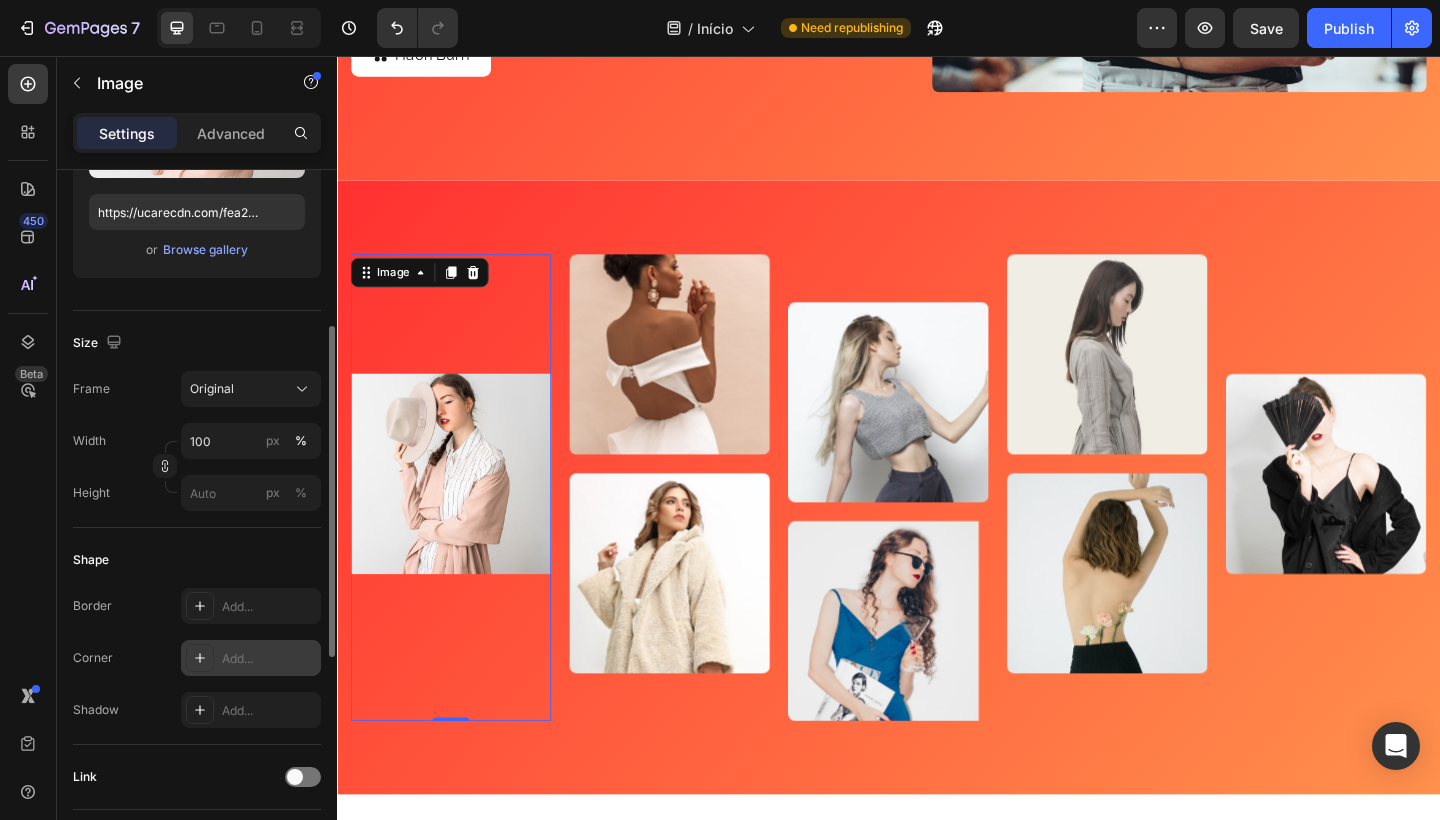 click on "Add..." at bounding box center [269, 659] 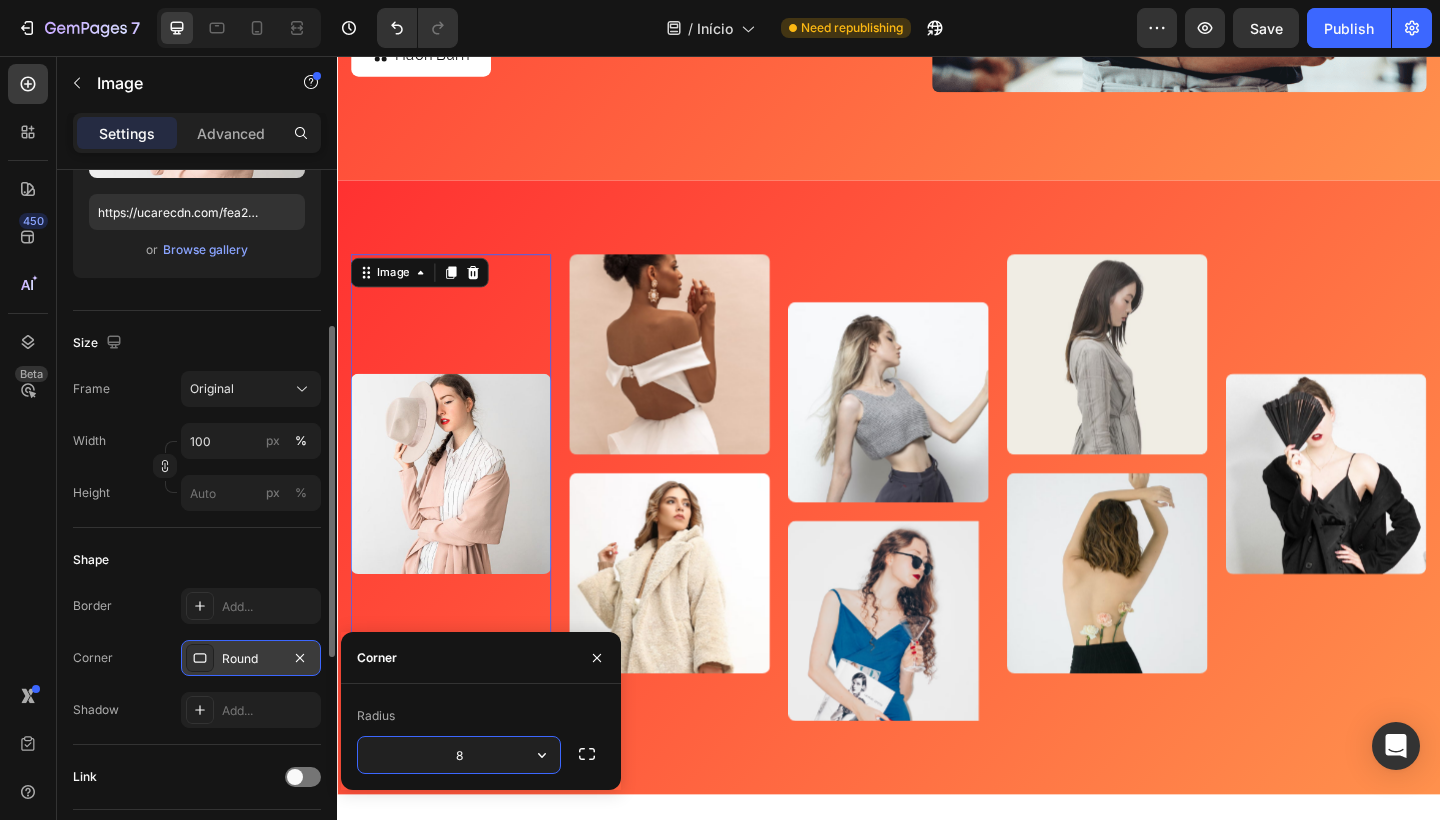 click on "Image   0 Image Image Image Image Image Image Image Carousel Row Section 6" at bounding box center [937, 526] 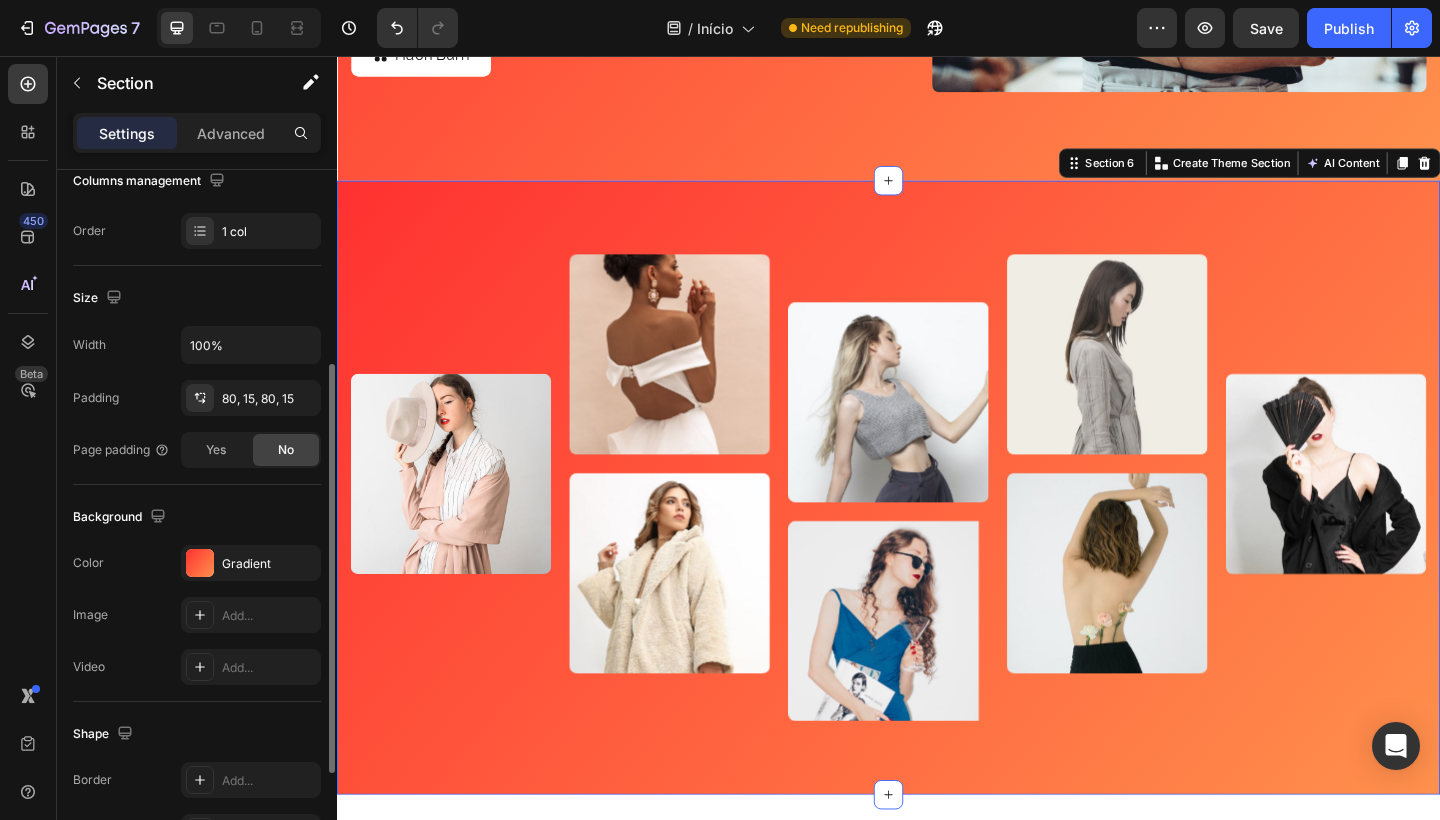 scroll, scrollTop: 0, scrollLeft: 0, axis: both 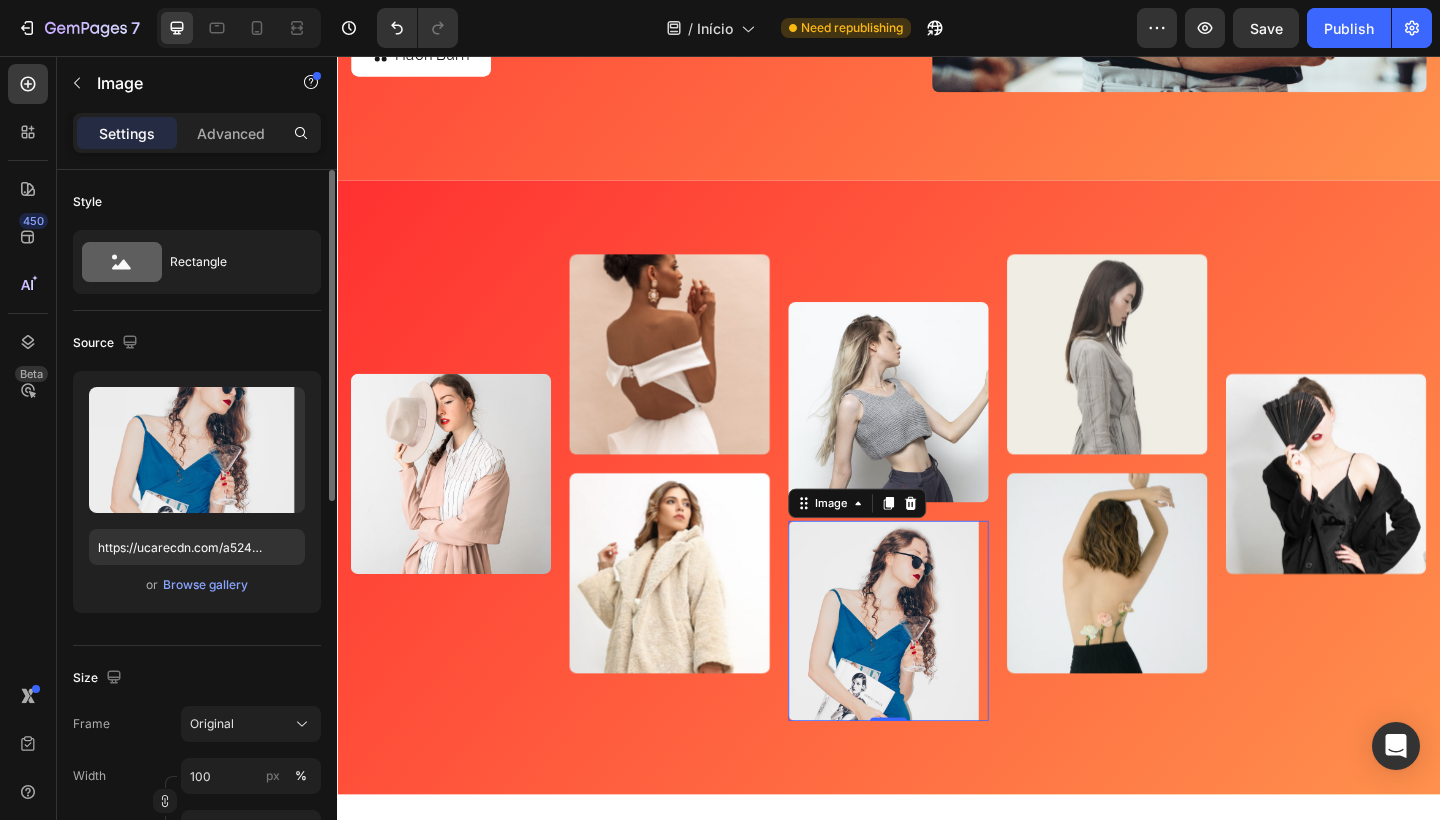 click at bounding box center [937, 671] 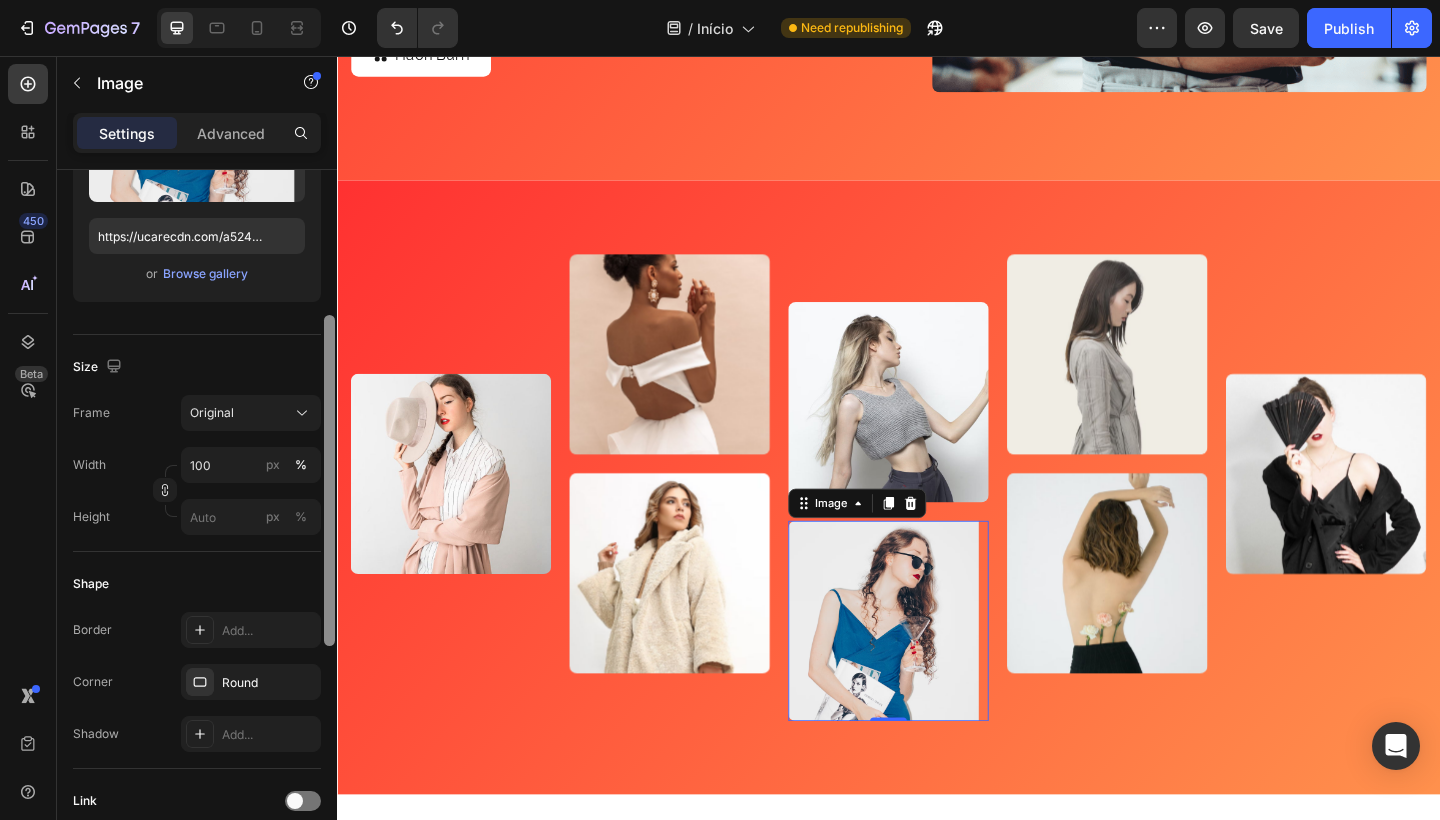 drag, startPoint x: 329, startPoint y: 425, endPoint x: 294, endPoint y: 568, distance: 147.22092 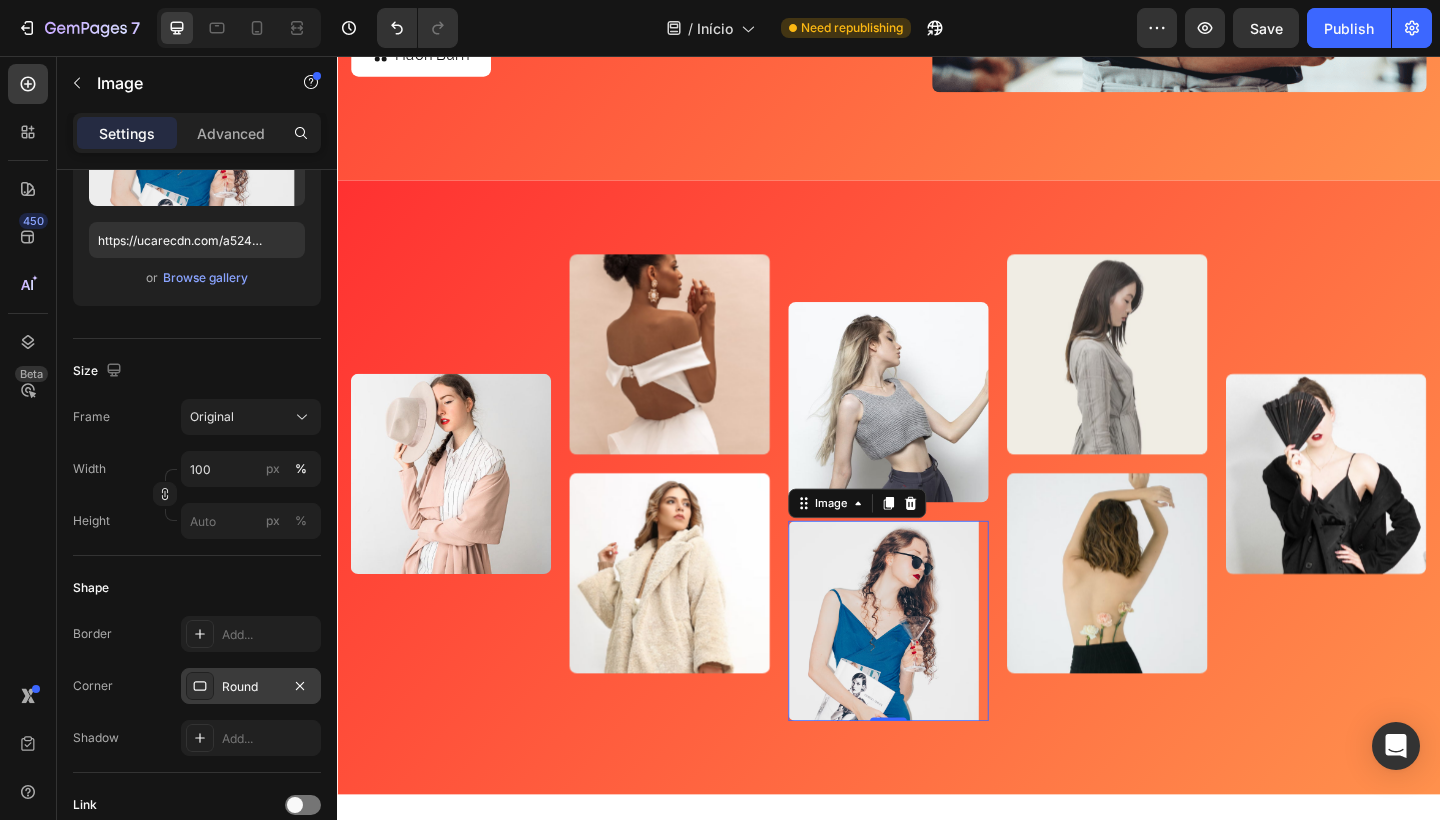 click on "Round" at bounding box center (251, 687) 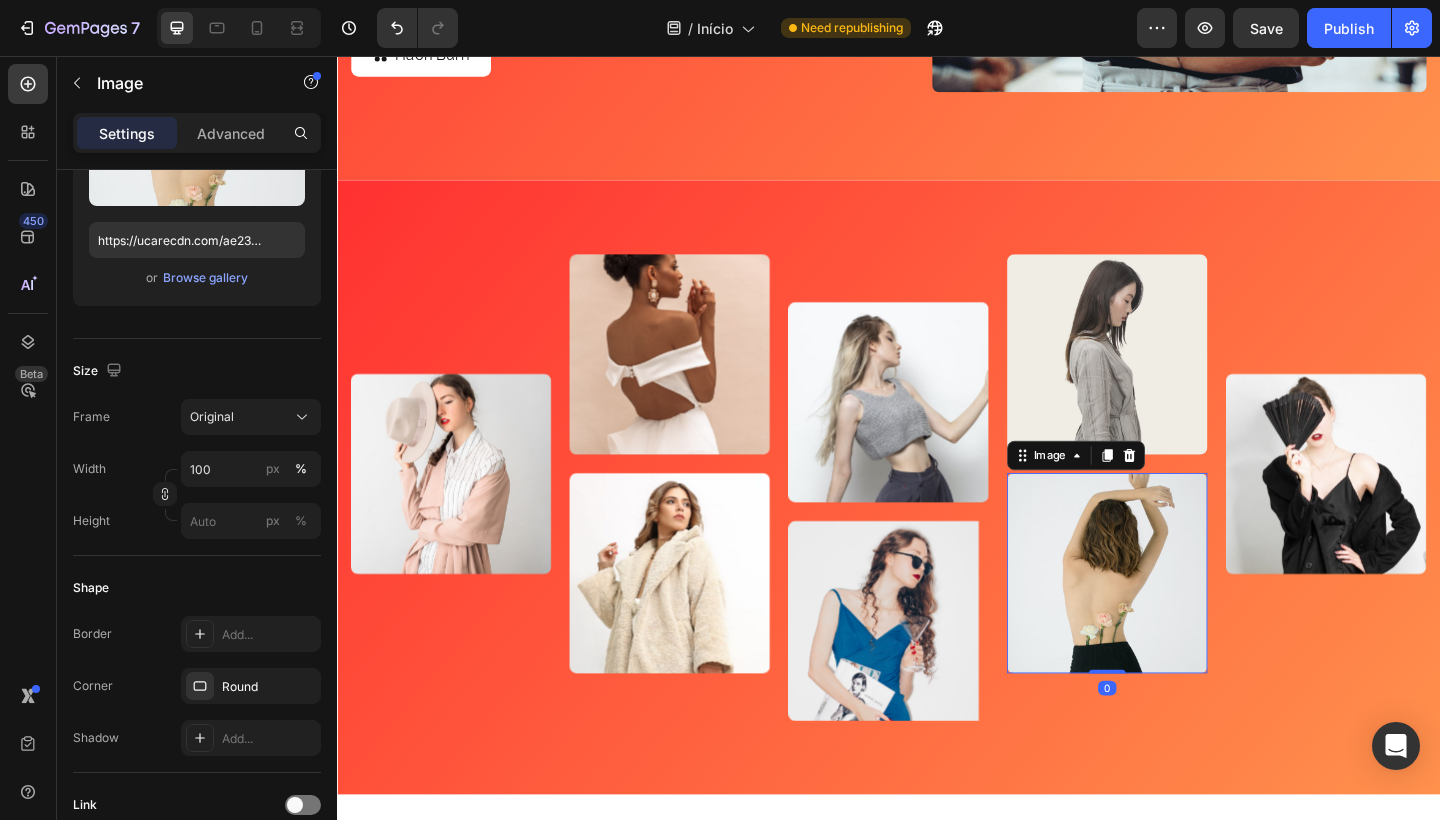 click at bounding box center [1175, 619] 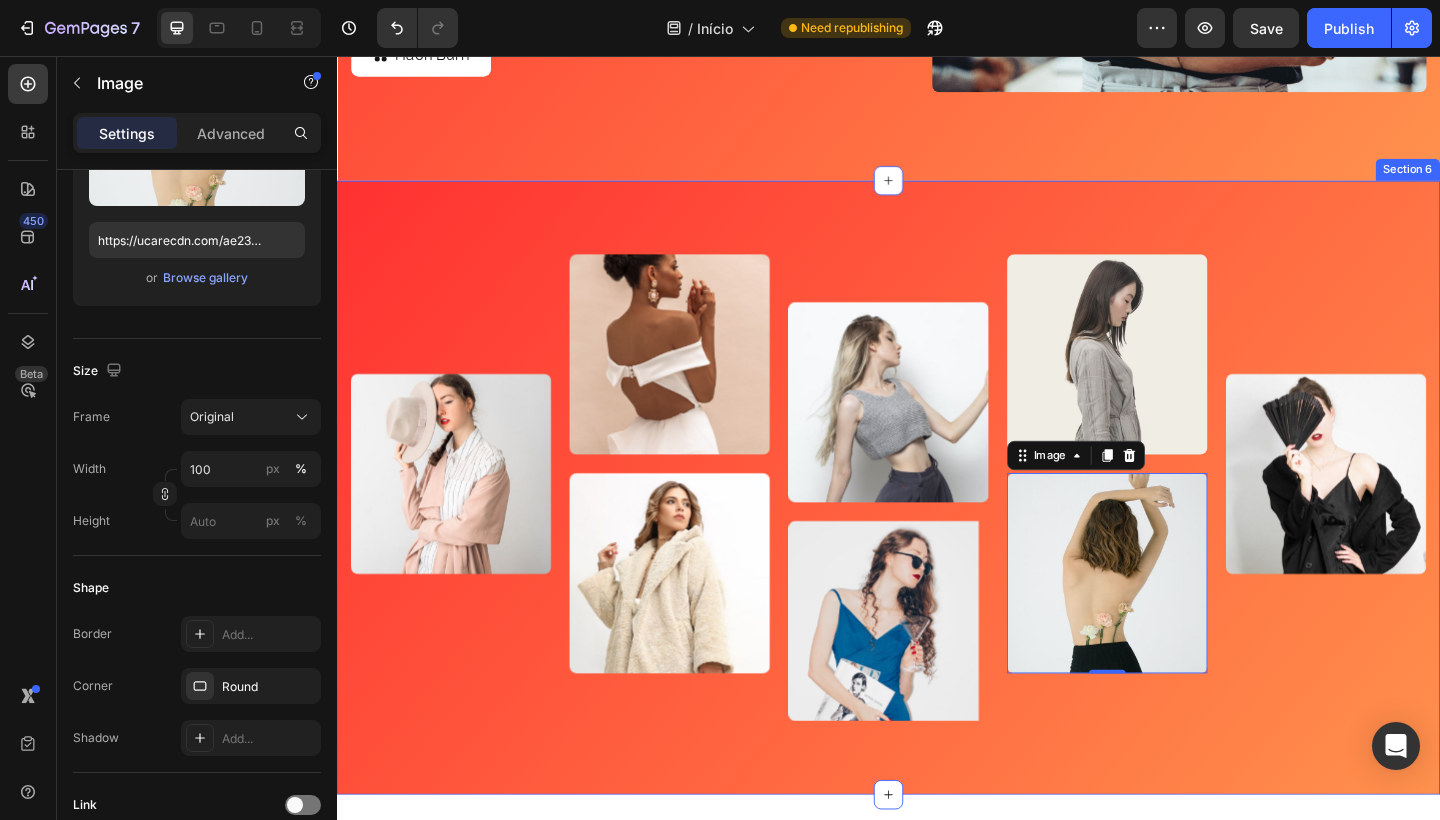 click on "Image Image Image Image Image Image Image   0 Image Carousel Row Section 6" at bounding box center (937, 526) 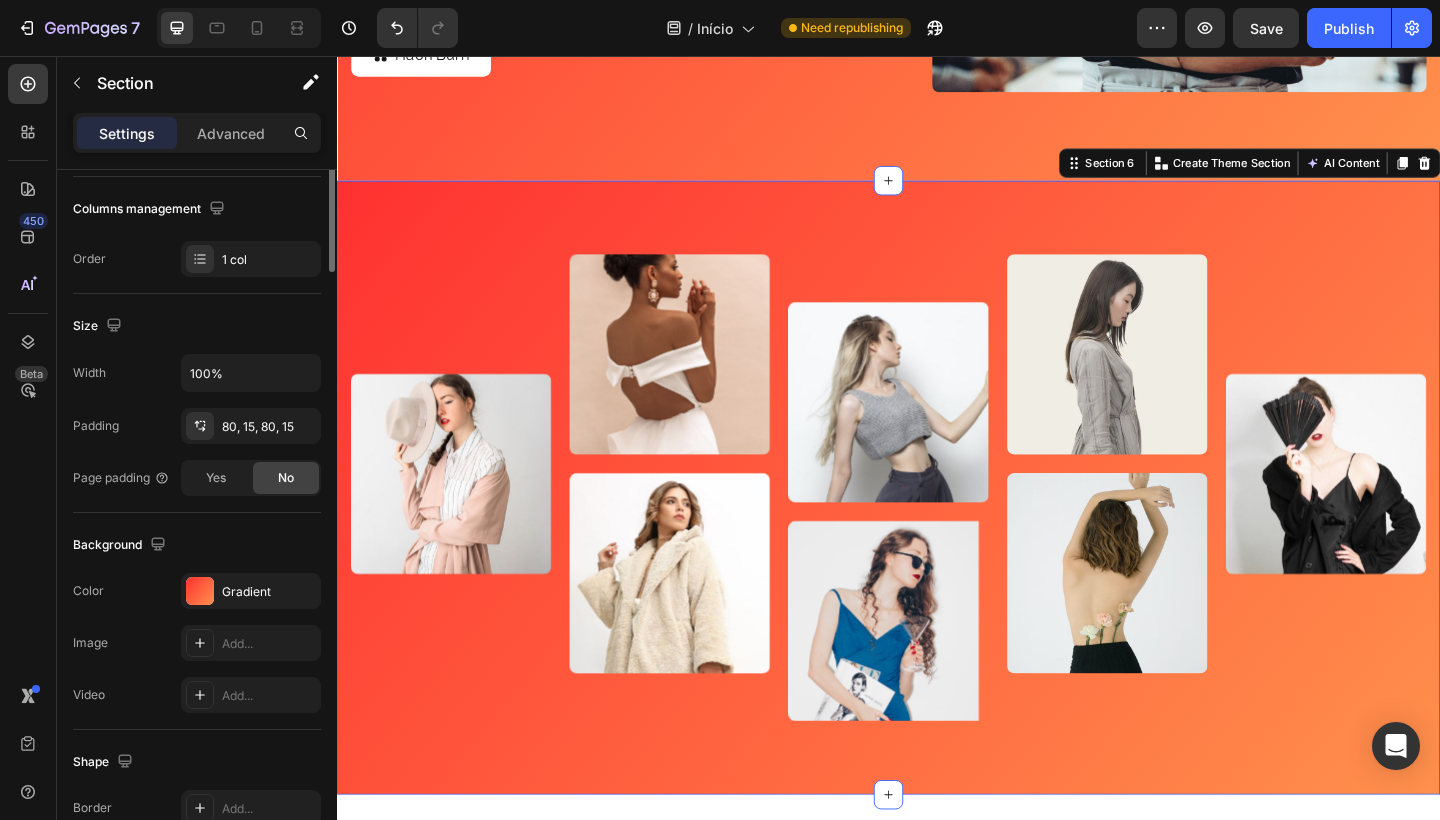 scroll, scrollTop: 0, scrollLeft: 0, axis: both 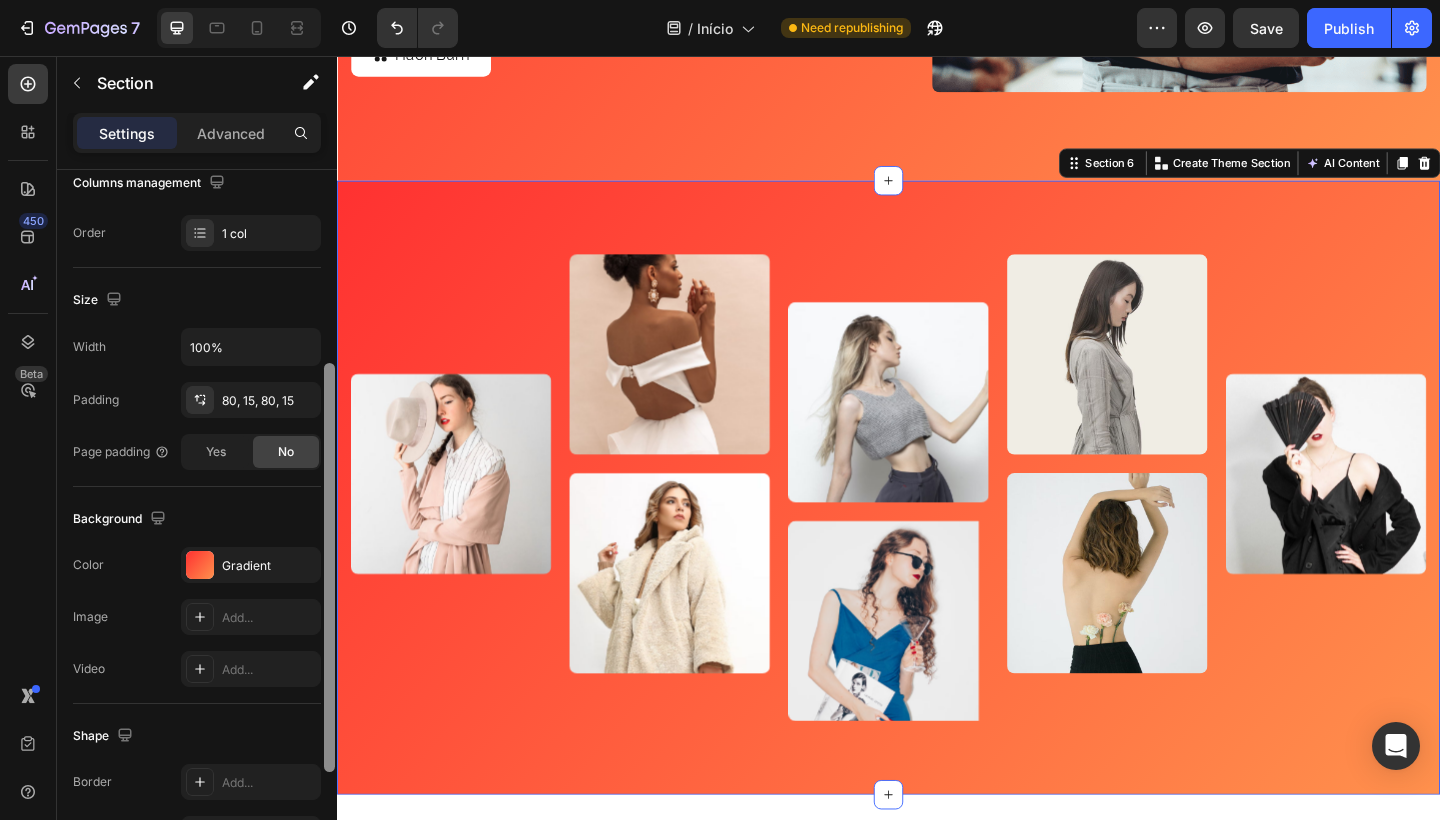 drag, startPoint x: 332, startPoint y: 329, endPoint x: 314, endPoint y: 521, distance: 192.8419 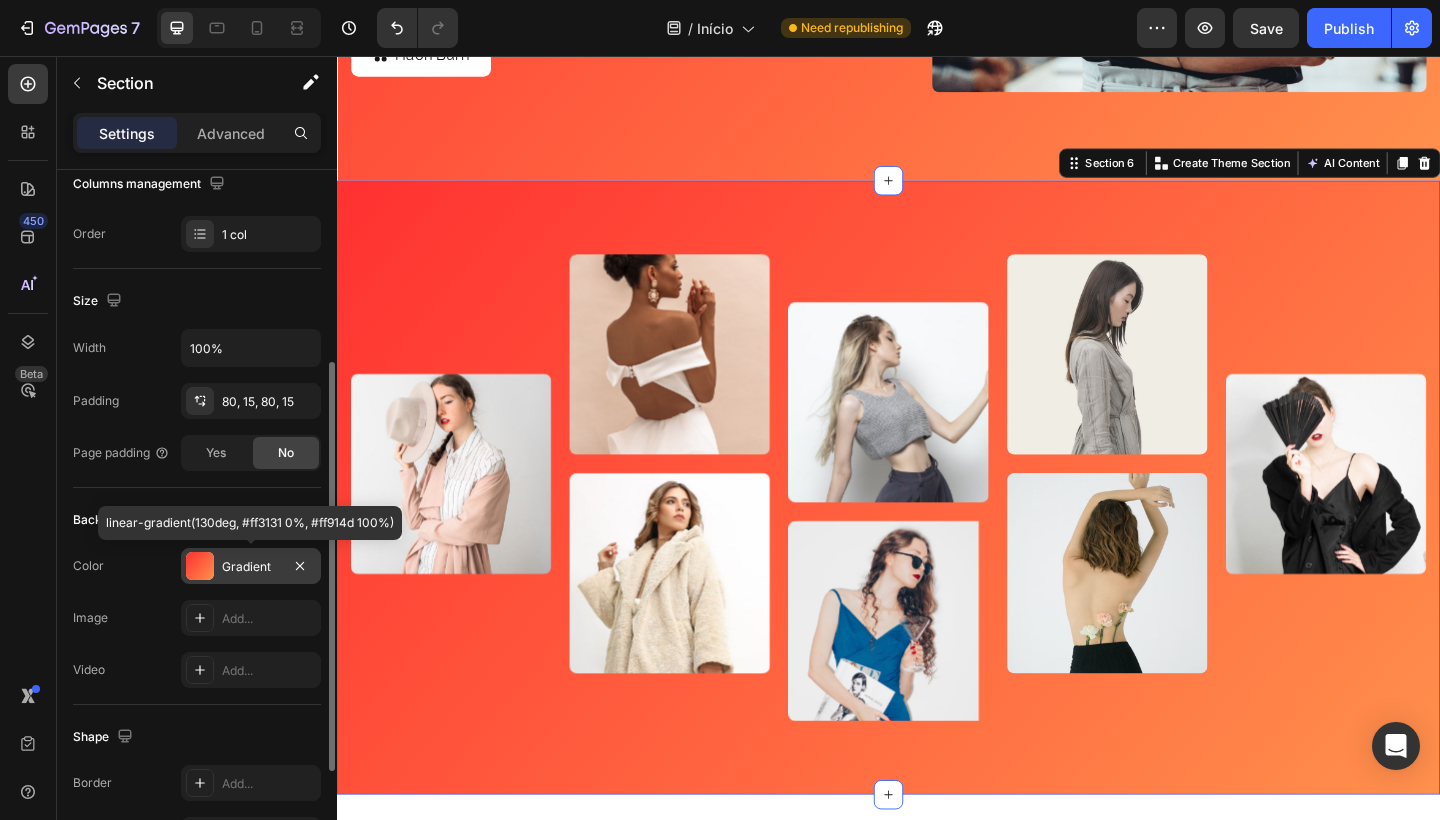 click on "Gradient" at bounding box center [251, 567] 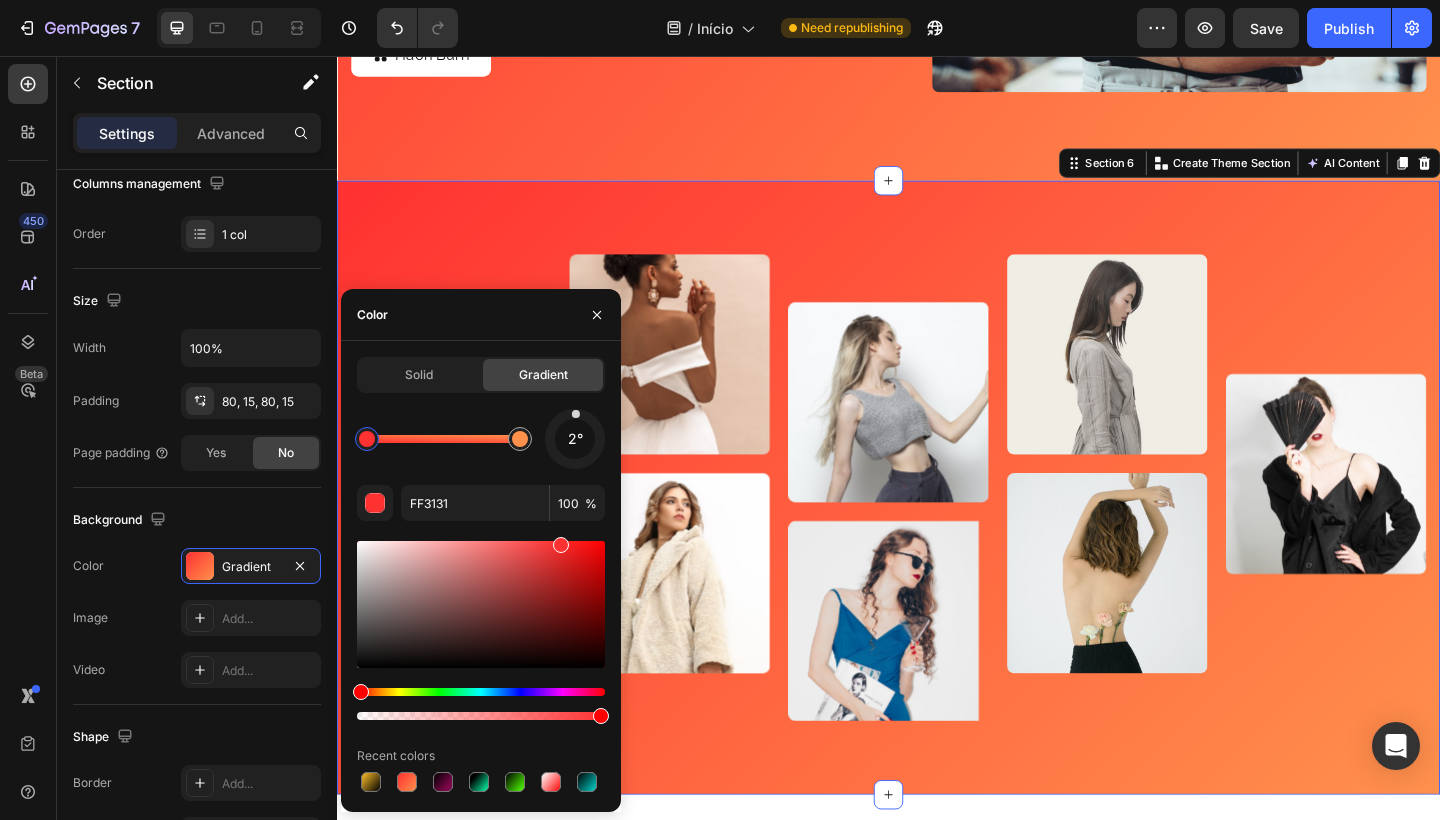 drag, startPoint x: 594, startPoint y: 459, endPoint x: 574, endPoint y: 413, distance: 50.159744 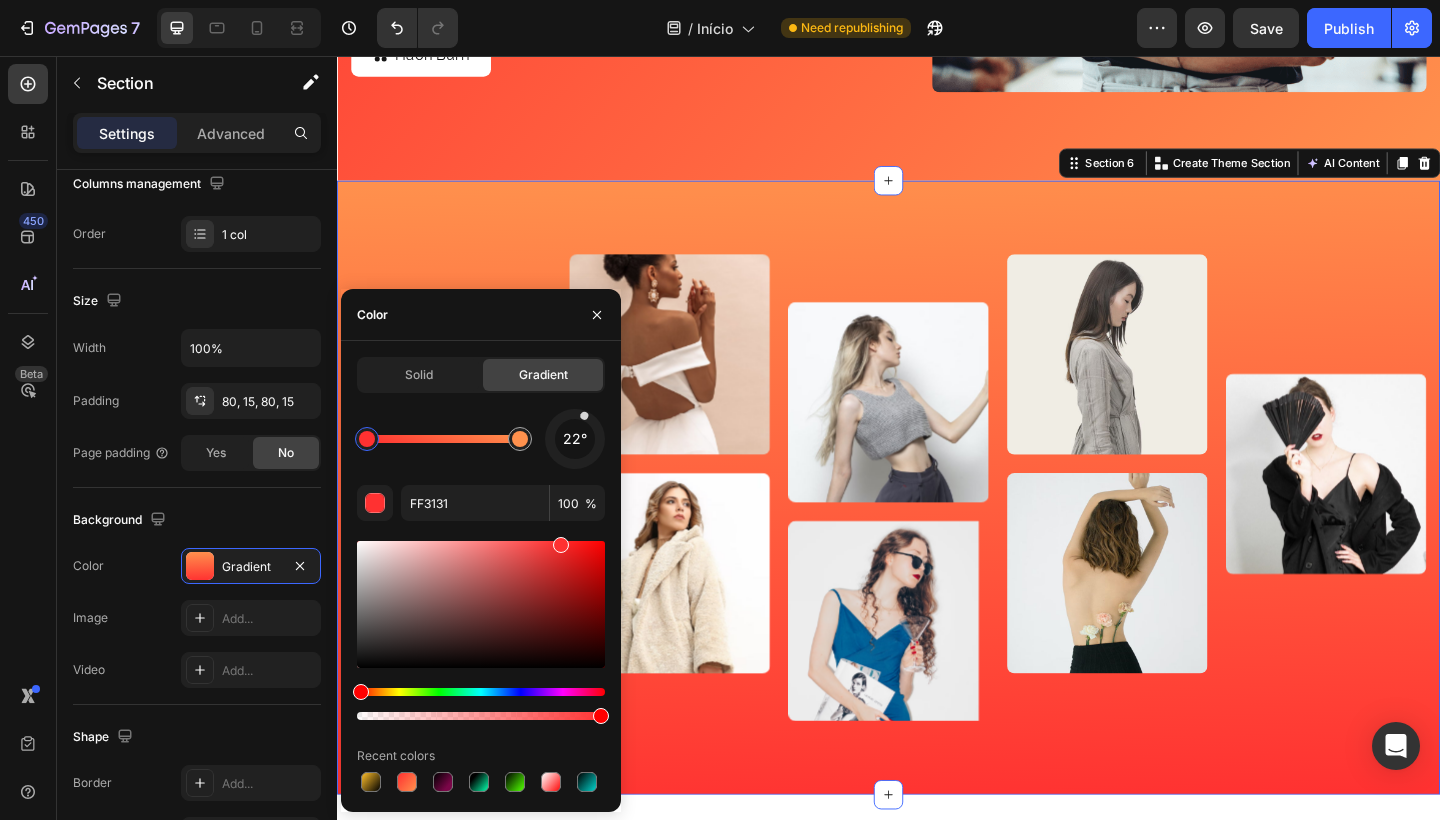 drag, startPoint x: 574, startPoint y: 413, endPoint x: 585, endPoint y: 414, distance: 11.045361 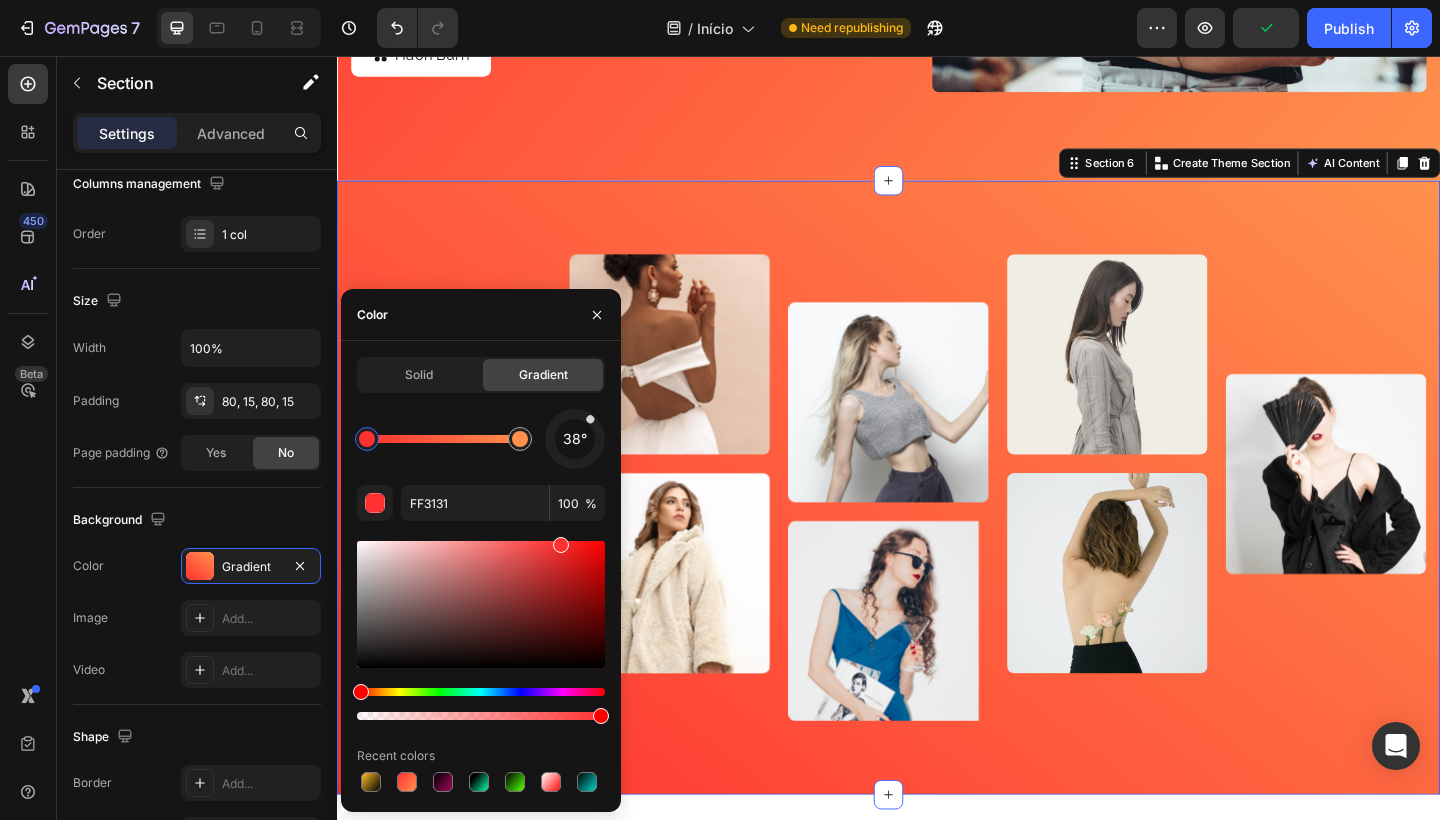 click on "38°" at bounding box center [575, 439] 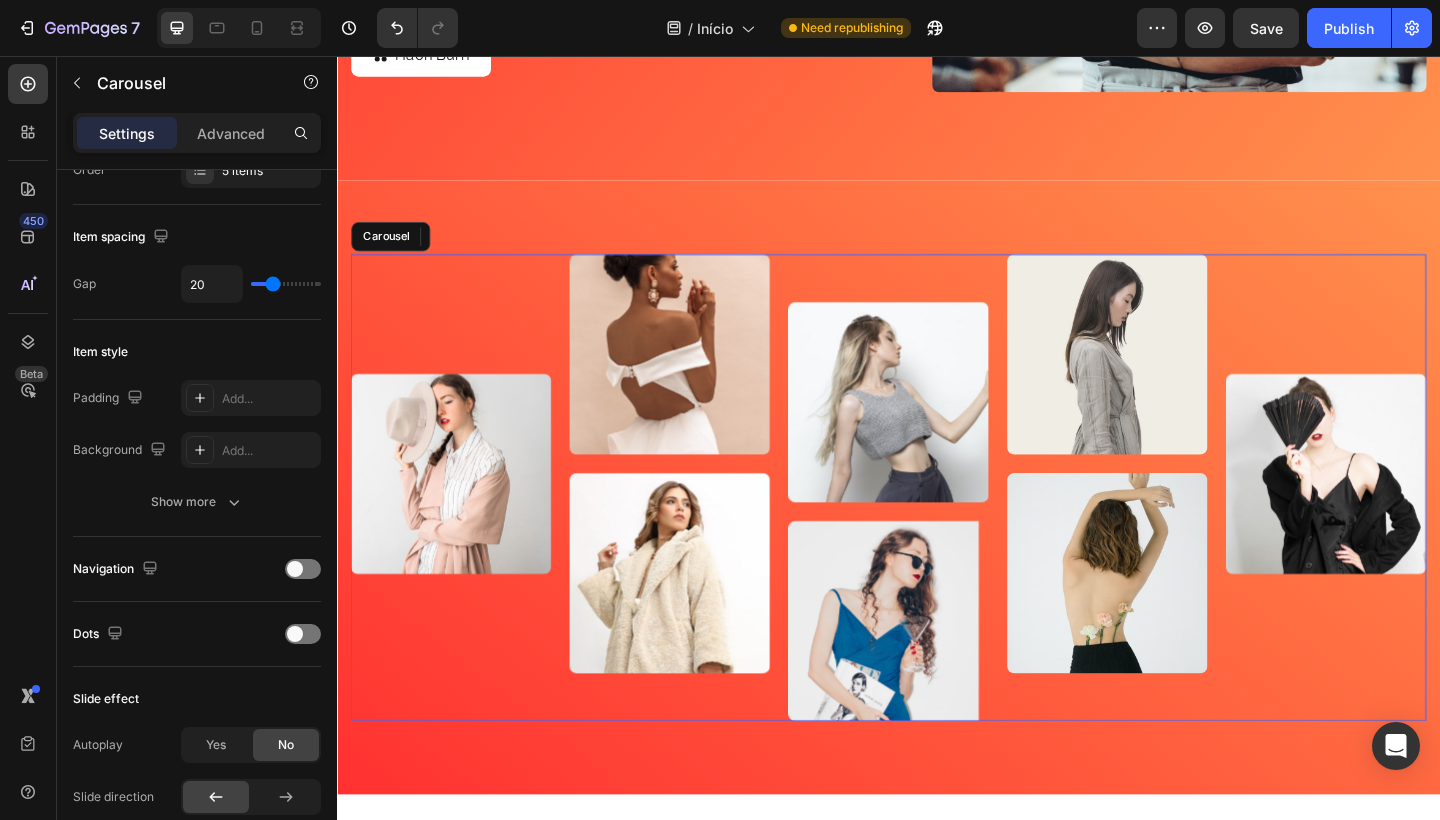 click on "Image Image" at bounding box center [937, 526] 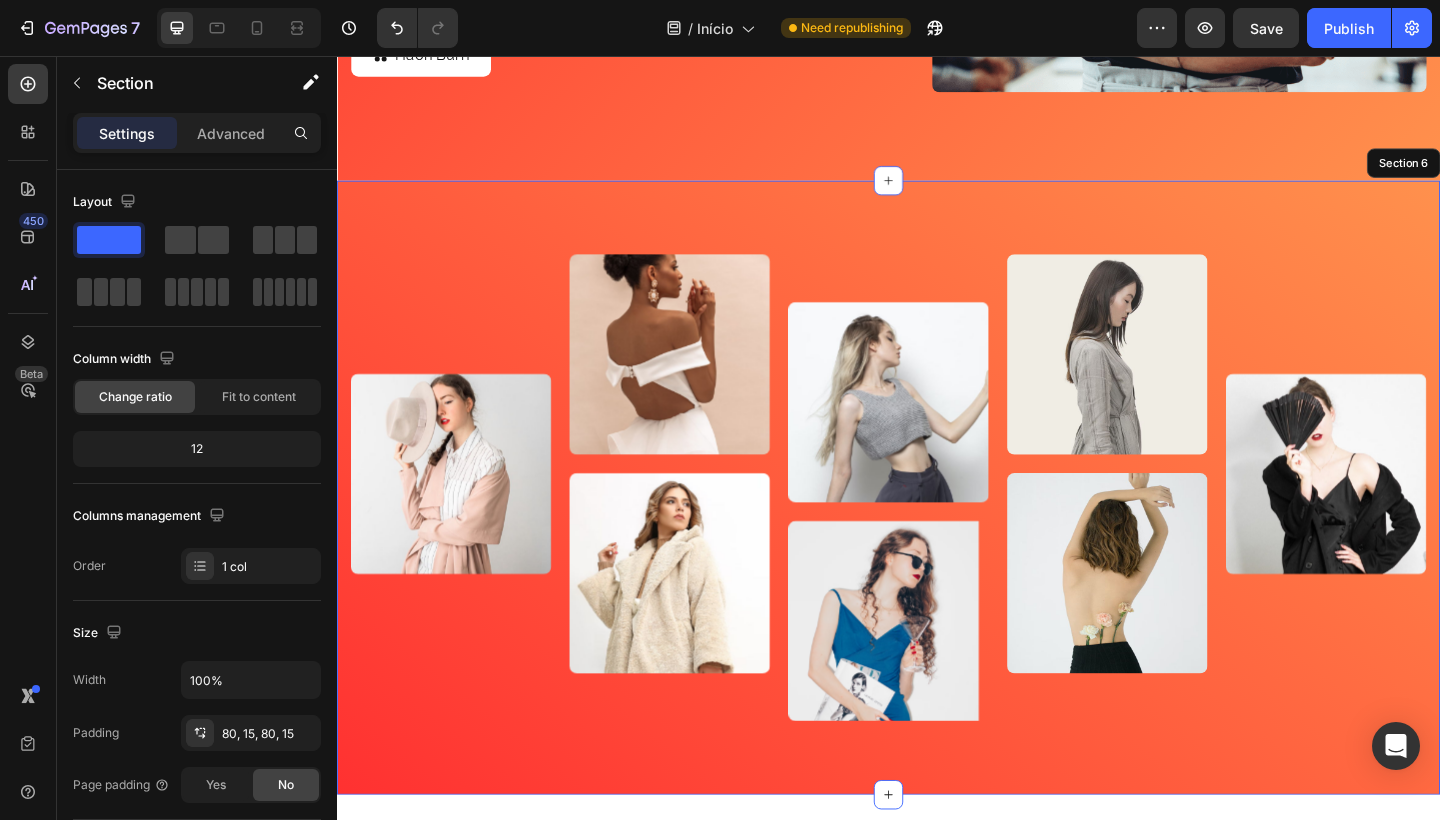 click on "Image Image Image Image Image Image Image Image Carousel   0 Row Section 6" at bounding box center (937, 526) 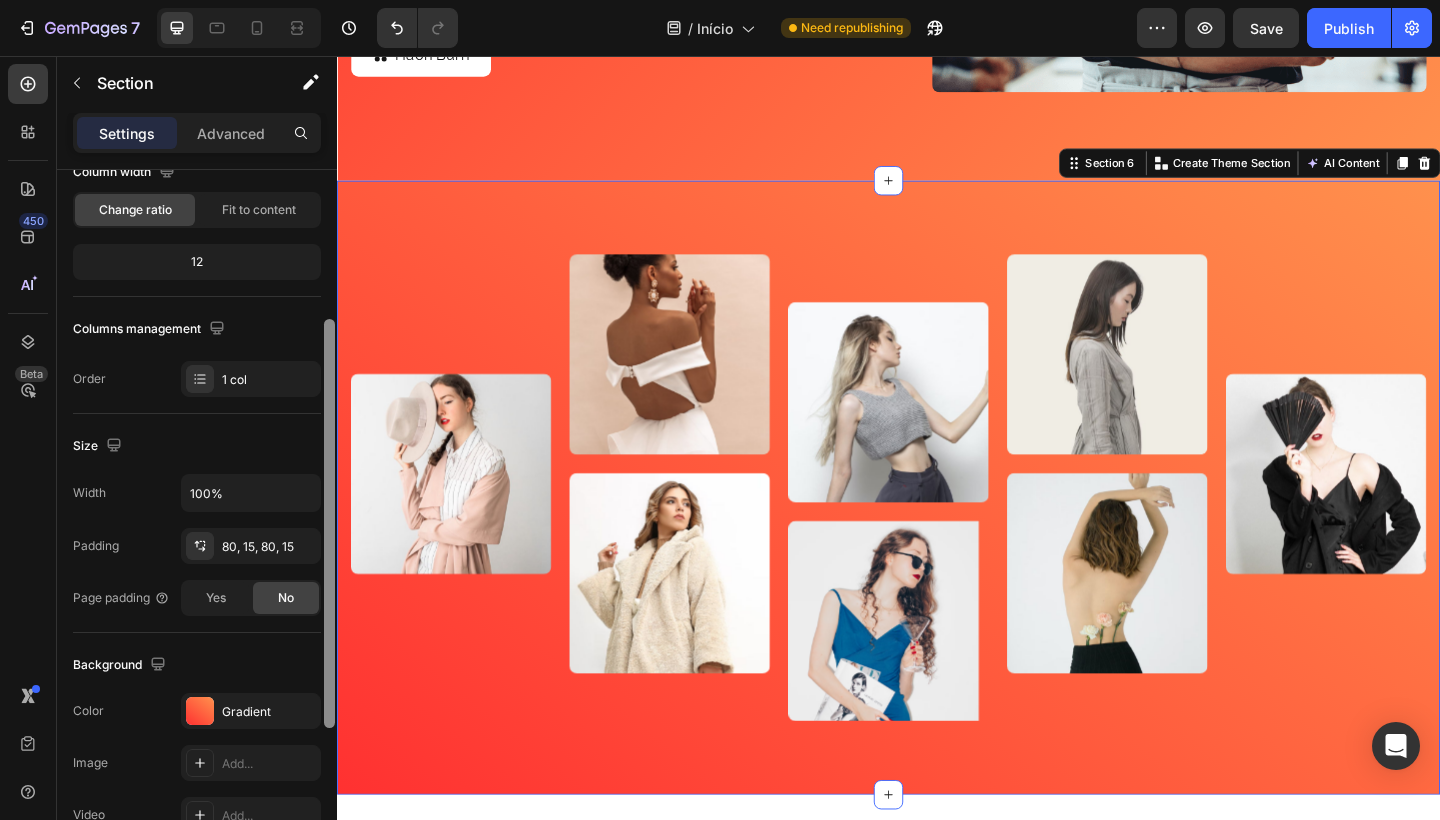 scroll, scrollTop: 225, scrollLeft: 0, axis: vertical 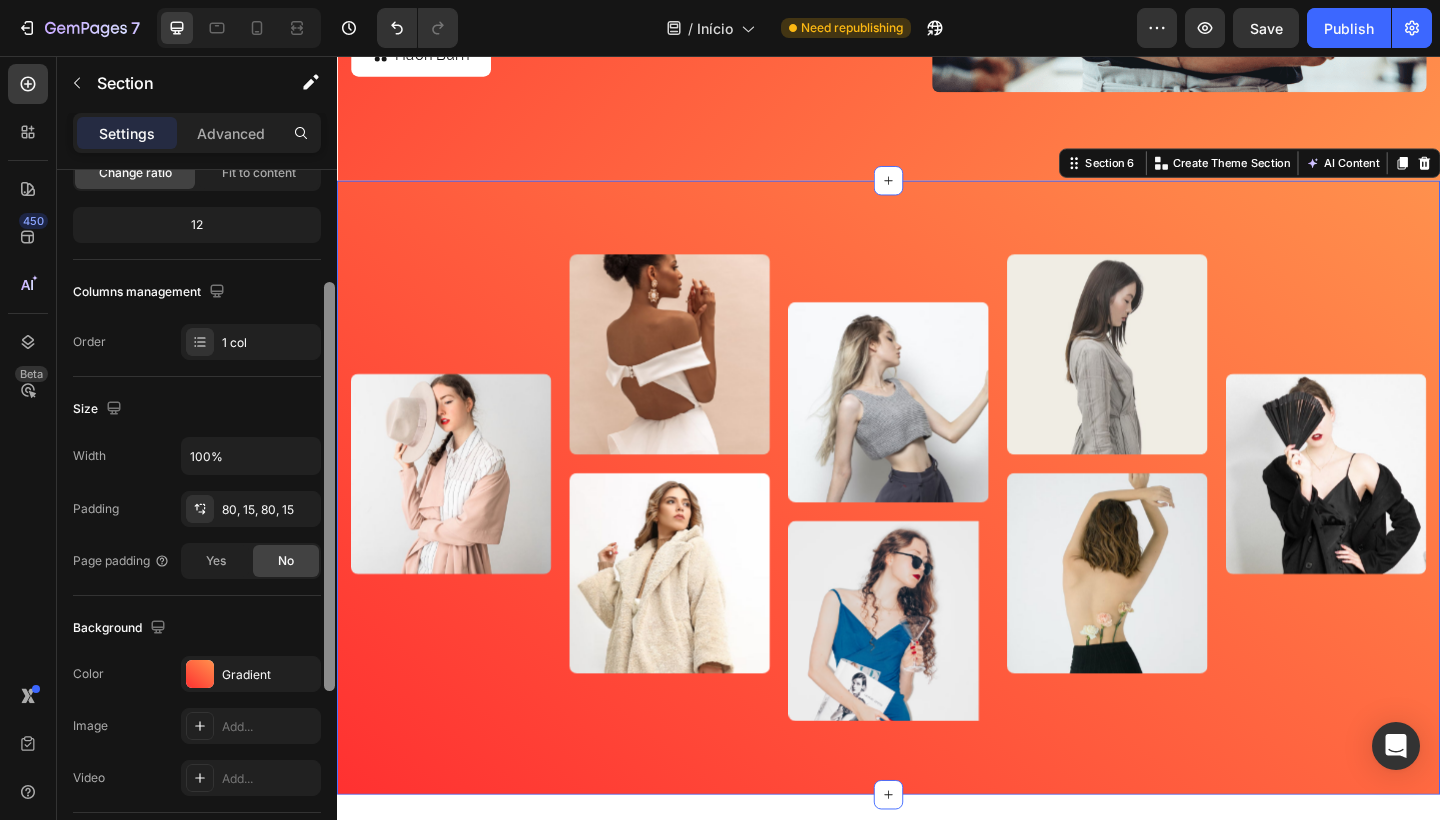 drag, startPoint x: 329, startPoint y: 474, endPoint x: 314, endPoint y: 605, distance: 131.85599 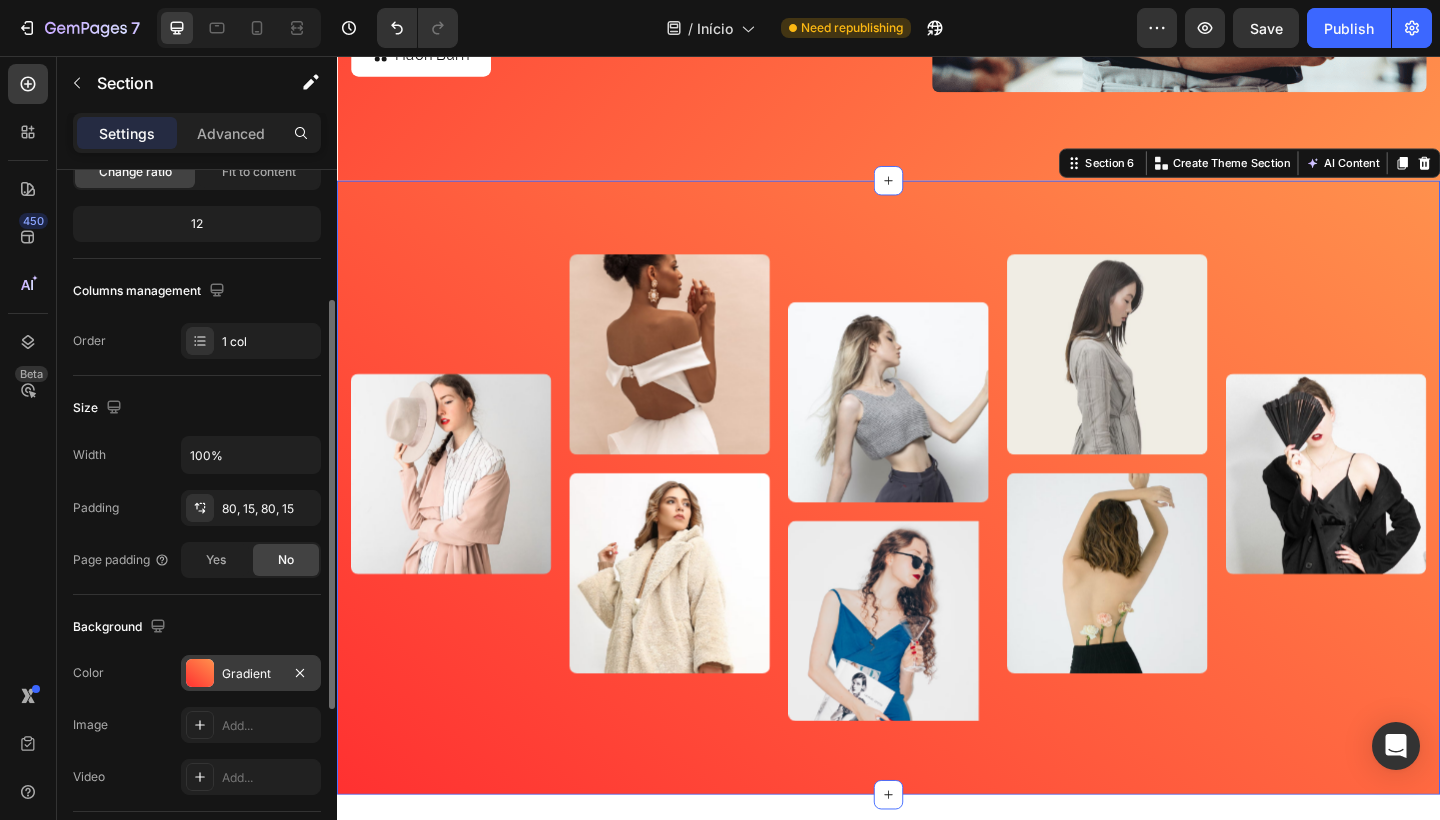 click on "Gradient" at bounding box center (251, 673) 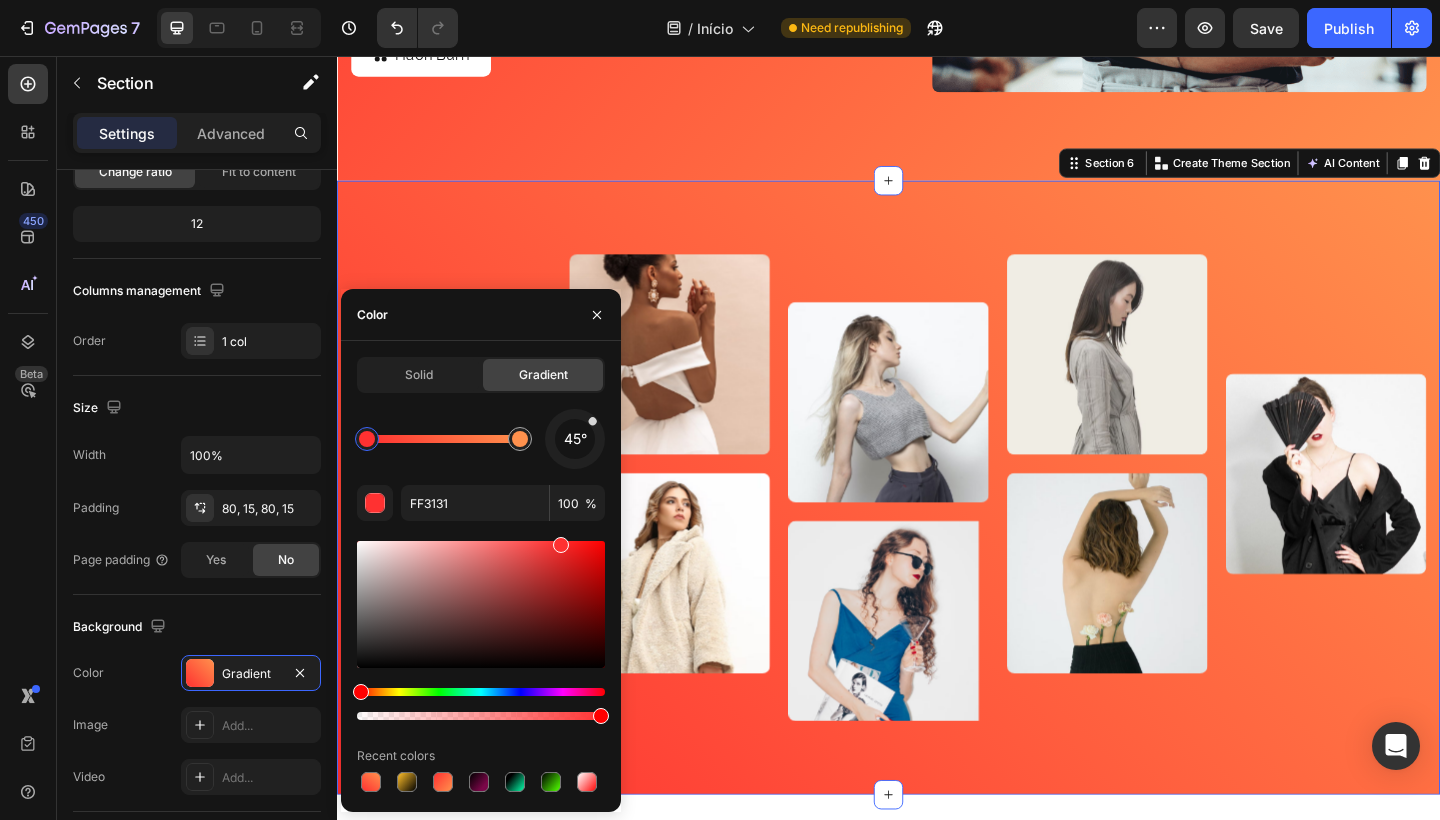 click at bounding box center (592, 421) 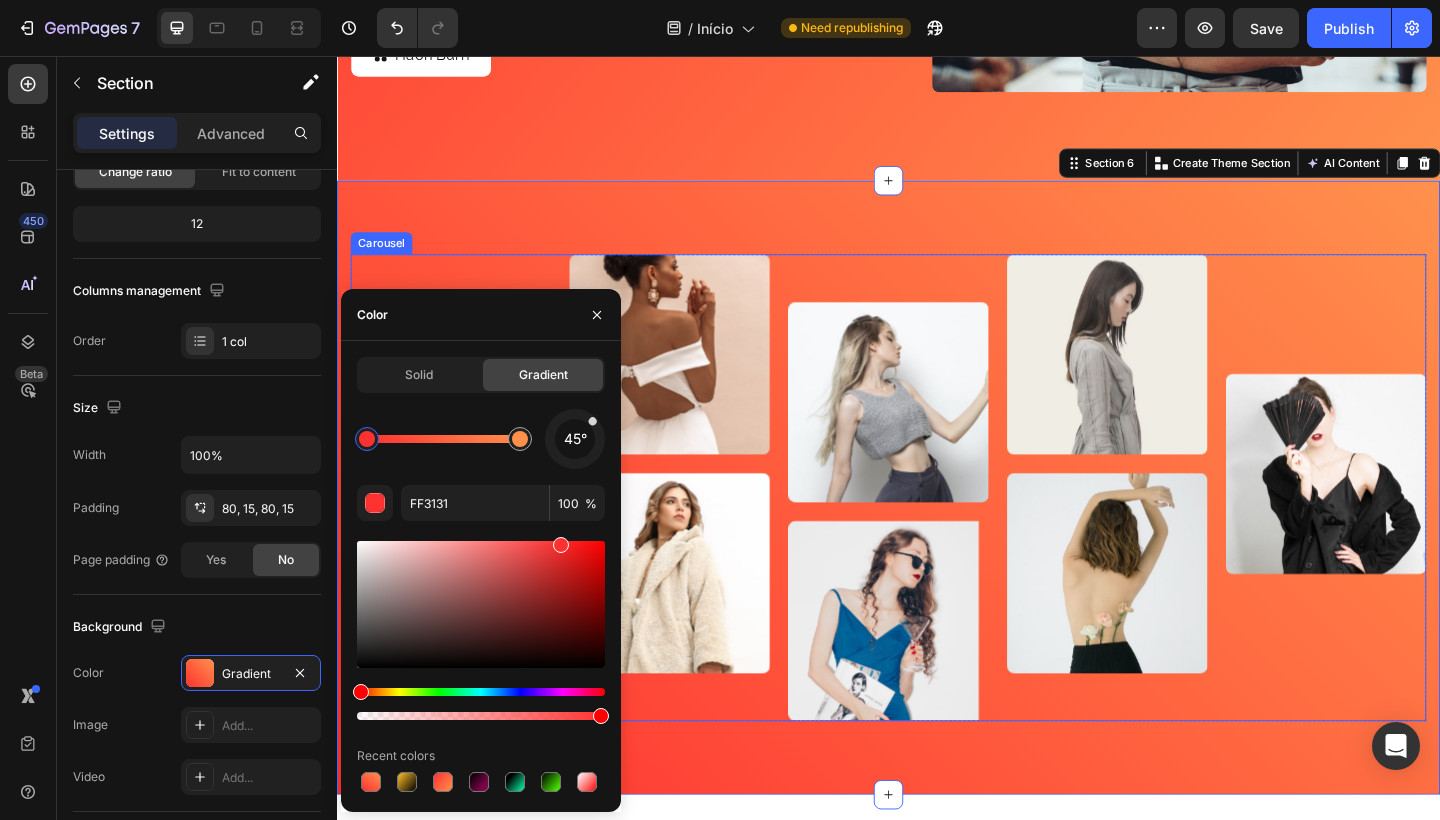 click on "Image Image" at bounding box center [937, 526] 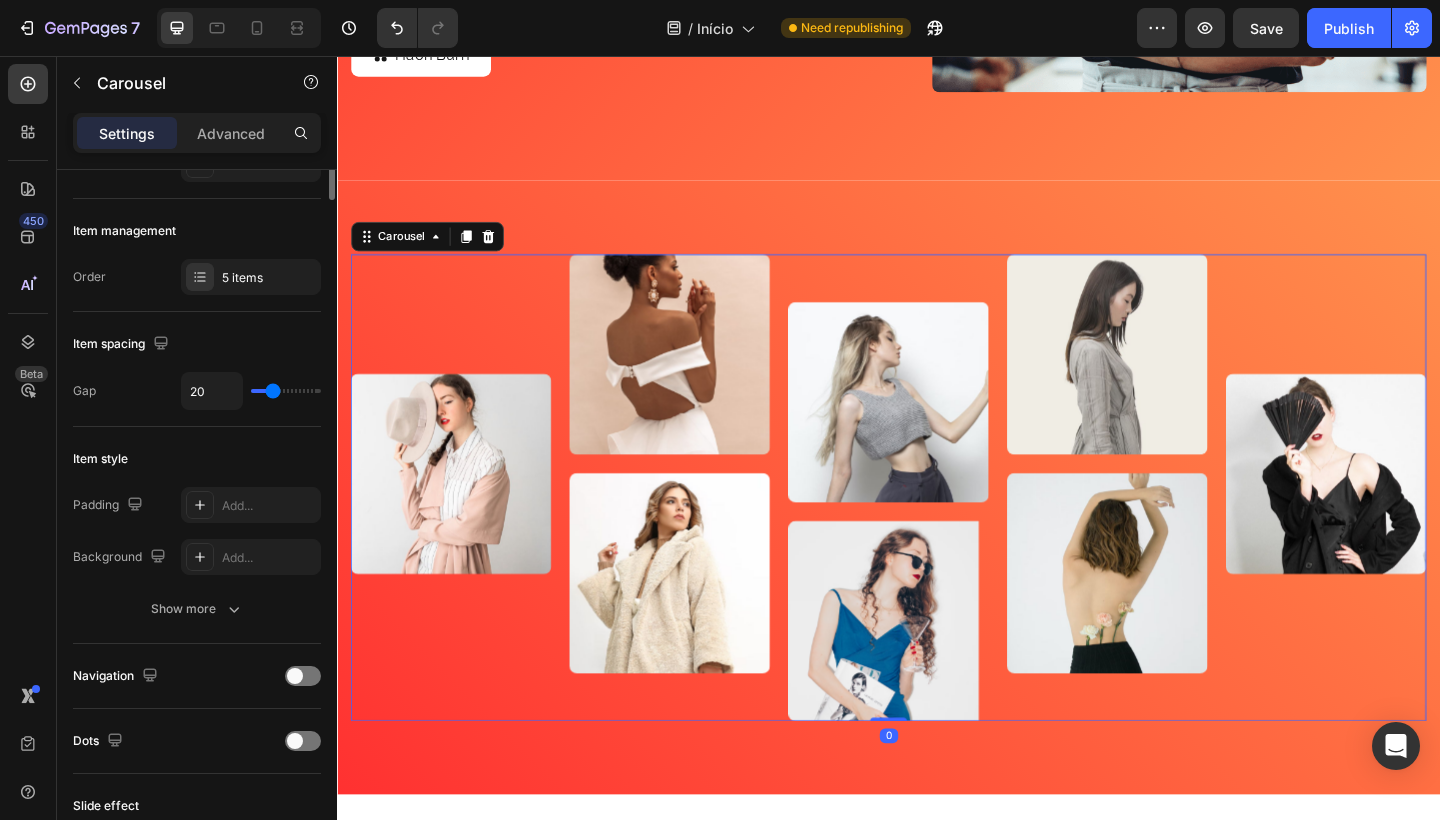 scroll, scrollTop: 0, scrollLeft: 0, axis: both 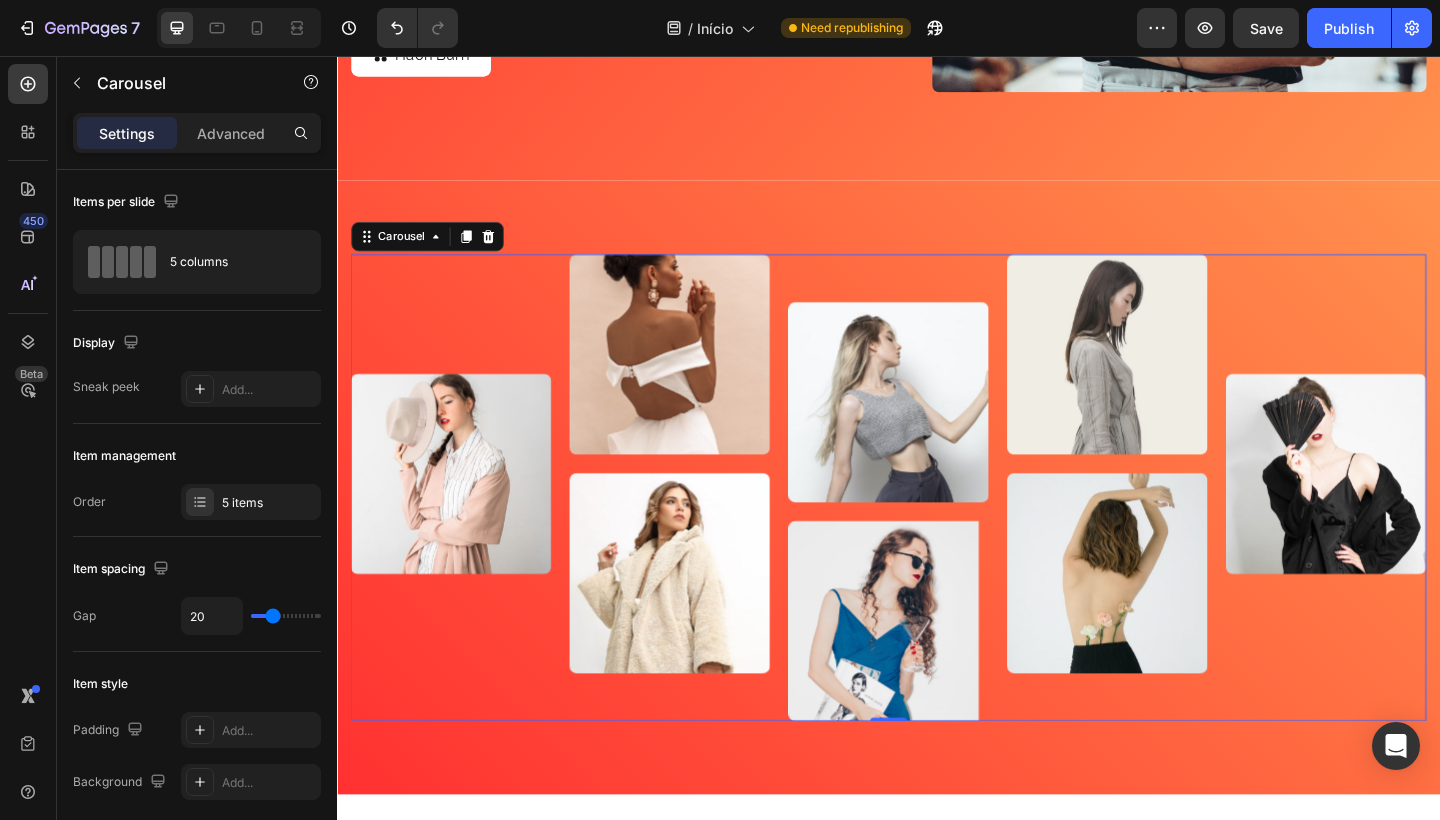 click on "Save" at bounding box center (1266, 28) 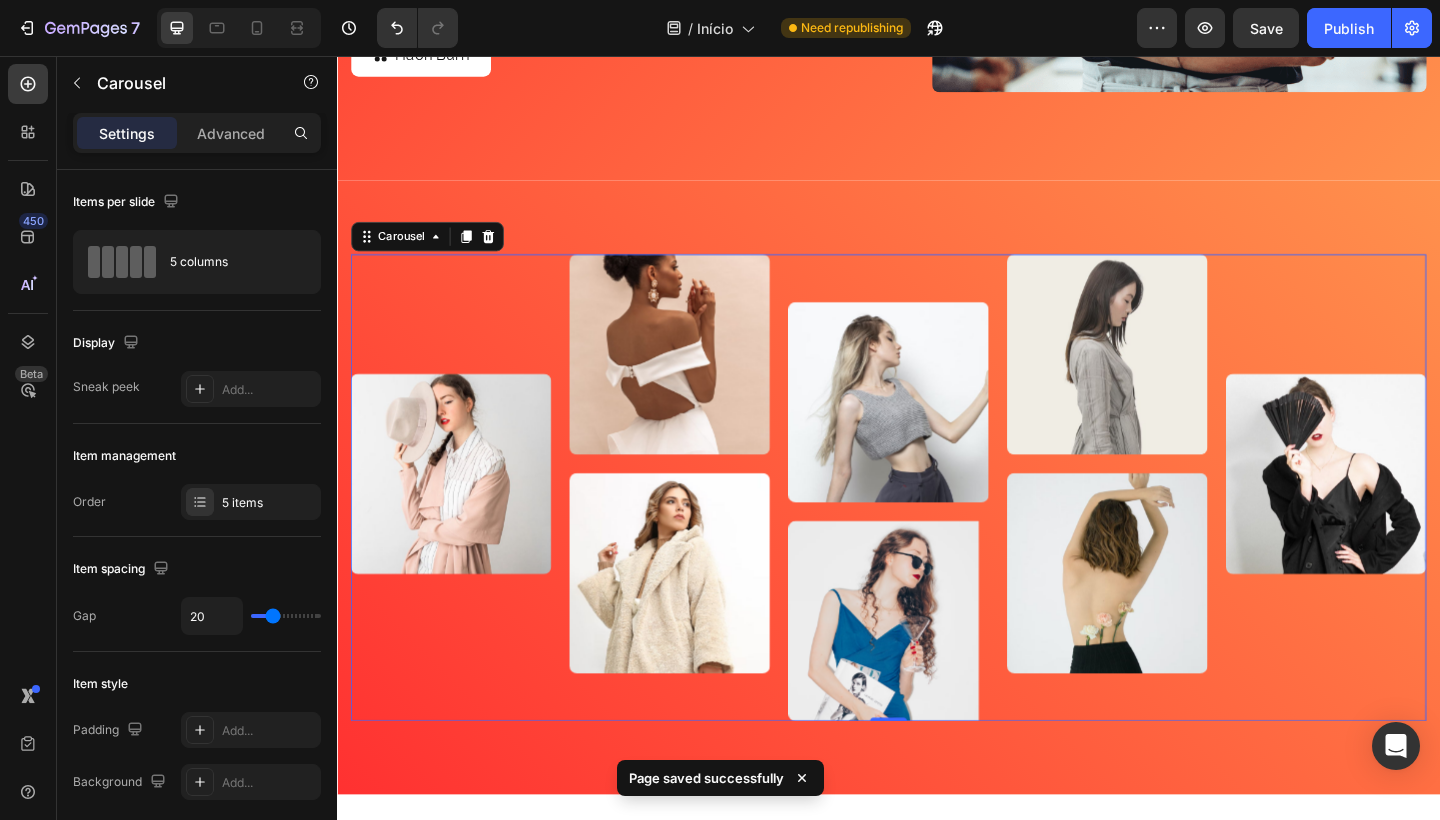click on "Image Image Image Image Image Image Image Image Carousel   0 Row Section 6" at bounding box center [937, 526] 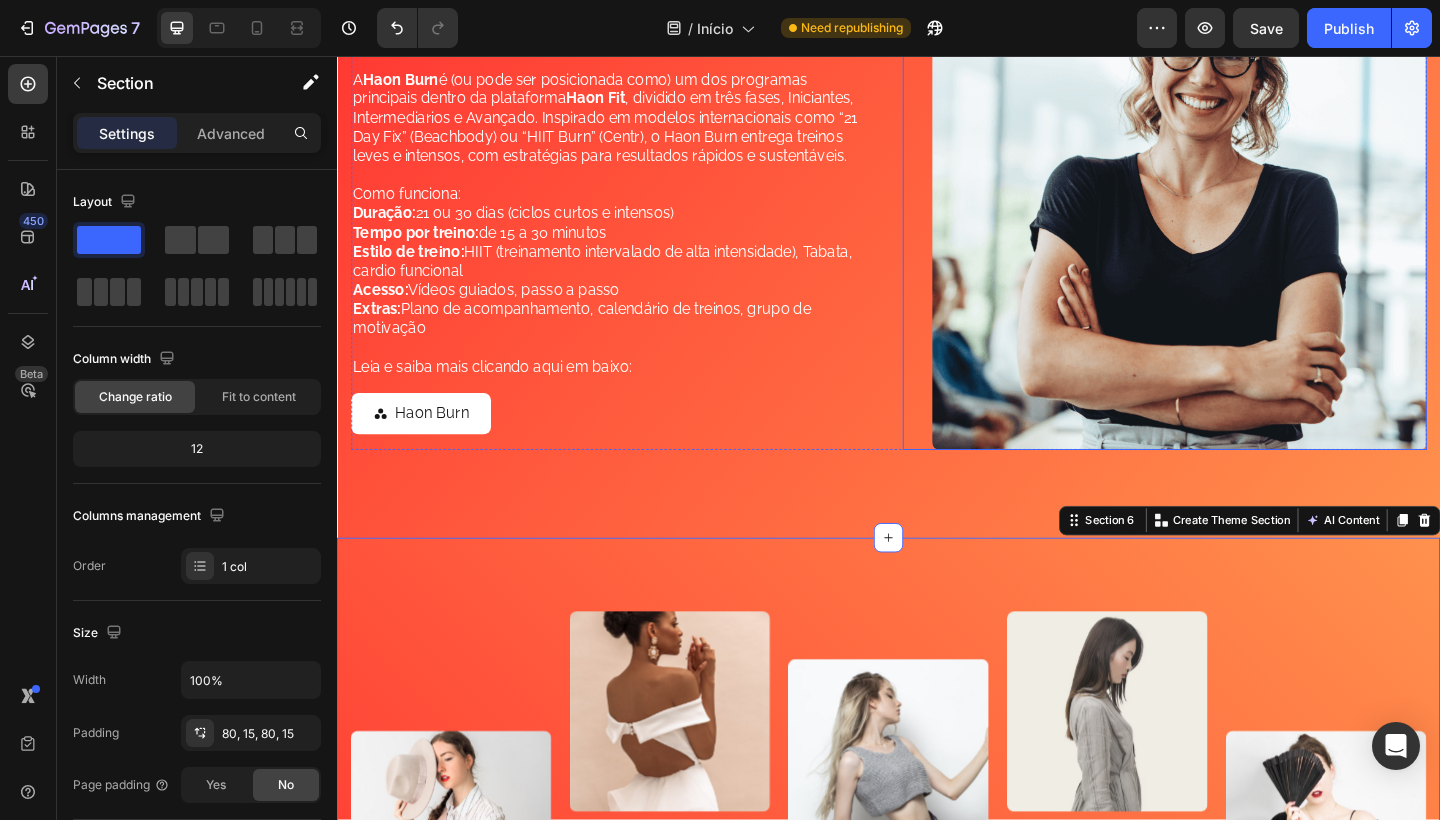 scroll, scrollTop: 2270, scrollLeft: 0, axis: vertical 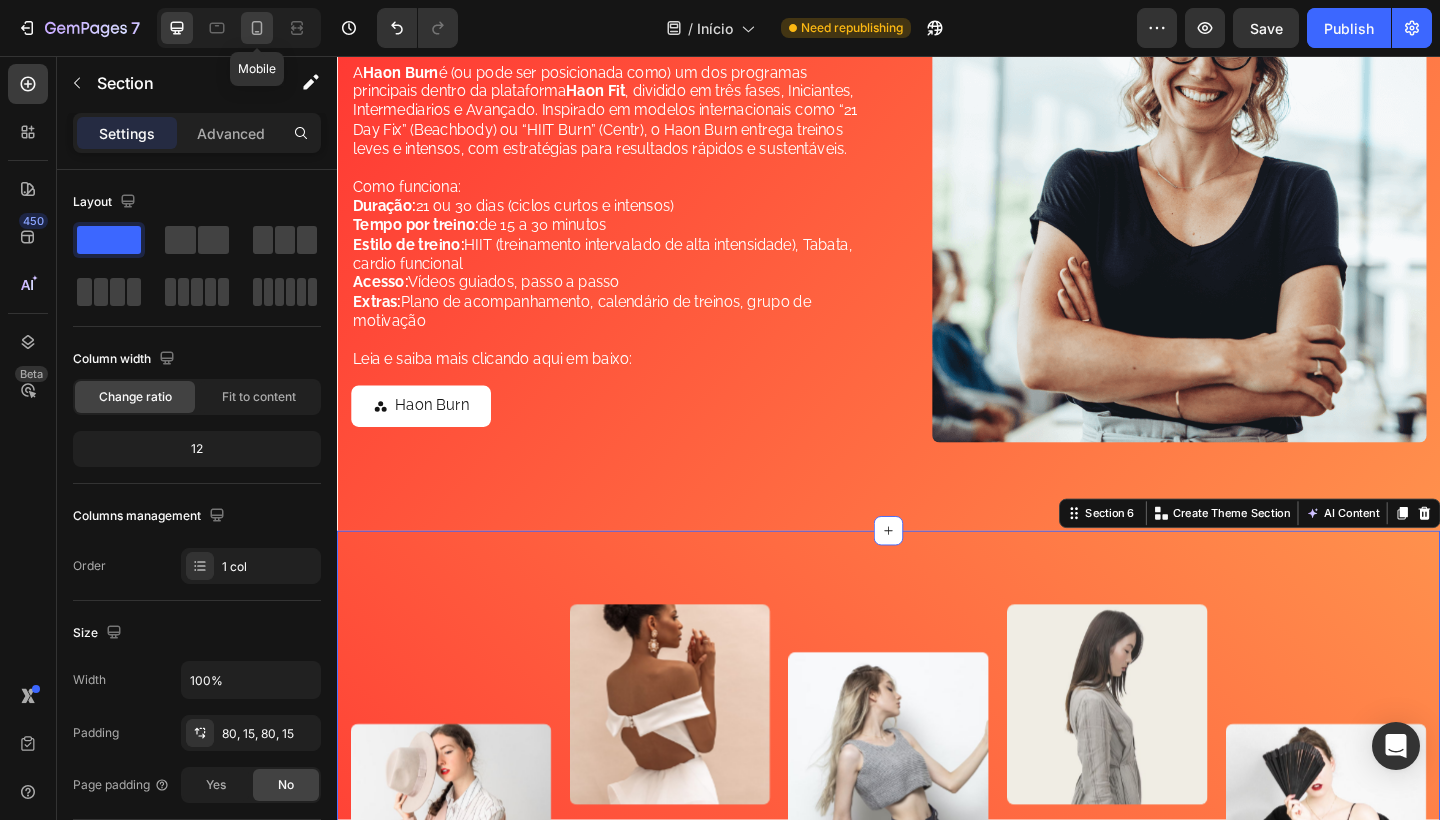 click 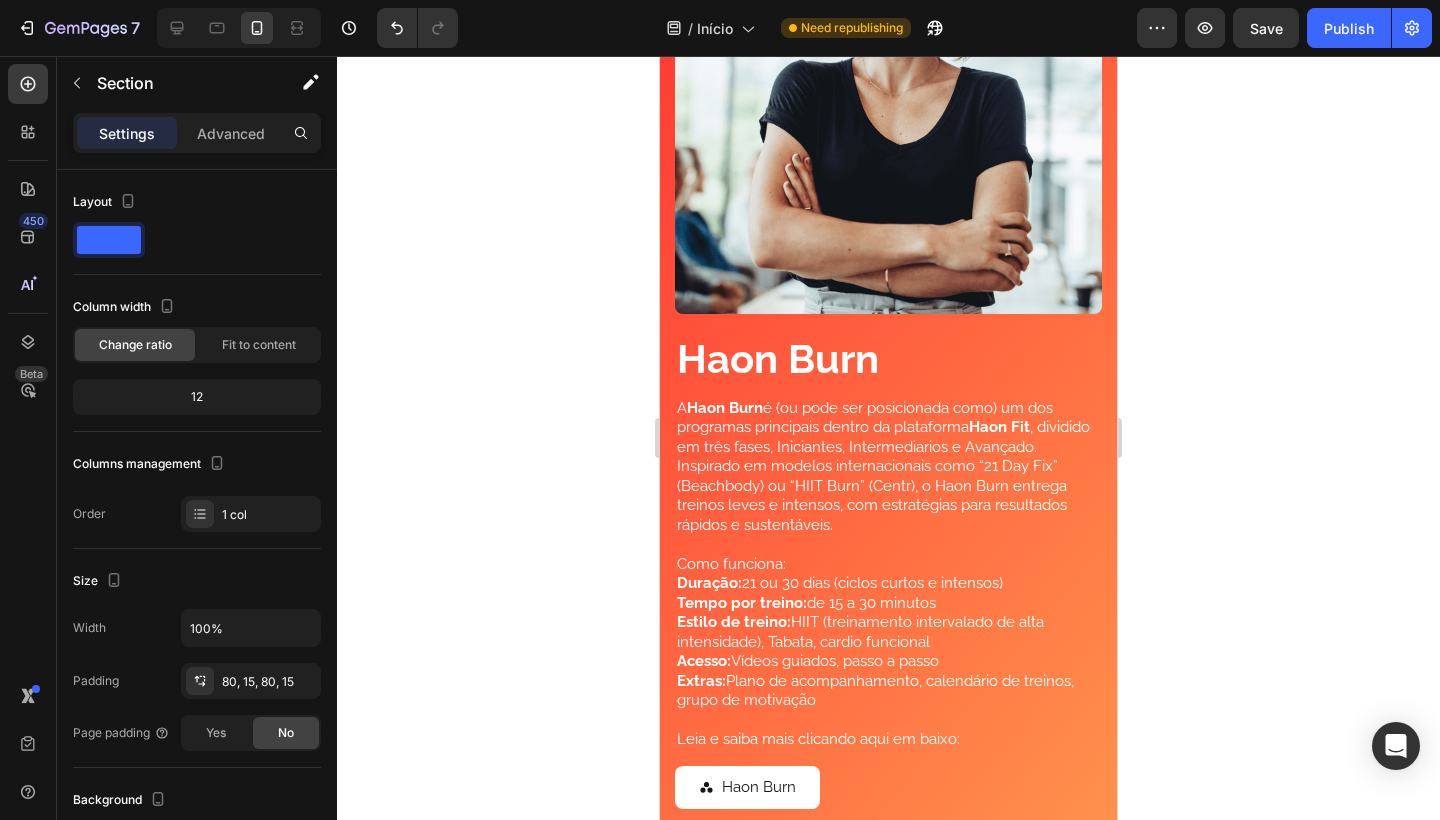 scroll, scrollTop: 2957, scrollLeft: 0, axis: vertical 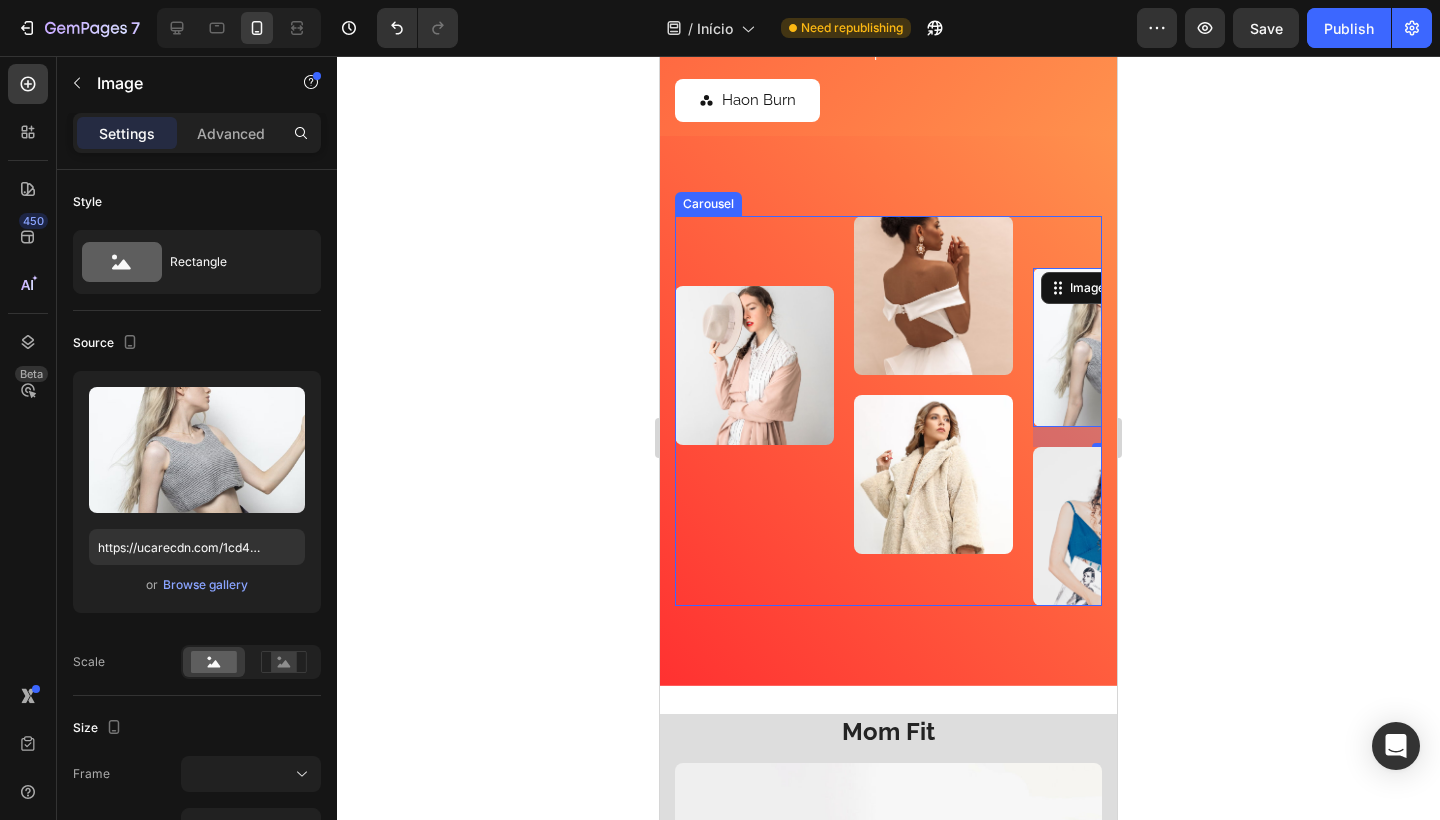 click on "Image   20 Image" at bounding box center [1112, 411] 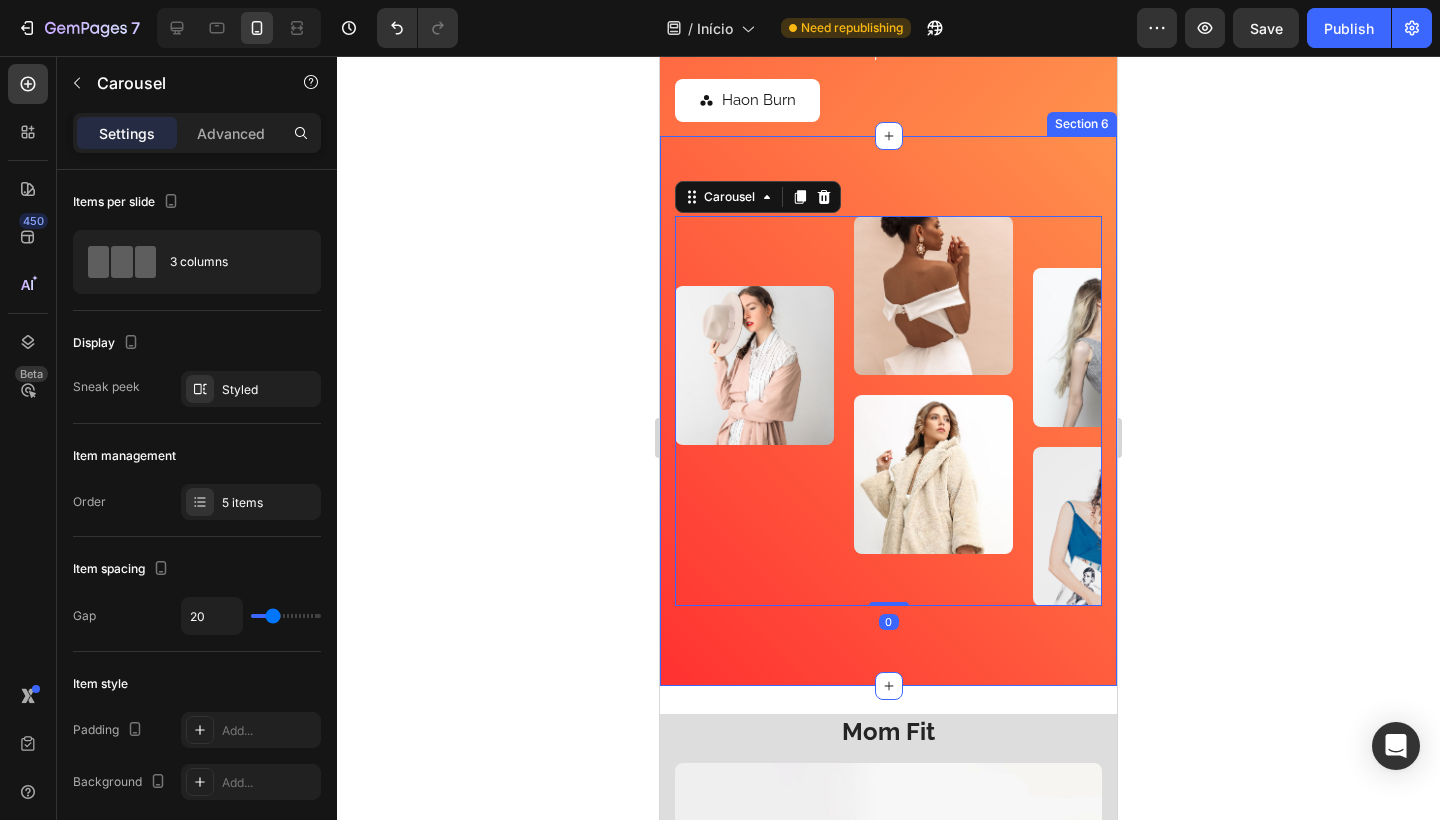 click on "Image Image Image Image Image Image Image Image Carousel   0 Row Section 6" at bounding box center [888, 411] 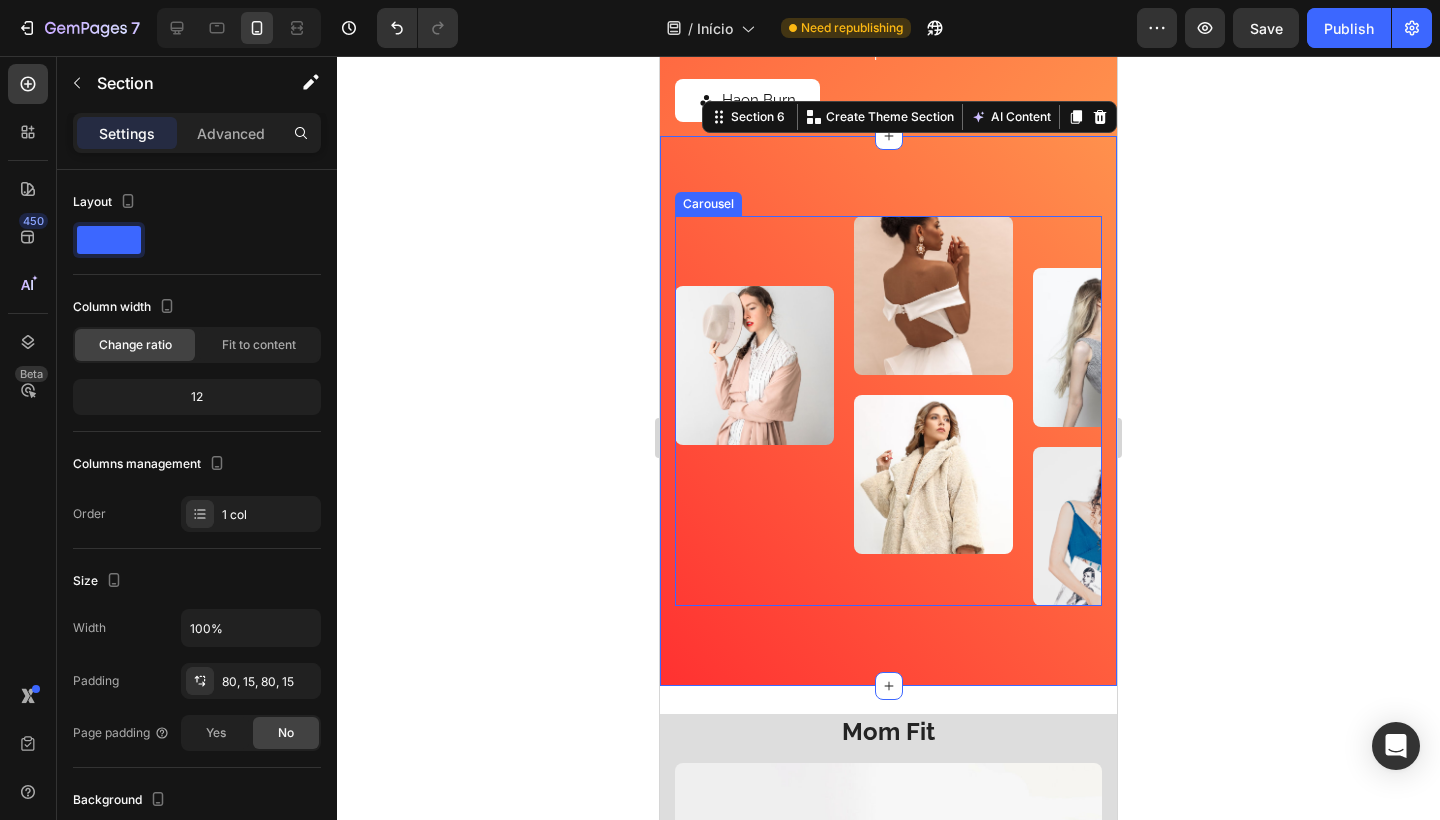 click 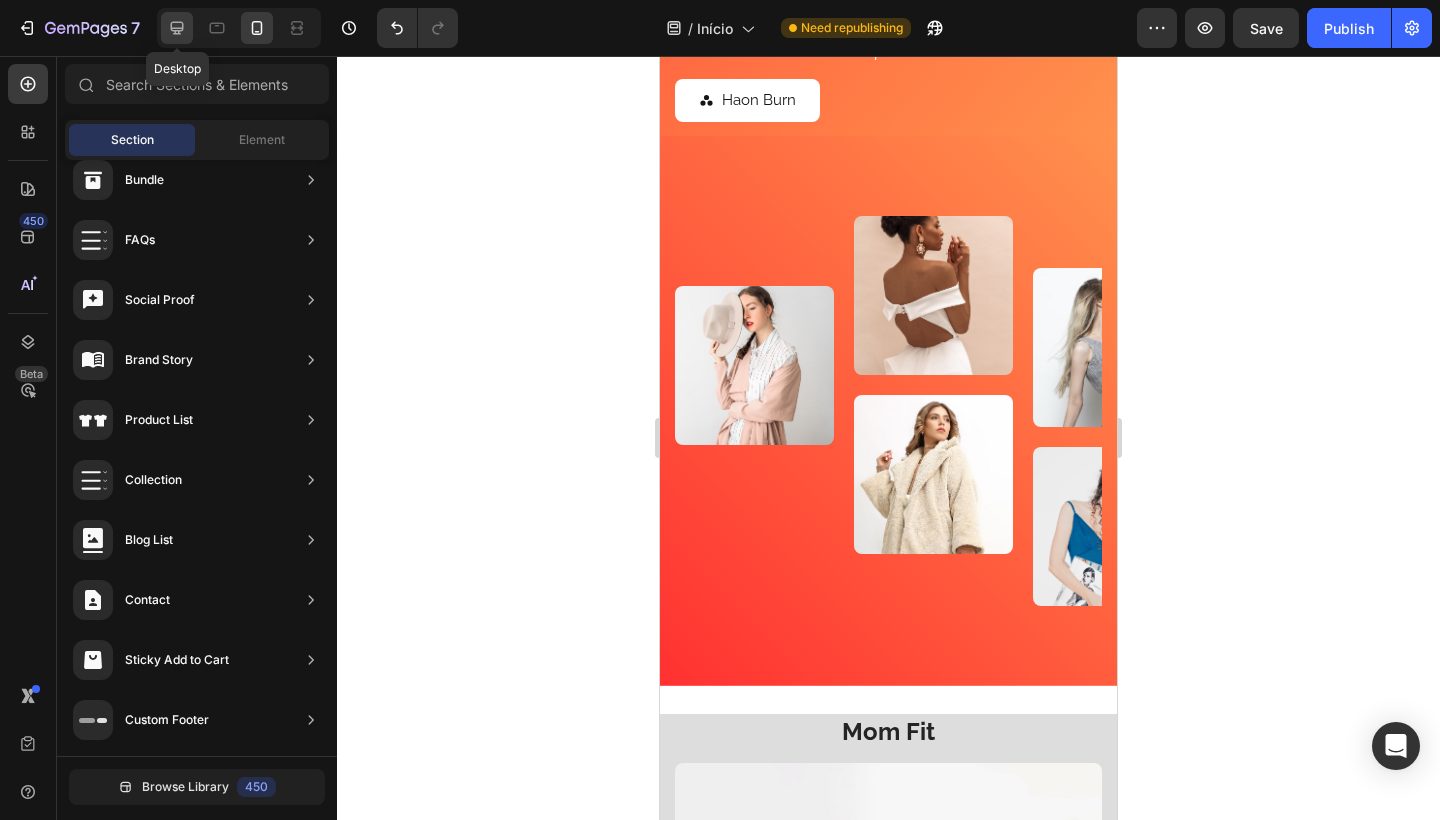 click 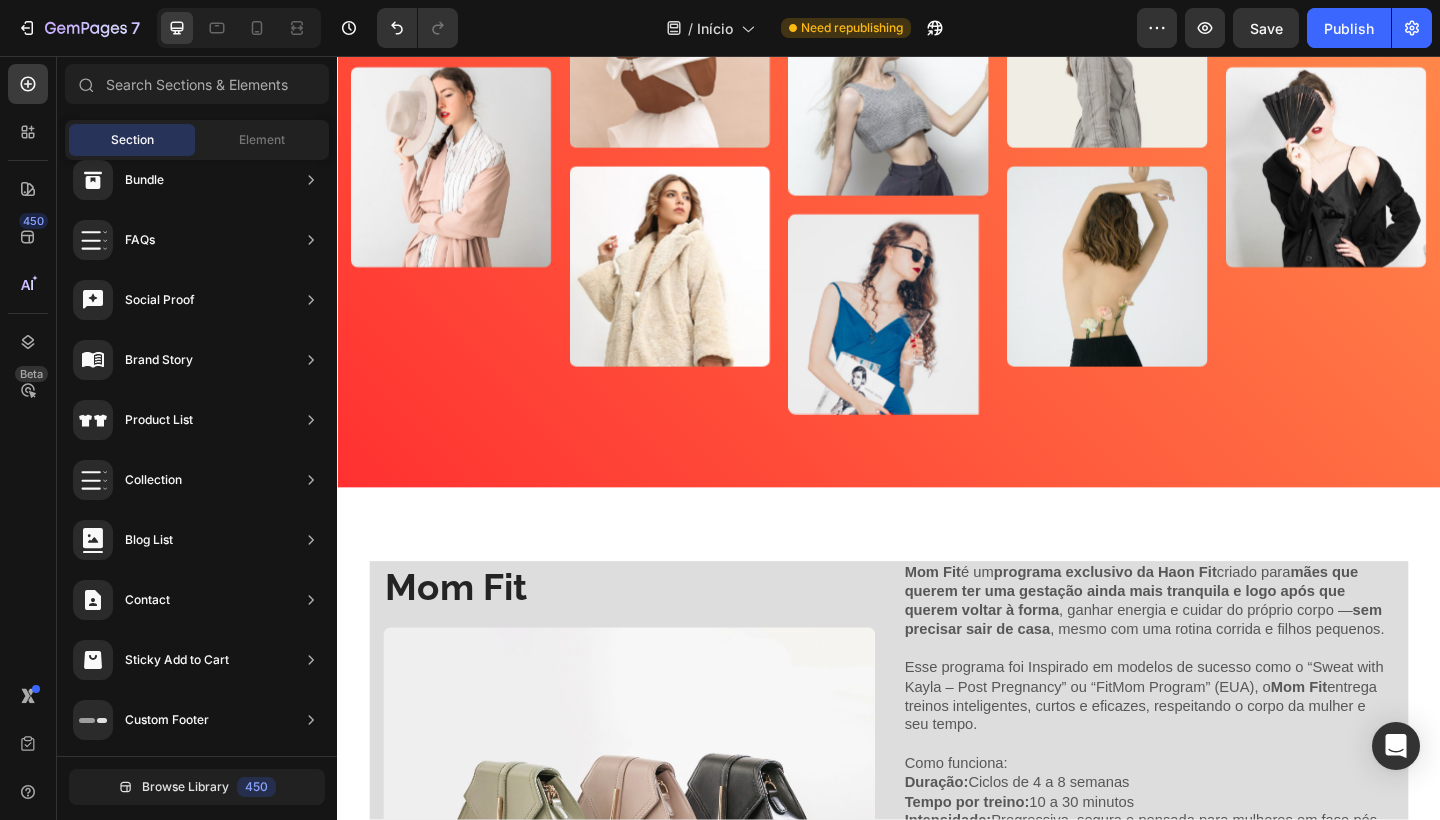 click on "Image Image Image Image Image Image Image Image Carousel Row Section 6" at bounding box center (937, 192) 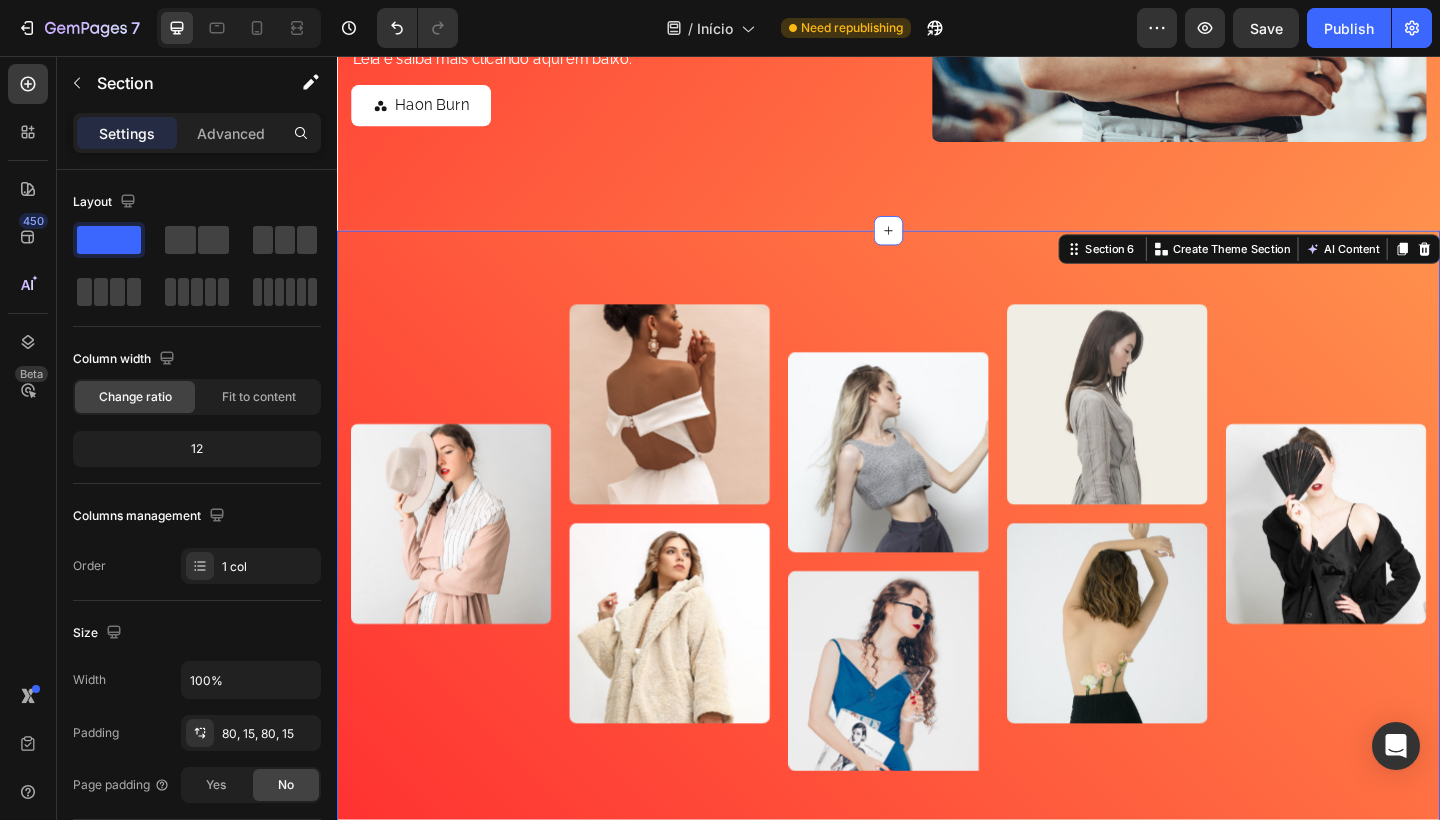 scroll, scrollTop: 2594, scrollLeft: 0, axis: vertical 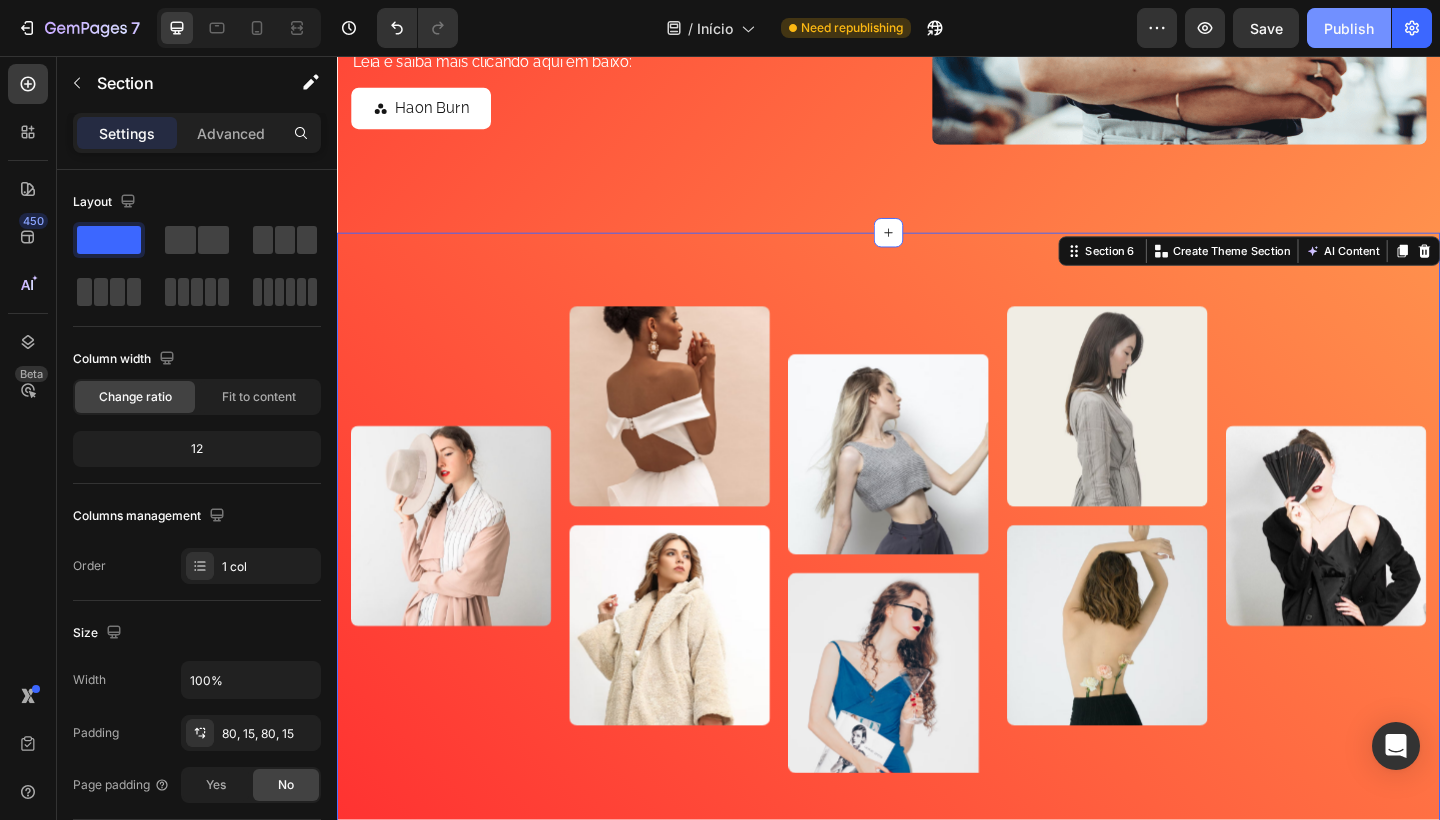 click on "Publish" at bounding box center [1349, 28] 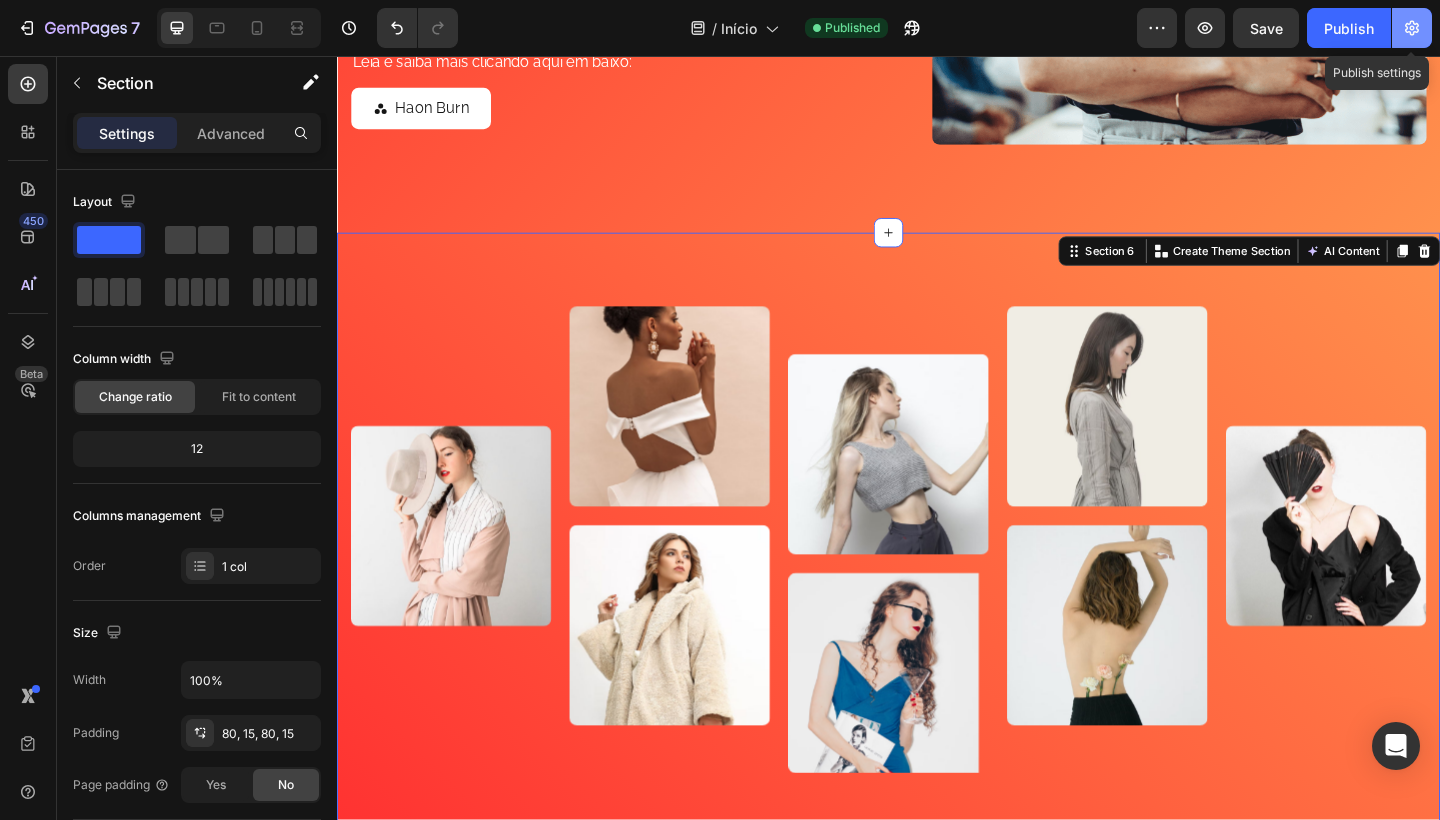 click 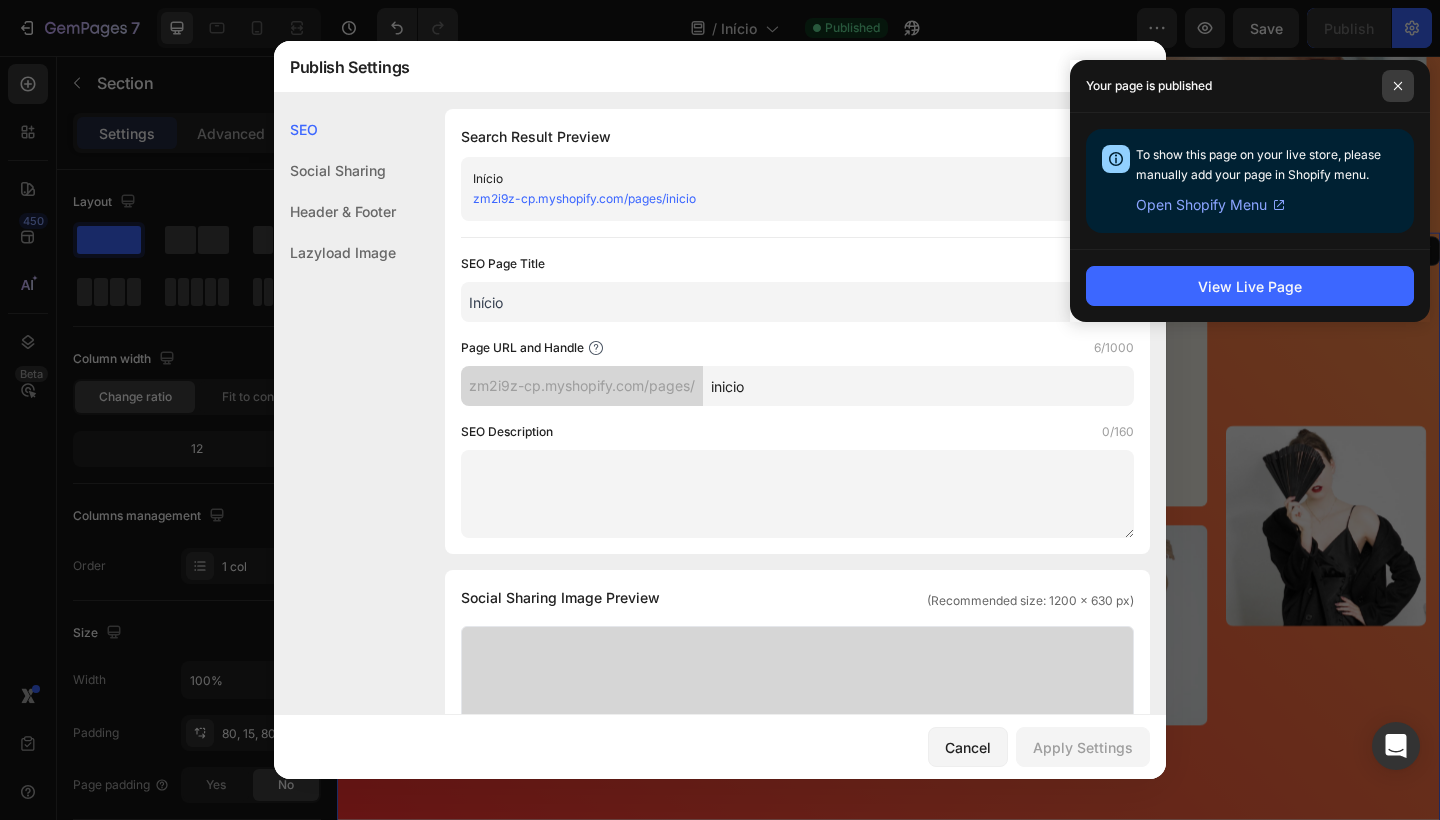 click 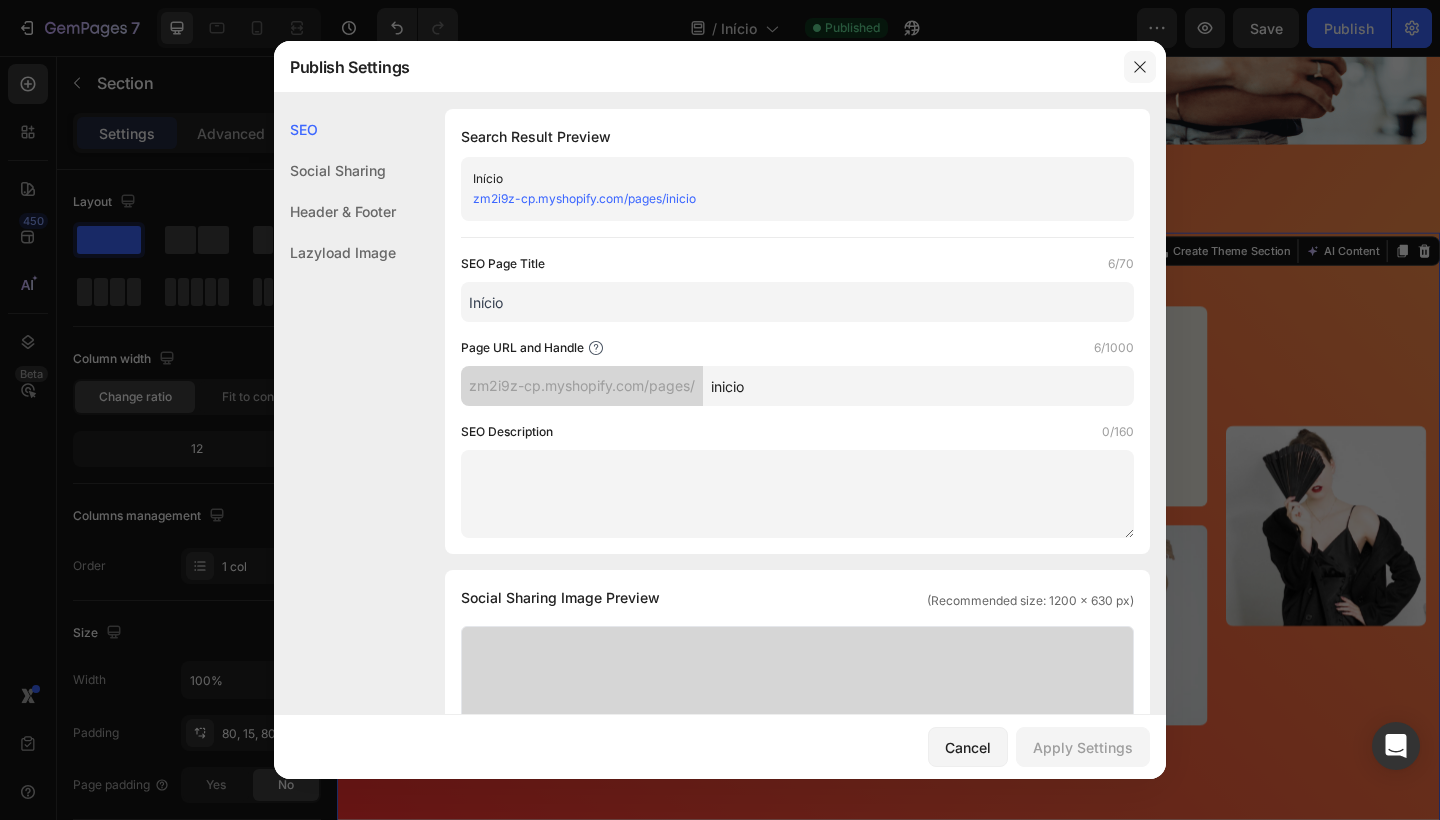click 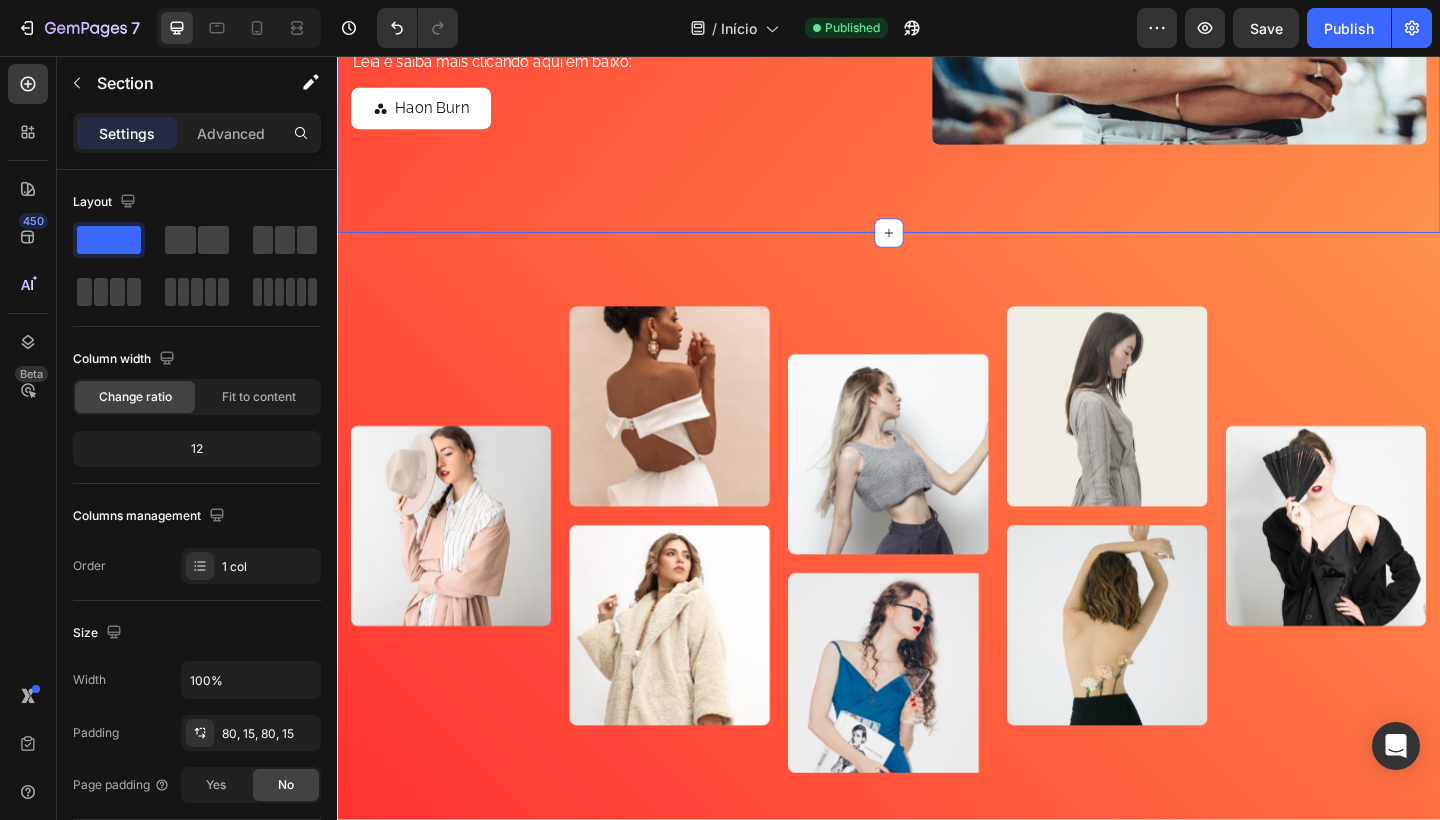 click on "Haon Burn Heading A Haon Burn é (ou pode ser posicionada como) um dos programas principais dentro da plataforma Haon Fit, dividido em três fases, Iniciantes, Intermediarios e Avançado. Inspirado em modelos internacionais como “21 Day Fix” (Beachbody) ou “HIIT Burn” (Centr), o Haon Burn entrega treinos leves e intensos, com estratégias para resultados rápidos e sustentáveis. Como funciona: Duração: 21 ou 30 dias (ciclos curtos e intensos) Tempo por treino: de 15 a 30 minutos Estilo de treino: HIIT (treinamento intervalado de alta intensidade), Tabata, cardio funcional Acesso: Vídeos guiados, passo a passo Extras: Plano de acompanhamento, calendário de treinos, grupo de motivação Leia e saiba mais clicando aqui em baixo: Text Block Haon Burn Button Image Row" at bounding box center (937, -108) 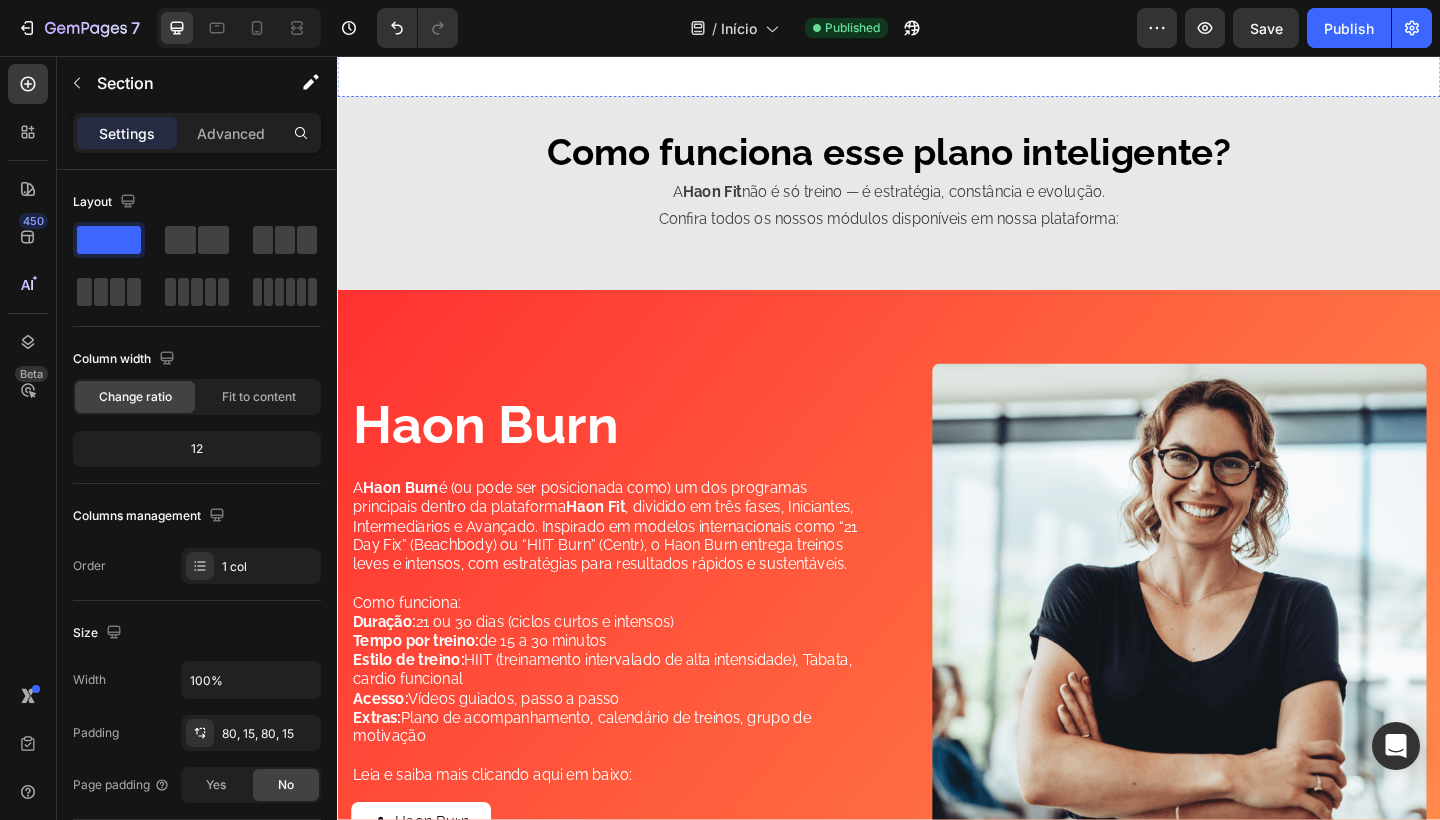 scroll, scrollTop: 1821, scrollLeft: 0, axis: vertical 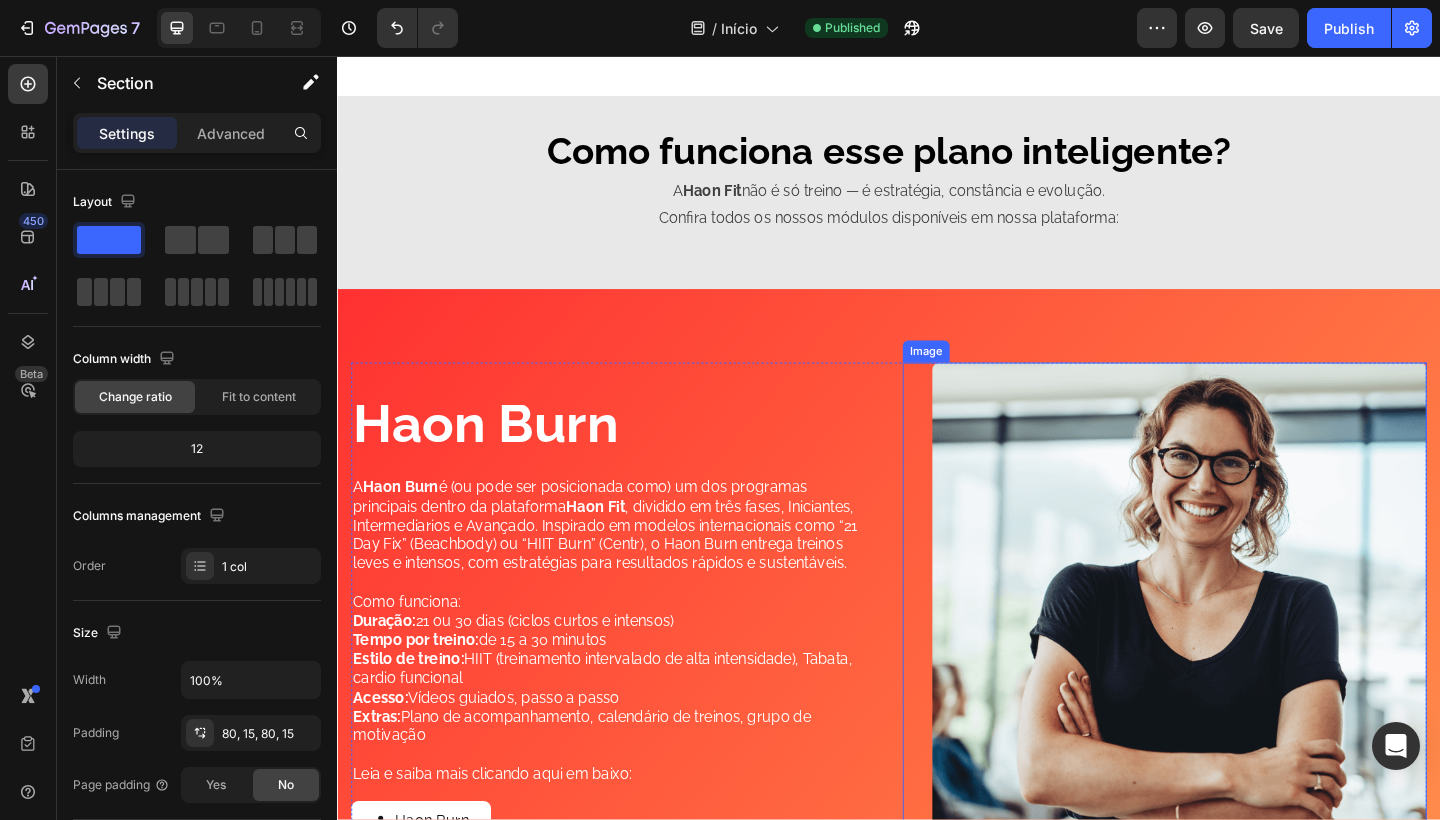 click at bounding box center (1253, 659) 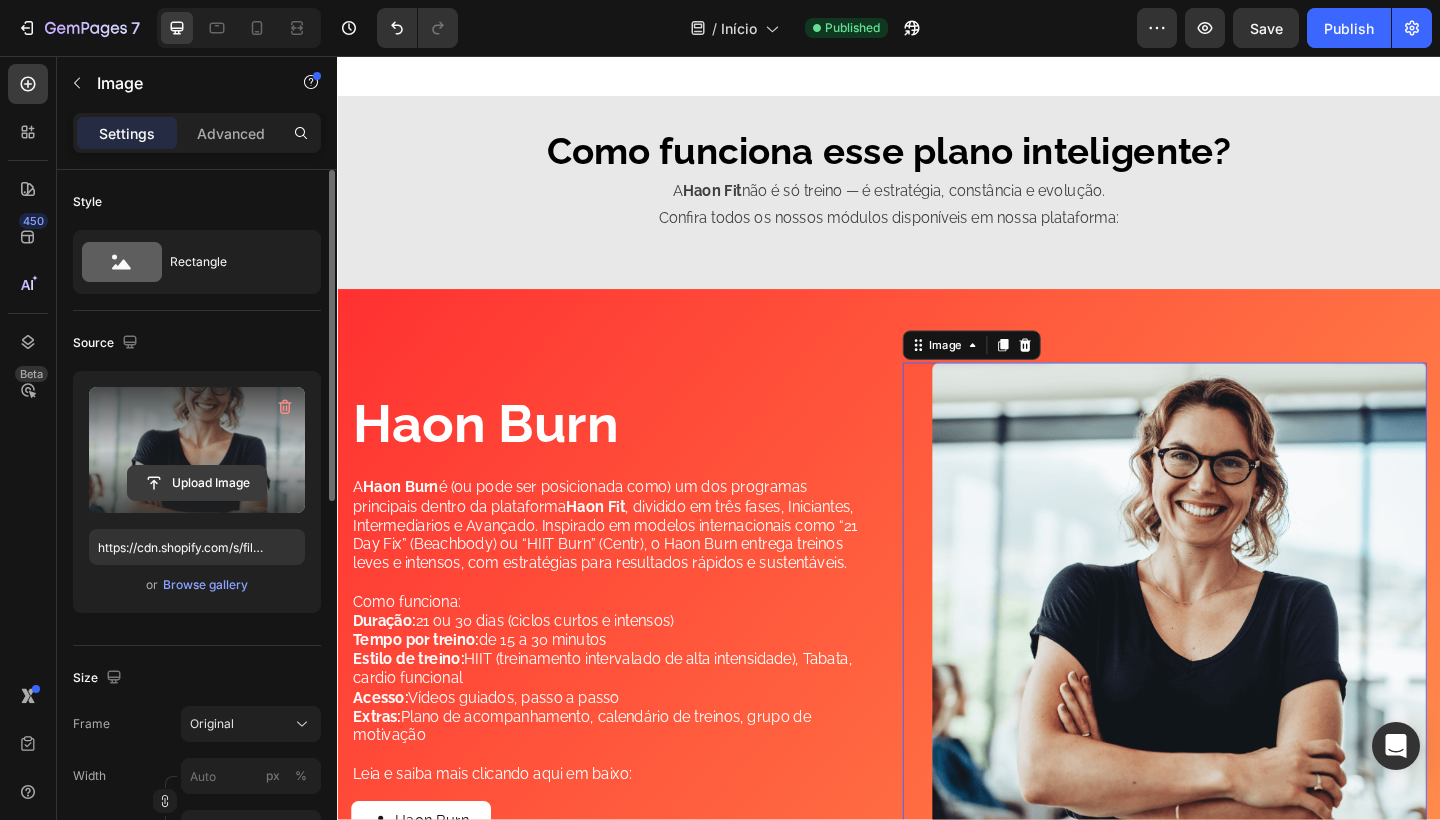 click 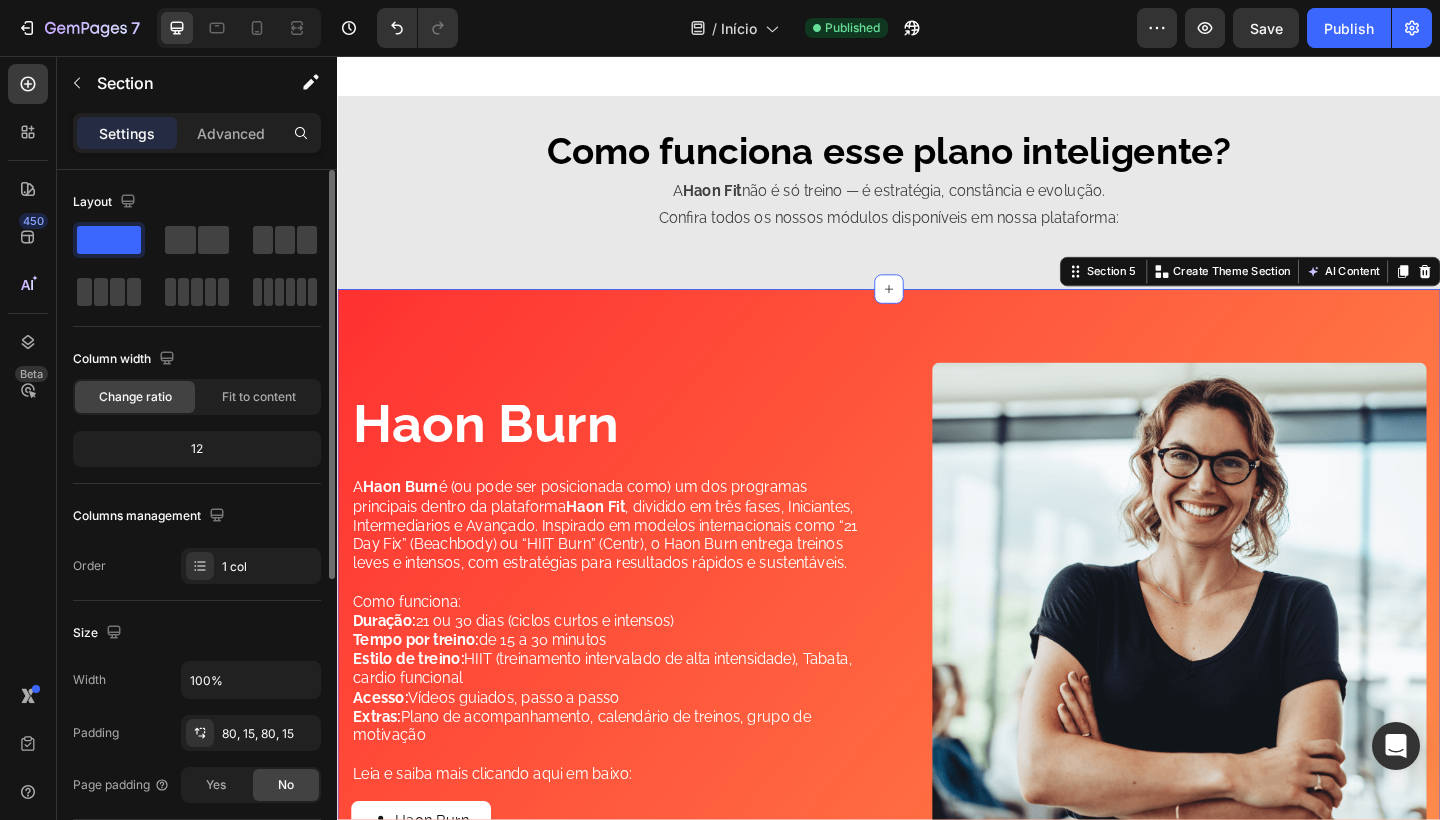 click on "Haon Burn Heading A  Haon Burn  é (ou pode ser posicionada como) um dos programas principais dentro da plataforma  Haon Fit , dividido em três fases, Iniciantes, Intermediarios e Avançado. Inspirado em modelos internacionais como “21 Day Fix” (Beachbody) ou “HIIT Burn” (Centr), o Haon Burn entrega treinos leves e intensos, com estratégias para resultados rápidos e sustentáveis.   Como funciona: Duração:  21 ou 30 dias (ciclos curtos e intensos) Tempo por treino:  de 15 a 30 minutos Estilo de treino:  HIIT (treinamento intervalado de alta intensidade), Tabata, cardio funcional Acesso:  Vídeos guiados, passo a passo Extras:  Plano de acompanhamento, calendário de treinos, grupo de motivação   Leia e saiba mais clicando aqui em baixo: Text Block
Haon Burn Button Image Row Section 5   You can create reusable sections Create Theme Section AI Content Write with GemAI What would you like to describe here? Tone and Voice Persuasive Product Show more Generate" at bounding box center [937, 667] 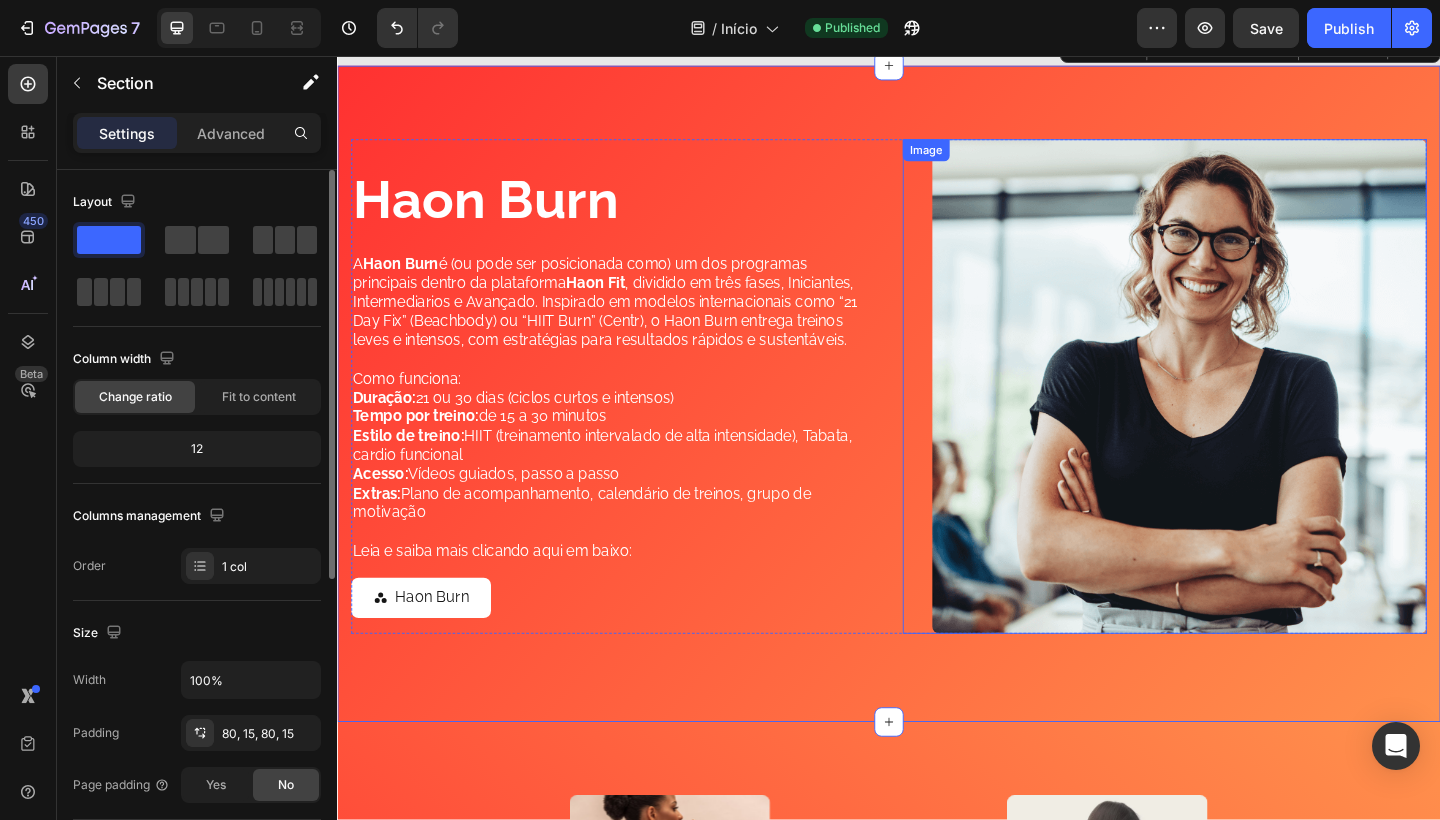 scroll, scrollTop: 2061, scrollLeft: 0, axis: vertical 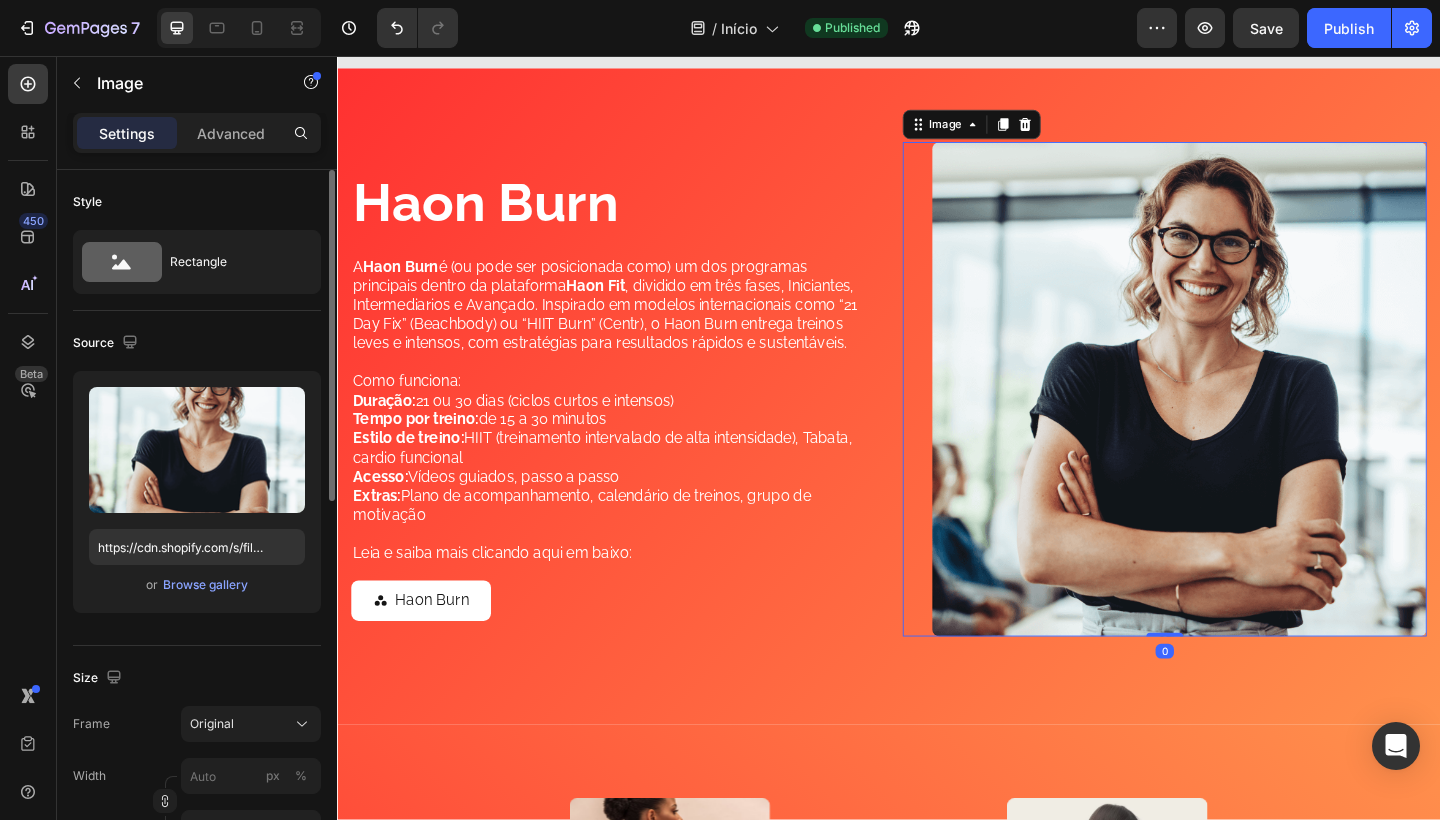 click at bounding box center [1253, 419] 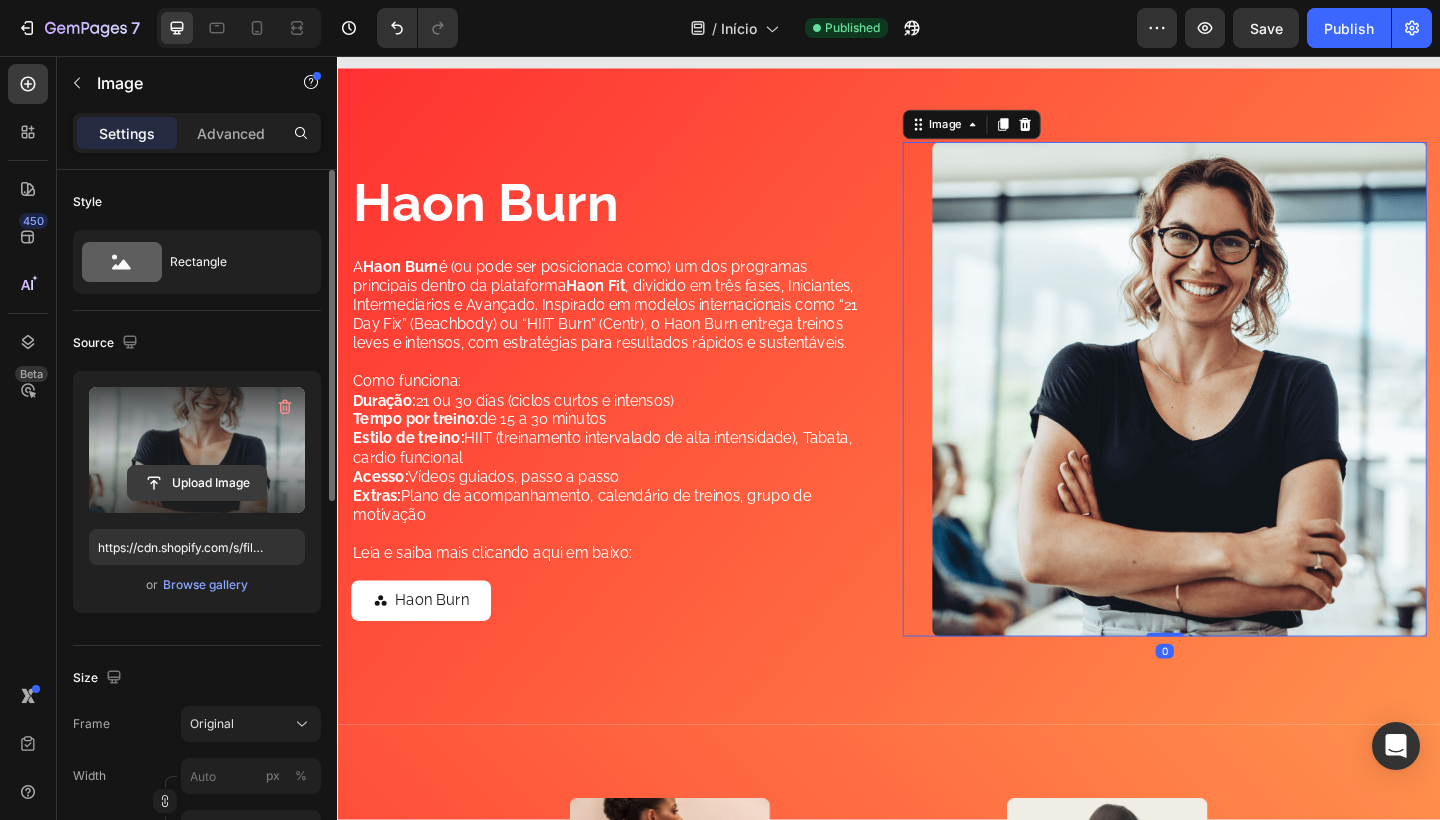 click 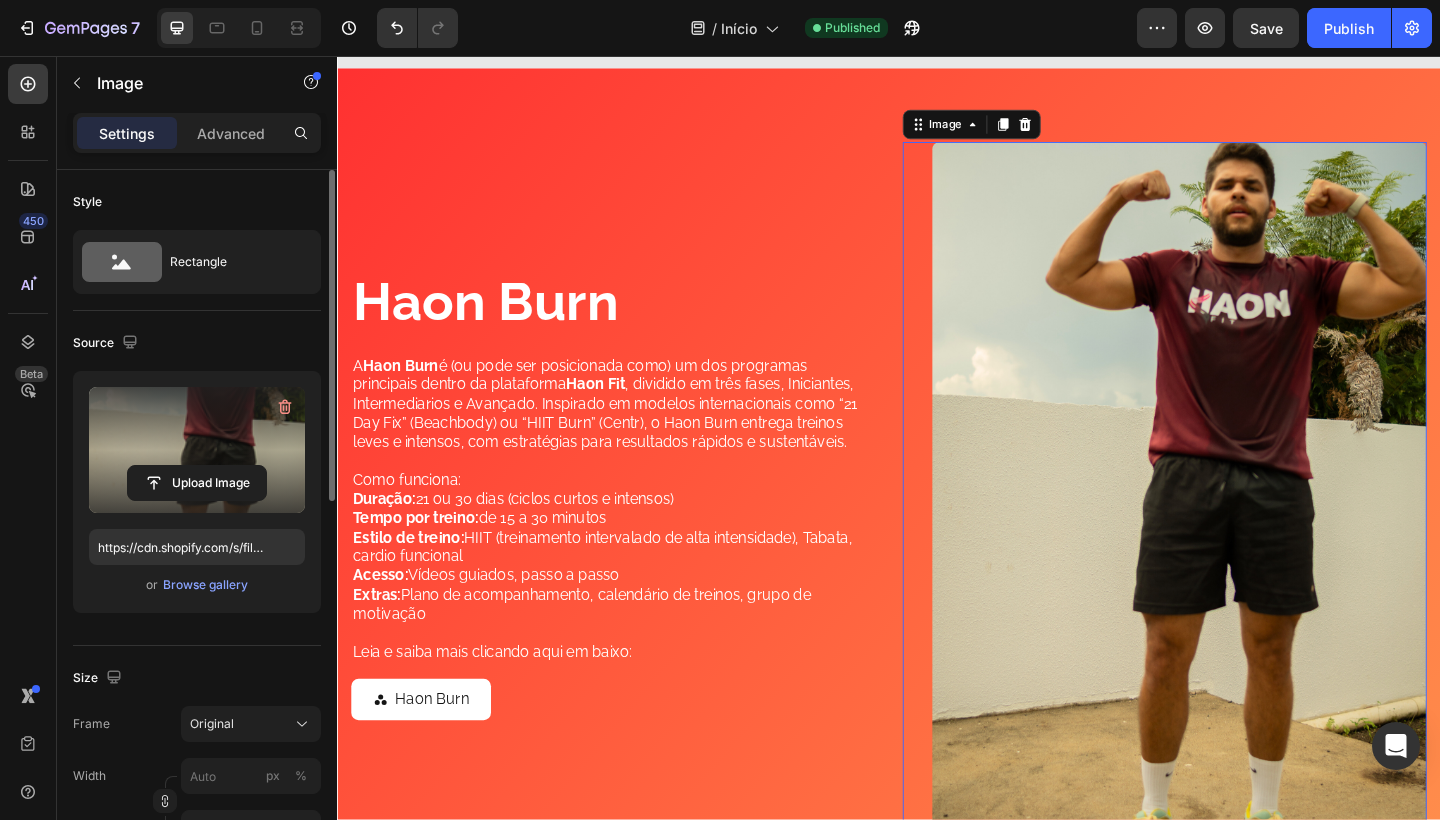 type on "https://cdn.shopify.com/s/files/1/0754/9681/6871/files/gempages_576628724481393183-ddb31d60-2181-46d7-acb3-eb106dde519d.png" 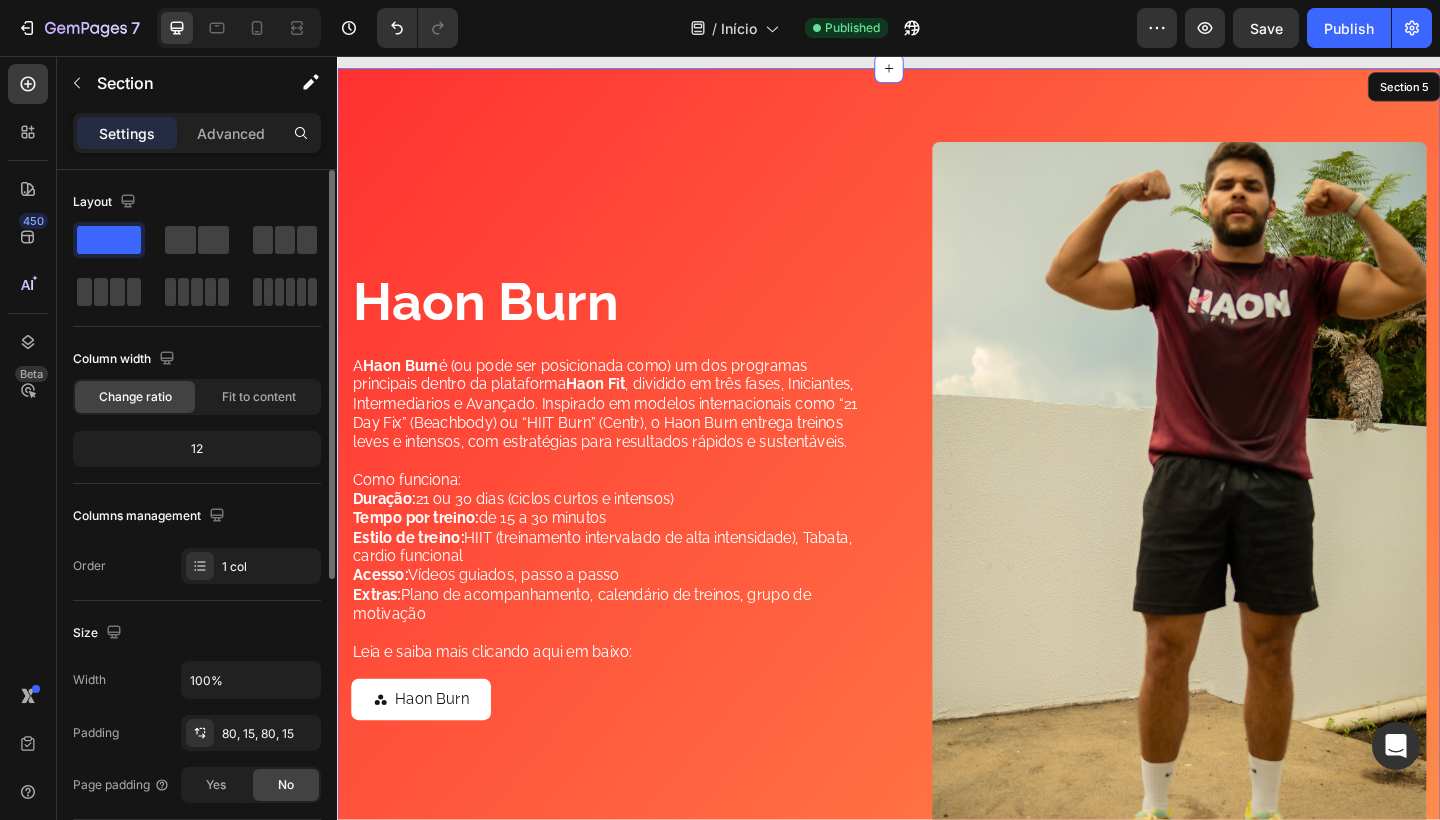 click on "Haon Burn Heading A  Haon Burn  é (ou pode ser posicionada como) um dos programas principais dentro da plataforma  Haon Fit , dividido em três fases, Iniciantes, Intermediarios e Avançado. Inspirado em modelos internacionais como “21 Day Fix” (Beachbody) ou “HIIT Burn” (Centr), o Haon Burn entrega treinos leves e intensos, com estratégias para resultados rápidos e sustentáveis.   Como funciona: Duração:  21 ou 30 dias (ciclos curtos e intensos) Tempo por treino:  de 15 a 30 minutos Estilo de treino:  HIIT (treinamento intervalado de alta intensidade), Tabata, cardio funcional Acesso:  Vídeos guiados, passo a passo Extras:  Plano de acompanhamento, calendário de treinos, grupo de motivação   Leia e saiba mais clicando aqui em baixo: Text Block
Haon Burn Button Image Row   0 Section 5" at bounding box center (937, 534) 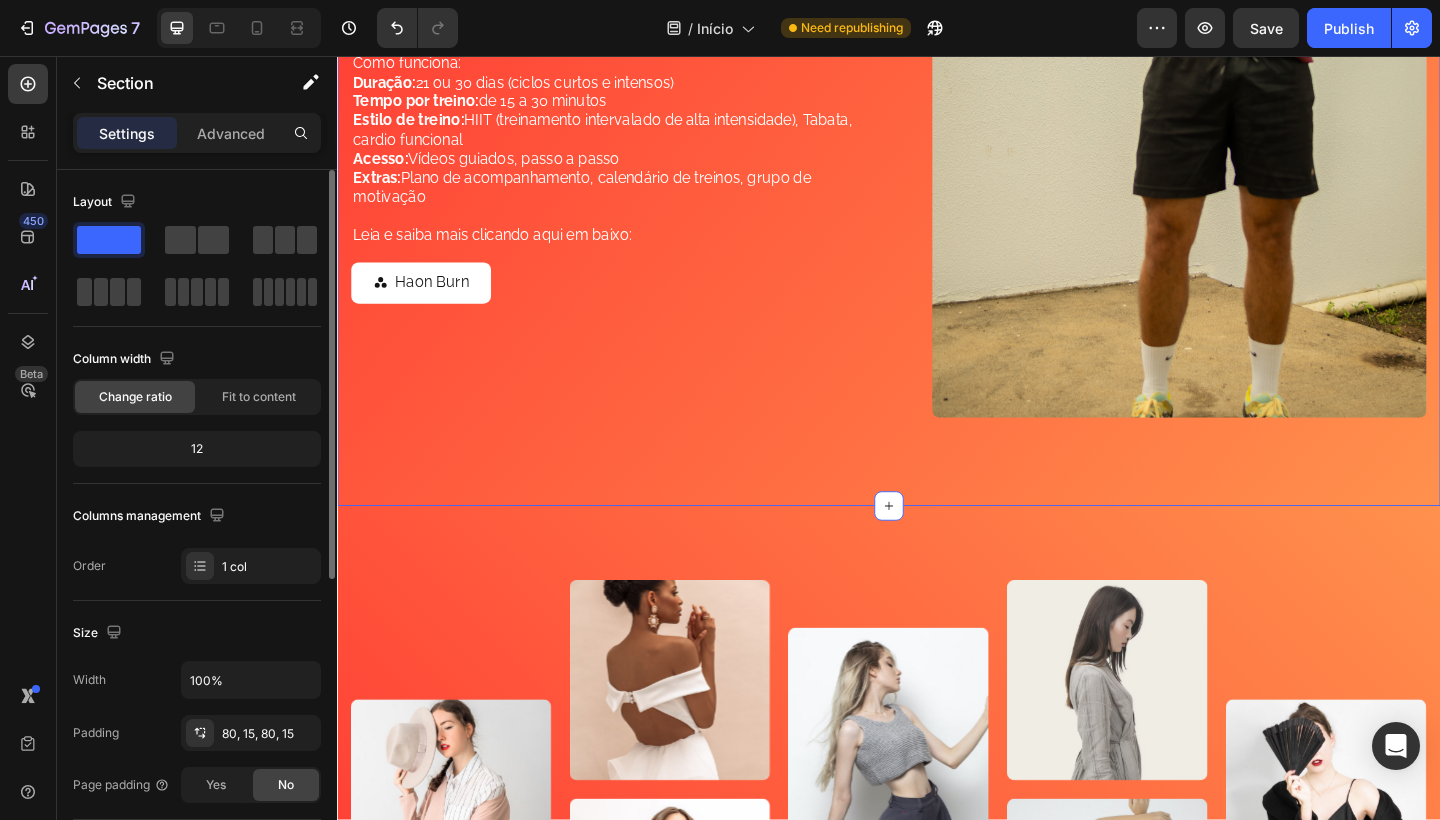 scroll, scrollTop: 2589, scrollLeft: 0, axis: vertical 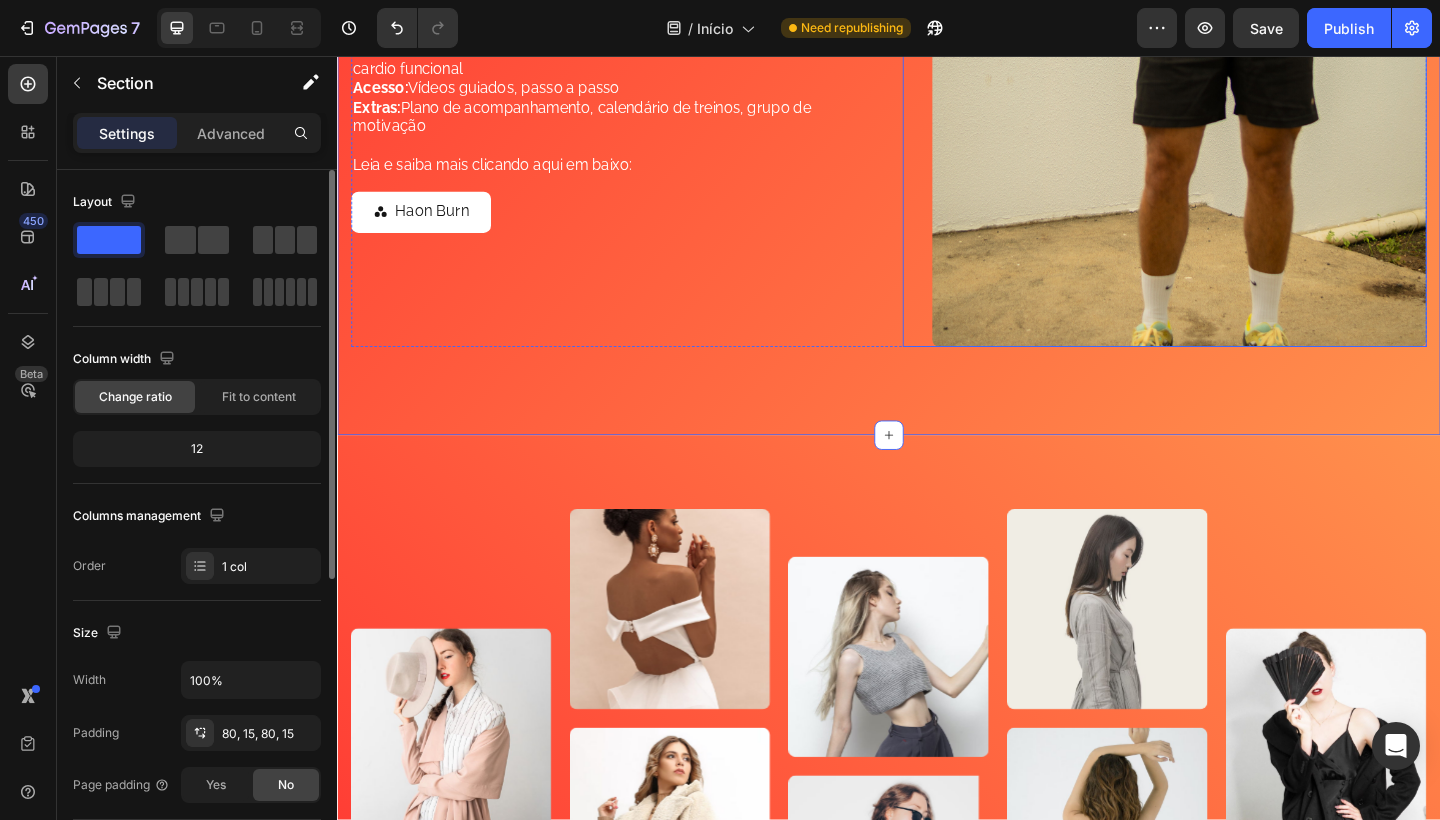 click at bounding box center [1253, -4] 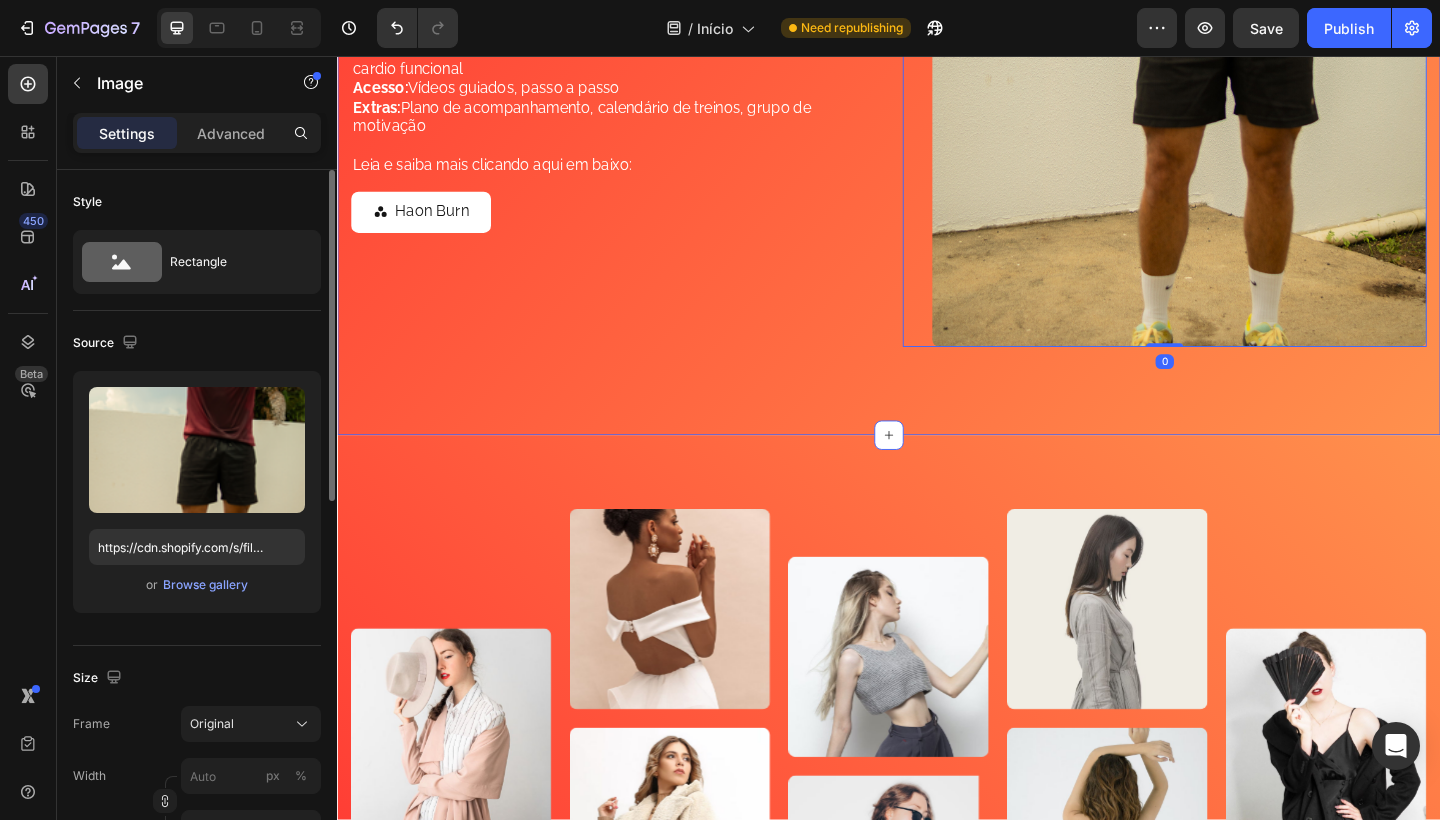click on "Haon Burn Heading A  Haon Burn  é (ou pode ser posicionada como) um dos programas principais dentro da plataforma  Haon Fit , dividido em três fases, Iniciantes, Intermediarios e Avançado. Inspirado em modelos internacionais como “21 Day Fix” (Beachbody) ou “HIIT Burn” (Centr), o Haon Burn entrega treinos leves e intensos, com estratégias para resultados rápidos e sustentáveis.   Como funciona: Duração:  21 ou 30 dias (ciclos curtos e intensos) Tempo por treino:  de 15 a 30 minutos Estilo de treino:  HIIT (treinamento intervalado de alta intensidade), Tabata, cardio funcional Acesso:  Vídeos guiados, passo a passo Extras:  Plano de acompanhamento, calendário de treinos, grupo de motivação   Leia e saiba mais clicando aqui em baixo: Text Block
Haon Burn Button Image Row   0 Section 5" at bounding box center (937, 4) 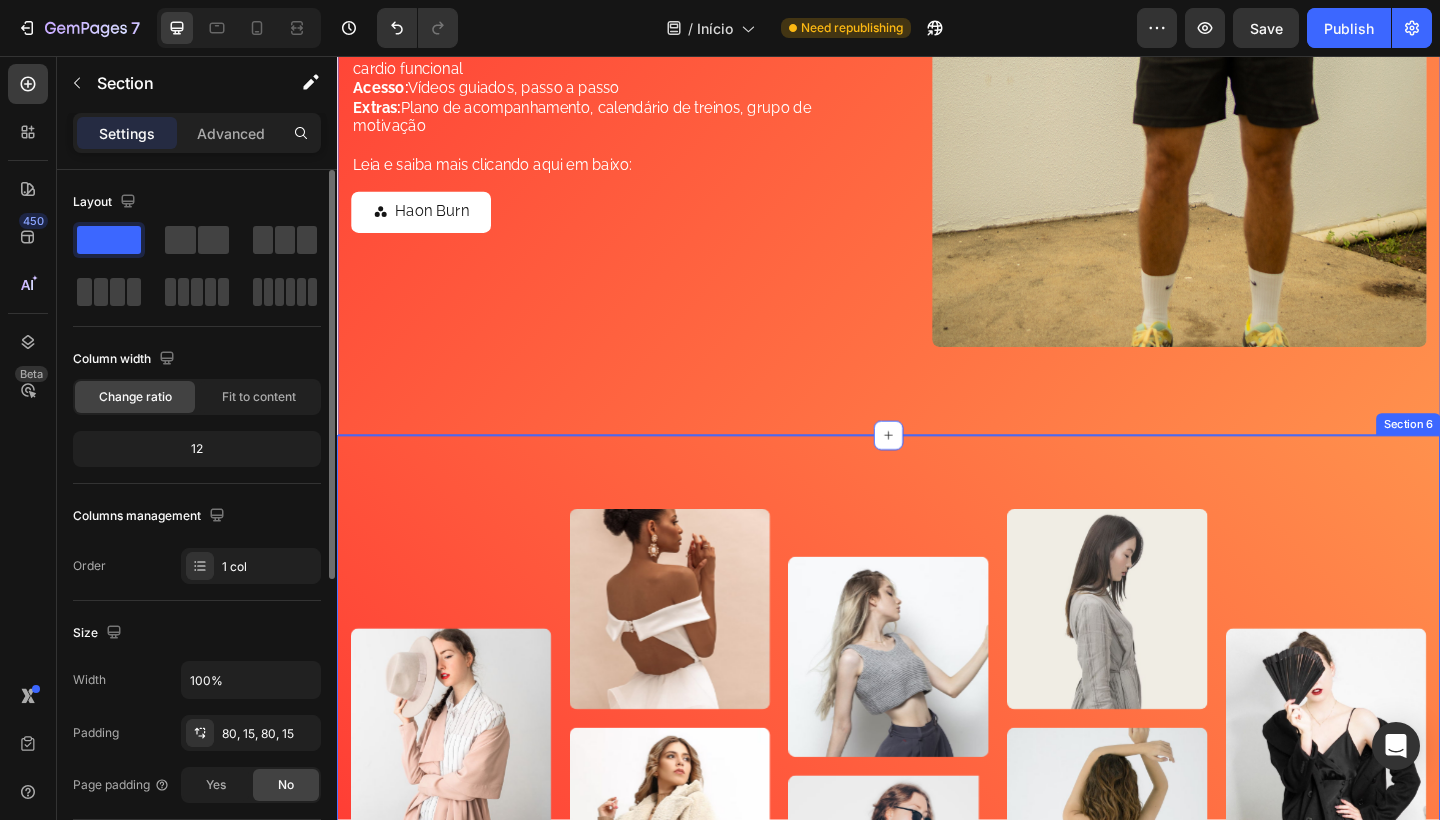 click on "Image Image Image Image Image Image Image Image Carousel Row Section 6" at bounding box center [937, 803] 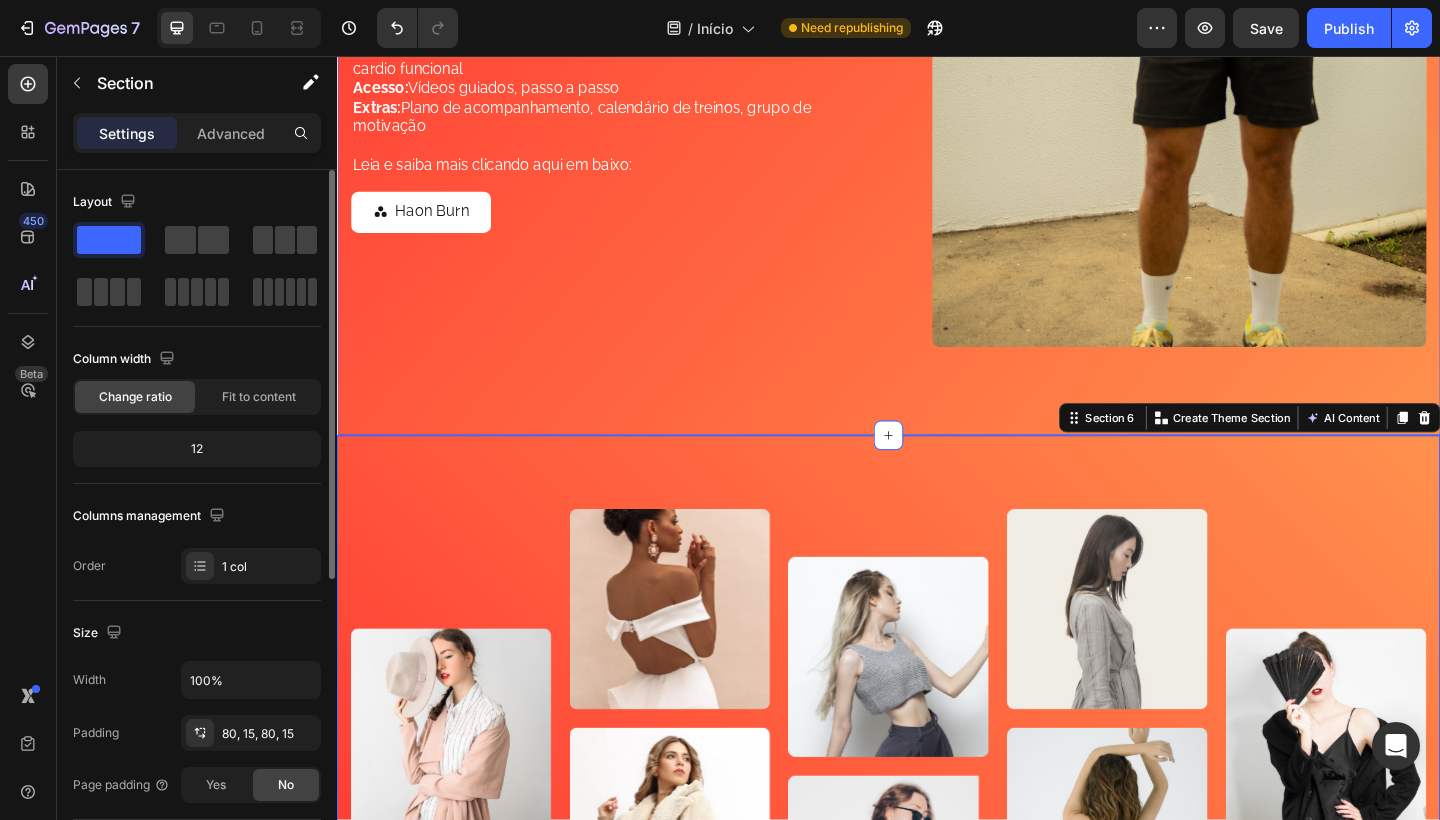 click on "Haon Burn Heading A Haon Burn é (ou pode ser posicionada como) um dos programas principais dentro da plataforma Haon Fit, dividido em três fases, Iniciantes, Intermediarios e Avançado. Inspirado em modelos internacionais como “21 Day Fix” (Beachbody) ou “HIIT Burn” (Centr), o Haon Burn entrega treinos leves e intensos, com estratégias para resultados rápidos e sustentáveis. Como funciona: Duração: 21 ou 30 dias (ciclos curtos e intensos) Tempo por treino: de 15 a 30 minutos Estilo de treino: HIIT (treinamento intervalado de alta intensidade), Tabata, cardio funcional Acesso: Vídeos guiados, passo a passo Extras: Plano de acompanhamento, calendário de treinos, grupo de motivação Leia e saiba mais clicando aqui em baixo: Text Block Haon Burn Button Image Row" at bounding box center [937, 4] 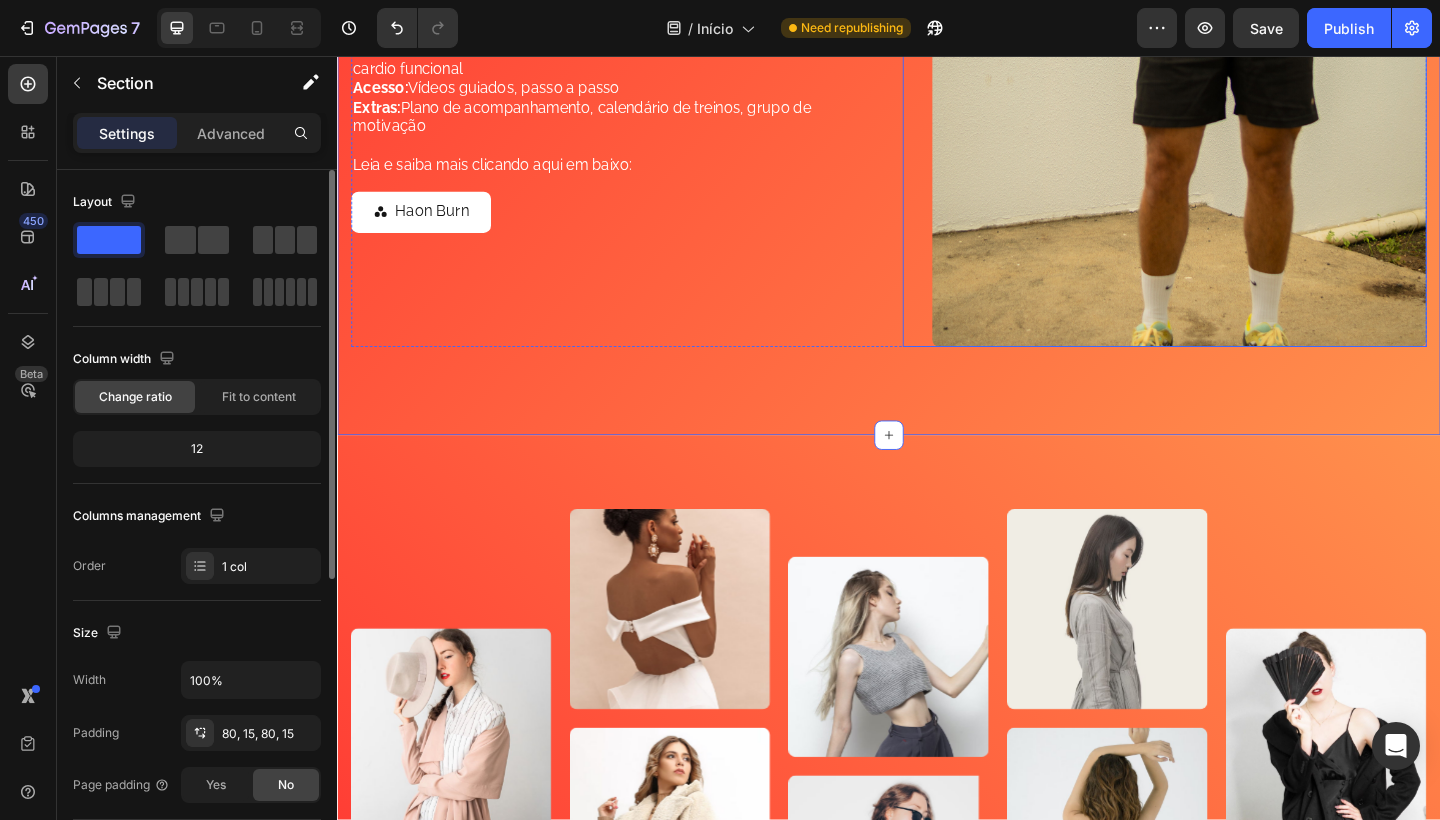 click at bounding box center [1253, -4] 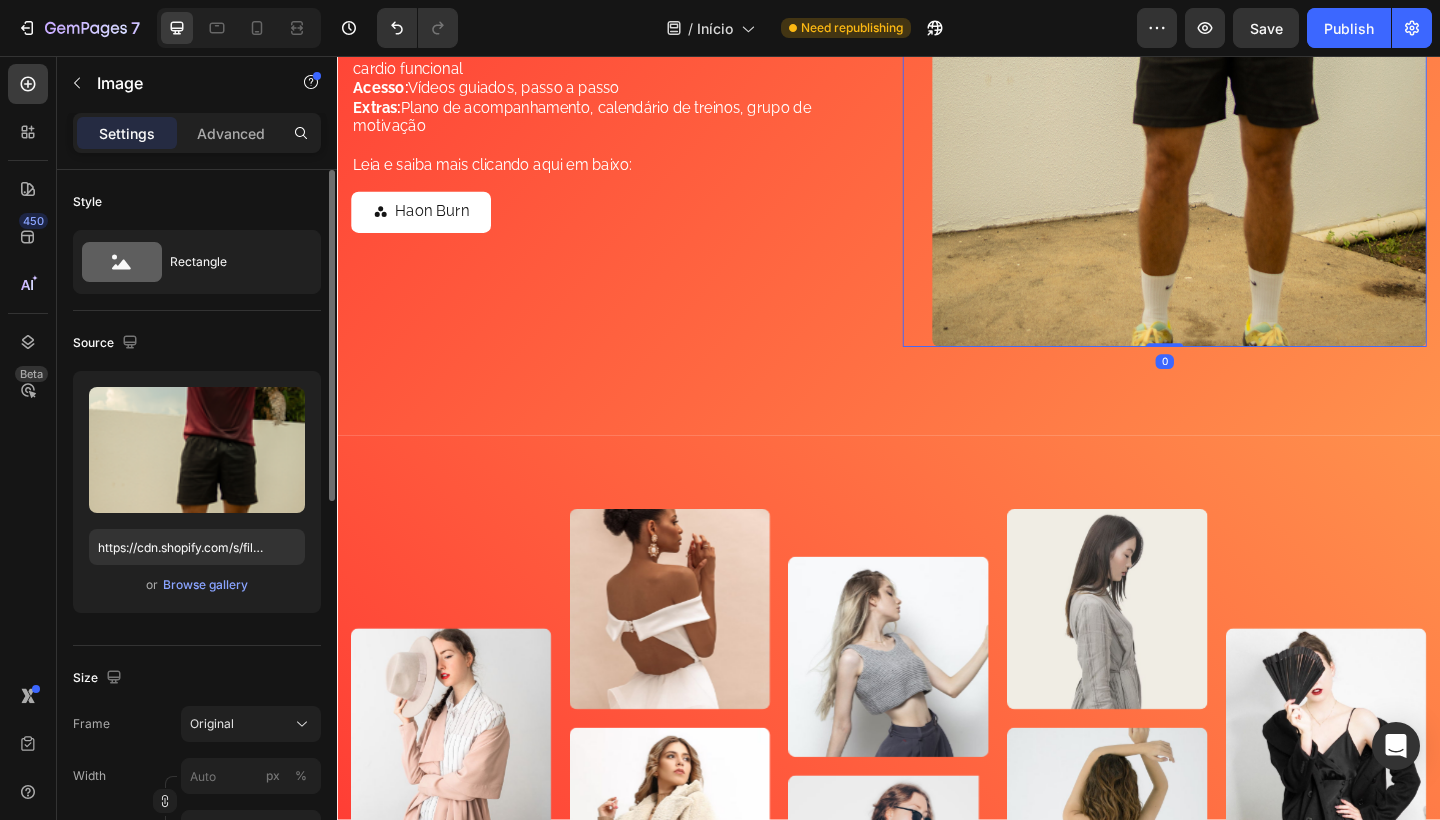 drag, startPoint x: 1241, startPoint y: 373, endPoint x: 1238, endPoint y: 350, distance: 23.194826 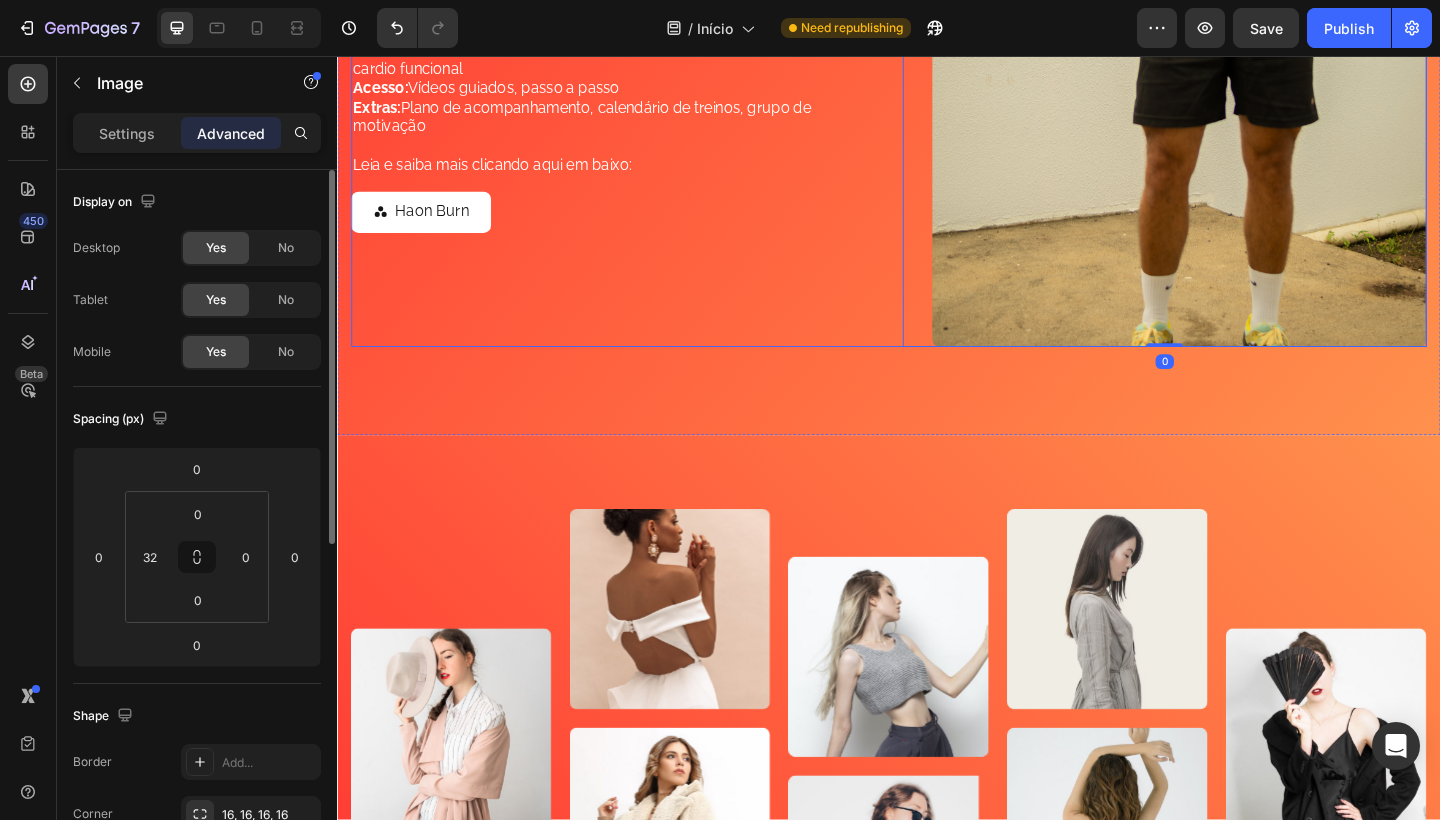 click on "Haon Burn Heading A Haon Burn é (ou pode ser posicionada como) um dos programas principais dentro da plataforma Haon Fit , dividido em três fases, Iniciantes, Intermediarios e Avançado. Inspirado em modelos internacionais como “21 Day Fix” (Beachbody) ou “HIIT Burn” (Centr), o Haon Burn entrega treinos leves e intensos, com estratégias para resultados rápidos e sustentáveis. Como funciona: Duração: 21 ou 30 dias (ciclos curtos e intensos) Tempo por treino: de 15 a 30 minutos Estilo de treino: HIIT (treinamento intervalado de alta intensidade), Tabata, cardio funcional Acesso: Vídeos guiados, passo a passo Extras: Plano de acompanhamento, calendário de treinos, grupo de motivação Leia e saiba mais clicando aqui em baixo: Text Block Haon Burn Button" at bounding box center (637, -4) 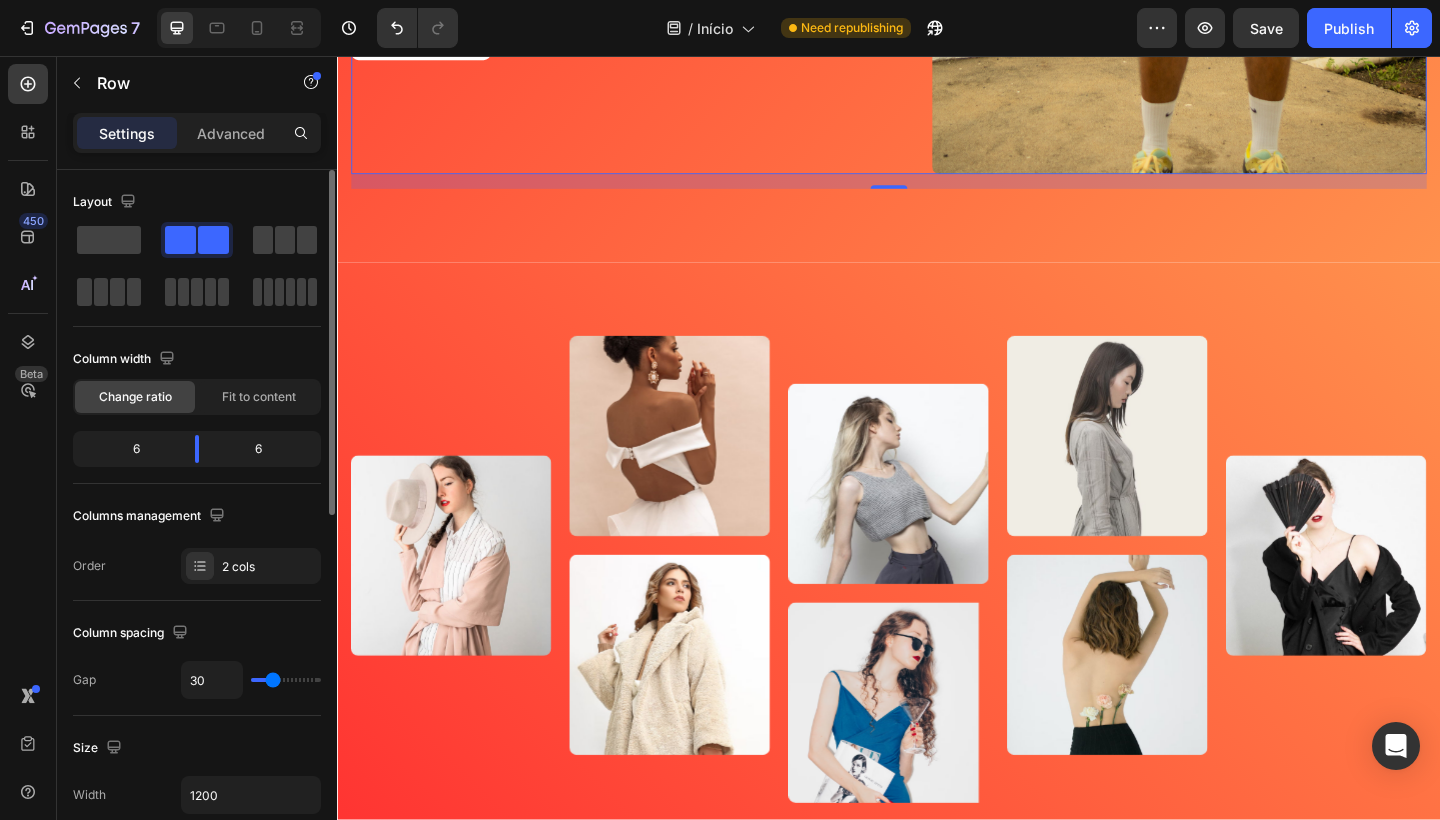 scroll, scrollTop: 2800, scrollLeft: 0, axis: vertical 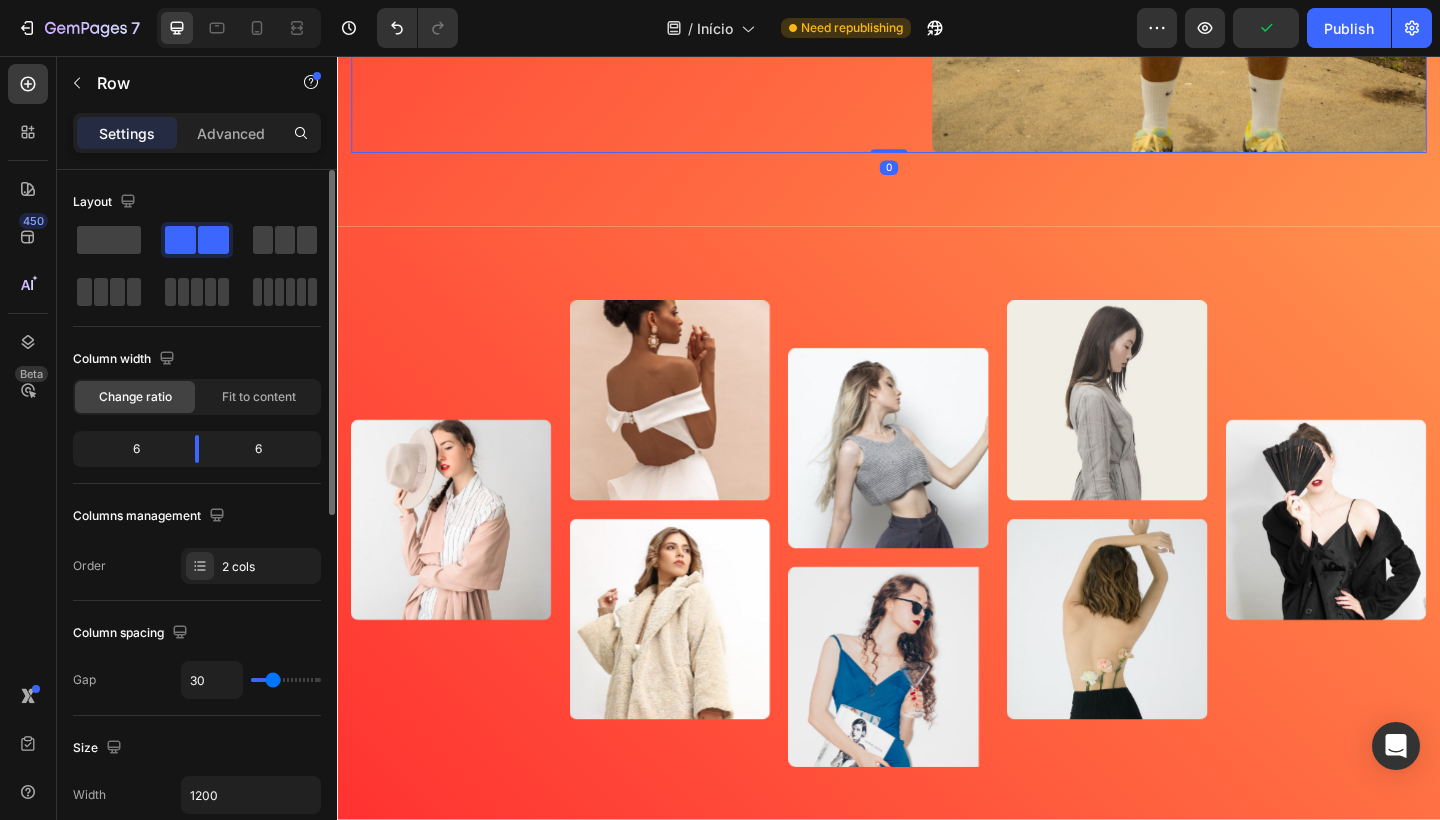 drag, startPoint x: 936, startPoint y: 179, endPoint x: 940, endPoint y: 145, distance: 34.234486 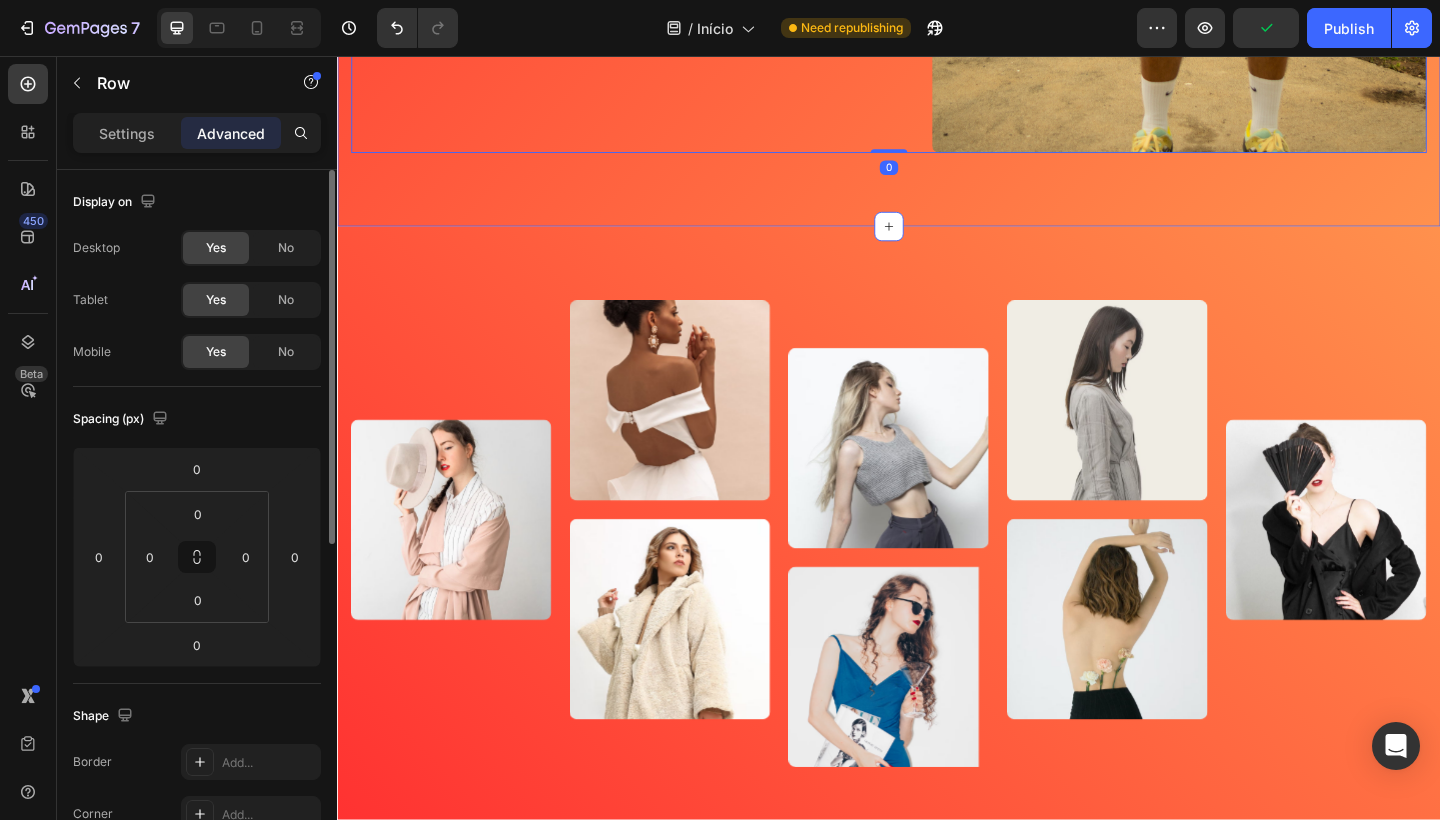 click on "Haon Burn Heading A  Haon Burn  é (ou pode ser posicionada como) um dos programas principais dentro da plataforma  Haon Fit , dividido em três fases, Iniciantes, Intermediarios e Avançado. Inspirado em modelos internacionais como “21 Day Fix” (Beachbody) ou “HIIT Burn” (Centr), o Haon Burn entrega treinos leves e intensos, com estratégias para resultados rápidos e sustentáveis.   Como funciona: Duração:  21 ou 30 dias (ciclos curtos e intensos) Tempo por treino:  de 15 a 30 minutos Estilo de treino:  HIIT (treinamento intervalado de alta intensidade), Tabata, cardio funcional Acesso:  Vídeos guiados, passo a passo Extras:  Plano de acompanhamento, calendário de treinos, grupo de motivação   Leia e saiba mais clicando aqui em baixo: Text Block
Haon Burn Button Image Row   0 Section 5" at bounding box center [937, -215] 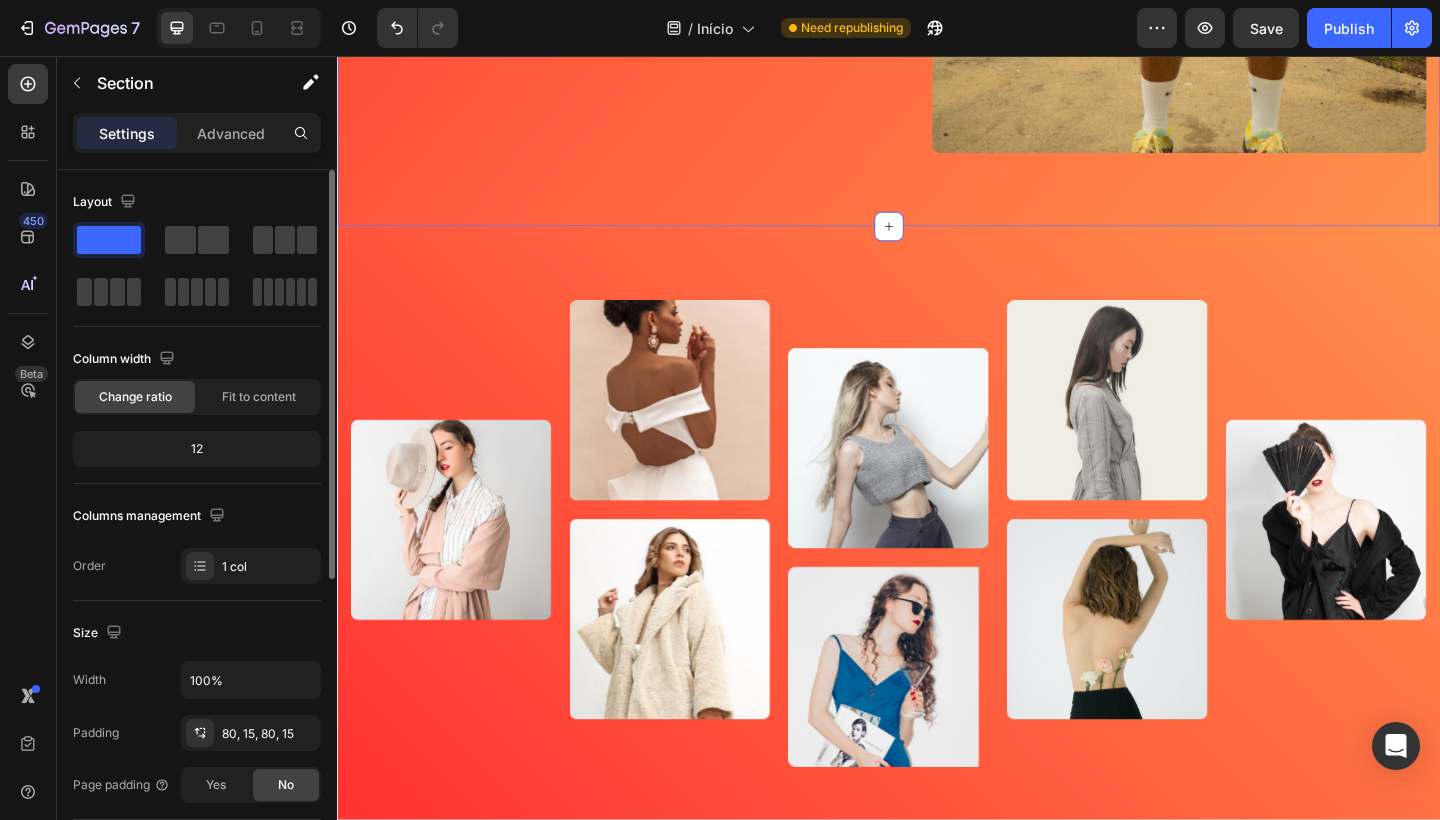 click on "Haon Burn Heading A  Haon Burn  é (ou pode ser posicionada como) um dos programas principais dentro da plataforma  Haon Fit , dividido em três fases, Iniciantes, Intermediarios e Avançado. Inspirado em modelos internacionais como “21 Day Fix” (Beachbody) ou “HIIT Burn” (Centr), o Haon Burn entrega treinos leves e intensos, com estratégias para resultados rápidos e sustentáveis.   Como funciona: Duração:  21 ou 30 dias (ciclos curtos e intensos) Tempo por treino:  de 15 a 30 minutos Estilo de treino:  HIIT (treinamento intervalado de alta intensidade), Tabata, cardio funcional Acesso:  Vídeos guiados, passo a passo Extras:  Plano de acompanhamento, calendário de treinos, grupo de motivação   Leia e saiba mais clicando aqui em baixo: Text Block
Haon Burn Button Image Row Section 5   You can create reusable sections Create Theme Section AI Content Write with GemAI What would you like to describe here? Tone and Voice Persuasive Product Plano Anual Show more Generate" at bounding box center (937, -215) 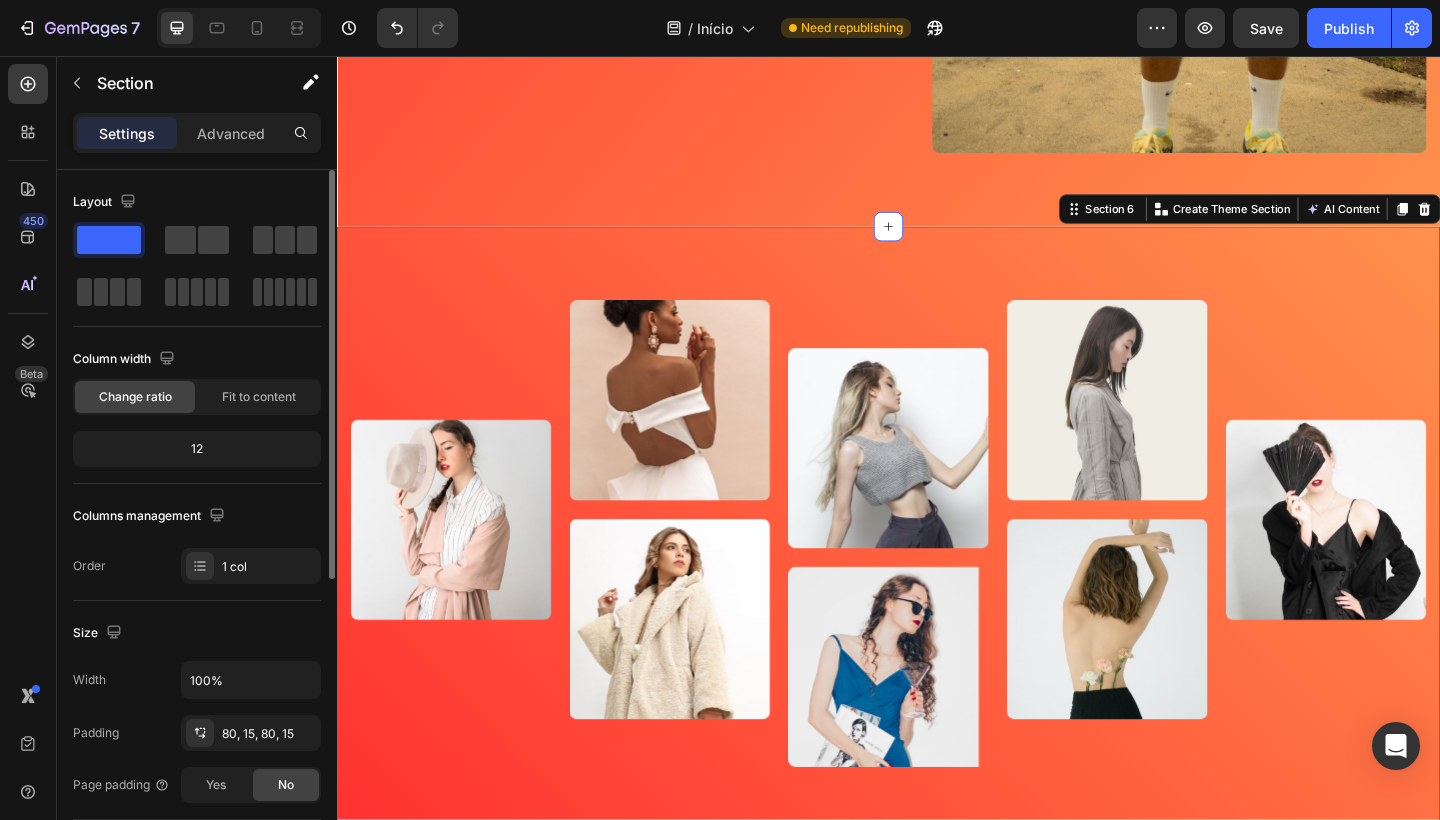 click on "Image Image Image Image Image Image Image Image Carousel Row Section 6   You can create reusable sections Create Theme Section AI Content Write with GemAI What would you like to describe here? Tone and Voice Persuasive Product Plano Anual Show more Generate" at bounding box center (937, 576) 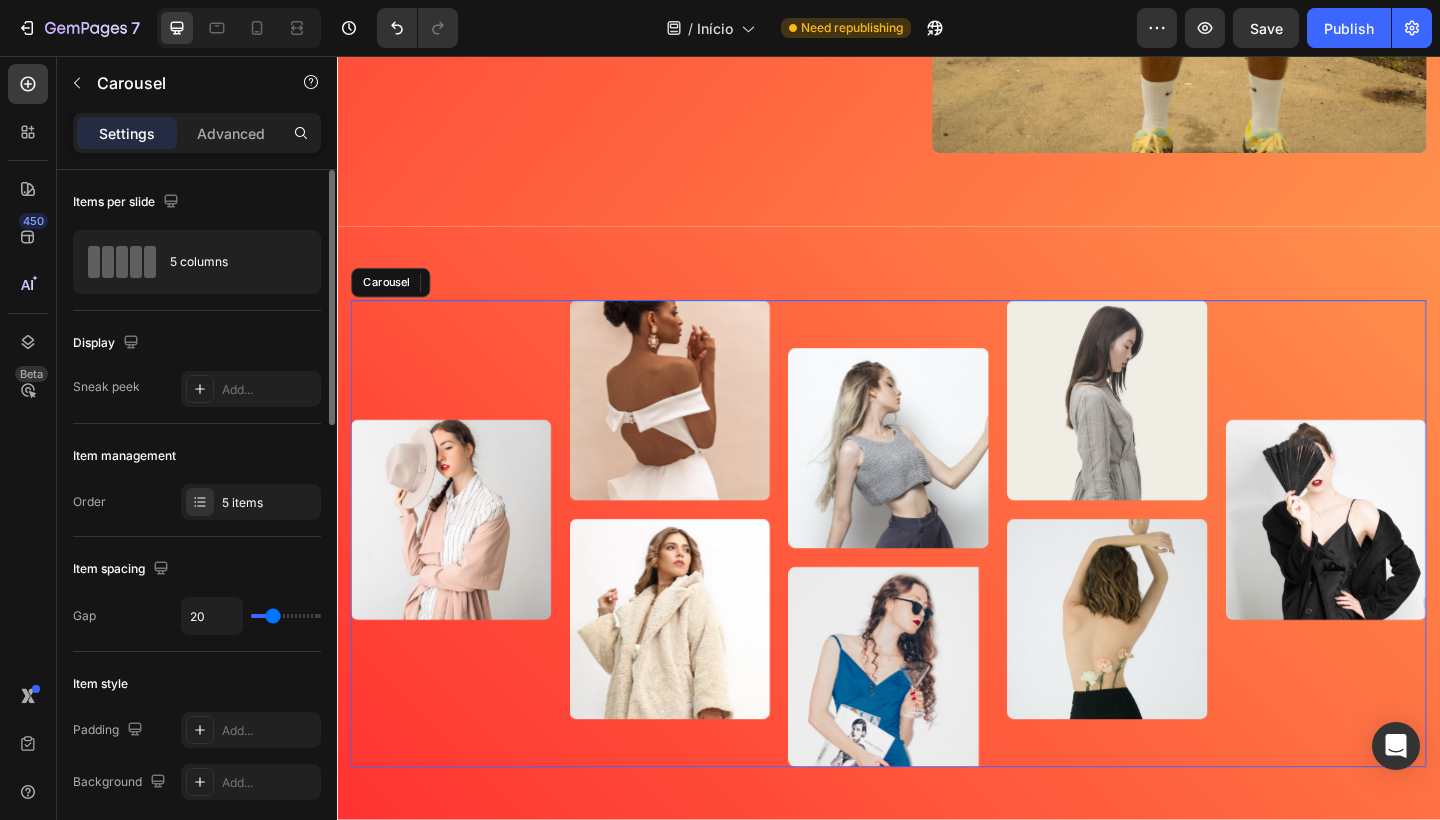 click on "Image Image" at bounding box center [937, 576] 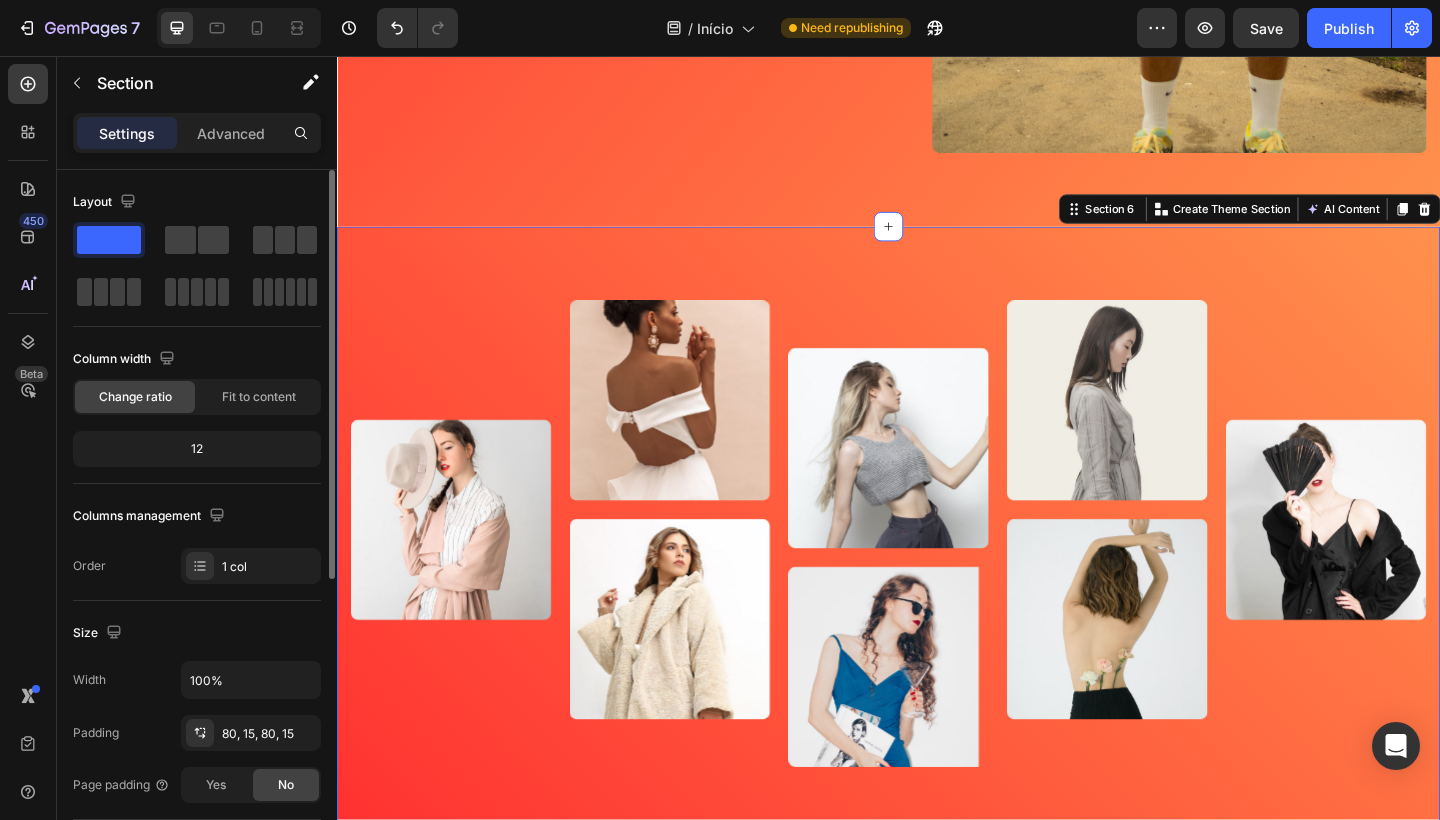 click on "Image Image Image Image Image Image Image Image Carousel Row Section 6   You can create reusable sections Create Theme Section AI Content Write with GemAI What would you like to describe here? Tone and Voice Persuasive Product Plano Anual Show more Generate" at bounding box center (937, 576) 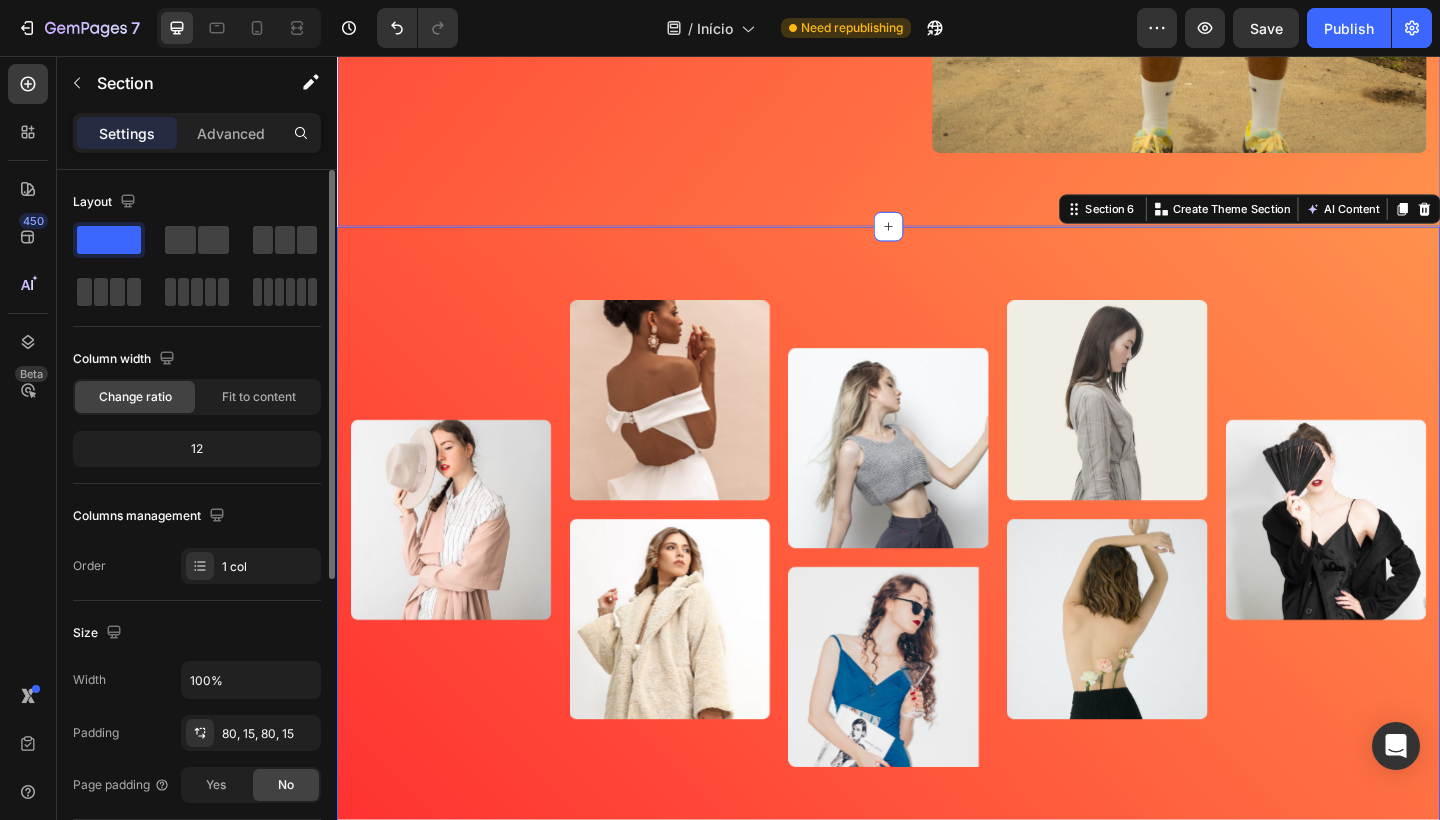 click on "Haon Burn Heading A  Haon Burn  é (ou pode ser posicionada como) um dos programas principais dentro da plataforma  Haon Fit , dividido em três fases, Iniciantes, Intermediarios e Avançado. Inspirado em modelos internacionais como “21 Day Fix” (Beachbody) ou “HIIT Burn” (Centr), o Haon Burn entrega treinos leves e intensos, com estratégias para resultados rápidos e sustentáveis.   Como funciona: Duração:  21 ou 30 dias (ciclos curtos e intensos) Tempo por treino:  de 15 a 30 minutos Estilo de treino:  HIIT (treinamento intervalado de alta intensidade), Tabata, cardio funcional Acesso:  Vídeos guiados, passo a passo Extras:  Plano de acompanhamento, calendário de treinos, grupo de motivação   Leia e saiba mais clicando aqui em baixo: Text Block
Haon Burn Button Image Row Section 5" at bounding box center [937, -215] 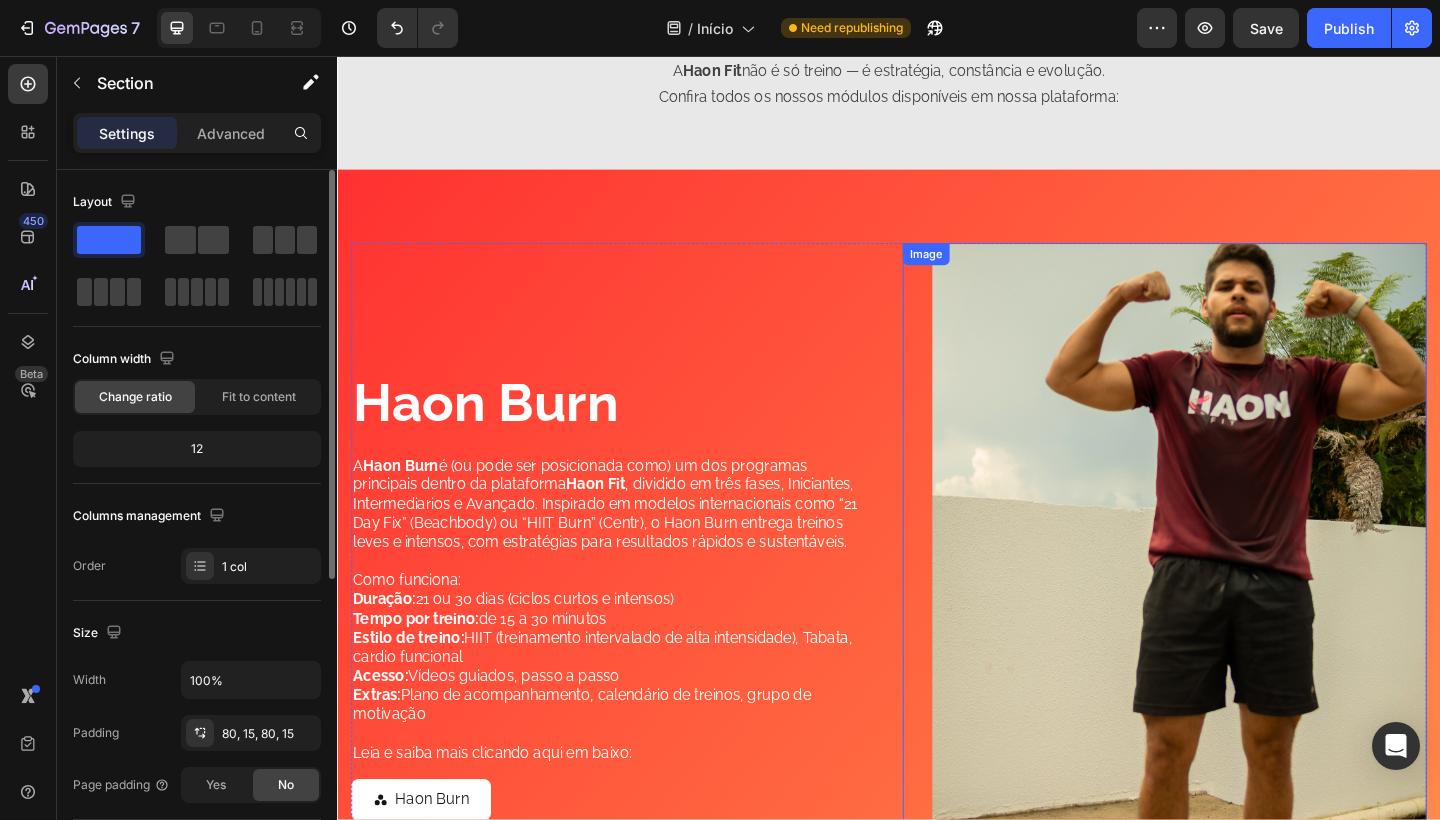 scroll, scrollTop: 1729, scrollLeft: 0, axis: vertical 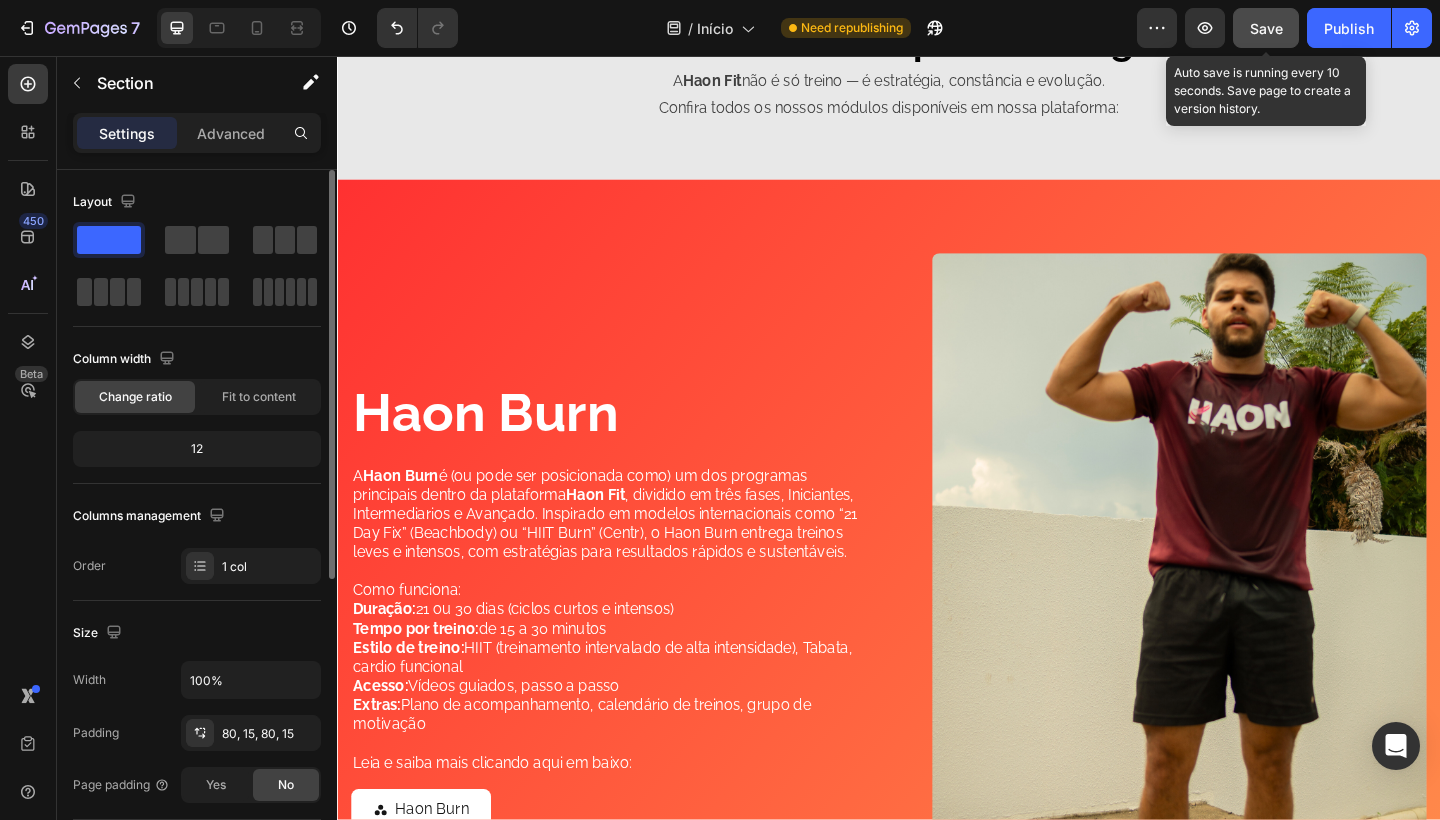 click on "Save" 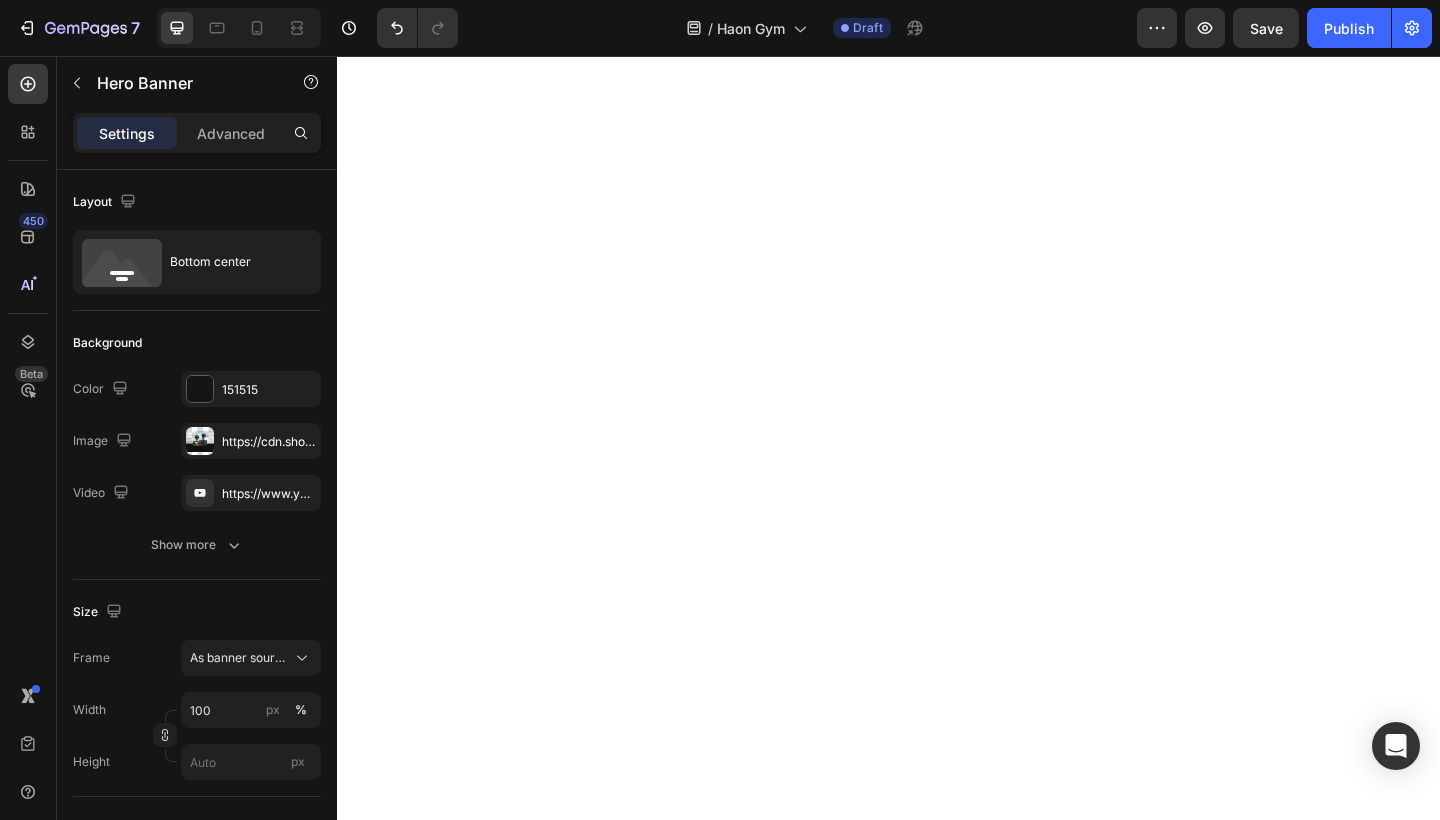 scroll, scrollTop: 0, scrollLeft: 0, axis: both 